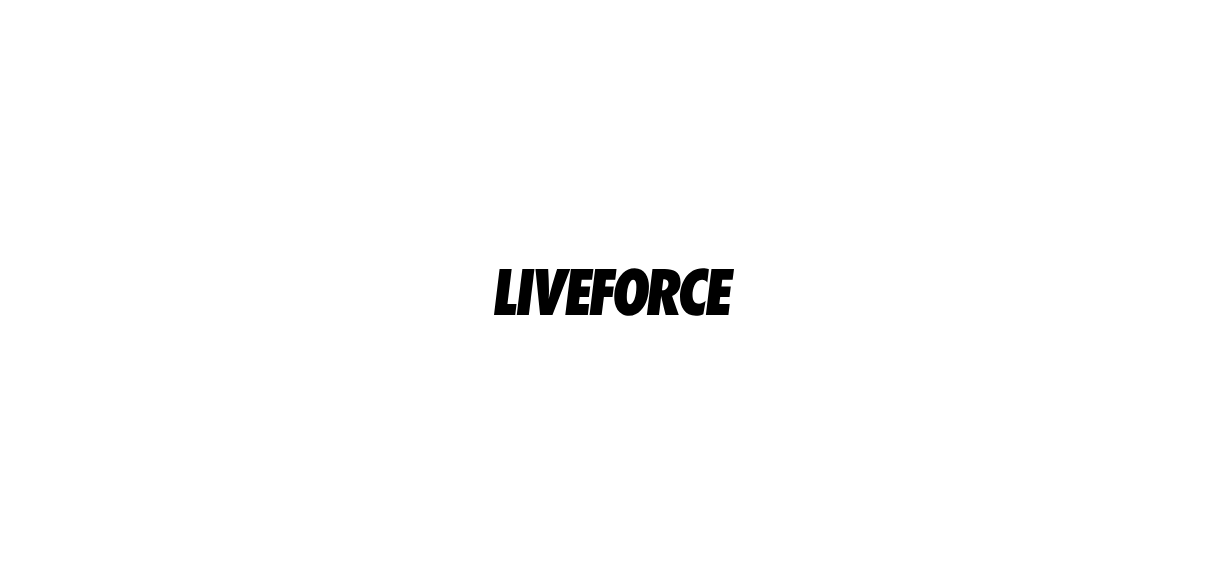 scroll, scrollTop: 0, scrollLeft: 0, axis: both 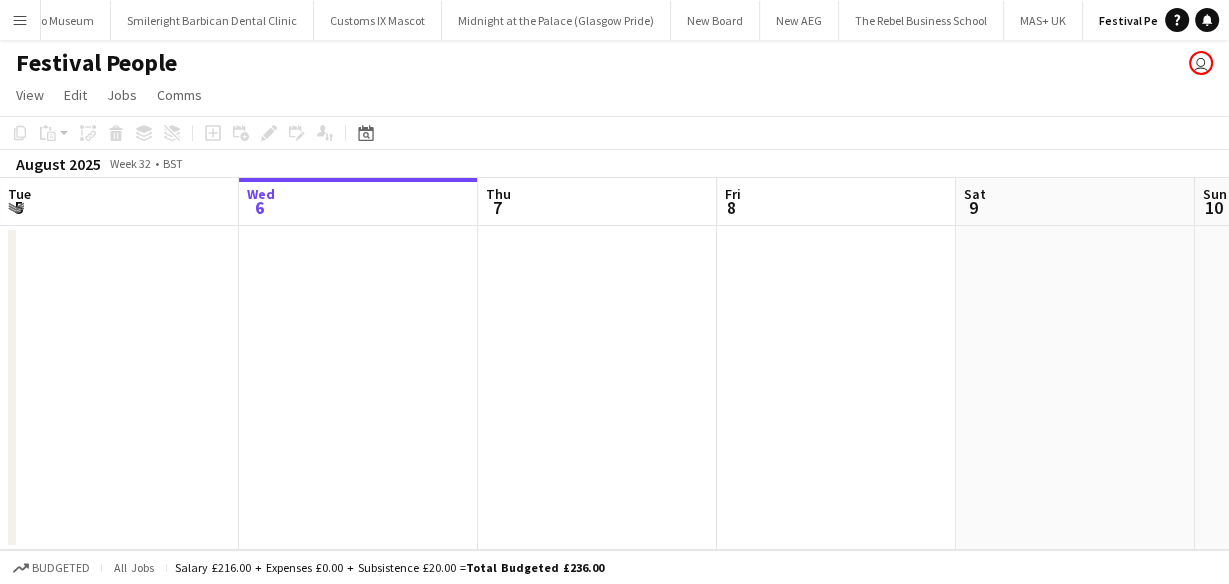 click on "Menu" at bounding box center (20, 20) 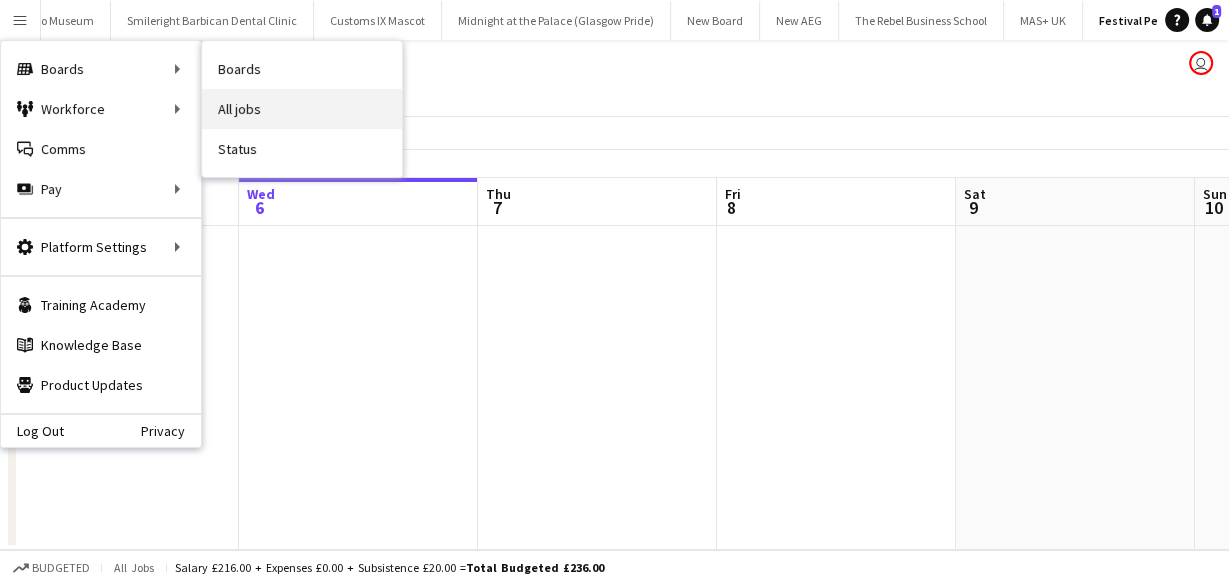 click on "All jobs" at bounding box center (302, 109) 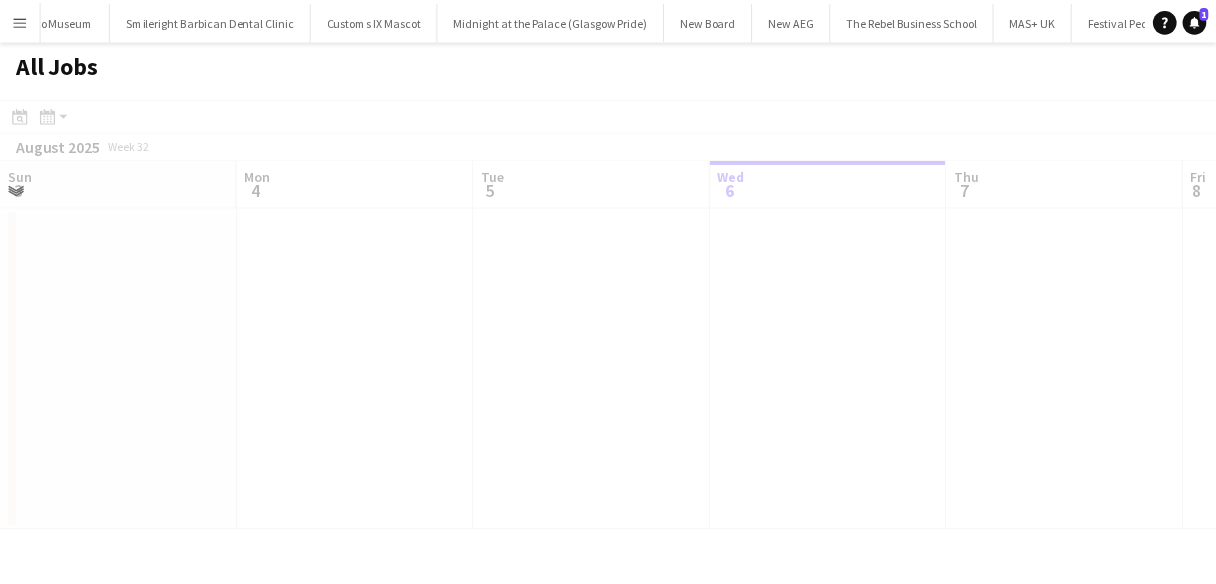 scroll, scrollTop: 0, scrollLeft: 478, axis: horizontal 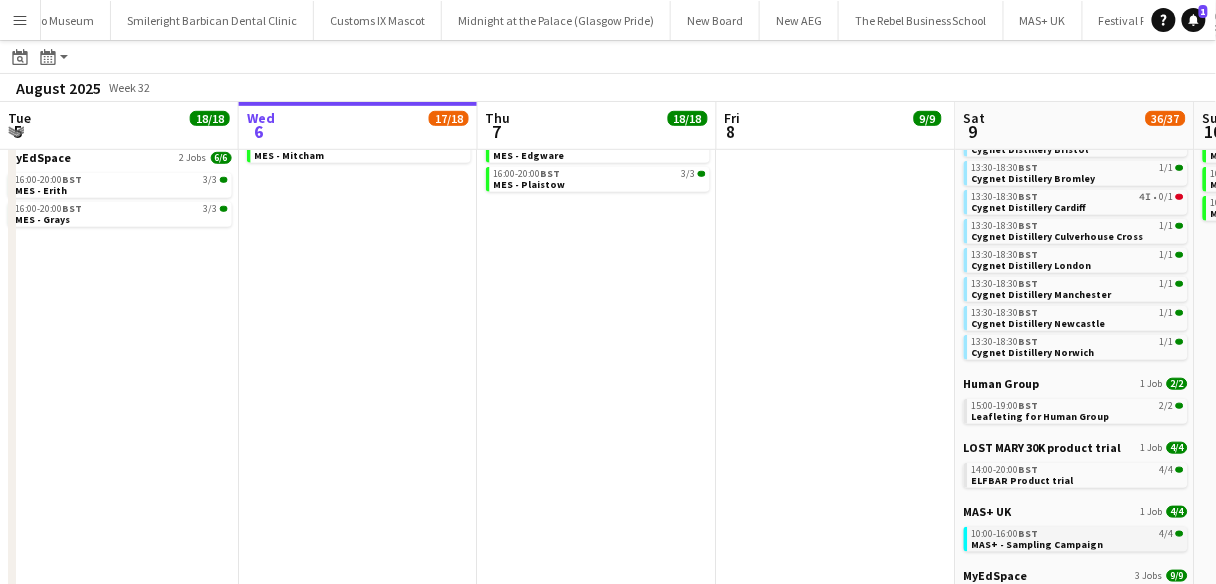 click on "MAS+ - Sampling Campaign" at bounding box center (1038, 544) 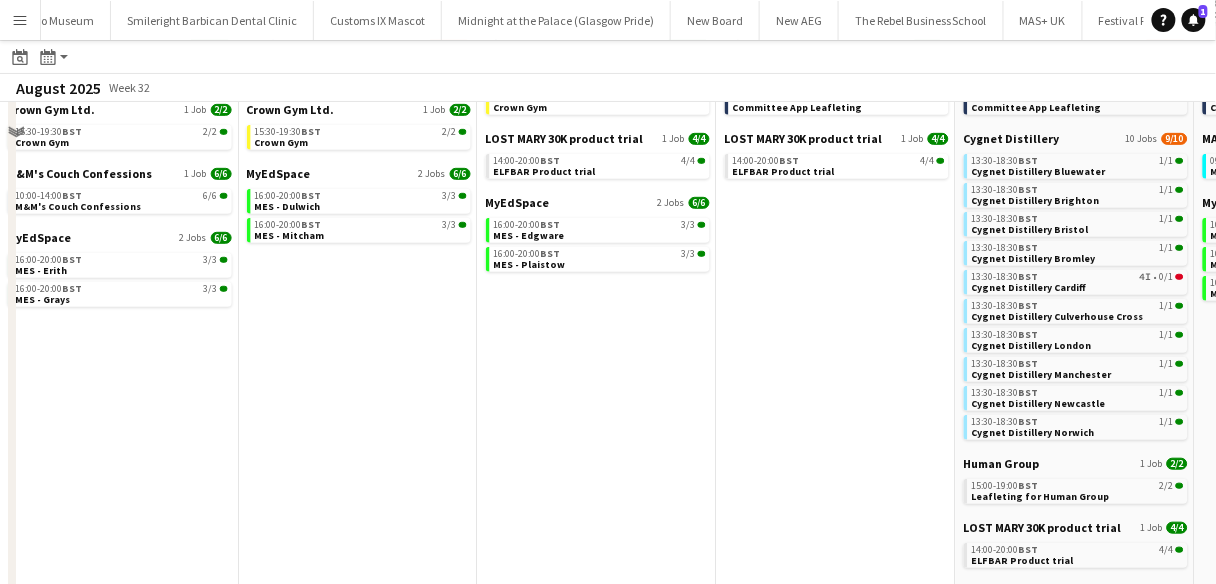scroll, scrollTop: 0, scrollLeft: 0, axis: both 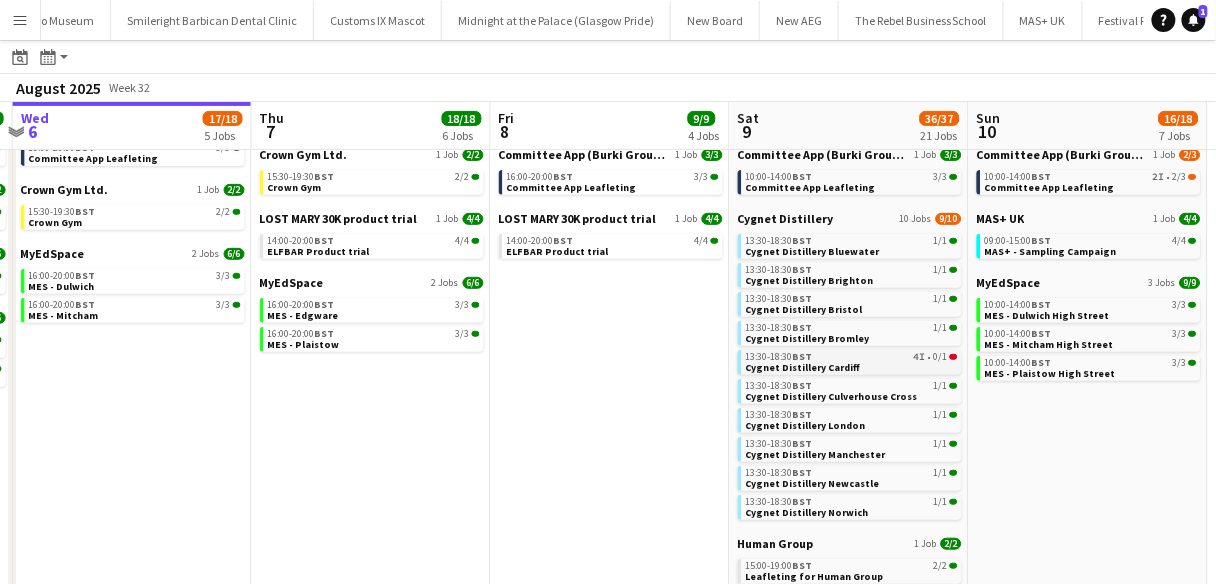 click on "13:30-18:30    BST   4I   •   0/1" at bounding box center (852, 357) 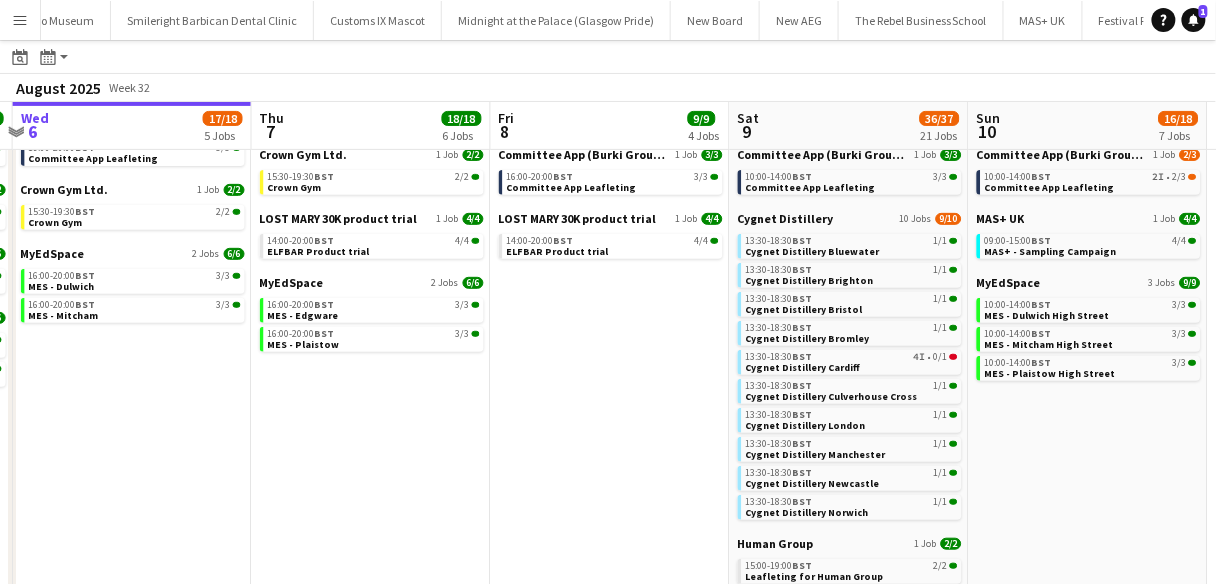 click on "Aviation Filming    1 Job   6/7   10:00-18:30    BST   6A   •   6/7   Aviation Filming   Committee App (Burki Group Ltd)   1 Job   3/3   16:00-20:00    BST   3/3   Committee App Leafleting   Crown Gym Ltd.   1 Job   2/2   15:30-19:30    BST   2/2   Crown Gym   MyEdSpace   2 Jobs   6/6   16:00-20:00    BST   3/3   MES - Dulwich   16:00-20:00    BST   3/3   MES - Mitcham" at bounding box center (132, 544) 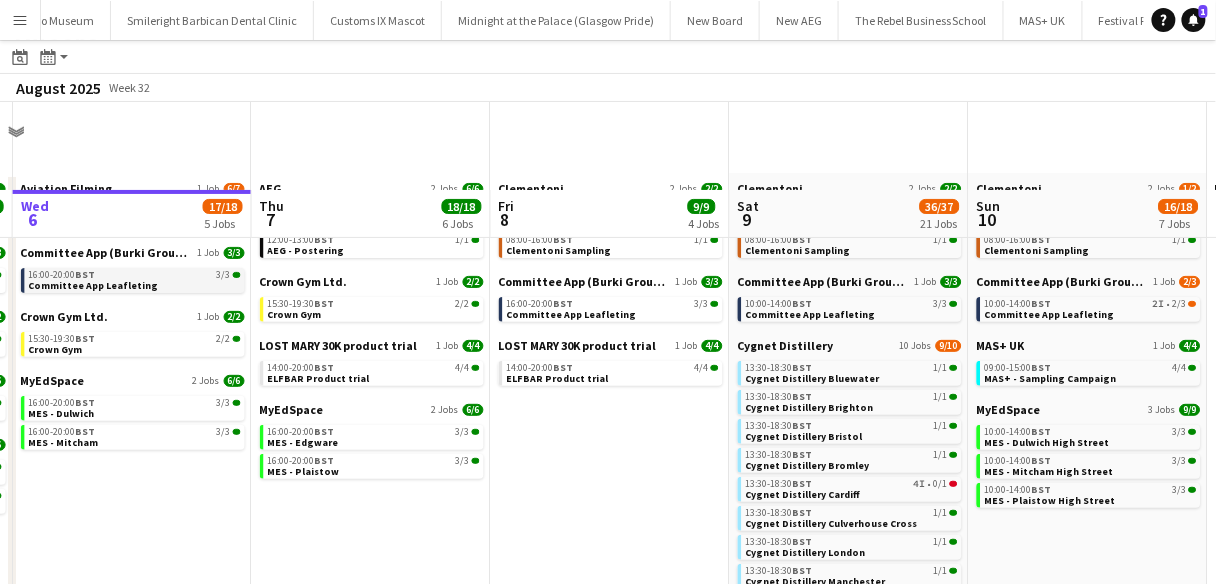 scroll, scrollTop: 0, scrollLeft: 0, axis: both 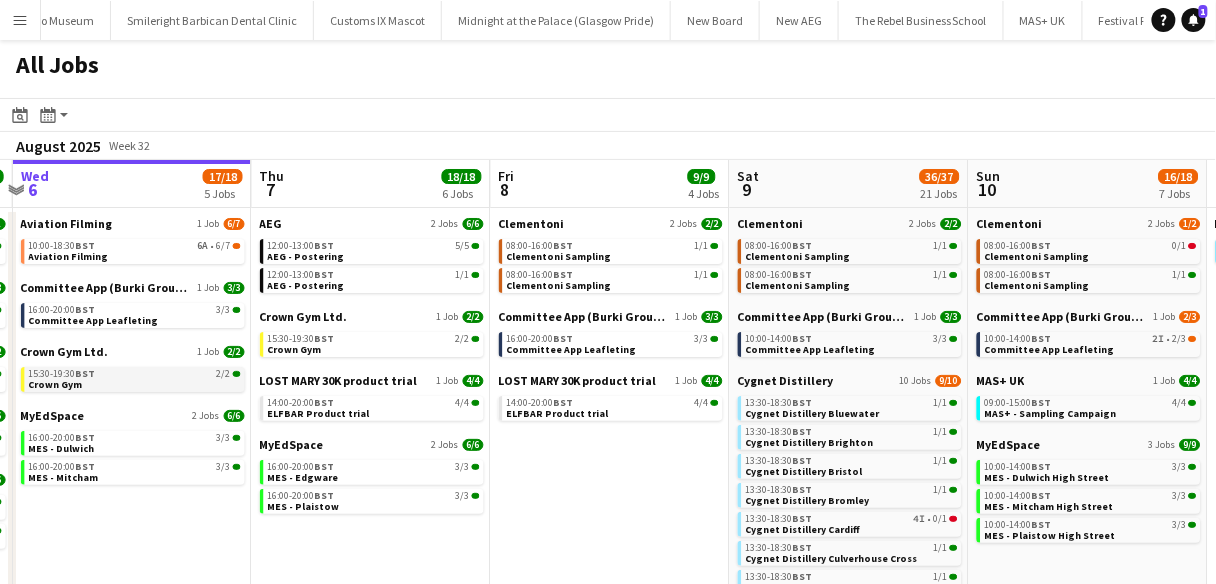 click on "15:30-19:30    BST   2/2   Crown Gym" at bounding box center (135, 378) 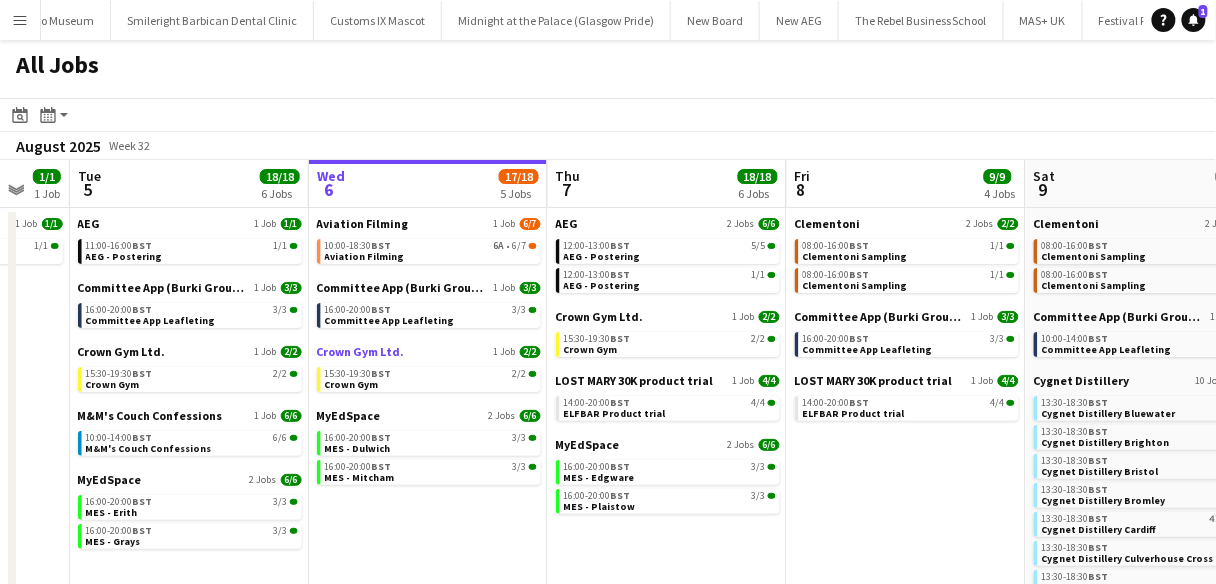 scroll, scrollTop: 0, scrollLeft: 407, axis: horizontal 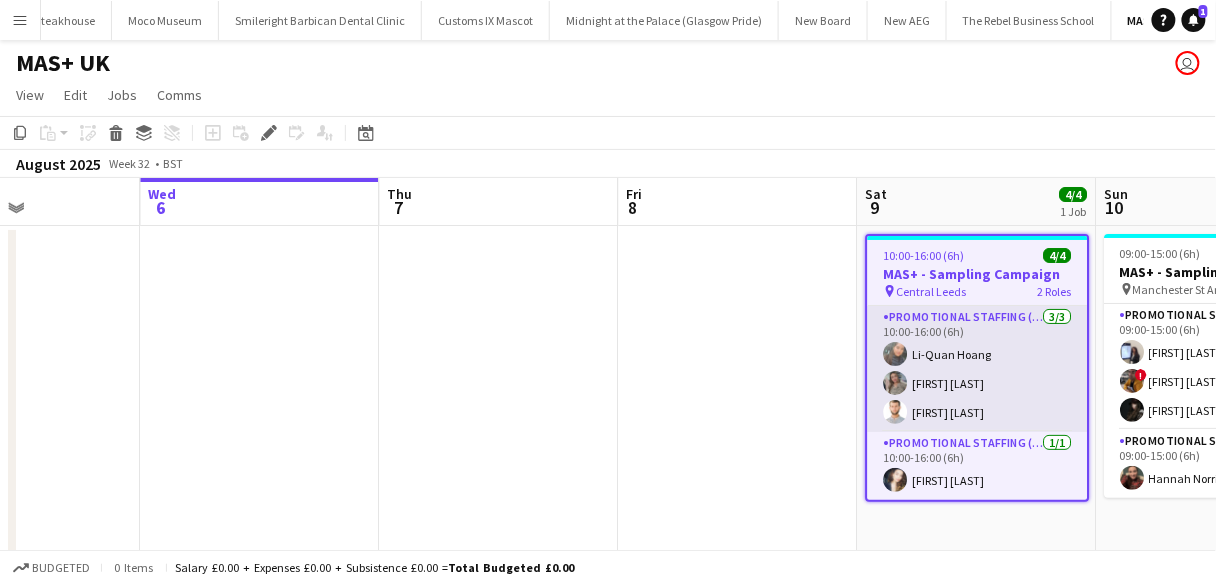 click on "Promotional Staffing (Brand Ambassadors)   3/3   10:00-16:00 (6h)
Li-Quan Hoang Eima Karim Muhammad Ali" at bounding box center [978, 369] 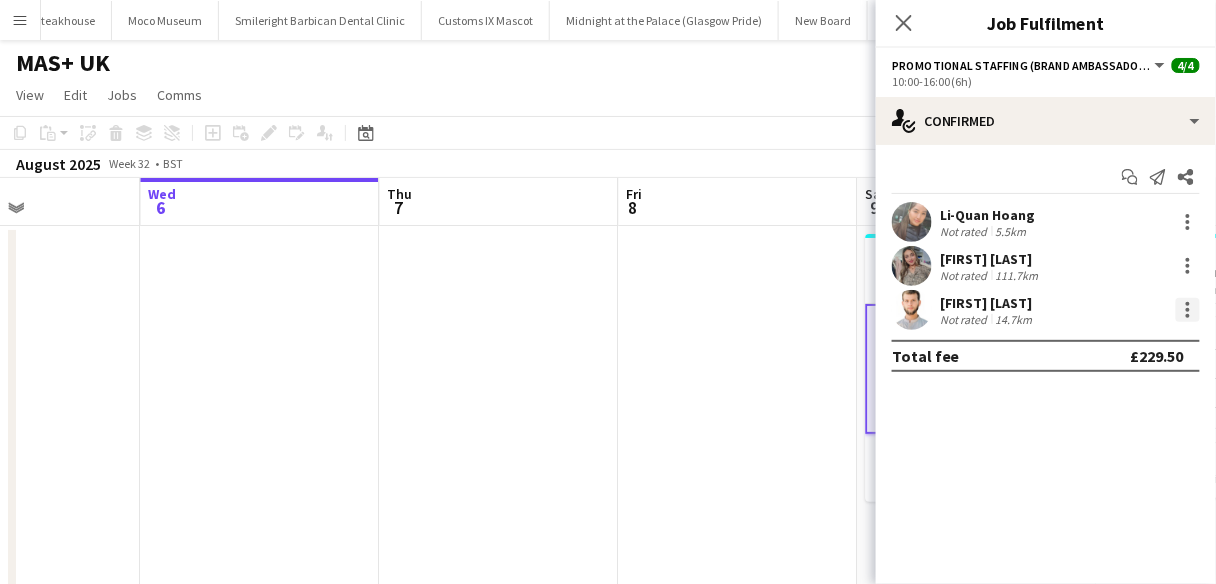 click at bounding box center (1188, 310) 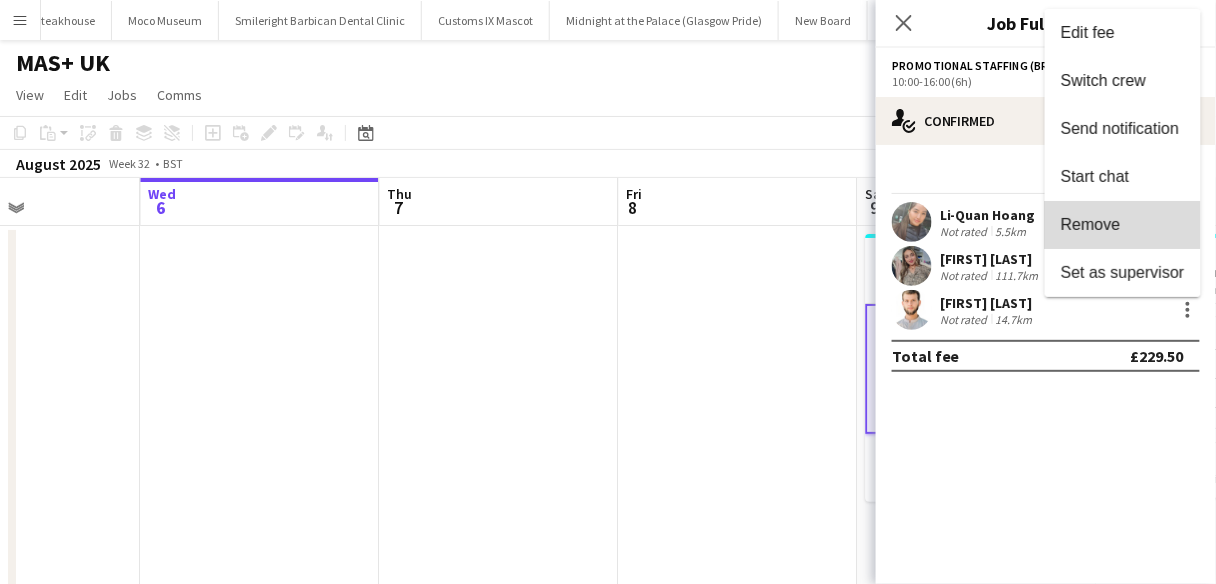 click on "Remove" at bounding box center [1123, 225] 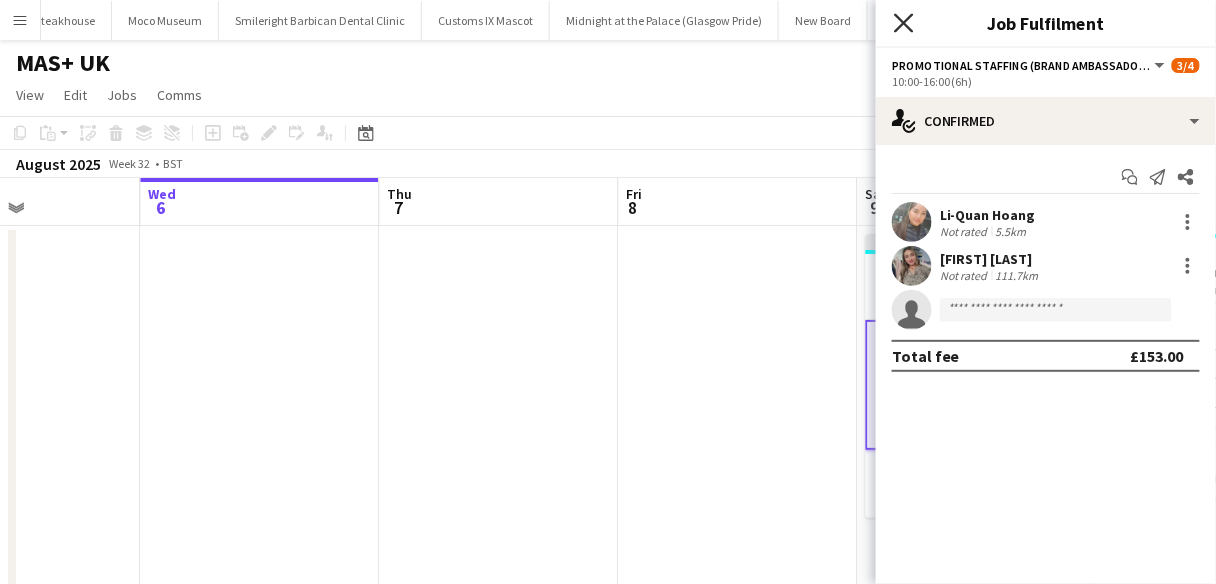 click on "Close pop-in" 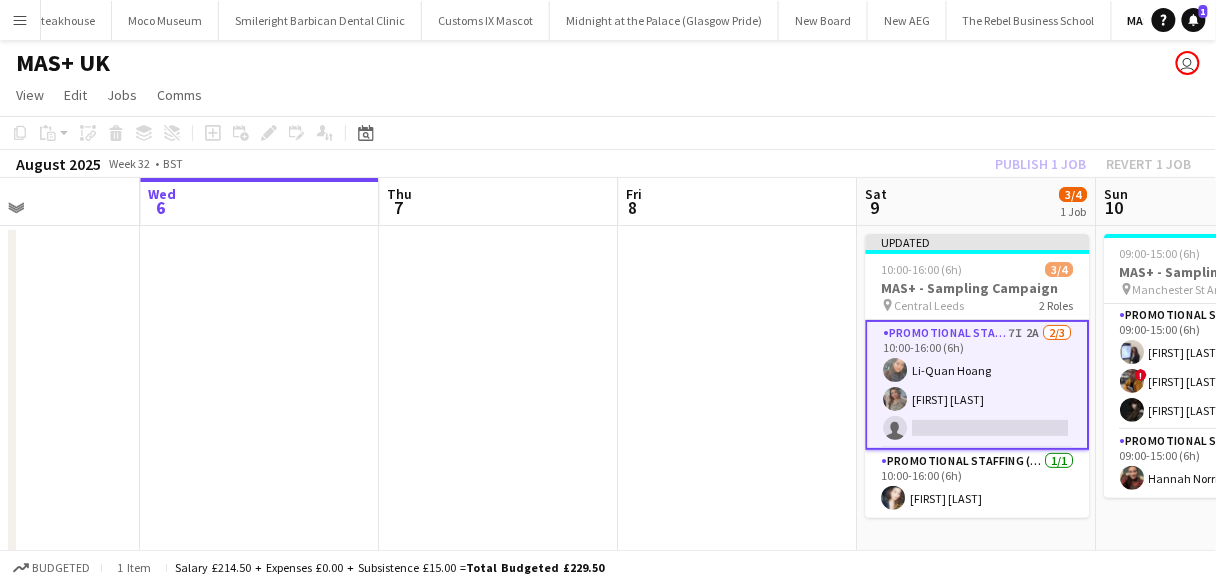 click on "Publish 1 job   Revert 1 job" 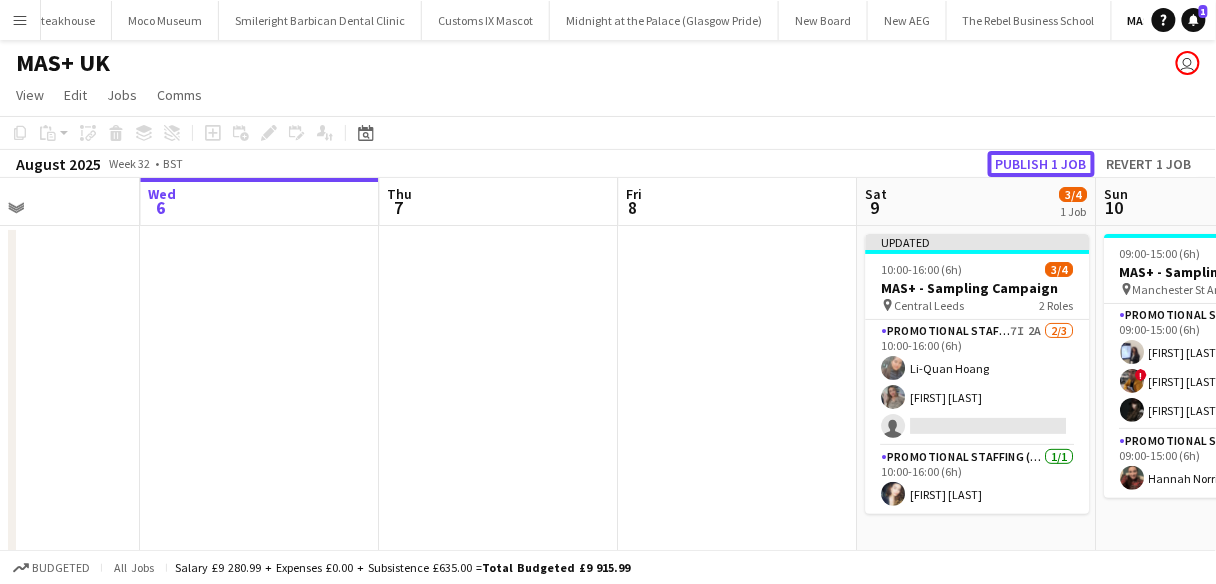 click on "Publish 1 job" 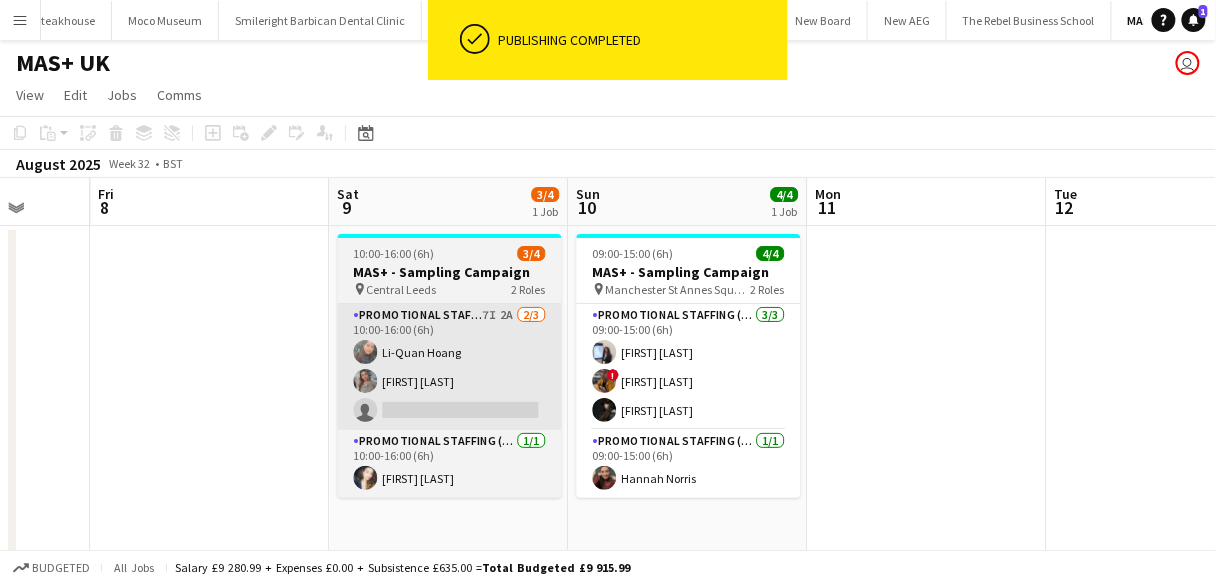 scroll, scrollTop: 0, scrollLeft: 866, axis: horizontal 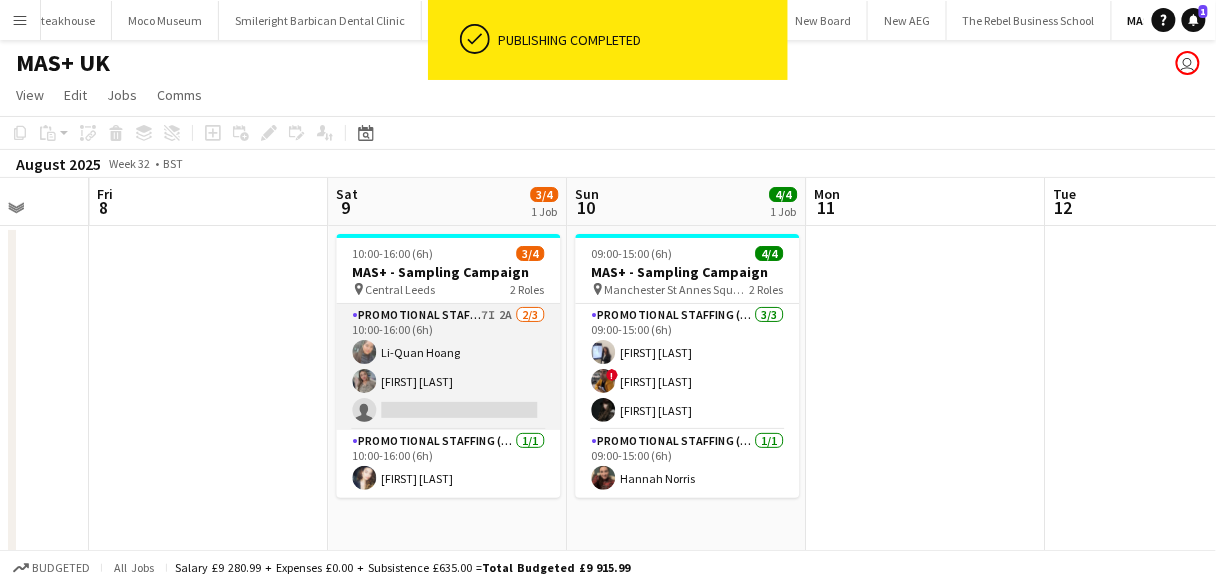 drag, startPoint x: 985, startPoint y: 343, endPoint x: 524, endPoint y: 405, distance: 465.1505 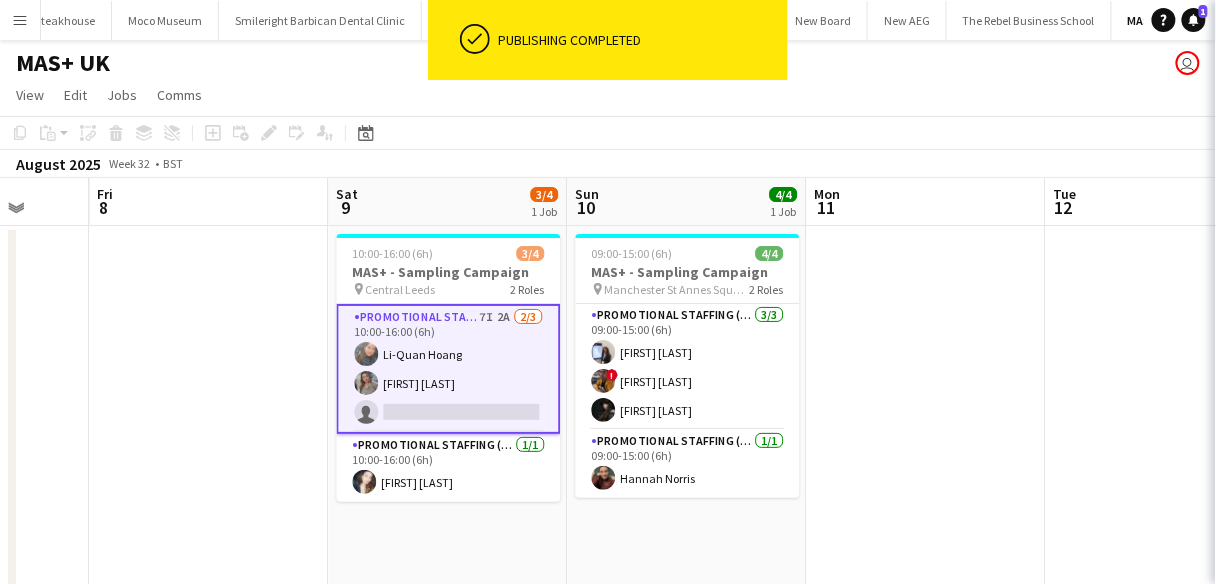 click on "Promotional Staffing (Brand Ambassadors)   7I   2A   2/3   10:00-16:00 (6h)
Li-Quan Hoang Eima Karim
single-neutral-actions" at bounding box center [449, 369] 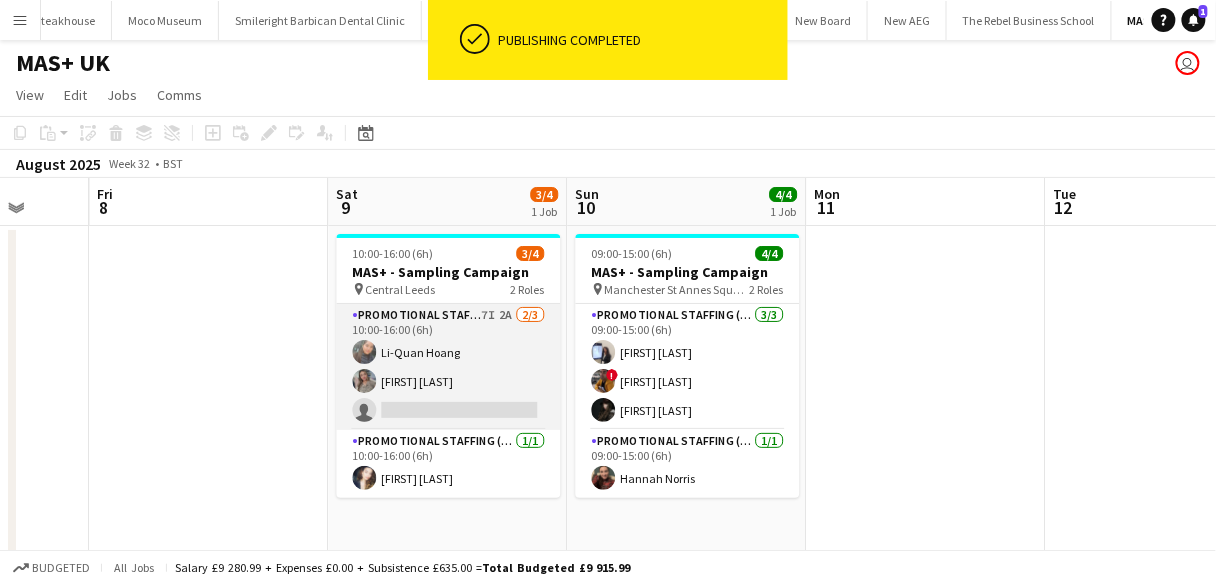 click on "Promotional Staffing (Brand Ambassadors)   7I   2A   2/3   10:00-16:00 (6h)
Li-Quan Hoang Eima Karim
single-neutral-actions" at bounding box center (449, 367) 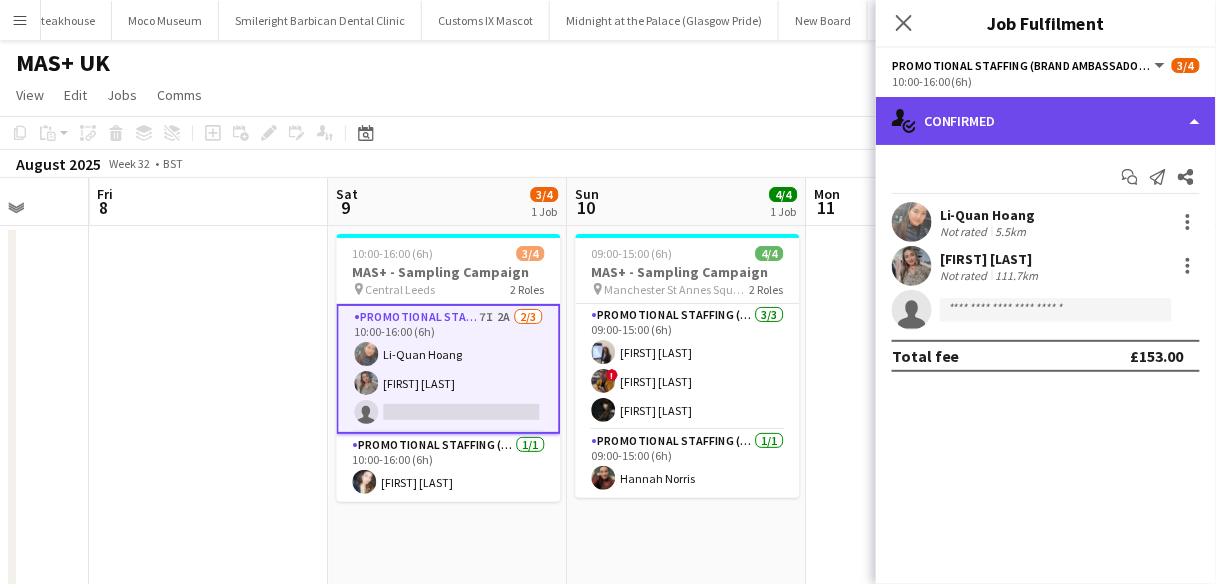 click on "single-neutral-actions-check-2
Confirmed" 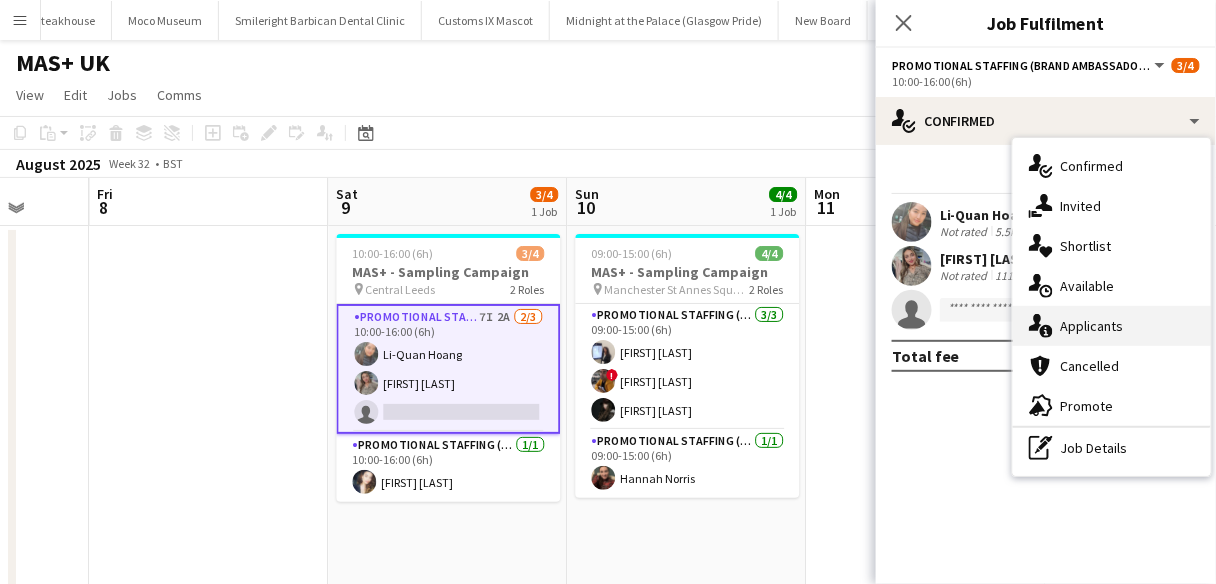 click on "single-neutral-actions-information
Applicants" at bounding box center (1112, 326) 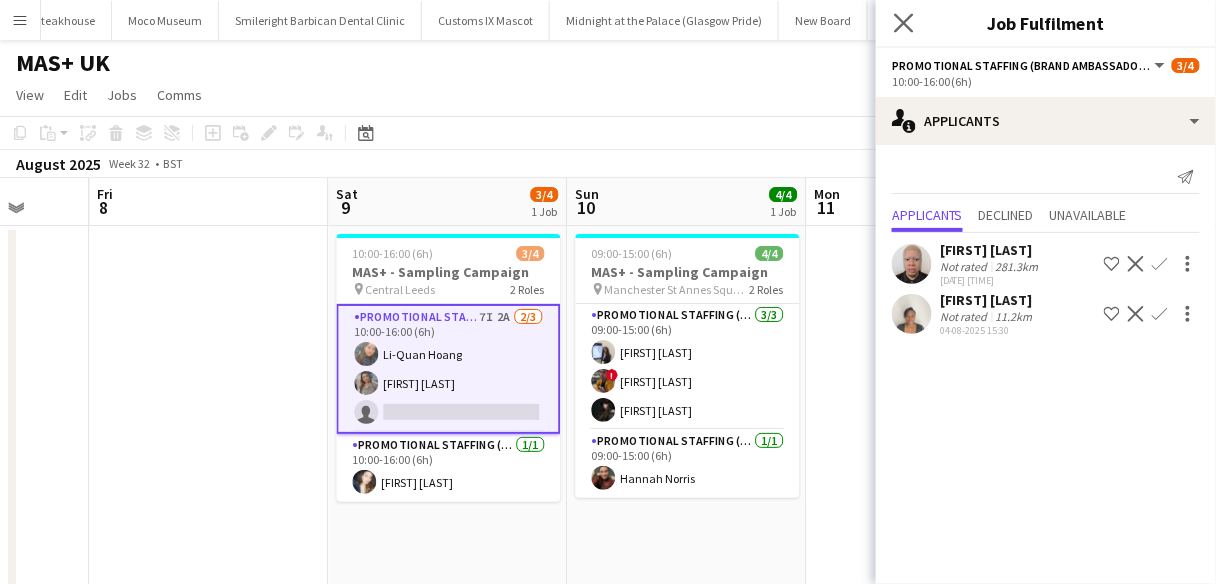 click on "Close pop-in" 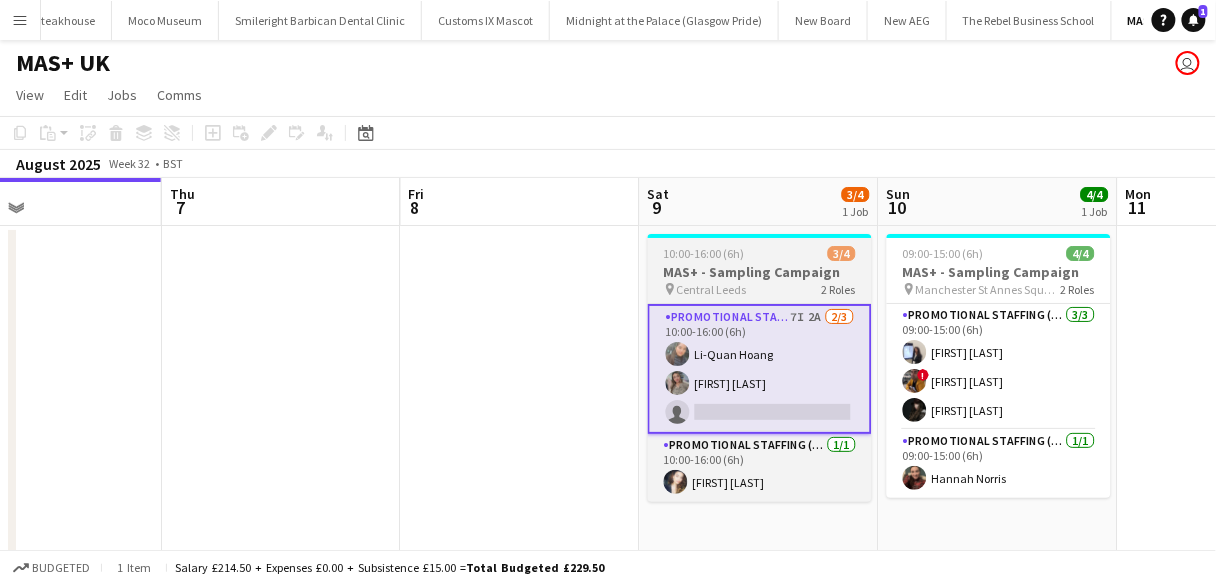 scroll, scrollTop: 0, scrollLeft: 550, axis: horizontal 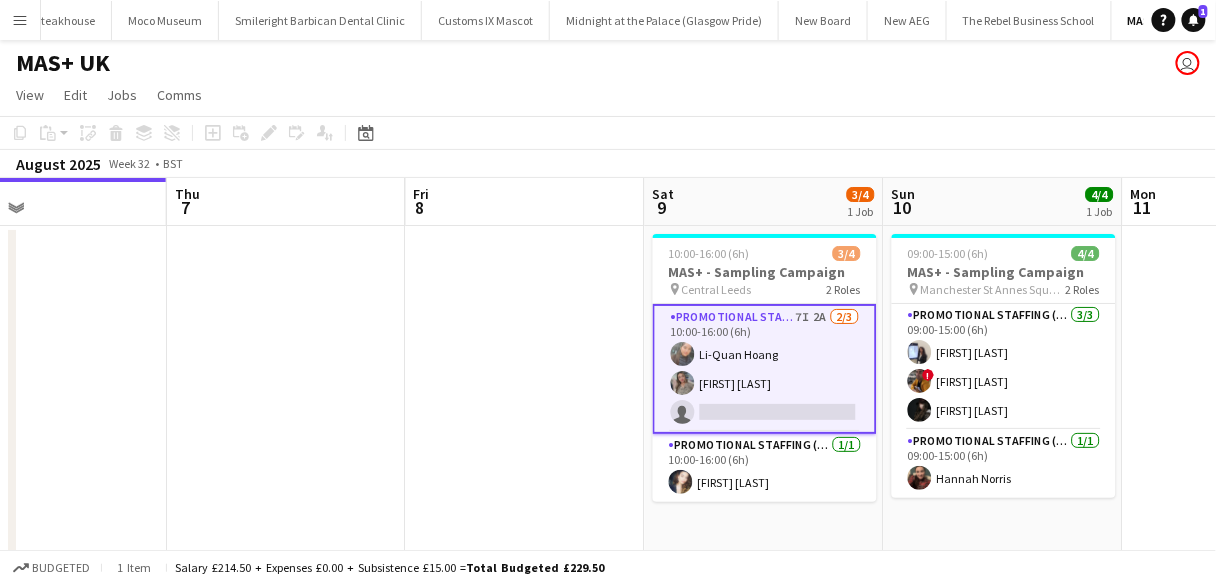 click on "Promotional Staffing (Brand Ambassadors)   7I   2A   2/3   10:00-16:00 (6h)
Li-Quan Hoang Eima Karim
single-neutral-actions" at bounding box center (765, 369) 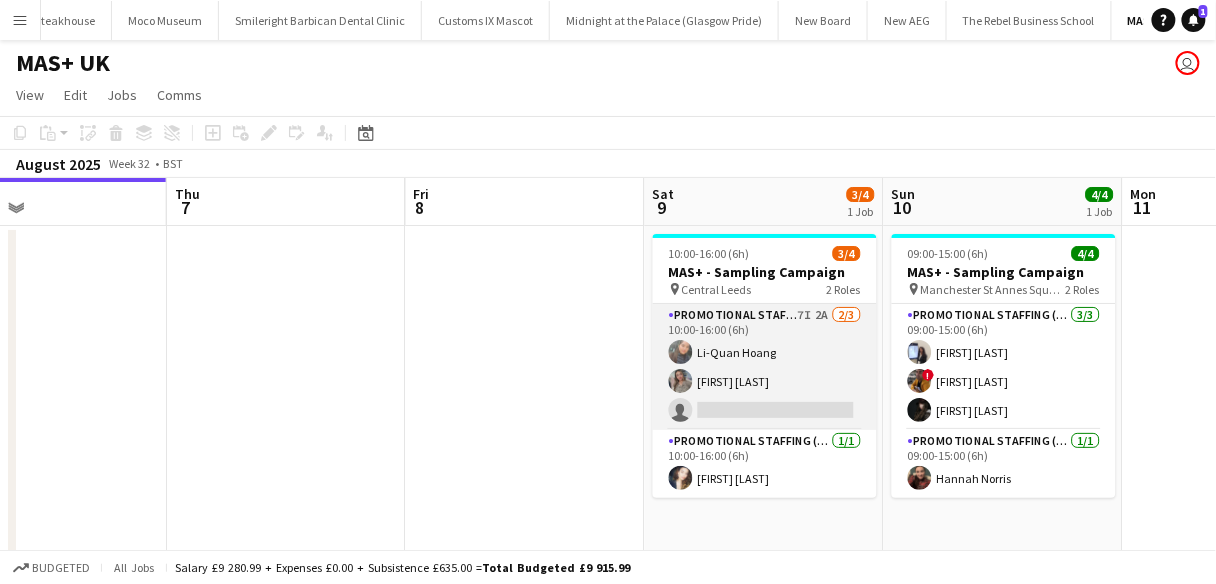 click on "Promotional Staffing (Brand Ambassadors)   7I   2A   2/3   10:00-16:00 (6h)
Li-Quan Hoang Eima Karim
single-neutral-actions" at bounding box center [765, 367] 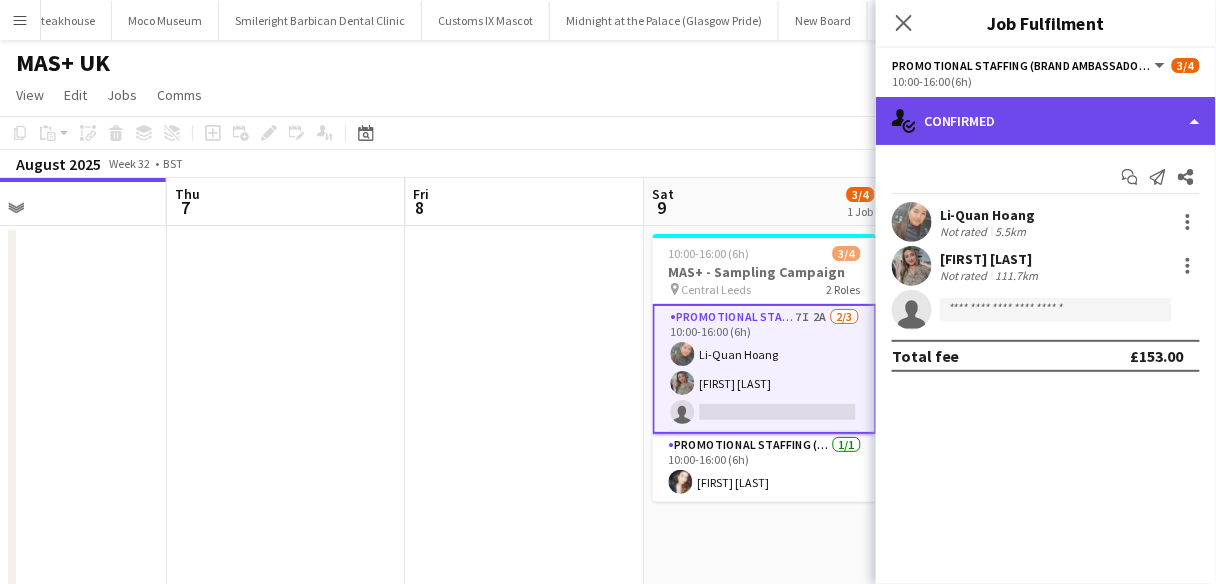 click on "single-neutral-actions-check-2
Confirmed" 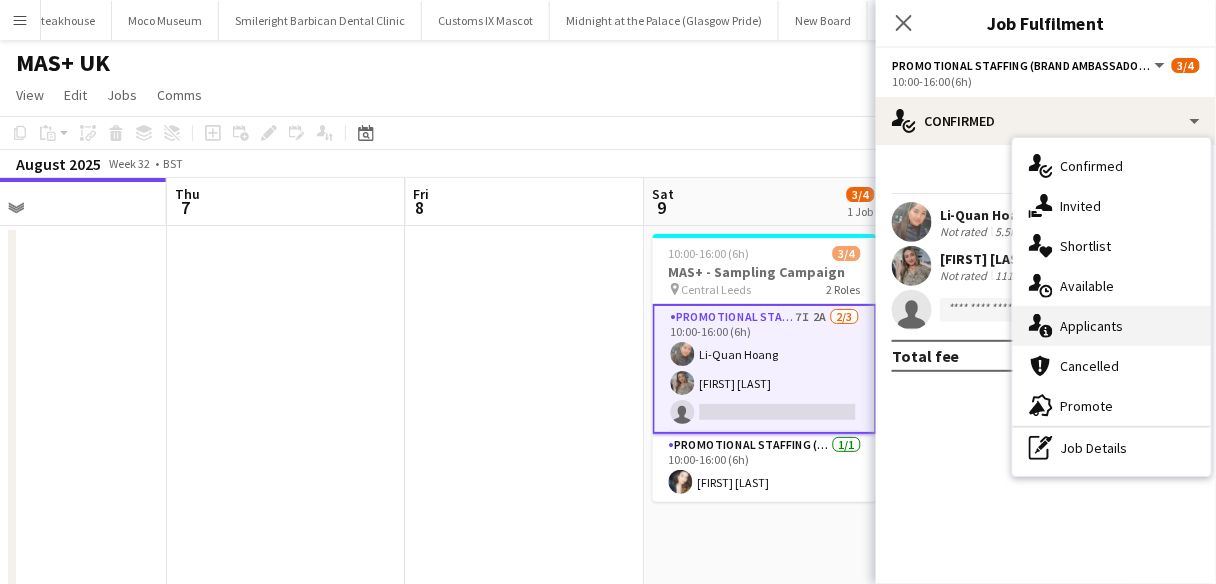 click on "single-neutral-actions-information
Applicants" at bounding box center [1112, 326] 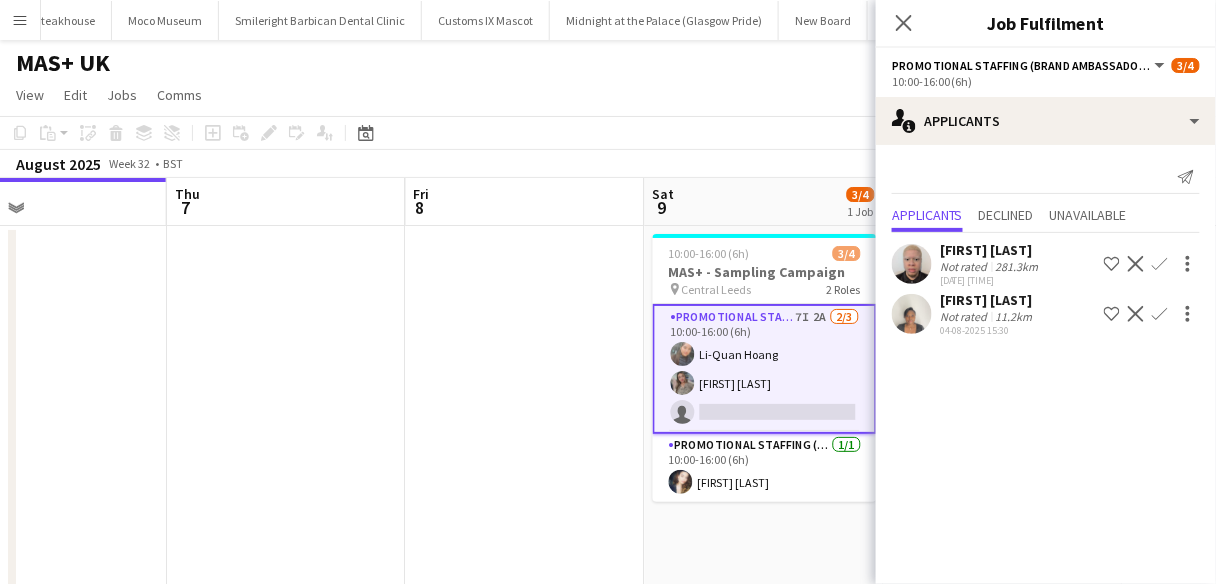 click on "11.2km" 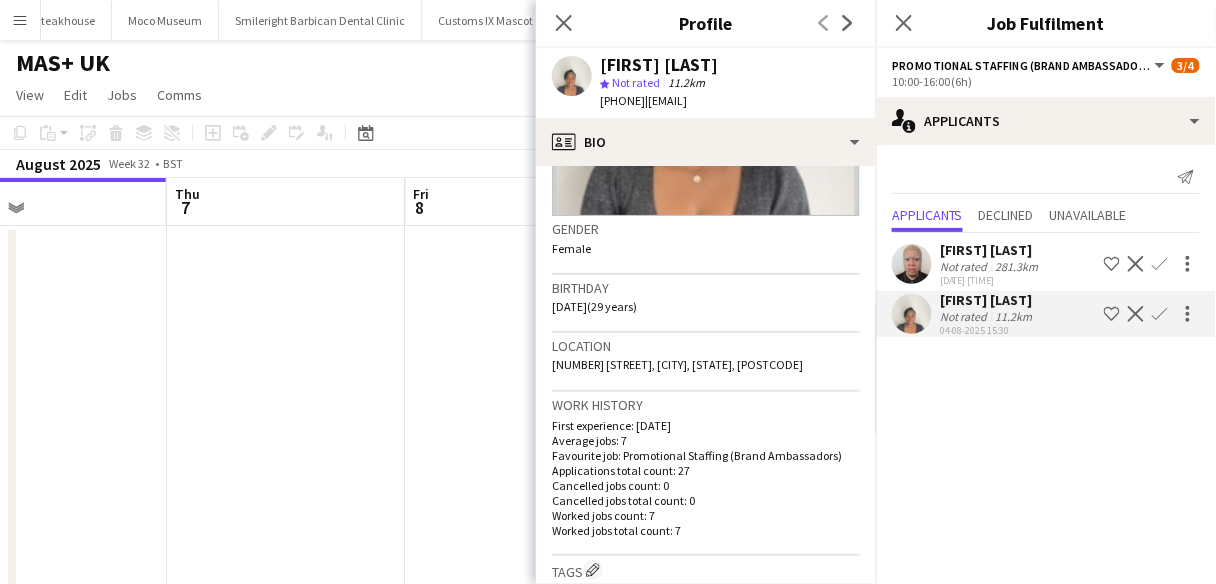 scroll, scrollTop: 267, scrollLeft: 0, axis: vertical 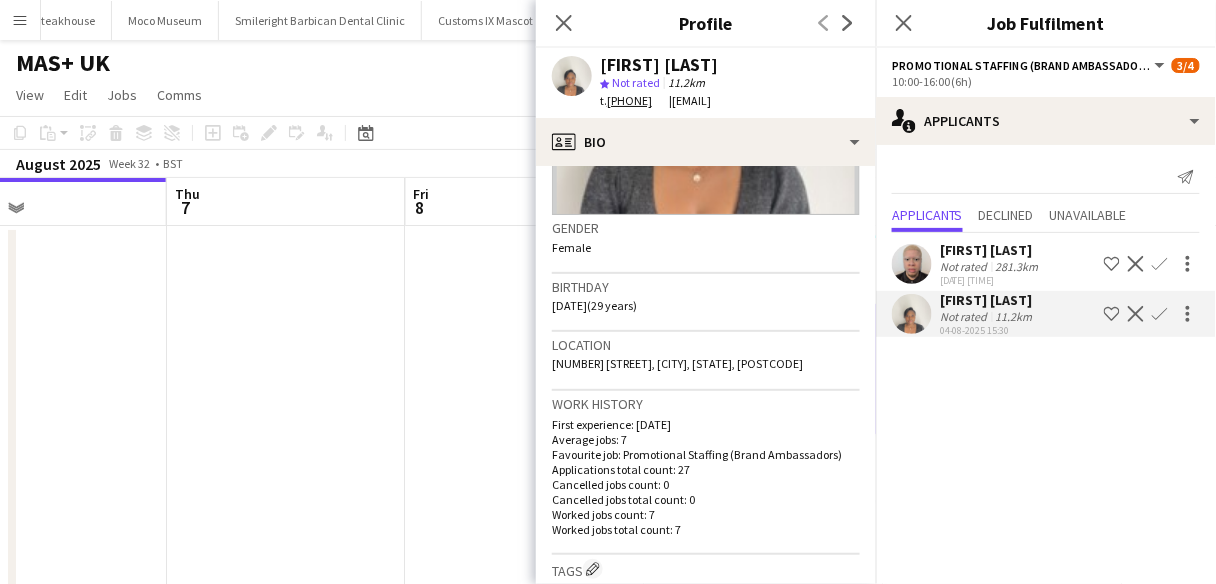 click on "Chibuike Onuoha" at bounding box center (988, 300) 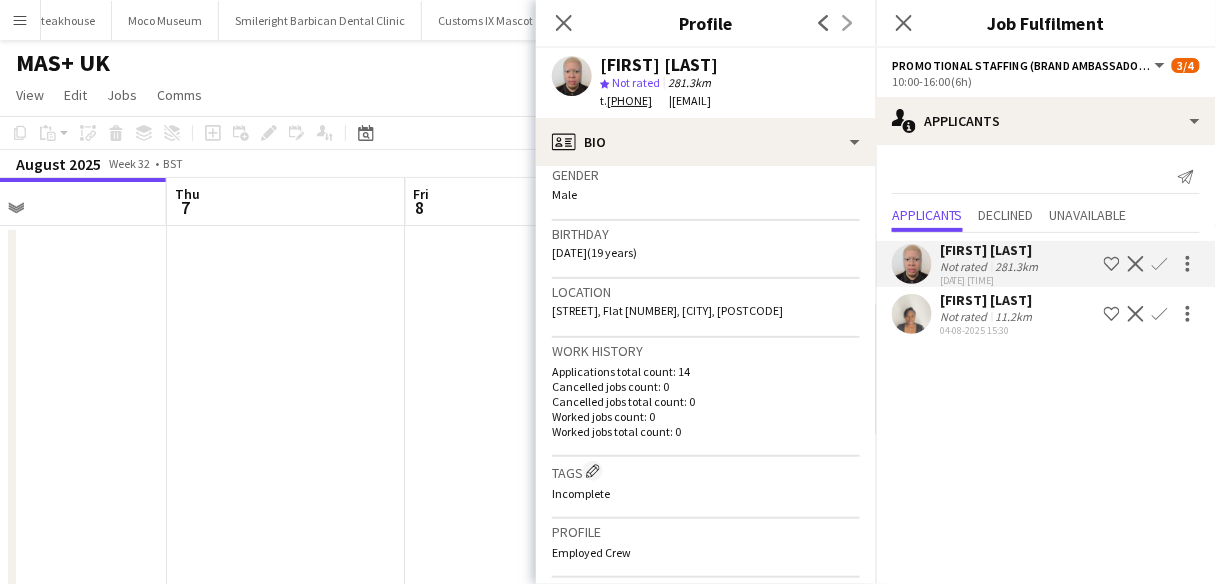 scroll, scrollTop: 322, scrollLeft: 0, axis: vertical 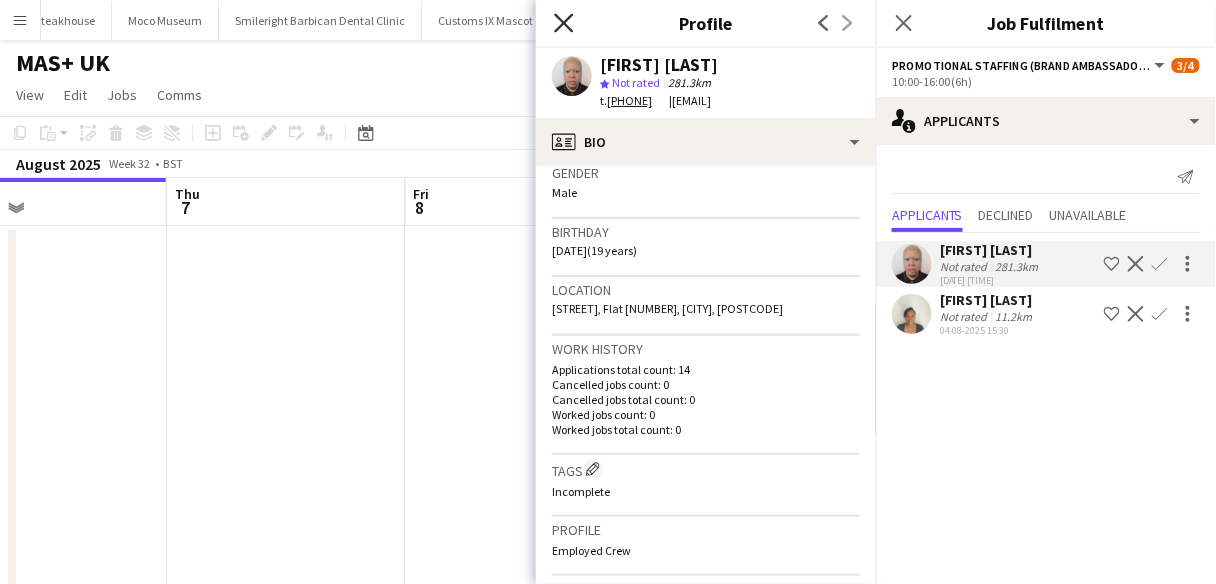 click 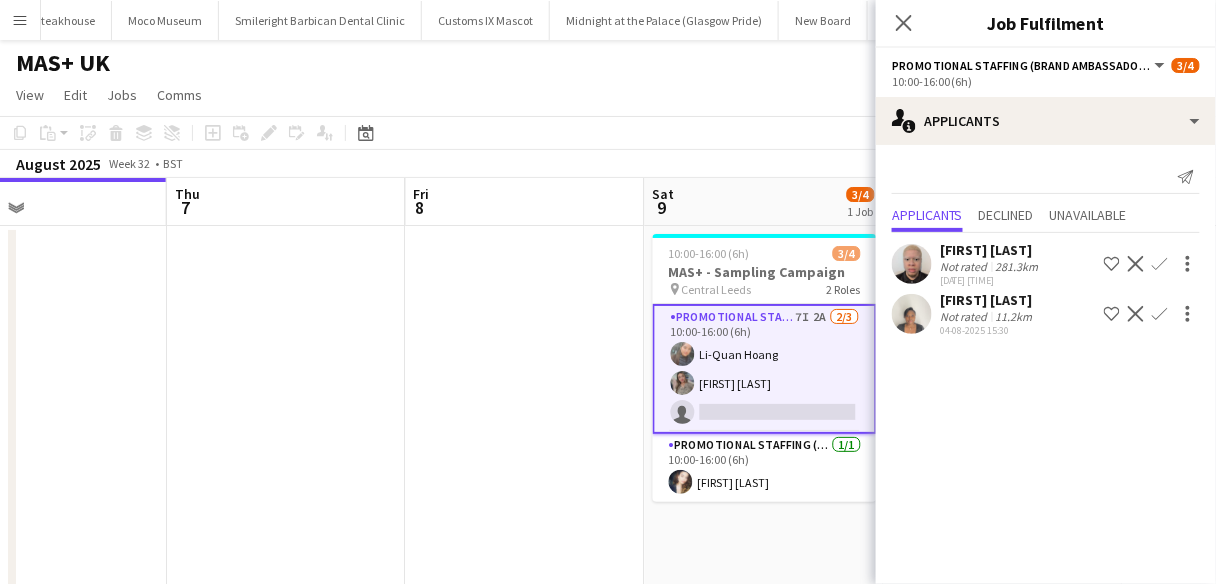 click on "Thandeka Mashazi" 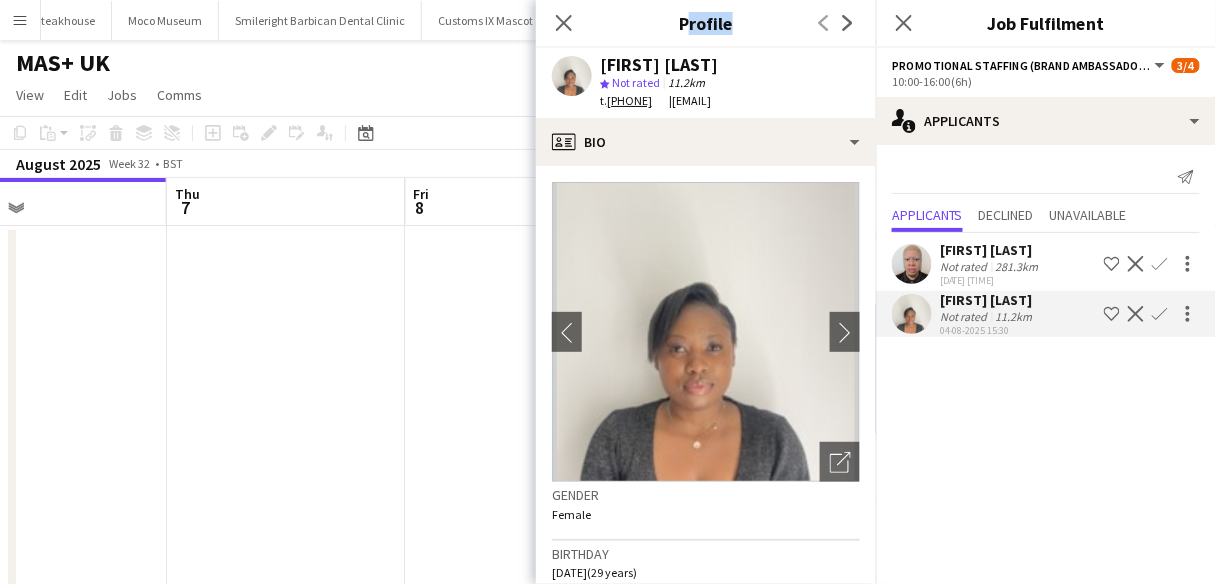 drag, startPoint x: 592, startPoint y: 55, endPoint x: 578, endPoint y: 33, distance: 26.076809 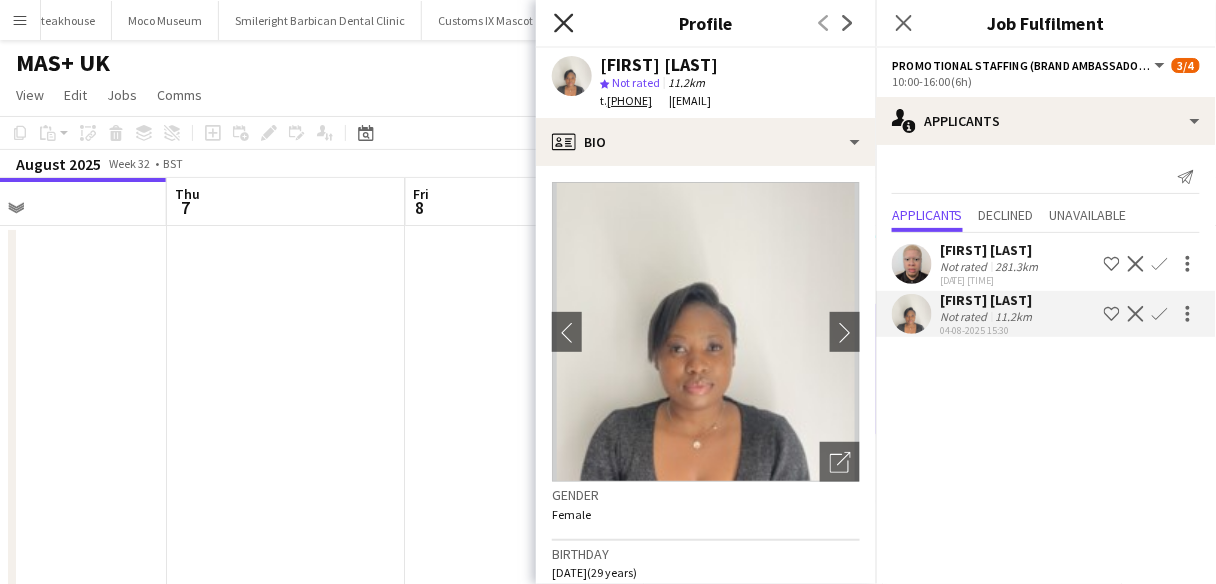click on "Close pop-in" 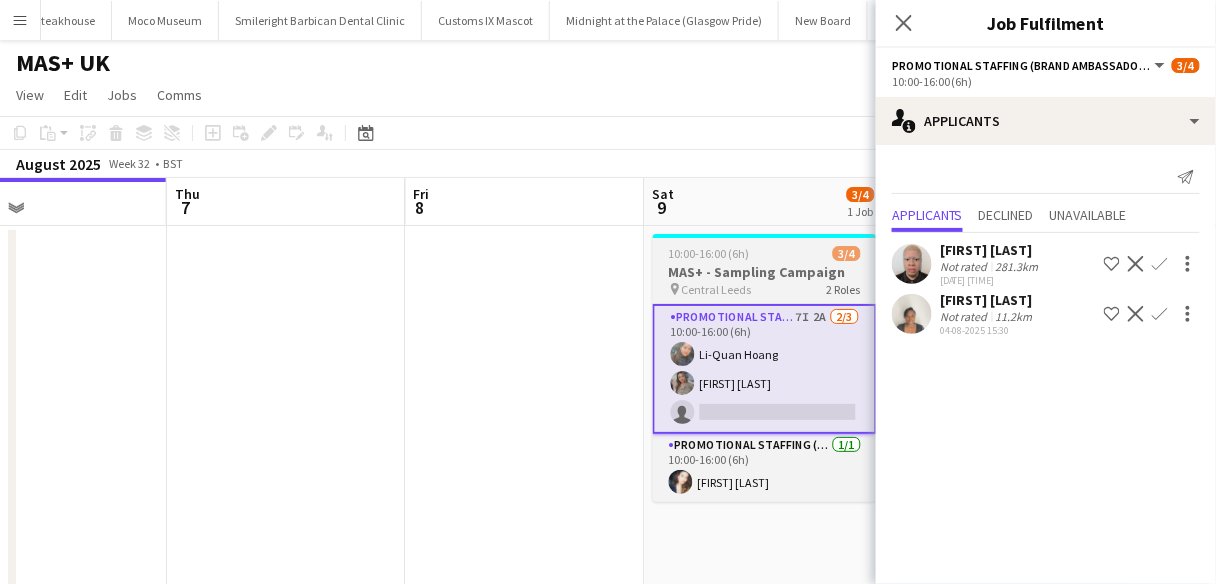 scroll, scrollTop: 0, scrollLeft: 549, axis: horizontal 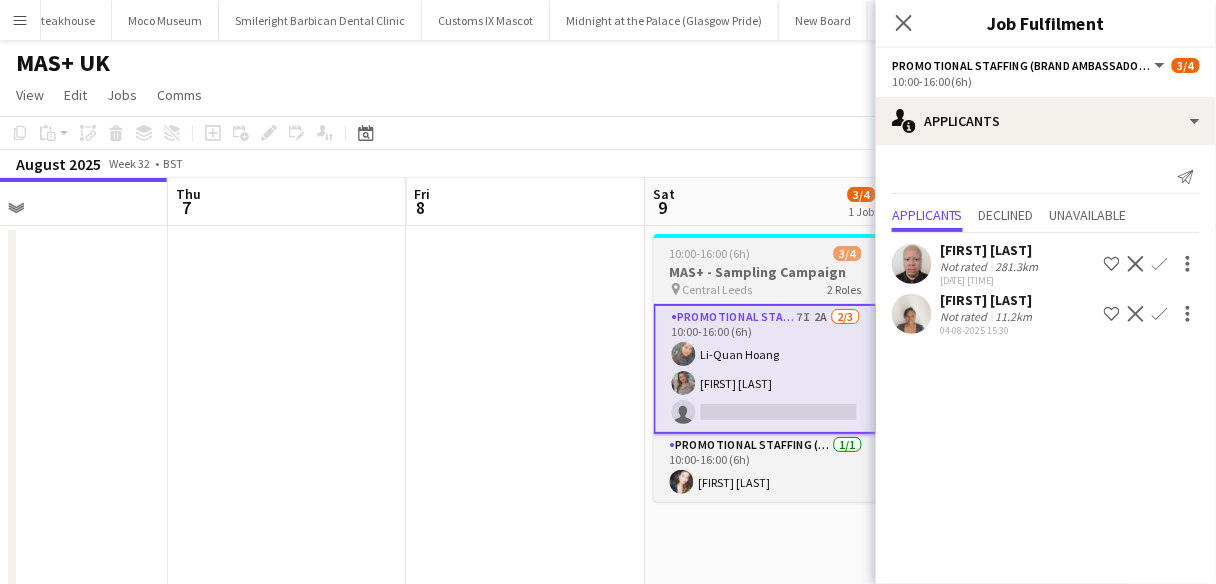 click on "MAS+ - Sampling Campaign" at bounding box center (766, 272) 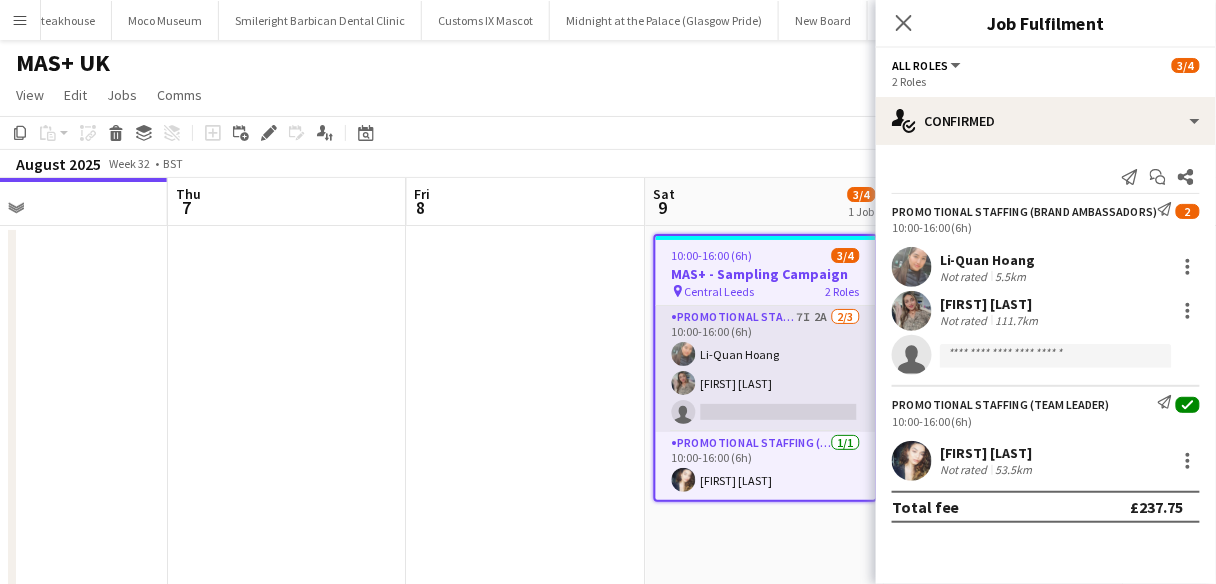 click on "Promotional Staffing (Brand Ambassadors)   7I   2A   2/3   10:00-16:00 (6h)
Li-Quan Hoang Eima Karim
single-neutral-actions" at bounding box center [766, 369] 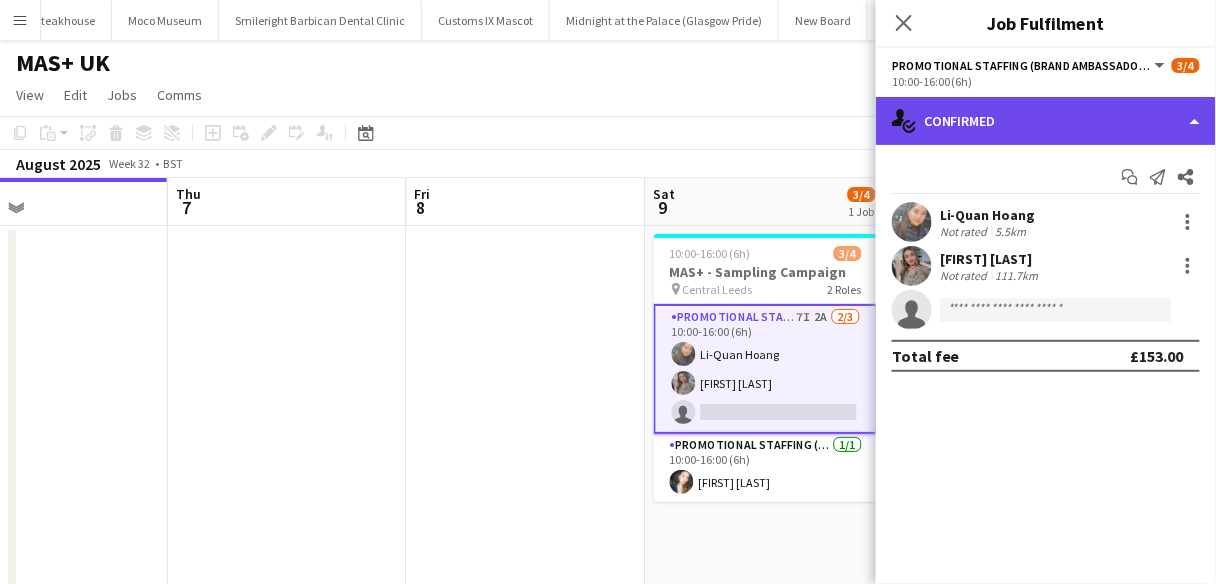 click on "single-neutral-actions-check-2
Confirmed" 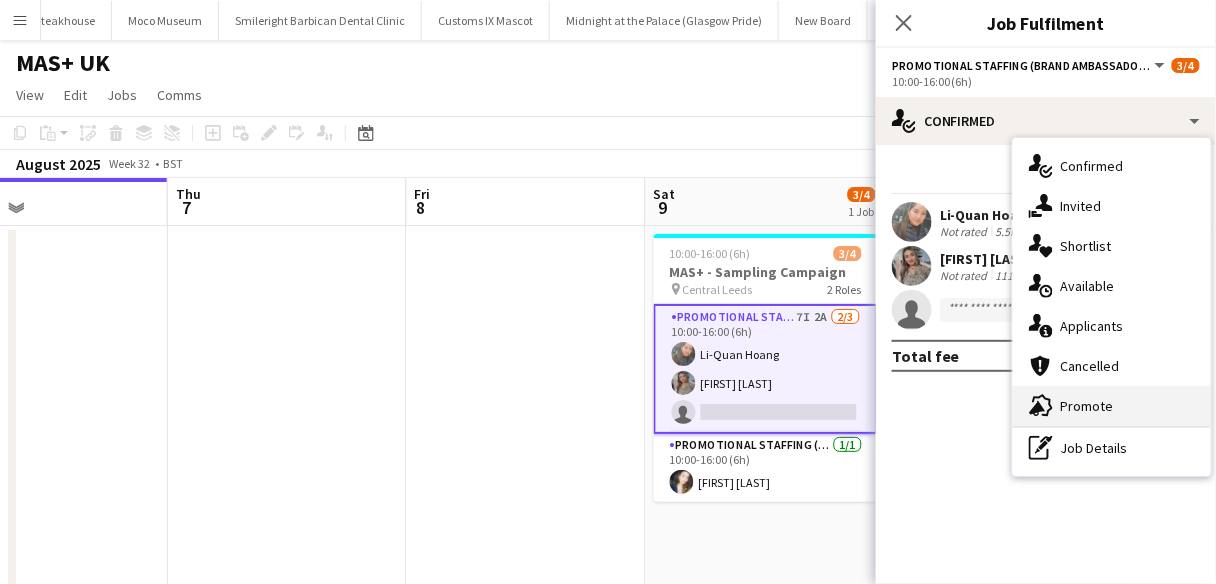click on "advertising-megaphone
Promote" at bounding box center [1112, 406] 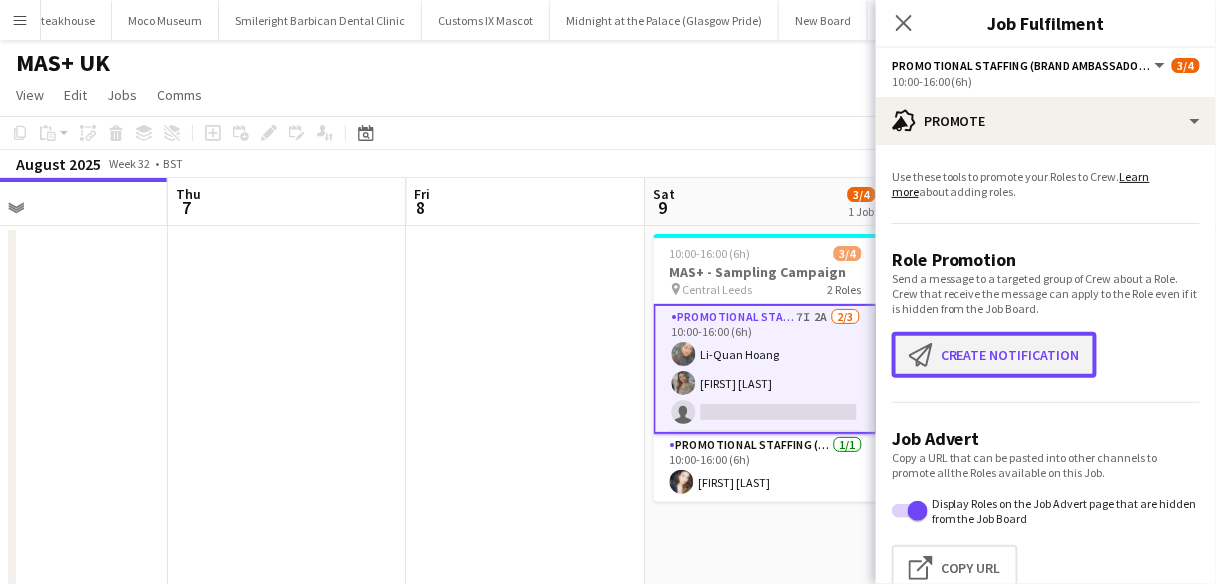 click on "Create notification
Create notification" at bounding box center (994, 355) 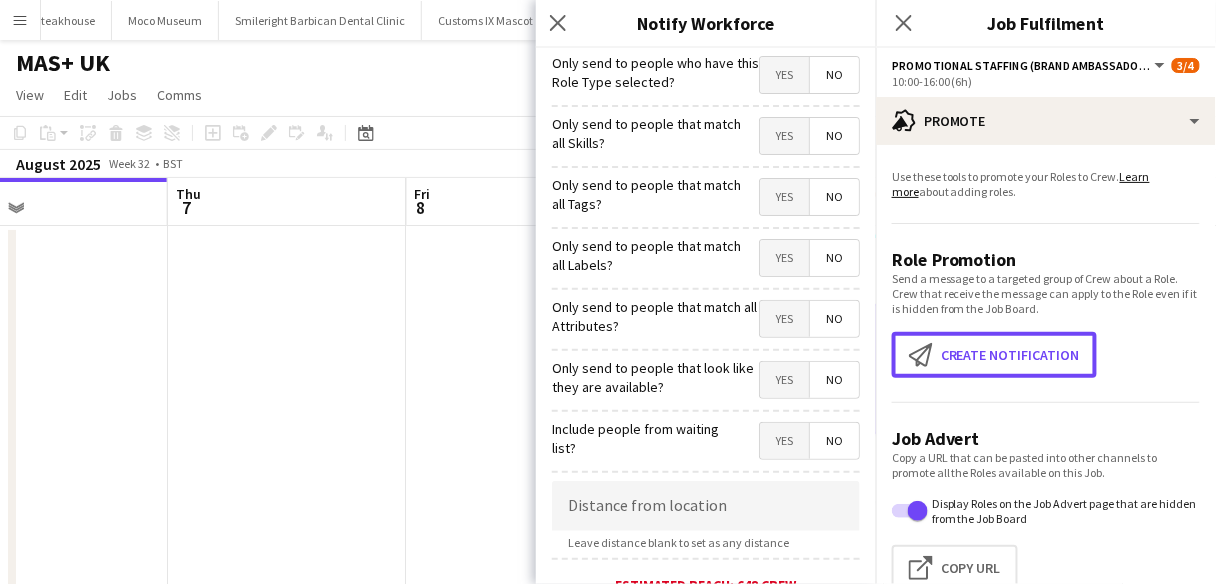scroll, scrollTop: 160, scrollLeft: 0, axis: vertical 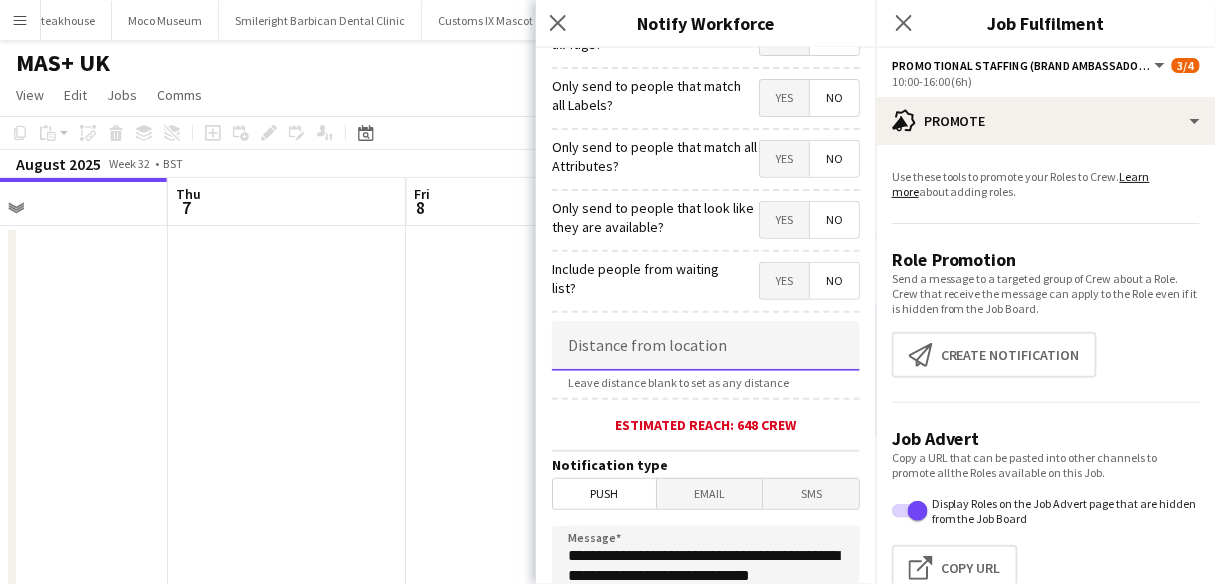 click 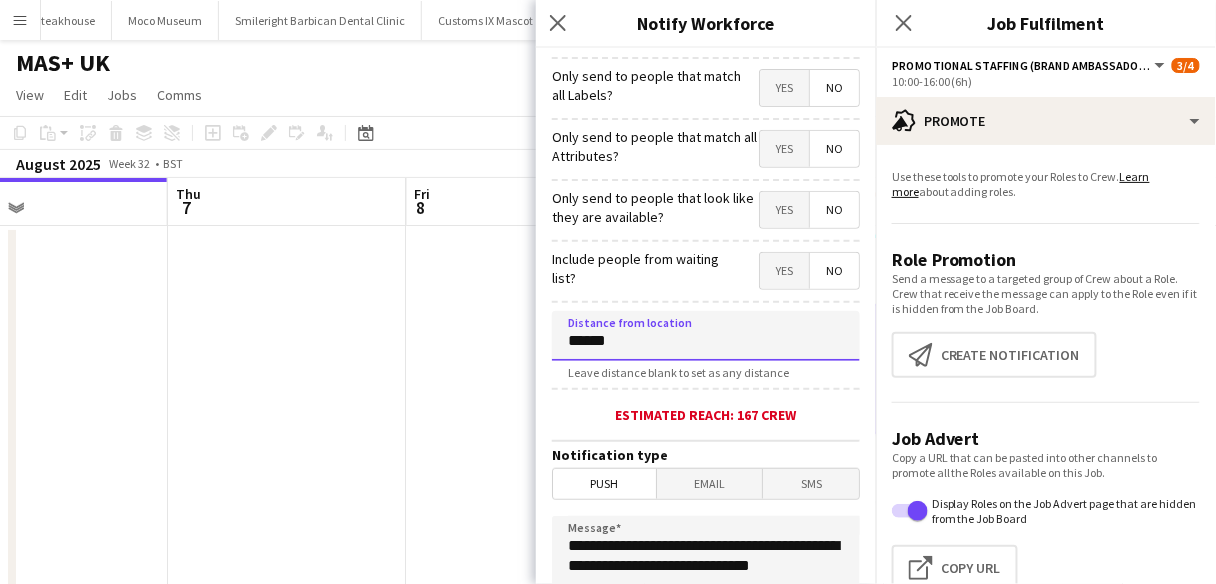 scroll, scrollTop: 172, scrollLeft: 0, axis: vertical 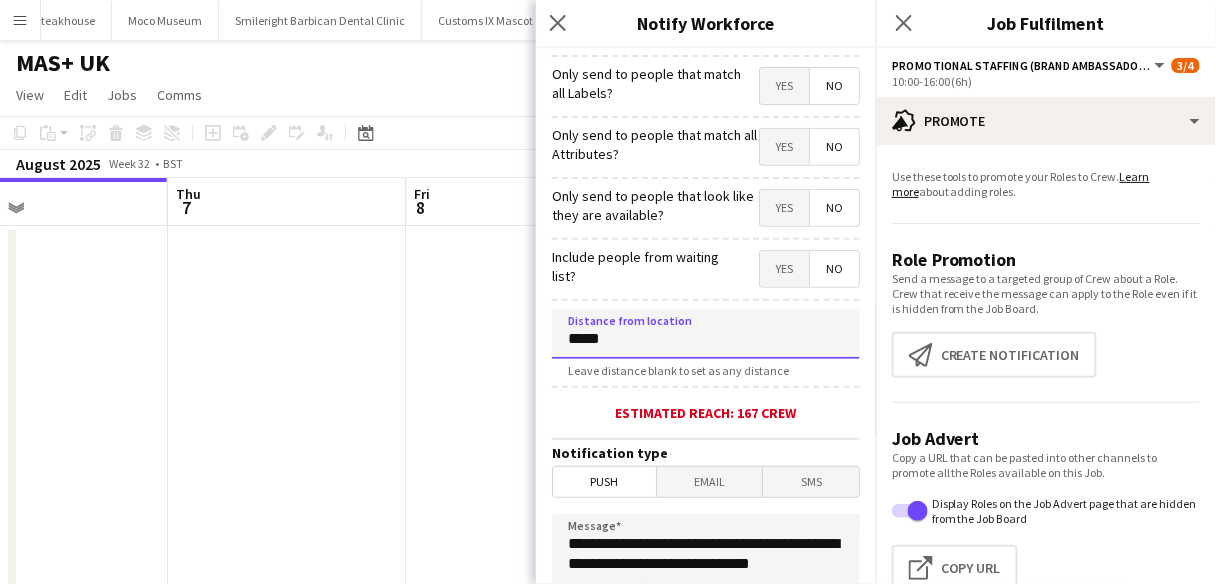 type on "****" 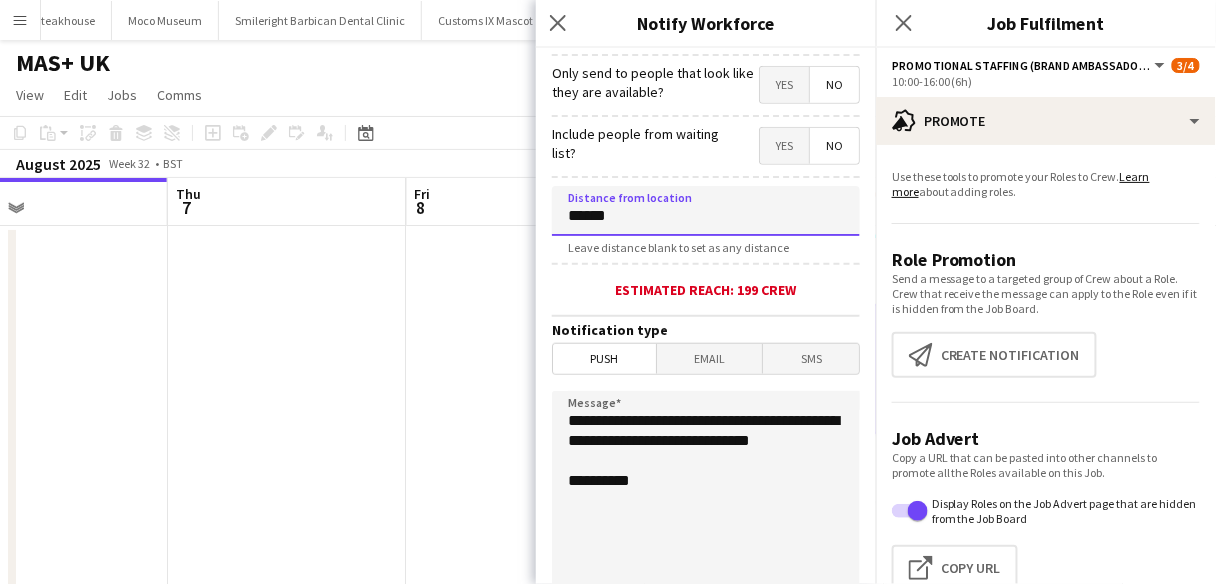 scroll, scrollTop: 296, scrollLeft: 0, axis: vertical 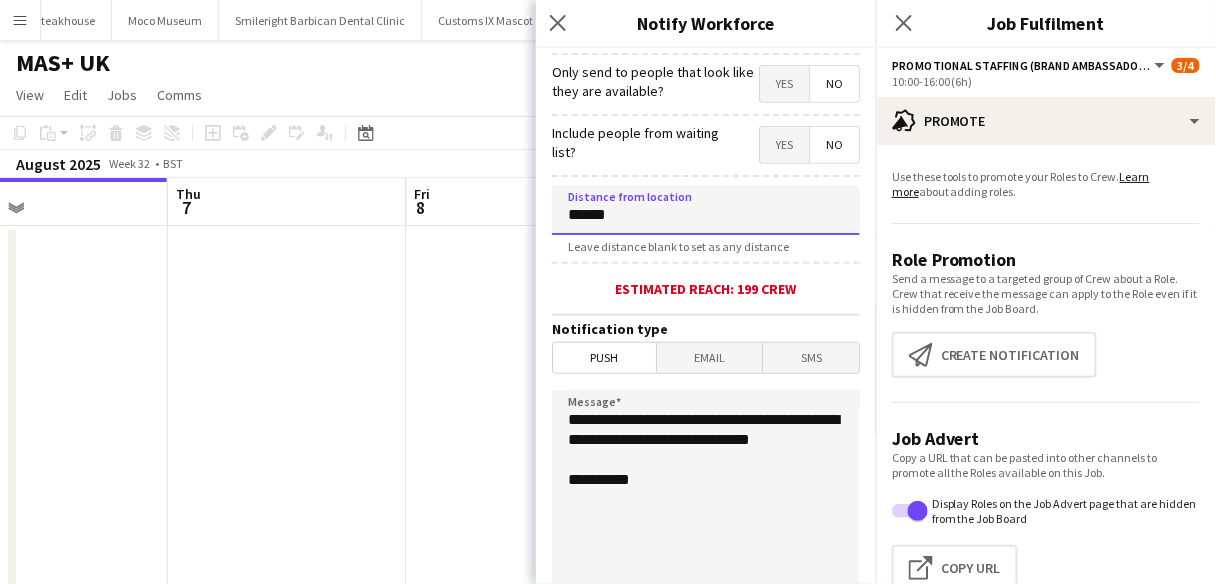 type on "******" 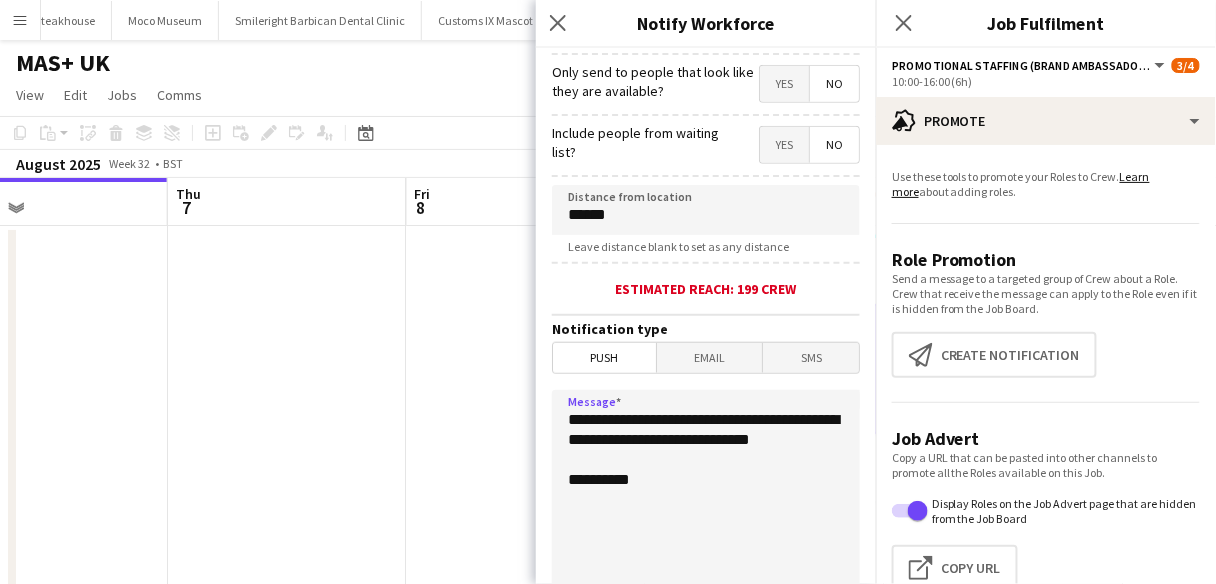 drag, startPoint x: 689, startPoint y: 458, endPoint x: 693, endPoint y: 405, distance: 53.15073 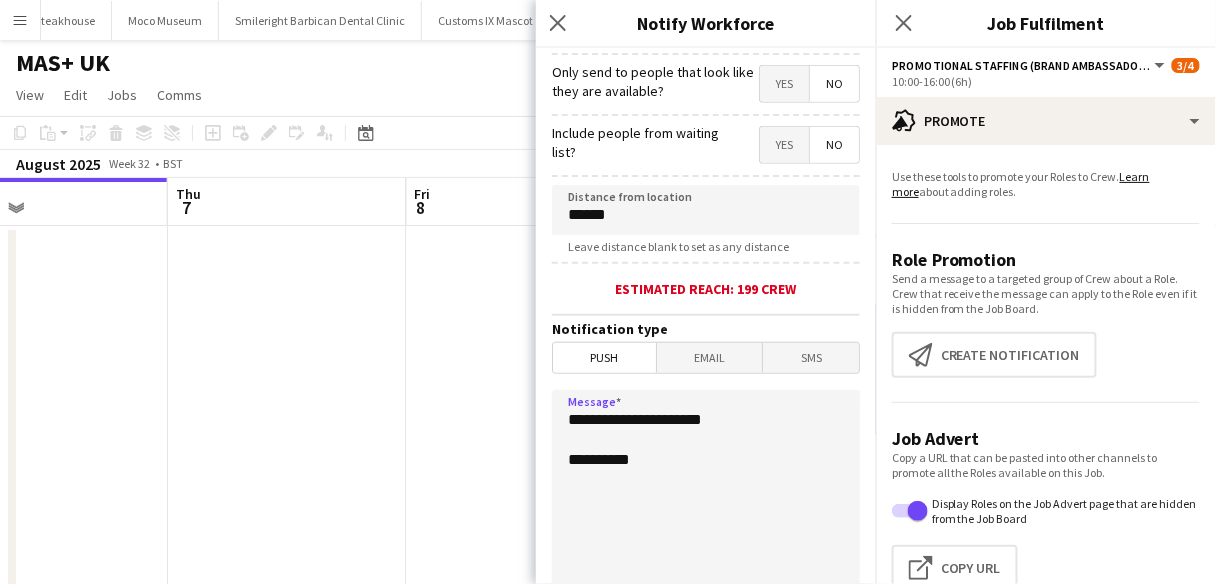 type on "**********" 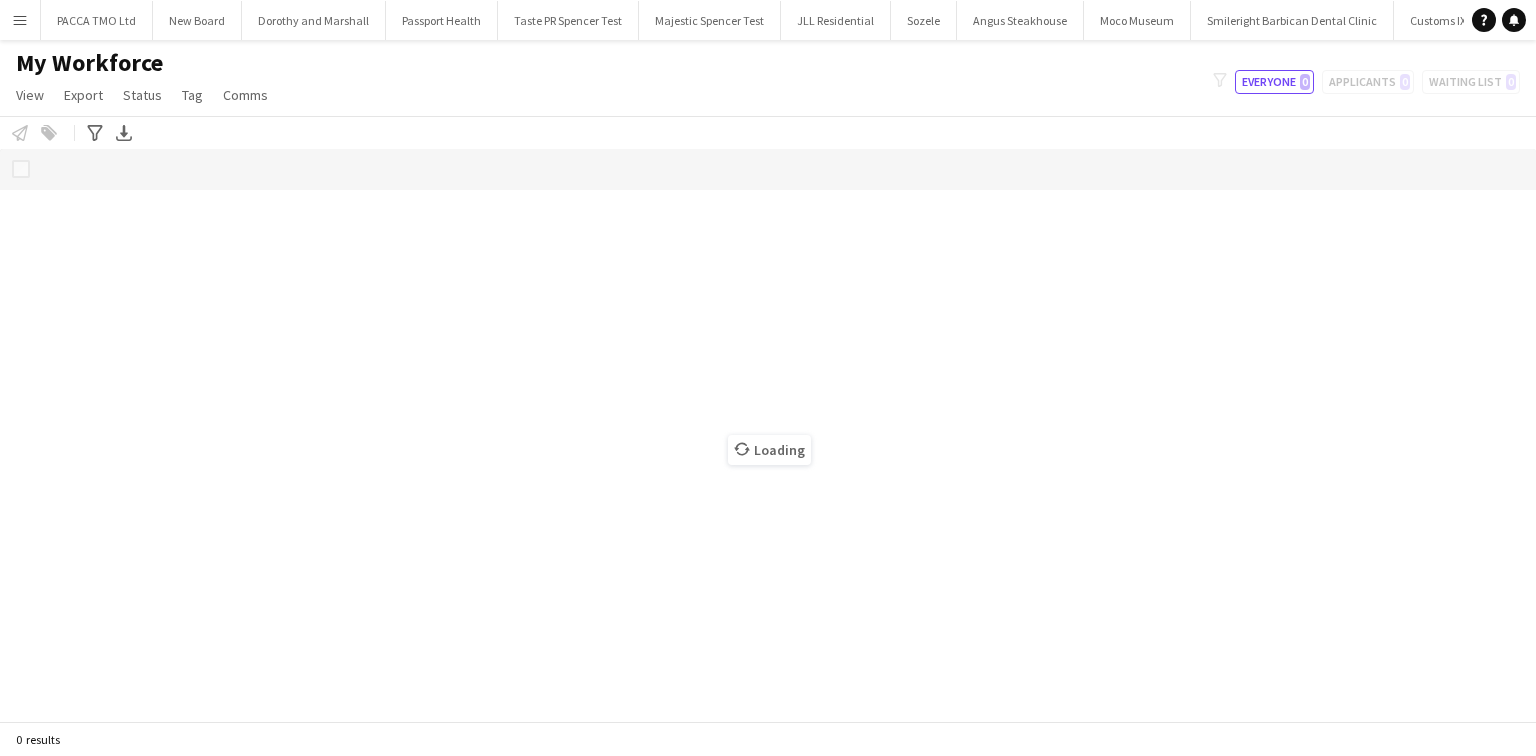 scroll, scrollTop: 0, scrollLeft: 0, axis: both 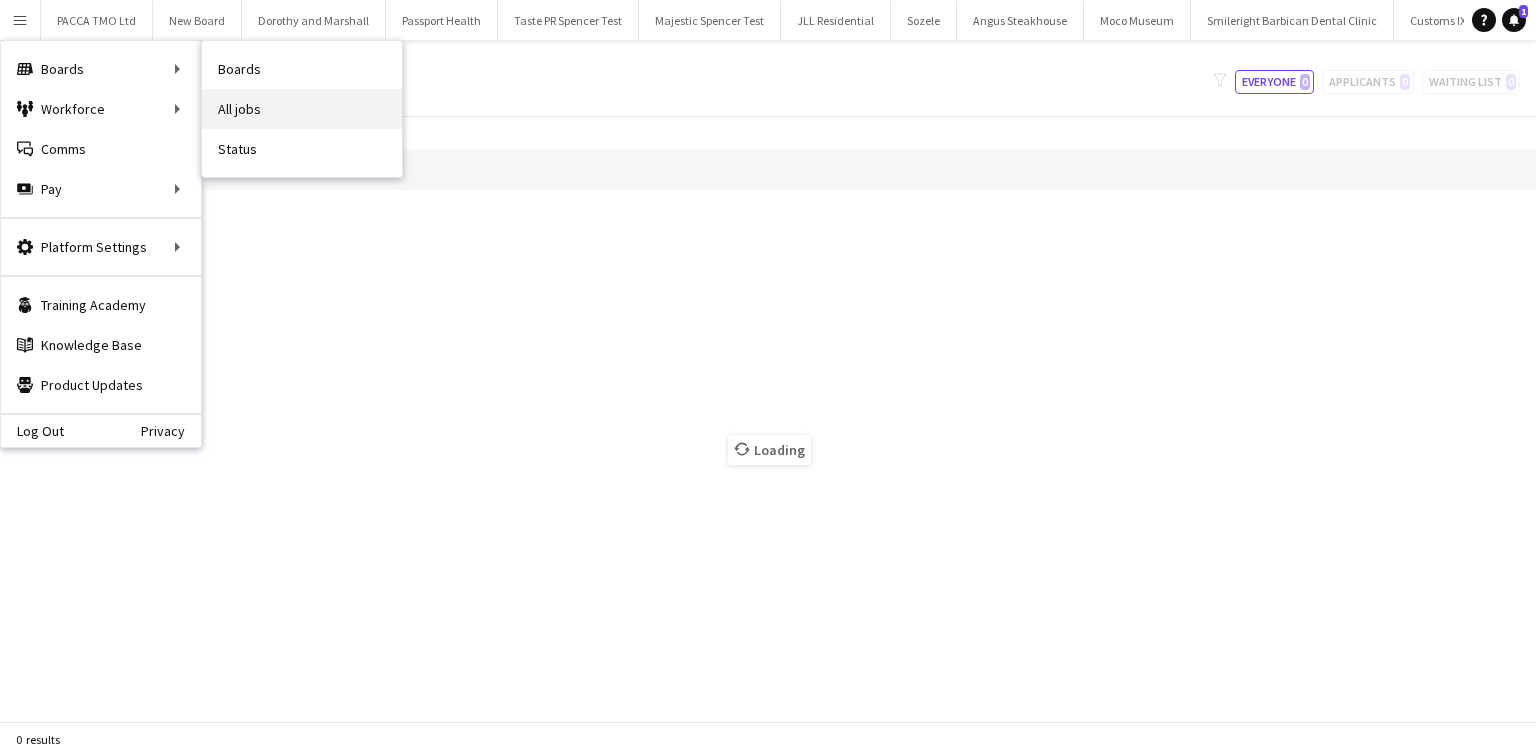 click on "All jobs" at bounding box center (302, 109) 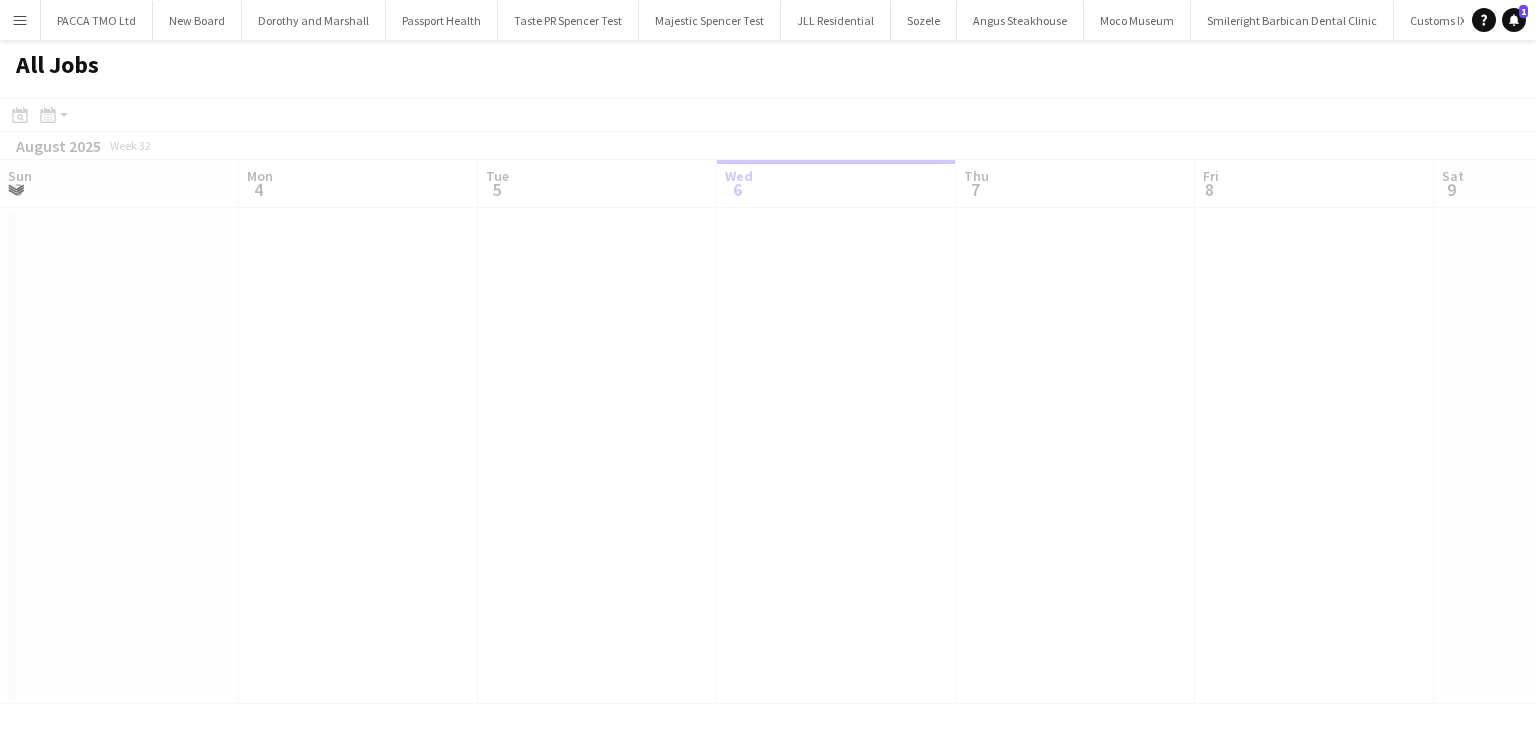 scroll, scrollTop: 0, scrollLeft: 478, axis: horizontal 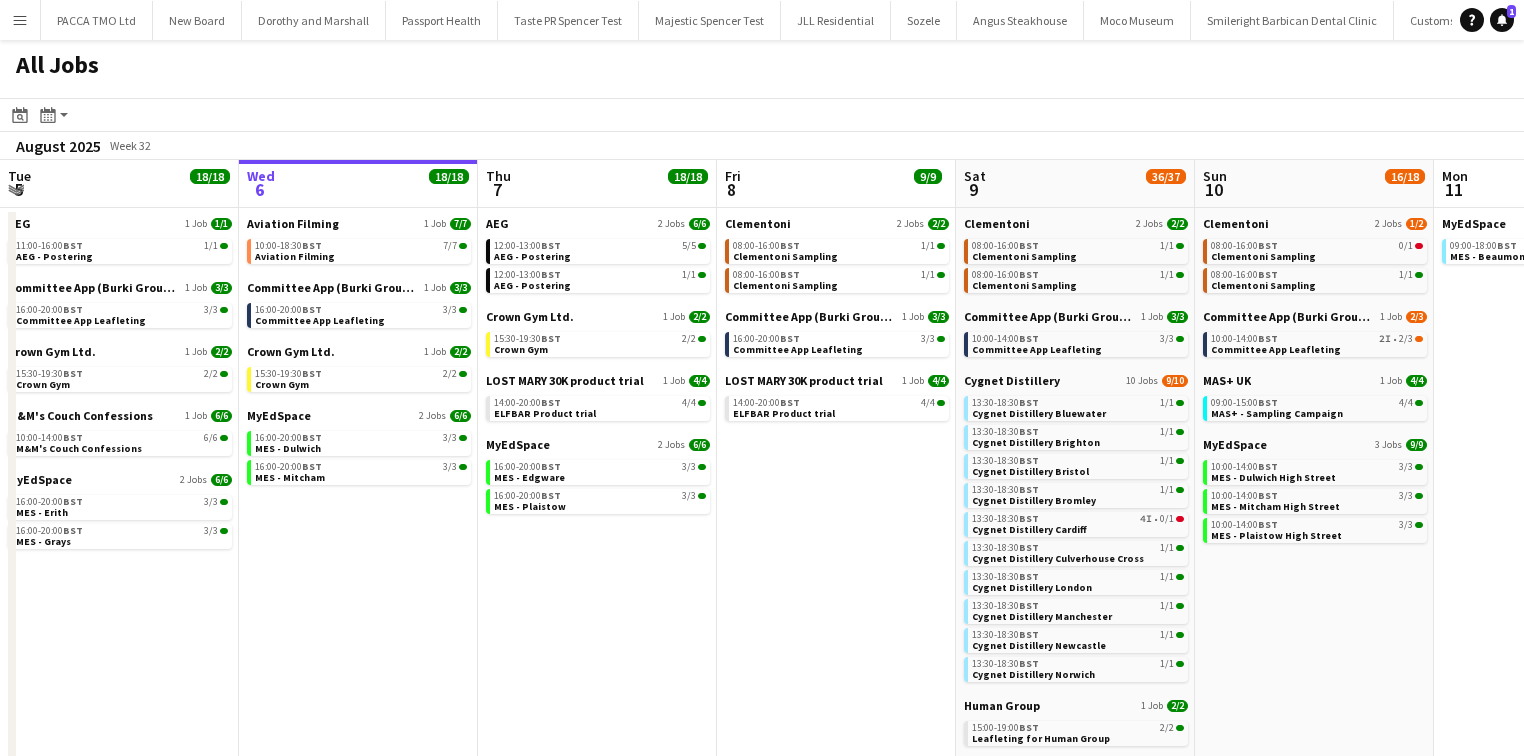 click on "Menu" at bounding box center (20, 20) 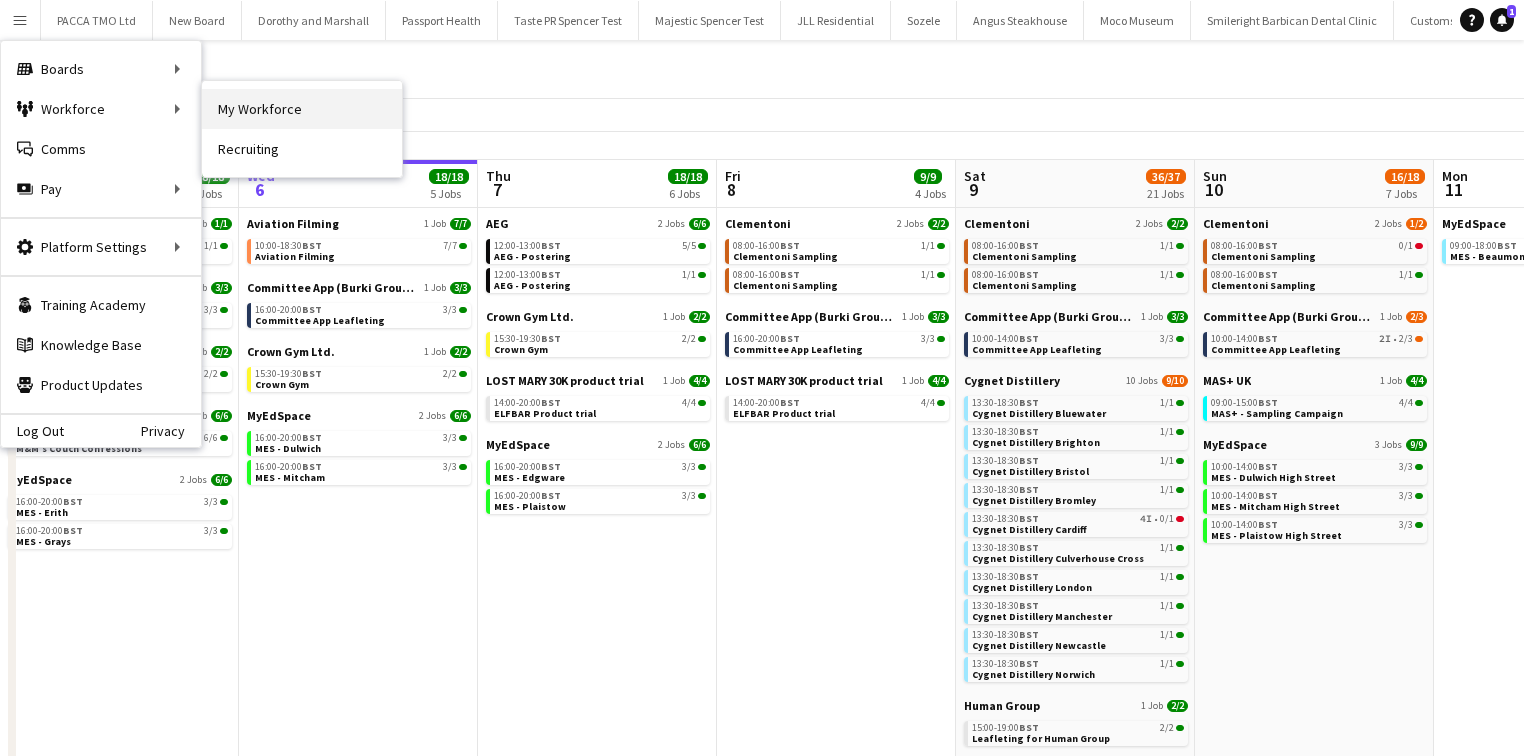 click on "My Workforce" at bounding box center (302, 109) 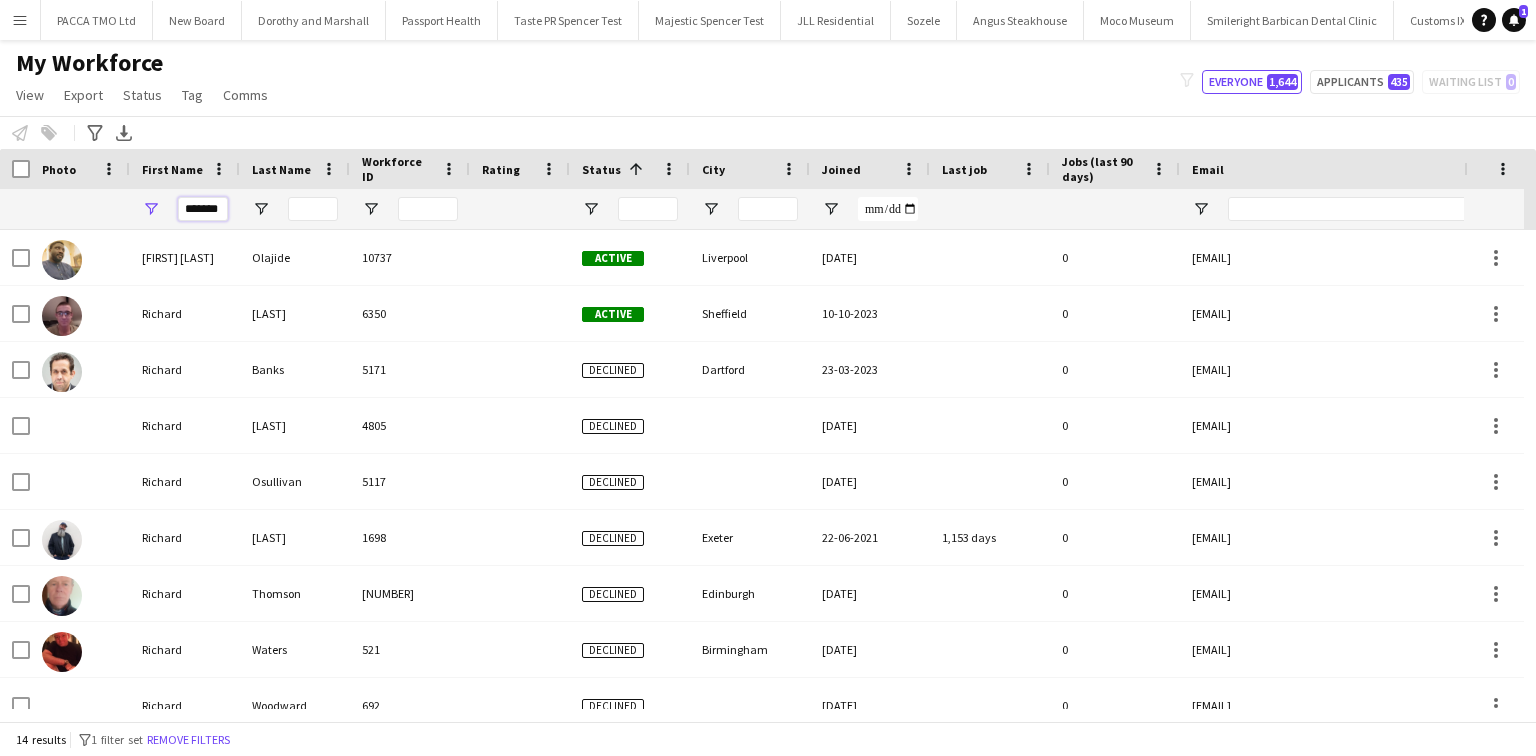 click on "*******" at bounding box center [203, 209] 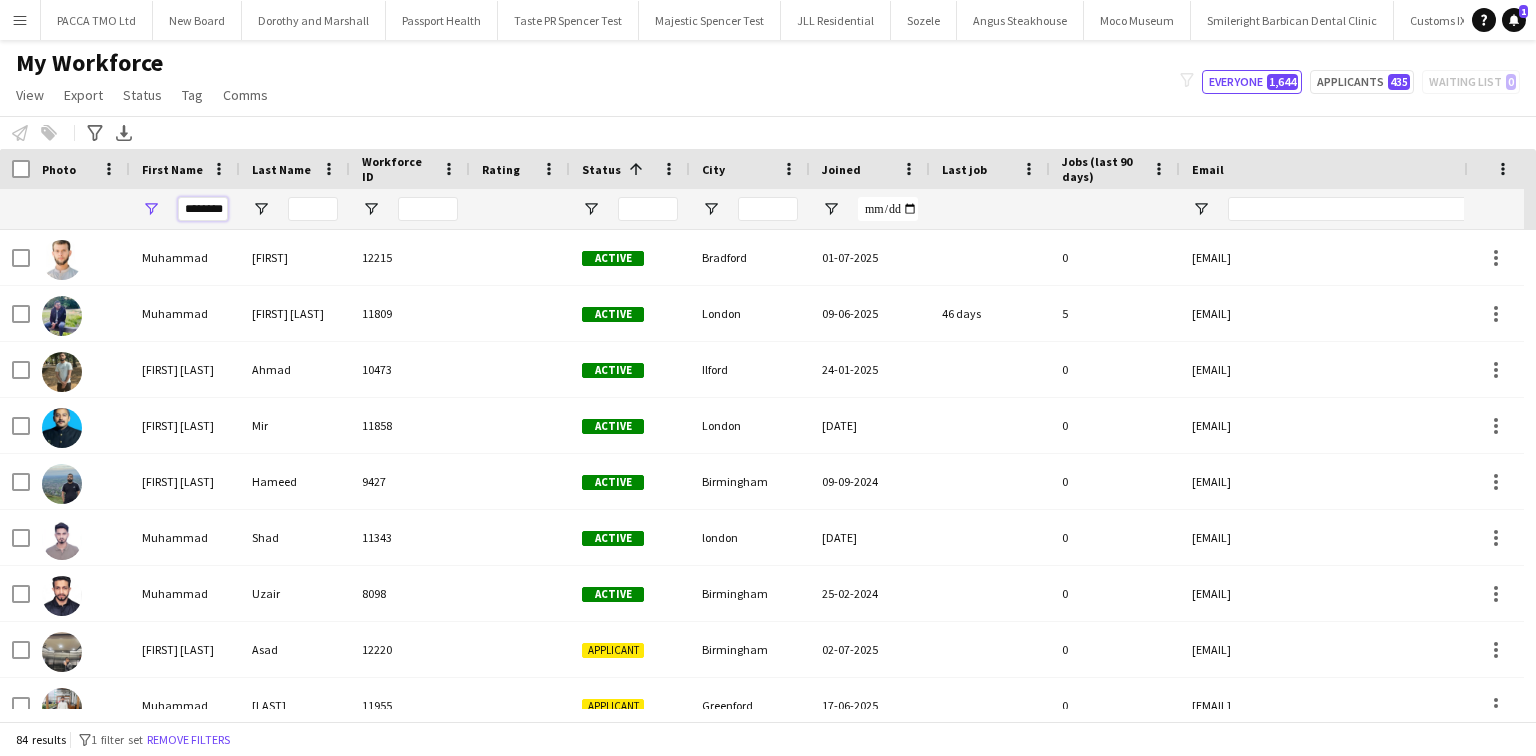 scroll, scrollTop: 0, scrollLeft: 20, axis: horizontal 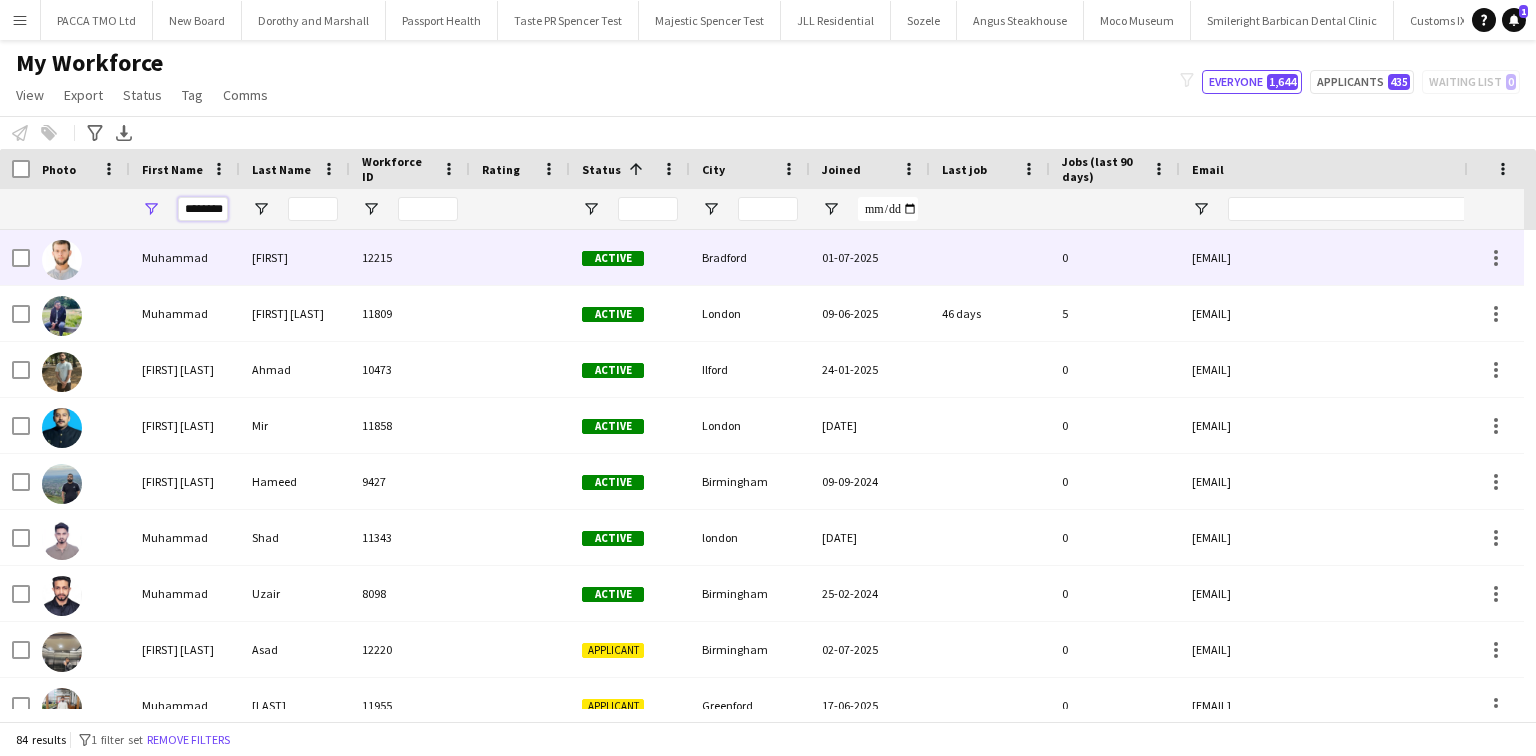 type on "********" 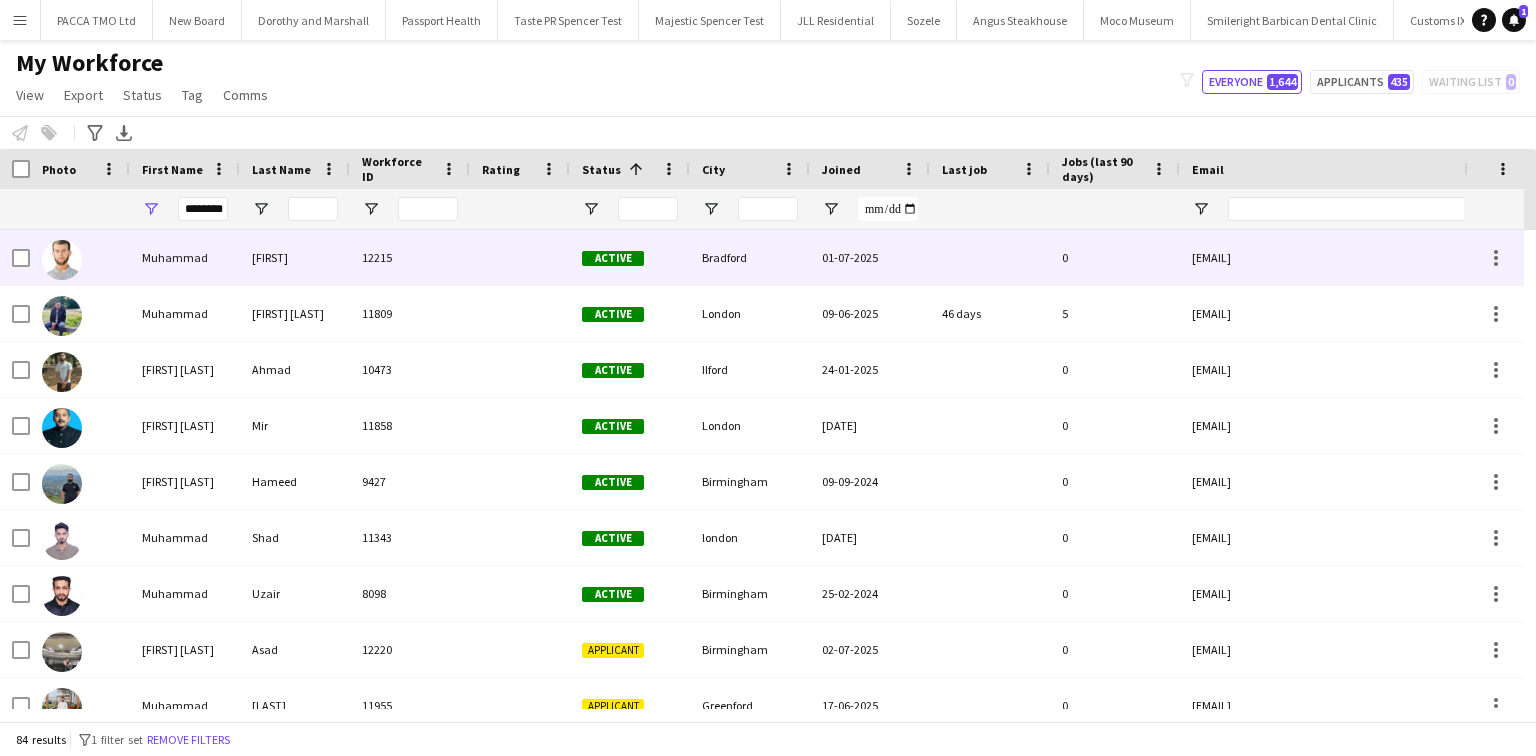 scroll, scrollTop: 0, scrollLeft: 0, axis: both 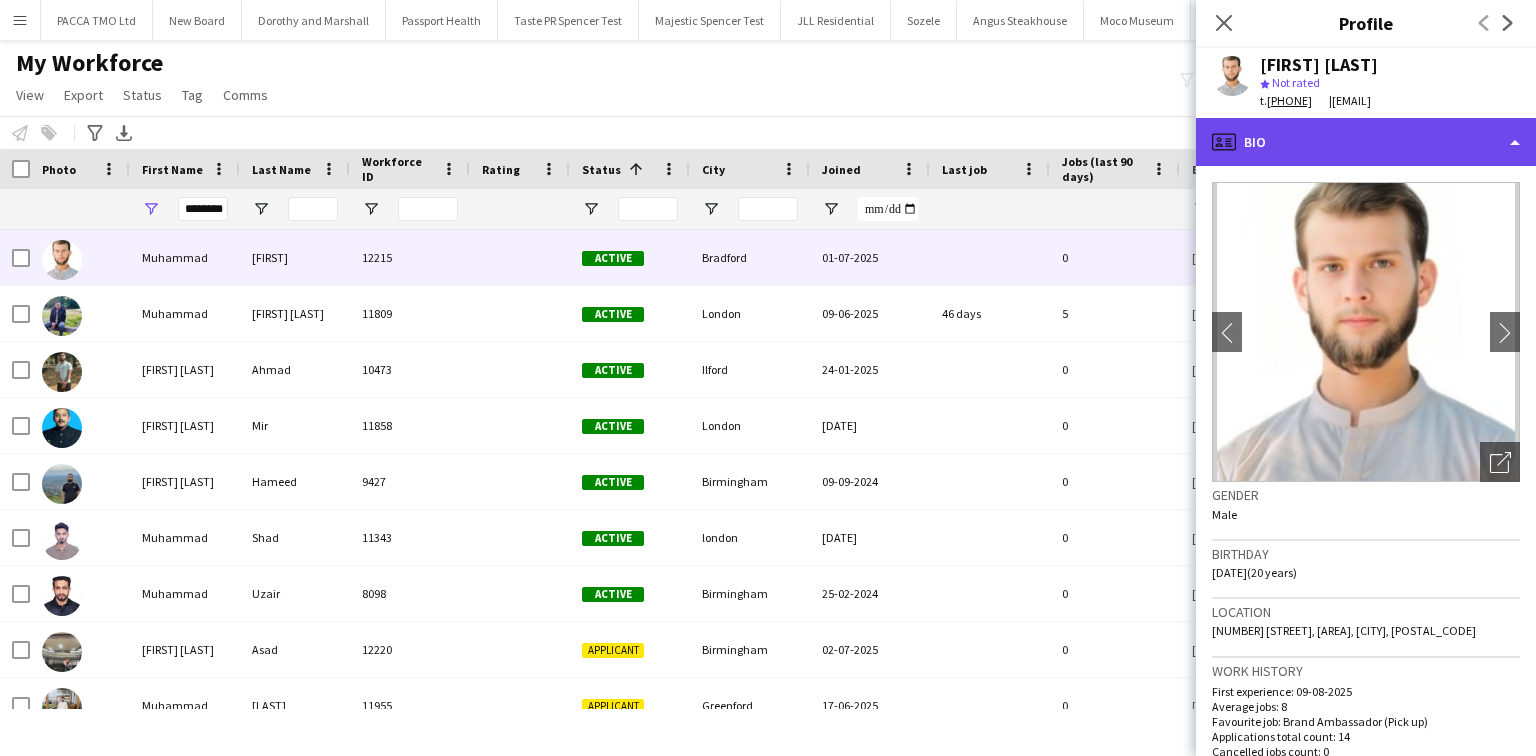 click on "profile
Bio" 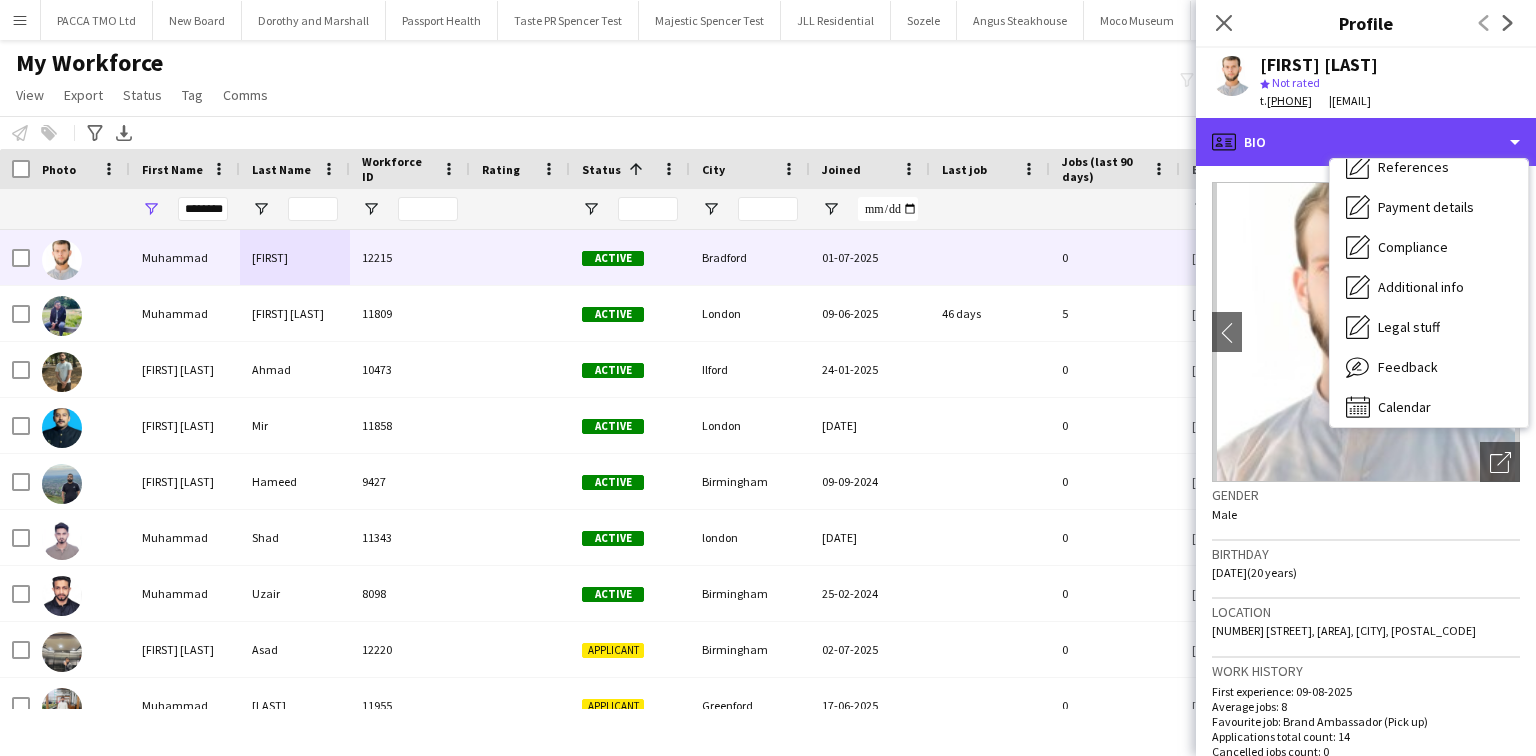 scroll, scrollTop: 228, scrollLeft: 0, axis: vertical 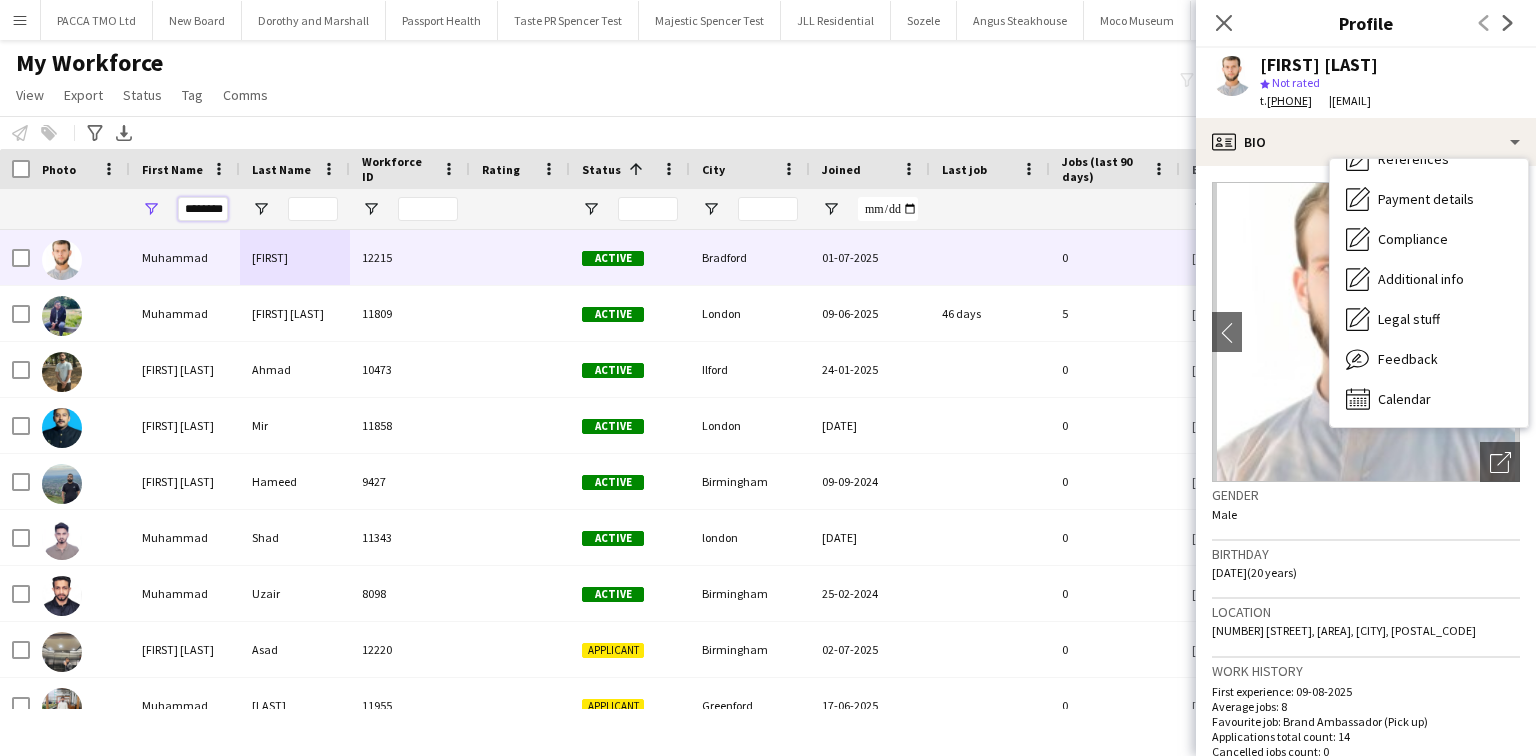 click on "********" at bounding box center [203, 209] 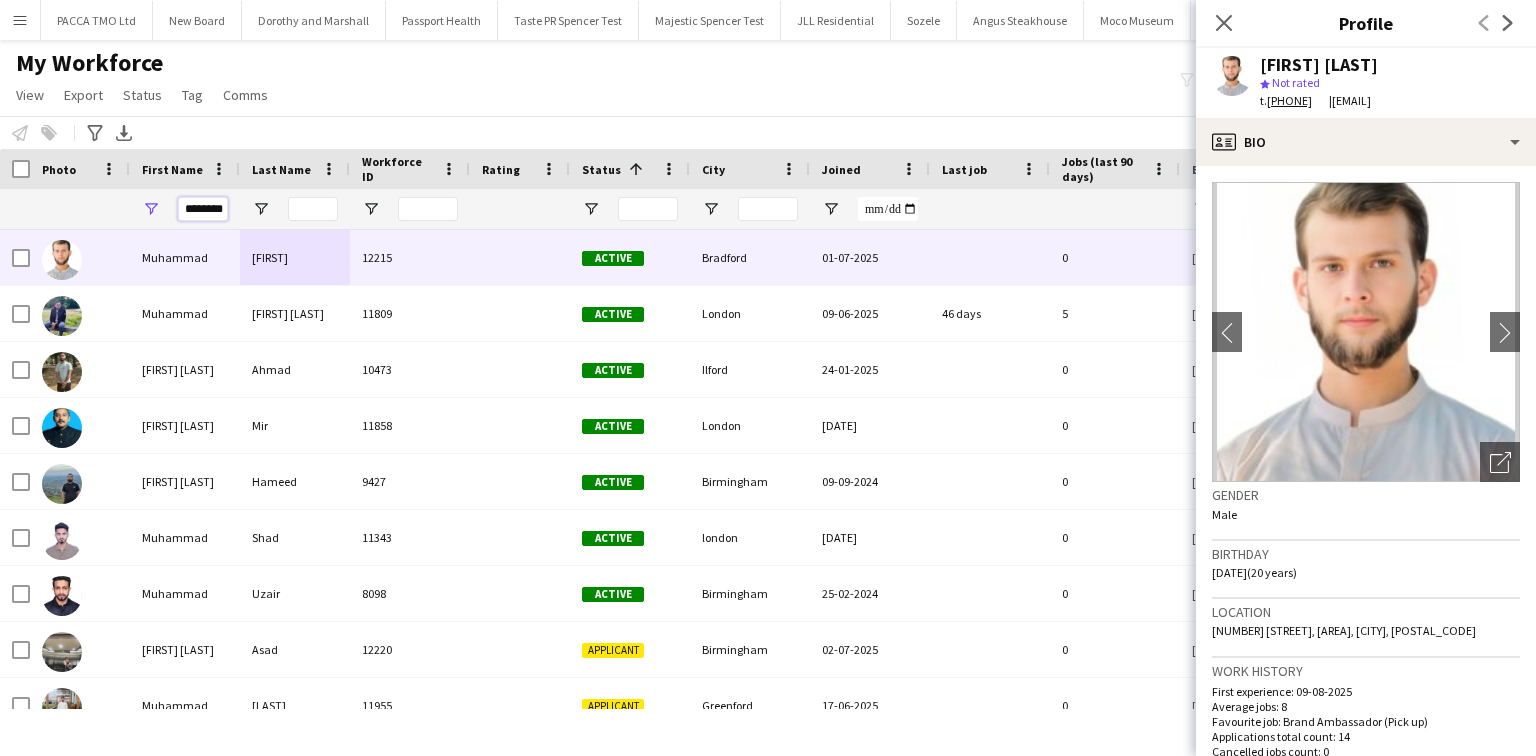 click on "********" at bounding box center [203, 209] 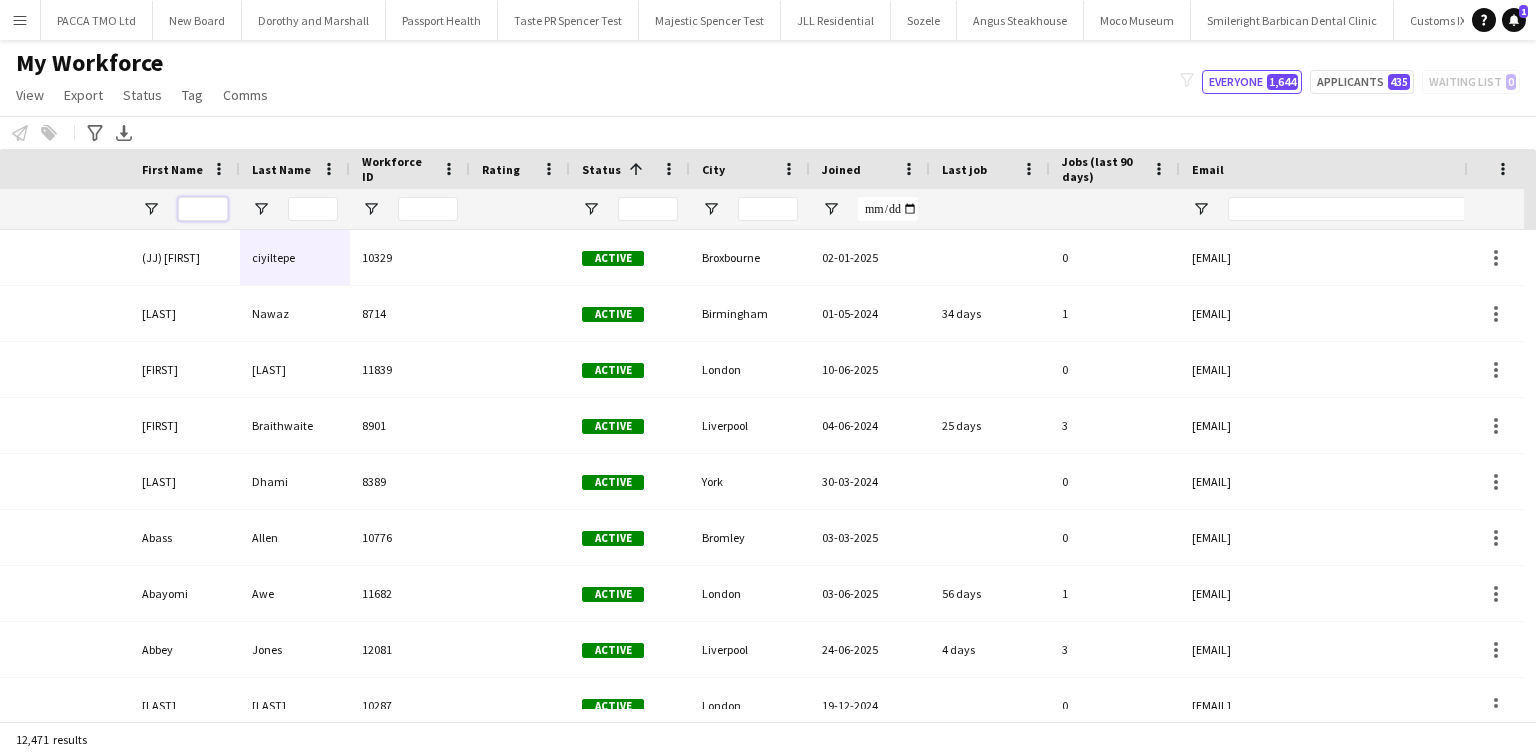scroll, scrollTop: 0, scrollLeft: 417, axis: horizontal 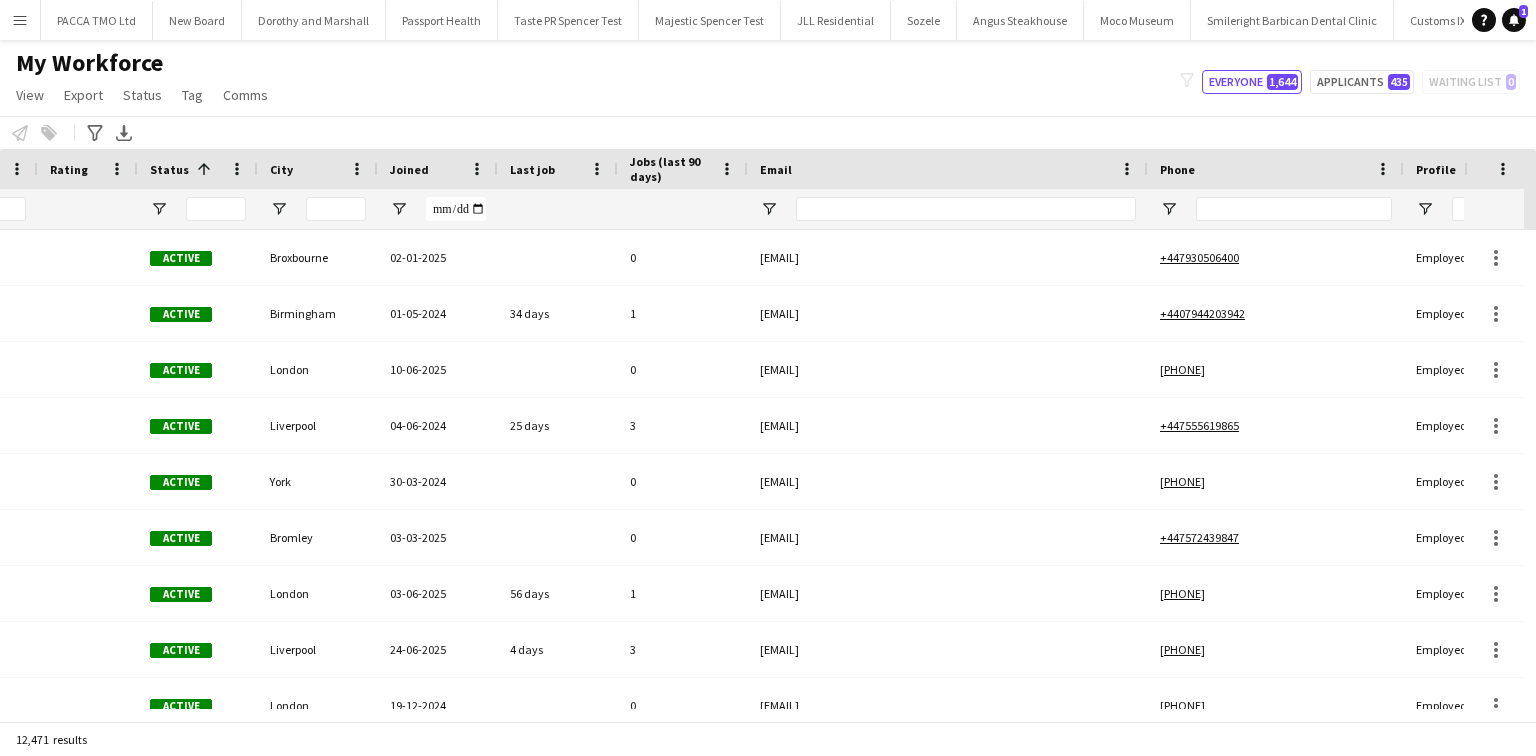 type 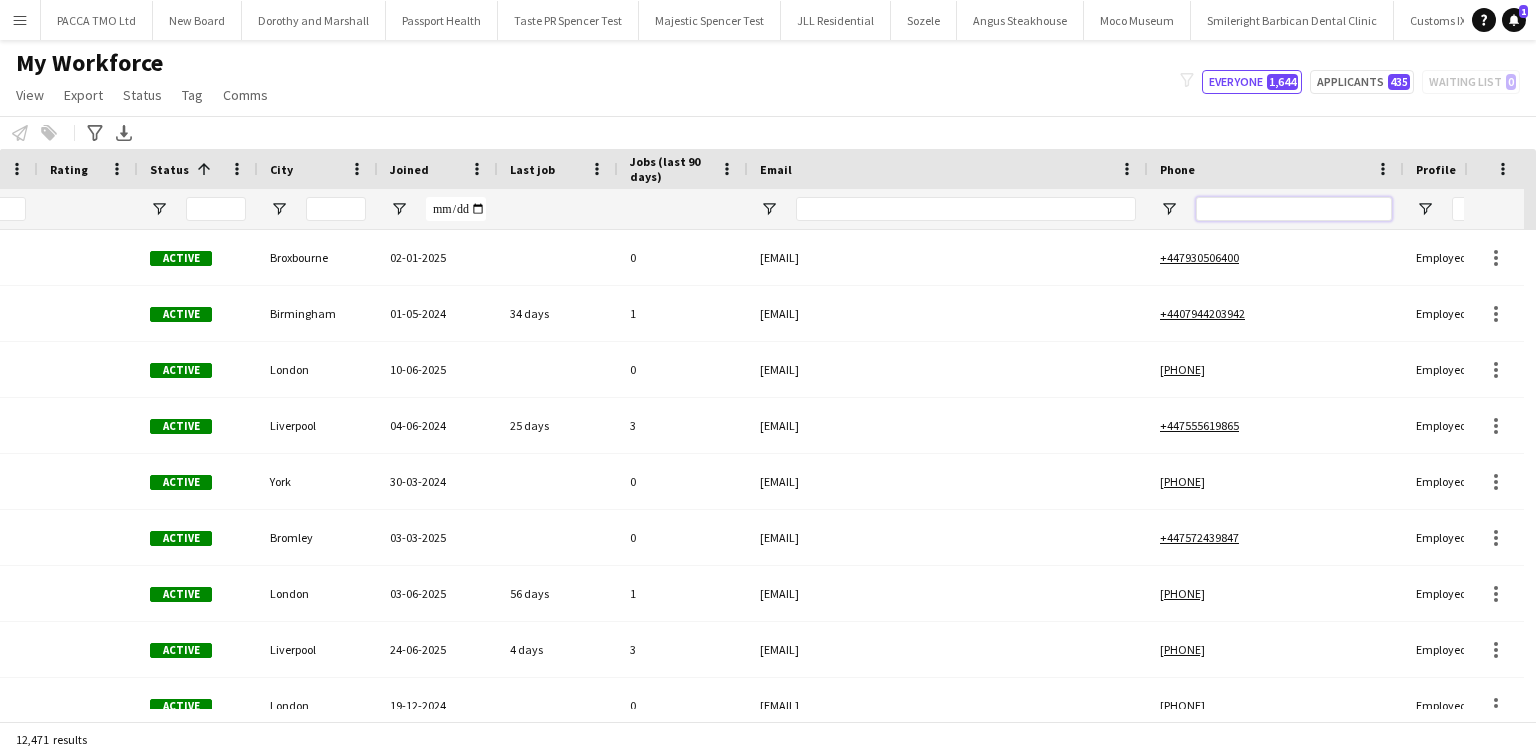 click at bounding box center (1294, 209) 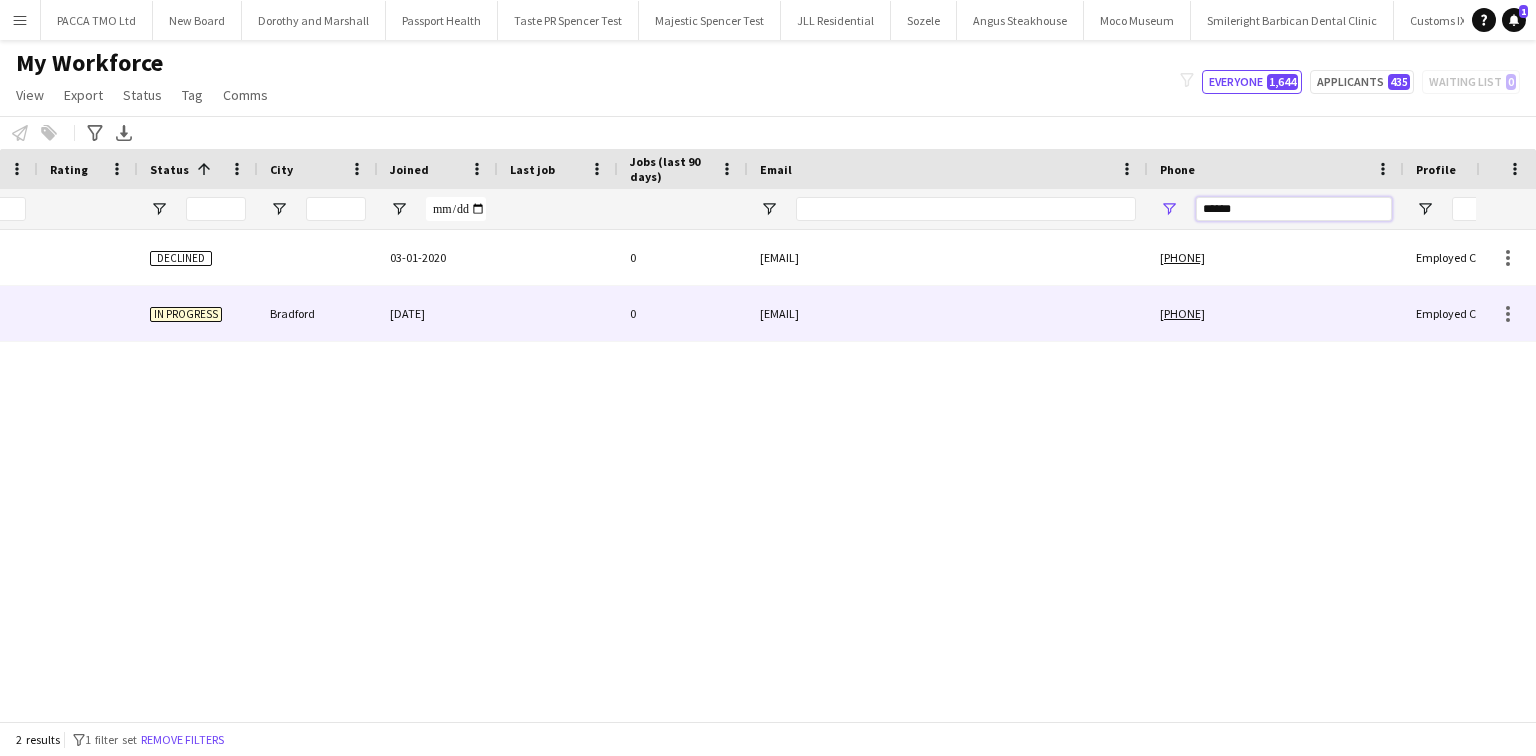 type on "******" 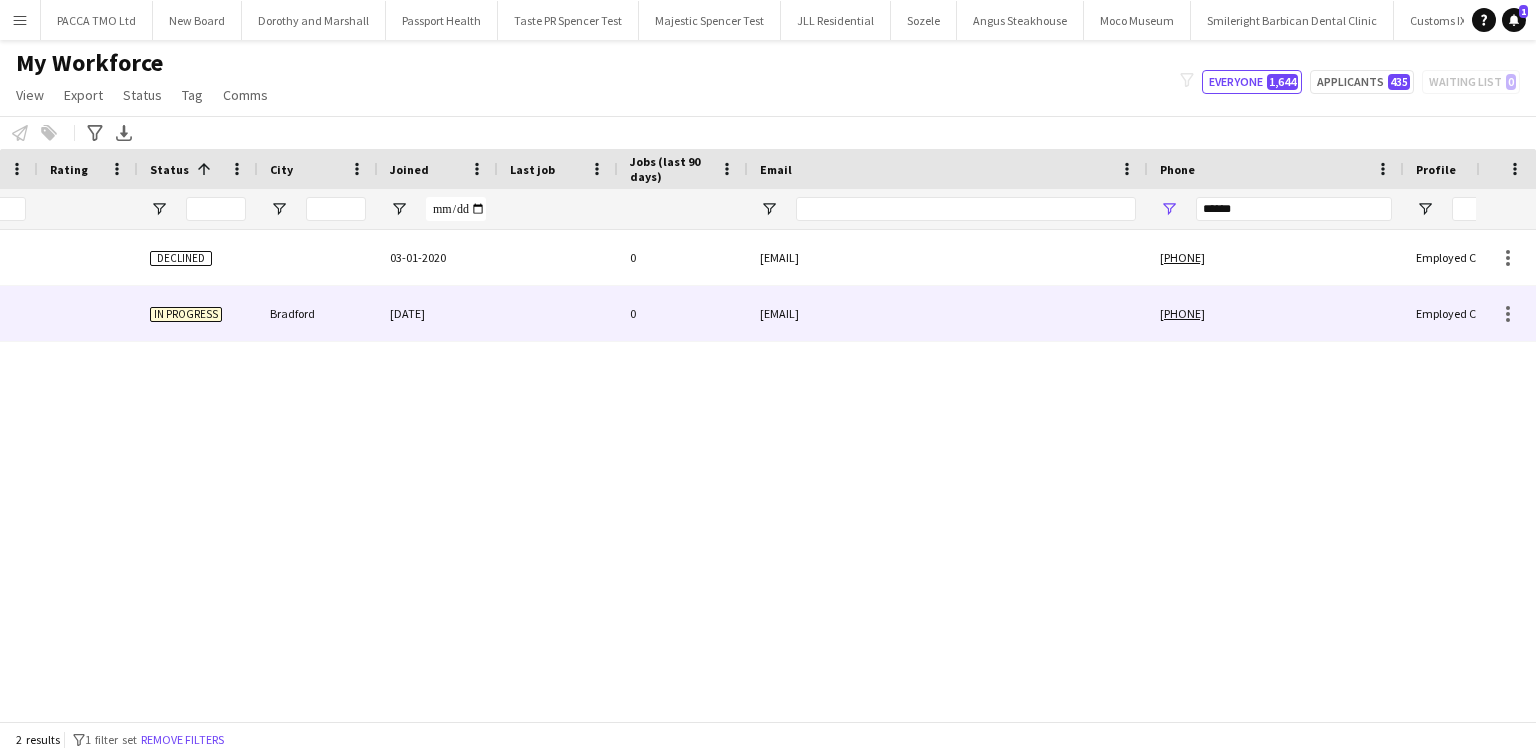 click on "malimughal713@gmail.com" at bounding box center (948, 313) 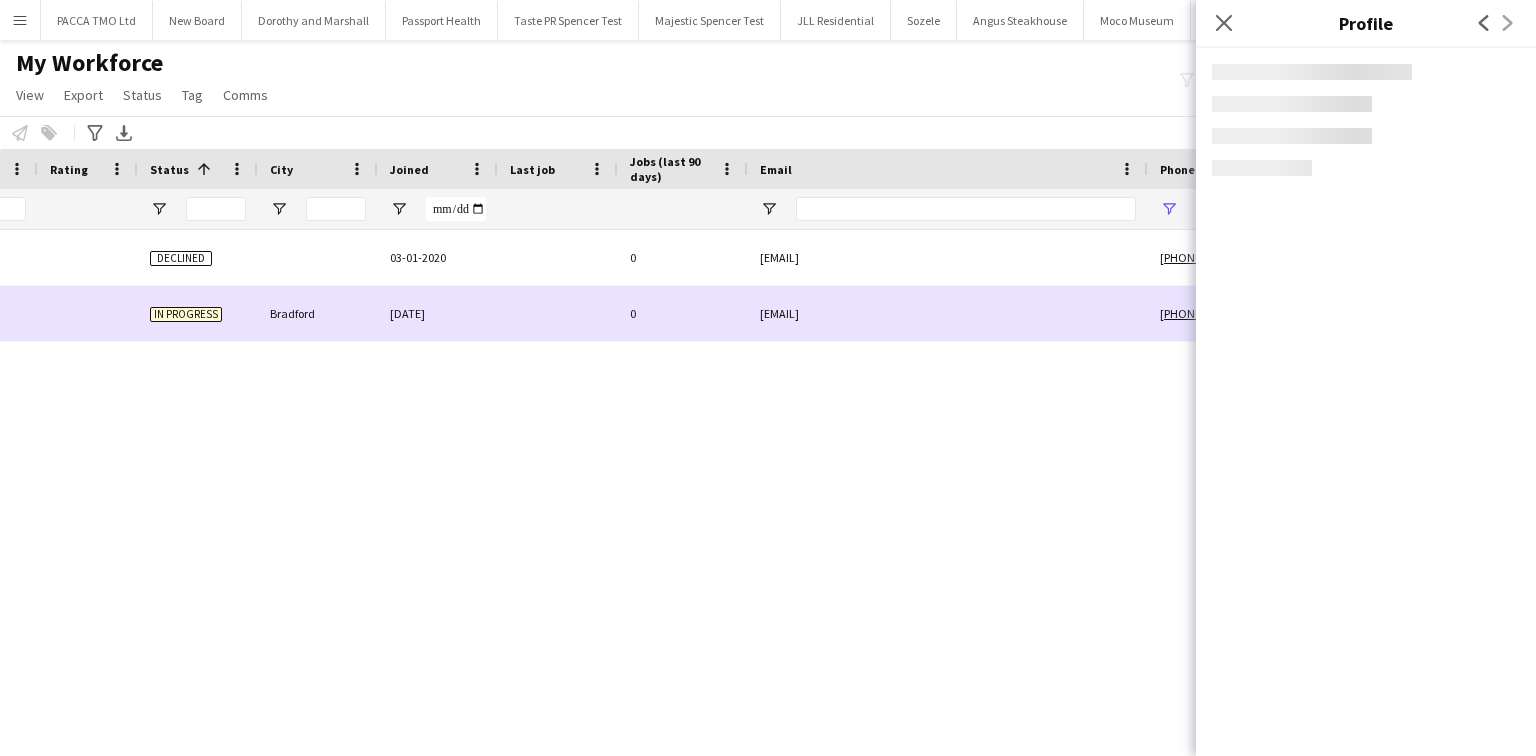 scroll, scrollTop: 0, scrollLeft: 0, axis: both 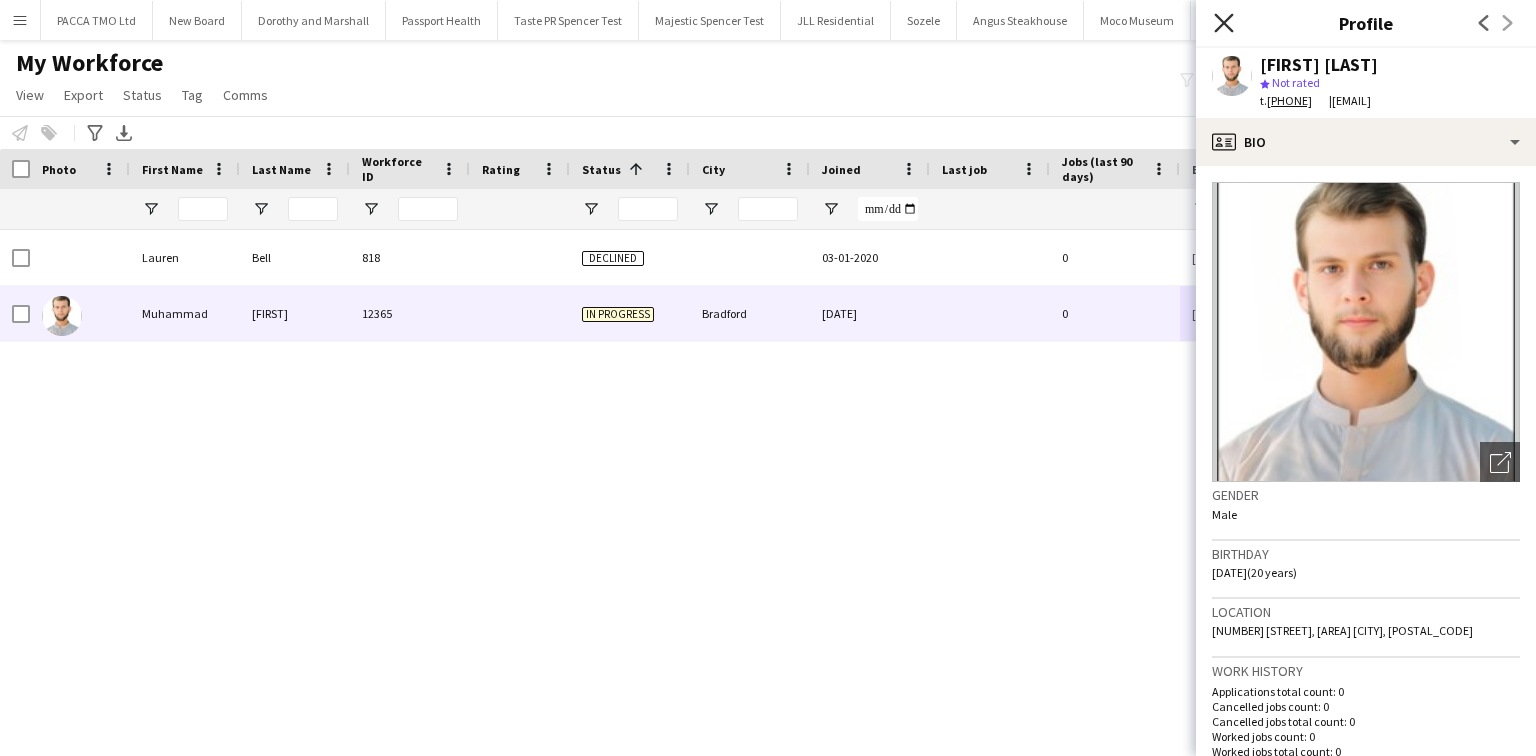 click 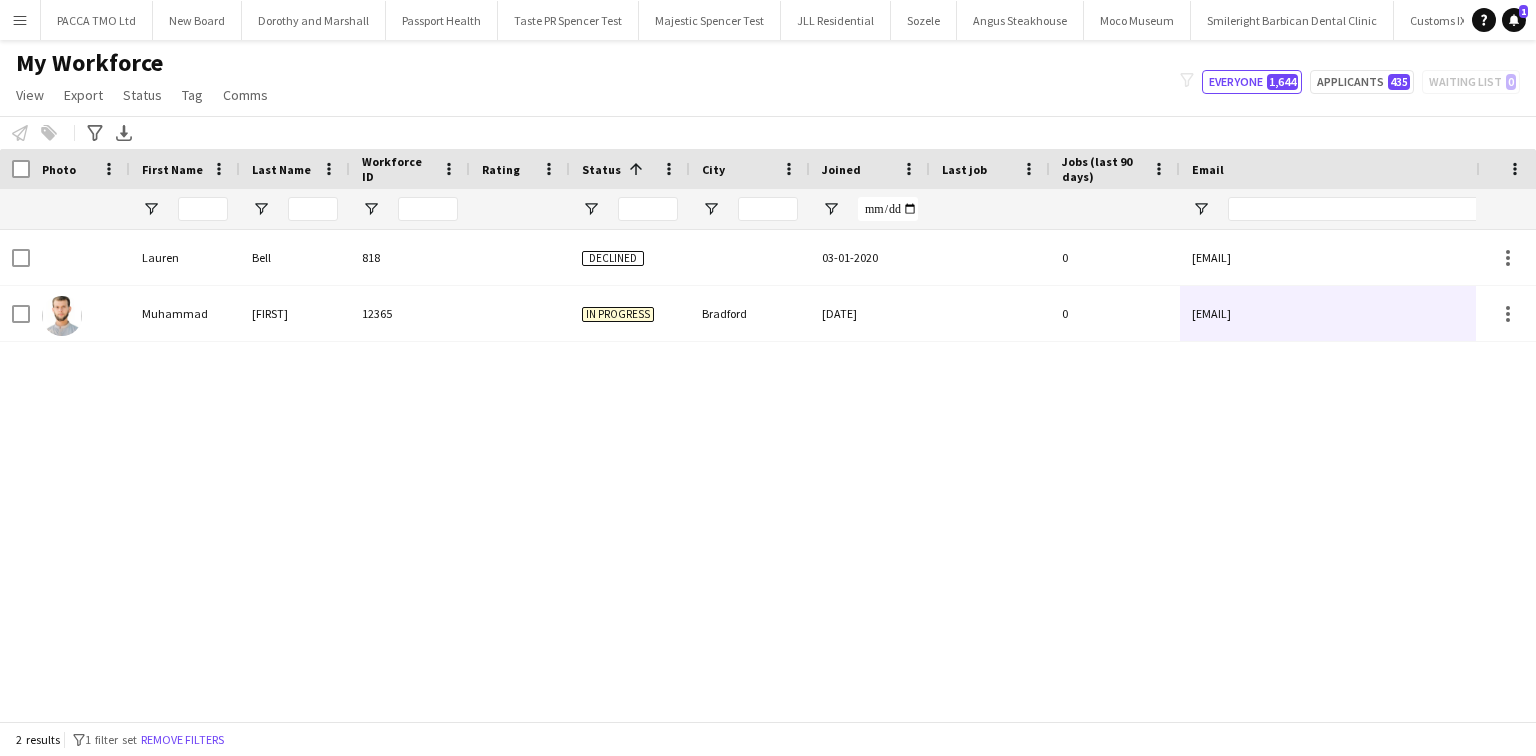 click on "Menu" at bounding box center (20, 20) 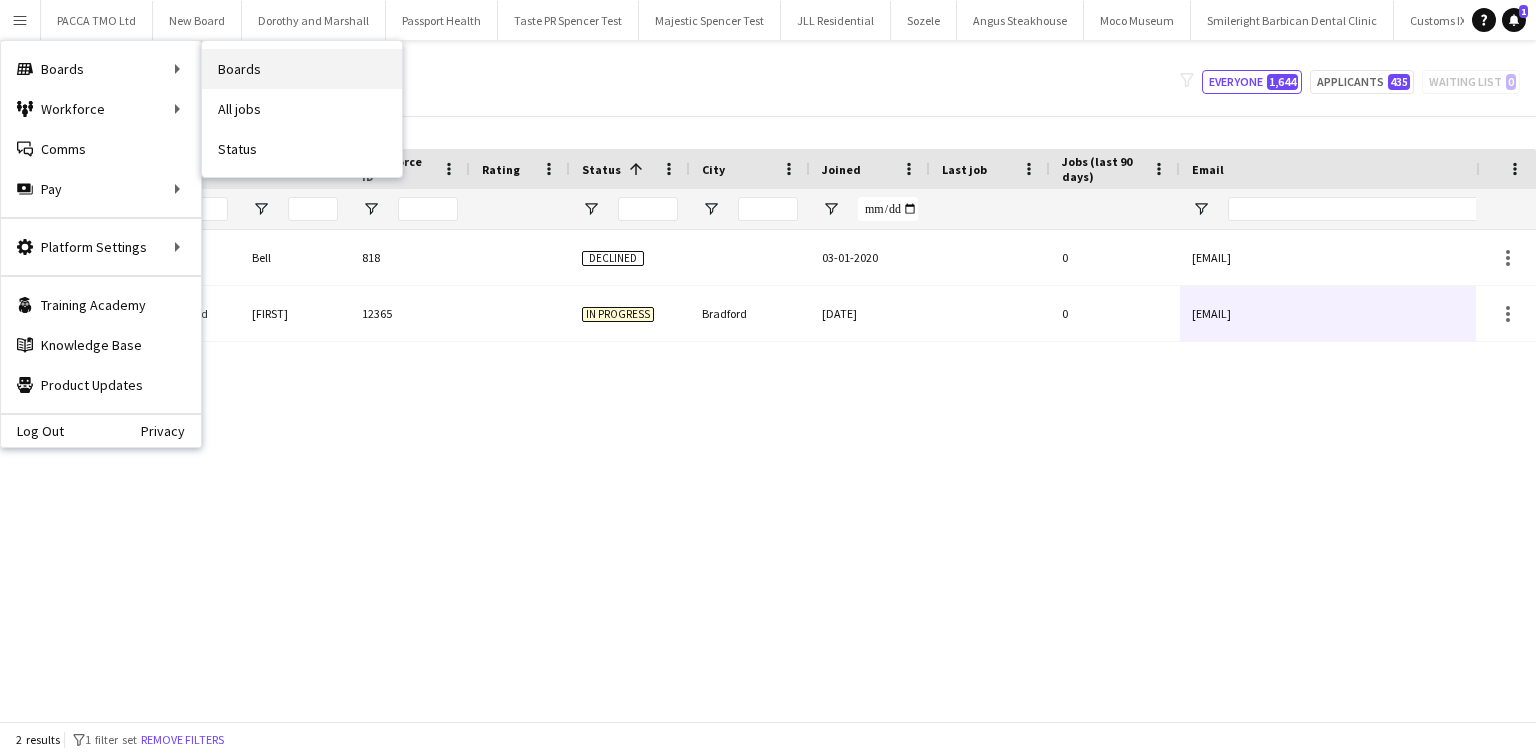 click on "Boards" at bounding box center [302, 69] 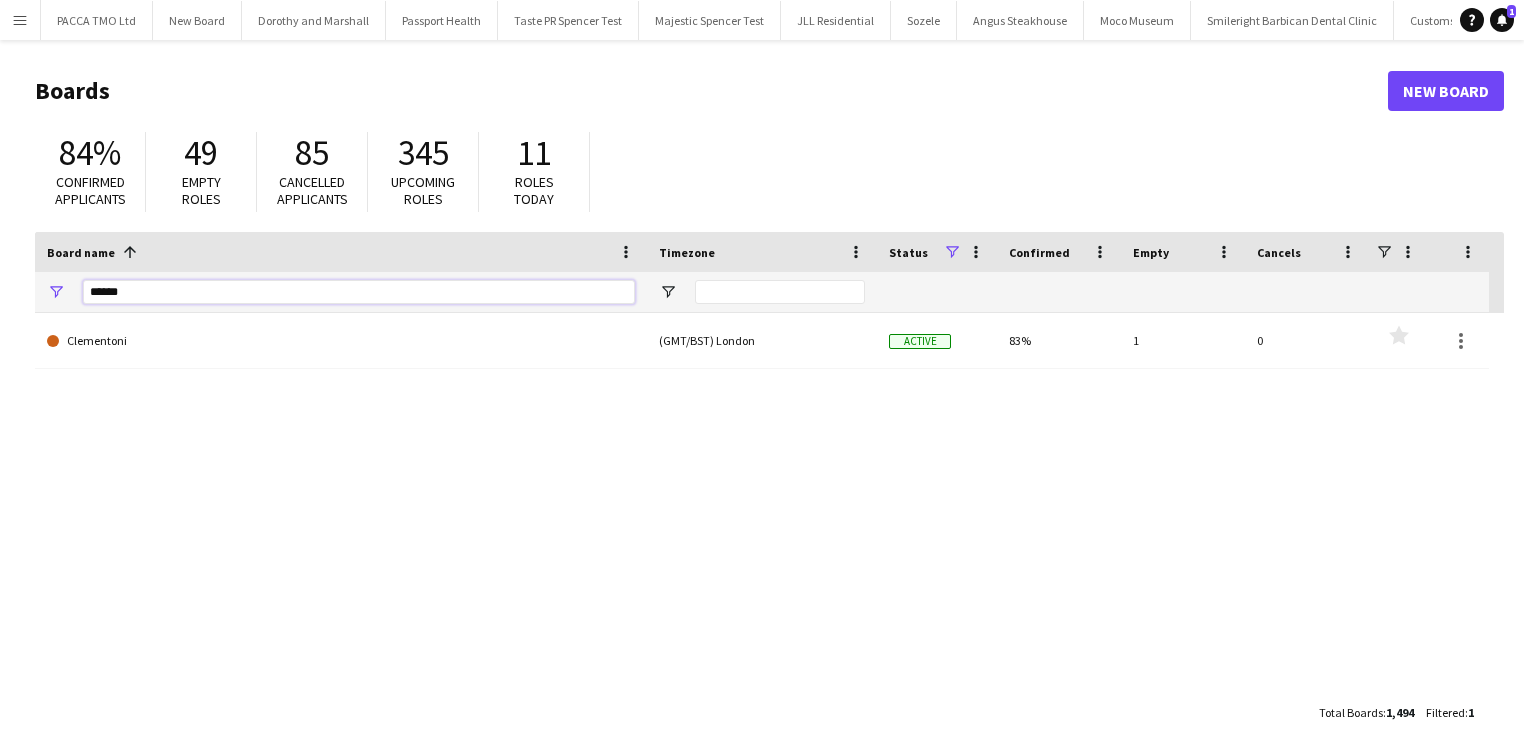 click on "******" at bounding box center (359, 292) 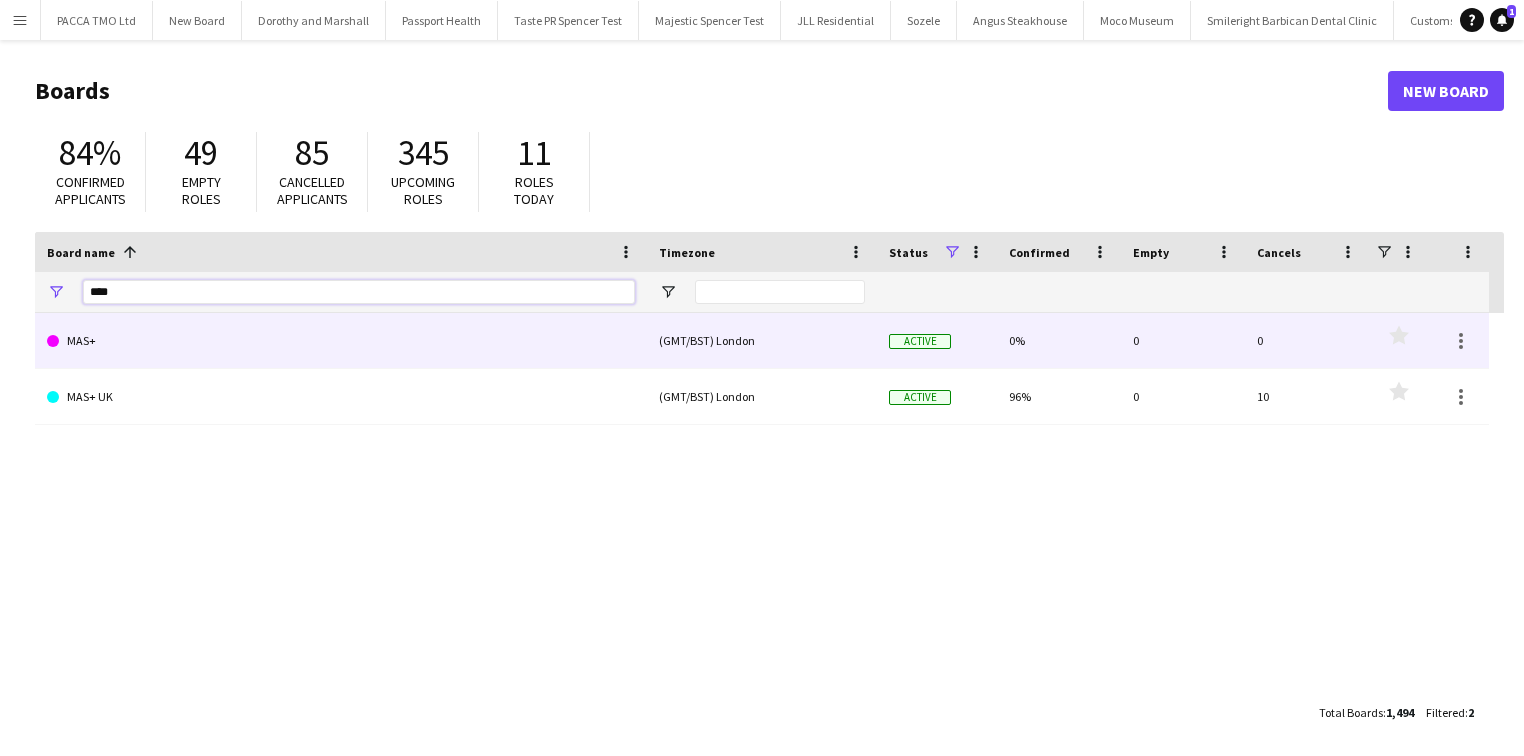 type on "****" 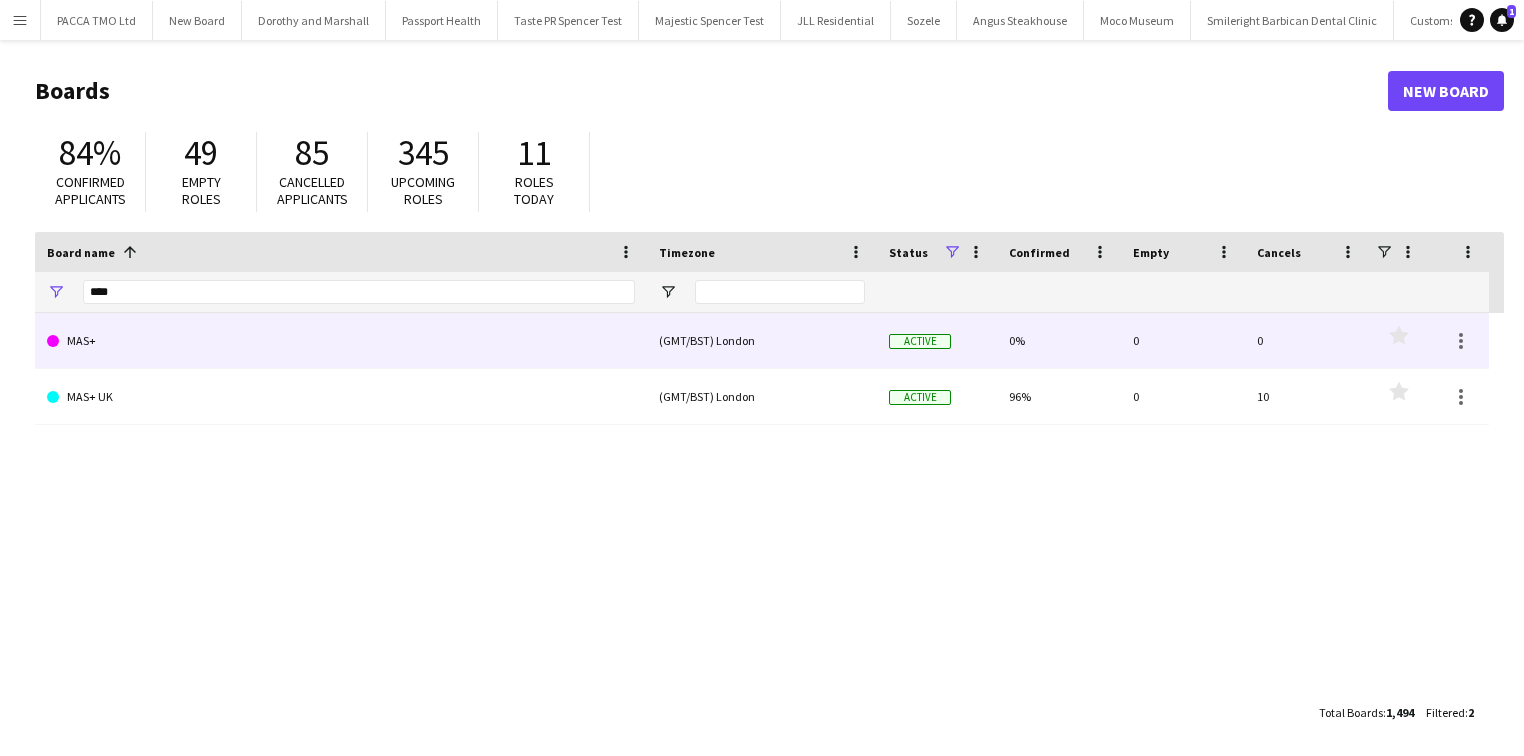 click on "MAS+" 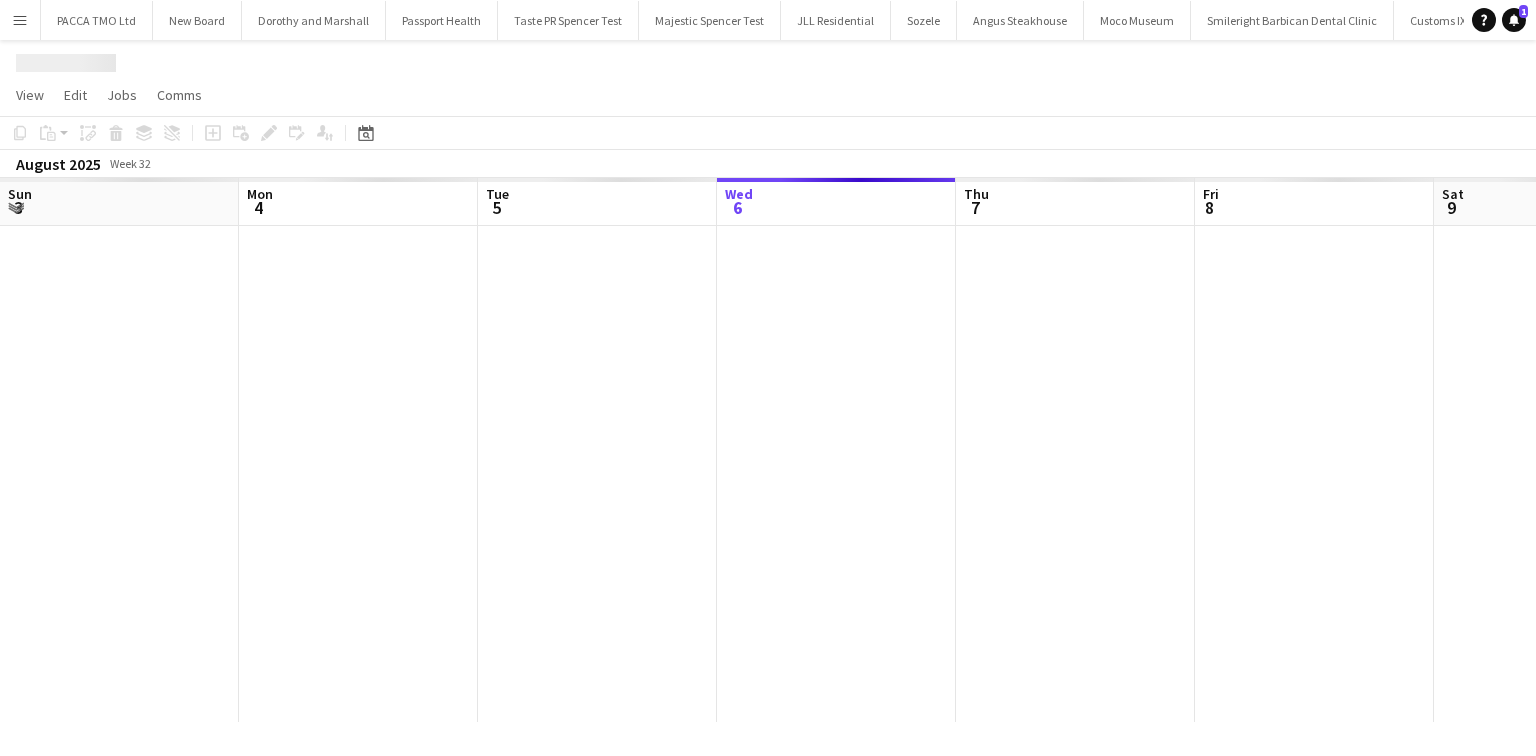 scroll, scrollTop: 0, scrollLeft: 478, axis: horizontal 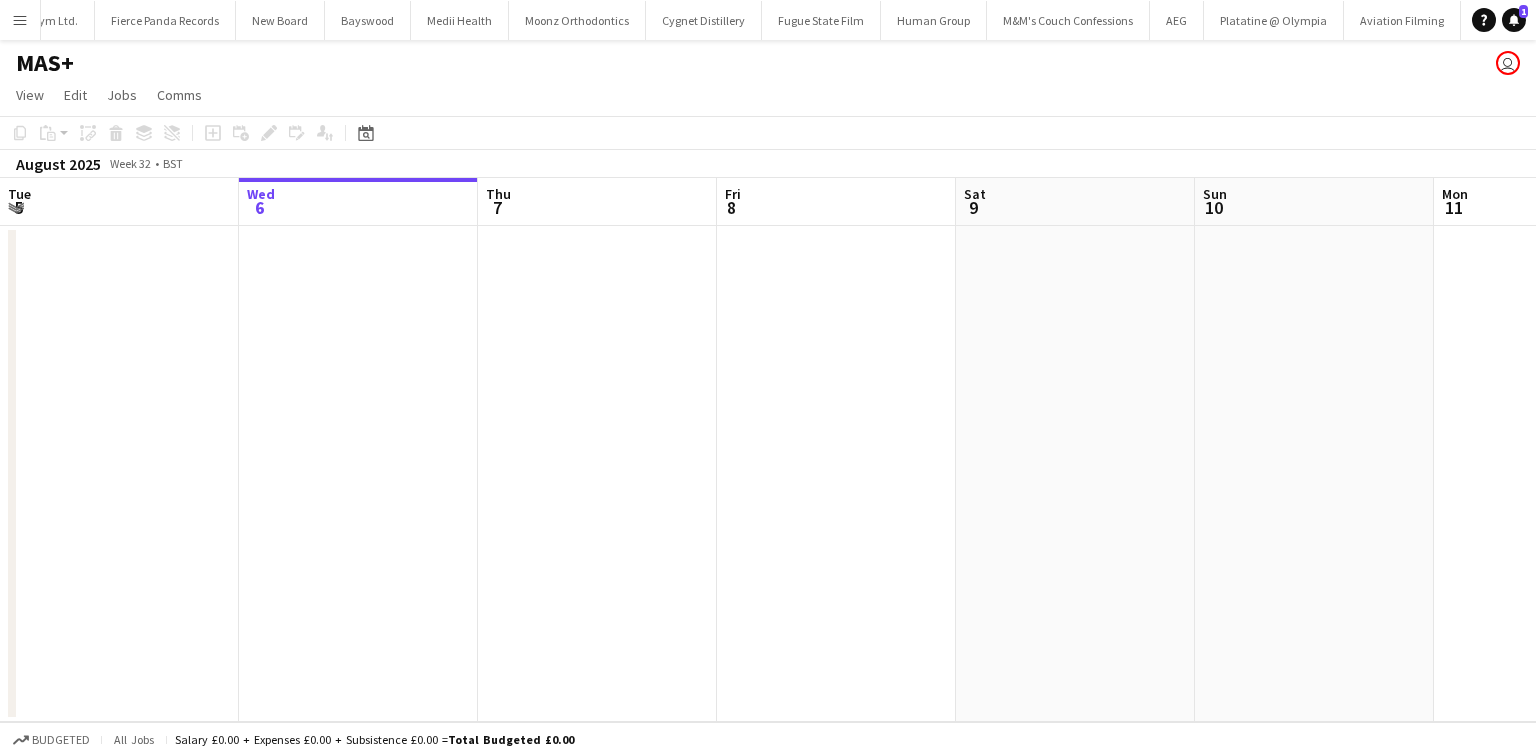 click on "Menu" at bounding box center (20, 20) 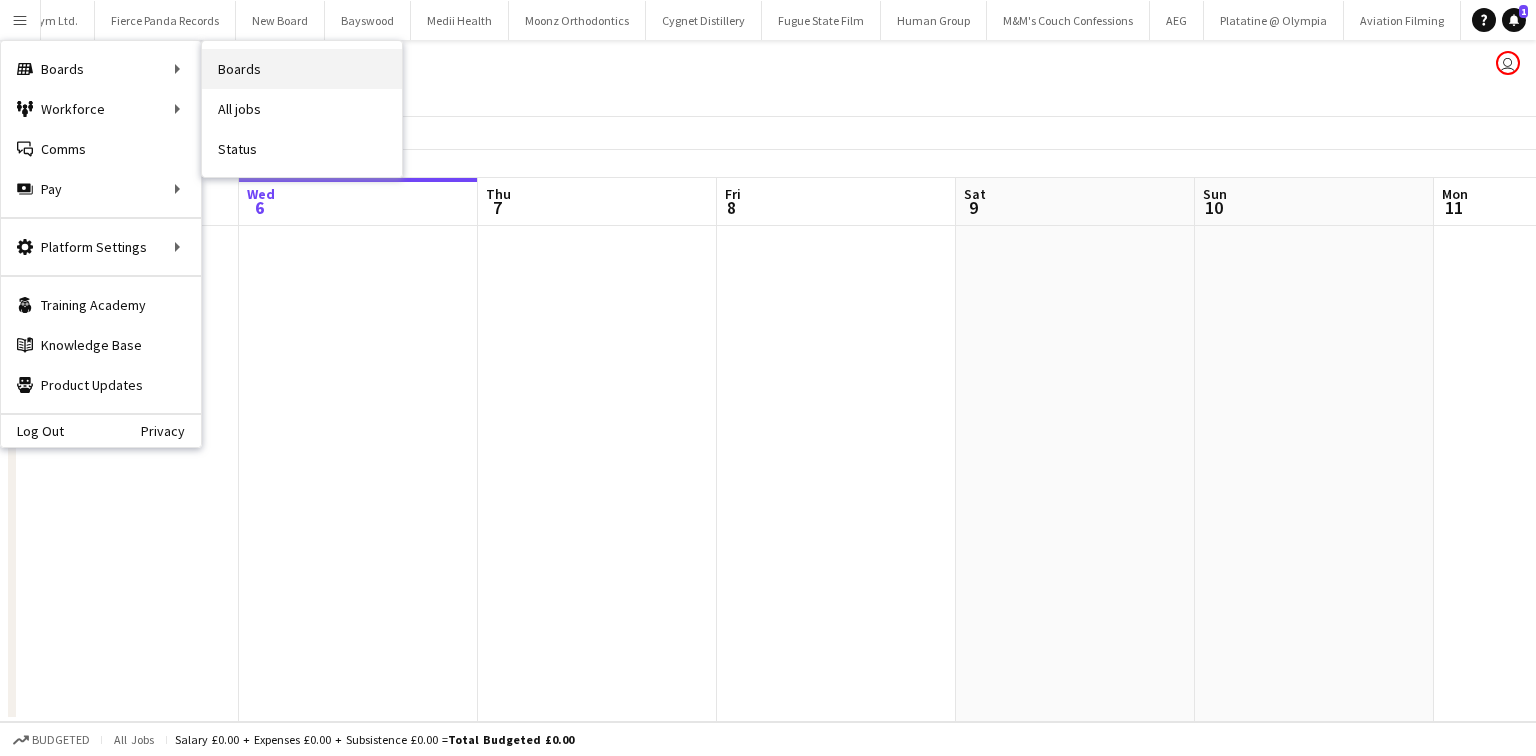 click on "Boards" at bounding box center [302, 69] 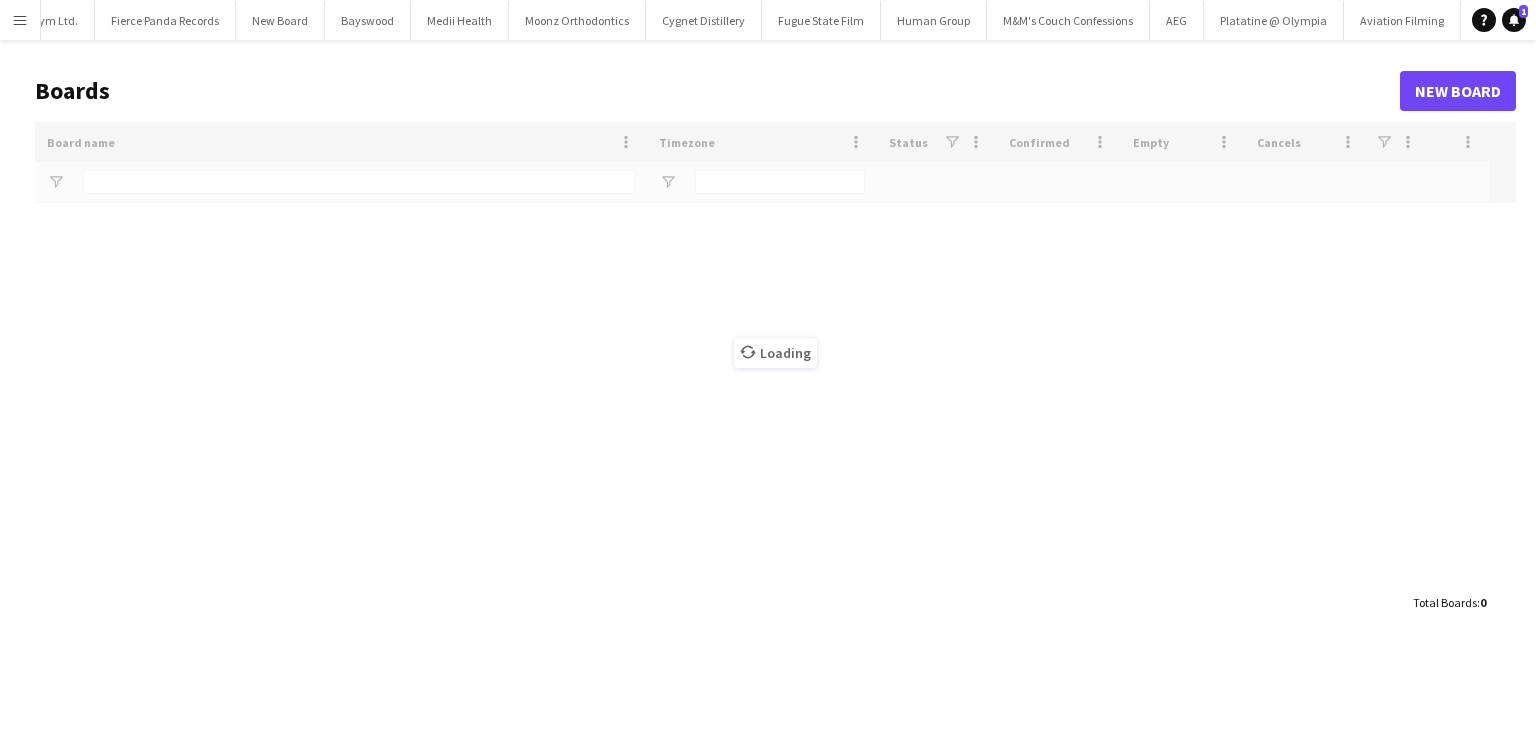 scroll, scrollTop: 0, scrollLeft: 9381, axis: horizontal 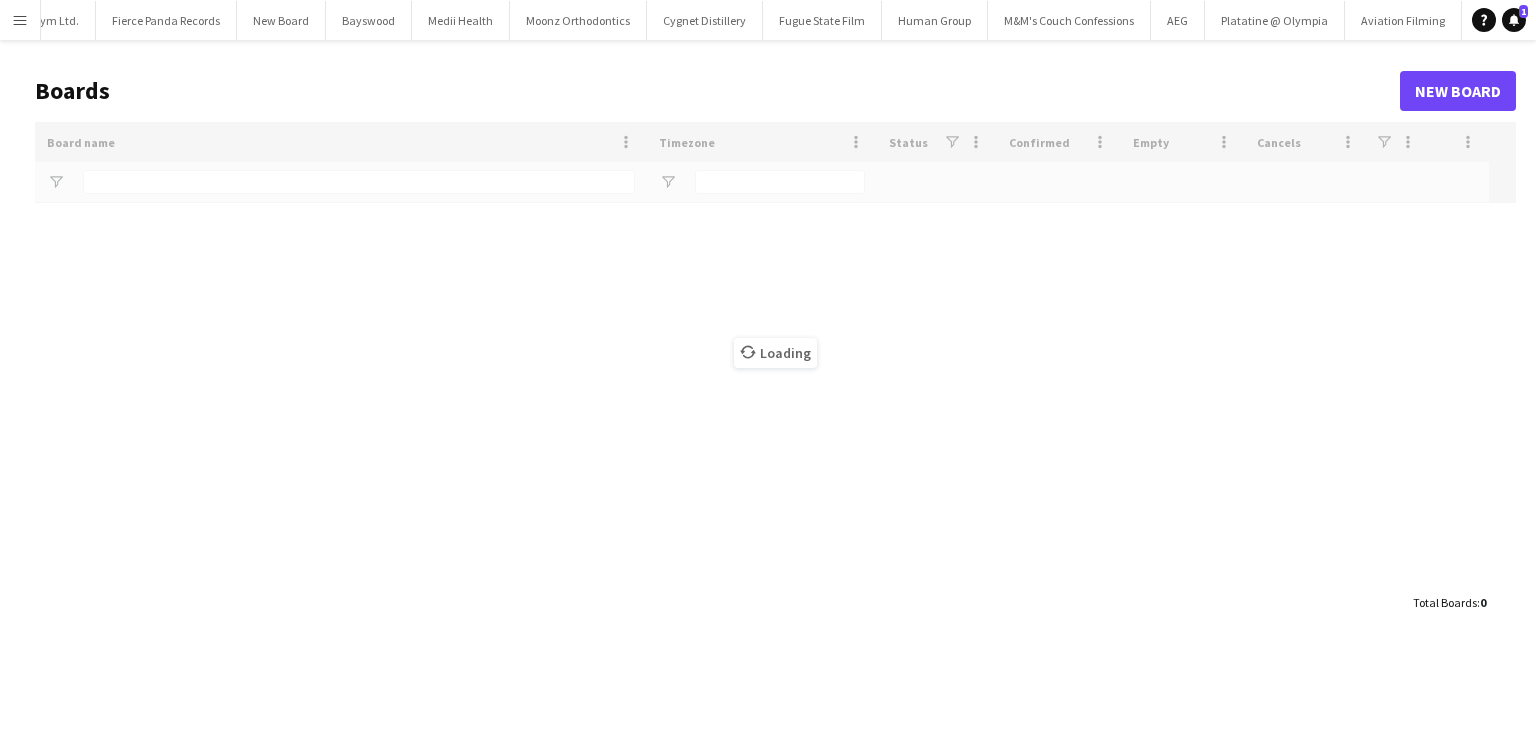 type on "****" 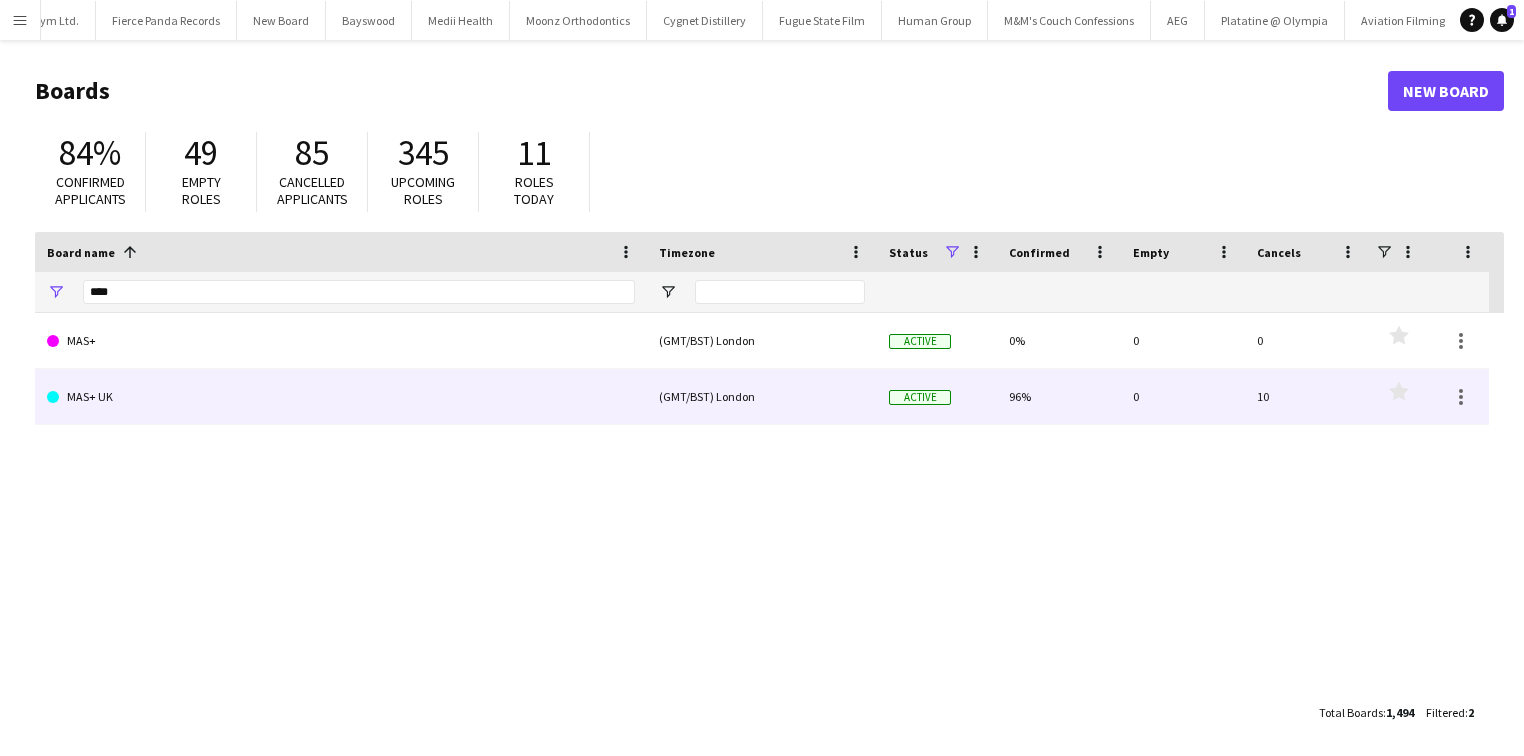click on "MAS+ UK" 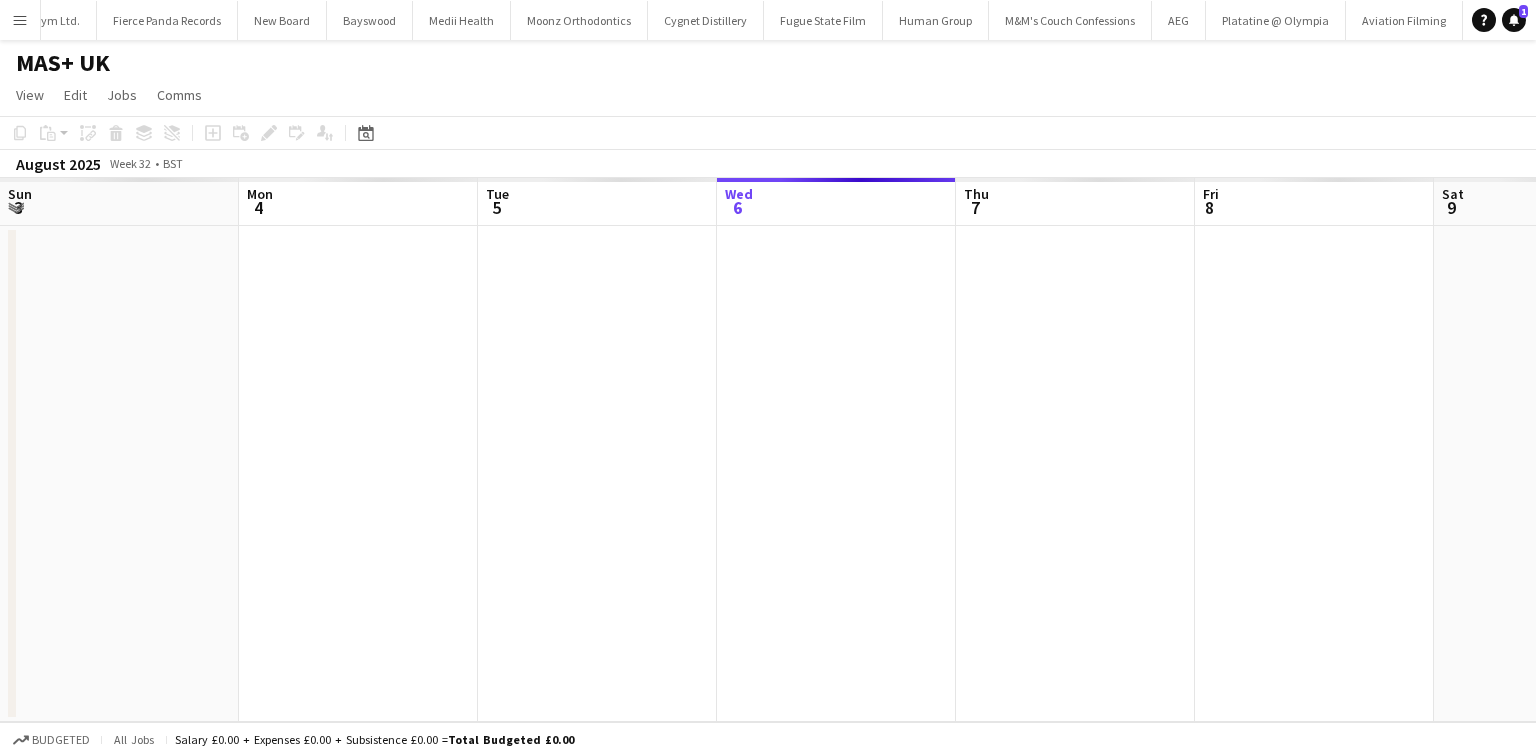 scroll, scrollTop: 0, scrollLeft: 9218, axis: horizontal 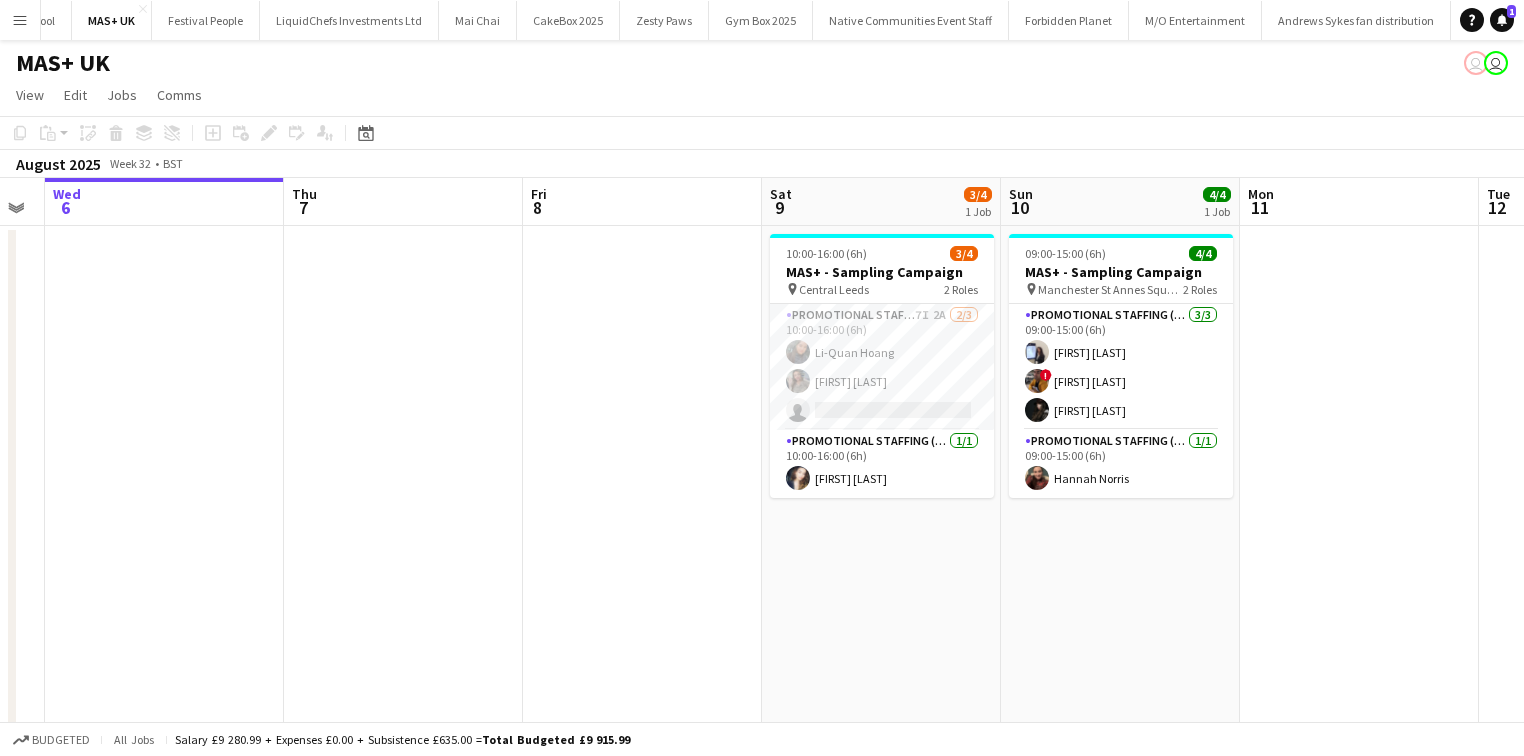 click on "Menu" at bounding box center (20, 20) 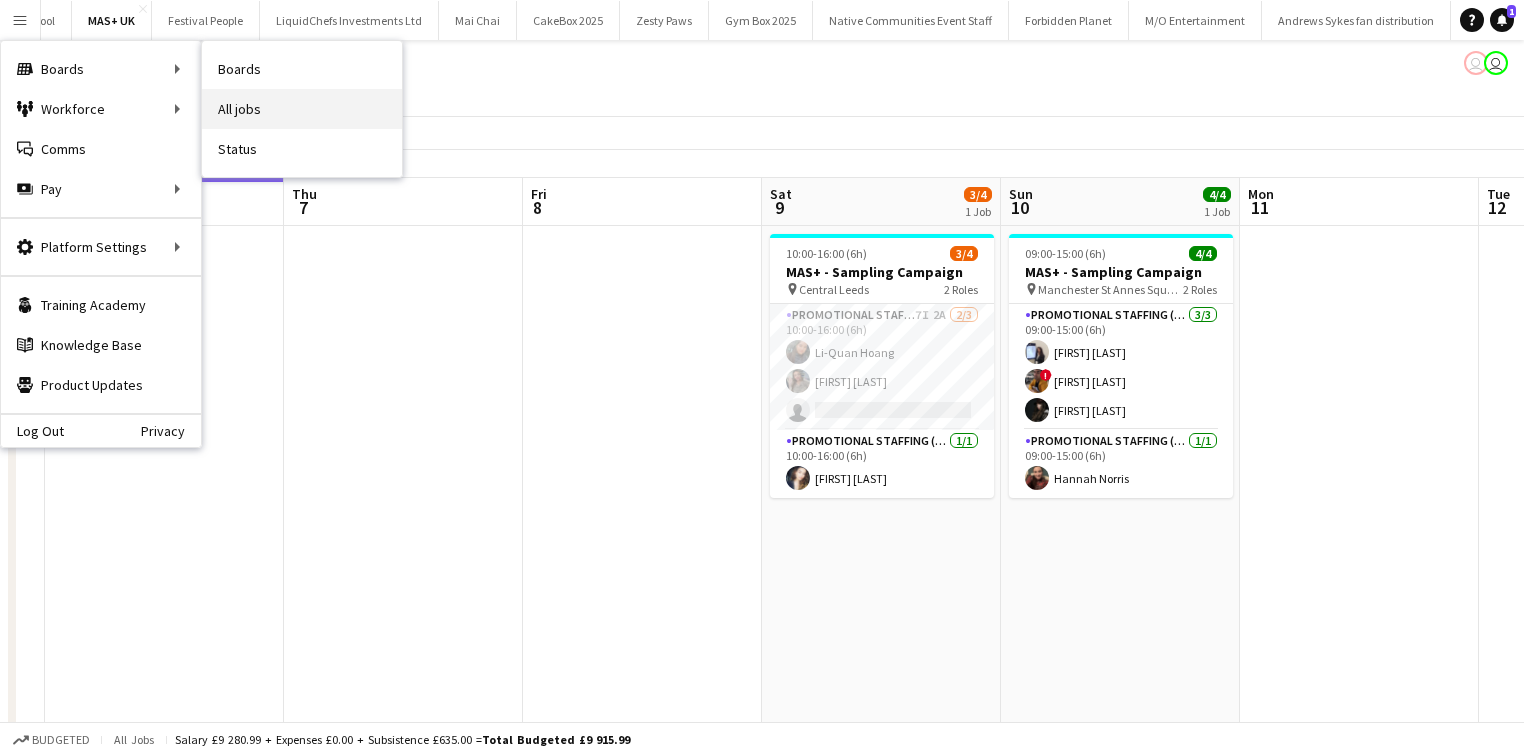 click on "All jobs" at bounding box center [302, 109] 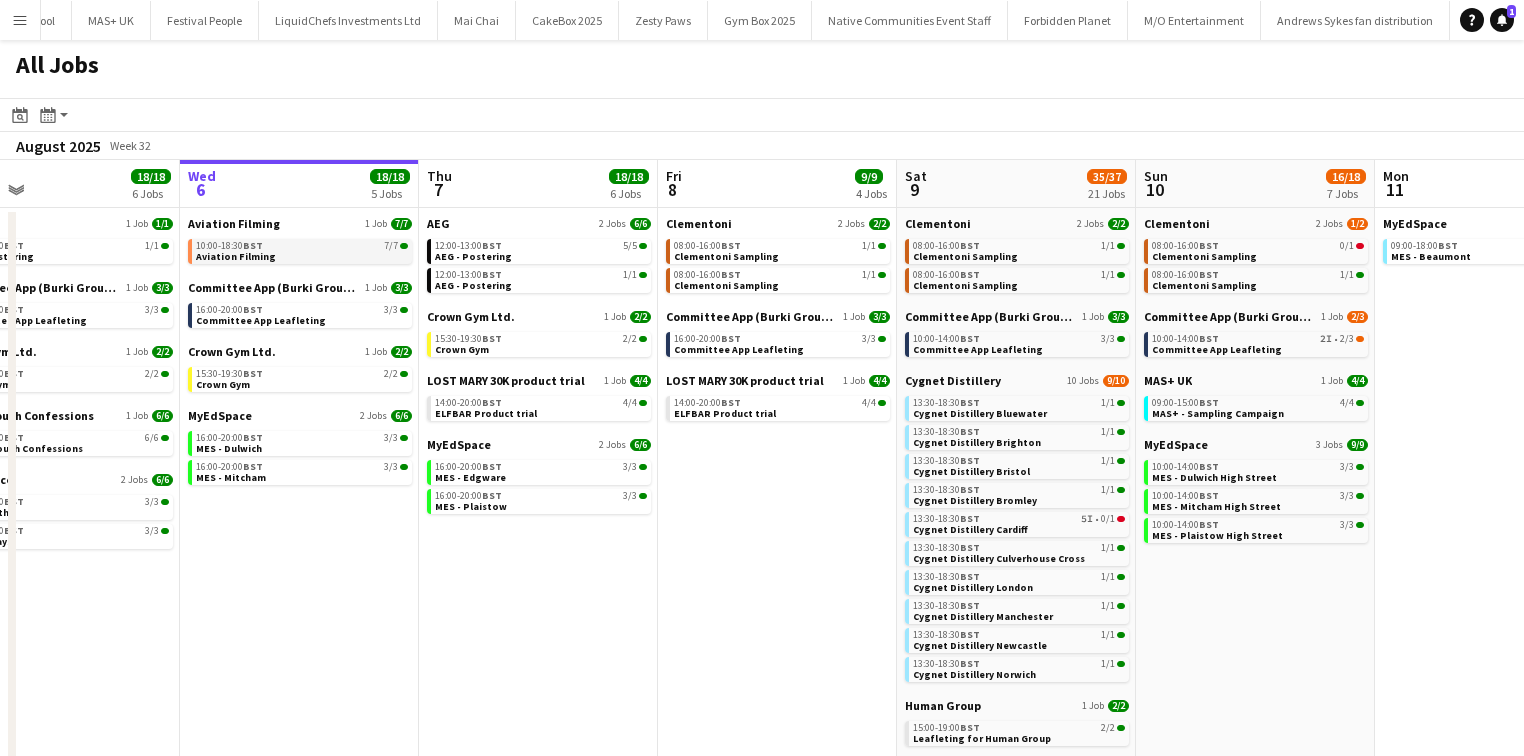 scroll, scrollTop: 0, scrollLeft: 632, axis: horizontal 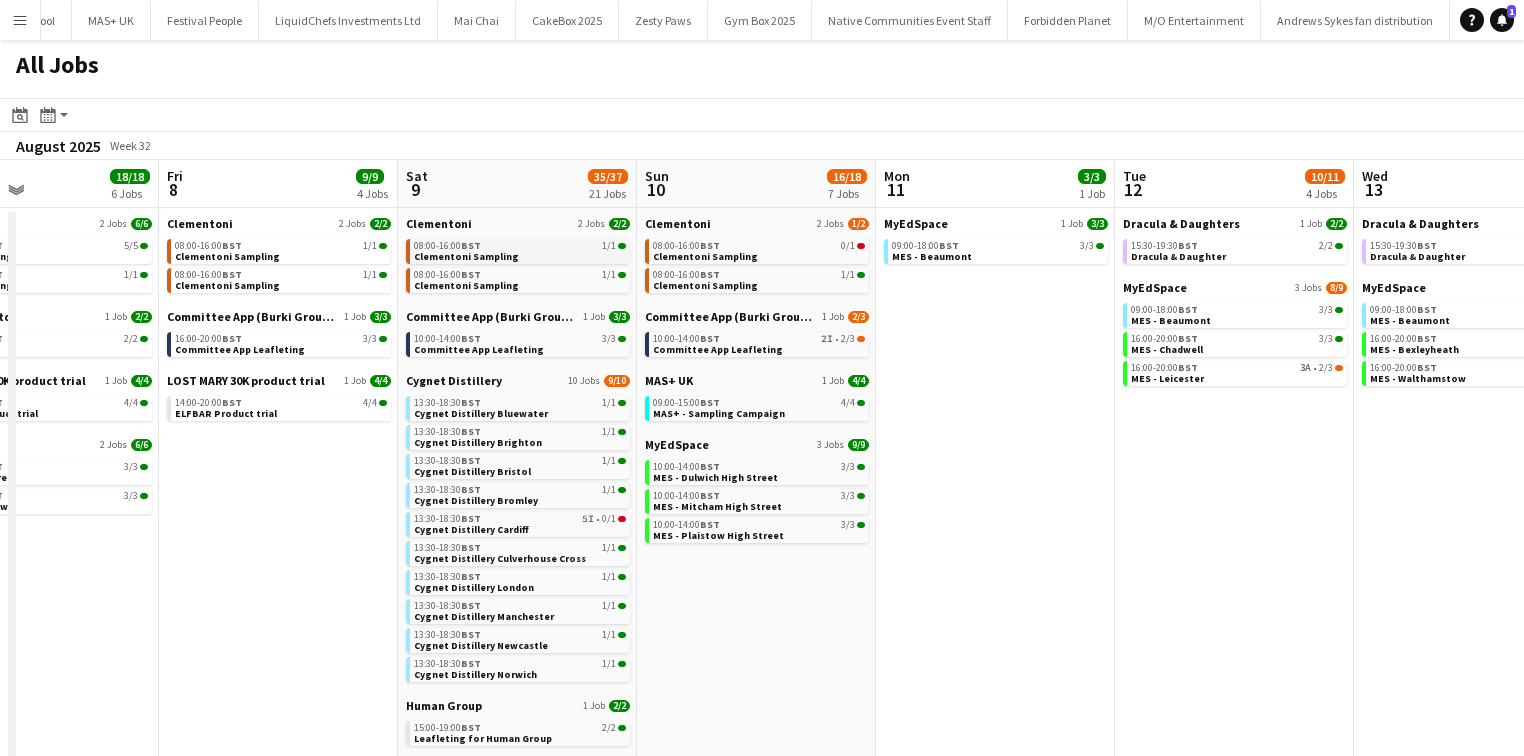 click on "Clementoni Sampling" at bounding box center (466, 256) 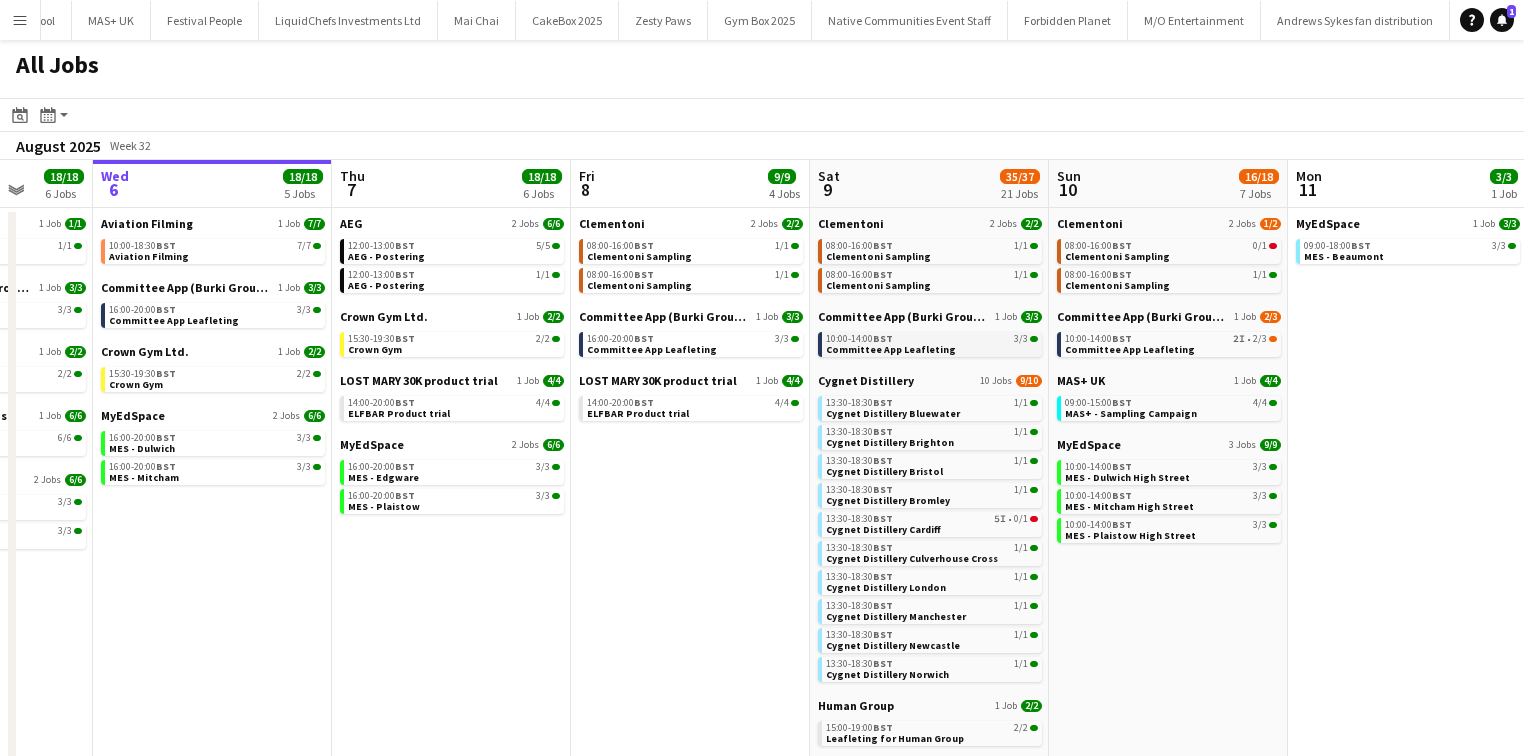 scroll, scrollTop: 0, scrollLeft: 624, axis: horizontal 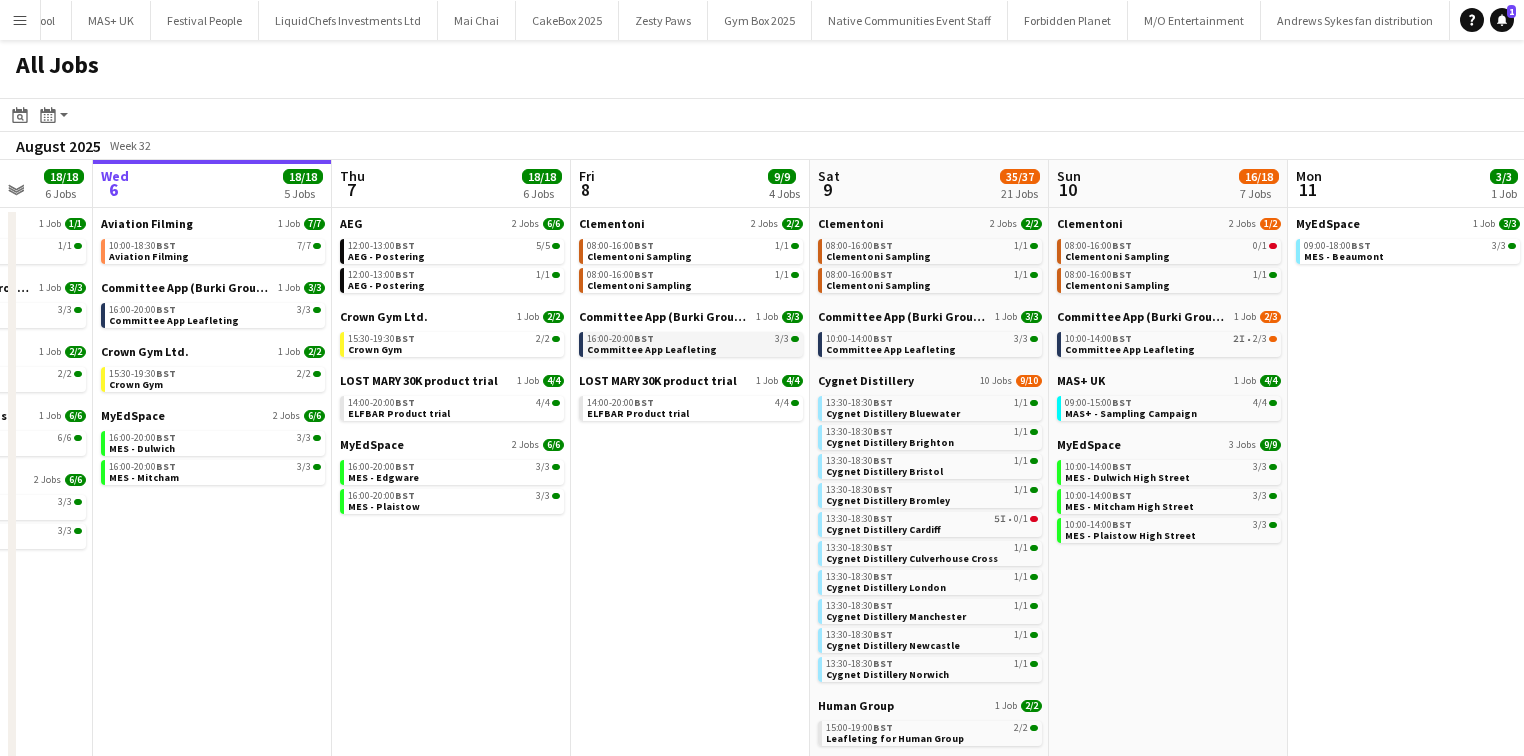 click on "BST" at bounding box center [644, 338] 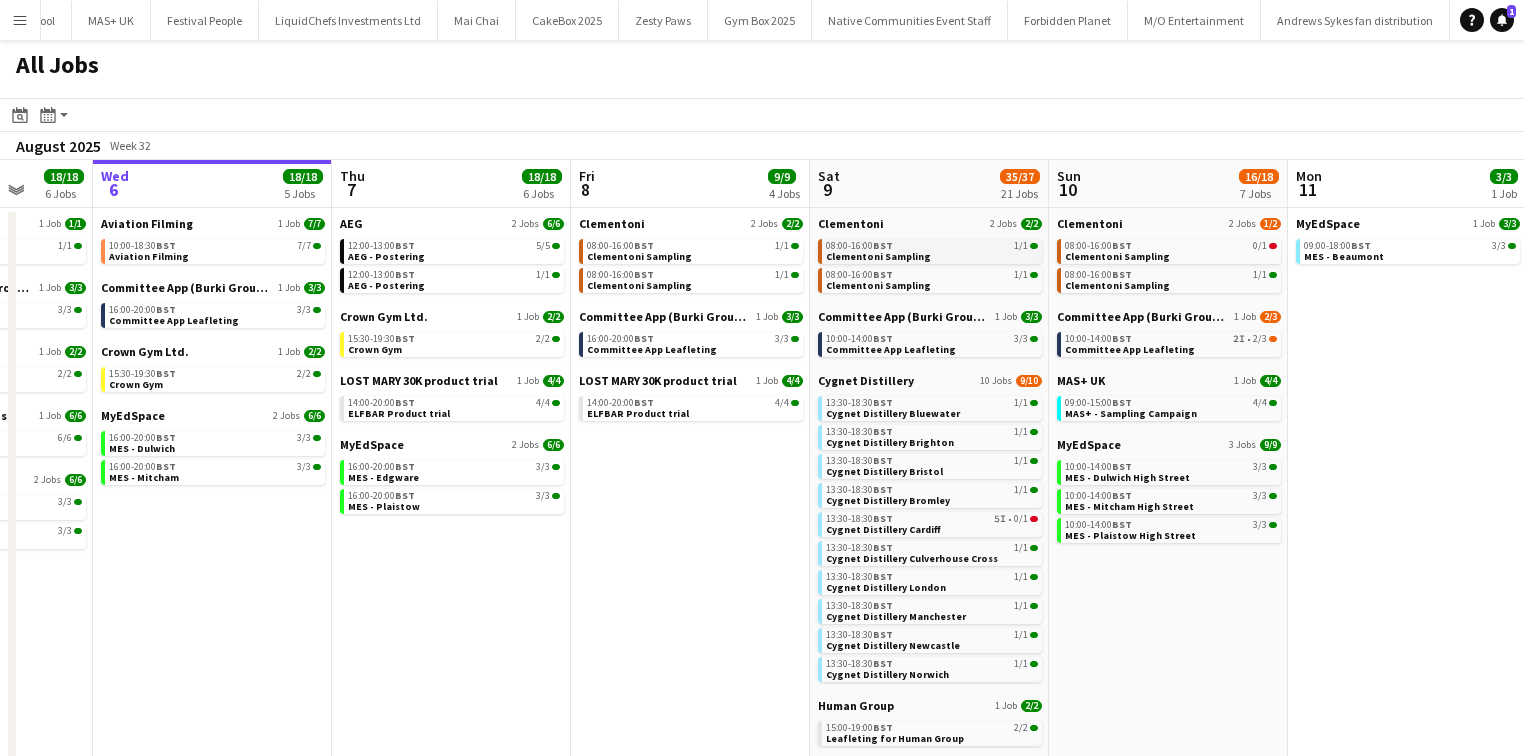 click on "Clementoni Sampling" at bounding box center [878, 256] 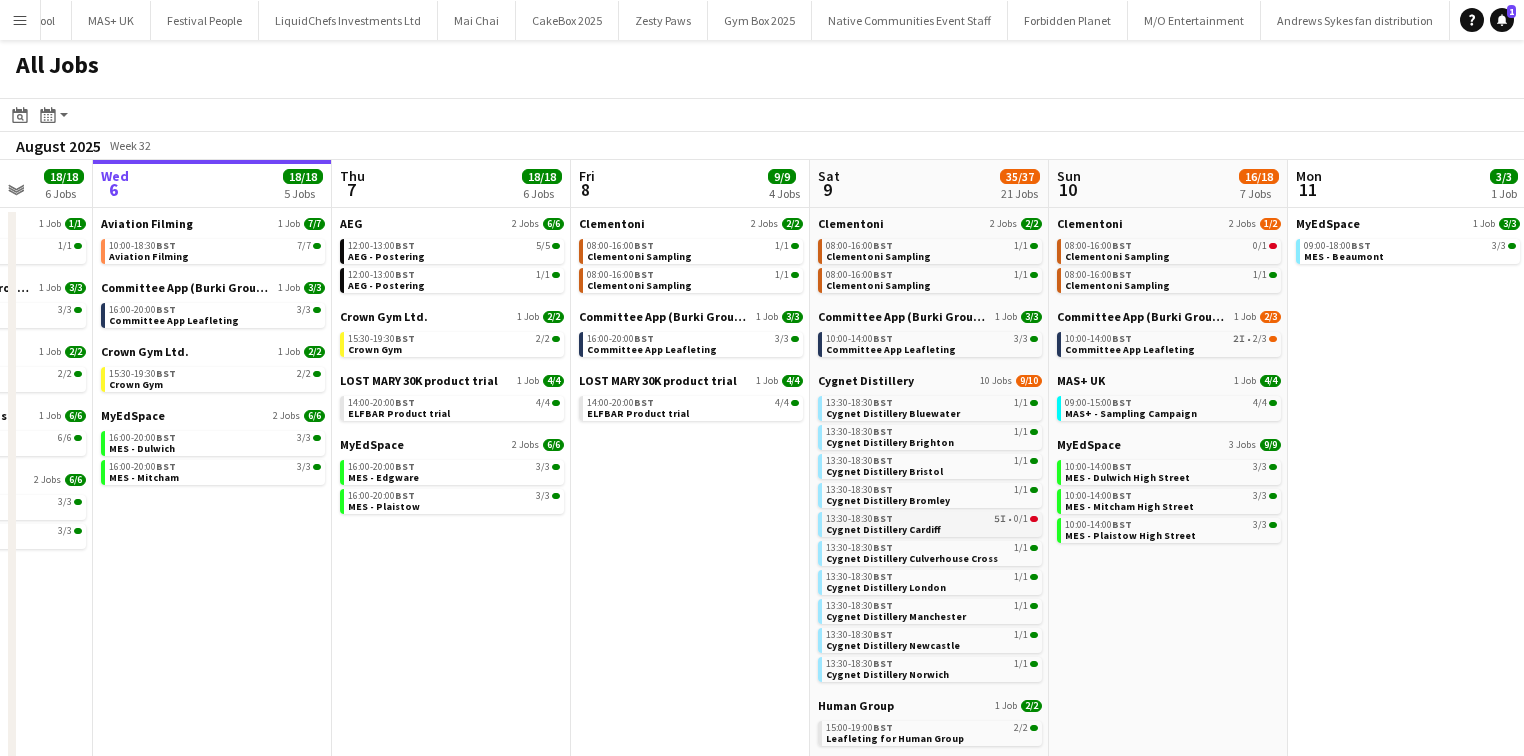 click on "13:30-18:30    BST   5I   •   0/1   Cygnet Distillery Cardiff" at bounding box center [932, 523] 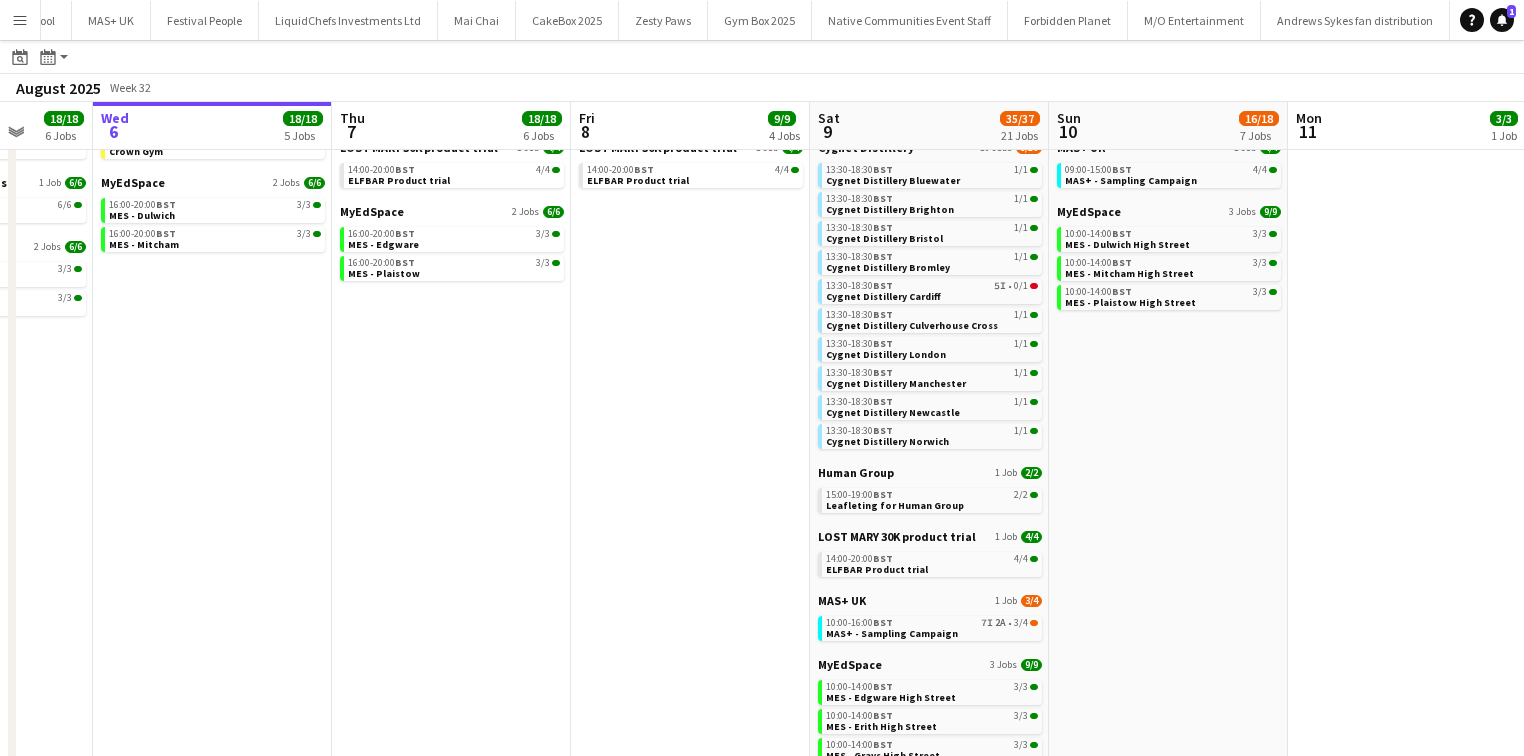 scroll, scrollTop: 0, scrollLeft: 0, axis: both 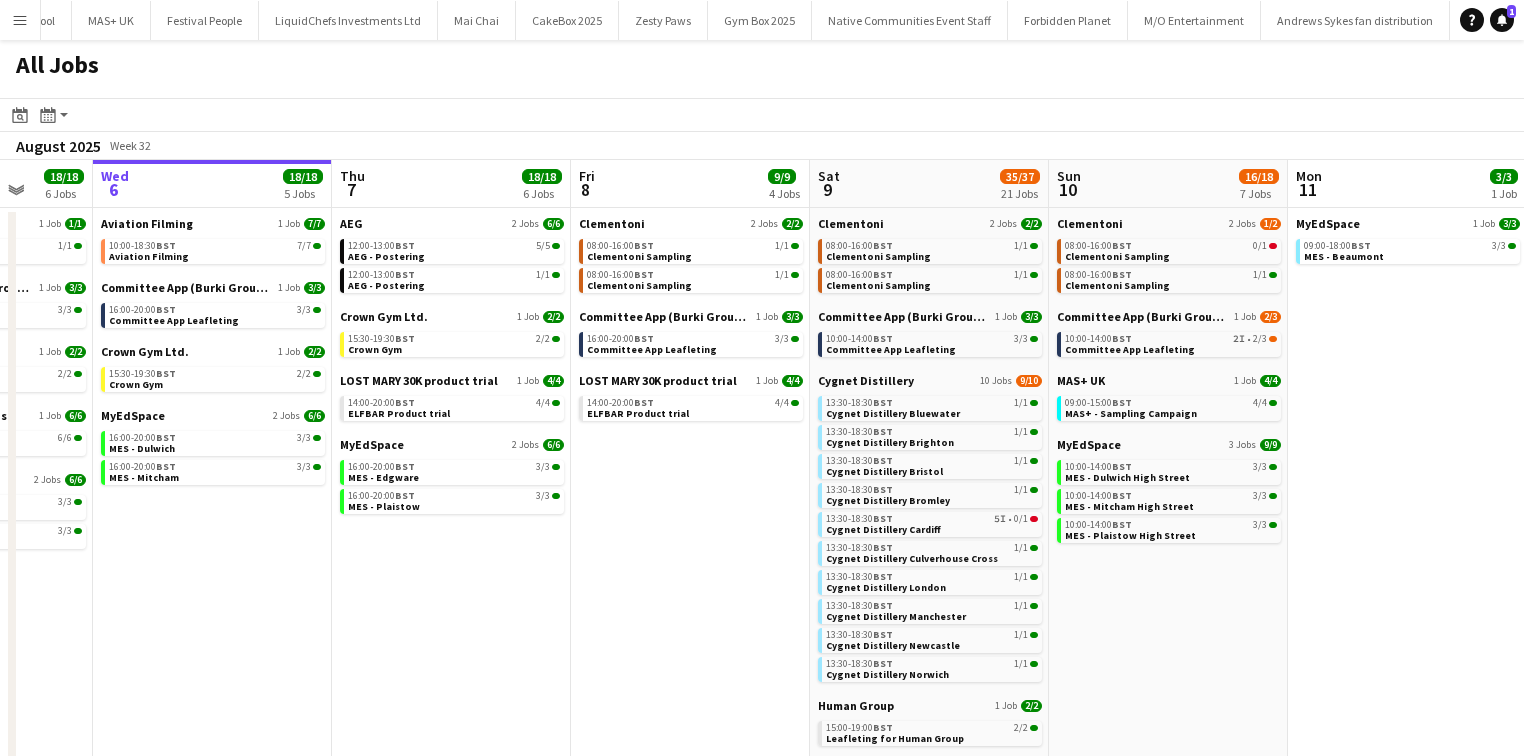 click on "Aviation Filming    1 Job   7/7   10:00-18:30    BST   7/7   Aviation Filming" at bounding box center [213, 248] 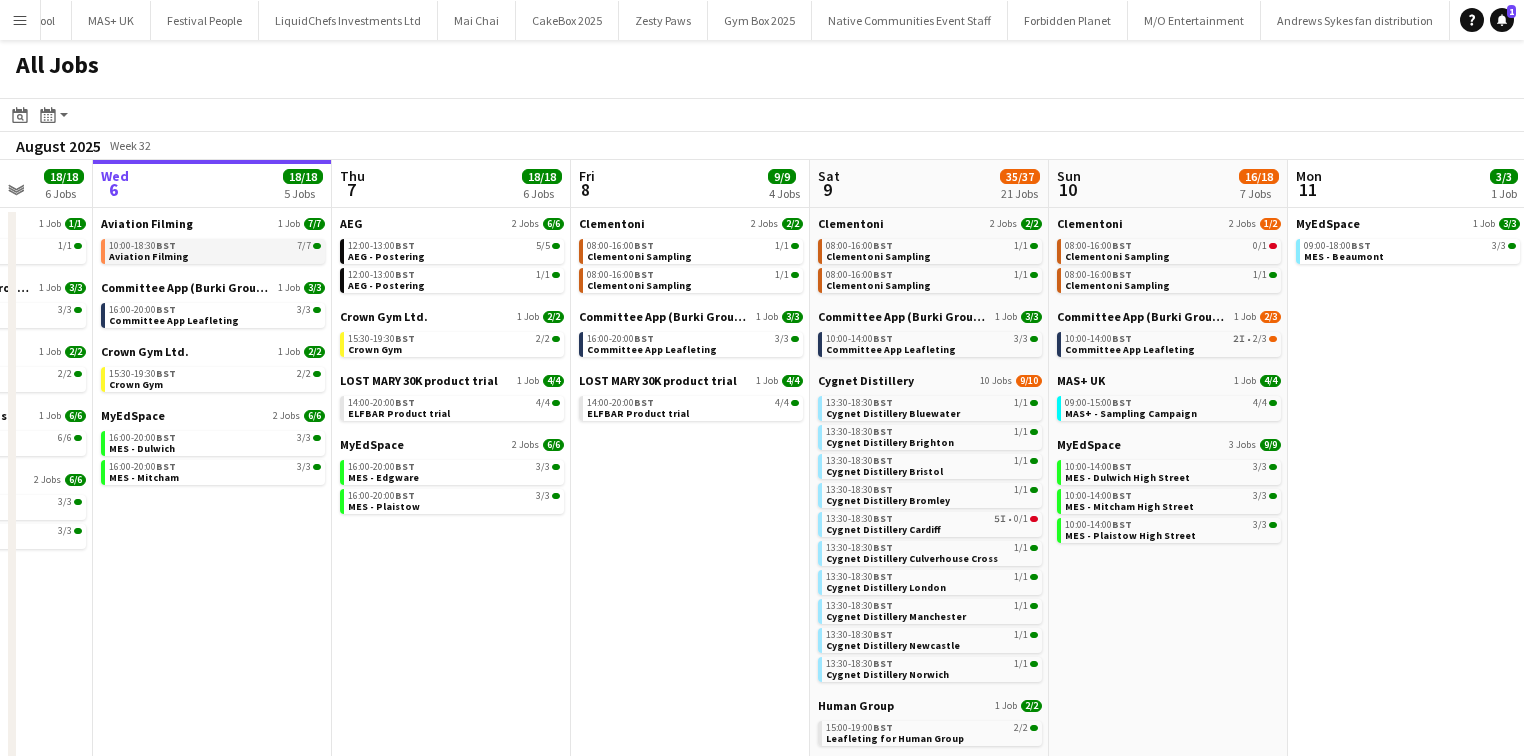 click on "10:00-18:30    BST   7/7   Aviation Filming" at bounding box center (215, 250) 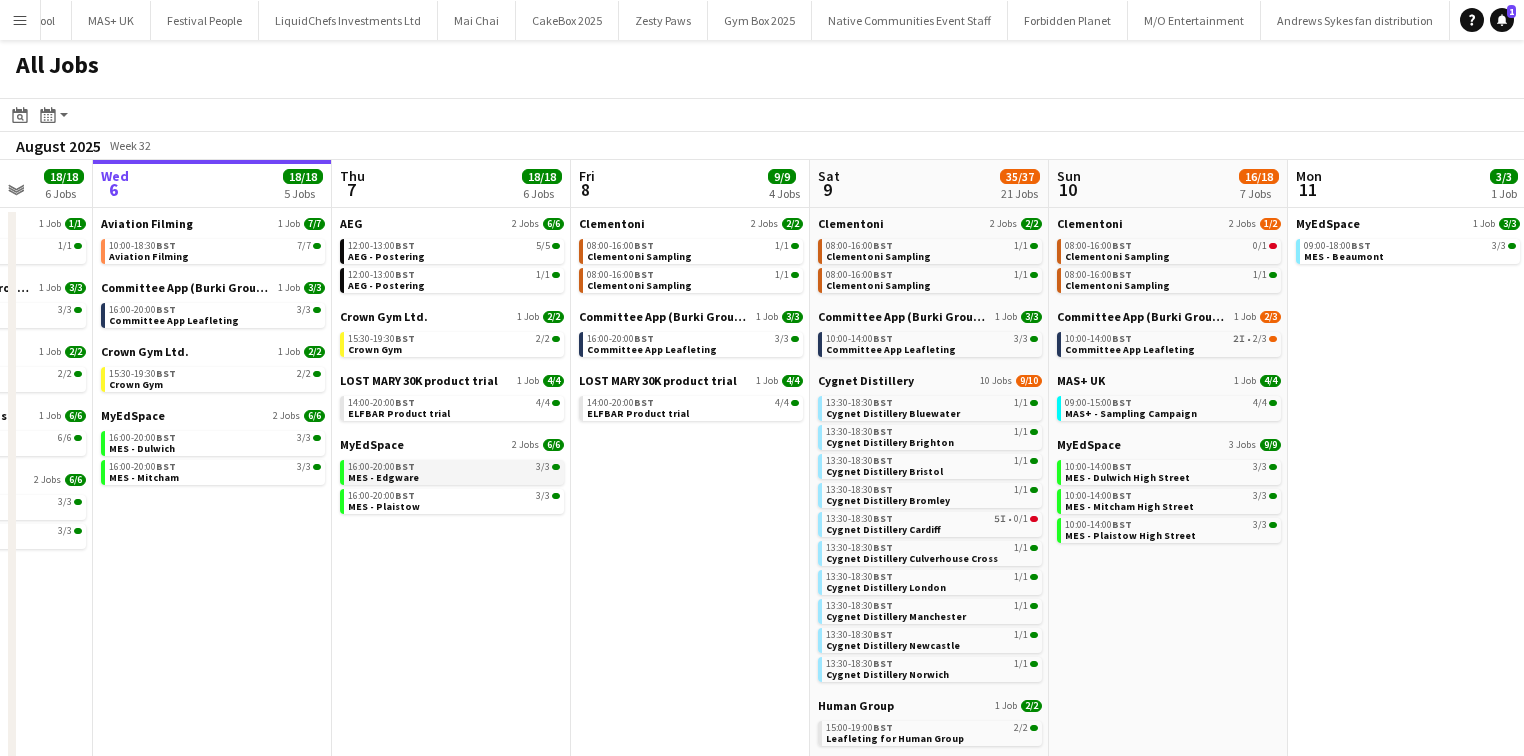 click on "16:00-20:00    BST   3/3   MES - Edgware" at bounding box center [454, 471] 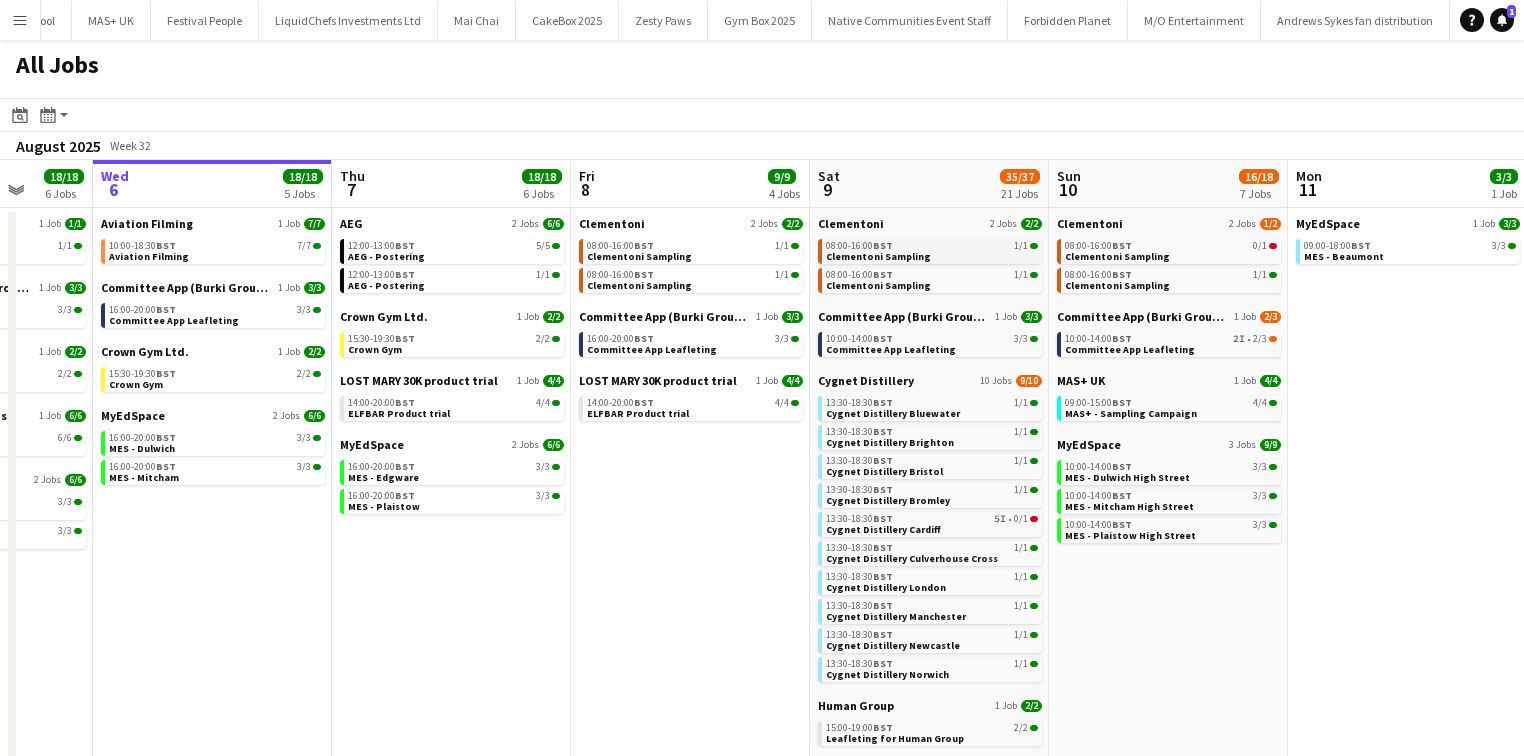 click on "BST" at bounding box center (883, 245) 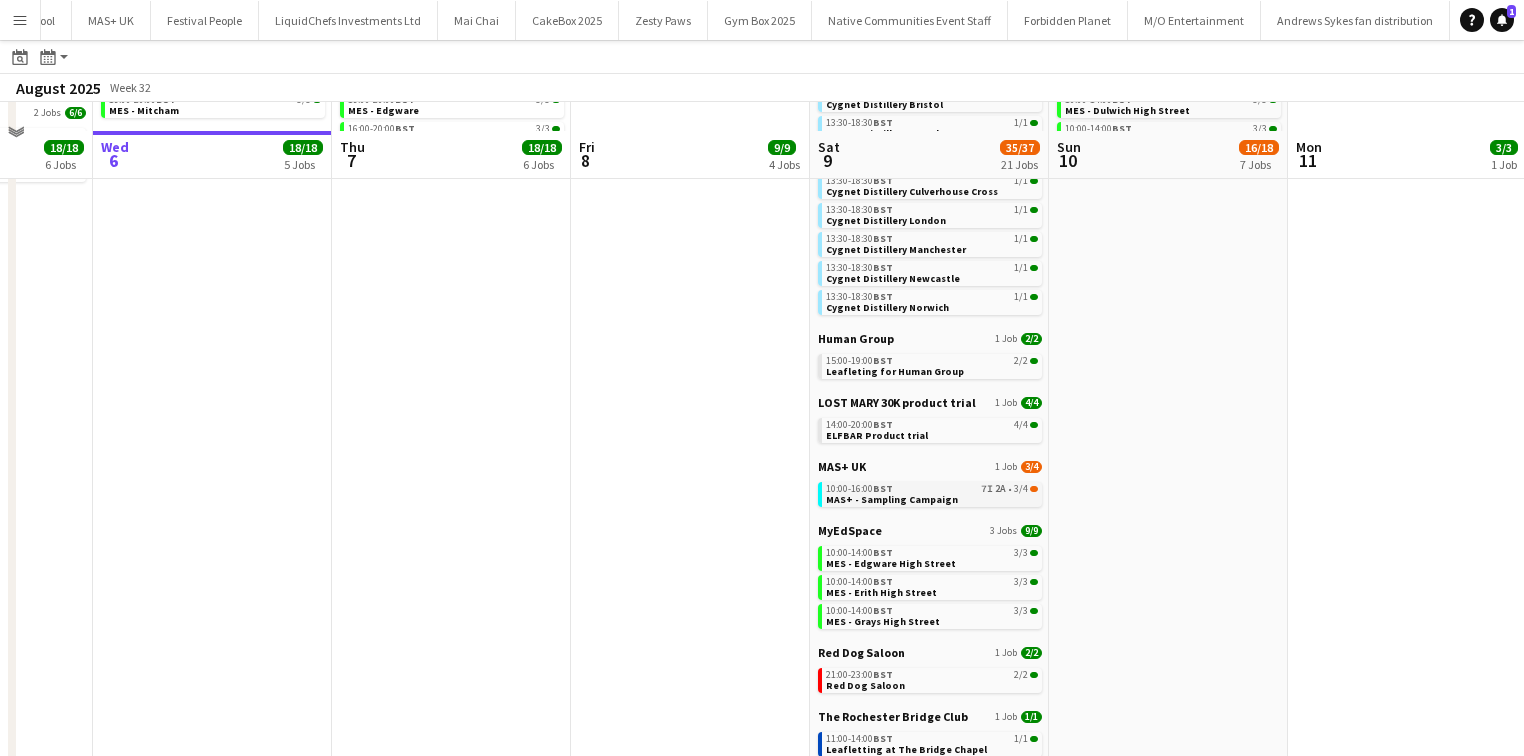scroll, scrollTop: 400, scrollLeft: 0, axis: vertical 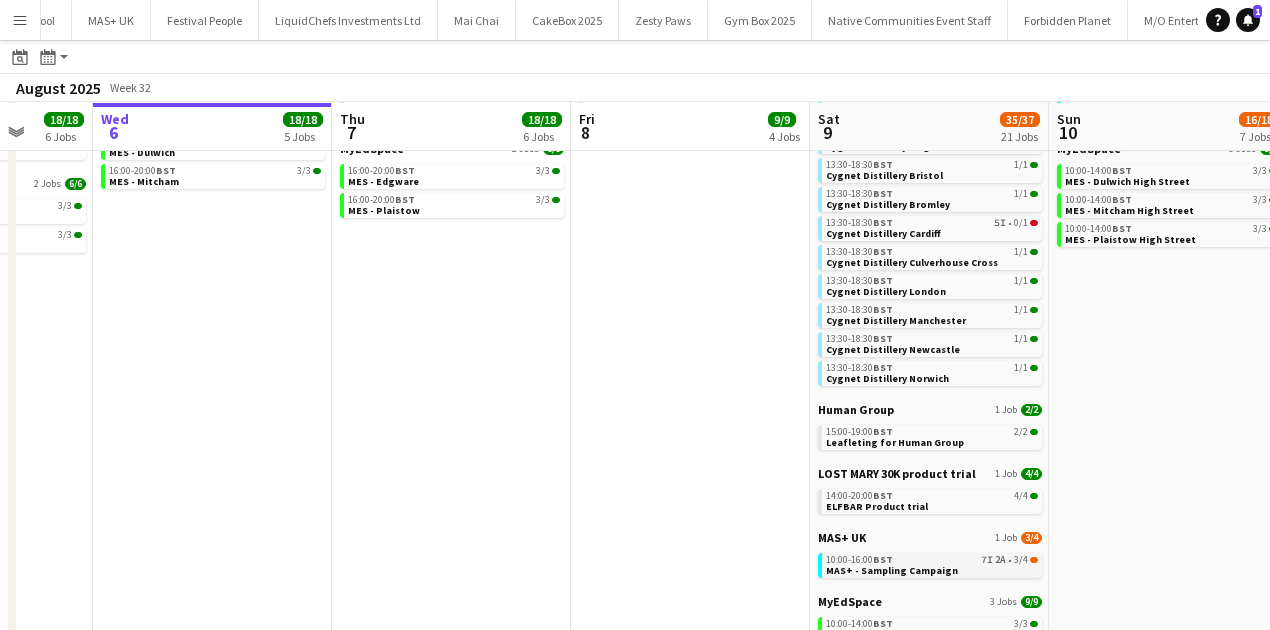 click on "MAS+ - Sampling Campaign" at bounding box center (892, 570) 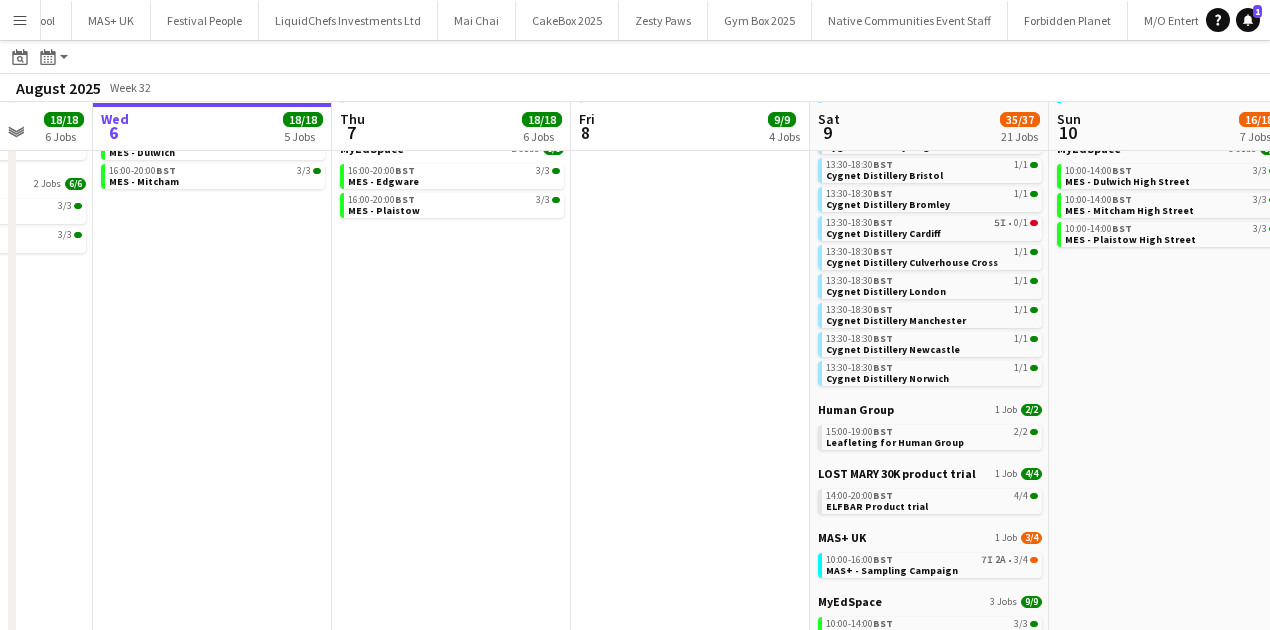 scroll, scrollTop: 0, scrollLeft: 0, axis: both 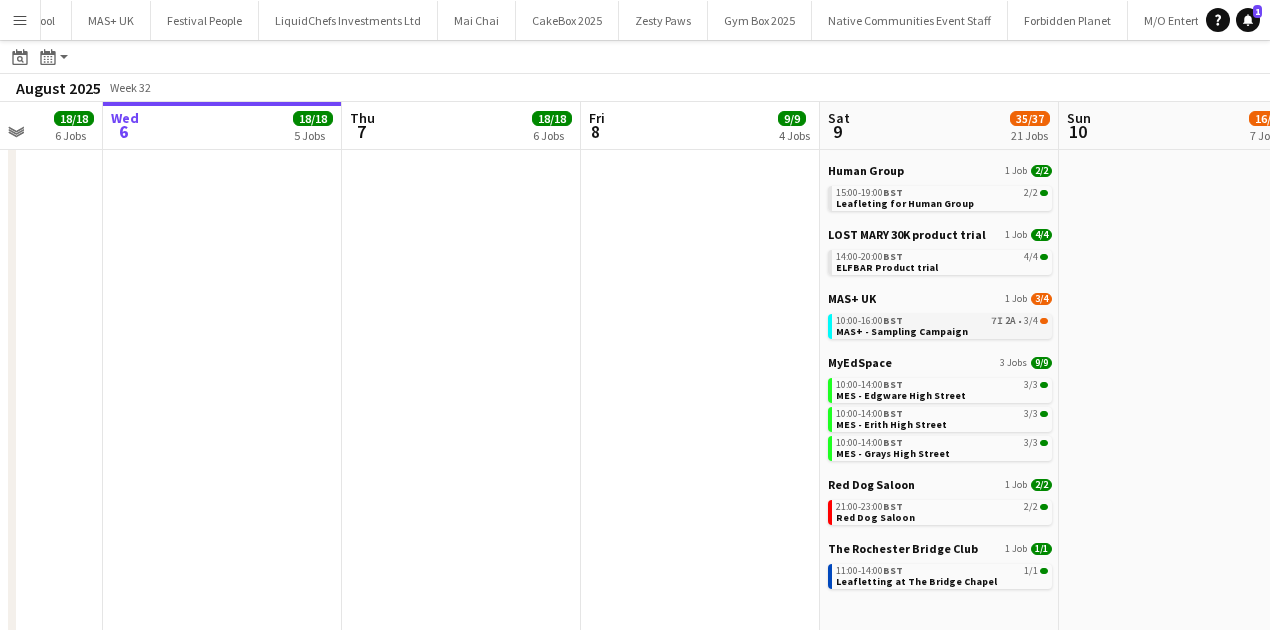 click on "MAS+ - Sampling Campaign" at bounding box center [902, 331] 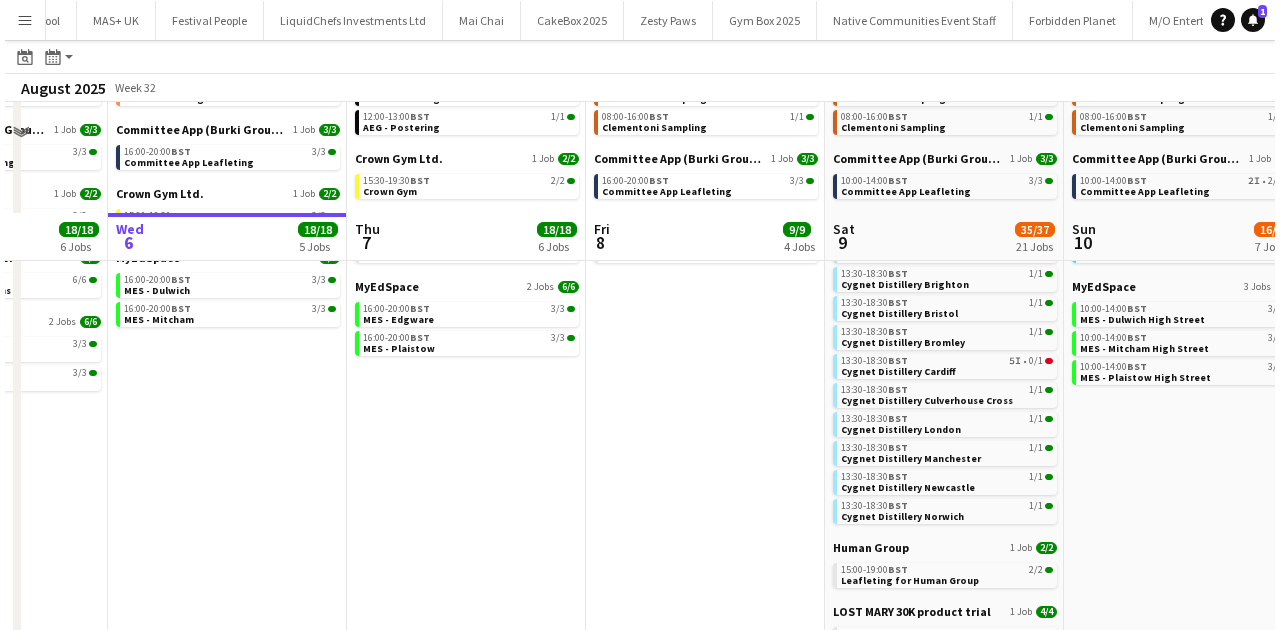 scroll, scrollTop: 0, scrollLeft: 0, axis: both 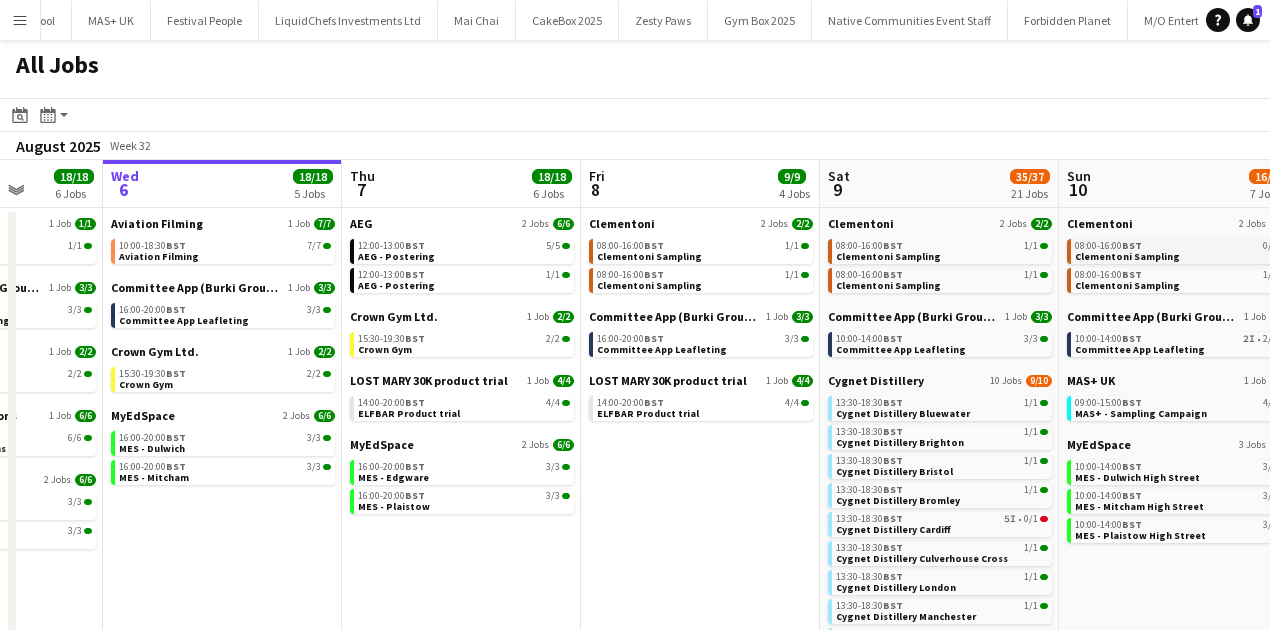 click on "08:00-16:00    BST" at bounding box center [1108, 246] 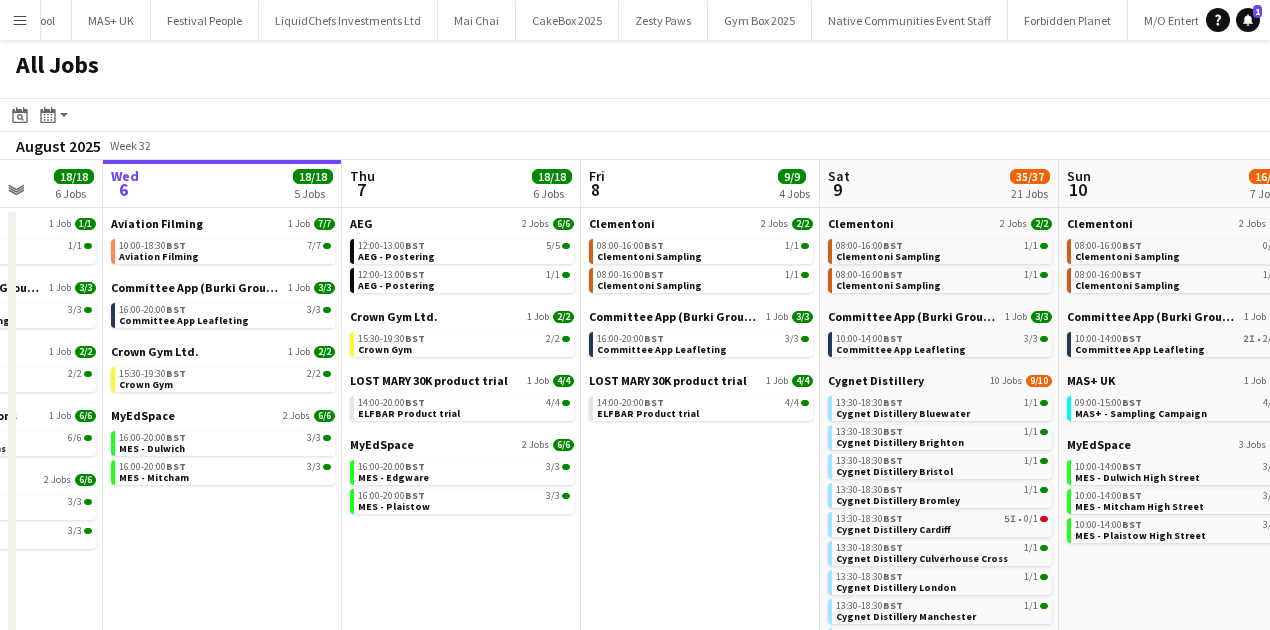 click on "Menu" at bounding box center [20, 20] 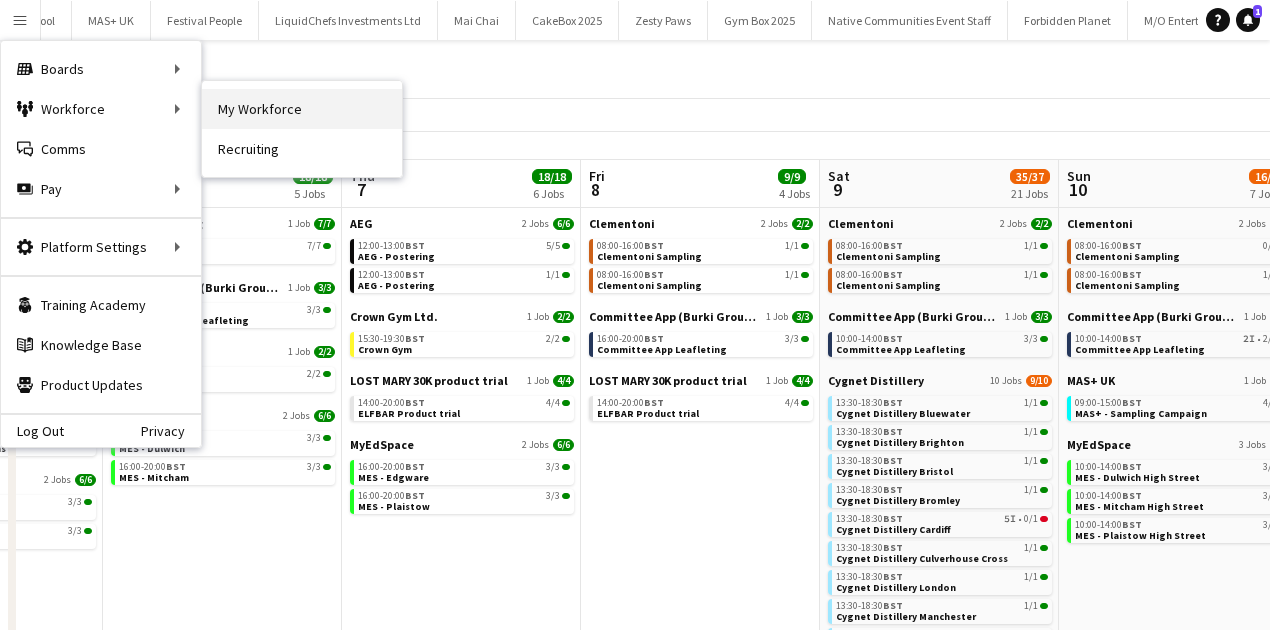 click on "My Workforce" at bounding box center (302, 109) 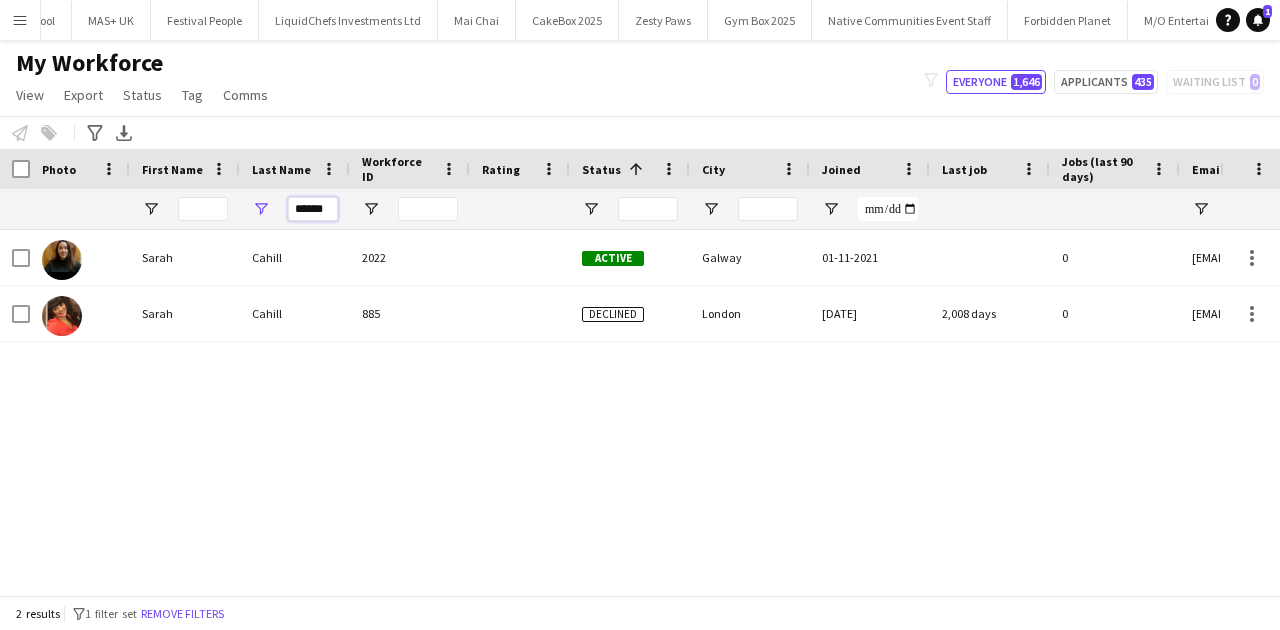 click on "******" at bounding box center [313, 209] 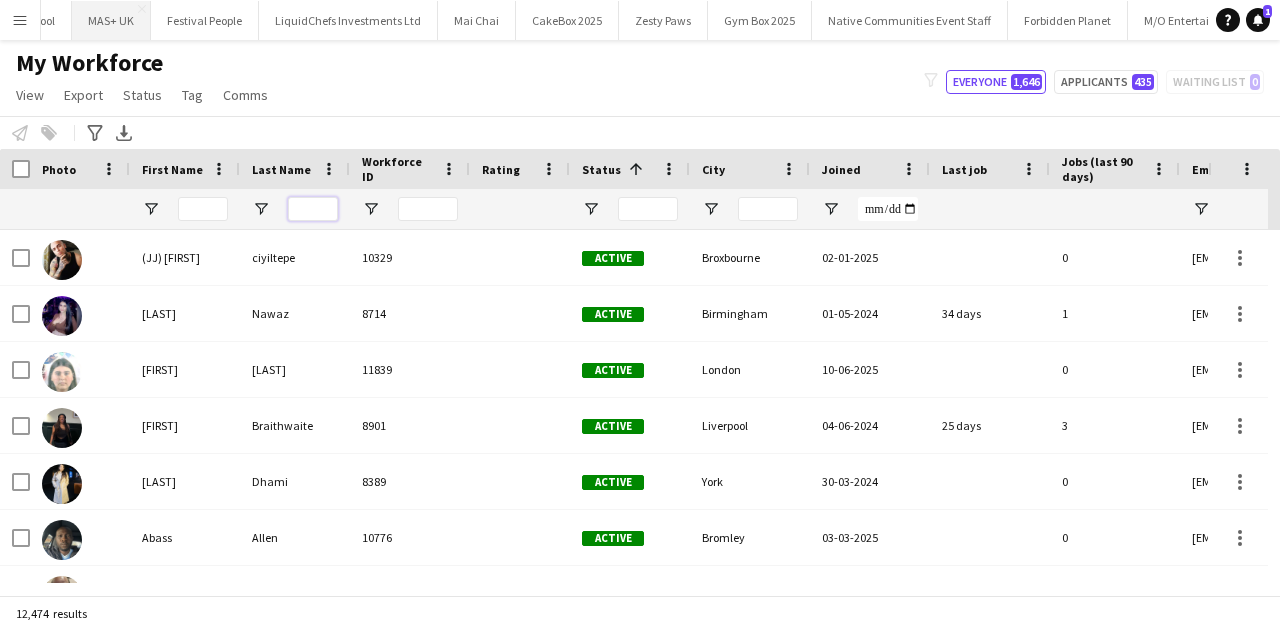 type 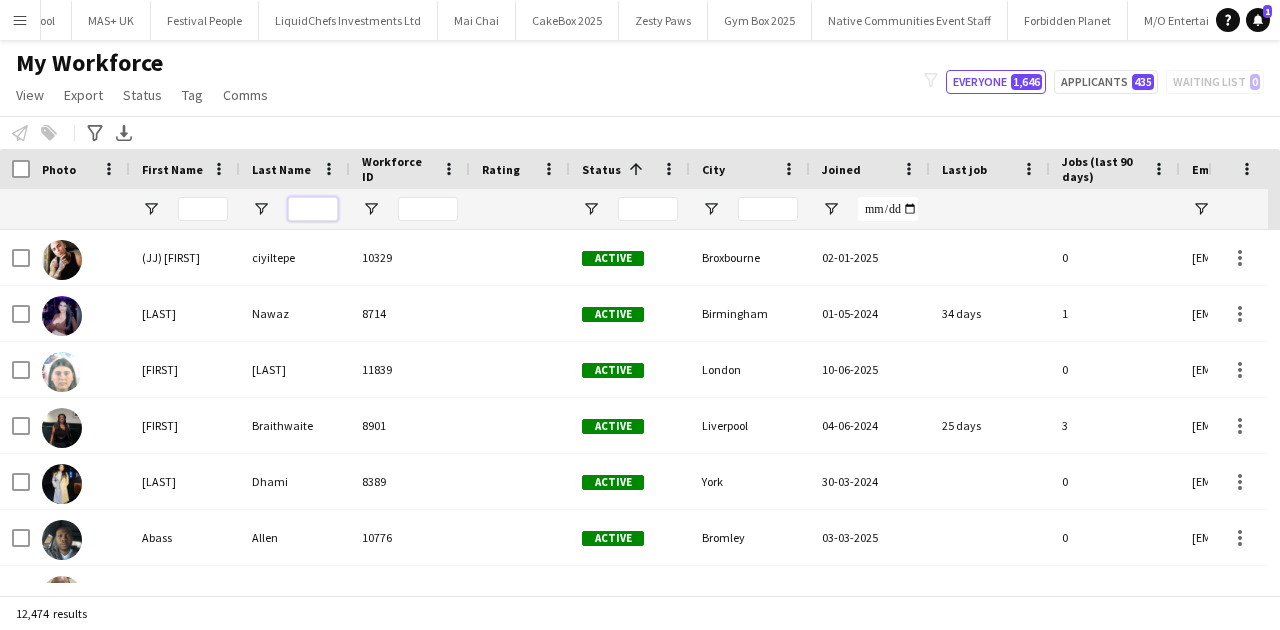 click at bounding box center [313, 209] 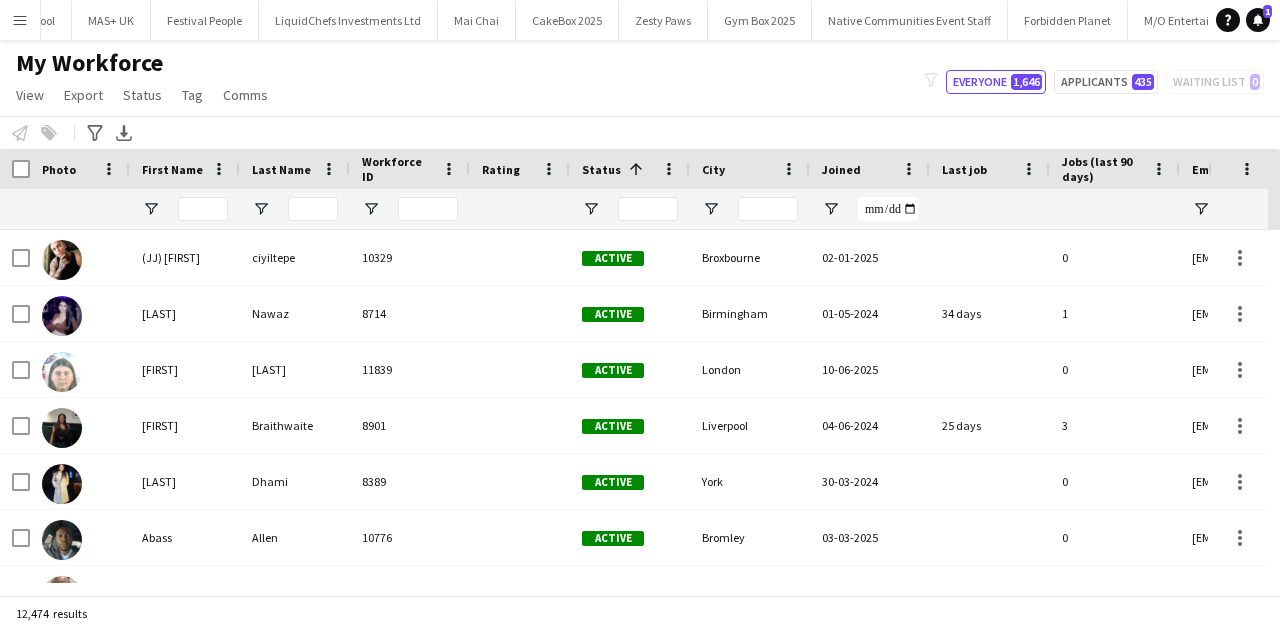 click at bounding box center (203, 209) 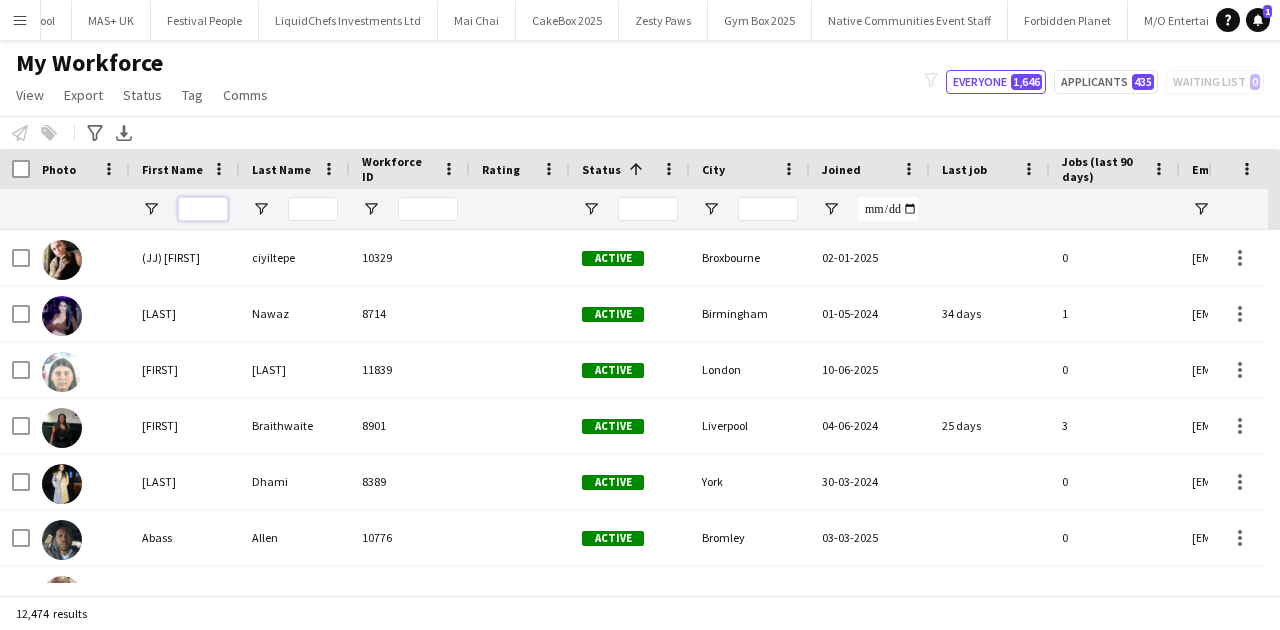click at bounding box center [203, 209] 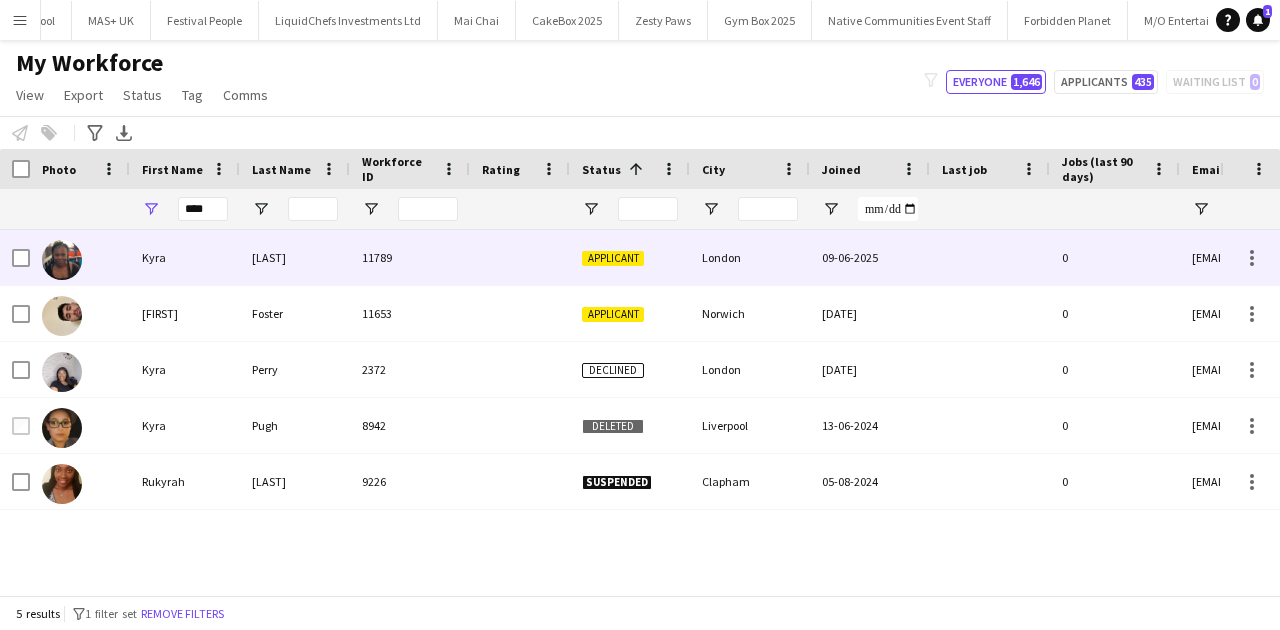 click on "Williamson" at bounding box center (295, 257) 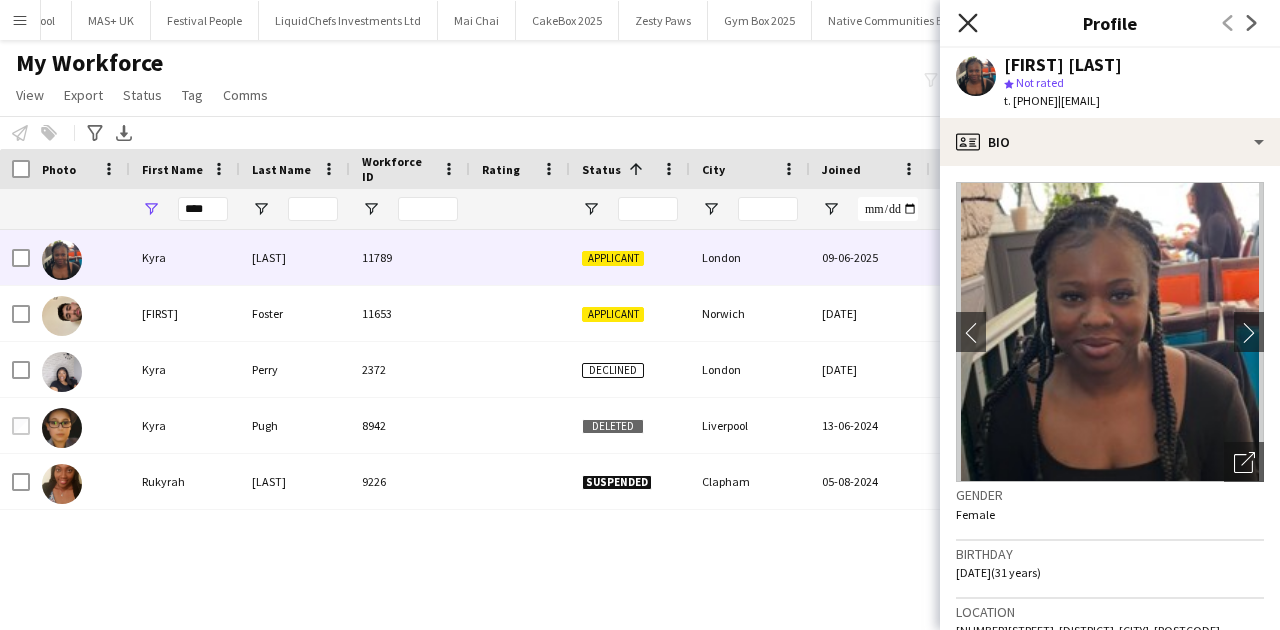 click 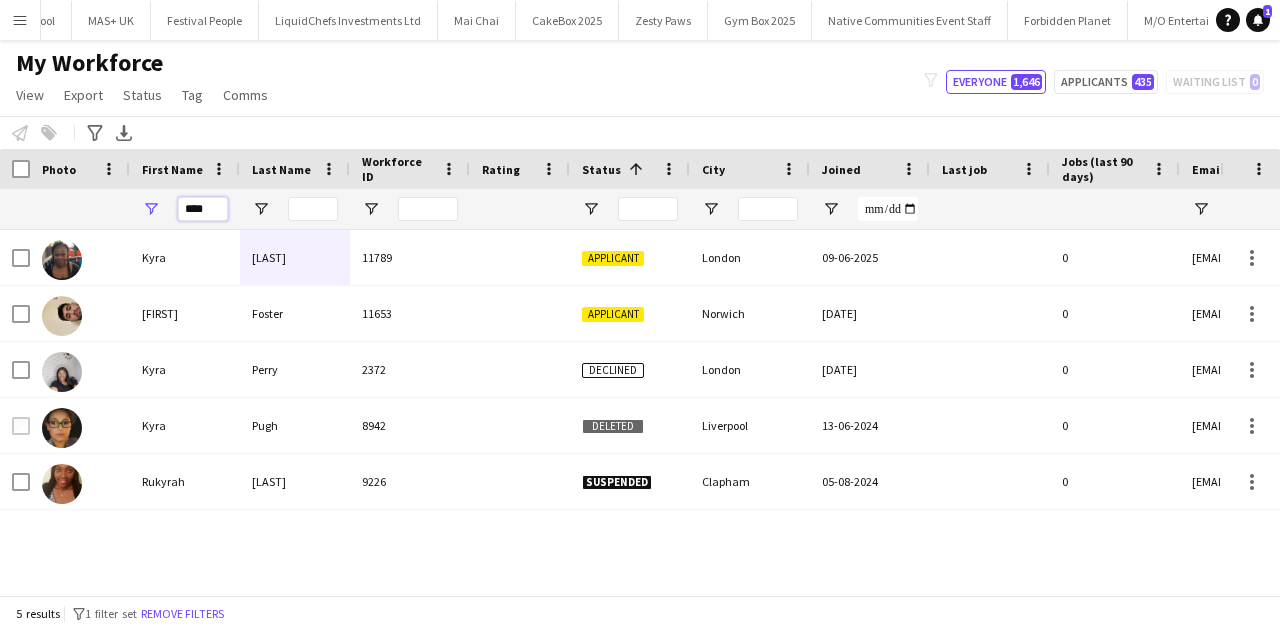 click on "****" at bounding box center [203, 209] 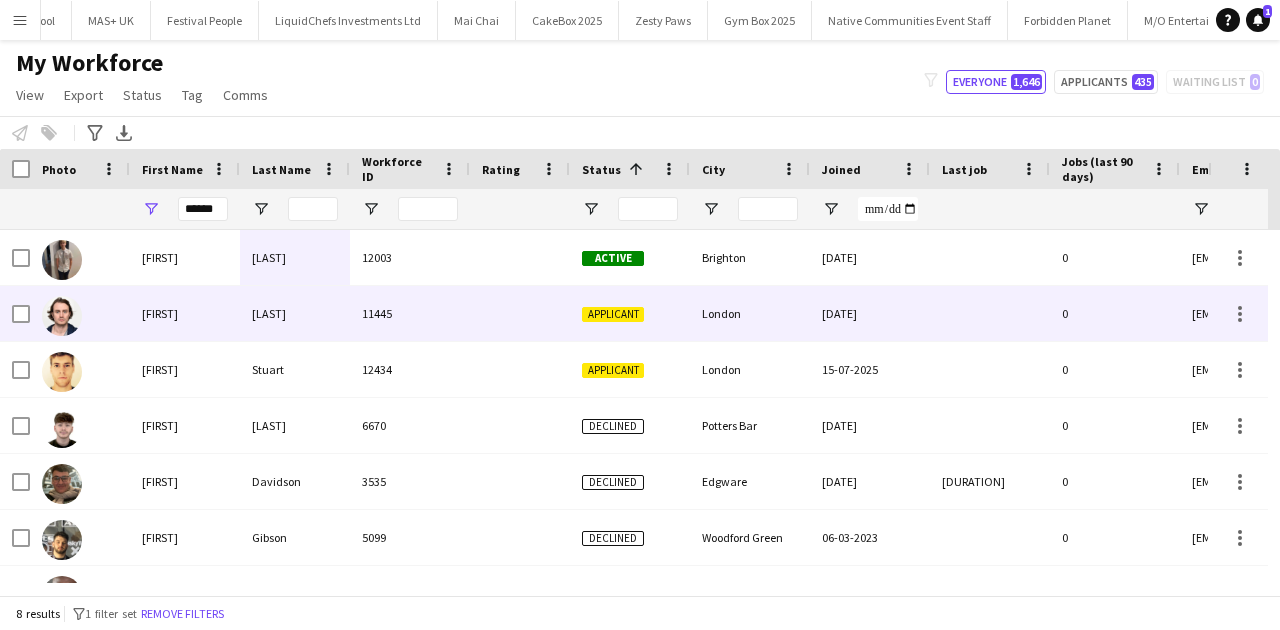 click on "Freddie" at bounding box center (185, 313) 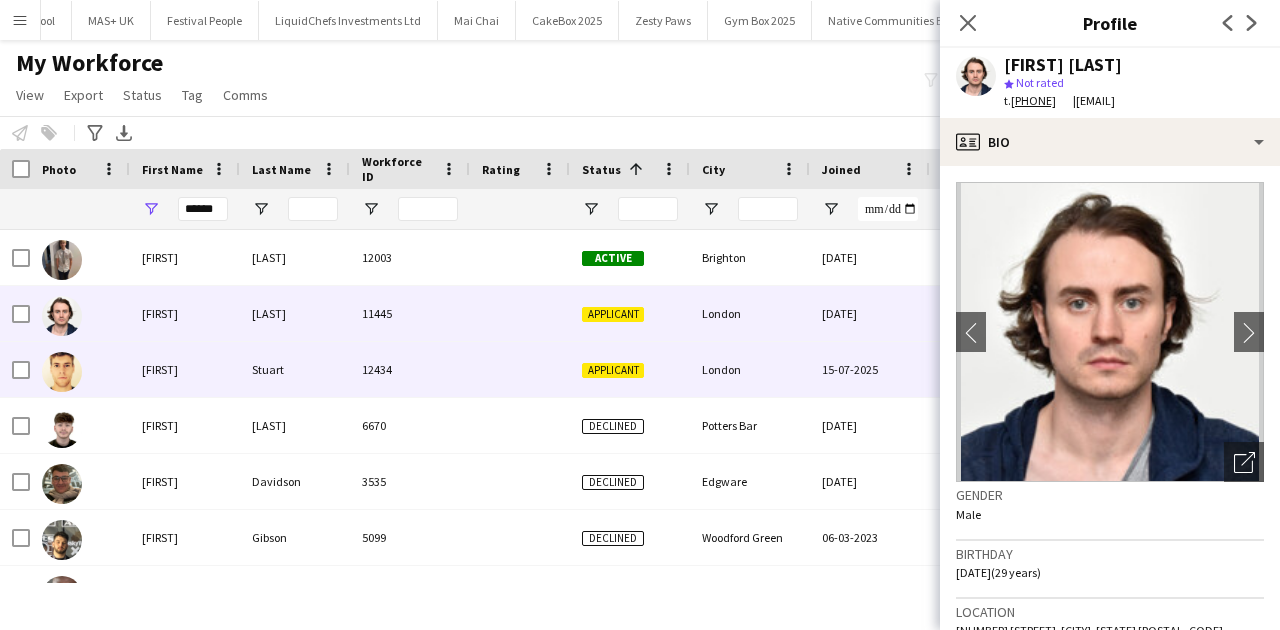 click on "Freddie" at bounding box center (185, 369) 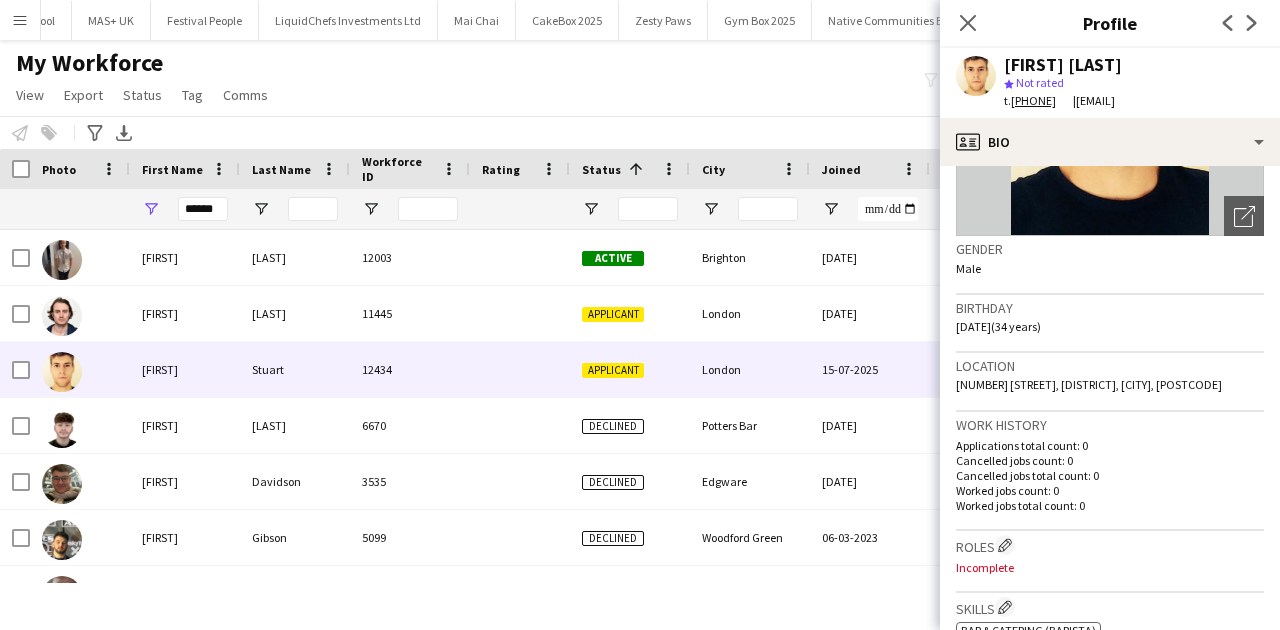 scroll, scrollTop: 246, scrollLeft: 0, axis: vertical 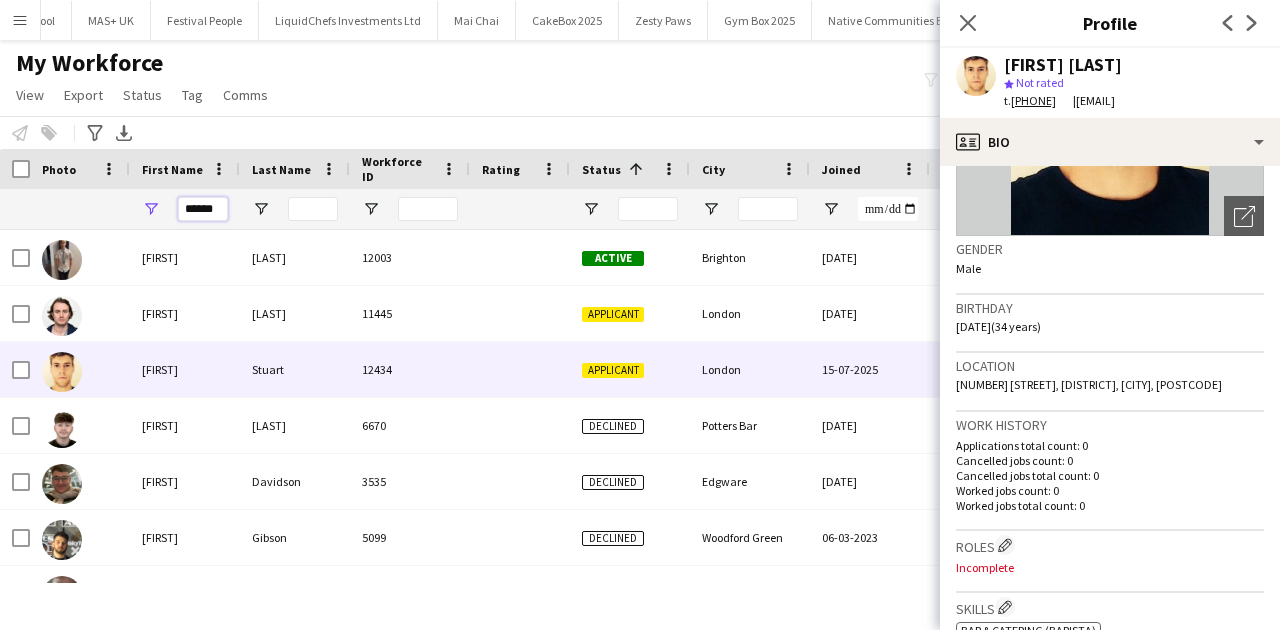 click on "******" at bounding box center (203, 209) 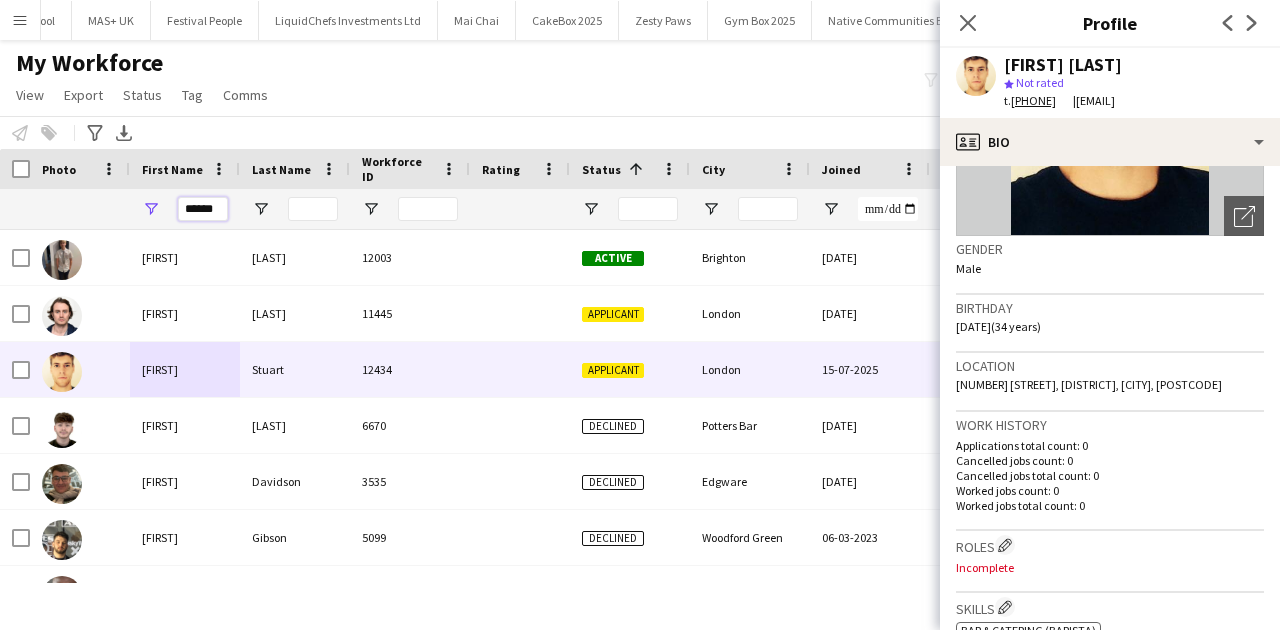 click on "******" at bounding box center [203, 209] 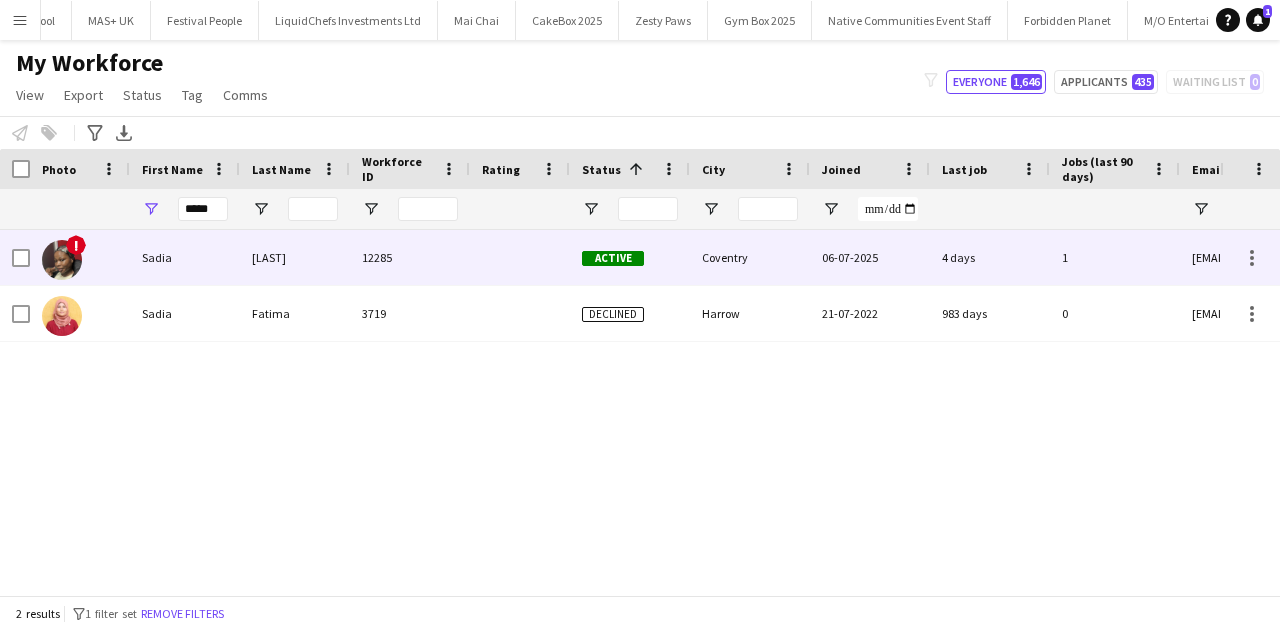 click on "Sadia" at bounding box center (185, 257) 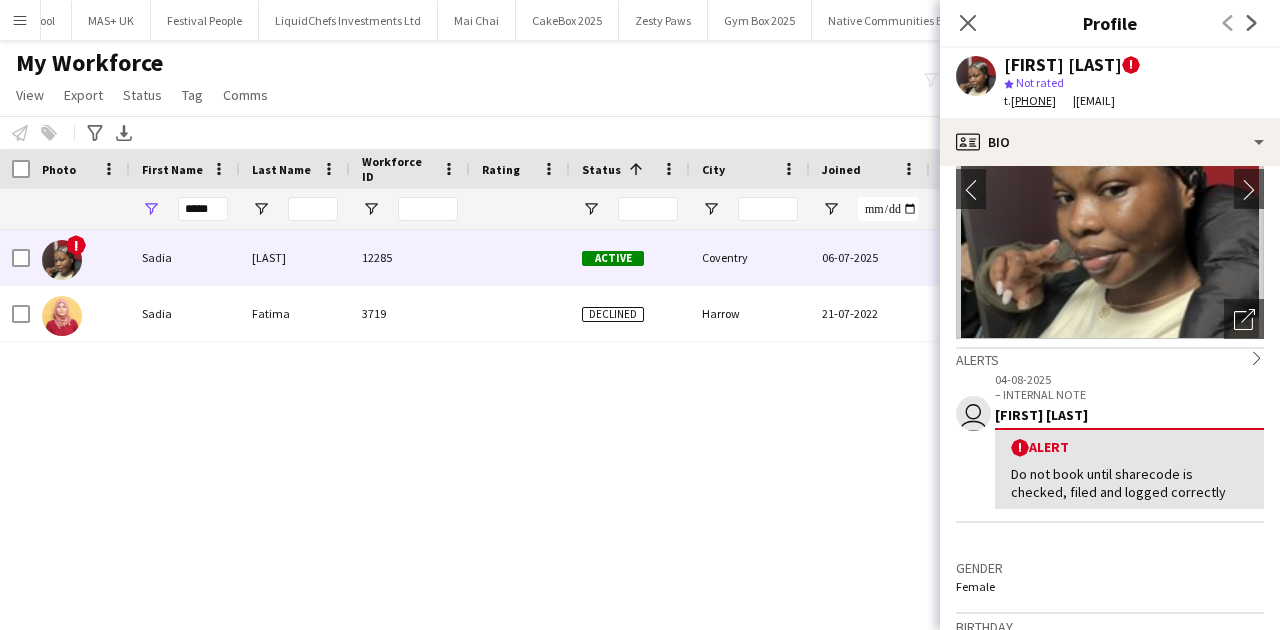 scroll, scrollTop: 144, scrollLeft: 0, axis: vertical 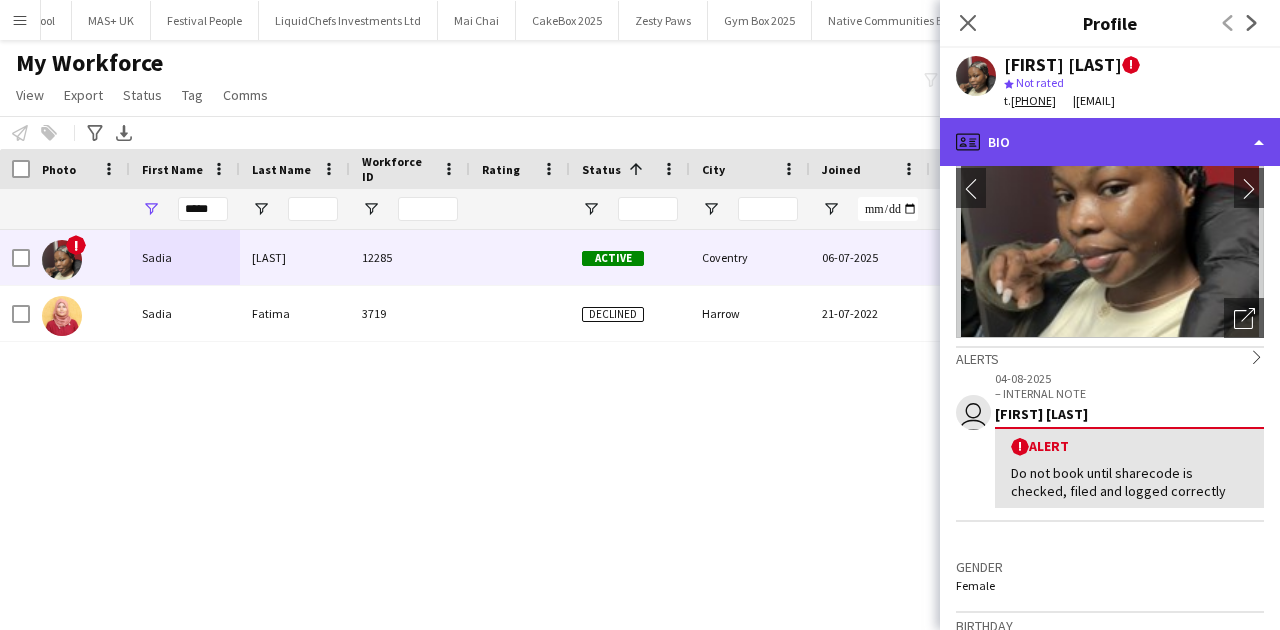 click on "profile
Bio" 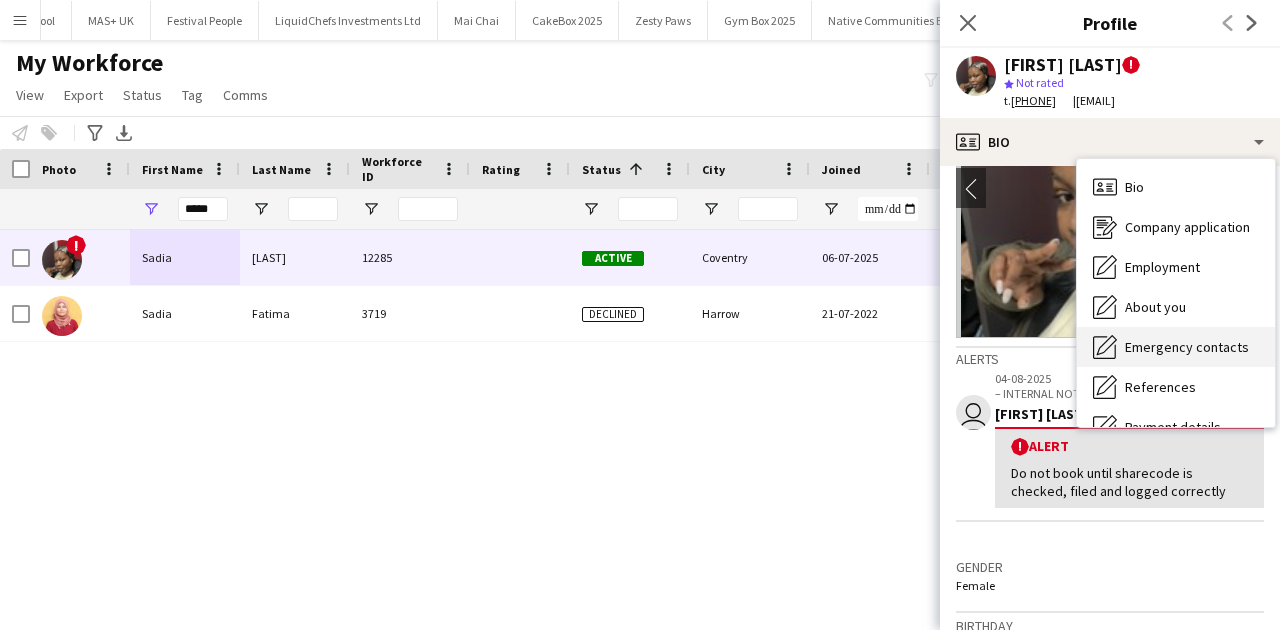 drag, startPoint x: 1077, startPoint y: 304, endPoint x: 1174, endPoint y: 346, distance: 105.702415 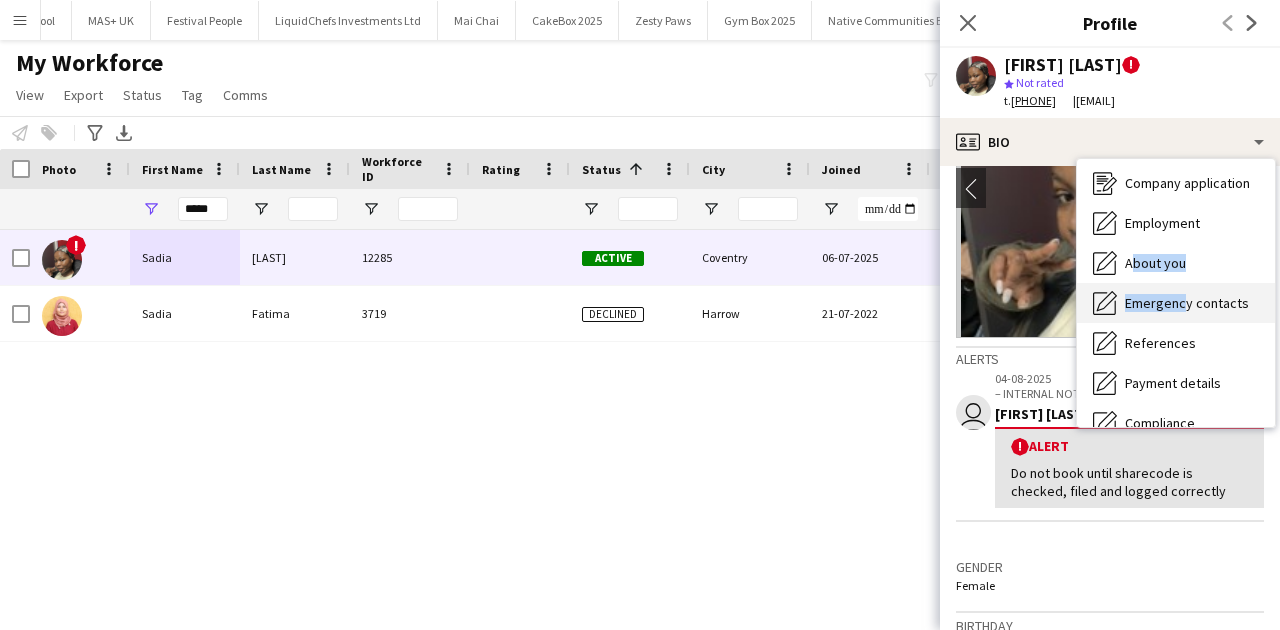 scroll, scrollTop: 131, scrollLeft: 0, axis: vertical 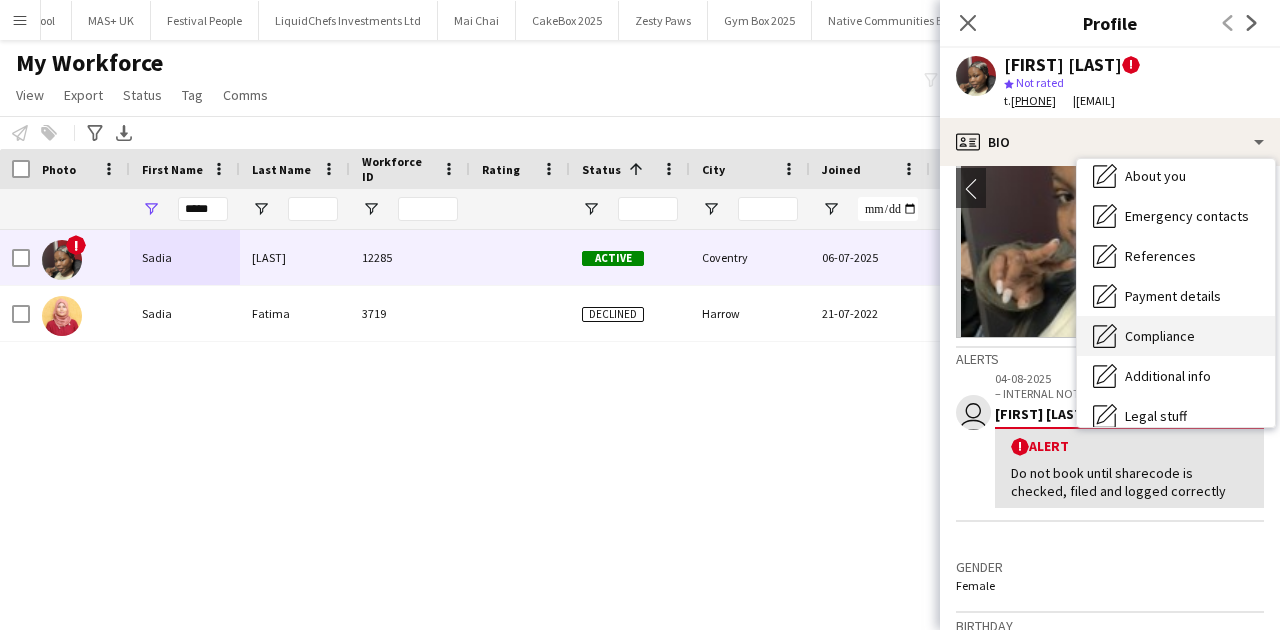 click on "Compliance
Compliance" at bounding box center [1176, 336] 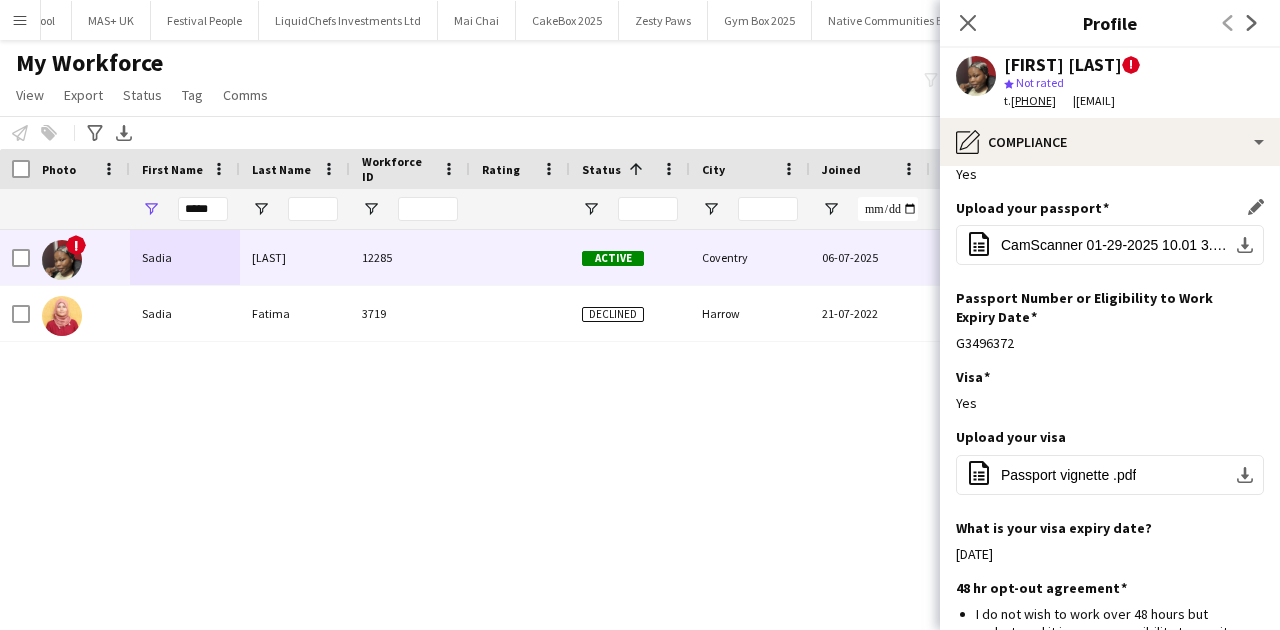 scroll, scrollTop: 103, scrollLeft: 0, axis: vertical 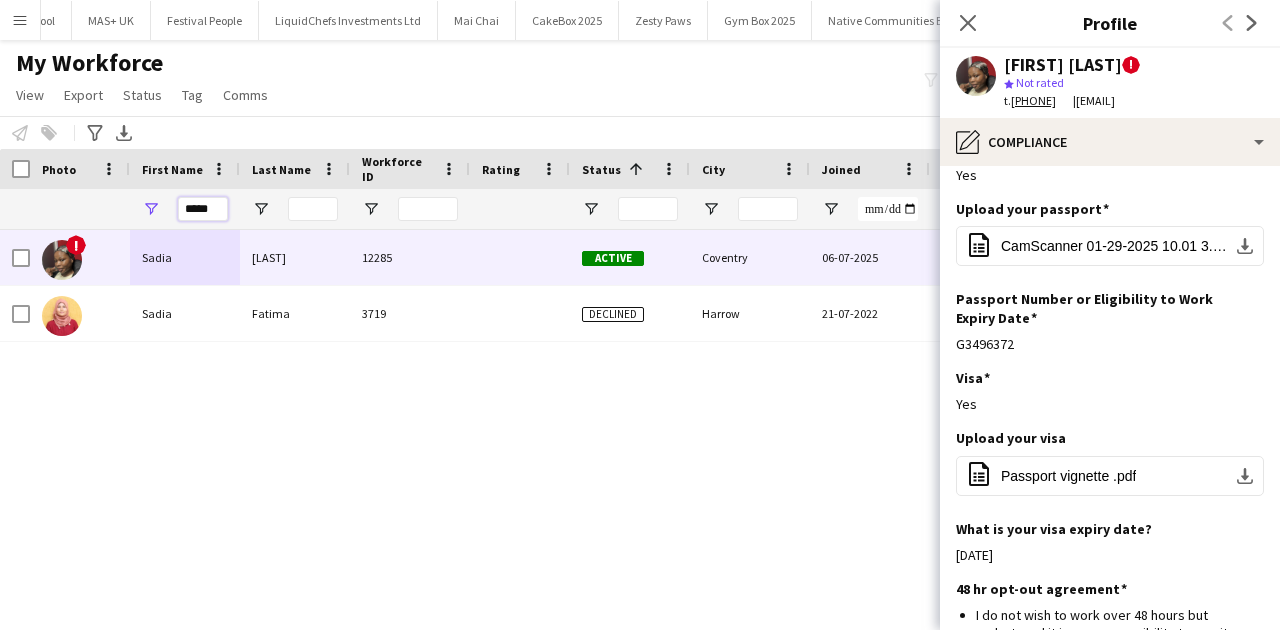 click on "*****" at bounding box center (203, 209) 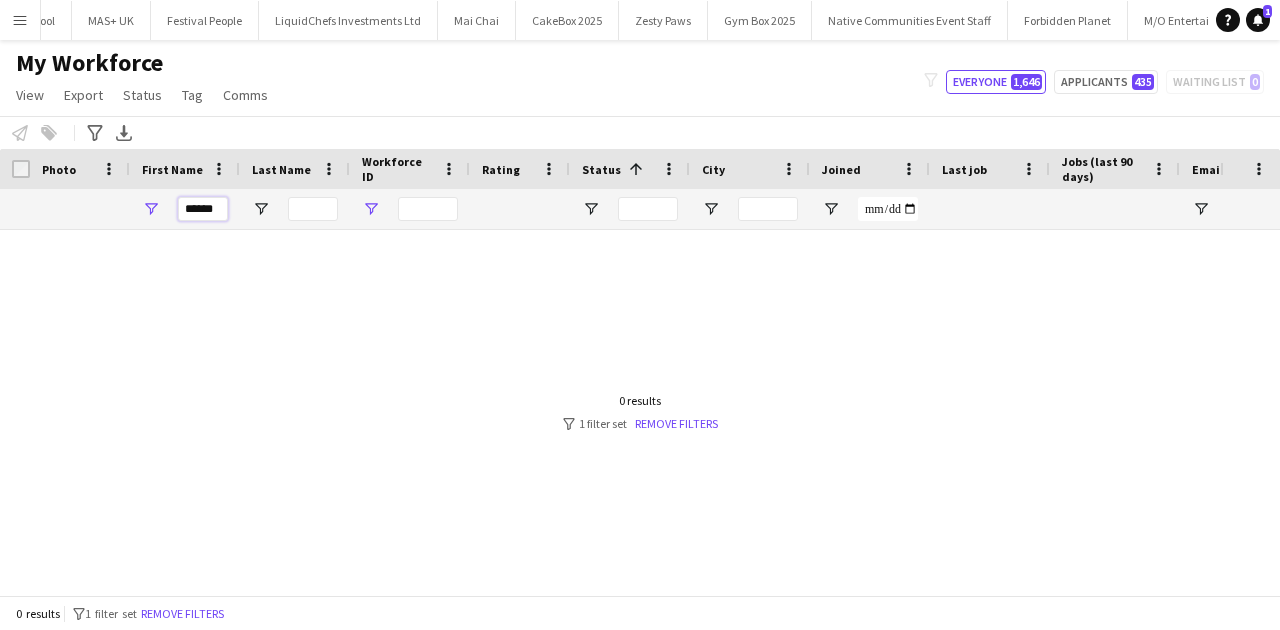 scroll, scrollTop: 0, scrollLeft: 0, axis: both 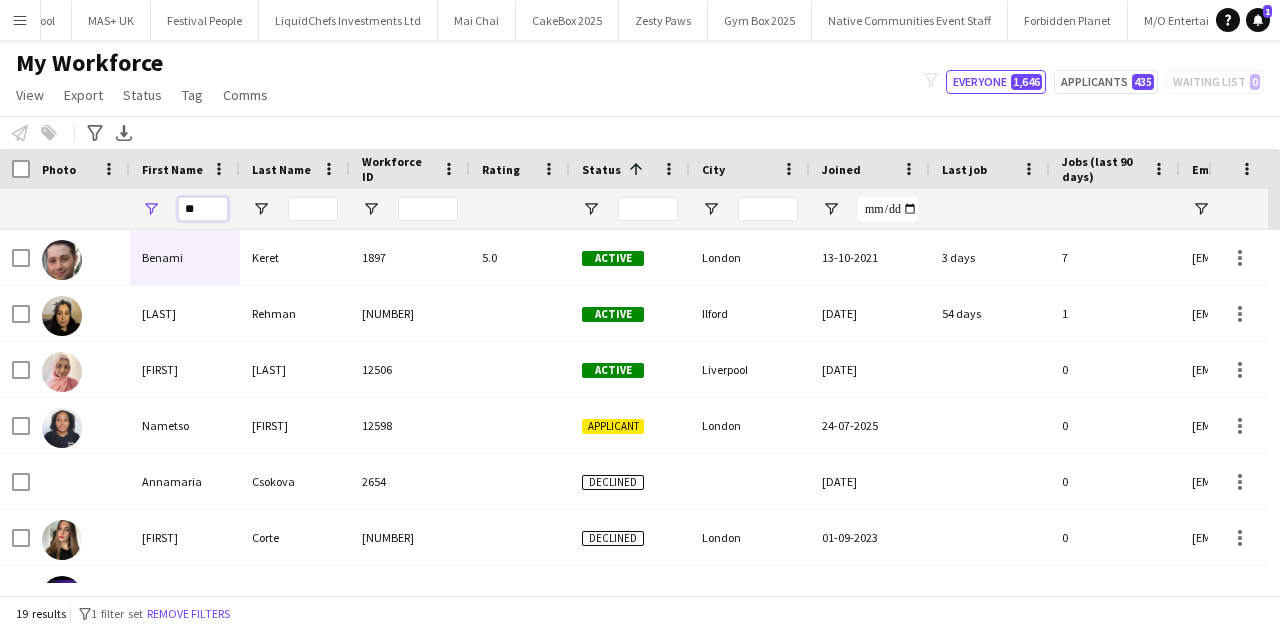 type on "*" 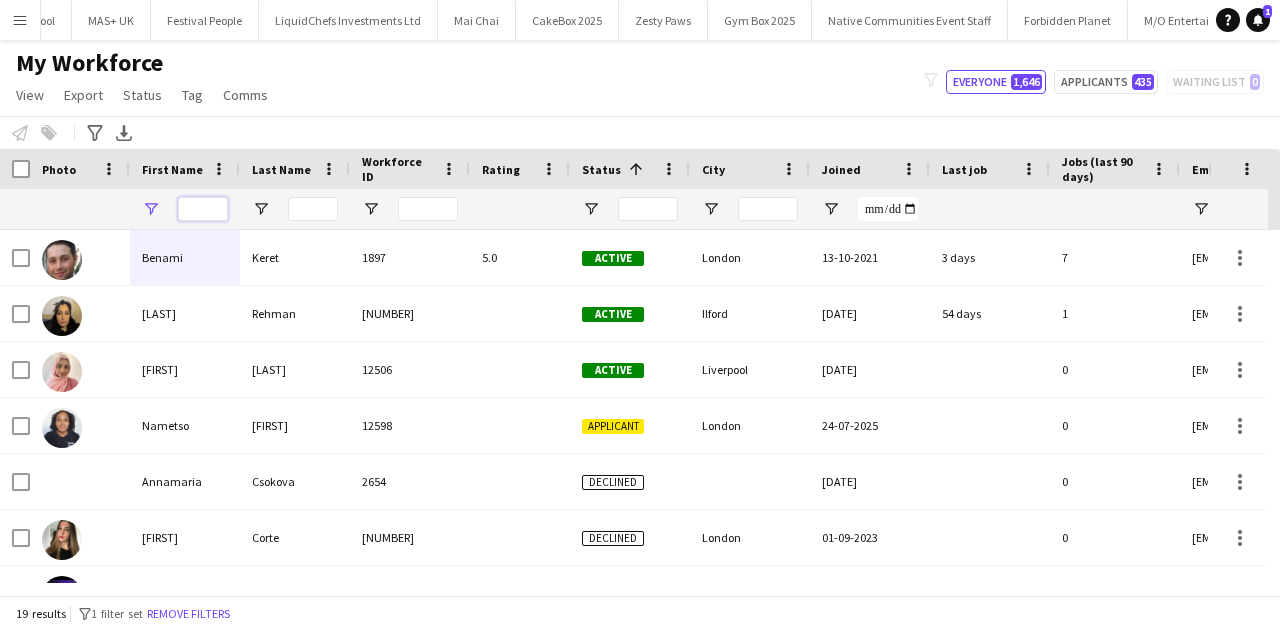 type 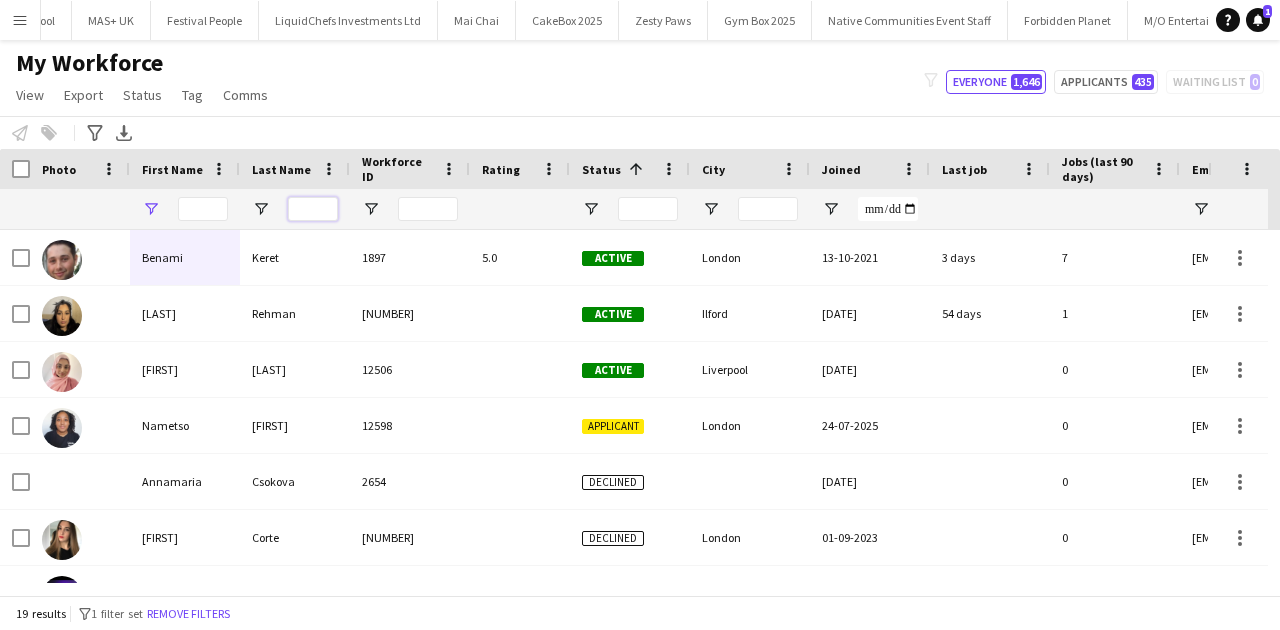 click at bounding box center (313, 209) 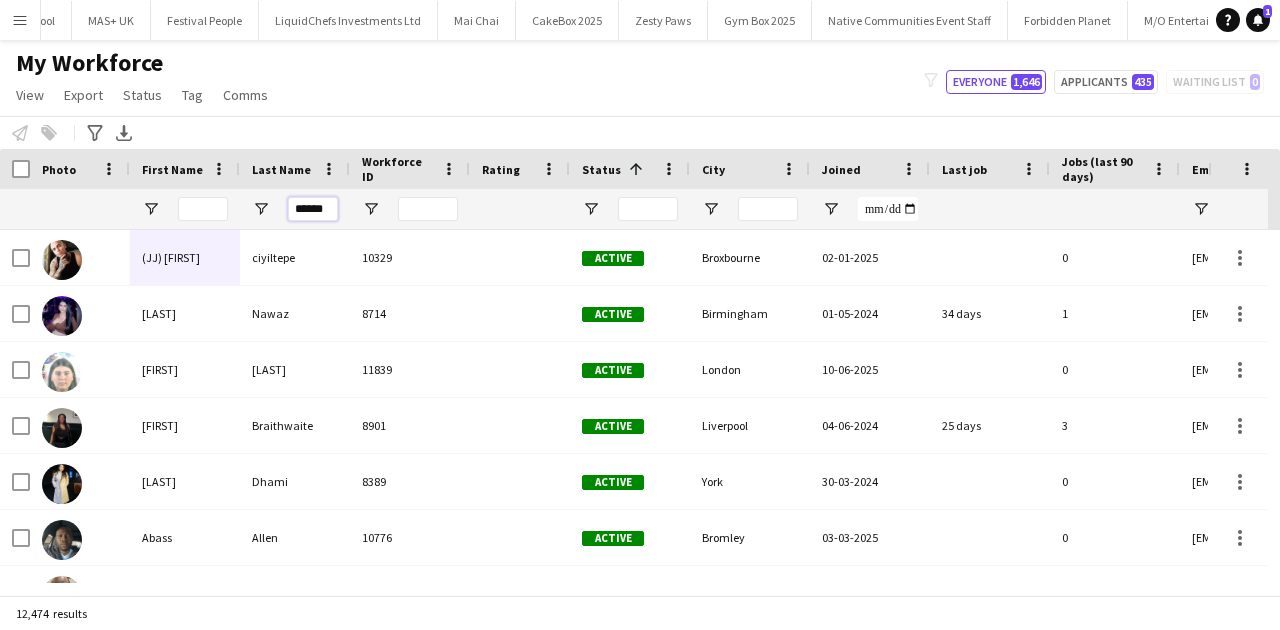 scroll, scrollTop: 0, scrollLeft: 0, axis: both 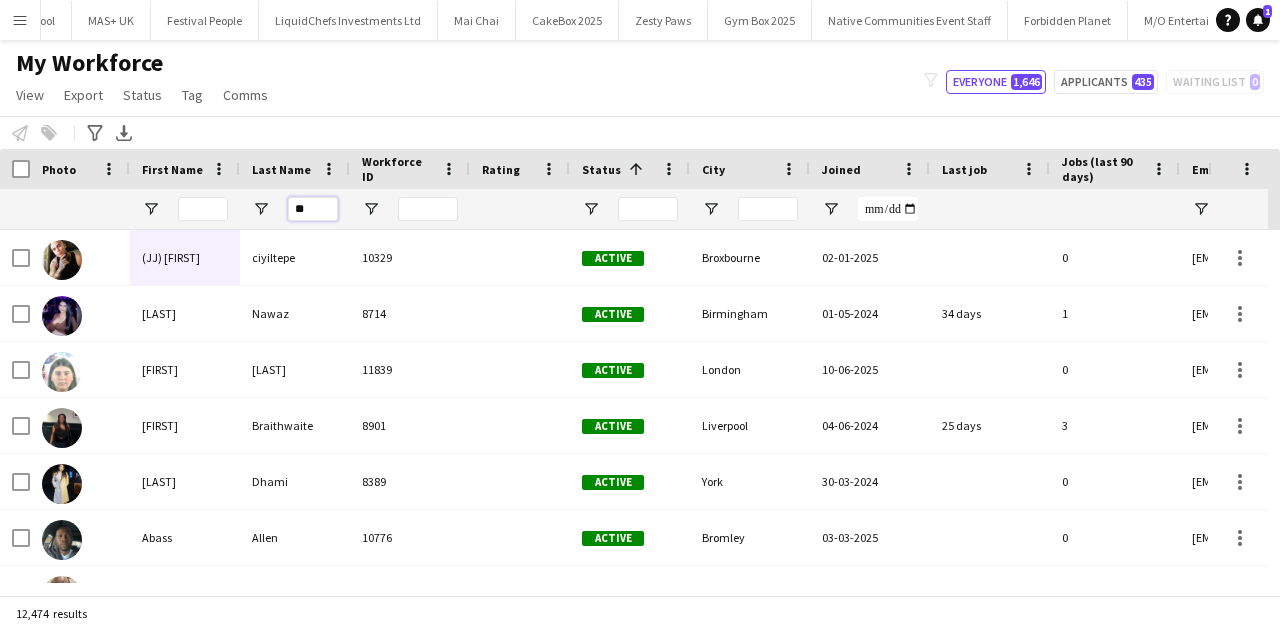 type on "*" 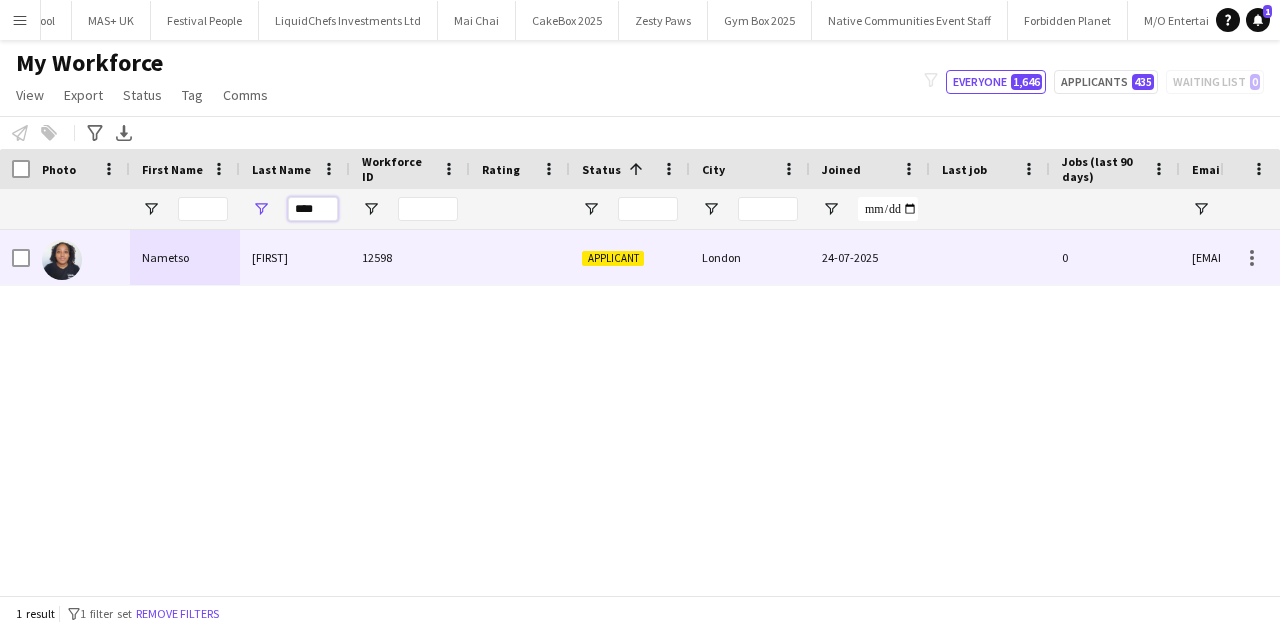type on "****" 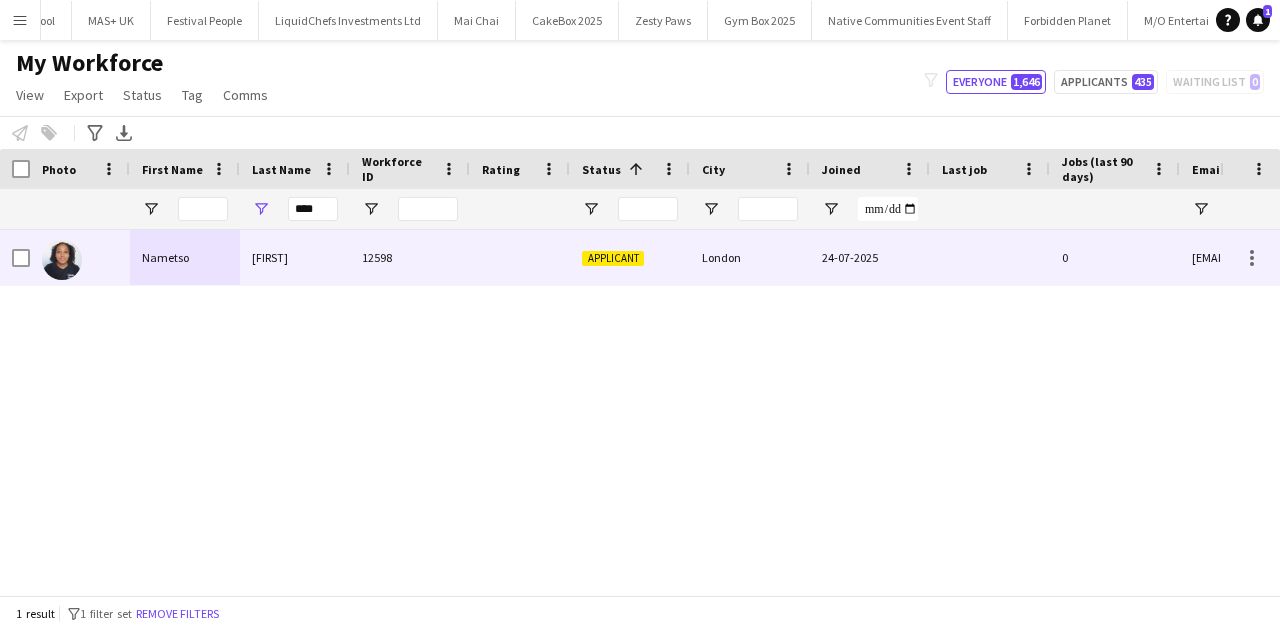 click on "Khumo" at bounding box center [295, 257] 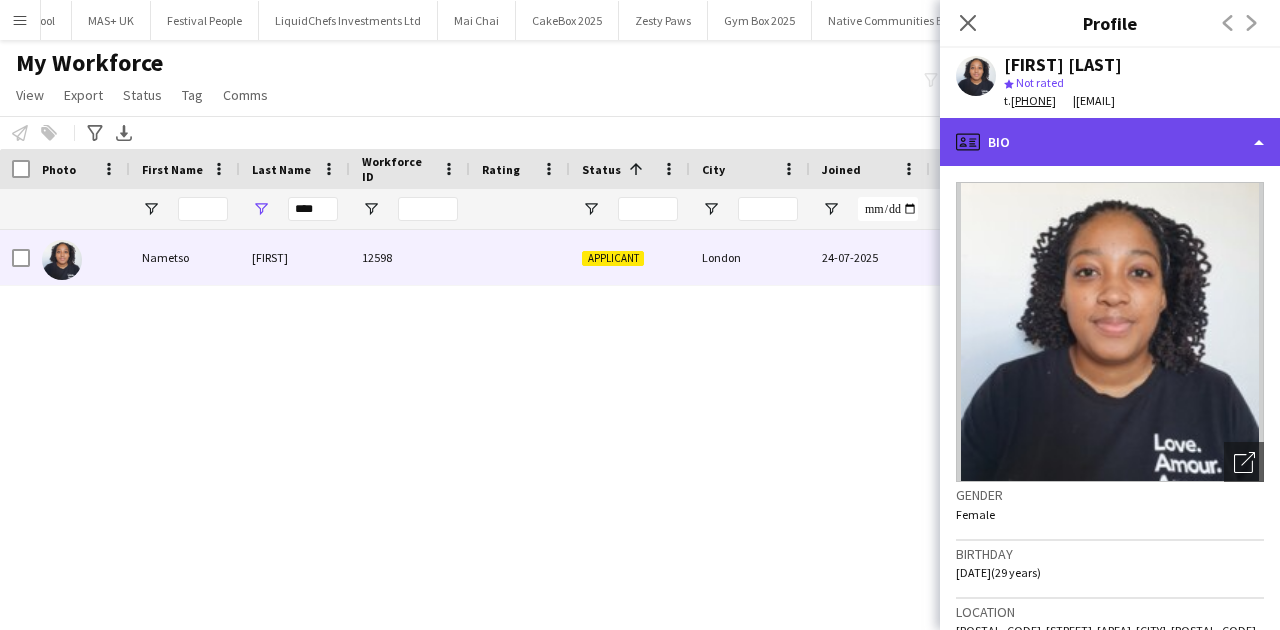 click on "profile
Bio" 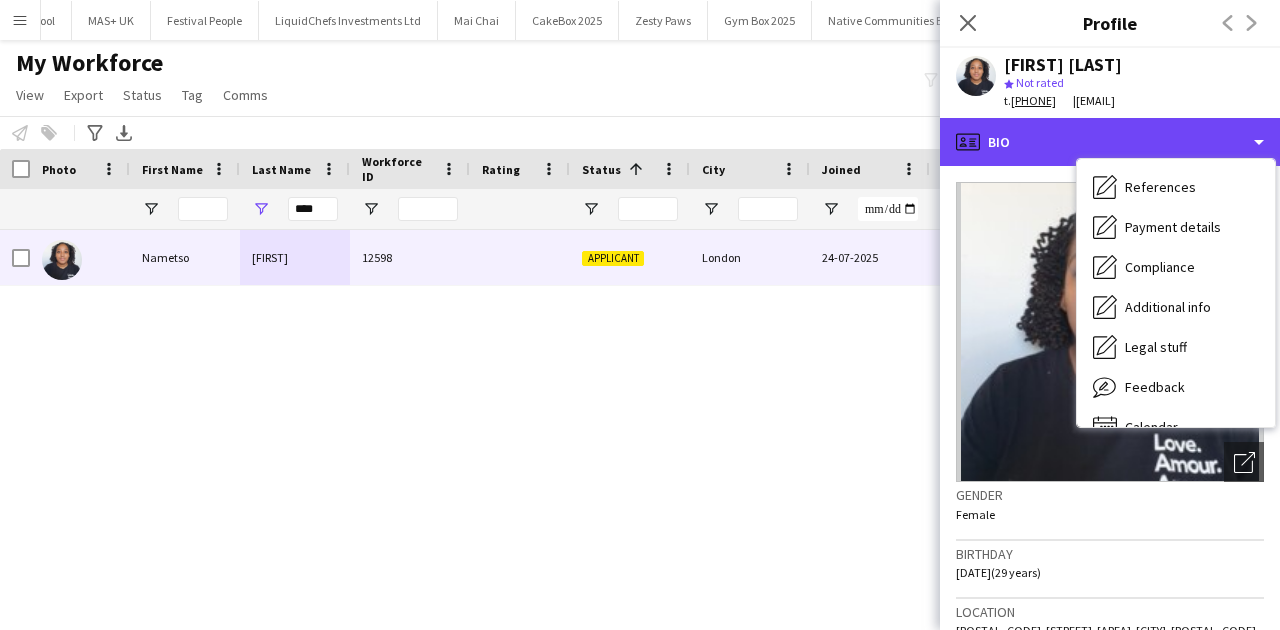 scroll, scrollTop: 203, scrollLeft: 0, axis: vertical 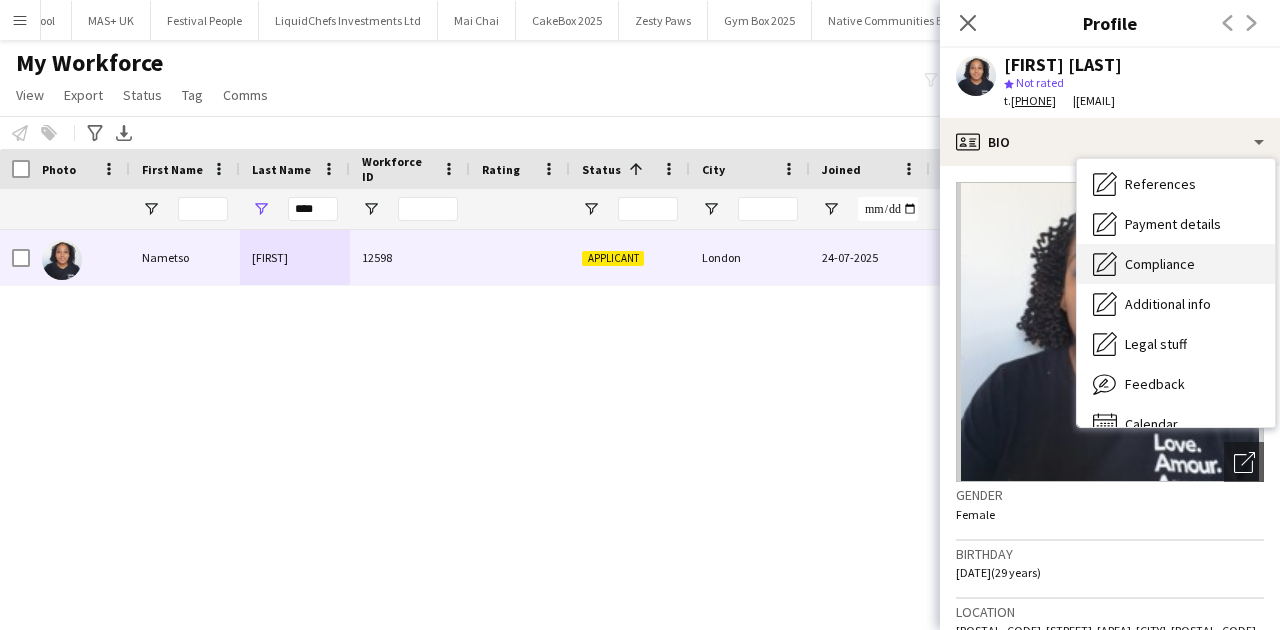 click on "Compliance" at bounding box center (1160, 264) 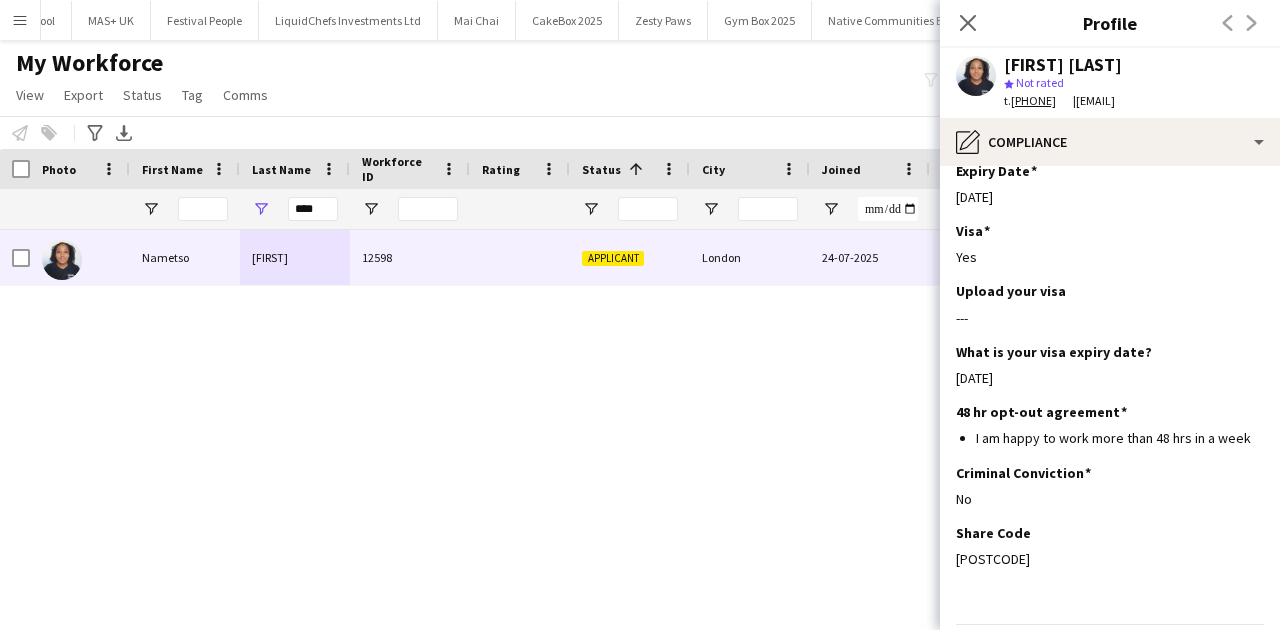 scroll, scrollTop: 0, scrollLeft: 0, axis: both 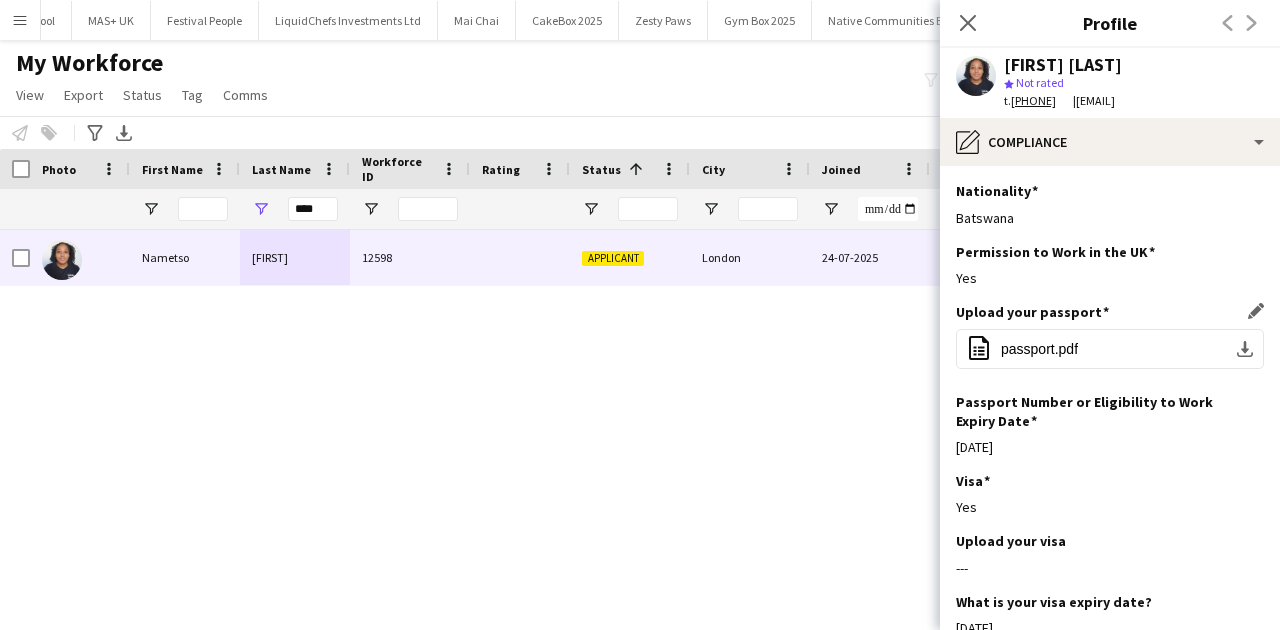 click on "Upload your passport" 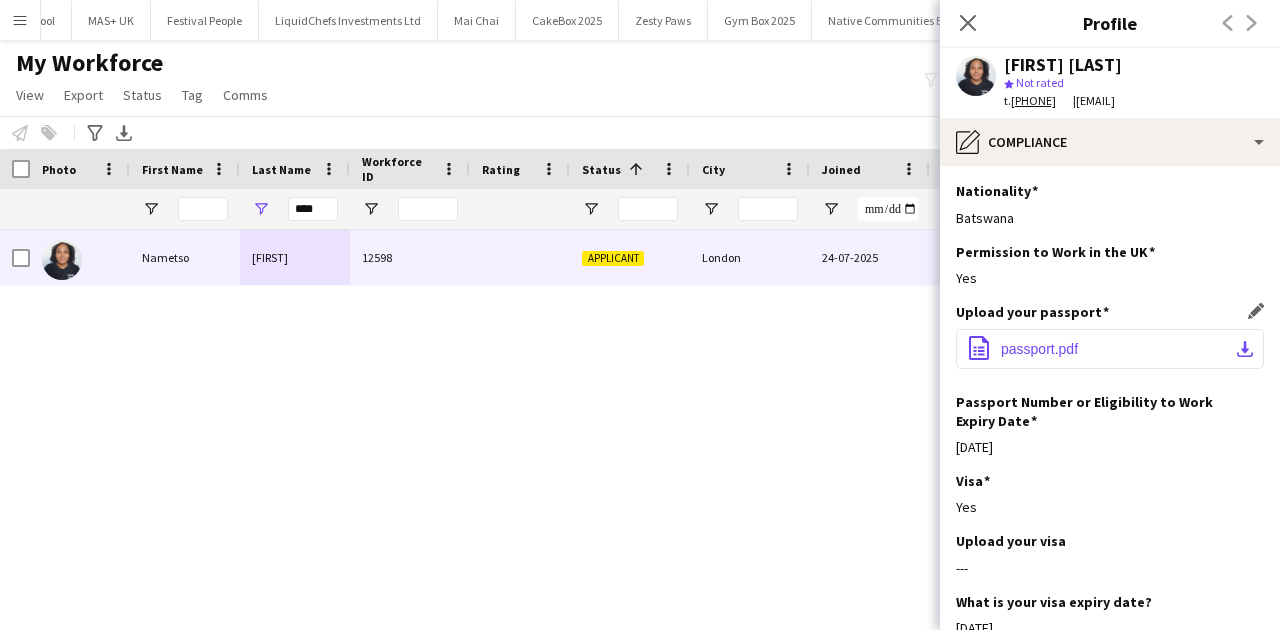 click on "passport.pdf" 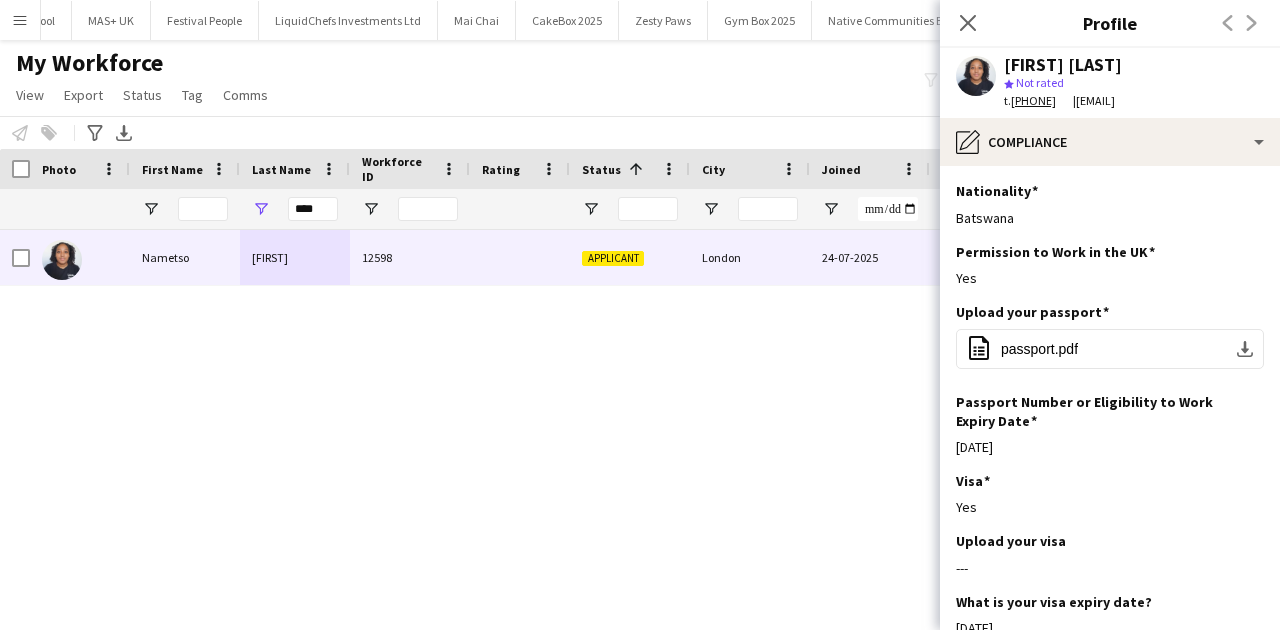 click on "****" at bounding box center (313, 209) 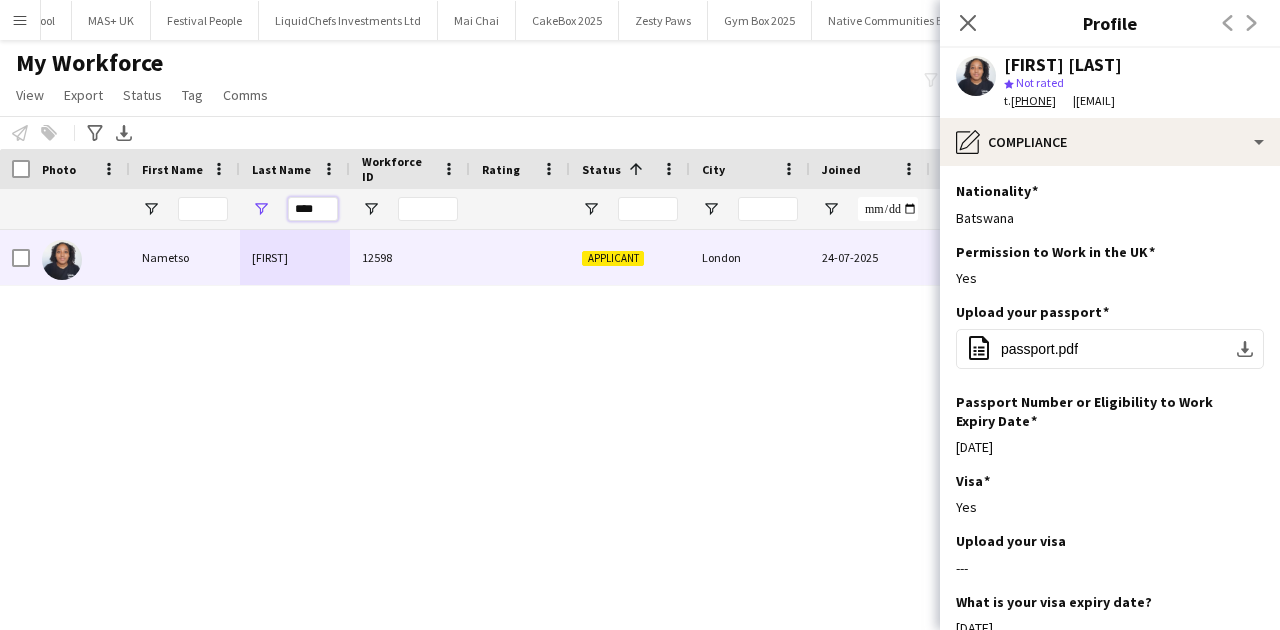click on "****" at bounding box center (313, 209) 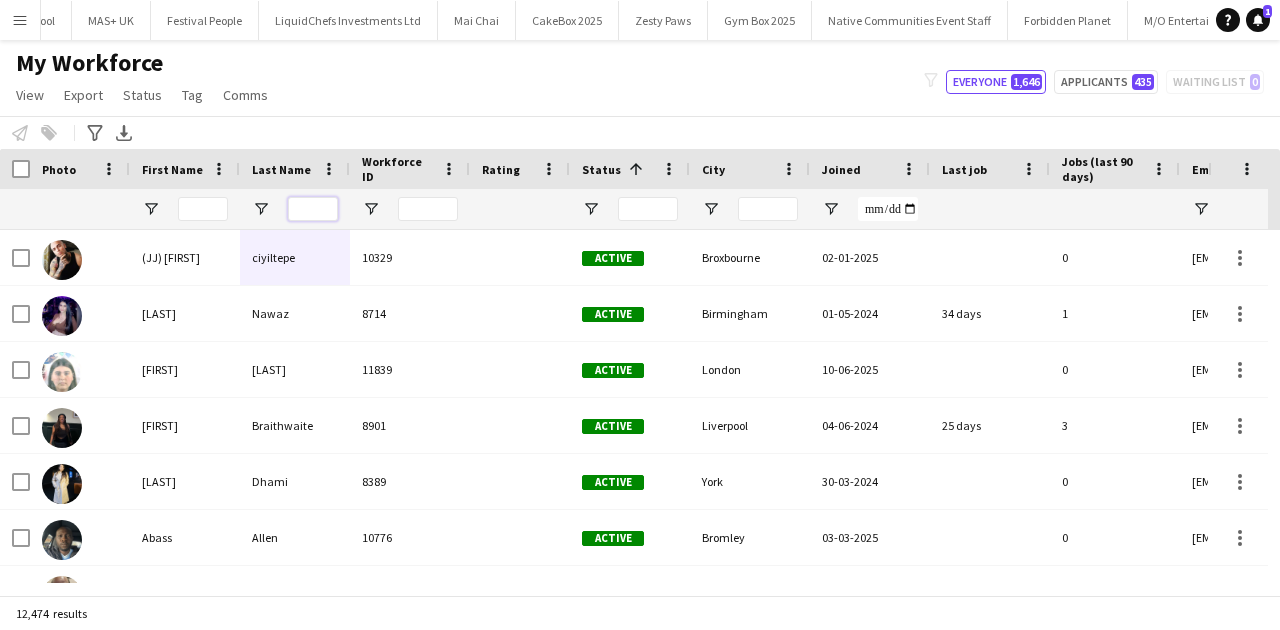 type 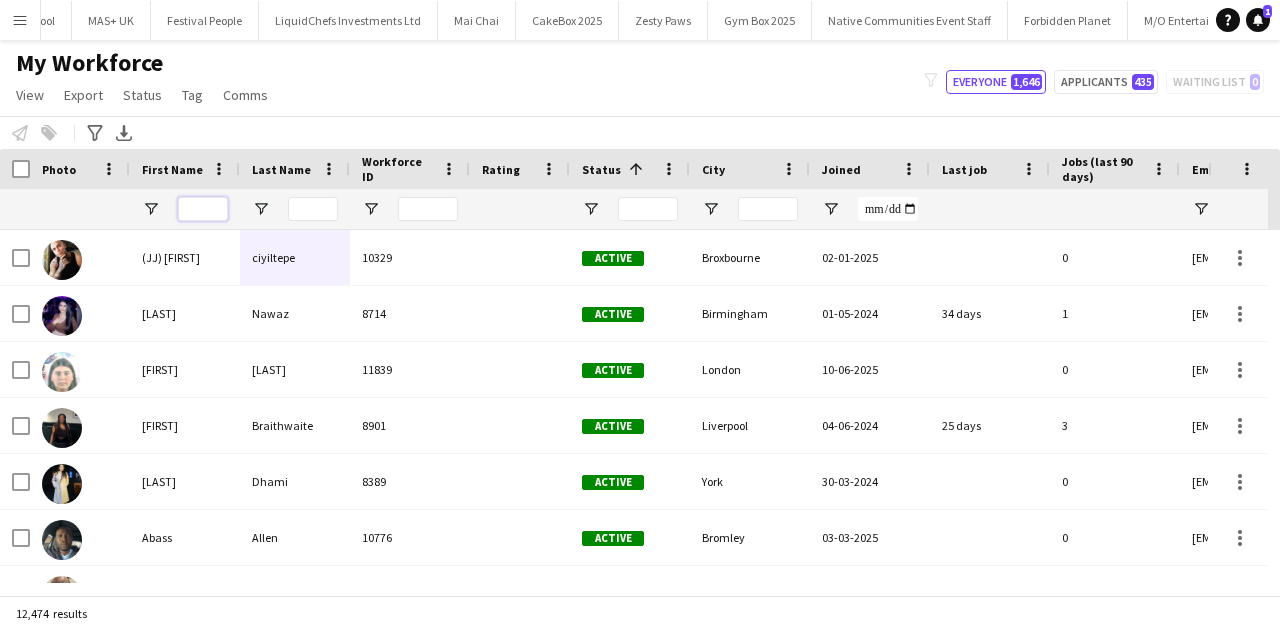 click at bounding box center (203, 209) 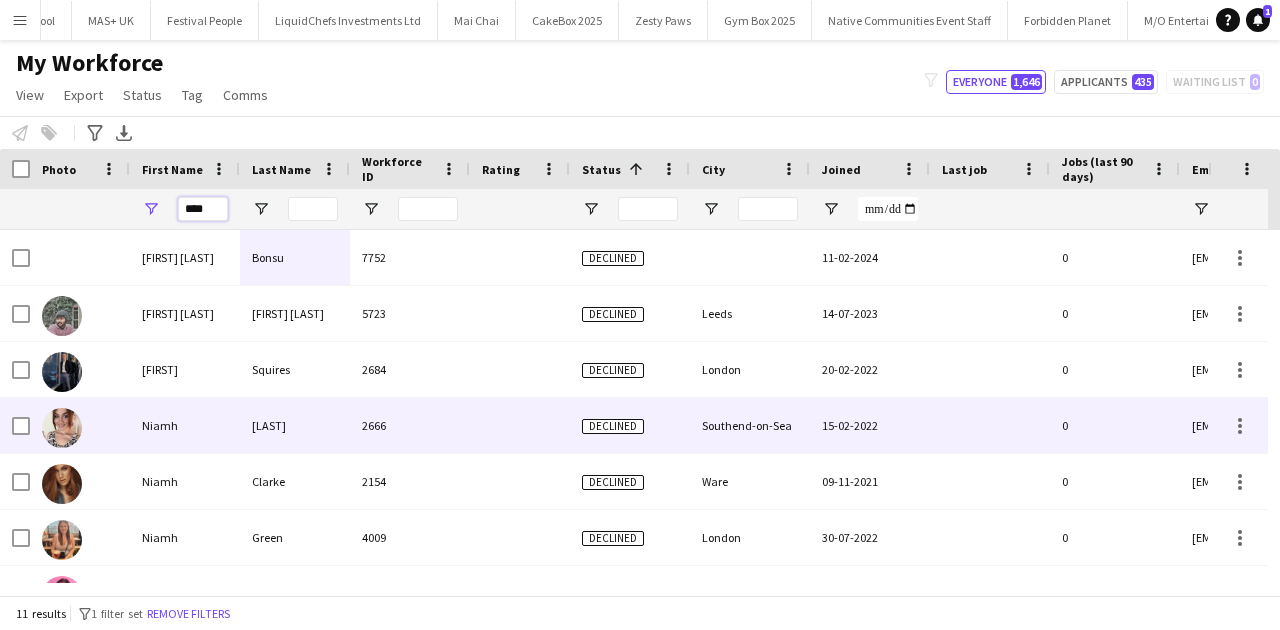 scroll, scrollTop: 170, scrollLeft: 0, axis: vertical 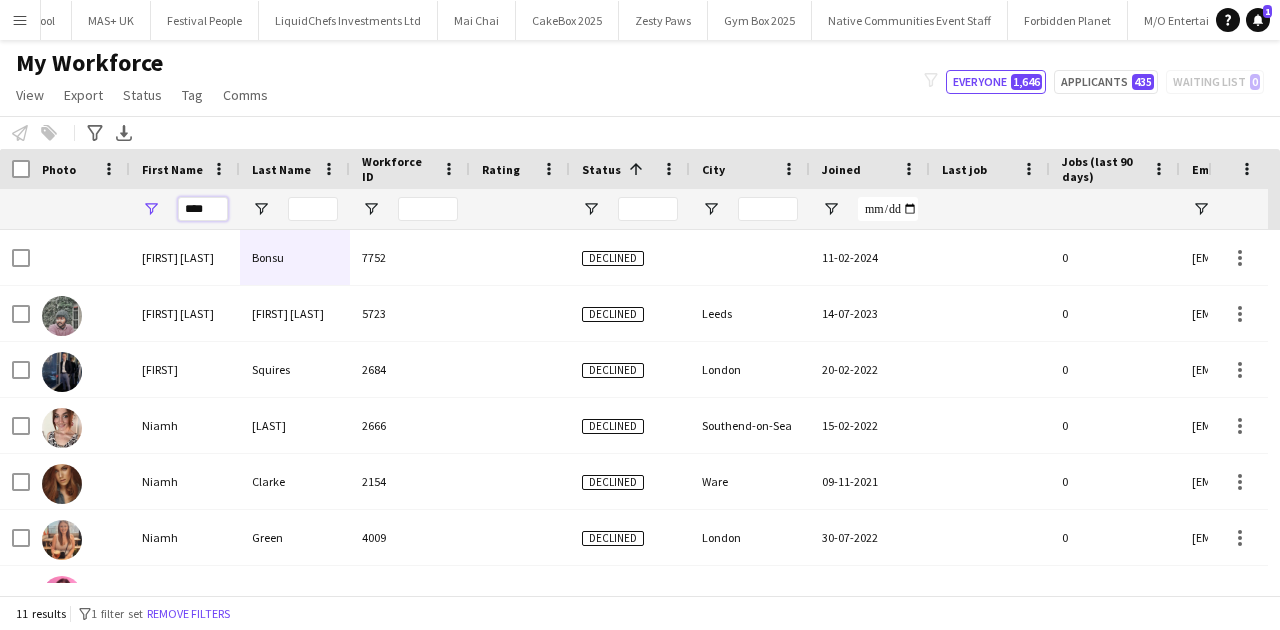 type on "****" 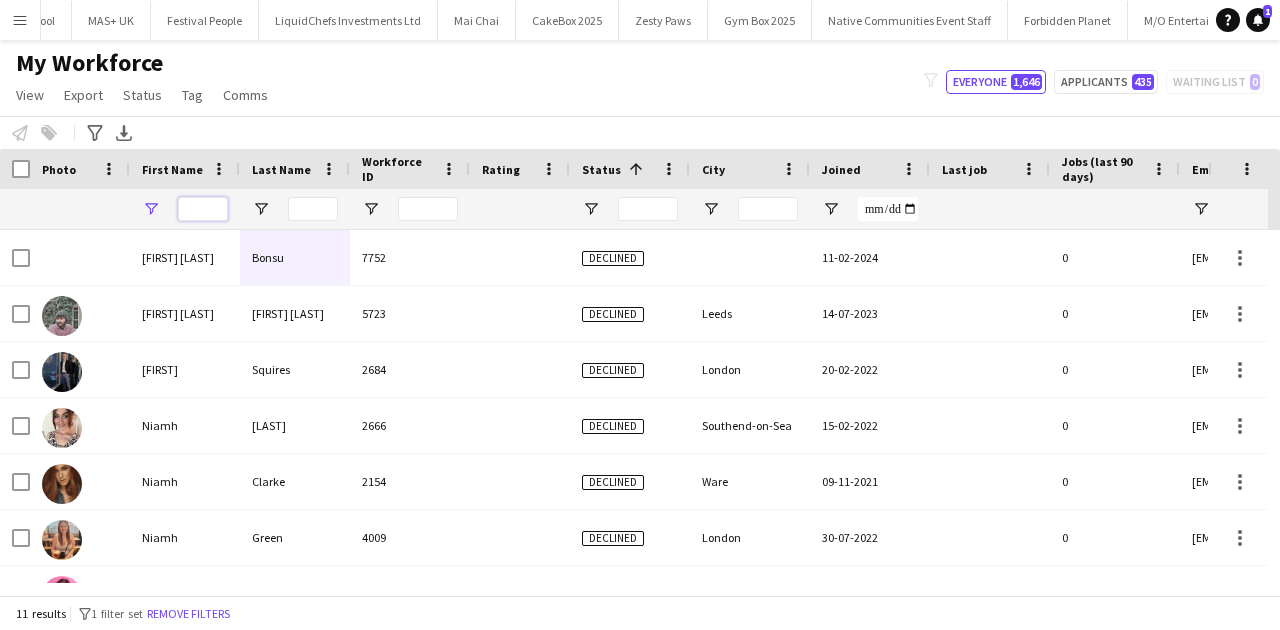 type 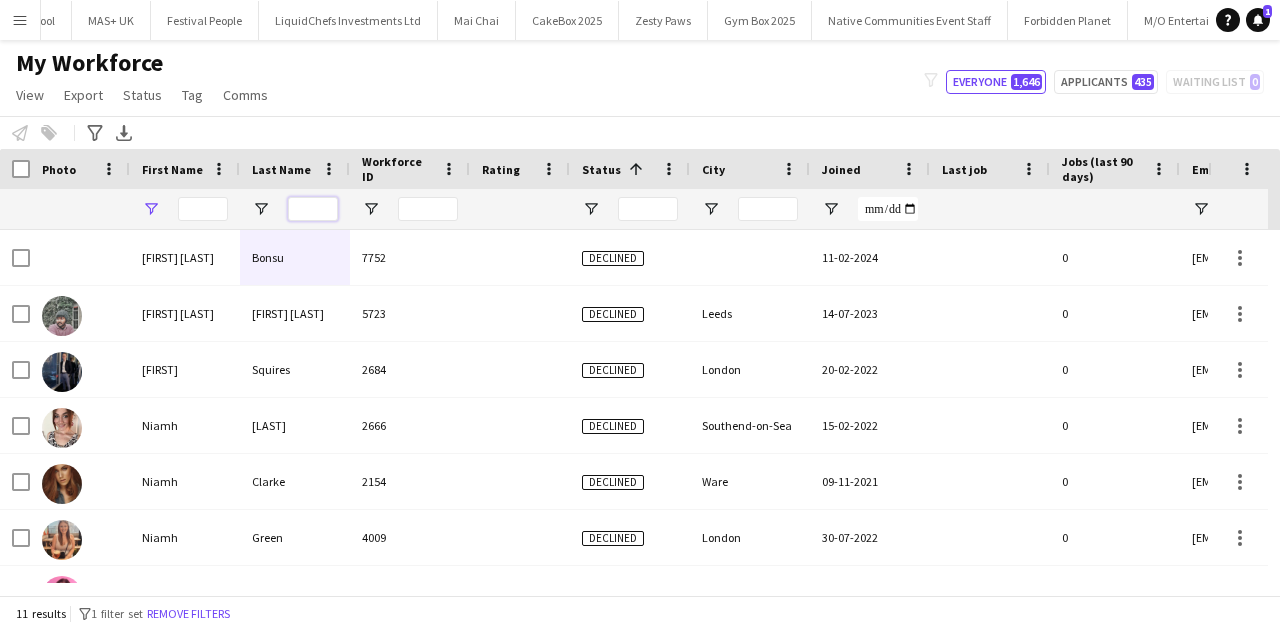 click at bounding box center [313, 209] 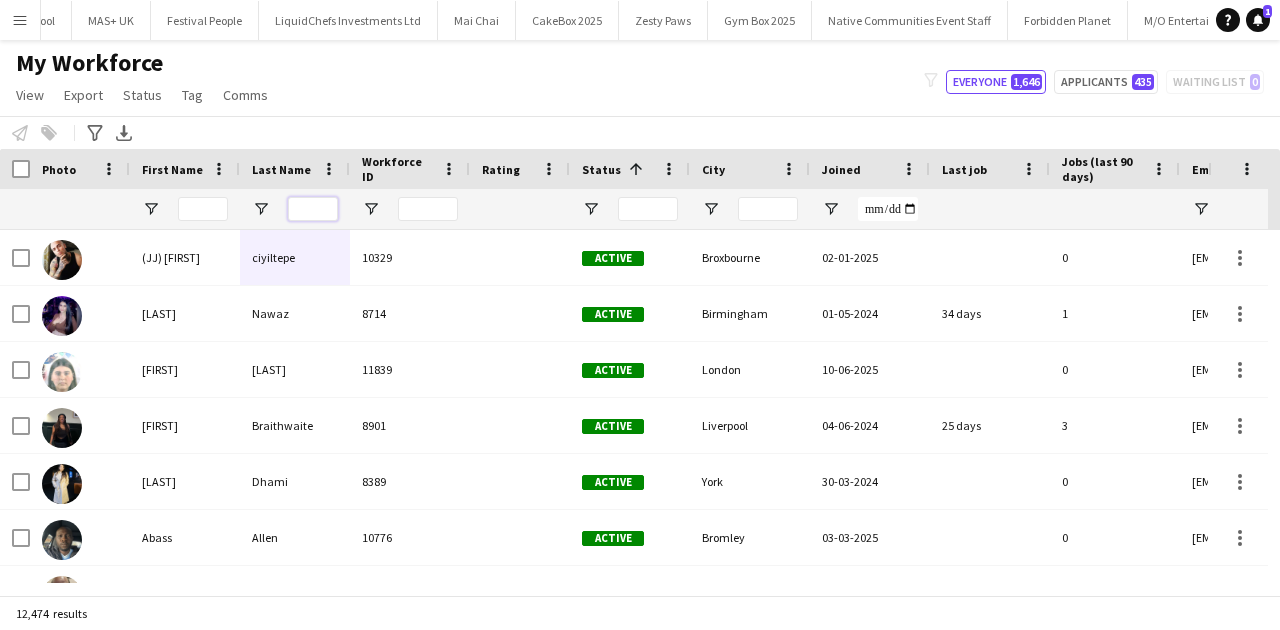 click at bounding box center [313, 209] 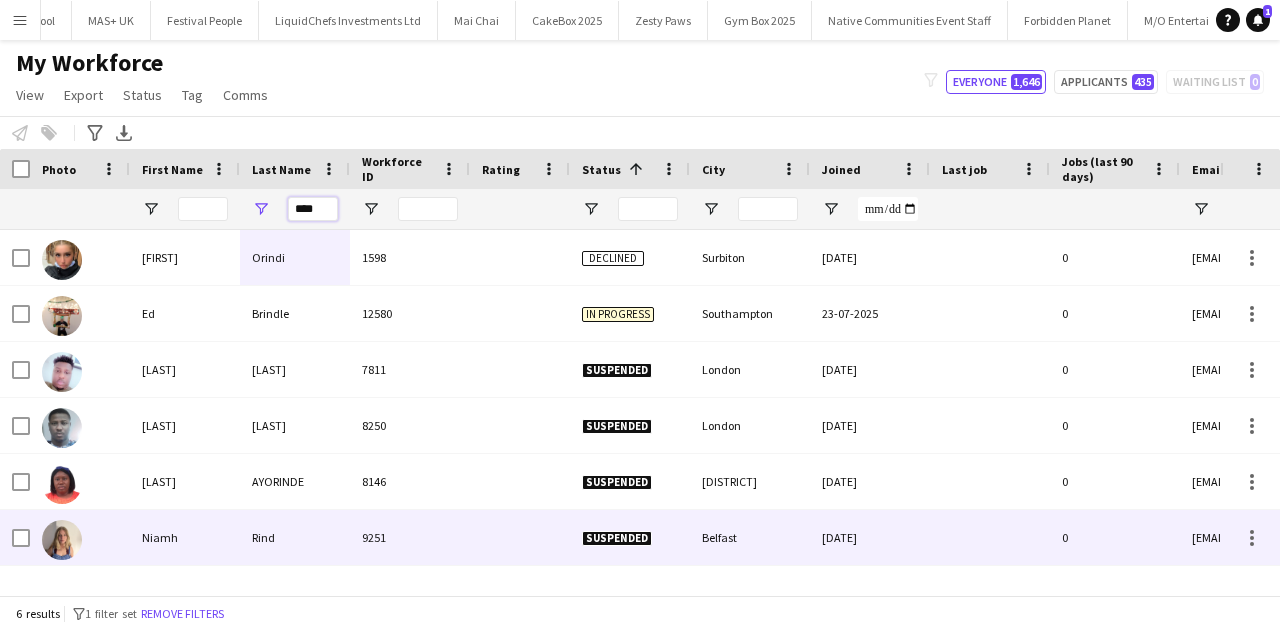 type on "****" 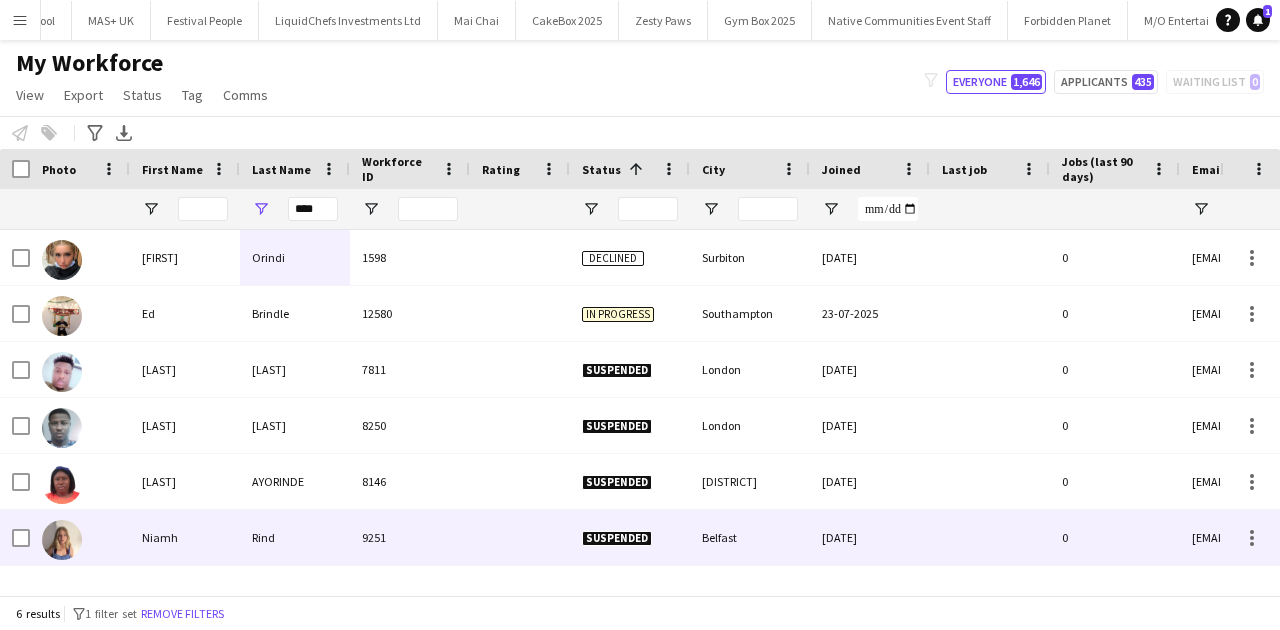click on "Rind" at bounding box center [295, 537] 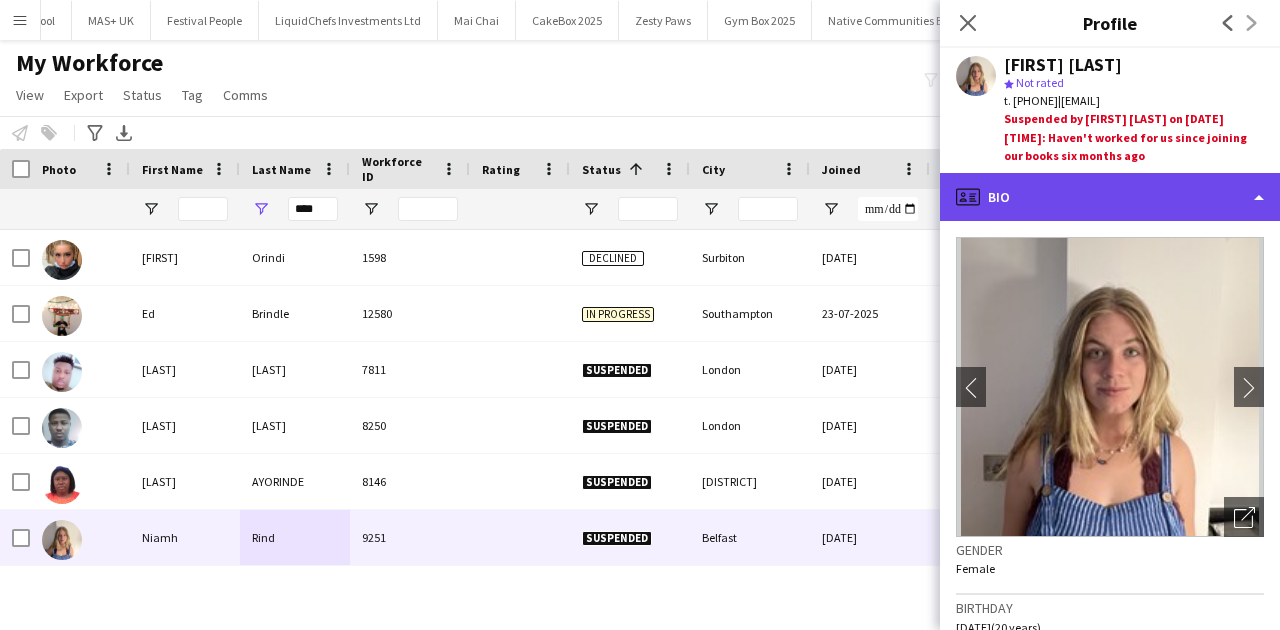 click on "profile
Bio" 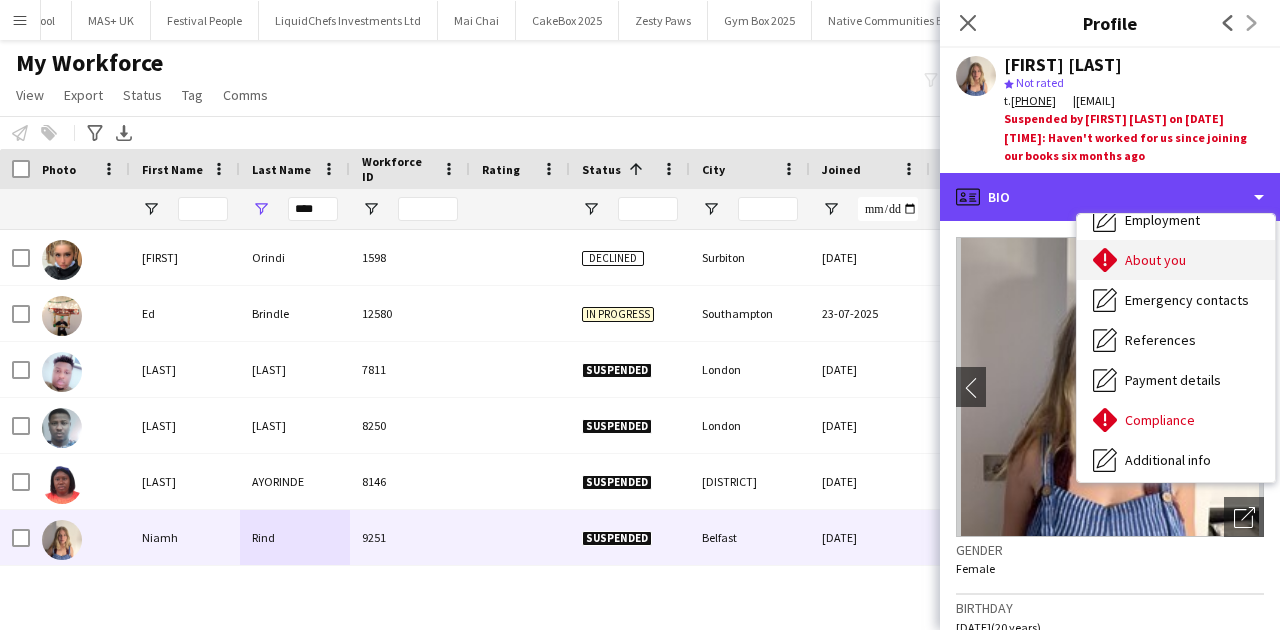 scroll, scrollTop: 104, scrollLeft: 0, axis: vertical 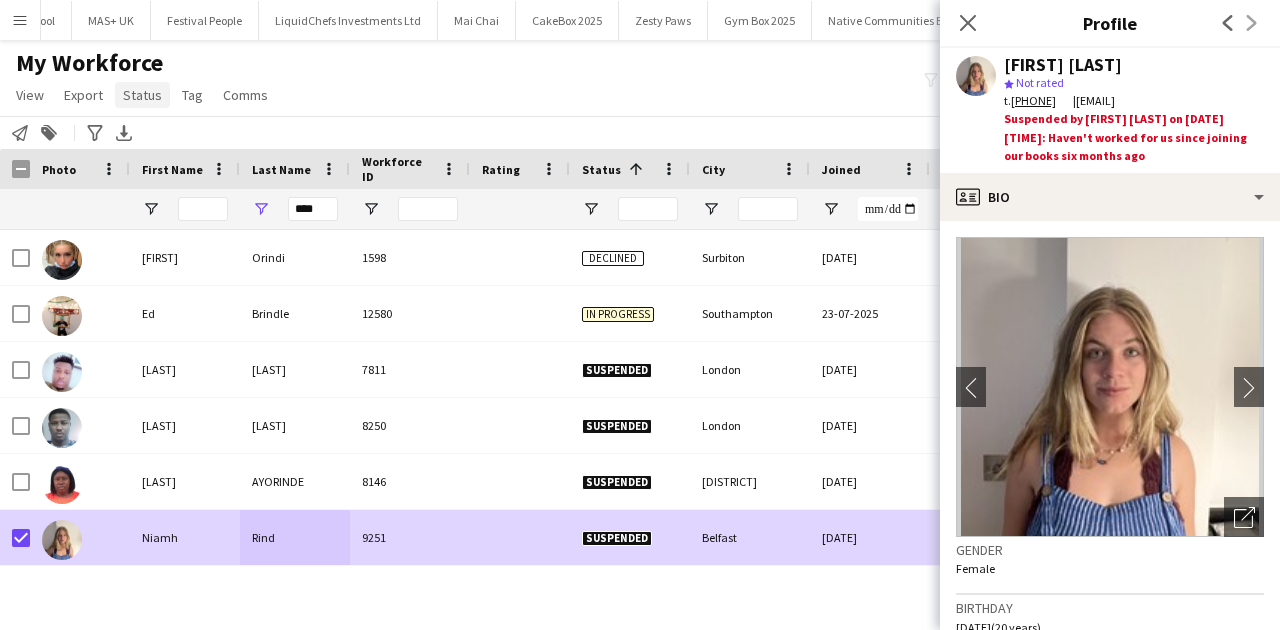 click on "Status" 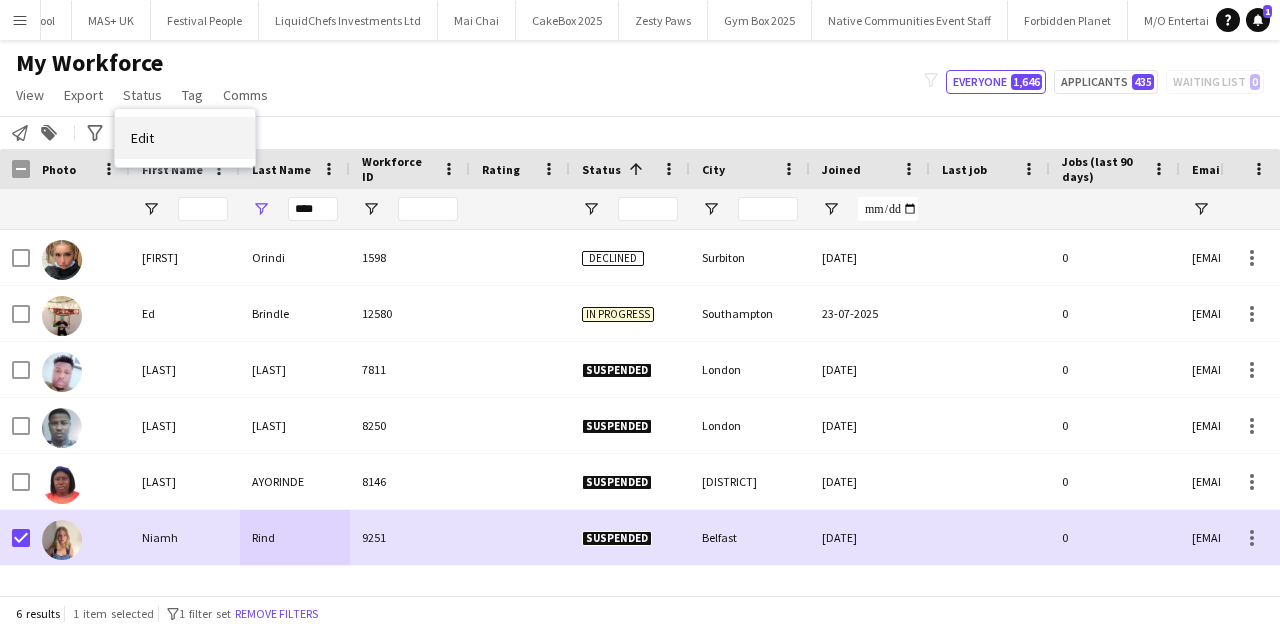 click on "Edit" at bounding box center [185, 138] 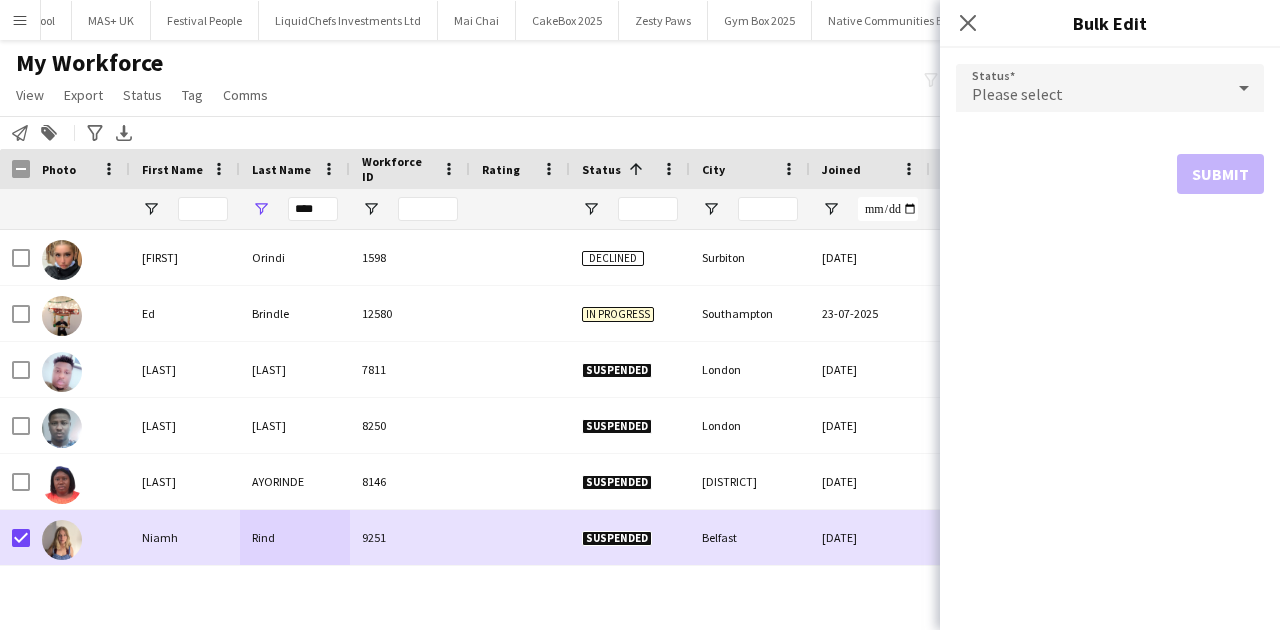 click on "Please select" at bounding box center [1017, 94] 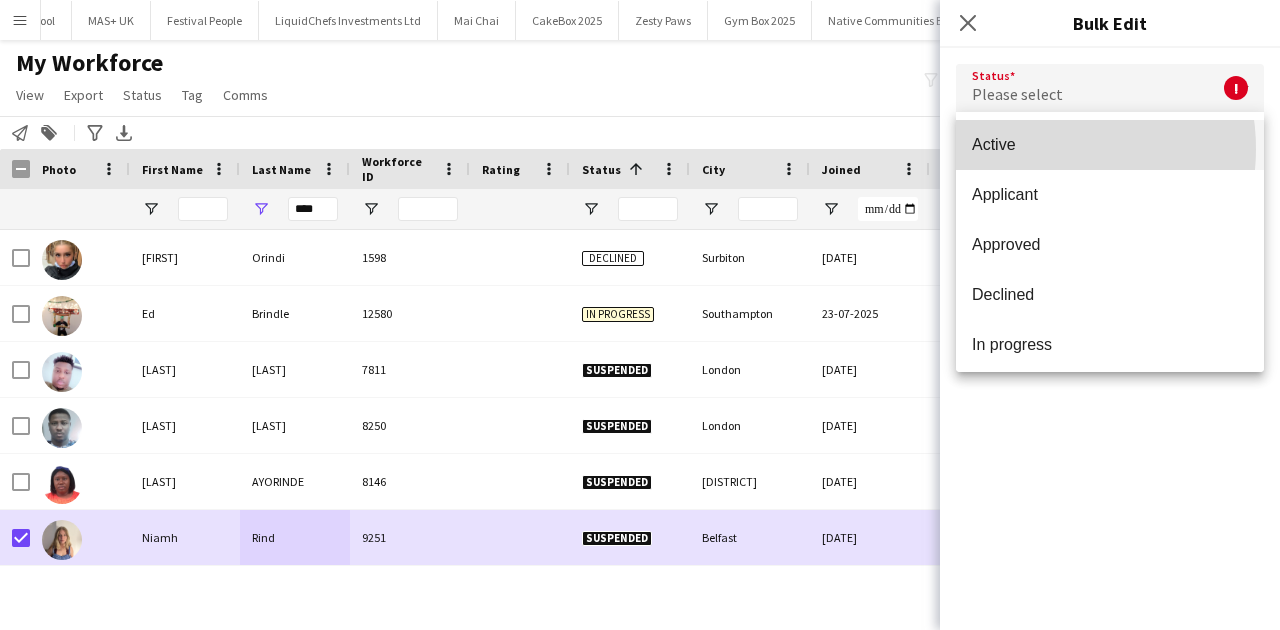 click on "Active" at bounding box center (1110, 144) 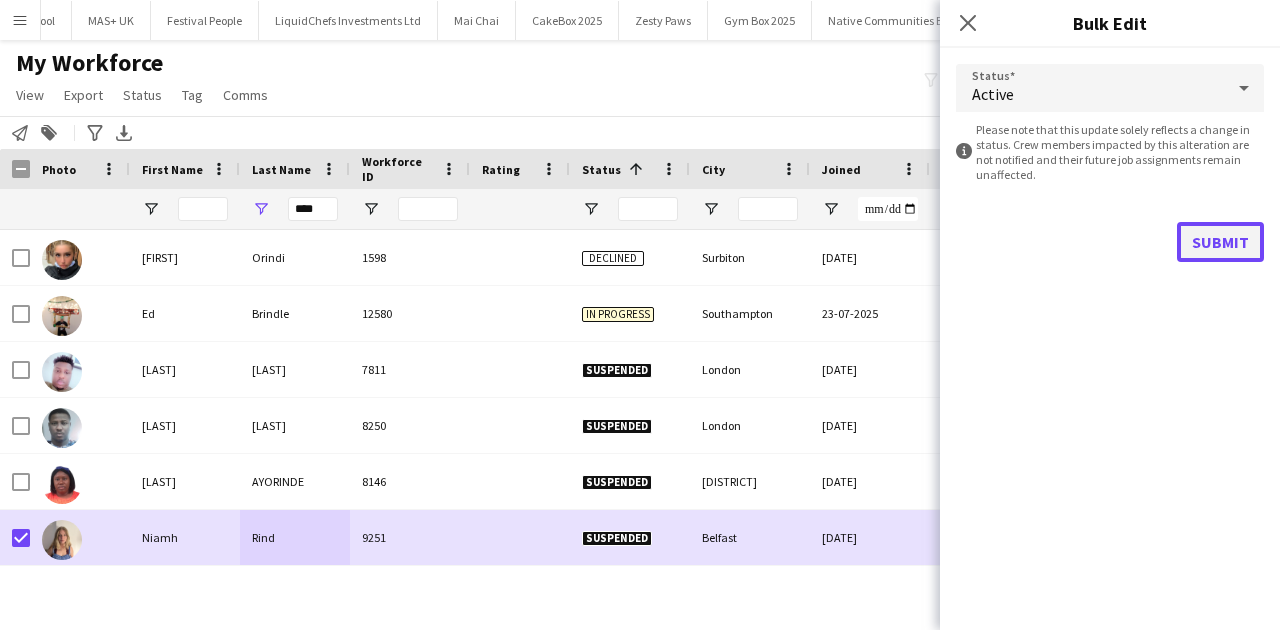 click on "Submit" 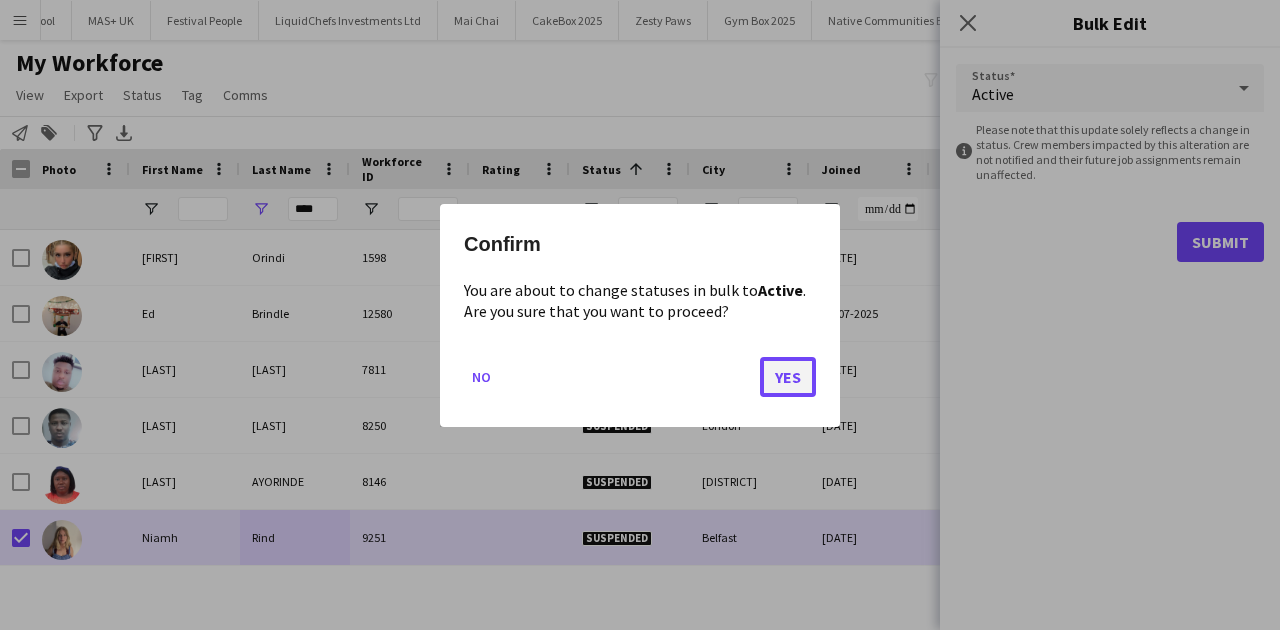 click on "Yes" 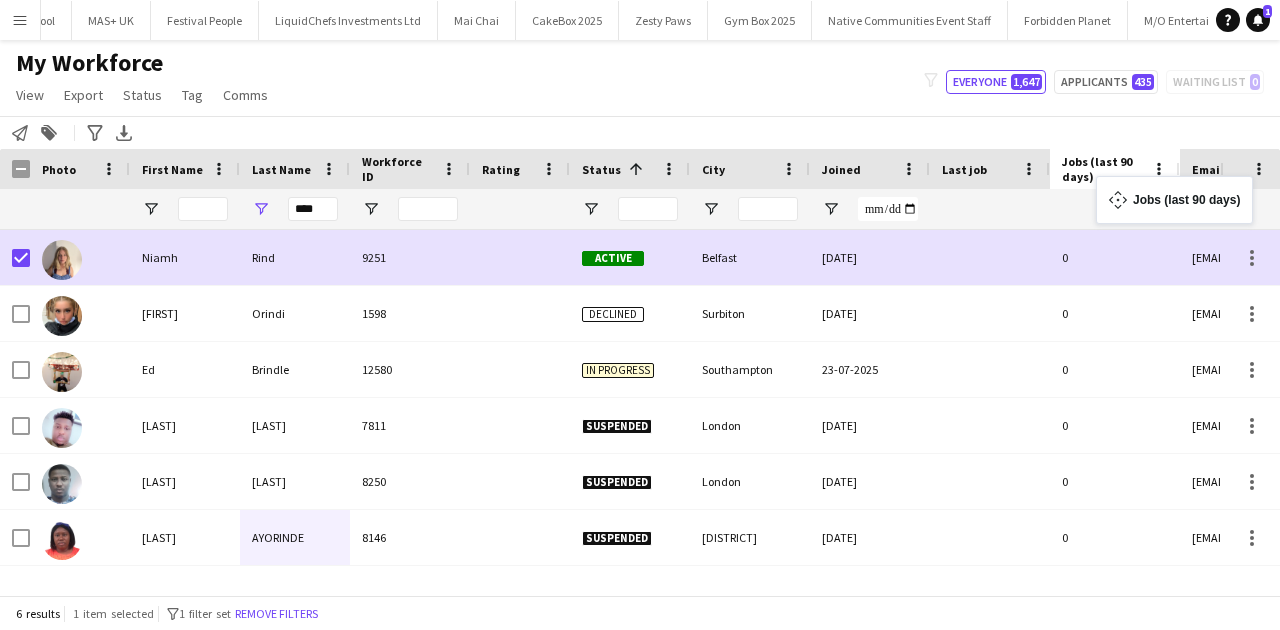 drag, startPoint x: 1099, startPoint y: 182, endPoint x: 1131, endPoint y: 210, distance: 42.520584 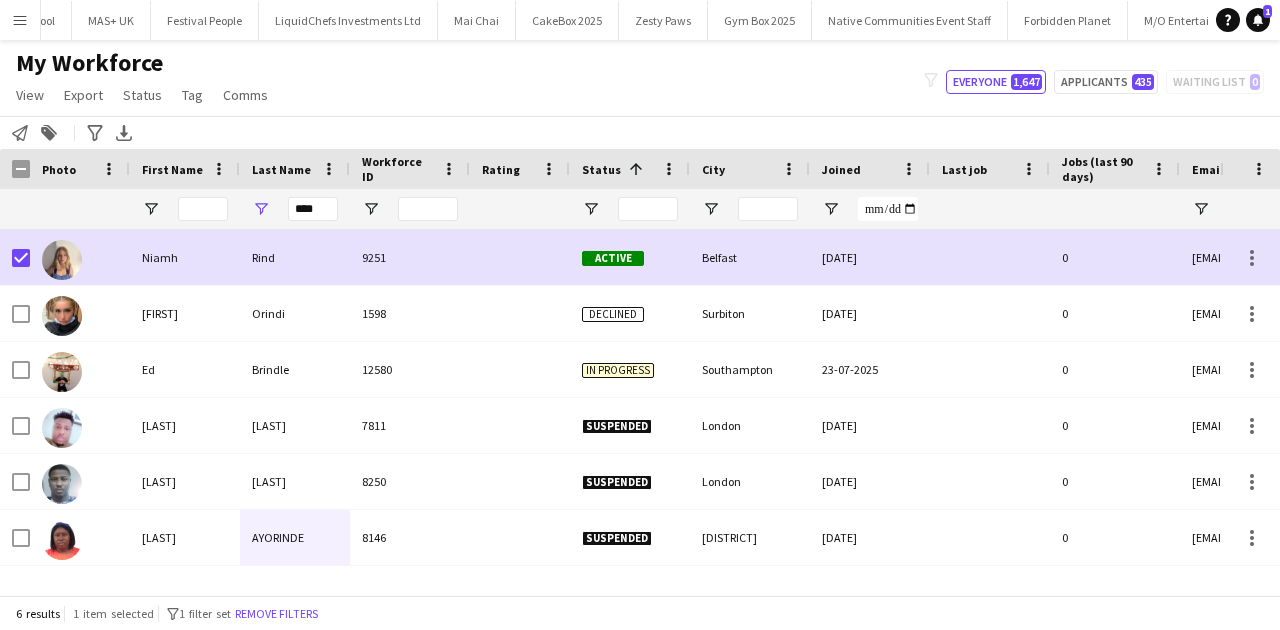 scroll, scrollTop: 0, scrollLeft: 259, axis: horizontal 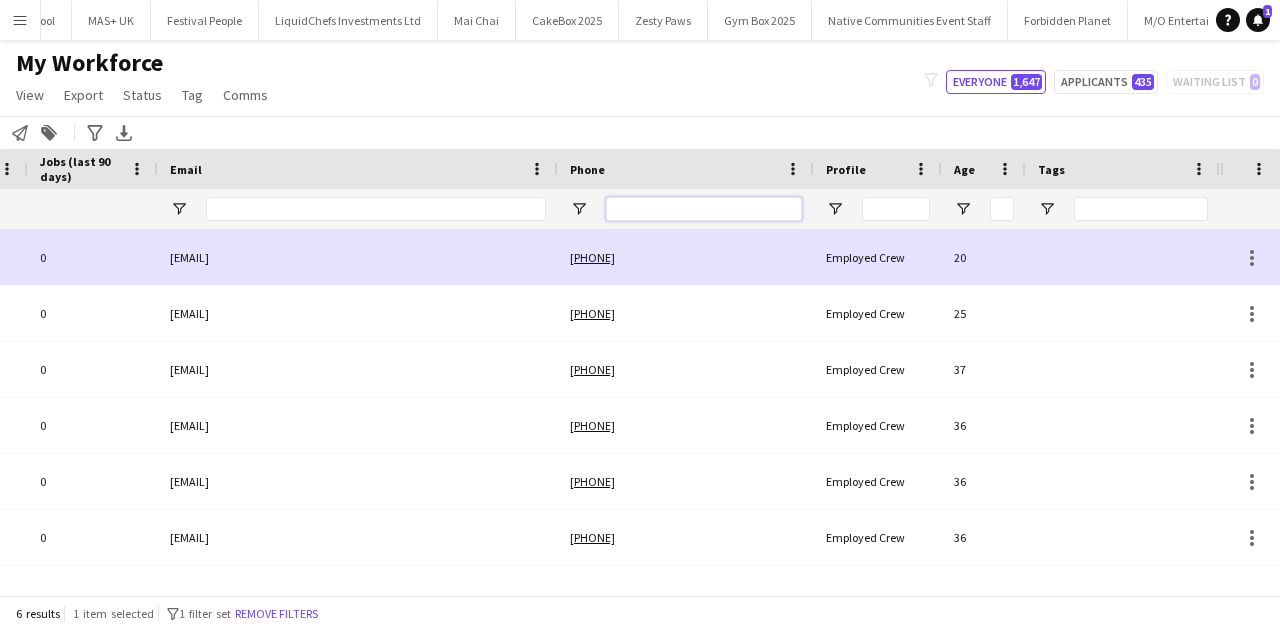 click at bounding box center (704, 209) 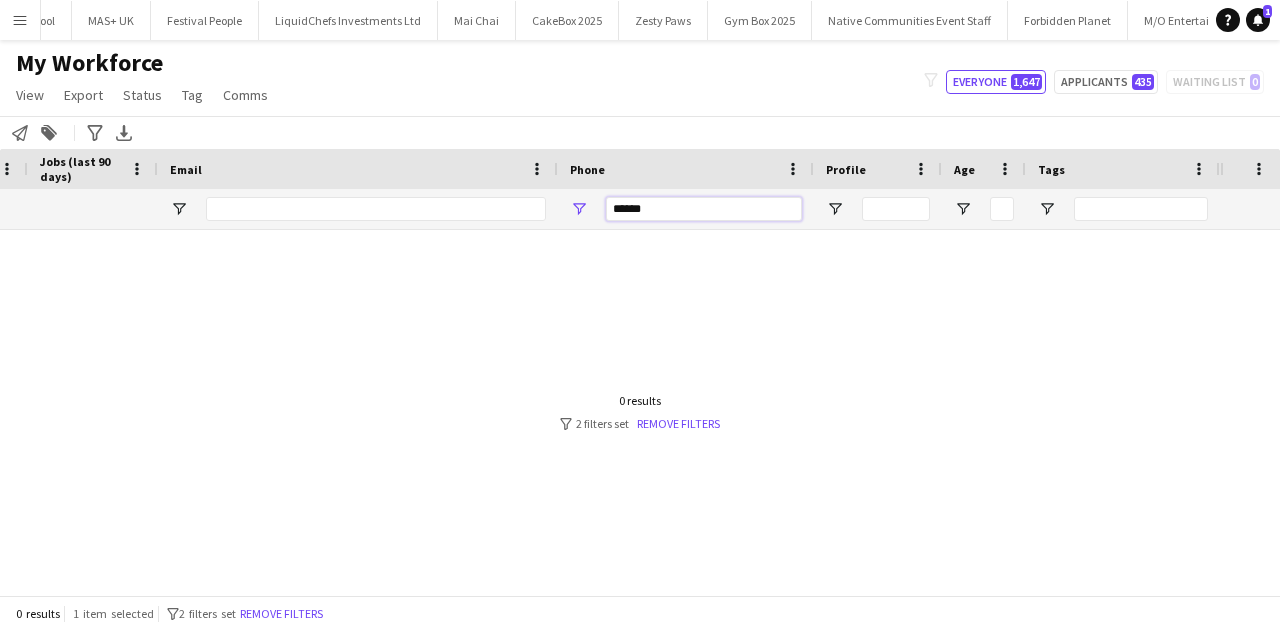 scroll, scrollTop: 0, scrollLeft: 443, axis: horizontal 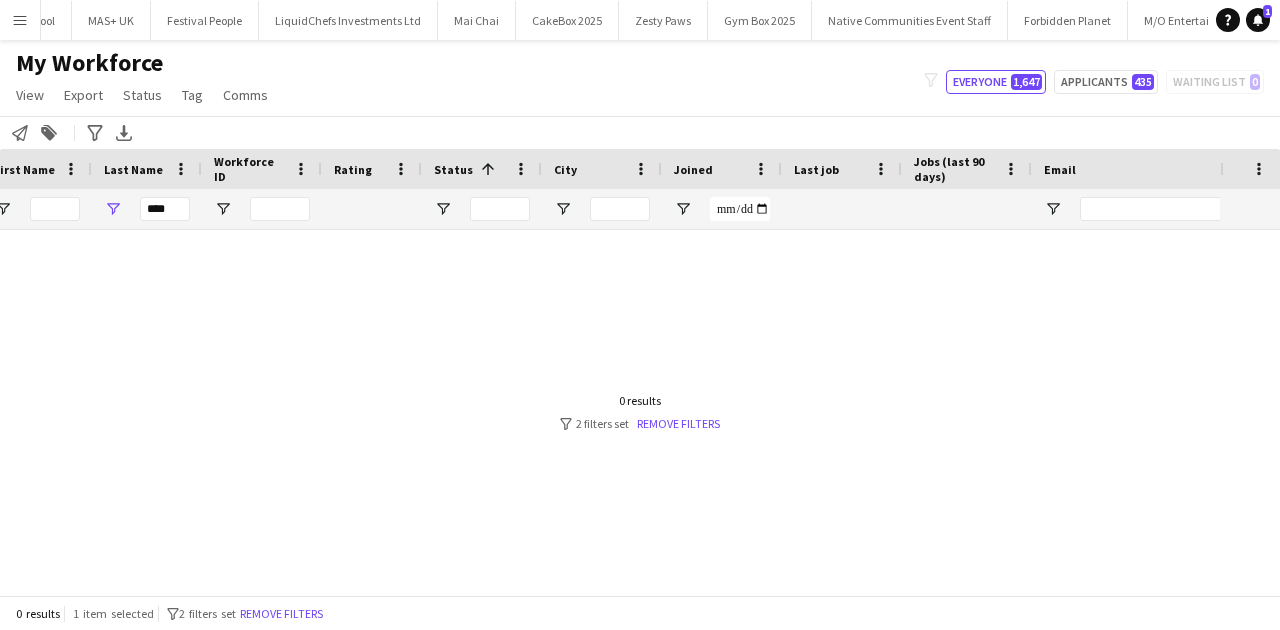 type on "******" 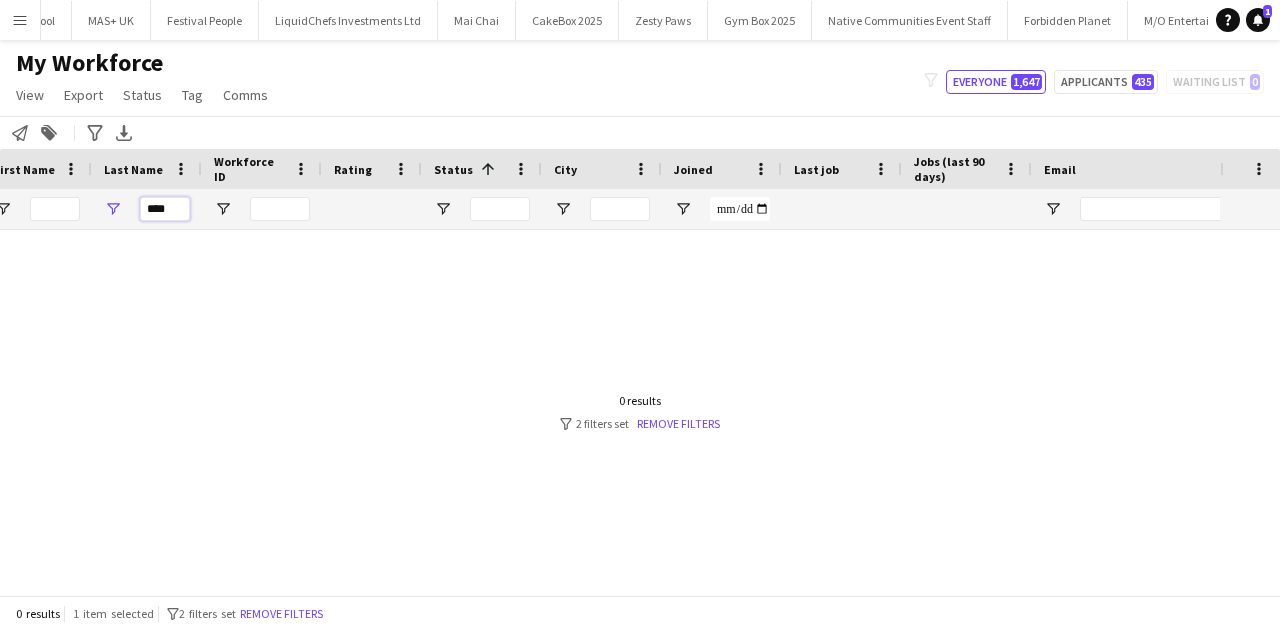 click on "****" at bounding box center (165, 209) 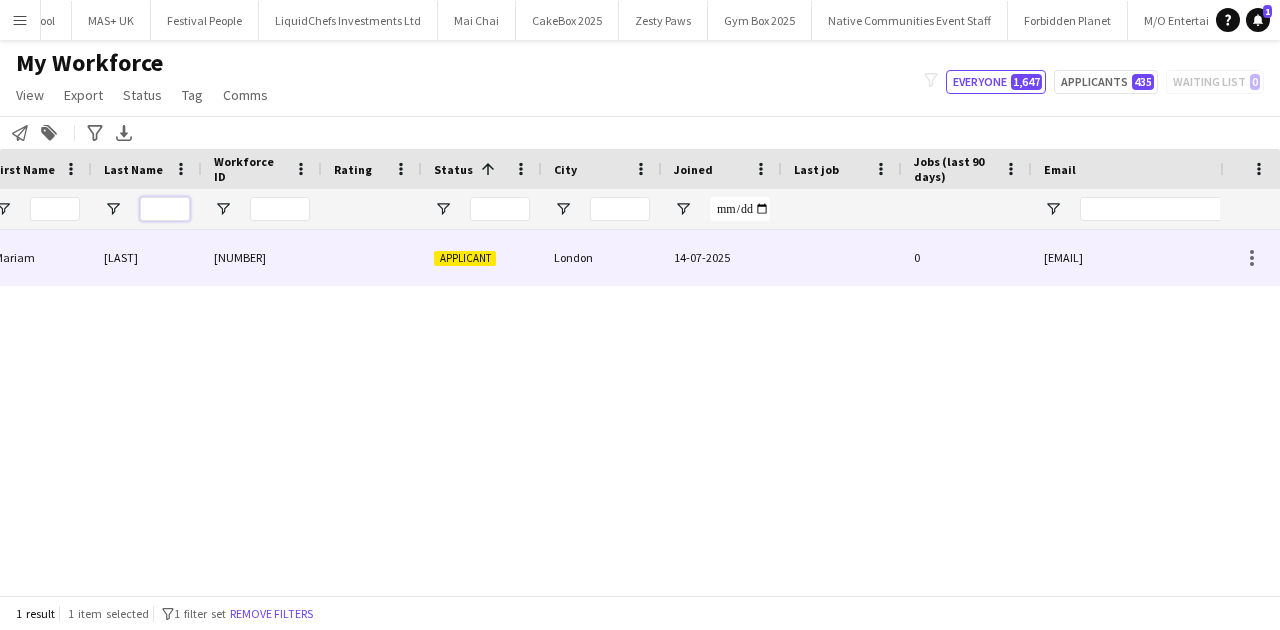type 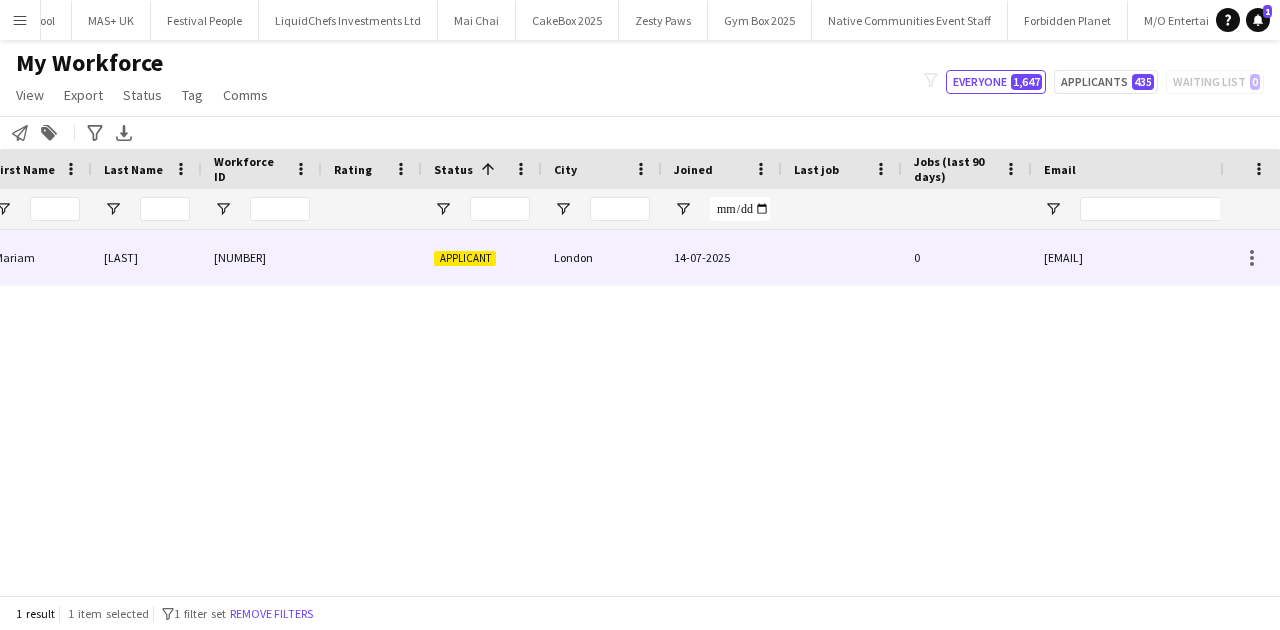 click on "Quadri" at bounding box center [147, 257] 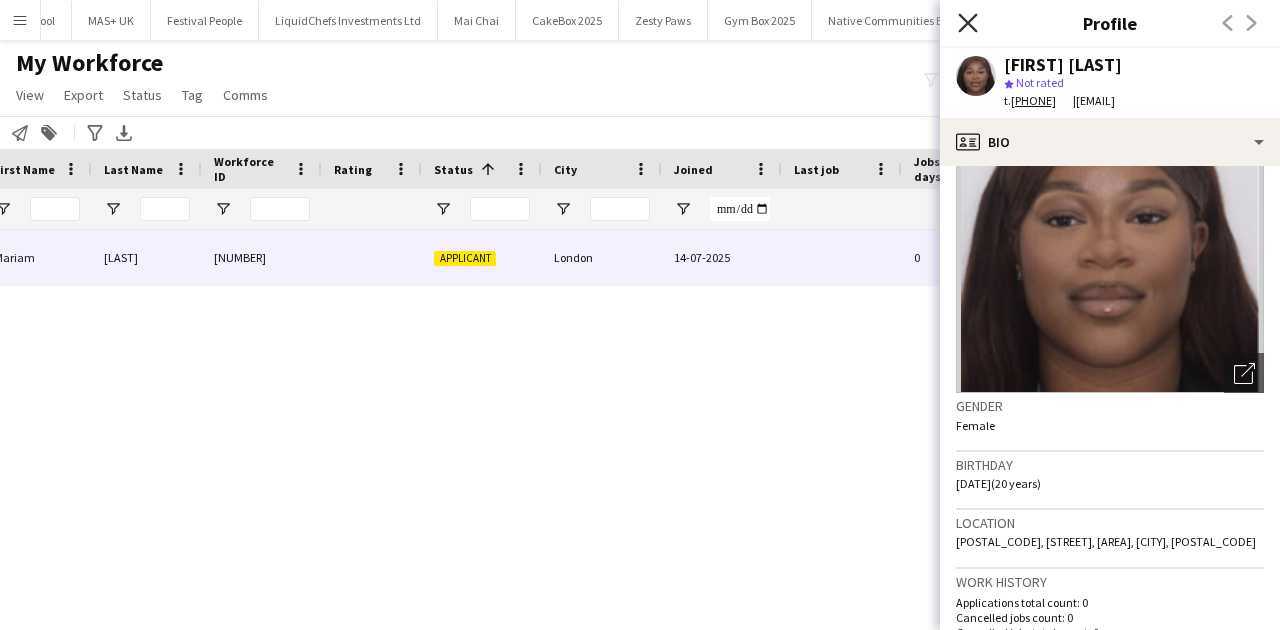 click on "Close pop-in" 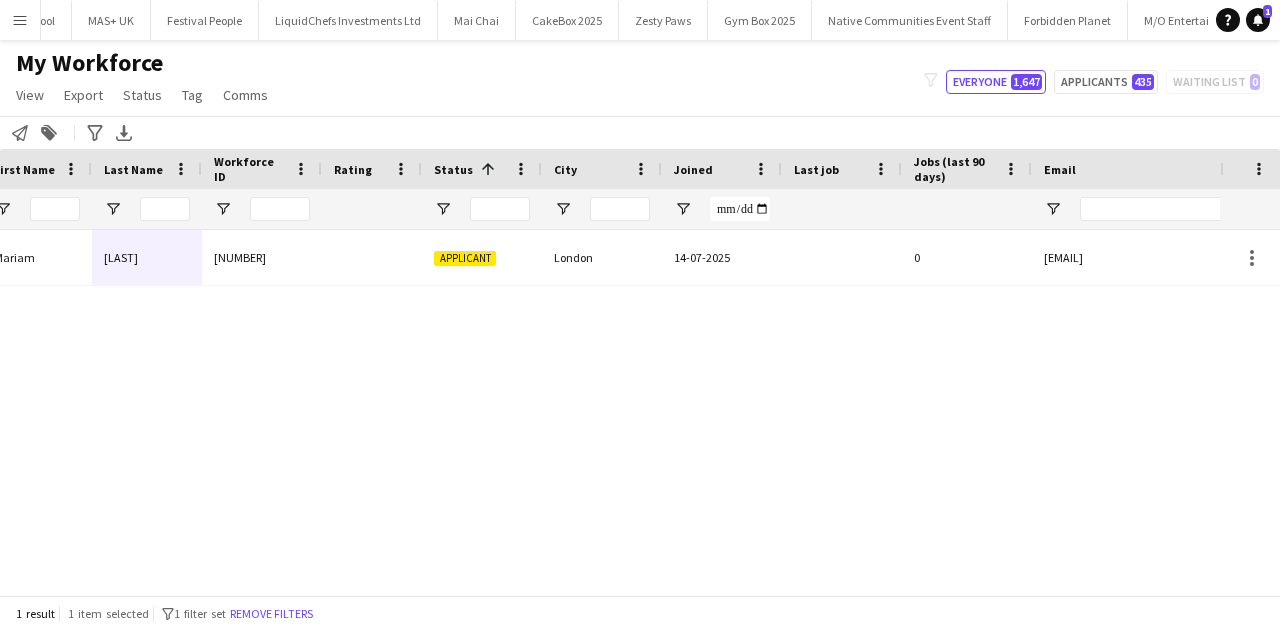 scroll, scrollTop: 0, scrollLeft: 0, axis: both 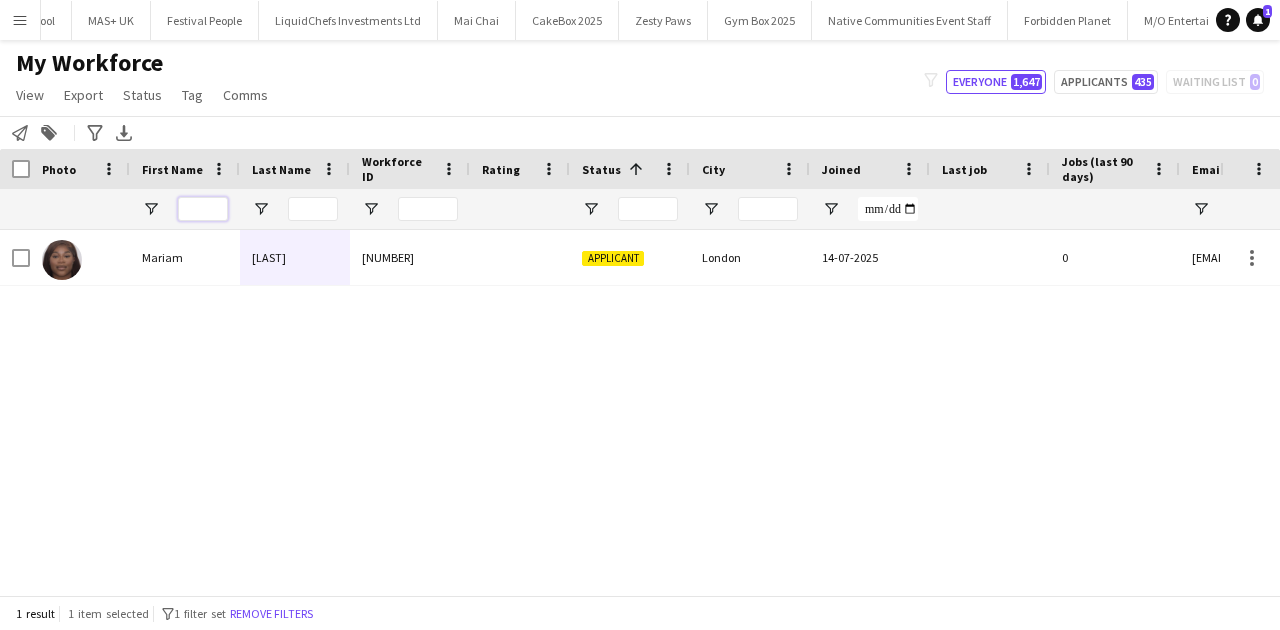 click at bounding box center (203, 209) 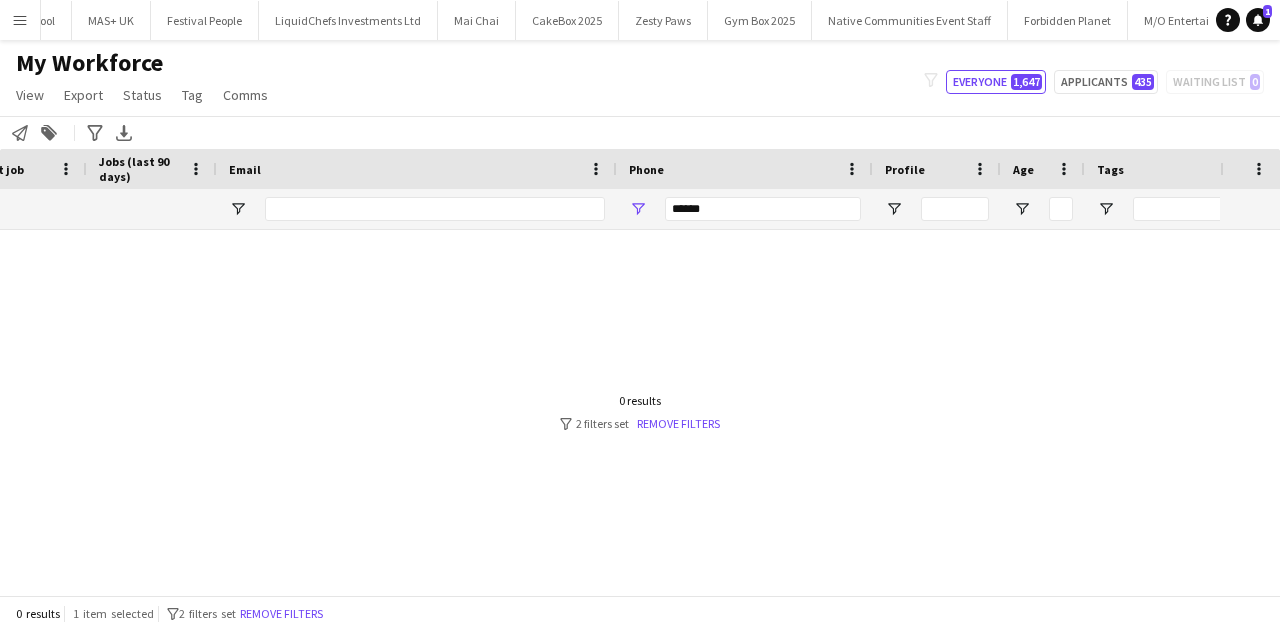 type on "*******" 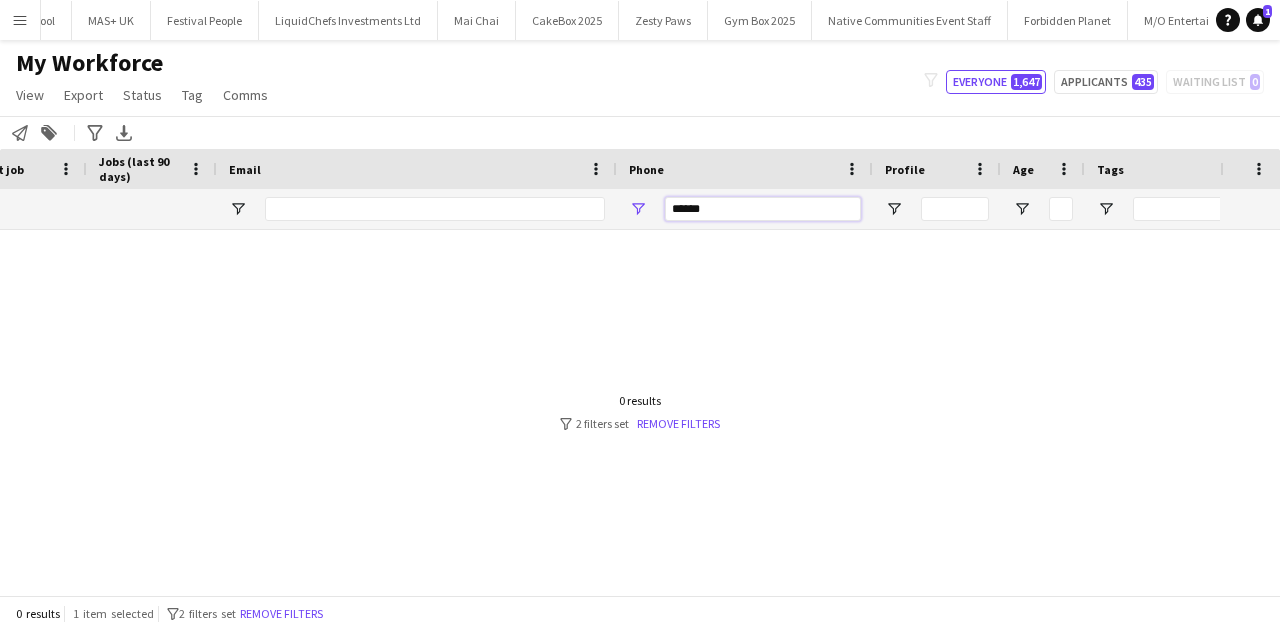 click on "******" at bounding box center (763, 209) 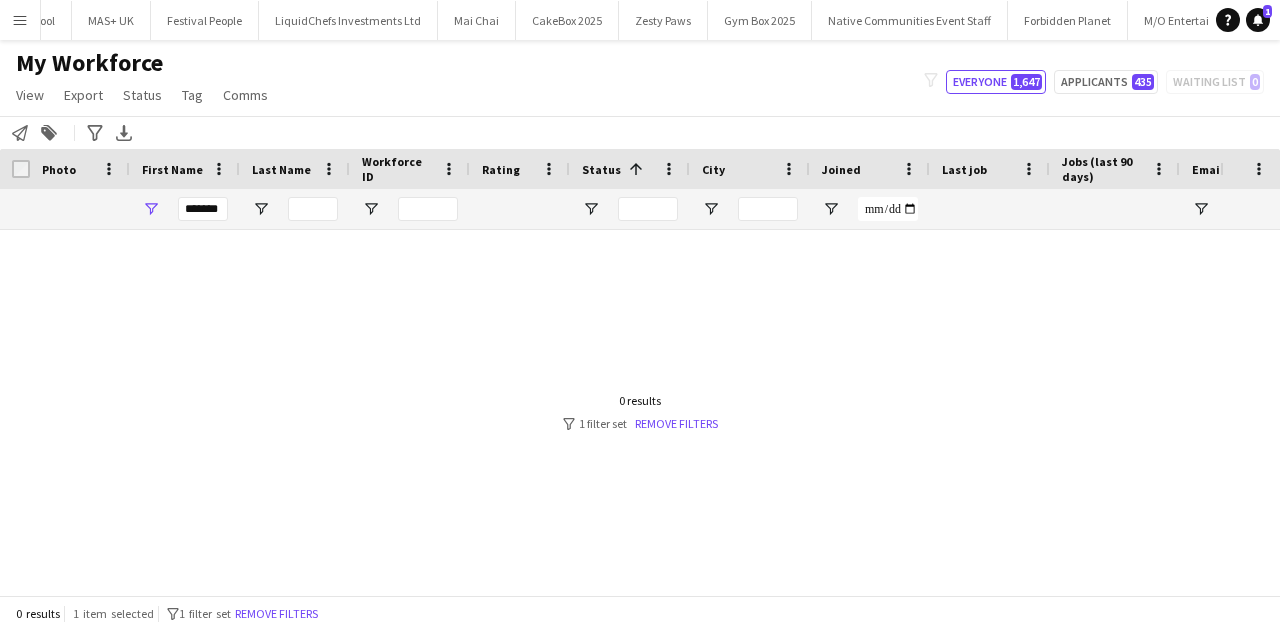 type 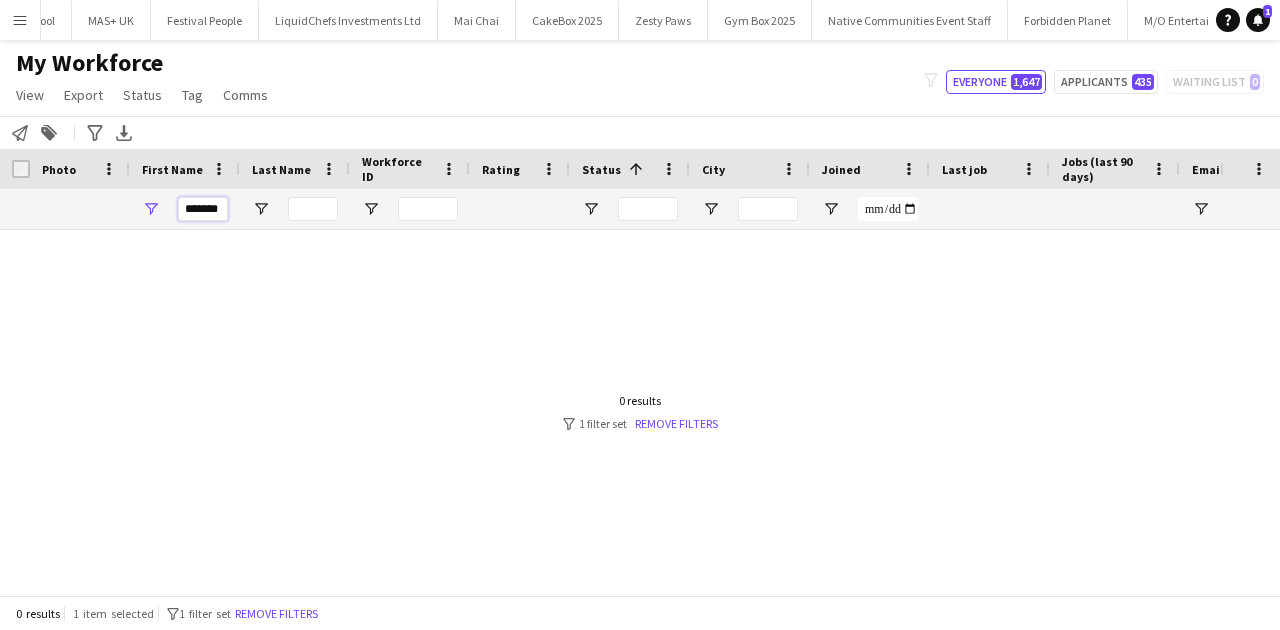 click on "*******" at bounding box center [203, 209] 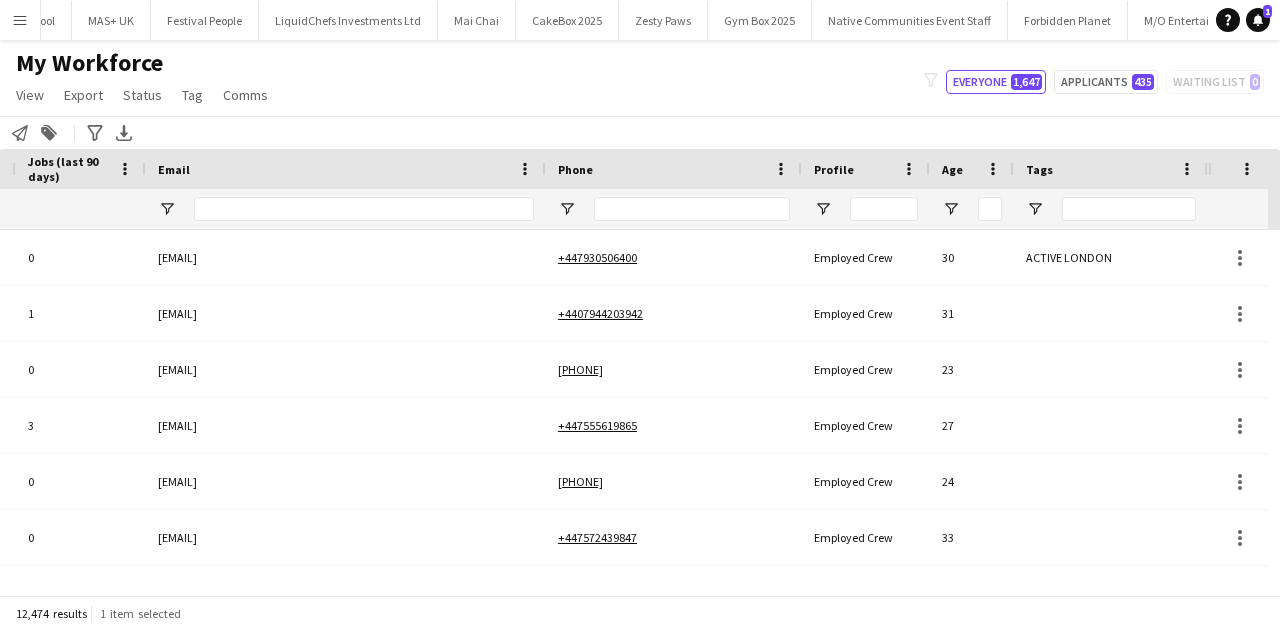 type 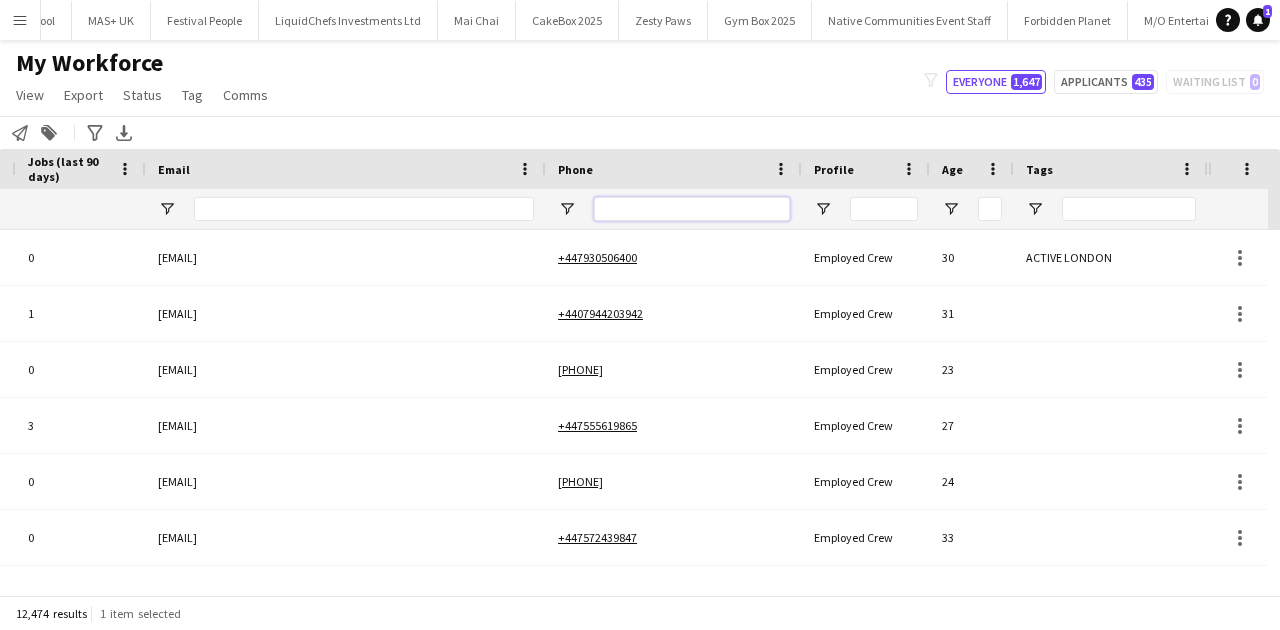 click at bounding box center [692, 209] 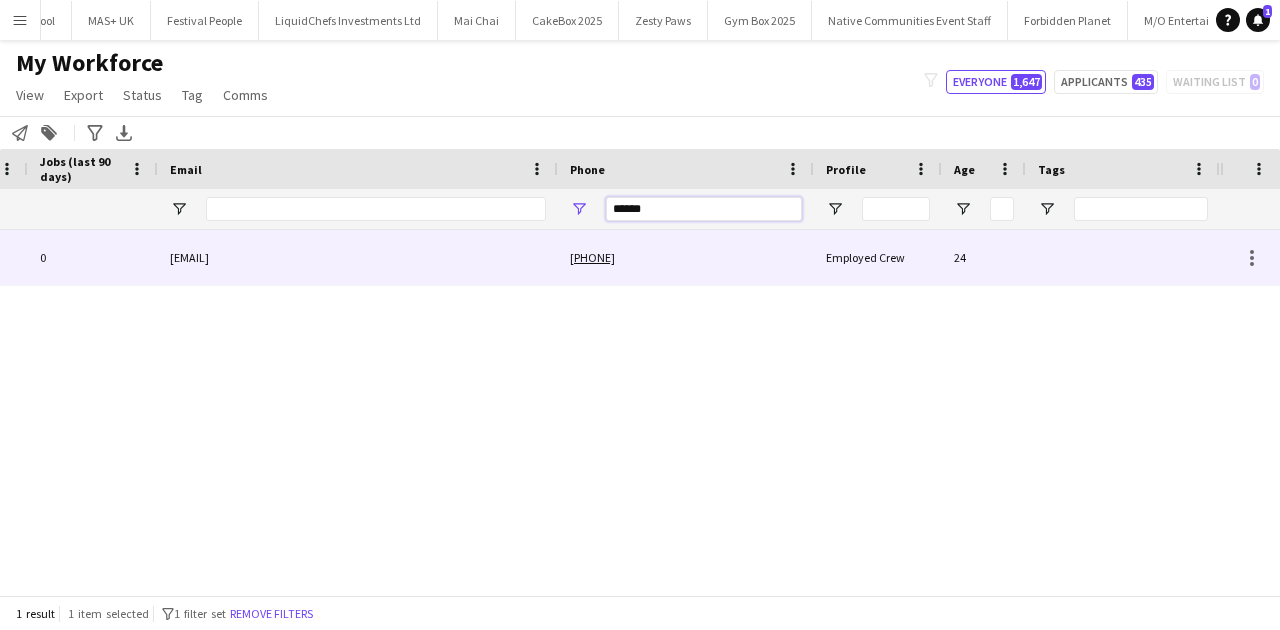 type on "******" 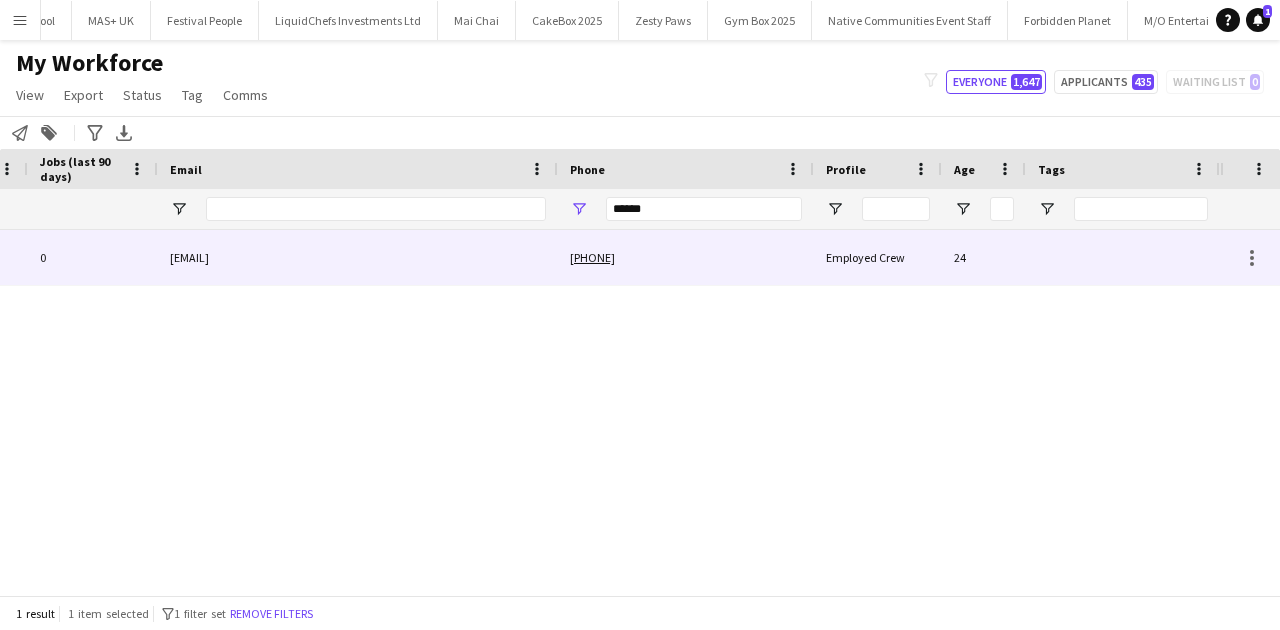click on "+447900370545" at bounding box center [686, 257] 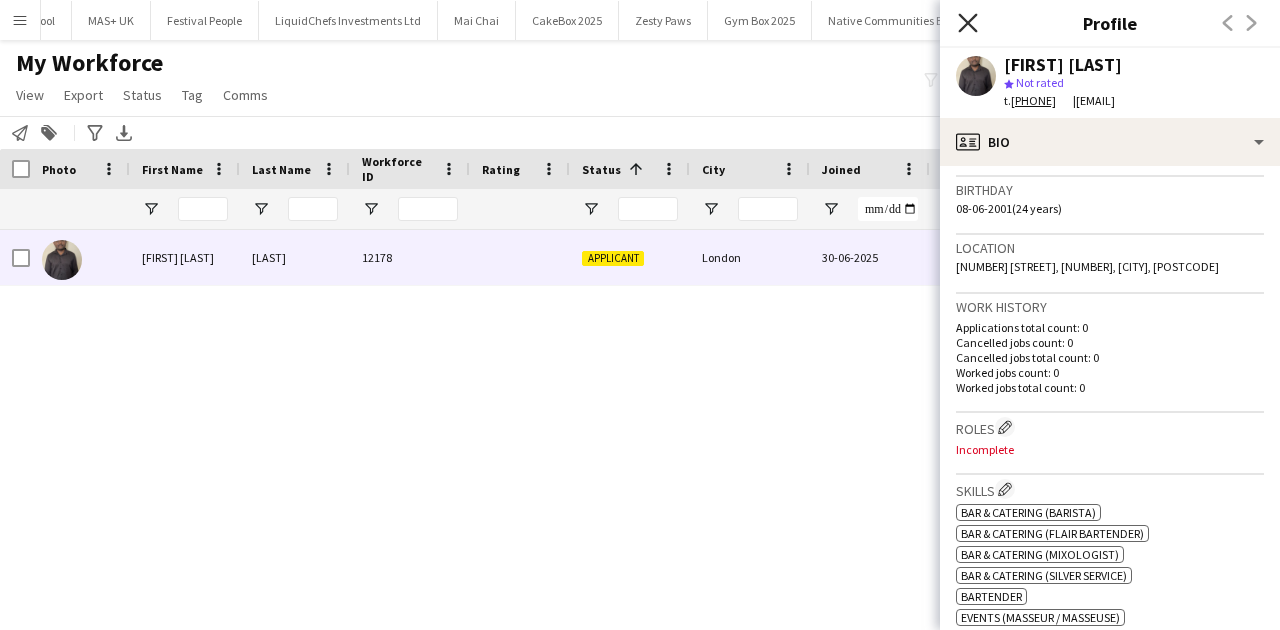 click on "Close pop-in" 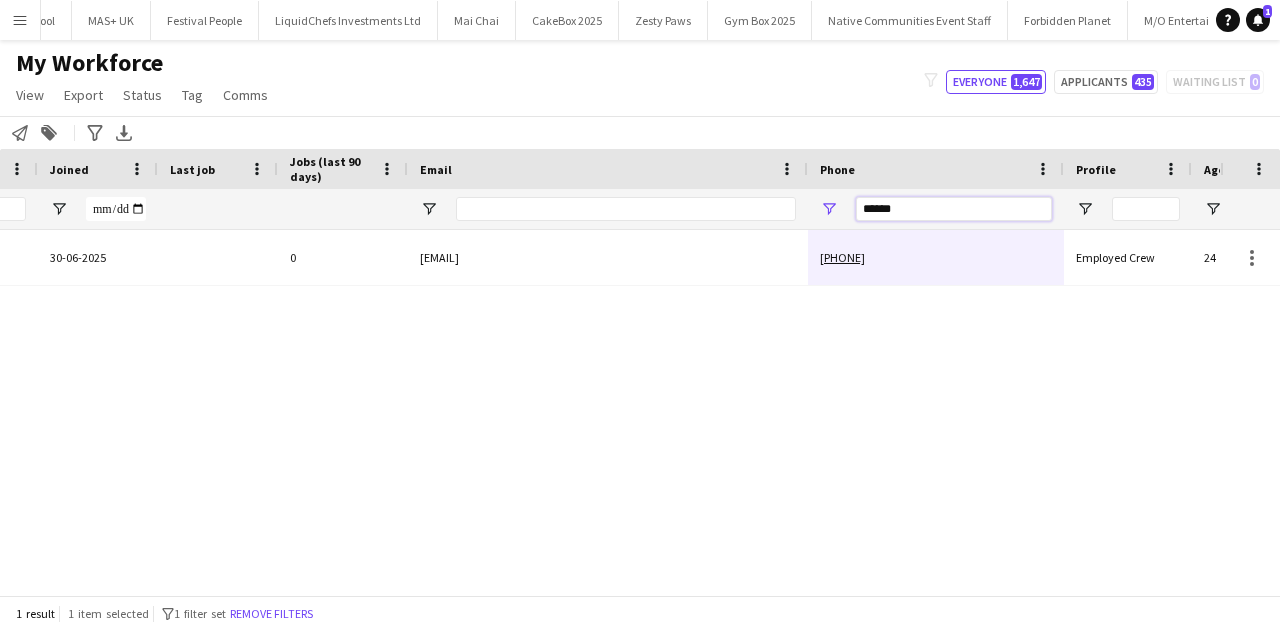 click on "******" at bounding box center [954, 209] 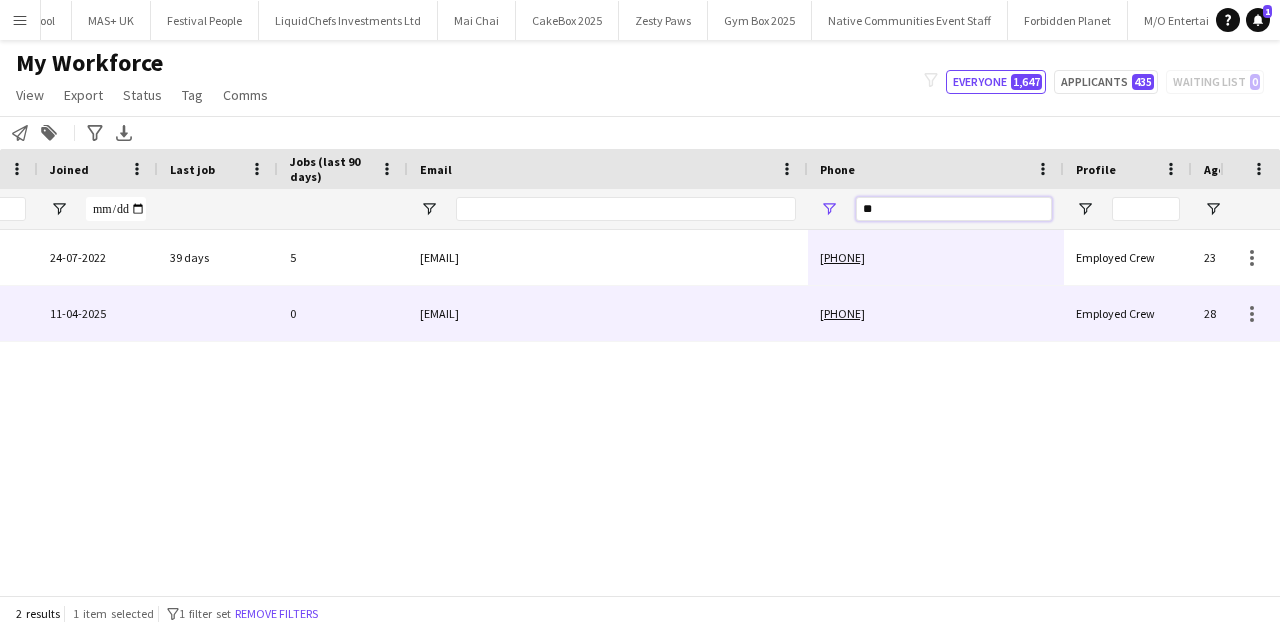 type on "*" 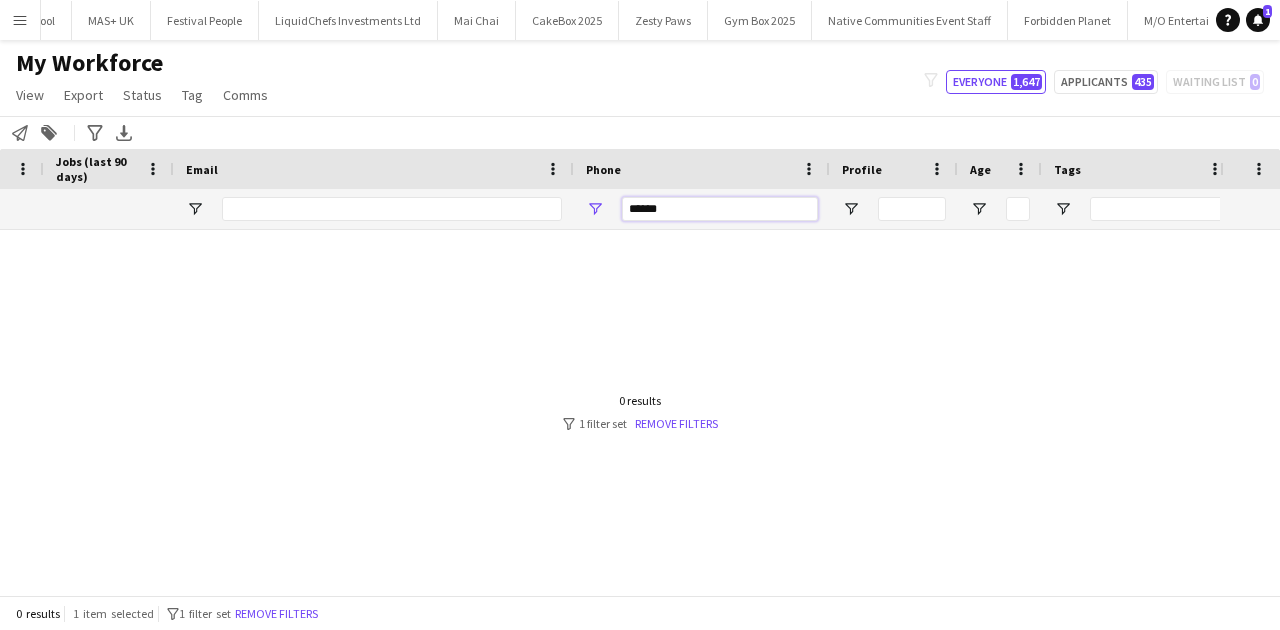 click on "******" at bounding box center [720, 209] 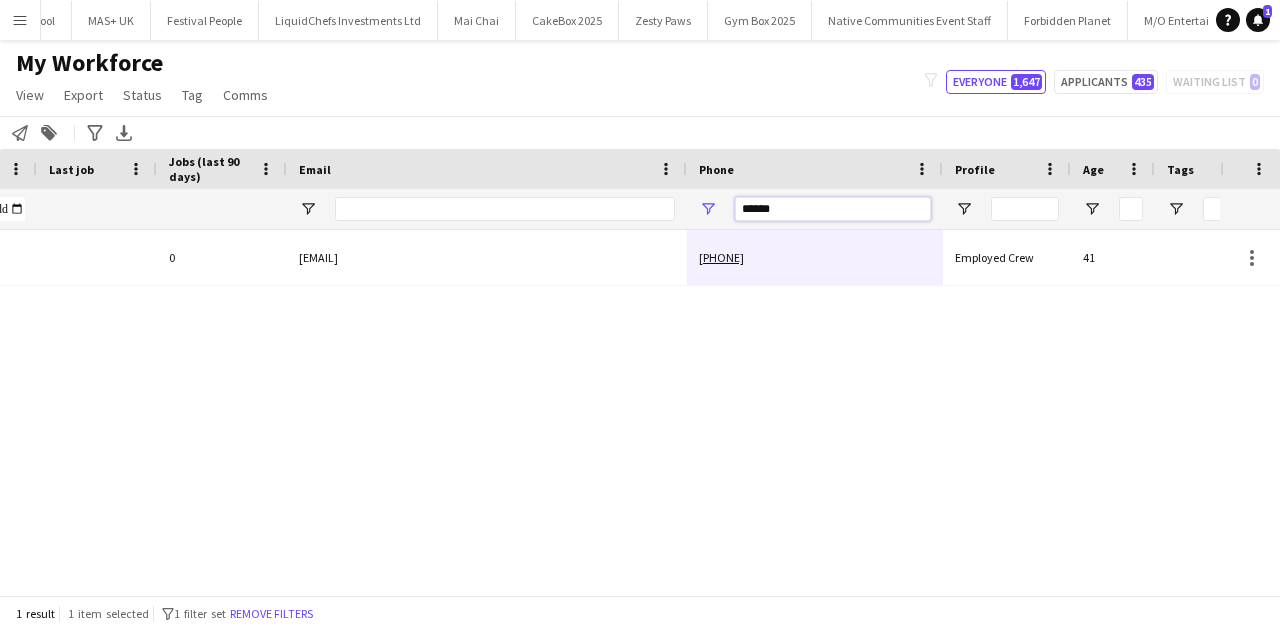 click on "******" at bounding box center [833, 209] 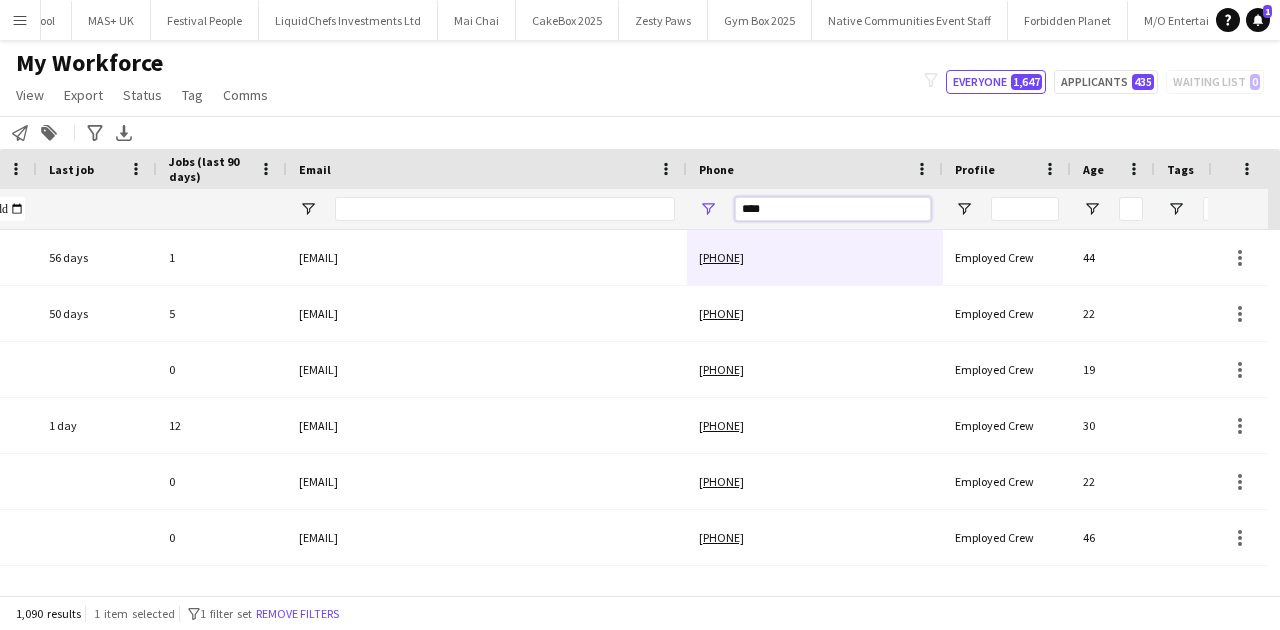 type on "*****" 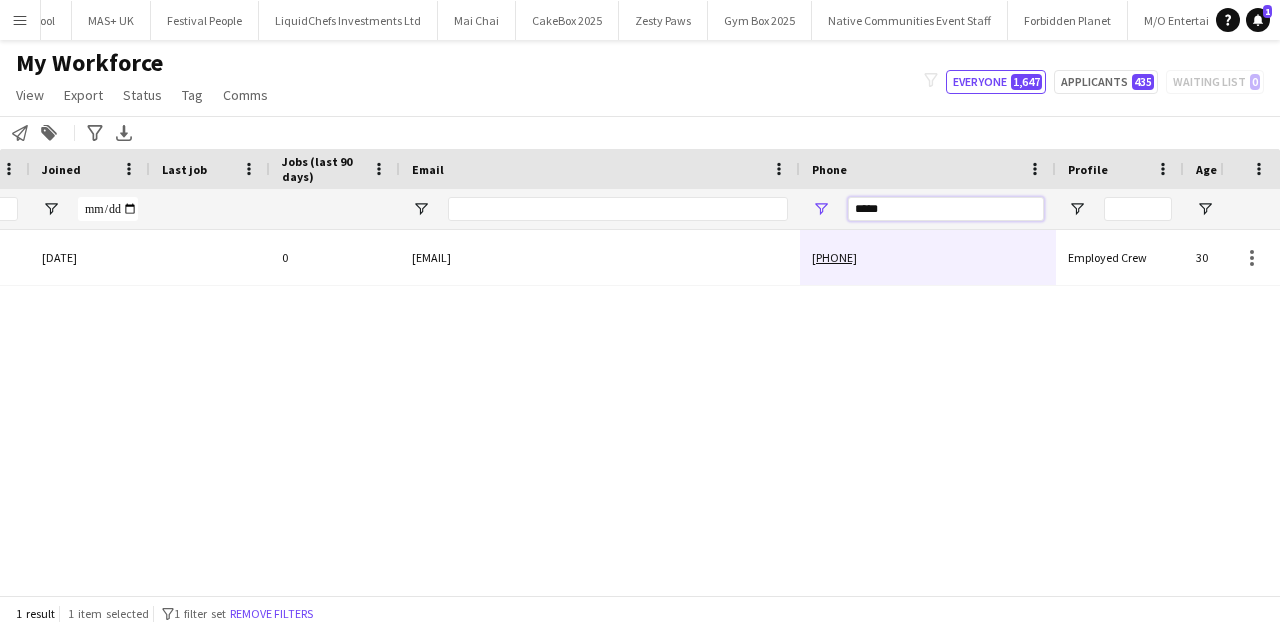 click on "*****" at bounding box center (946, 209) 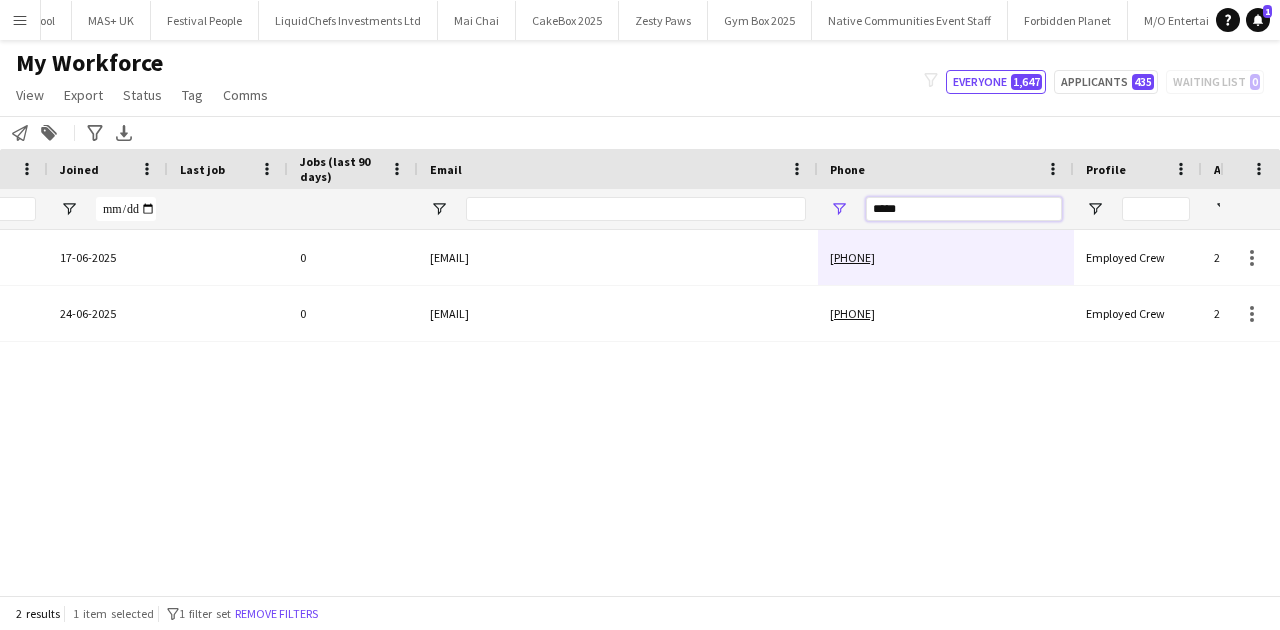 click on "*****" at bounding box center [964, 209] 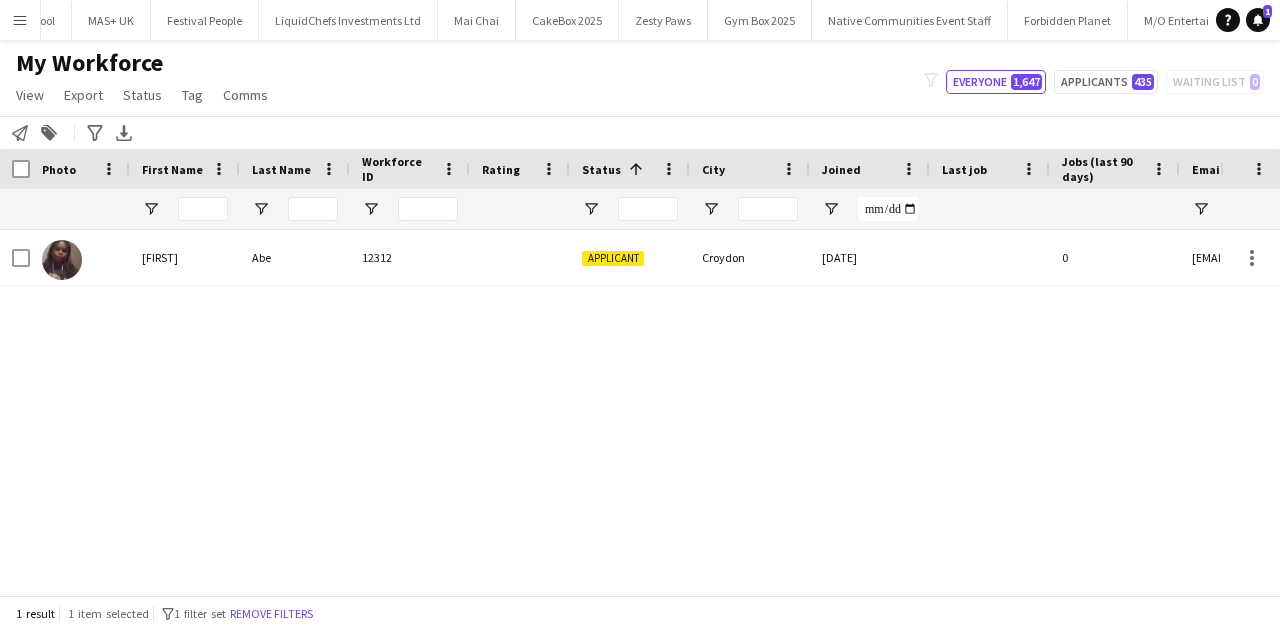 type on "******" 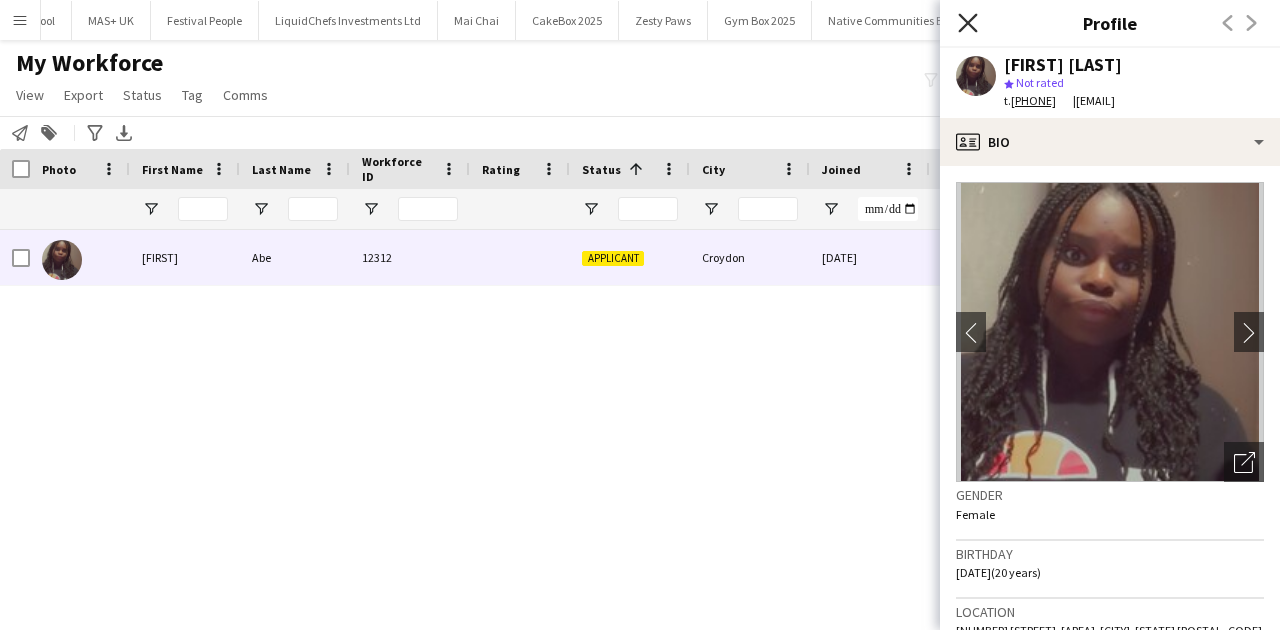 click on "Close pop-in" 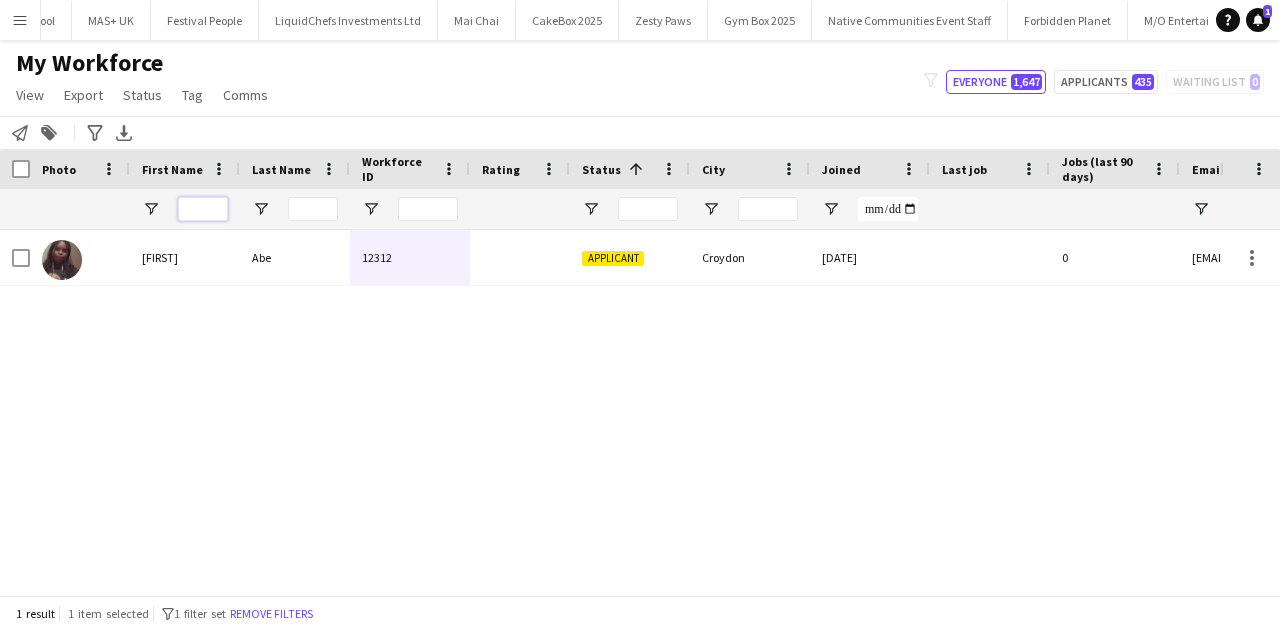 click at bounding box center [203, 209] 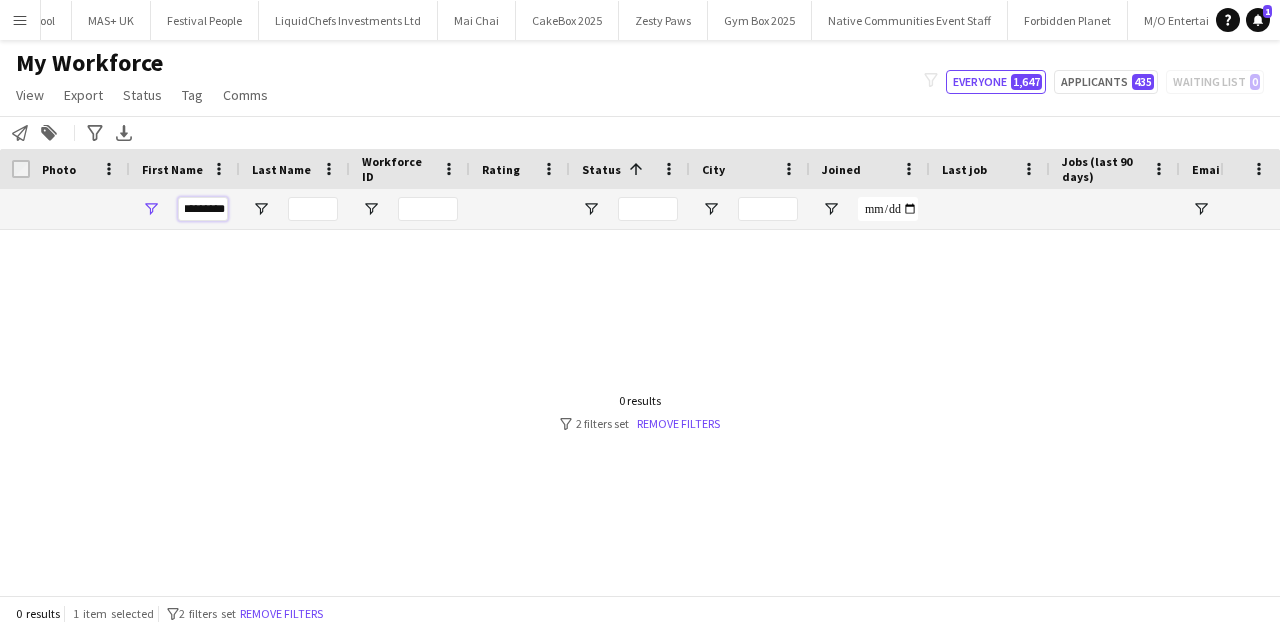 scroll, scrollTop: 0, scrollLeft: 5, axis: horizontal 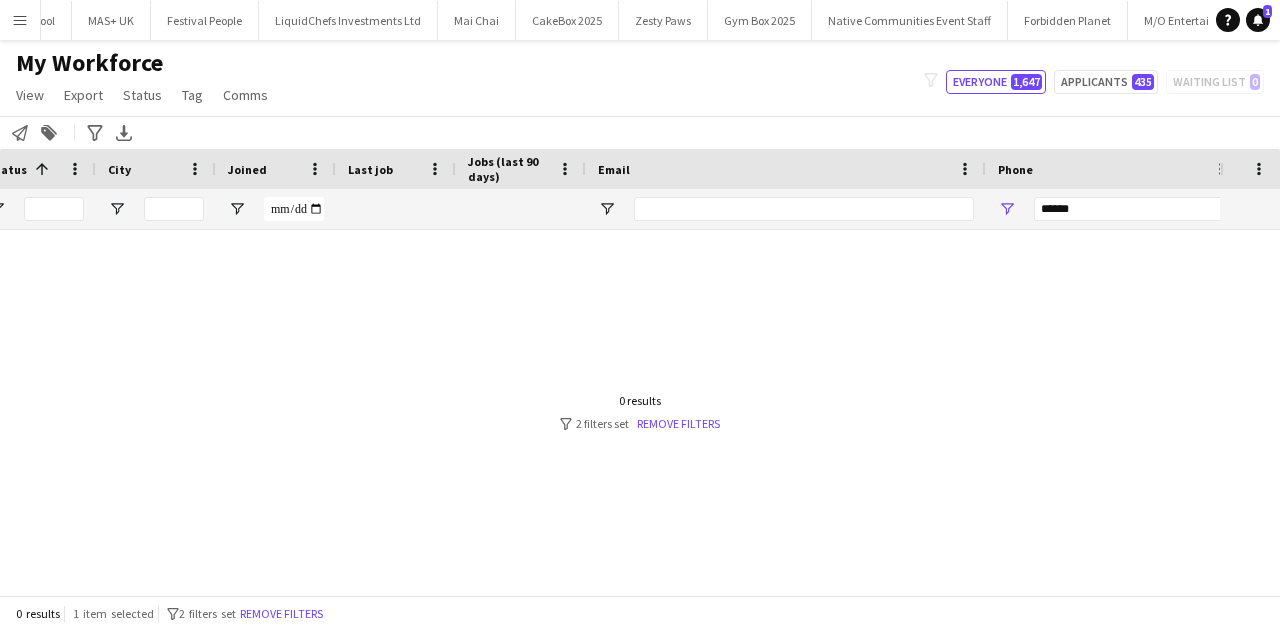 type on "*********" 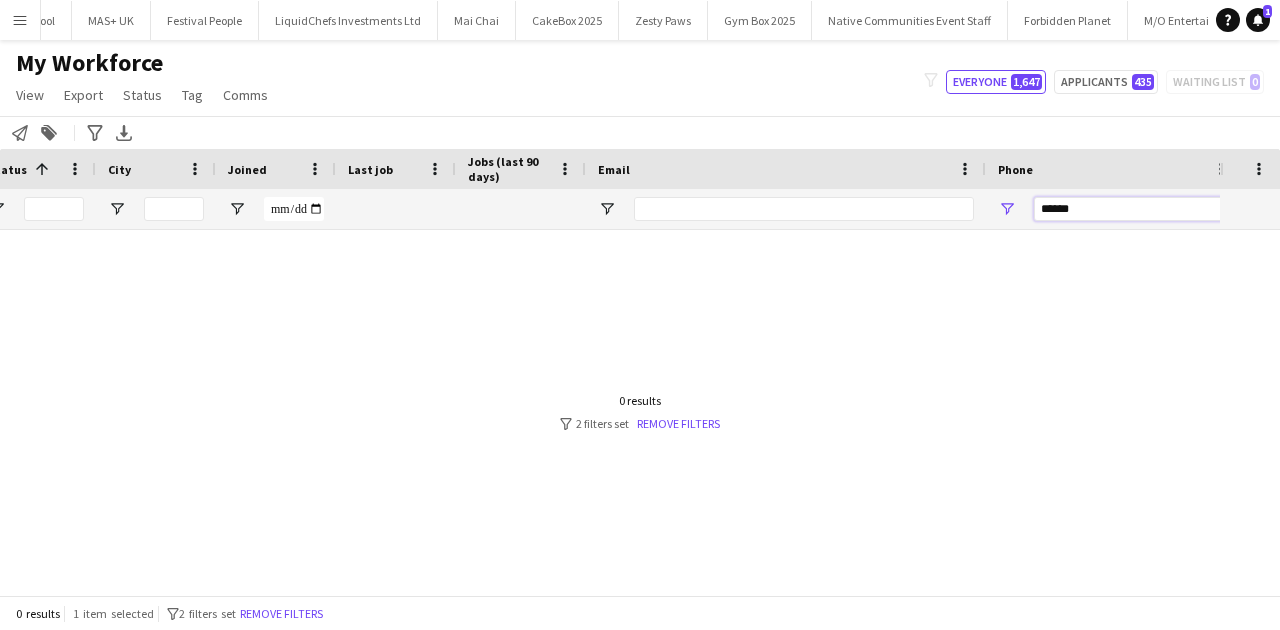 click on "******" at bounding box center (1132, 209) 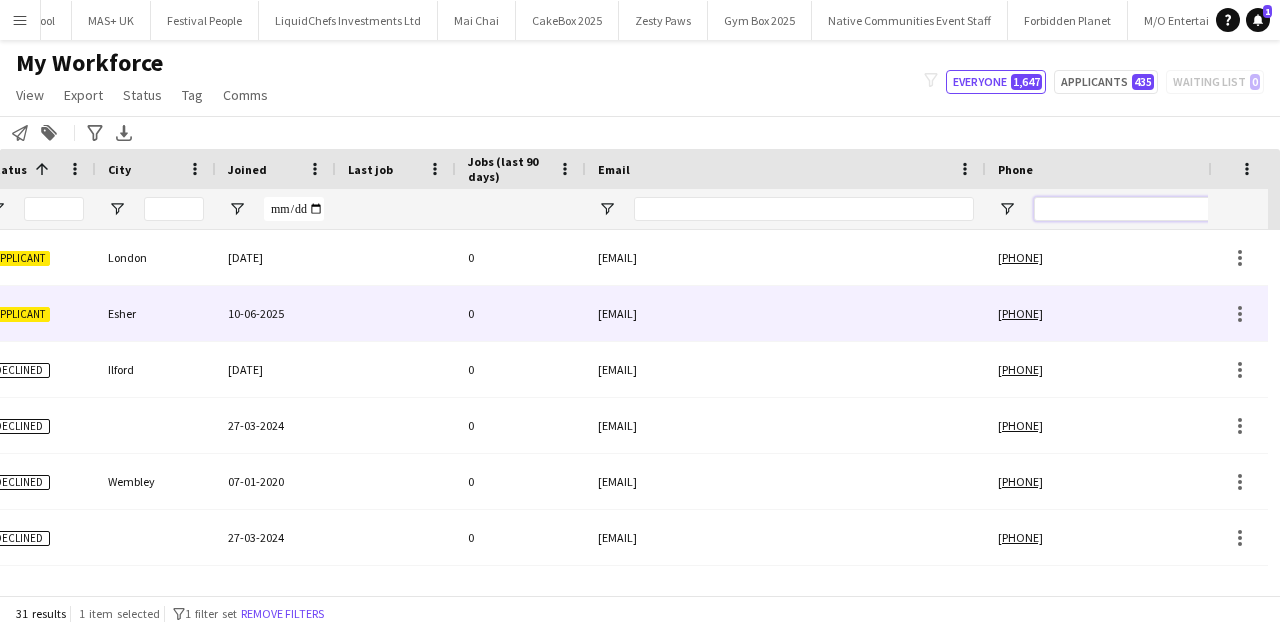 scroll, scrollTop: 0, scrollLeft: 240, axis: horizontal 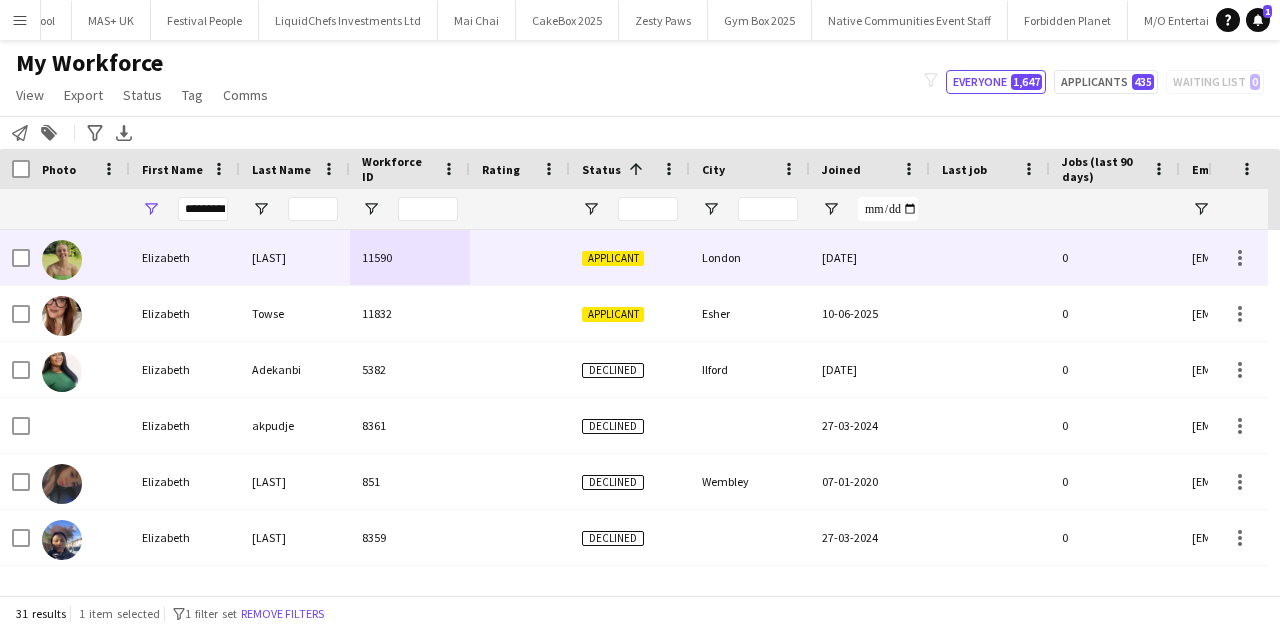 type 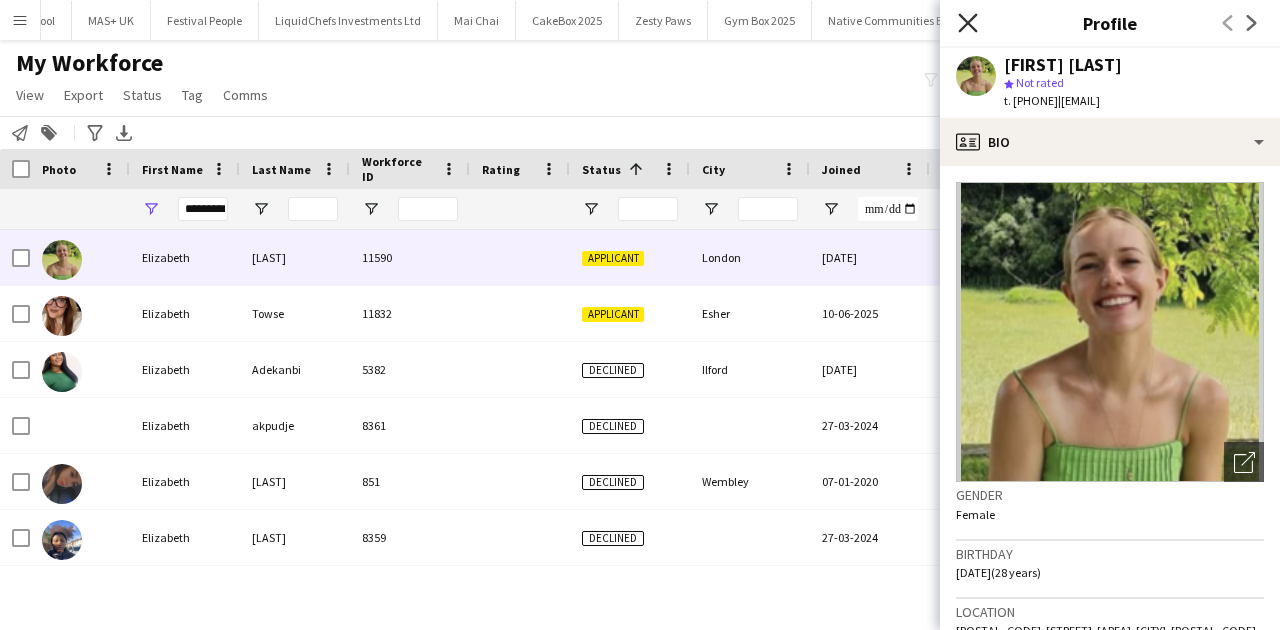 click on "Close pop-in" 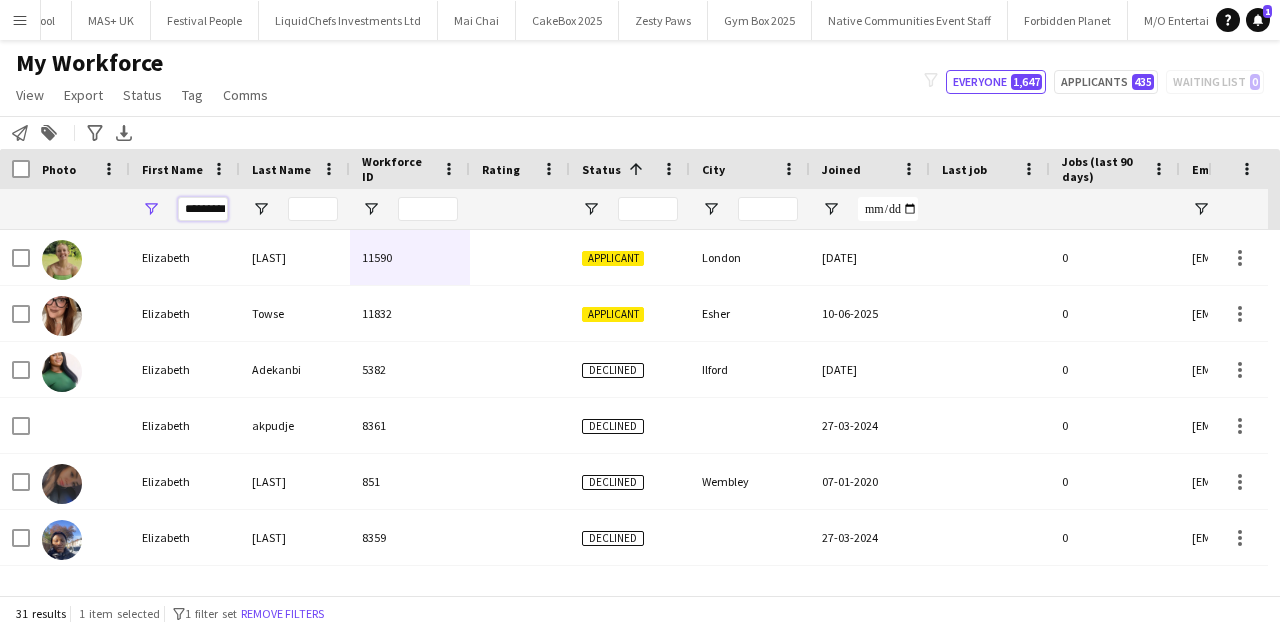 click on "*********" at bounding box center (203, 209) 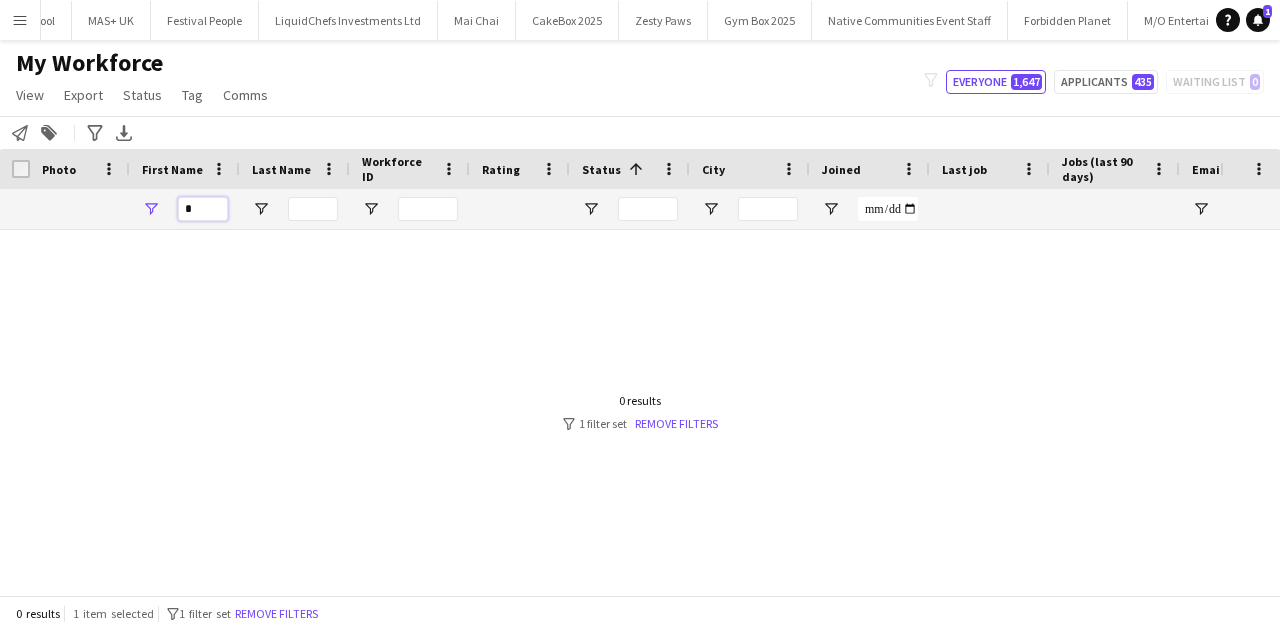 type on "*" 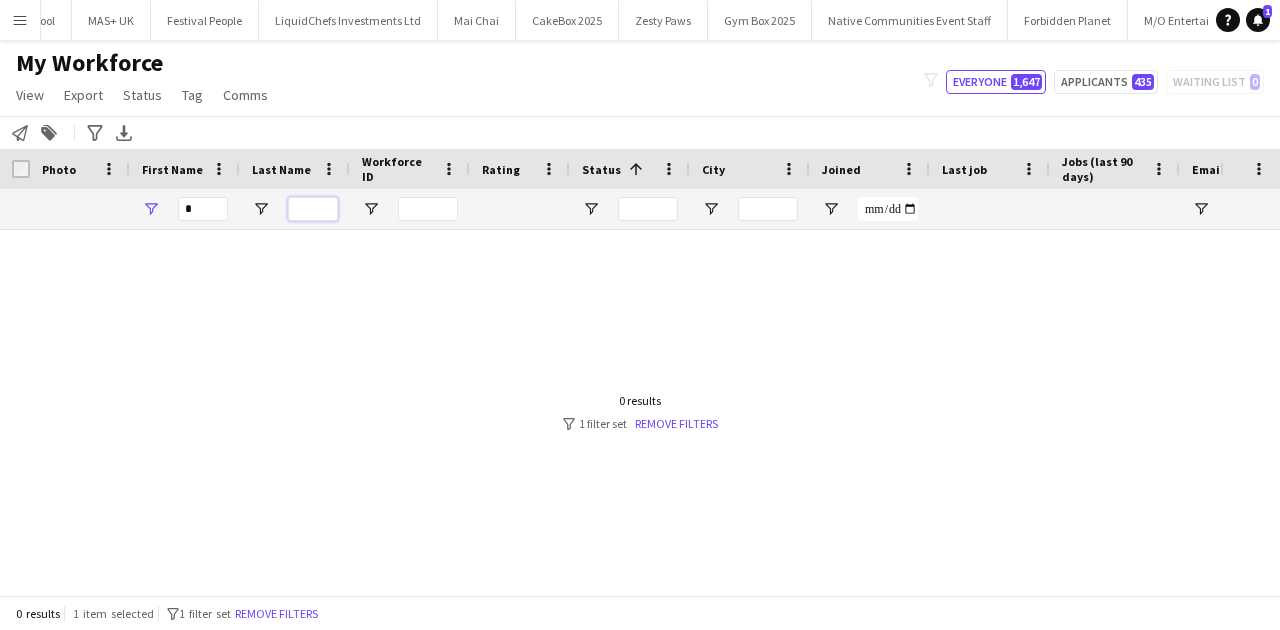 click at bounding box center (313, 209) 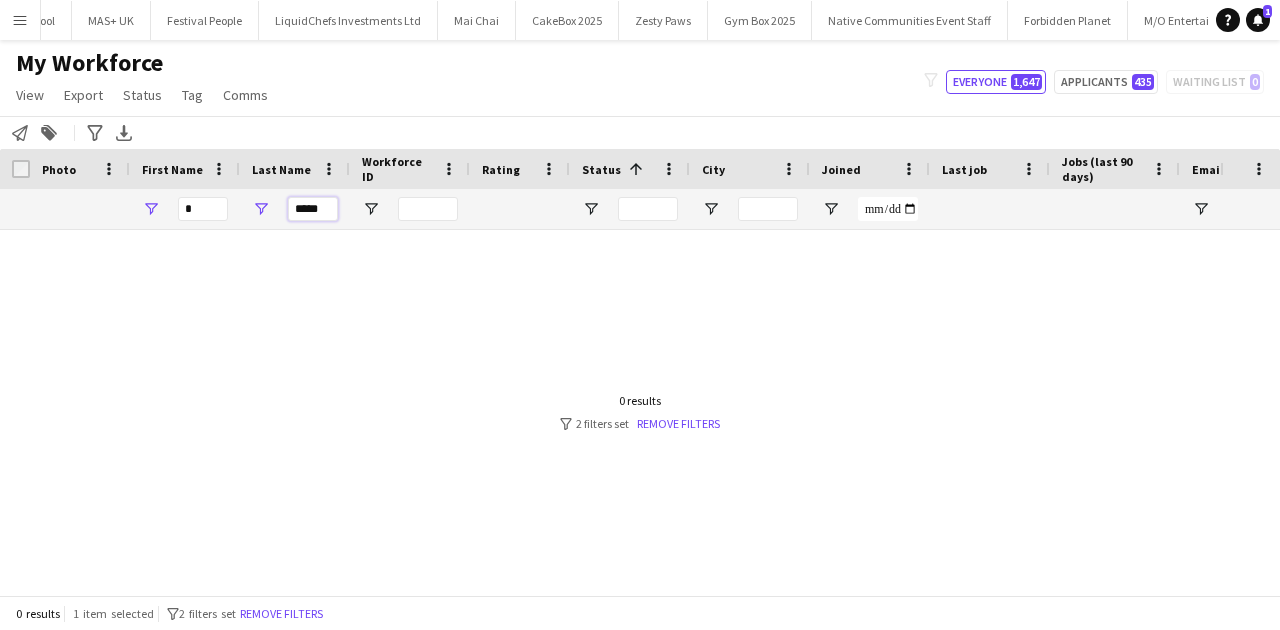 click on "*****" at bounding box center [313, 209] 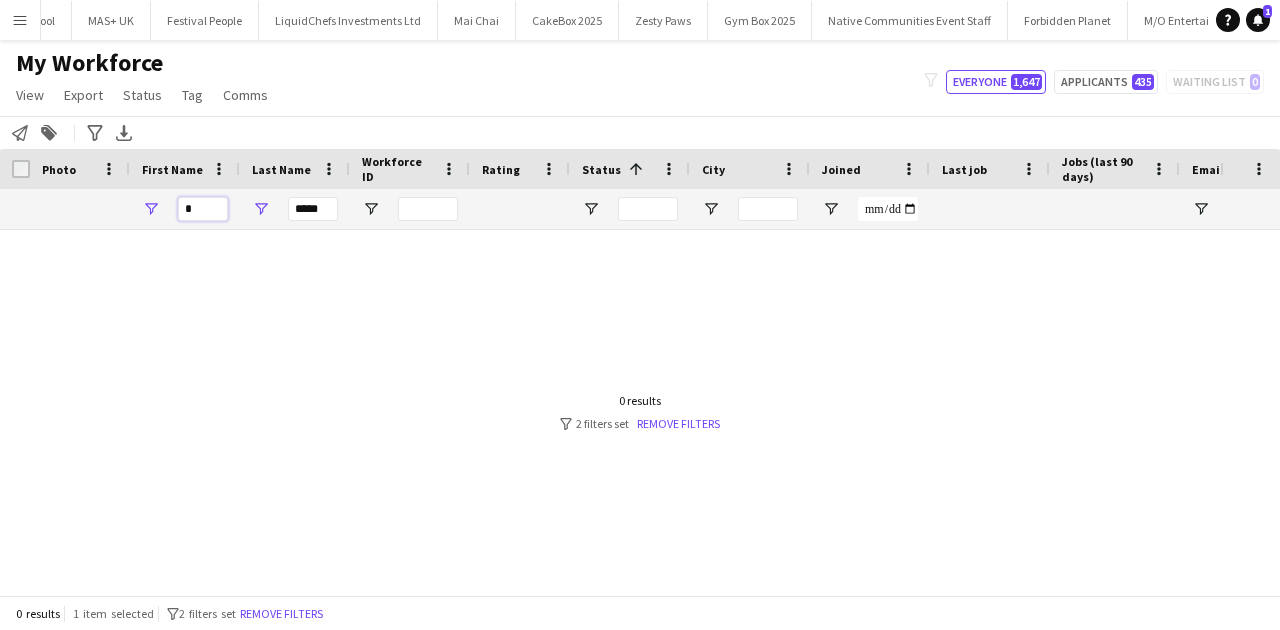 click on "*" at bounding box center [203, 209] 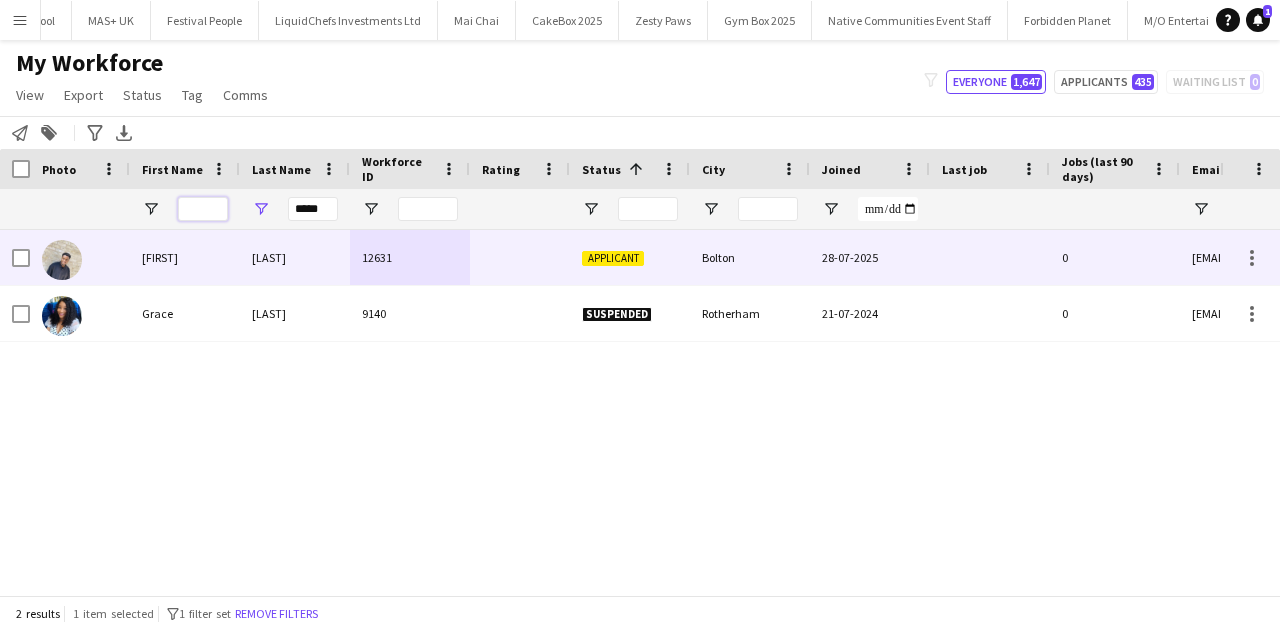type 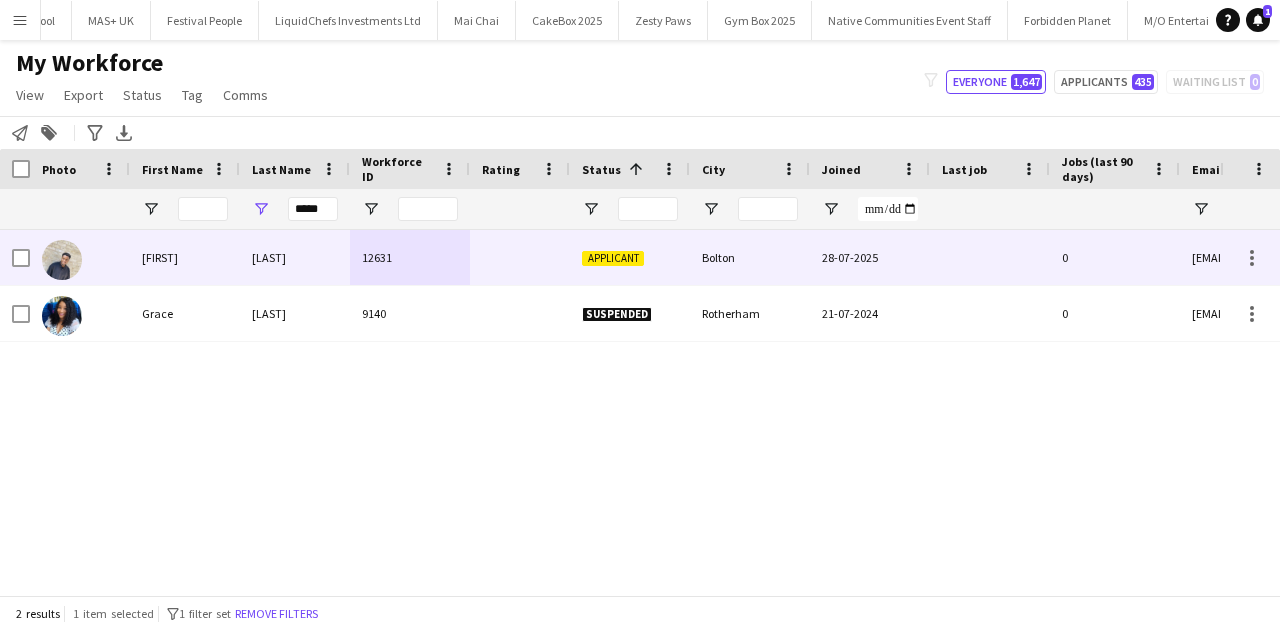 click on "Okeke" at bounding box center (295, 257) 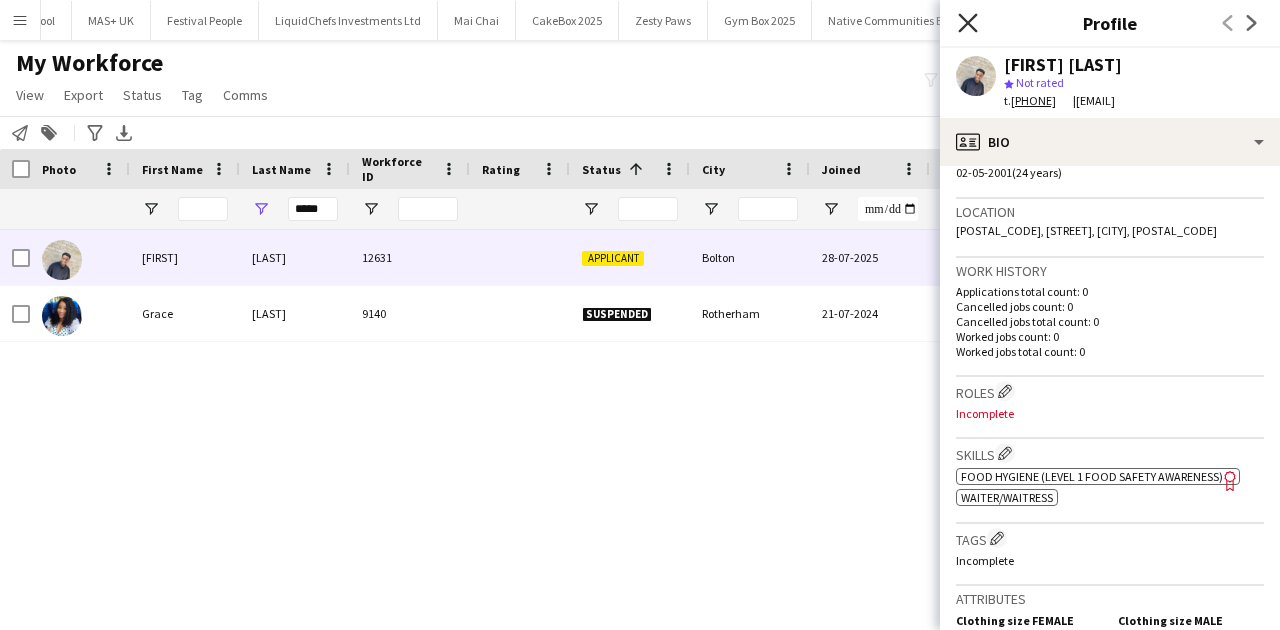 click on "Close pop-in" 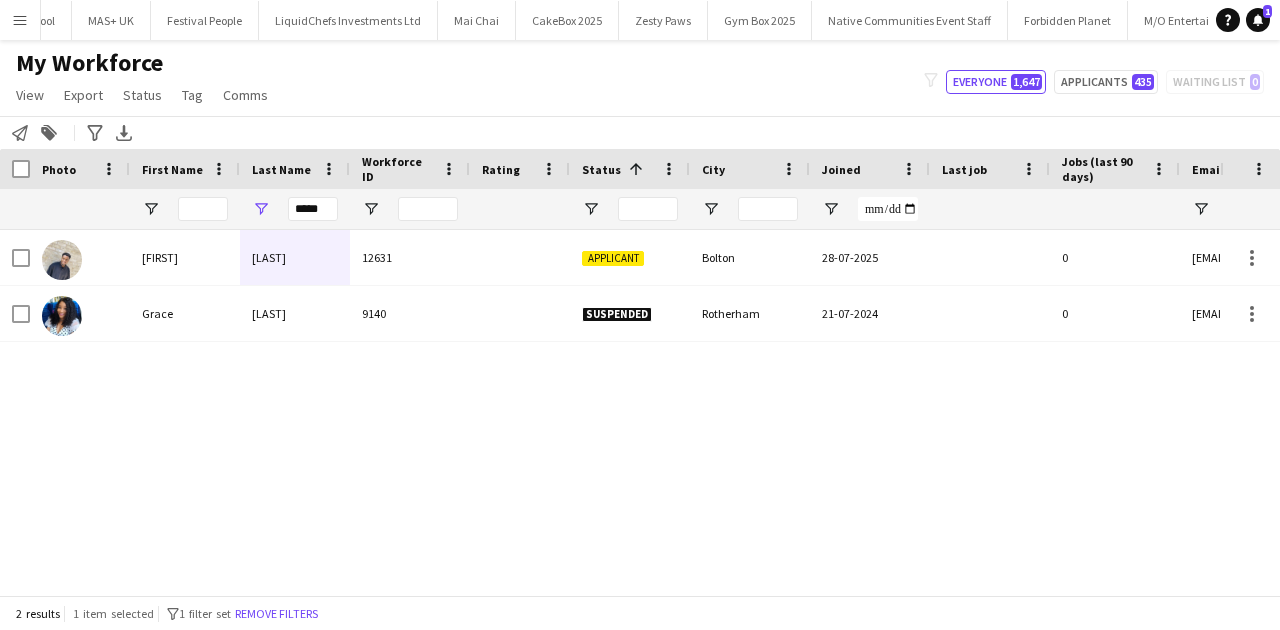 click on "*****" at bounding box center [313, 209] 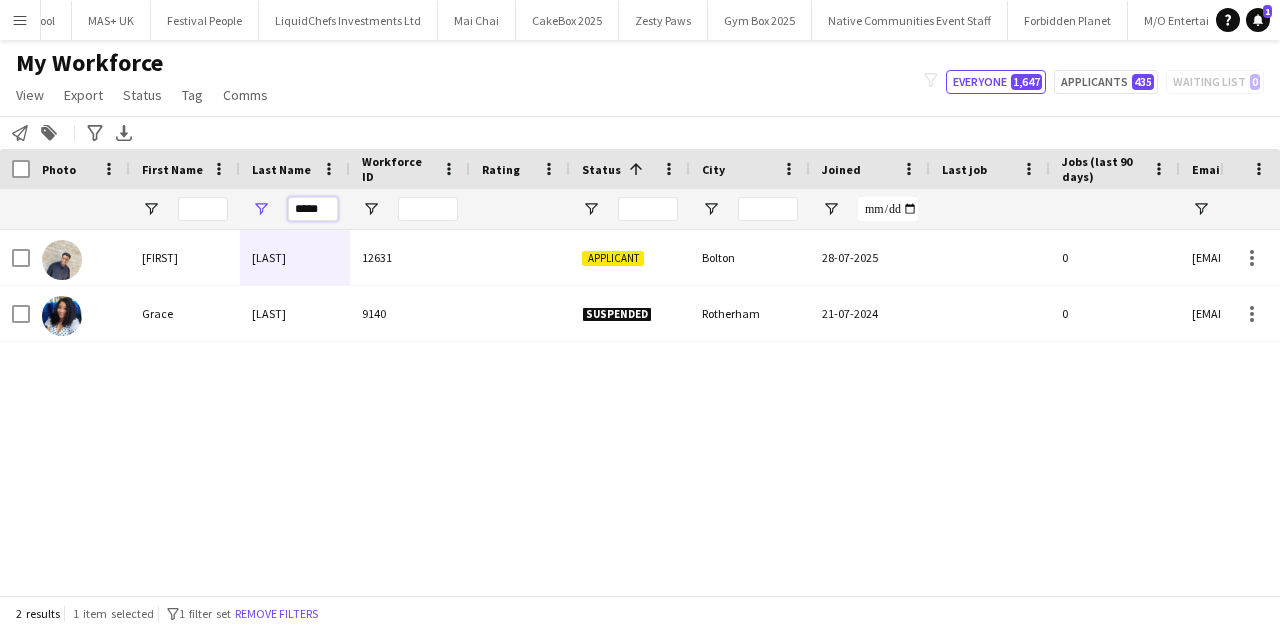 click on "*****" at bounding box center [313, 209] 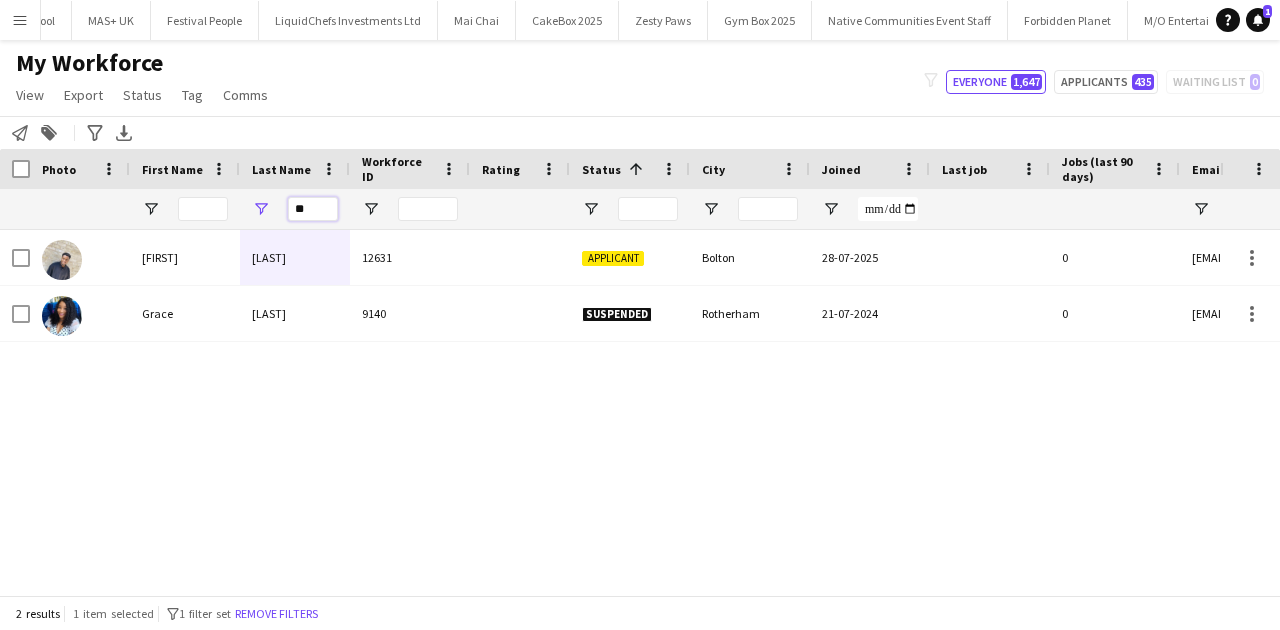type on "*" 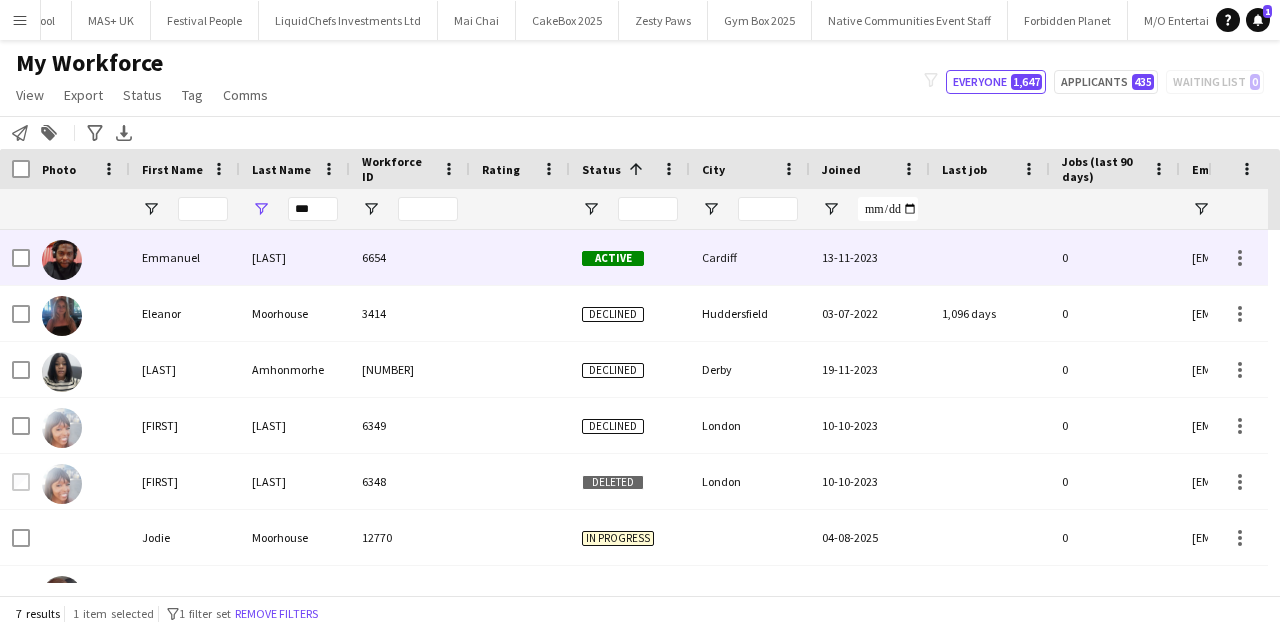 click on "Orhewere" at bounding box center [295, 257] 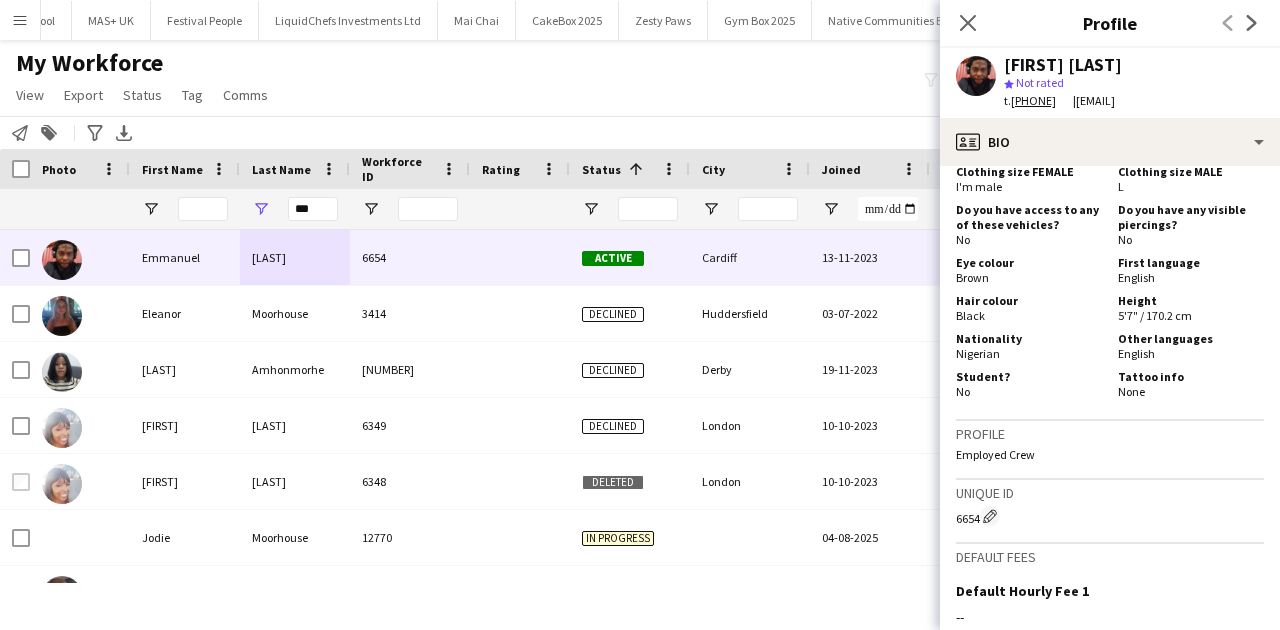 click on "Hair colour" 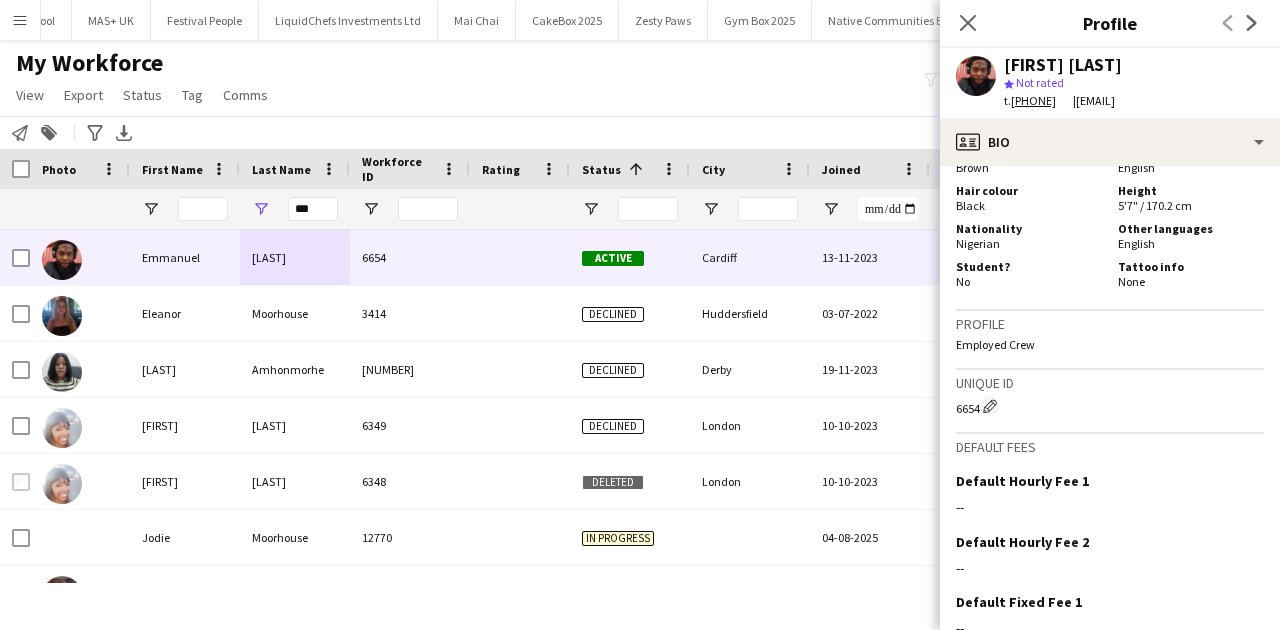 scroll, scrollTop: 1200, scrollLeft: 0, axis: vertical 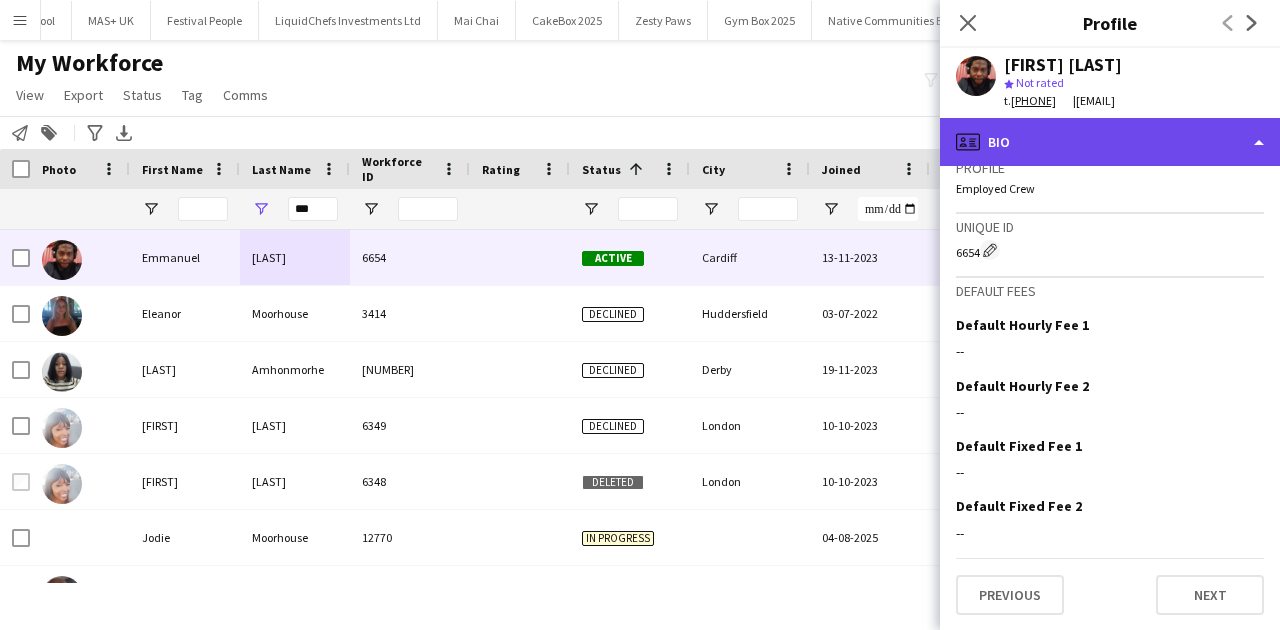 click on "profile
Bio" 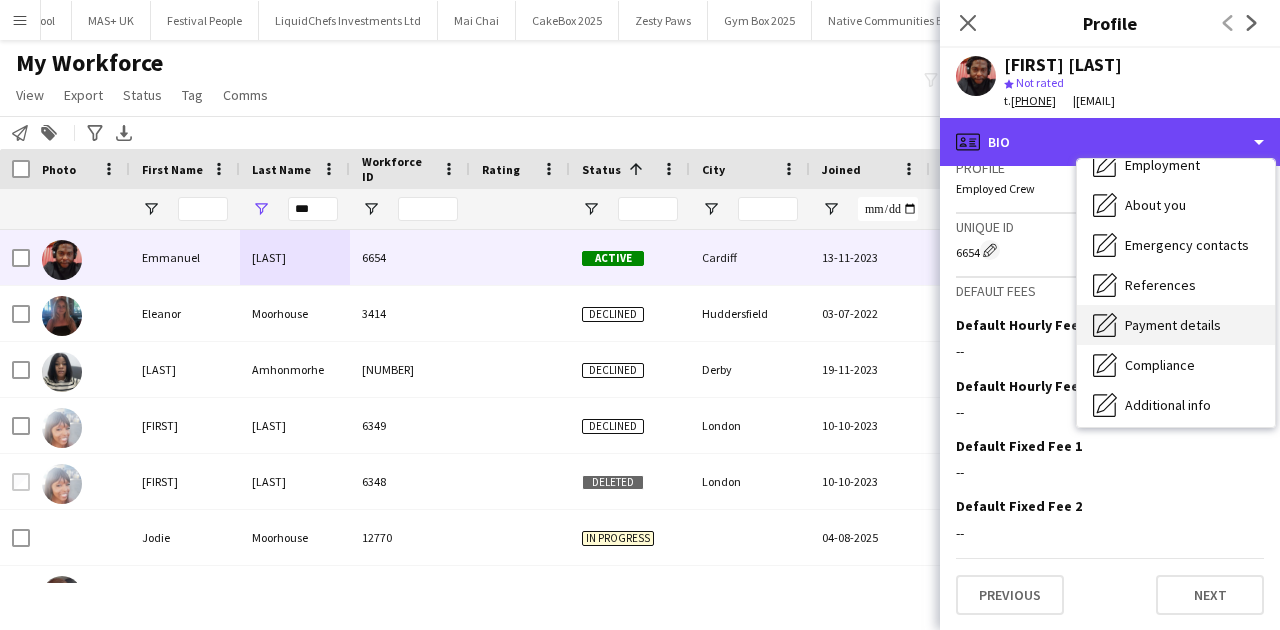 scroll, scrollTop: 228, scrollLeft: 0, axis: vertical 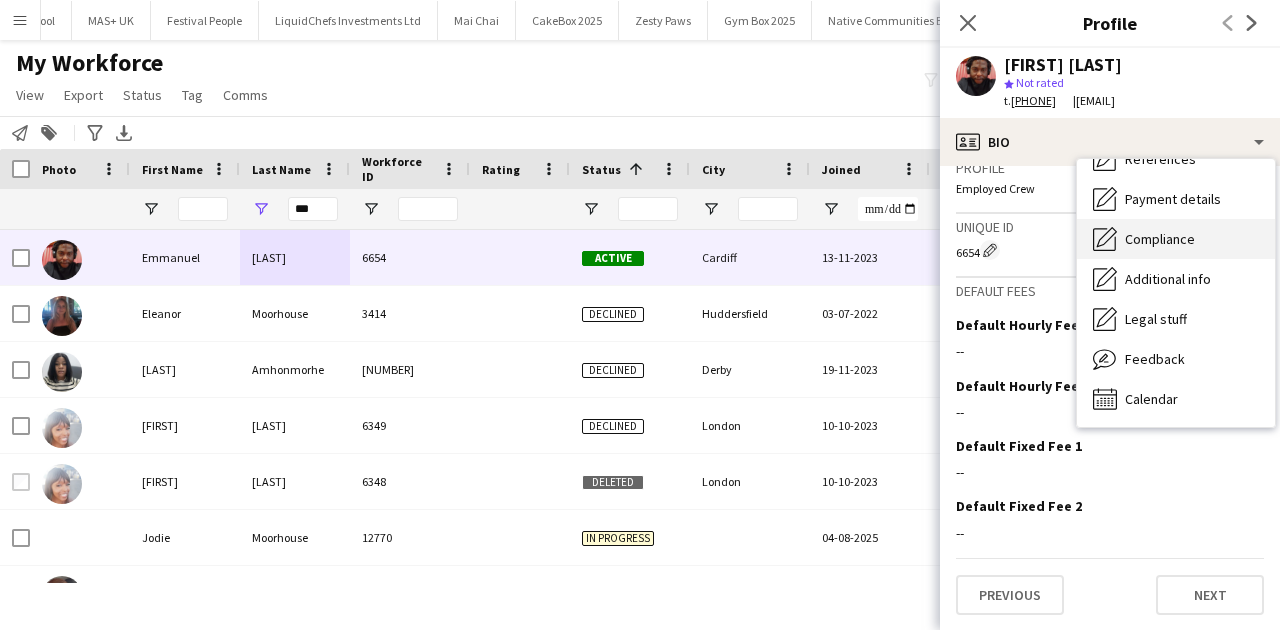 click on "Compliance
Compliance" at bounding box center (1176, 239) 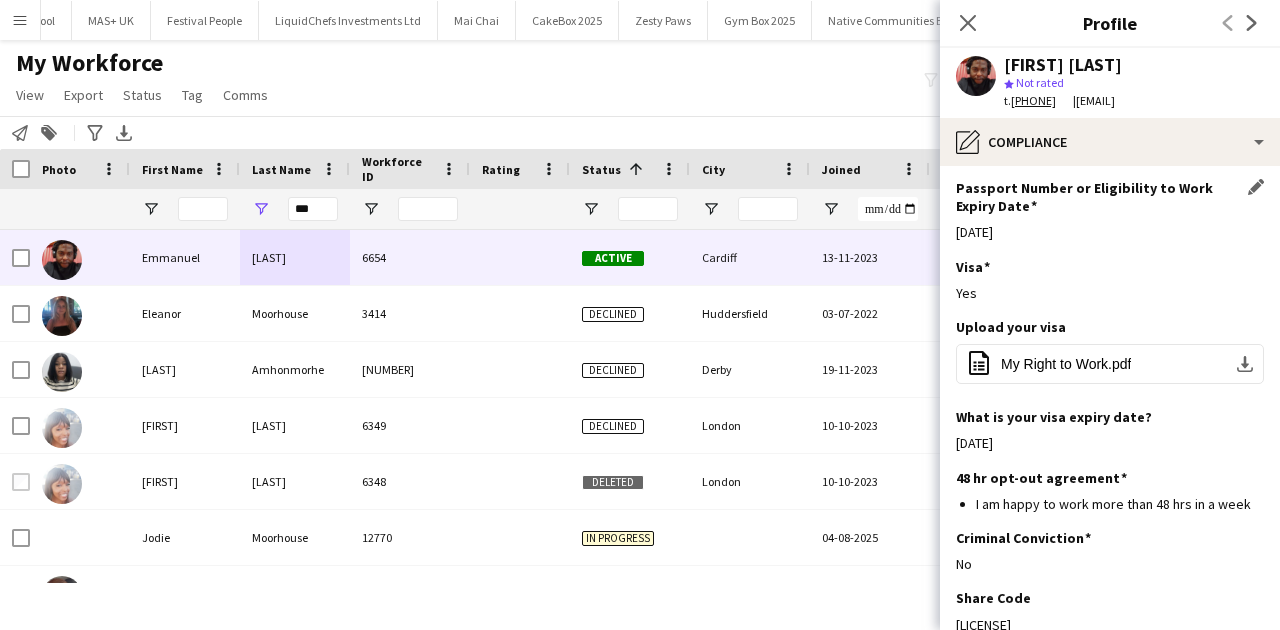 scroll, scrollTop: 624, scrollLeft: 0, axis: vertical 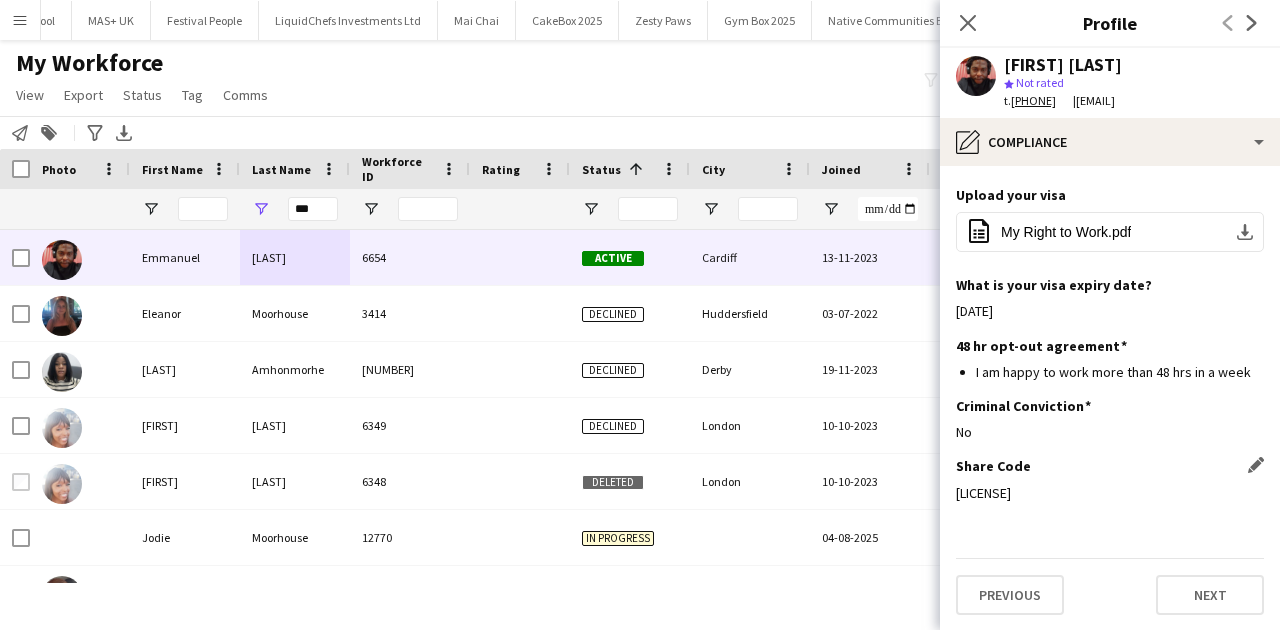 click on "WKZ45X5GZ" 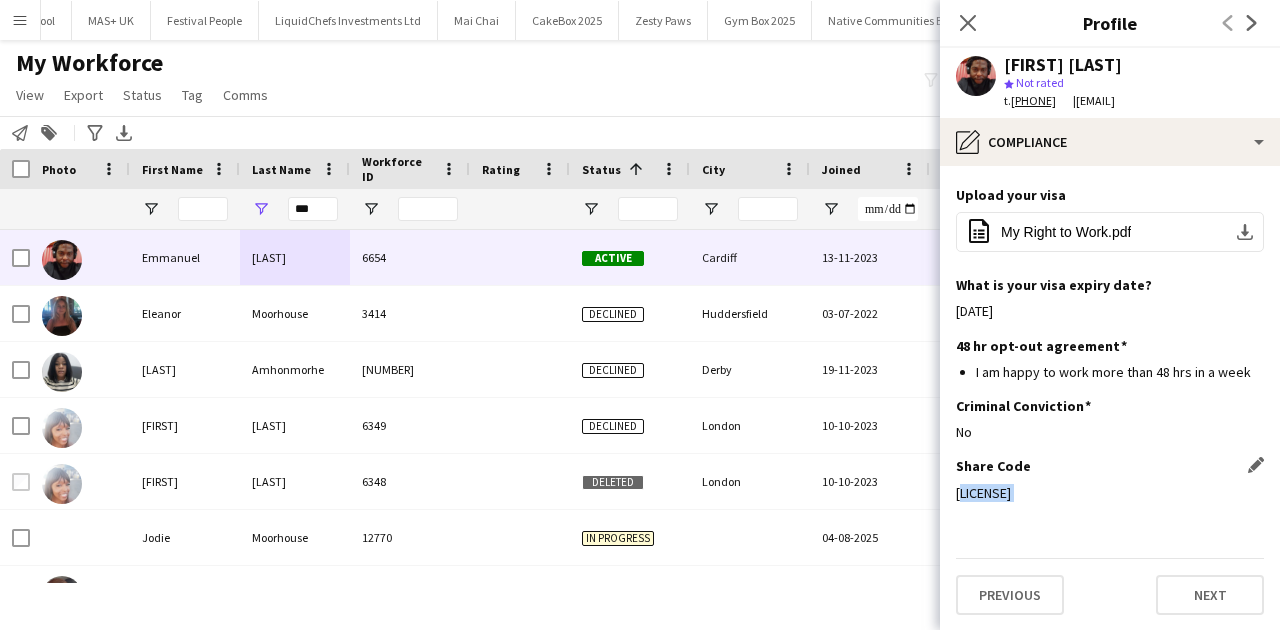 click on "WKZ45X5GZ" 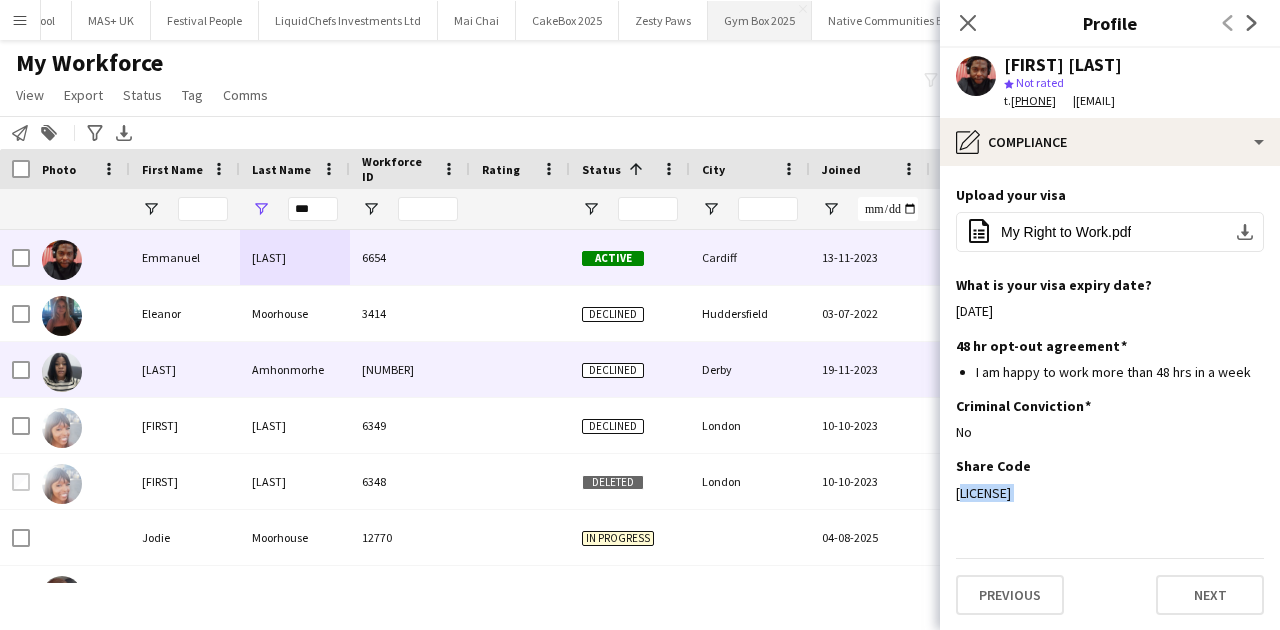 copy on "WKZ45X5GZ" 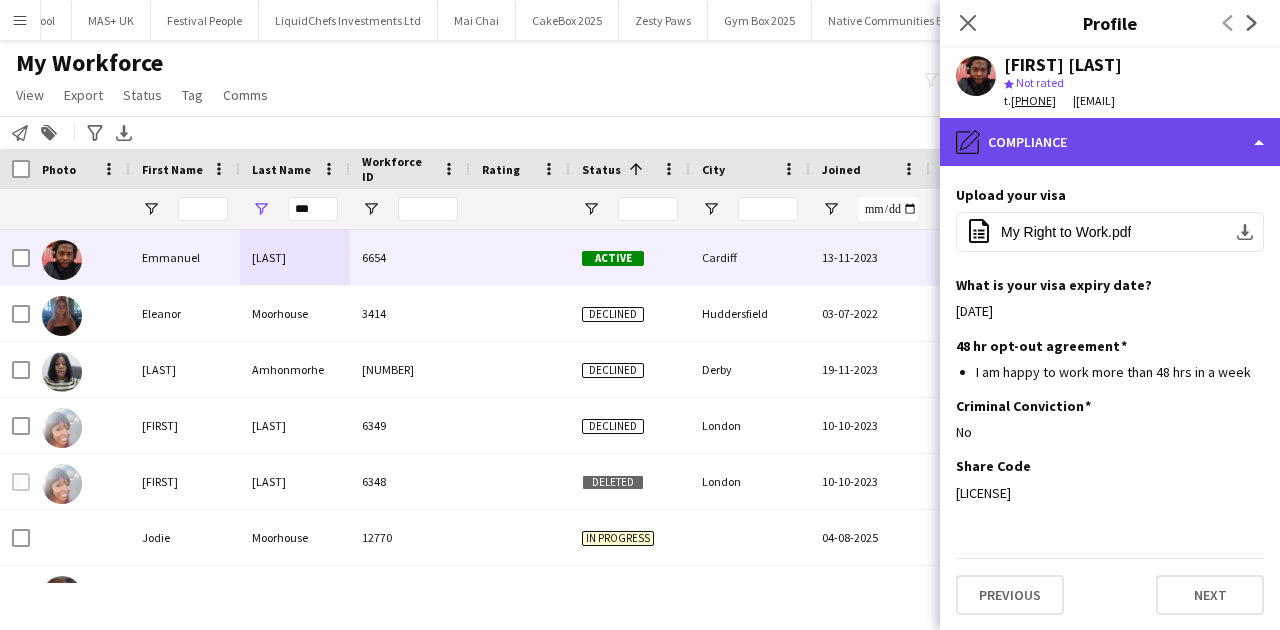 click on "pencil4
Compliance" 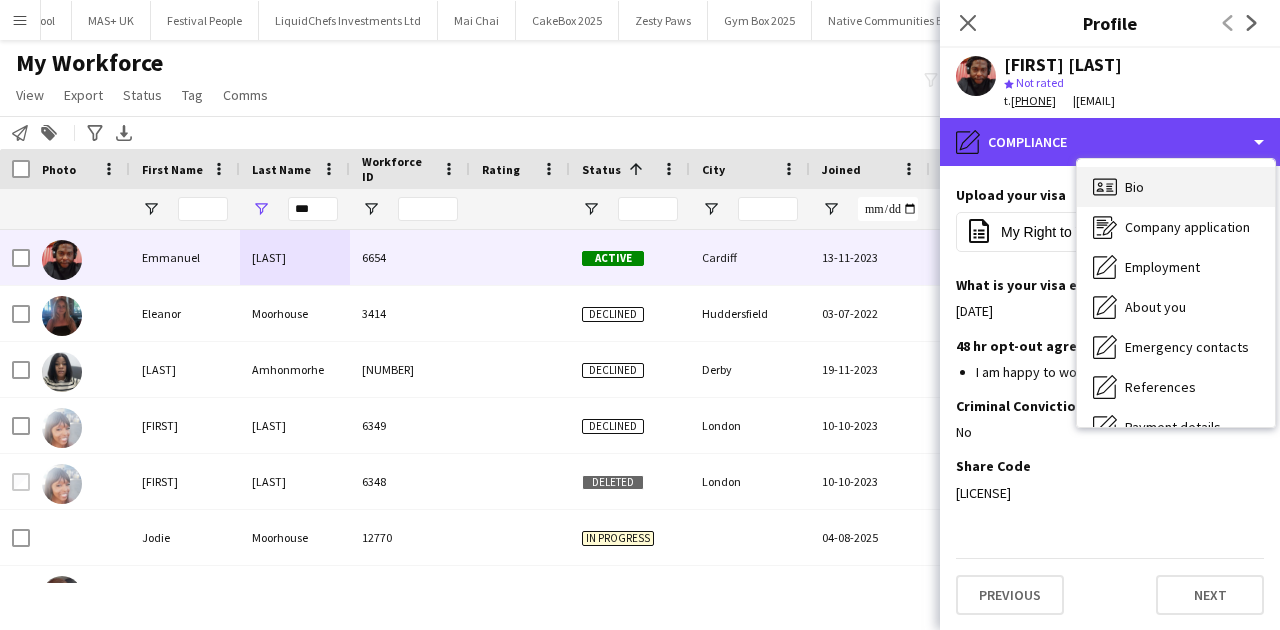 scroll, scrollTop: 0, scrollLeft: 0, axis: both 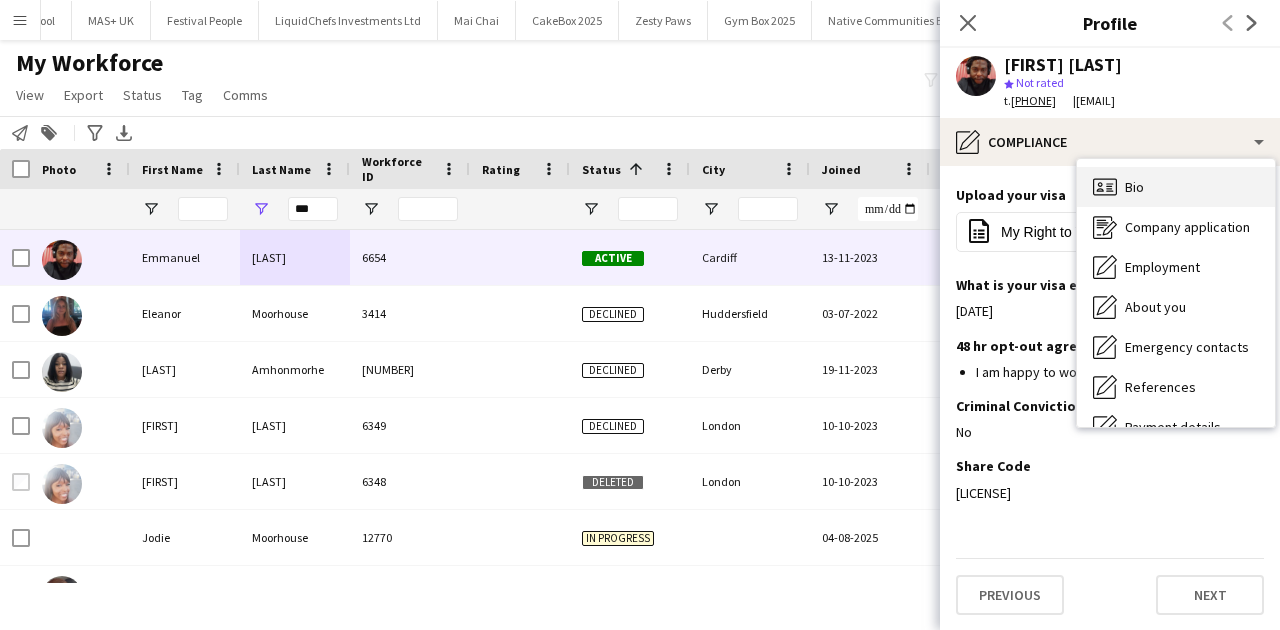 click on "Bio" at bounding box center (1134, 187) 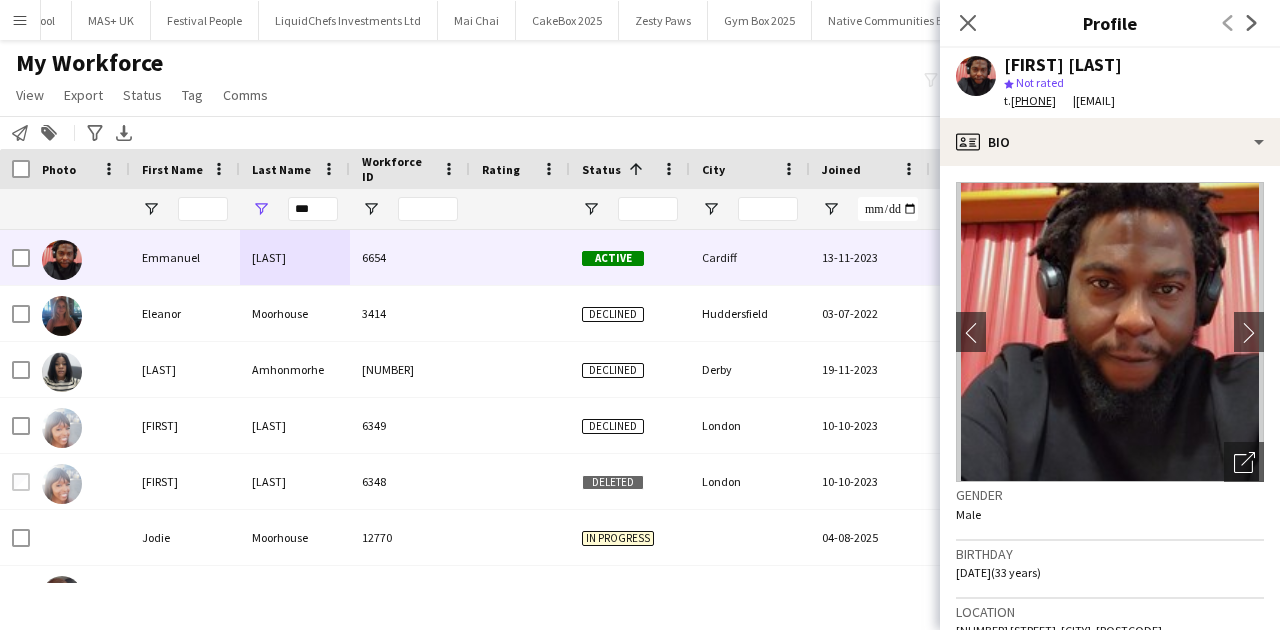 scroll, scrollTop: 66, scrollLeft: 0, axis: vertical 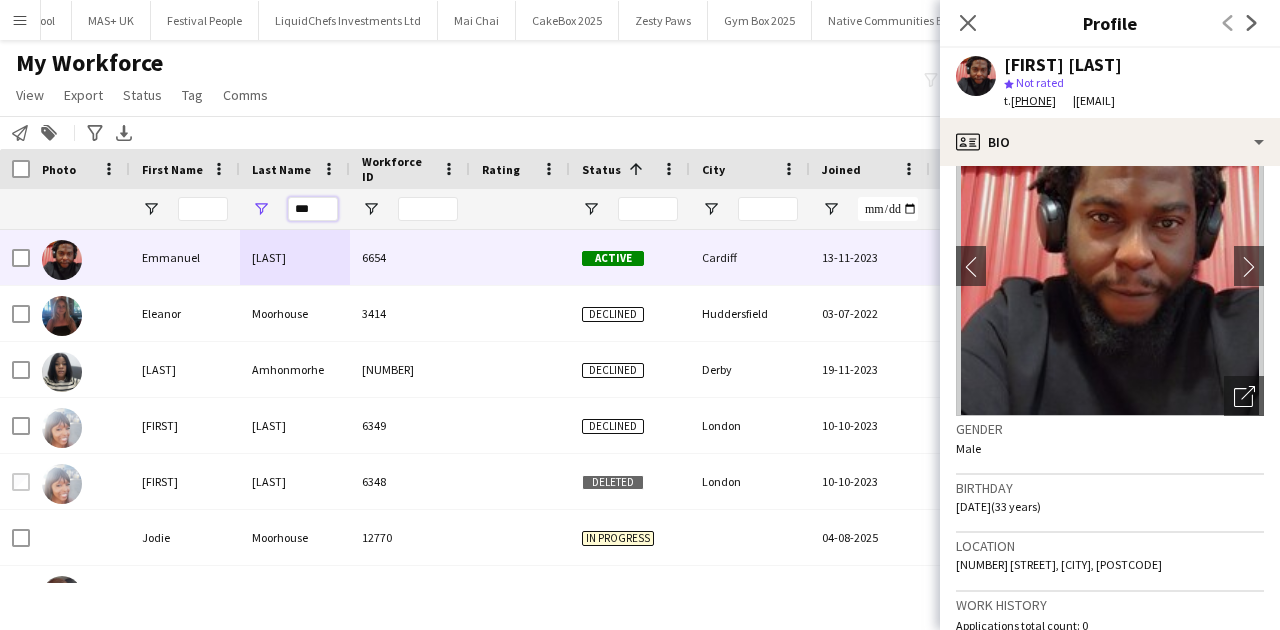 click on "***" at bounding box center (313, 209) 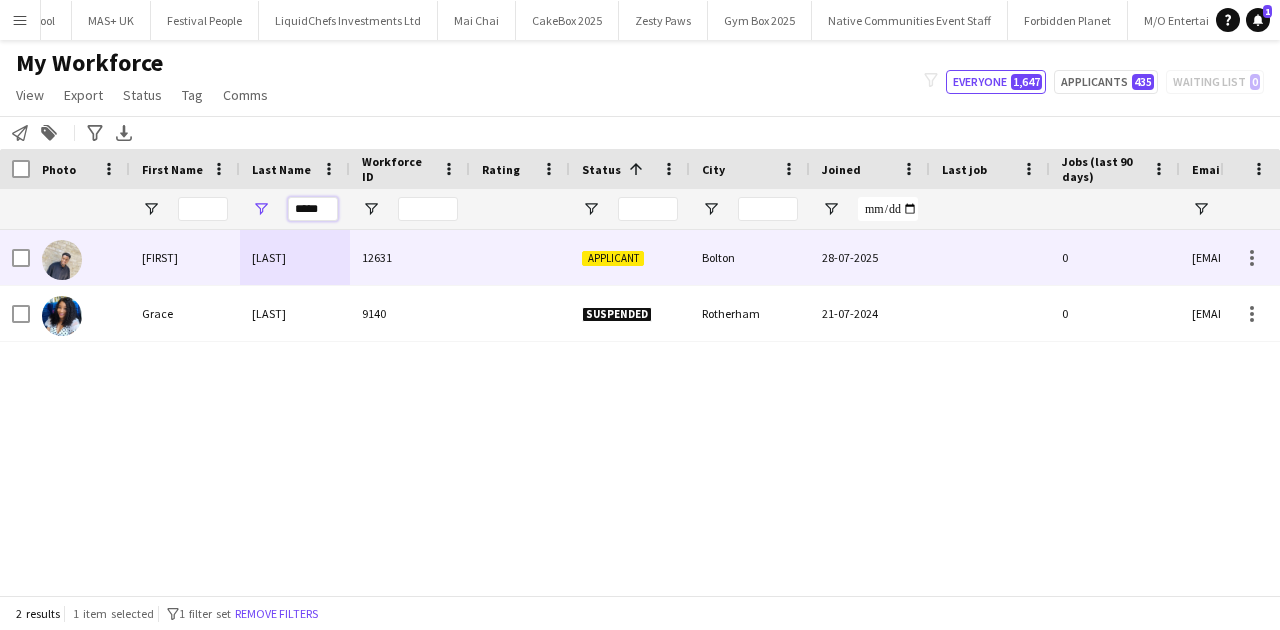 type on "*****" 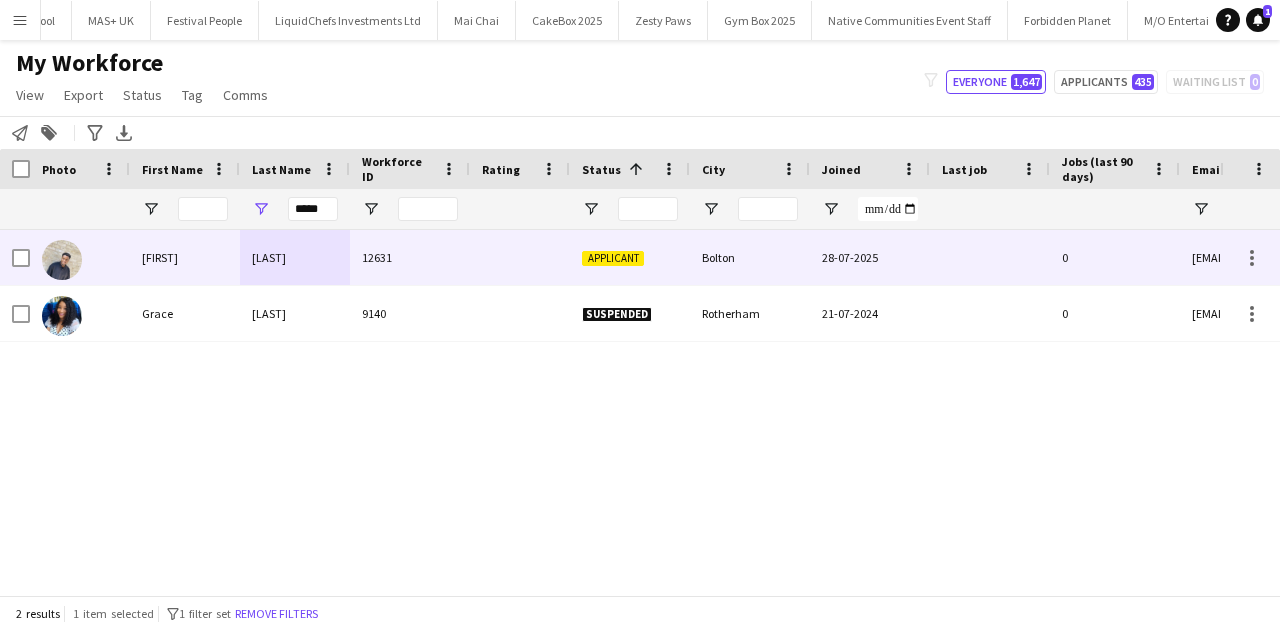 click on "Okeke" at bounding box center (295, 257) 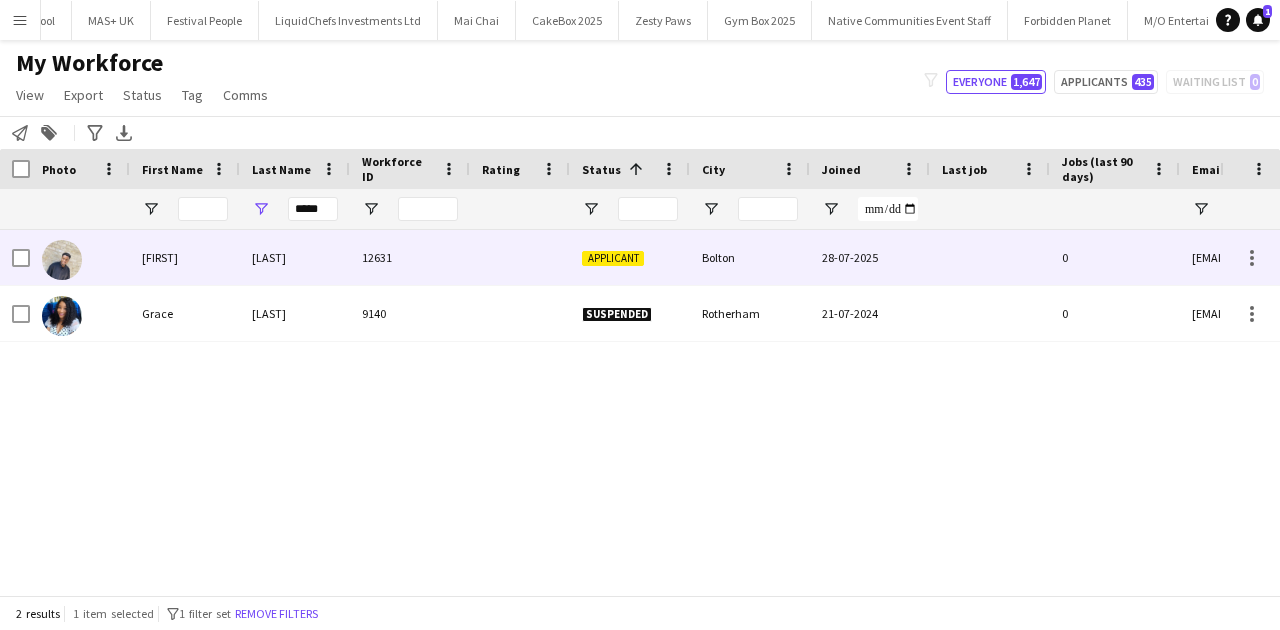 click on "Applicant" at bounding box center [630, 257] 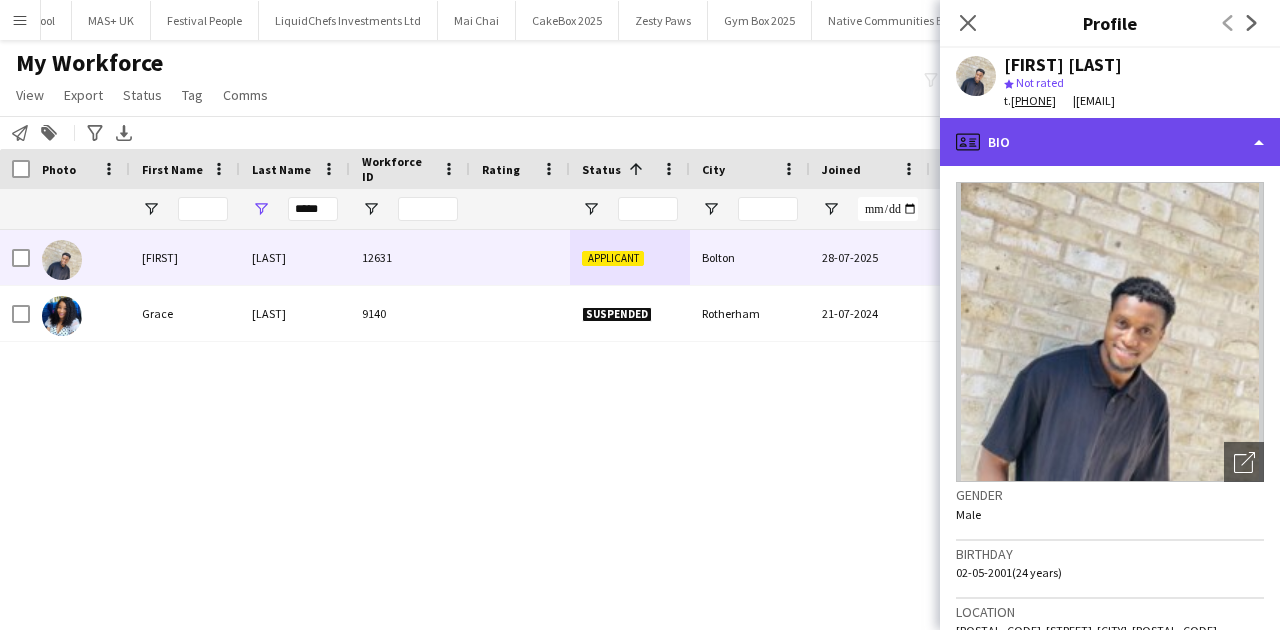 click on "profile
Bio" 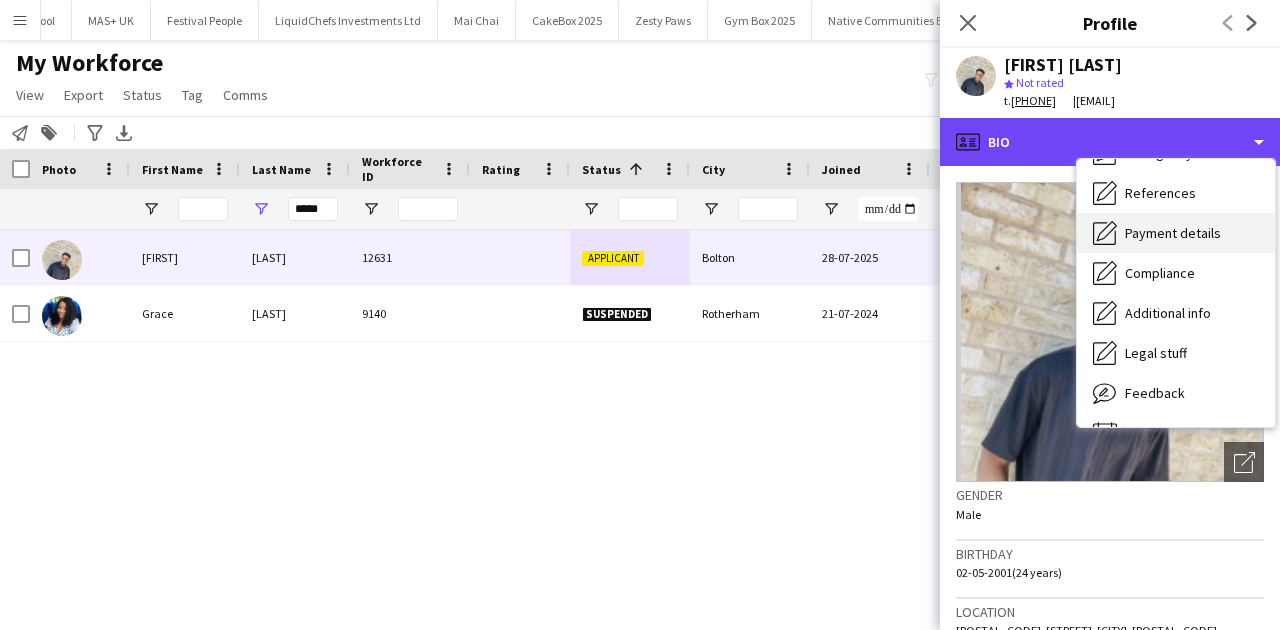 scroll, scrollTop: 200, scrollLeft: 0, axis: vertical 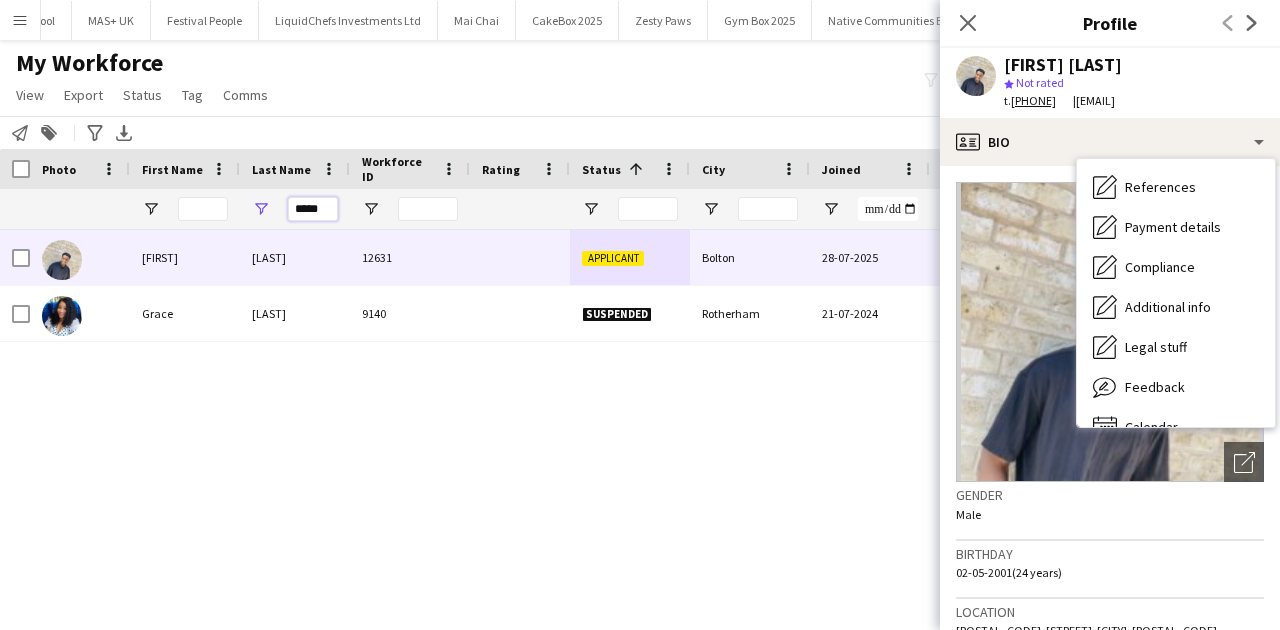 click on "*****" at bounding box center (313, 209) 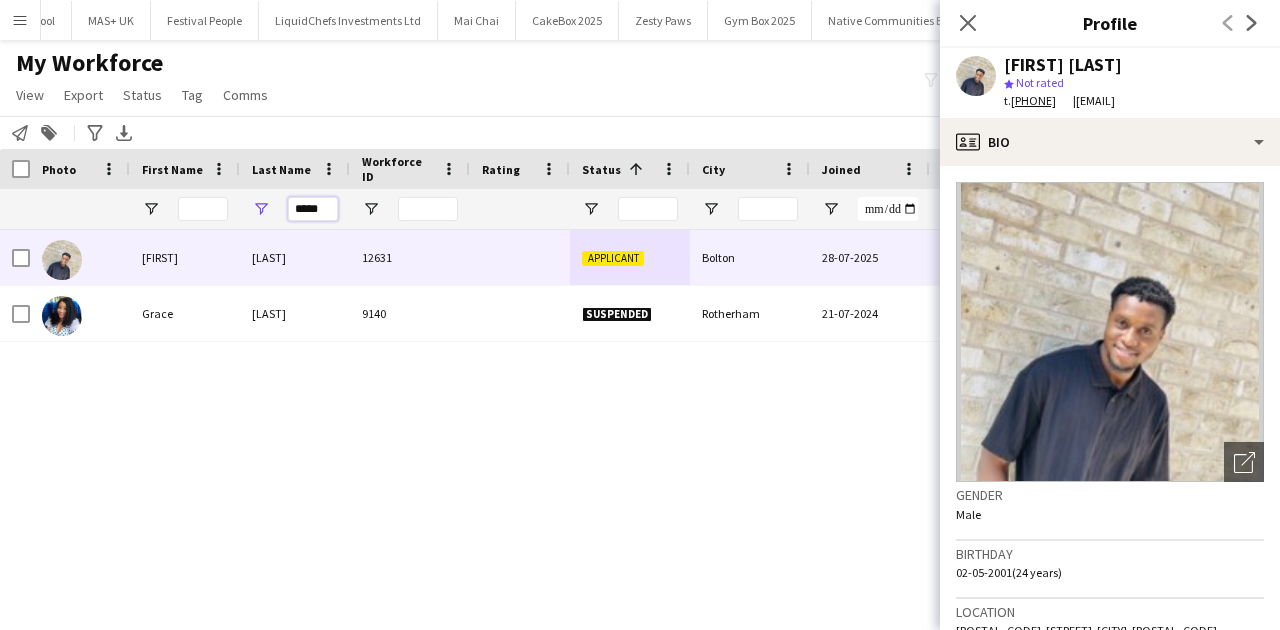 click on "*****" at bounding box center (313, 209) 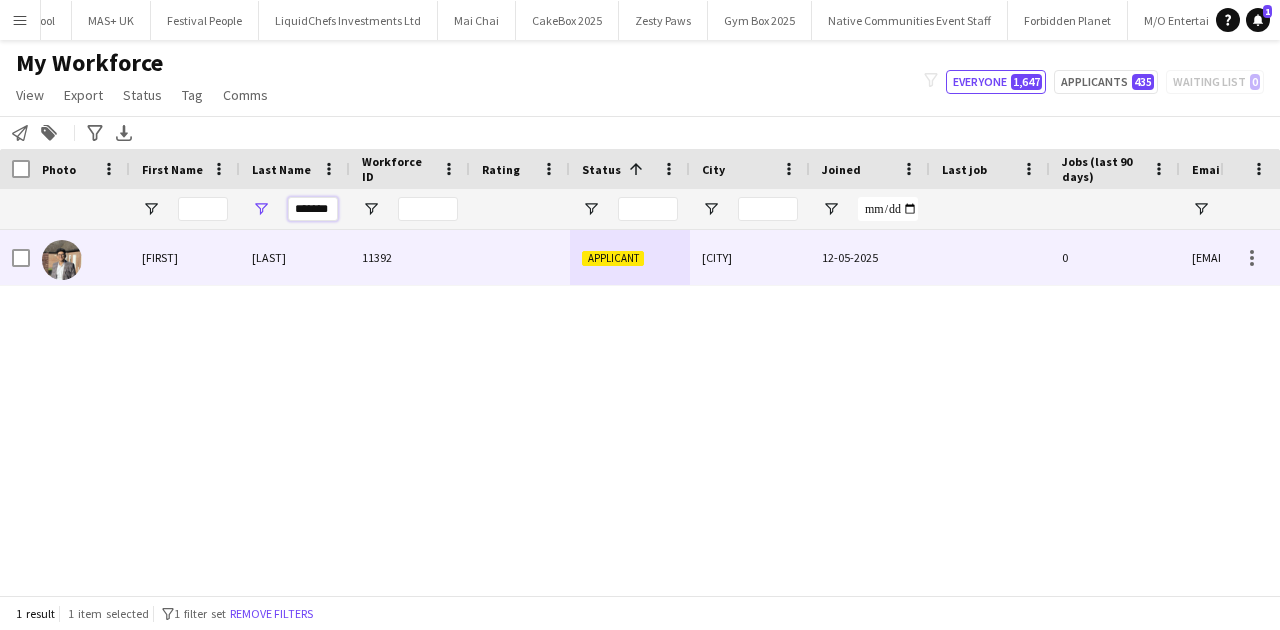 type on "*******" 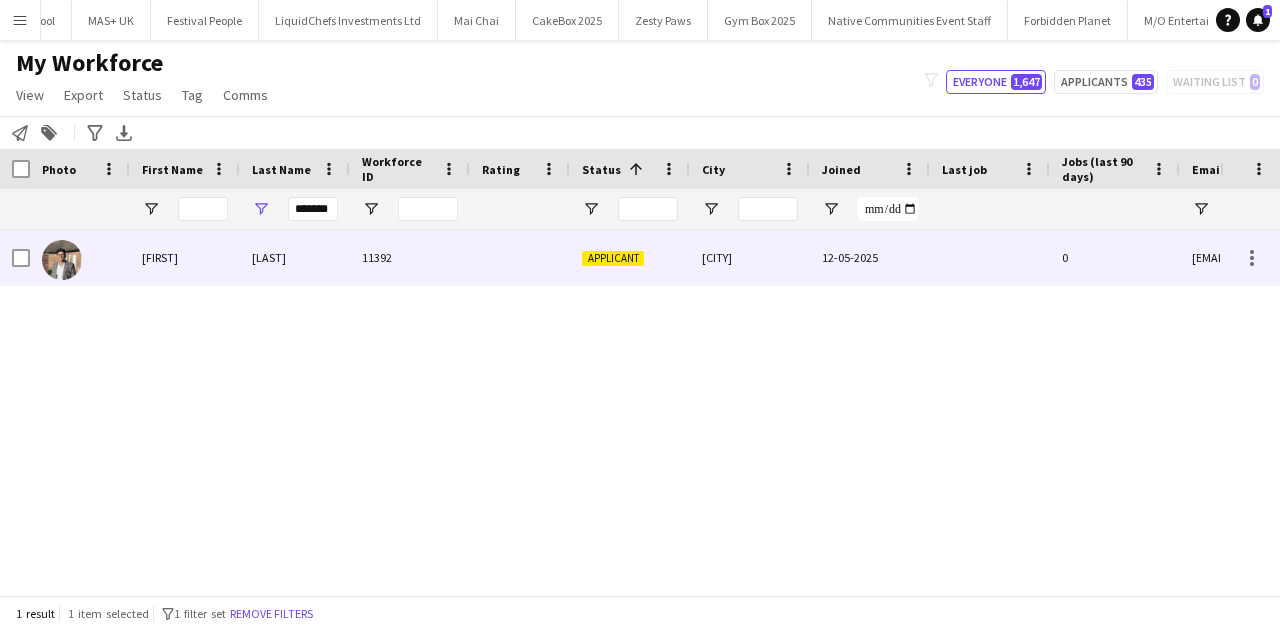 click on "Bhopatrao" at bounding box center [295, 257] 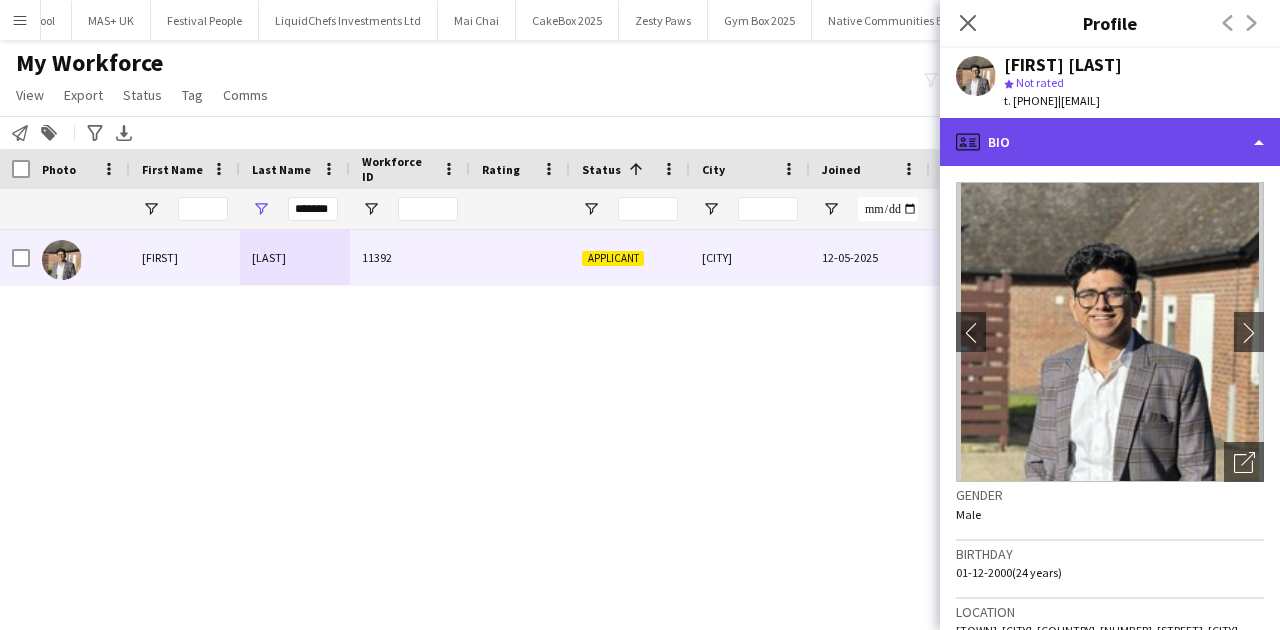 click on "profile
Bio" 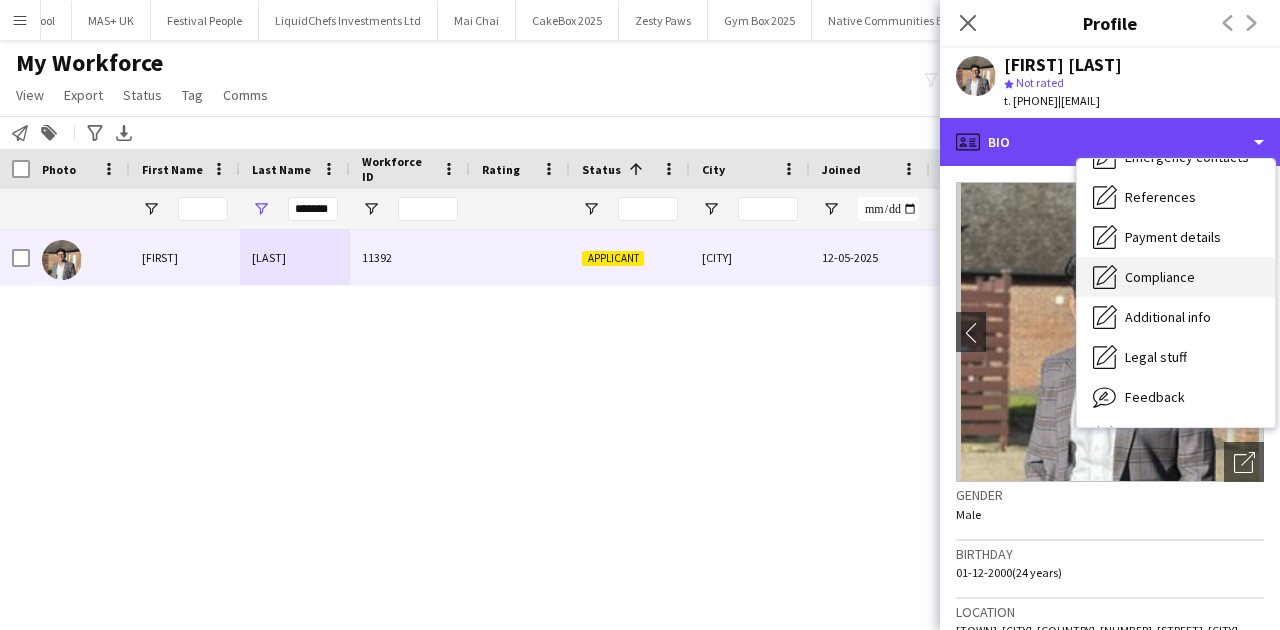 scroll, scrollTop: 161, scrollLeft: 0, axis: vertical 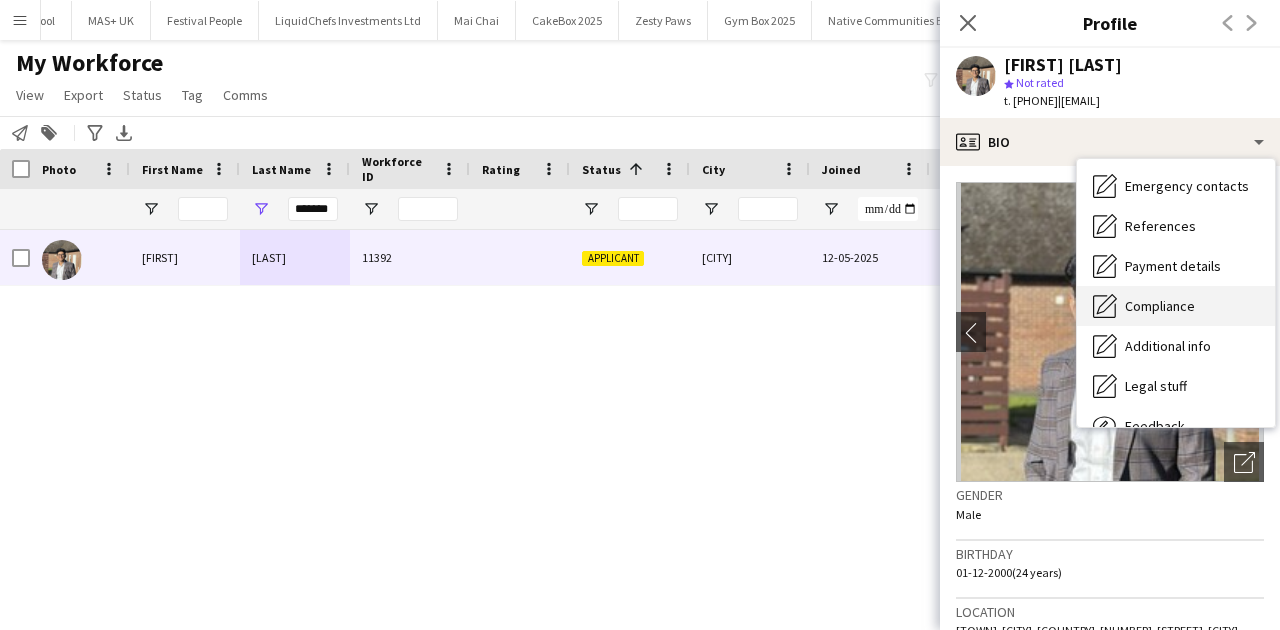 click on "Compliance" at bounding box center (1160, 306) 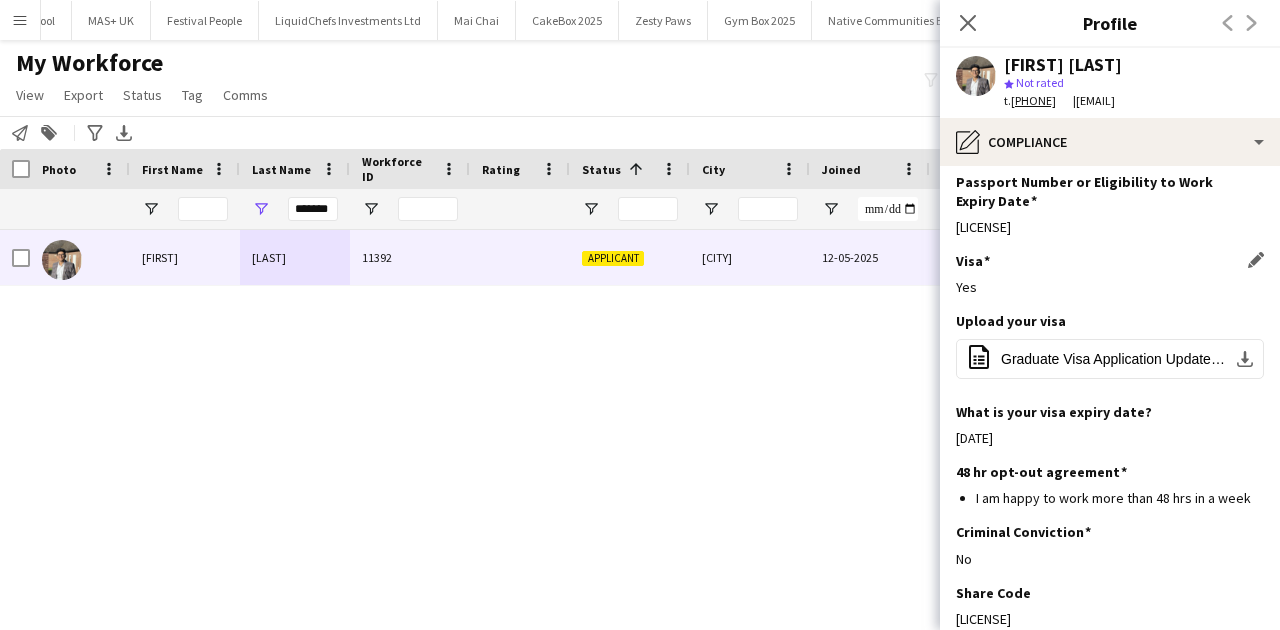 scroll, scrollTop: 346, scrollLeft: 0, axis: vertical 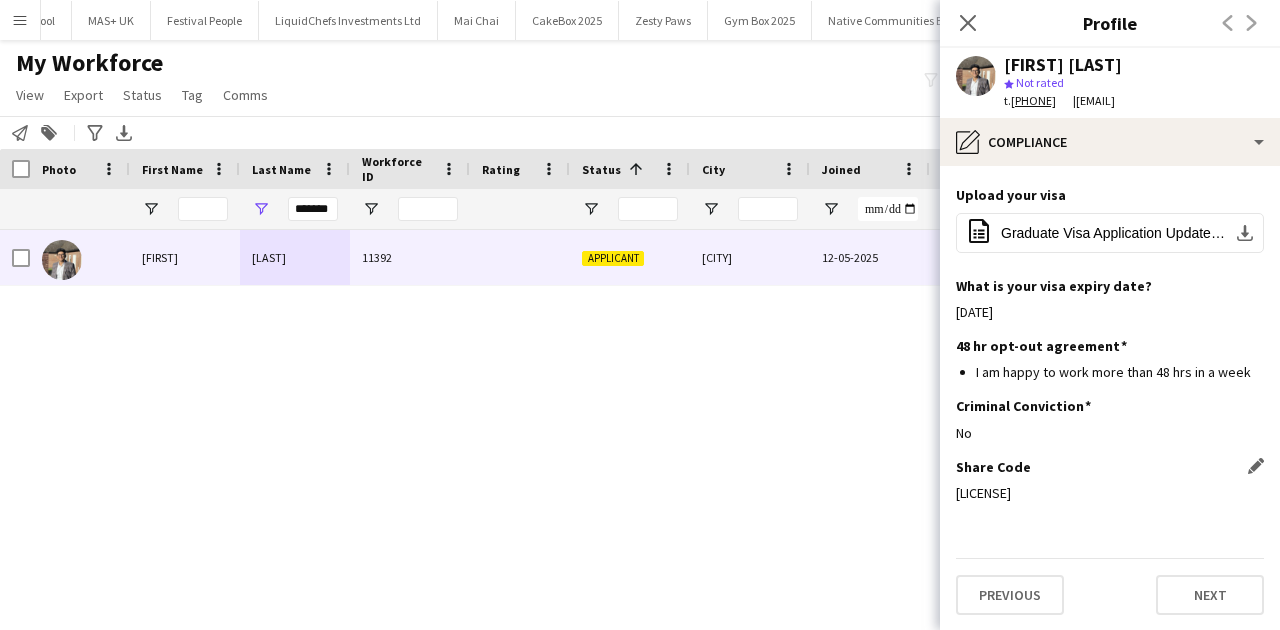 click on "W7SMSR5A2" 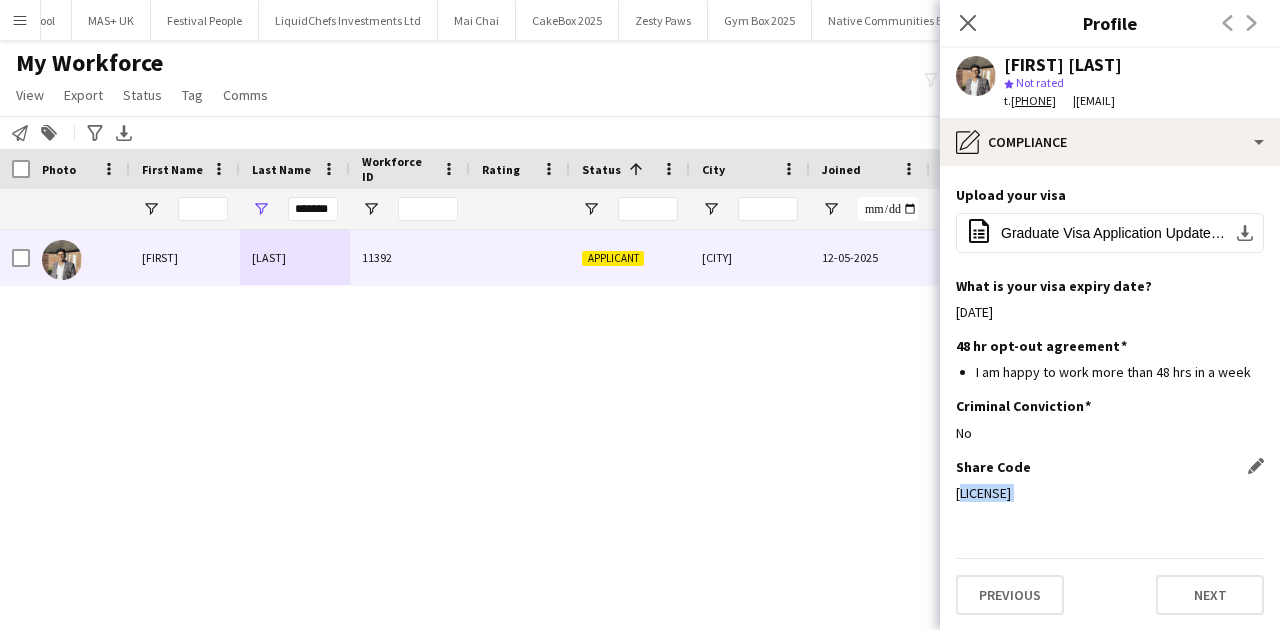 click on "W7SMSR5A2" 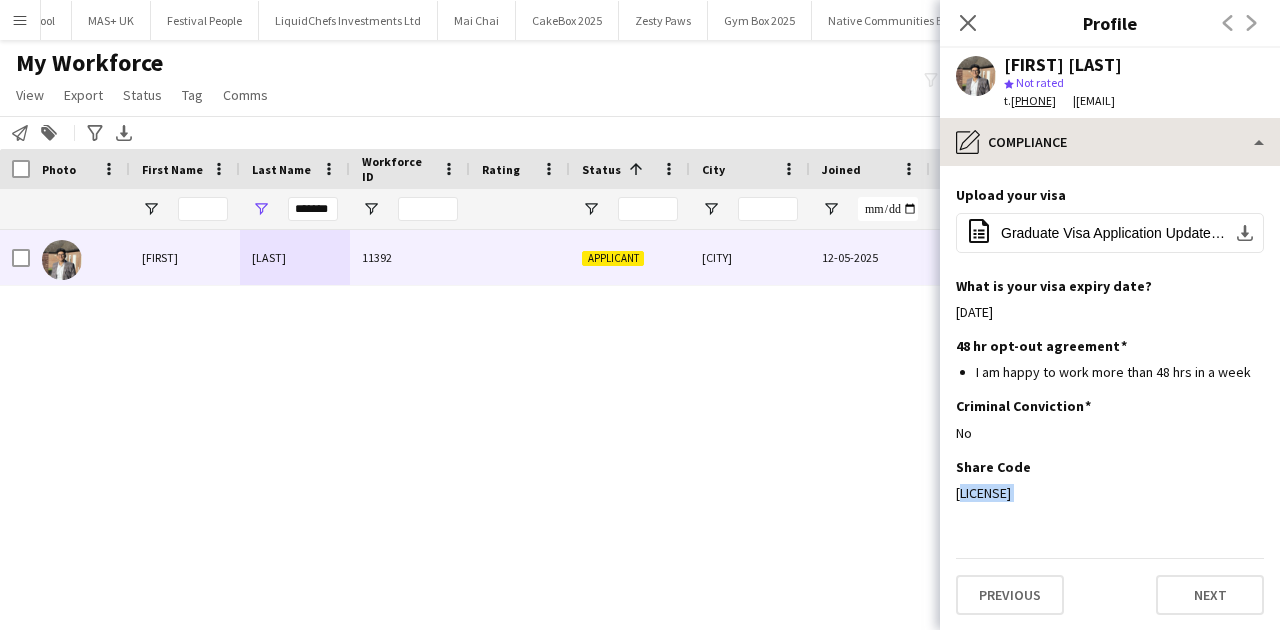 copy on "W7SMSR5A2" 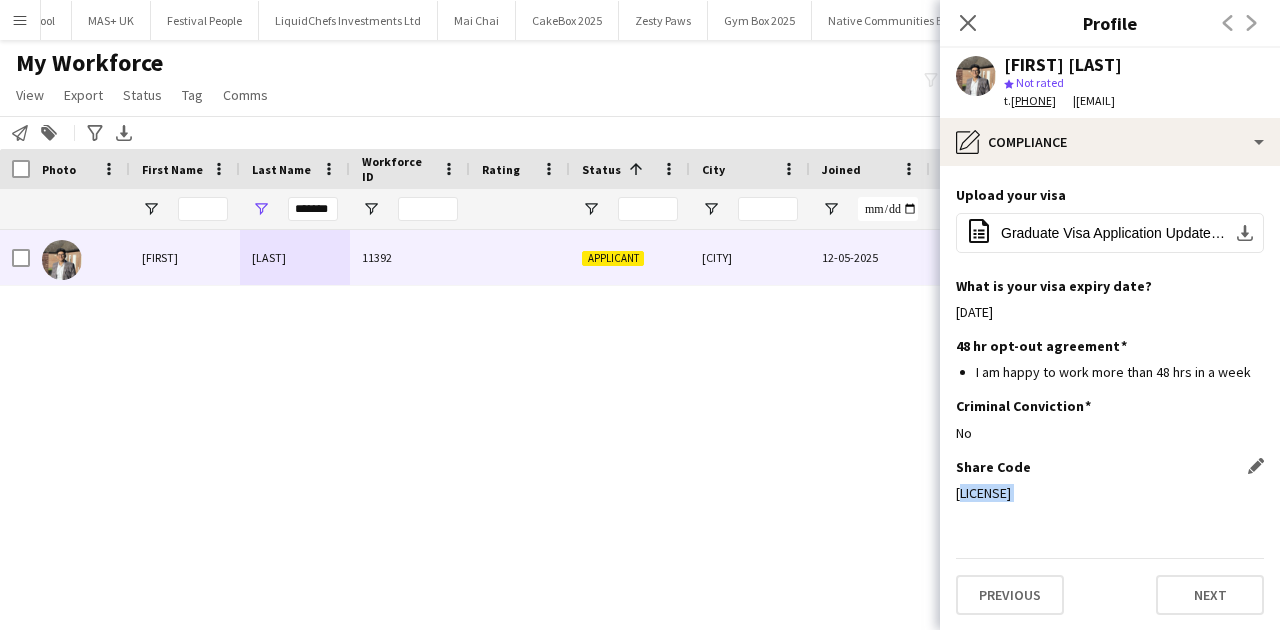 click on "W7SMSR5A2" 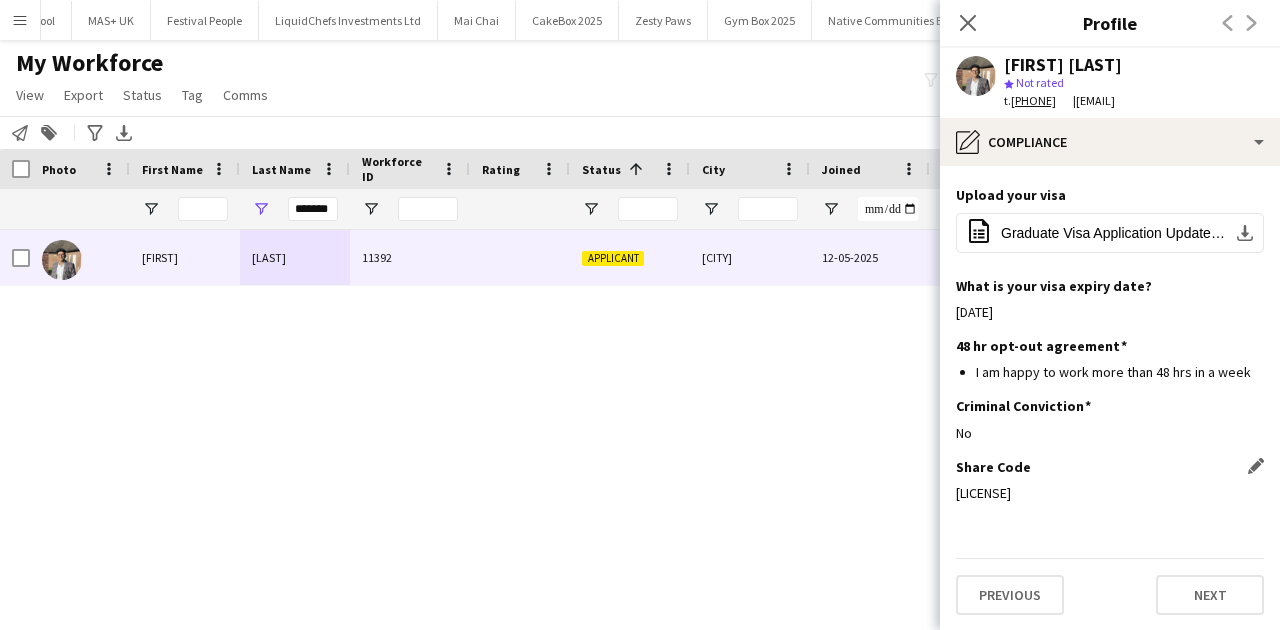 click on "W7SMSR5A2" 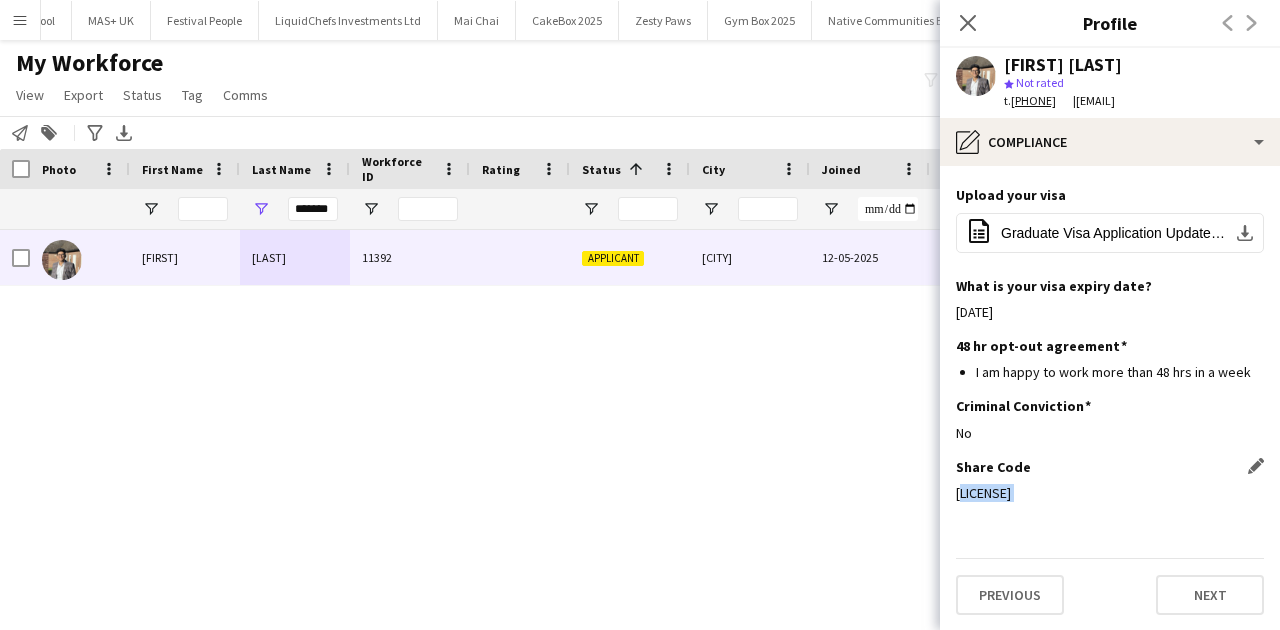 click on "W7SMSR5A2" 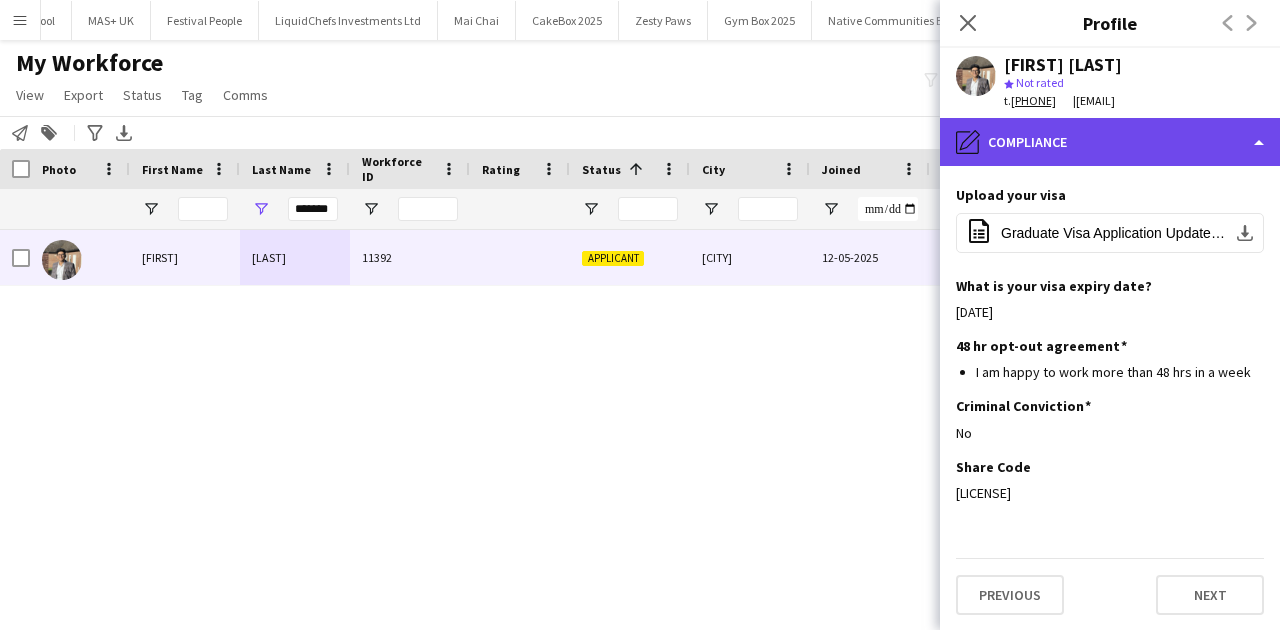 click on "pencil4
Compliance" 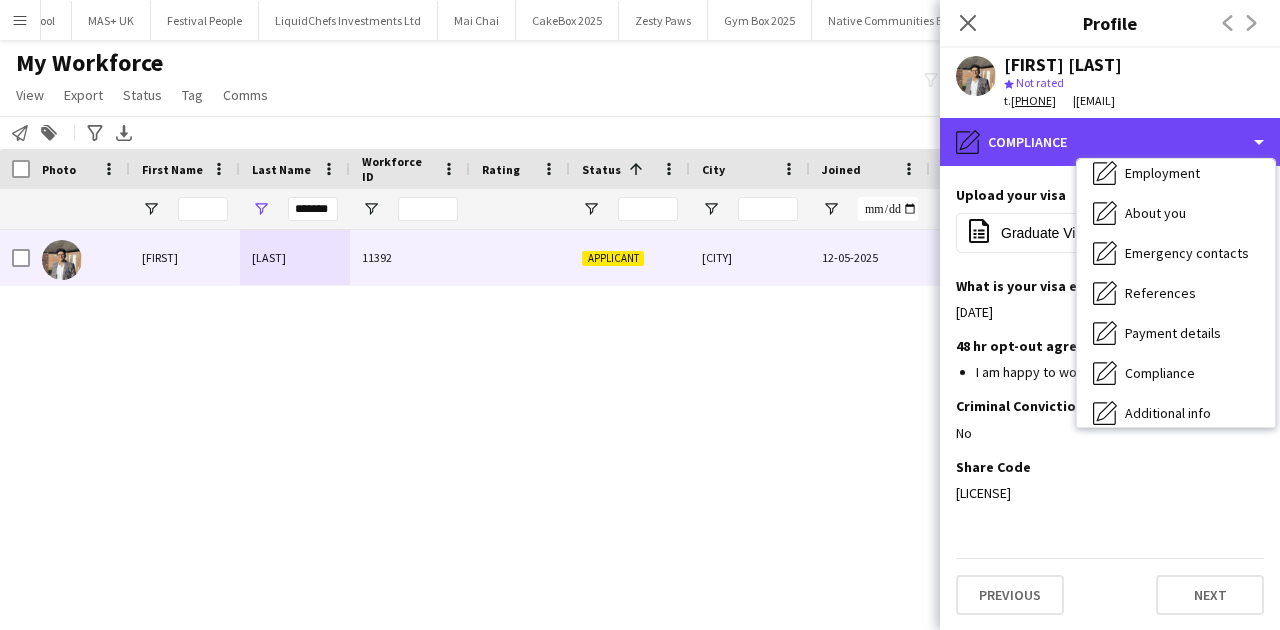 scroll, scrollTop: 0, scrollLeft: 0, axis: both 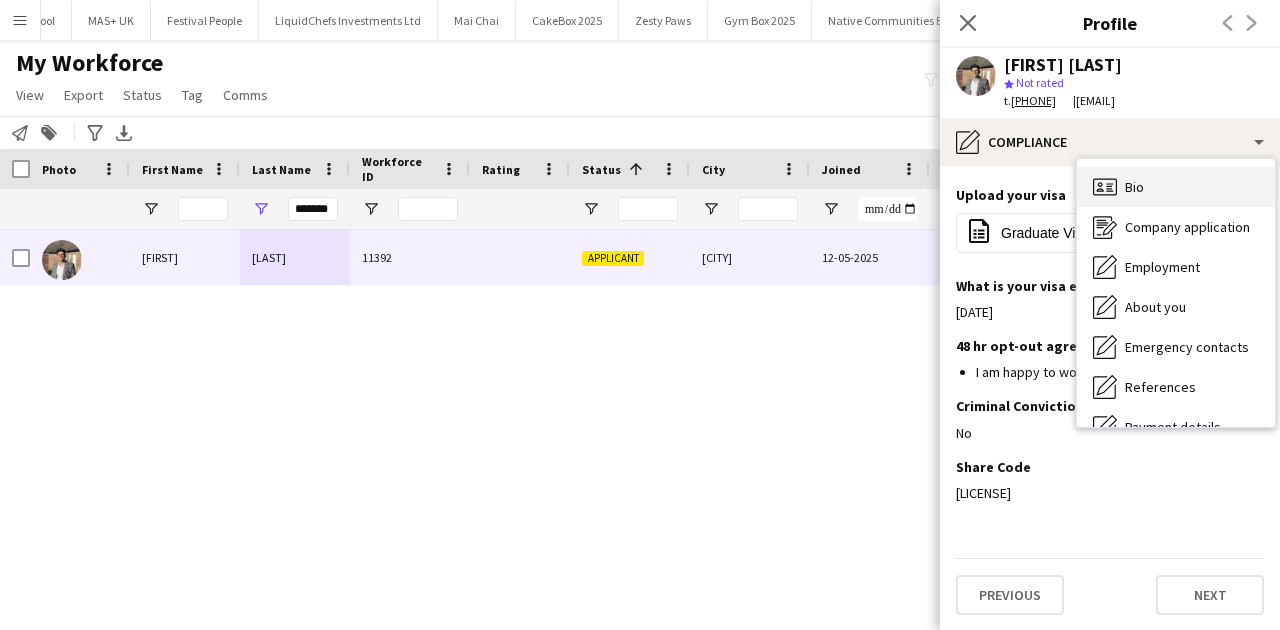 click on "Bio" at bounding box center [1134, 187] 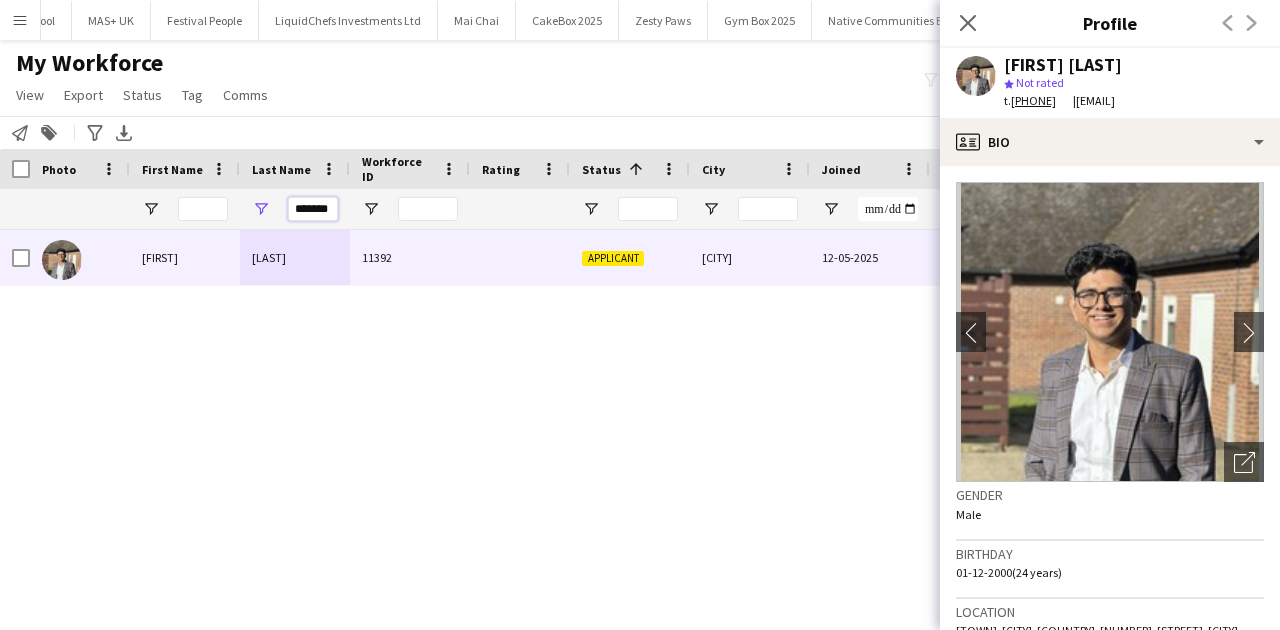 click on "*******" at bounding box center (313, 209) 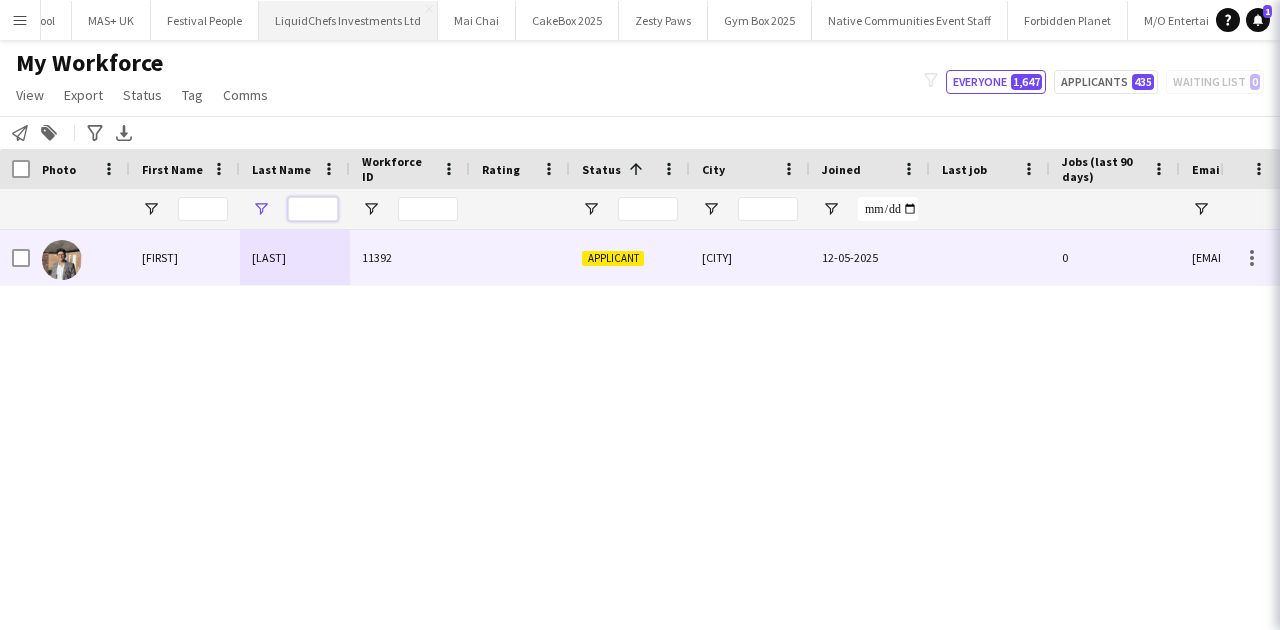 type 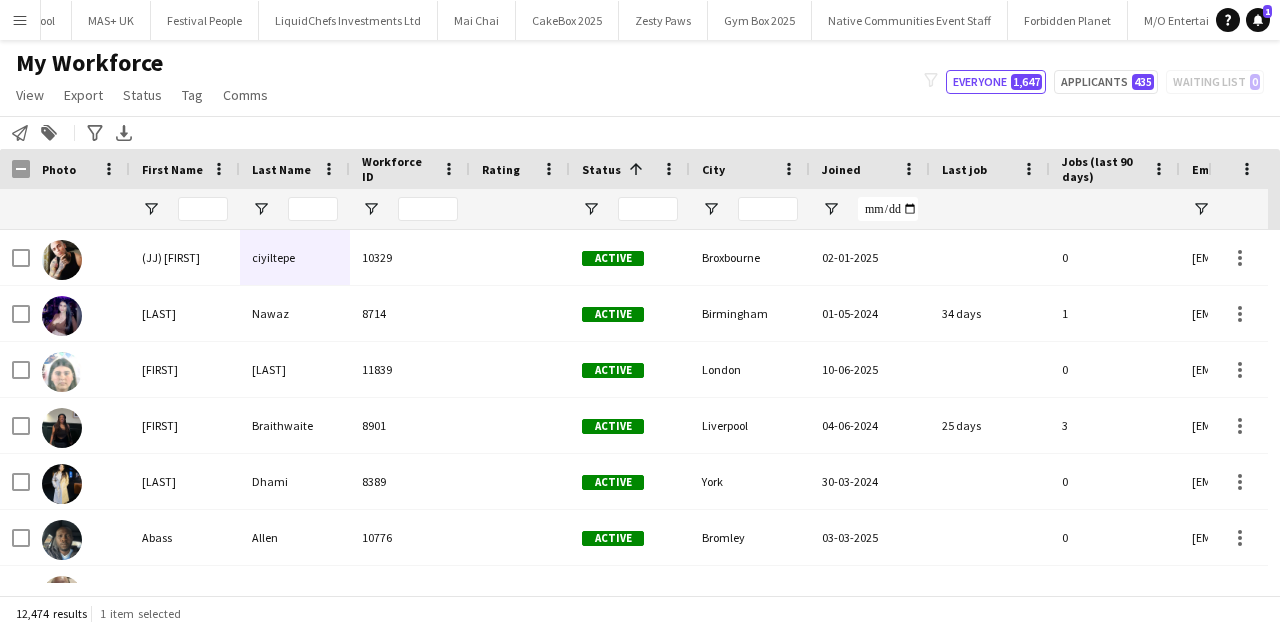 click on "Menu" at bounding box center (20, 20) 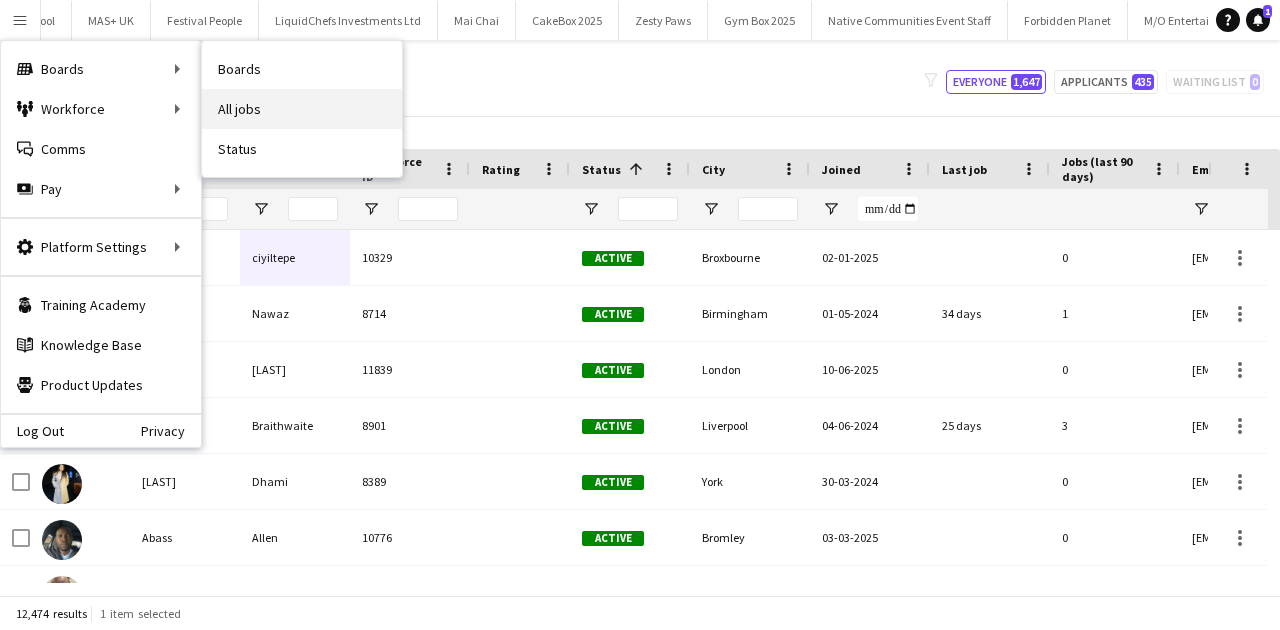 click on "All jobs" at bounding box center (302, 109) 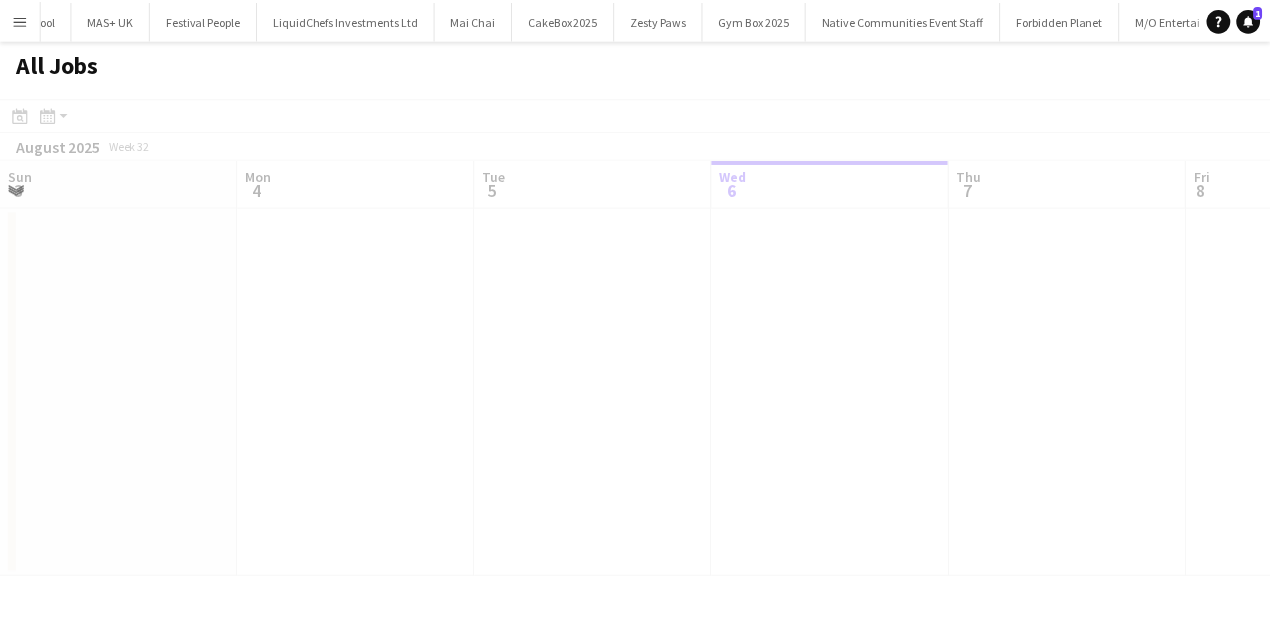 scroll, scrollTop: 0, scrollLeft: 478, axis: horizontal 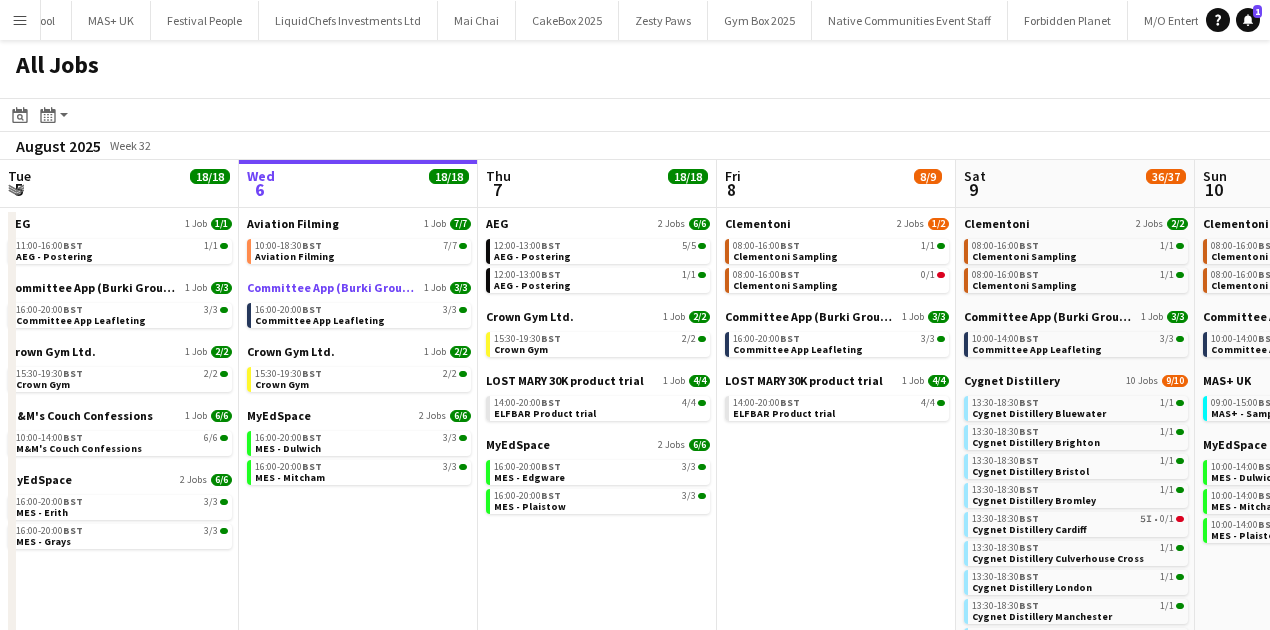 click on "Committee App (Burki Group Ltd)" at bounding box center [333, 287] 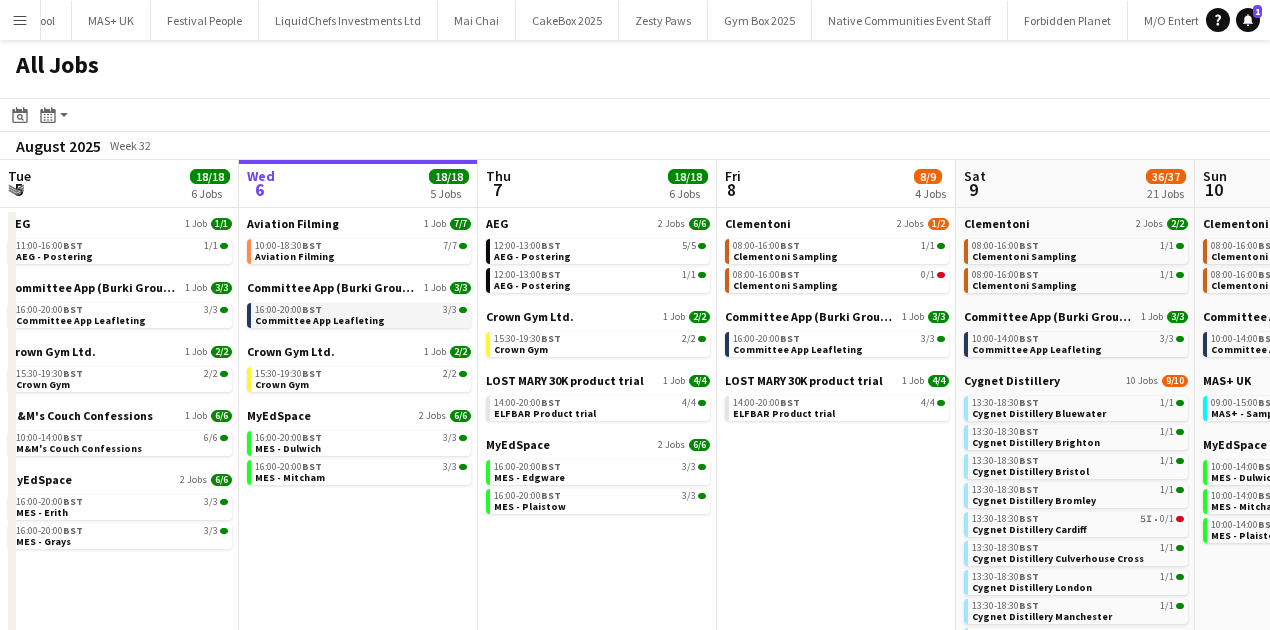 click on "16:00-20:00    BST   3/3" at bounding box center (361, 310) 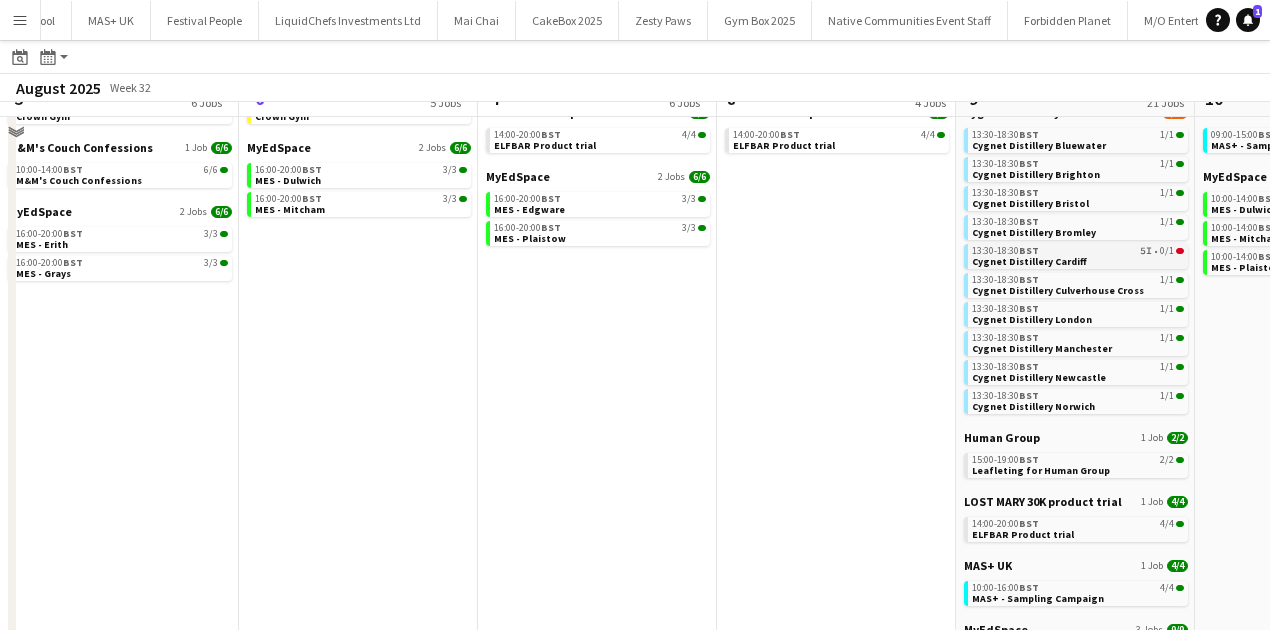 scroll, scrollTop: 133, scrollLeft: 0, axis: vertical 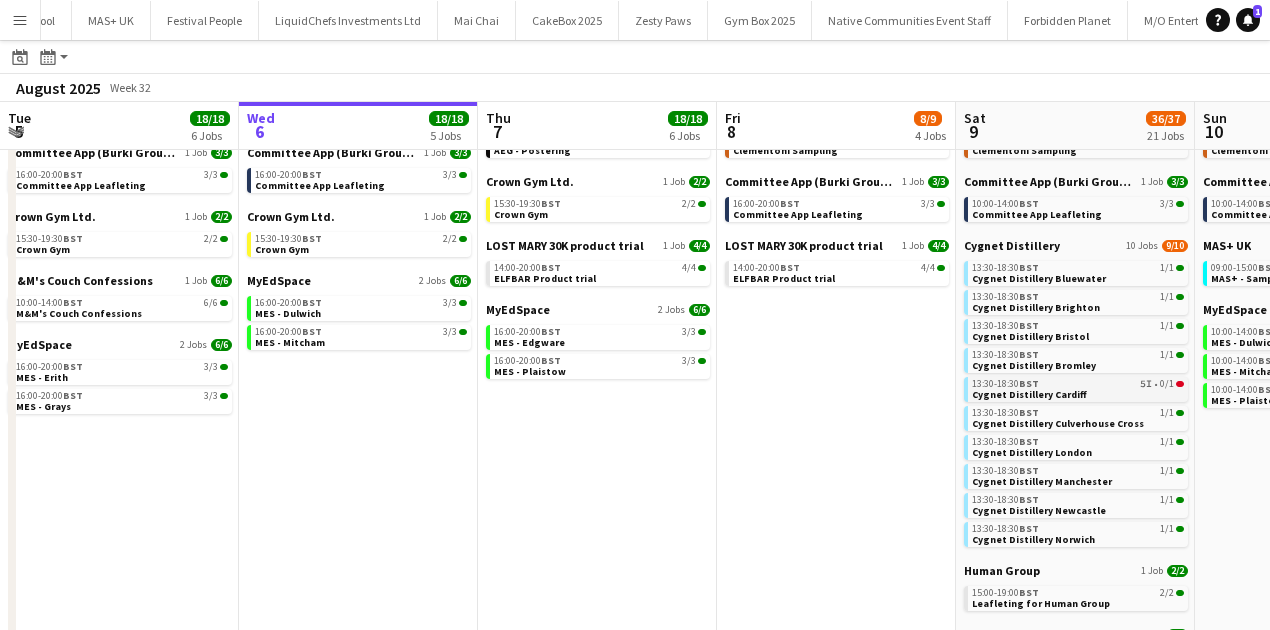 click on "13:30-18:30    BST   5I   •   0/1" at bounding box center [1078, 384] 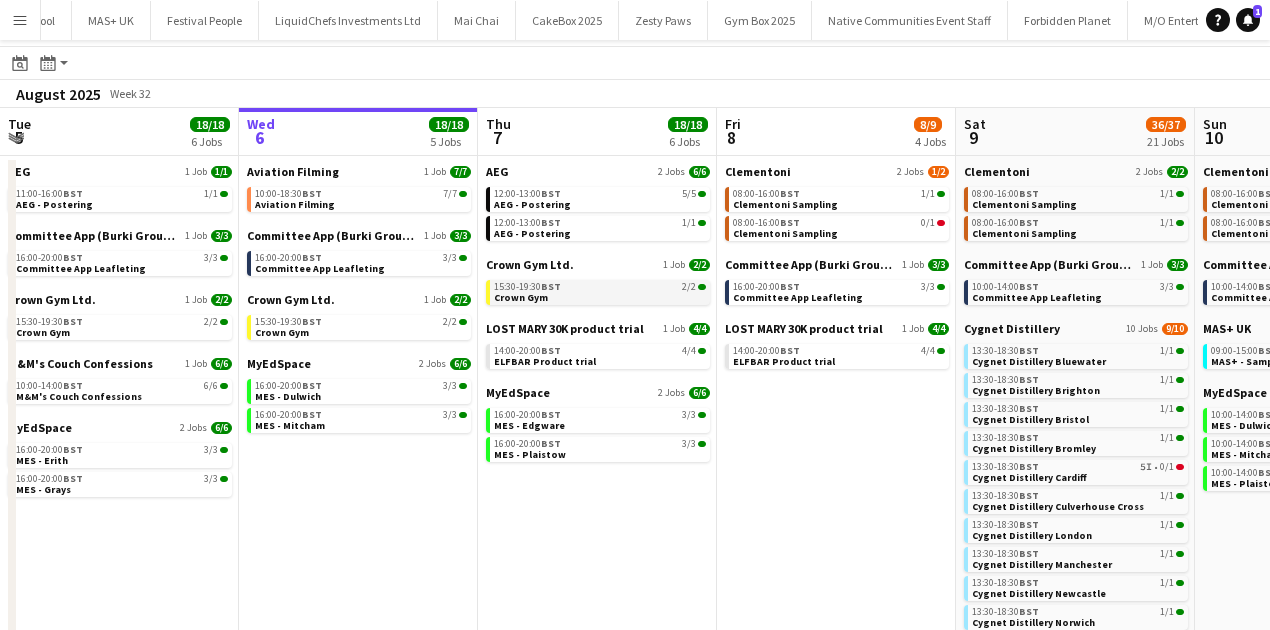 scroll, scrollTop: 0, scrollLeft: 0, axis: both 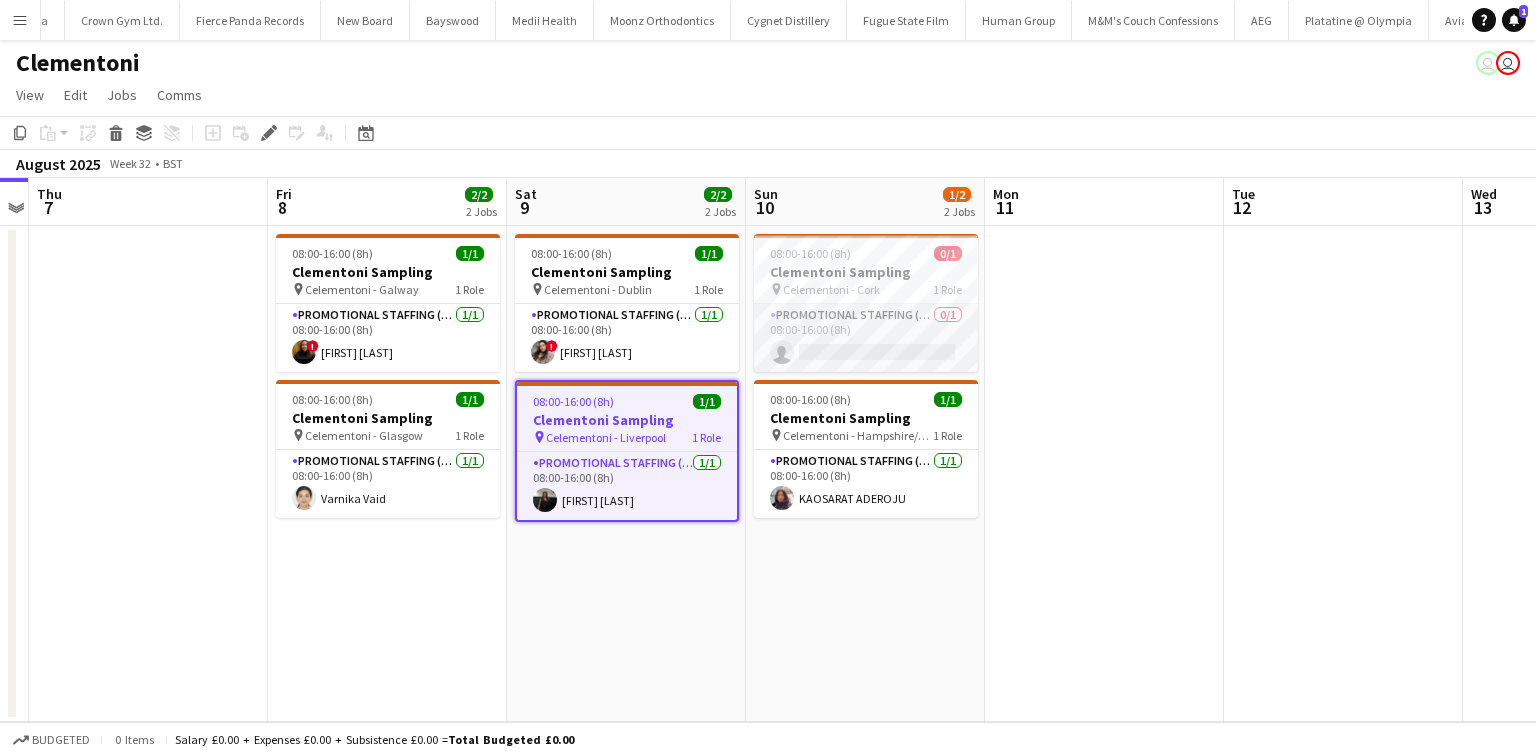 click on "Promotional Staffing (Brand Ambassadors)   0/1   08:00-16:00 (8h)
single-neutral-actions" at bounding box center (866, 338) 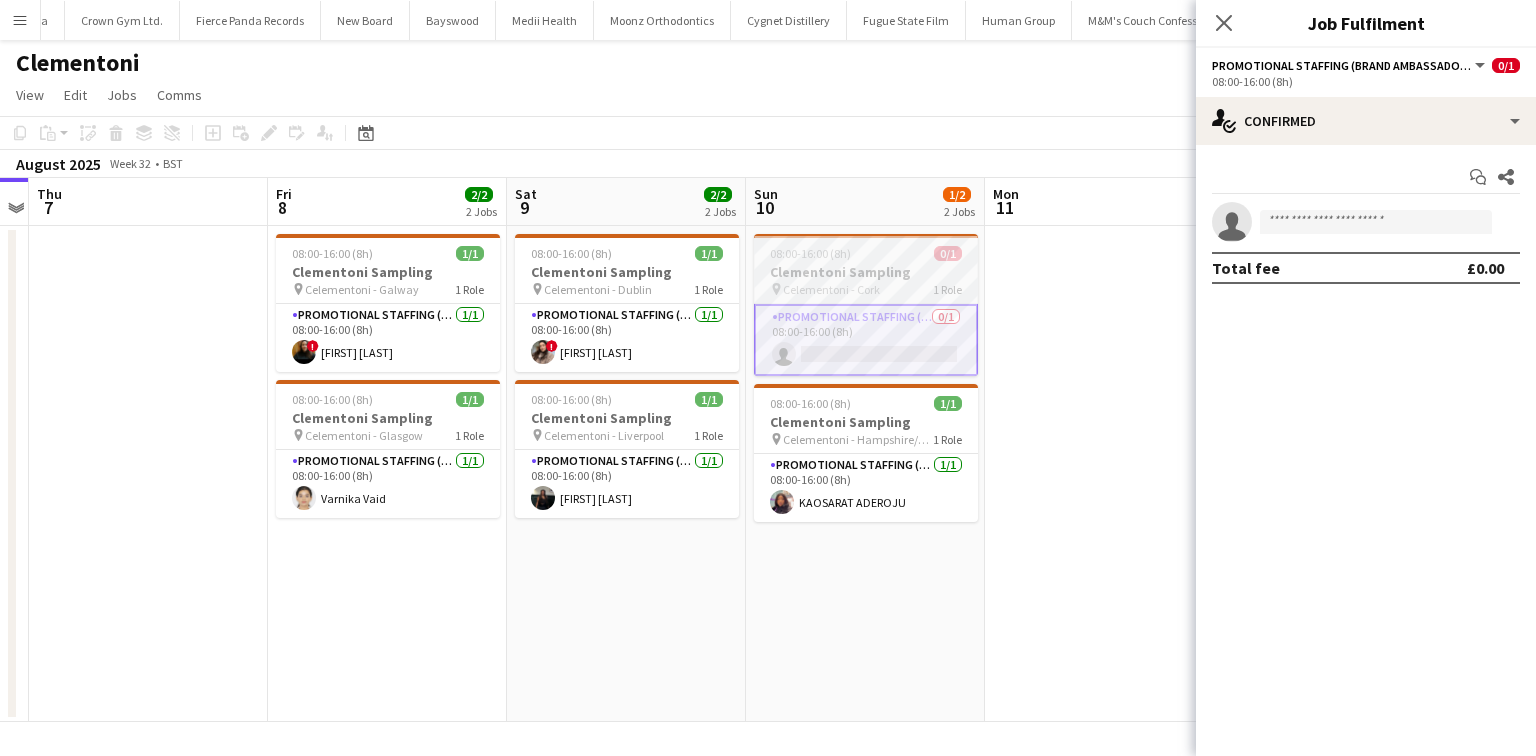 drag, startPoint x: 821, startPoint y: 285, endPoint x: 792, endPoint y: 277, distance: 30.083218 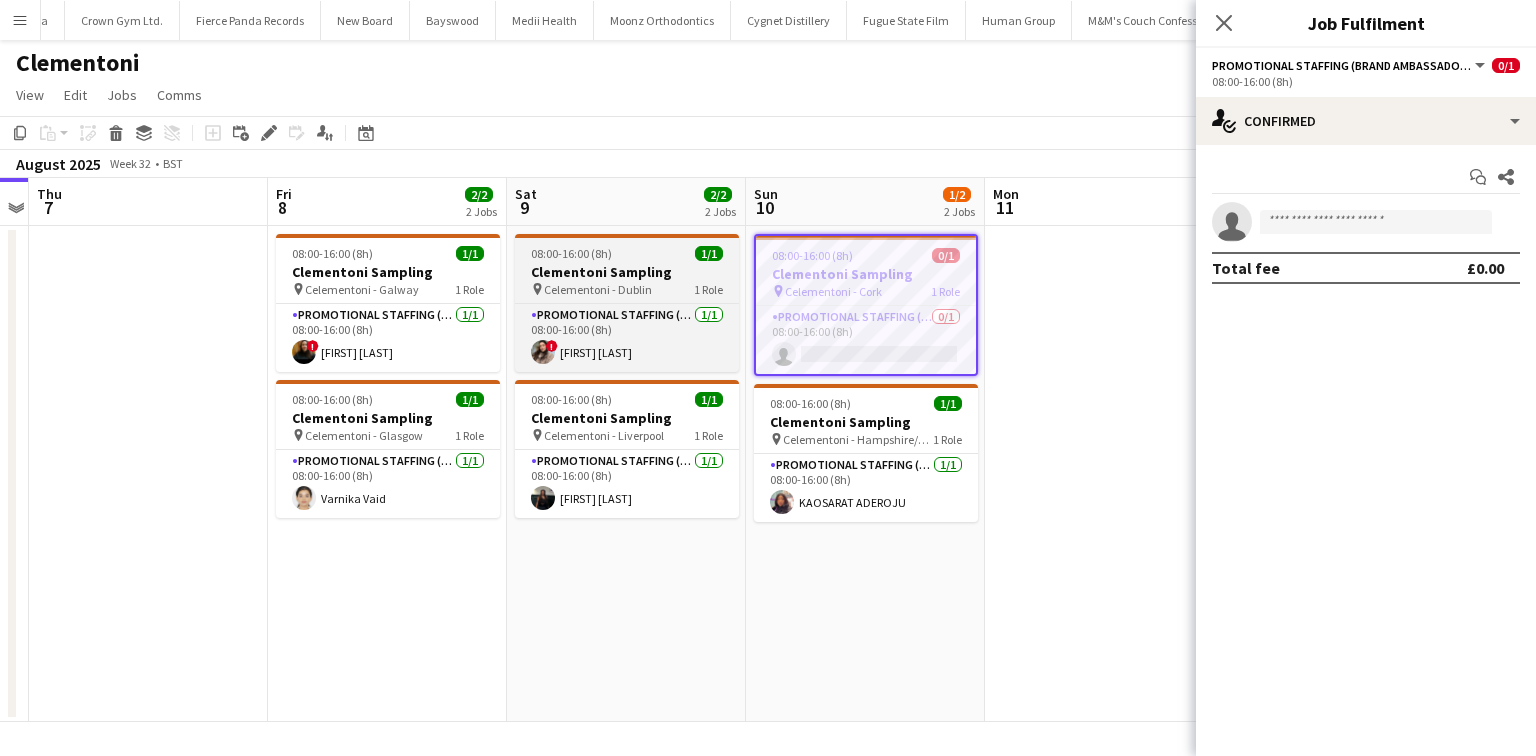 click on "Celementoni - Dublin" at bounding box center (598, 289) 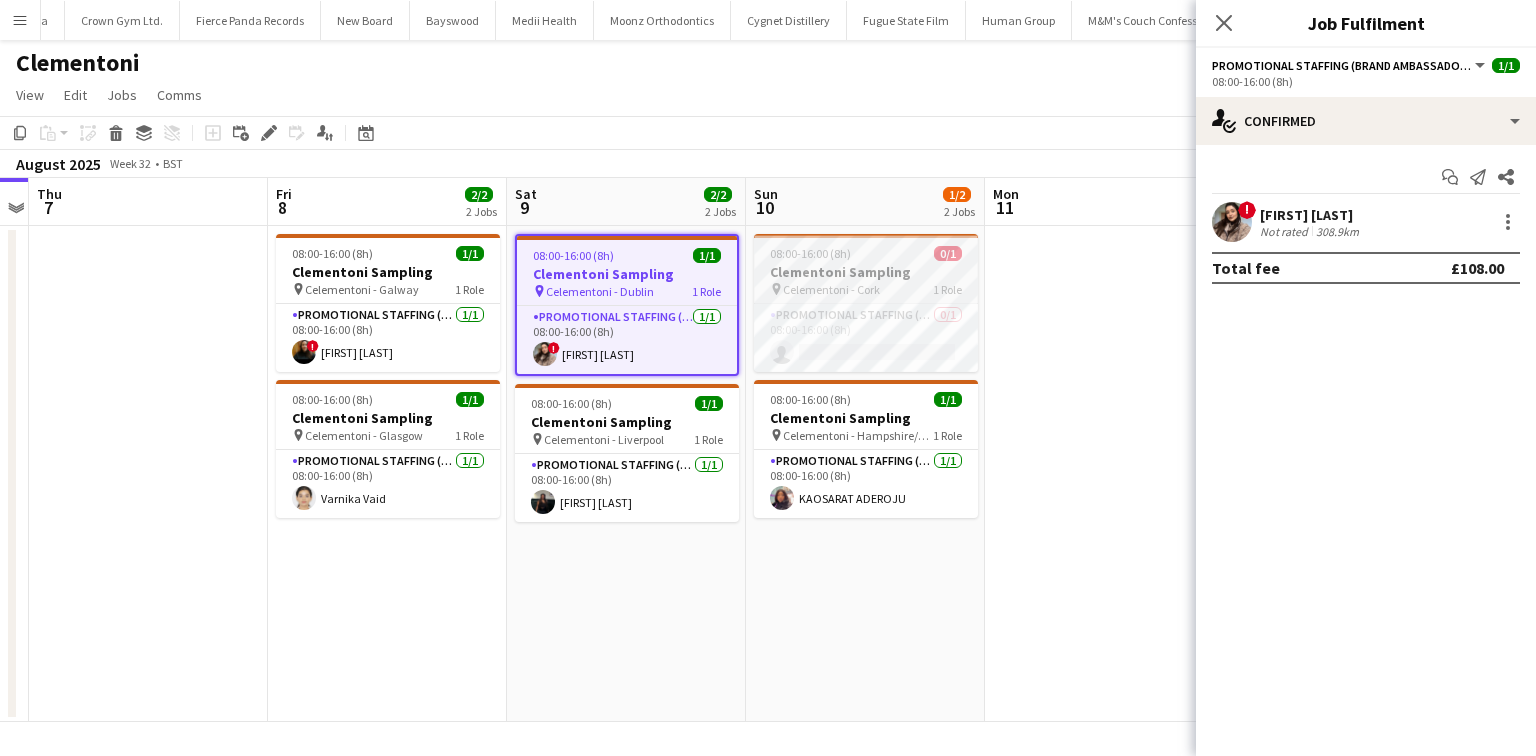 click on "08:00-16:00 (8h)    0/1   Clementoni Sampling
pin
Celementoni - Cork   1 Role   Promotional Staffing (Brand Ambassadors)   0/1   08:00-16:00 (8h)
single-neutral-actions" at bounding box center (866, 303) 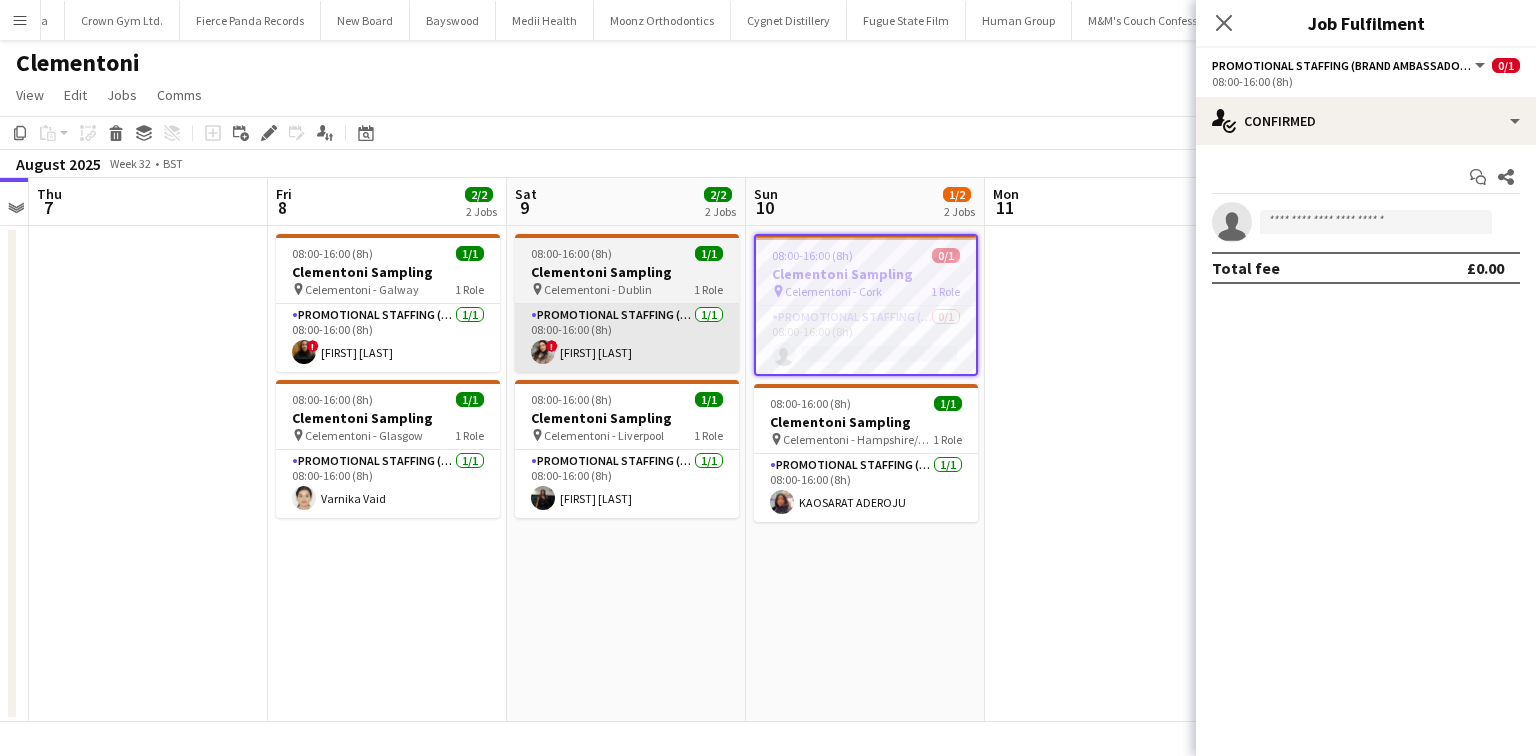 drag, startPoint x: 743, startPoint y: 272, endPoint x: 671, endPoint y: 344, distance: 101.82338 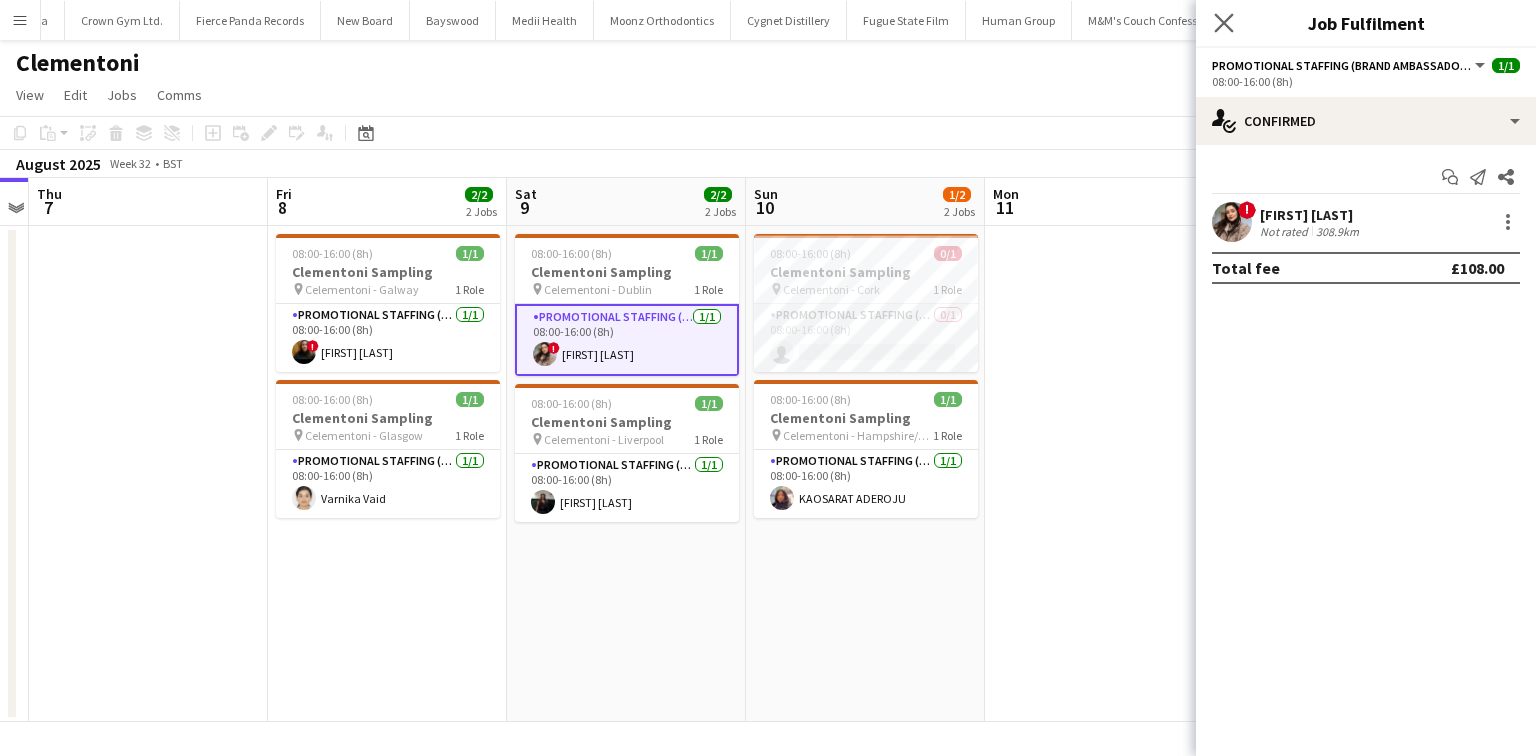 click on "Close pop-in" 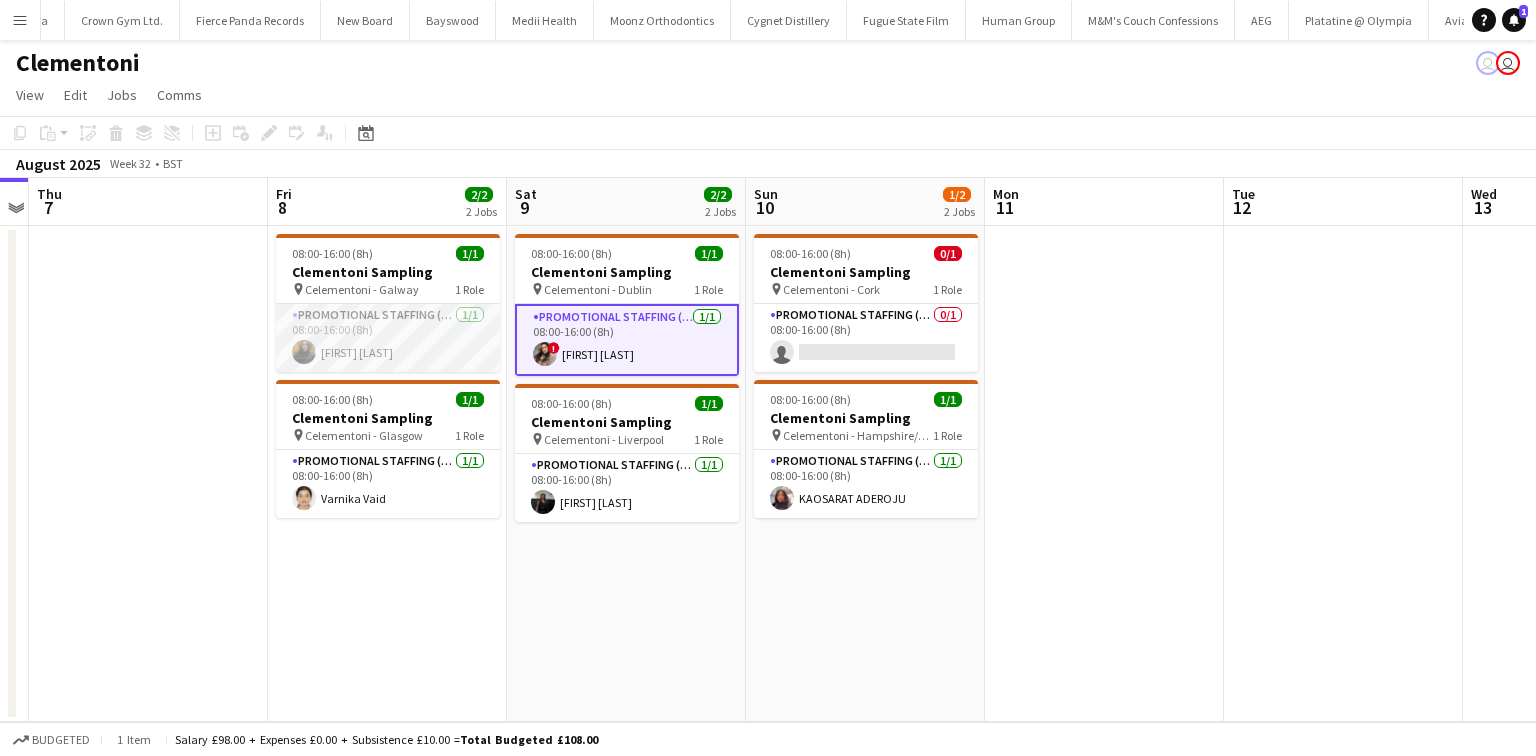 click on "Promotional Staffing (Brand Ambassadors)   1/1   08:00-16:00 (8h)
Sarah Cahill" at bounding box center (388, 338) 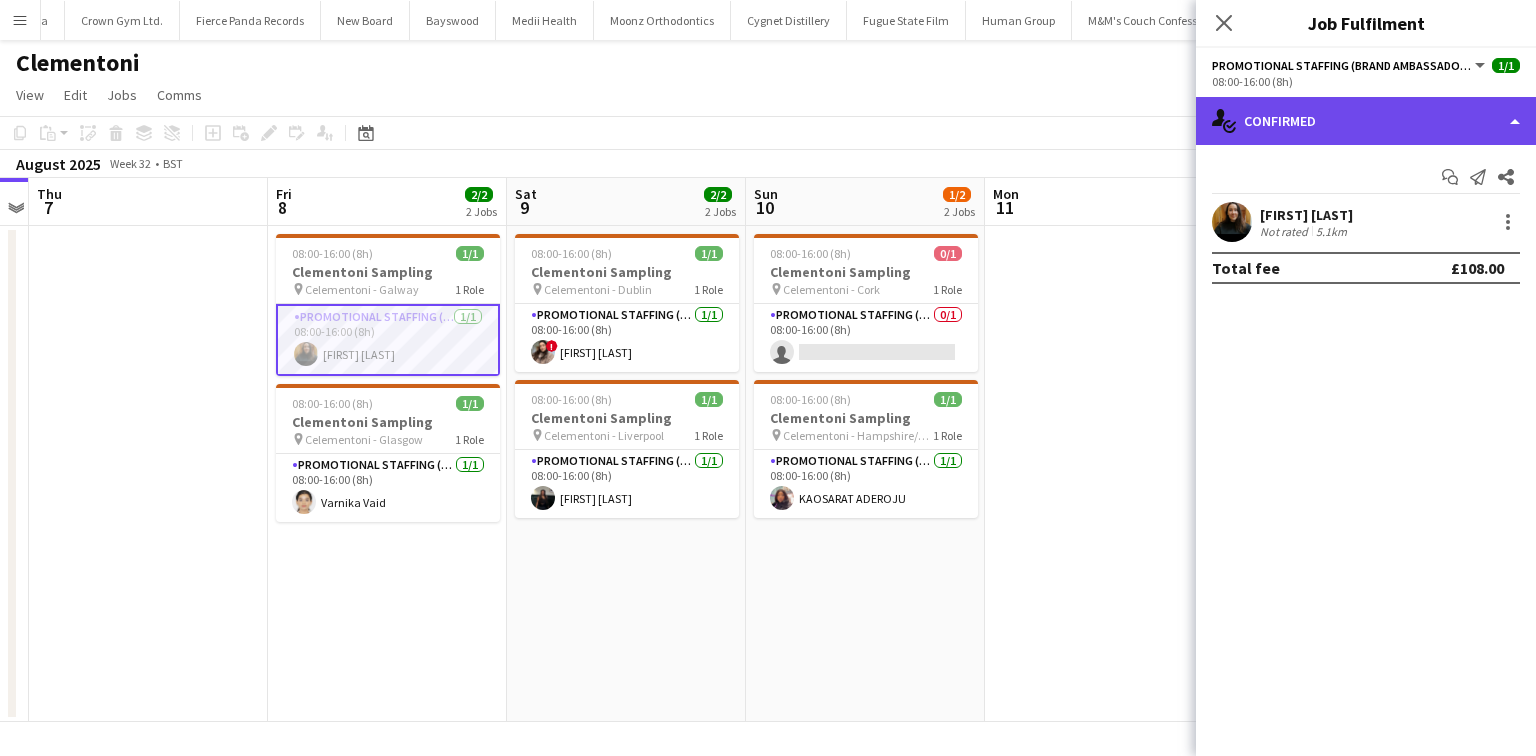 click on "single-neutral-actions-check-2
Confirmed" 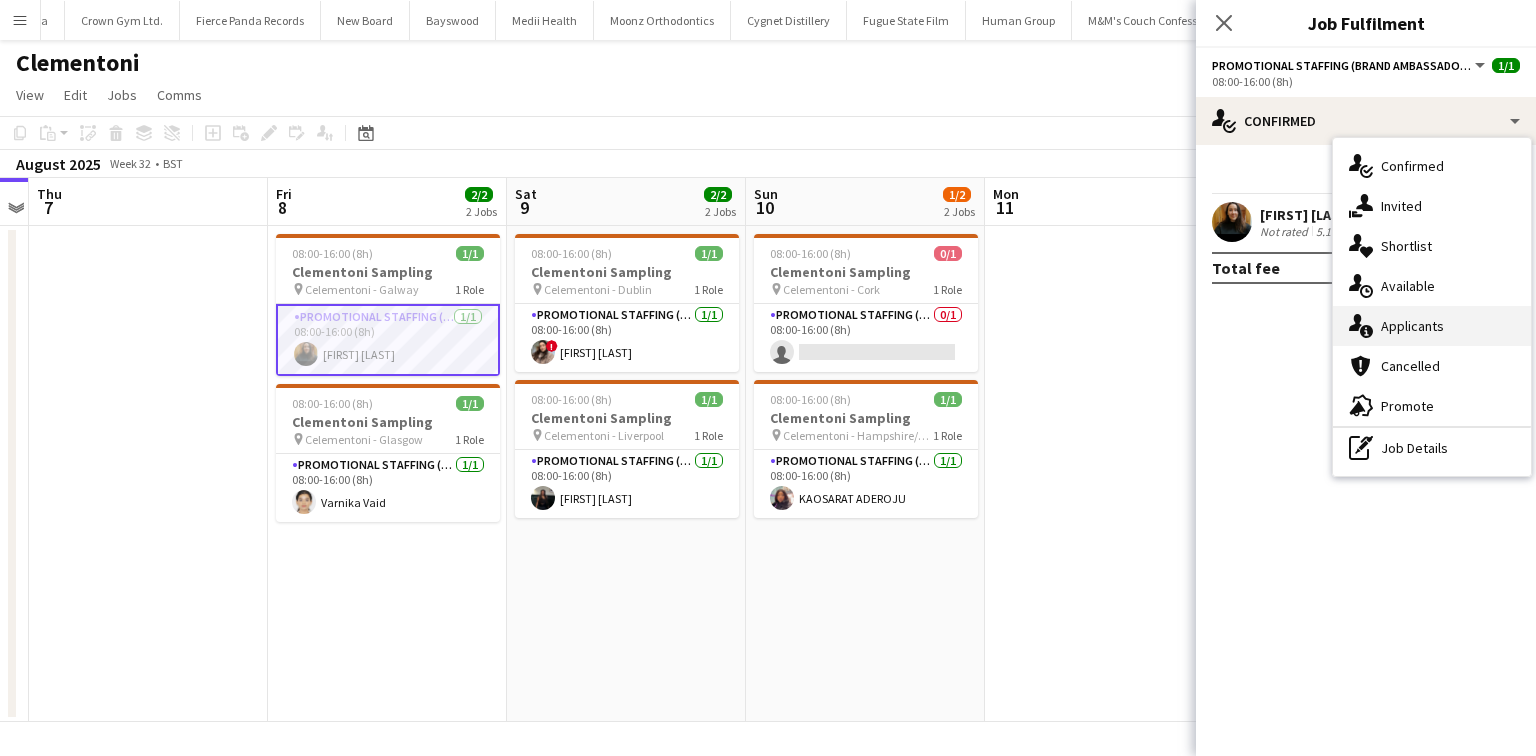 click on "single-neutral-actions-information
Applicants" at bounding box center [1432, 326] 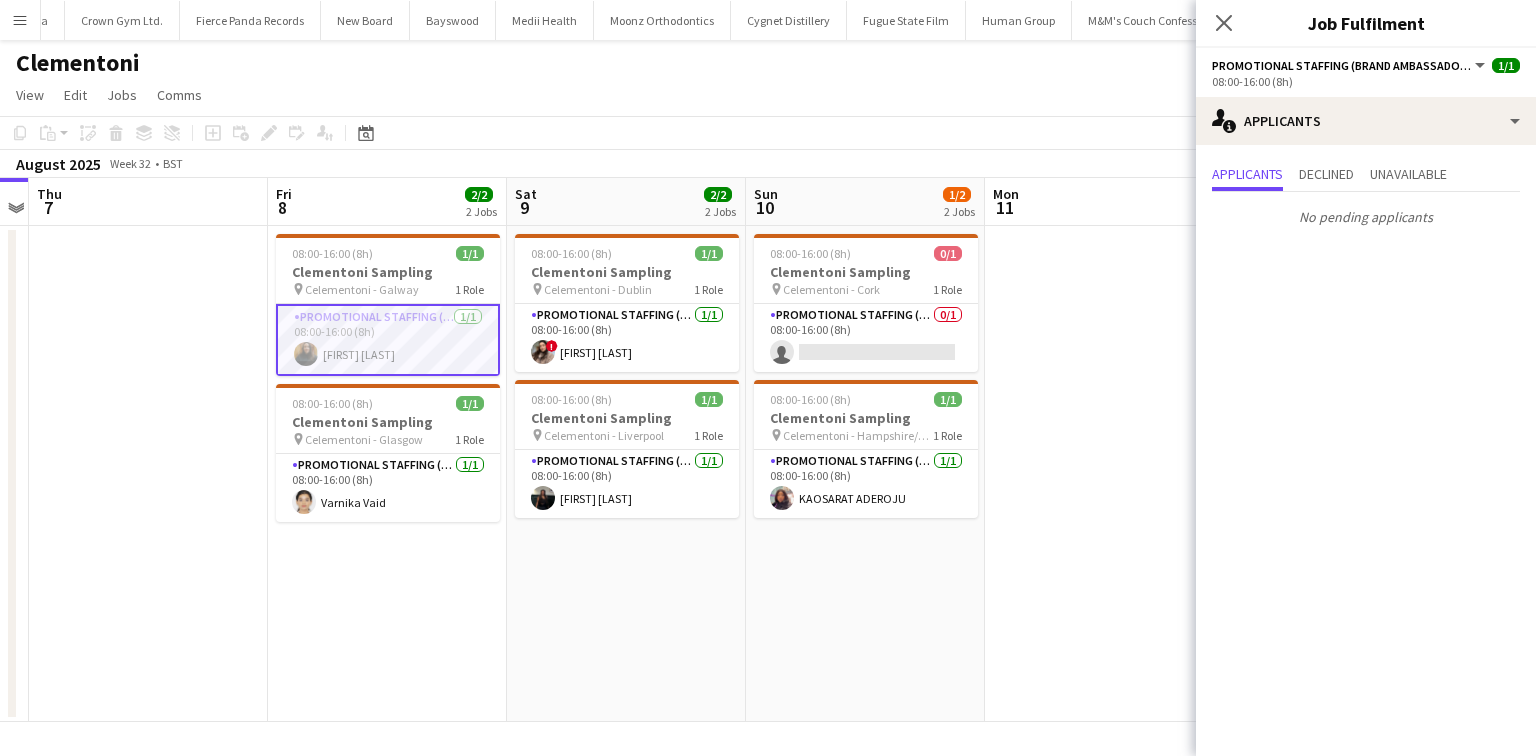 click on "Promotional Staffing (Brand Ambassadors)   All roles   Promotional Staffing (Brand Ambassadors)   1/1   08:00-16:00 (8h)" 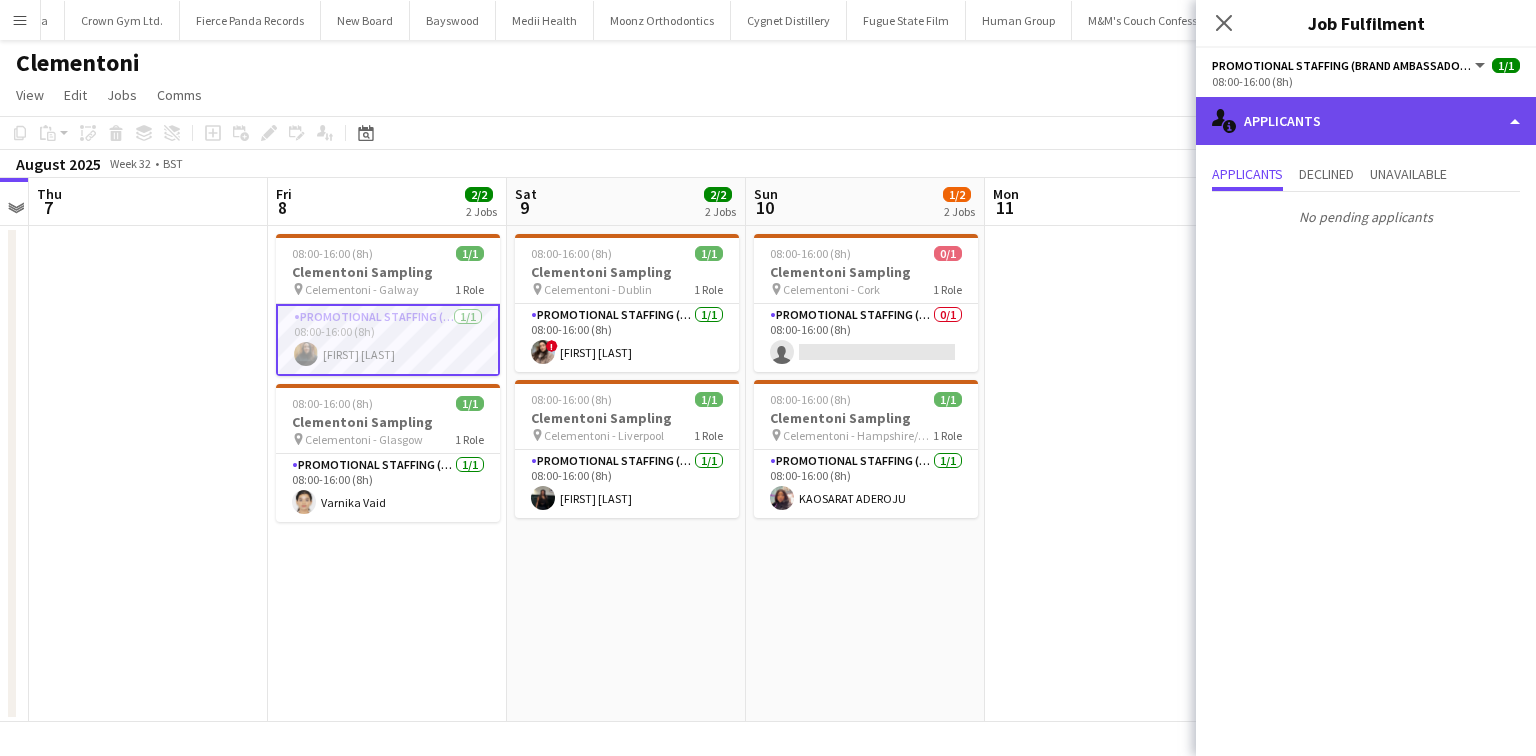 click on "single-neutral-actions-information
Applicants" 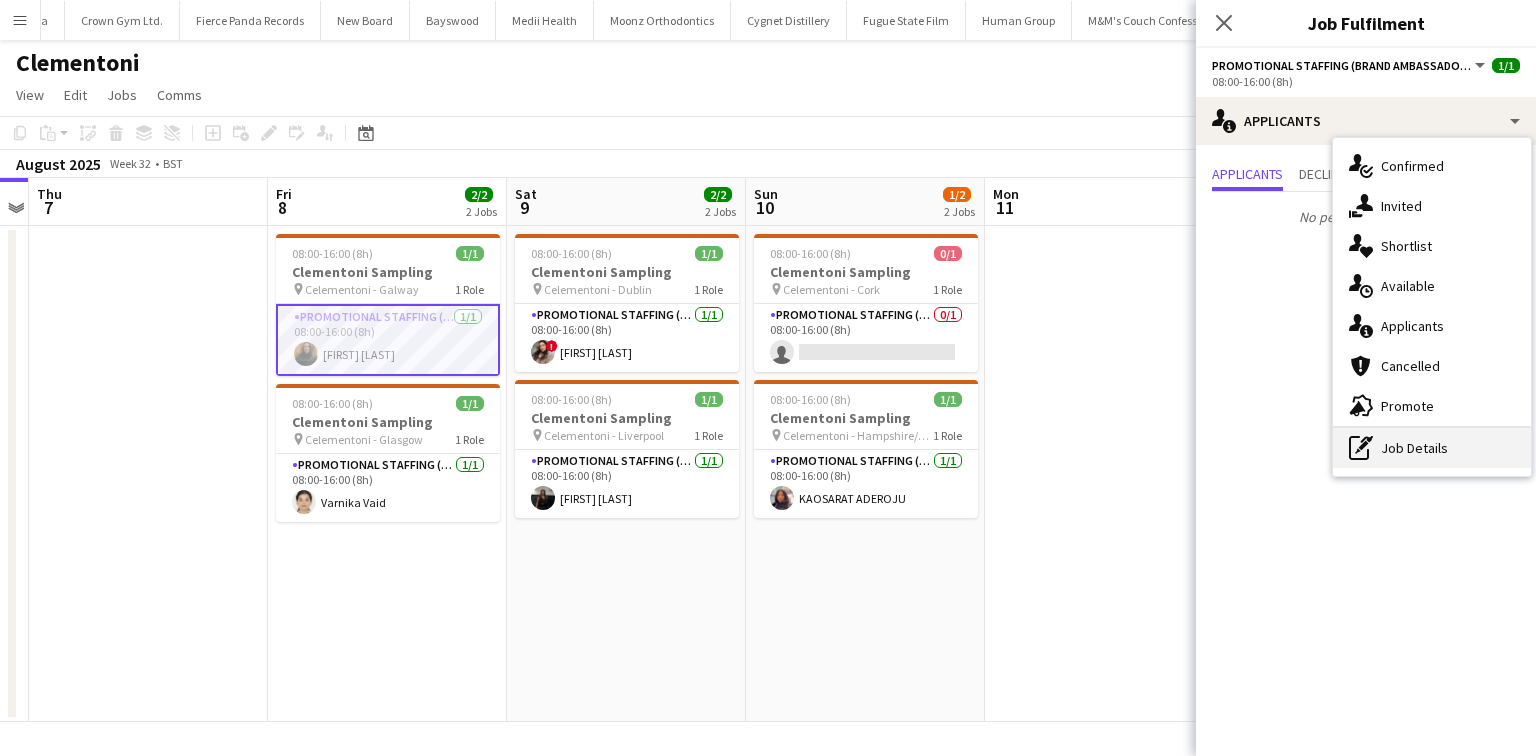 click on "pen-write
Job Details" at bounding box center [1432, 448] 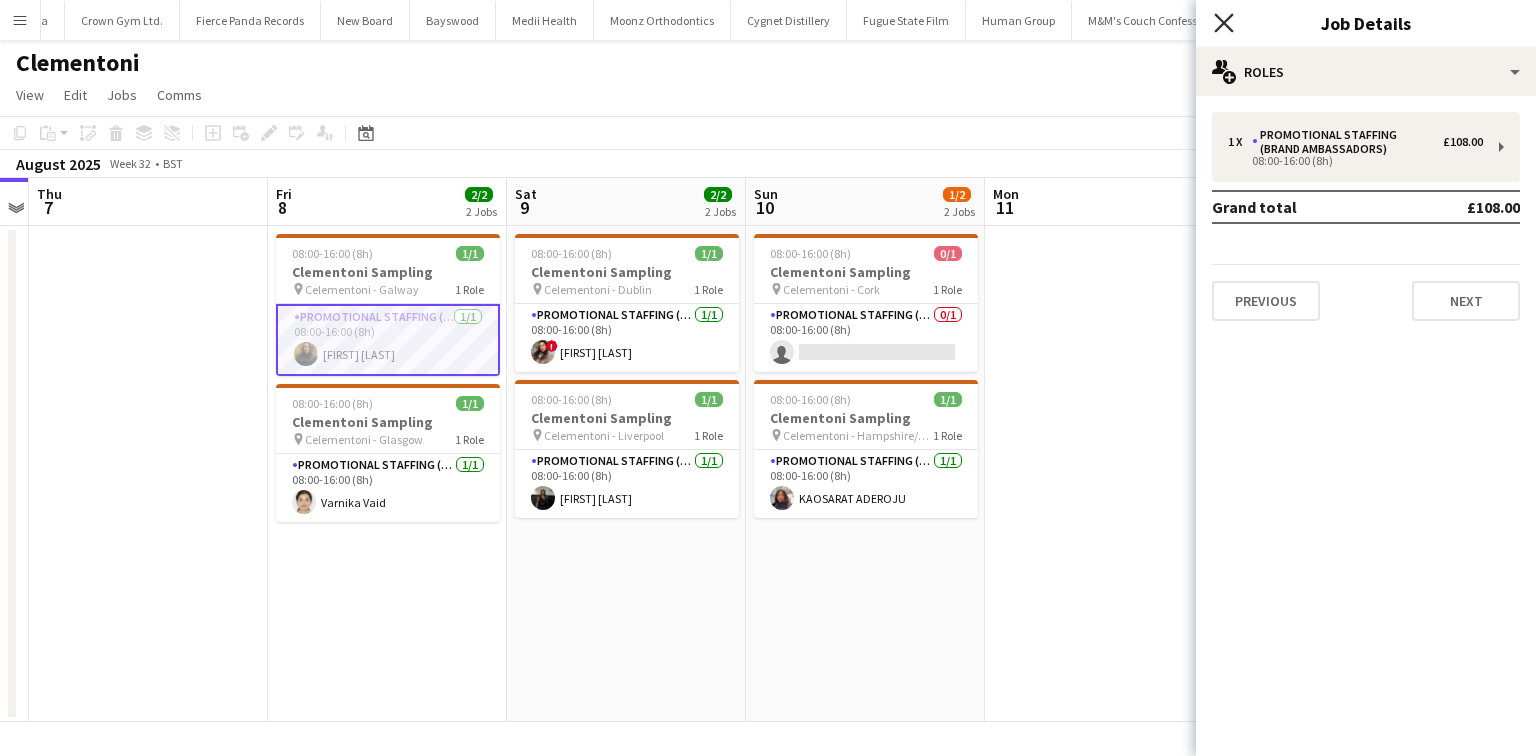 click 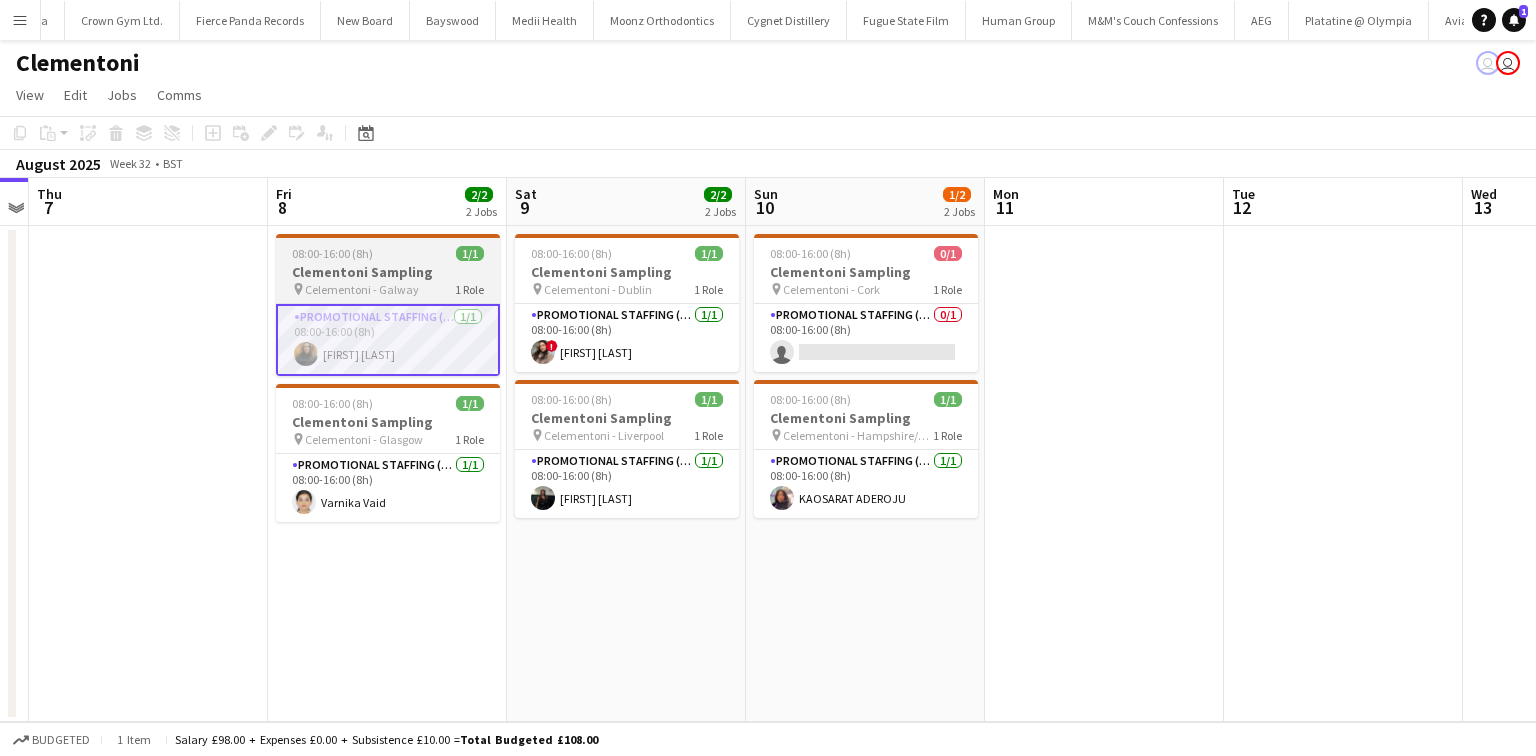 click on "08:00-16:00 (8h)" at bounding box center (332, 253) 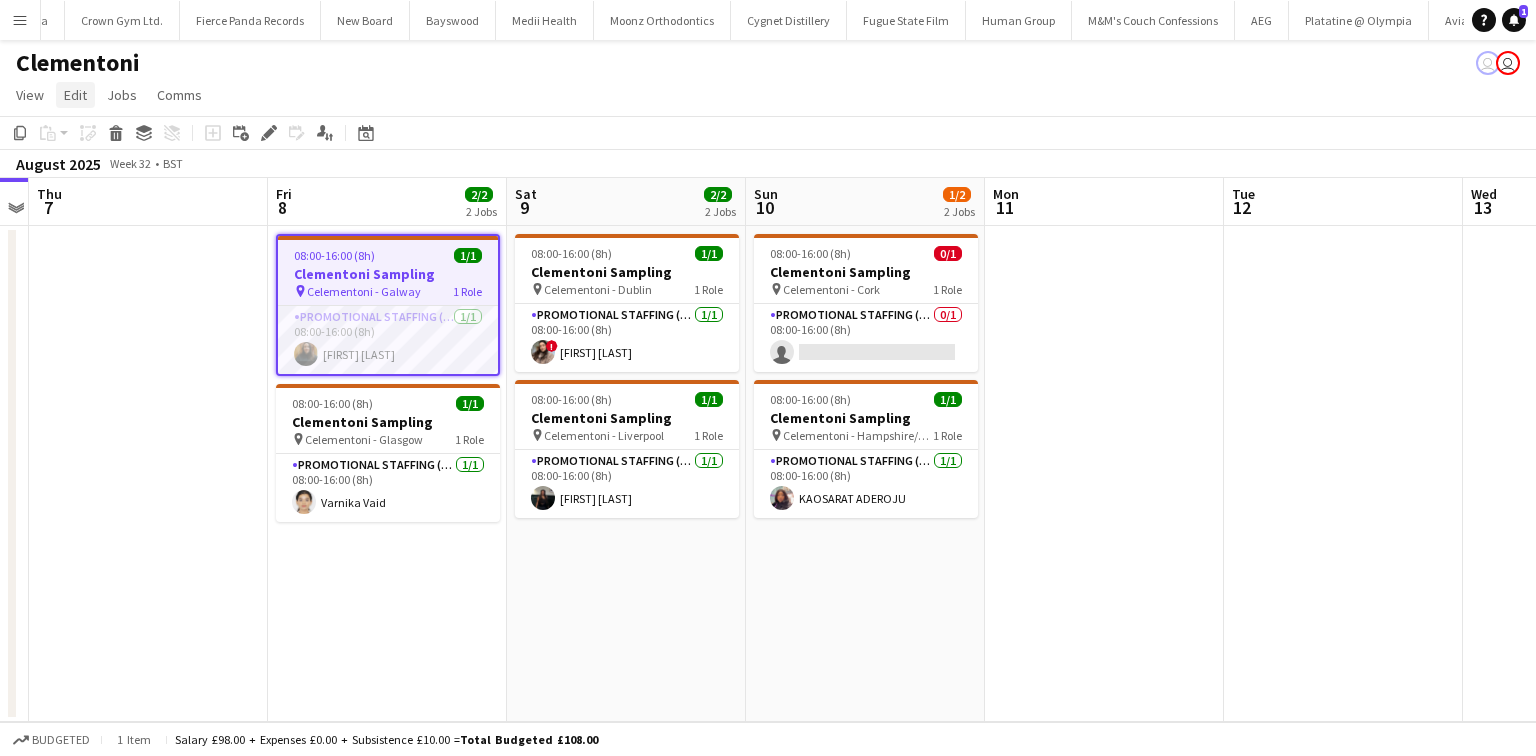 click on "Edit" 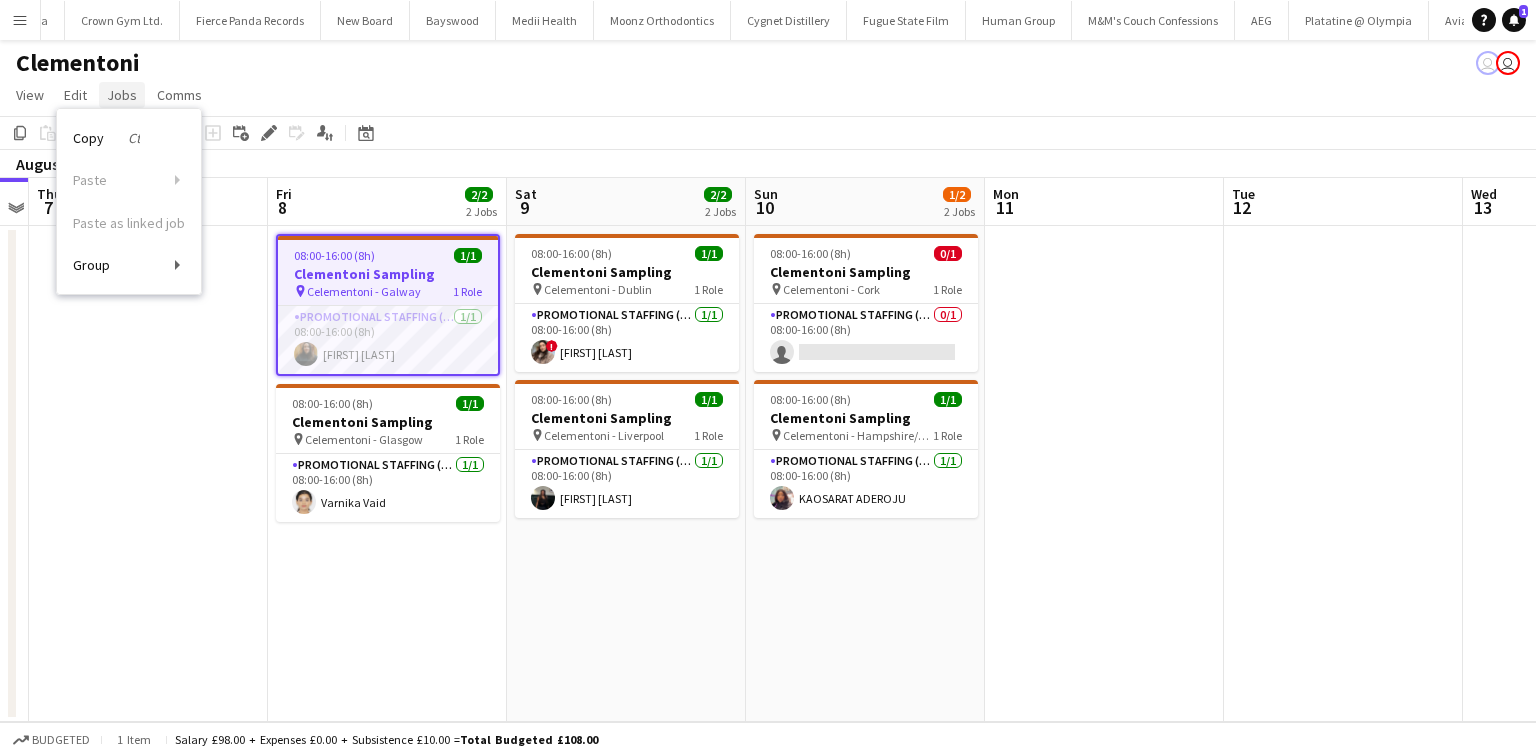 click on "Jobs" 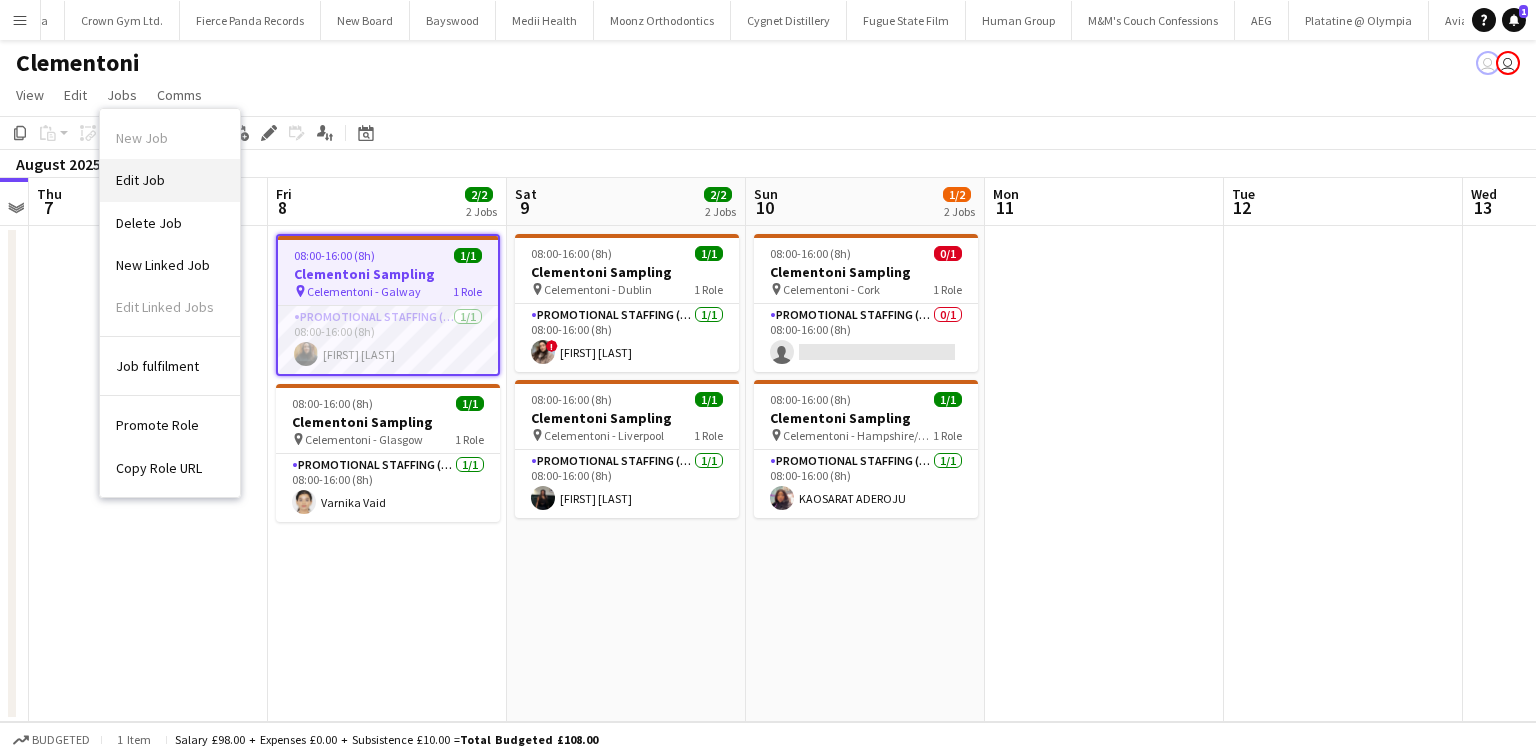 click on "Edit Job" at bounding box center (170, 180) 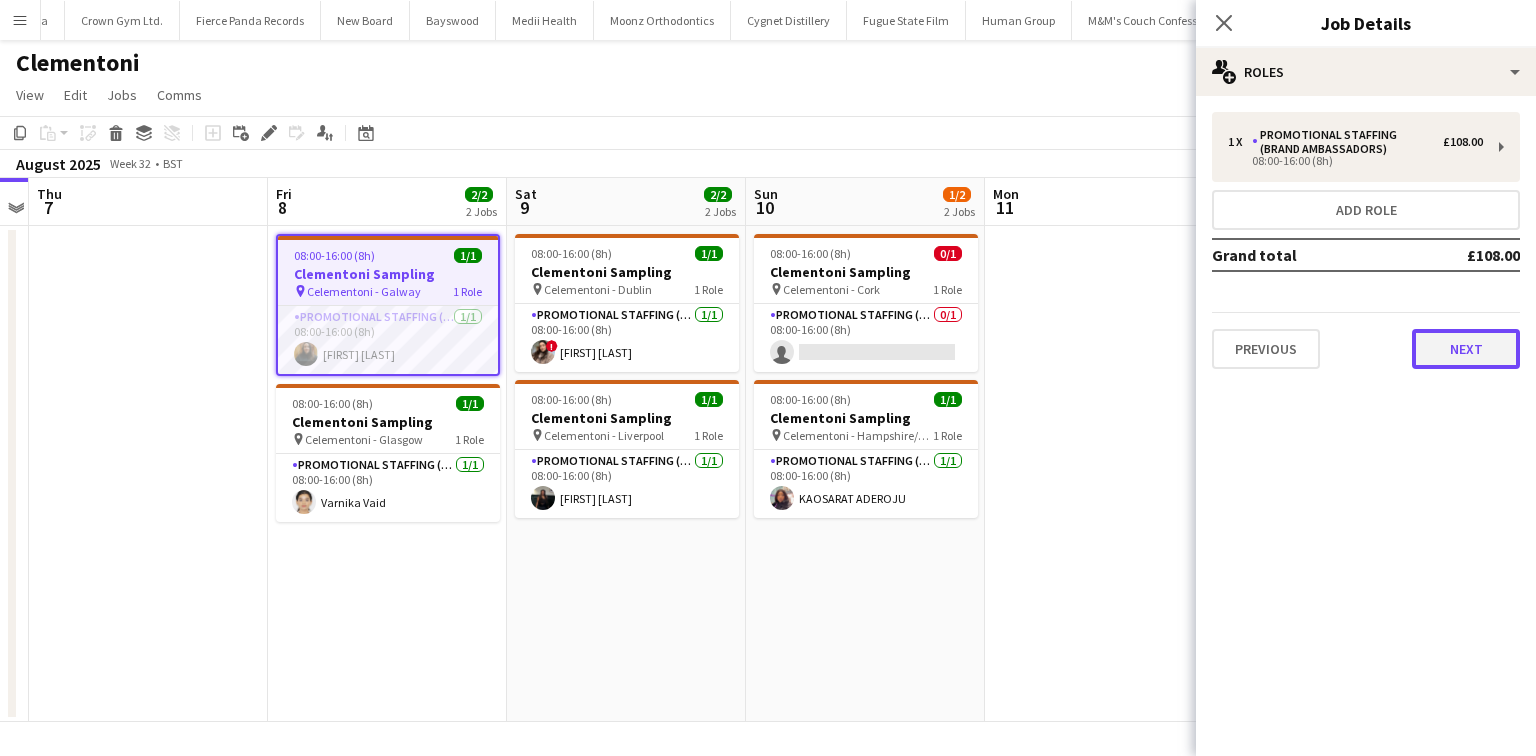 click on "Next" at bounding box center (1466, 349) 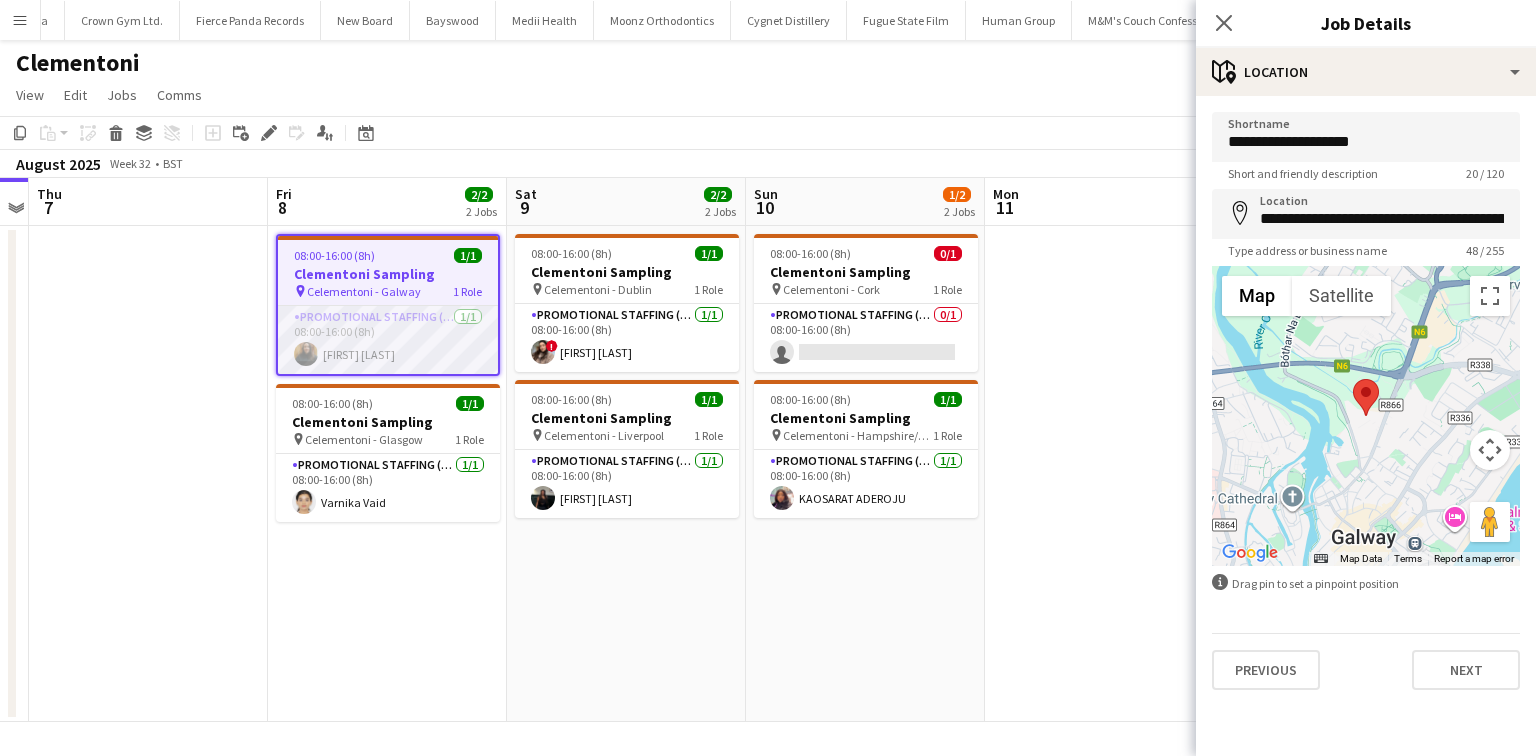 click on "Promotional Staffing (Brand Ambassadors)   1/1   08:00-16:00 (8h)
Sarah Cahill" at bounding box center (388, 340) 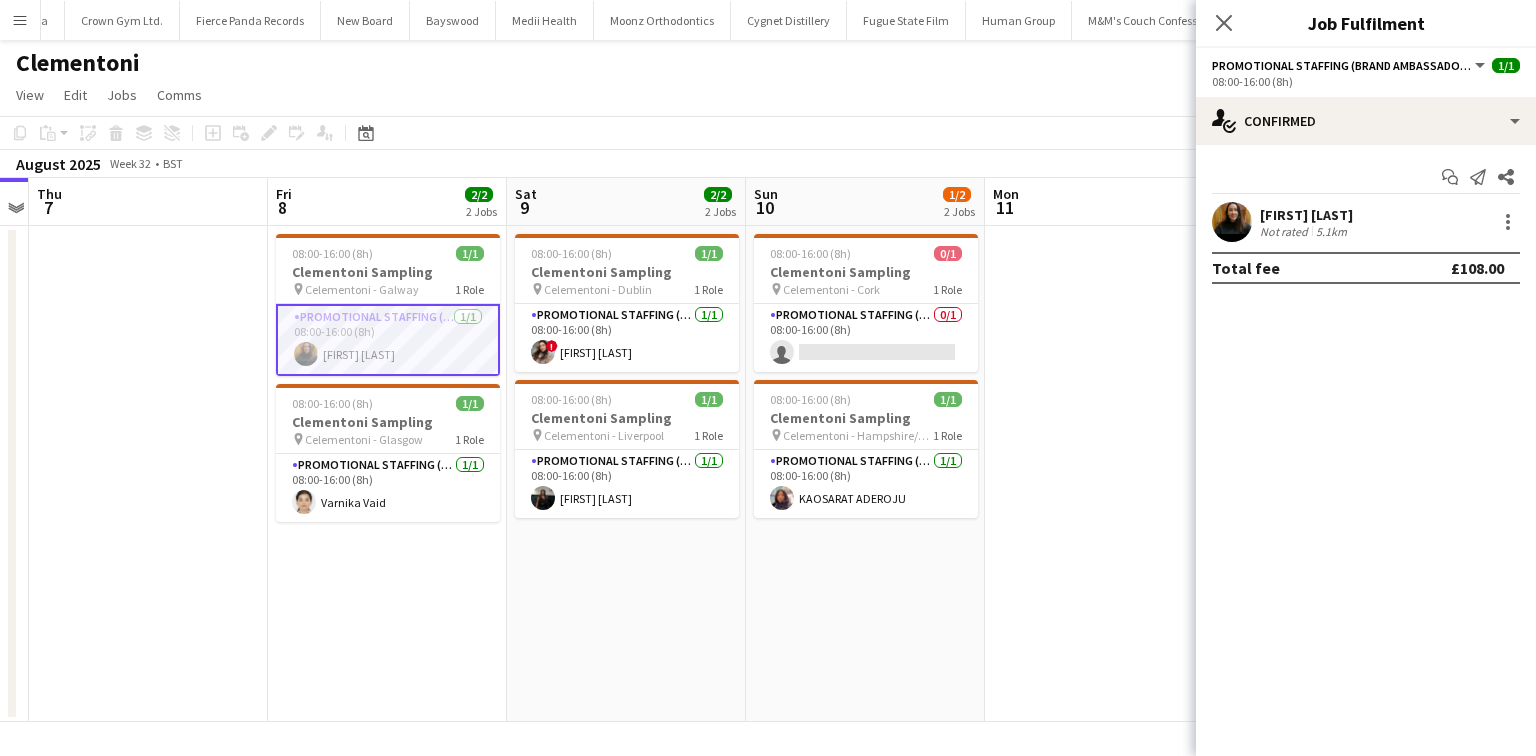 click on "5.1km" at bounding box center (1331, 231) 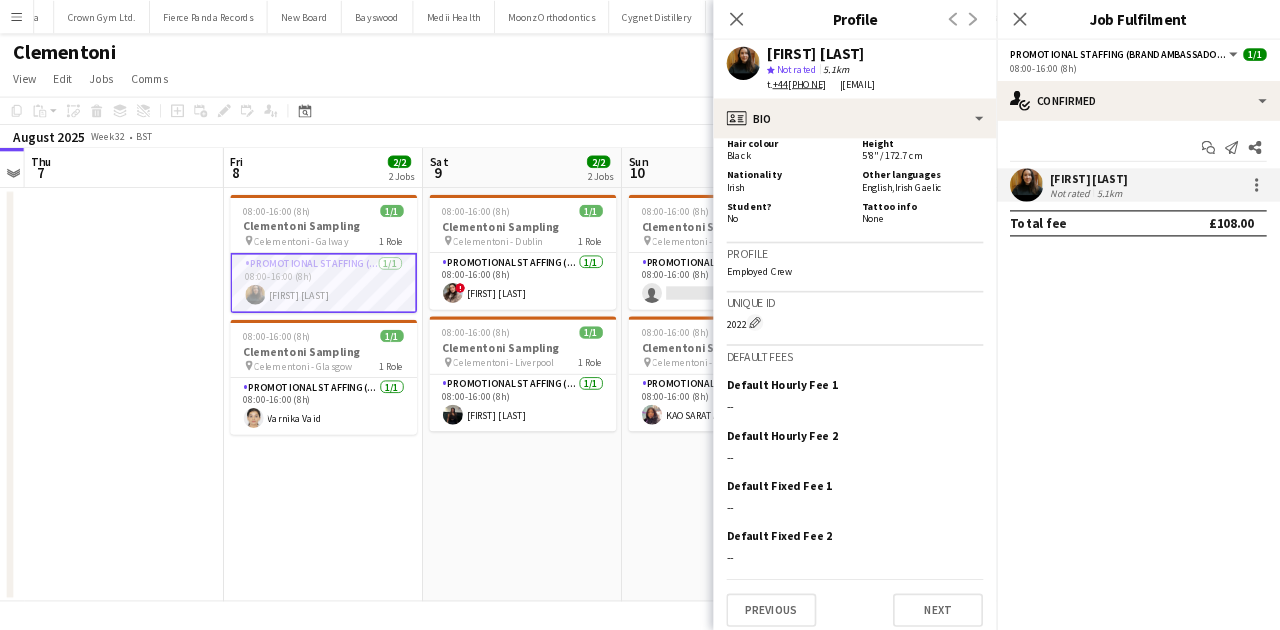 scroll, scrollTop: 1011, scrollLeft: 0, axis: vertical 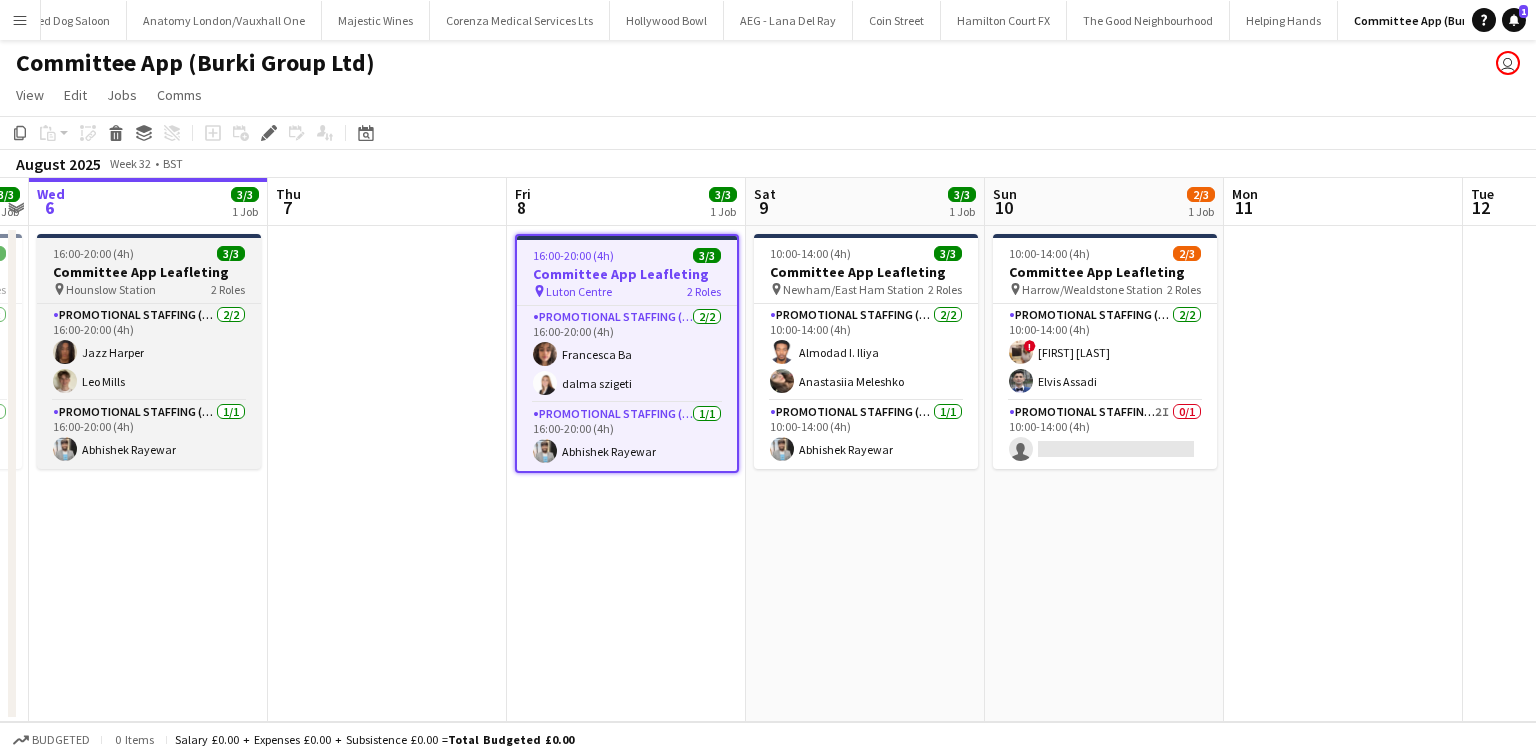 click on "Committee App Leafleting" at bounding box center [149, 272] 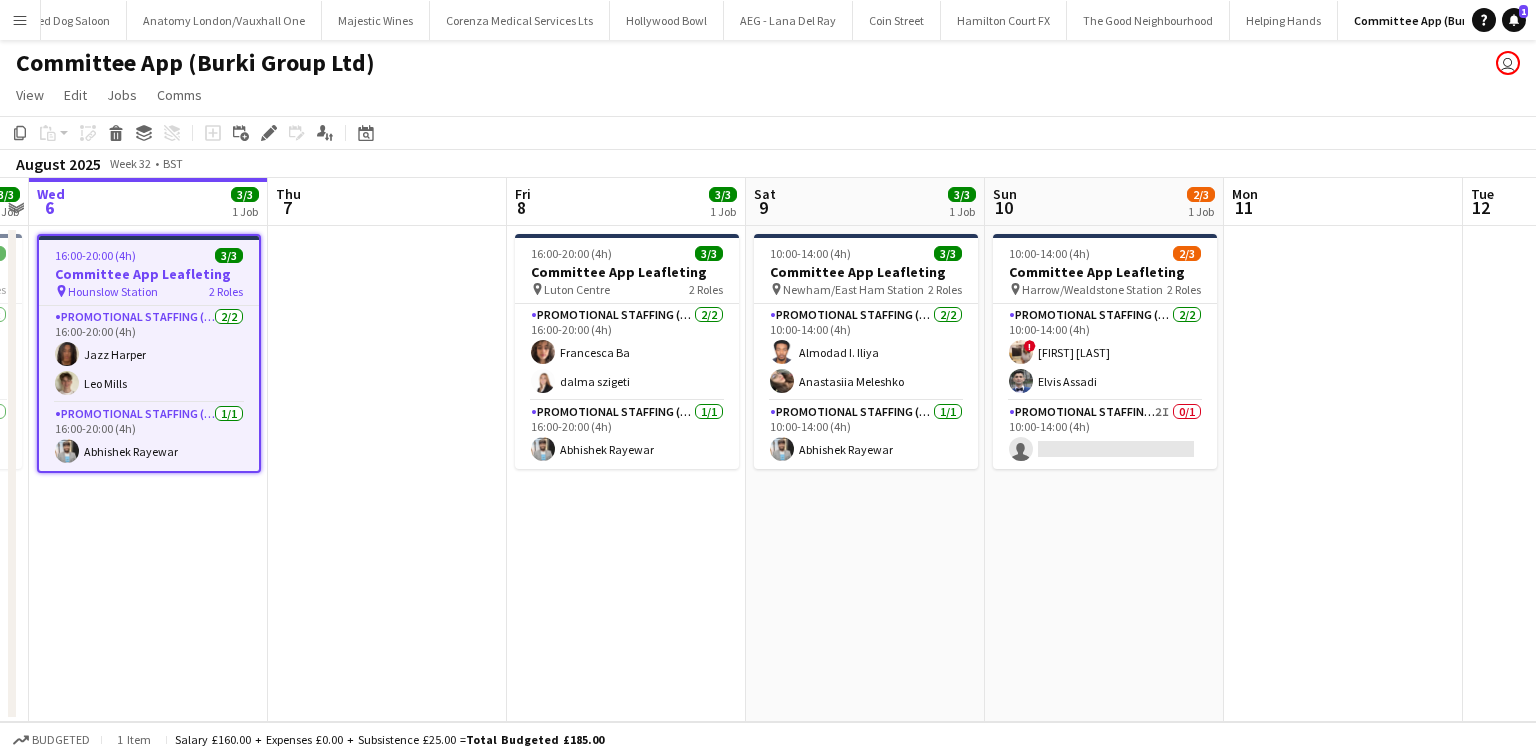 click on "Committee App Leafleting" at bounding box center (149, 274) 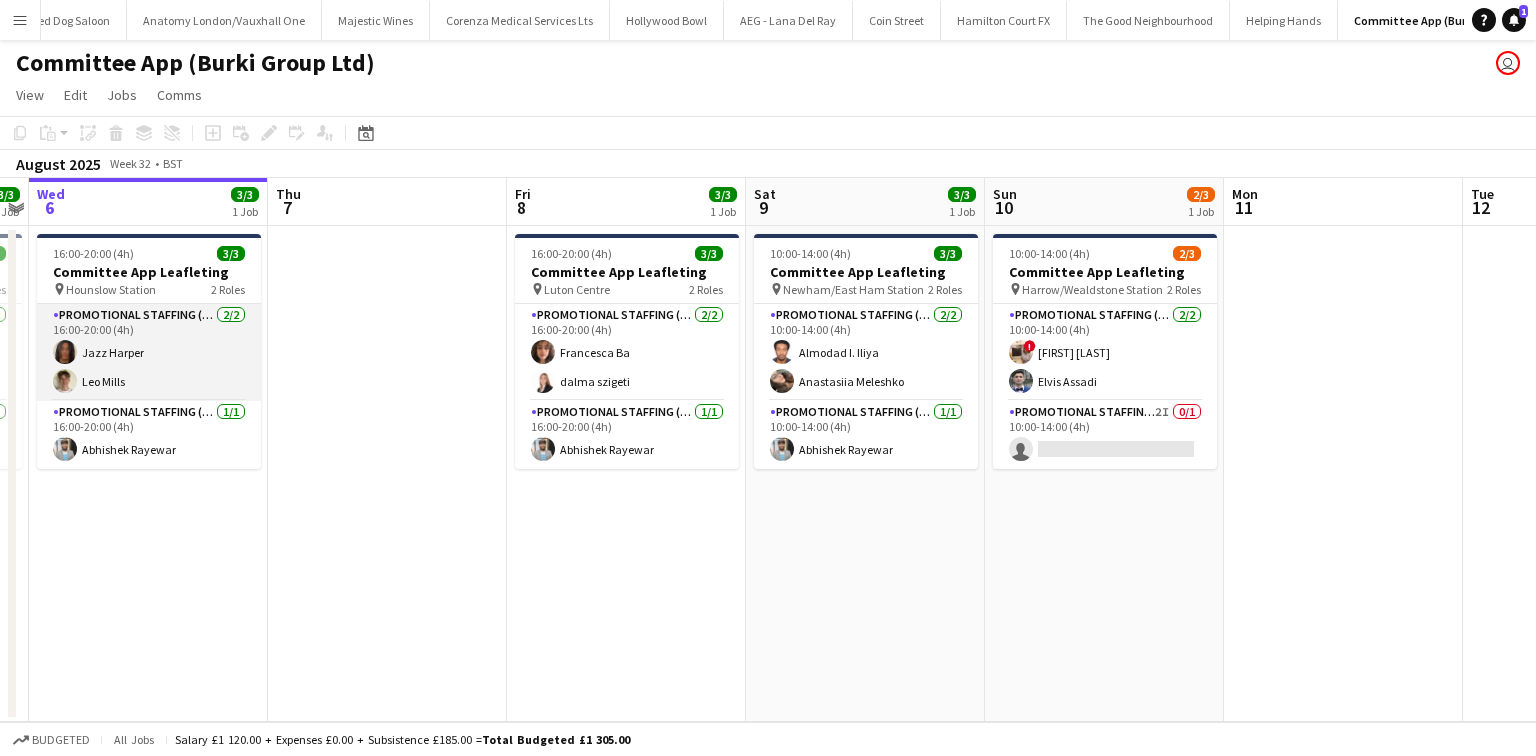 click on "Promotional Staffing (Flyering Staff)   2/2   16:00-20:00 (4h)
[FIRST] [LAST] [FIRST] [LAST]" at bounding box center [149, 352] 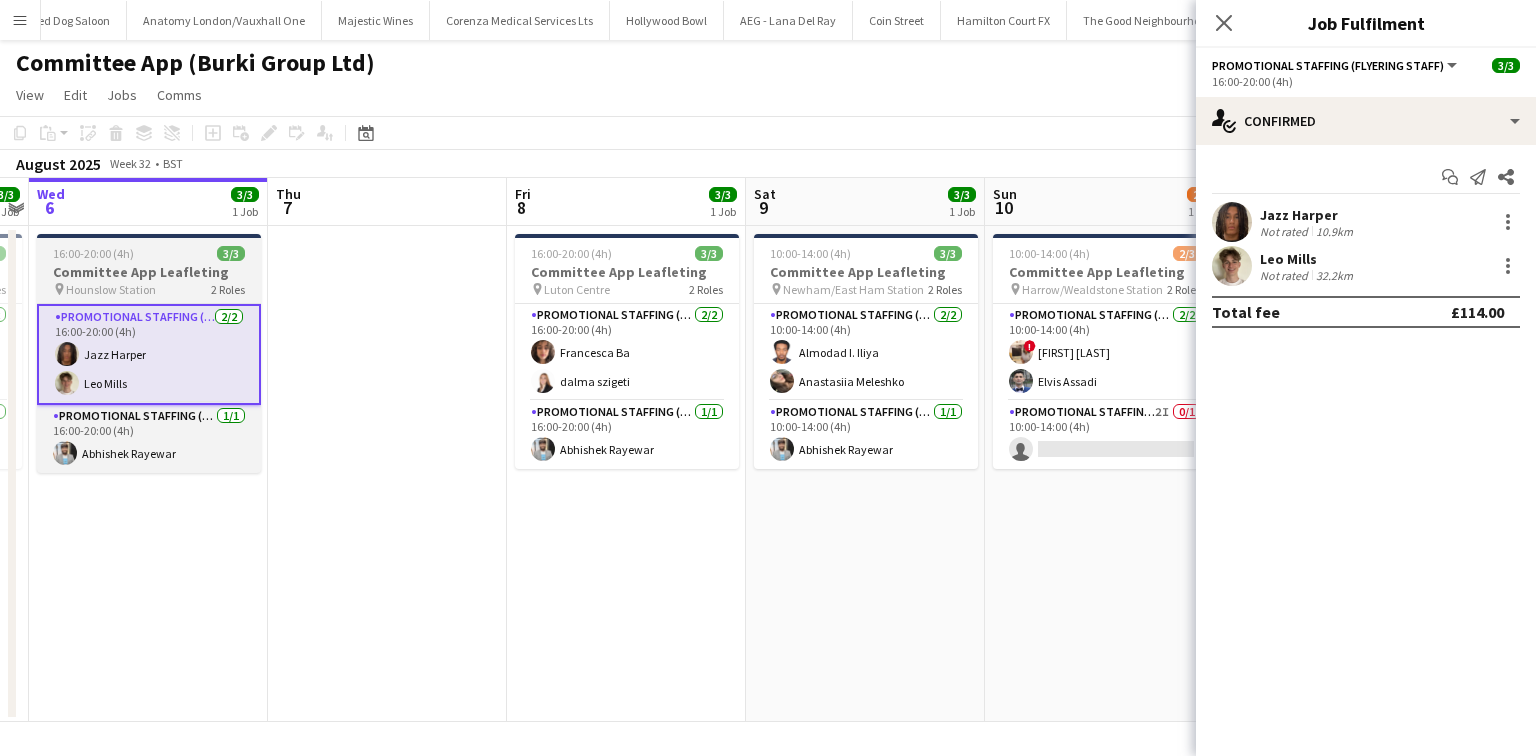 click on "pin
Hounslow Station   2 Roles" at bounding box center (149, 289) 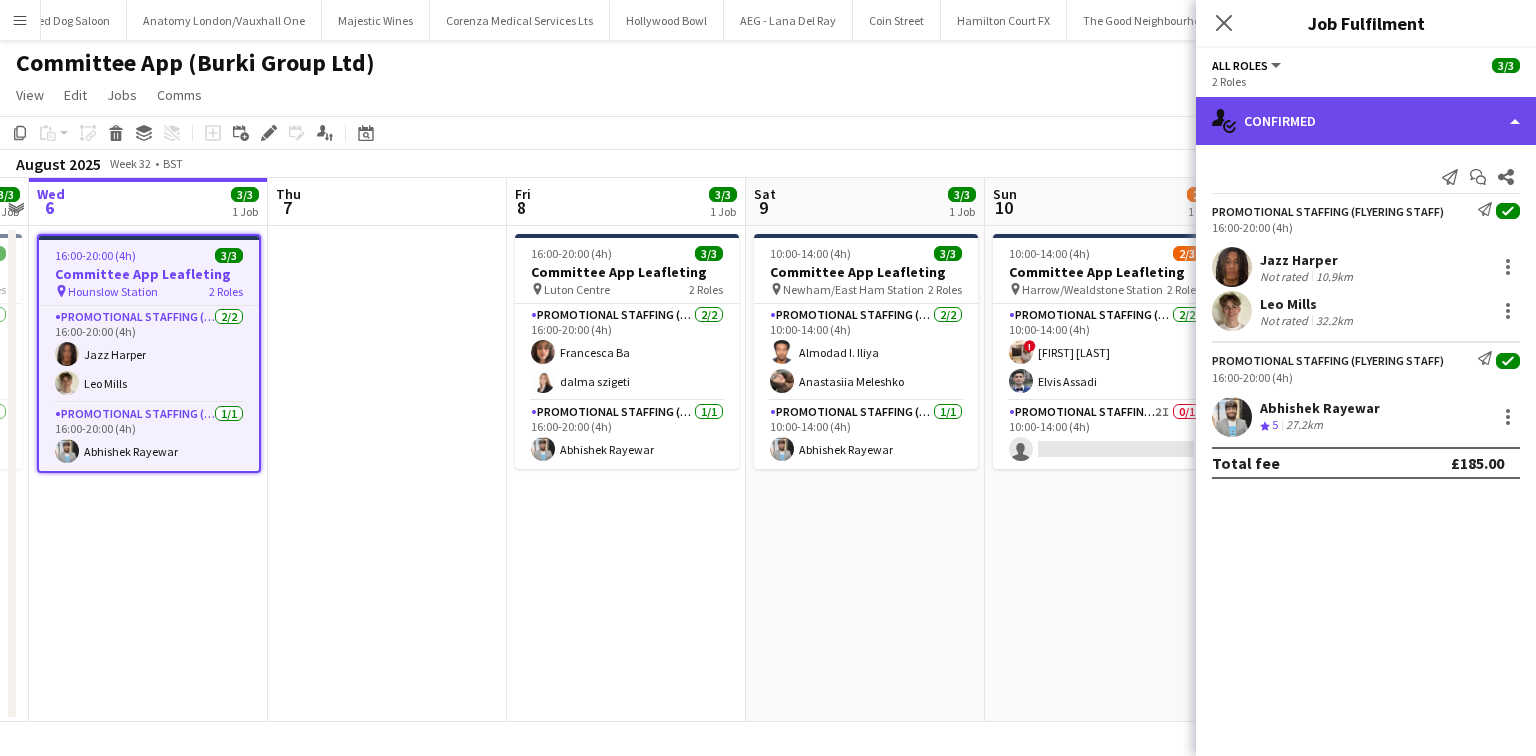 click on "single-neutral-actions-check-2
Confirmed" 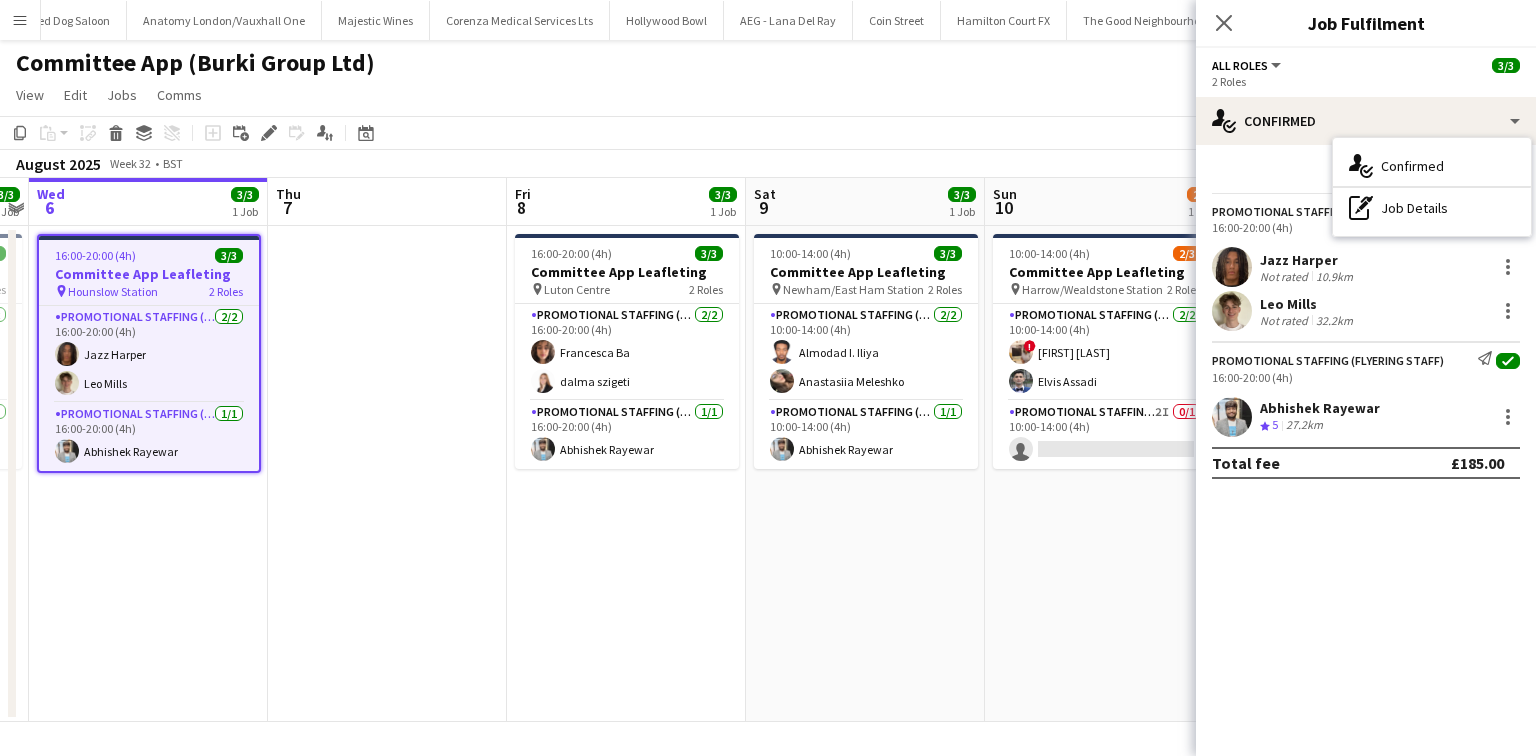 click on "Wed   6   3/3   1 Job" at bounding box center (148, 202) 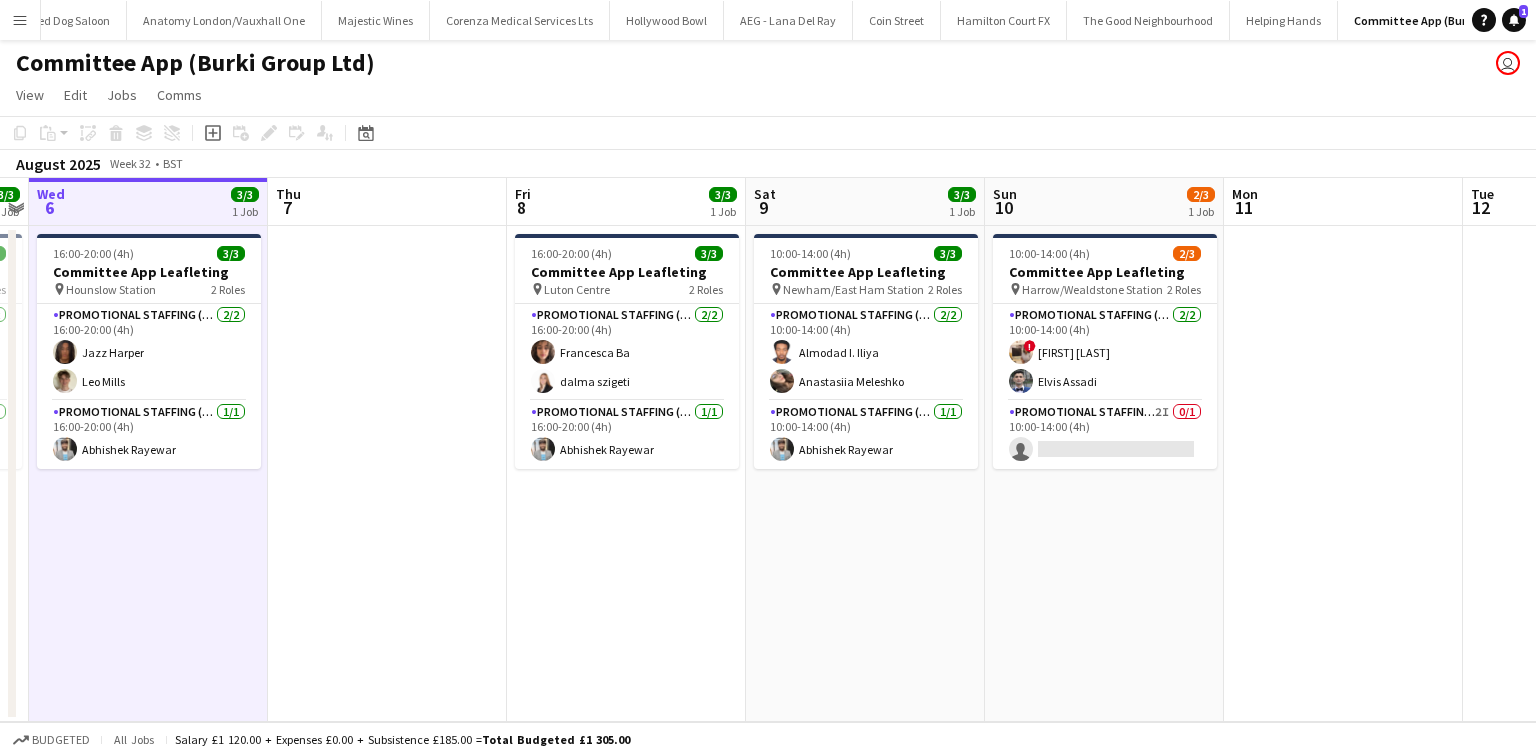 click on "Wed   6   3/3   1 Job" at bounding box center [148, 202] 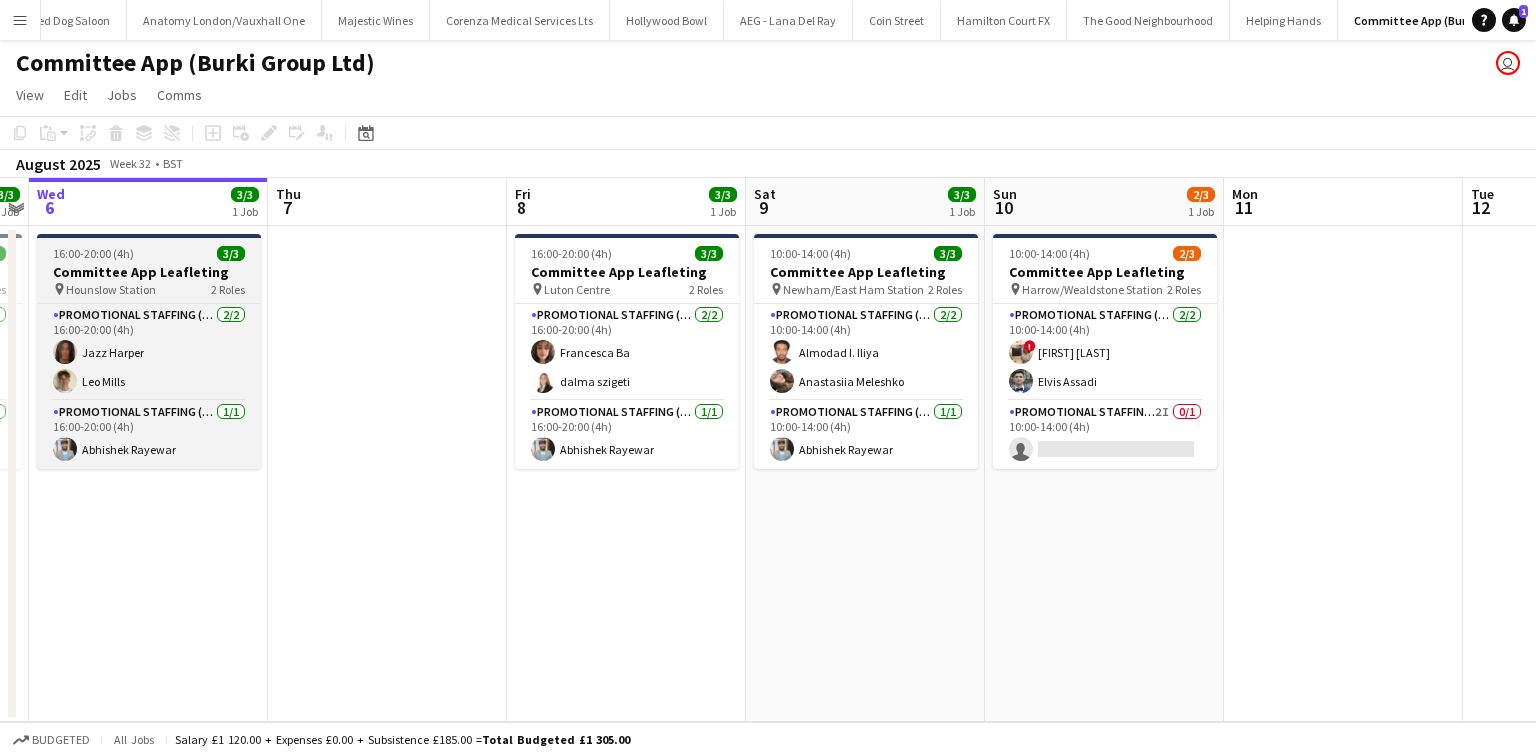 click on "16:00-20:00 (4h)    3/3" at bounding box center [149, 253] 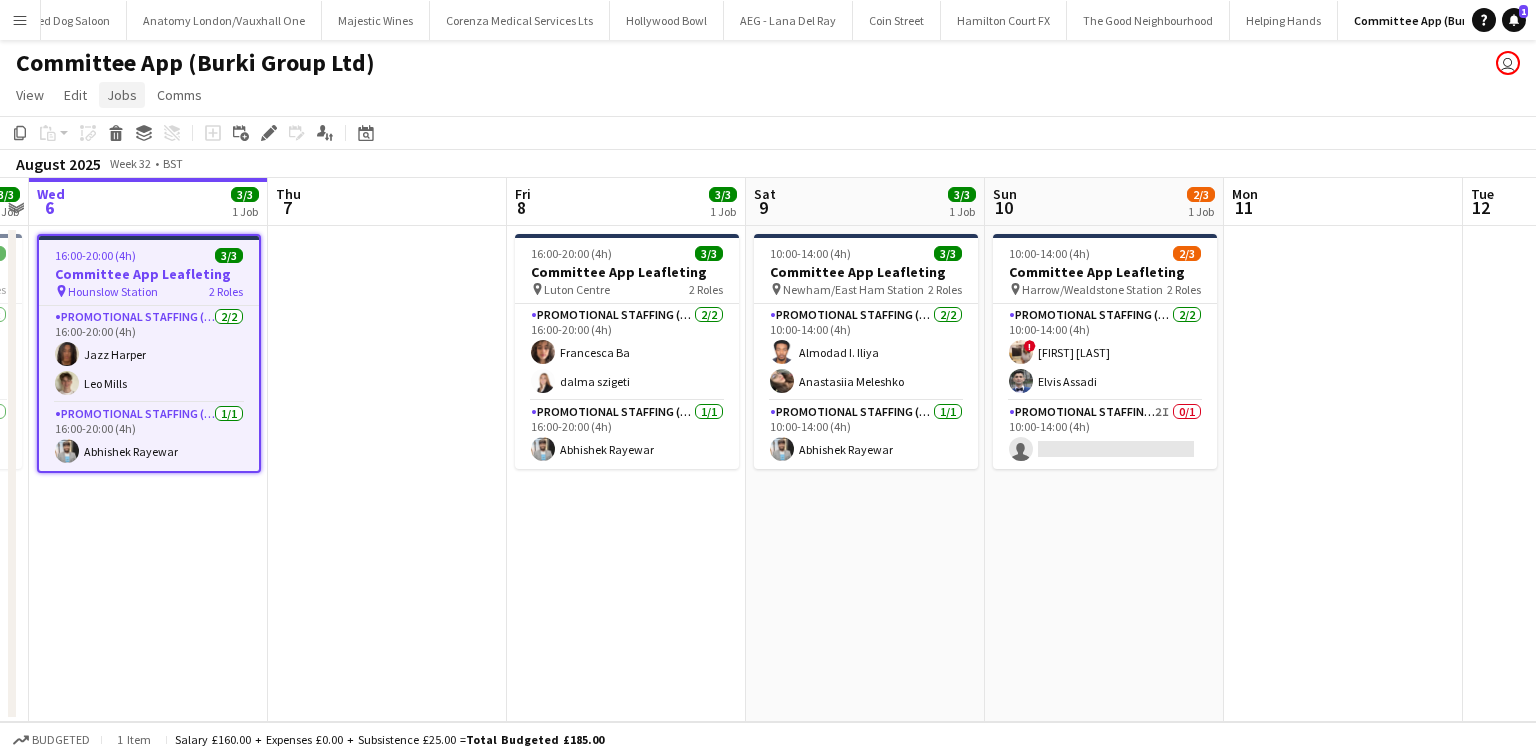 click on "Jobs" 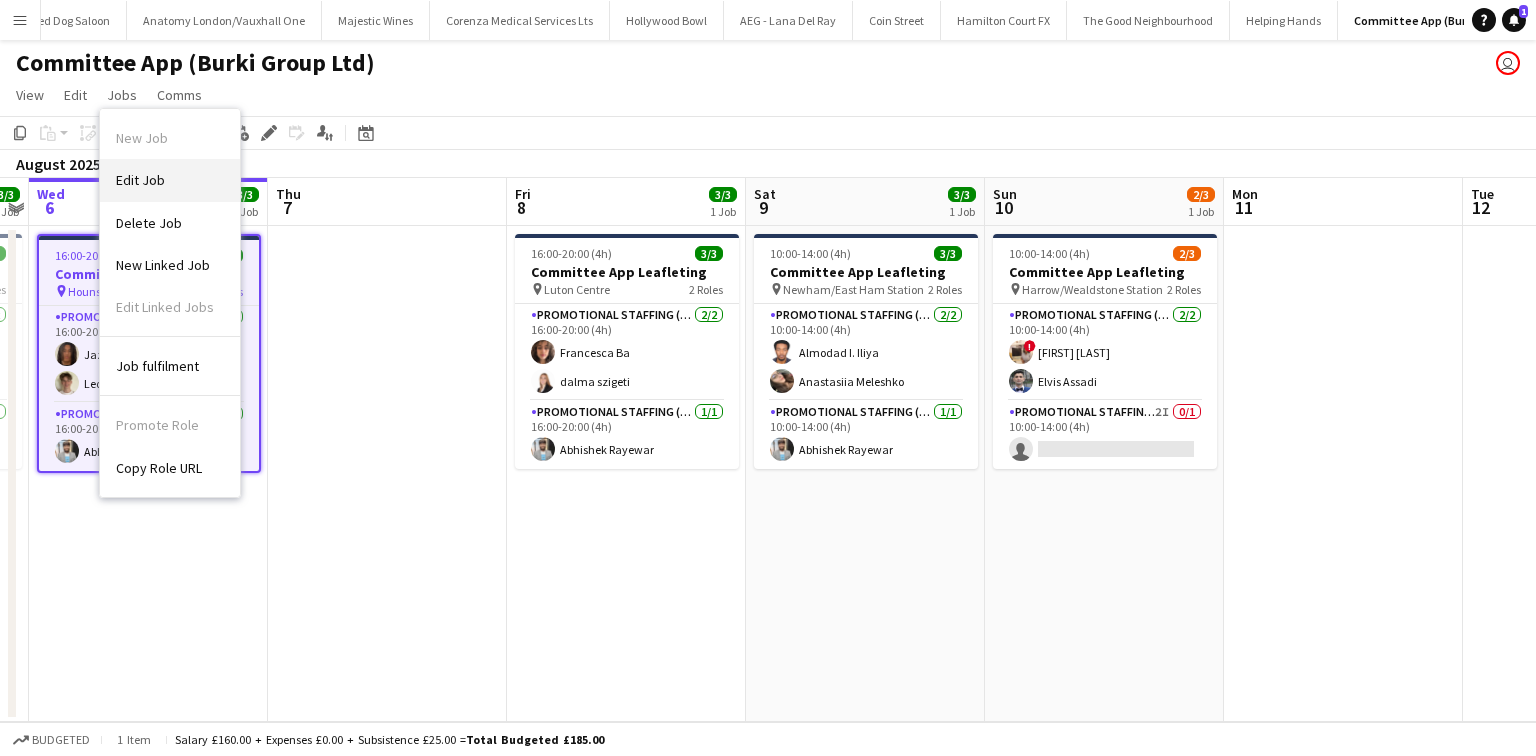 click on "Edit Job" at bounding box center (140, 180) 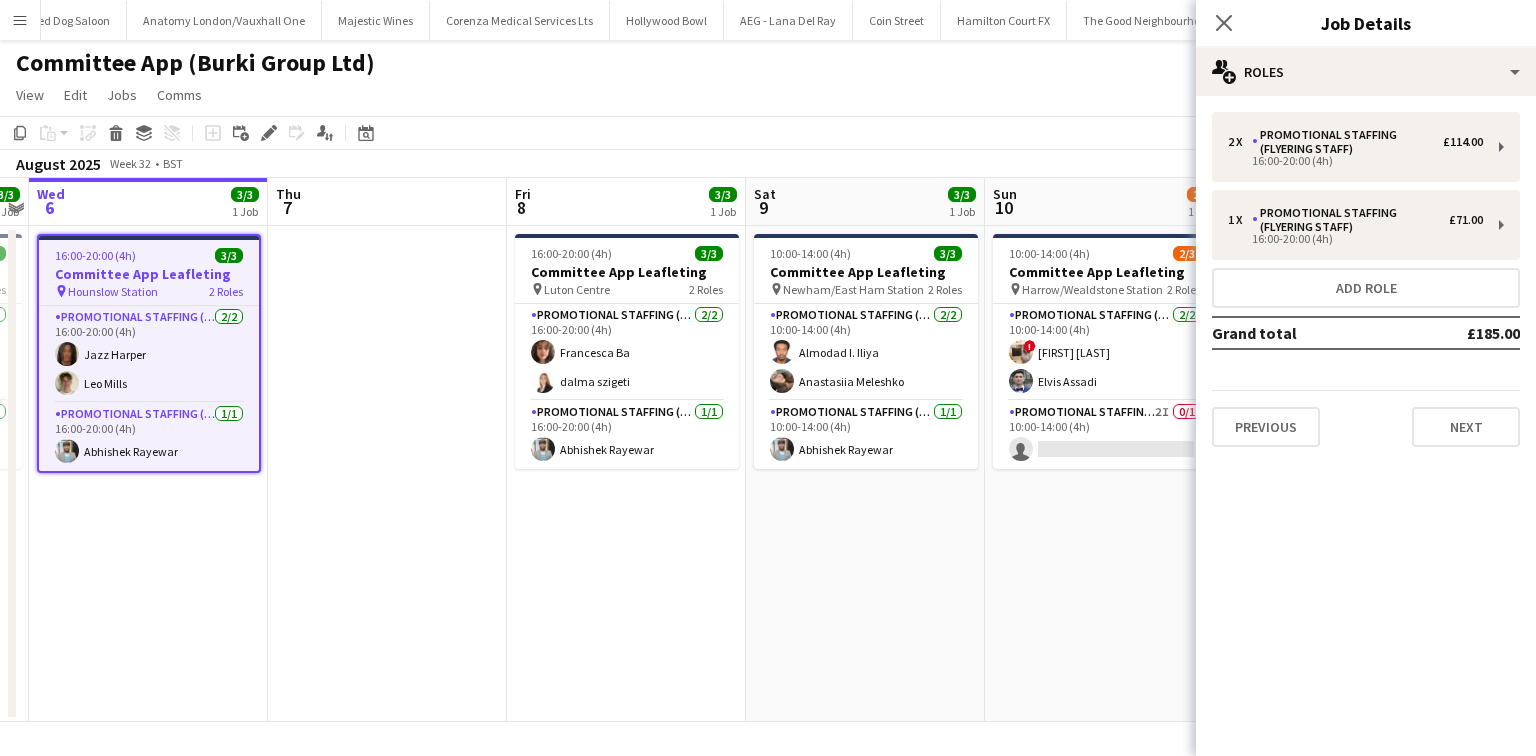 click on "2 x   Promotional Staffing (Flyering Staff)   £114.00   16:00-20:00 (4h)   1 x   Promotional Staffing (Flyering Staff)   £71.00   16:00-20:00 (4h)   Add role   Grand total   £185.00   Previous   Next" at bounding box center [1366, 279] 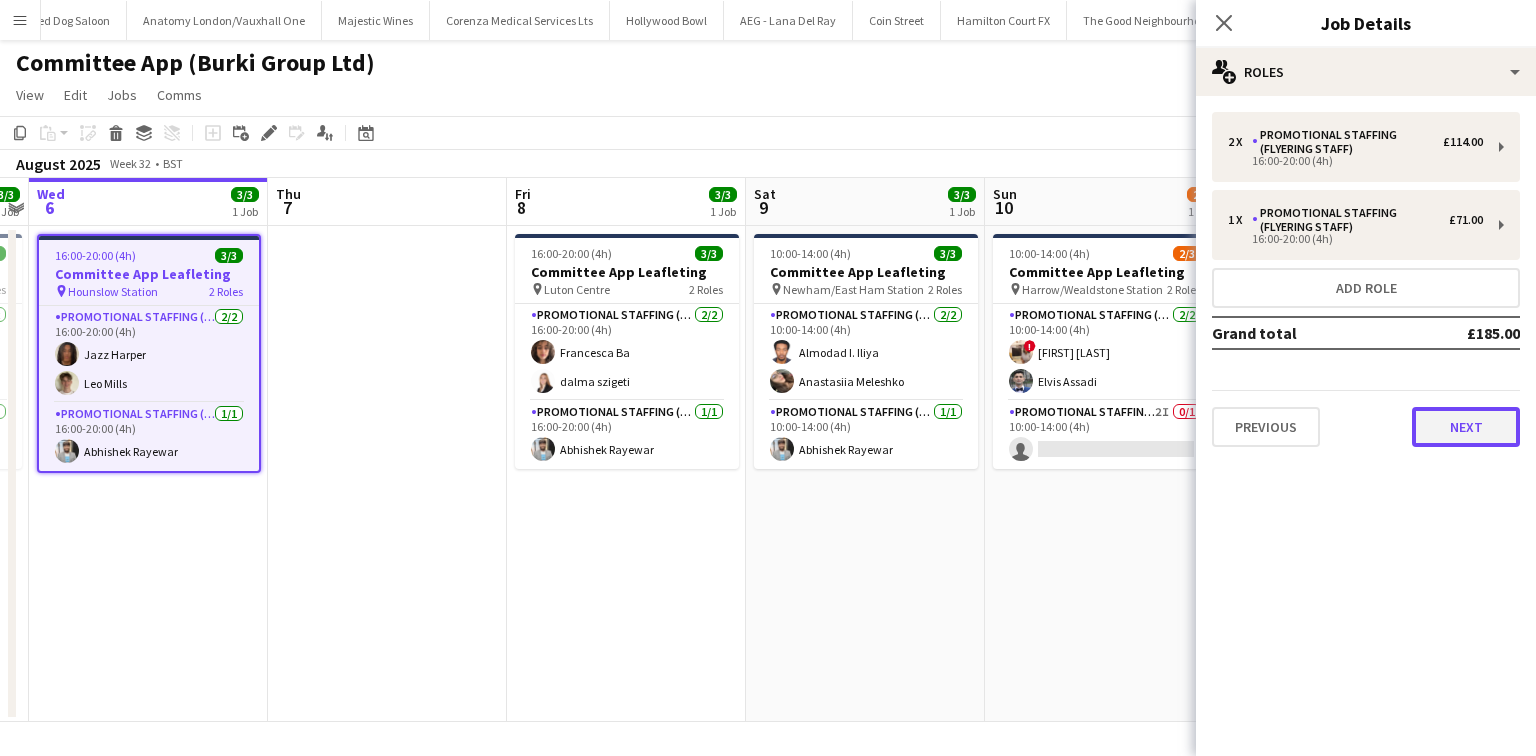 click on "Next" at bounding box center (1466, 427) 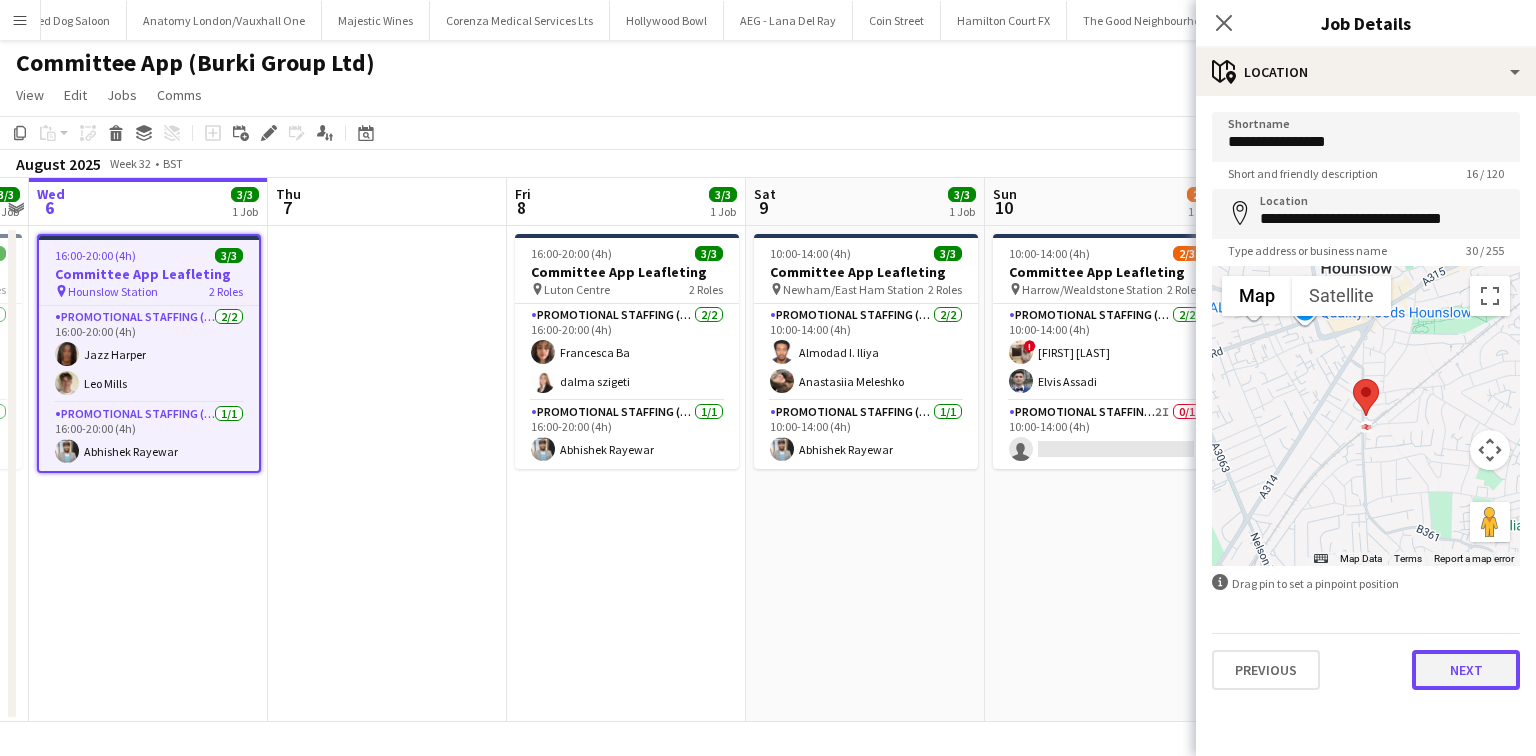 click on "Next" at bounding box center (1466, 670) 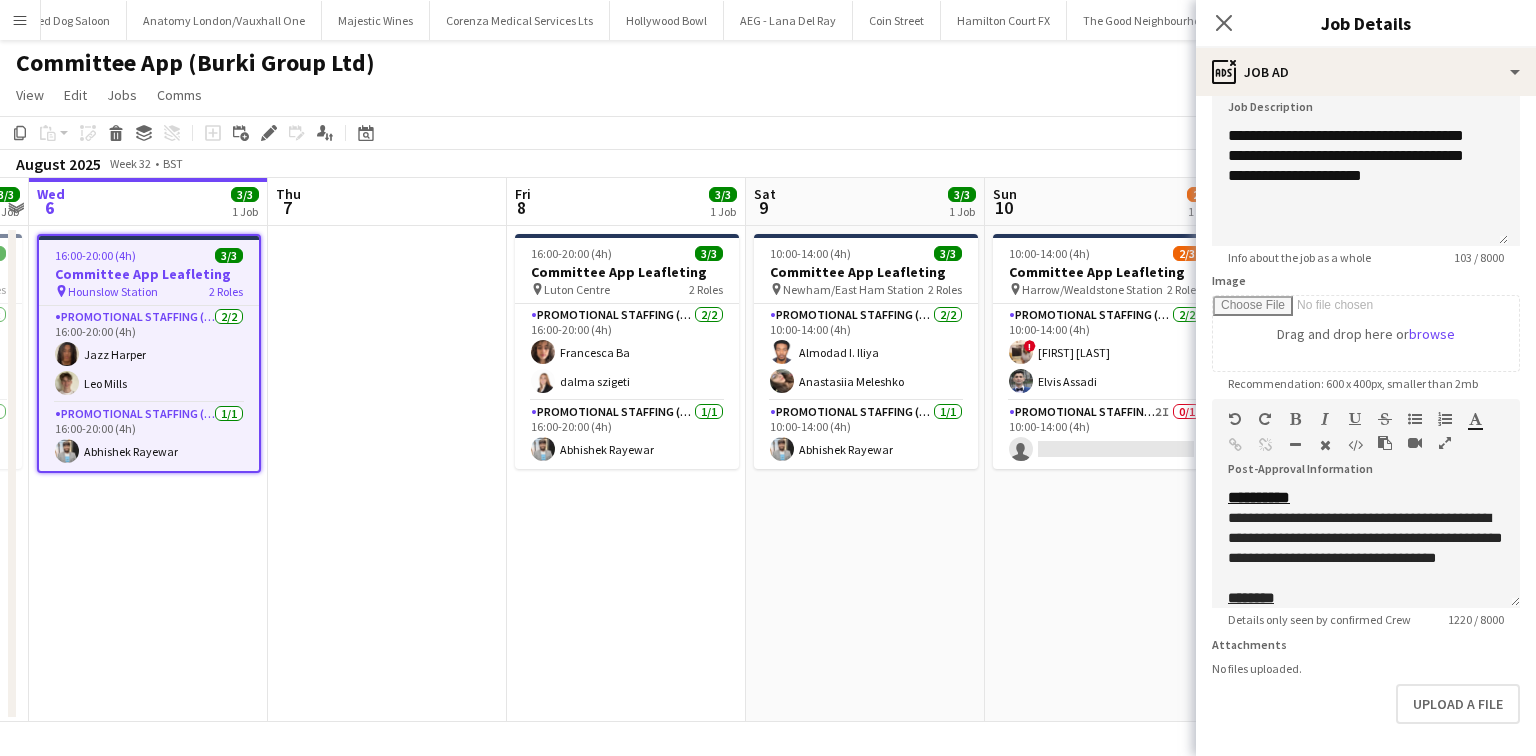 scroll, scrollTop: 160, scrollLeft: 0, axis: vertical 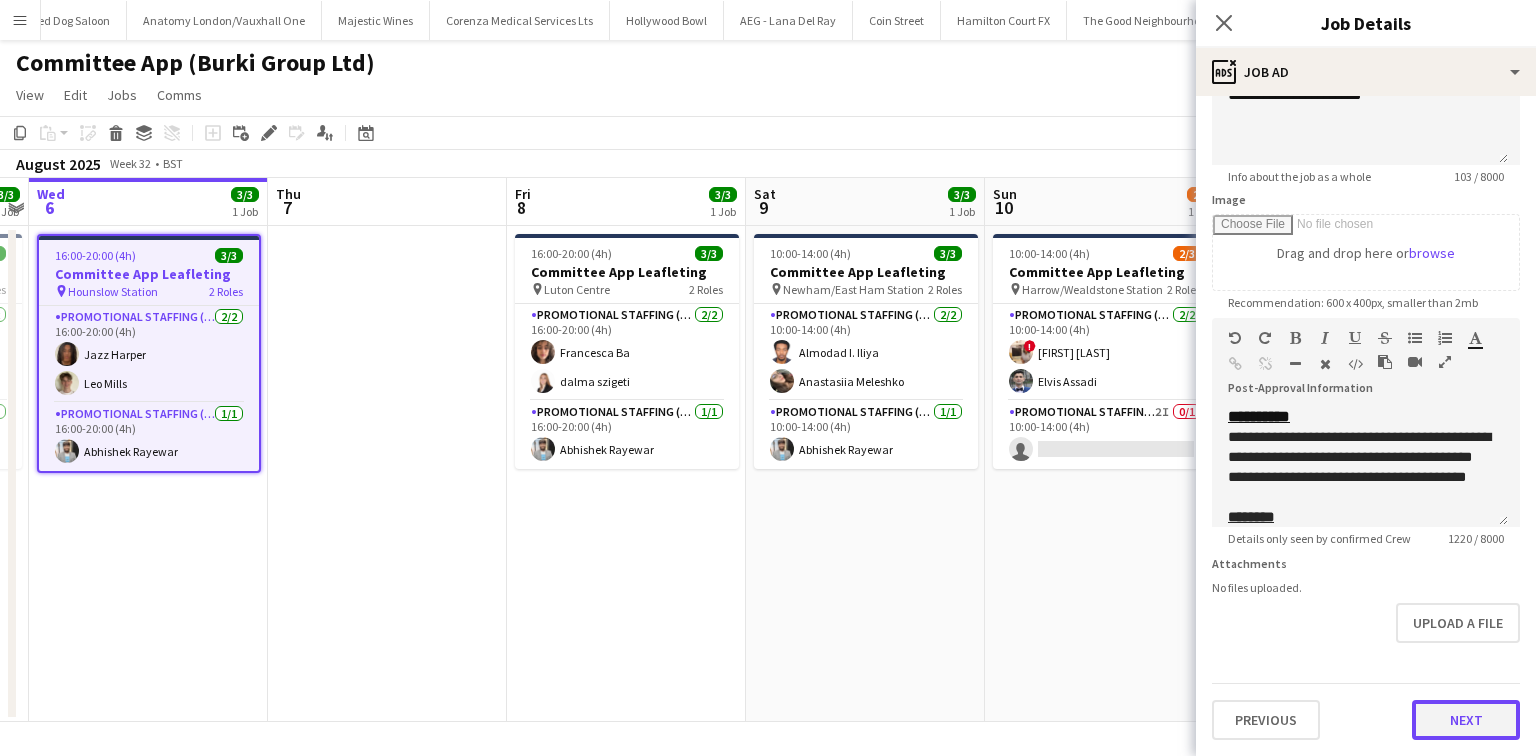 click on "Next" at bounding box center [1466, 720] 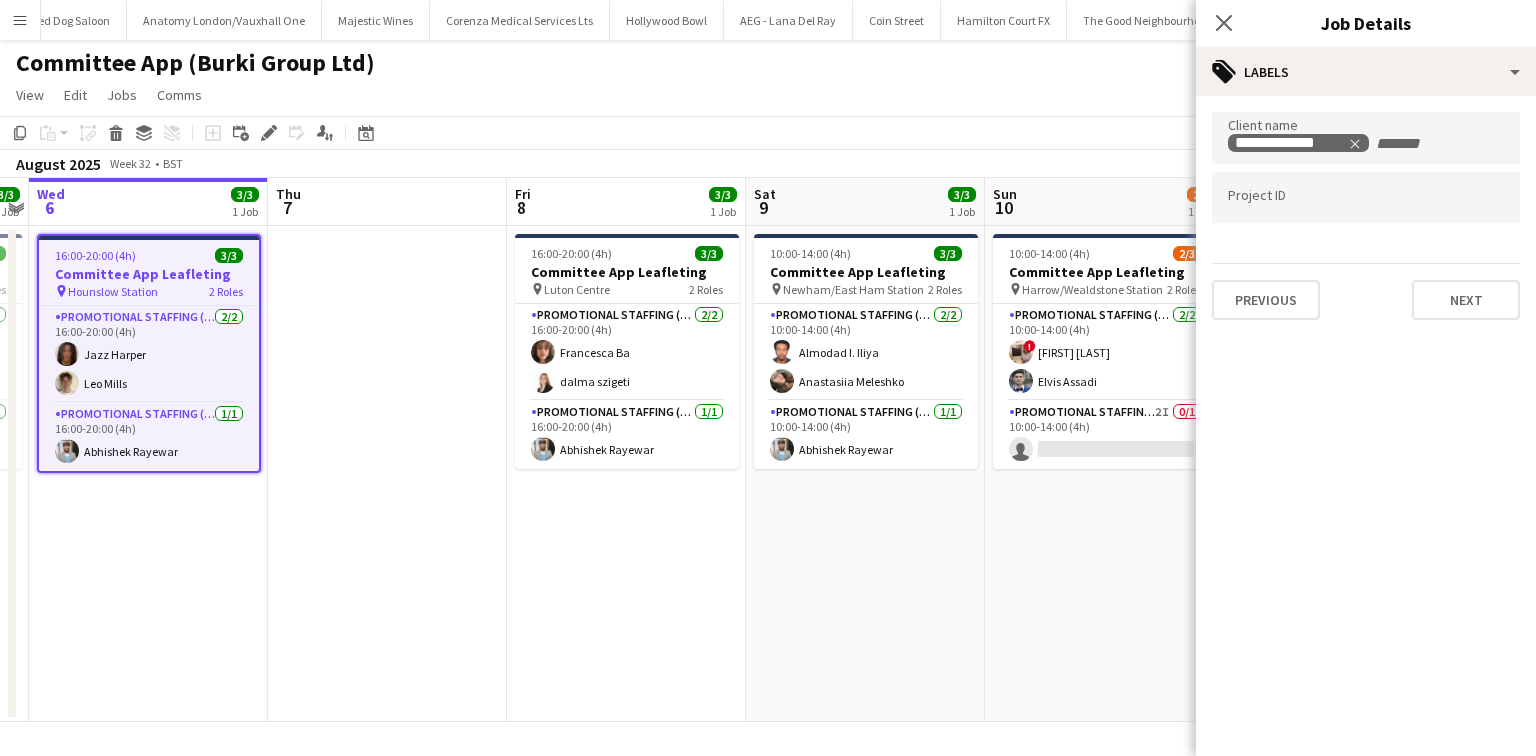 scroll, scrollTop: 0, scrollLeft: 0, axis: both 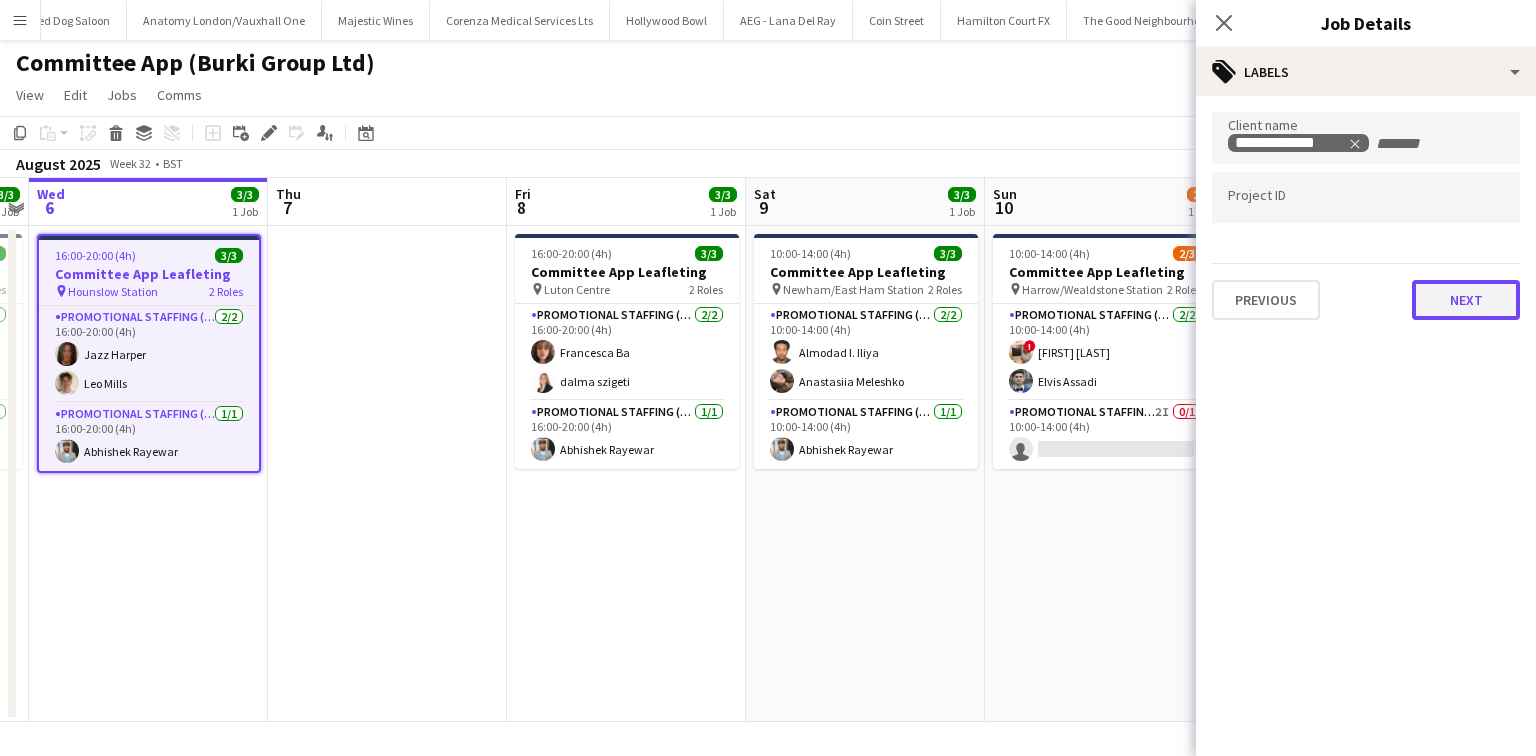 click on "Next" at bounding box center (1466, 300) 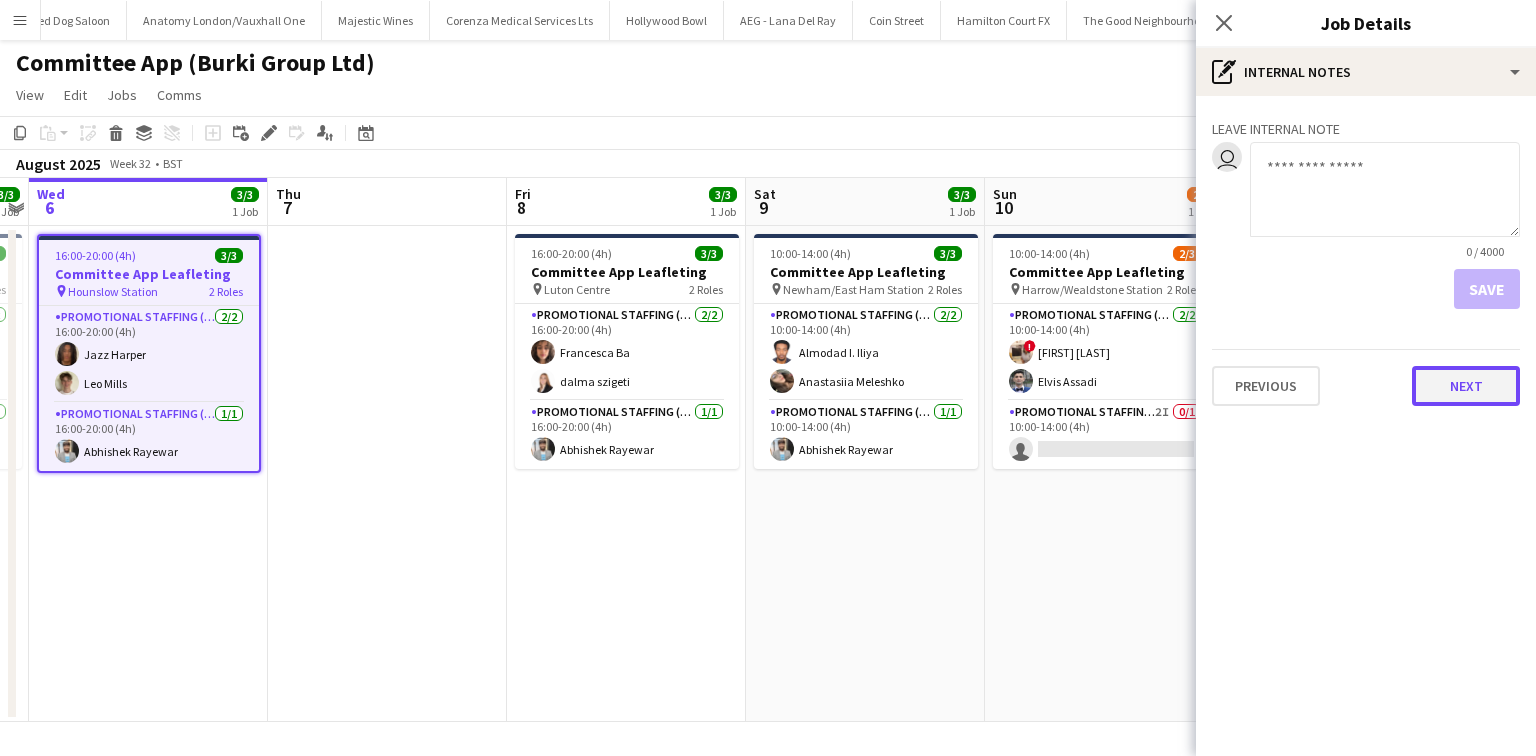 click on "Next" at bounding box center (1466, 386) 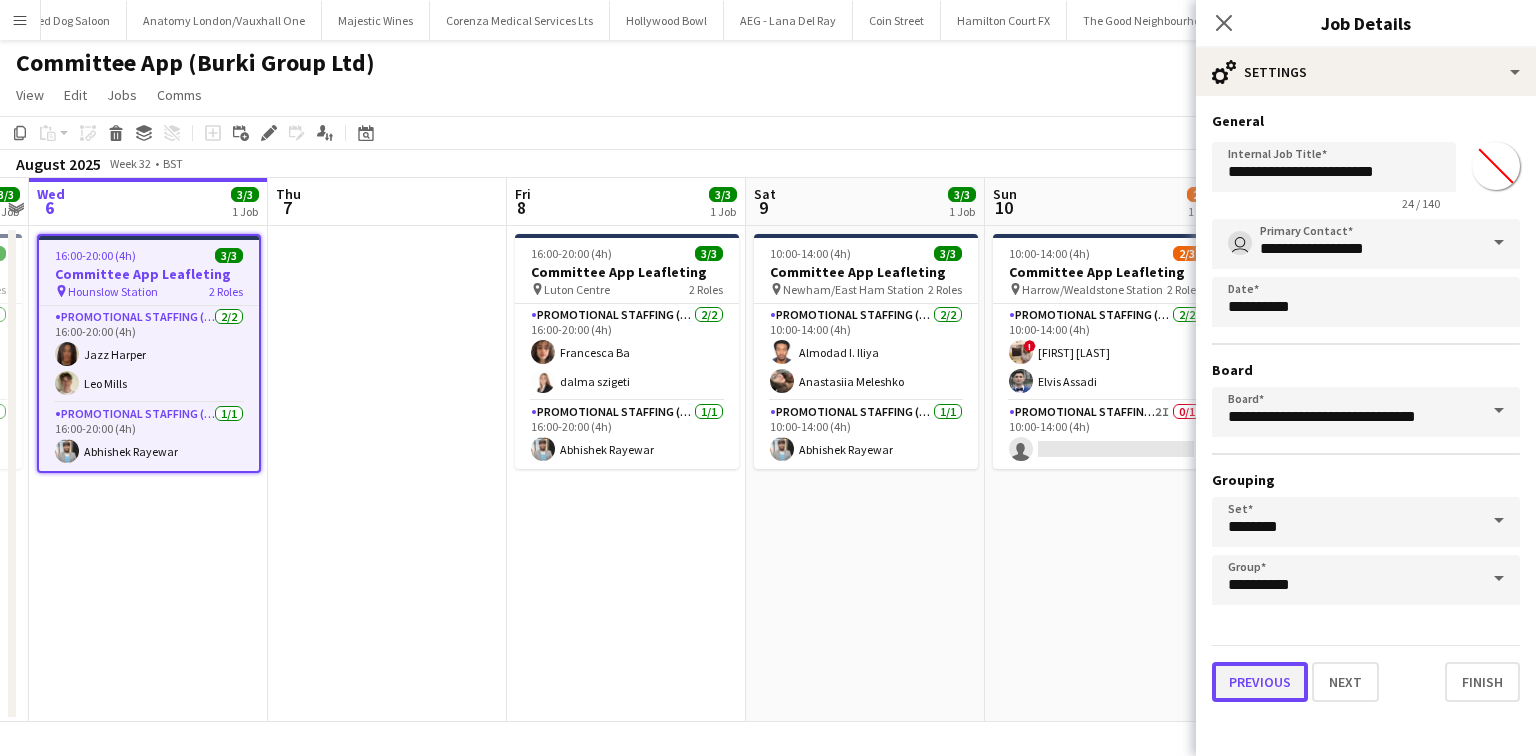 click on "Previous" at bounding box center [1260, 682] 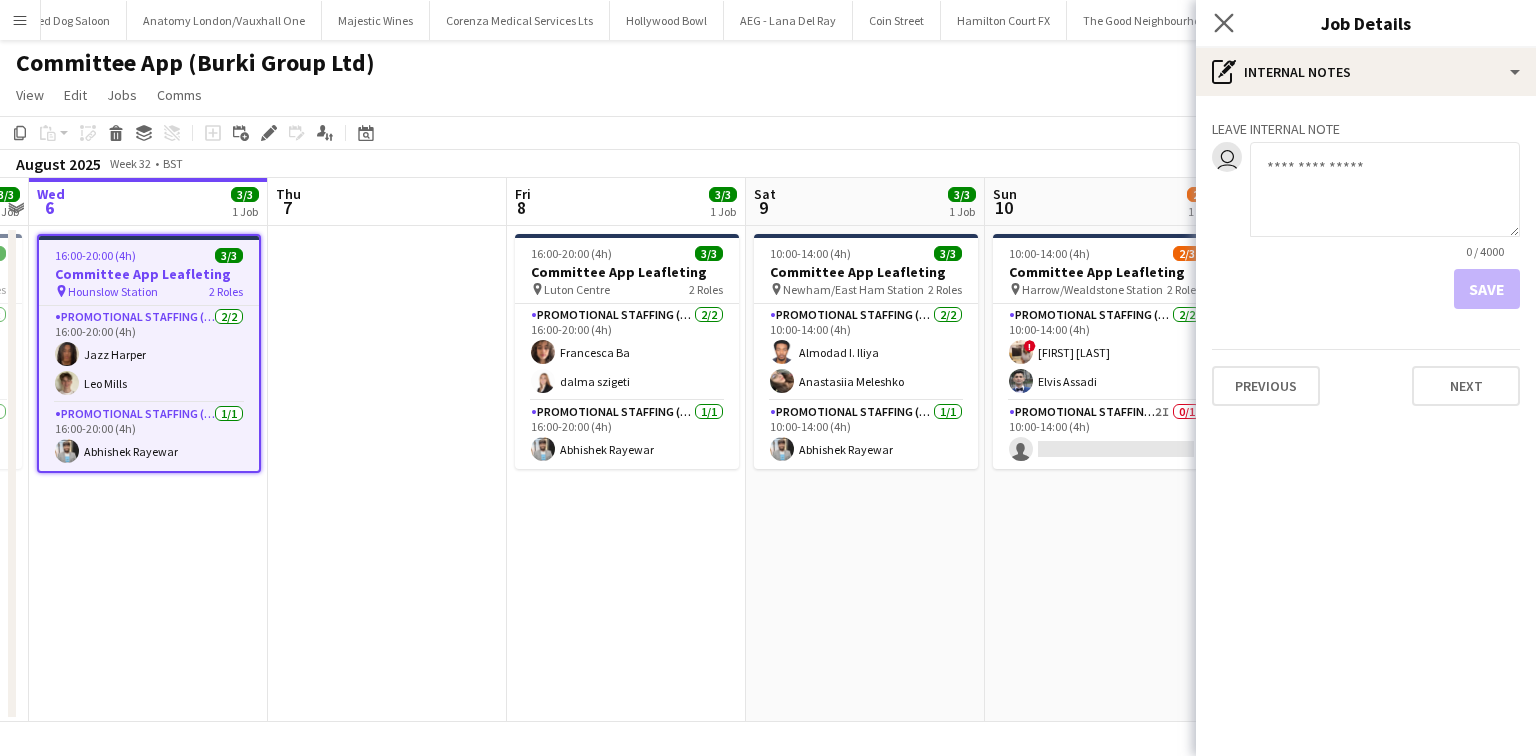 click on "Close pop-in" 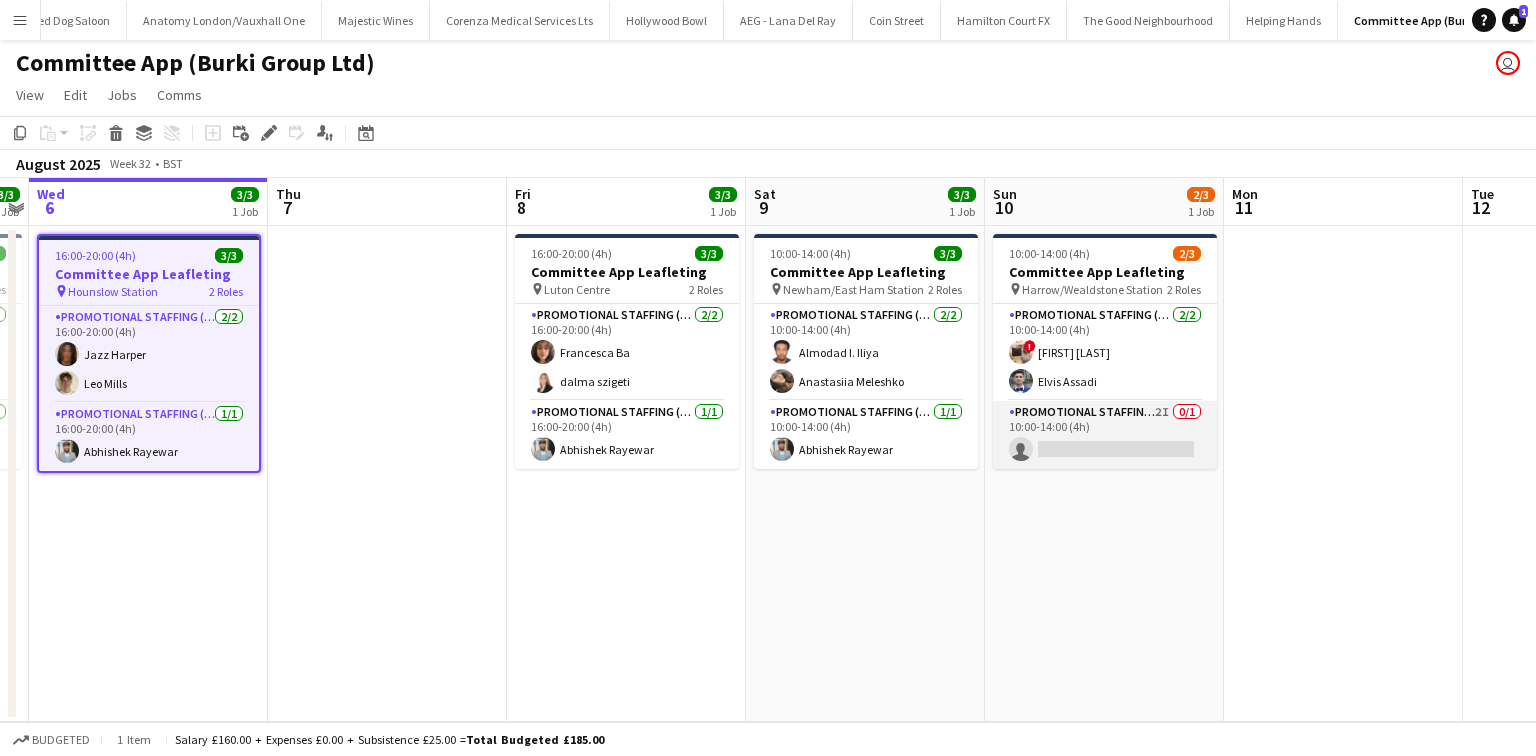 click on "Promotional Staffing (Flyering Staff)   2I   0/1   10:00-14:00 (4h)
single-neutral-actions" at bounding box center (1105, 435) 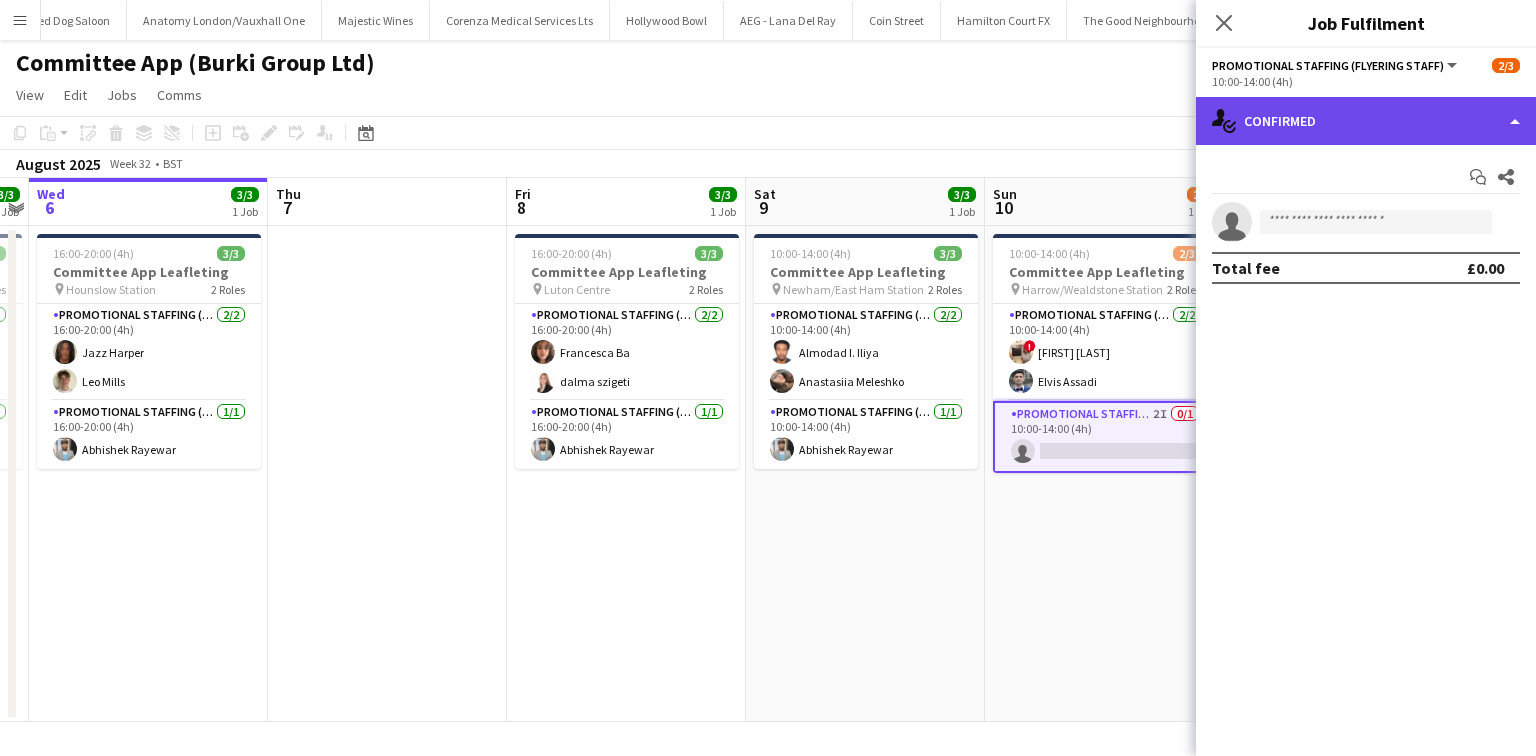 click on "single-neutral-actions-check-2
Confirmed" 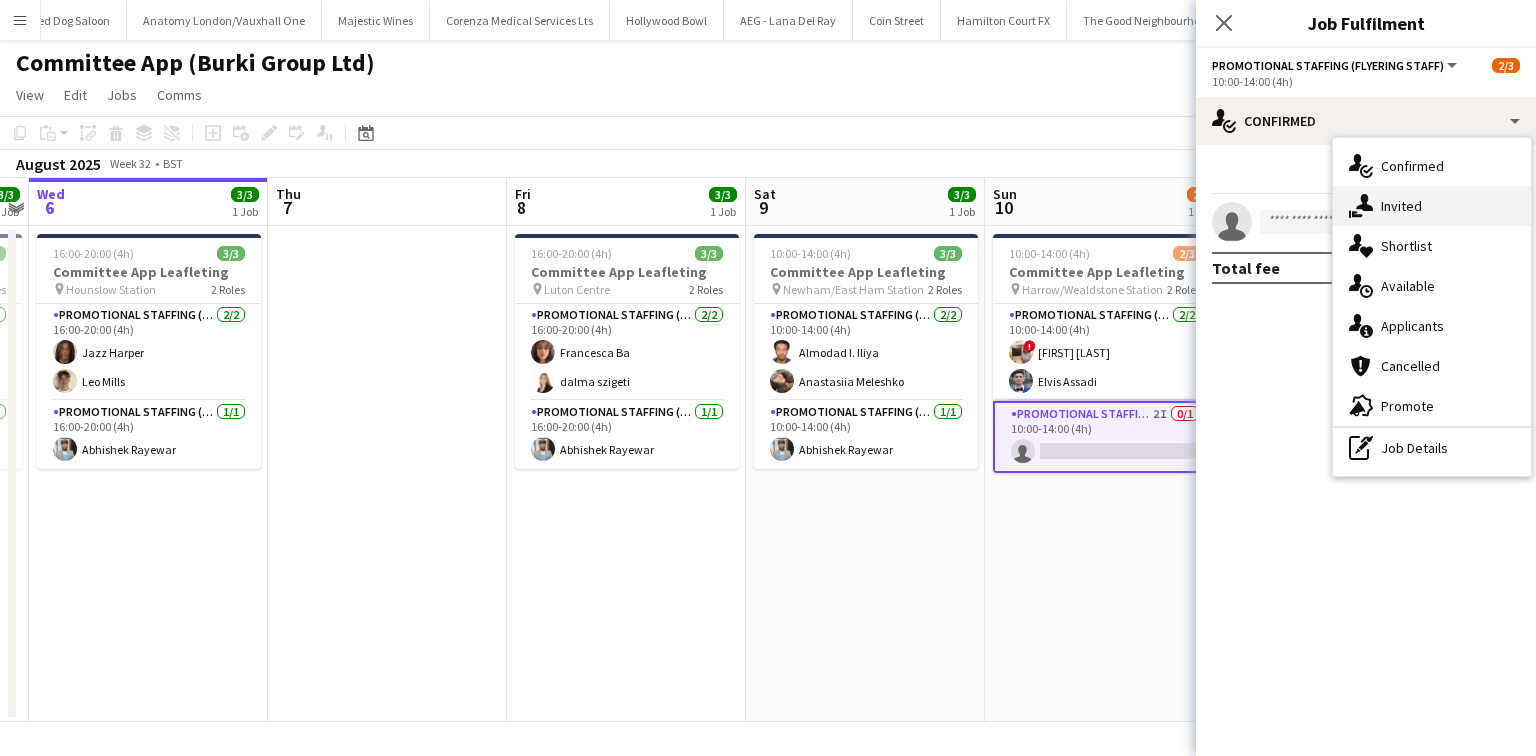 click on "single-neutral-actions-share-1
Invited" at bounding box center [1432, 206] 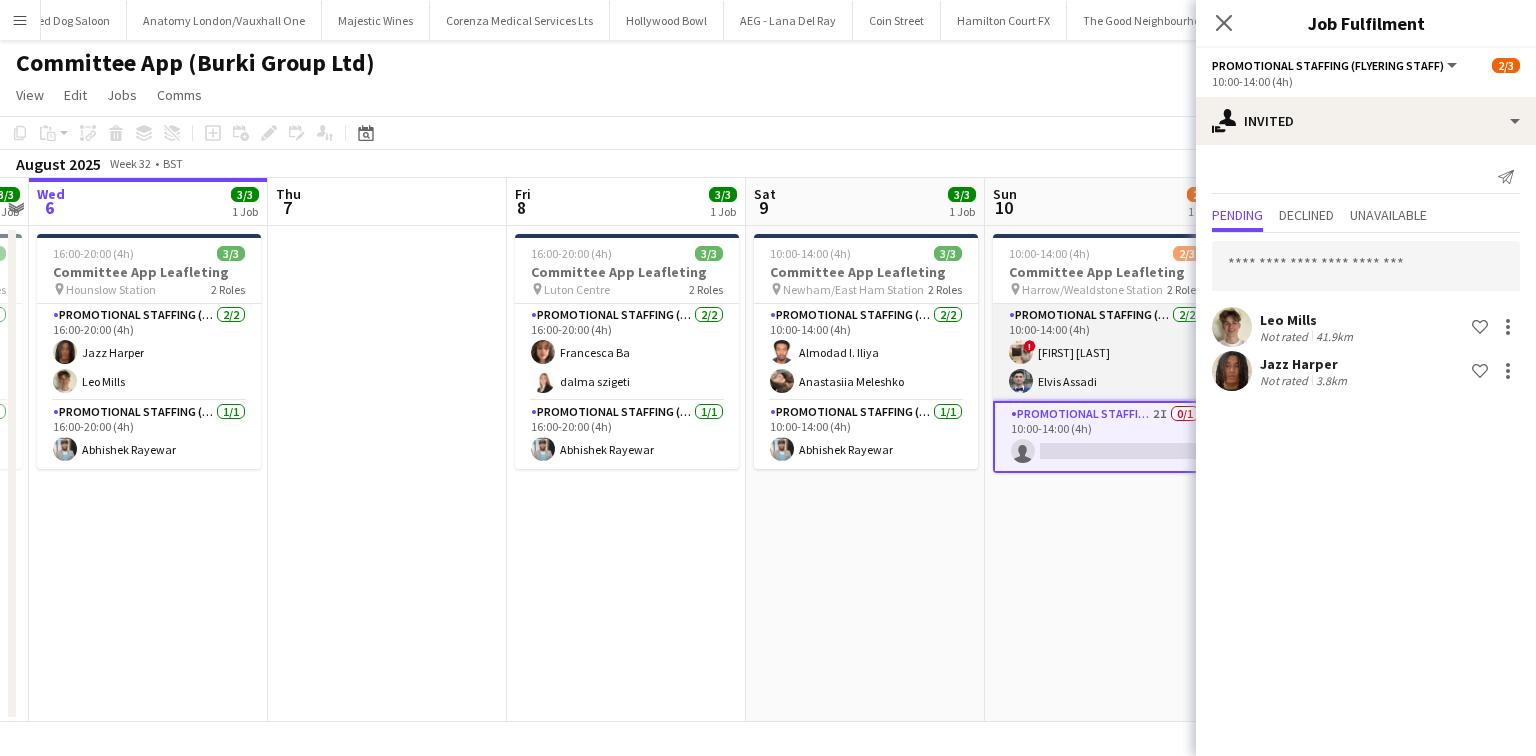 click on "Promotional Staffing (Flyering Staff)   2/2   10:00-14:00 (4h)
! [FIRST] [LAST] [FIRST] [LAST]" at bounding box center (1105, 352) 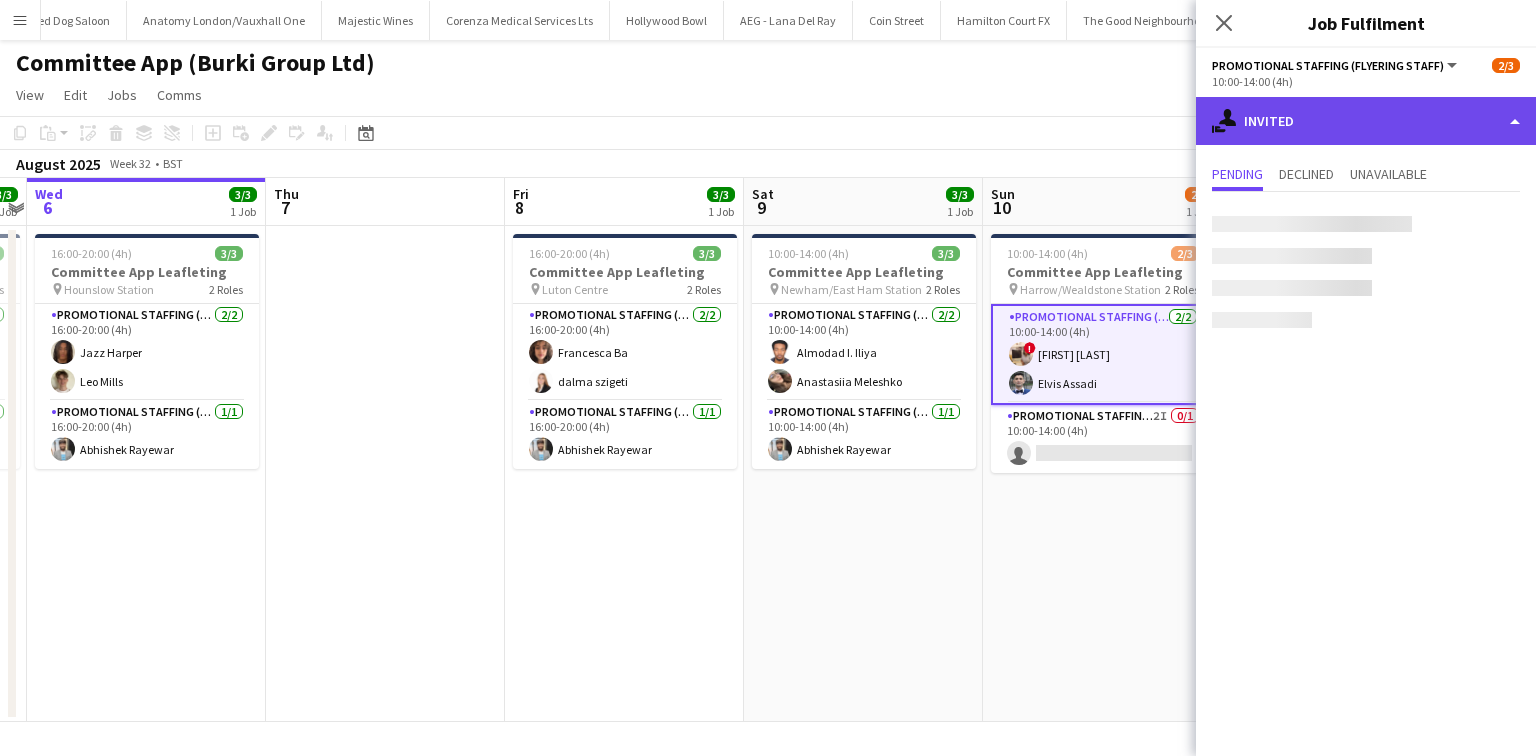 click on "single-neutral-actions-share-1
Invited" 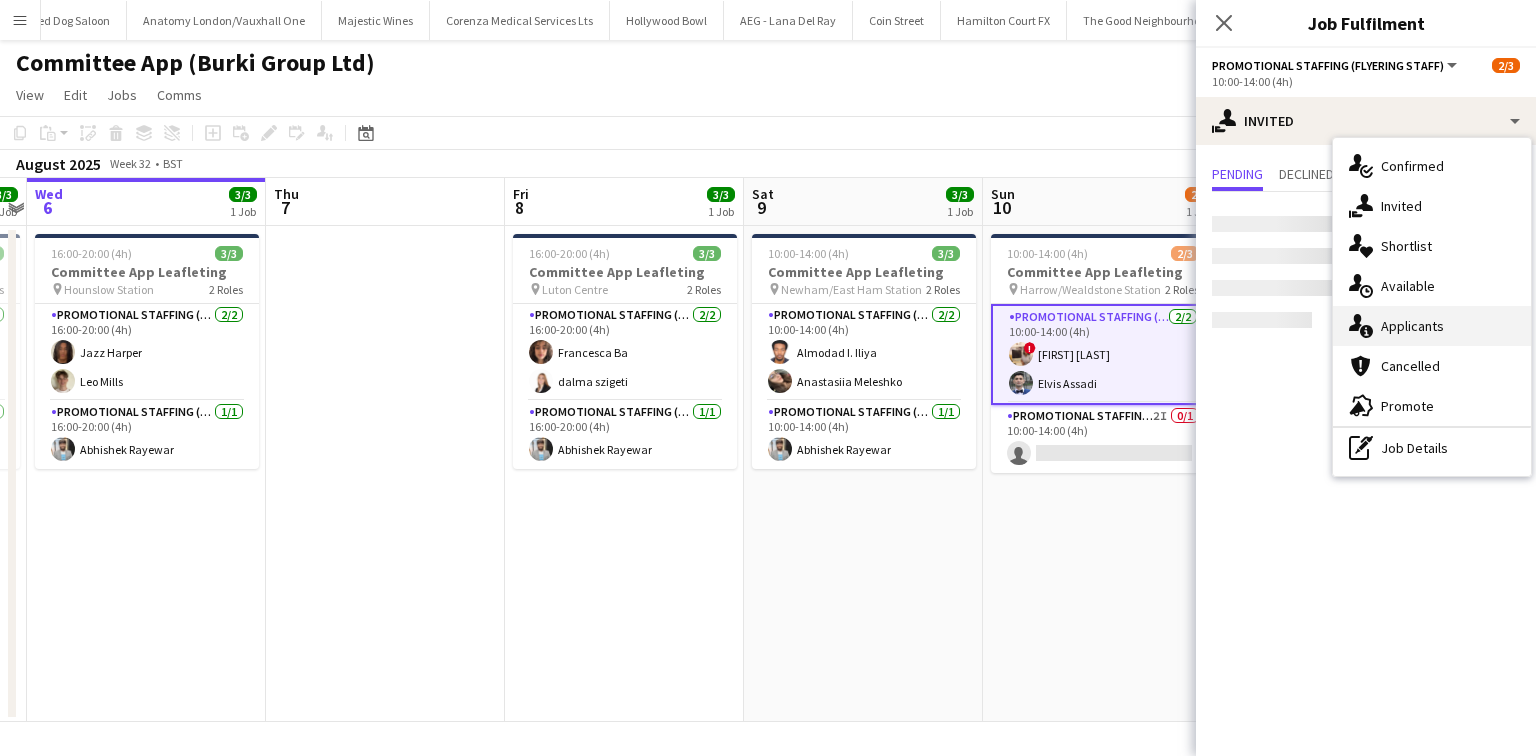 click on "single-neutral-actions-information
Applicants" at bounding box center (1432, 326) 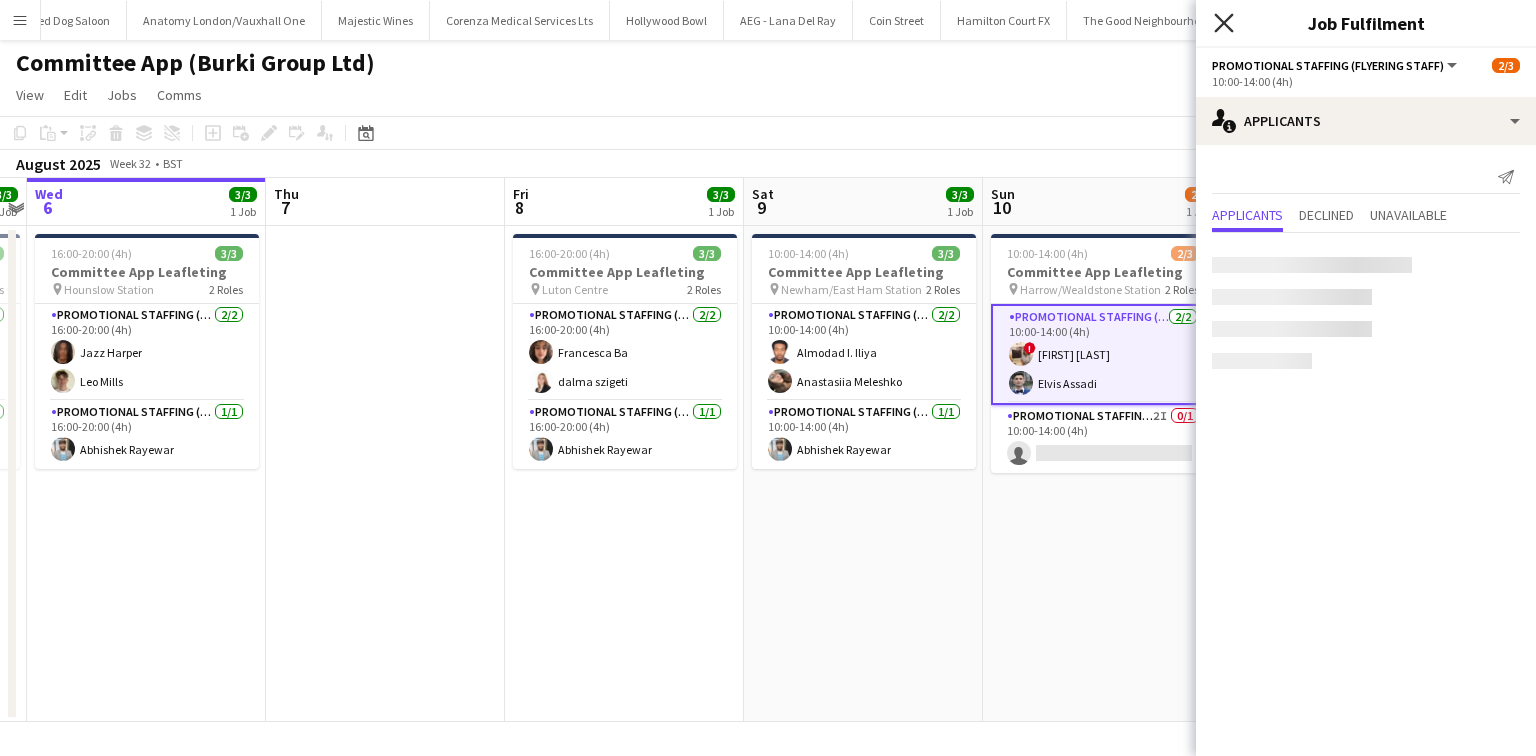 click on "Close pop-in" 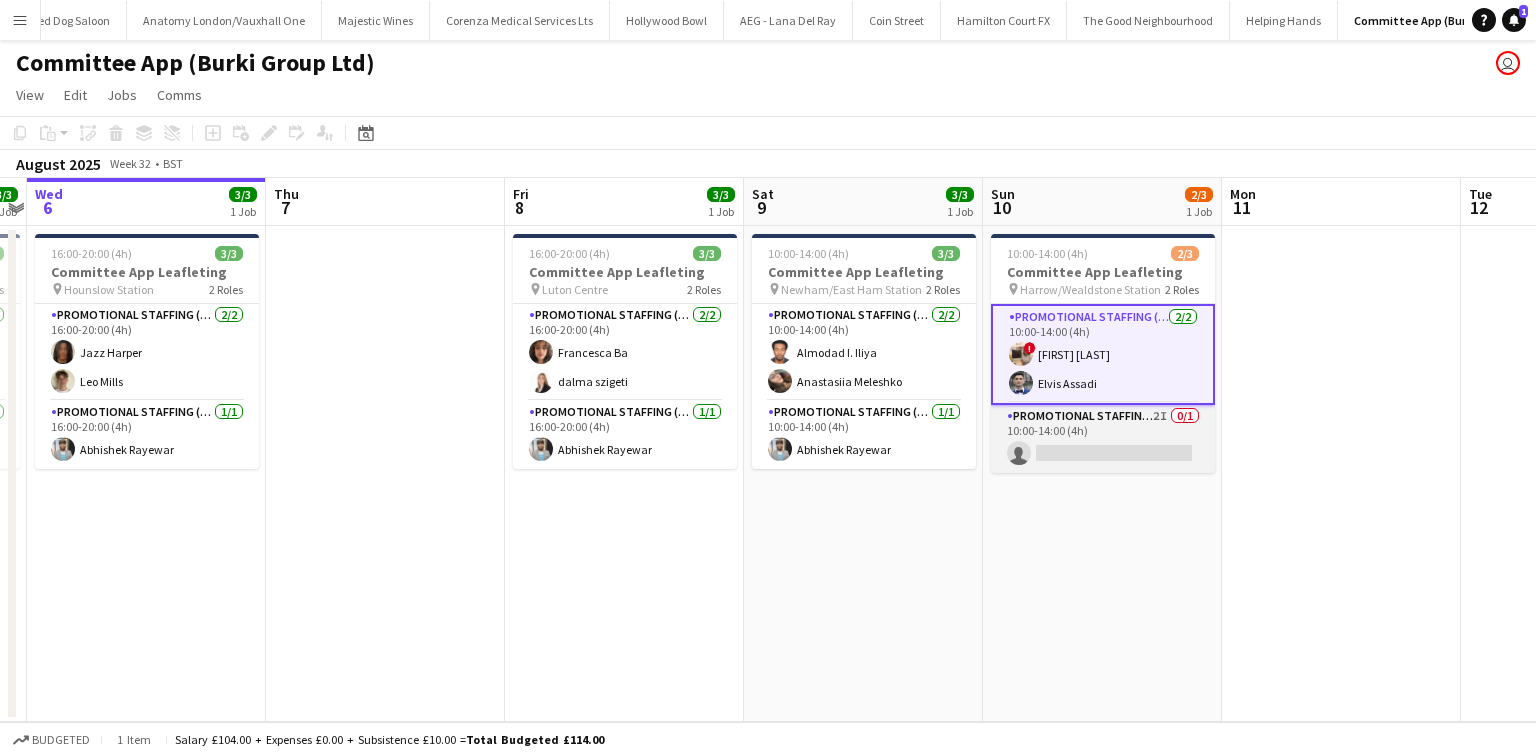 click on "Promotional Staffing (Flyering Staff)   2I   0/1   10:00-14:00 (4h)
single-neutral-actions" at bounding box center [1103, 439] 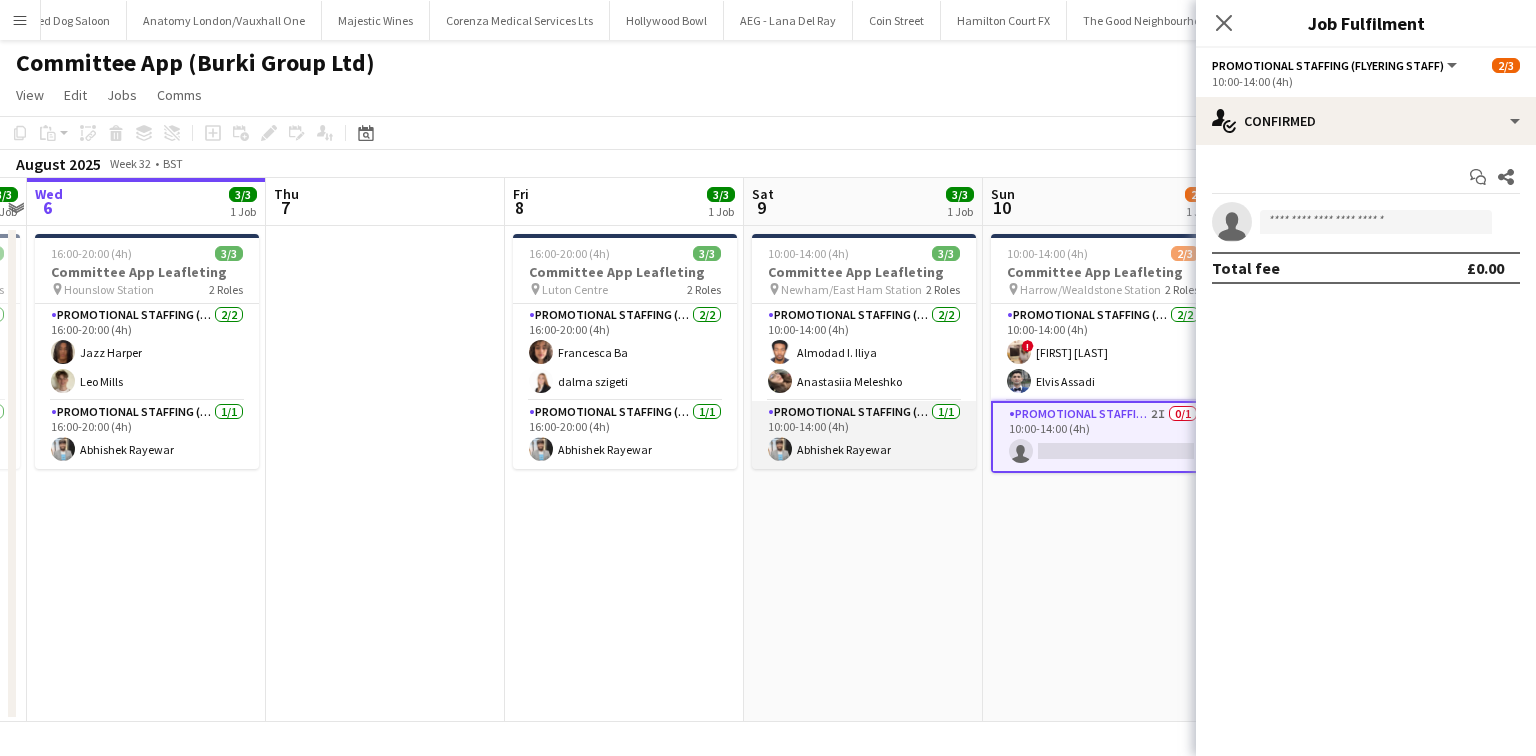click on "Promotional Staffing (Flyering Staff)   1/1   10:00-14:00 (4h)
Abhishek Rayewar" at bounding box center (864, 435) 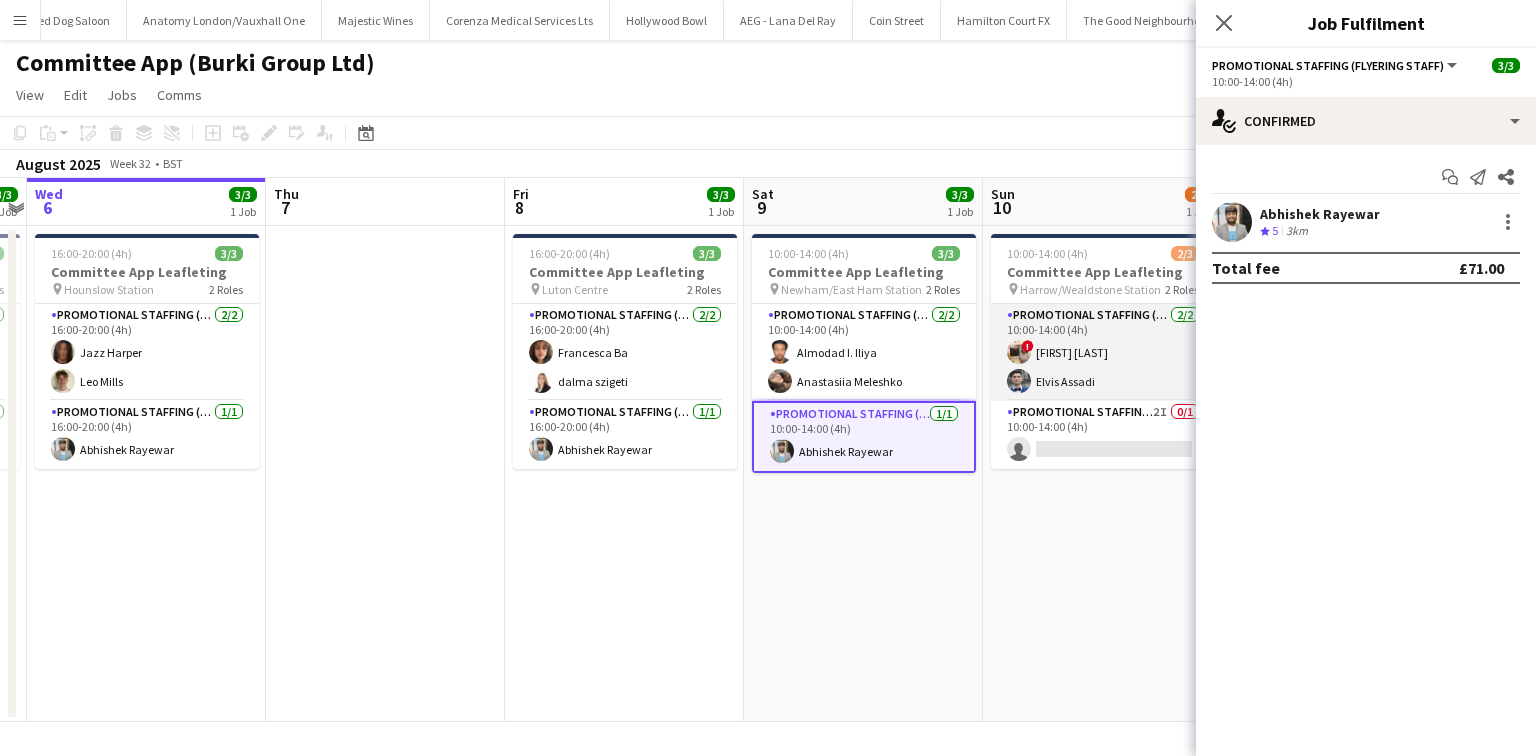 click on "Promotional Staffing (Flyering Staff)   2/2   10:00-14:00 (4h)
! Annie Dan Elvis Assadi" at bounding box center [1103, 352] 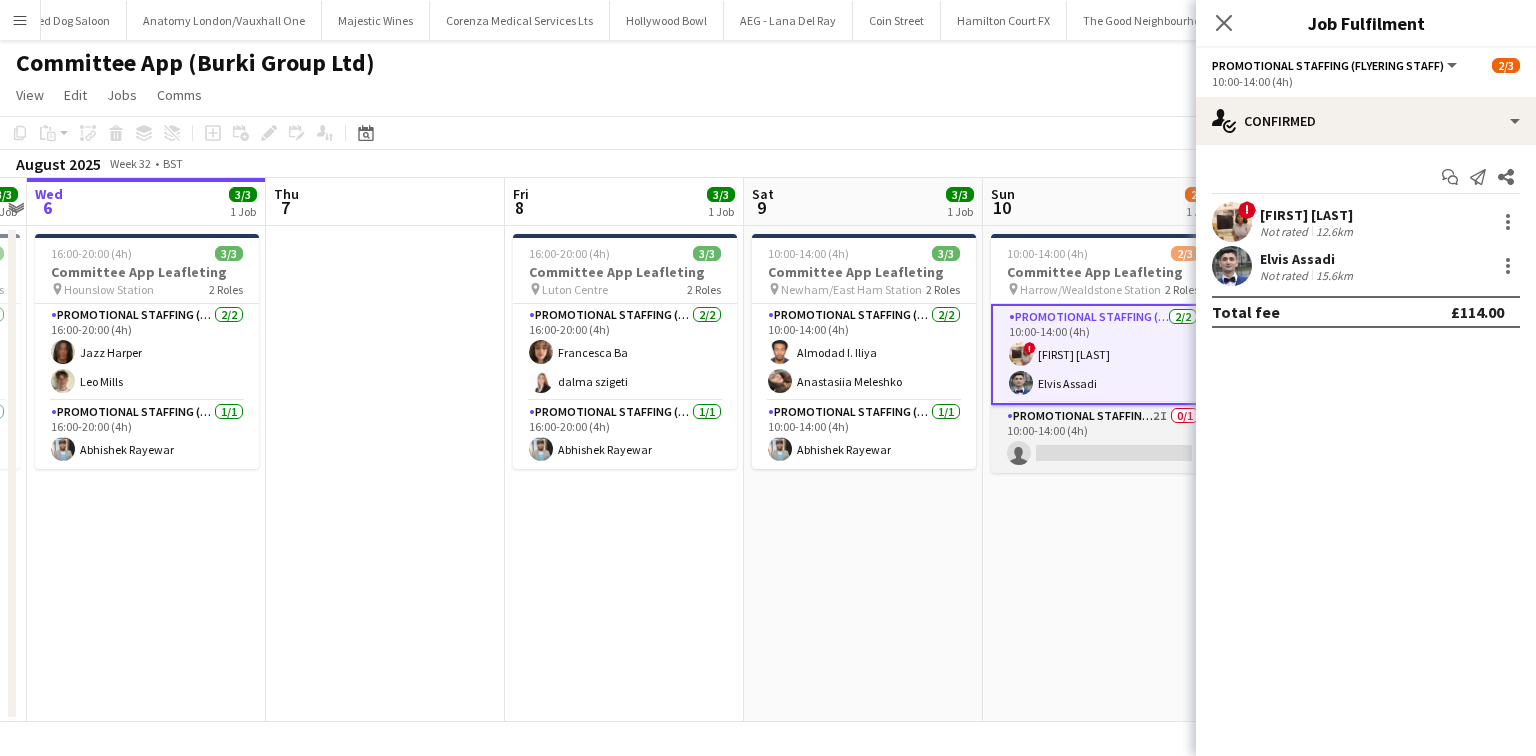 click on "Promotional Staffing (Flyering Staff)   2I   0/1   10:00-14:00 (4h)
single-neutral-actions" at bounding box center [1103, 439] 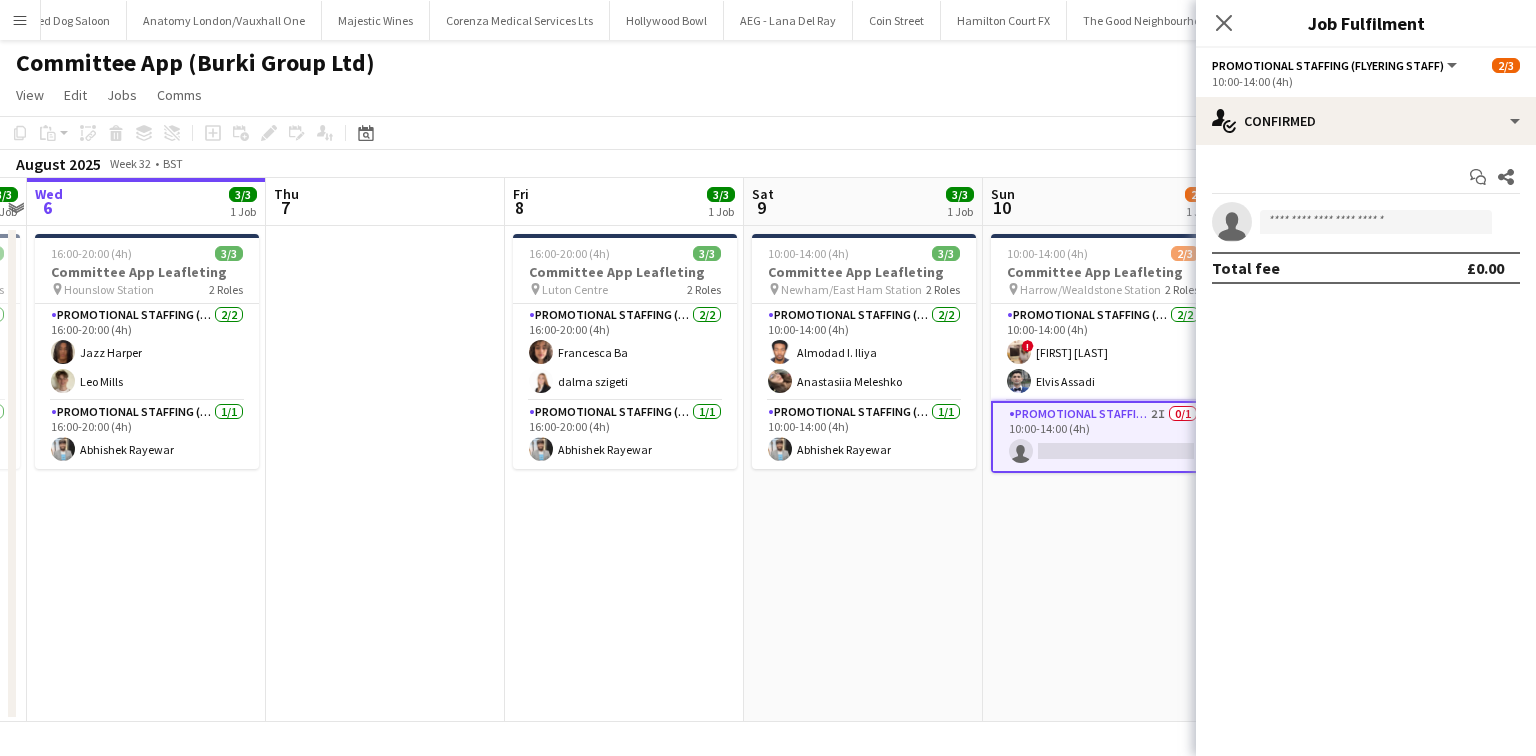 click on "Close pop-in" 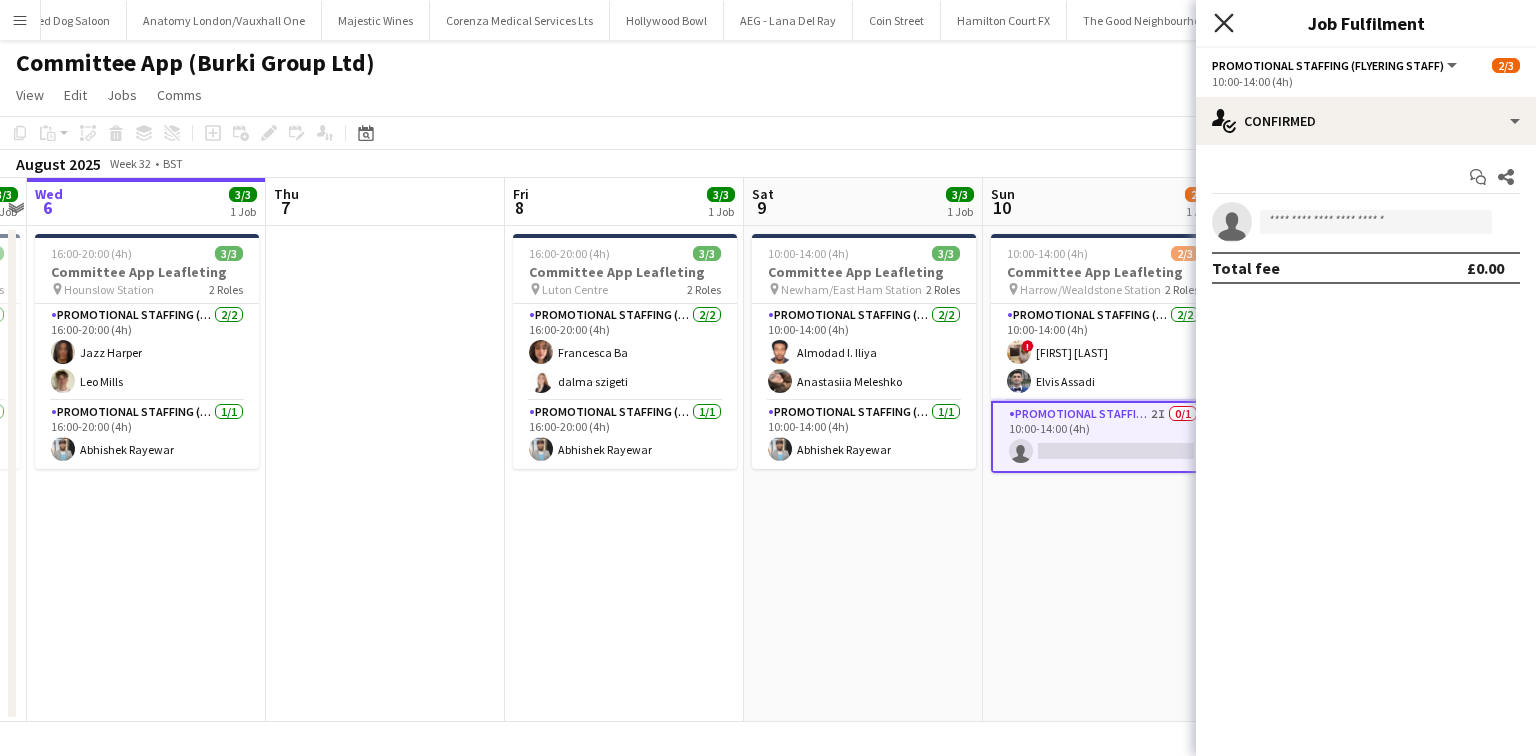 click 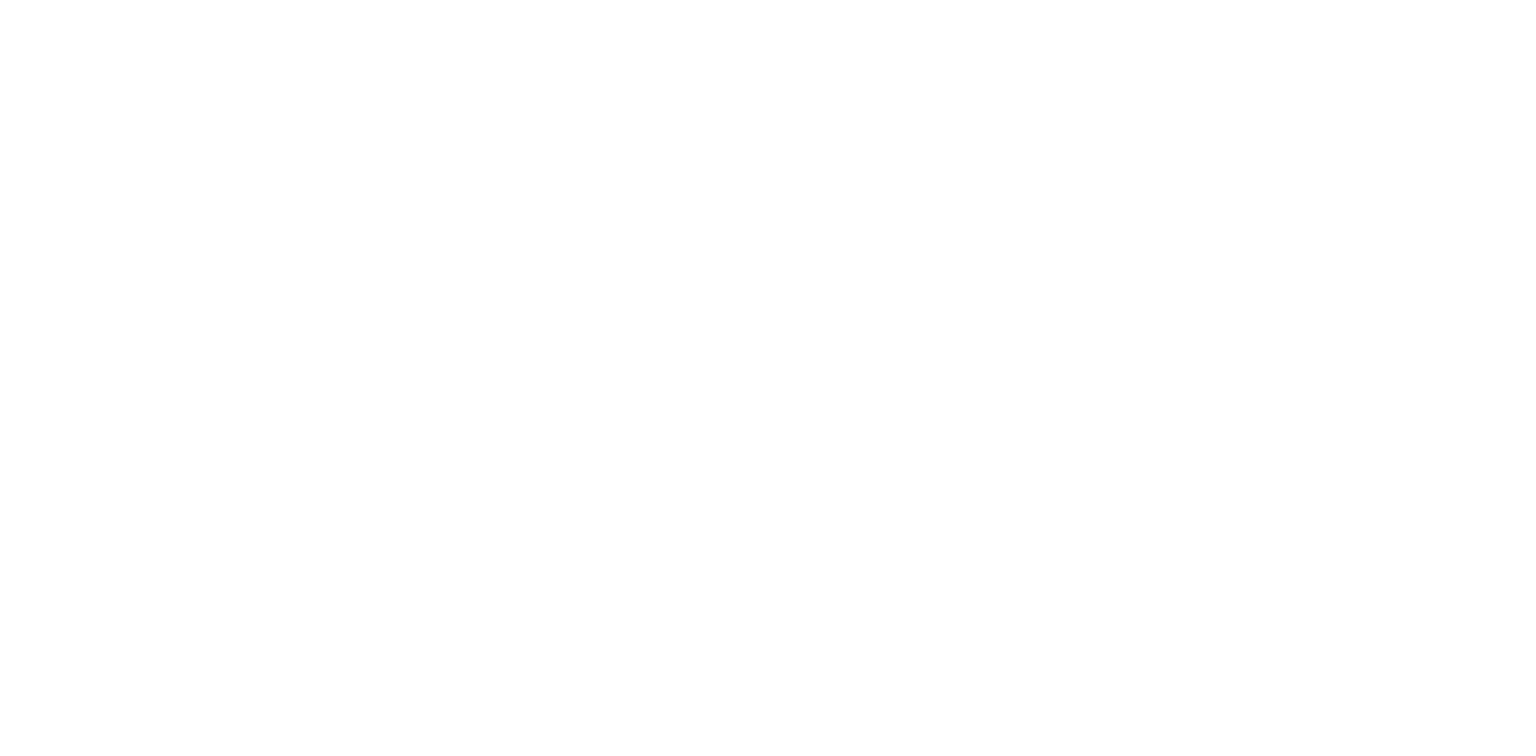 scroll, scrollTop: 0, scrollLeft: 0, axis: both 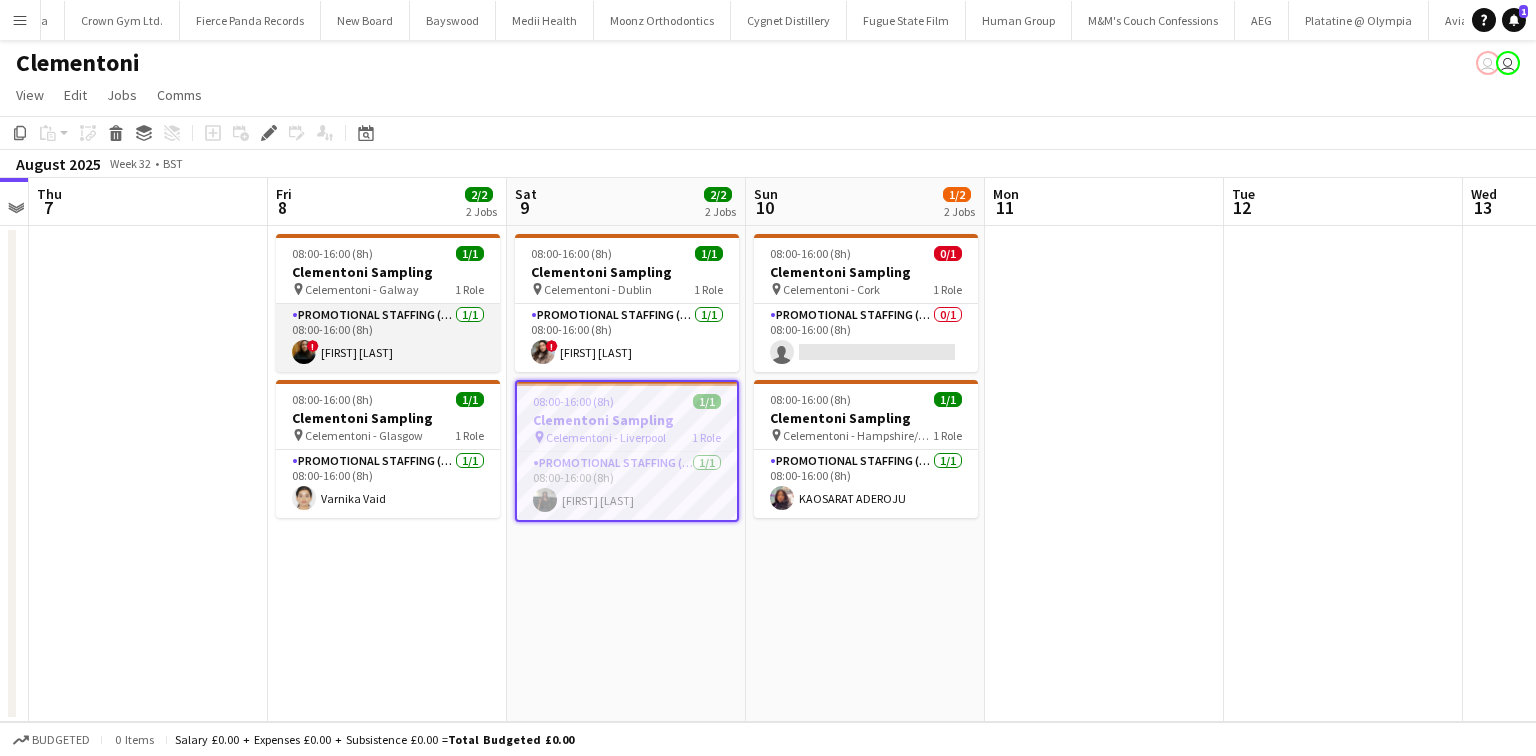 click on "Promotional Staffing (Brand Ambassadors)   1/1   08:00-16:00 (8h)
! [FIRST] [LAST]" at bounding box center (388, 338) 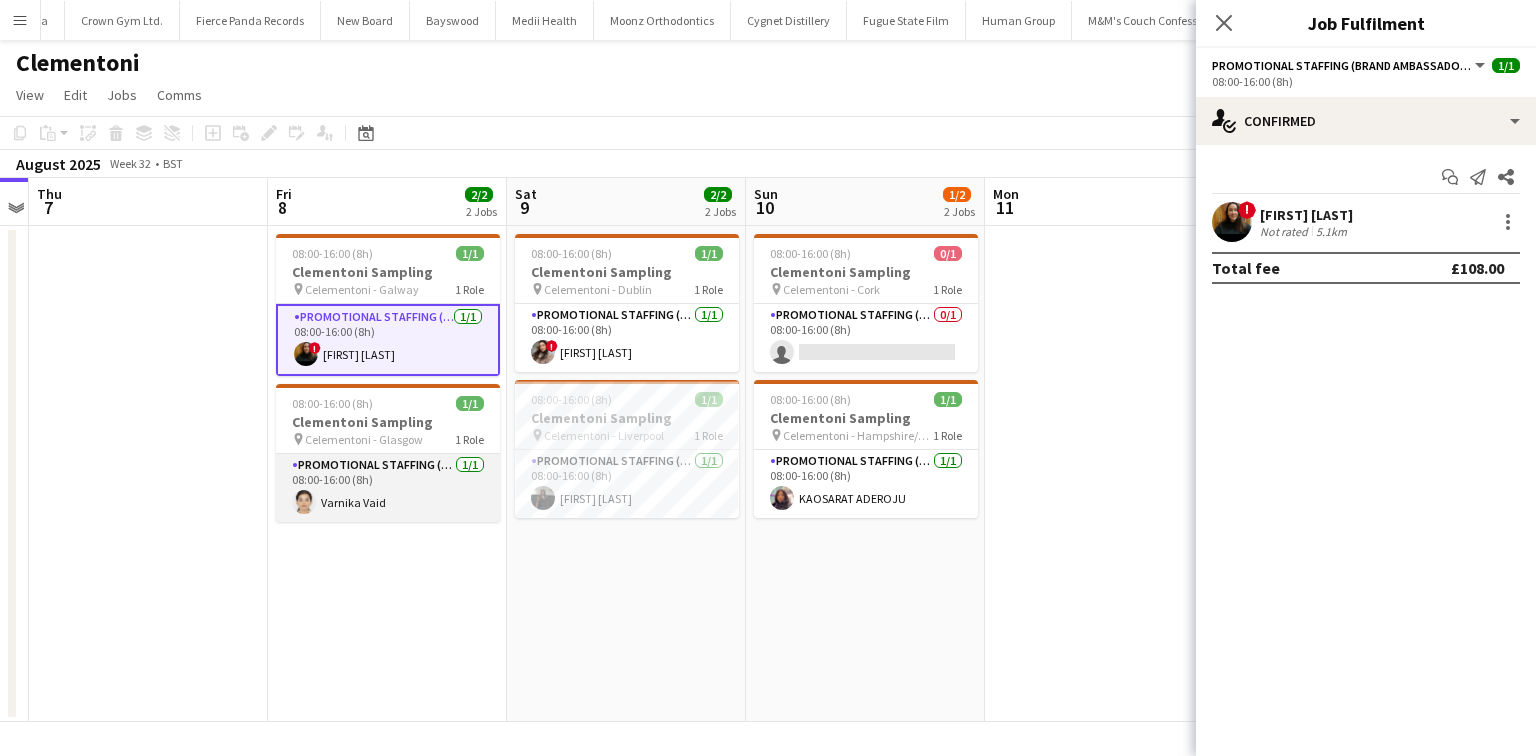 click on "Promotional Staffing (Brand Ambassadors)   1/1   08:00-16:00 (8h)
[FIRST] [LAST]" at bounding box center (388, 488) 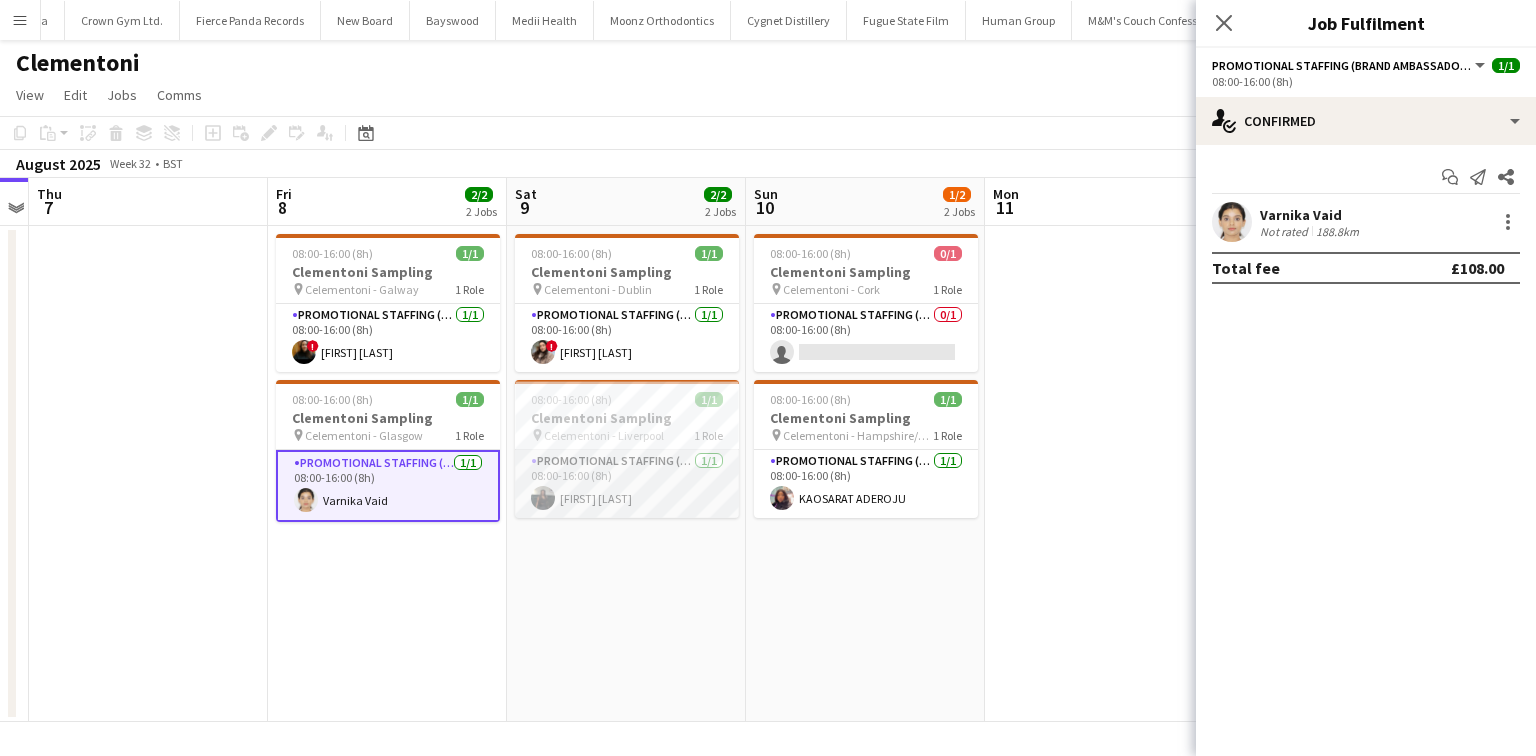 click on "Promotional Staffing (Brand Ambassadors)   1/1   08:00-16:00 (8h)
[FIRST] [LAST]" at bounding box center (627, 484) 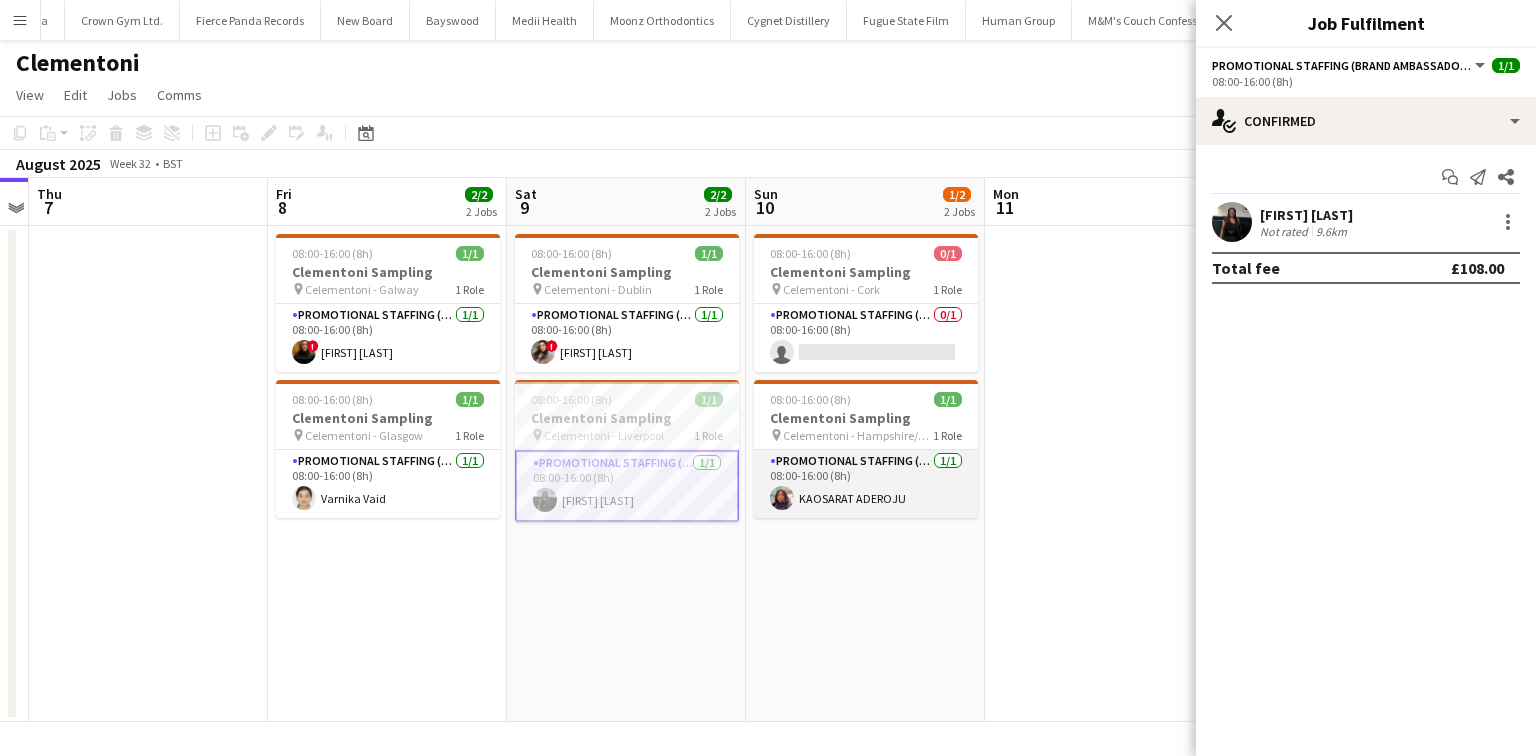 click on "Promotional Staffing (Brand Ambassadors)   1/1   08:00-16:00 (8h)
KAOSARAT ADEROJU" at bounding box center [866, 484] 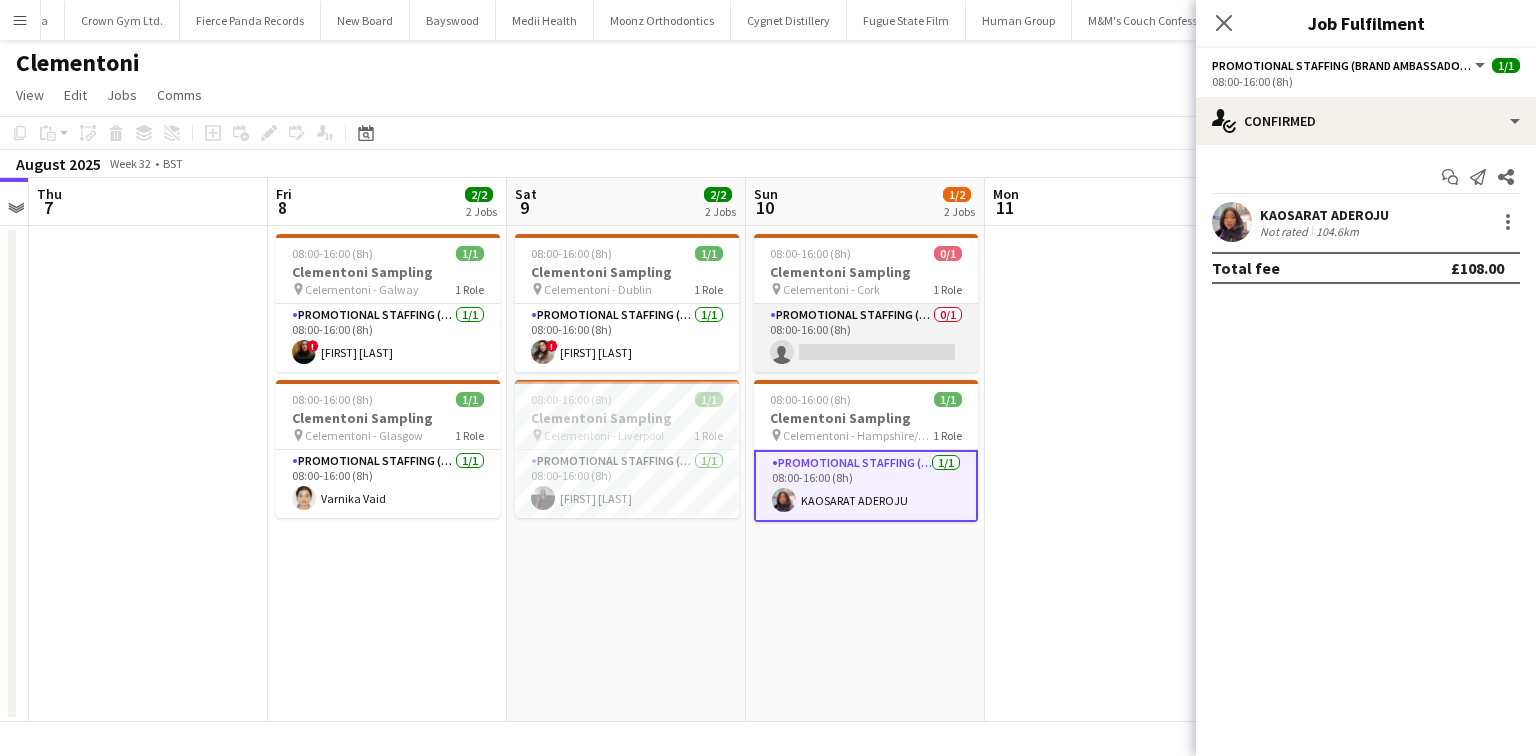 click on "Promotional Staffing (Brand Ambassadors)   0/1   08:00-16:00 (8h)
single-neutral-actions" at bounding box center (866, 338) 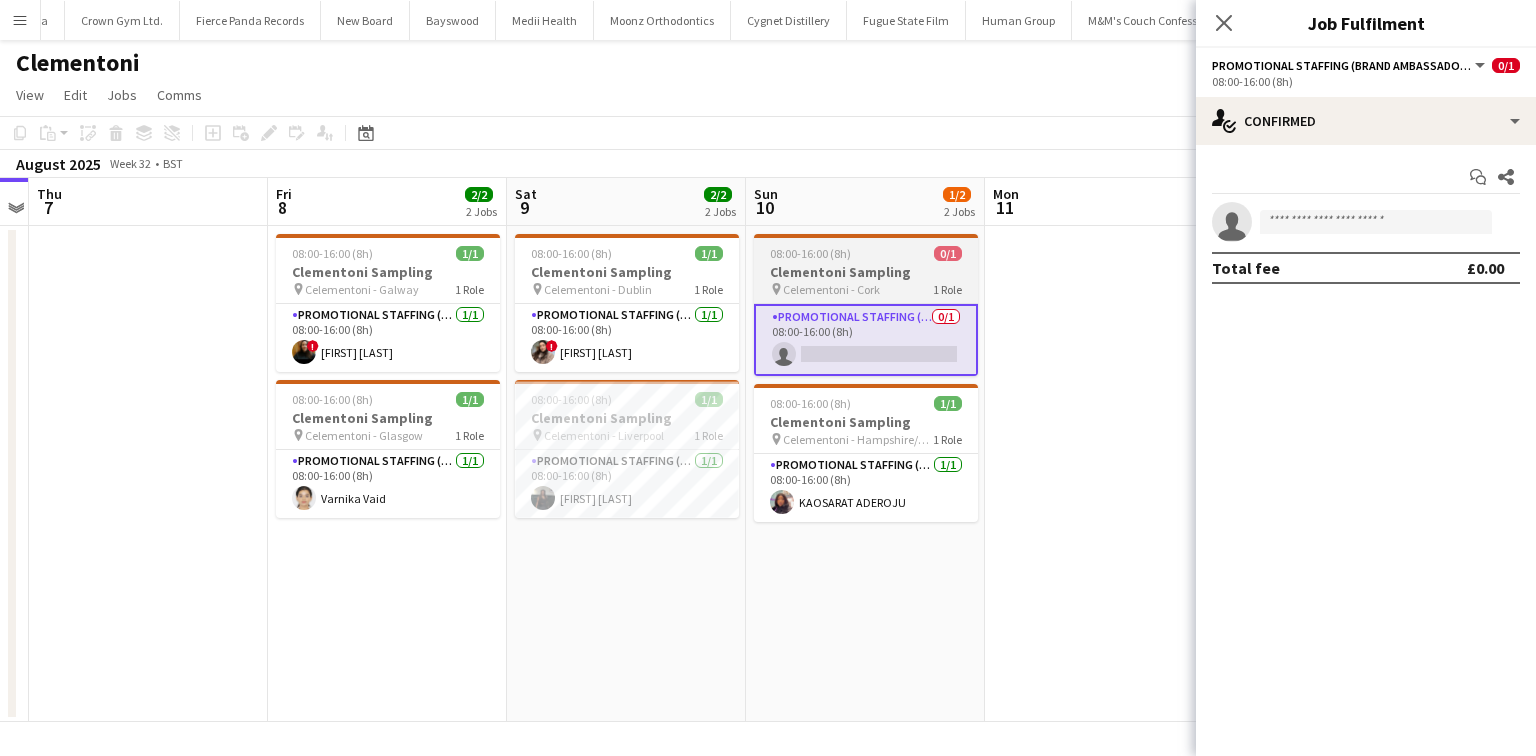 click on "Clementoni Sampling" at bounding box center [866, 272] 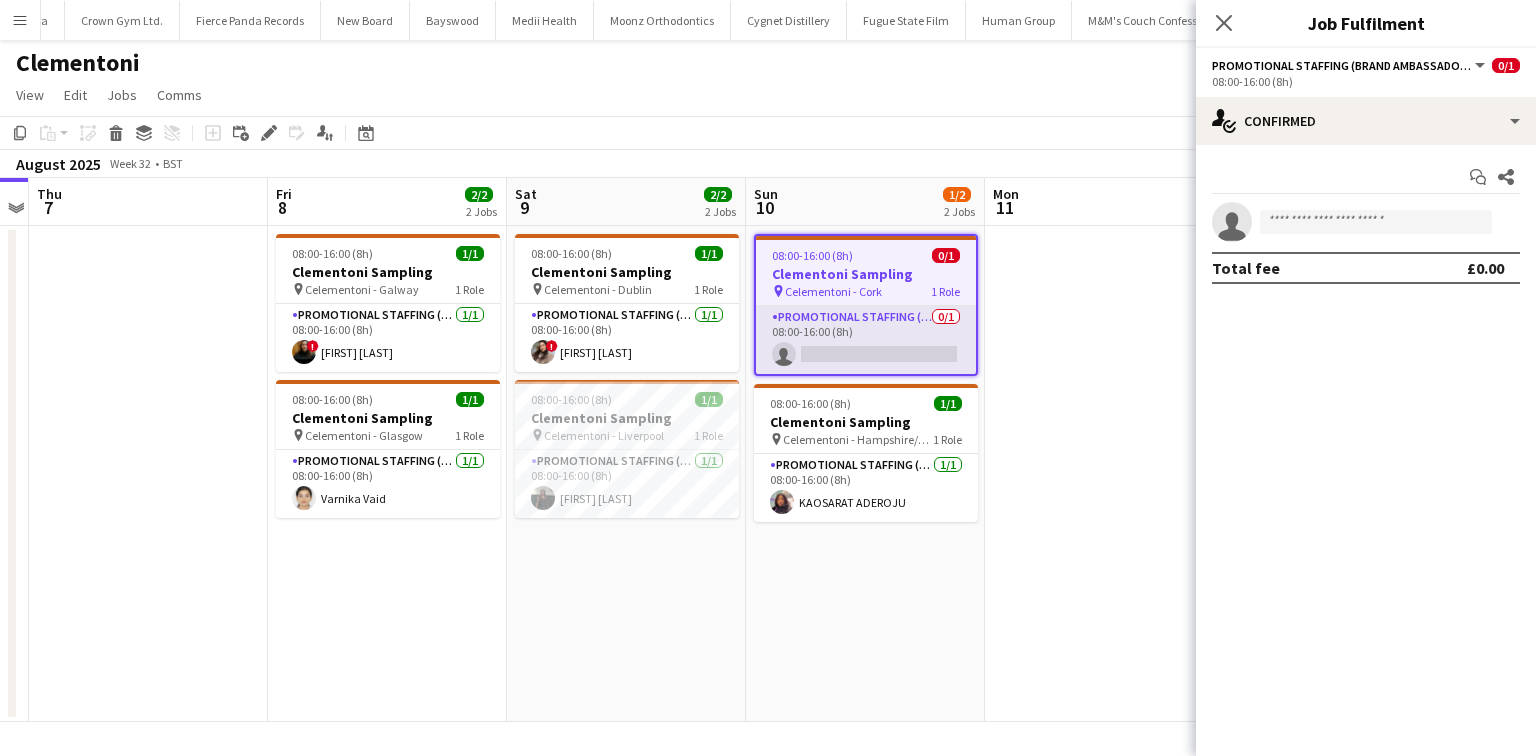 click on "Promotional Staffing (Brand Ambassadors)   0/1   08:00-16:00 (8h)
single-neutral-actions" at bounding box center [866, 340] 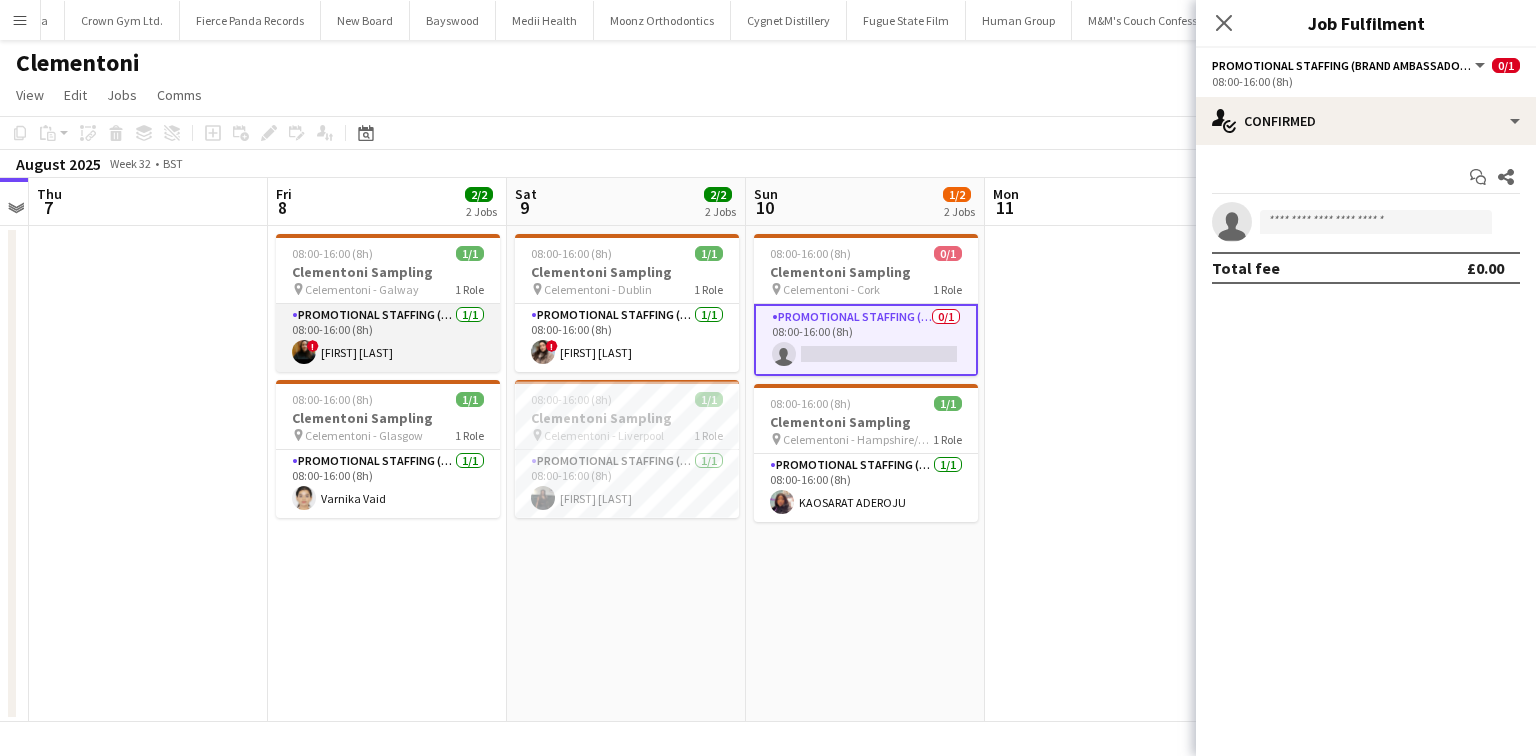 click on "Promotional Staffing (Brand Ambassadors)   1/1   08:00-16:00 (8h)
! [FIRST] [LAST]" at bounding box center (388, 338) 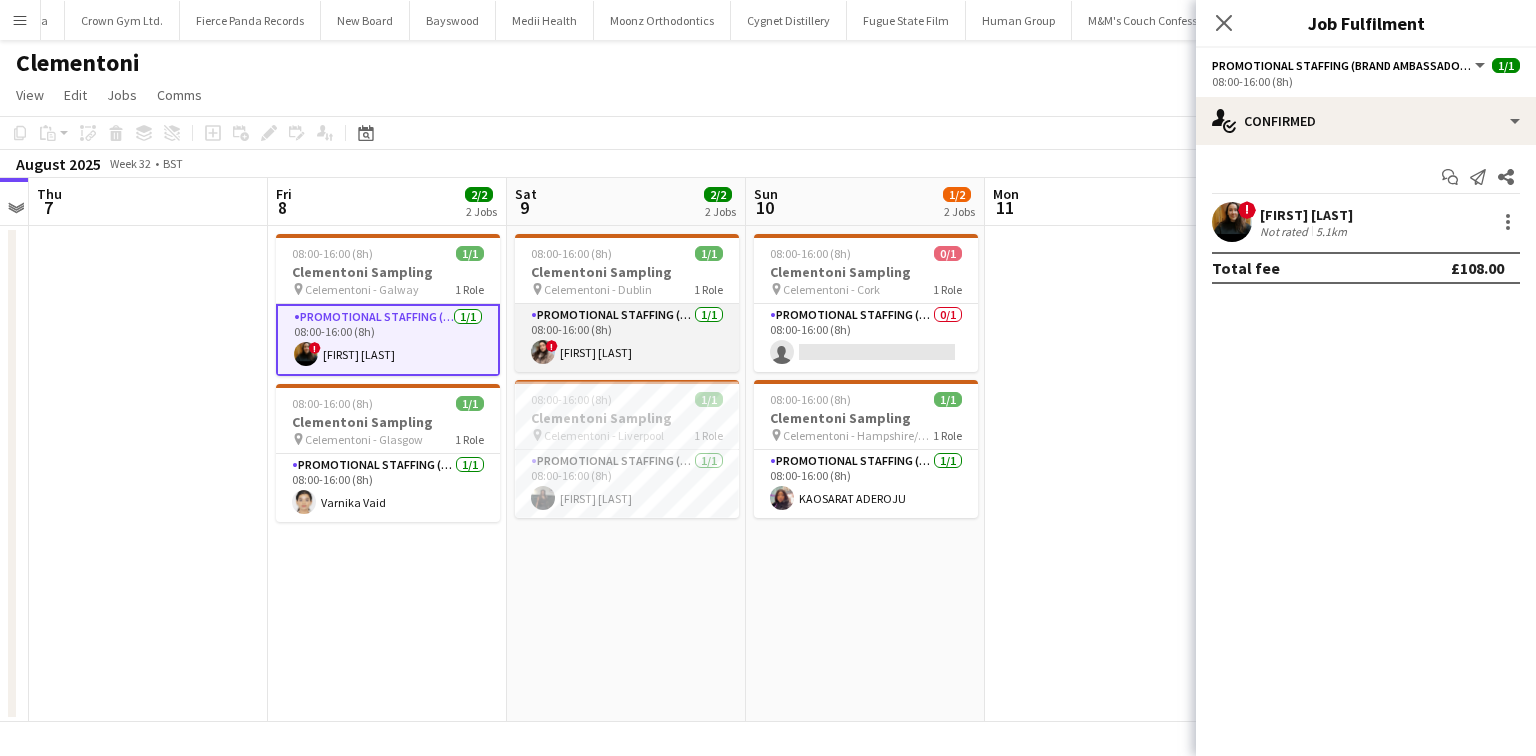 click on "Promotional Staffing (Brand Ambassadors)   1/1   08:00-16:00 (8h)
! [FIRST] [LAST]" at bounding box center (627, 338) 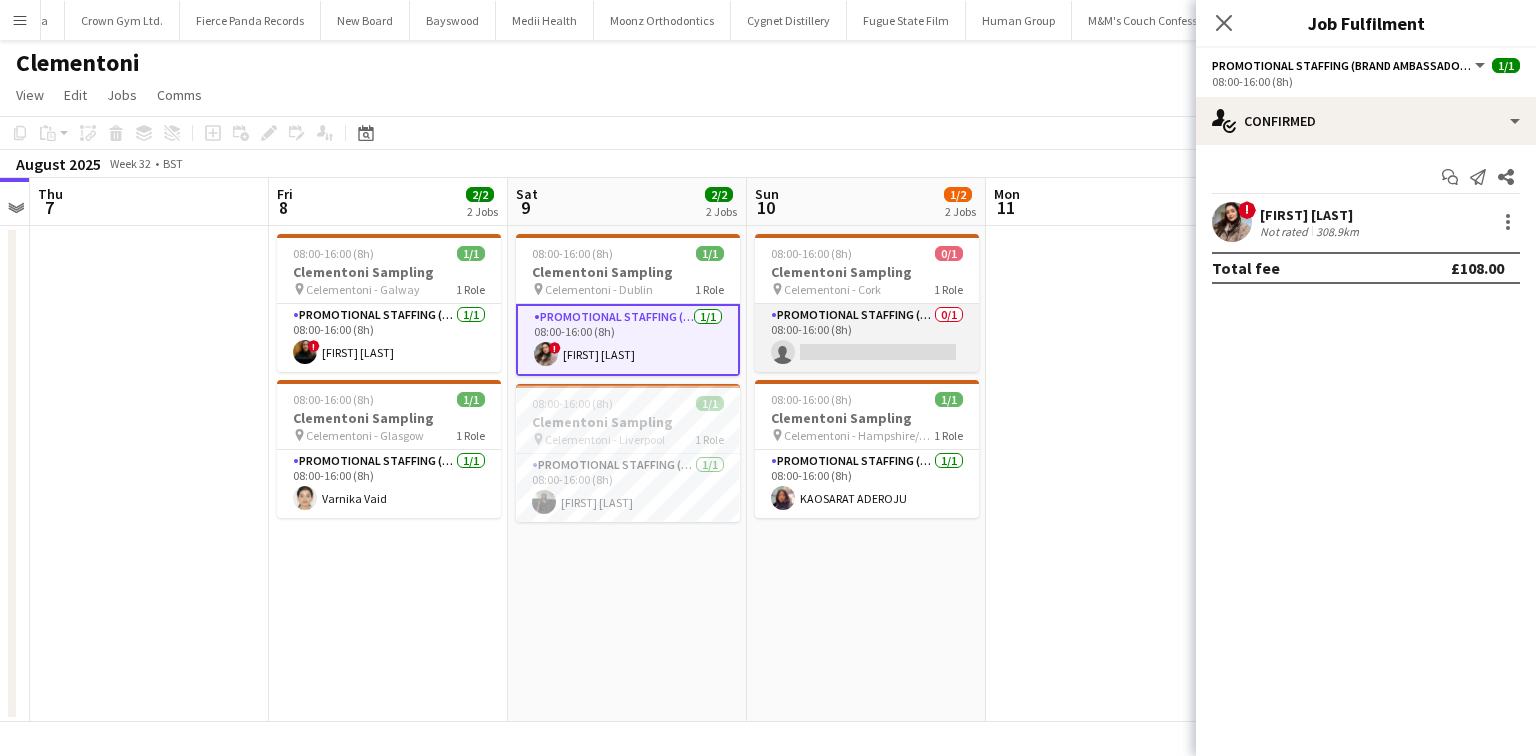 scroll, scrollTop: 0, scrollLeft: 686, axis: horizontal 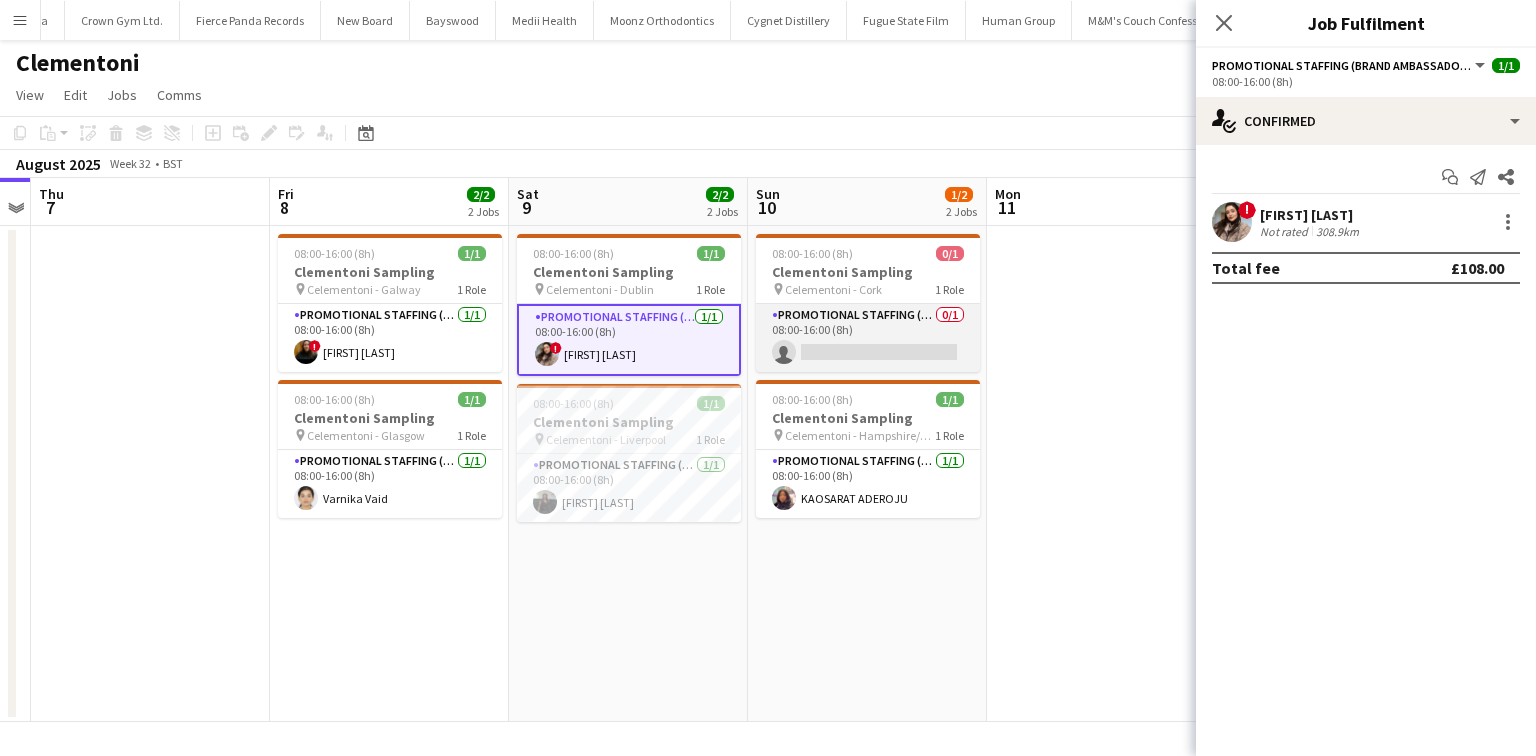 click on "Promotional Staffing (Brand Ambassadors)   0/1   08:00-16:00 (8h)
single-neutral-actions" at bounding box center (868, 338) 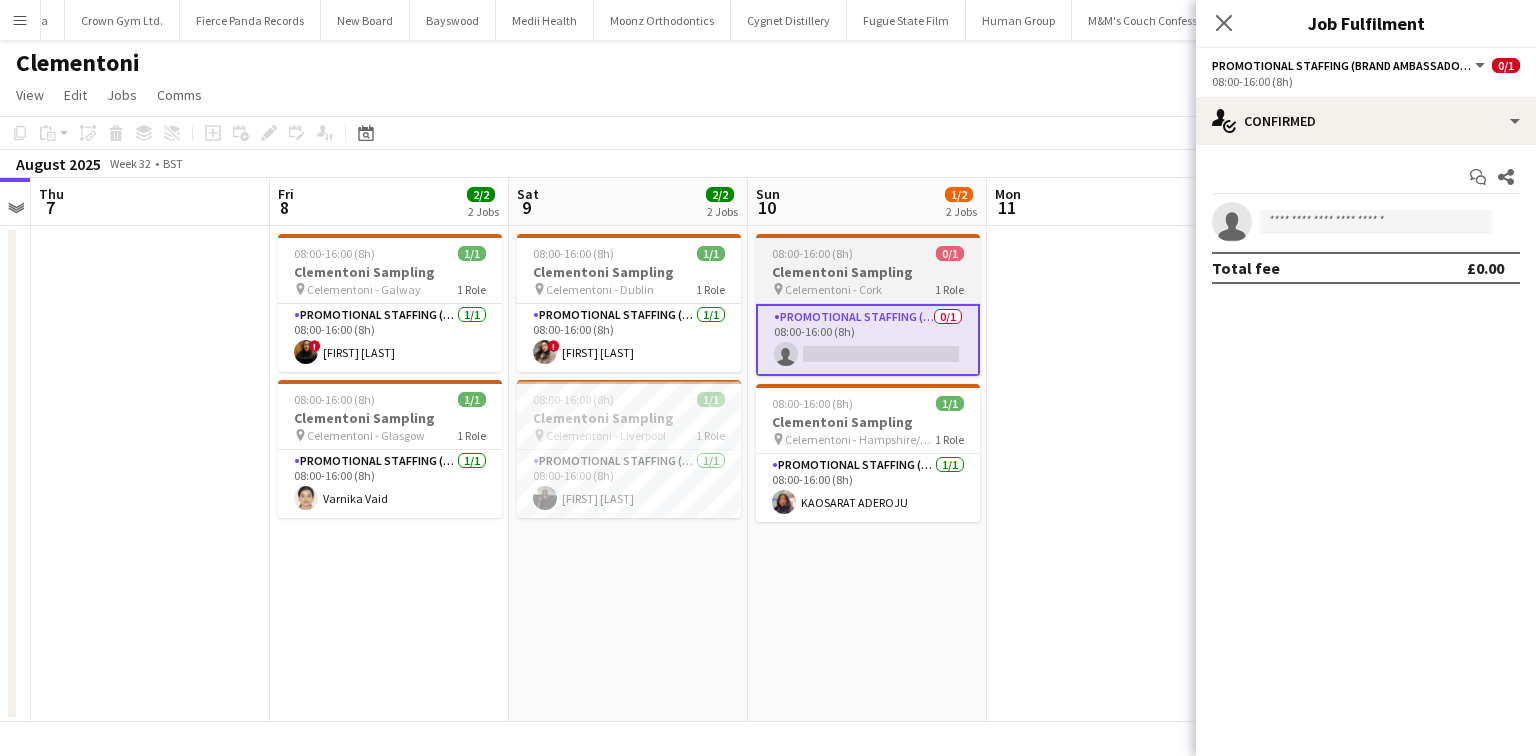 click on "Celementoni - Cork" at bounding box center (833, 289) 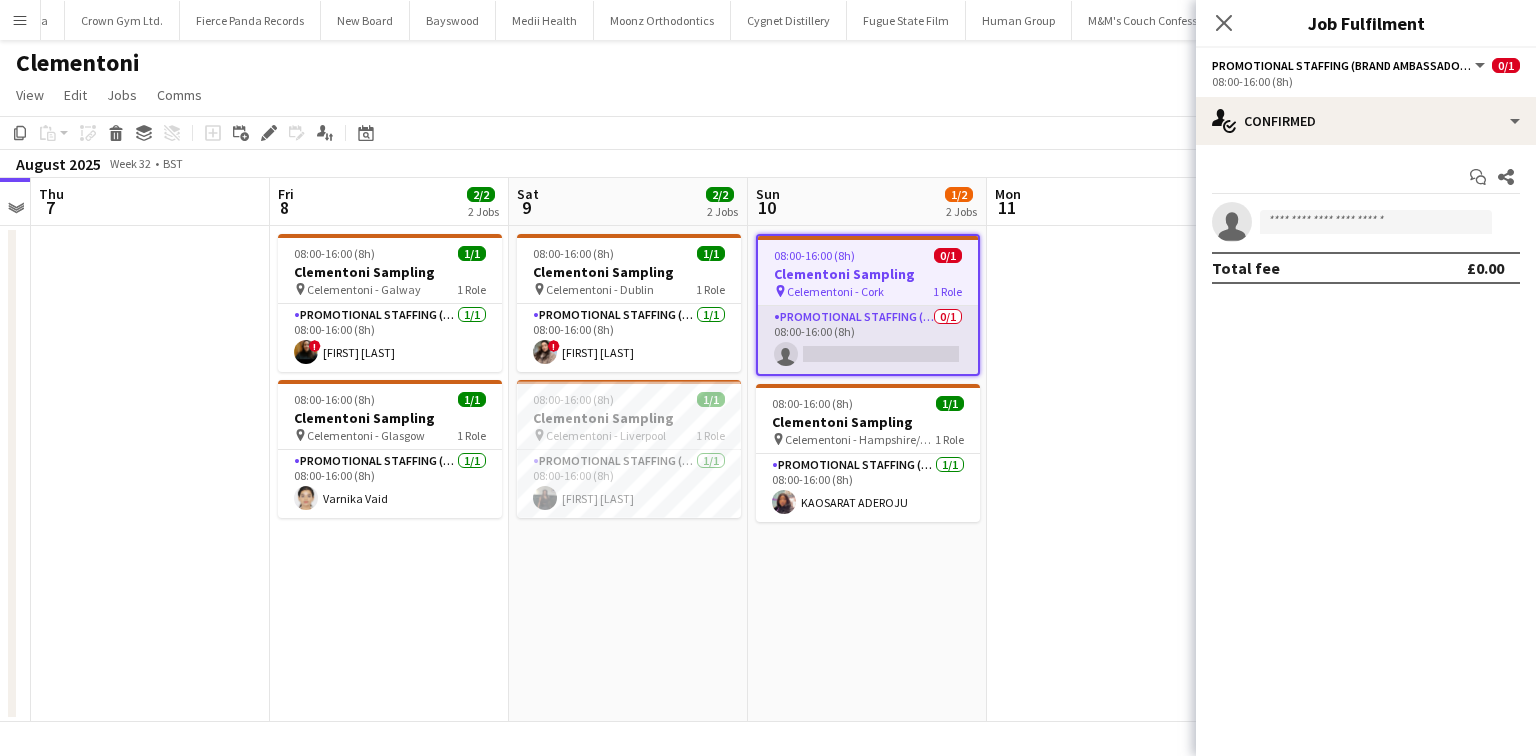 click on "Promotional Staffing (Brand Ambassadors)   0/1   08:00-16:00 (8h)
single-neutral-actions" at bounding box center (868, 340) 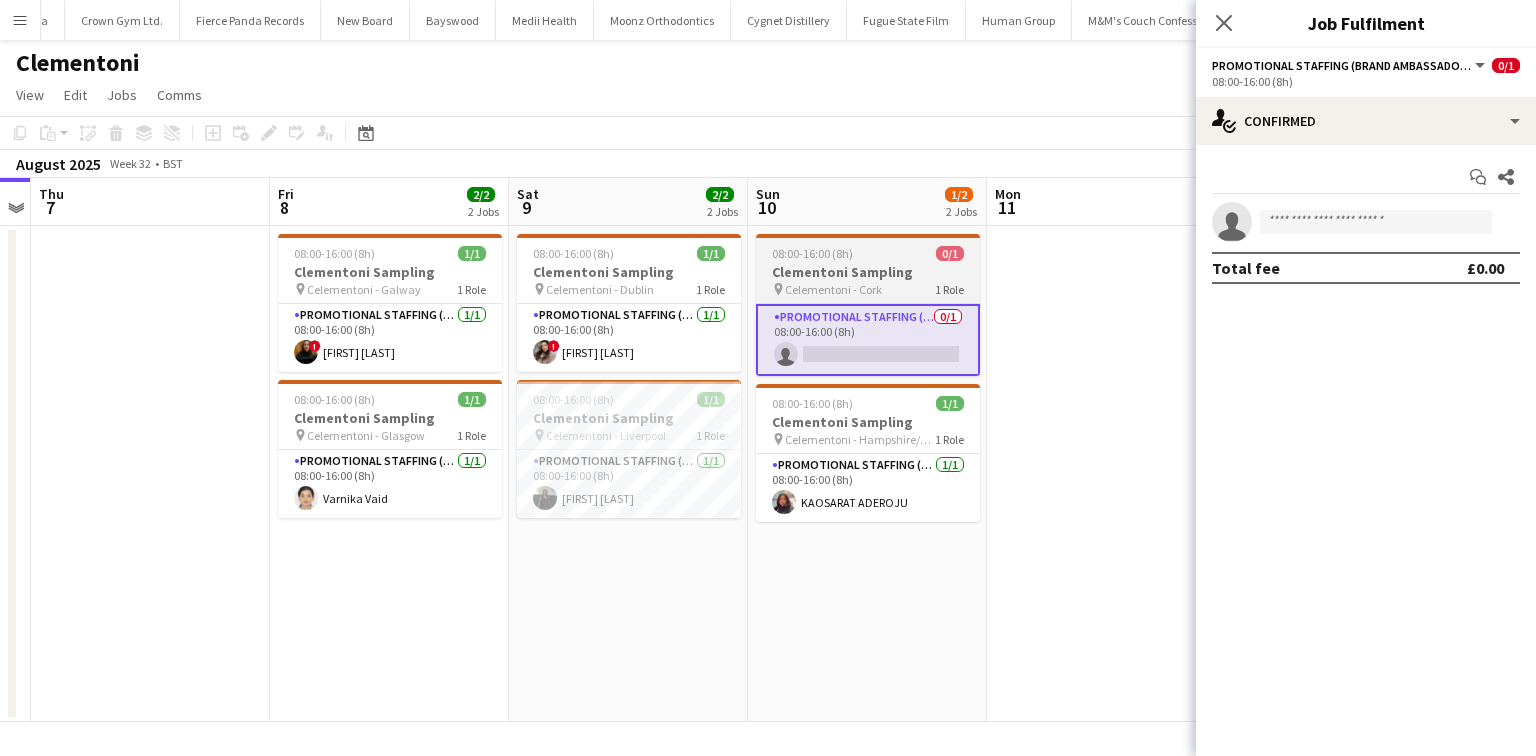 click on "pin" 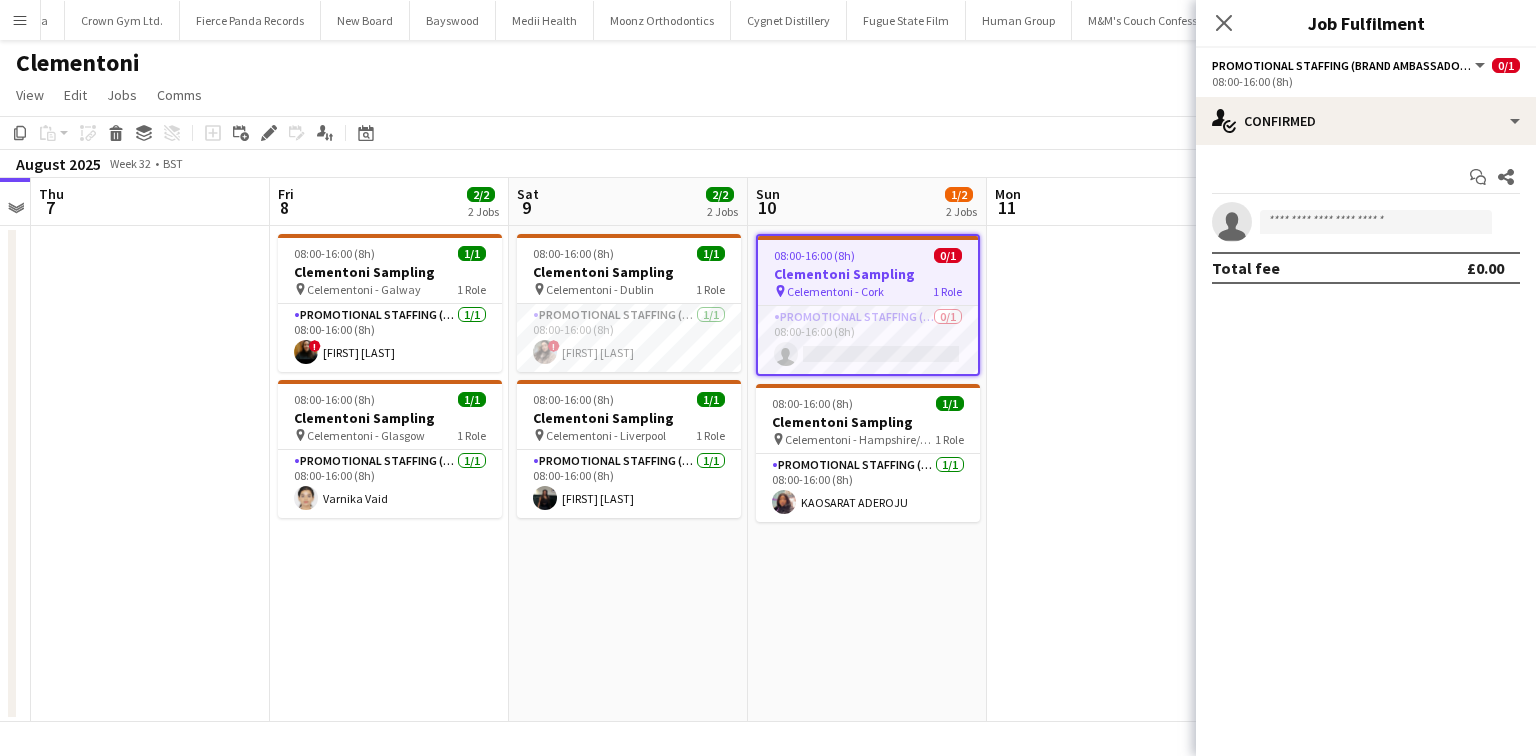click on "Menu" at bounding box center (20, 20) 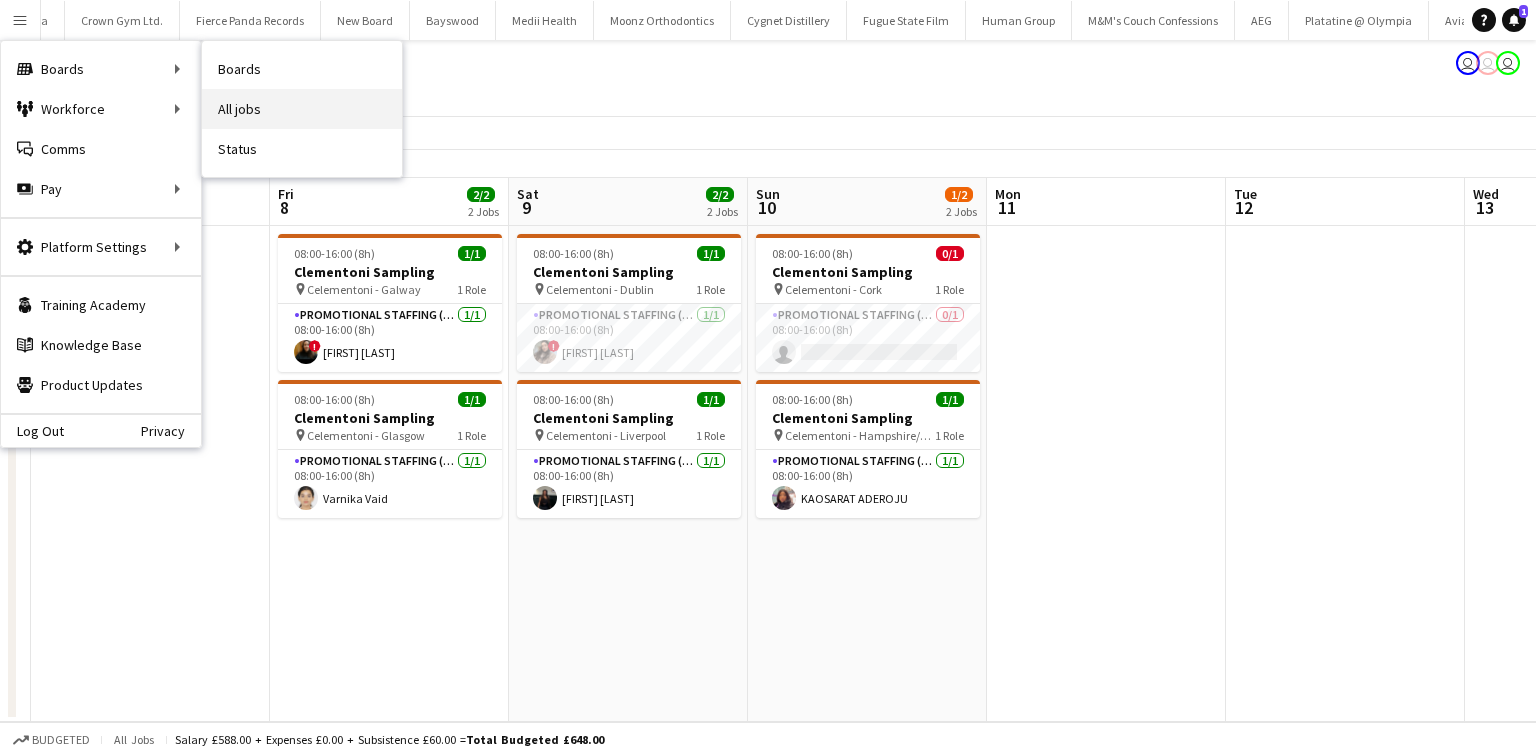 click on "All jobs" at bounding box center (302, 109) 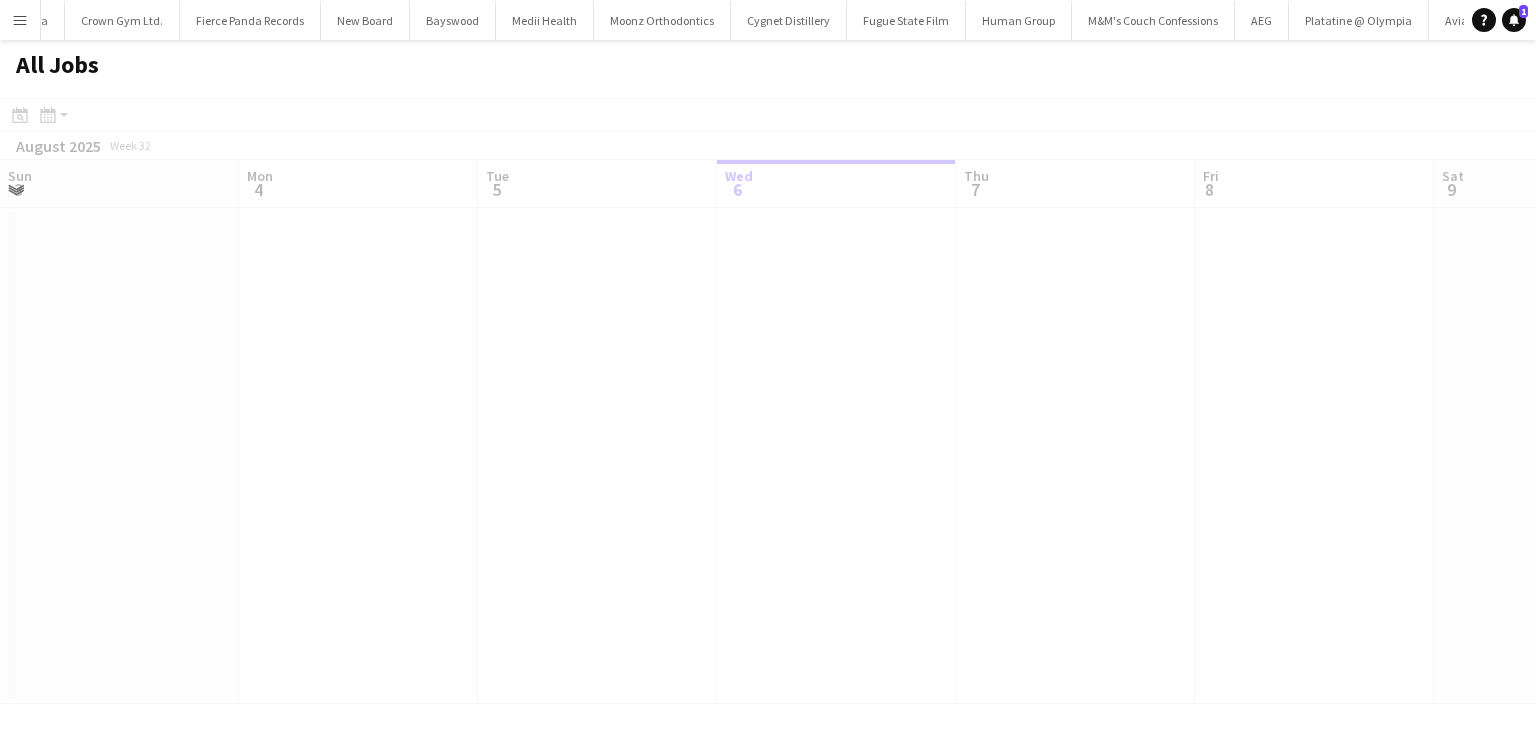scroll, scrollTop: 0, scrollLeft: 478, axis: horizontal 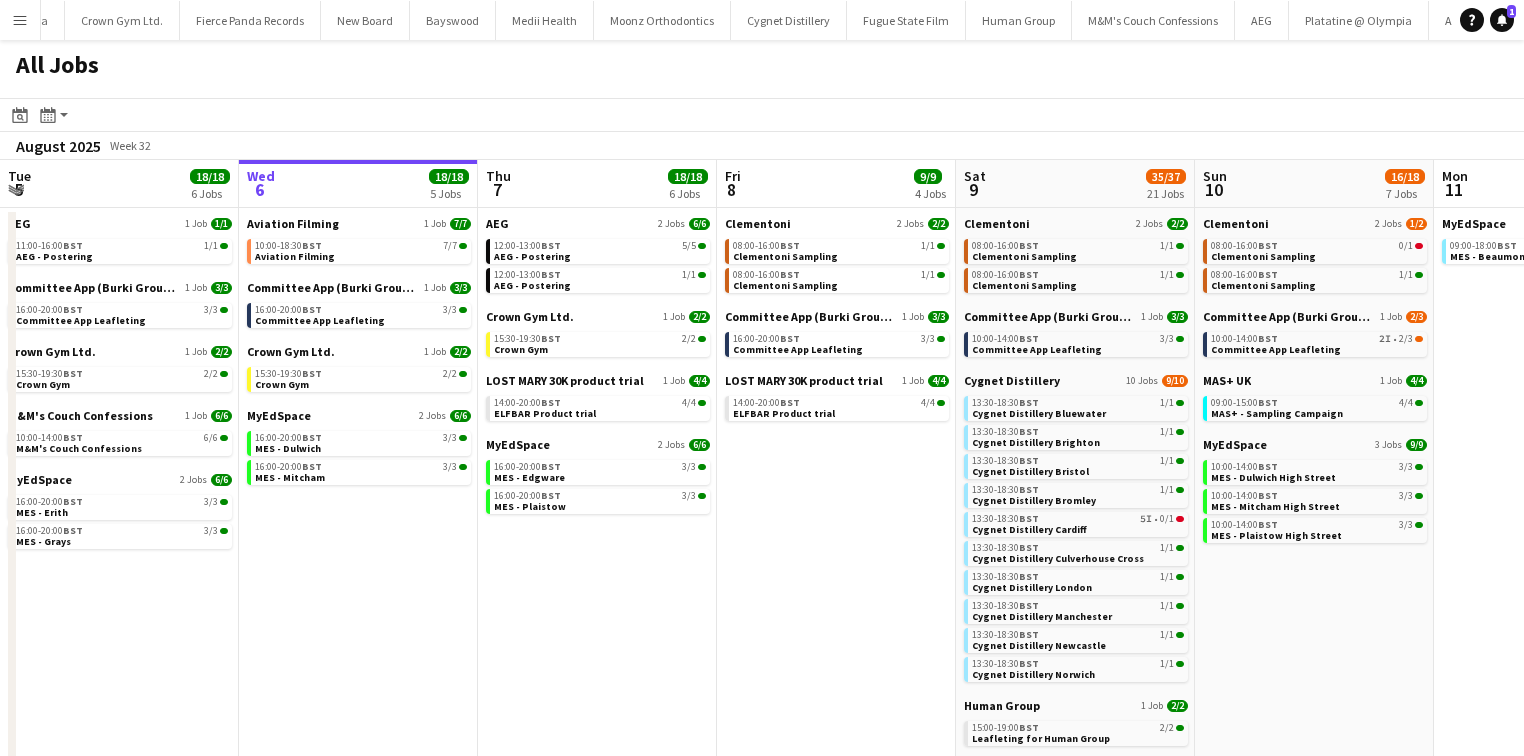 click on "Menu" at bounding box center [20, 20] 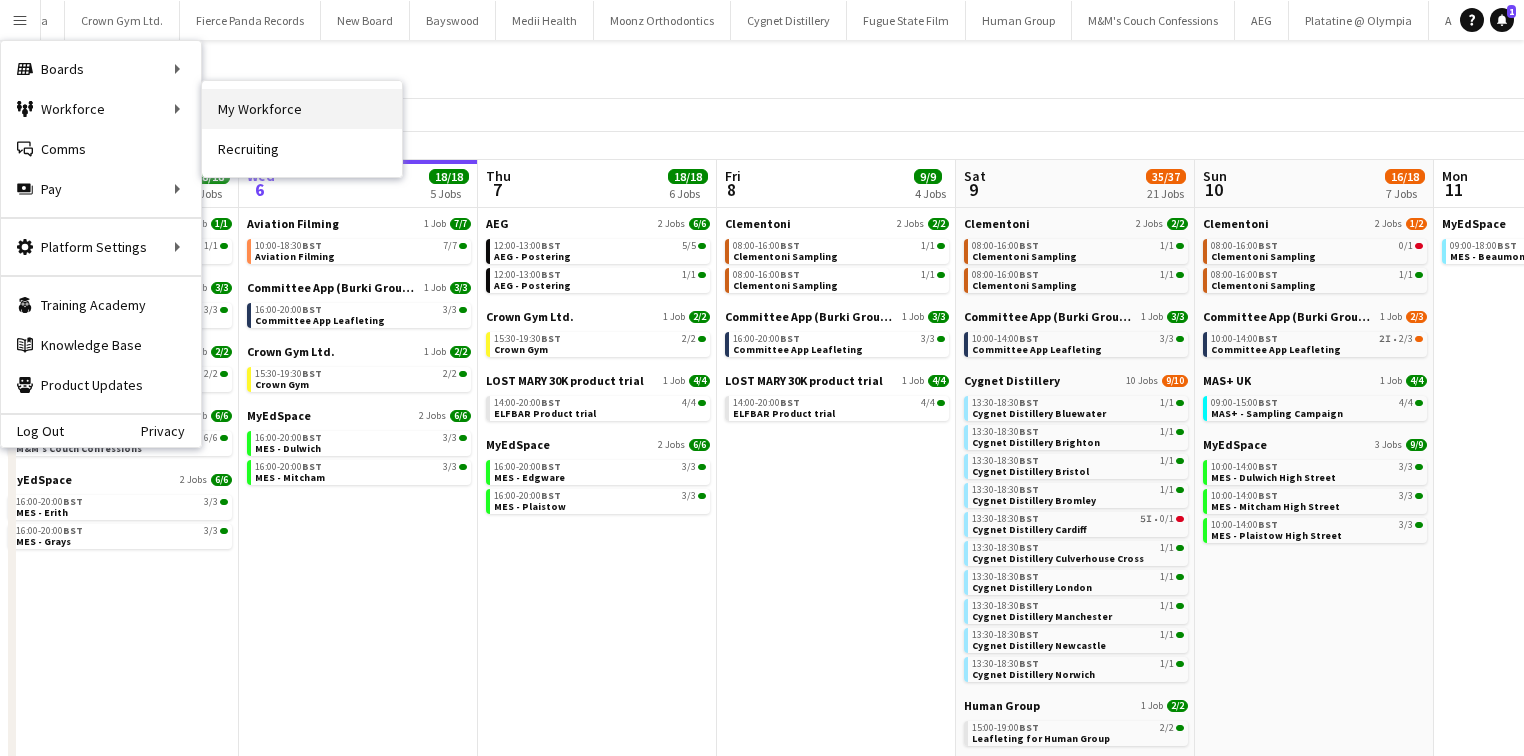 click on "My Workforce" at bounding box center (302, 109) 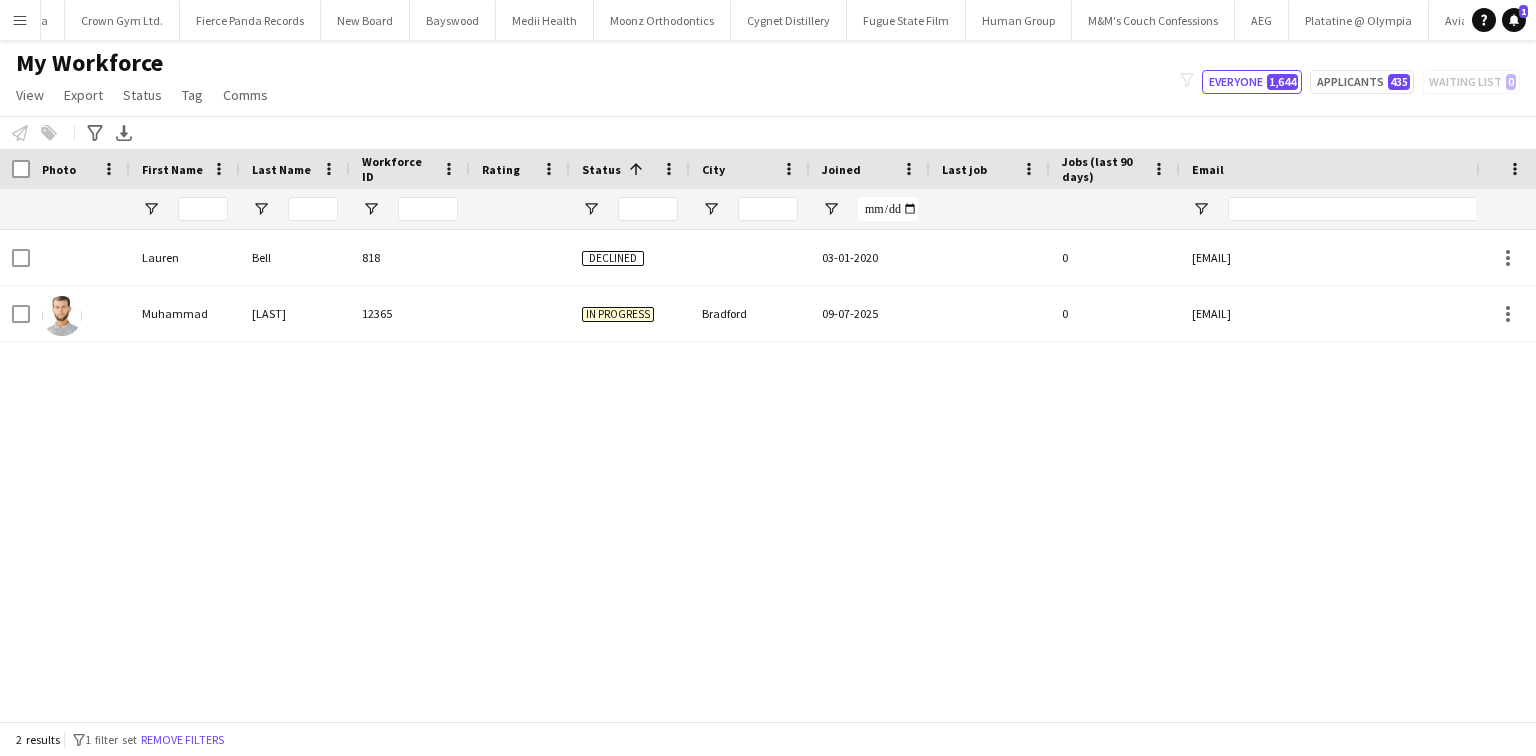 scroll, scrollTop: 0, scrollLeft: 424, axis: horizontal 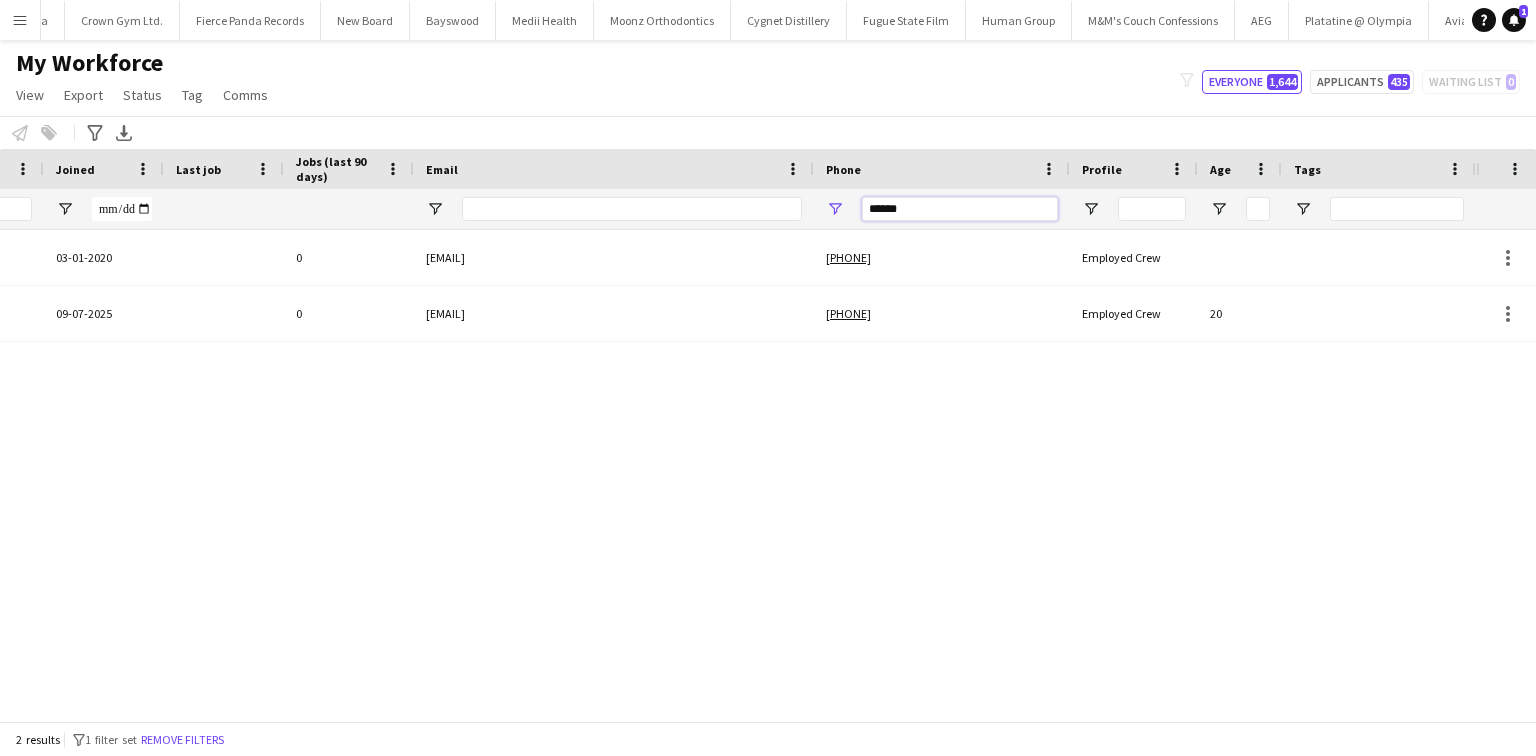 click on "******" at bounding box center (960, 209) 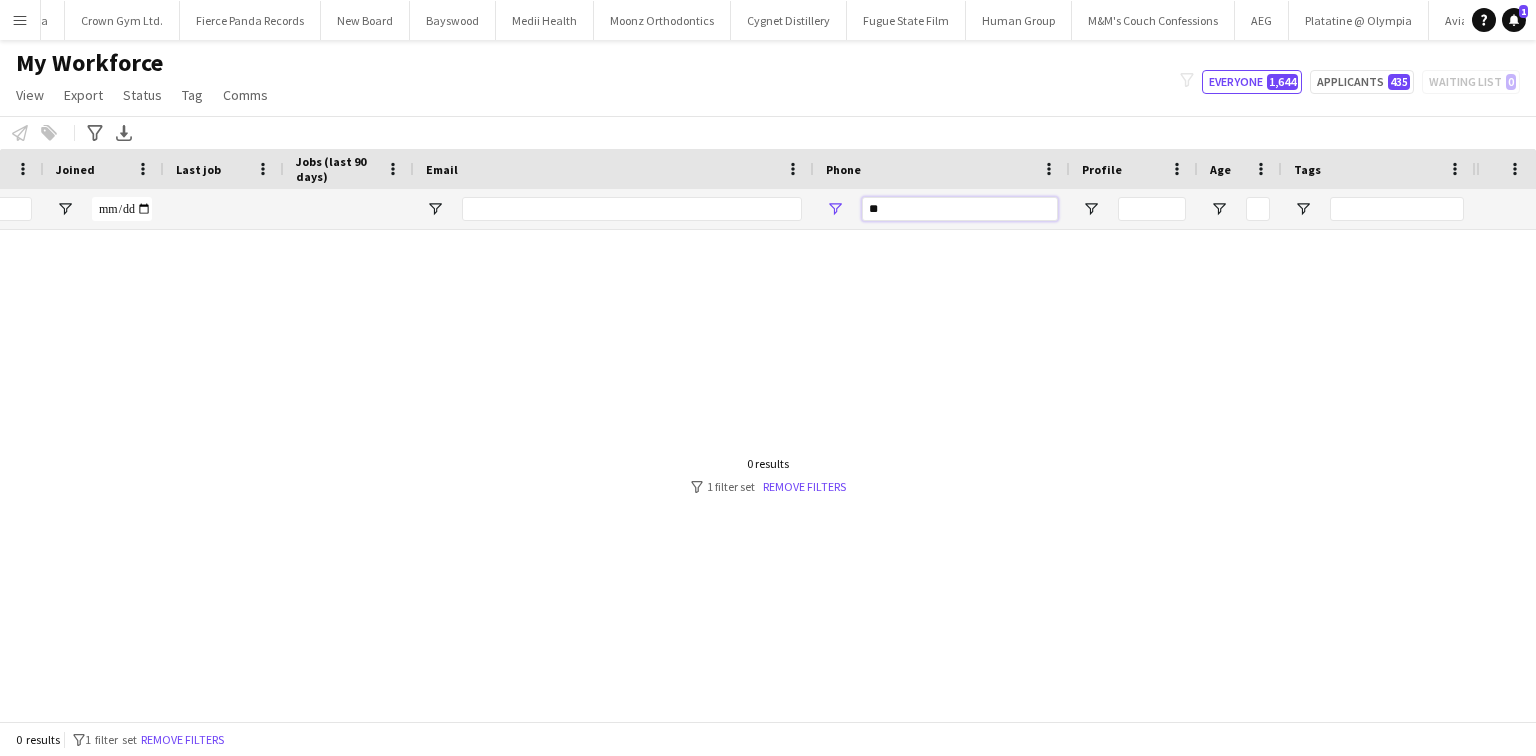 type on "*" 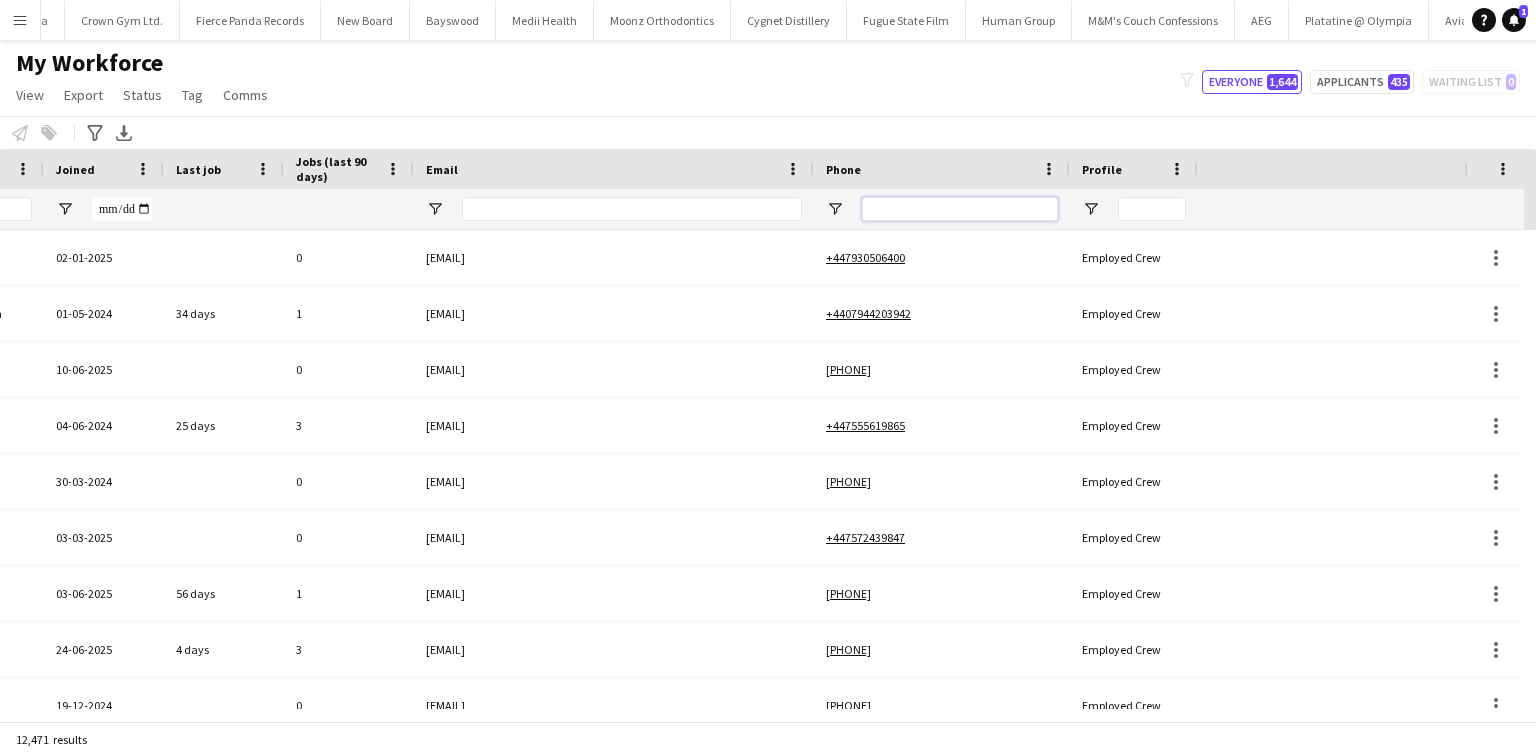 scroll, scrollTop: 0, scrollLeft: 72, axis: horizontal 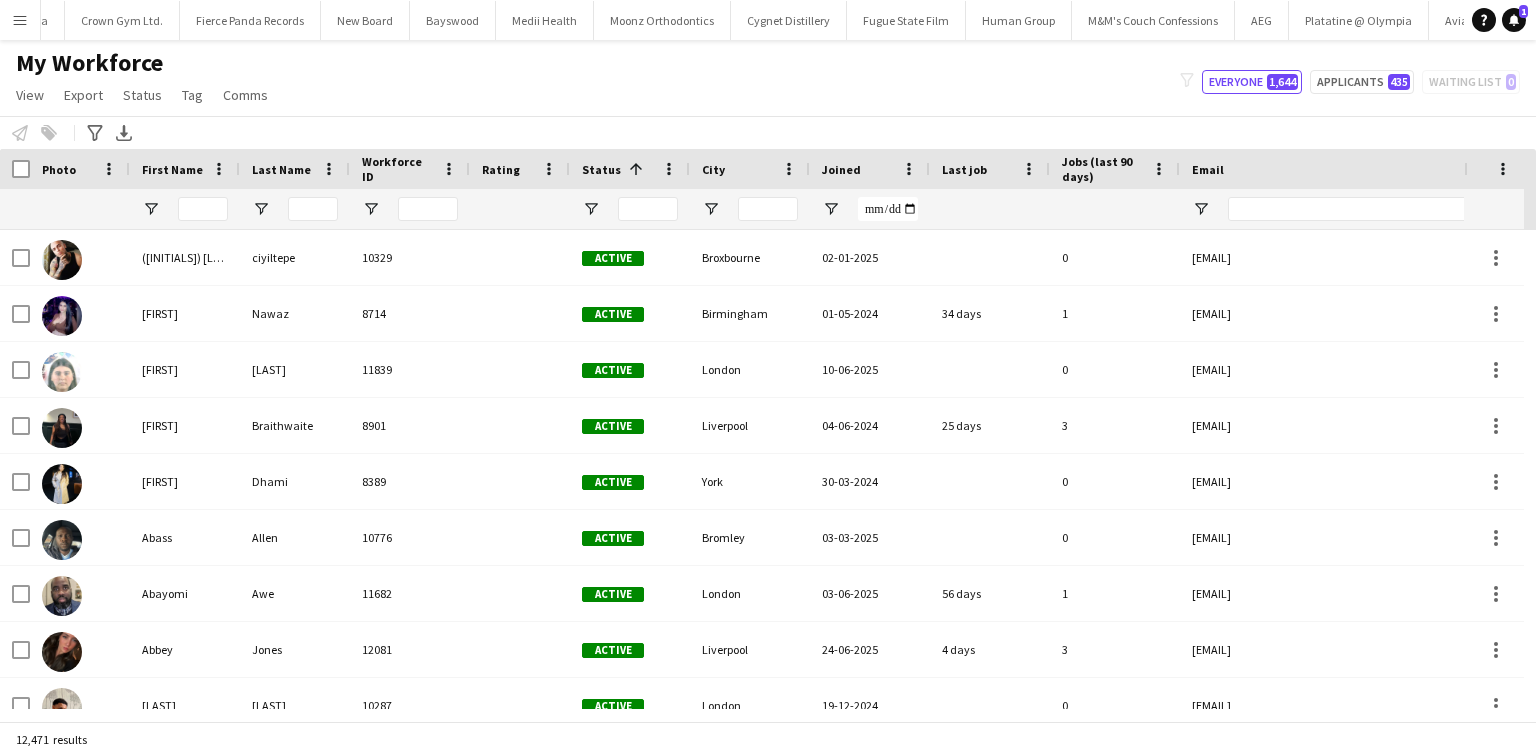 type 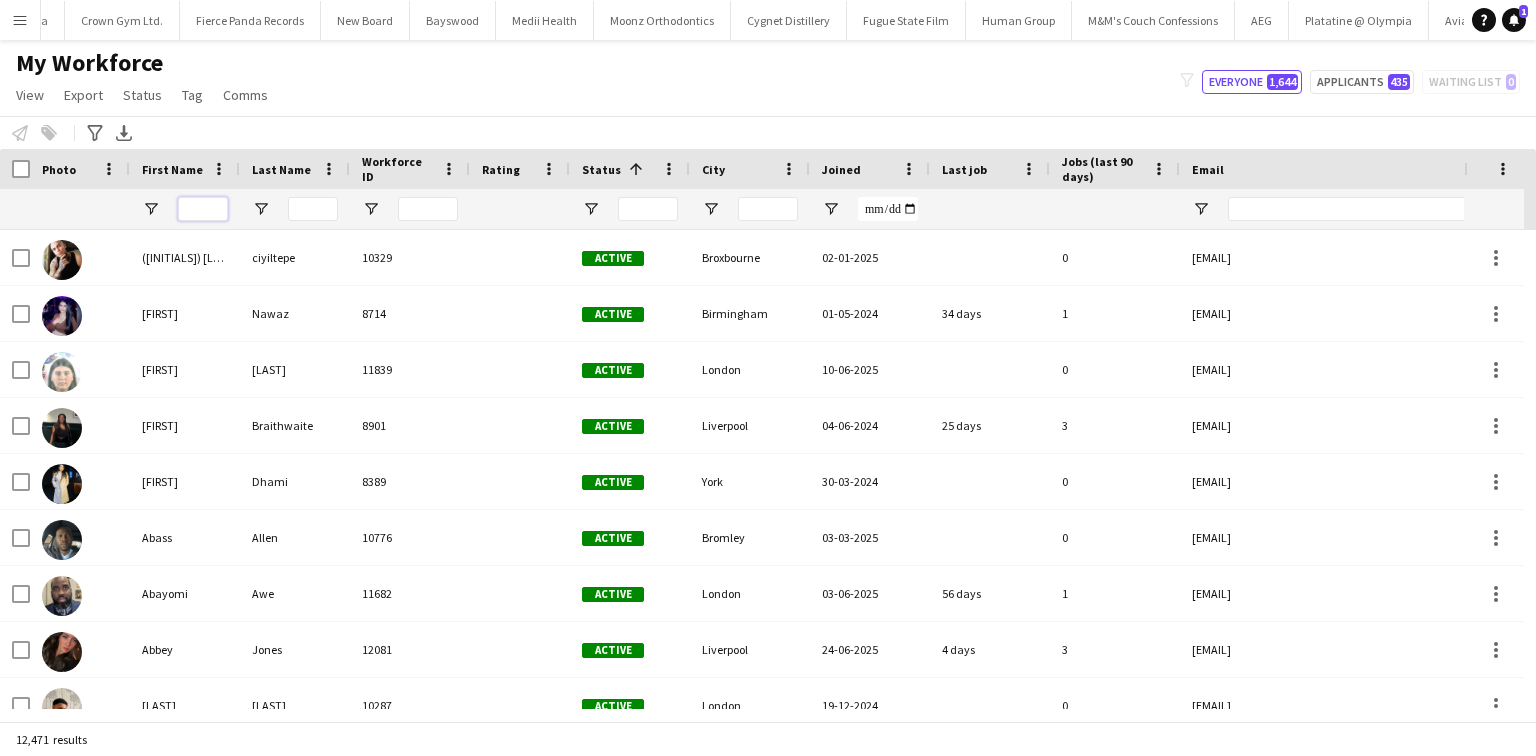 click at bounding box center [203, 209] 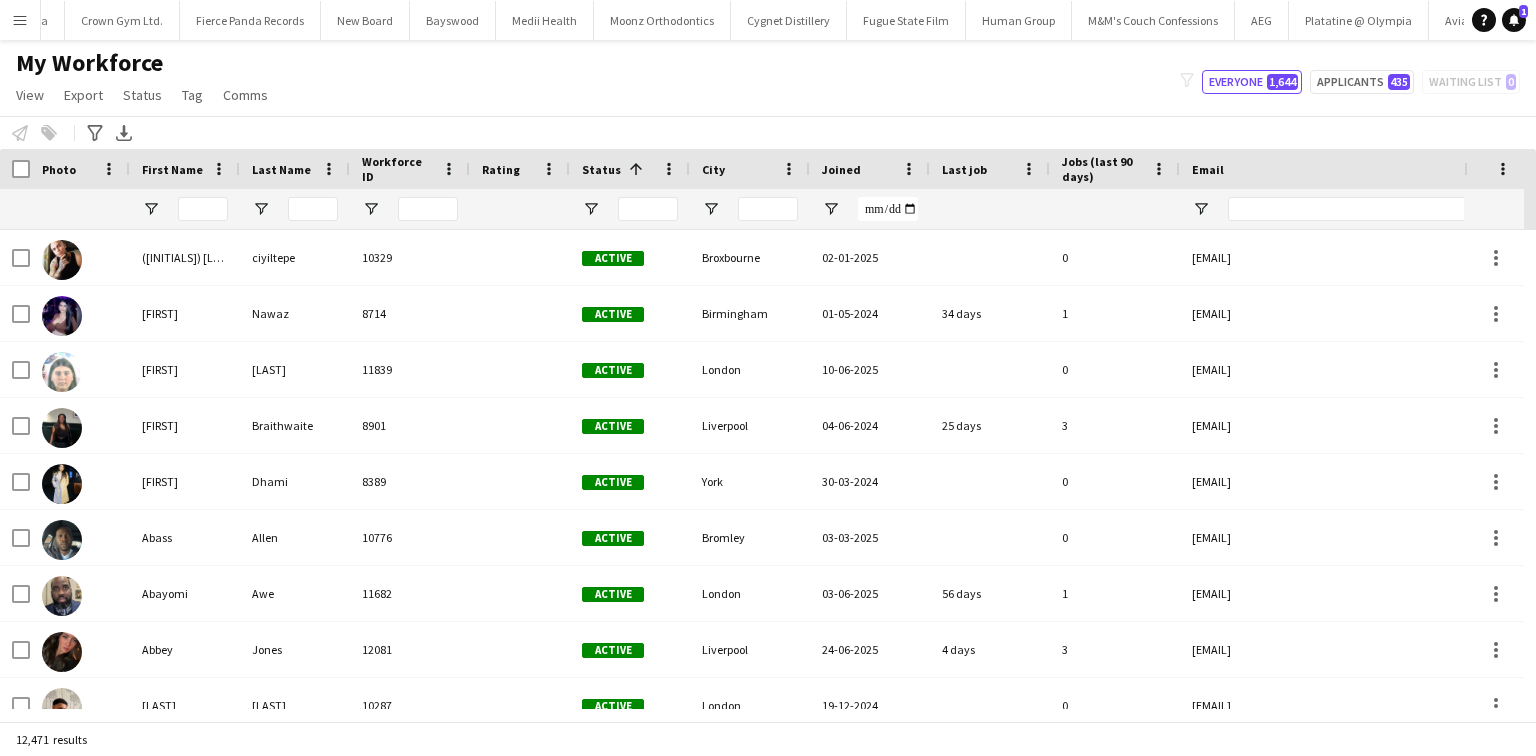 click on "Notify workforce
Add to tag
Select at least one crew to tag him or her.
Advanced filters
Advanced filters   Availability   Start Time   End Time   Skills   Role types   Worked with these clients...   Address
Address
Distance from address (km)   Clear   View results
Export XLSX" 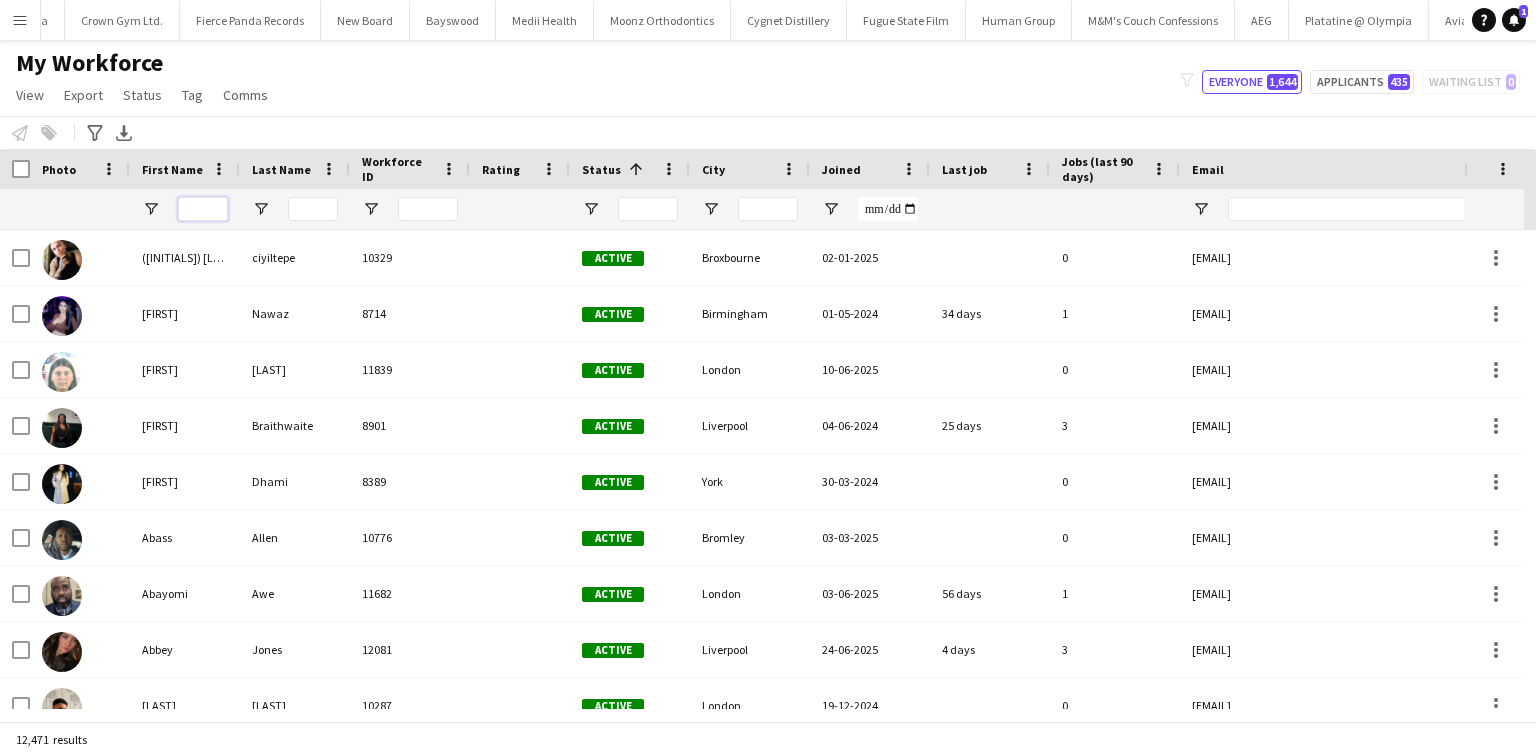 click at bounding box center [203, 209] 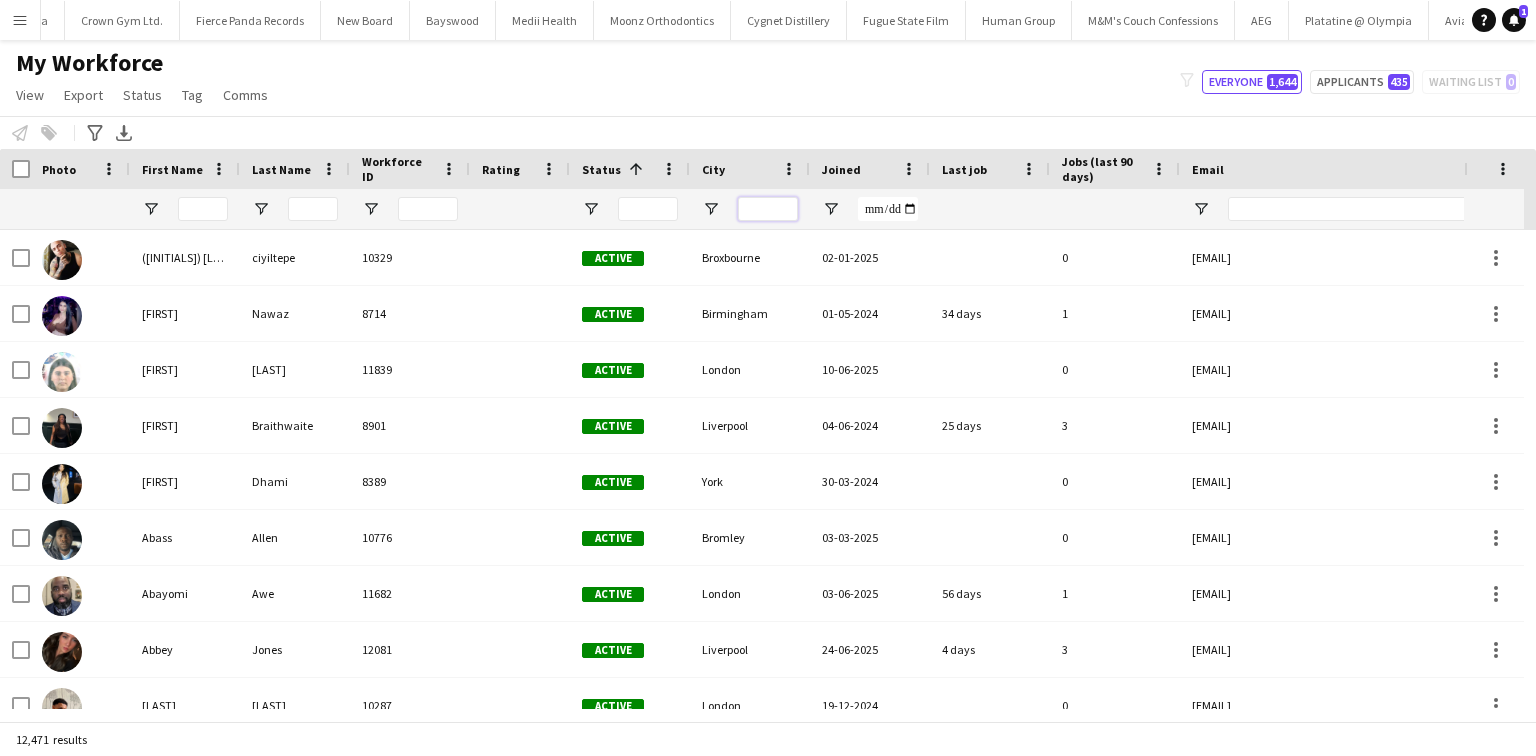 click at bounding box center (768, 209) 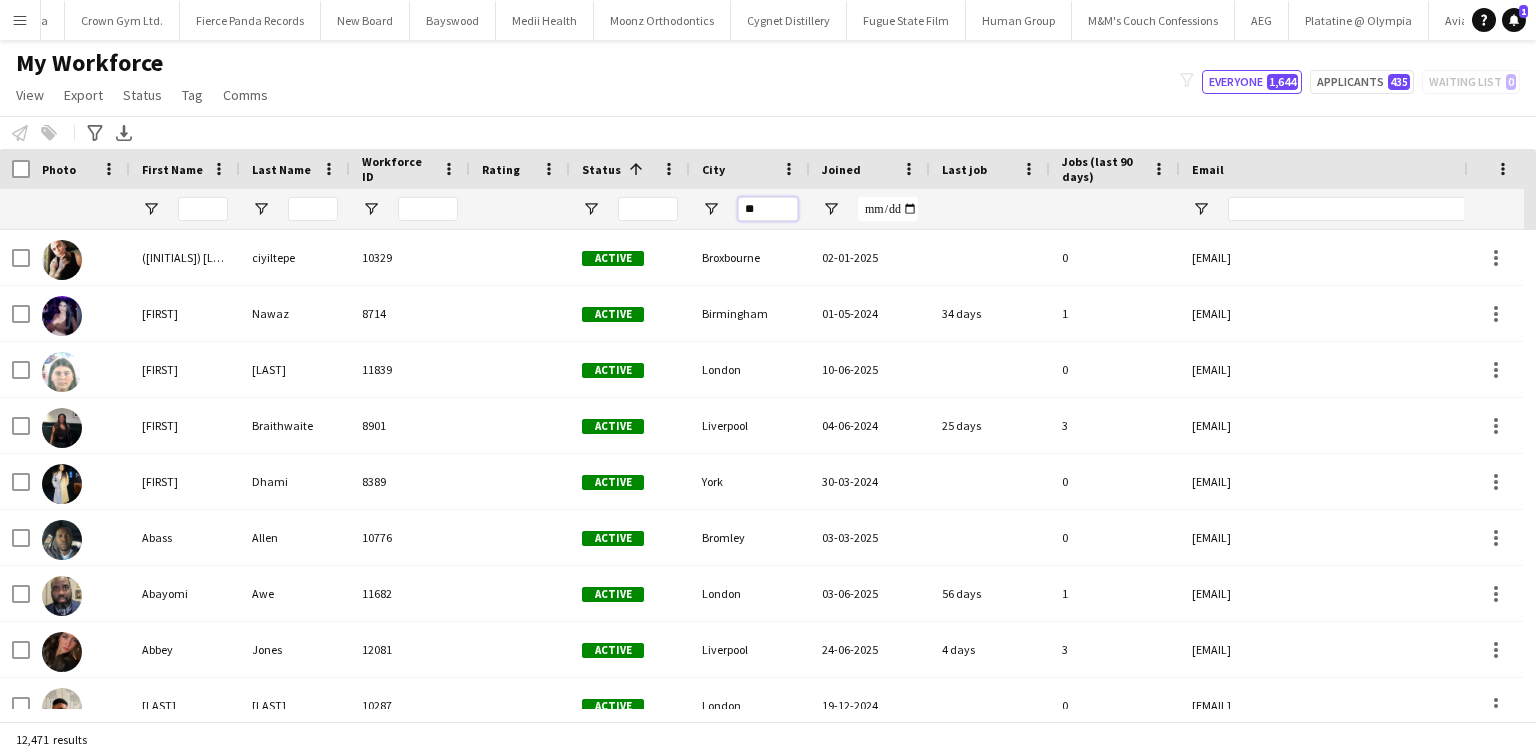type on "*" 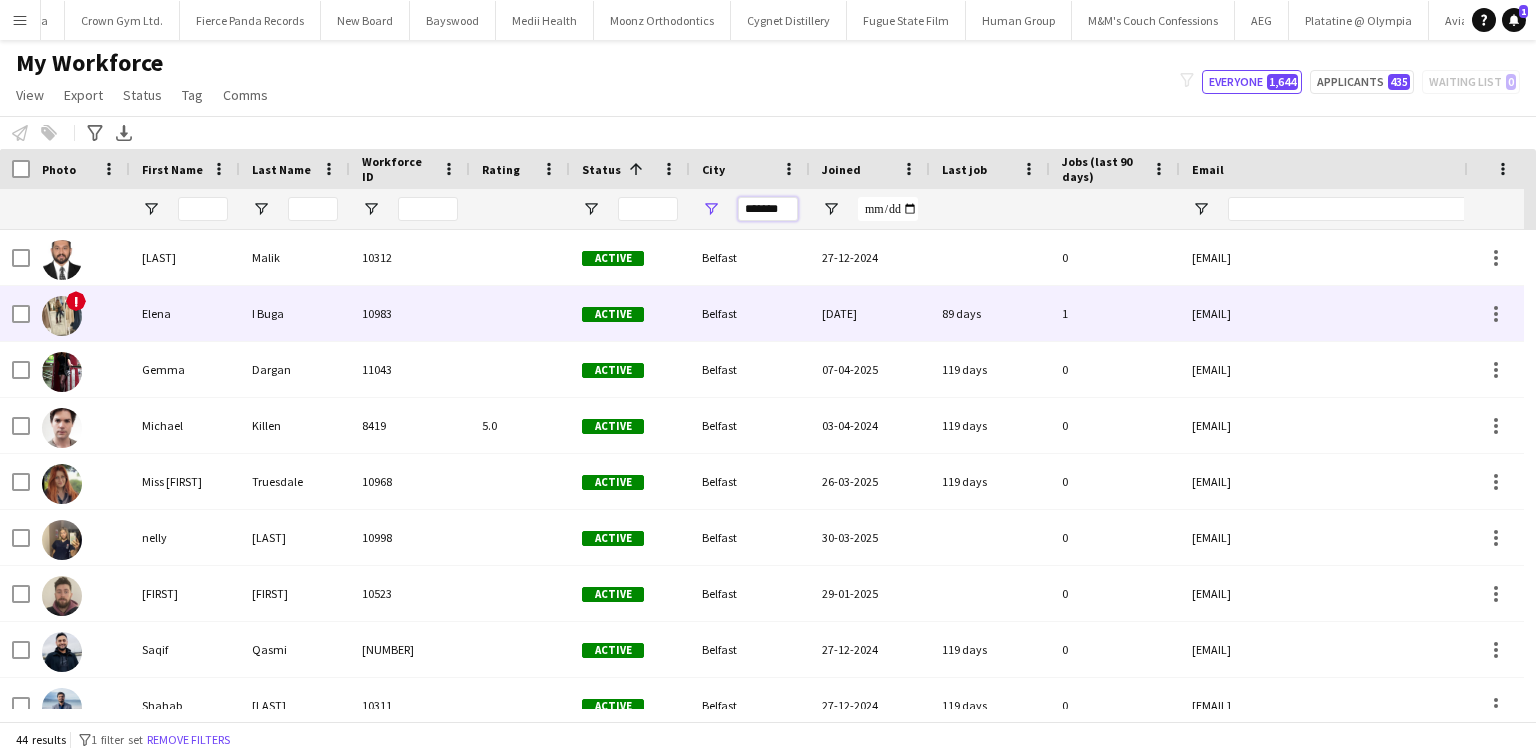scroll, scrollTop: 380, scrollLeft: 0, axis: vertical 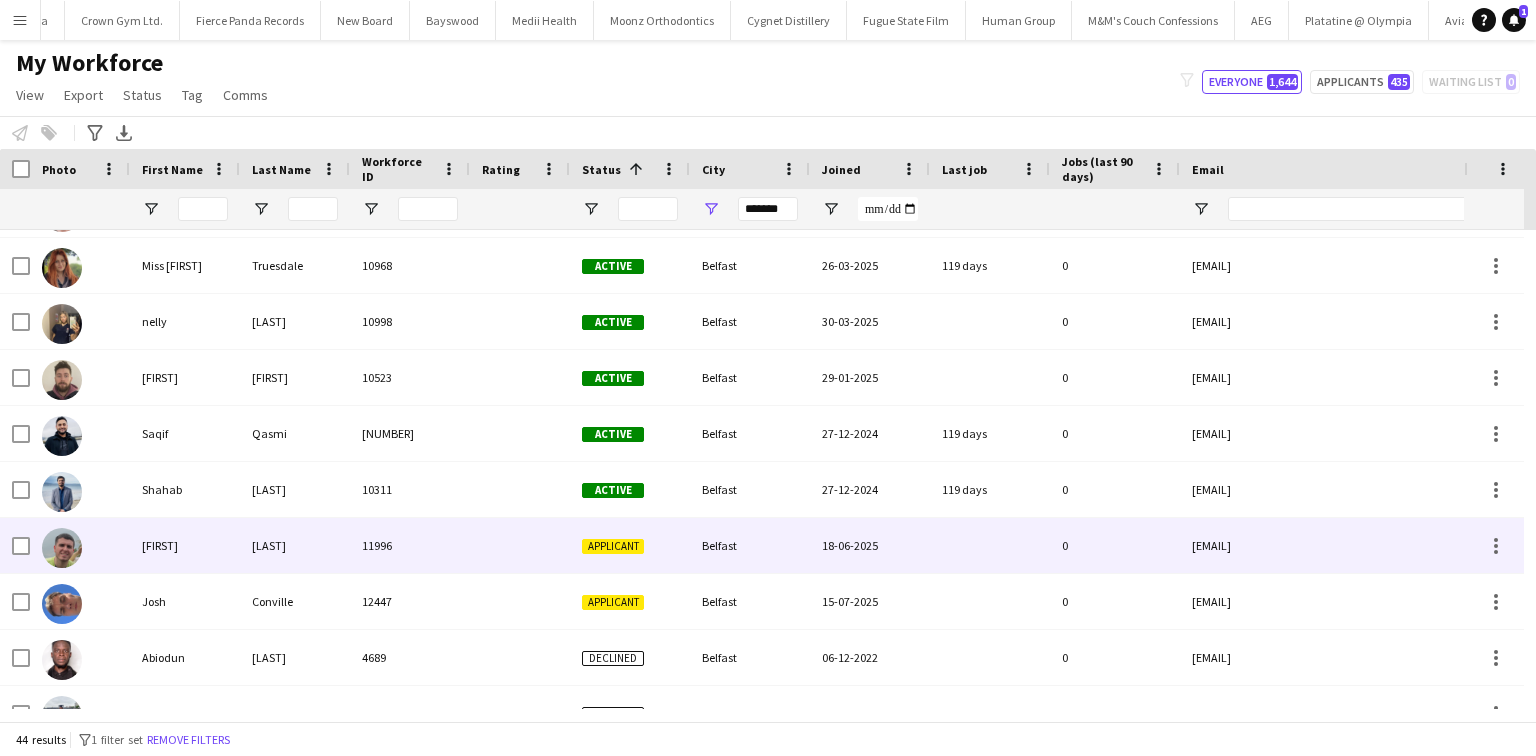 click at bounding box center (520, 545) 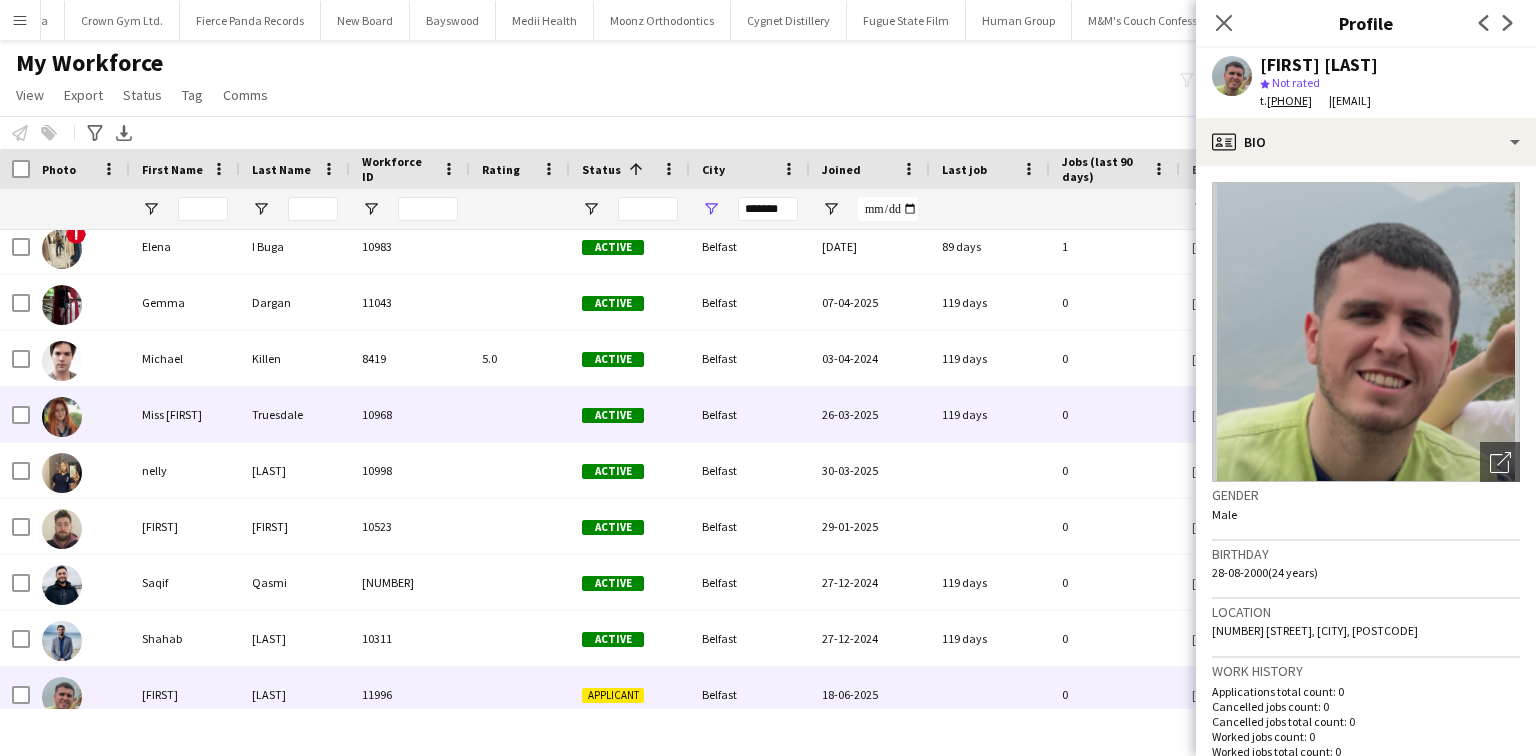 click on "10968" at bounding box center [410, 414] 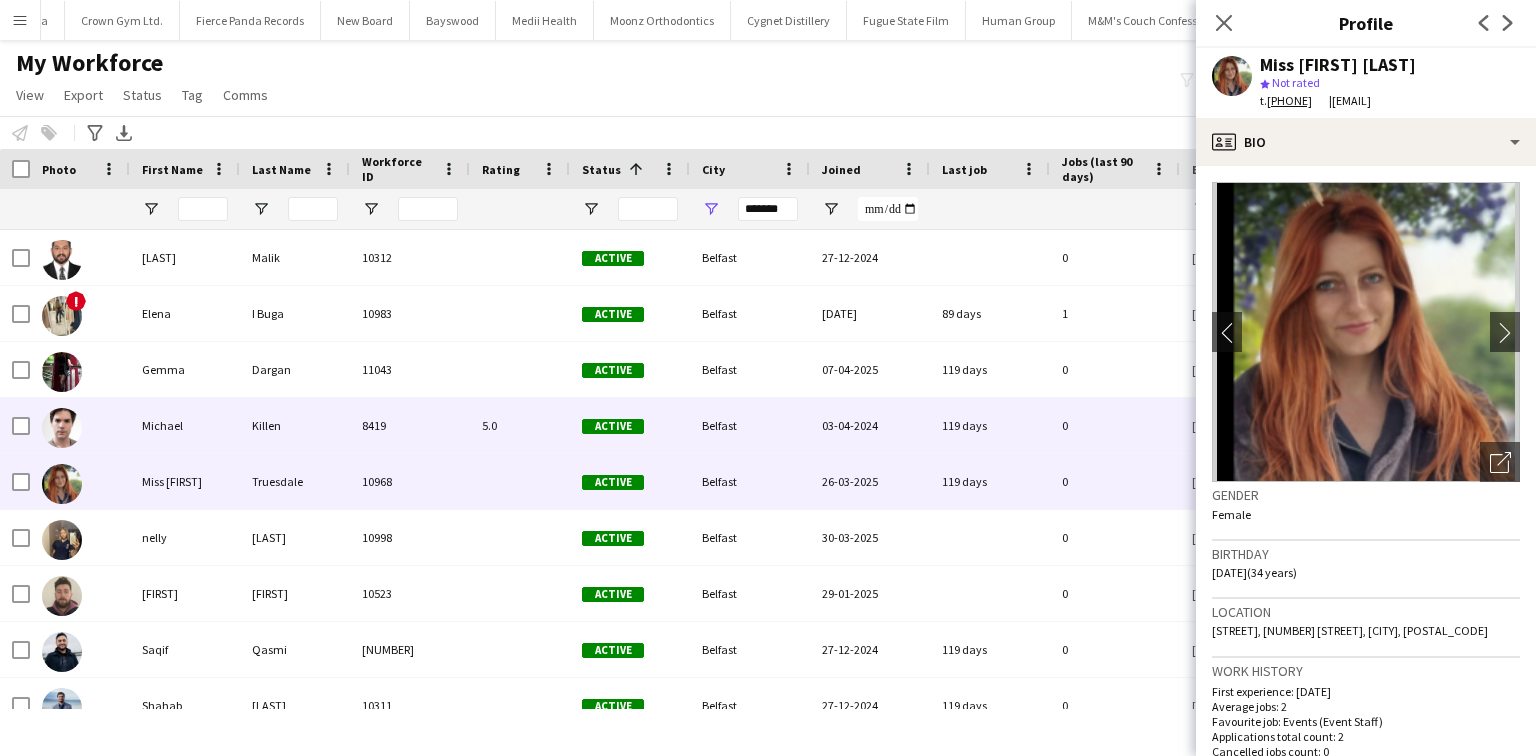 click on "Killen" at bounding box center [295, 425] 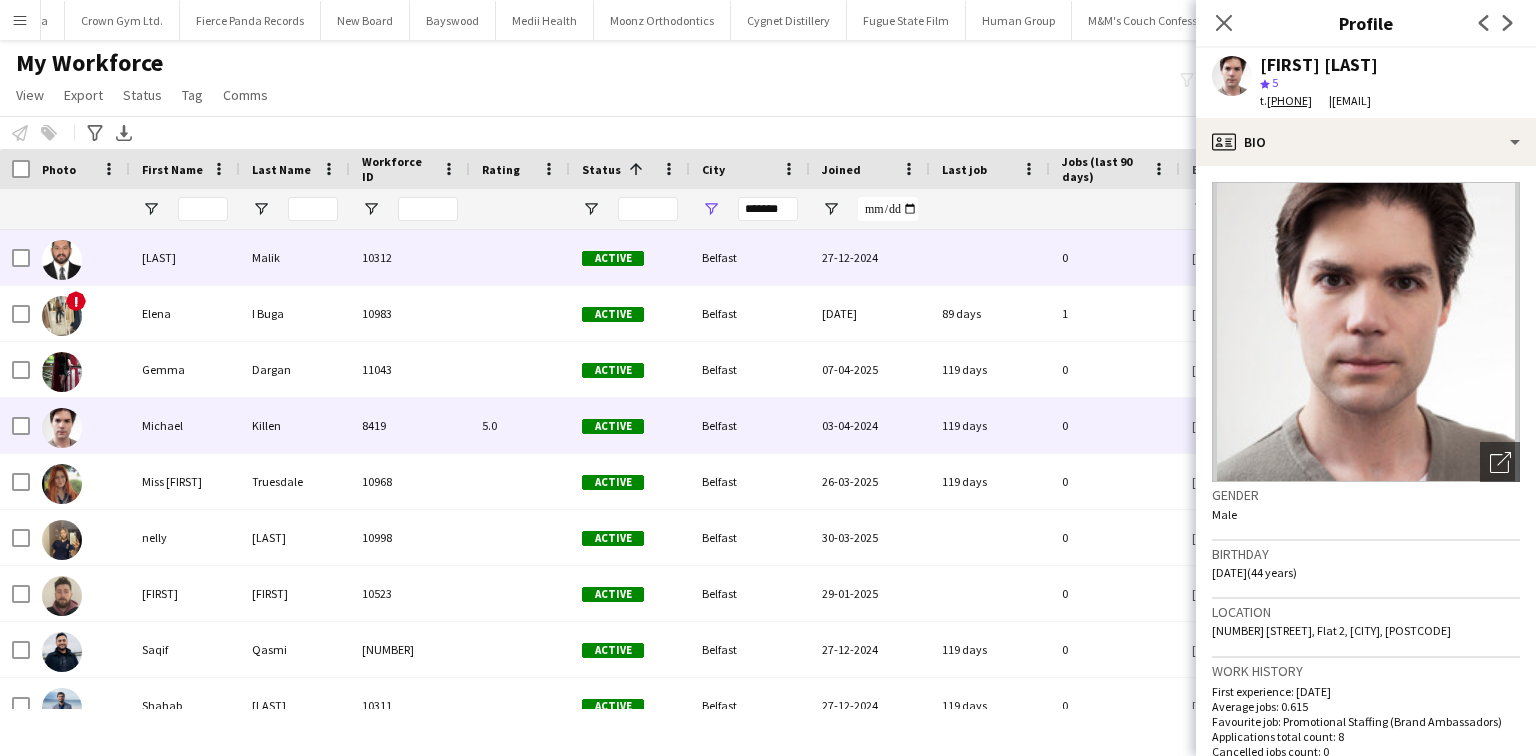 click on "Malik" at bounding box center [295, 257] 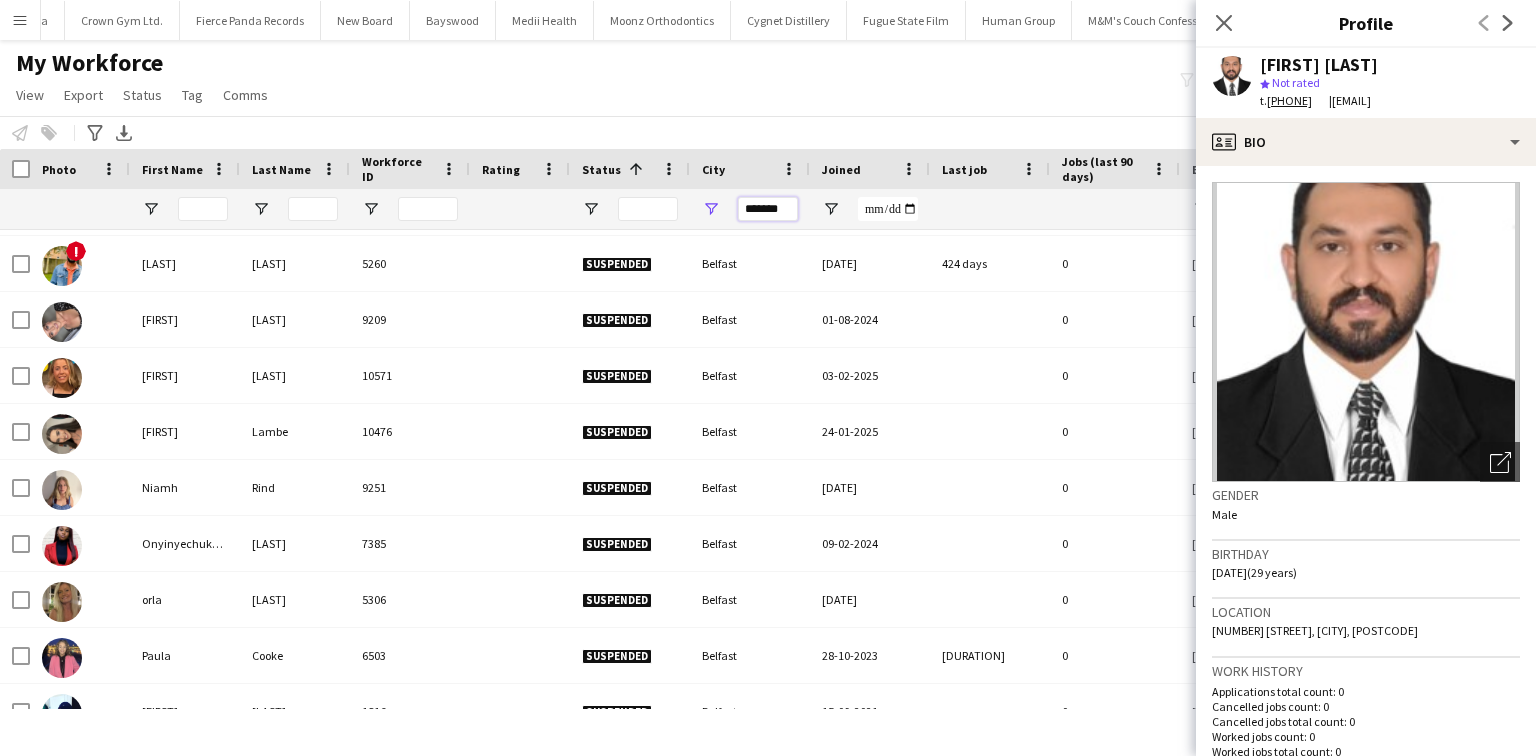 click on "*******" at bounding box center (768, 209) 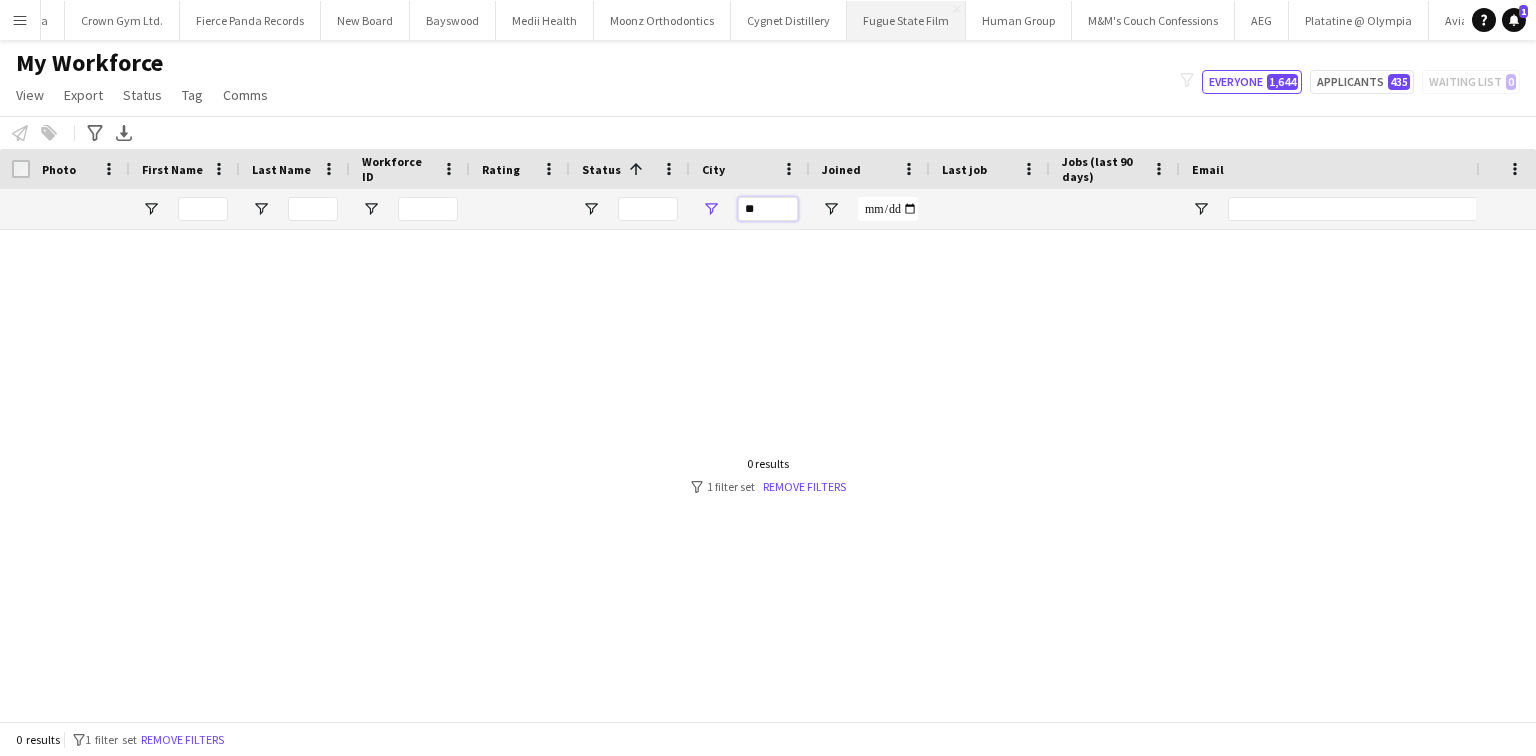 type on "*" 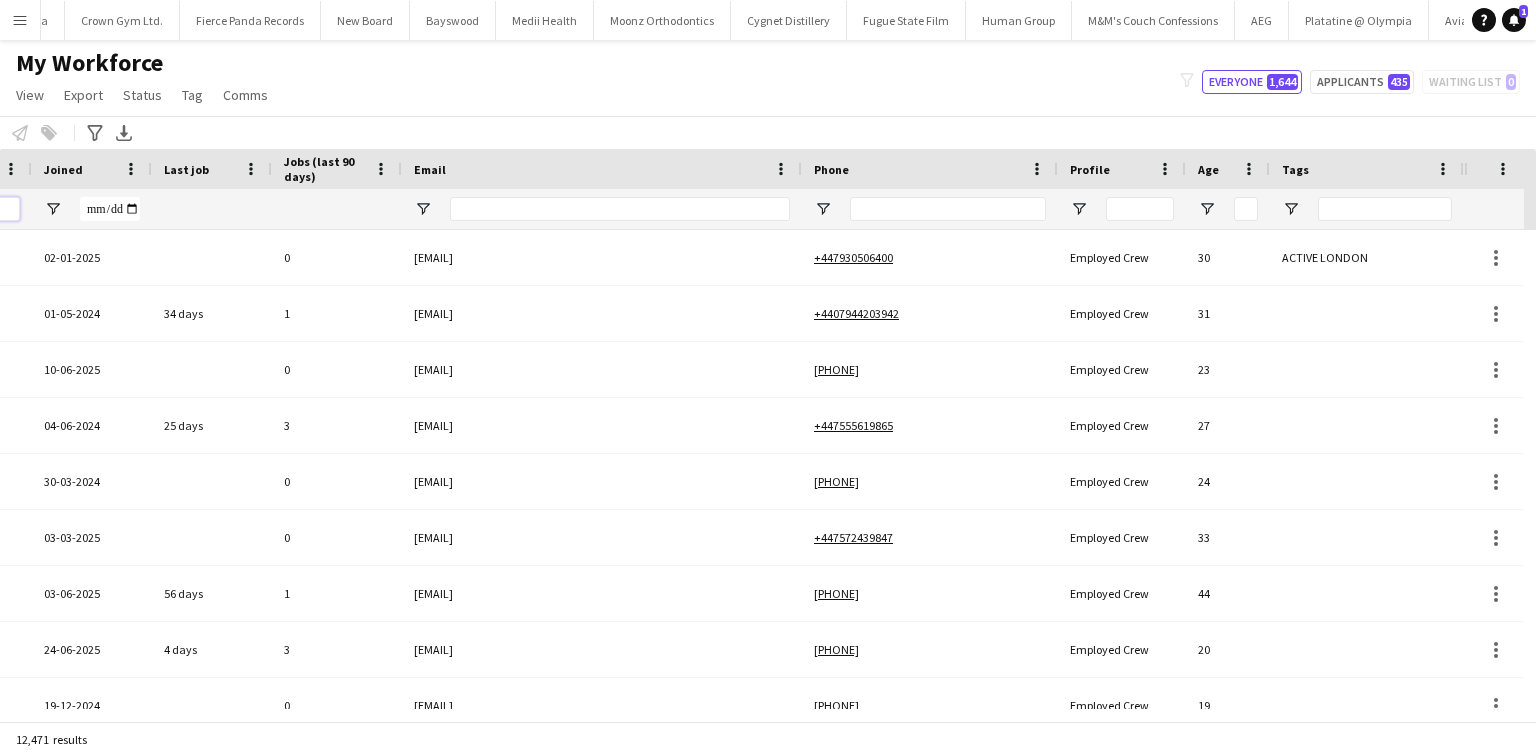 type 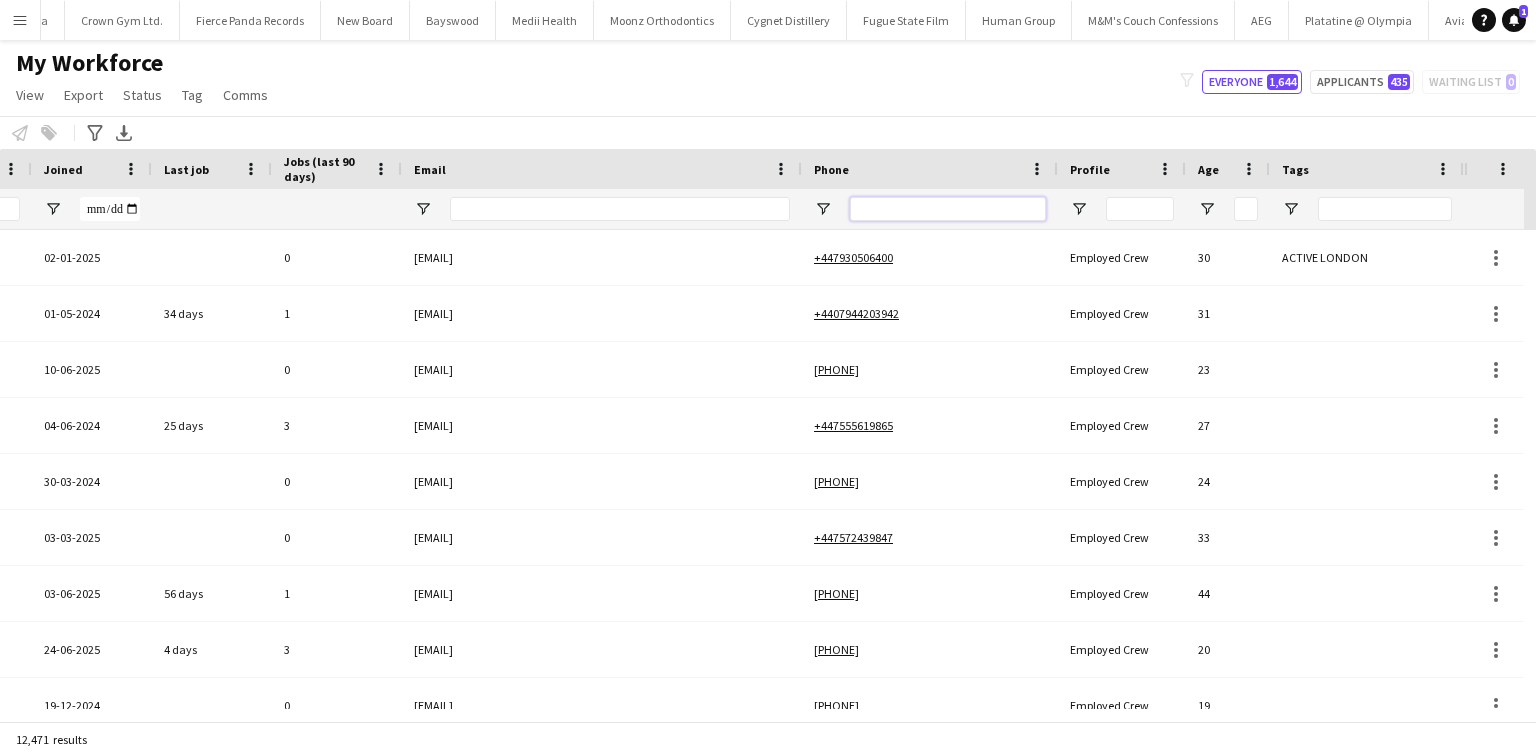 click at bounding box center [948, 209] 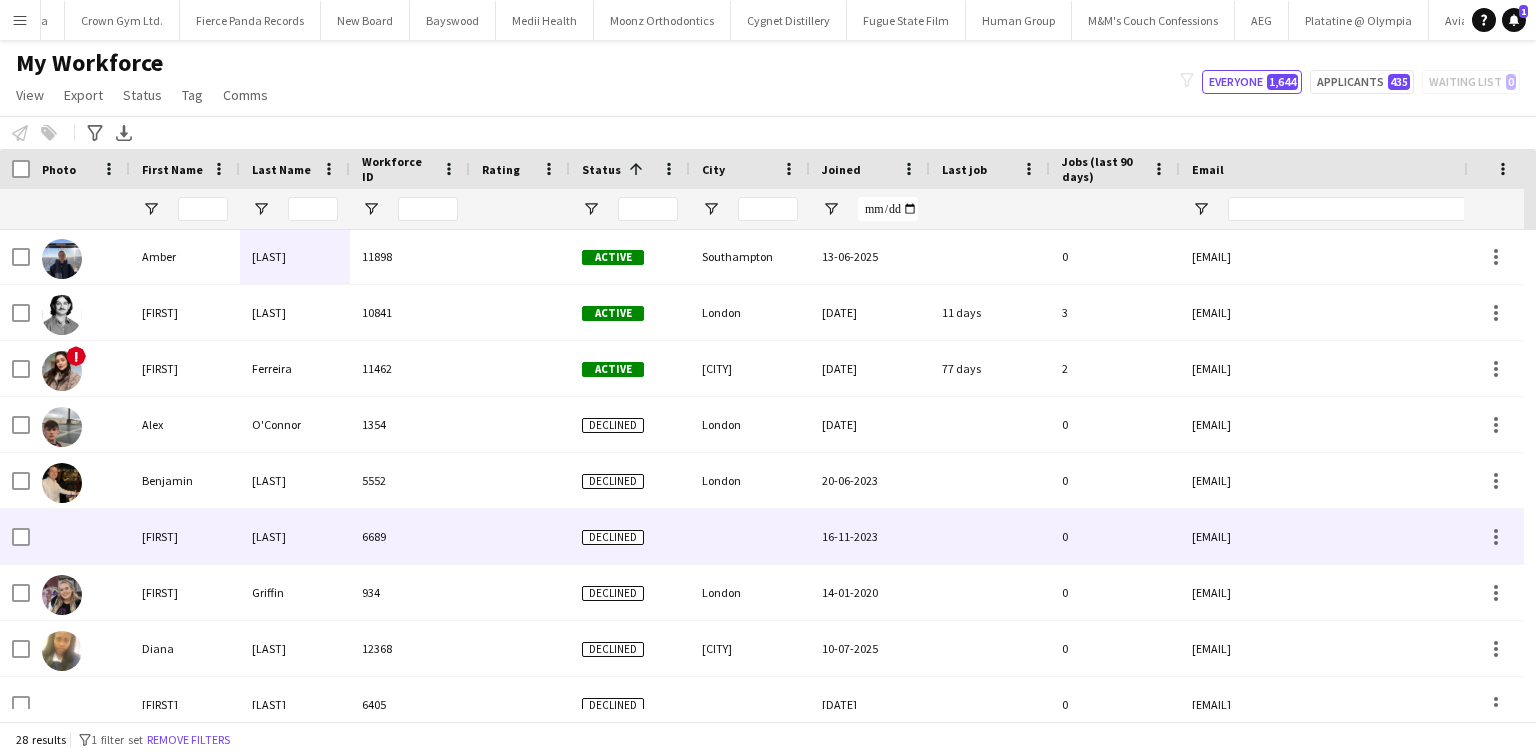 type on "****" 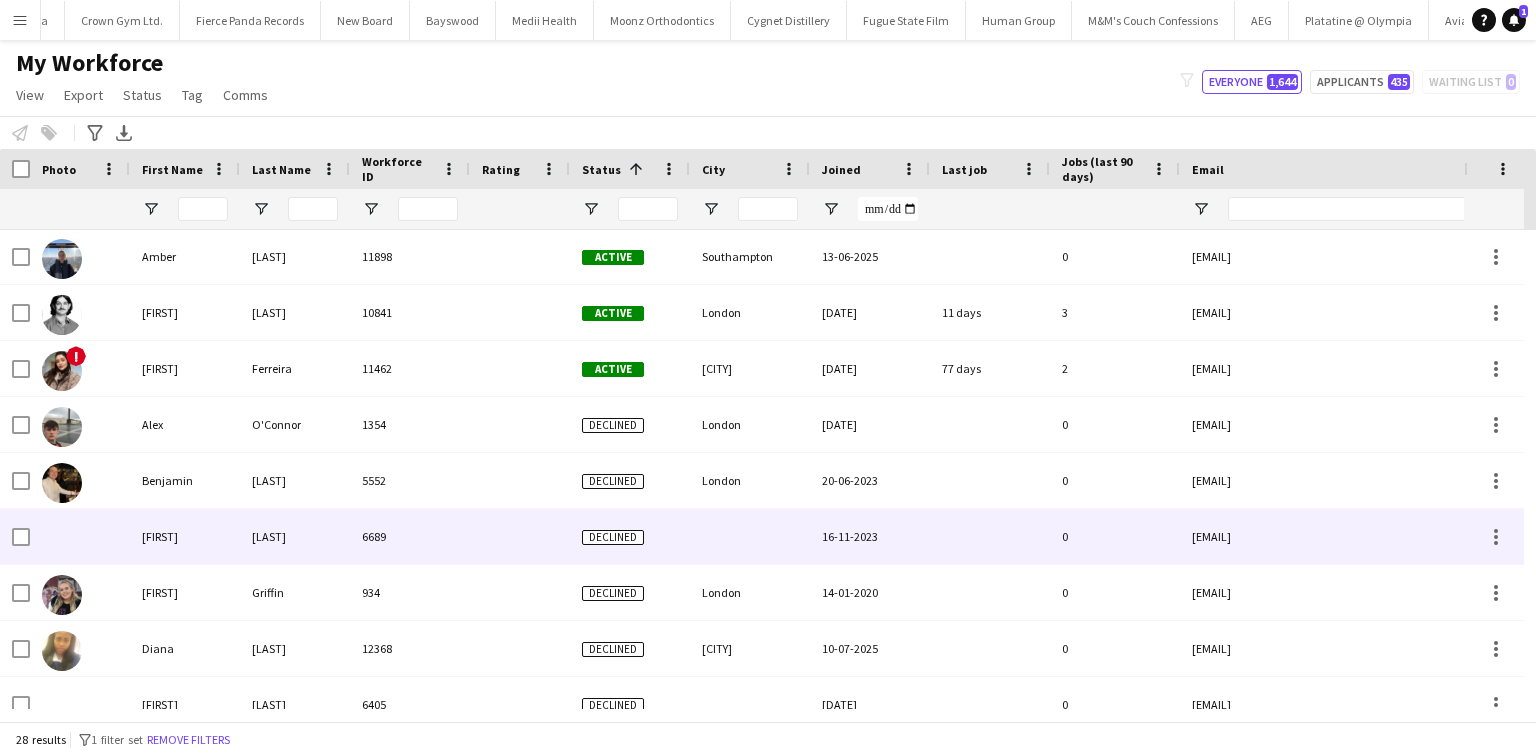 click at bounding box center [750, 536] 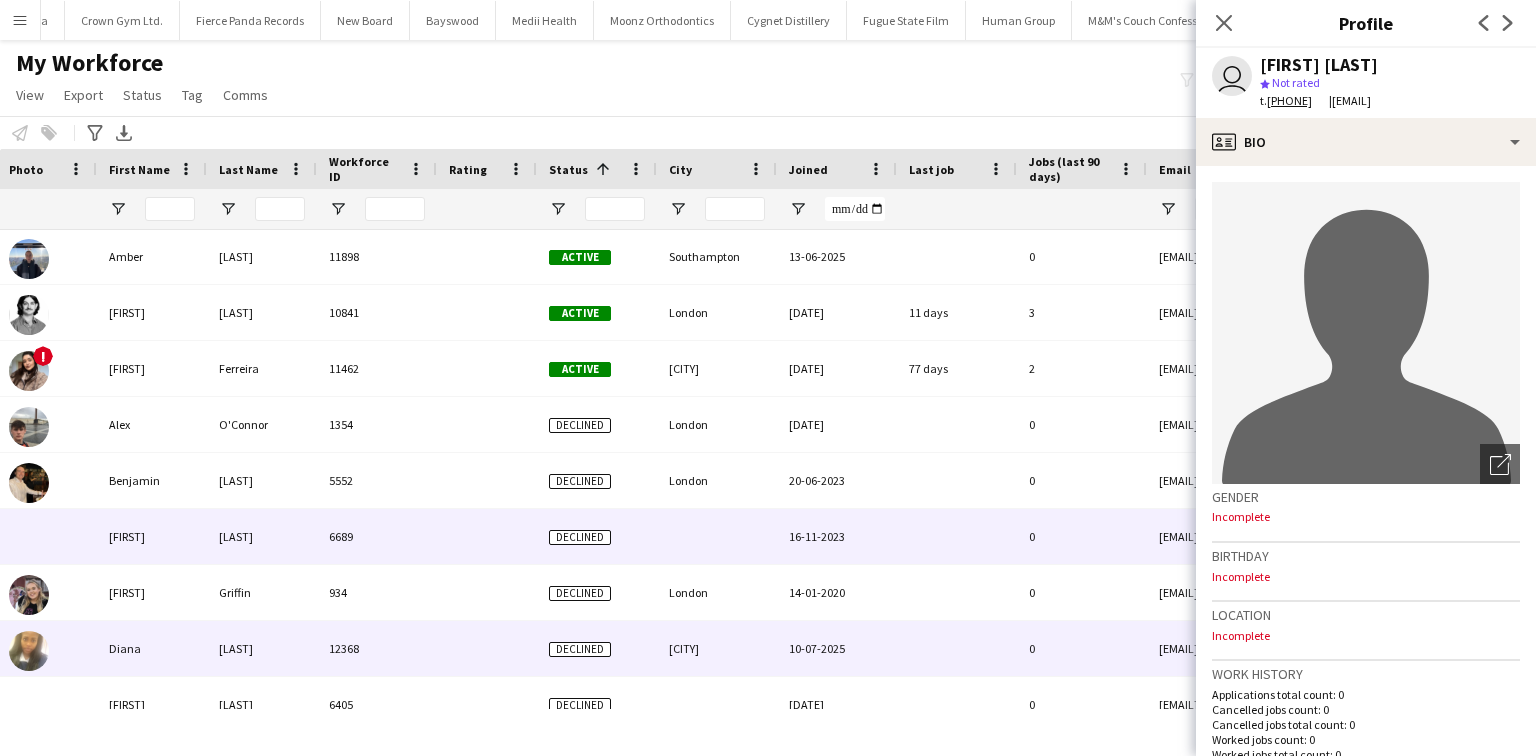 click at bounding box center (487, 648) 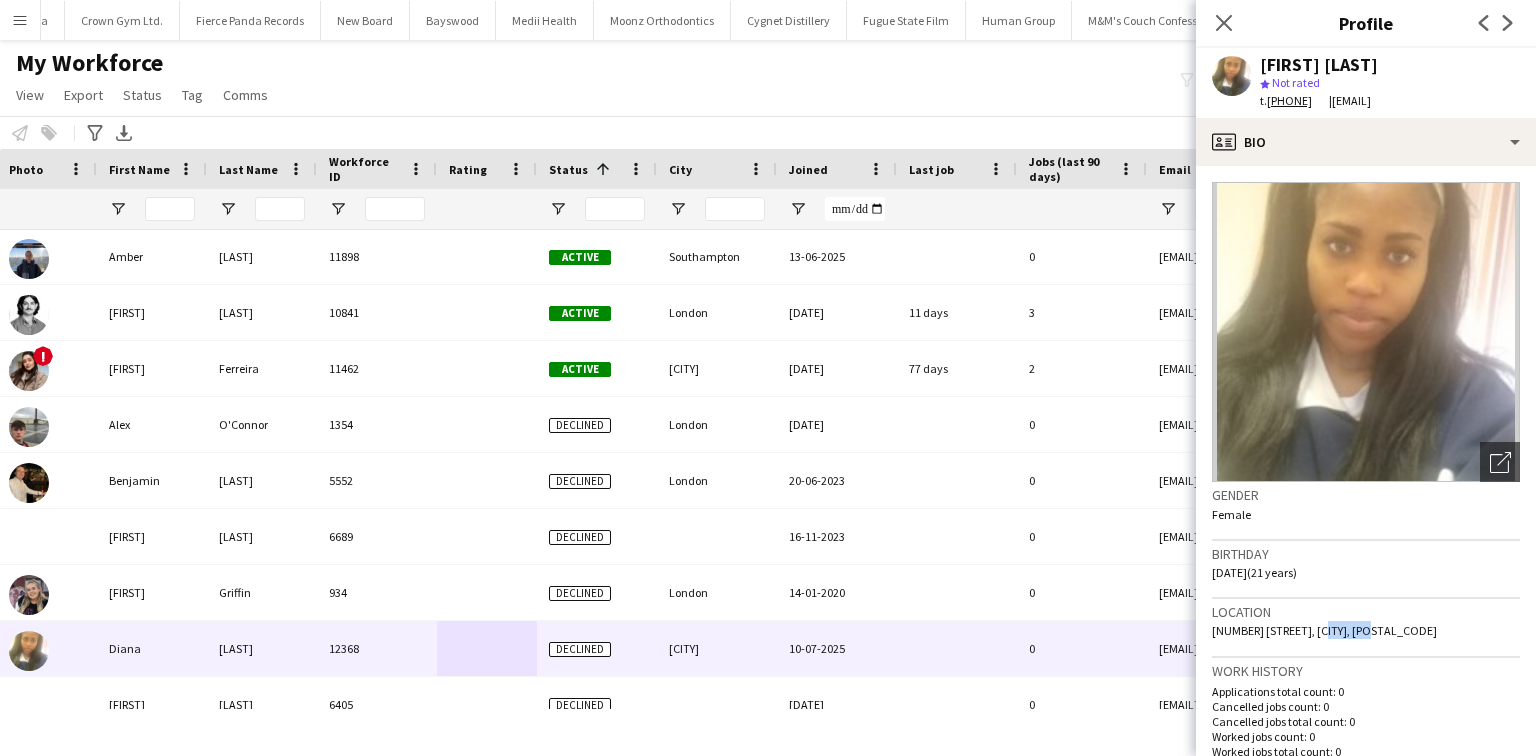drag, startPoint x: 1316, startPoint y: 630, endPoint x: 1371, endPoint y: 630, distance: 55 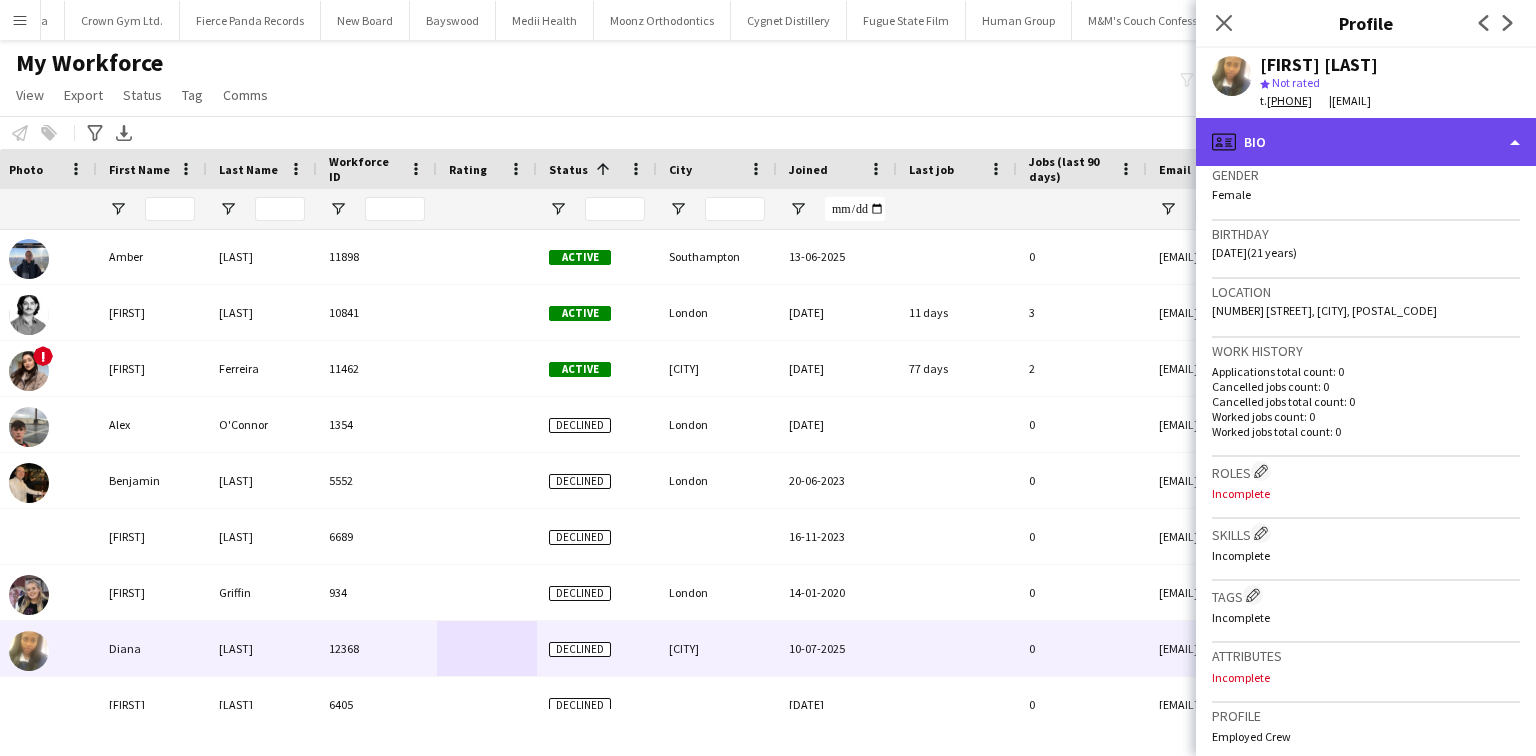 click on "profile
Bio" 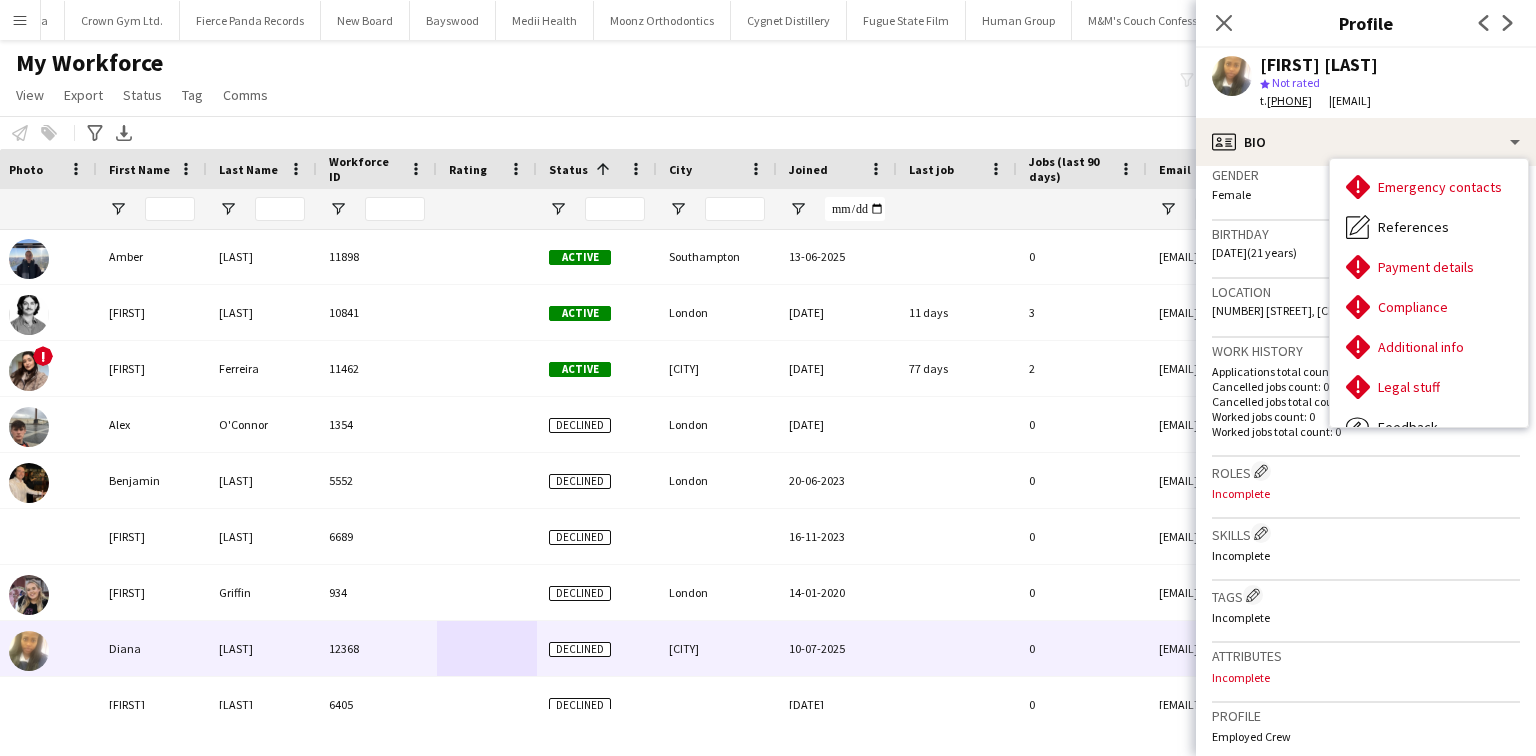 drag, startPoint x: 1268, startPoint y: 102, endPoint x: 1347, endPoint y: 107, distance: 79.15807 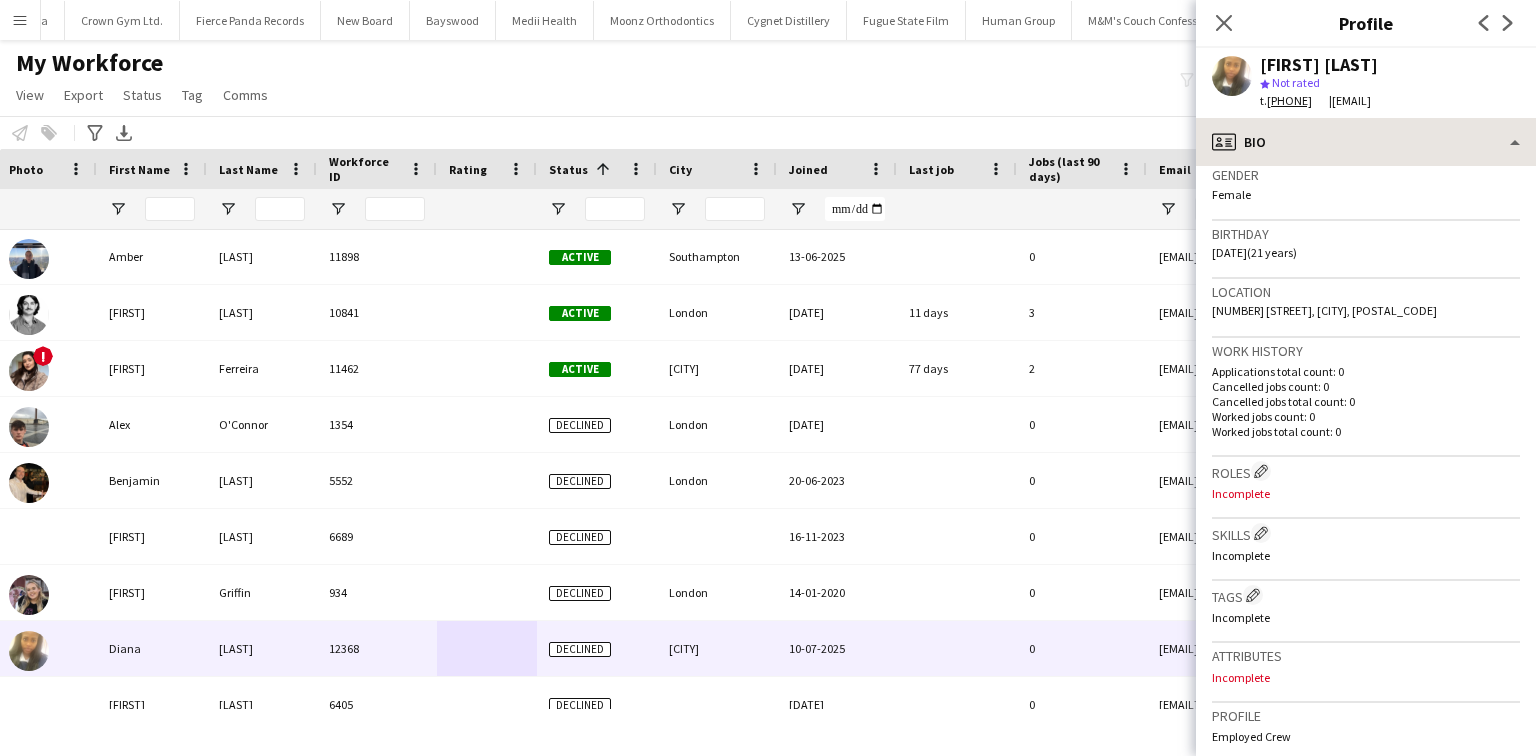 copy on "+353838478310" 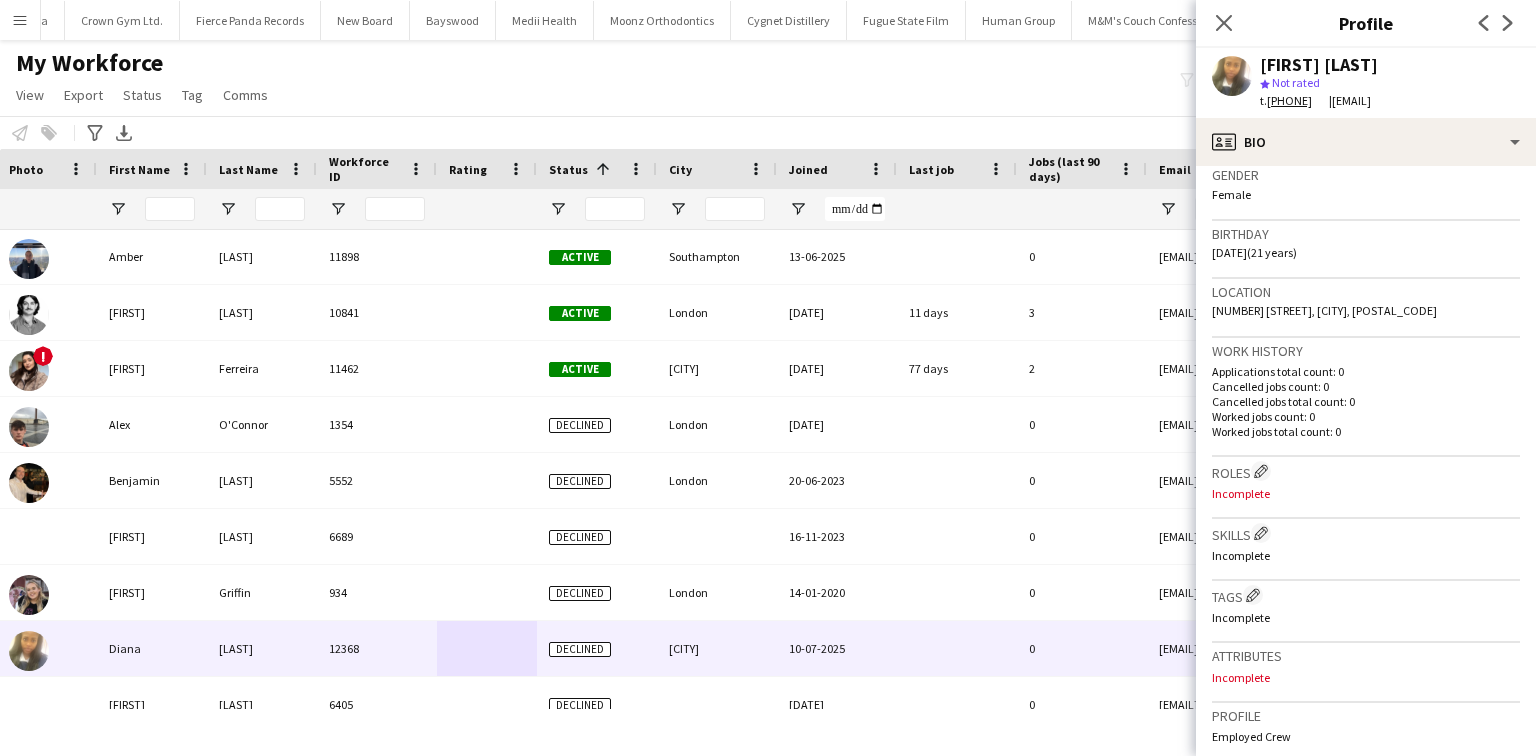 scroll, scrollTop: 0, scrollLeft: 0, axis: both 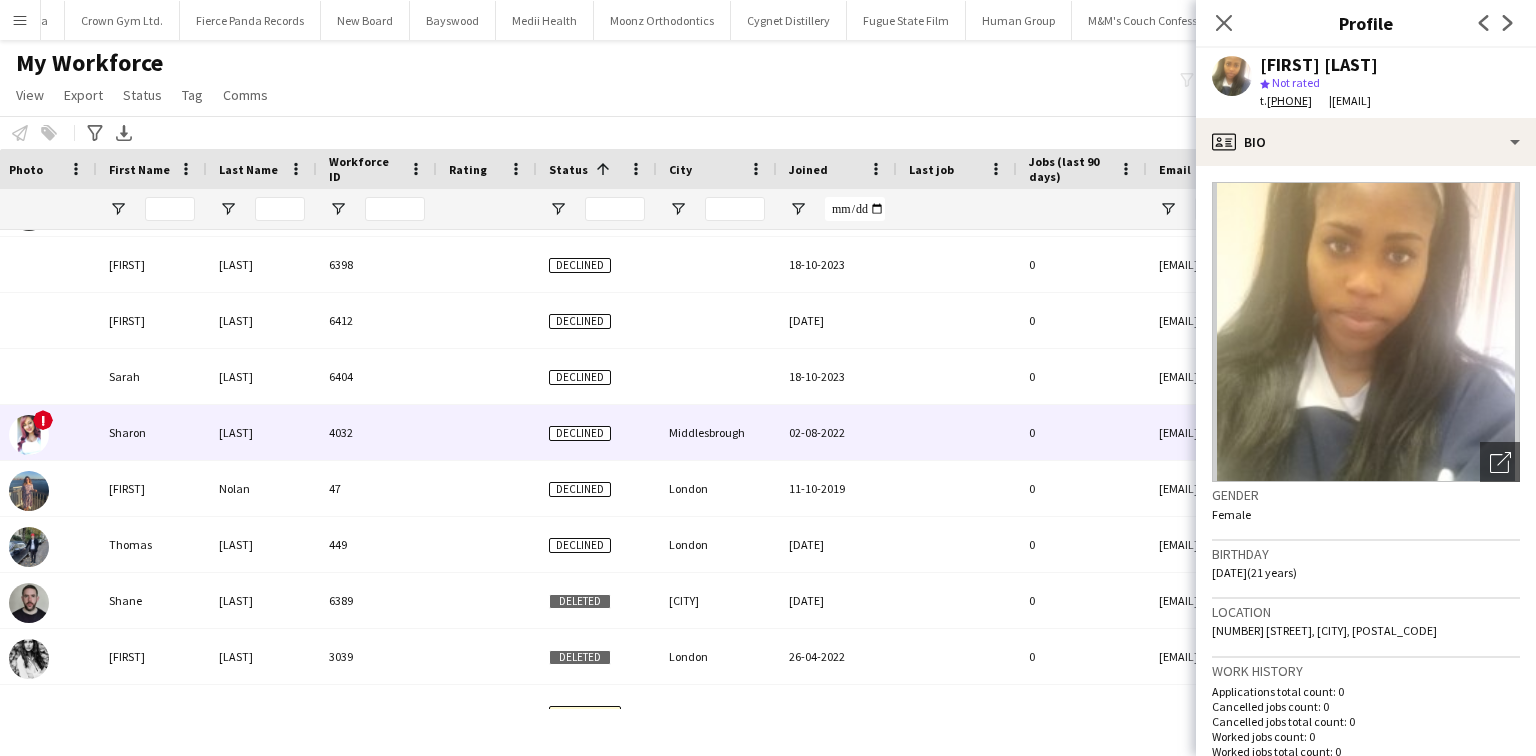 click on "Declined" at bounding box center (597, 432) 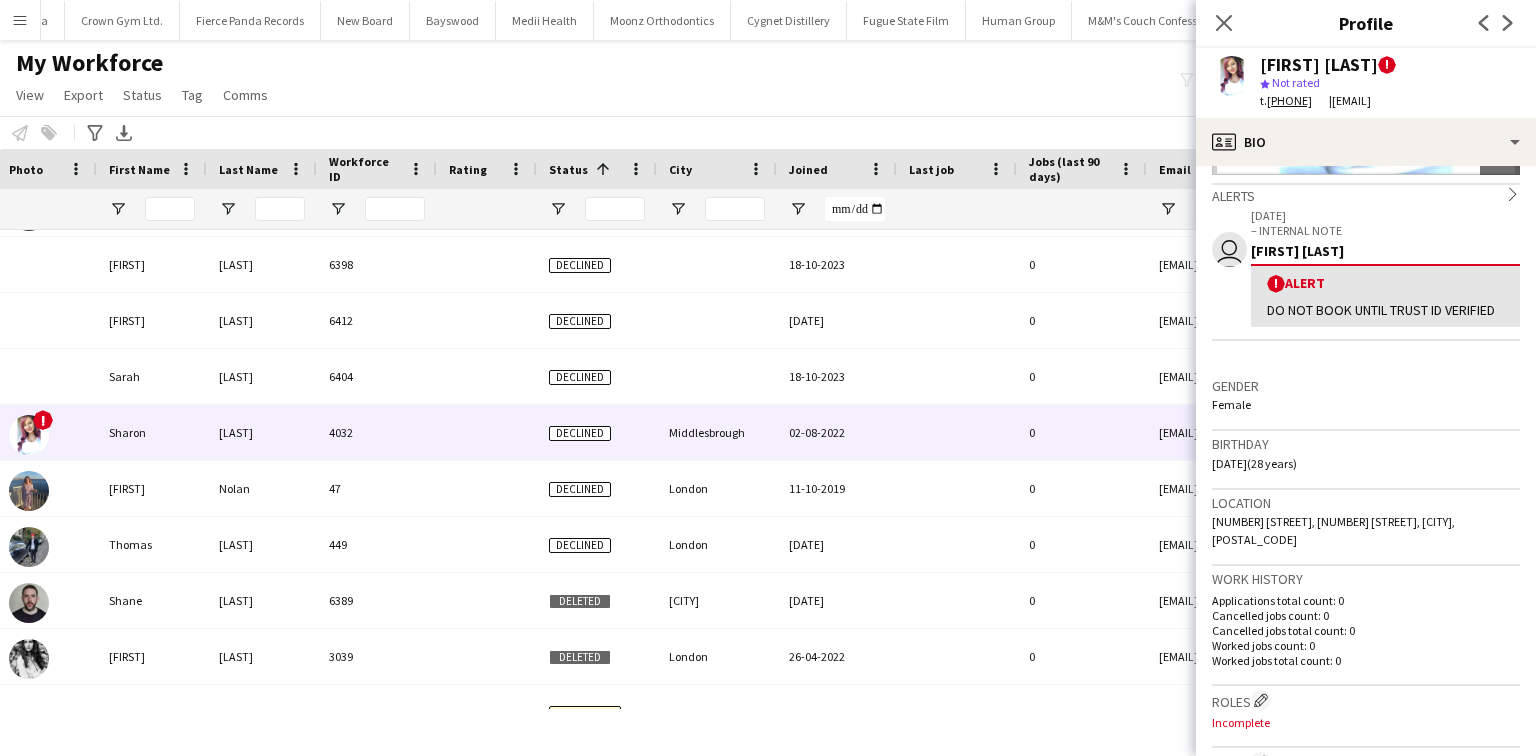 scroll, scrollTop: 320, scrollLeft: 0, axis: vertical 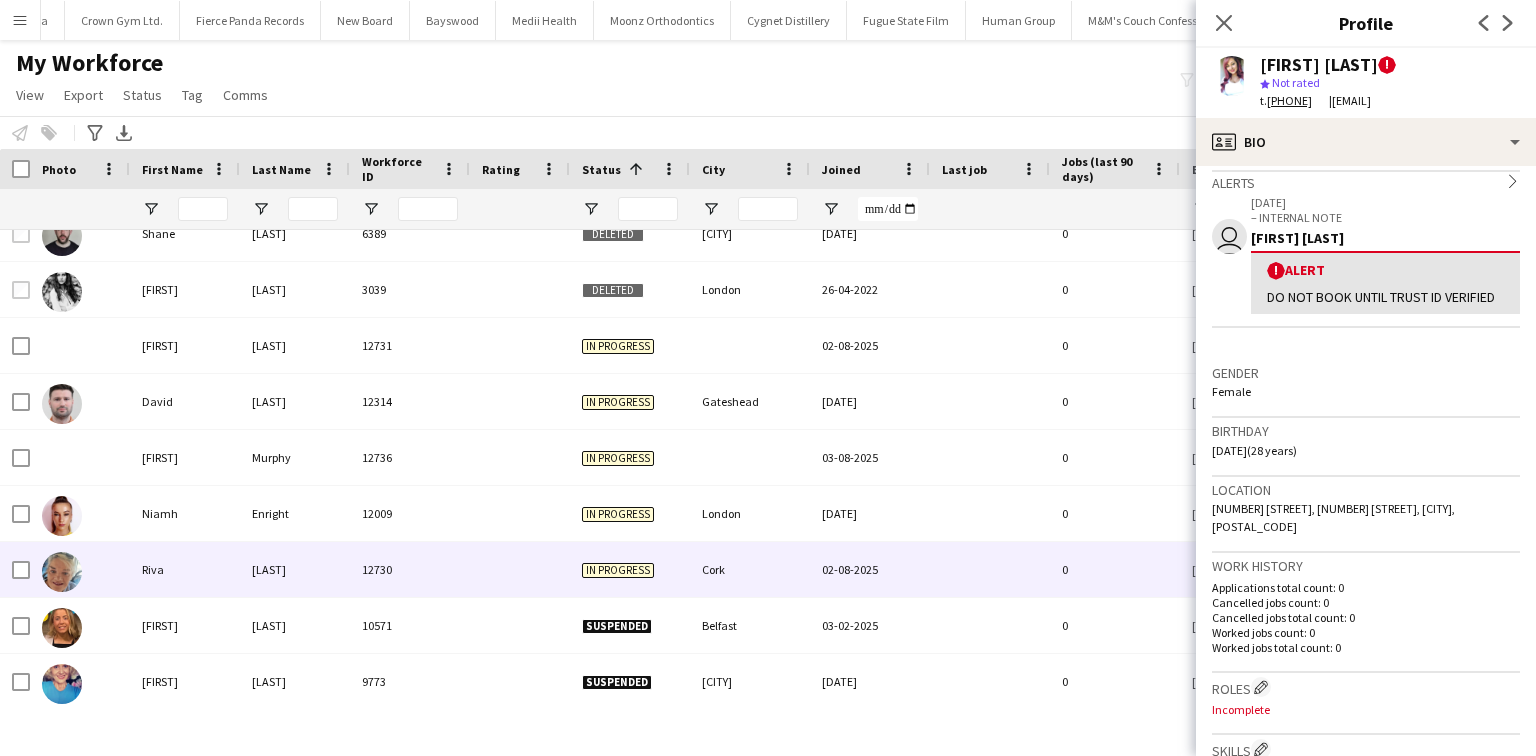 click on "Cork" at bounding box center (750, 569) 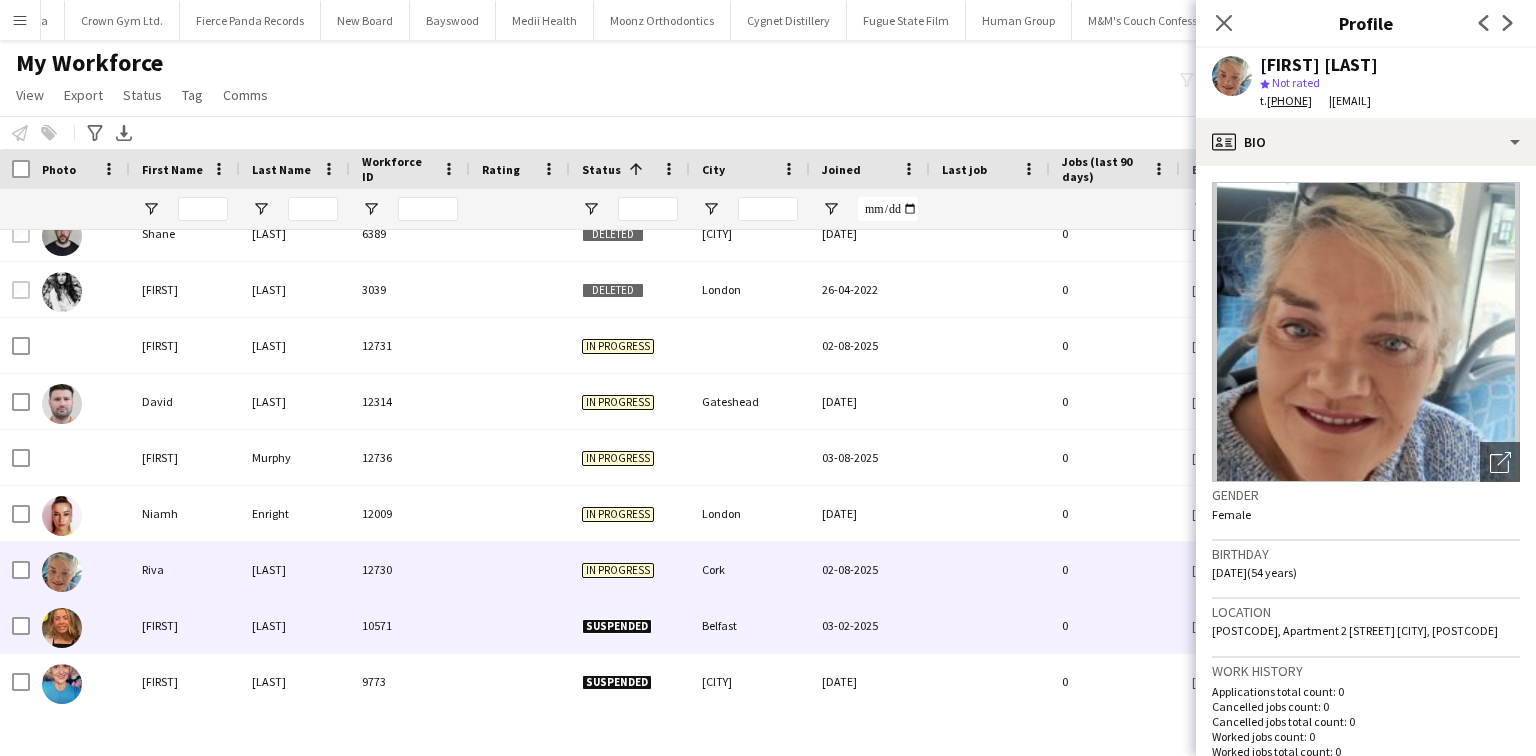 scroll, scrollTop: 1008, scrollLeft: 0, axis: vertical 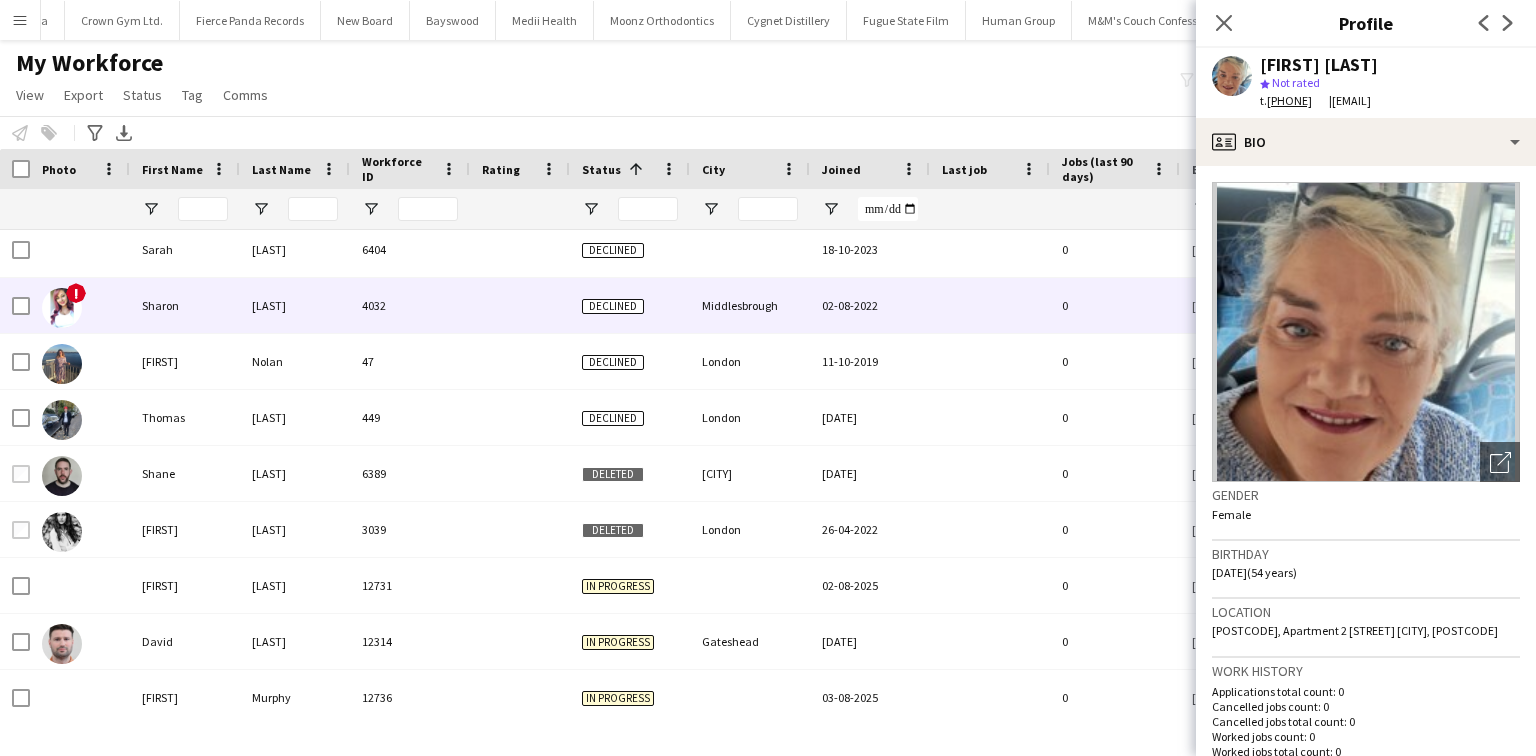 click on "Middlesbrough" at bounding box center (750, 305) 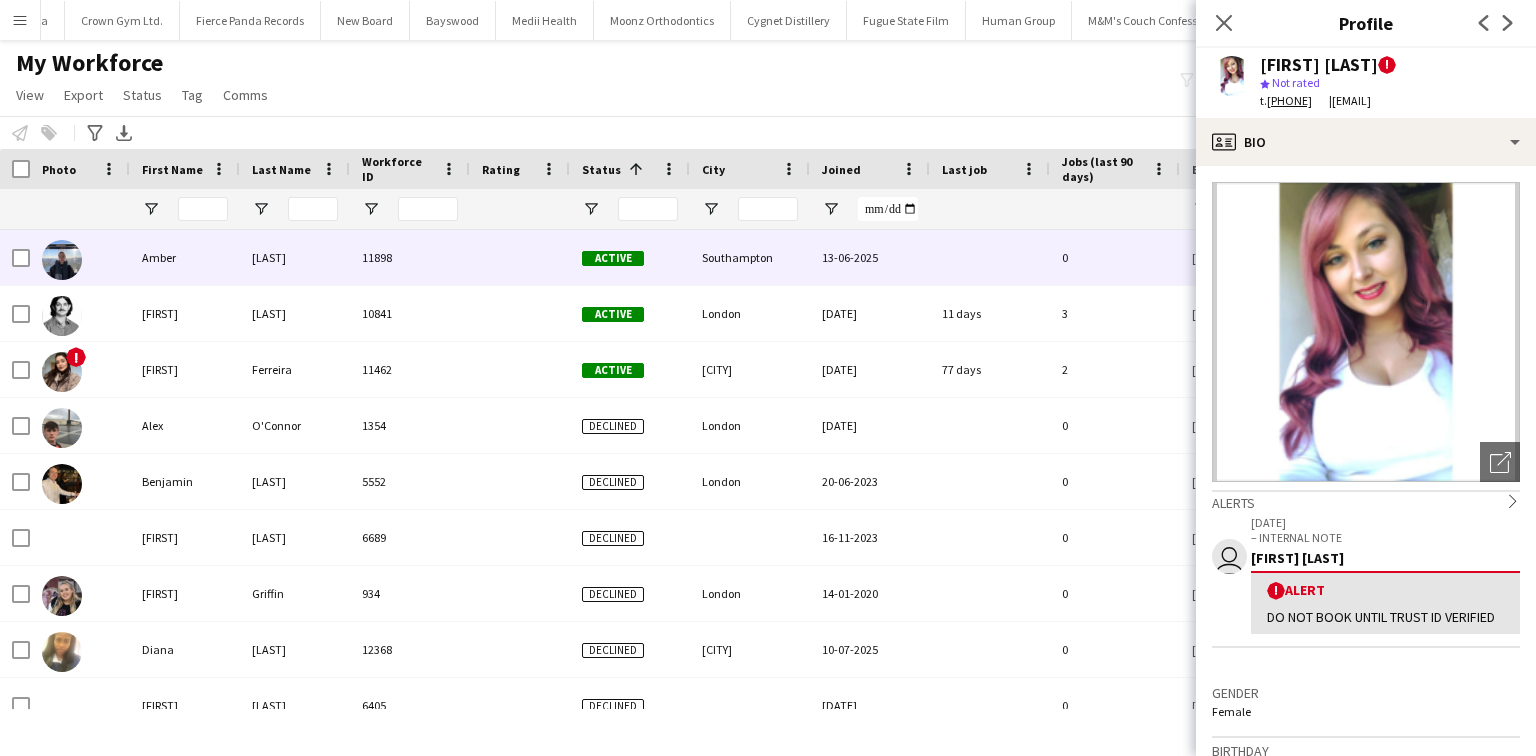 click on "11898" at bounding box center (410, 257) 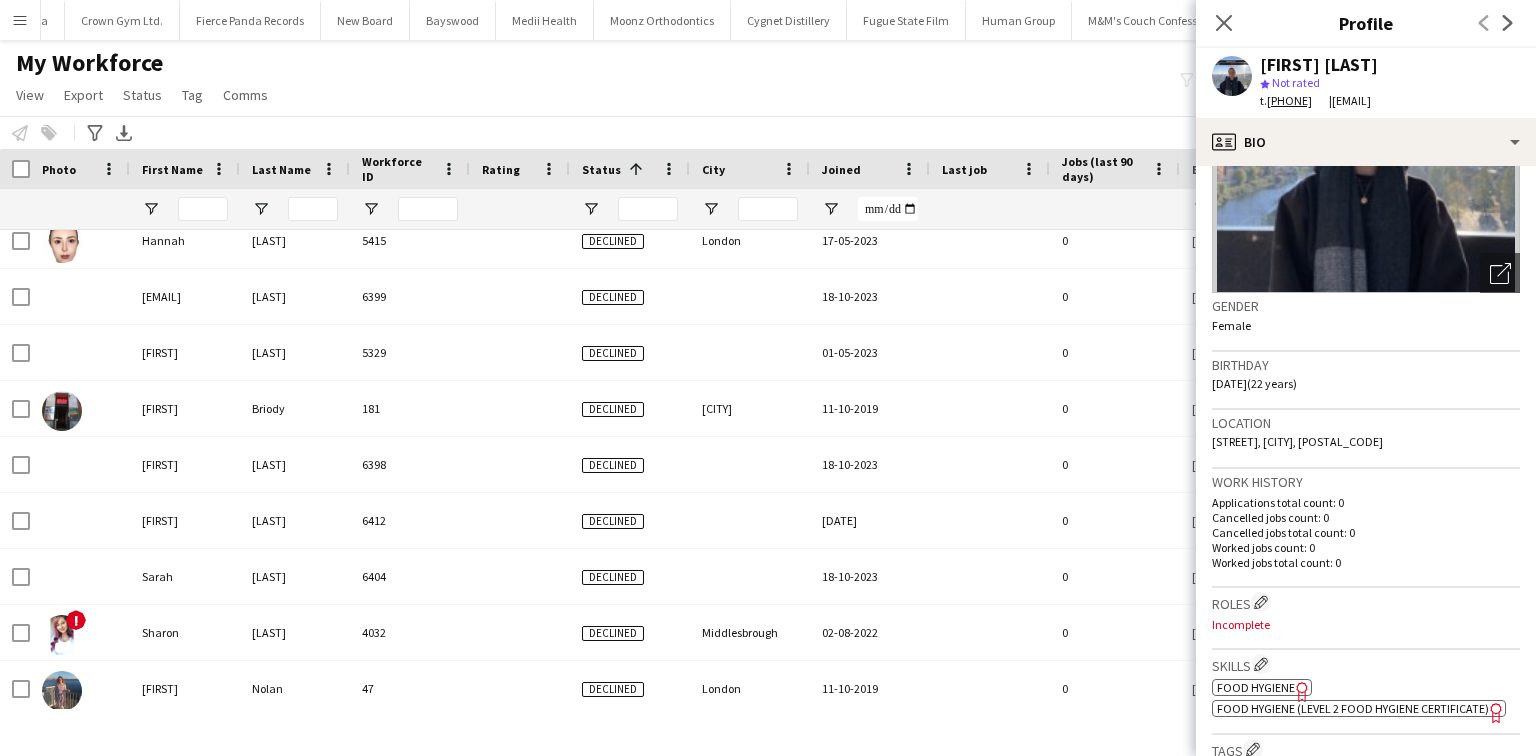 drag, startPoint x: 1386, startPoint y: 259, endPoint x: 1443, endPoint y: 392, distance: 144.69969 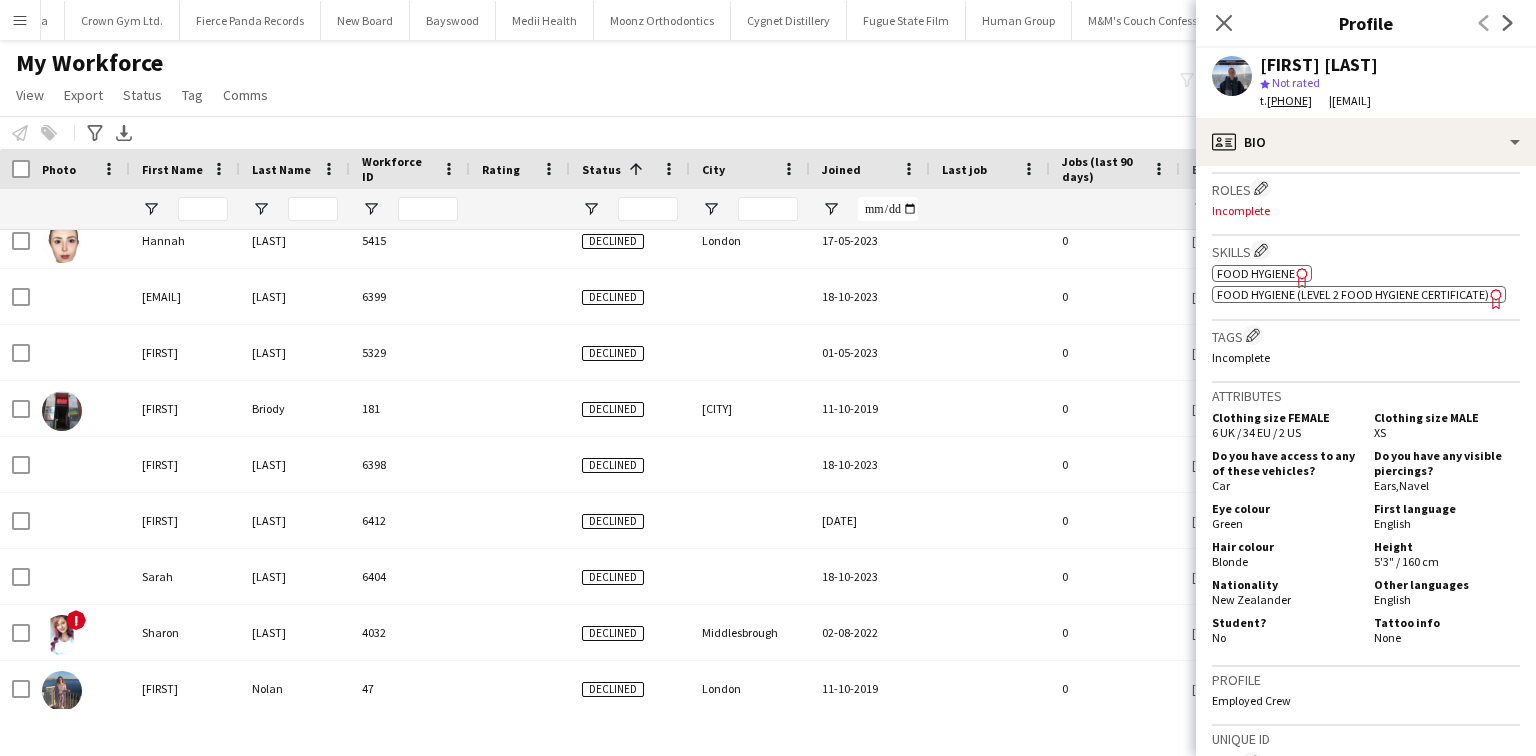 scroll, scrollTop: 19, scrollLeft: 0, axis: vertical 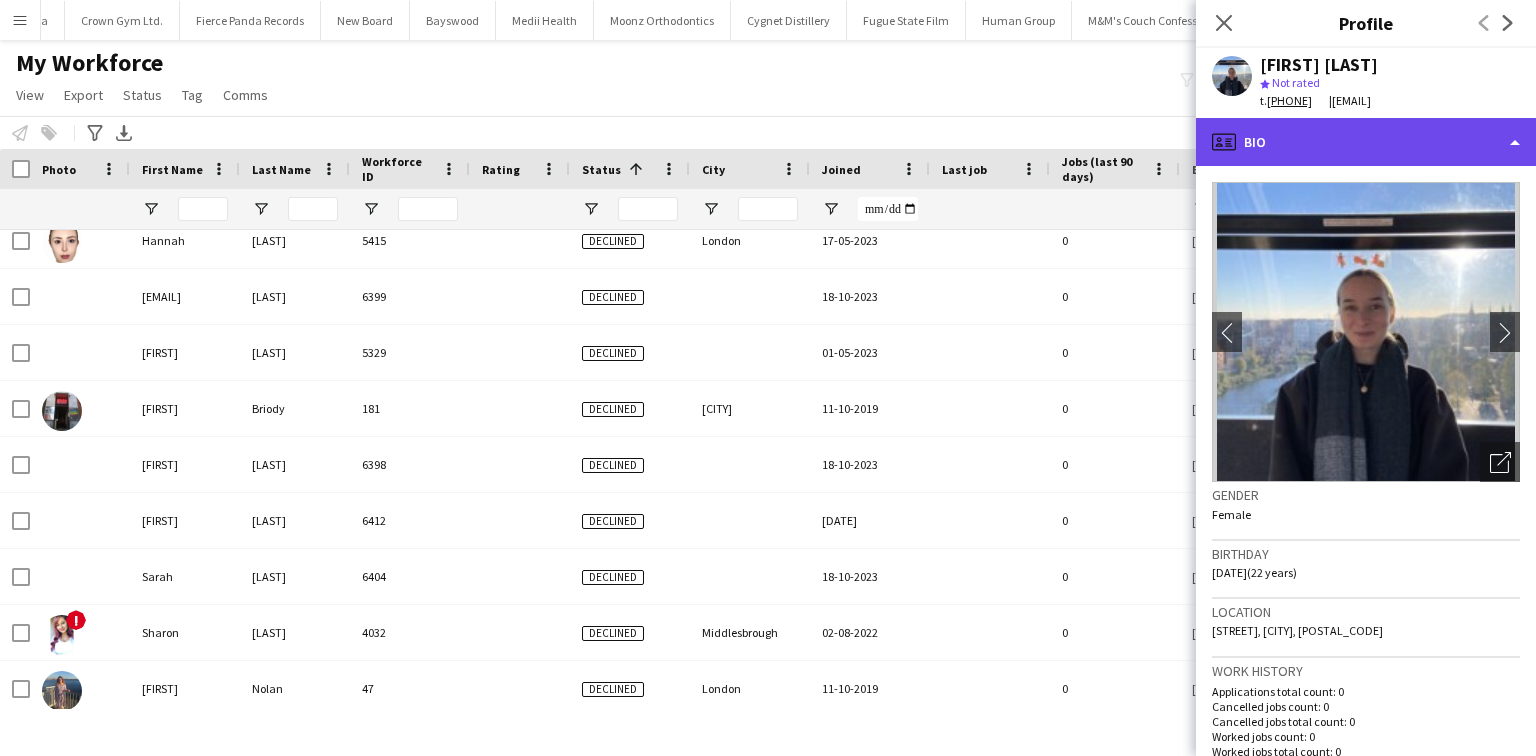click on "profile
Bio" 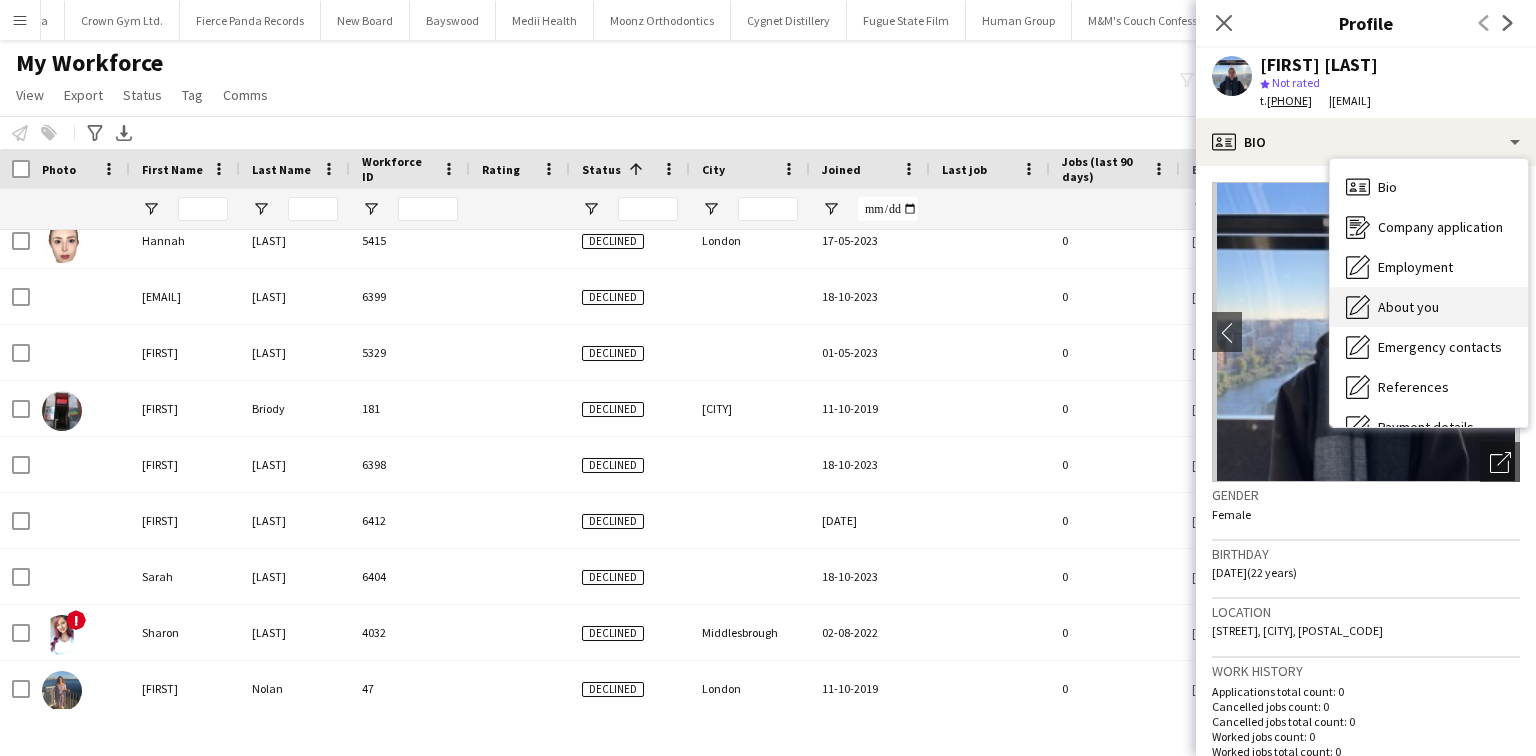 click on "About you" at bounding box center [1408, 307] 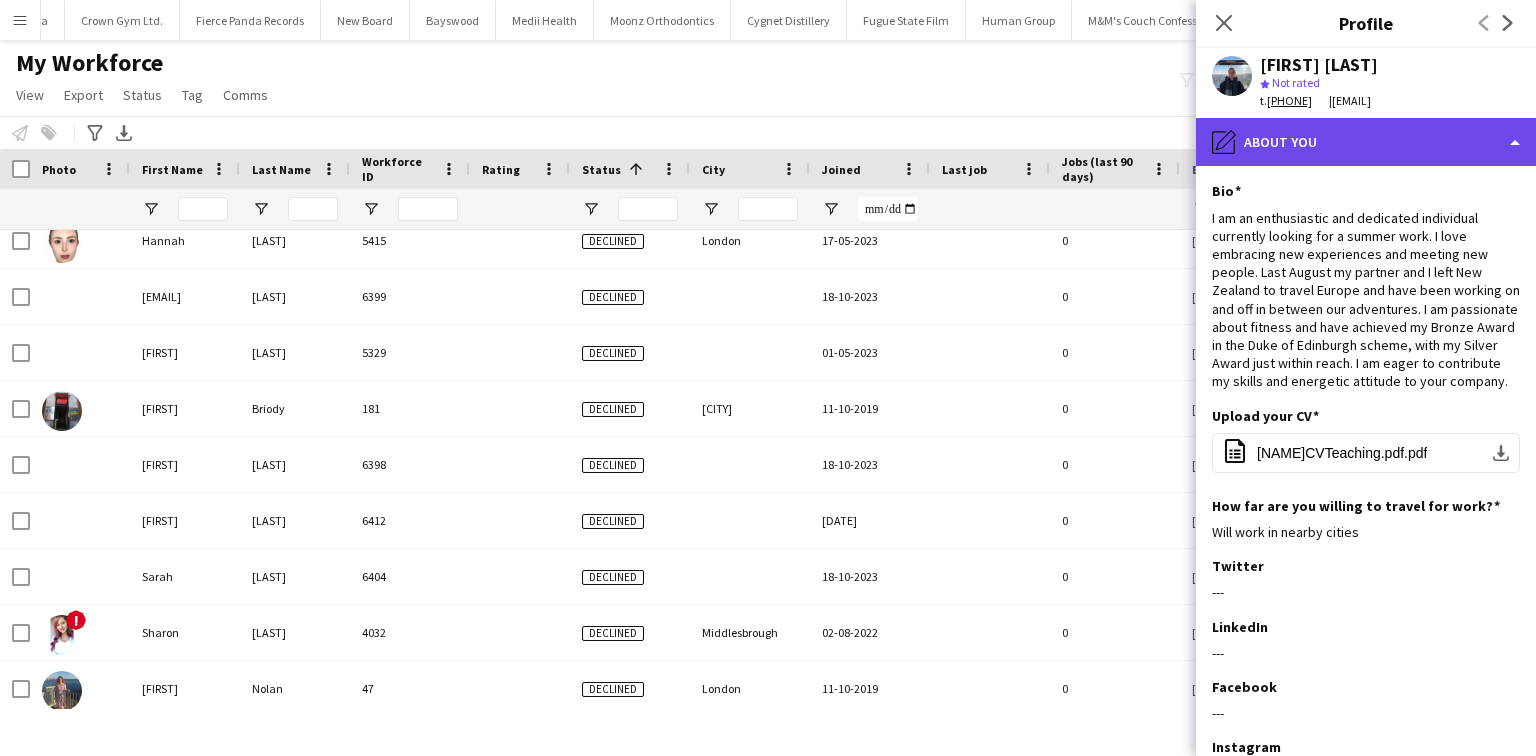 click on "pencil4
About you" 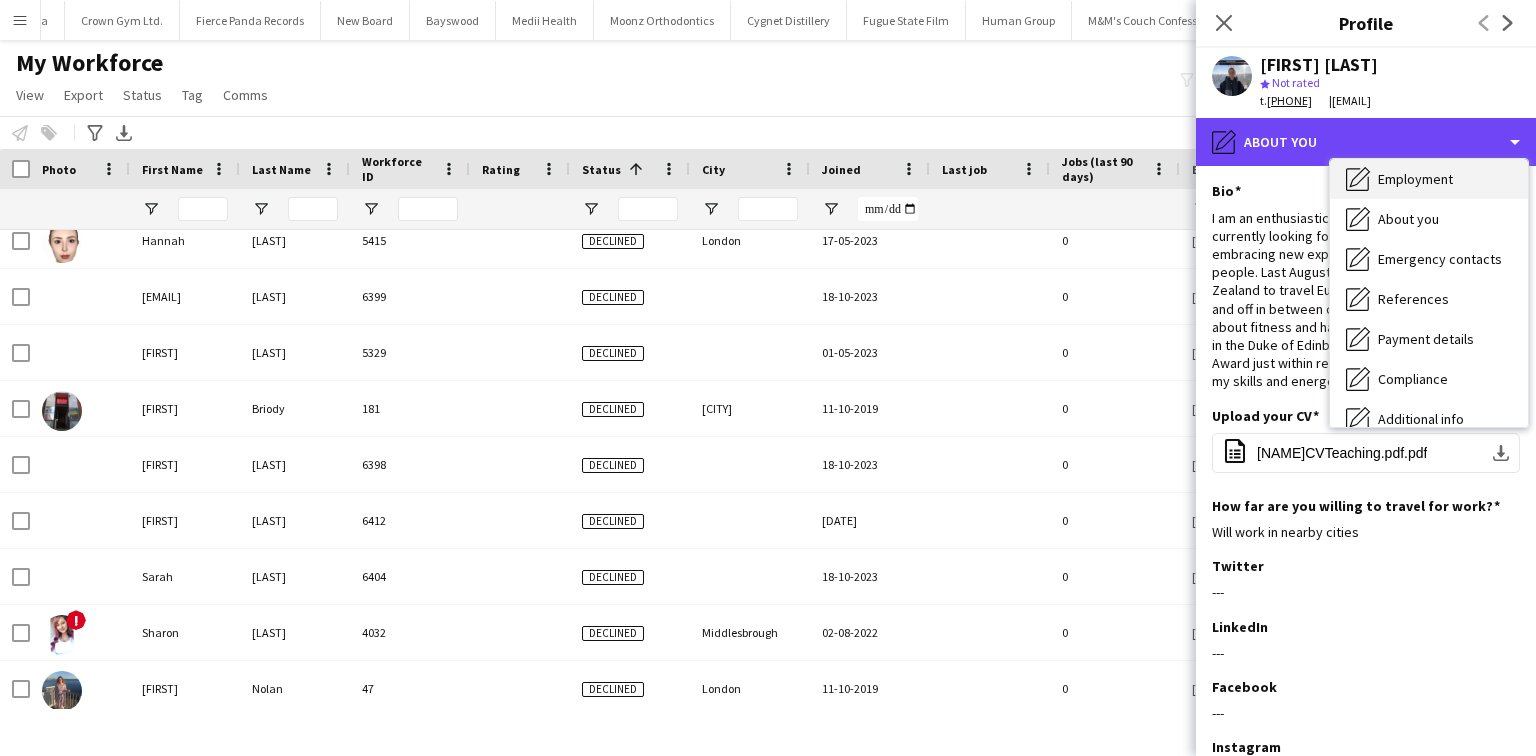 scroll, scrollTop: 89, scrollLeft: 0, axis: vertical 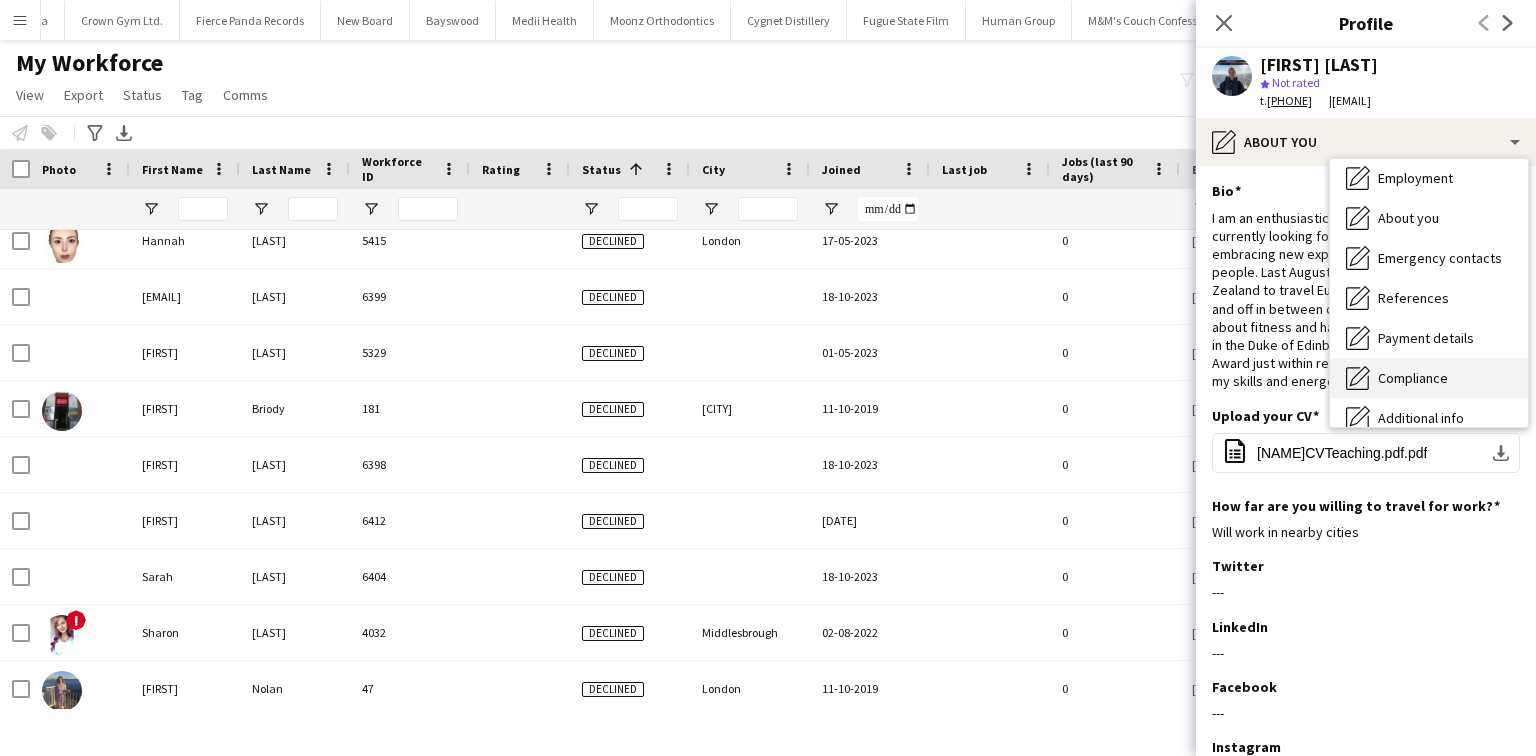 click on "Compliance
Compliance" at bounding box center (1429, 378) 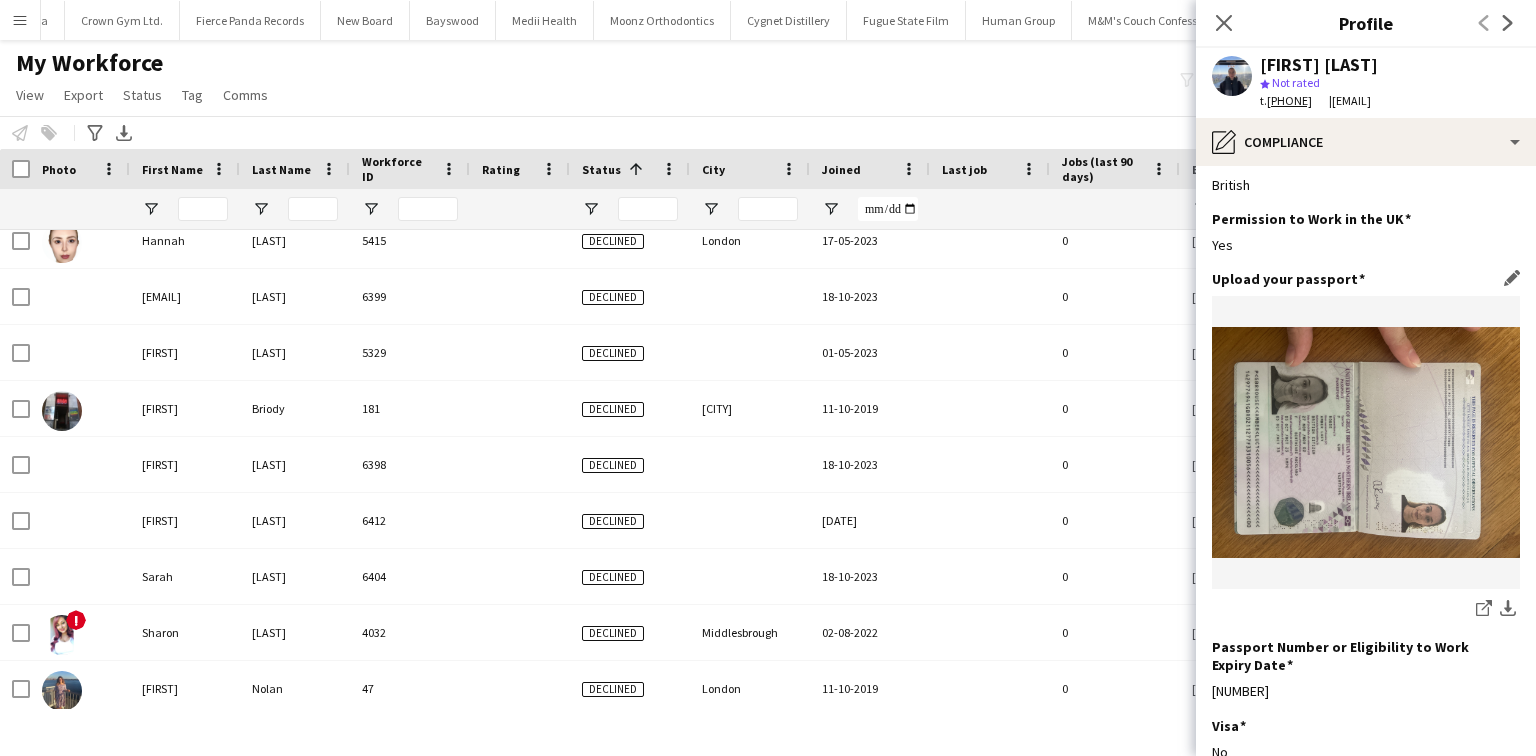 scroll, scrollTop: 347, scrollLeft: 0, axis: vertical 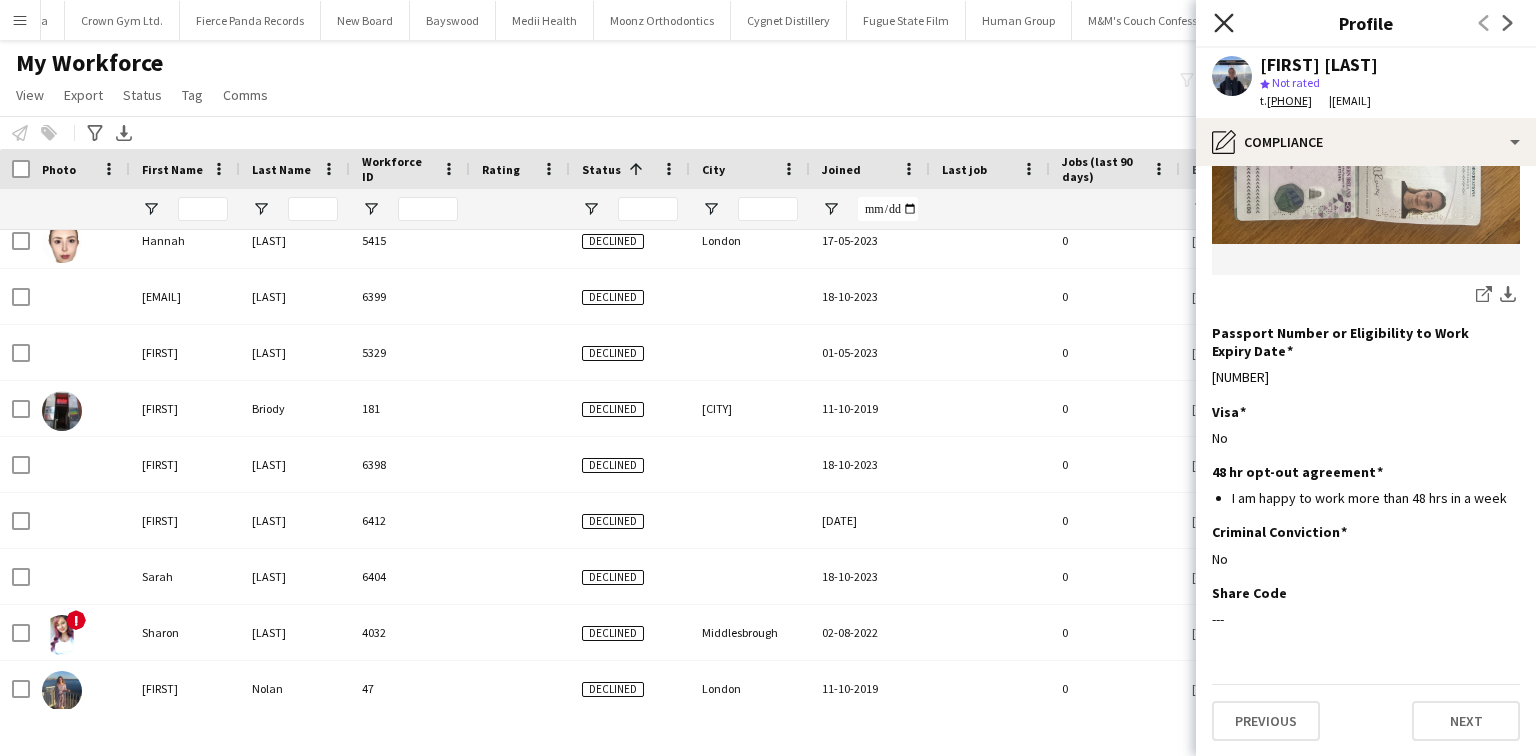 click on "Close pop-in" 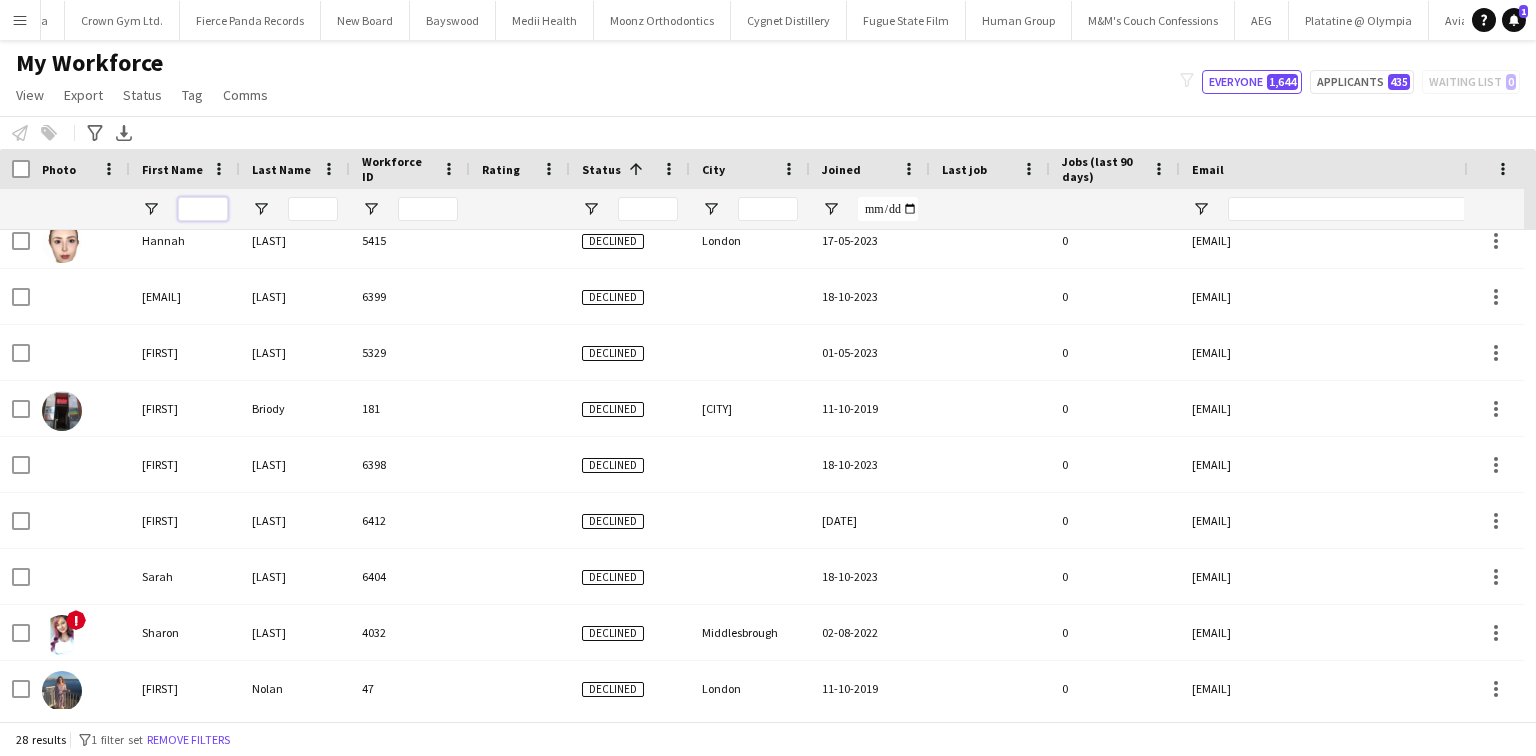 click at bounding box center [203, 209] 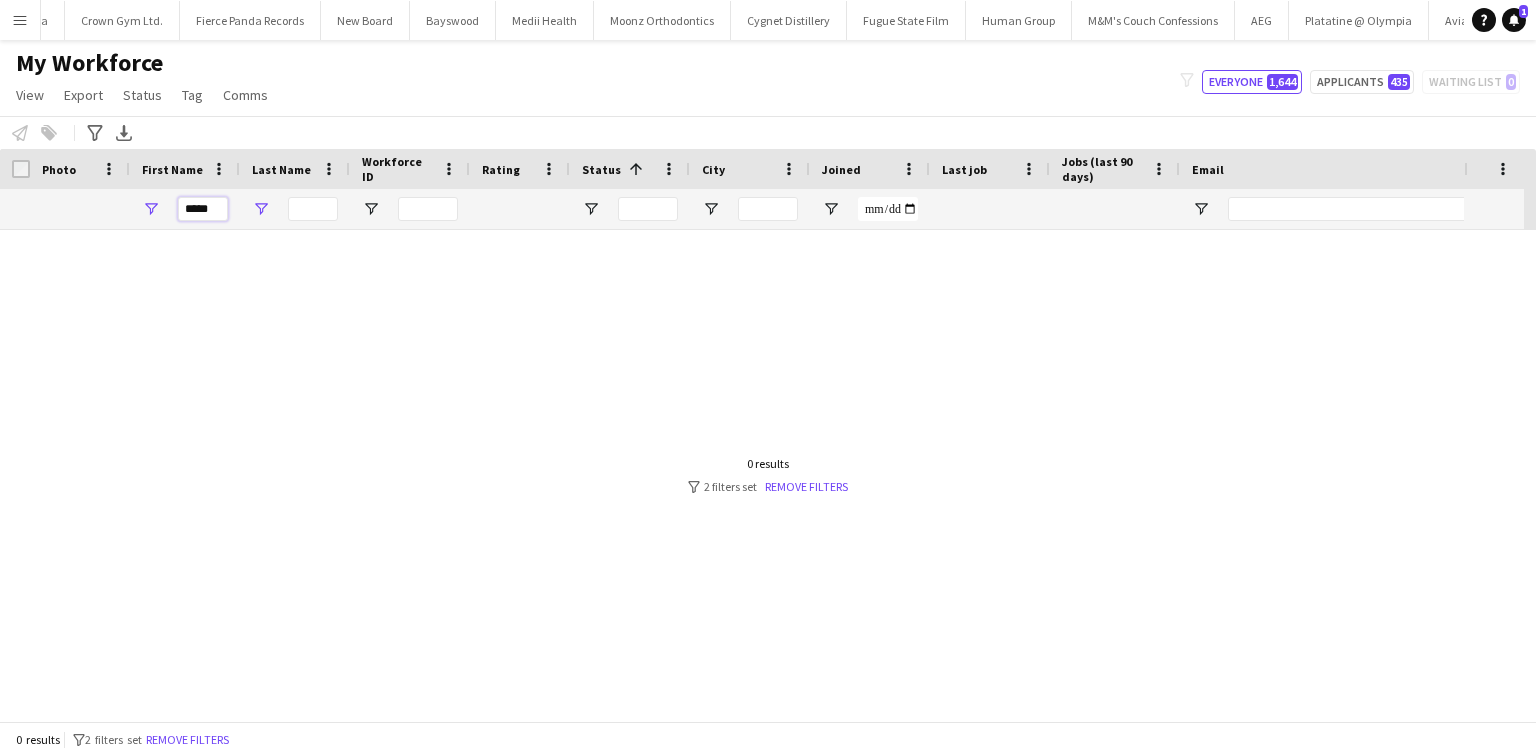 scroll, scrollTop: 0, scrollLeft: 0, axis: both 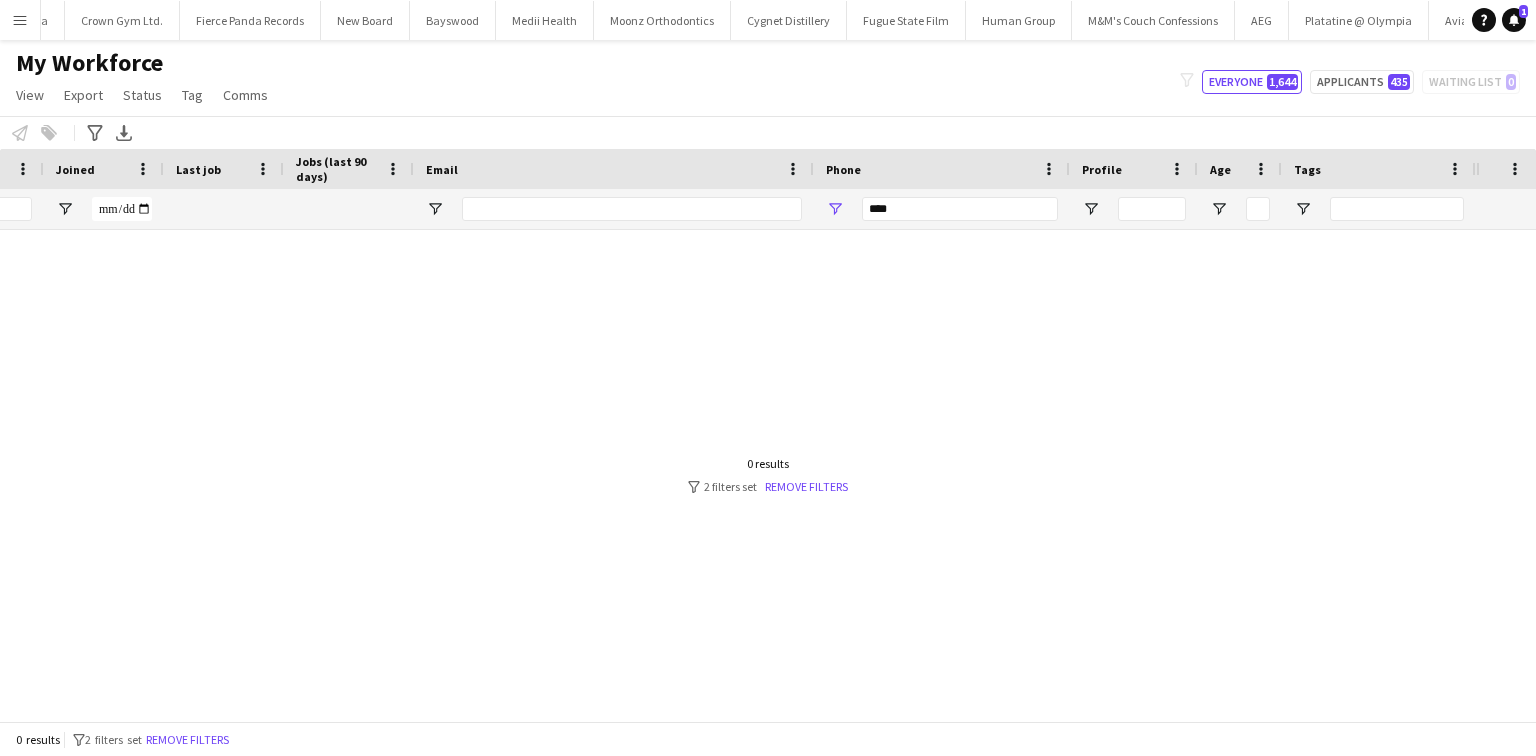 type on "******" 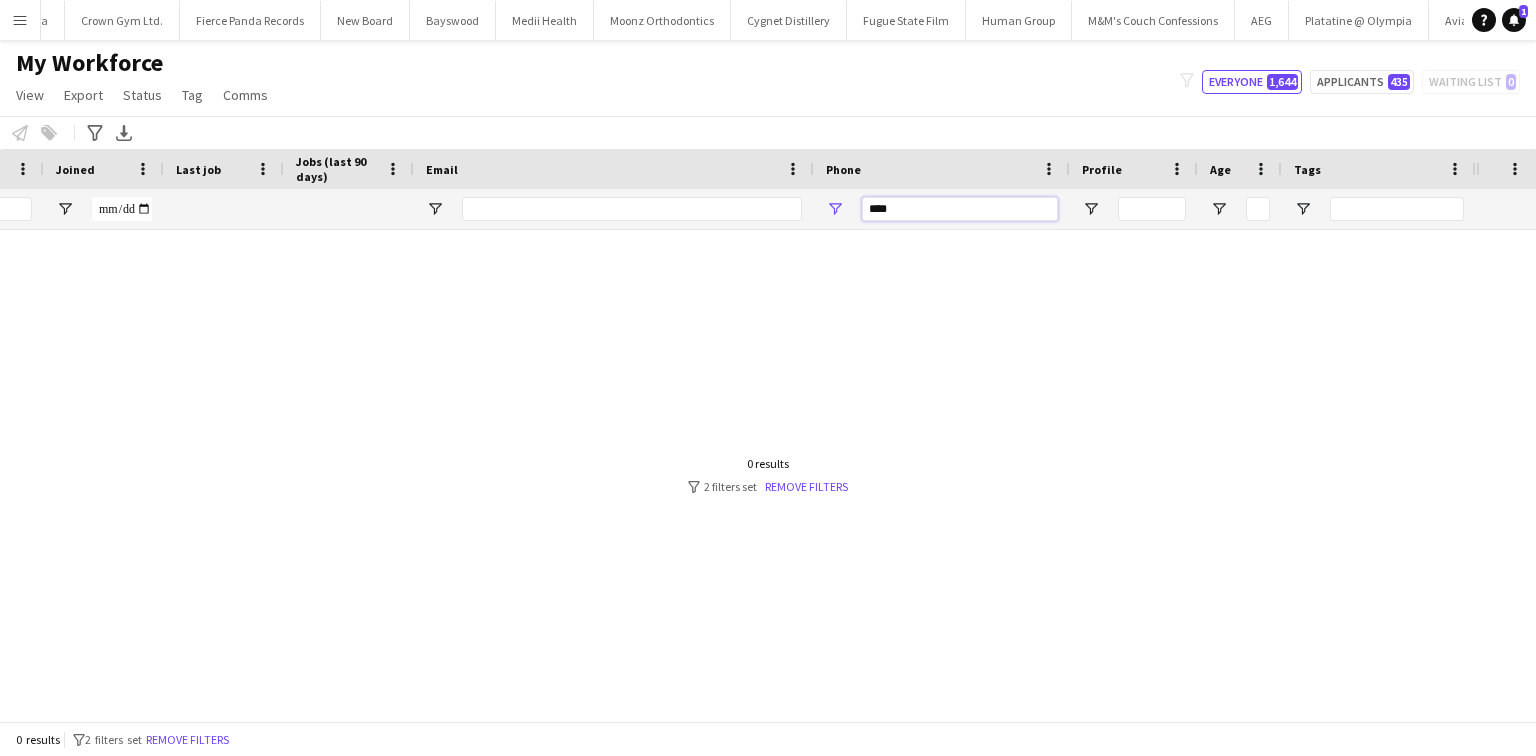 click on "****" at bounding box center [960, 209] 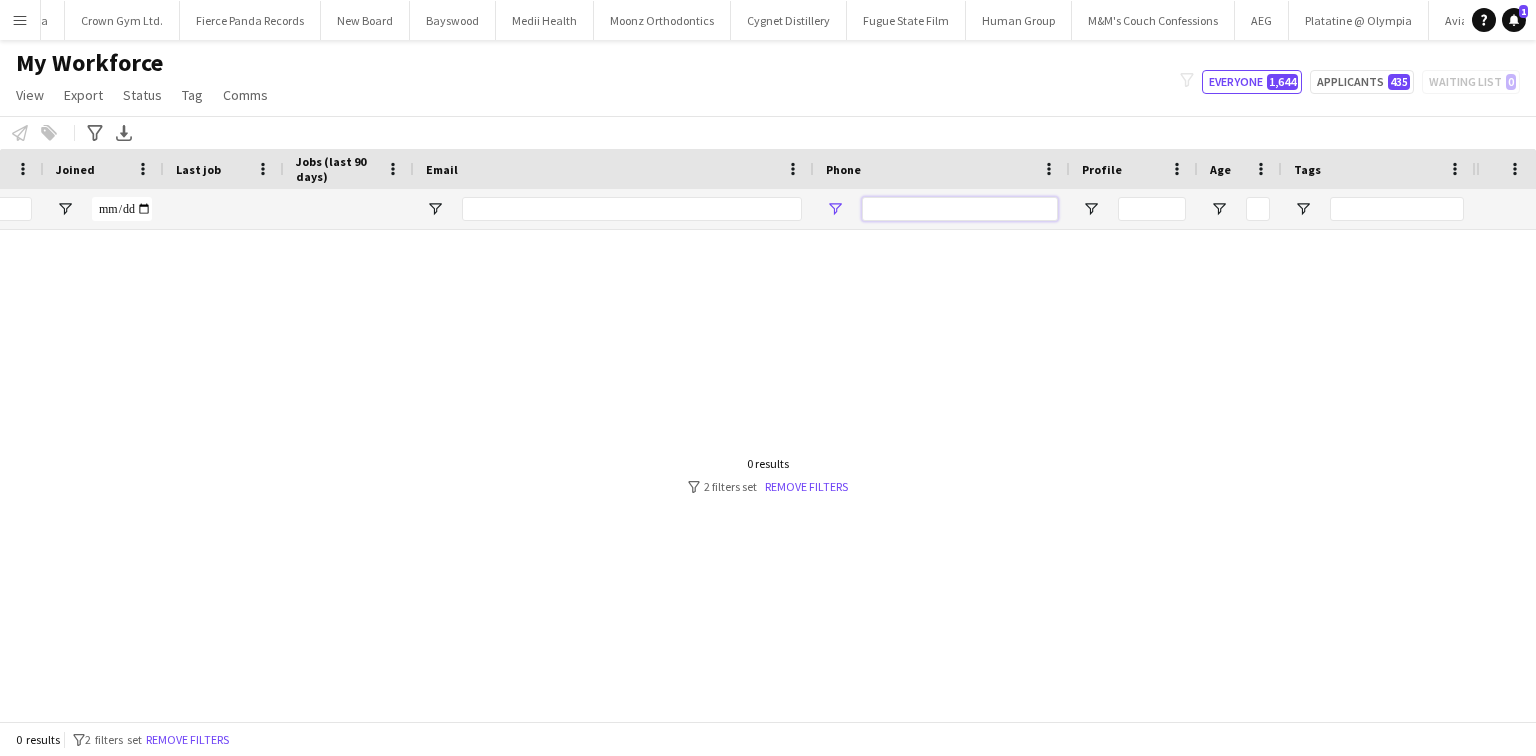 scroll, scrollTop: 0, scrollLeft: 443, axis: horizontal 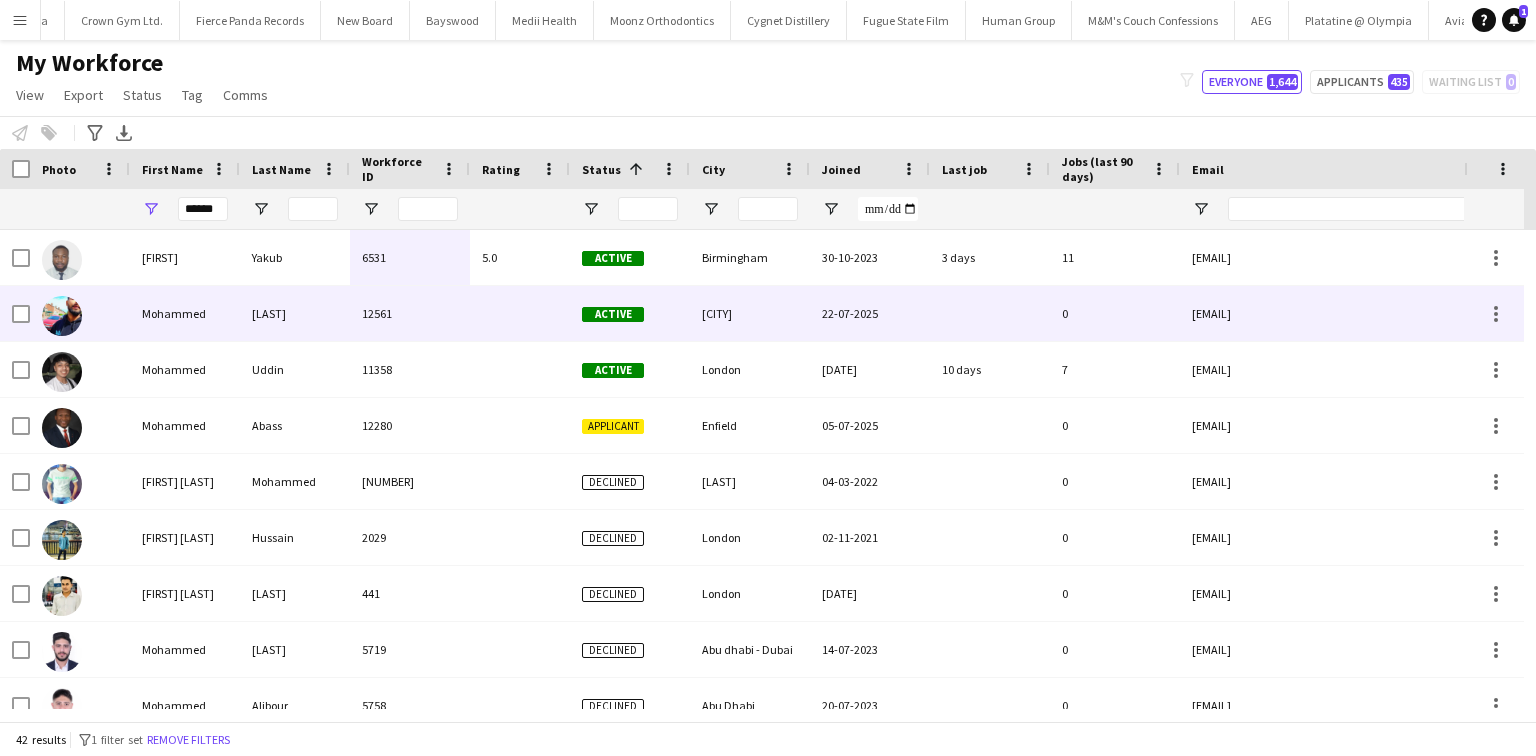 type 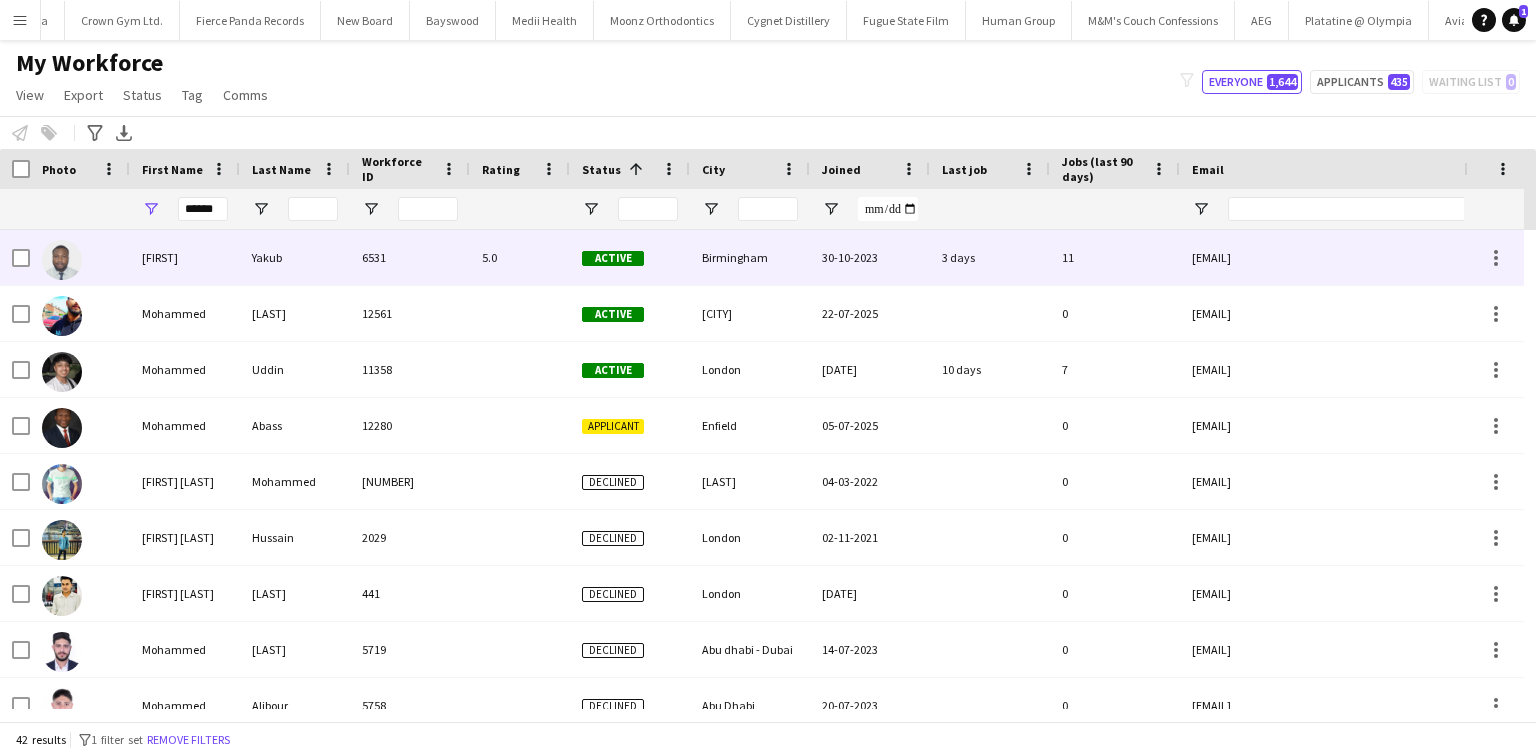 click on "Yakub" at bounding box center (295, 257) 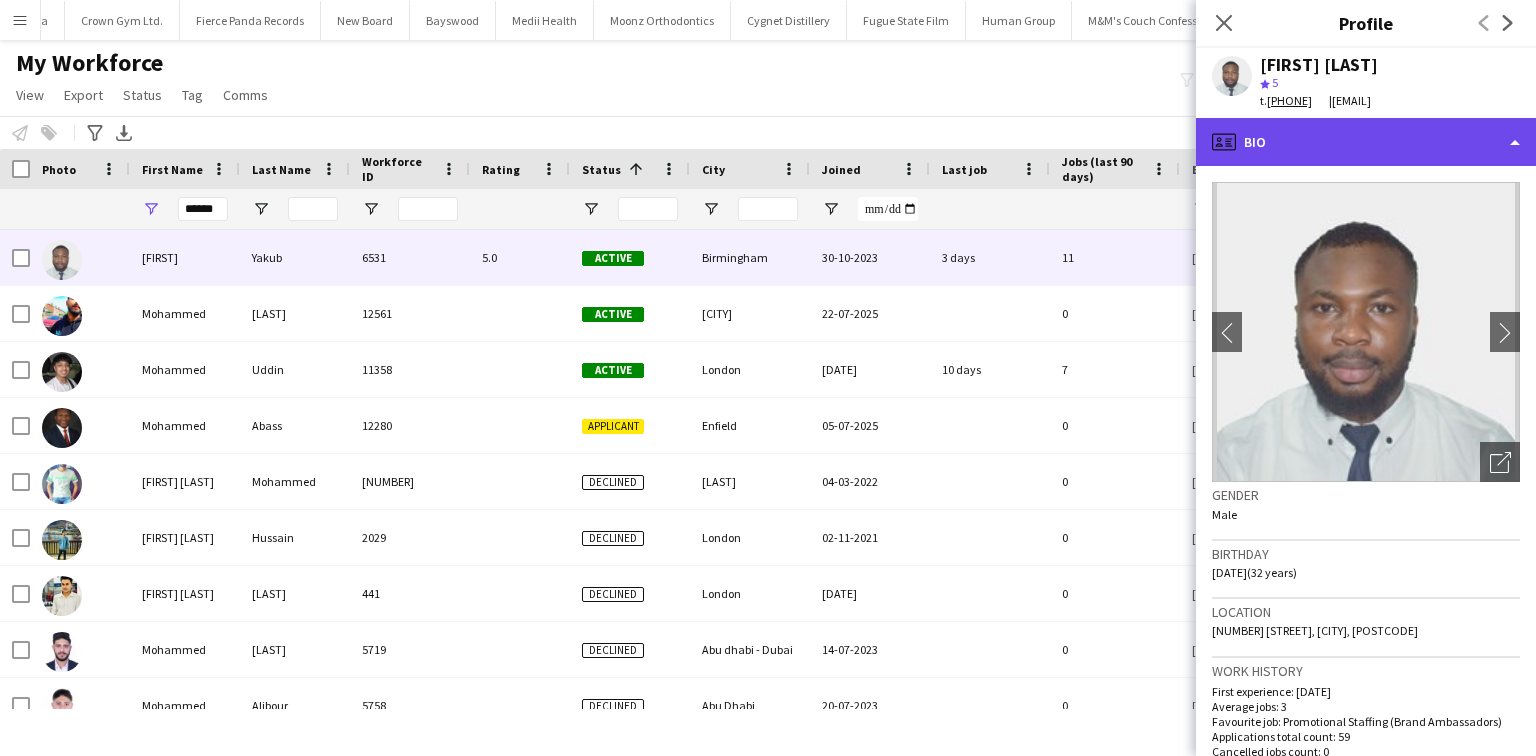 click on "profile
Bio" 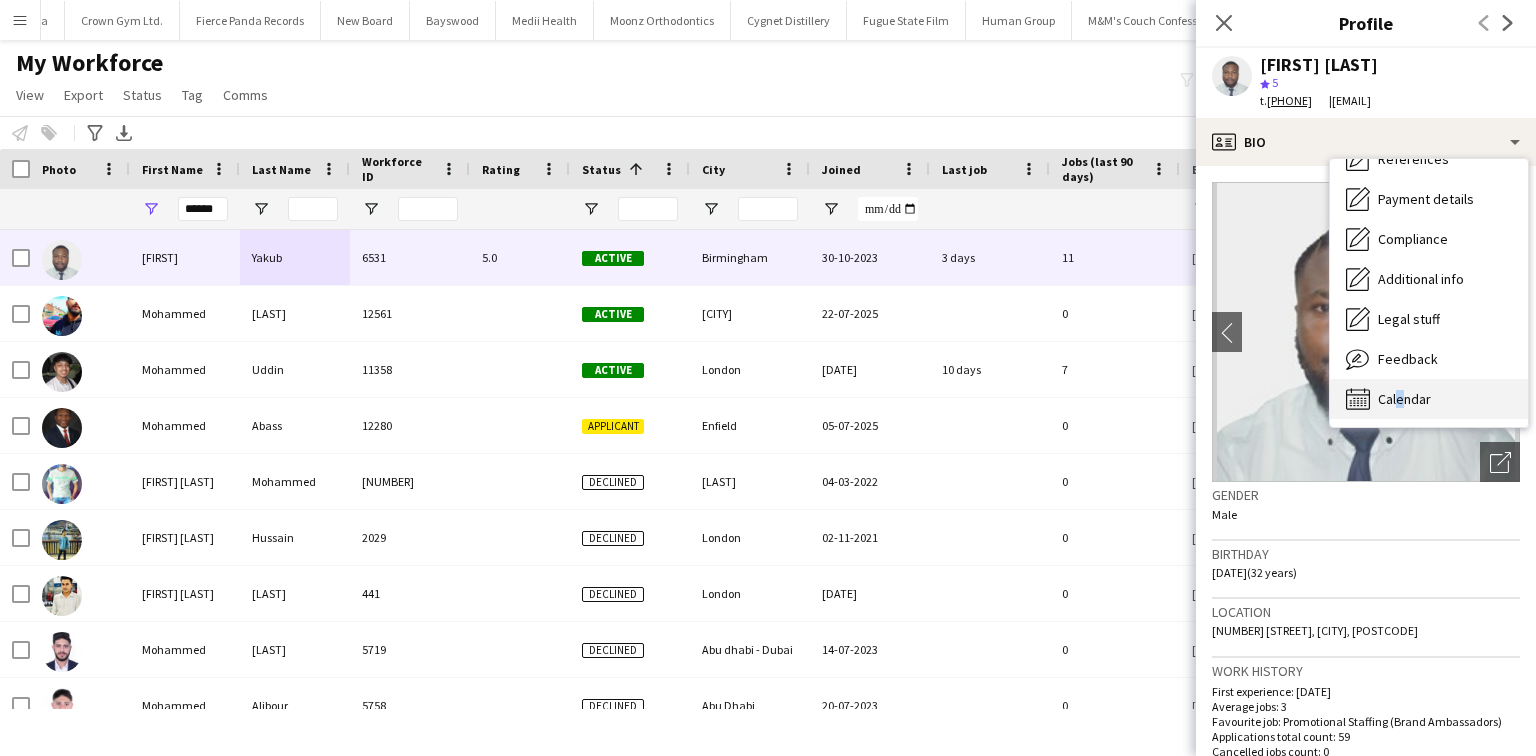 click on "Calendar
Calendar" at bounding box center [1429, 399] 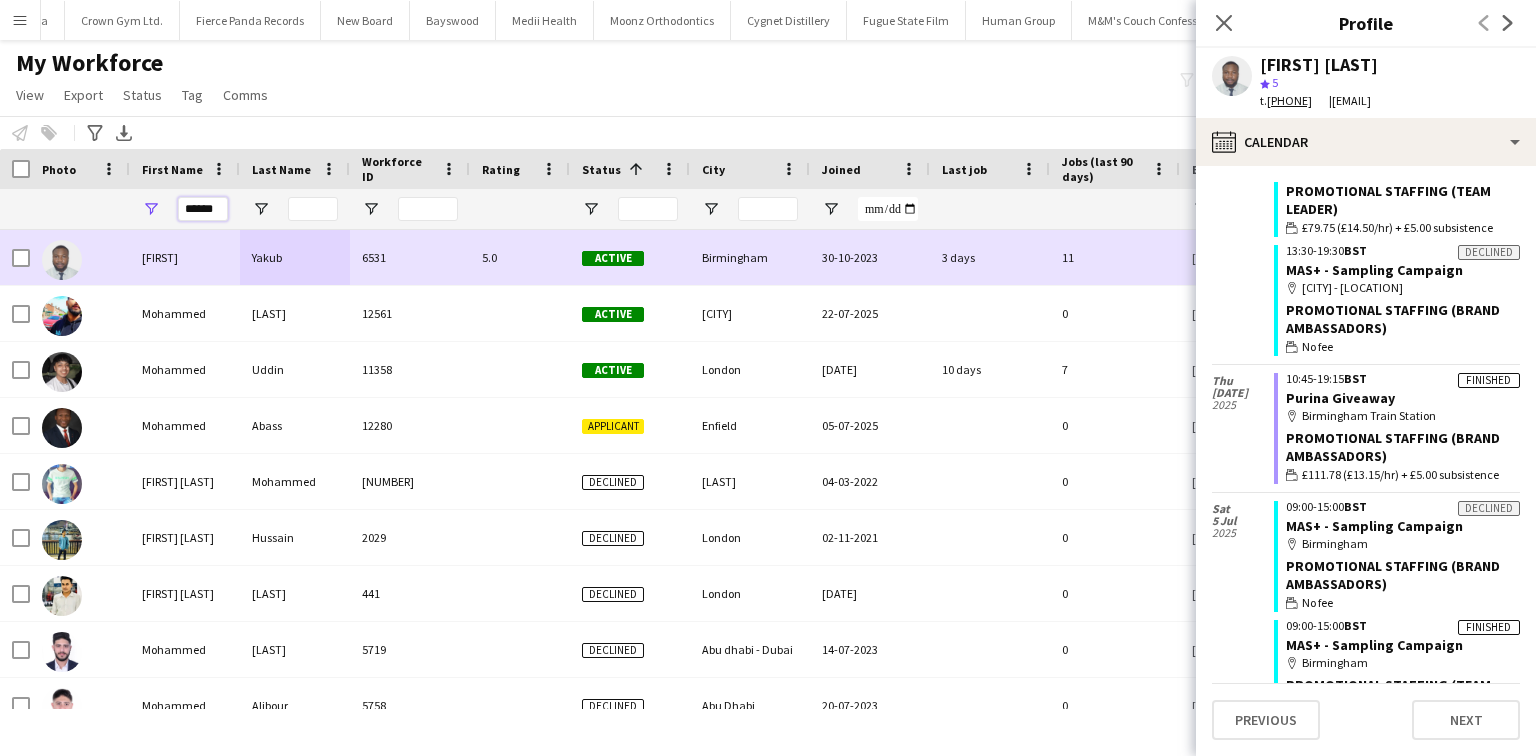 click on "******" at bounding box center (203, 209) 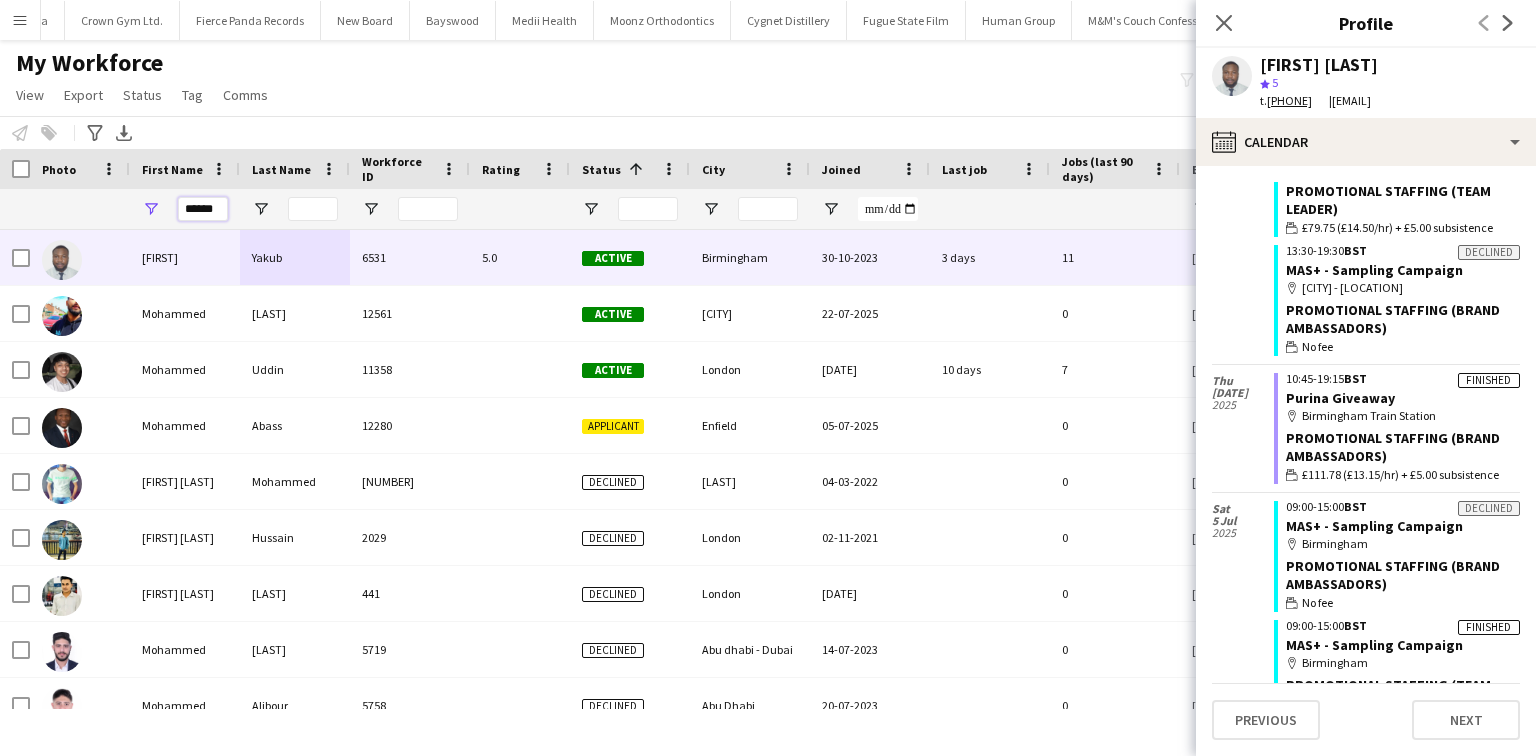 click on "******" at bounding box center [203, 209] 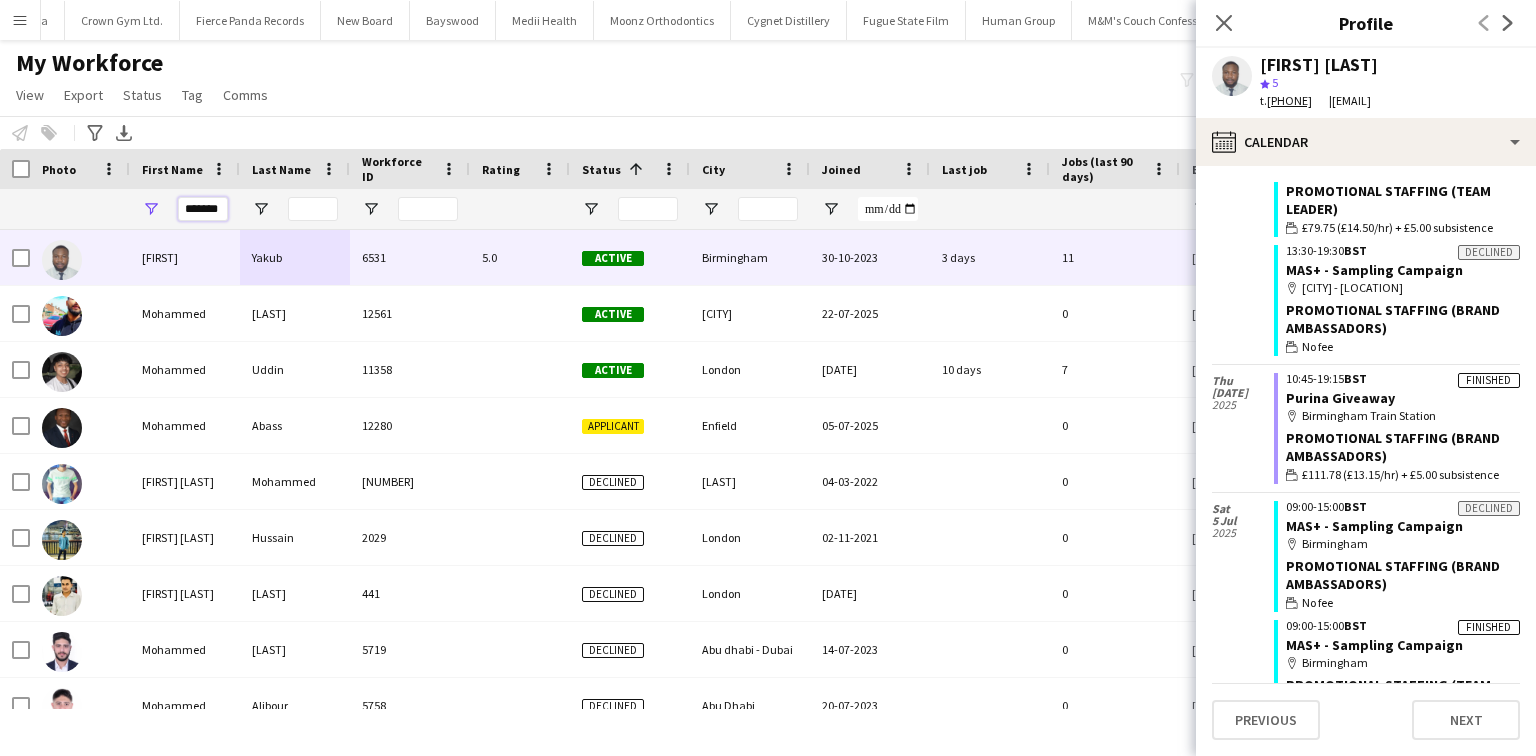 scroll, scrollTop: 0, scrollLeft: 0, axis: both 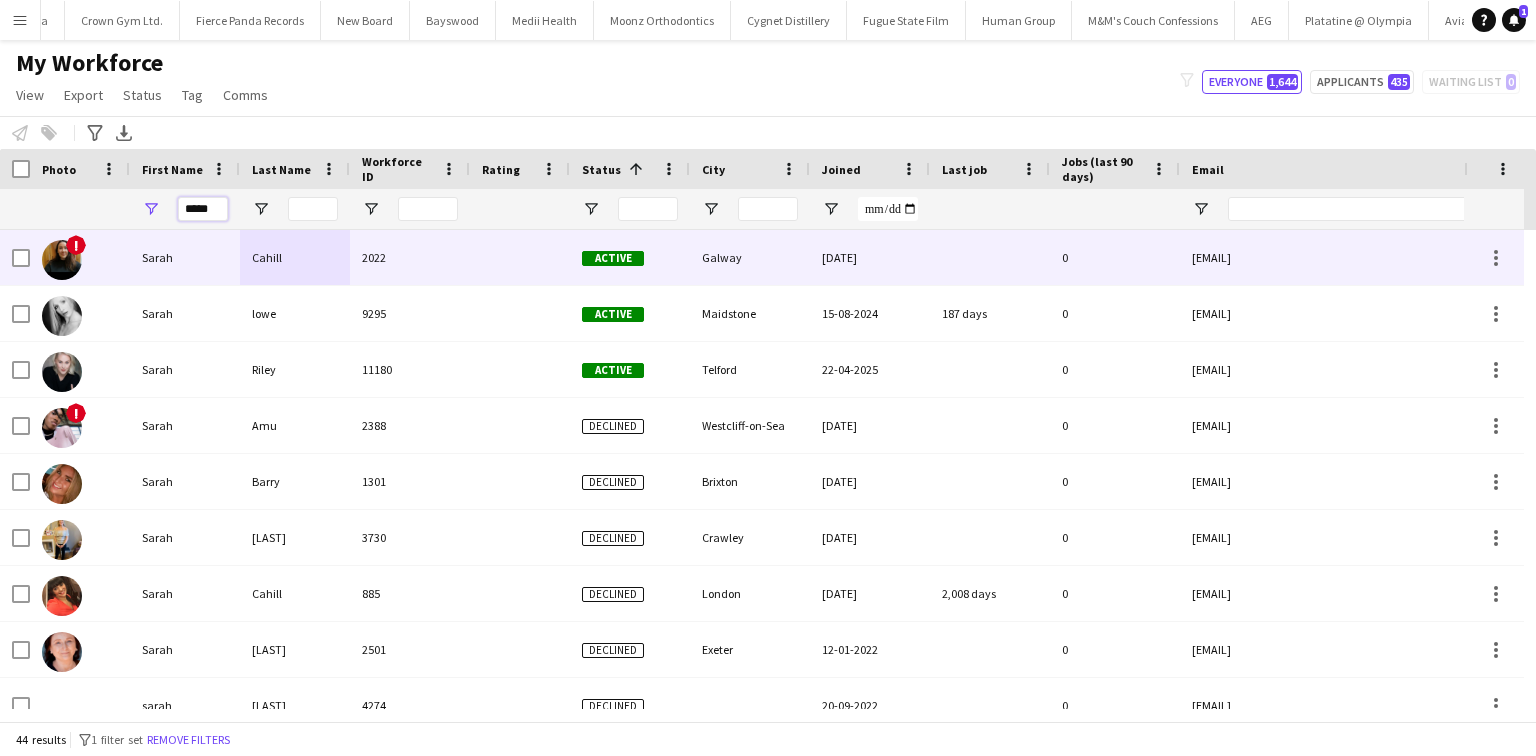 type on "*****" 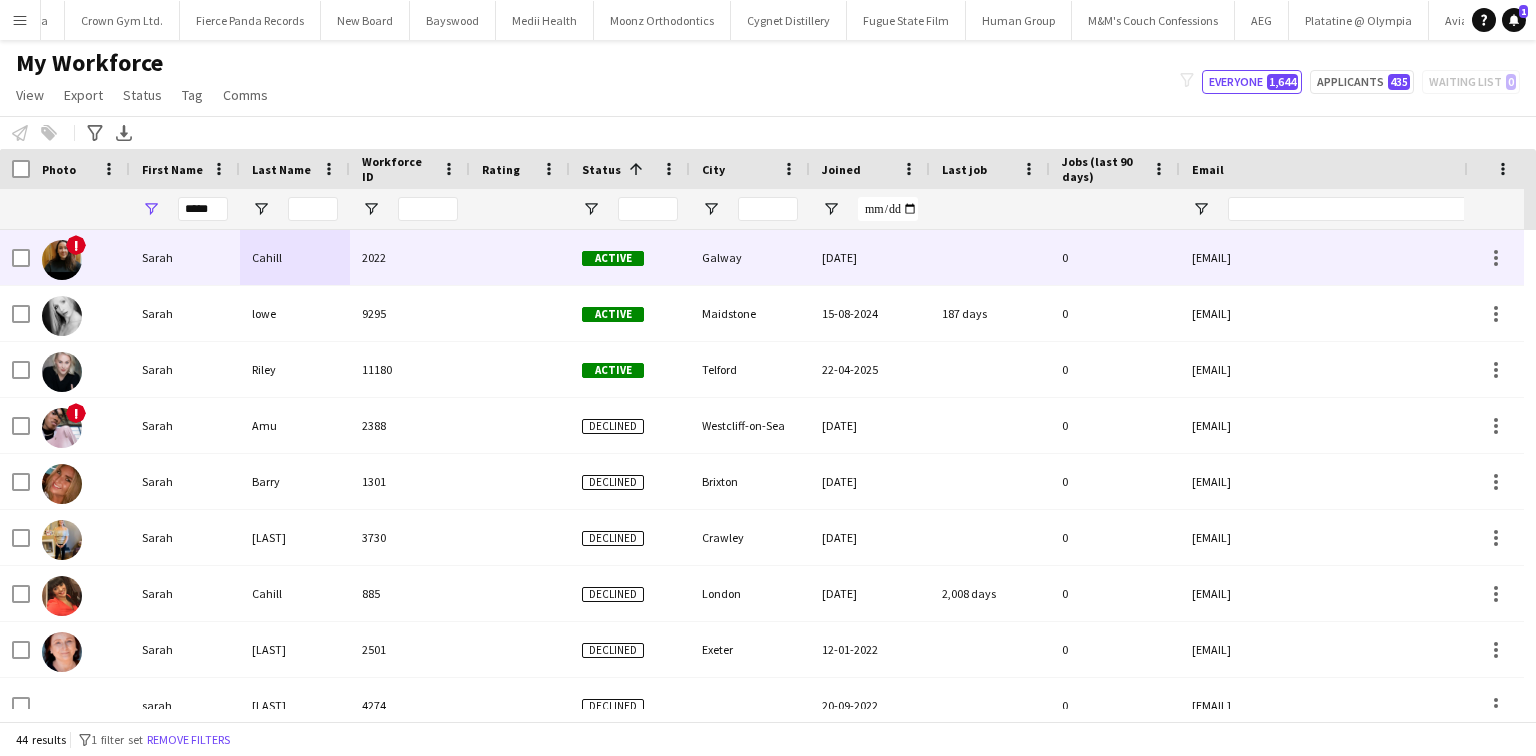 click on "Cahill" at bounding box center [295, 257] 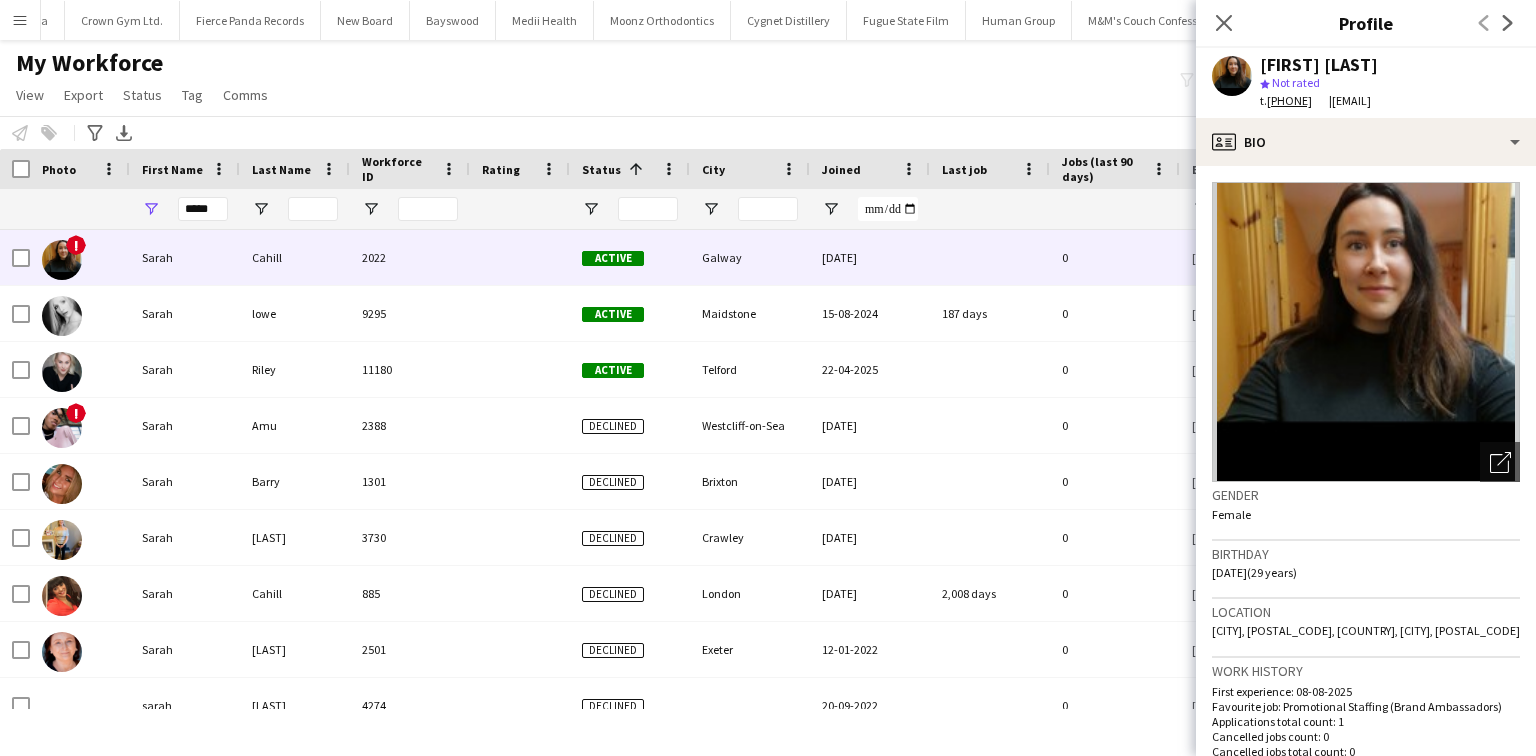 click 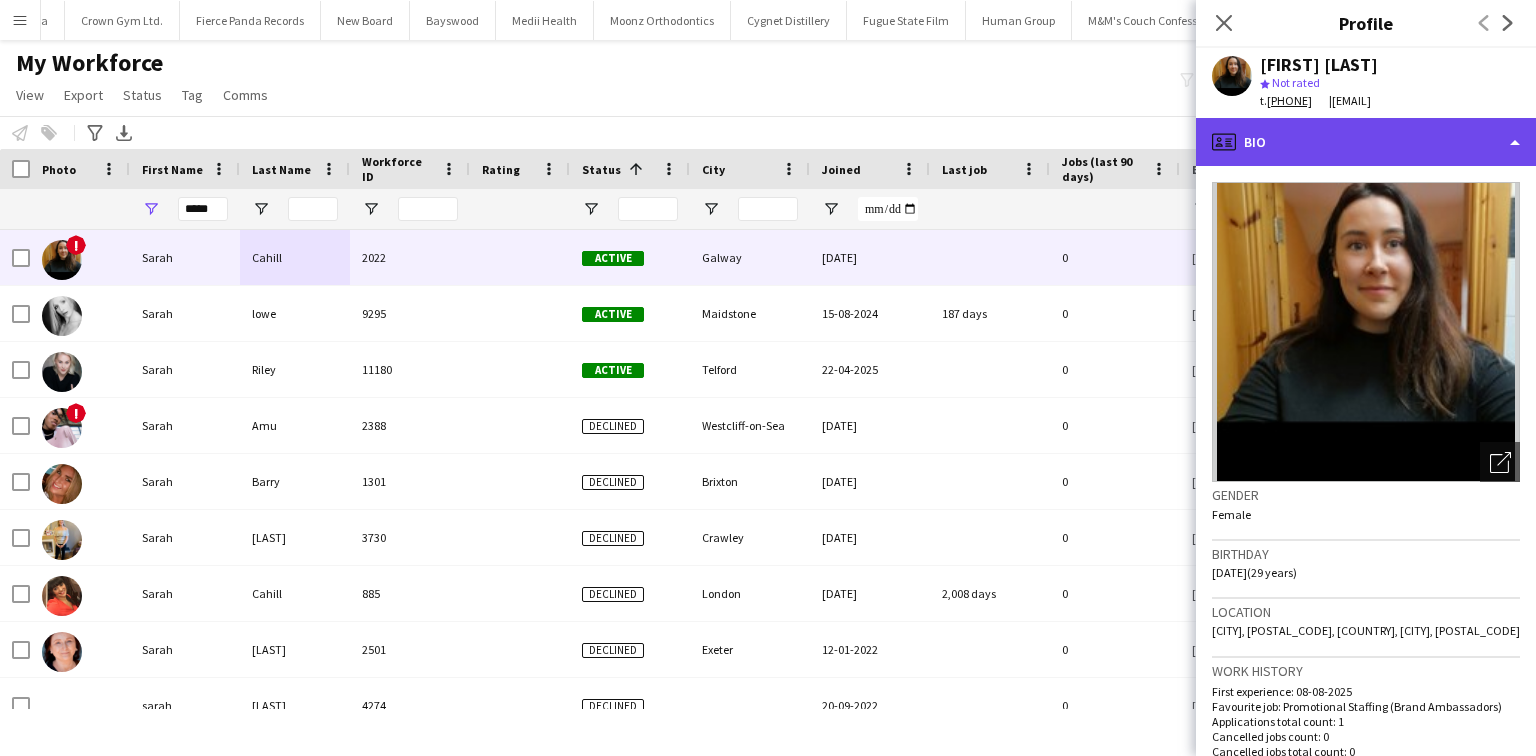 click on "profile
Bio" 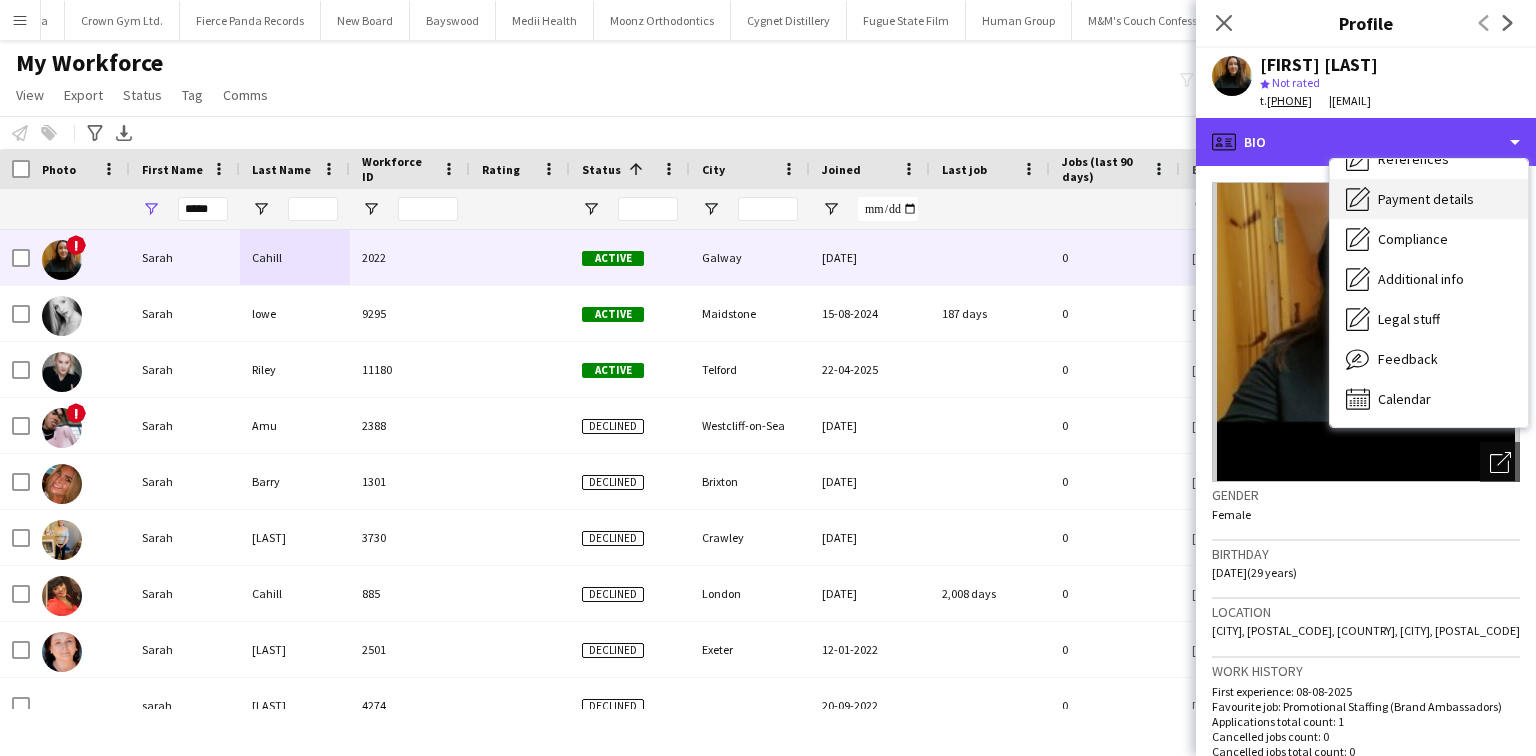 scroll, scrollTop: 0, scrollLeft: 0, axis: both 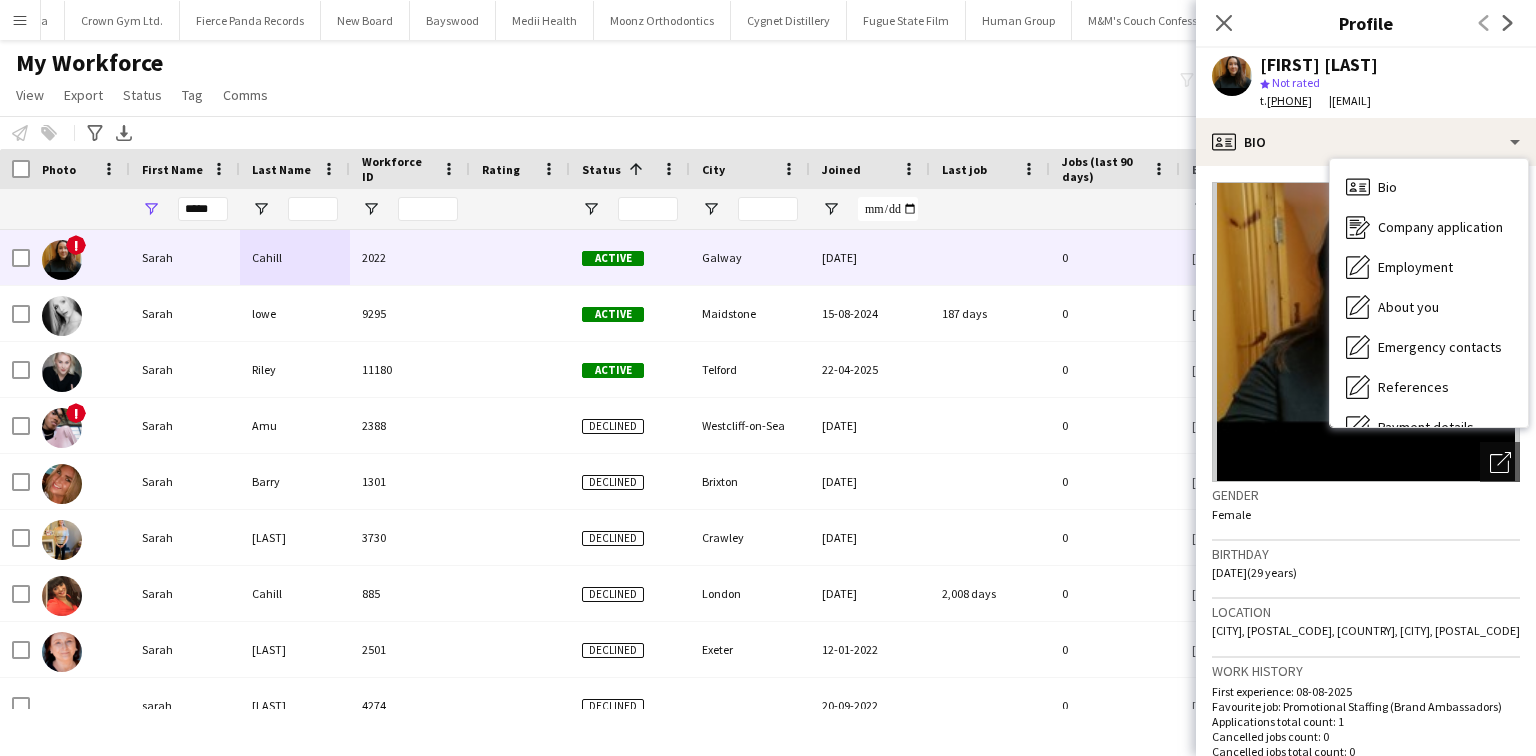click on "Birthday" 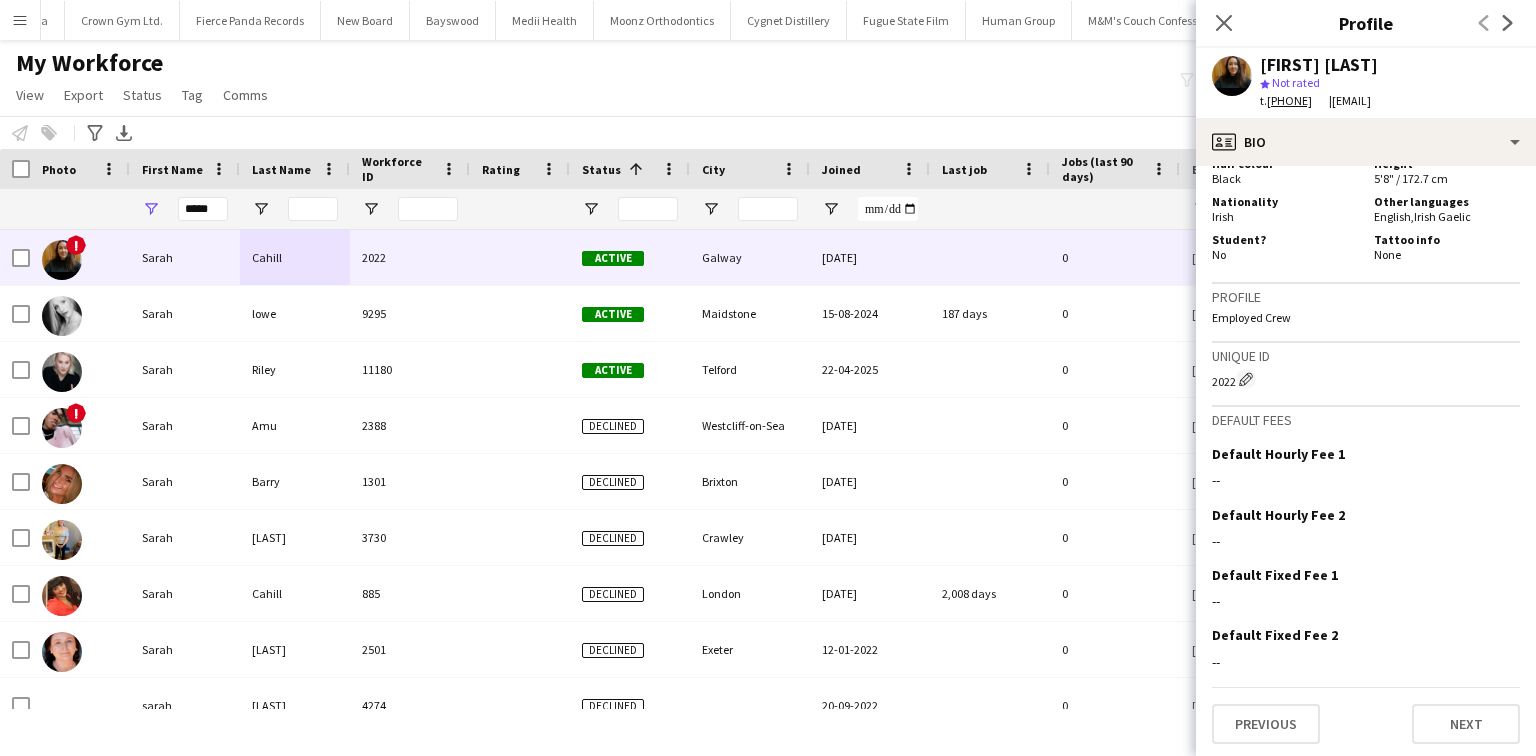 scroll, scrollTop: 1011, scrollLeft: 0, axis: vertical 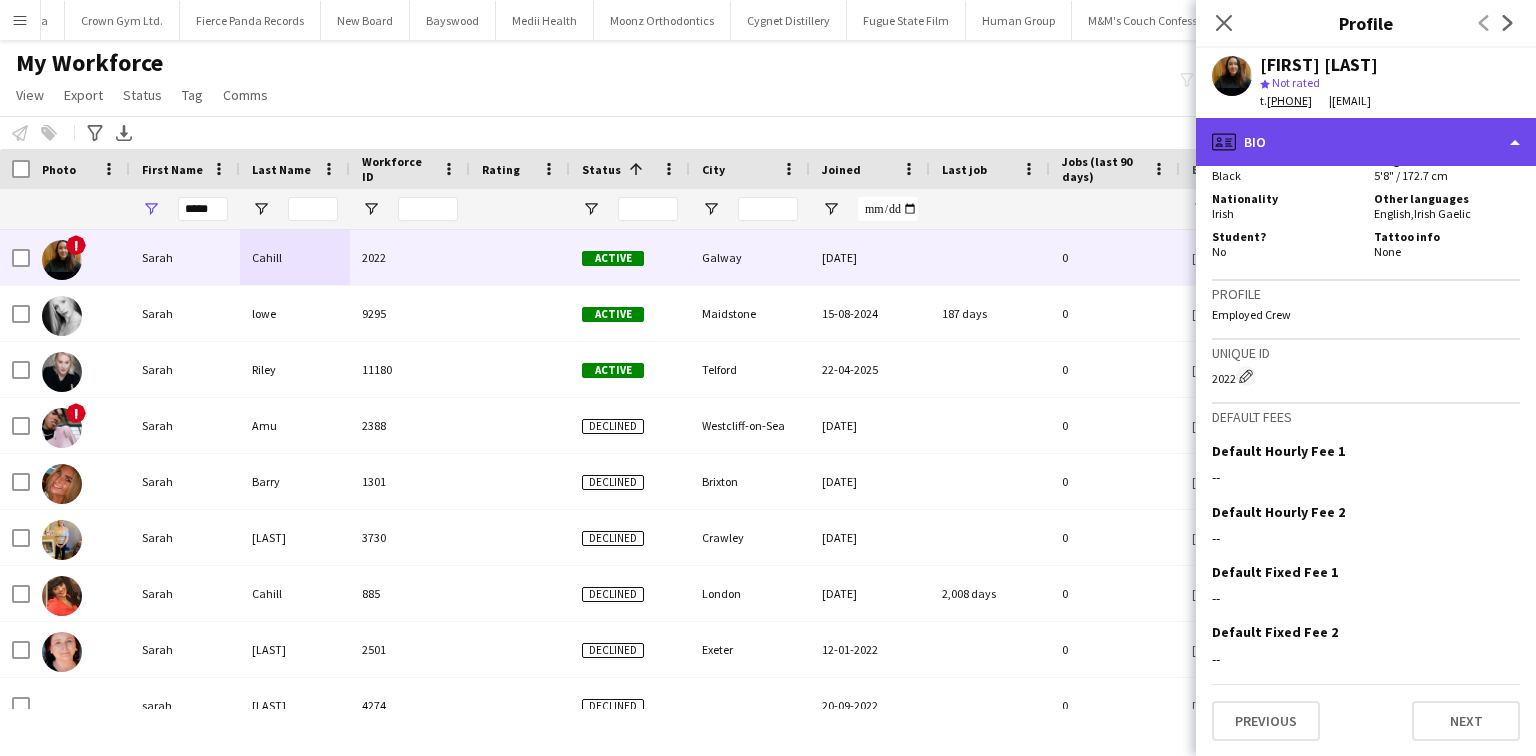 click on "profile
Bio" 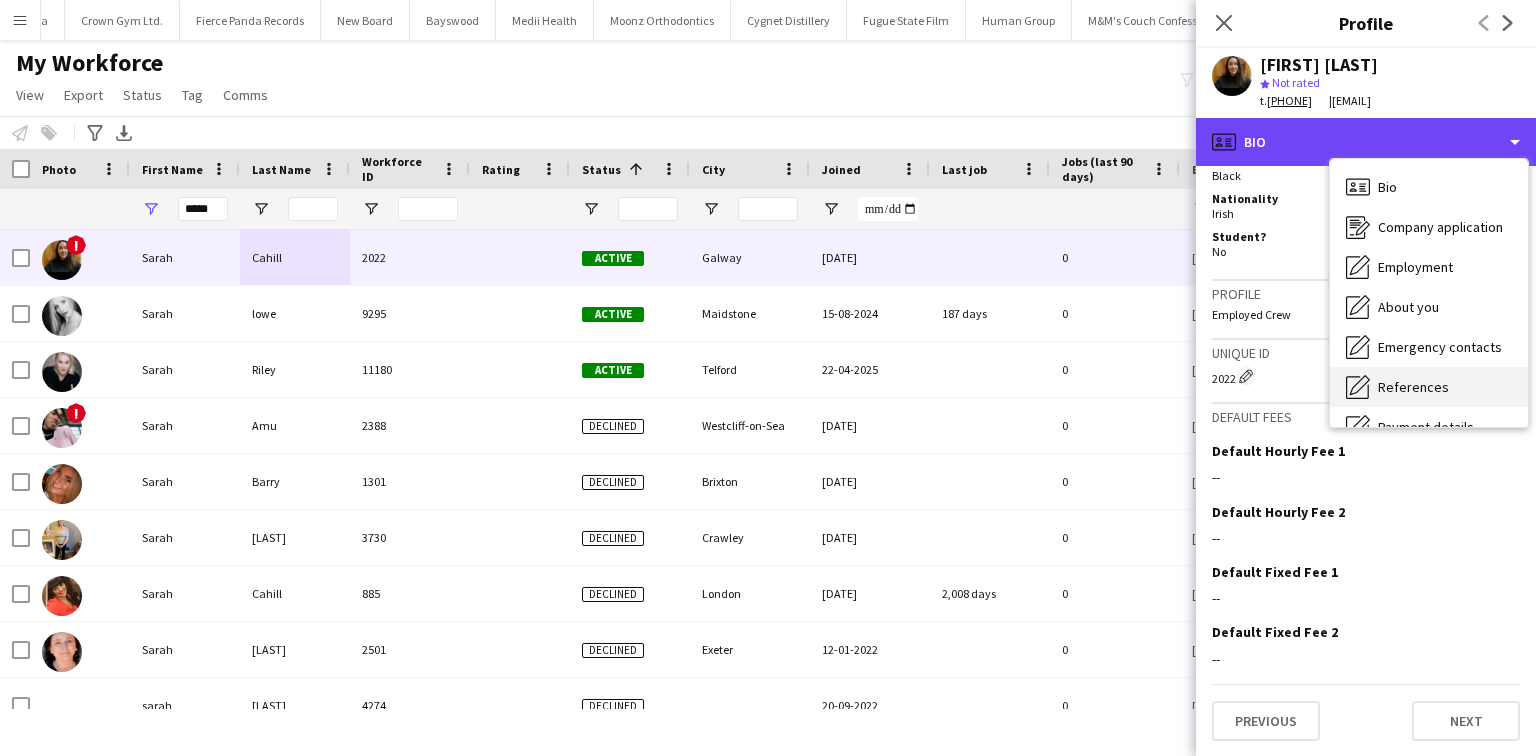 scroll, scrollTop: 228, scrollLeft: 0, axis: vertical 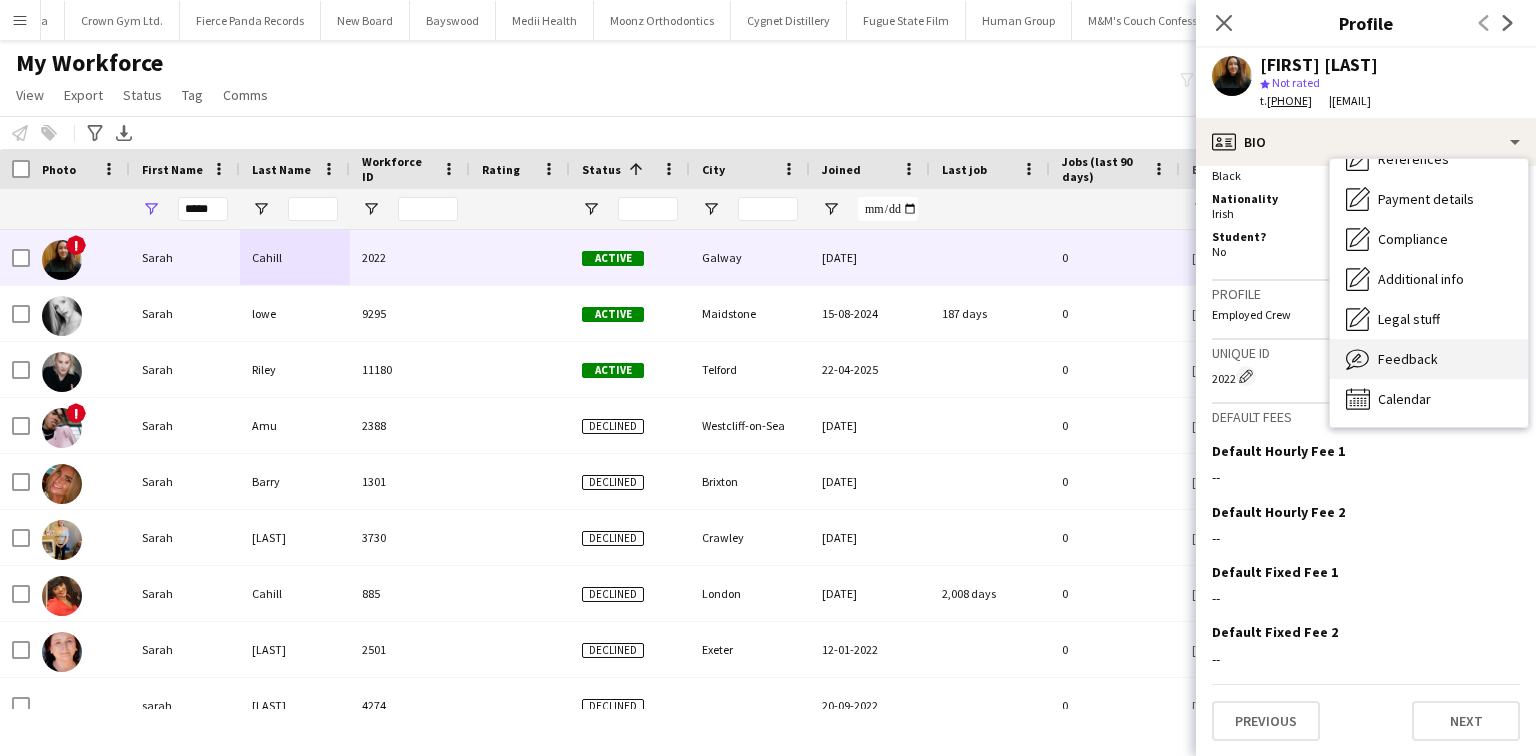 click on "Feedback" at bounding box center [1408, 359] 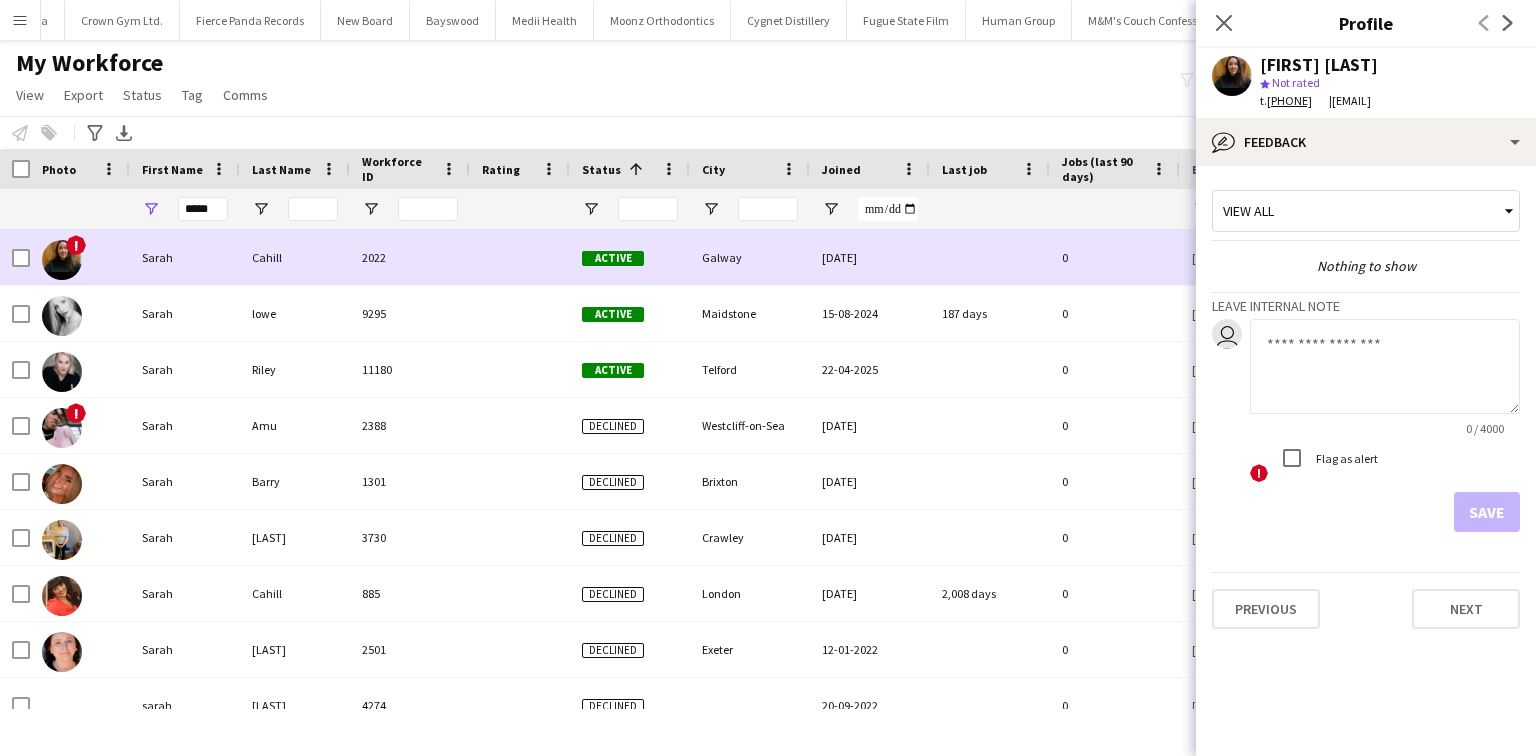click at bounding box center [62, 260] 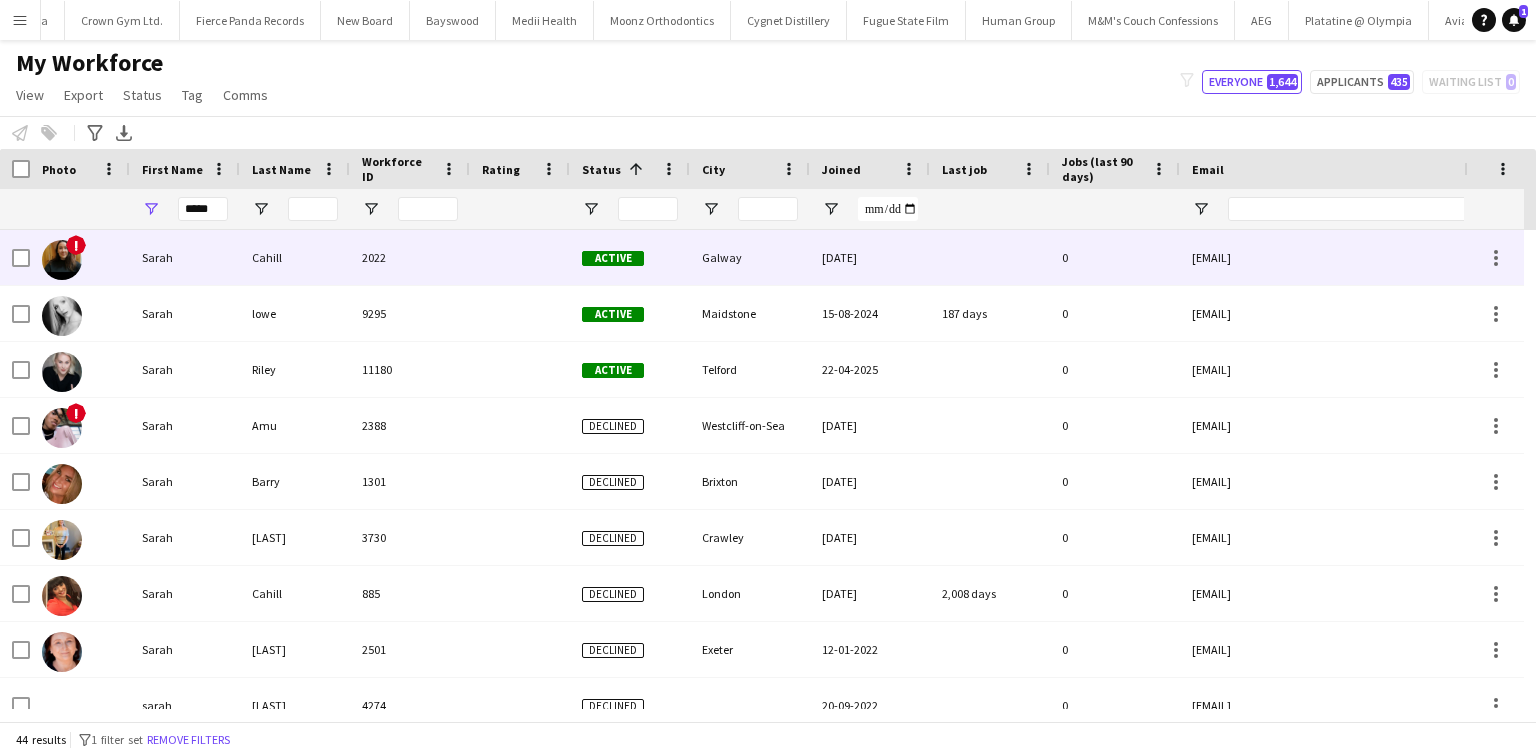 click at bounding box center (62, 260) 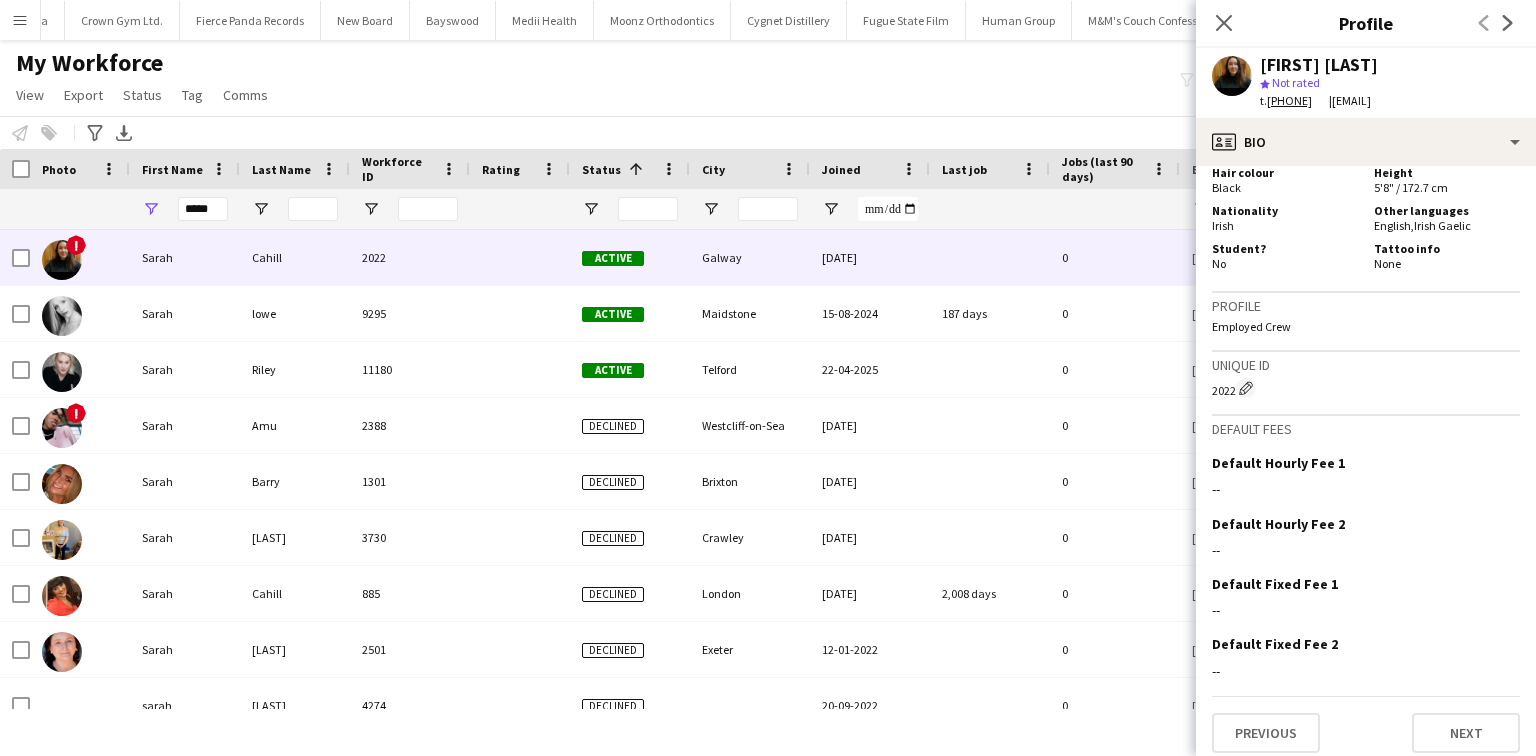 scroll, scrollTop: 1011, scrollLeft: 0, axis: vertical 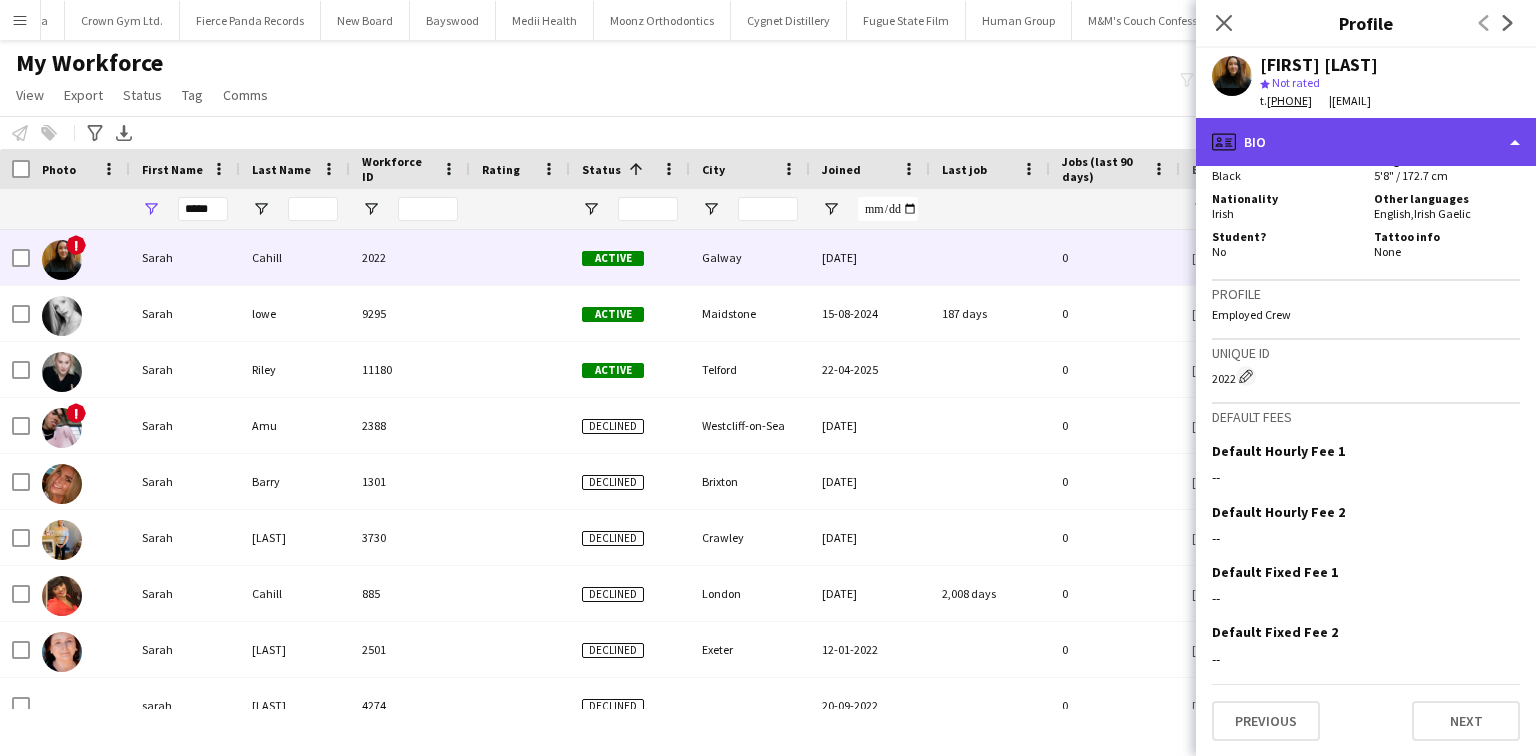 click on "profile
Bio" 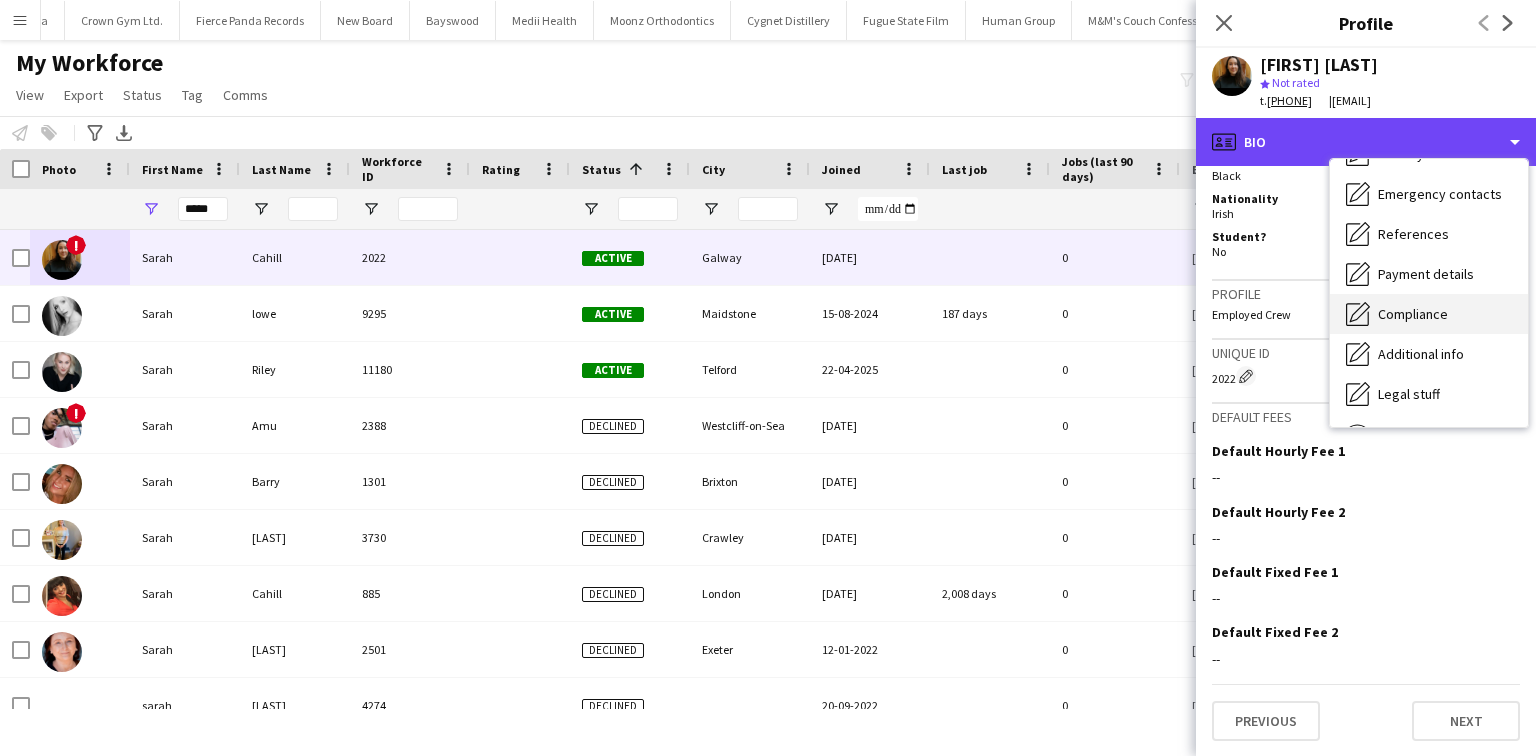 scroll, scrollTop: 228, scrollLeft: 0, axis: vertical 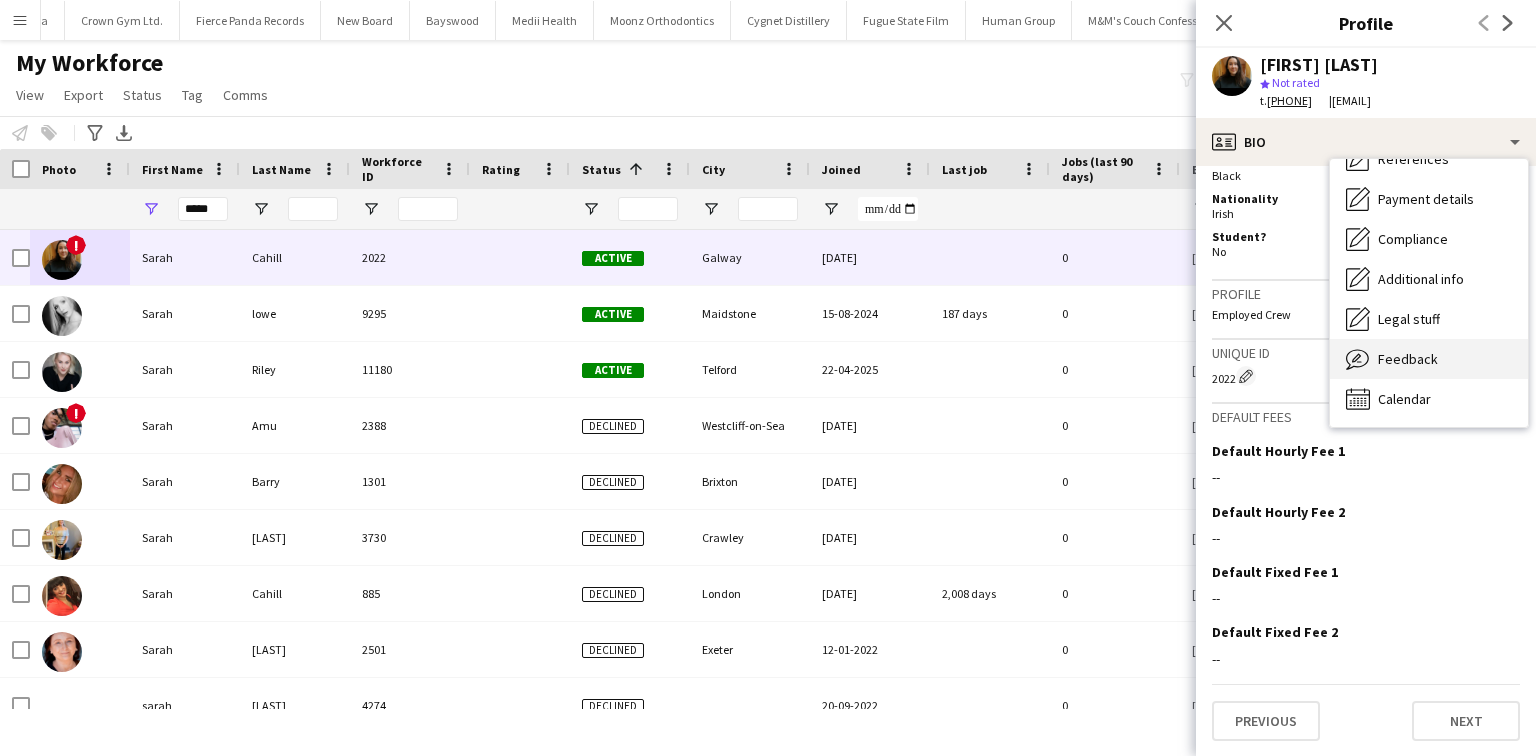 click on "Feedback
Feedback" at bounding box center [1429, 359] 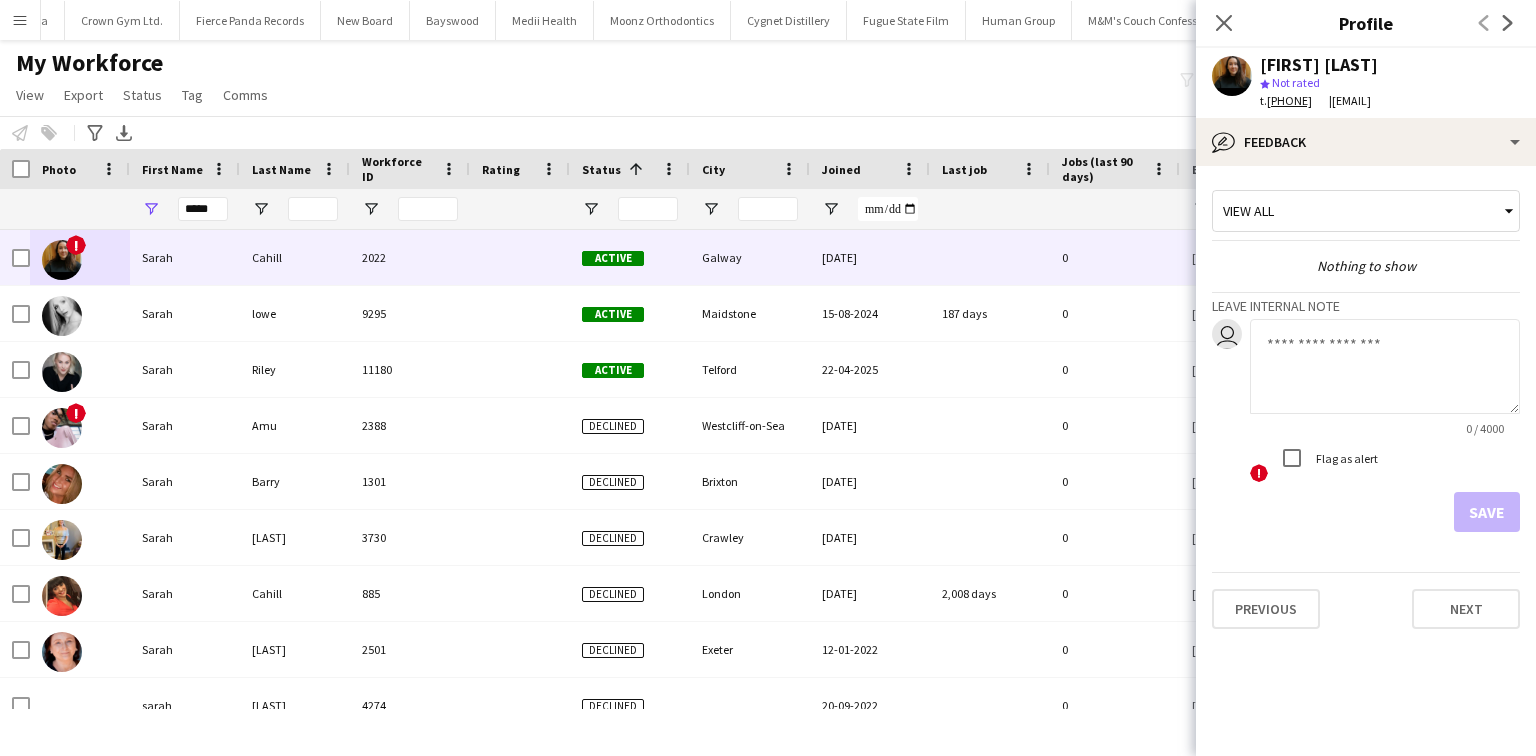 click on "View all" at bounding box center (1356, 211) 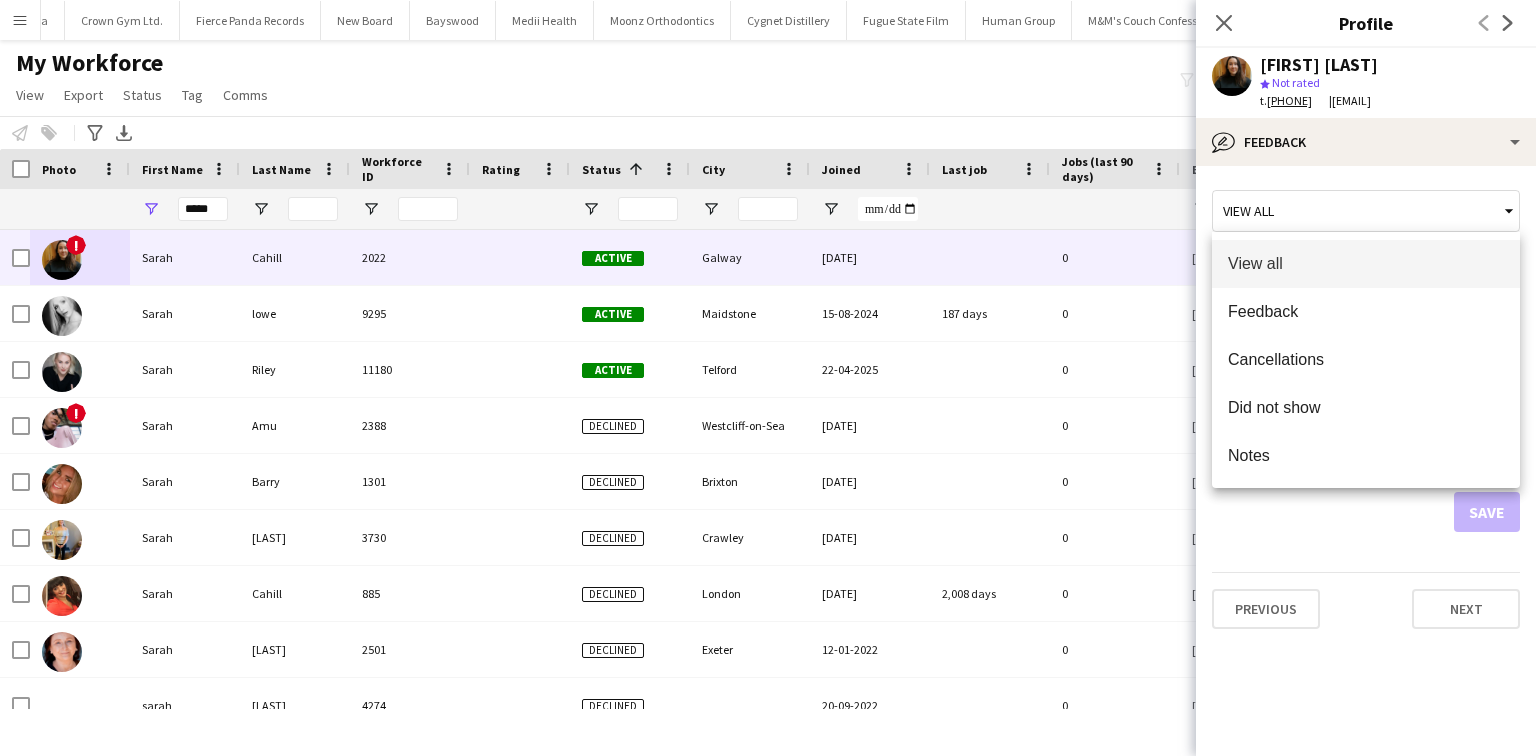 drag, startPoint x: 1346, startPoint y: 527, endPoint x: 1102, endPoint y: 457, distance: 253.84247 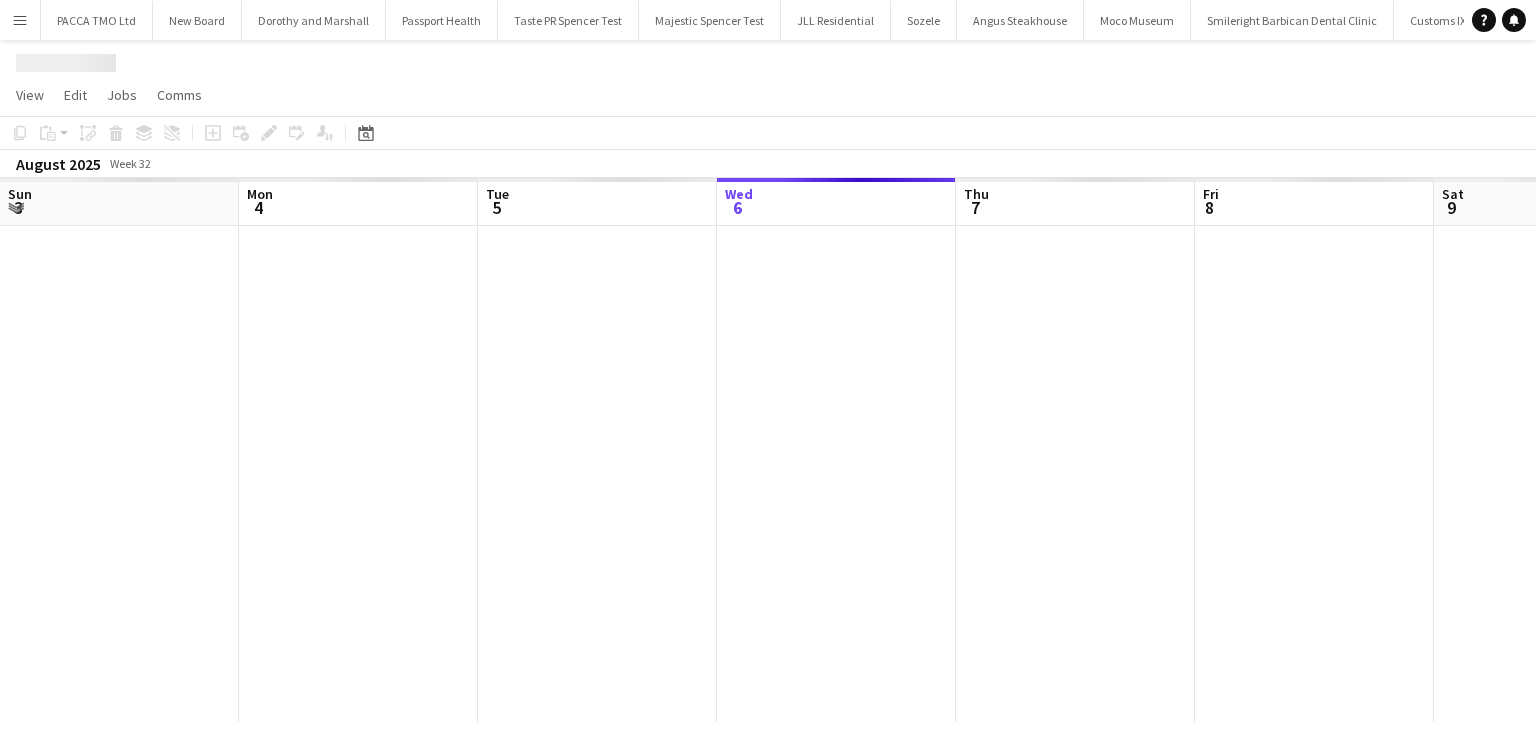 scroll, scrollTop: 0, scrollLeft: 0, axis: both 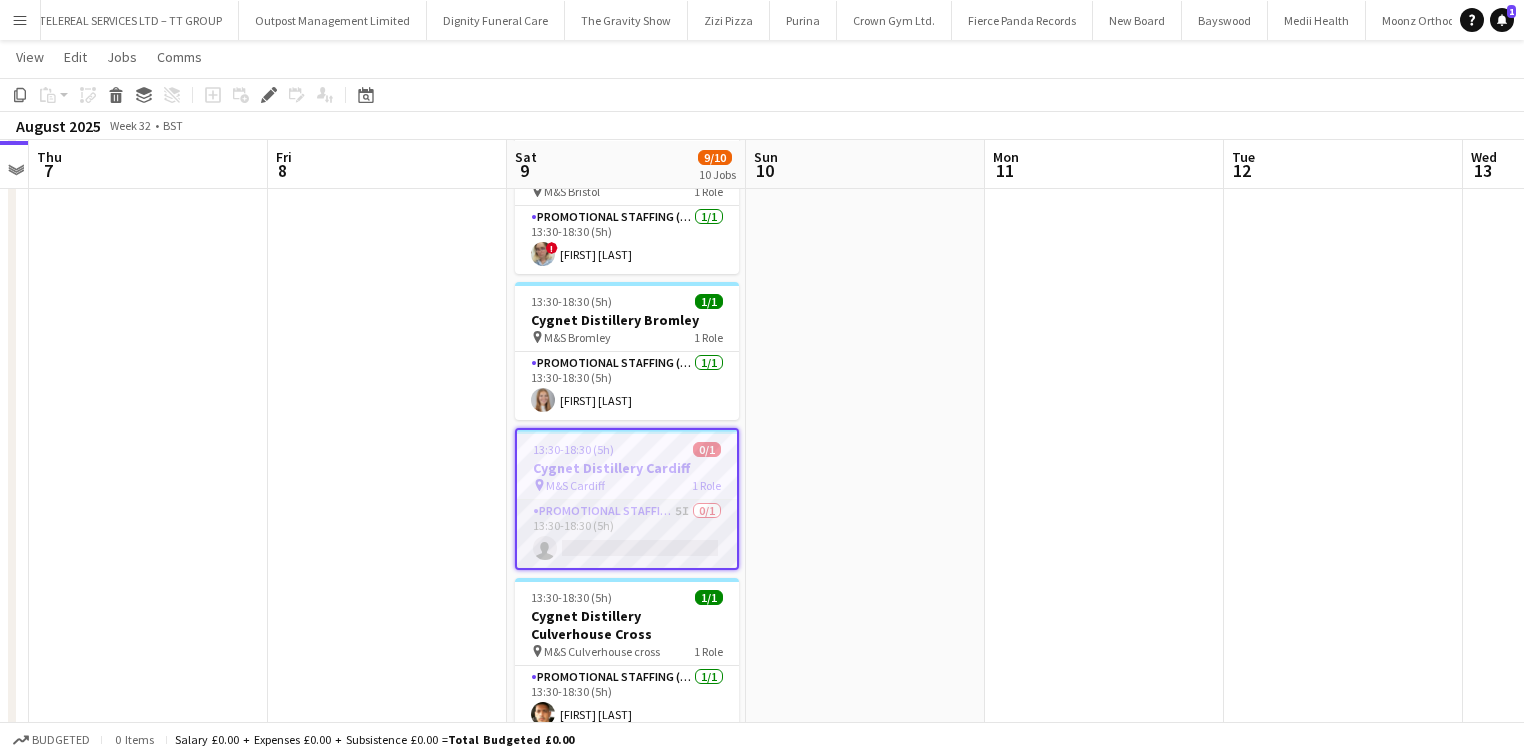 click on "Promotional Staffing (Brand Ambassadors)   5I   0/1   13:30-18:30 (5h)
single-neutral-actions" at bounding box center (627, 534) 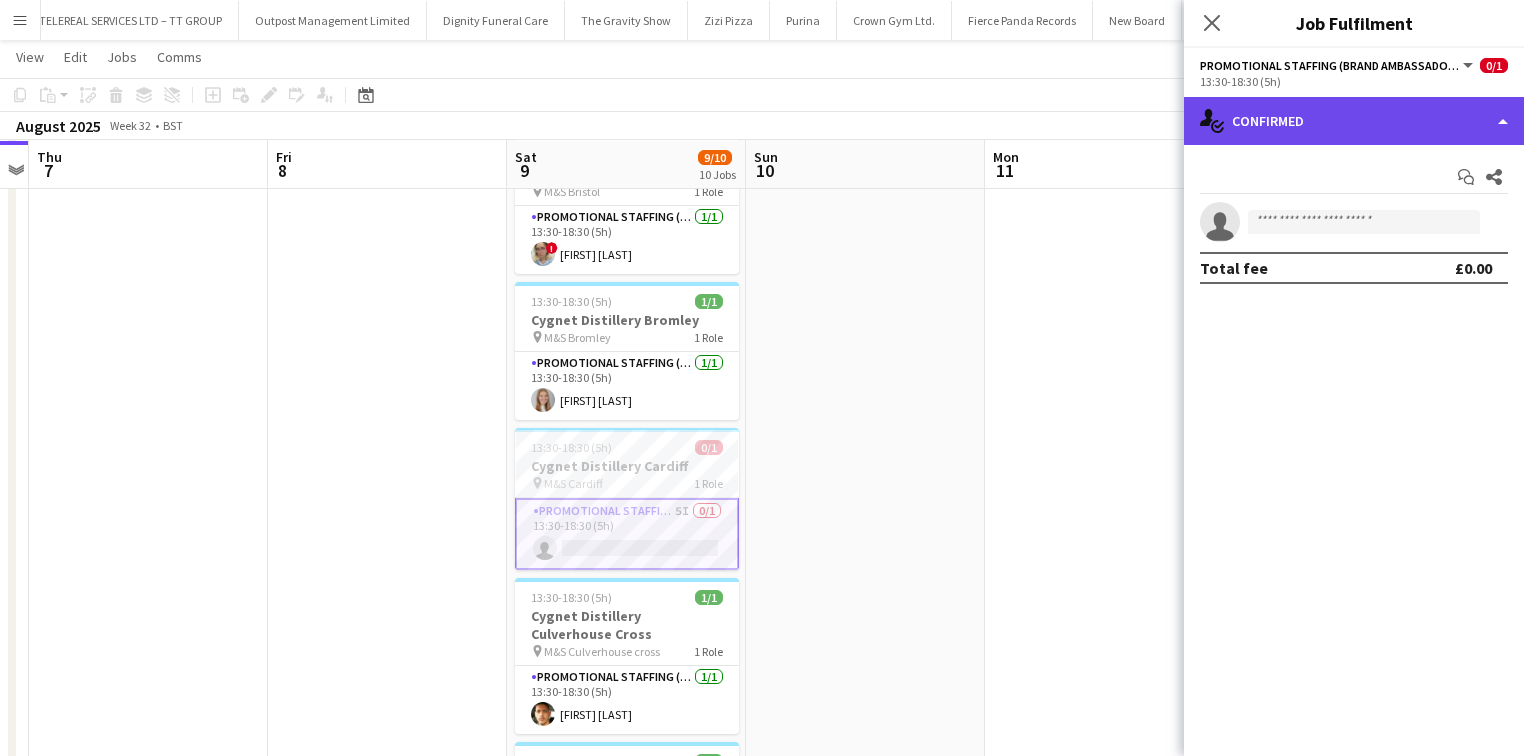 click on "single-neutral-actions-check-2
Confirmed" 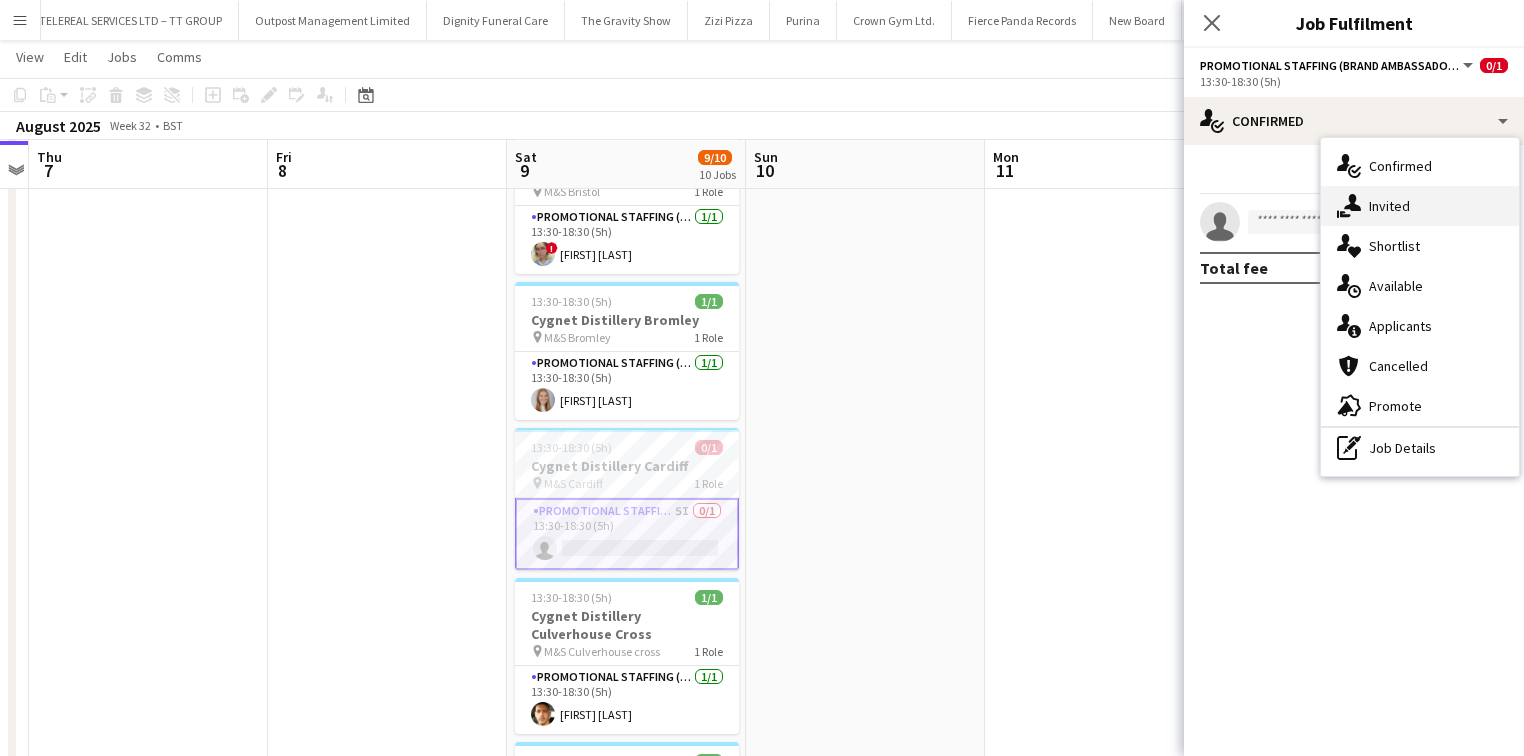 click on "single-neutral-actions-share-1
Invited" at bounding box center (1420, 206) 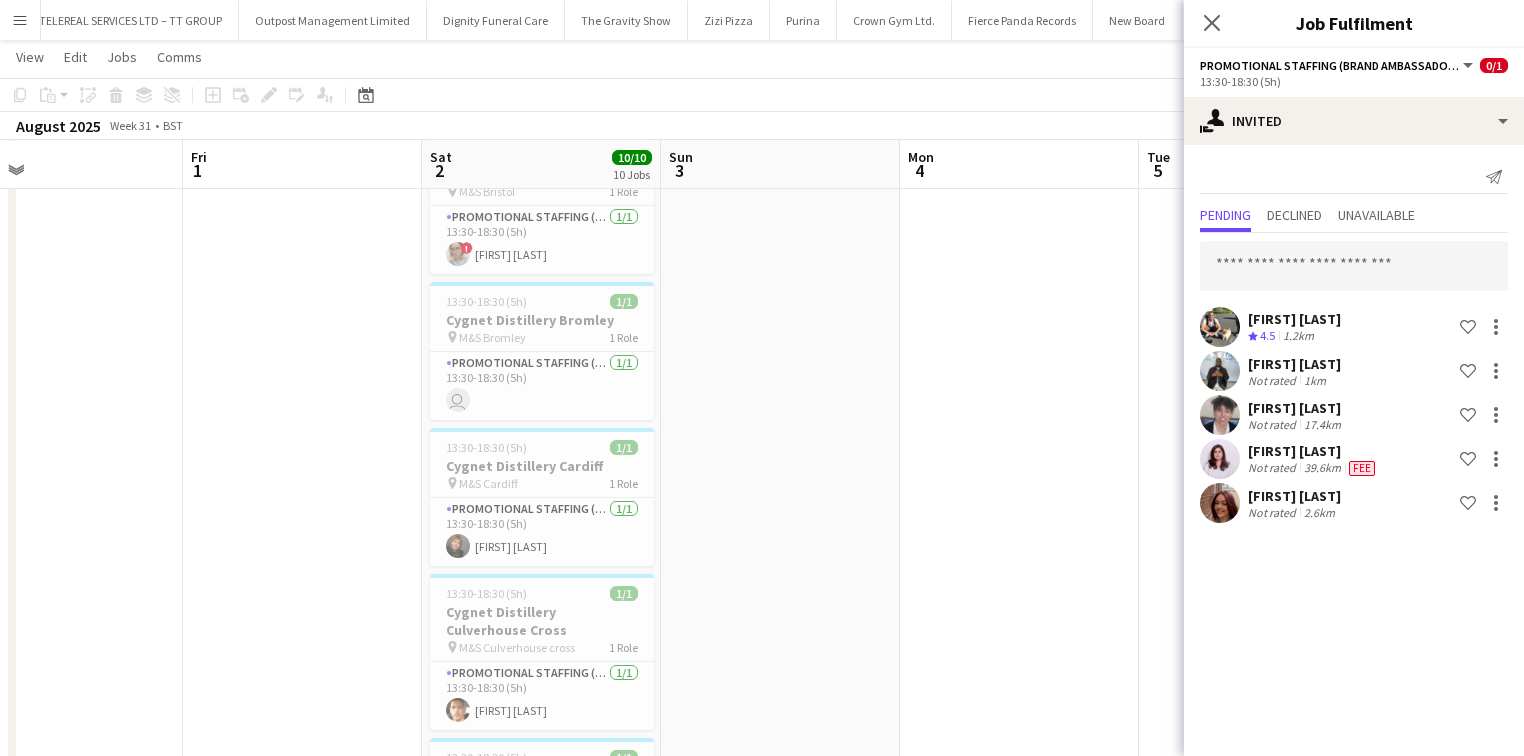 scroll, scrollTop: 0, scrollLeft: 612, axis: horizontal 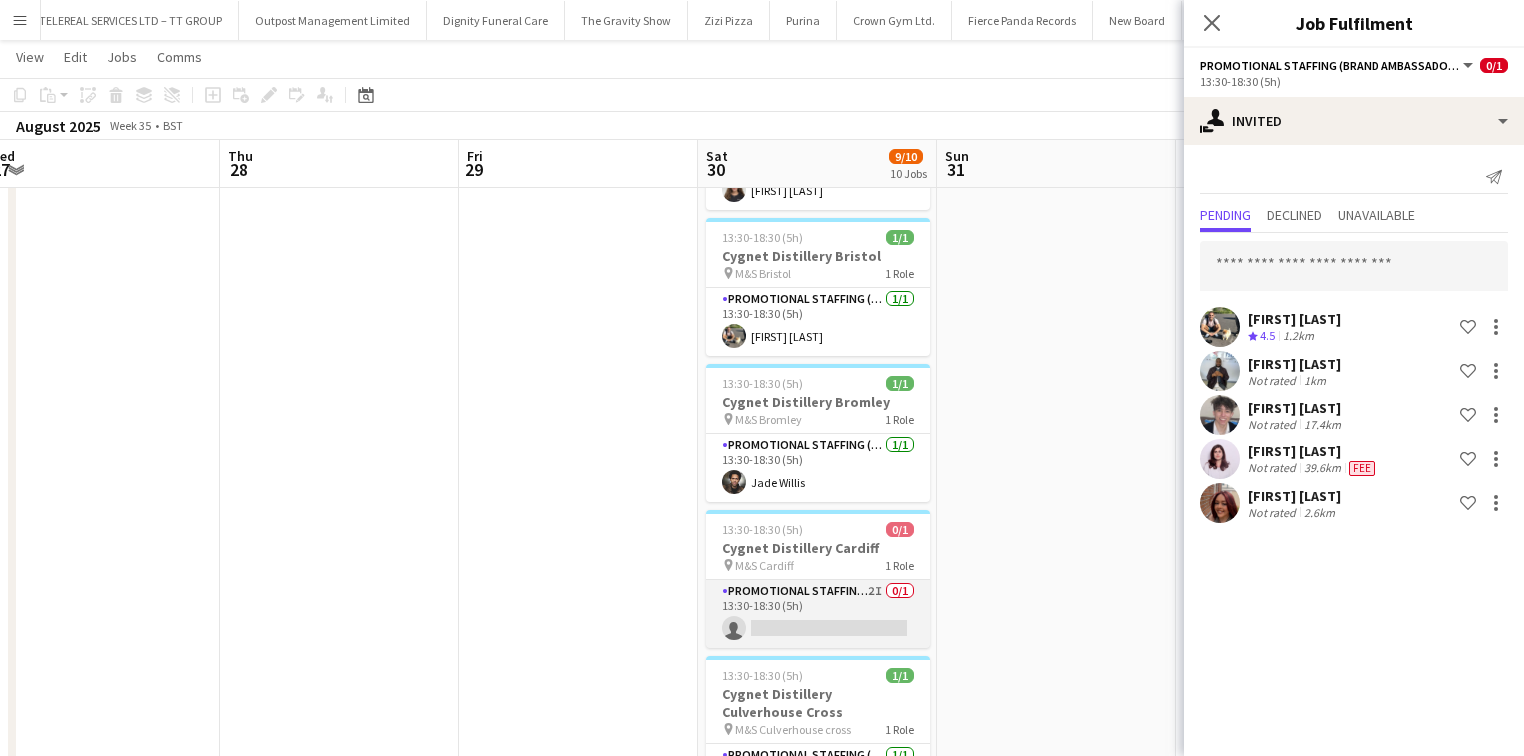 click on "Promotional Staffing (Brand Ambassadors)   2I   0/1   13:30-18:30 (5h)
single-neutral-actions" at bounding box center [818, 614] 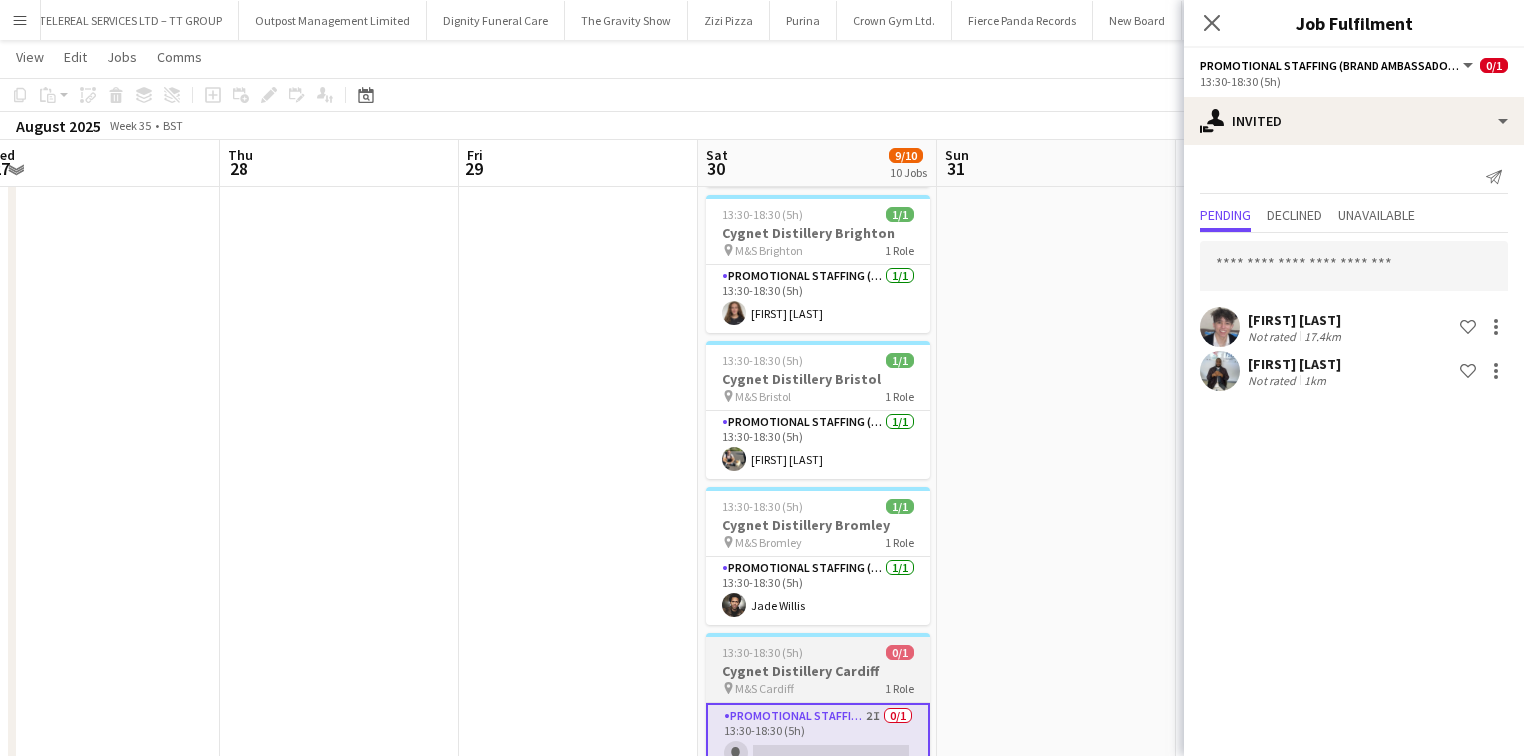 scroll, scrollTop: 182, scrollLeft: 0, axis: vertical 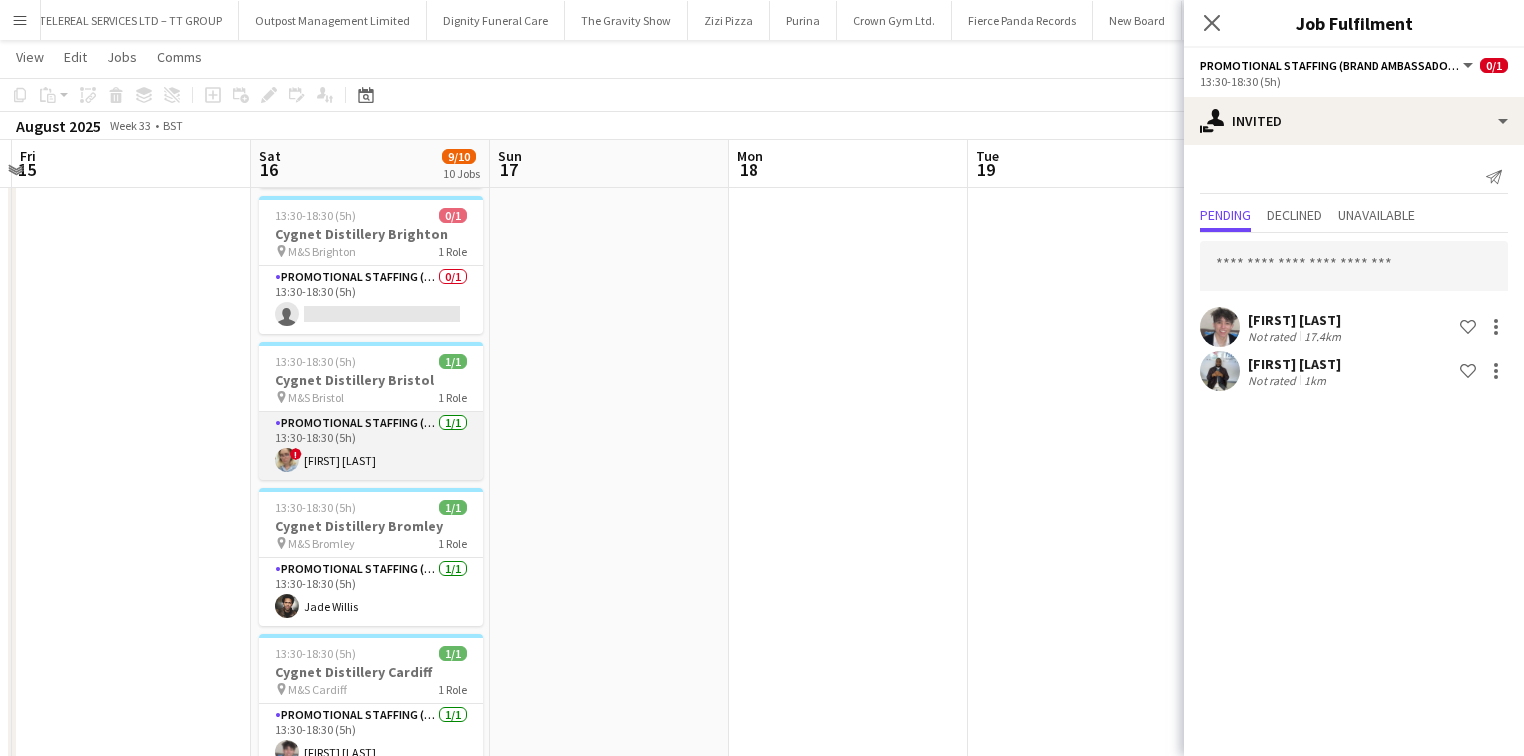 click at bounding box center [287, 460] 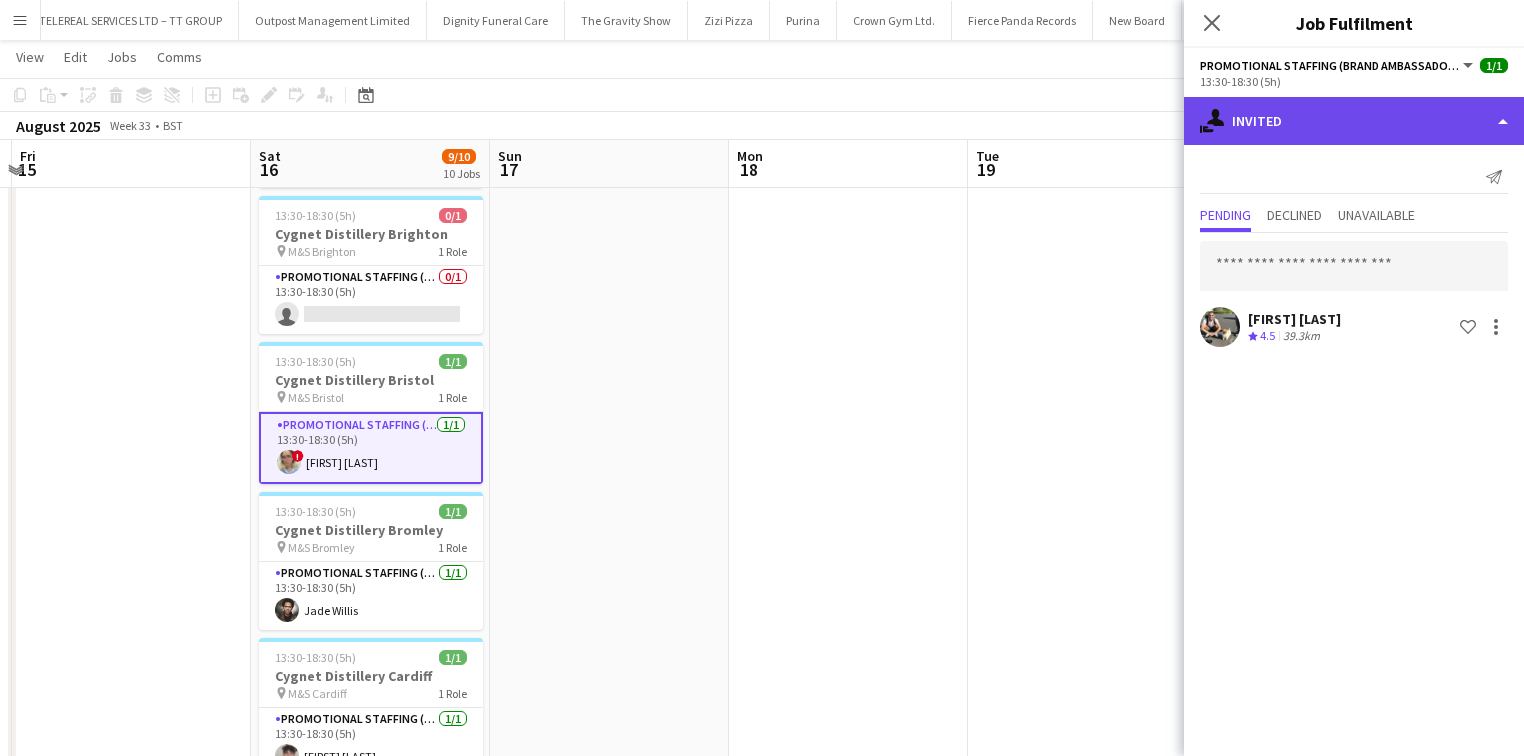 click on "single-neutral-actions-share-1
Invited" 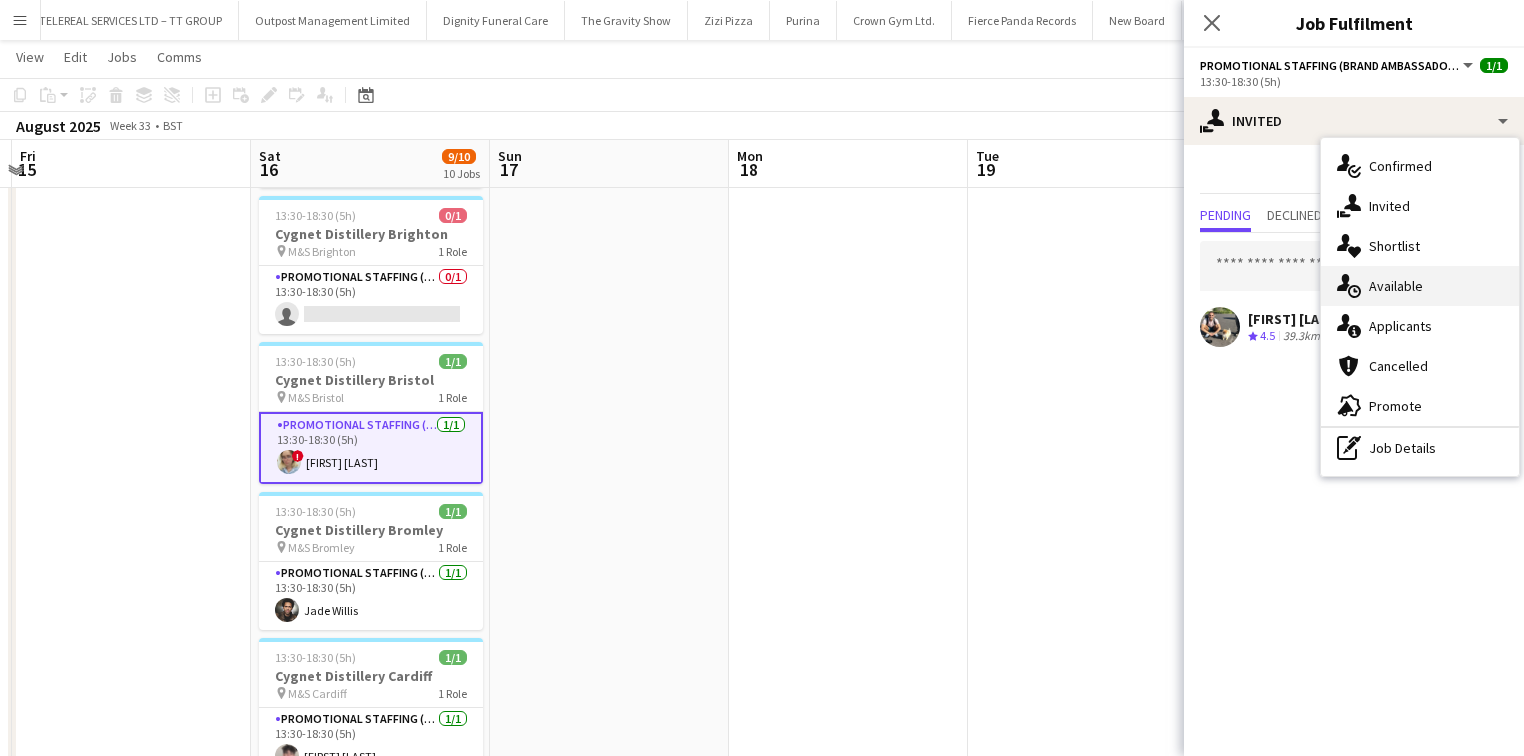 click on "single-neutral-actions-upload
Available" at bounding box center [1420, 286] 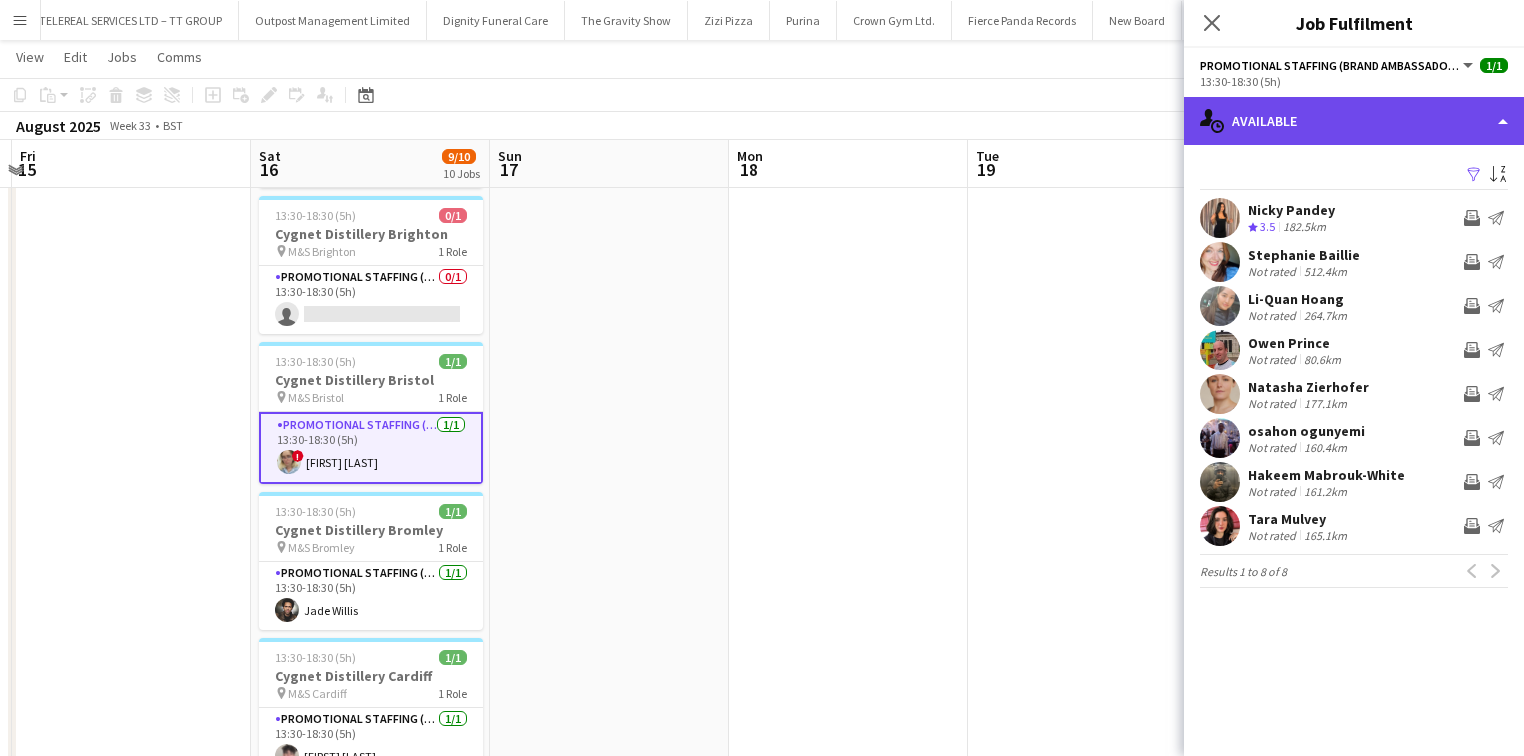 click on "single-neutral-actions-upload
Available" 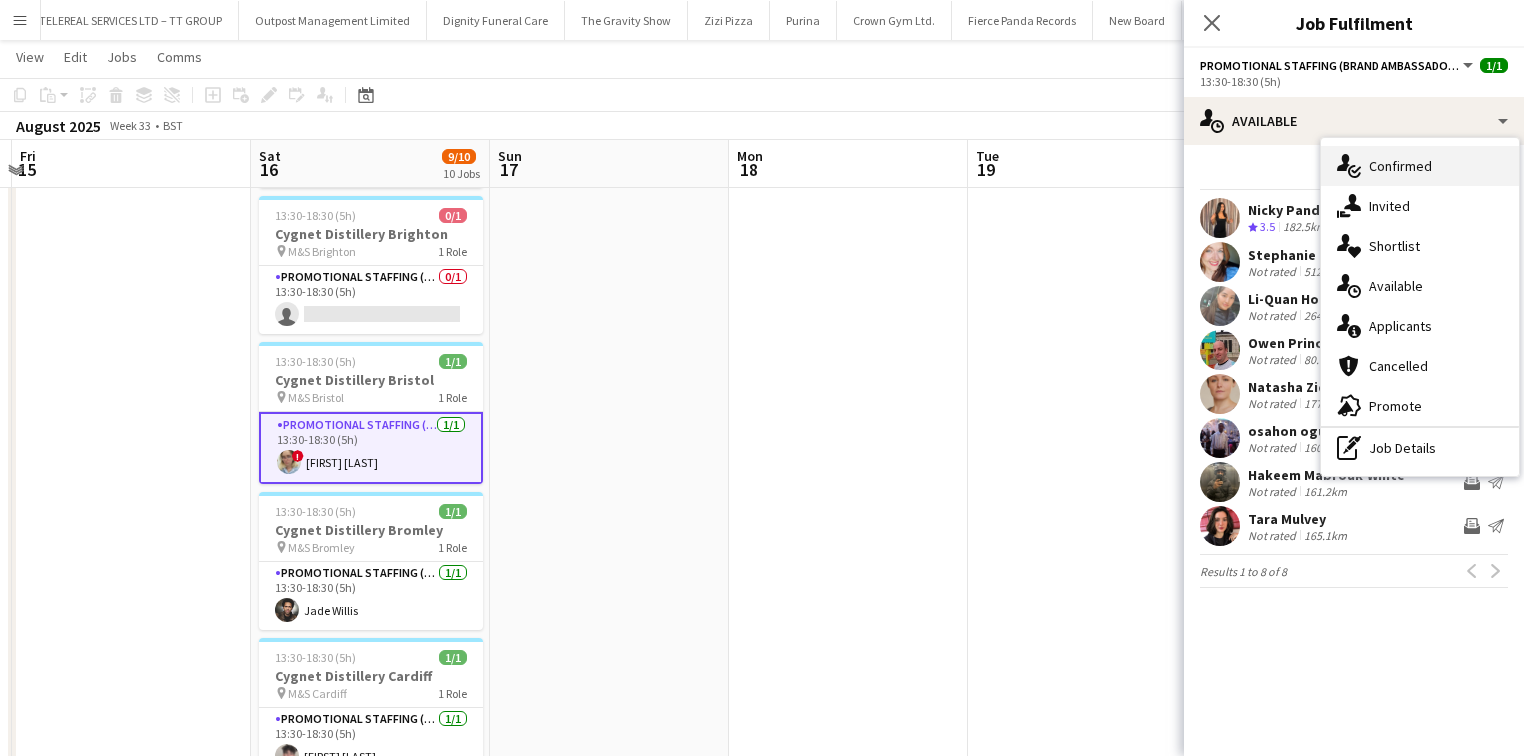 click on "single-neutral-actions-check-2" 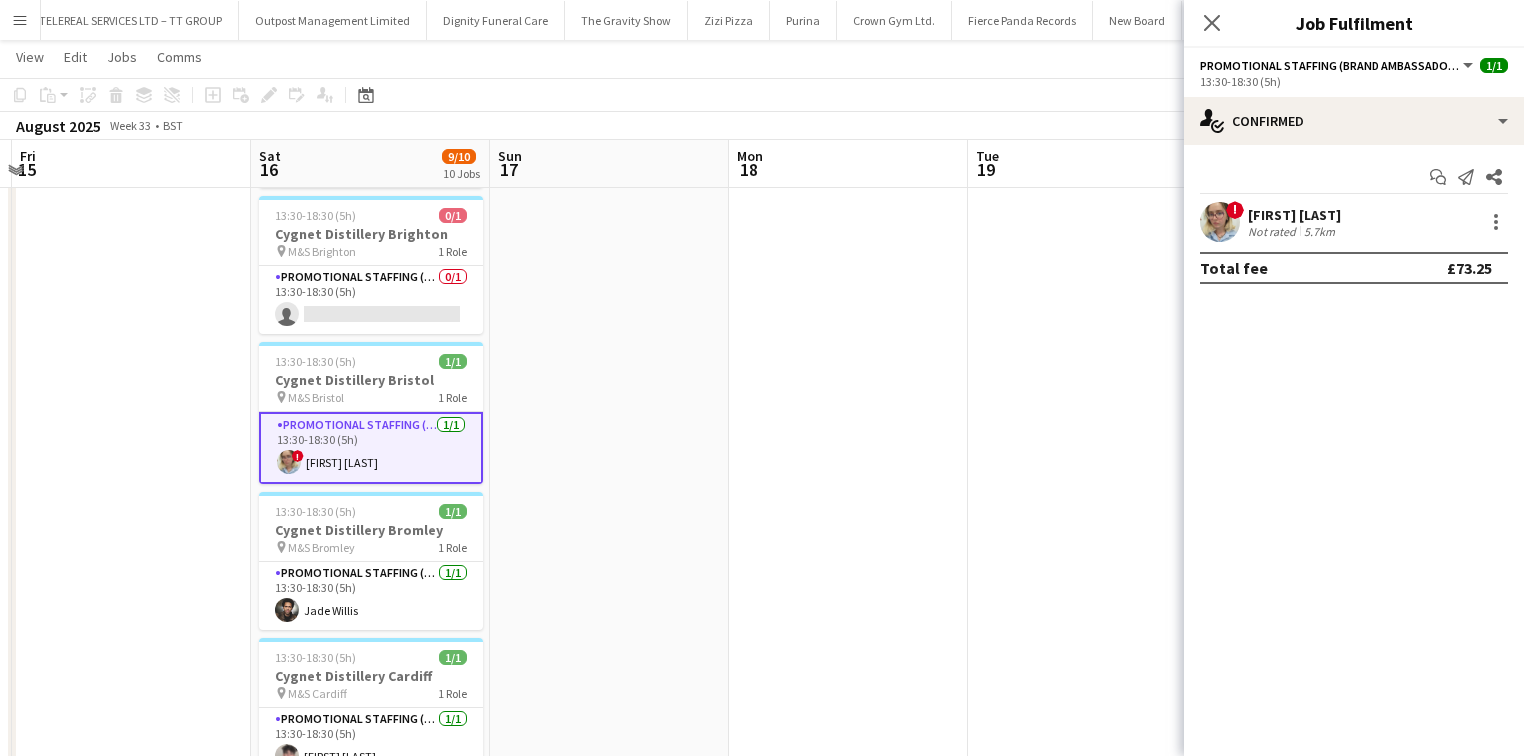 click on "Zoia Dolgova" at bounding box center [1294, 215] 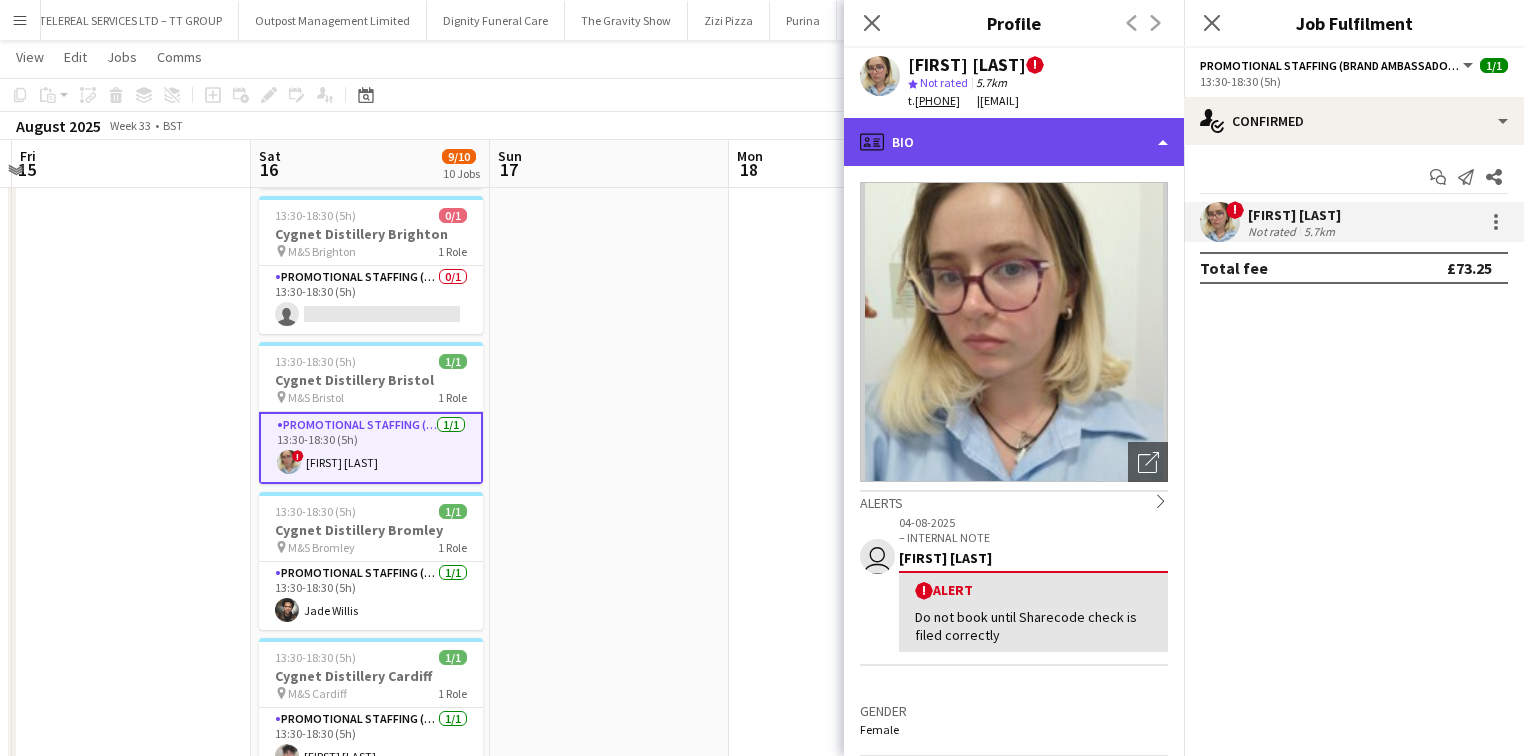 click on "profile
Bio" 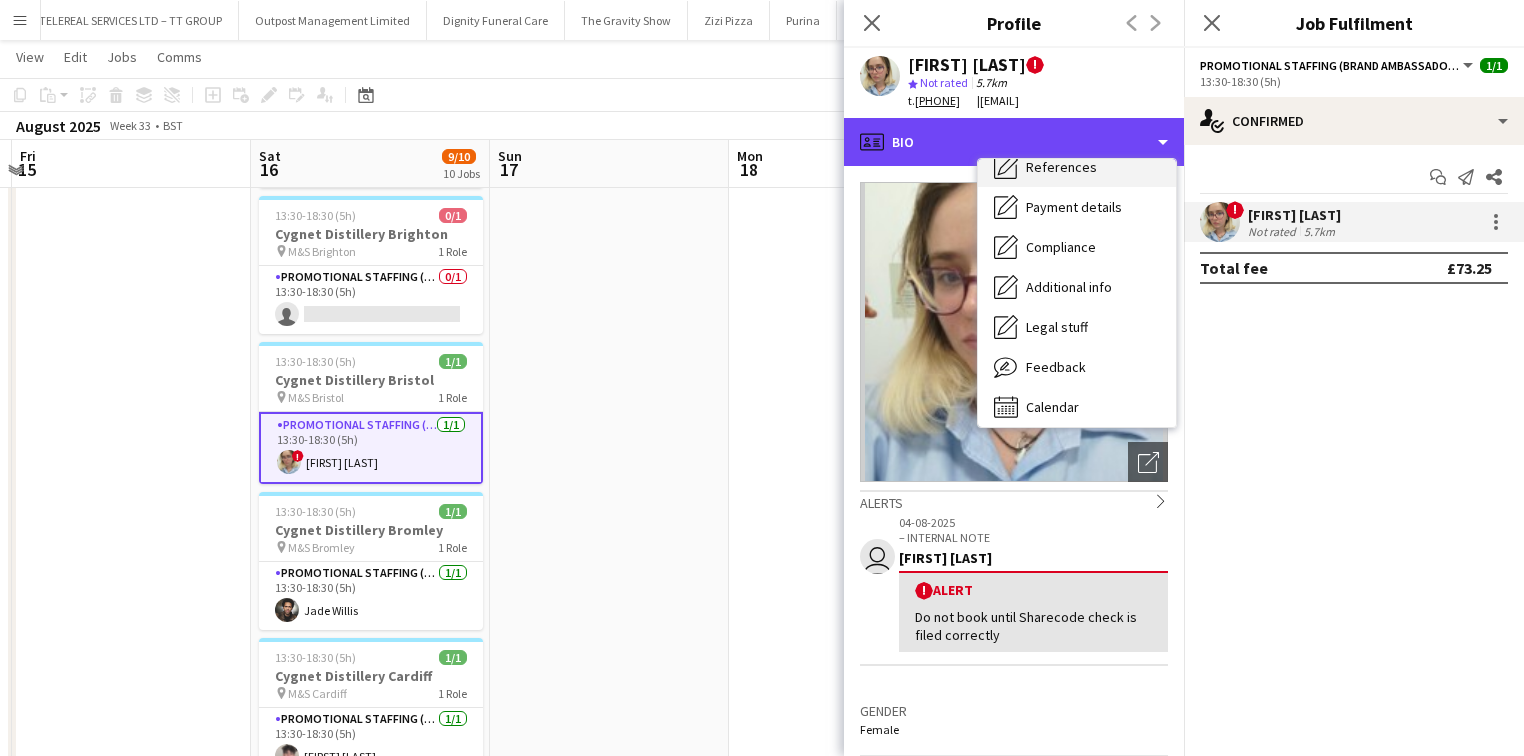 scroll, scrollTop: 148, scrollLeft: 0, axis: vertical 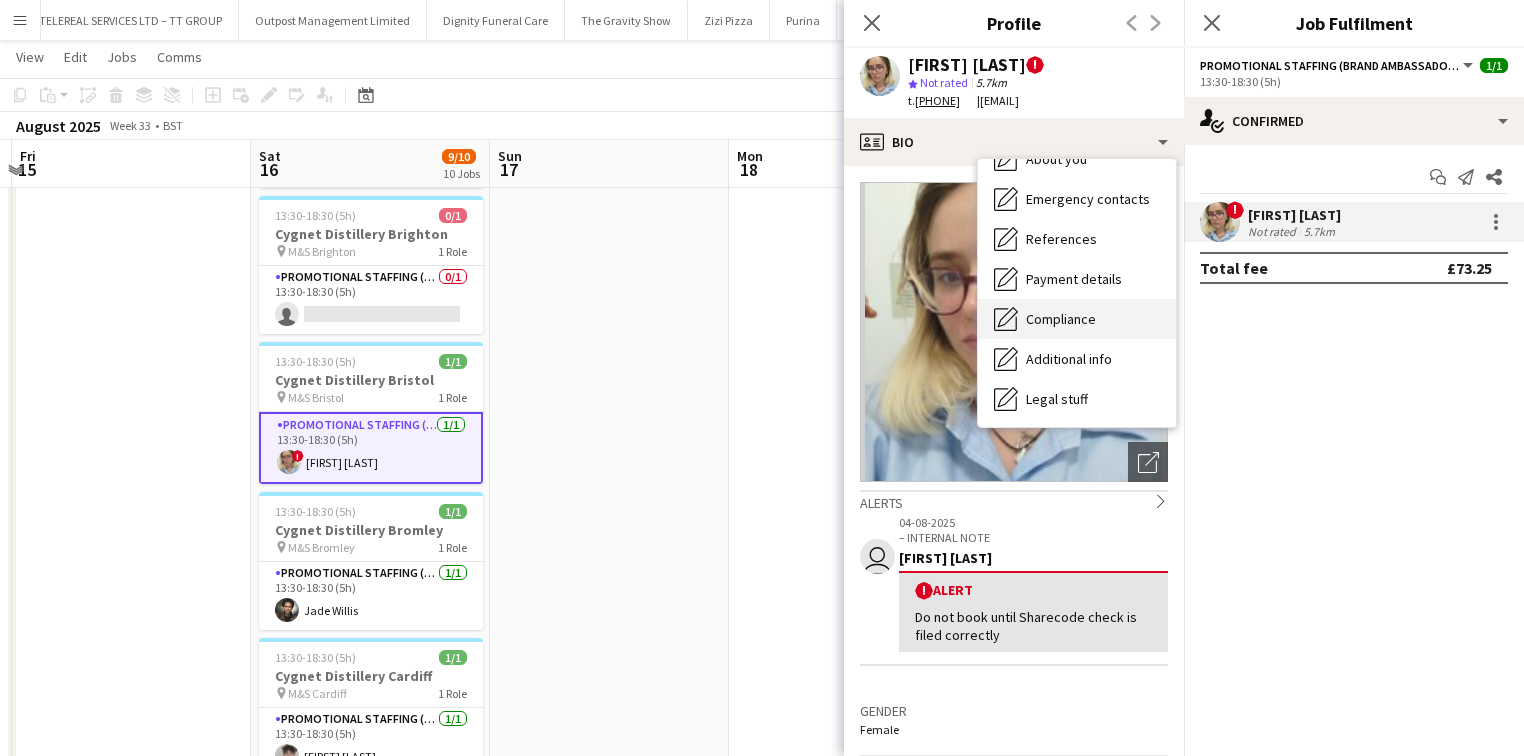 click on "Compliance" at bounding box center (1061, 319) 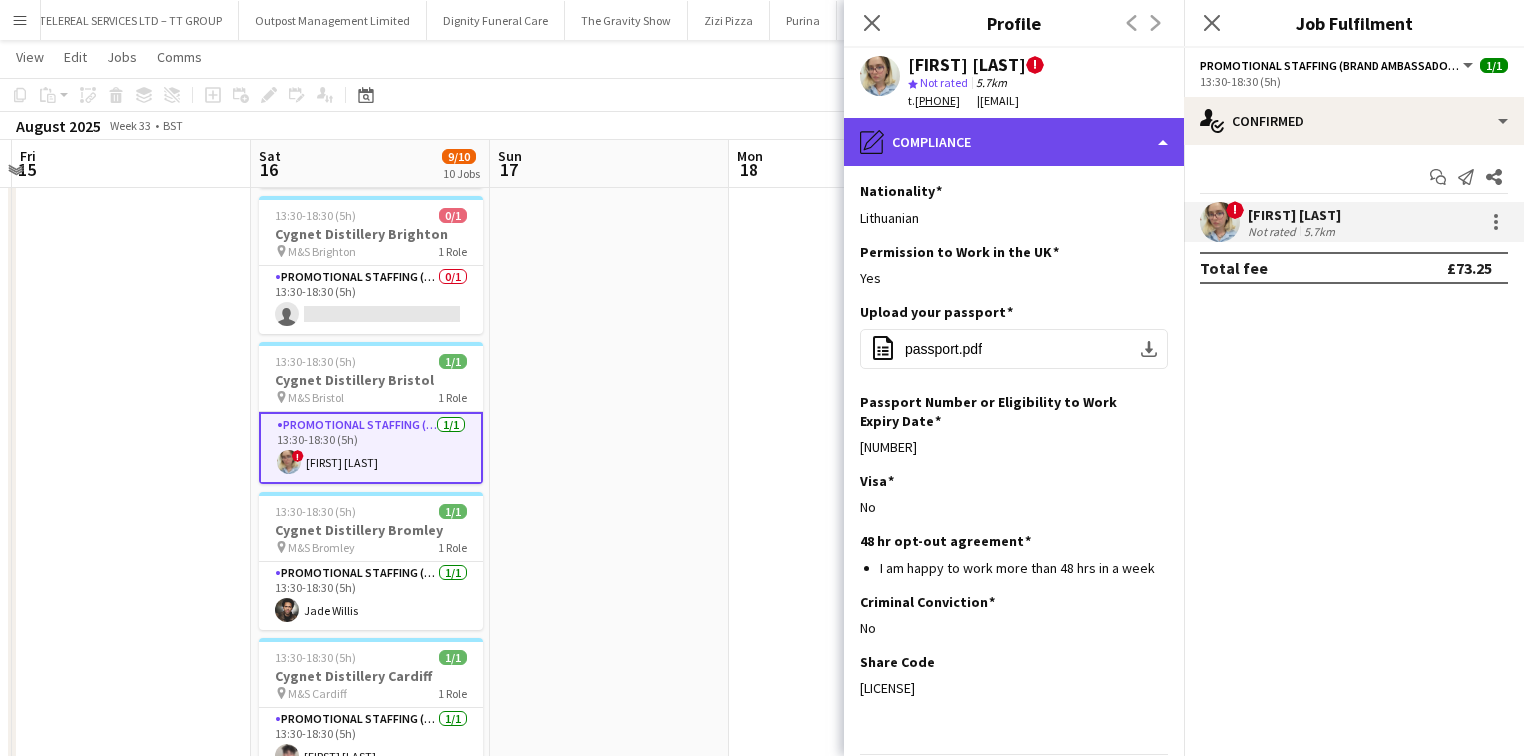 click on "pencil4
Compliance" 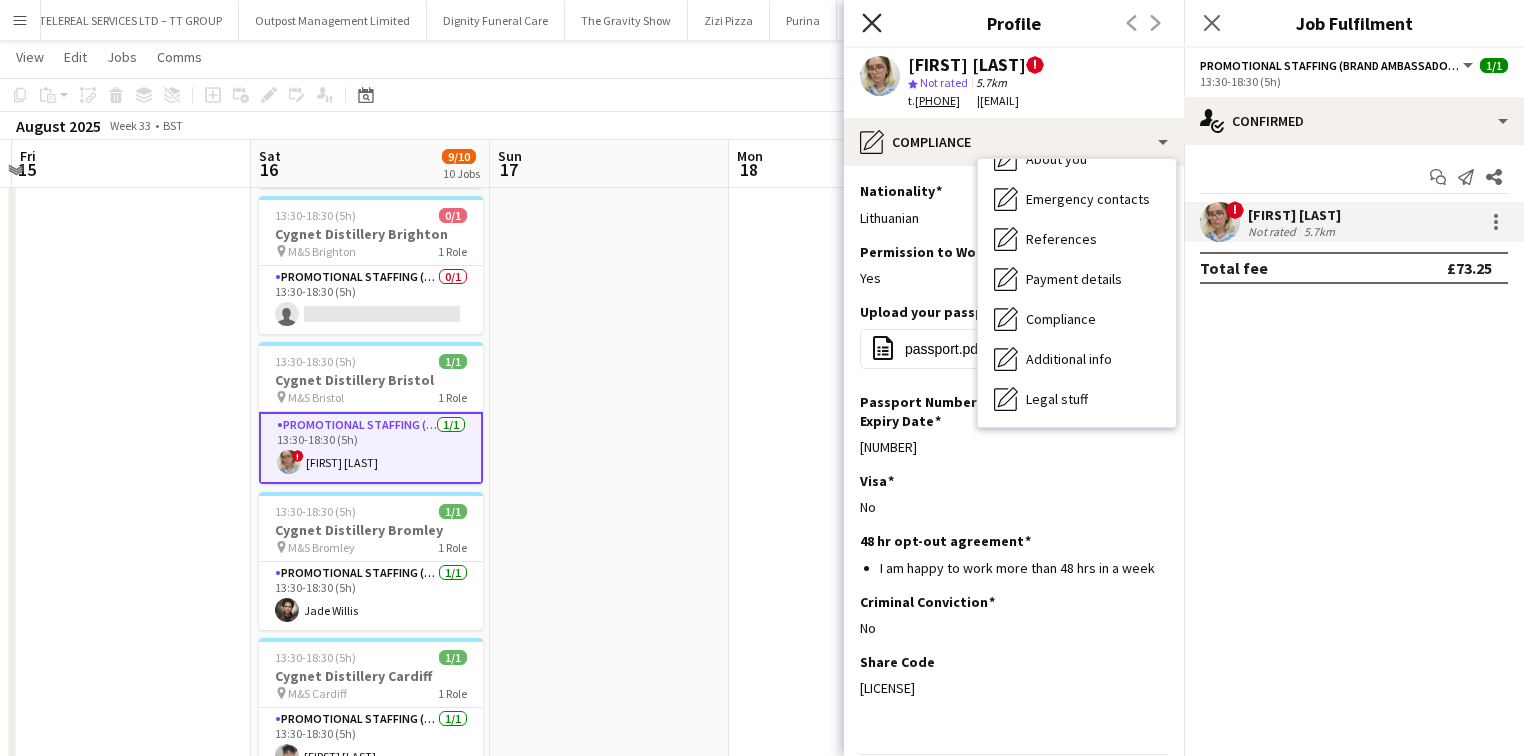 click 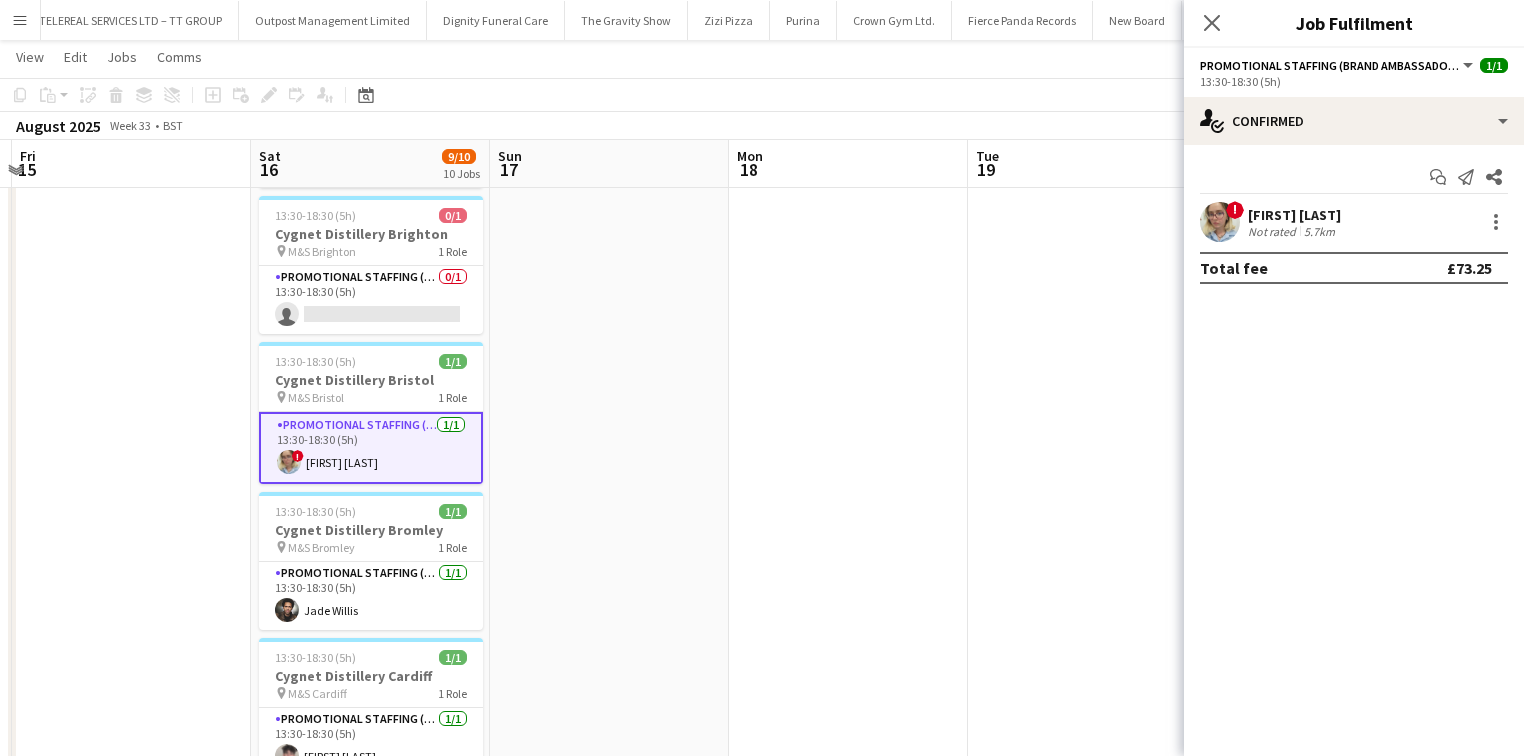 scroll, scrollTop: 102, scrollLeft: 0, axis: vertical 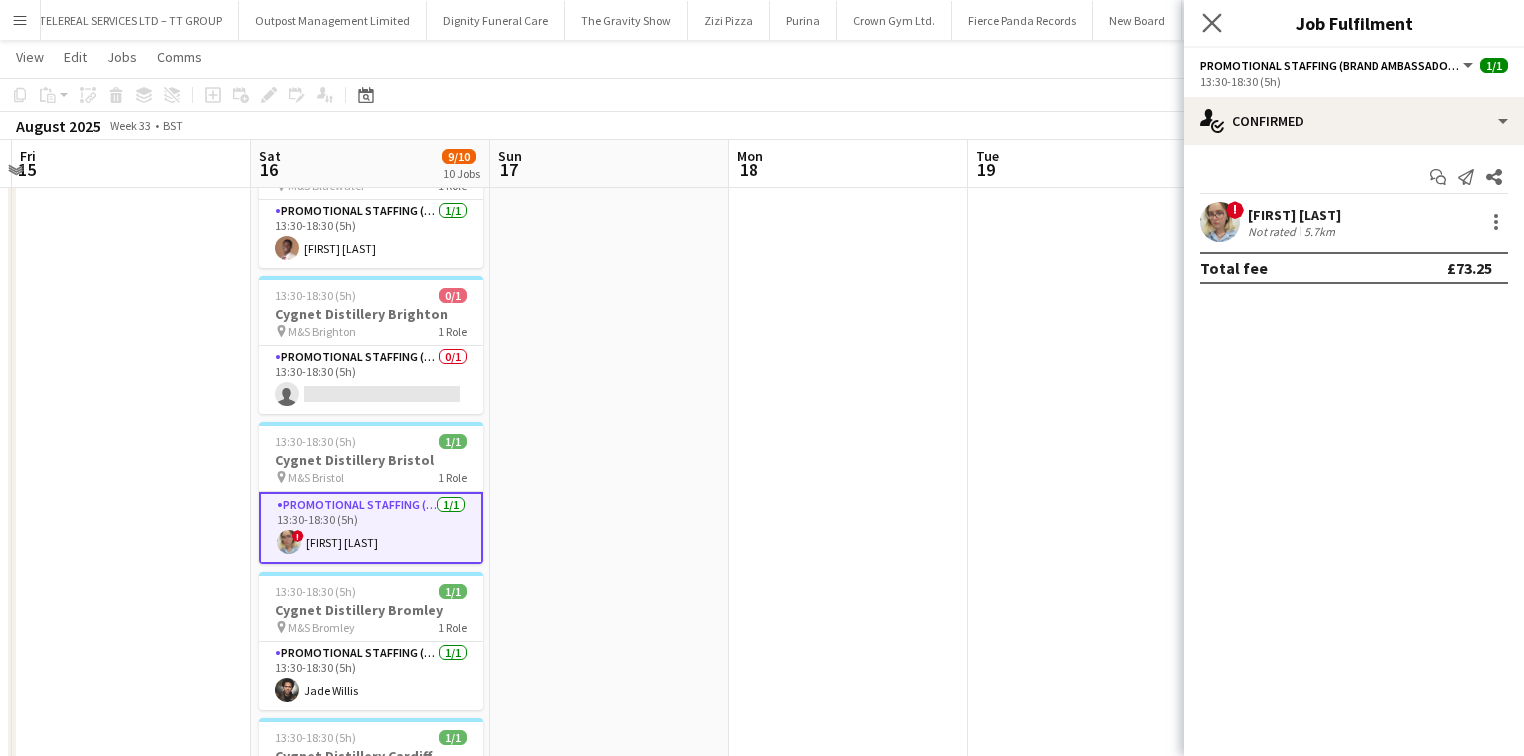 click on "Close pop-in" 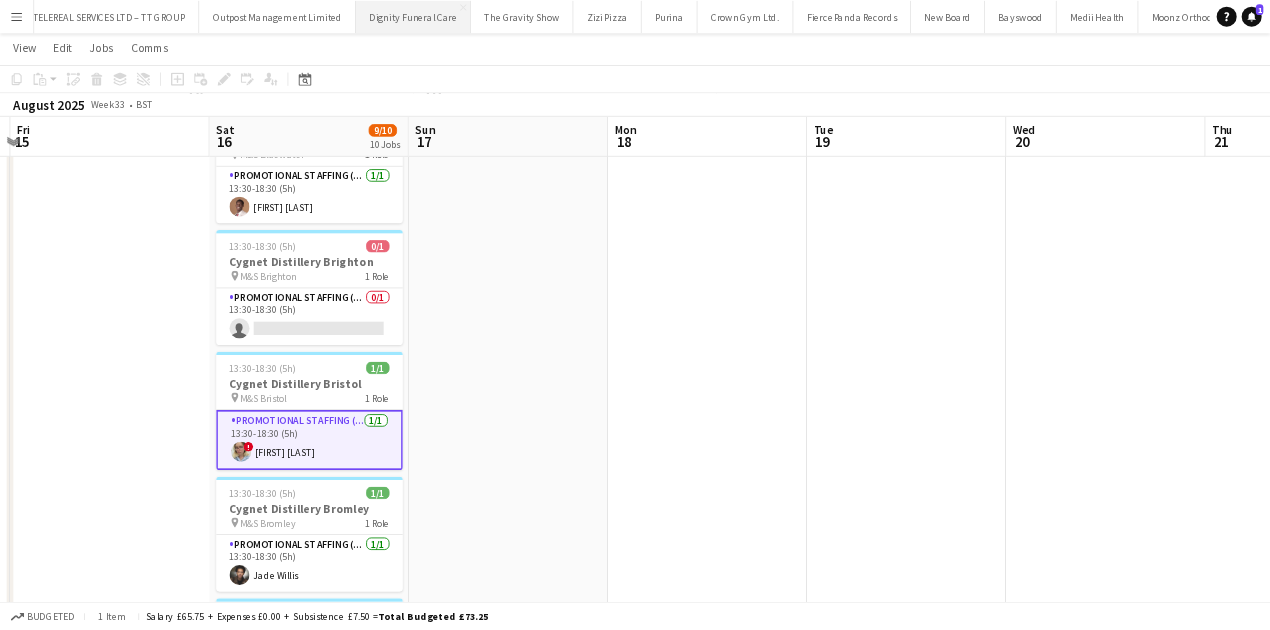 scroll, scrollTop: 102, scrollLeft: 0, axis: vertical 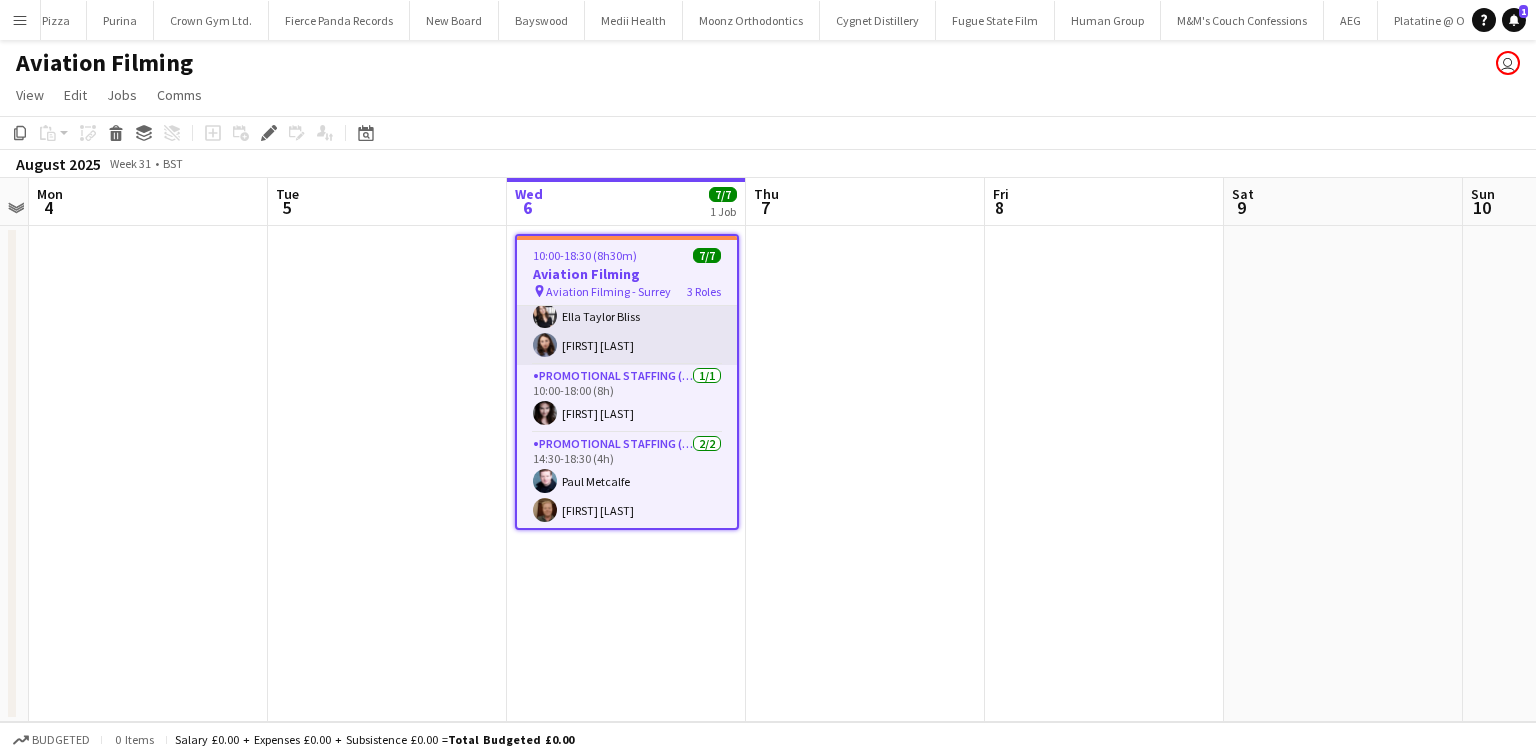 click on "Promotional Staffing (Brand Ambassadors)   4/4   10:00-18:00 (8h)
[FIRST] [LAST] [FIRST] [LAST] [FIRST] [LAST] [FIRST] [LAST]" at bounding box center [627, 287] 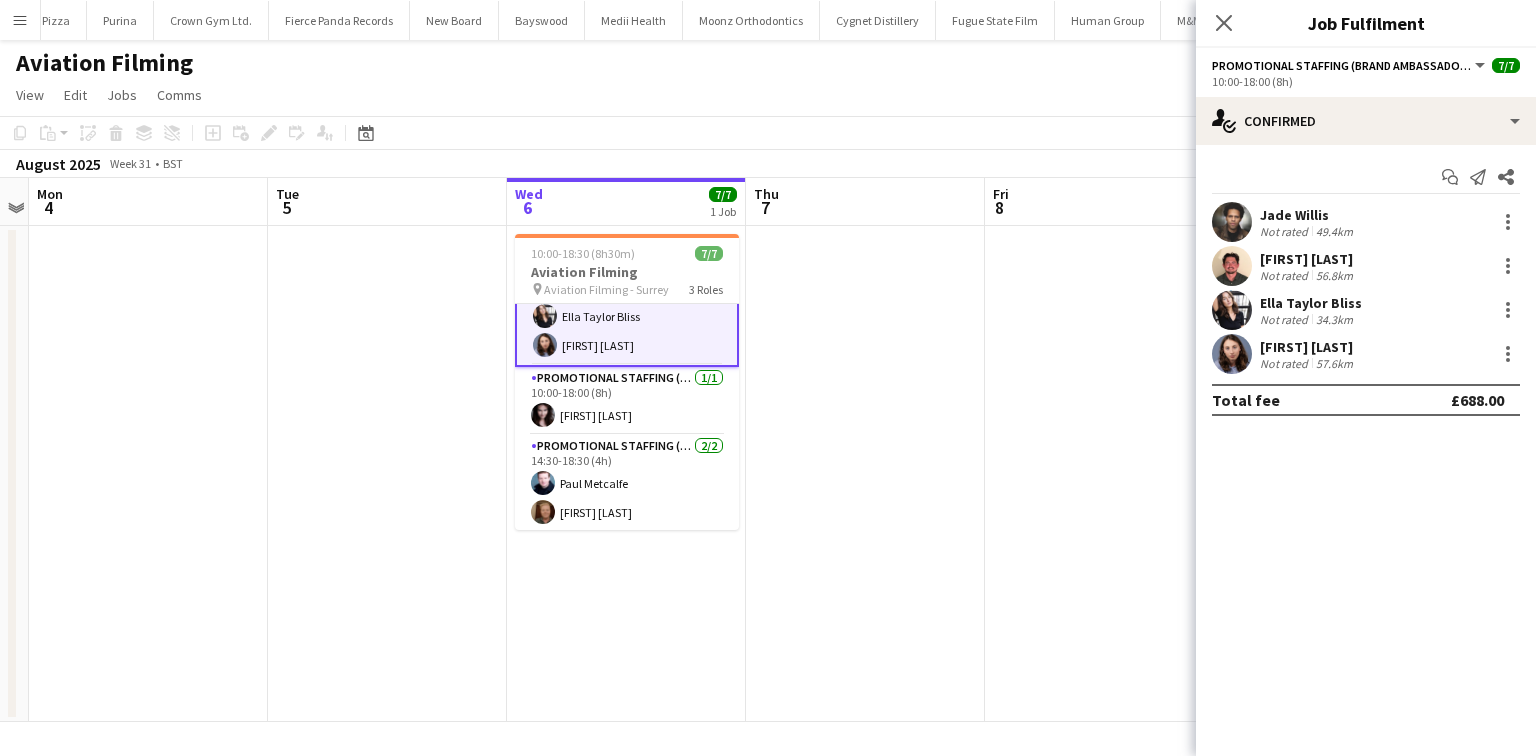 click on "[FIRST] [LAST]" at bounding box center [1308, 347] 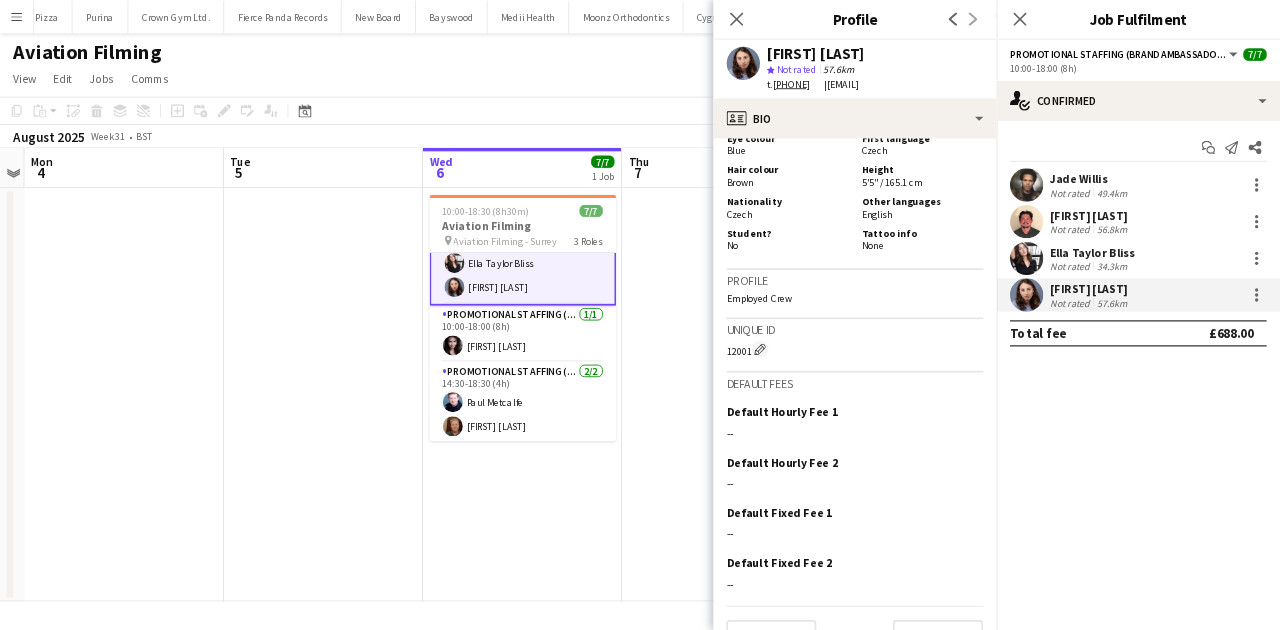scroll, scrollTop: 1139, scrollLeft: 0, axis: vertical 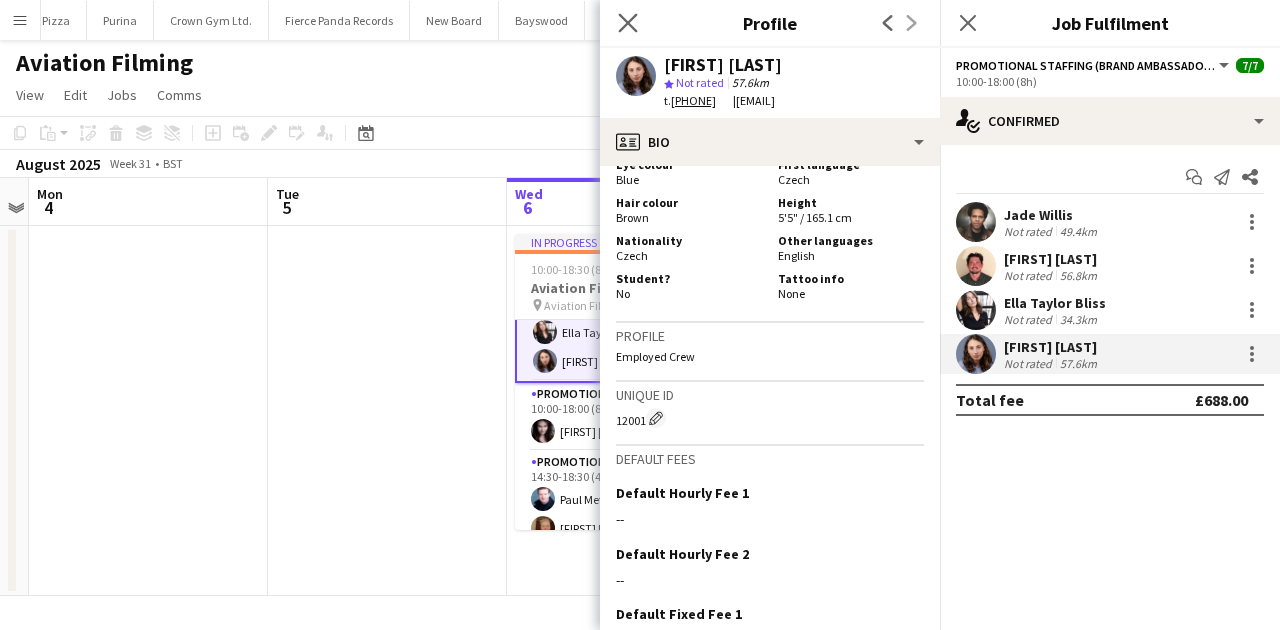 click on "Close pop-in" 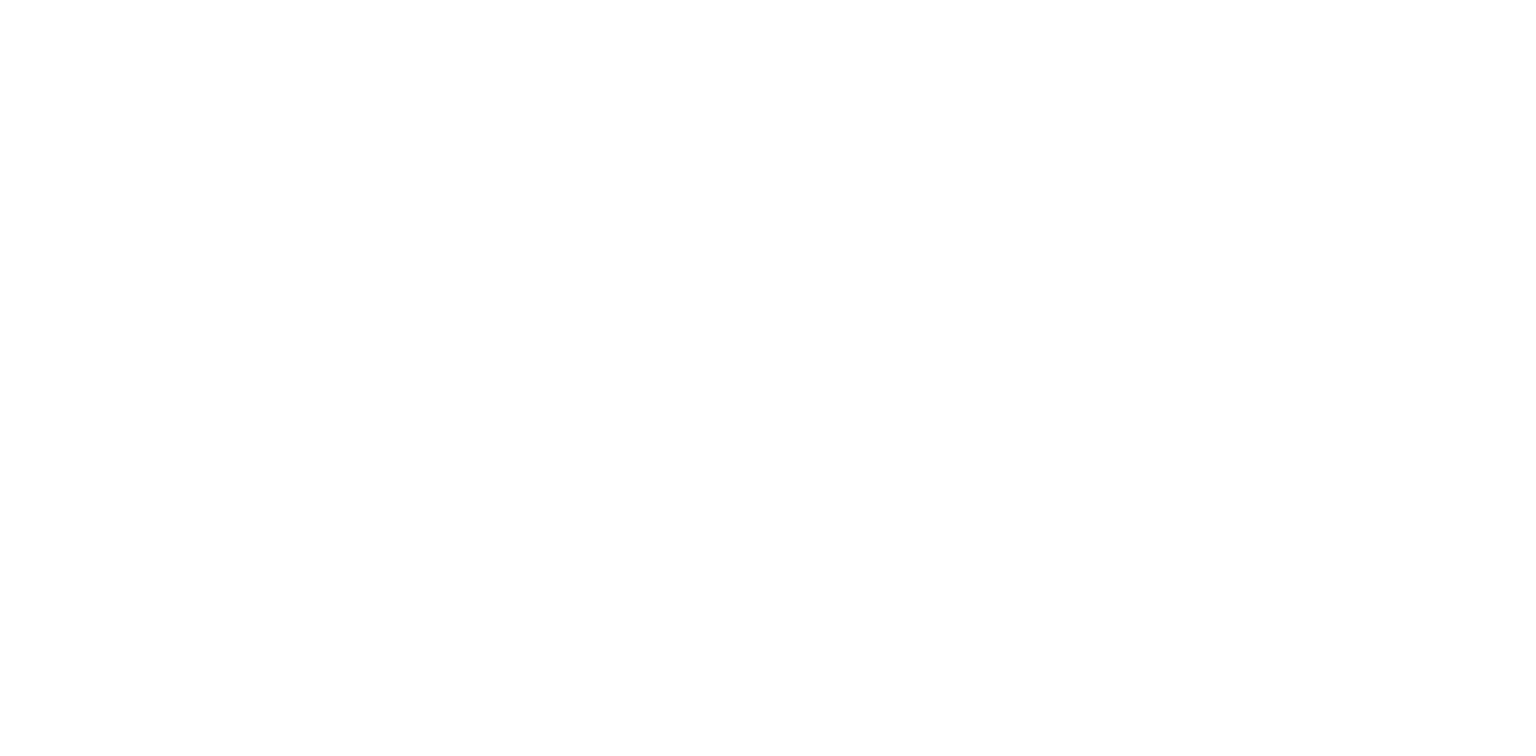 scroll, scrollTop: 0, scrollLeft: 0, axis: both 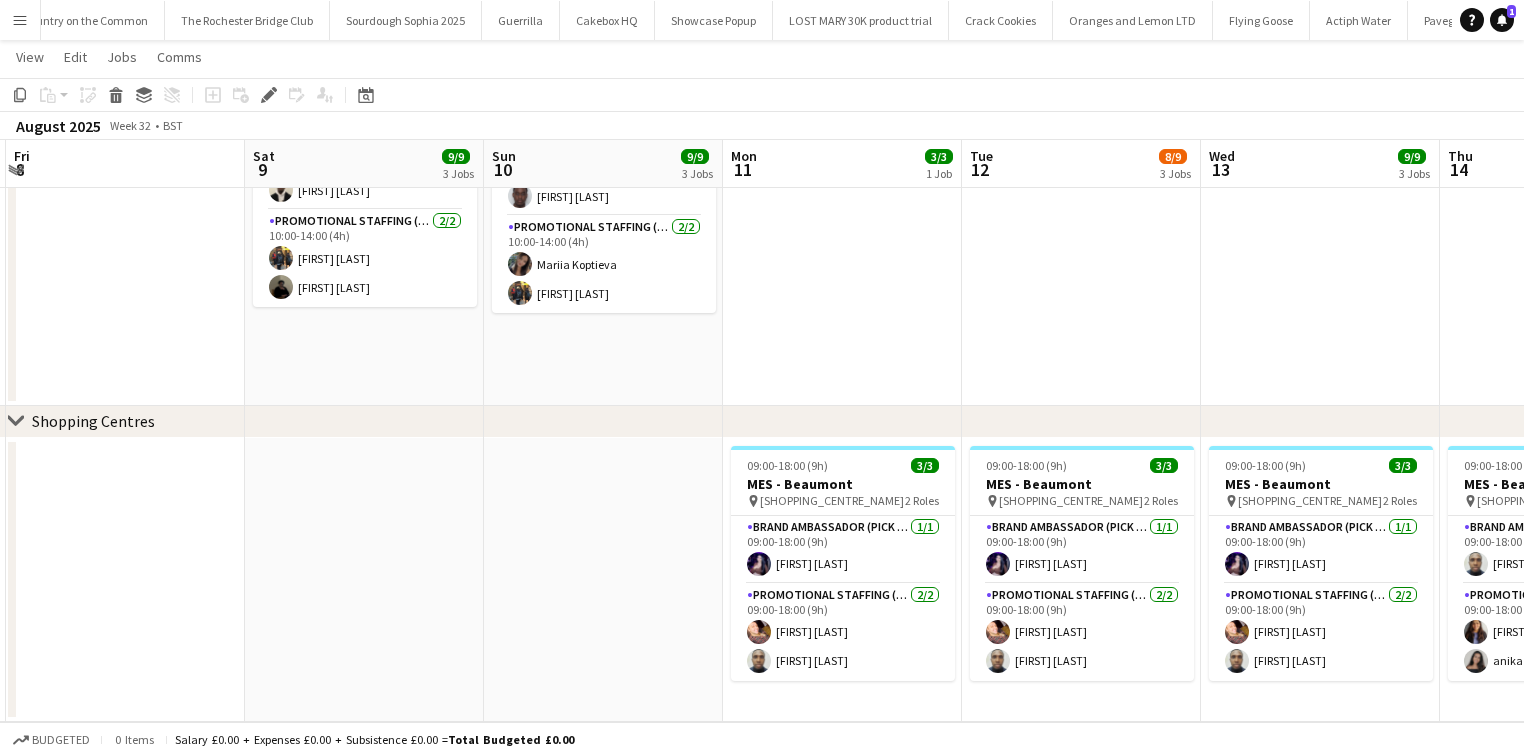 drag, startPoint x: 932, startPoint y: 570, endPoint x: 220, endPoint y: 660, distance: 717.66565 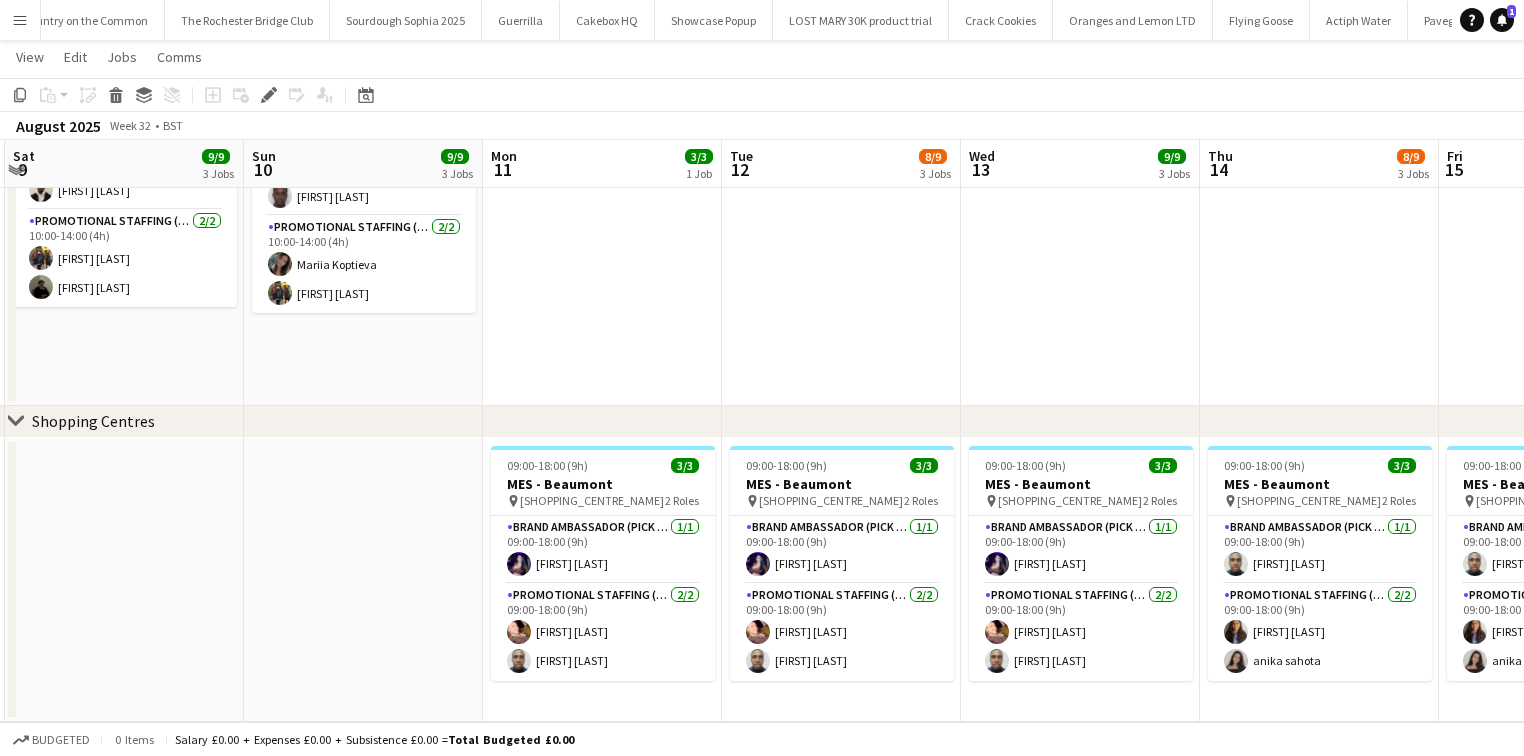 scroll, scrollTop: 0, scrollLeft: 708, axis: horizontal 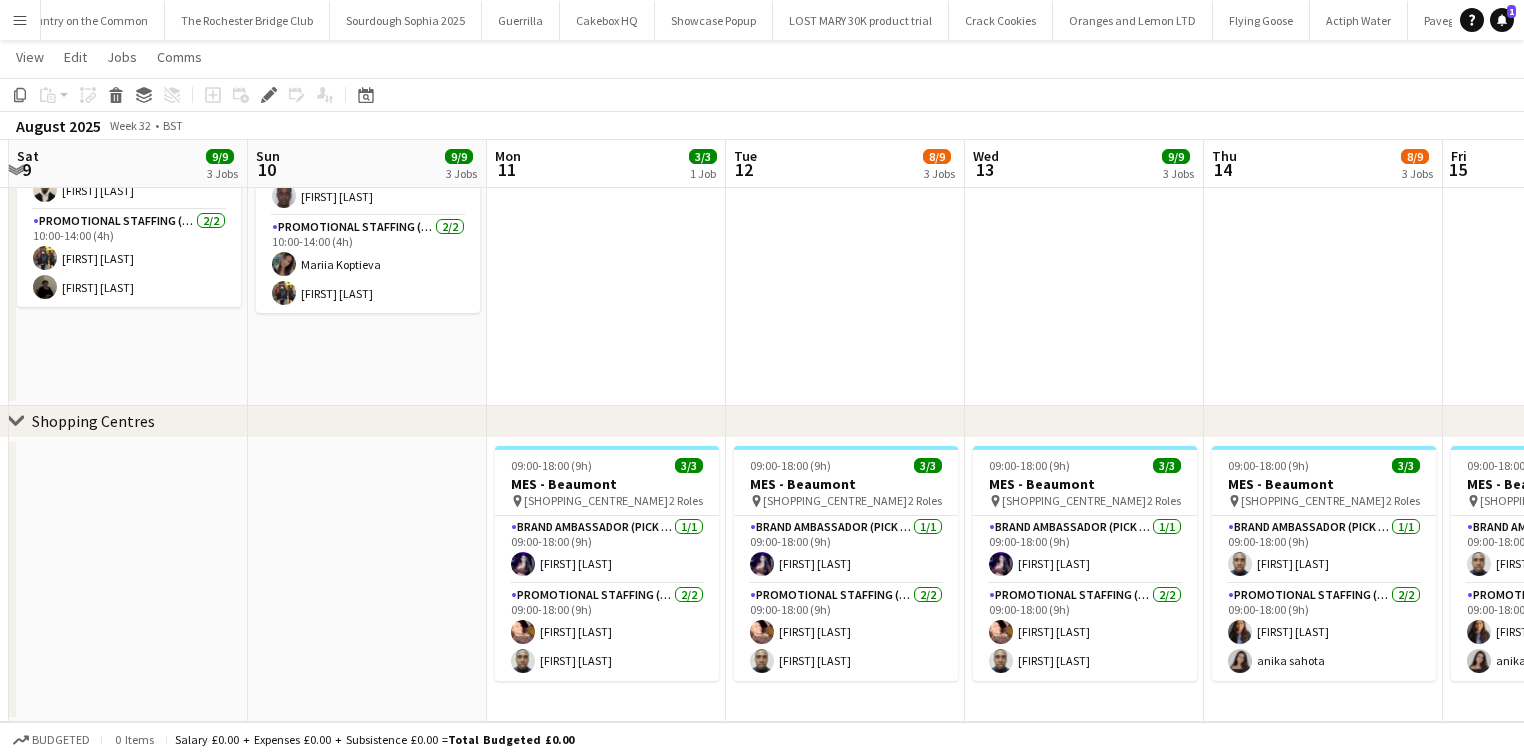 drag, startPoint x: 720, startPoint y: 297, endPoint x: 484, endPoint y: 317, distance: 236.84595 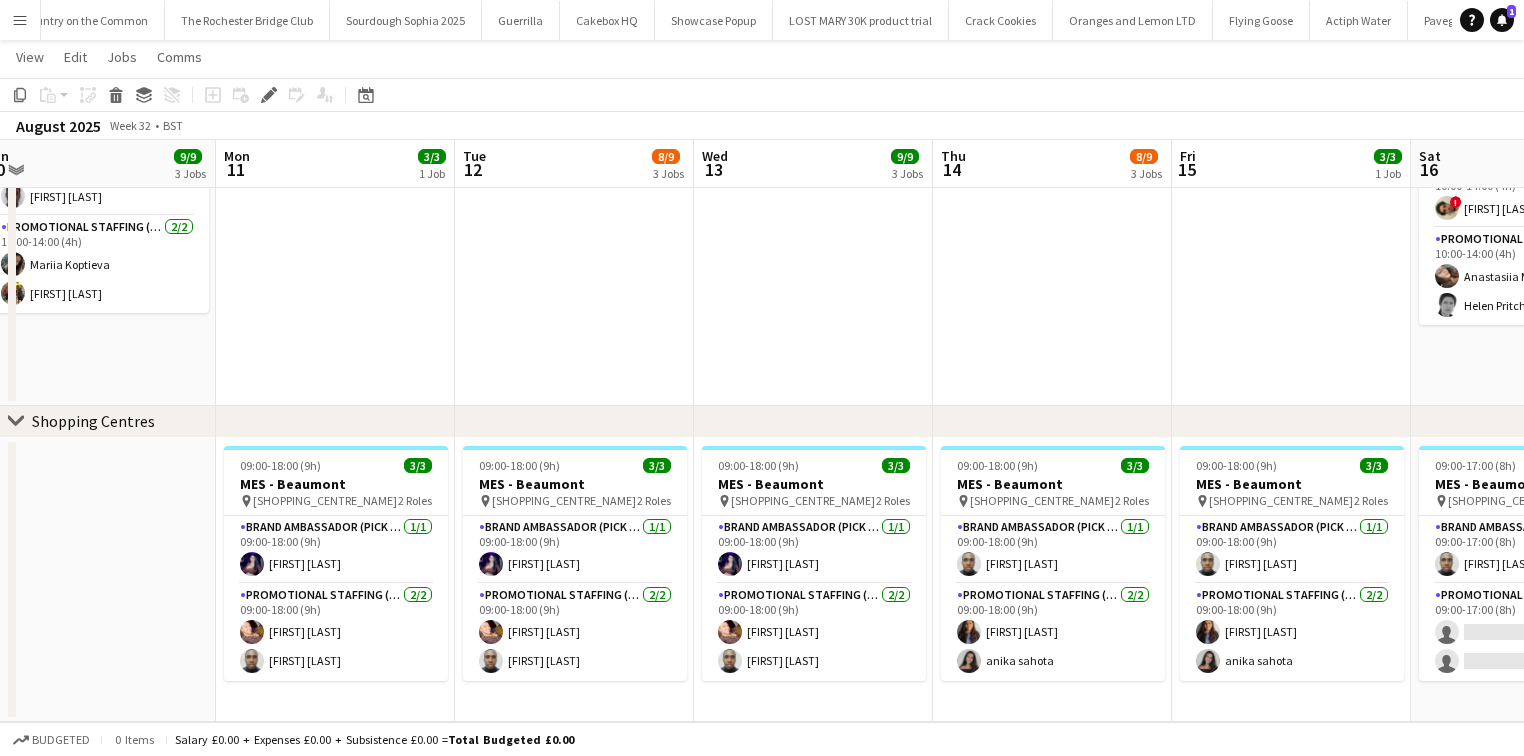 drag, startPoint x: 352, startPoint y: 334, endPoint x: 330, endPoint y: 372, distance: 43.908997 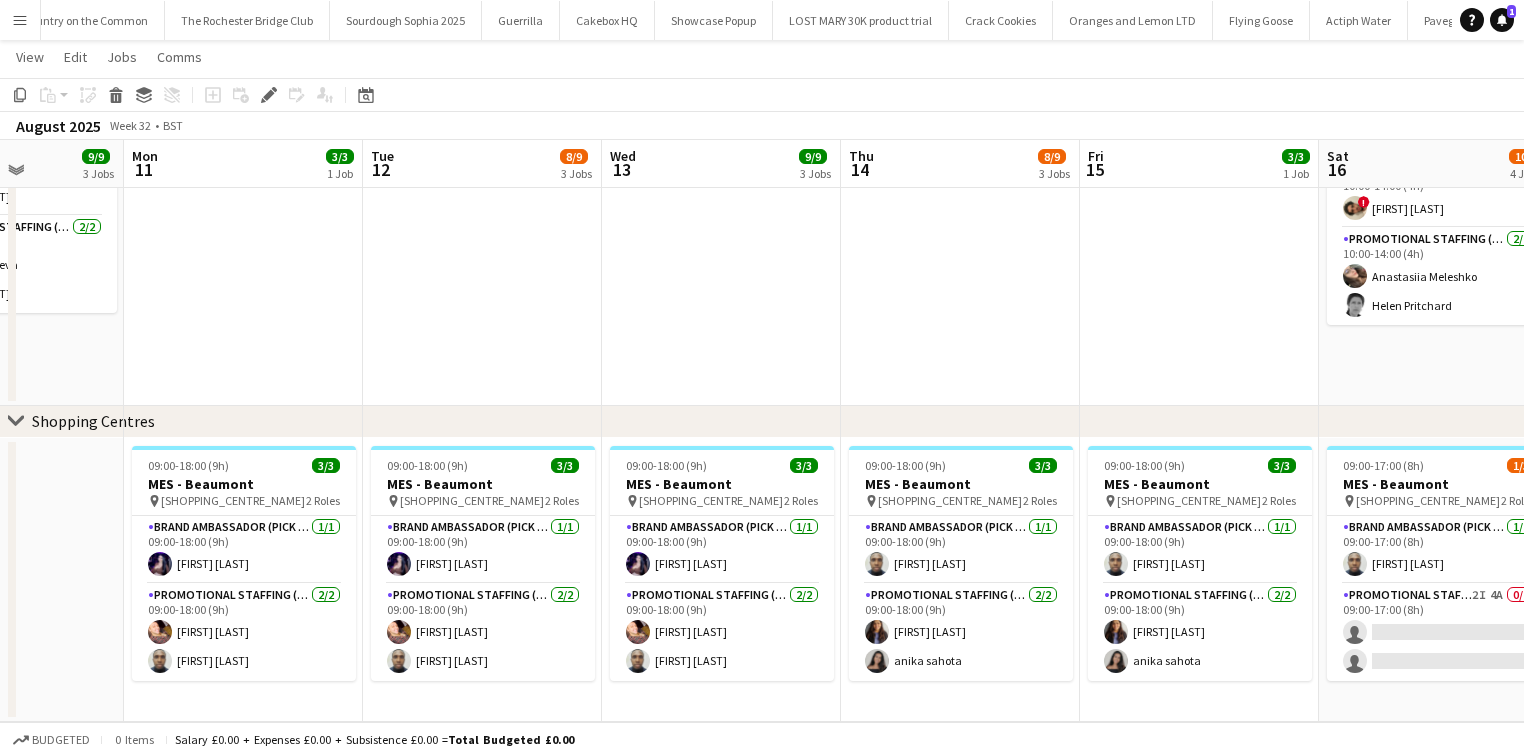 drag, startPoint x: 552, startPoint y: 356, endPoint x: 461, endPoint y: 374, distance: 92.76314 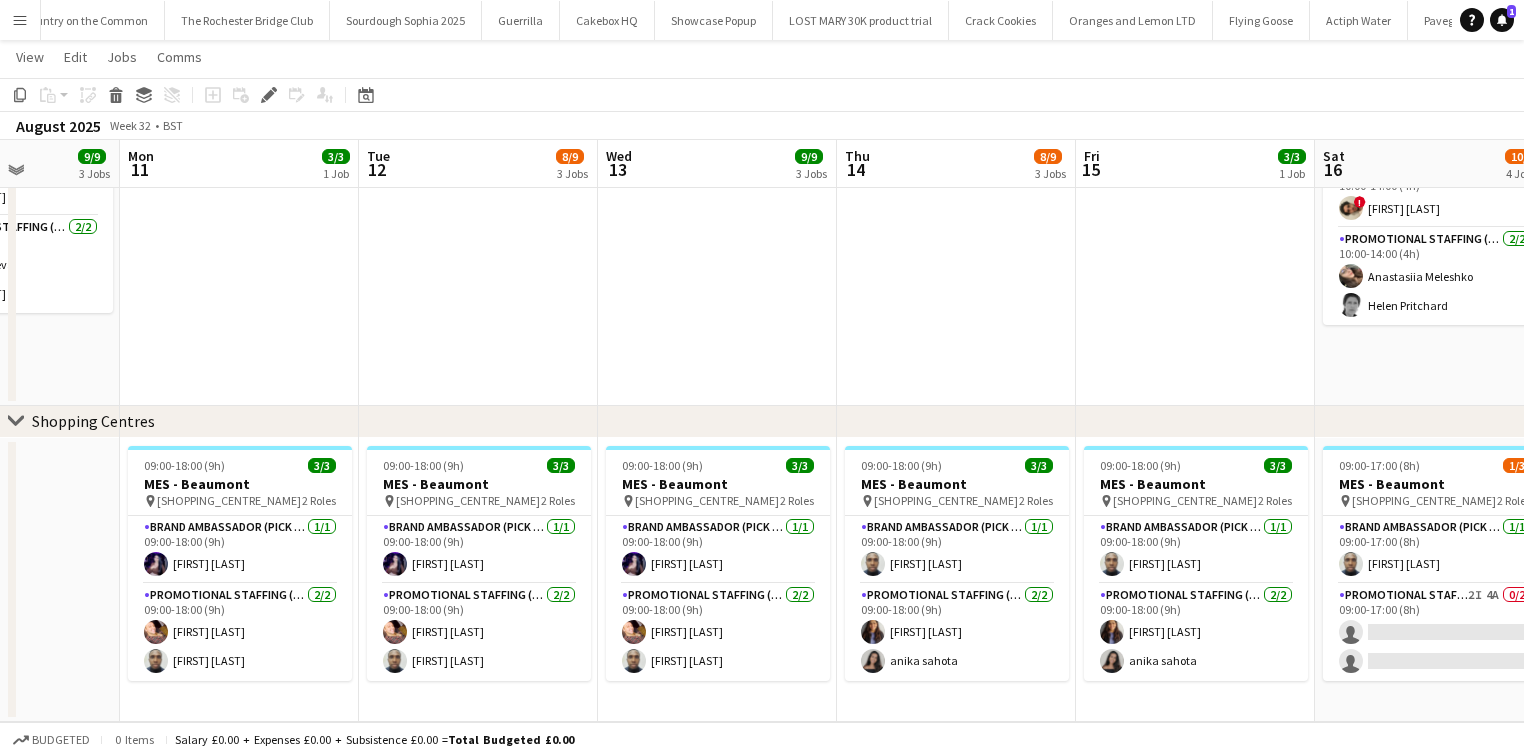 scroll, scrollTop: 0, scrollLeft: 904, axis: horizontal 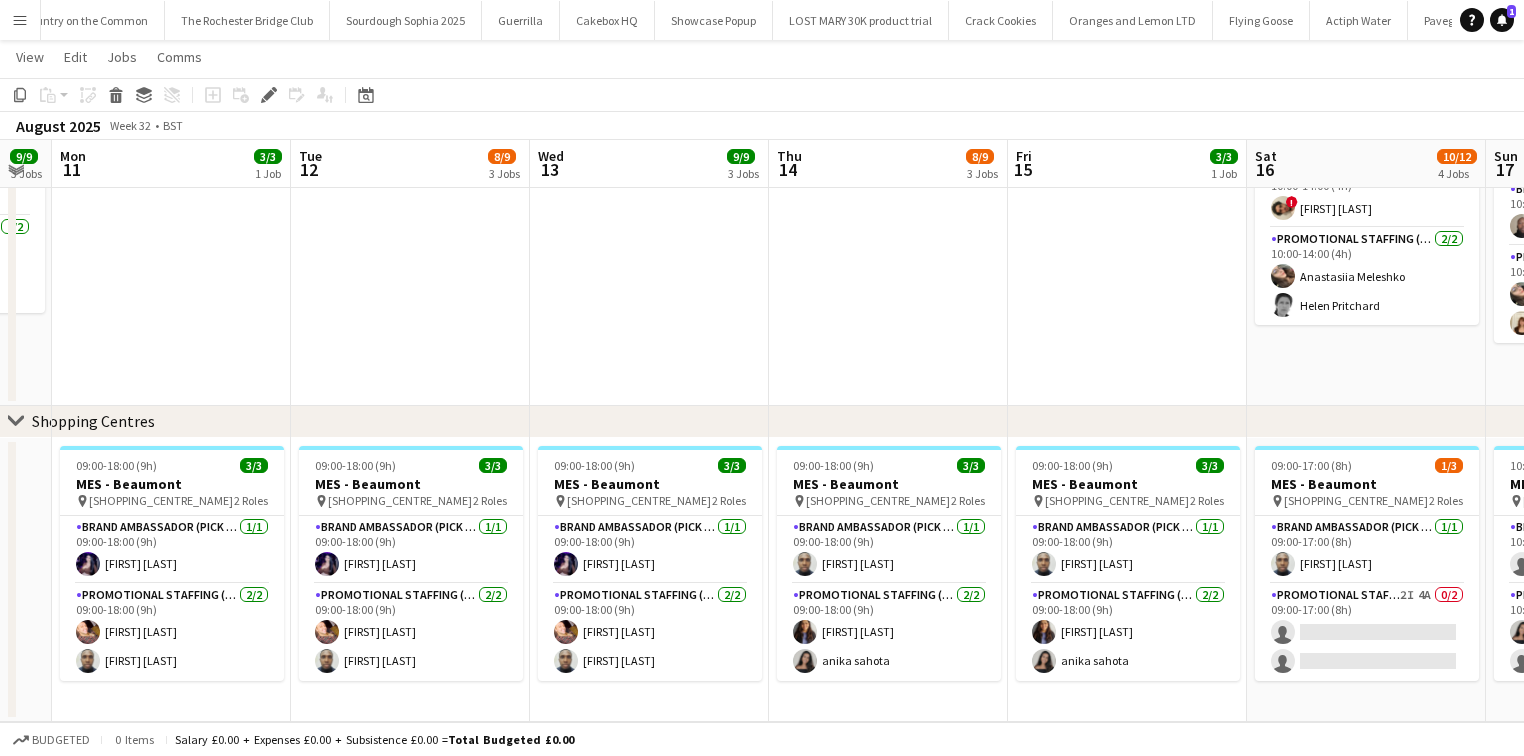 drag, startPoint x: 860, startPoint y: 371, endPoint x: 792, endPoint y: 380, distance: 68.593 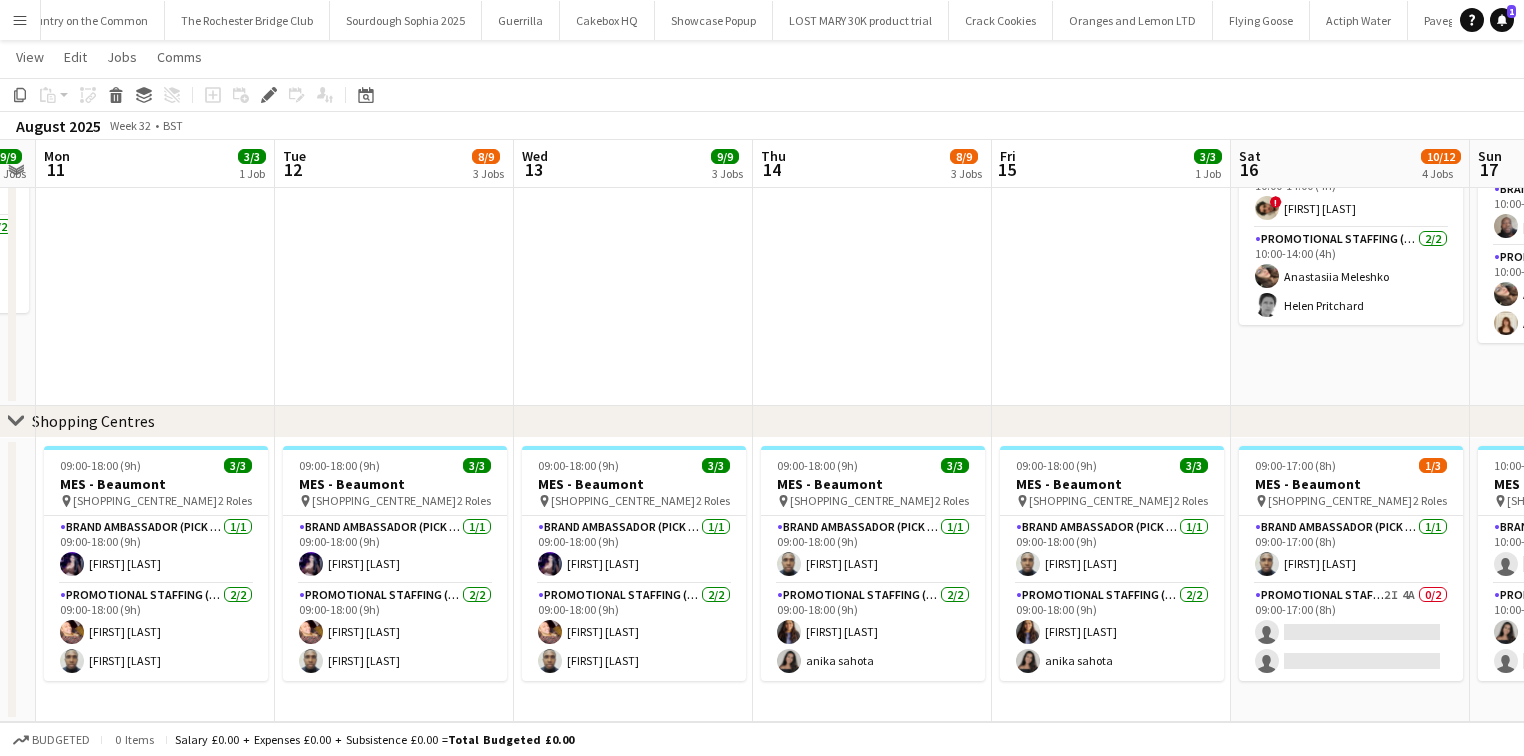 drag, startPoint x: 772, startPoint y: 356, endPoint x: 755, endPoint y: 356, distance: 17 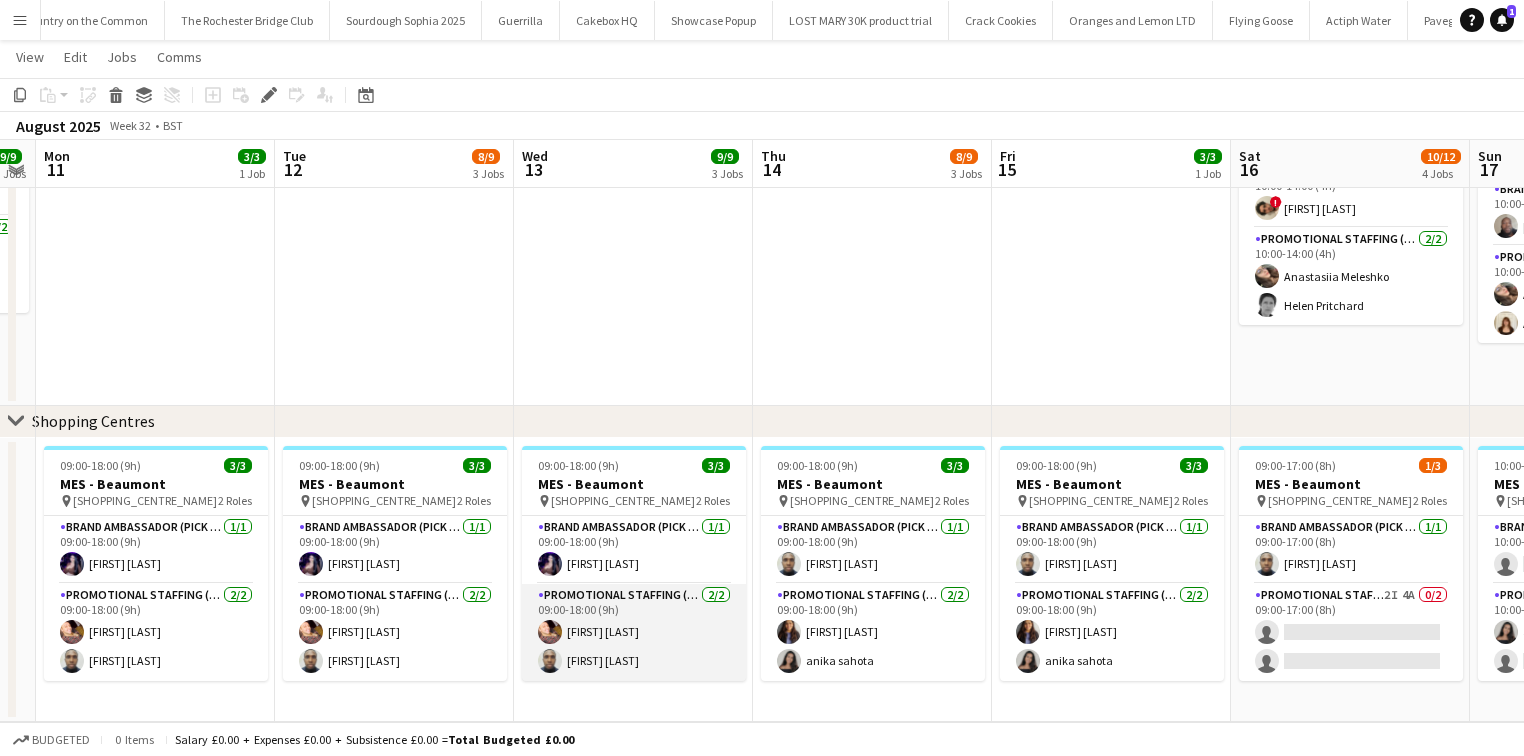 click on "Promotional Staffing (Brand Ambassadors)   2/2   09:00-18:00 (9h)
Raja Ali Ayomipo Adegeye" at bounding box center (634, 632) 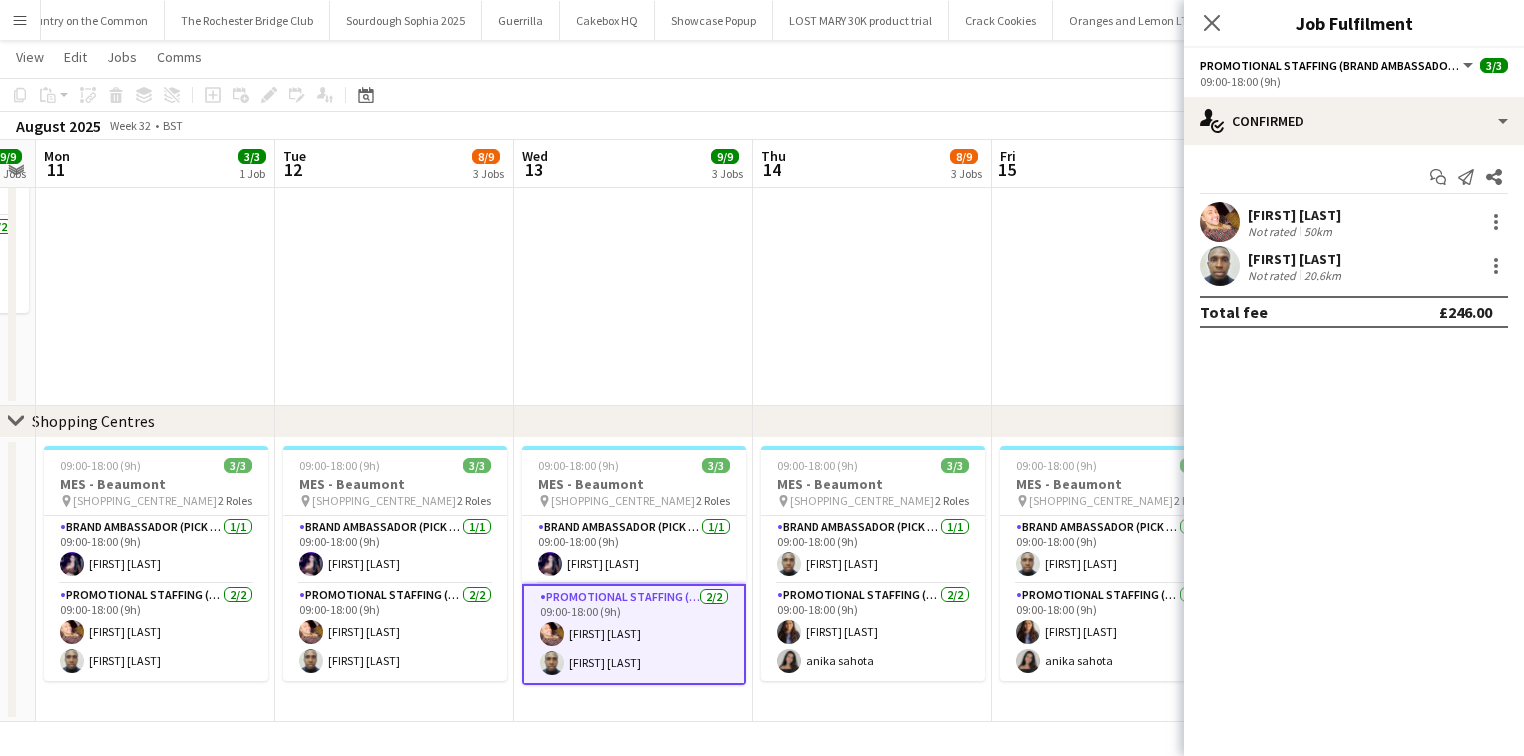 click on "16:00-20:00 (4h)    3/3   MES - Bexleyheath
pin
Bexleyheath   2 Roles   Brand Ambassador (Pick up)   1/1   16:00-20:00 (4h)
Gavin Rowe  Promotional Staffing (Brand Ambassadors)   2/2   16:00-20:00 (4h)
stephen harrison Daniel Ajetunmobi     16:00-20:00 (4h)    3/3   MES - Walthamstow
pin
Walthamstow    2 Roles   Brand Ambassador (Pick up)   1/1   16:00-20:00 (4h)
osahon ogunyemi  Promotional Staffing (Brand Ambassadors)   2/2   16:00-20:00 (4h)
Anastasiia Meleshko Almodad I. Iliya" at bounding box center [633, -8] 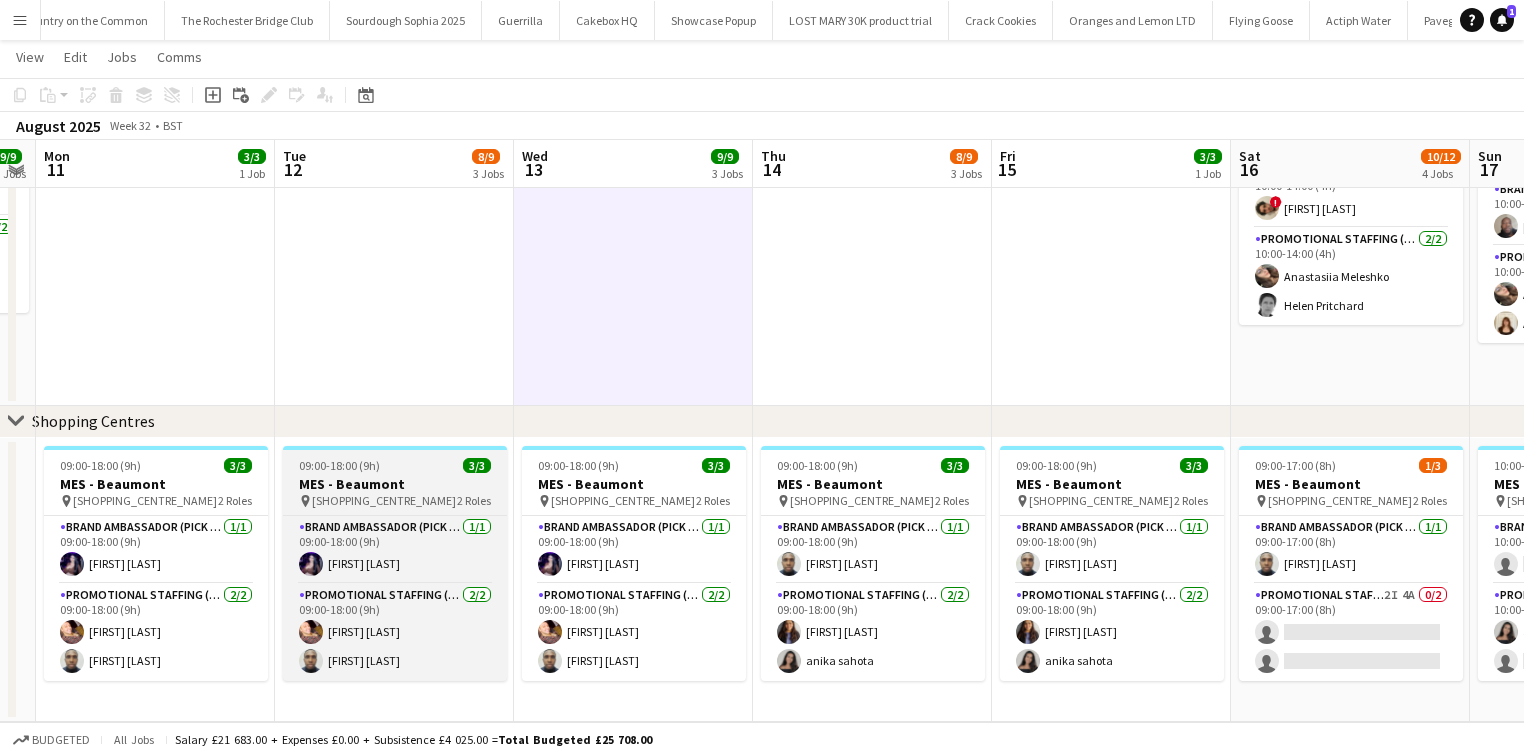 click on "MES - Beaumont" at bounding box center [395, 484] 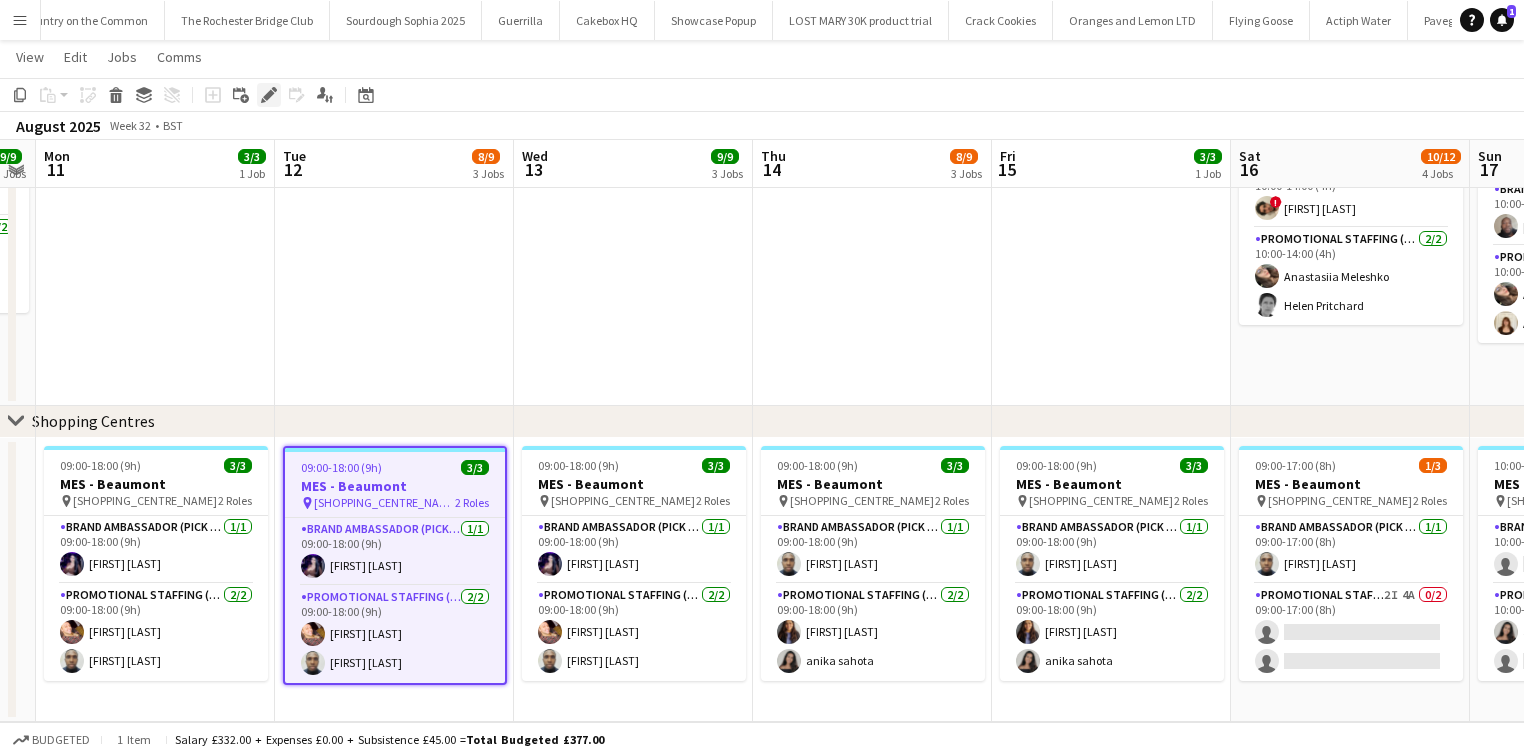 click on "Edit" 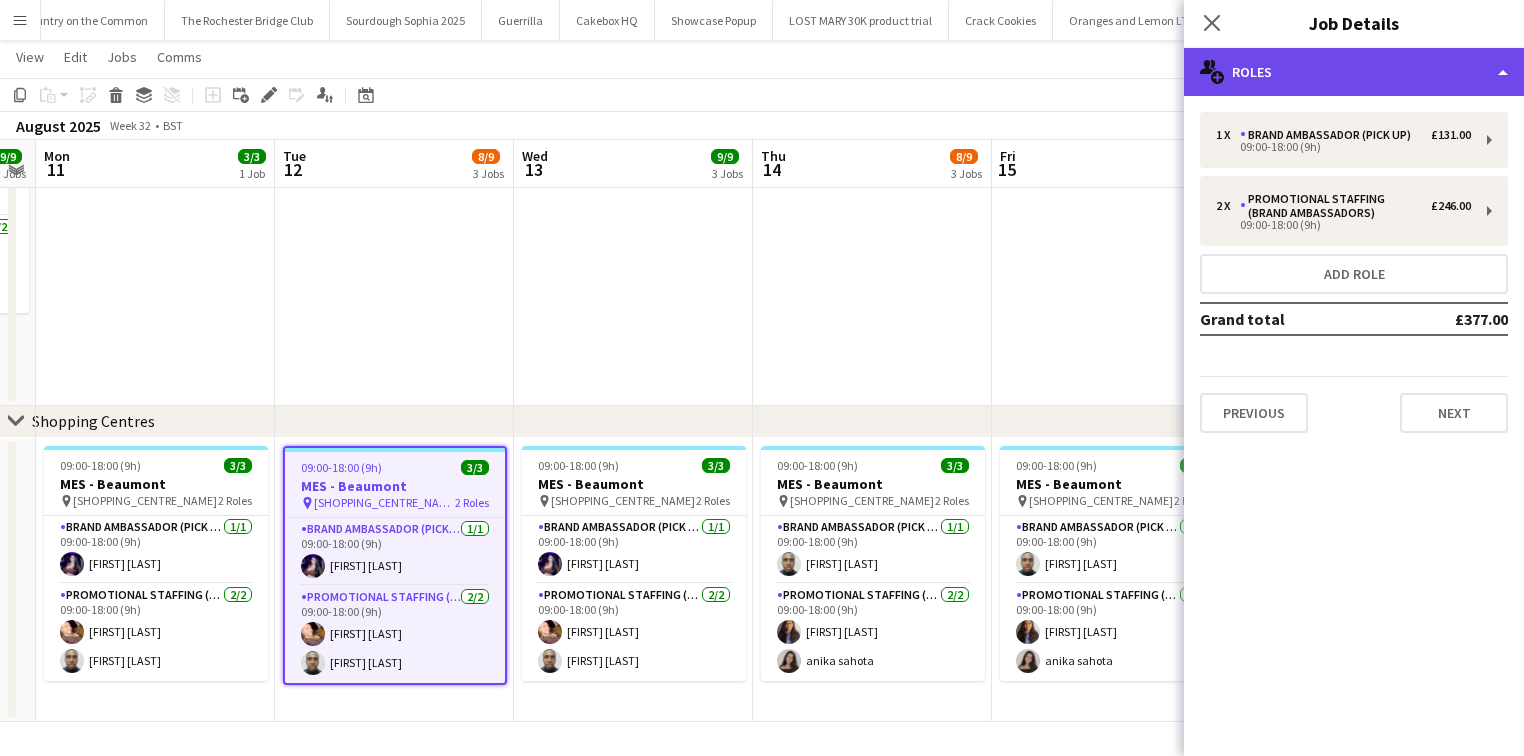click on "multiple-users-add
Roles" 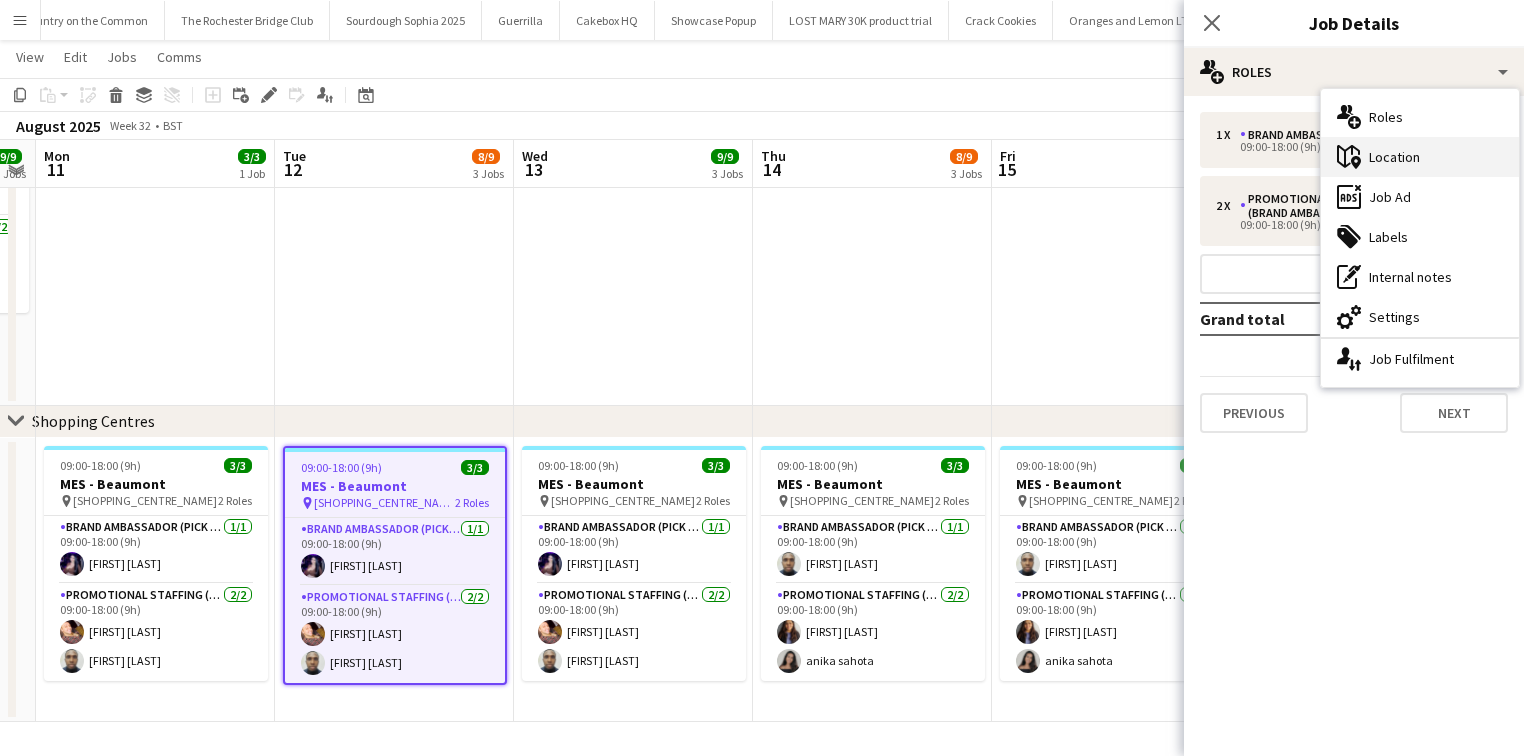 click on "maps-pin-1
Location" at bounding box center (1420, 157) 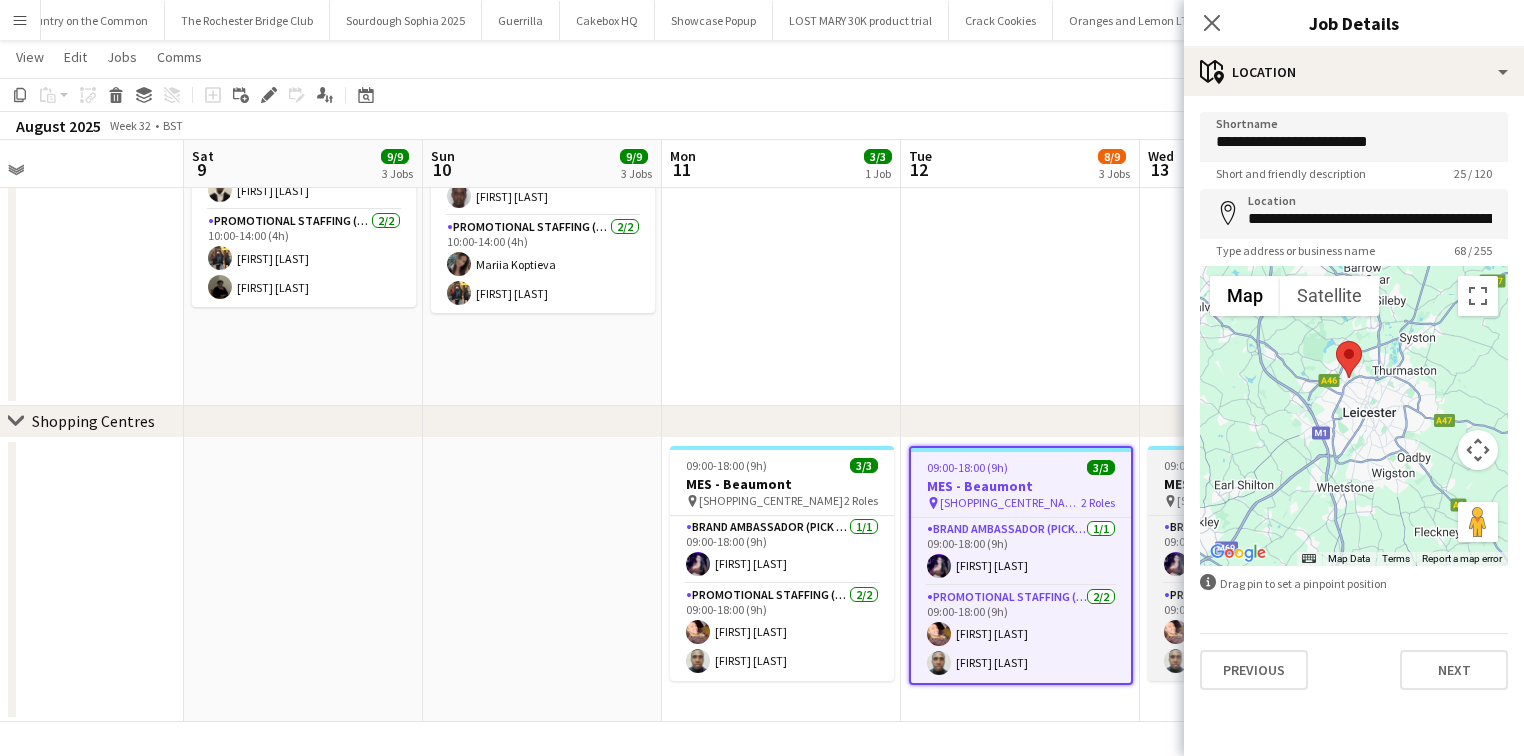 scroll, scrollTop: 0, scrollLeft: 614, axis: horizontal 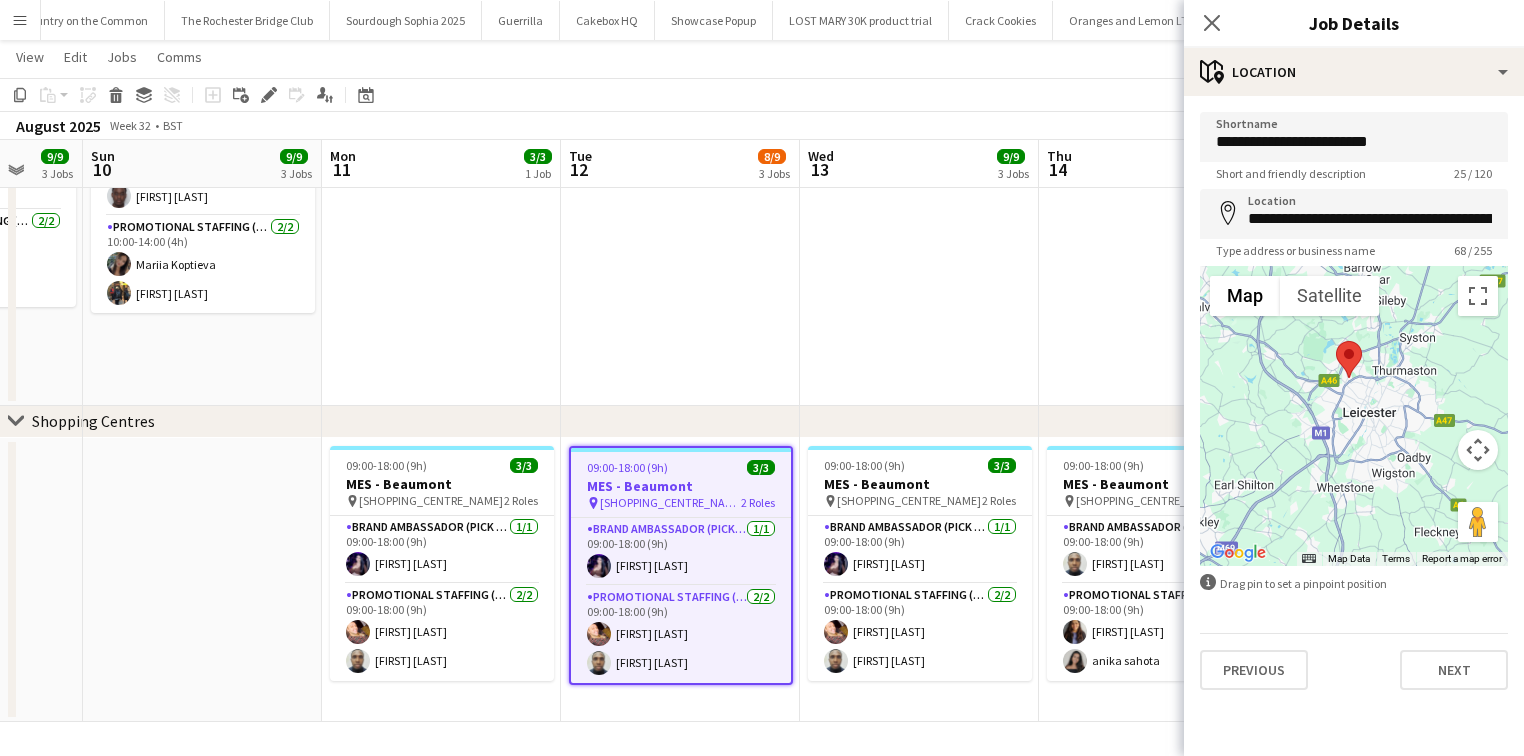 click on "16:00-20:00 (4h)    3/3   MES - Chadwell
pin
Chadwell Heath   2 Roles   Brand Ambassador (Pick up)   1/1   16:00-20:00 (4h)
Daniel Ajetunmobi  Promotional Staffing (Brand Ambassadors)   2/2   16:00-20:00 (4h)
Anastasiia Meleshko Almodad I. Iliya     16:00-20:00 (4h)    2/3   MES - Leicester
pin
Leicester   2 Roles   Brand Ambassador (Pick up)   1/1   16:00-20:00 (4h)
Sally Whitworth  Promotional Staffing (Brand Ambassadors)   3A   1/2   16:00-20:00 (4h)
Mansi Mehta
single-neutral-actions" at bounding box center (680, -8) 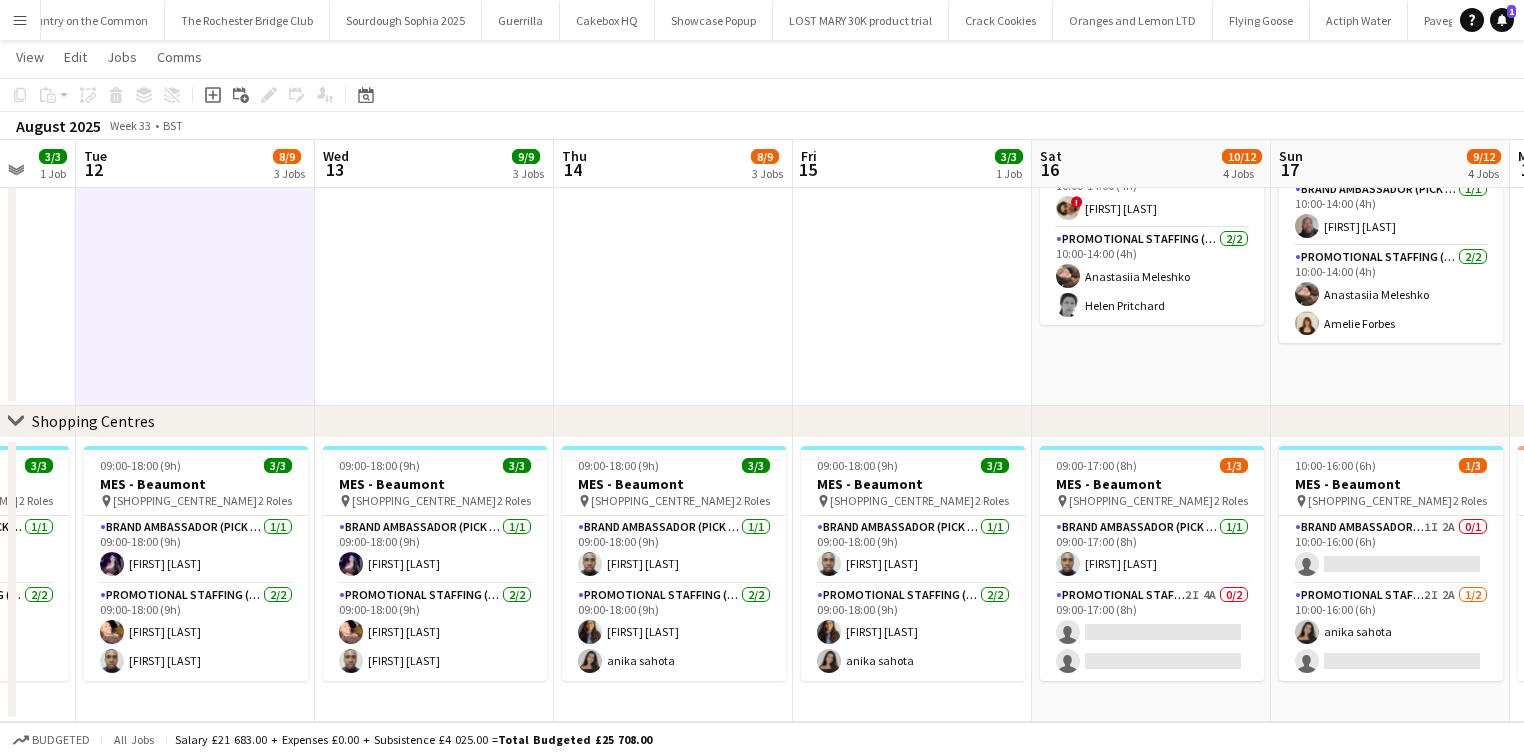 drag, startPoint x: 643, startPoint y: 311, endPoint x: 408, endPoint y: 329, distance: 235.68835 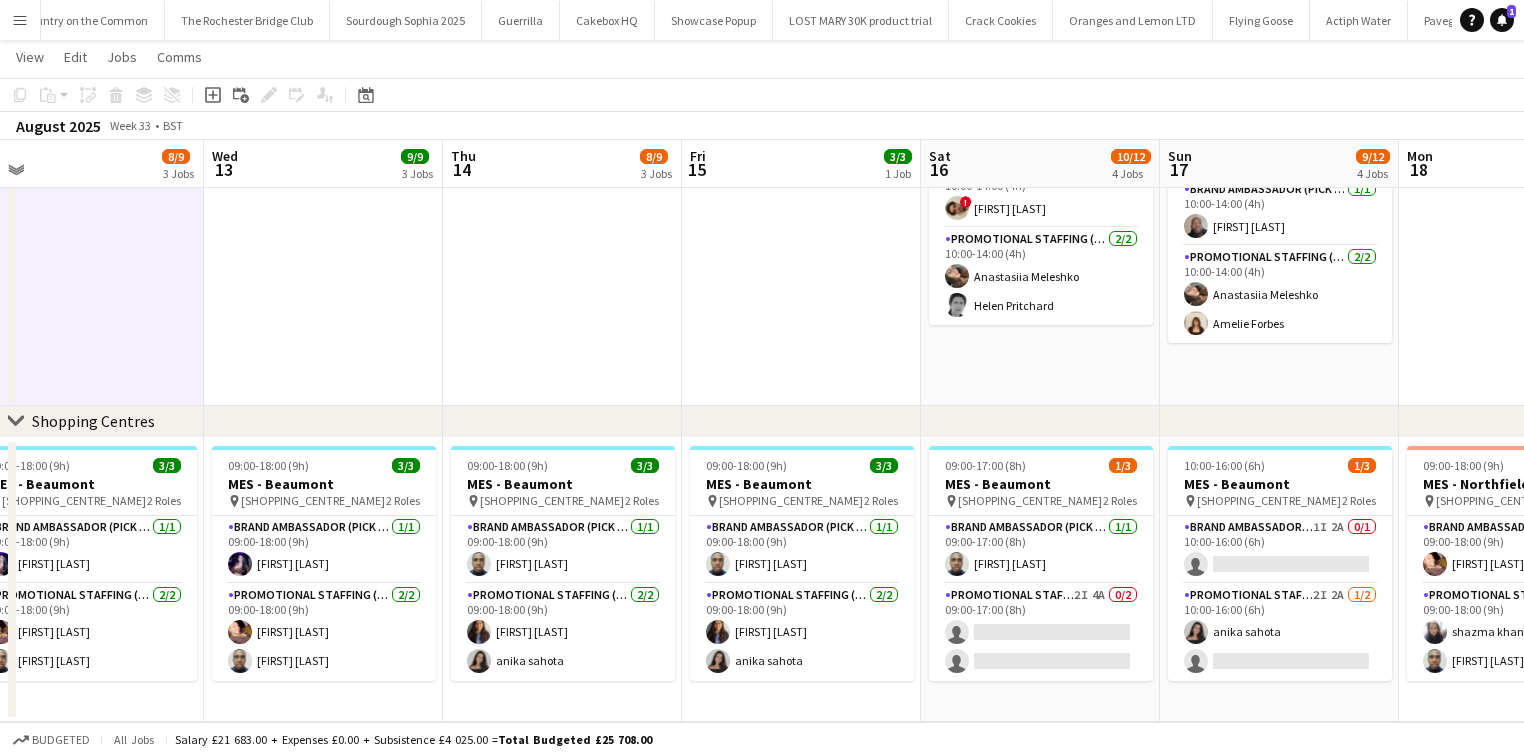 drag, startPoint x: 895, startPoint y: 294, endPoint x: 766, endPoint y: 316, distance: 130.86252 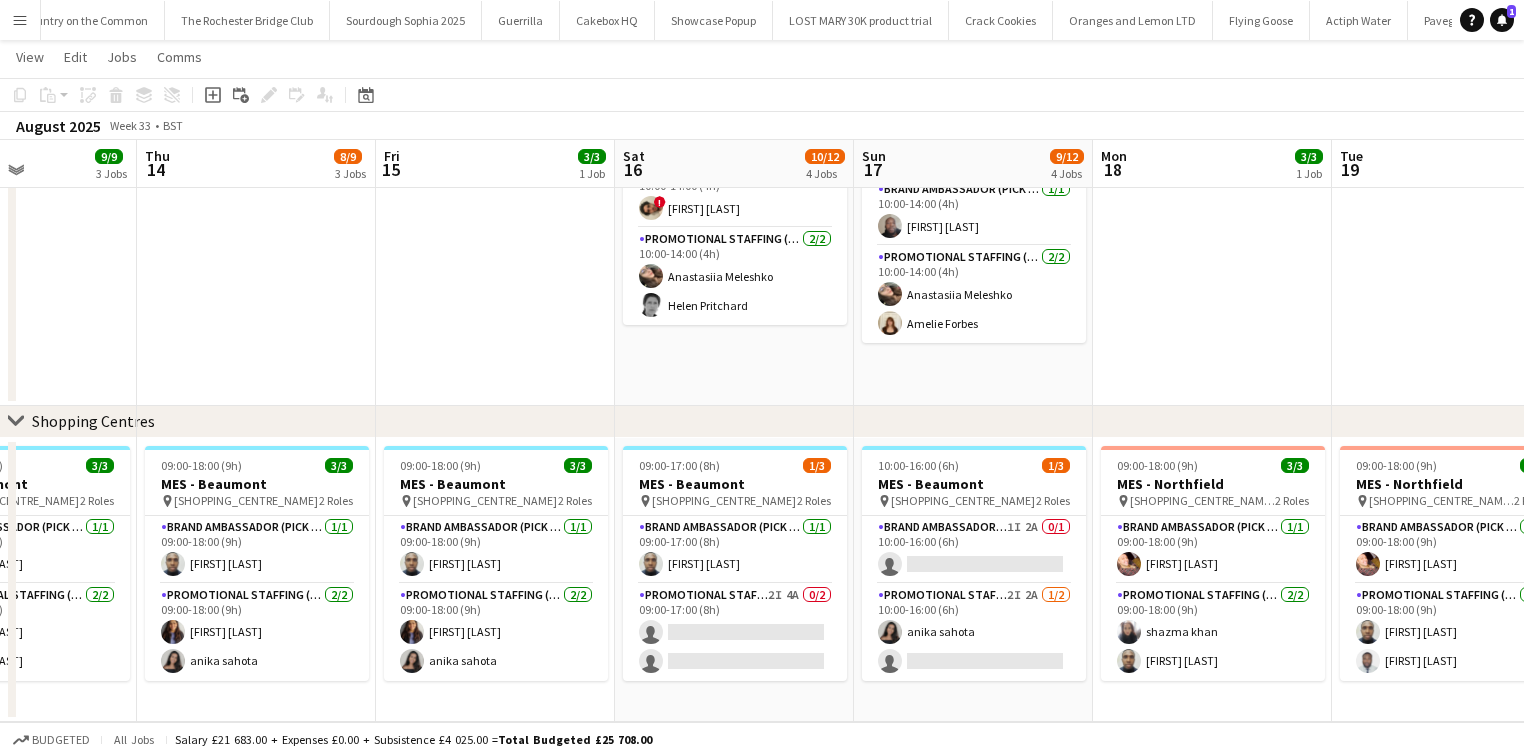 drag, startPoint x: 1008, startPoint y: 355, endPoint x: 864, endPoint y: 403, distance: 151.78932 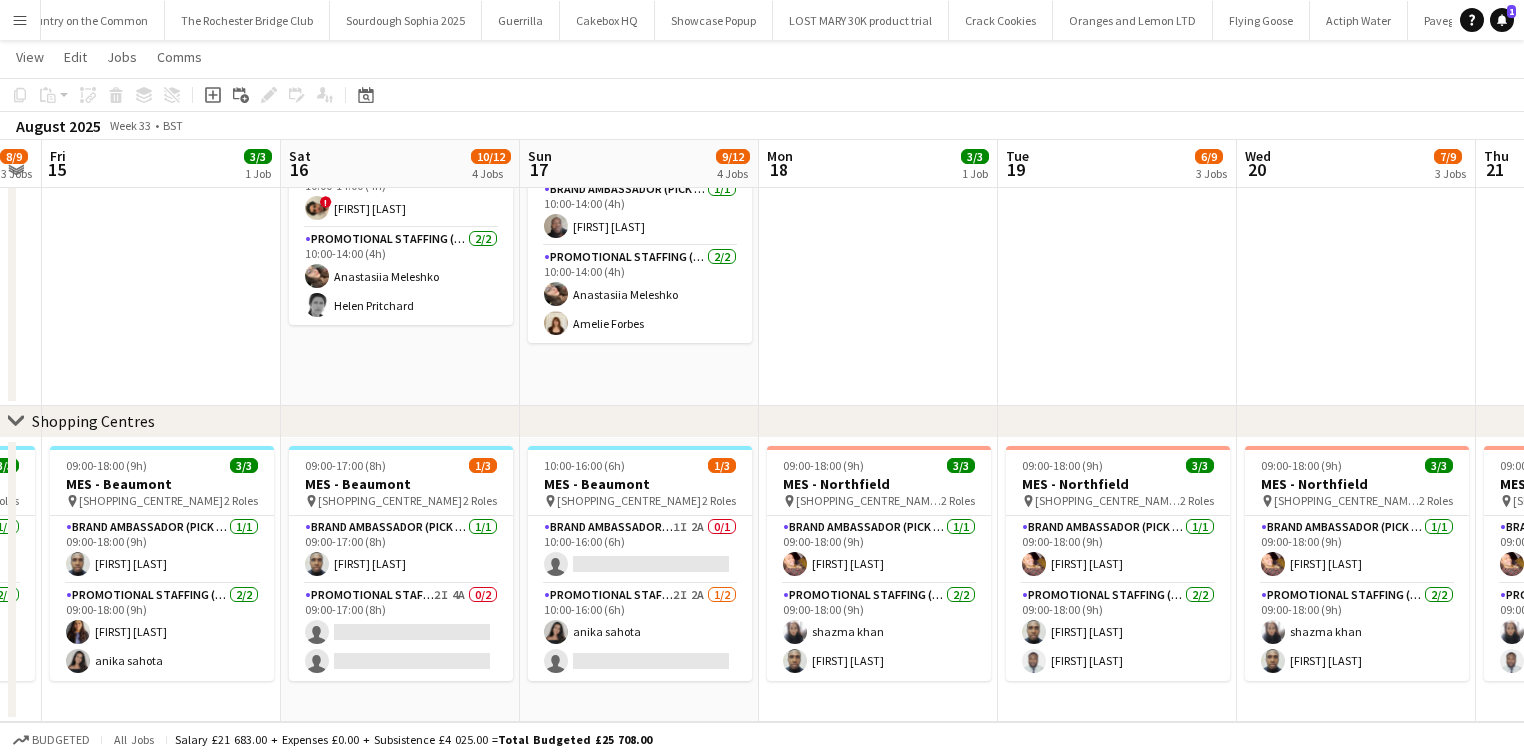 scroll, scrollTop: 0, scrollLeft: 710, axis: horizontal 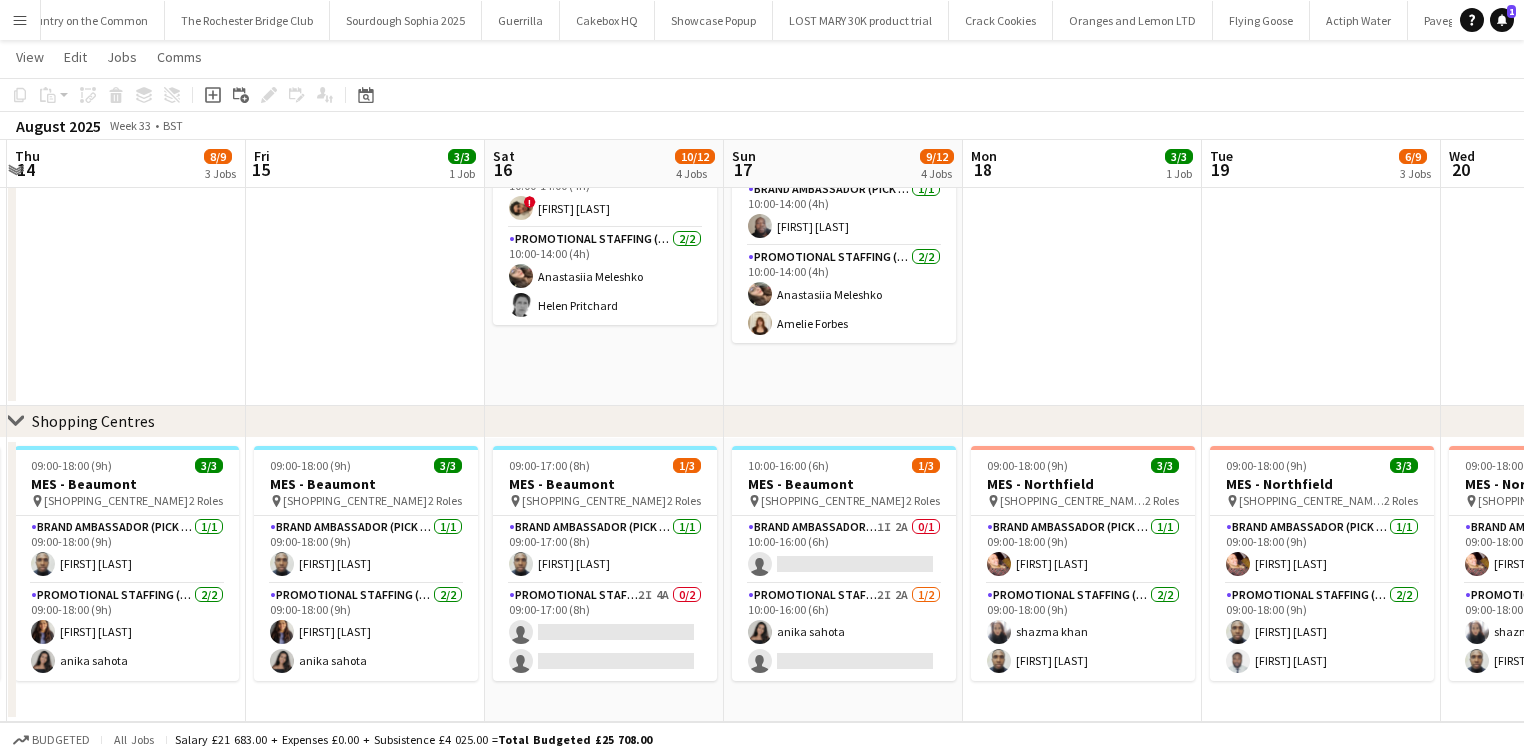 drag, startPoint x: 1160, startPoint y: 307, endPoint x: 1030, endPoint y: 333, distance: 132.57451 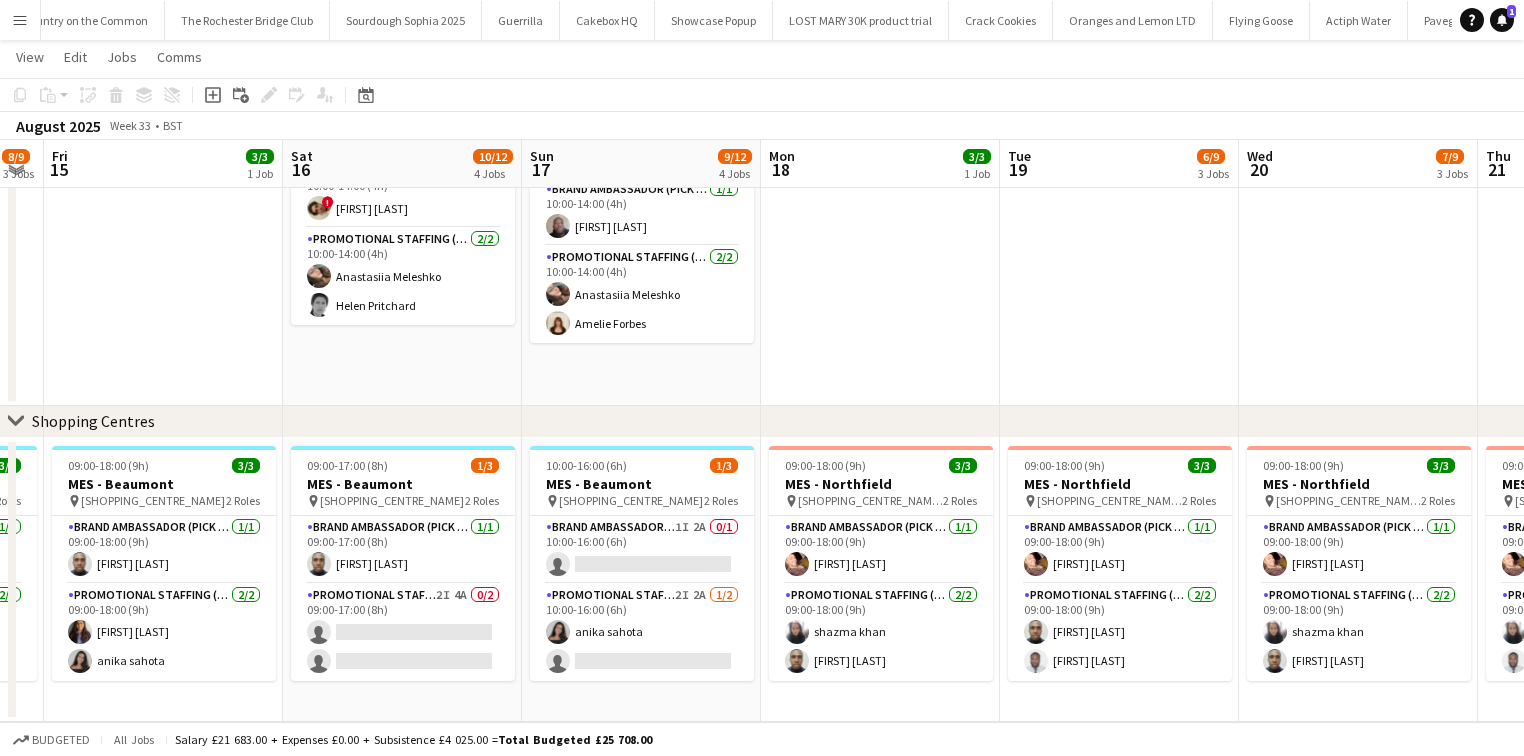 drag, startPoint x: 1271, startPoint y: 353, endPoint x: 1069, endPoint y: 396, distance: 206.52603 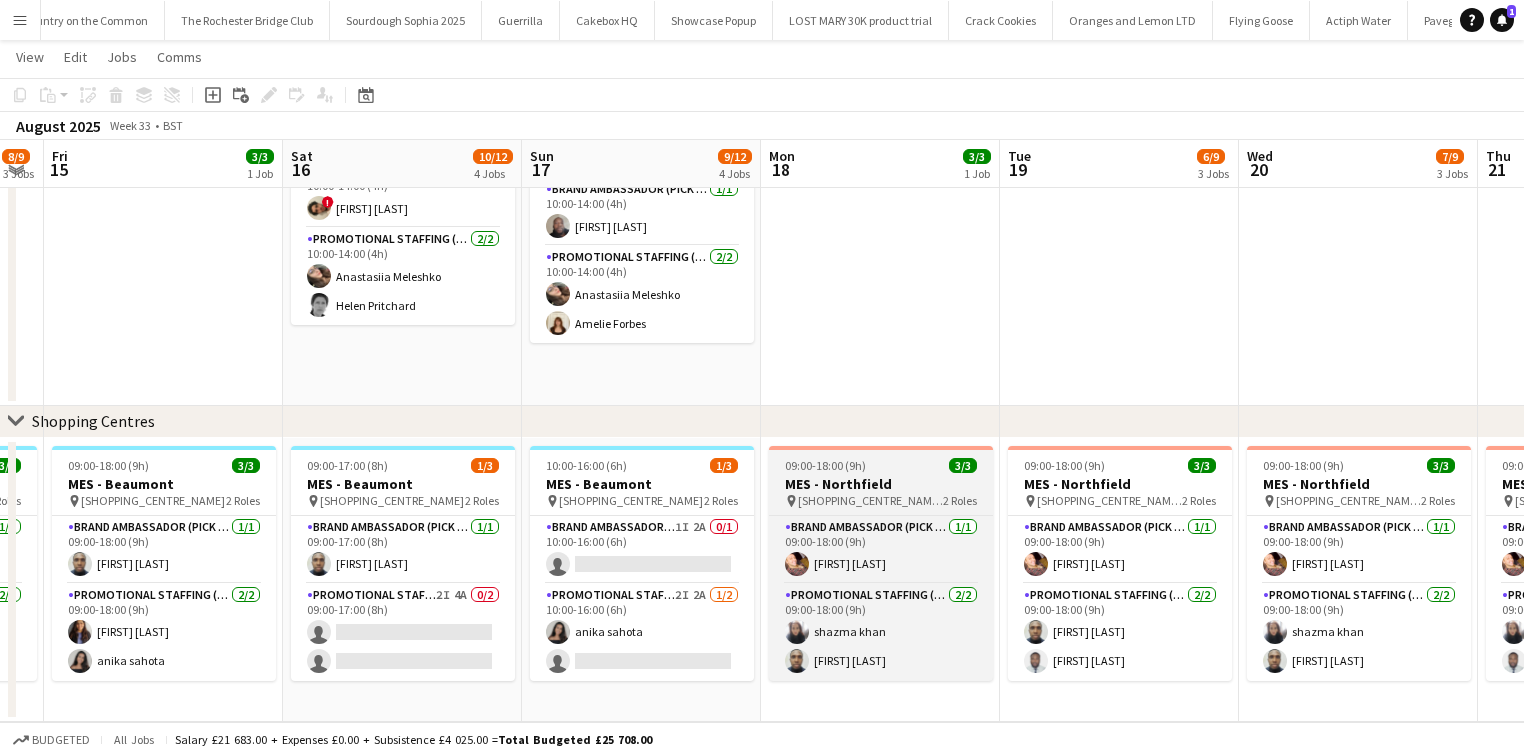 click on "Northfield Shopping Centre Birmingham" at bounding box center (870, 500) 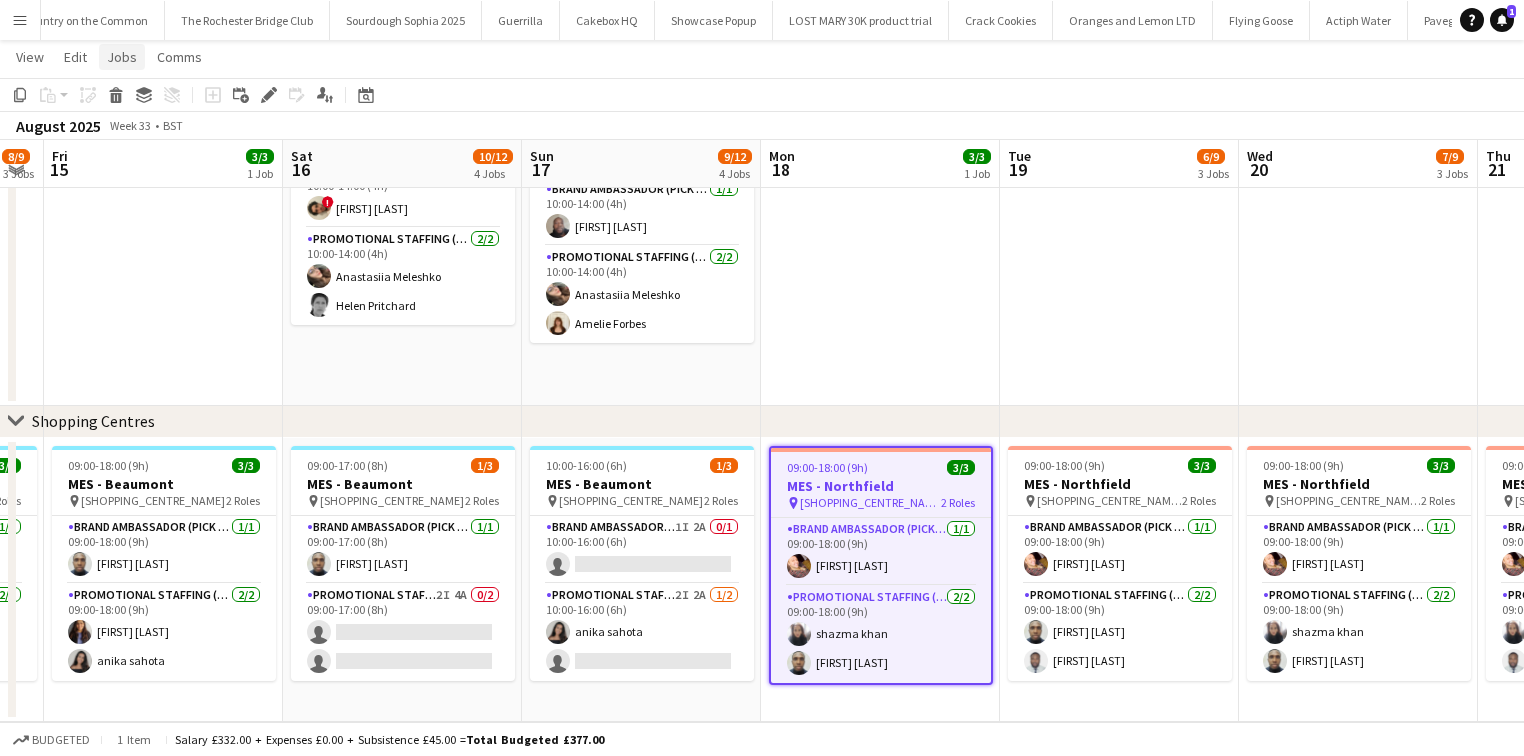 click on "Jobs" 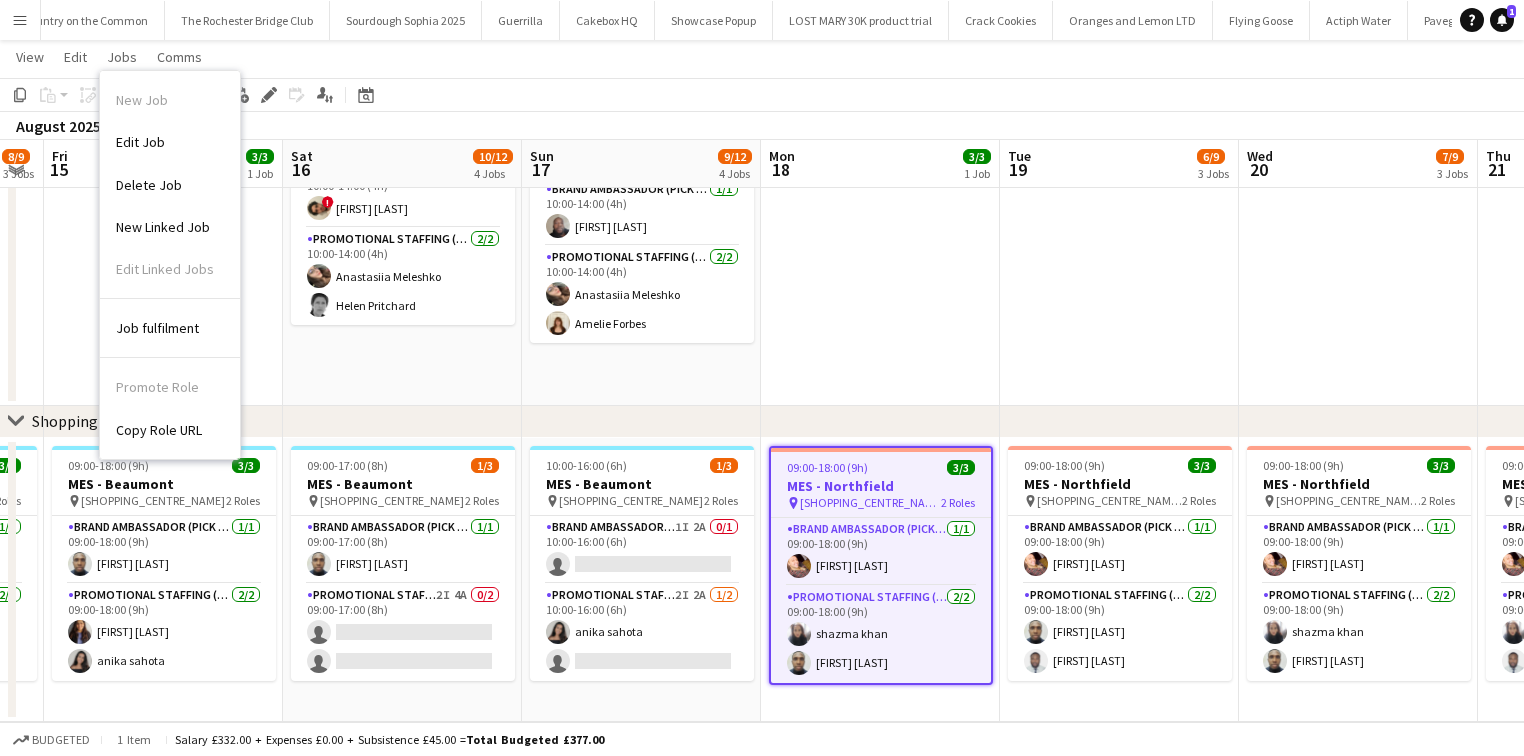 click on "Edit Job" at bounding box center (140, 142) 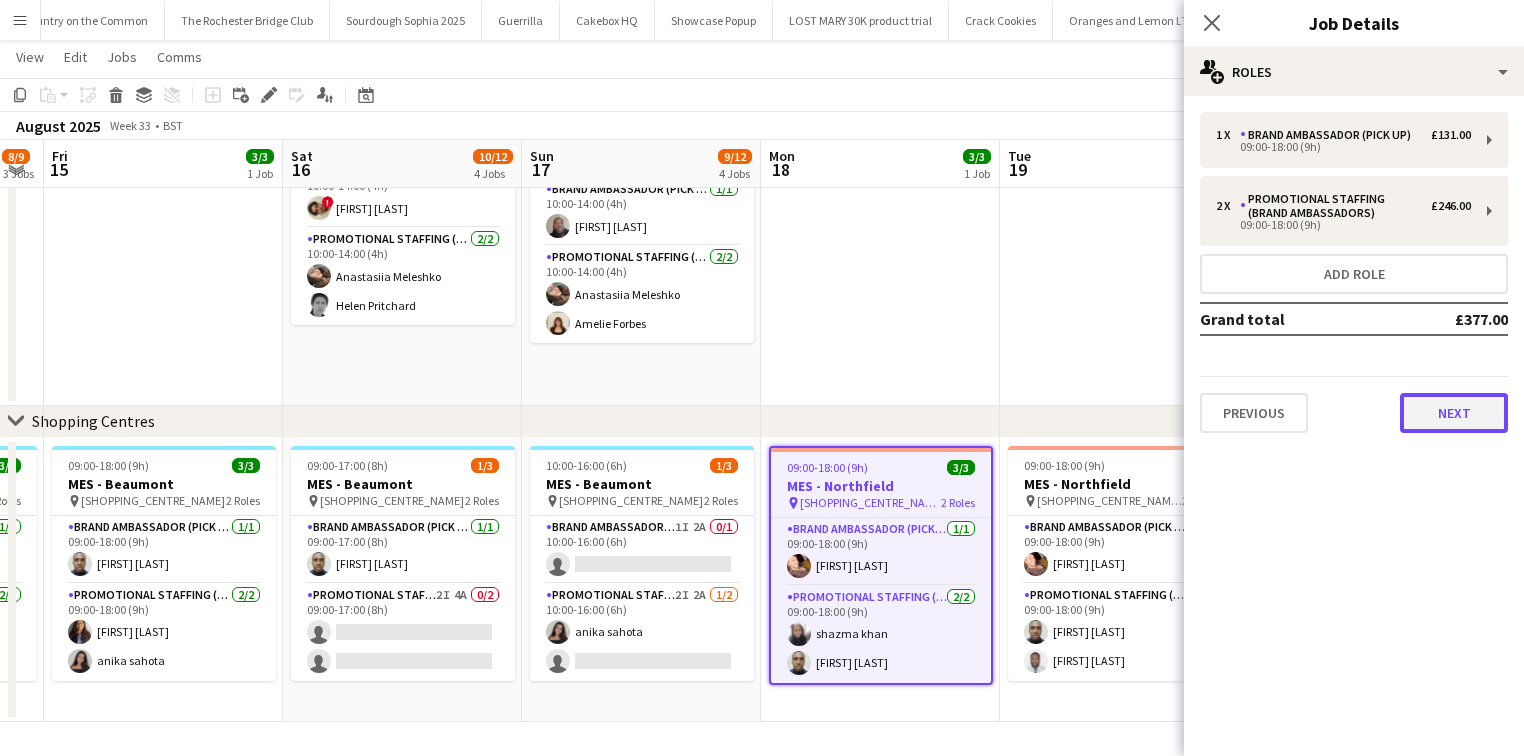 click on "Next" at bounding box center [1454, 413] 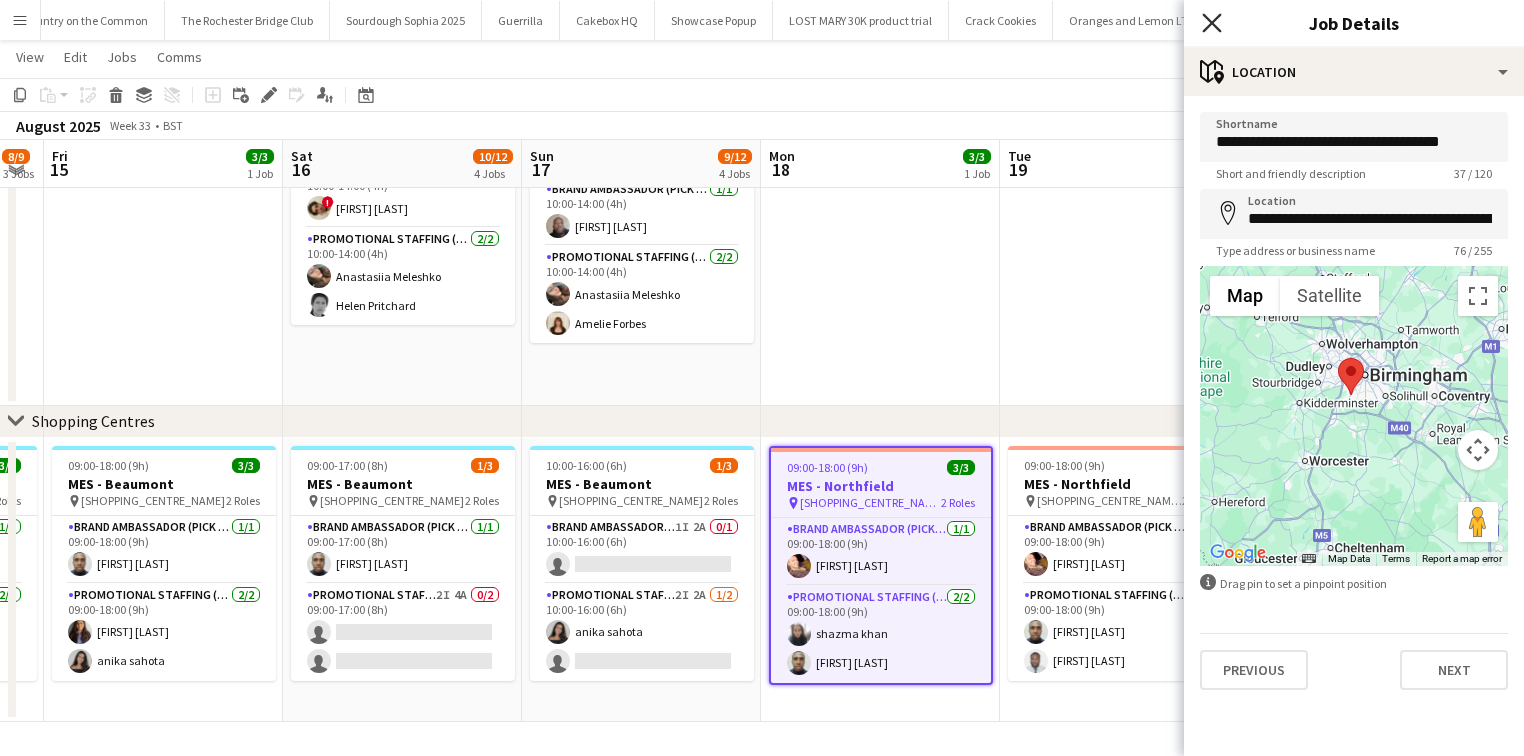 click 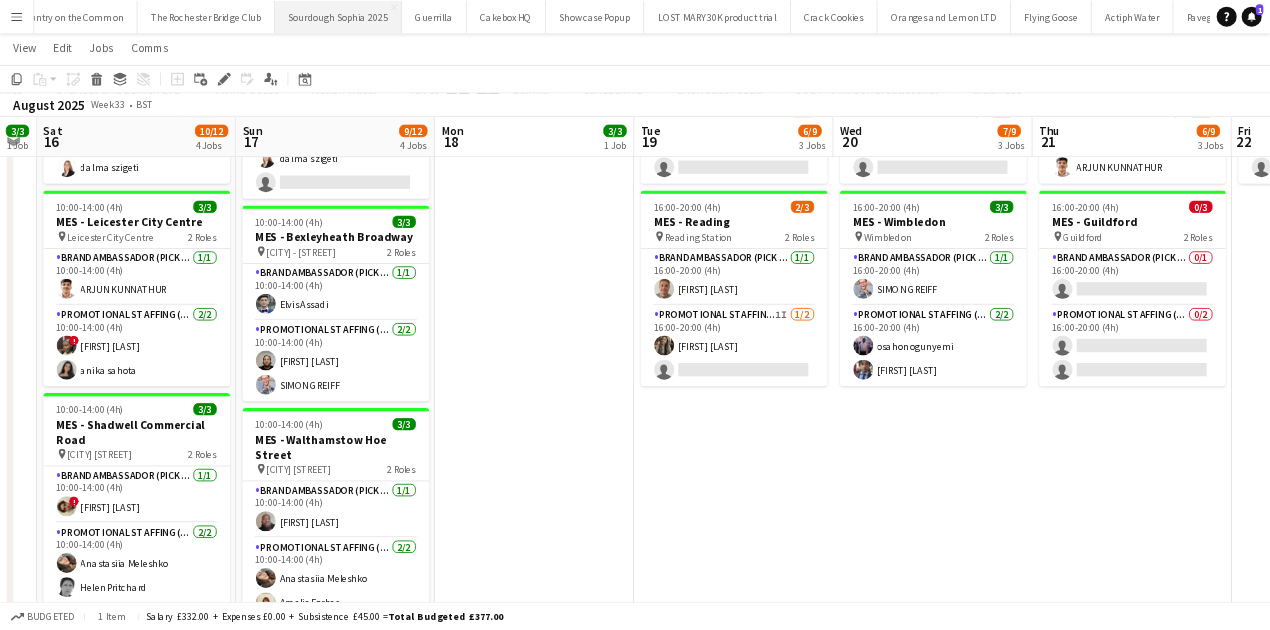 scroll, scrollTop: 338, scrollLeft: 0, axis: vertical 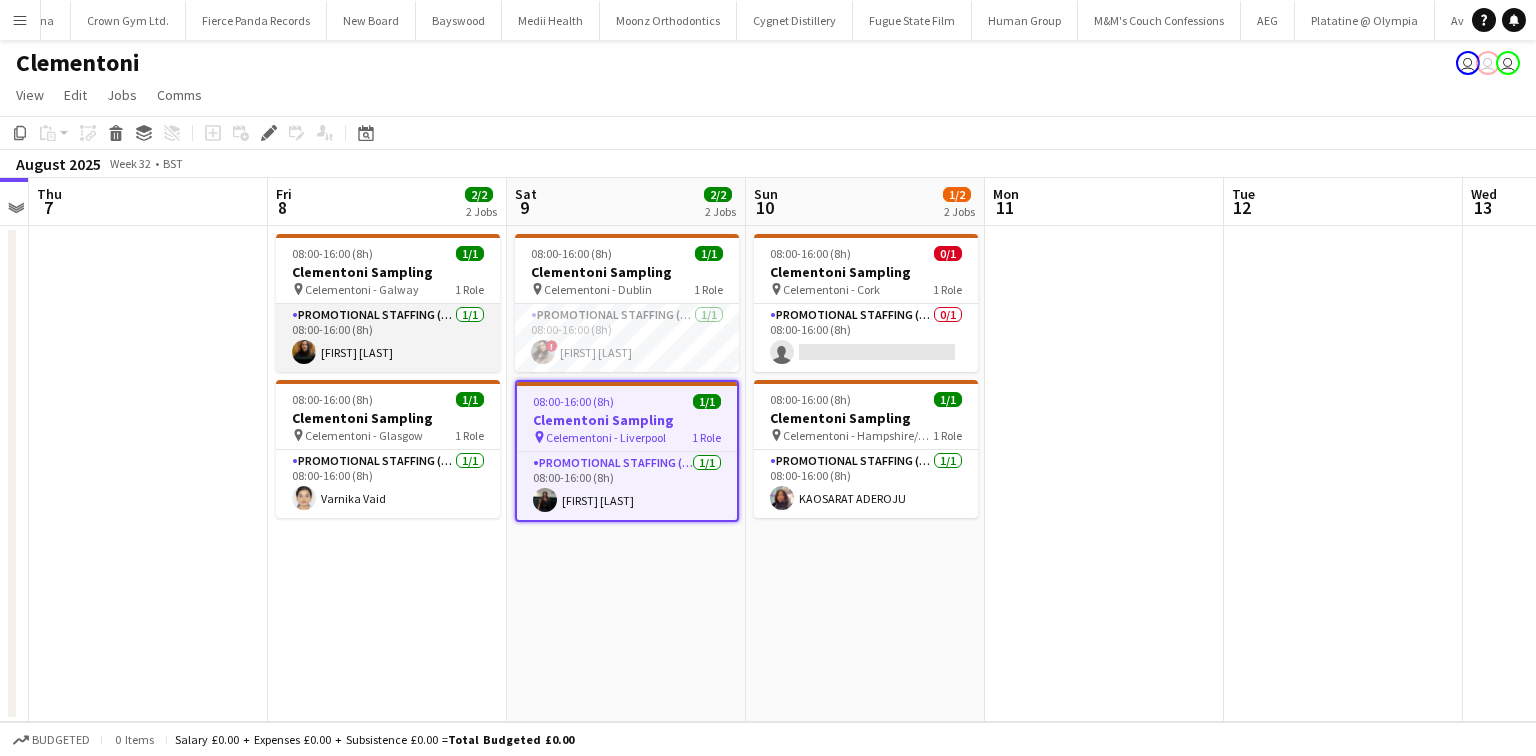 click on "Promotional Staffing (Brand Ambassadors)   1/1   08:00-16:00 (8h)
[FIRST] [LAST]" at bounding box center (388, 338) 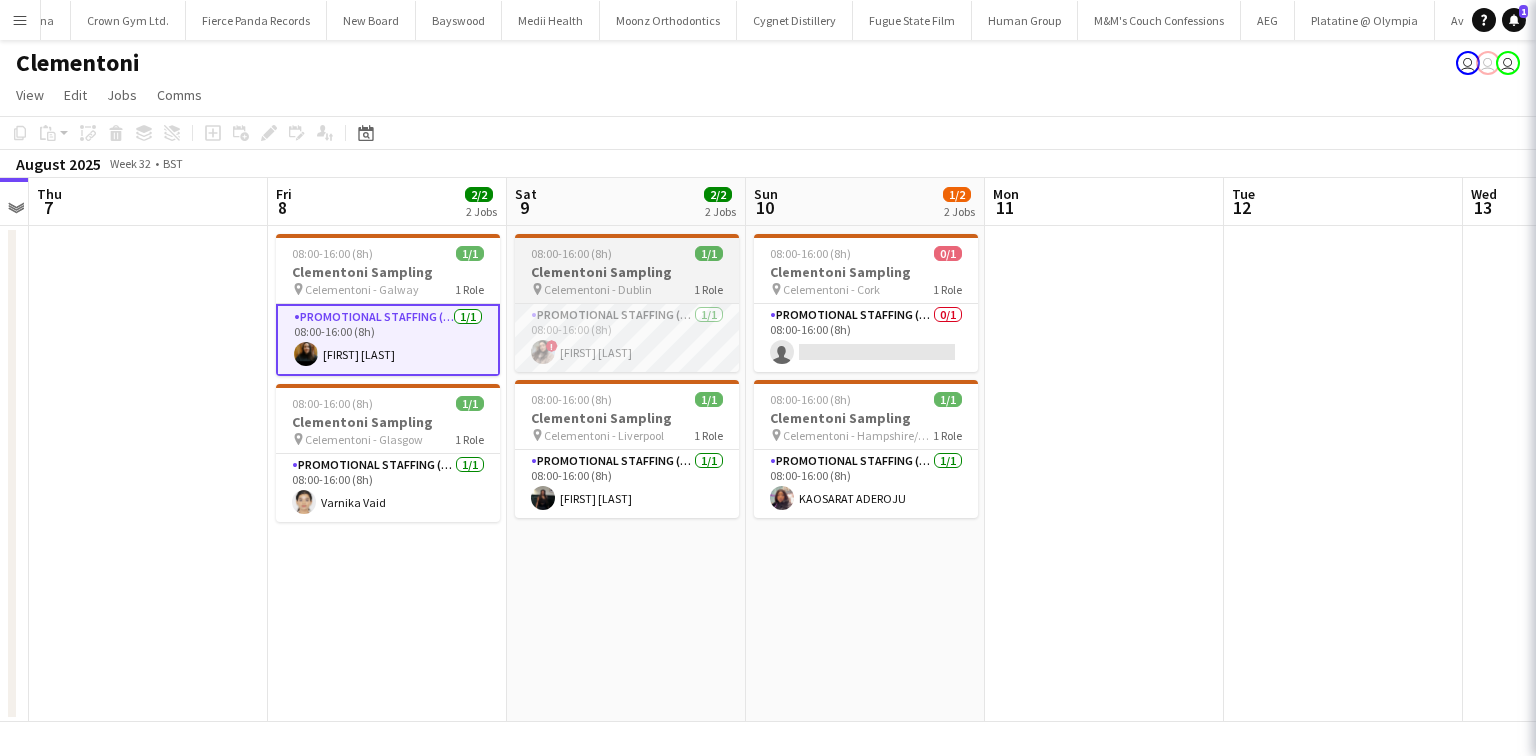 scroll, scrollTop: 0, scrollLeft: 9297, axis: horizontal 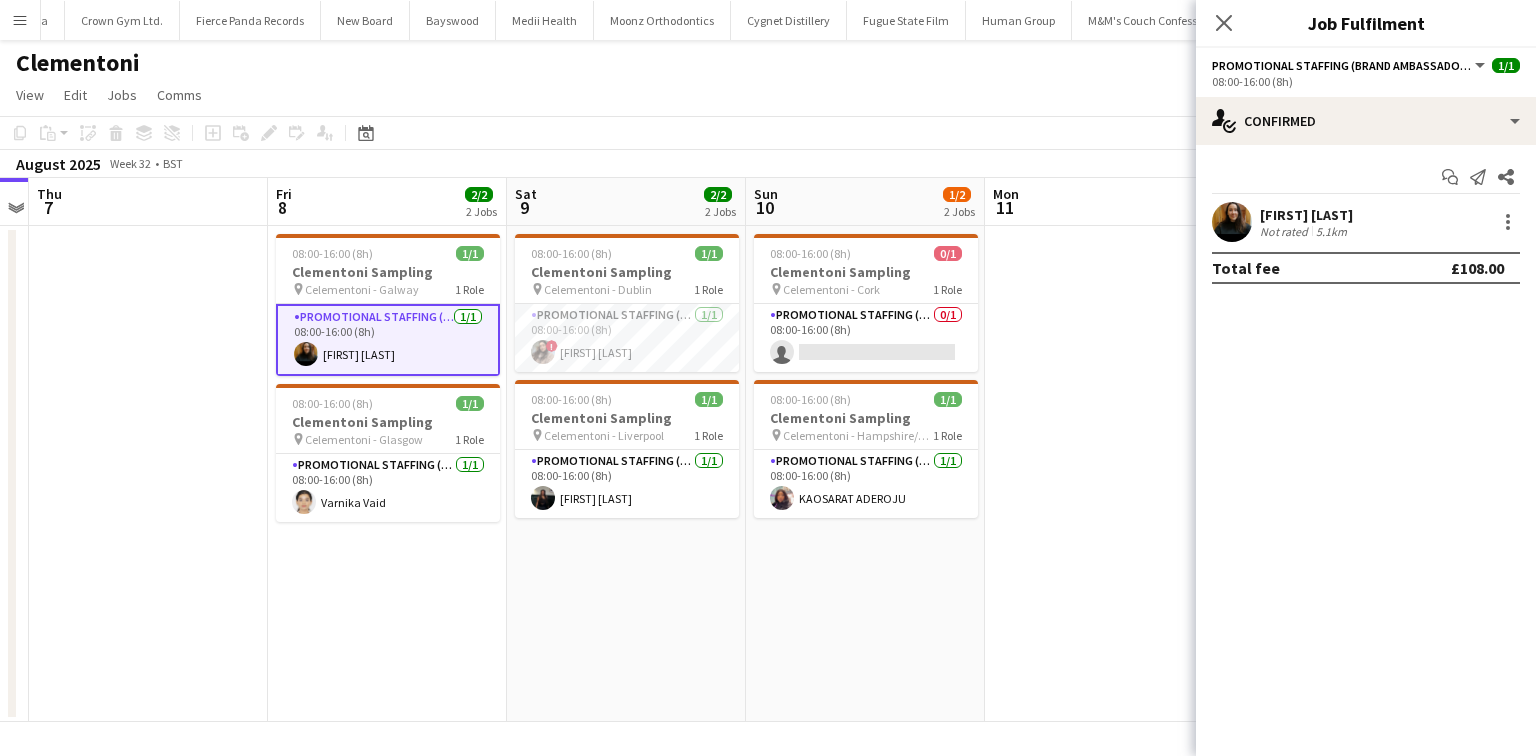 click on "5.1km" at bounding box center [1331, 231] 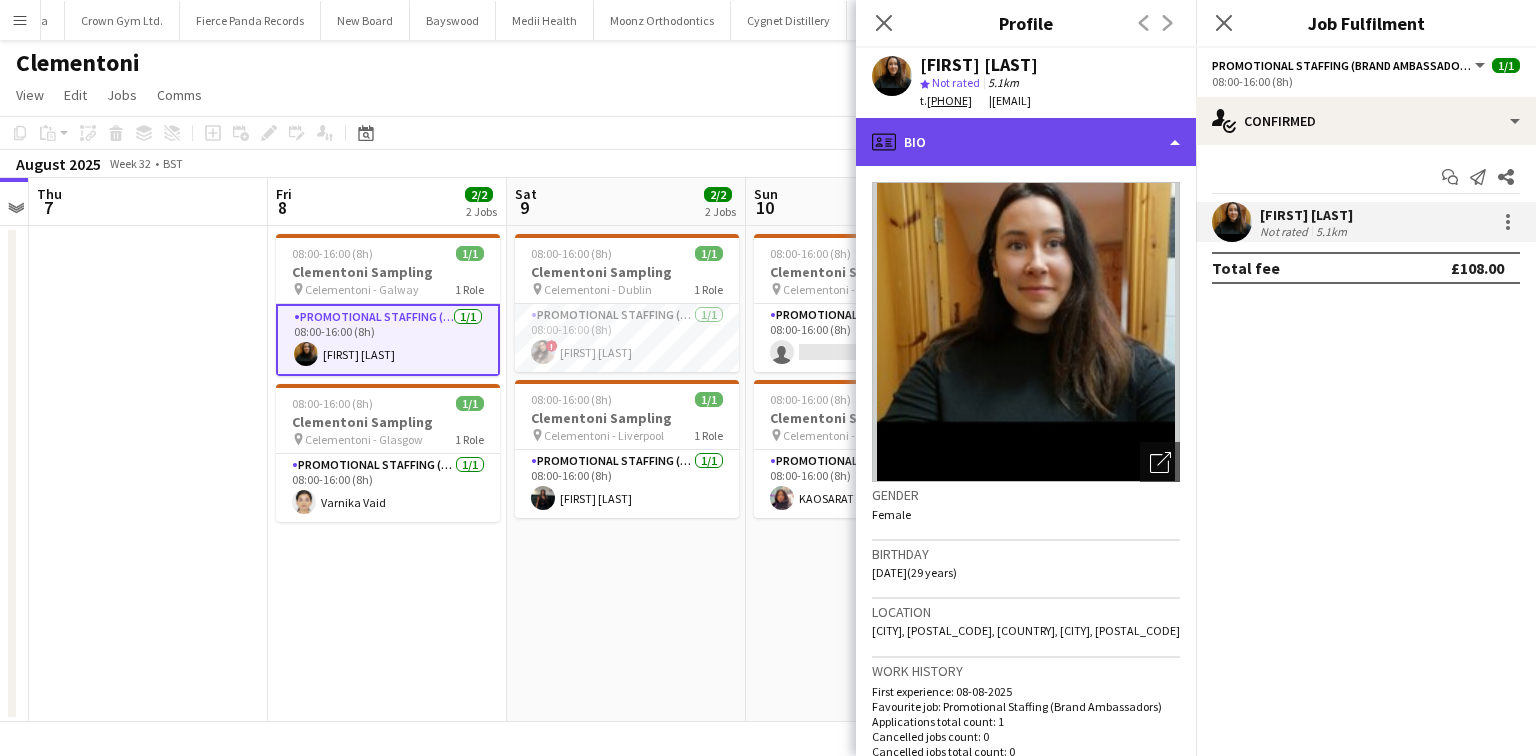 click on "profile
Bio" 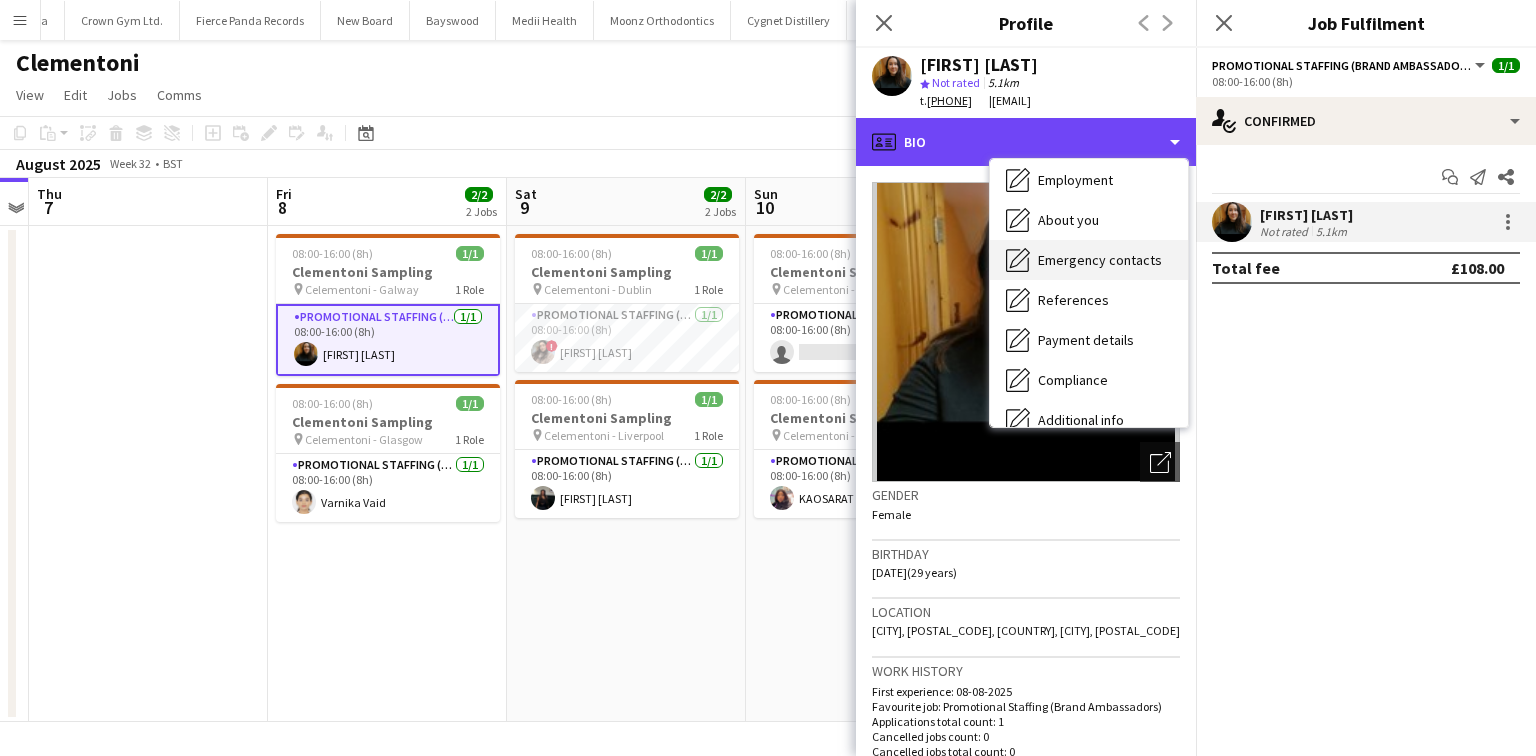 scroll, scrollTop: 160, scrollLeft: 0, axis: vertical 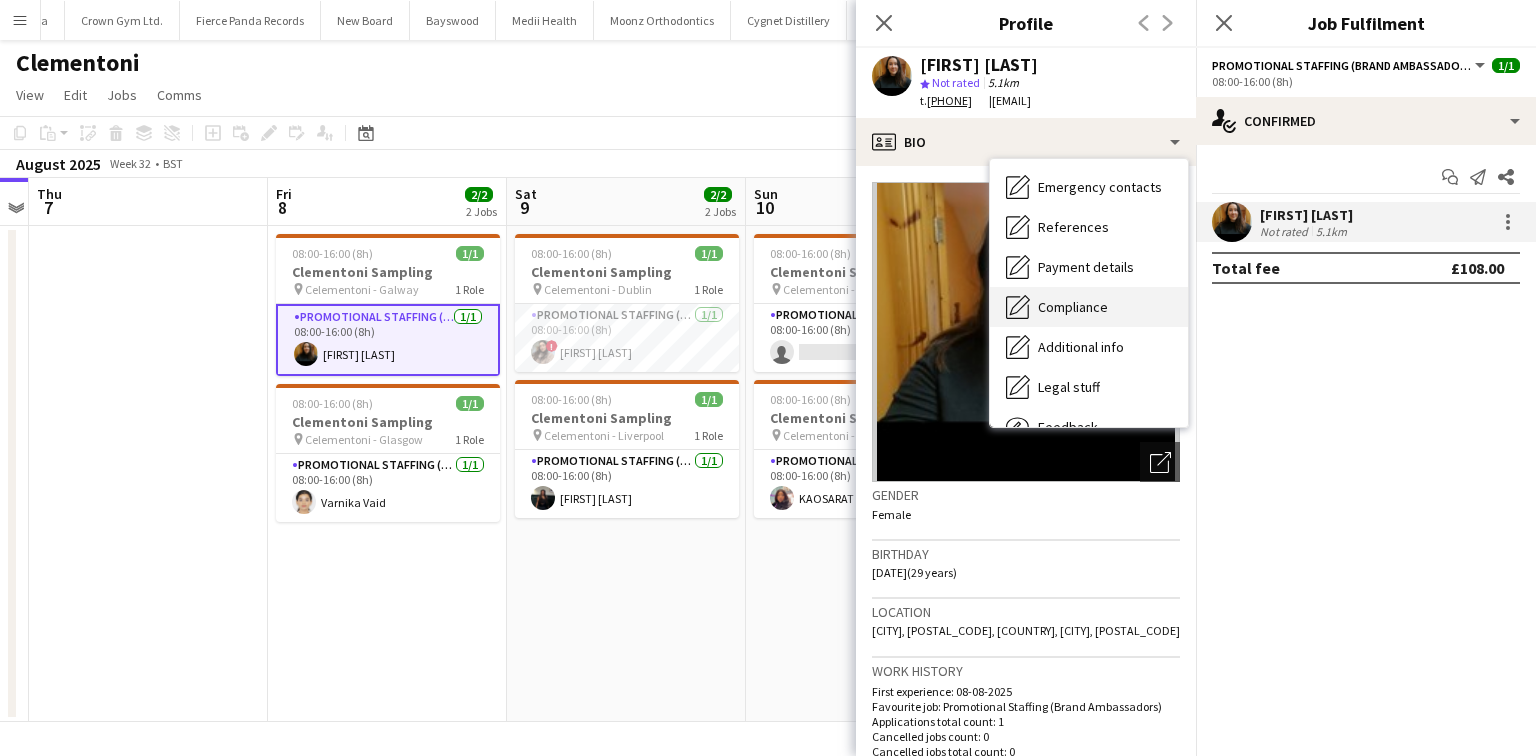 click on "Compliance" at bounding box center (1073, 307) 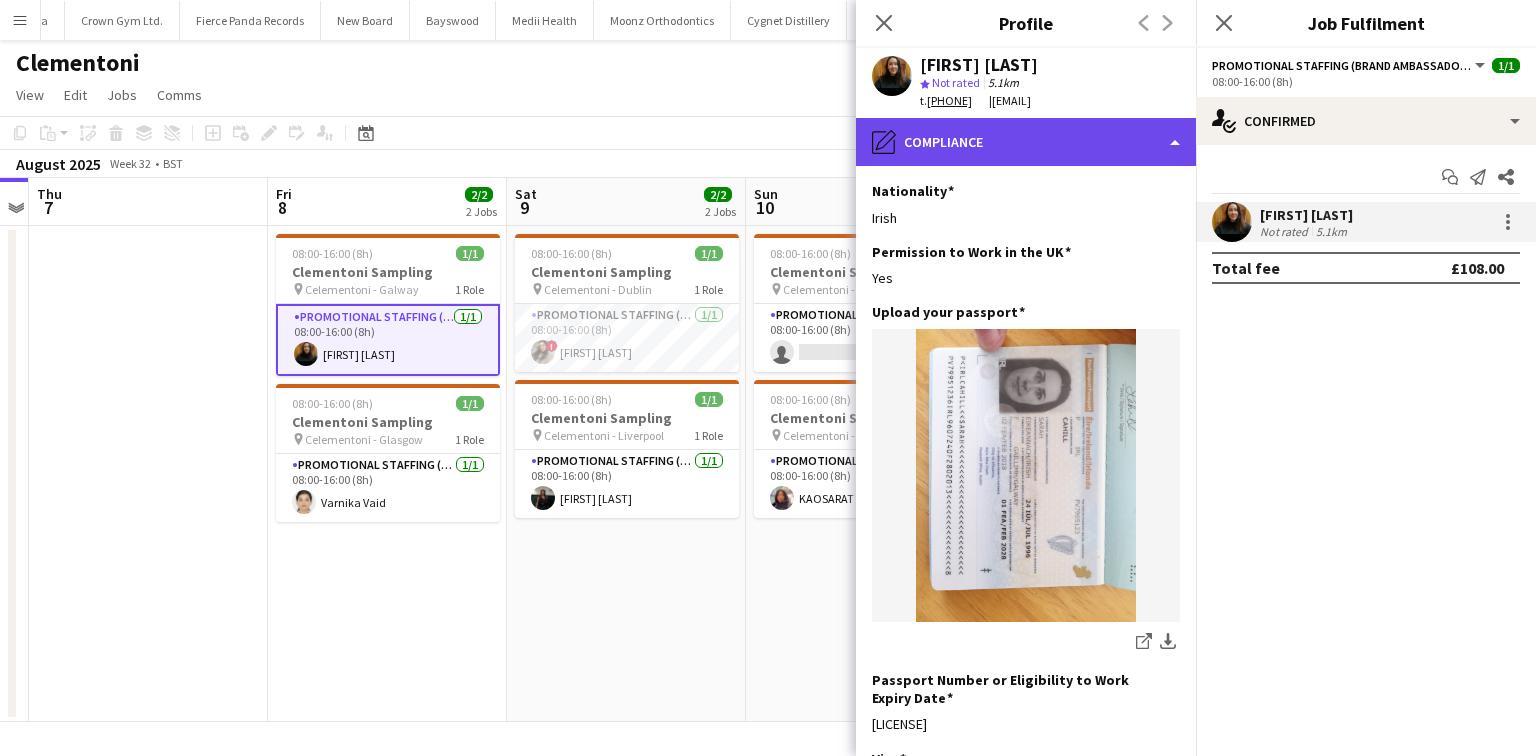 click on "pencil4
Compliance" 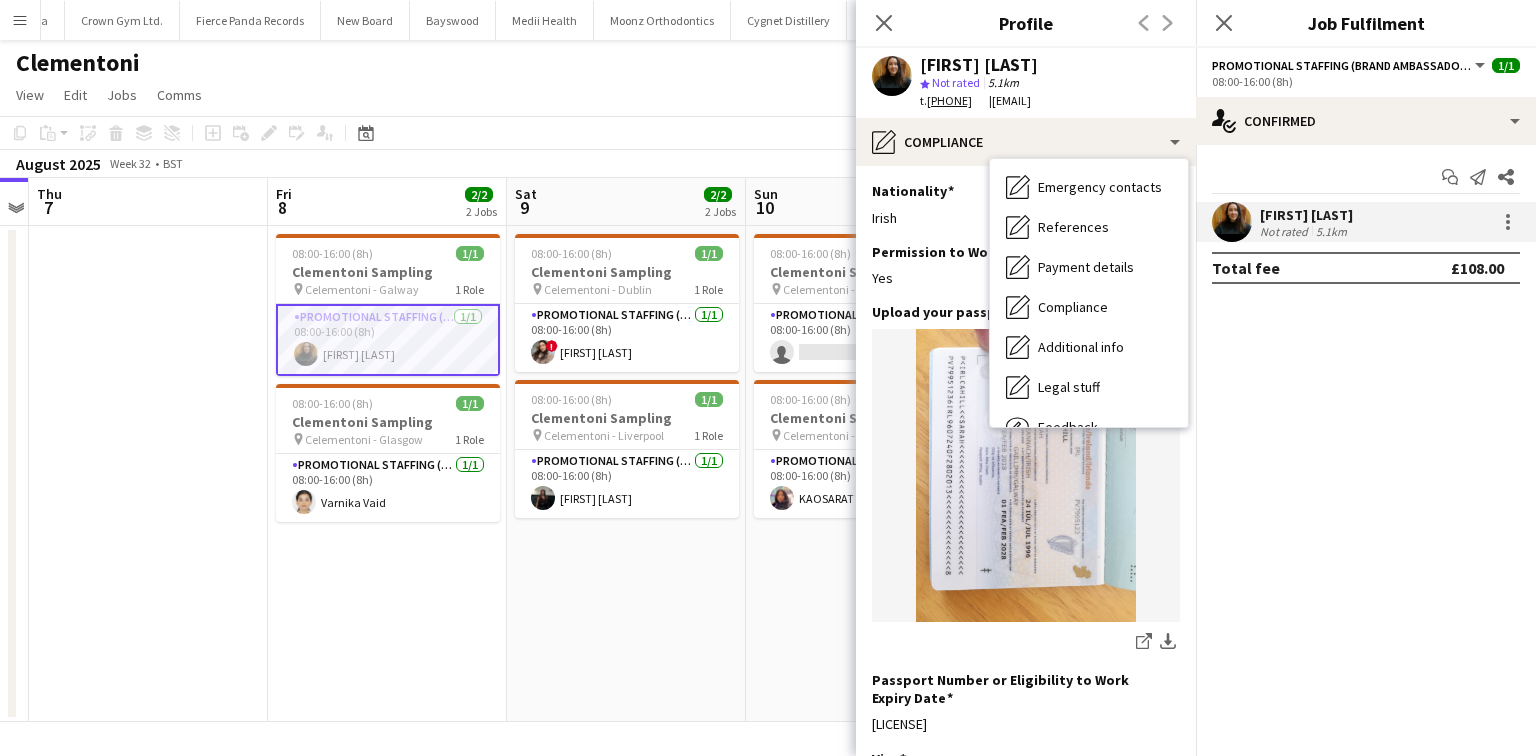 click 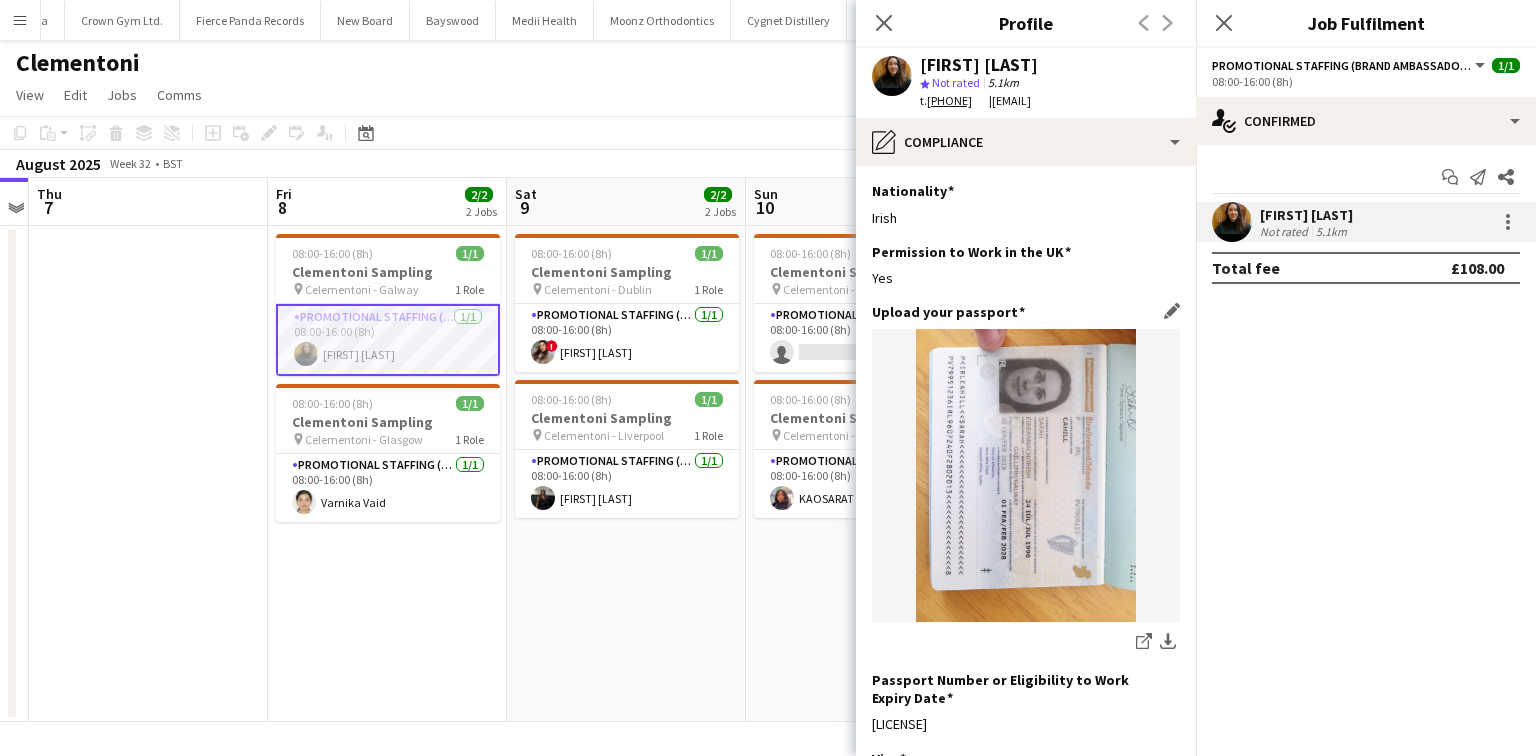 click on "Upload your passport
Edit this field
share-external-link-1
download-bottom" 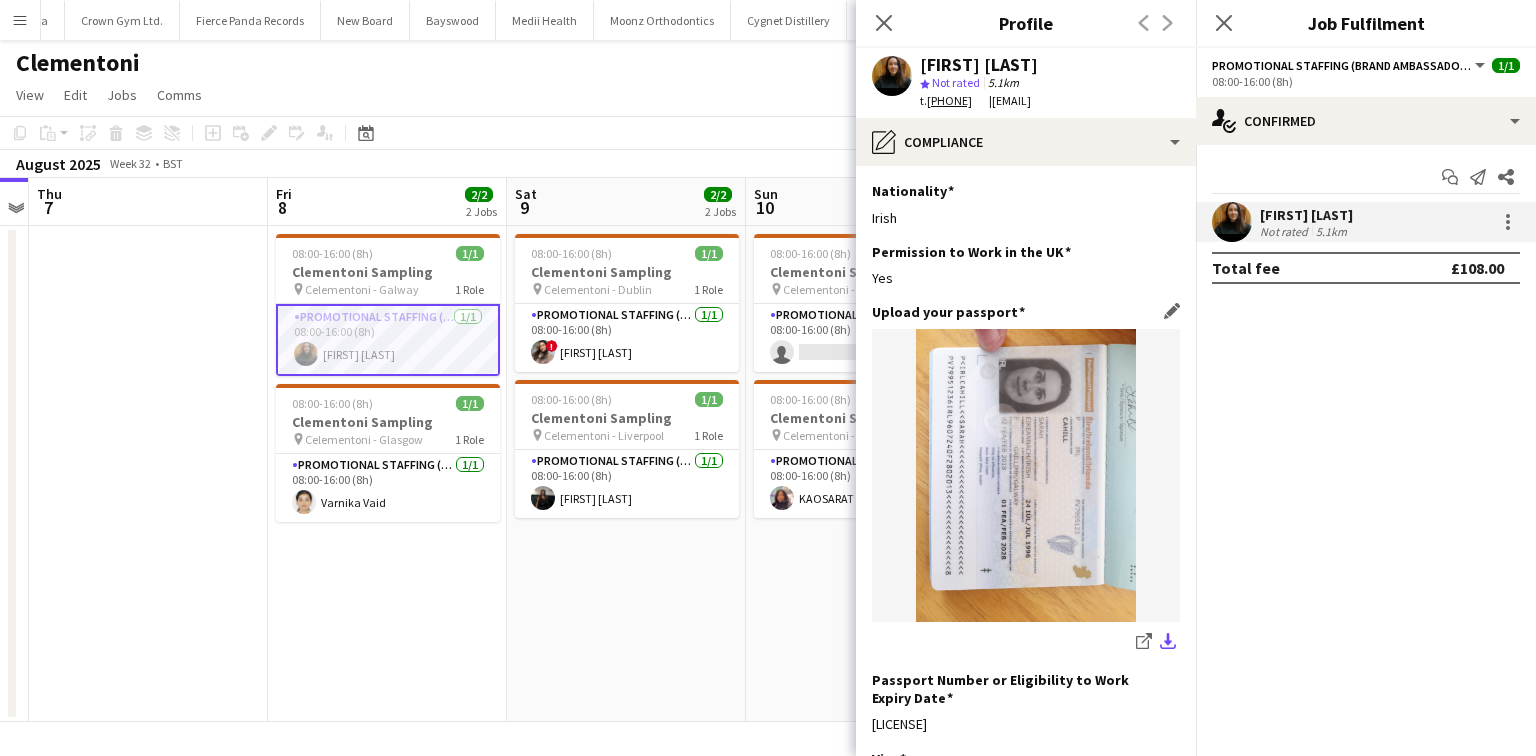 click on "download-bottom" 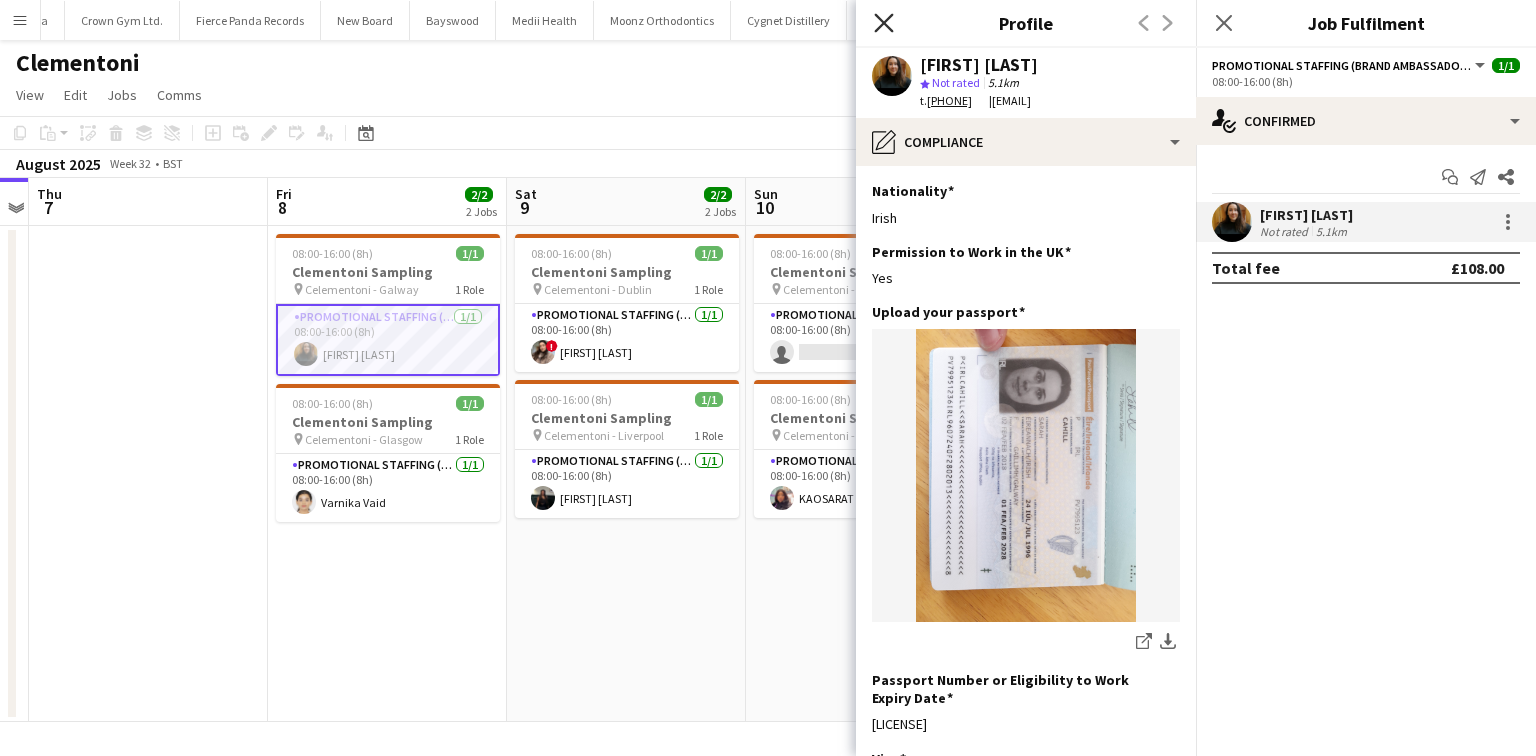 click 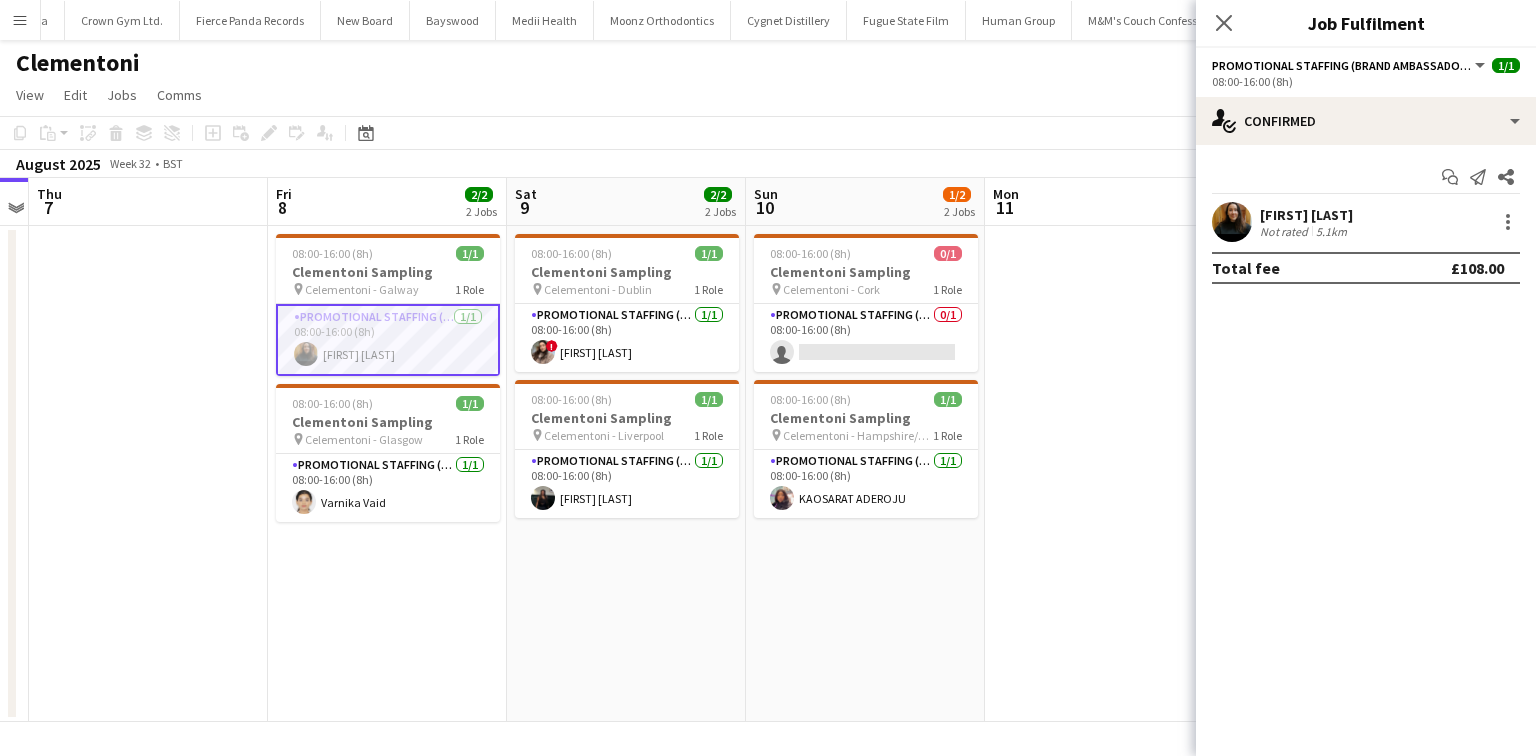 click on "[FIRST] [LAST]" at bounding box center [1306, 215] 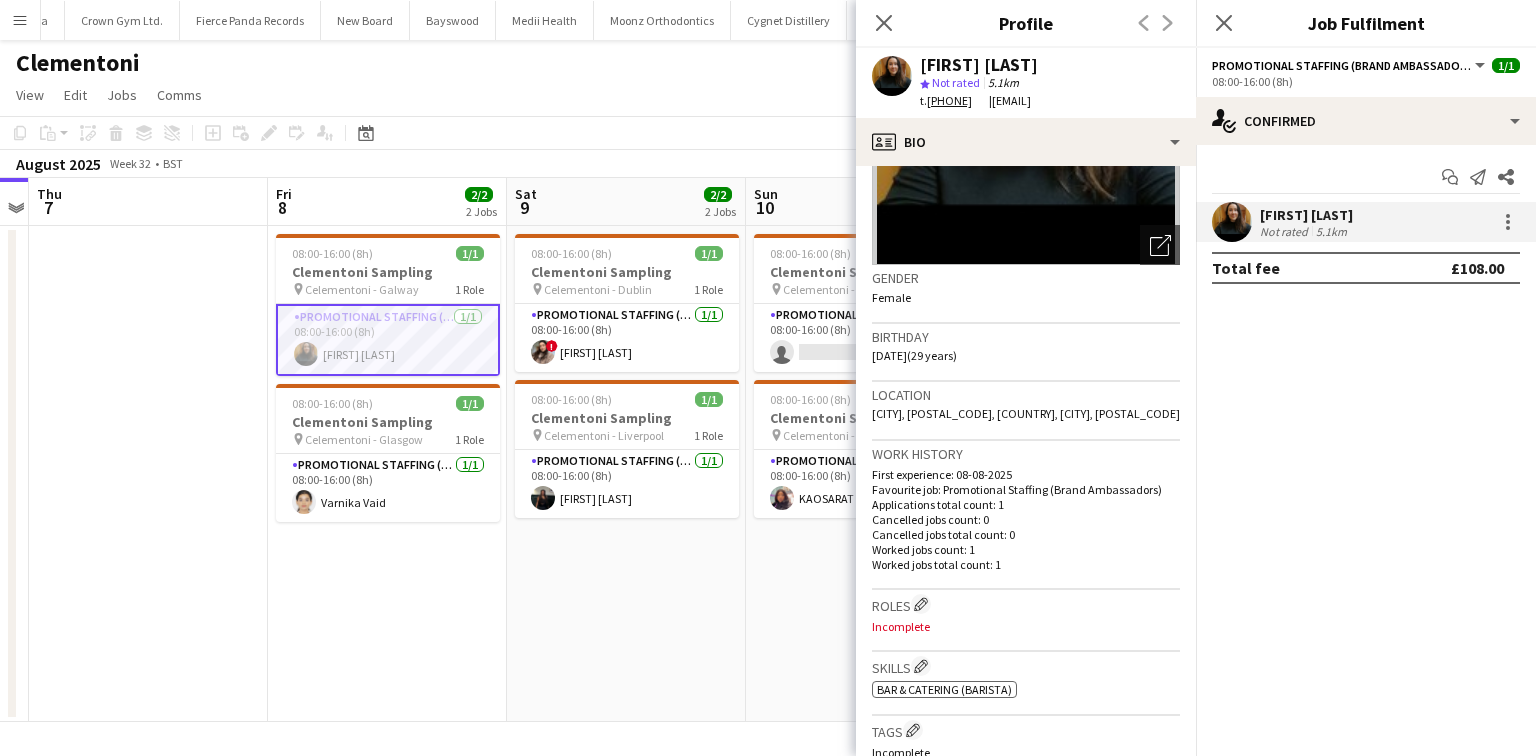 scroll, scrollTop: 160, scrollLeft: 0, axis: vertical 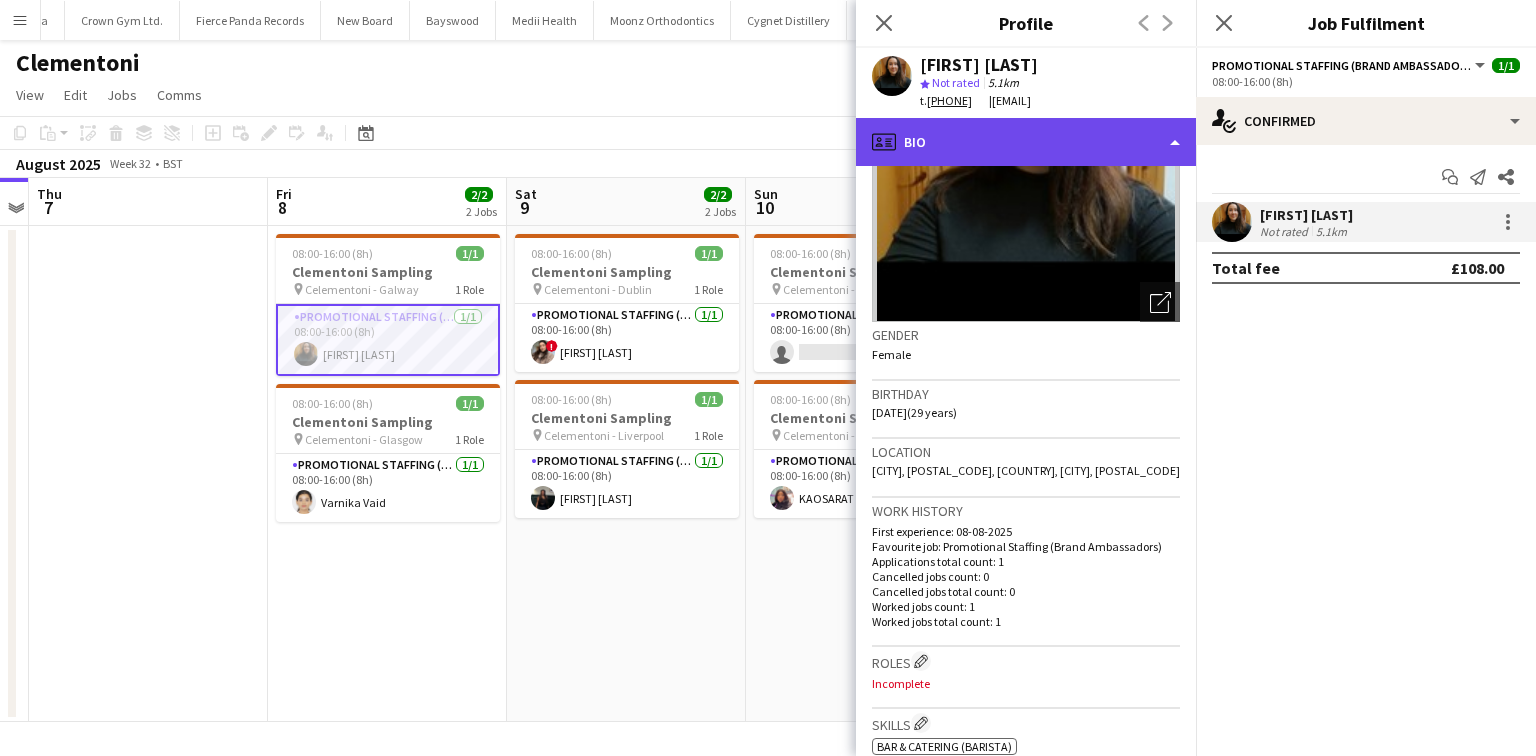 click on "profile
Bio" 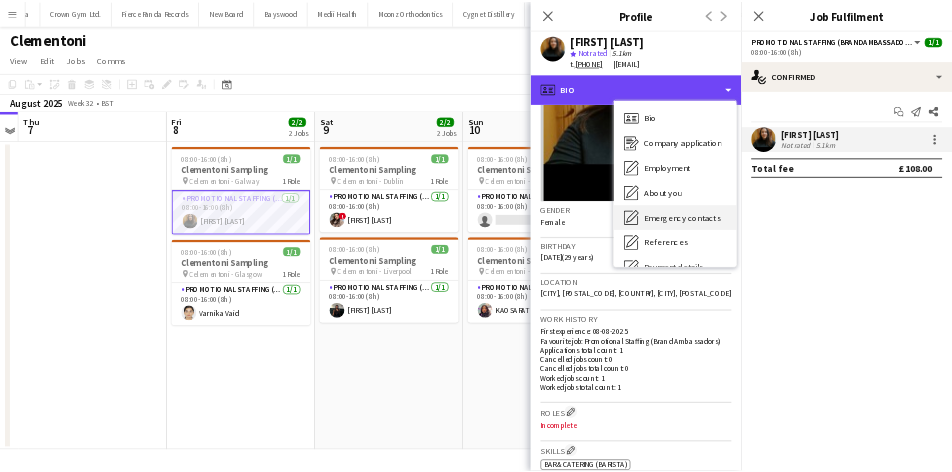 scroll, scrollTop: 160, scrollLeft: 0, axis: vertical 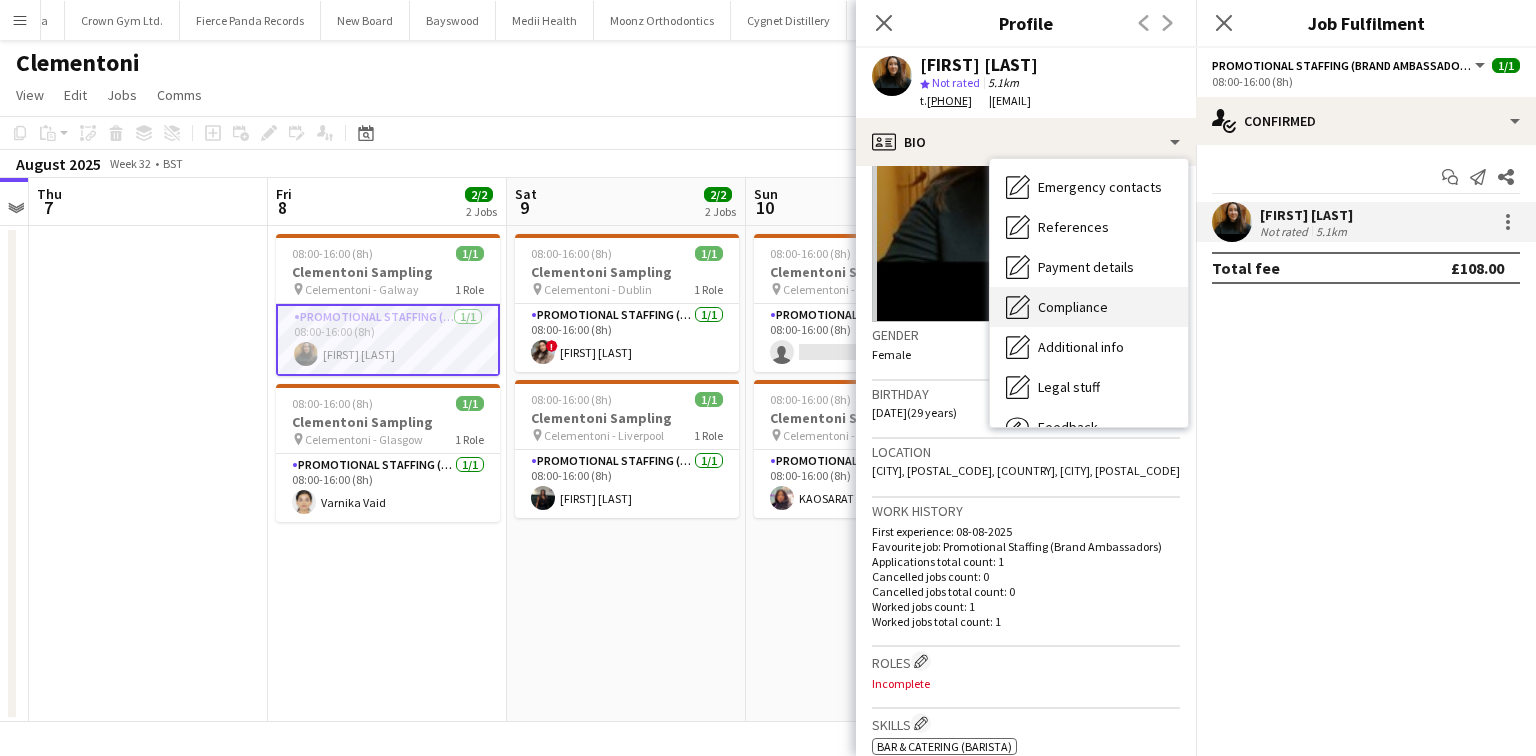click on "Compliance
Compliance" at bounding box center [1089, 307] 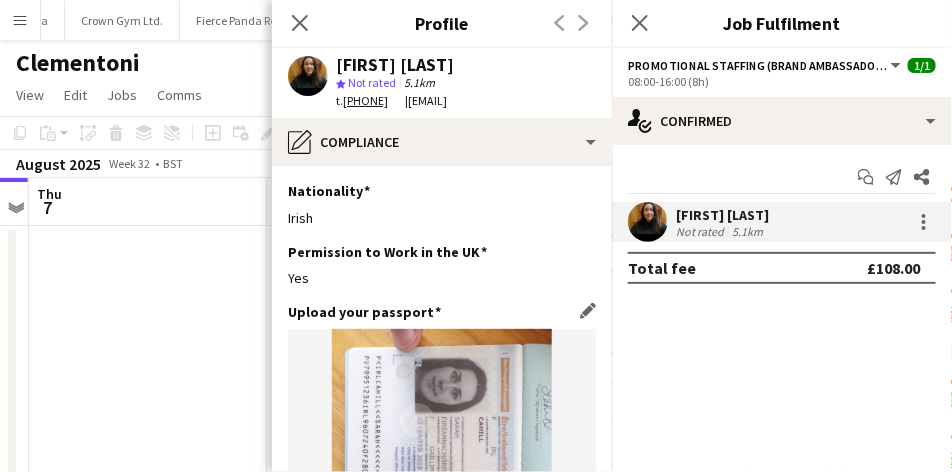 scroll, scrollTop: 0, scrollLeft: 9297, axis: horizontal 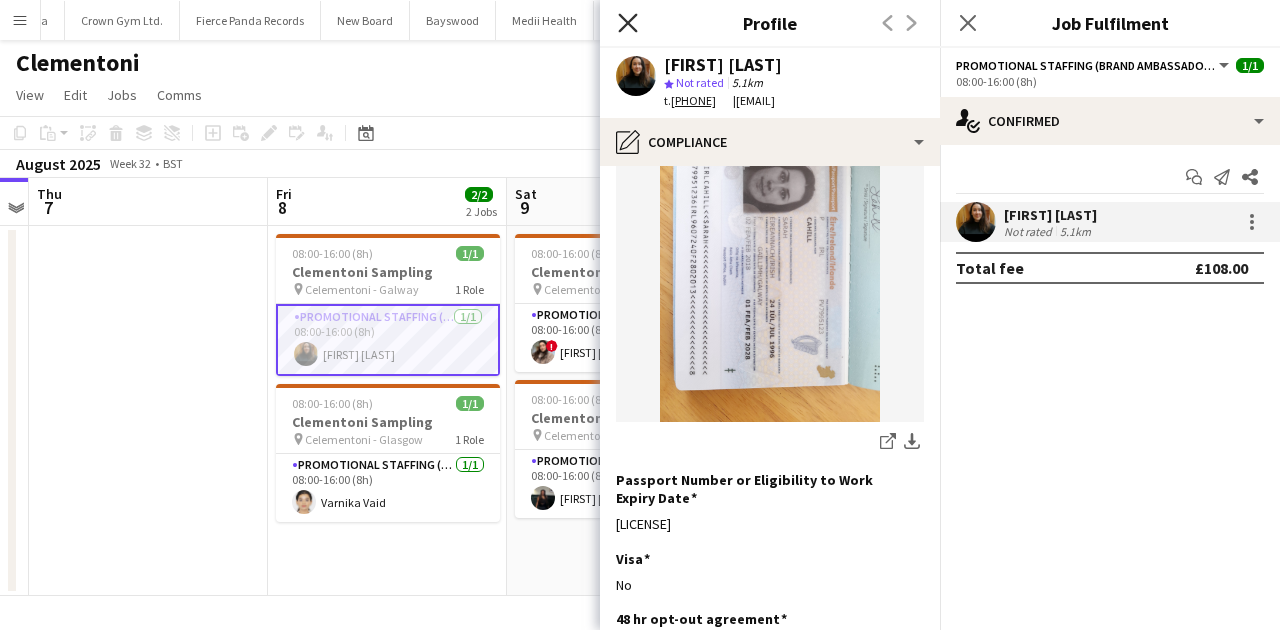 click on "Close pop-in" 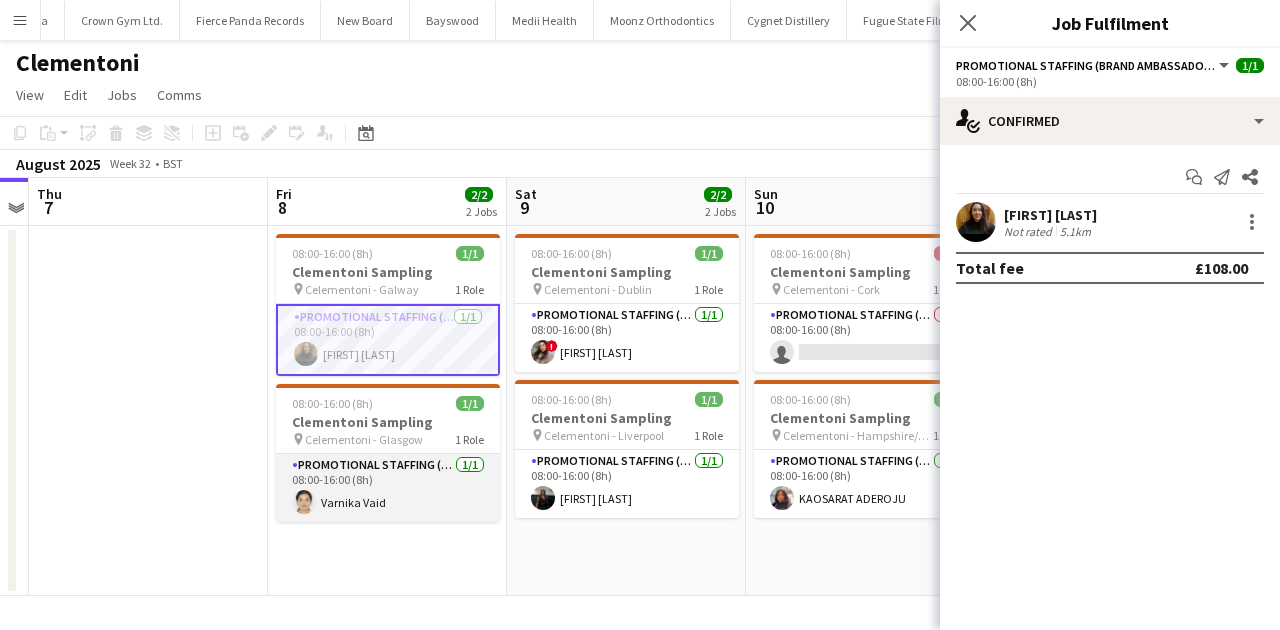 click on "Promotional Staffing (Brand Ambassadors)   1/1   08:00-16:00 (8h)
[FIRST] [LAST]" at bounding box center (388, 488) 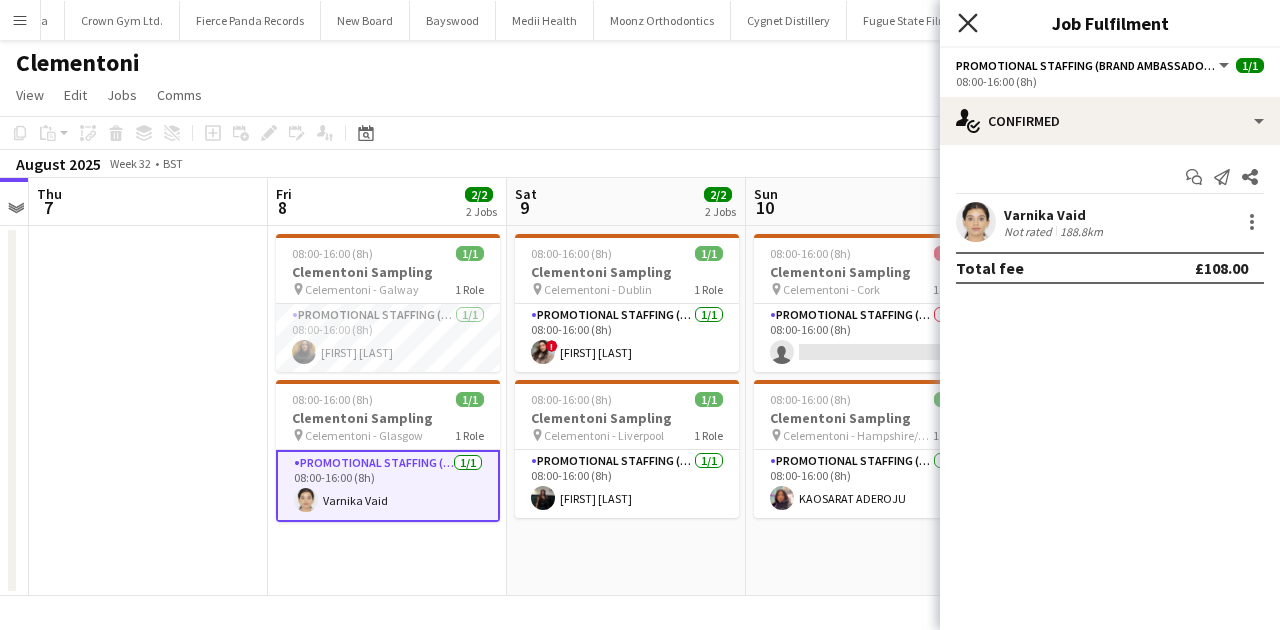 click 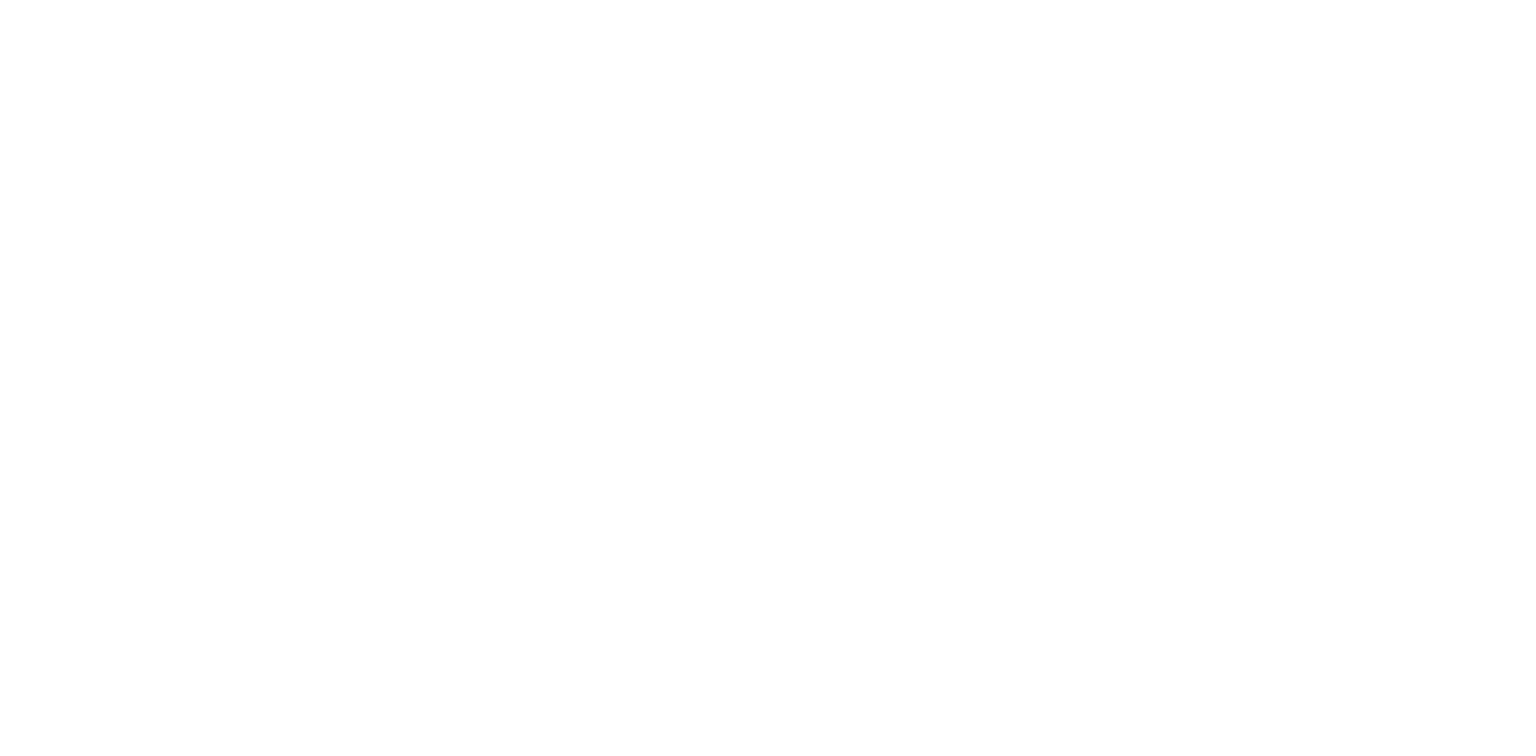 scroll, scrollTop: 0, scrollLeft: 0, axis: both 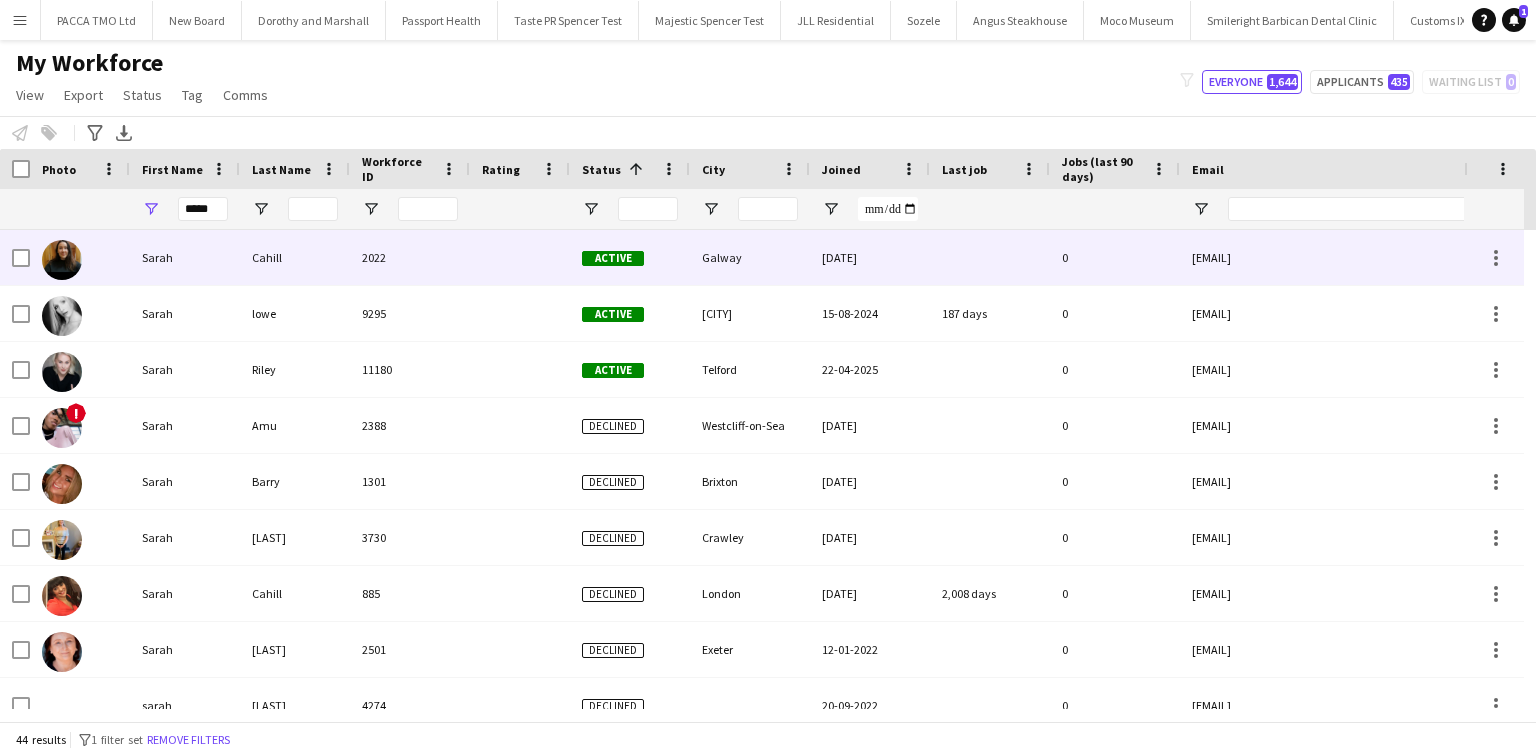 click on "Sarah" at bounding box center (185, 257) 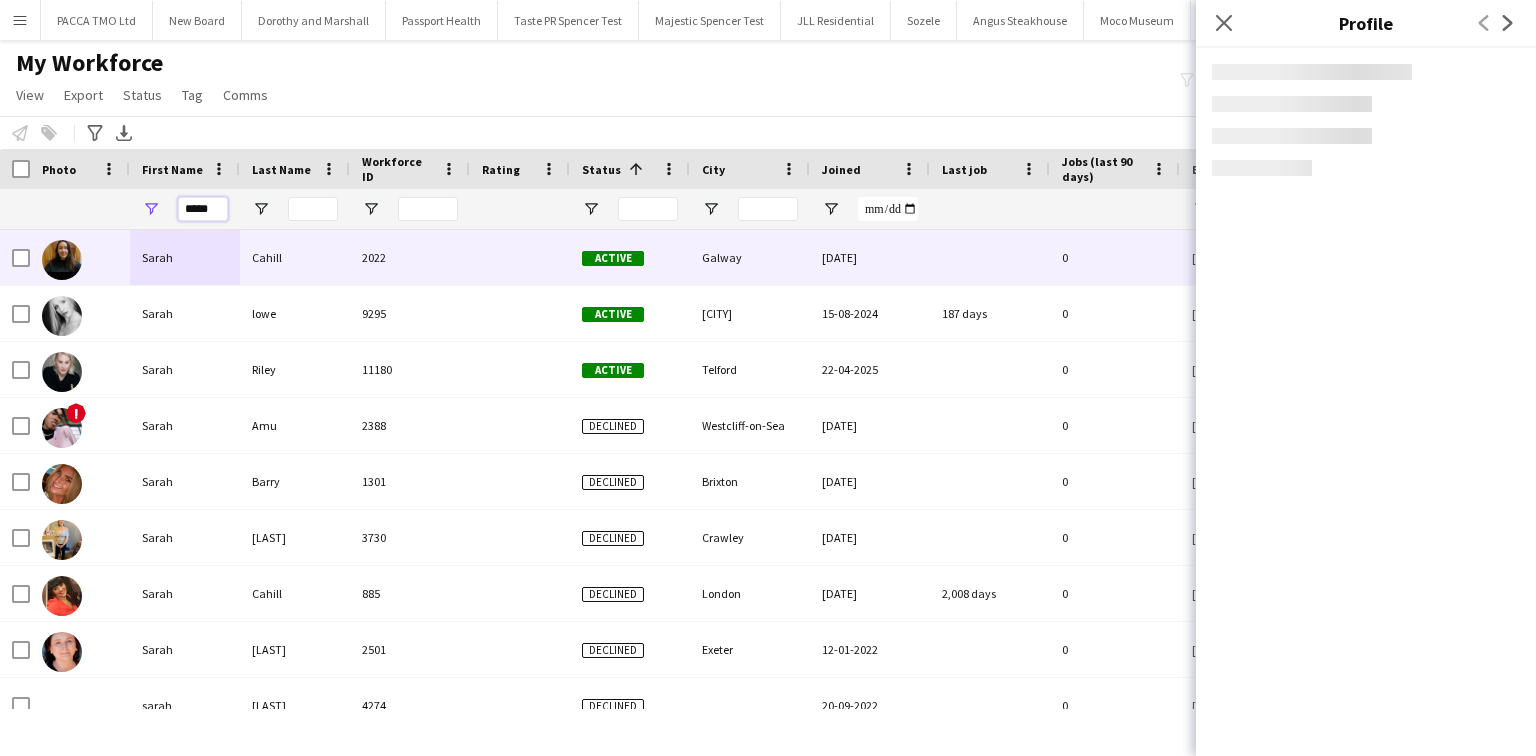 click on "*****" at bounding box center [203, 209] 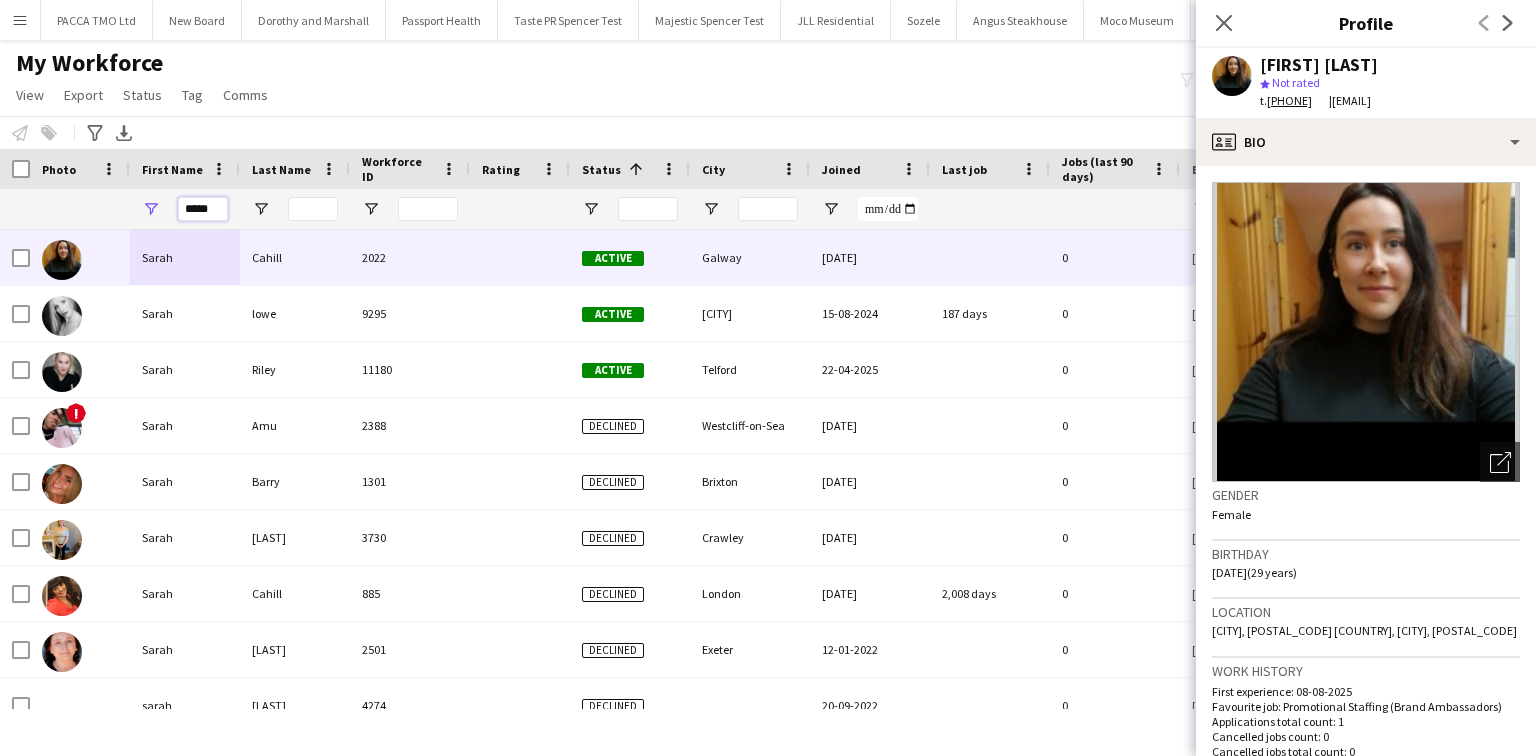 click on "*****" at bounding box center (203, 209) 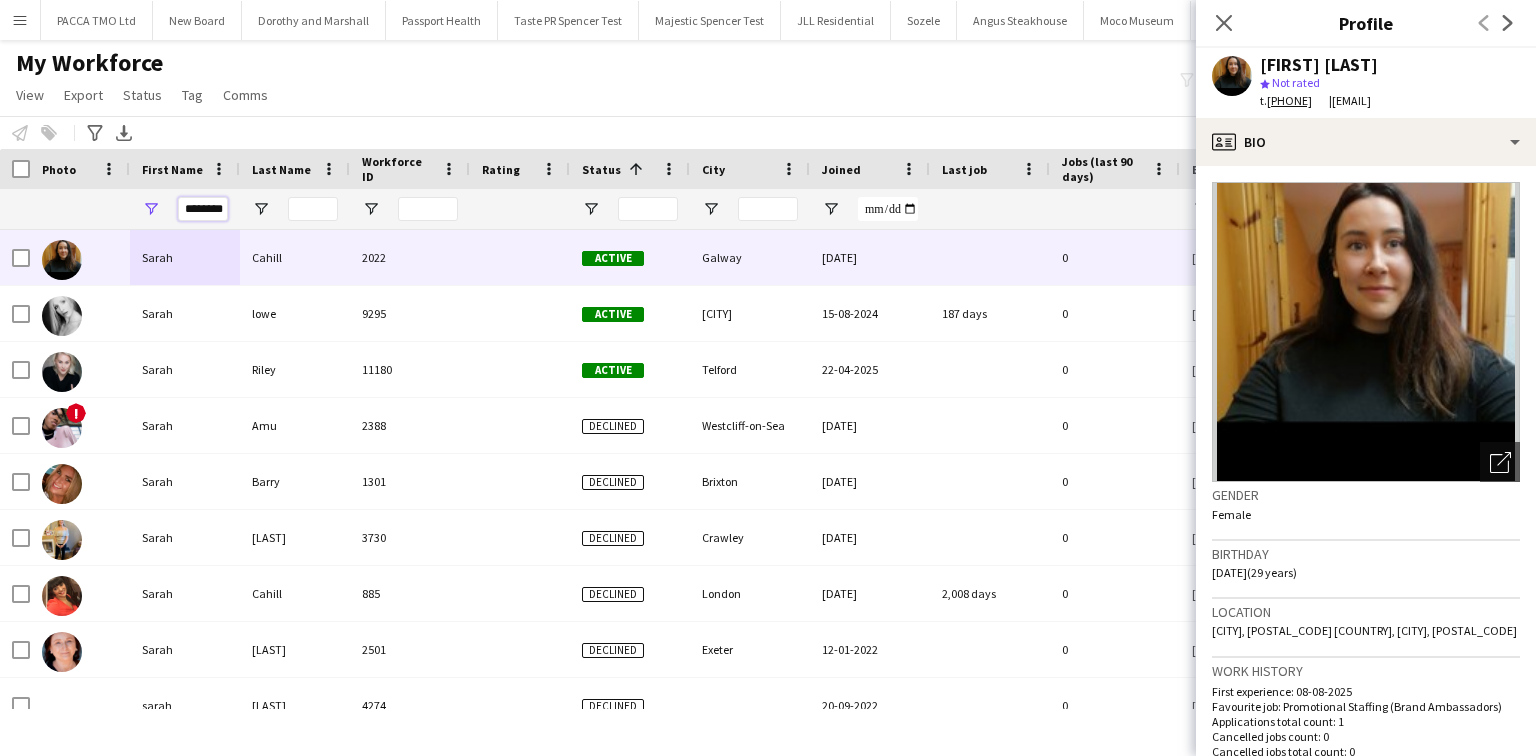 scroll, scrollTop: 0, scrollLeft: 20, axis: horizontal 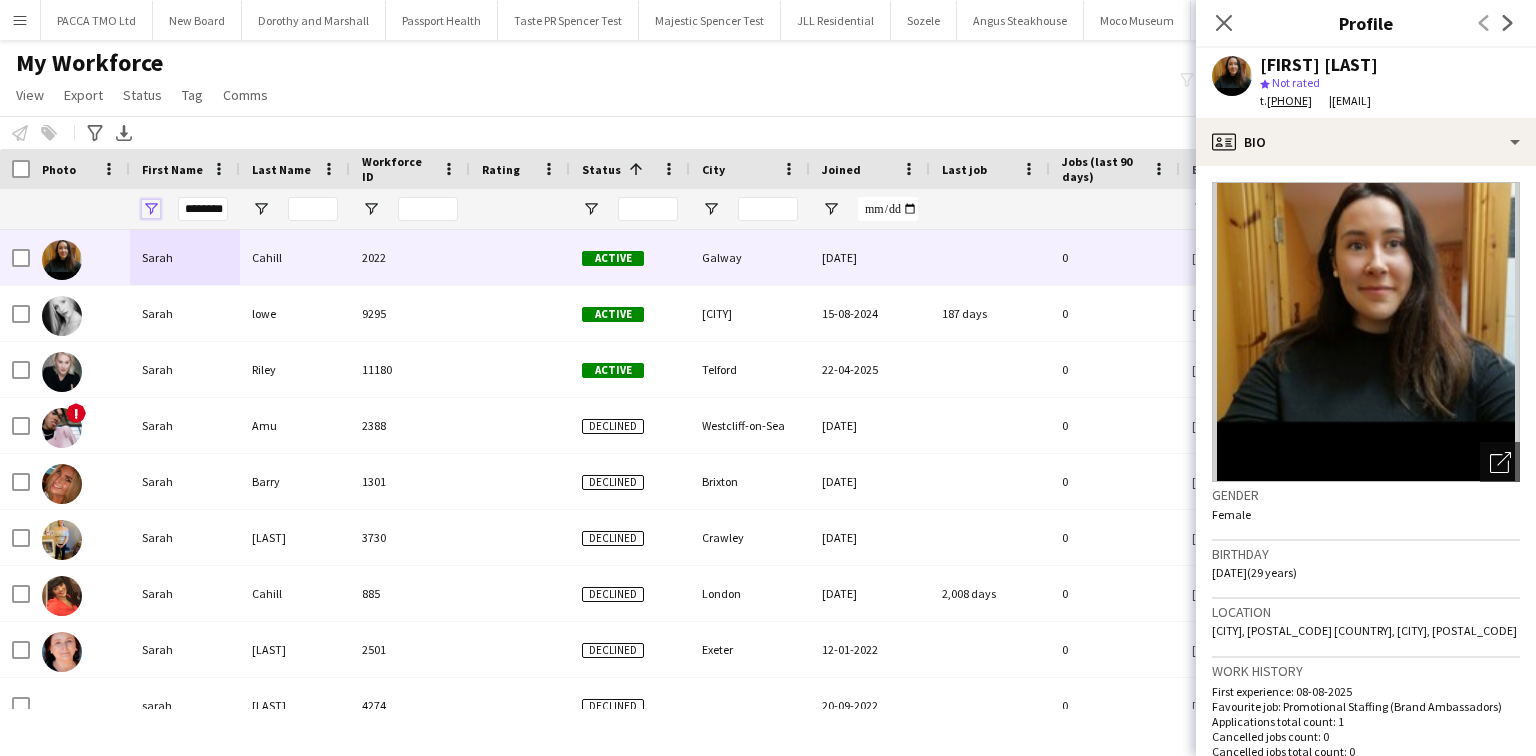 type 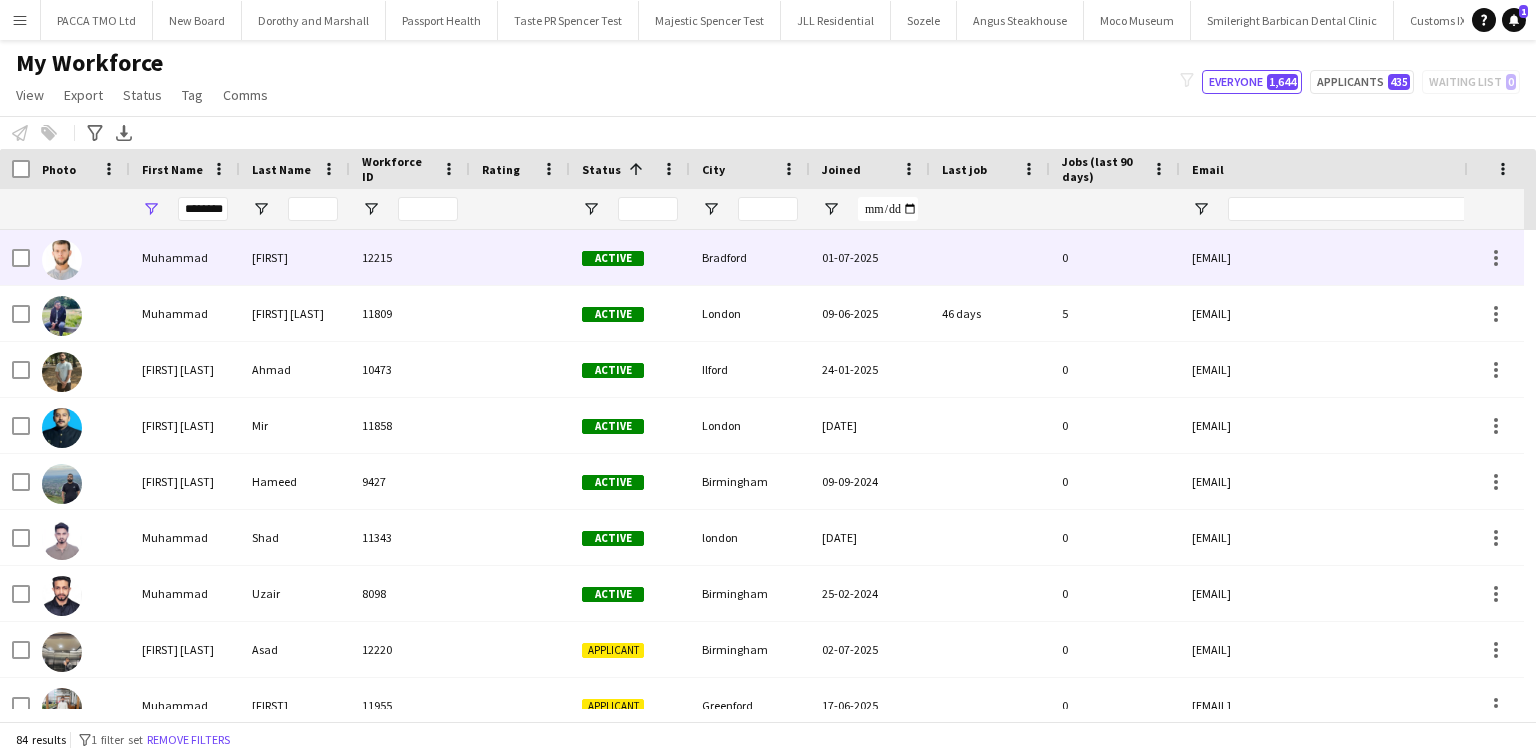 click on "Ali" at bounding box center (295, 257) 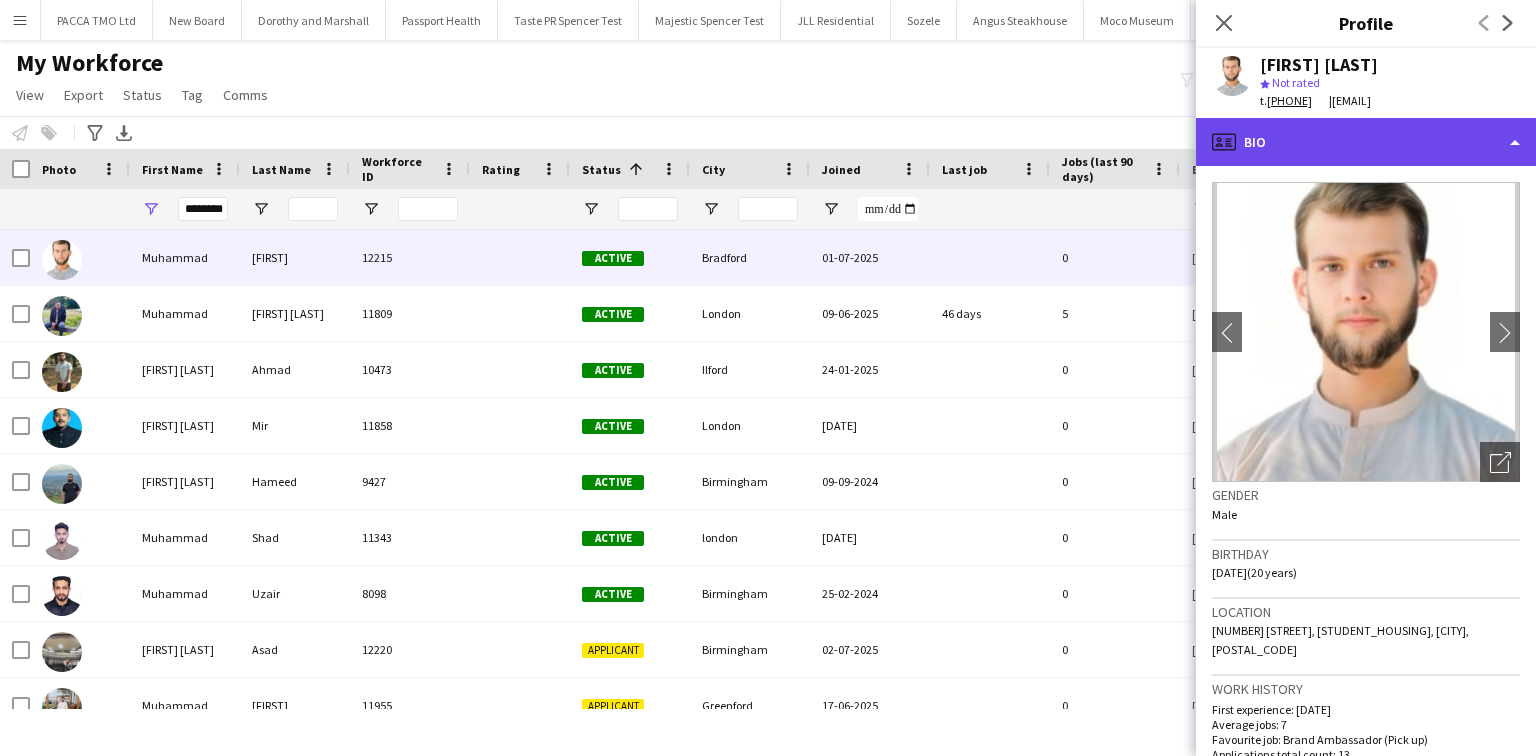click on "profile
Bio" 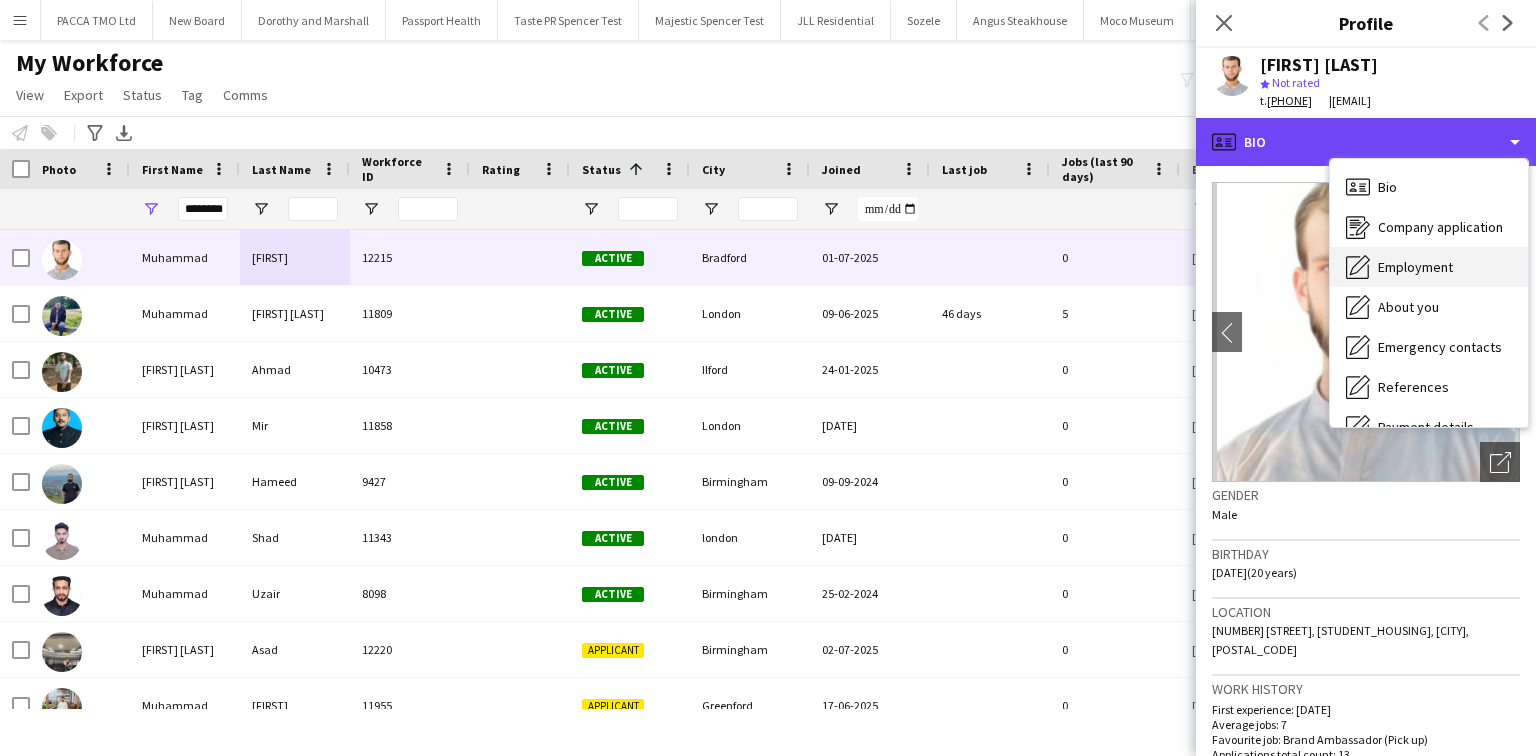 scroll, scrollTop: 228, scrollLeft: 0, axis: vertical 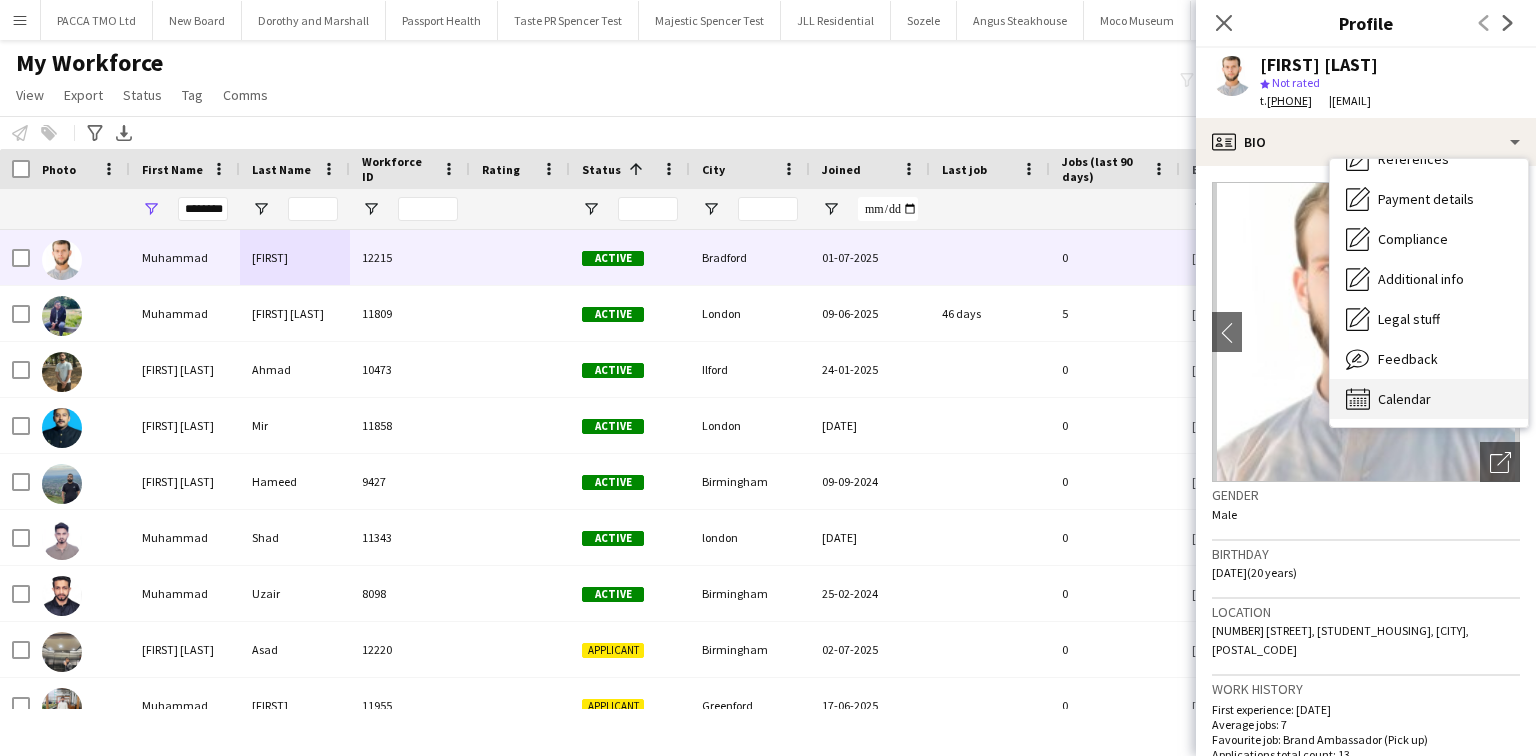 click on "Calendar
Calendar" at bounding box center [1429, 399] 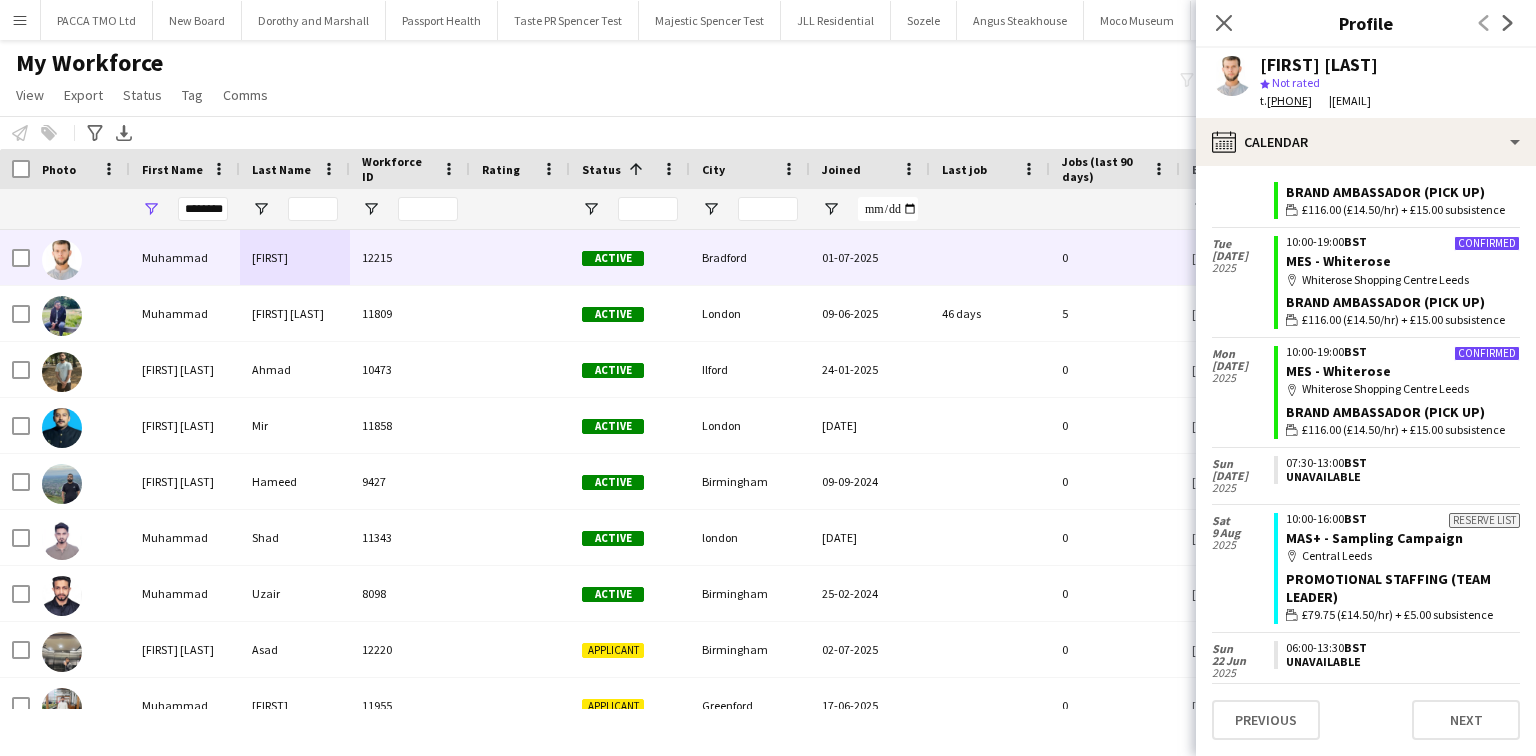 scroll, scrollTop: 901, scrollLeft: 0, axis: vertical 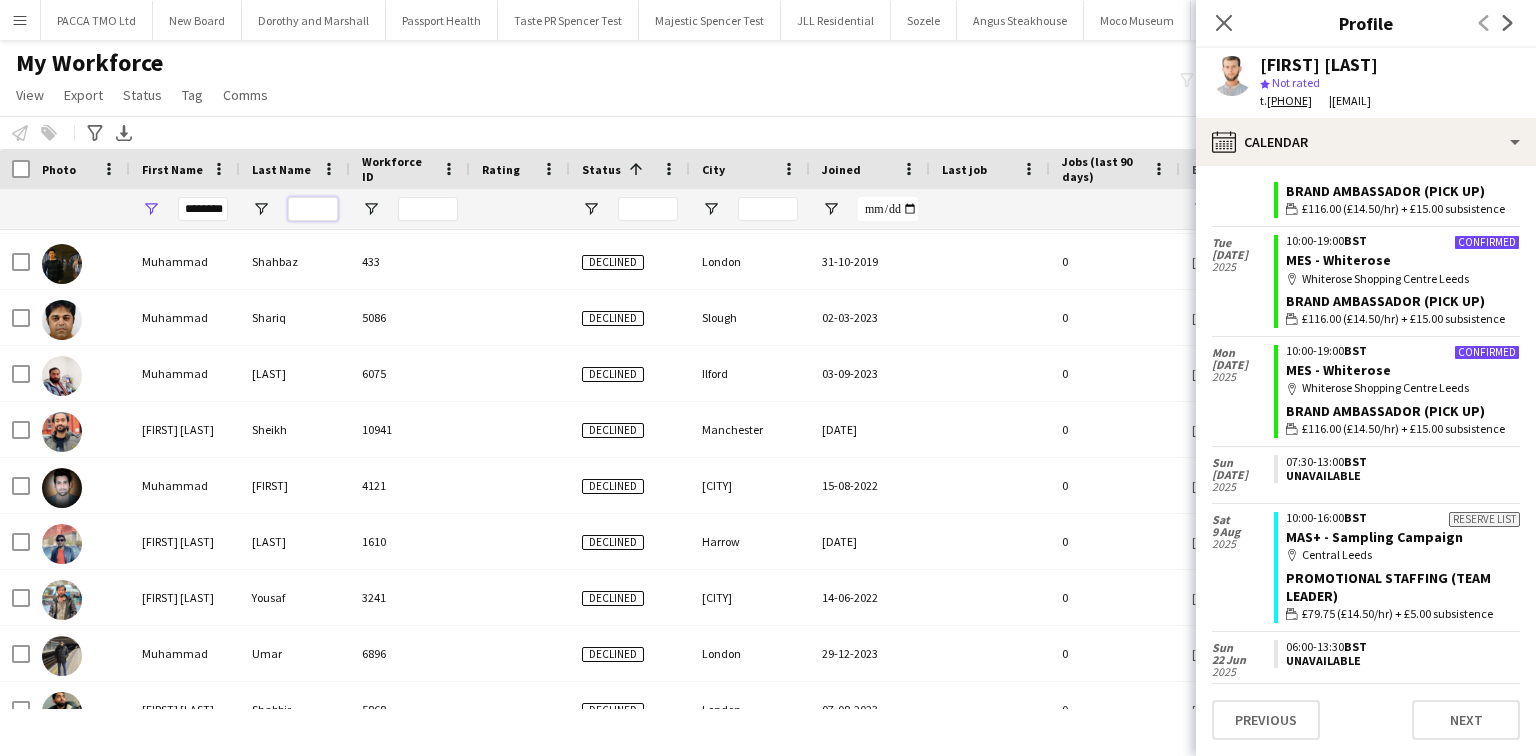click at bounding box center (313, 209) 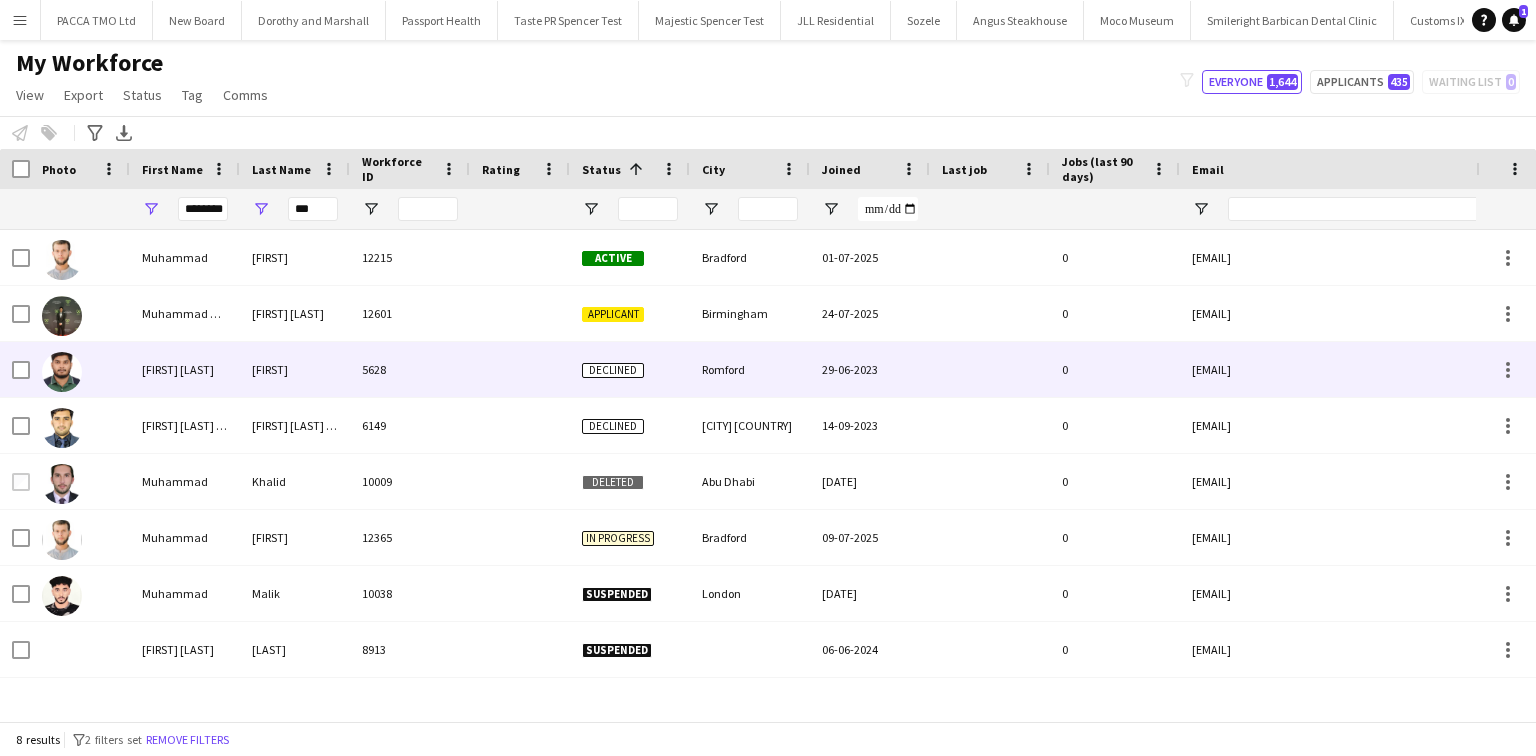 click on "Ali" at bounding box center (295, 369) 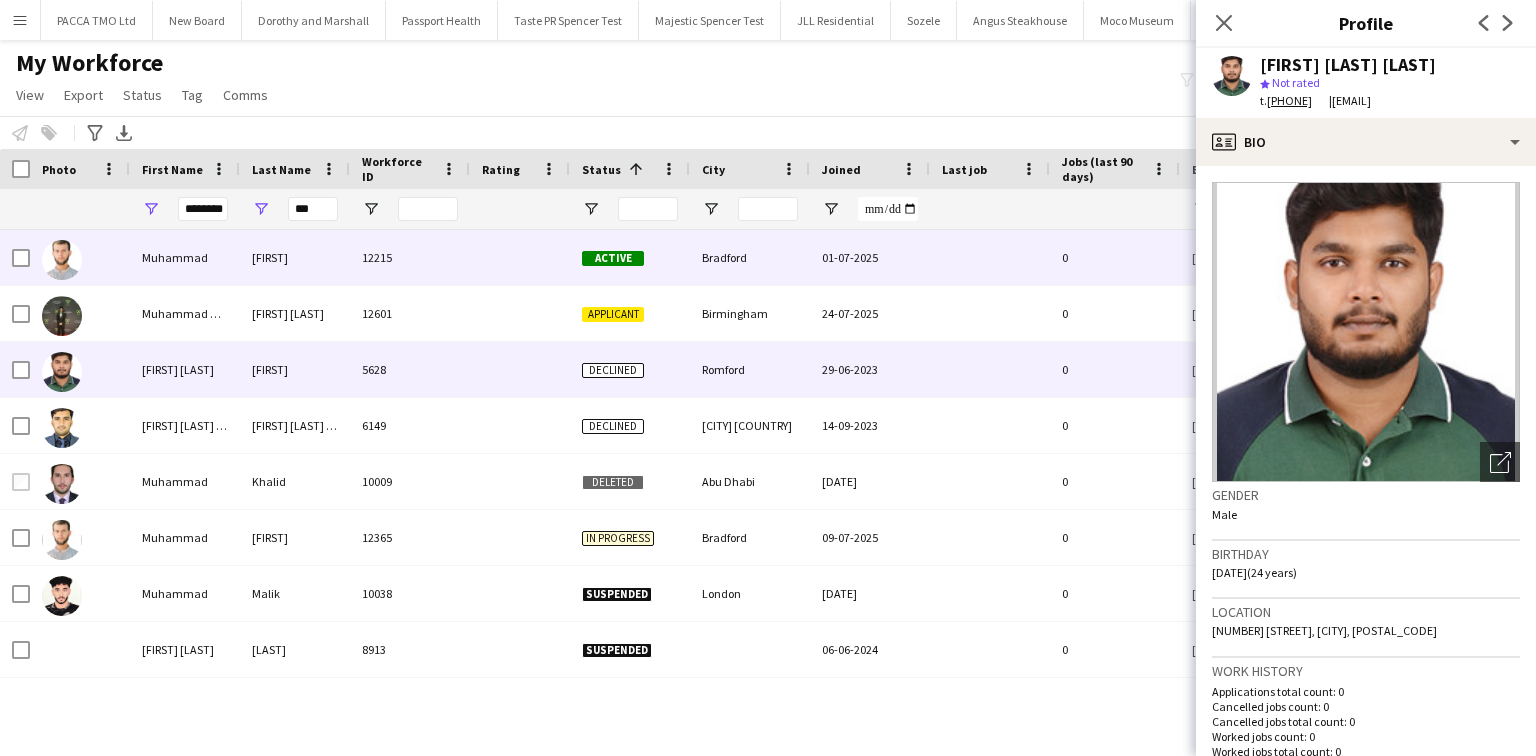 click on "Ali" at bounding box center [295, 257] 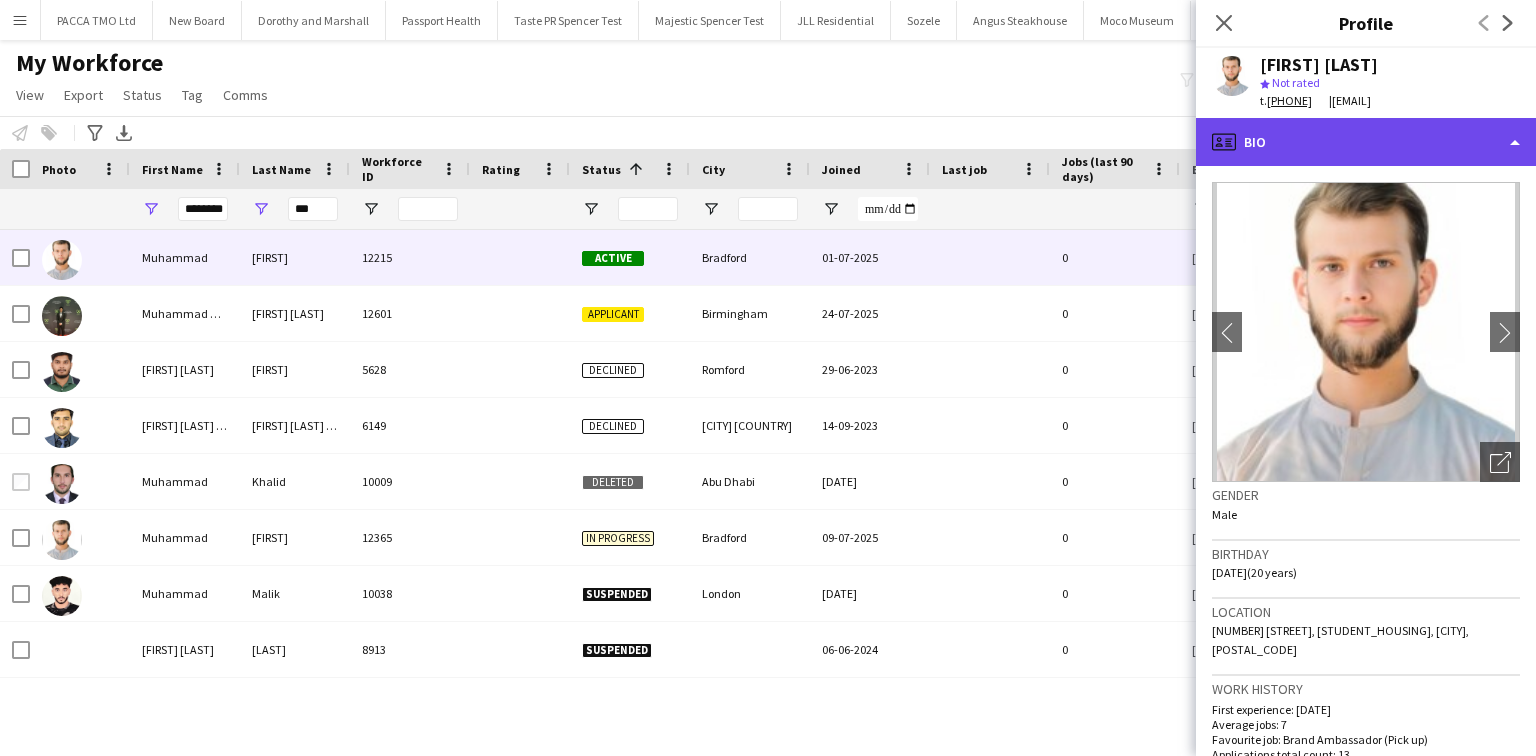 click on "profile
Bio" 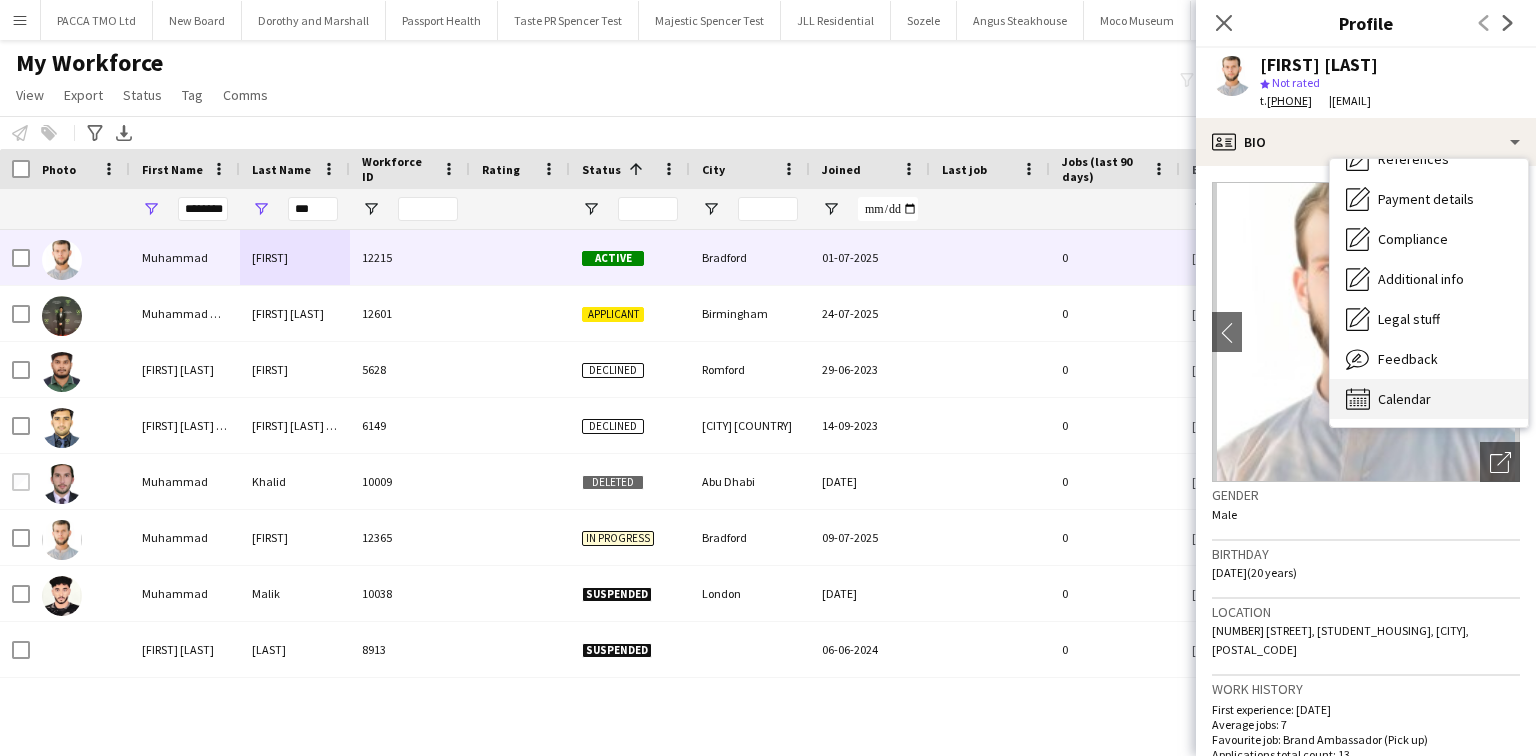 click on "Calendar
Calendar" at bounding box center [1429, 399] 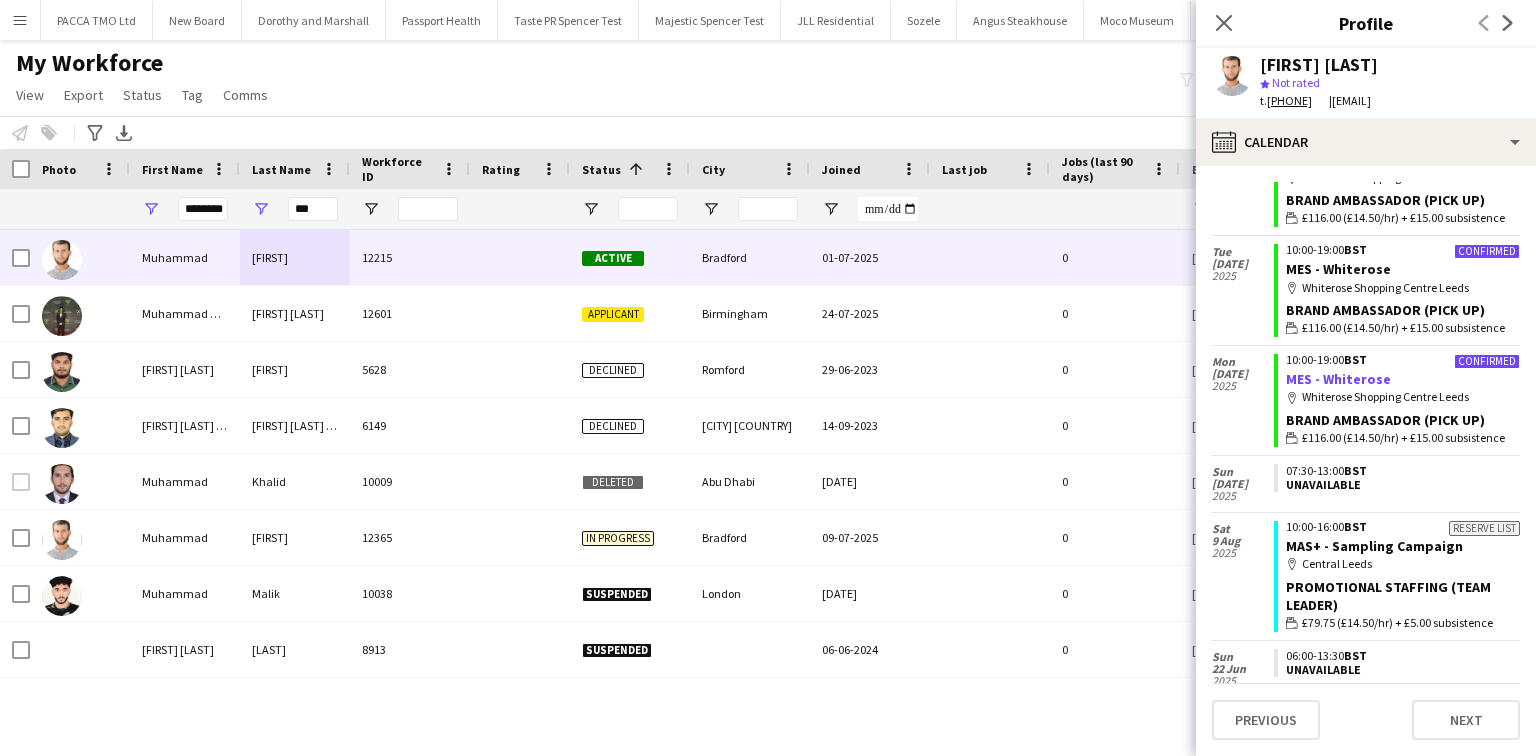 click on "MES - Whiterose" 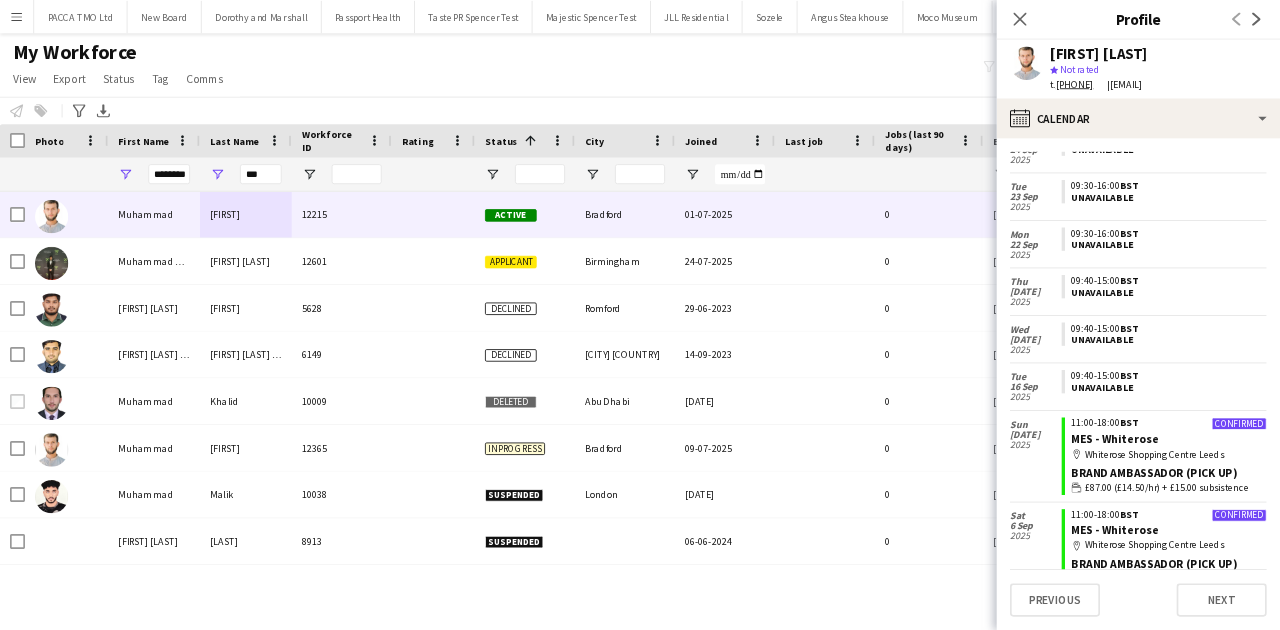 scroll, scrollTop: 0, scrollLeft: 0, axis: both 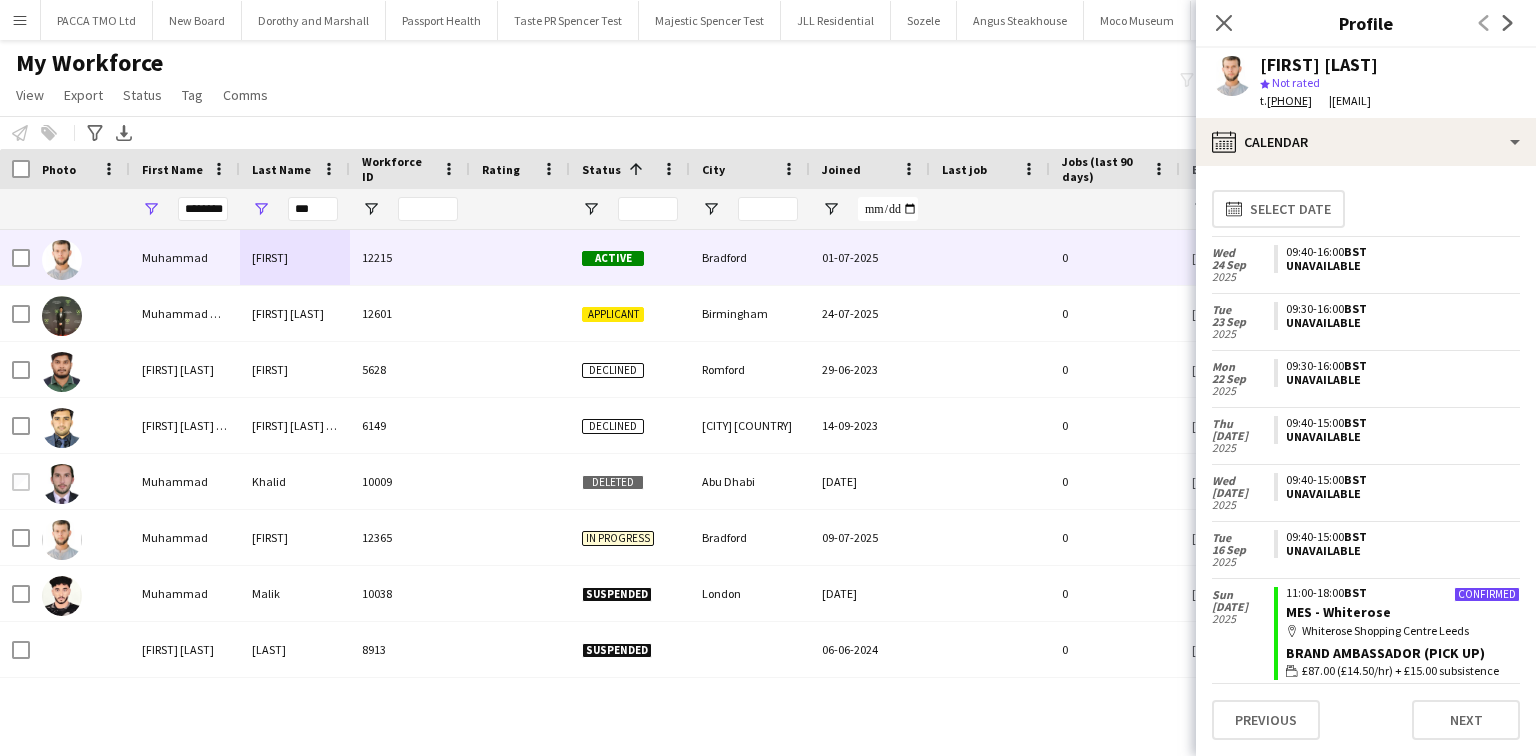 drag, startPoint x: 1215, startPoint y: 16, endPoint x: 1156, endPoint y: 52, distance: 69.115845 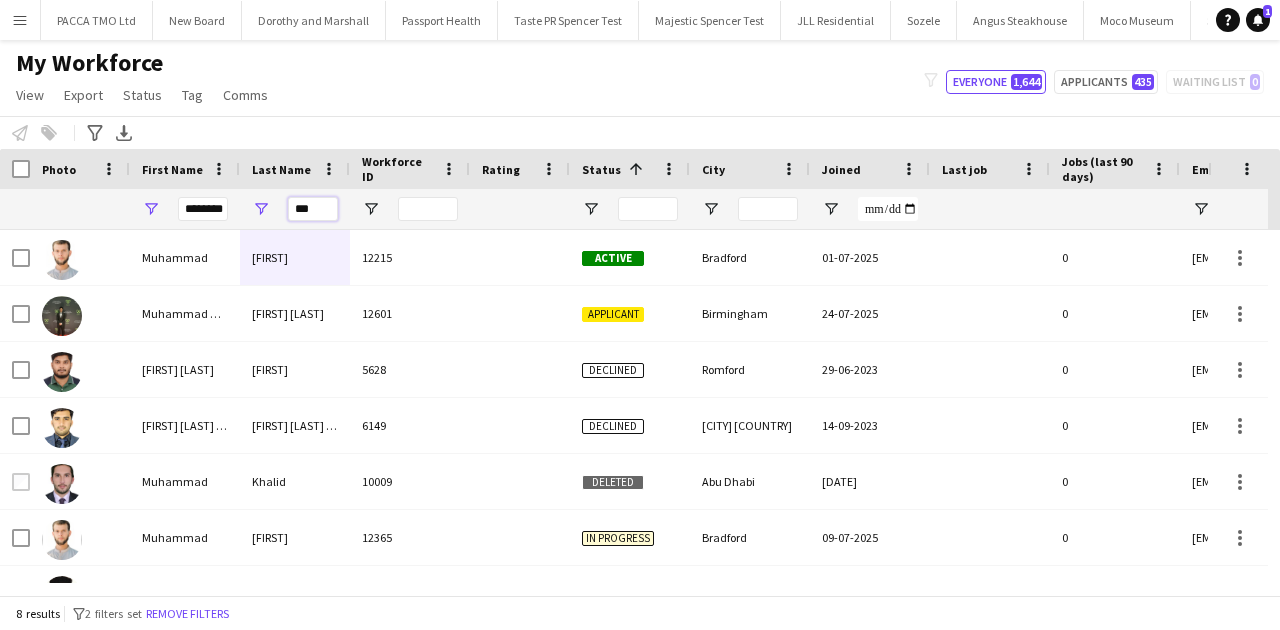 click on "***" at bounding box center [313, 209] 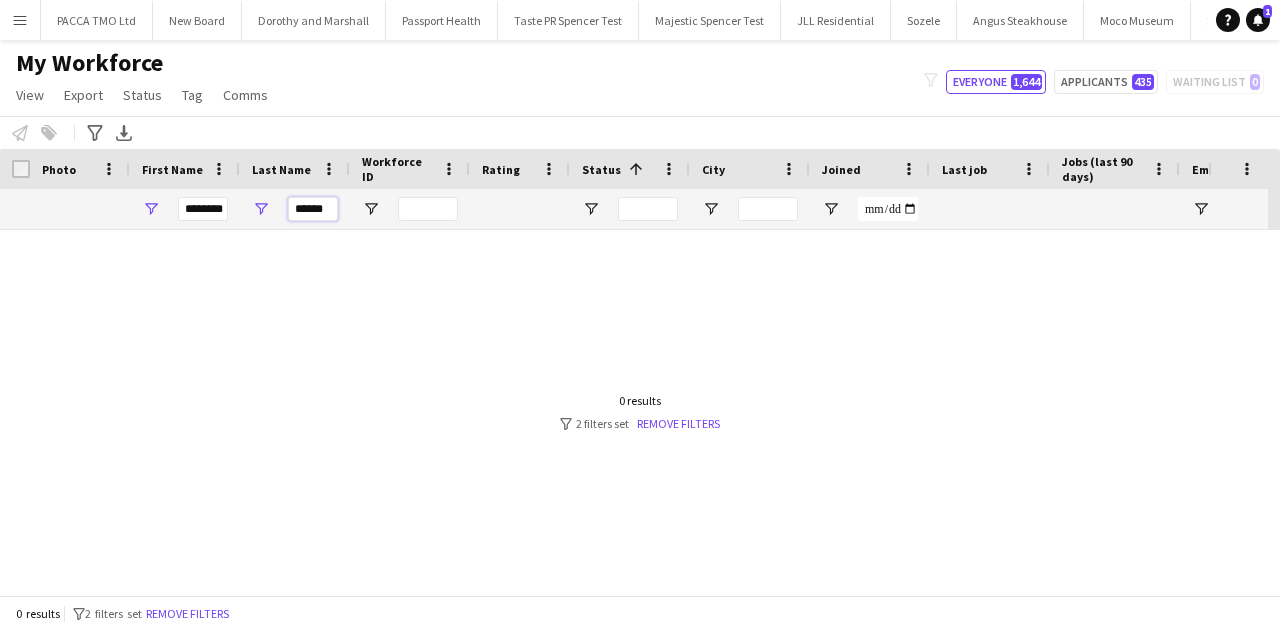 type on "******" 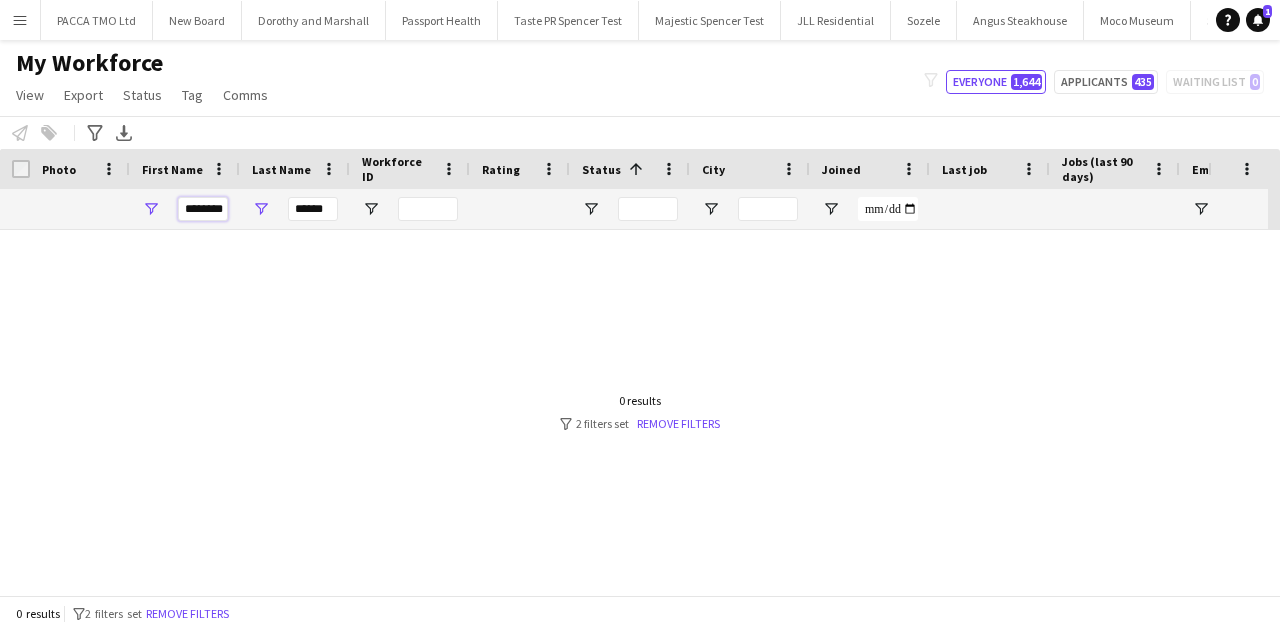 click on "********" at bounding box center (203, 209) 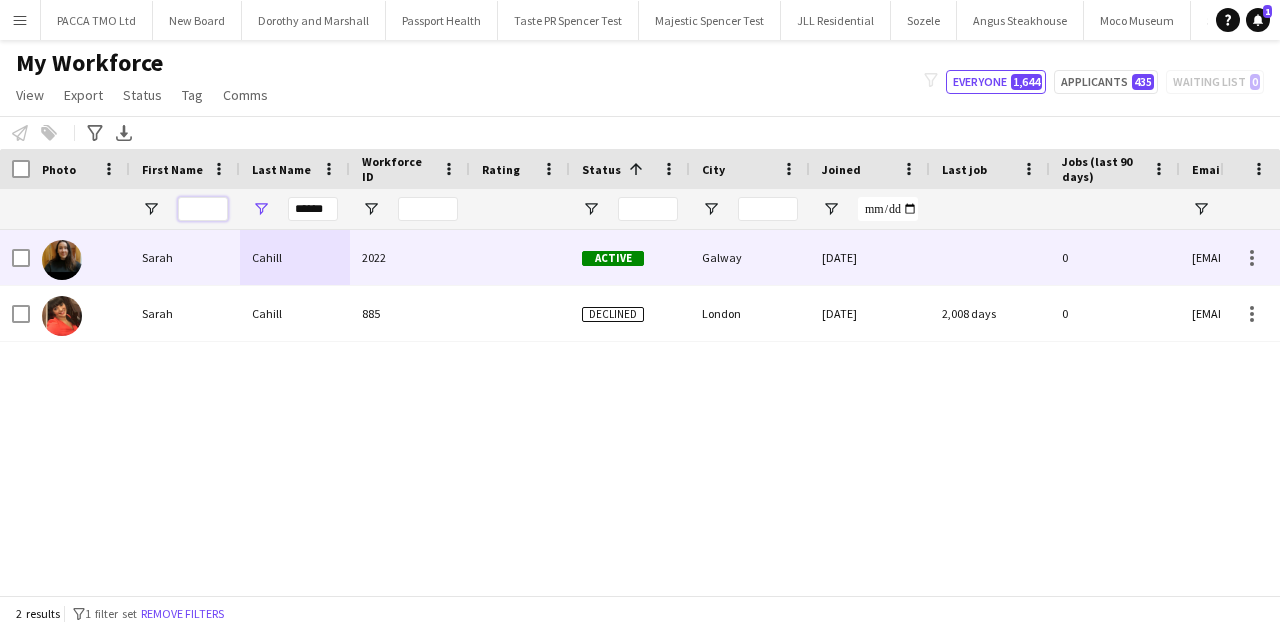 type 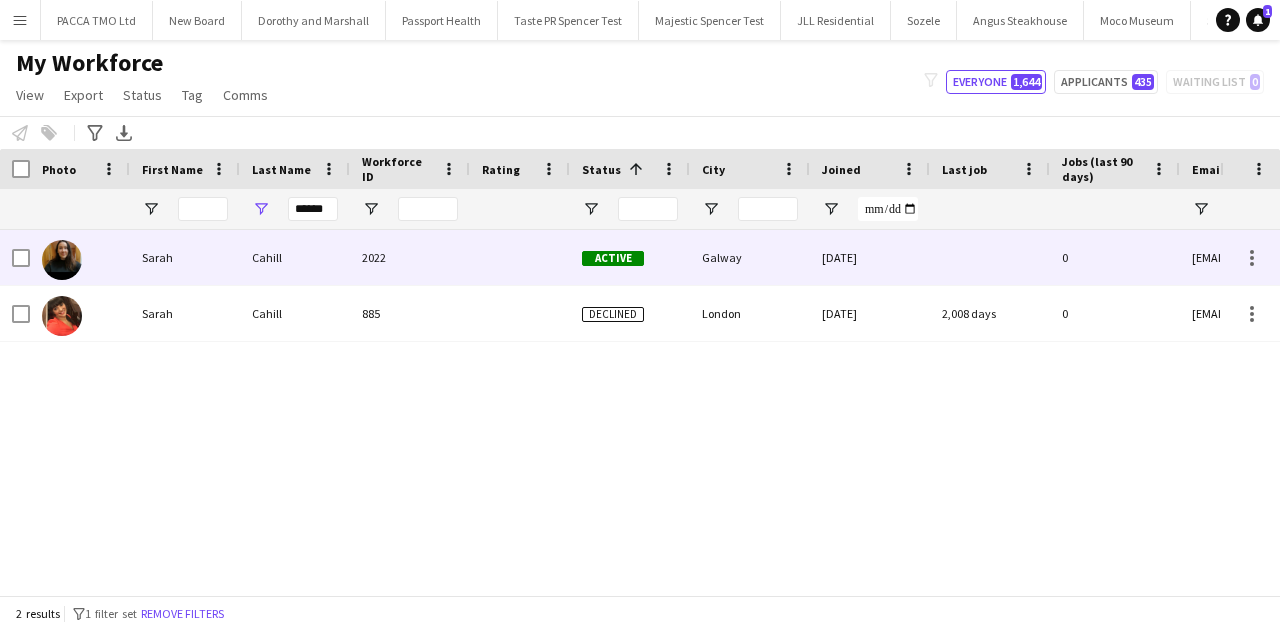 click on "Sarah" at bounding box center (185, 257) 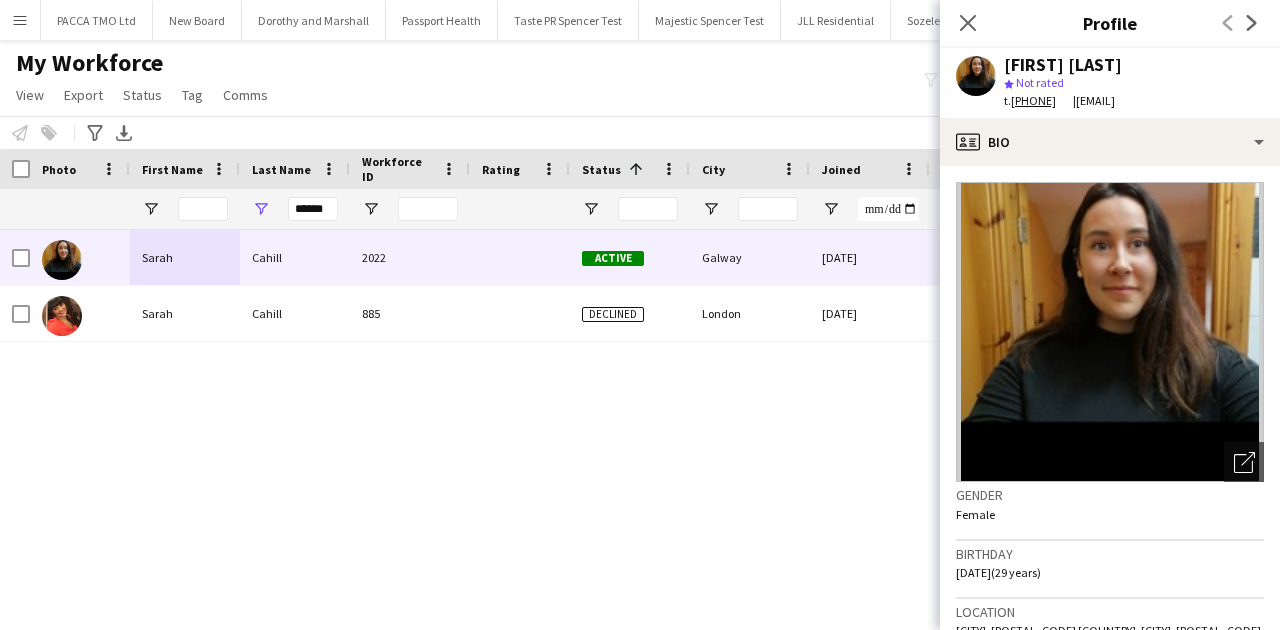 drag, startPoint x: 1010, startPoint y: 102, endPoint x: 1090, endPoint y: 108, distance: 80.224686 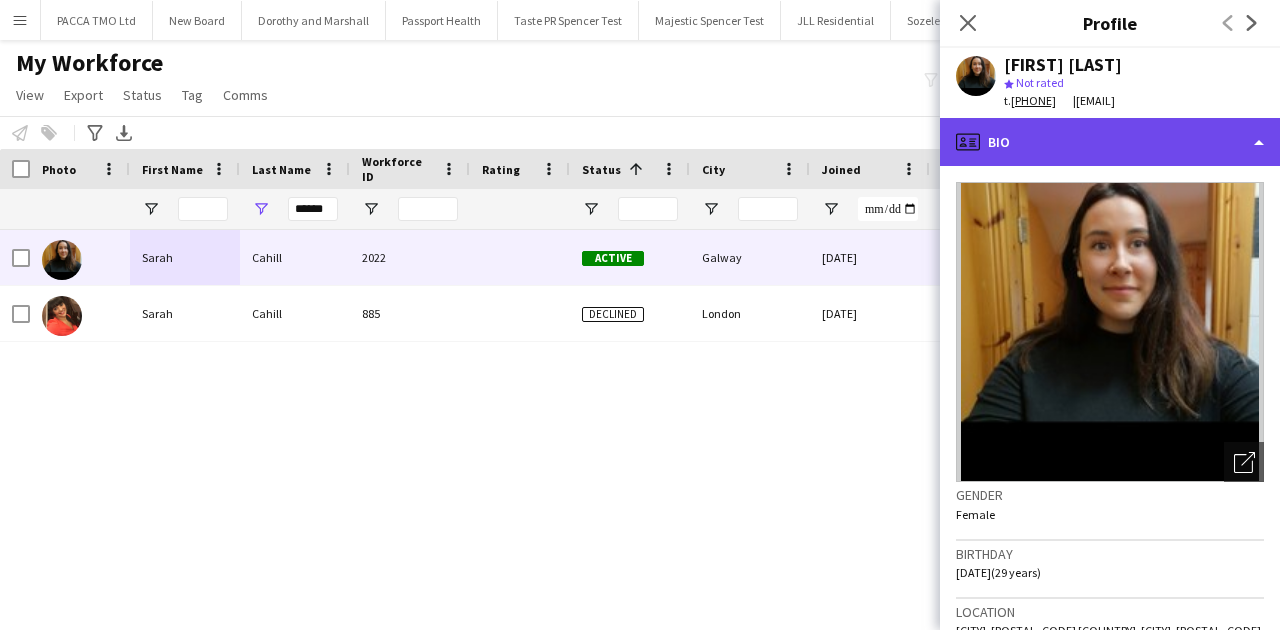 click on "profile
Bio" 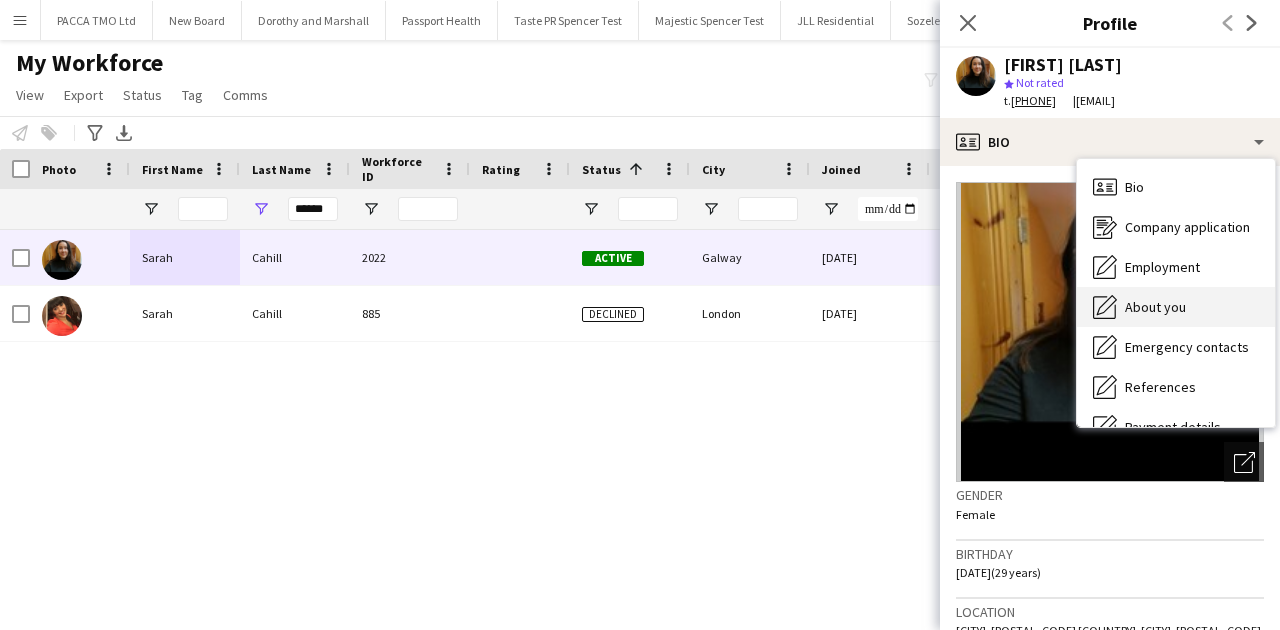 click on "About you
About you" at bounding box center [1176, 307] 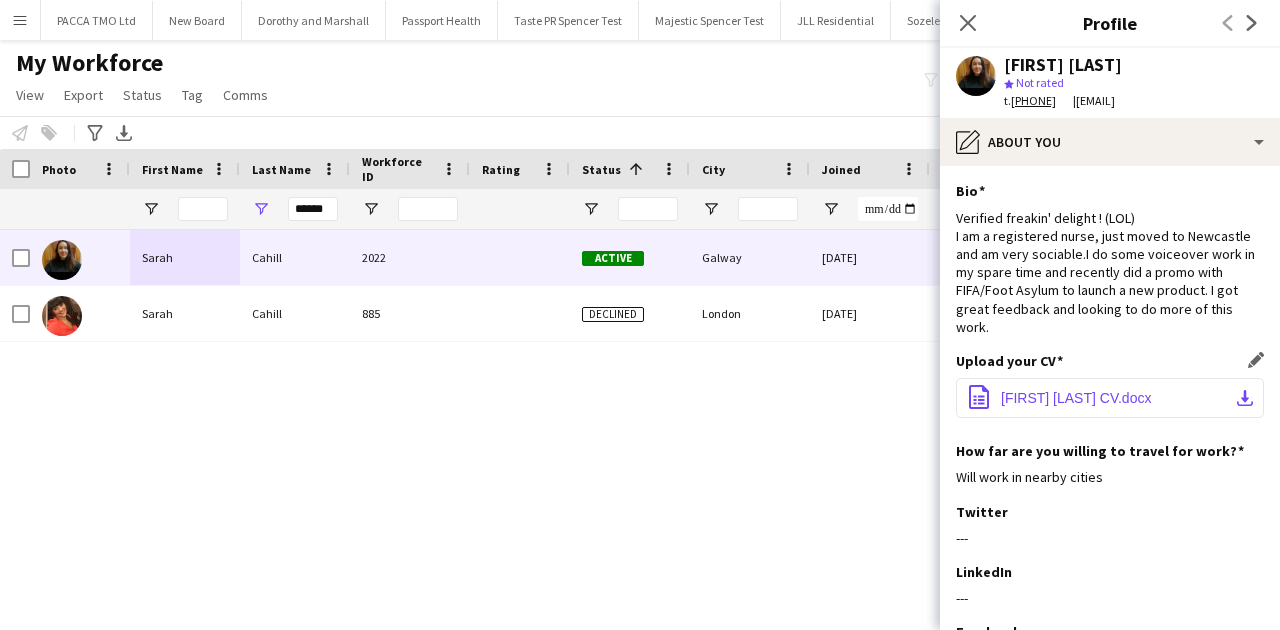 click on "Sarah Cahill CV.docx" 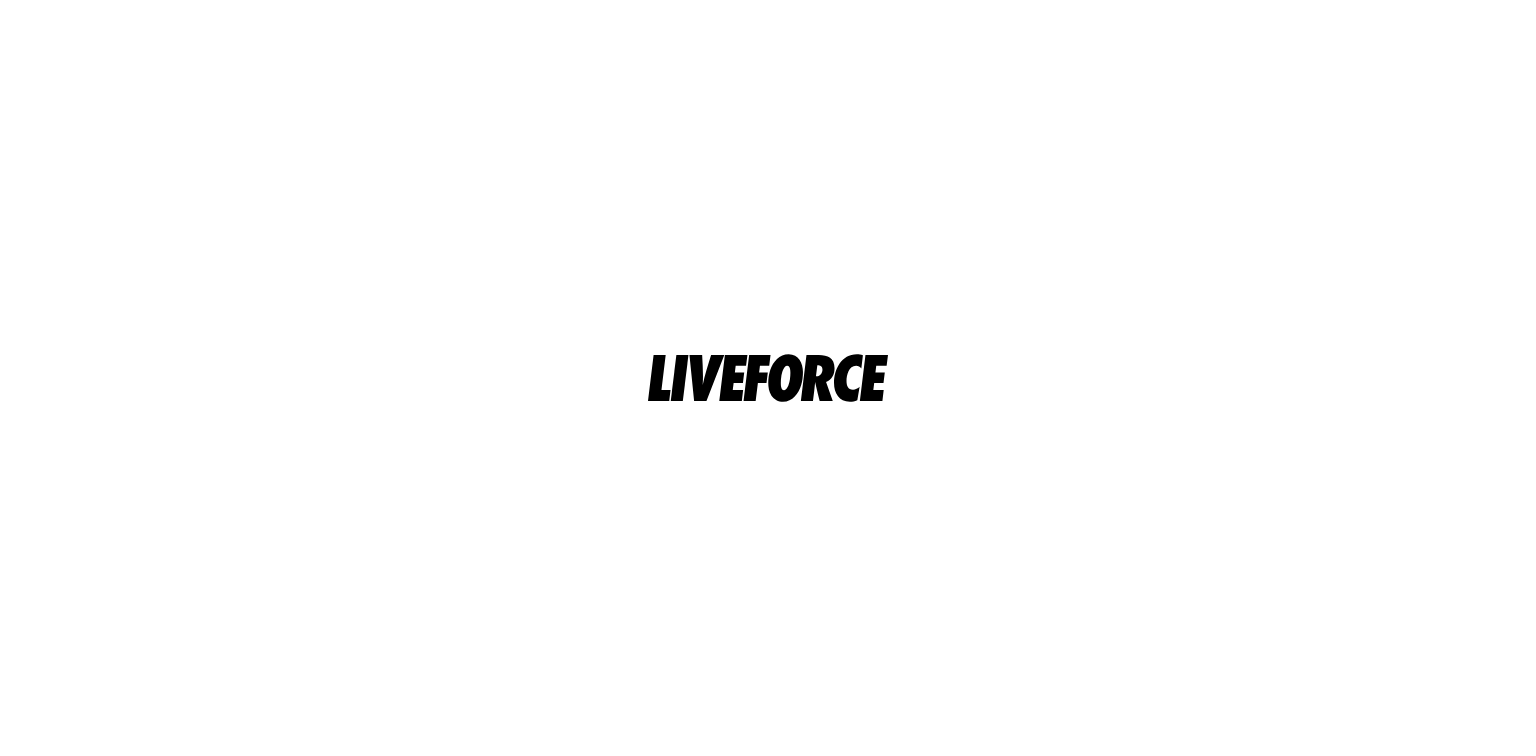scroll, scrollTop: 0, scrollLeft: 0, axis: both 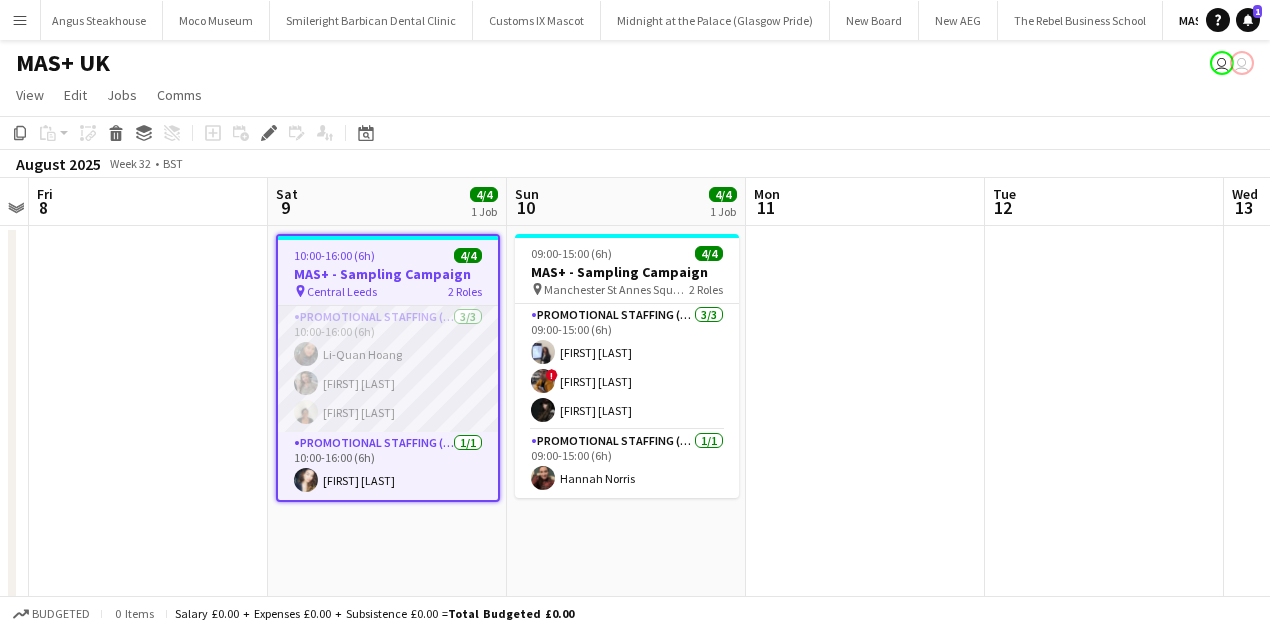 click on "Promotional Staffing (Brand Ambassadors)   3/3   10:00-16:00 (6h)
[FIRST] [LAST] [FIRST] [LAST] [FIRST] [LAST]" at bounding box center [388, 369] 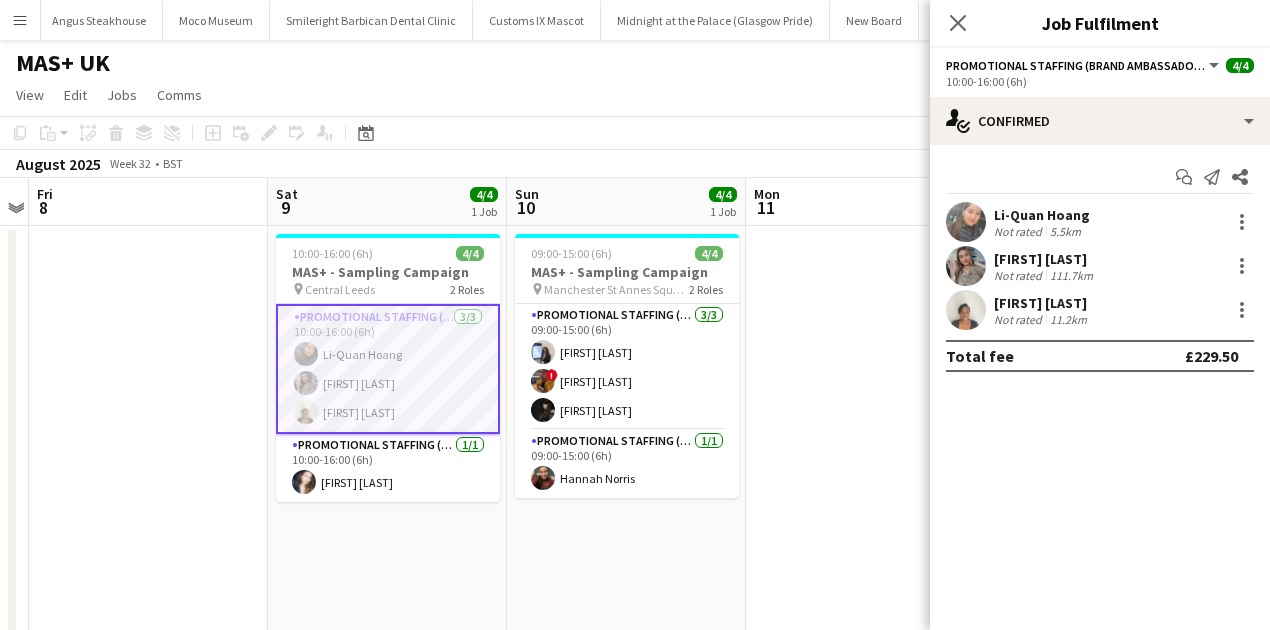 click on "[FIRST] [LAST]" at bounding box center (1042, 303) 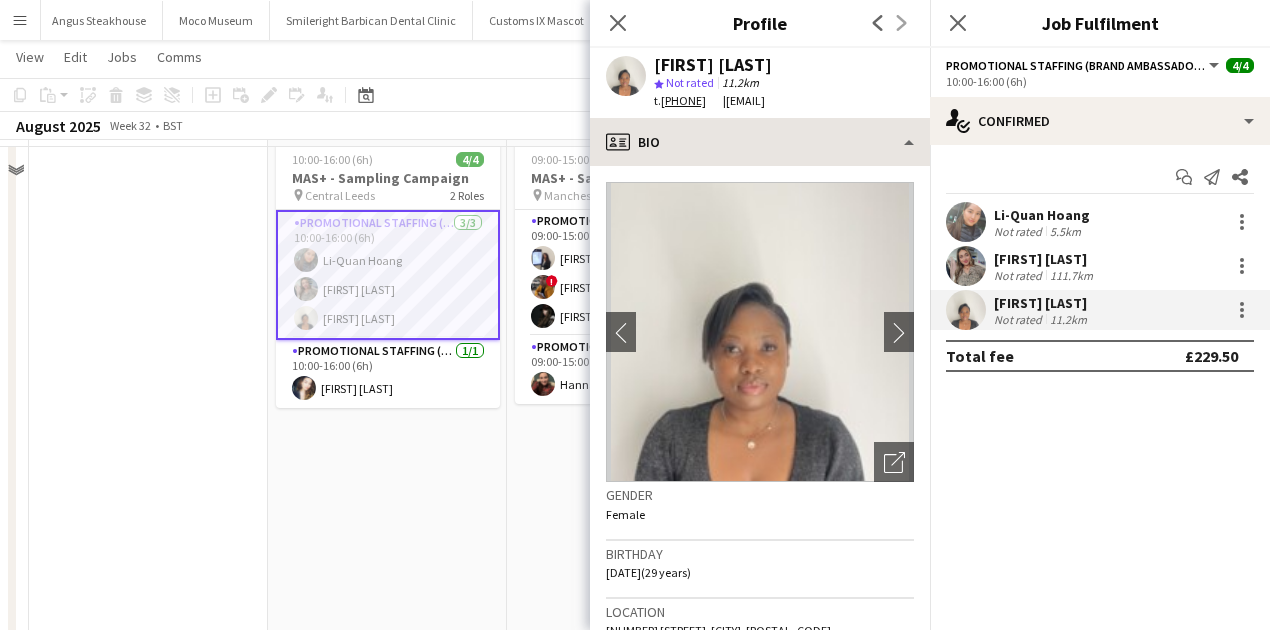 scroll, scrollTop: 133, scrollLeft: 0, axis: vertical 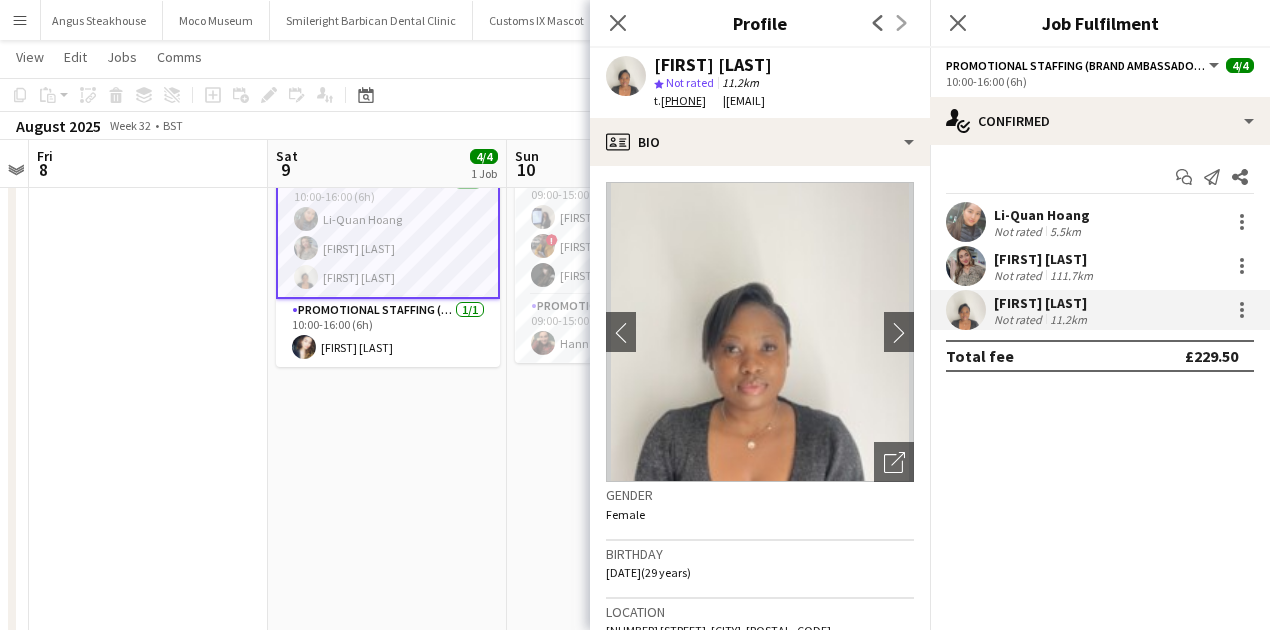 click on "Close pop-in" 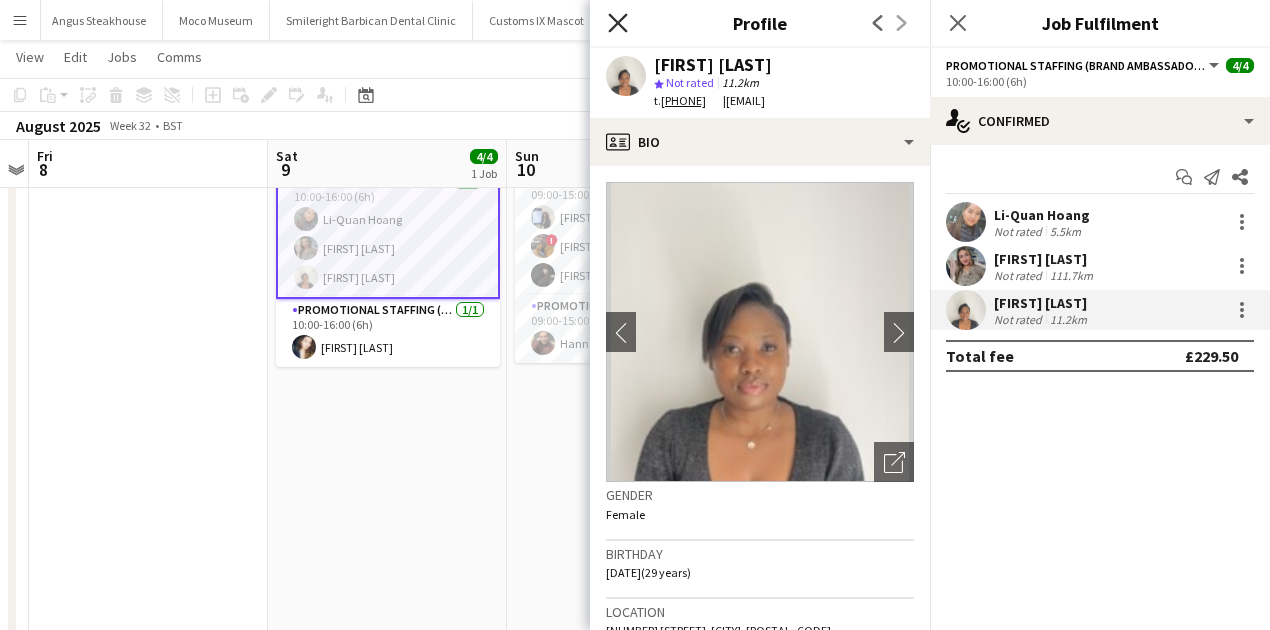 click on "Close pop-in" 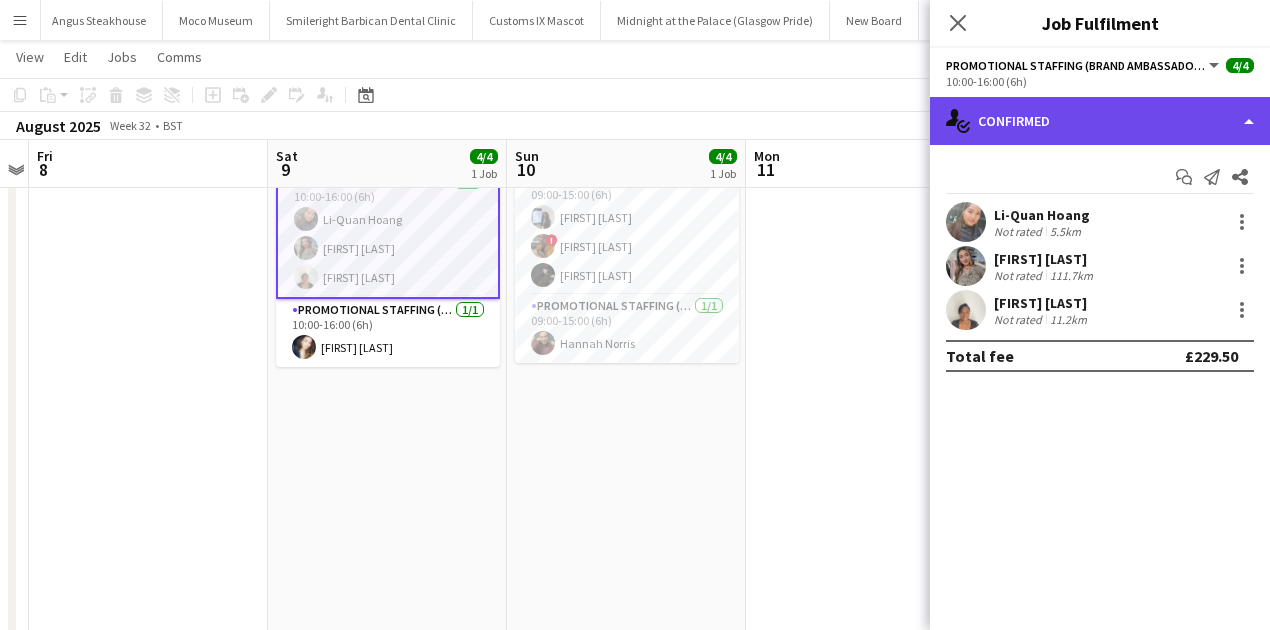 click on "single-neutral-actions-check-2
Confirmed" 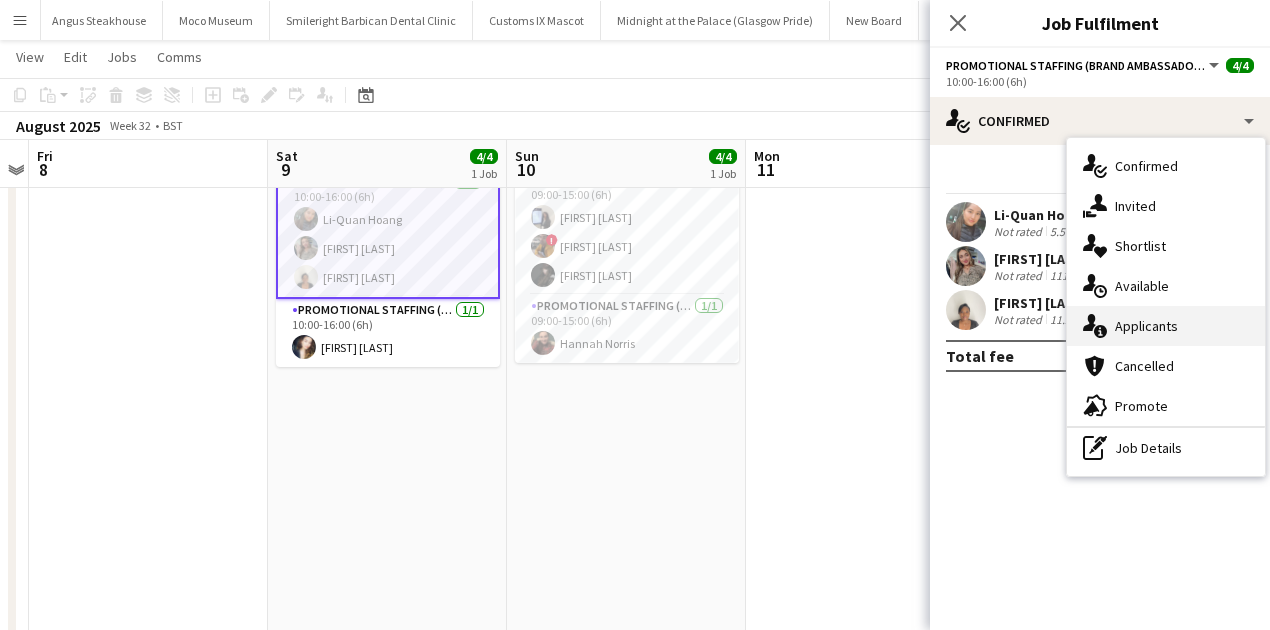 click on "single-neutral-actions-information
Applicants" at bounding box center [1166, 326] 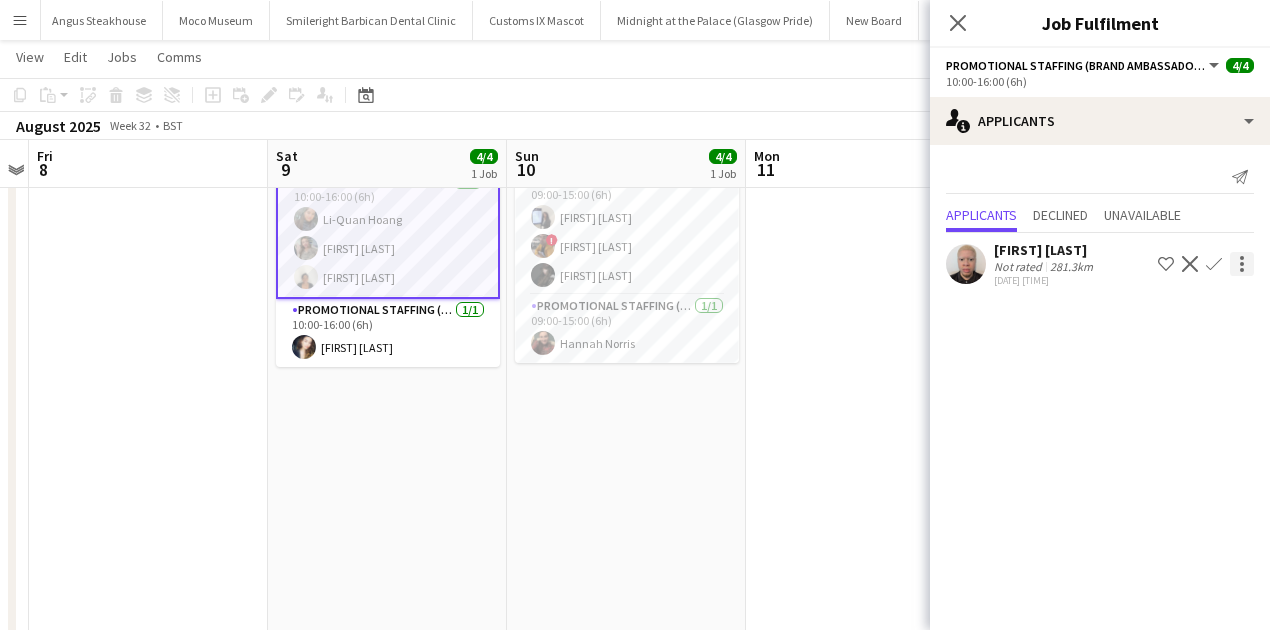 click 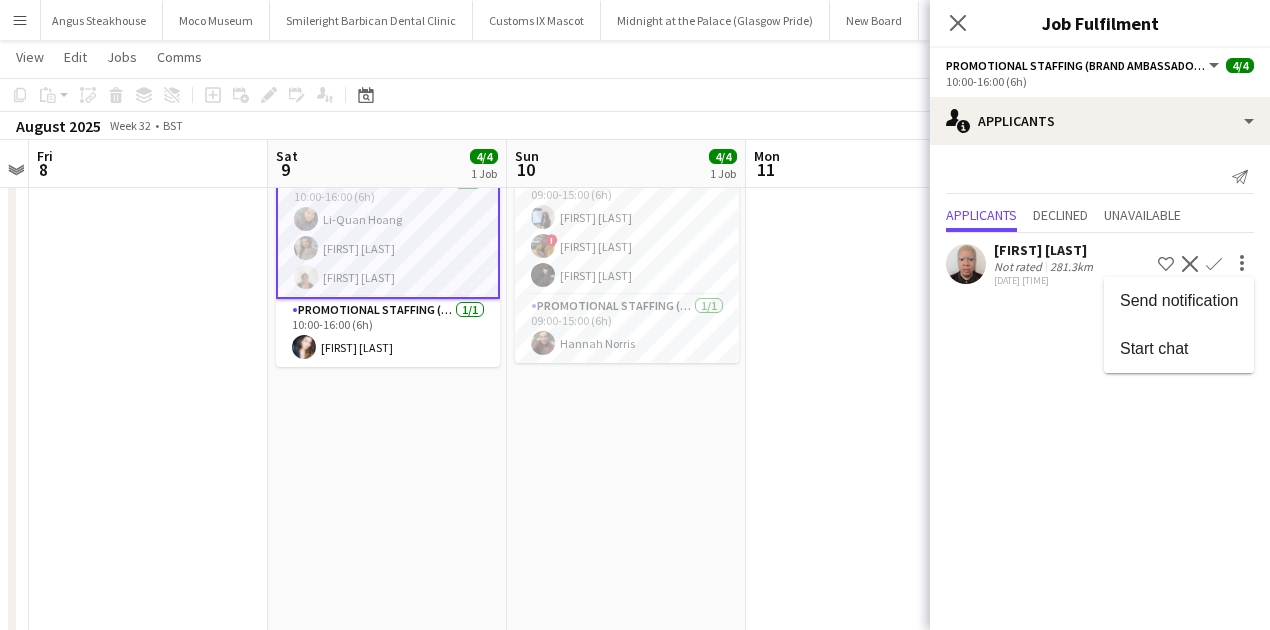 click at bounding box center [635, 315] 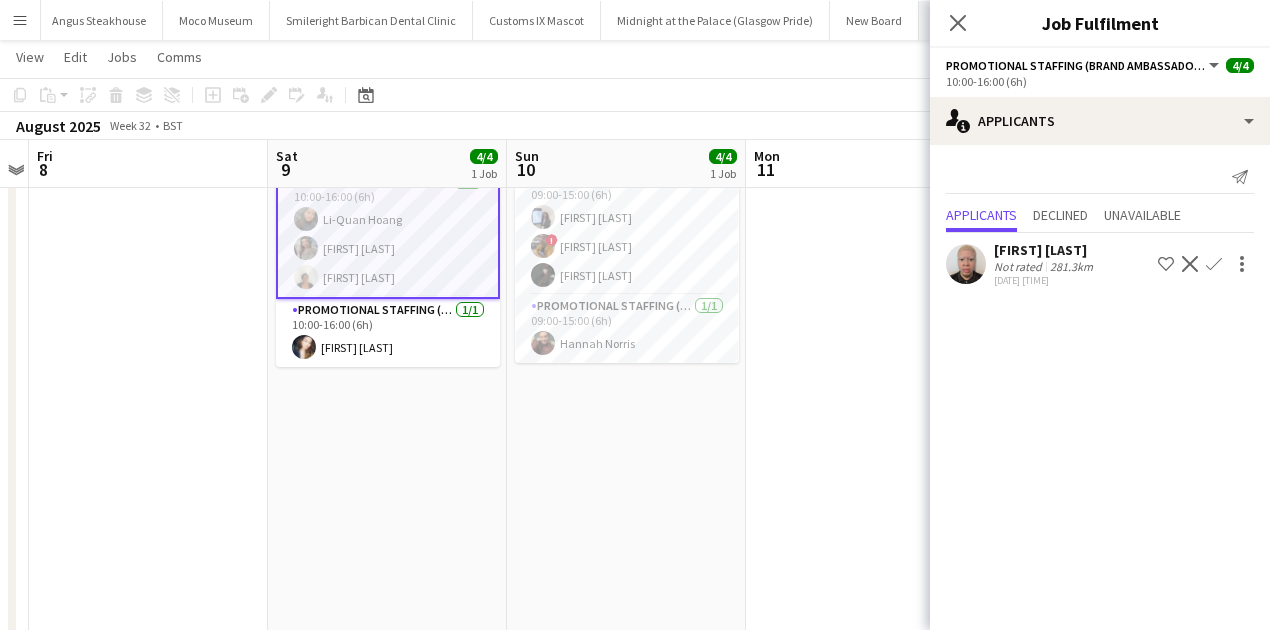 drag, startPoint x: 948, startPoint y: 20, endPoint x: 914, endPoint y: 2, distance: 38.470768 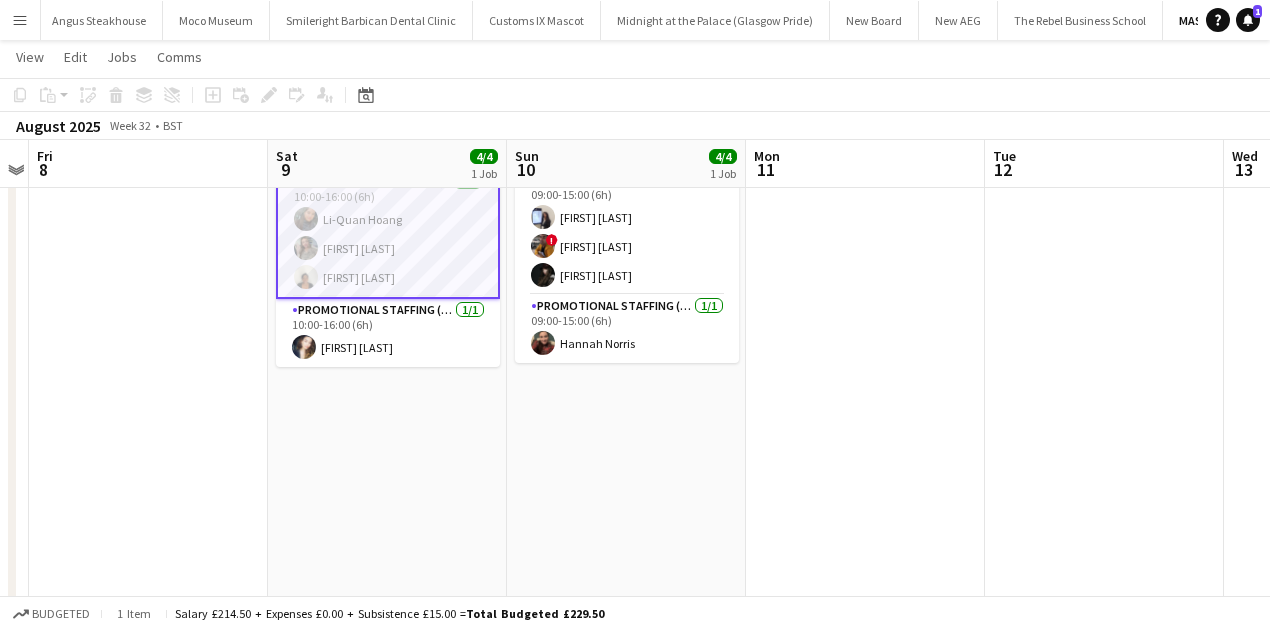 click on "Promotional Staffing (Brand Ambassadors)   3/3   10:00-16:00 (6h)
[FIRST] [LAST] [FIRST] [LAST] [FIRST] [LAST]" at bounding box center (388, 234) 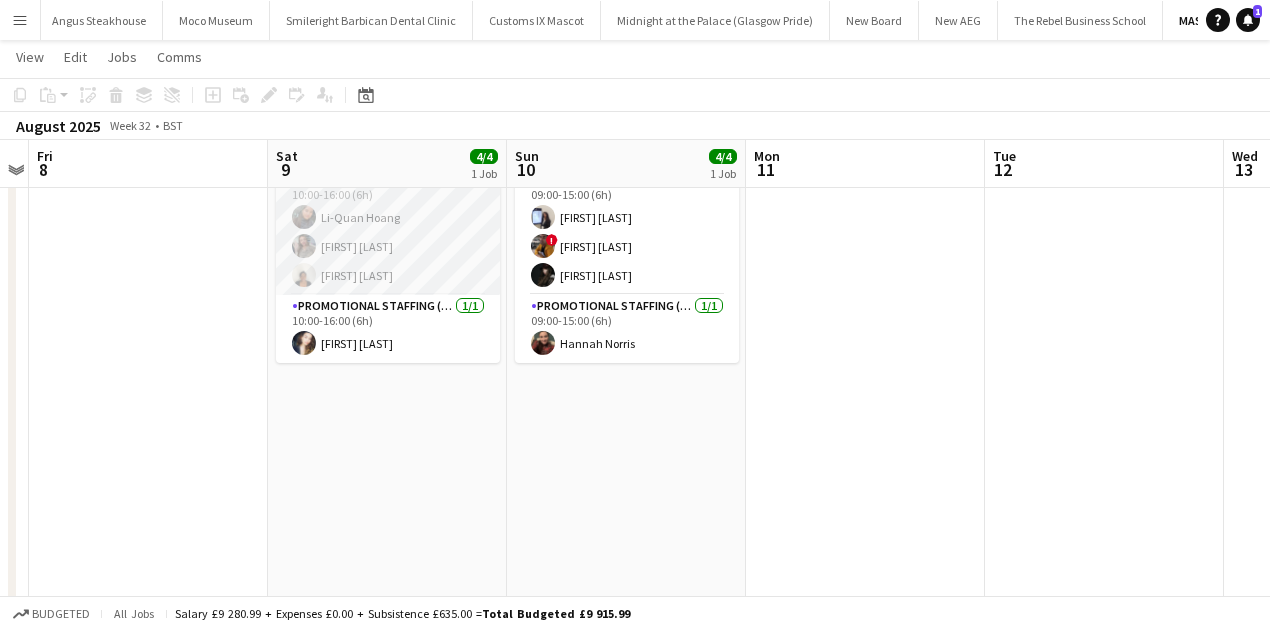 click on "Promotional Staffing (Brand Ambassadors)   3/3   10:00-16:00 (6h)
[FIRST] [LAST] [FIRST] [LAST] [FIRST] [LAST]" at bounding box center (388, 232) 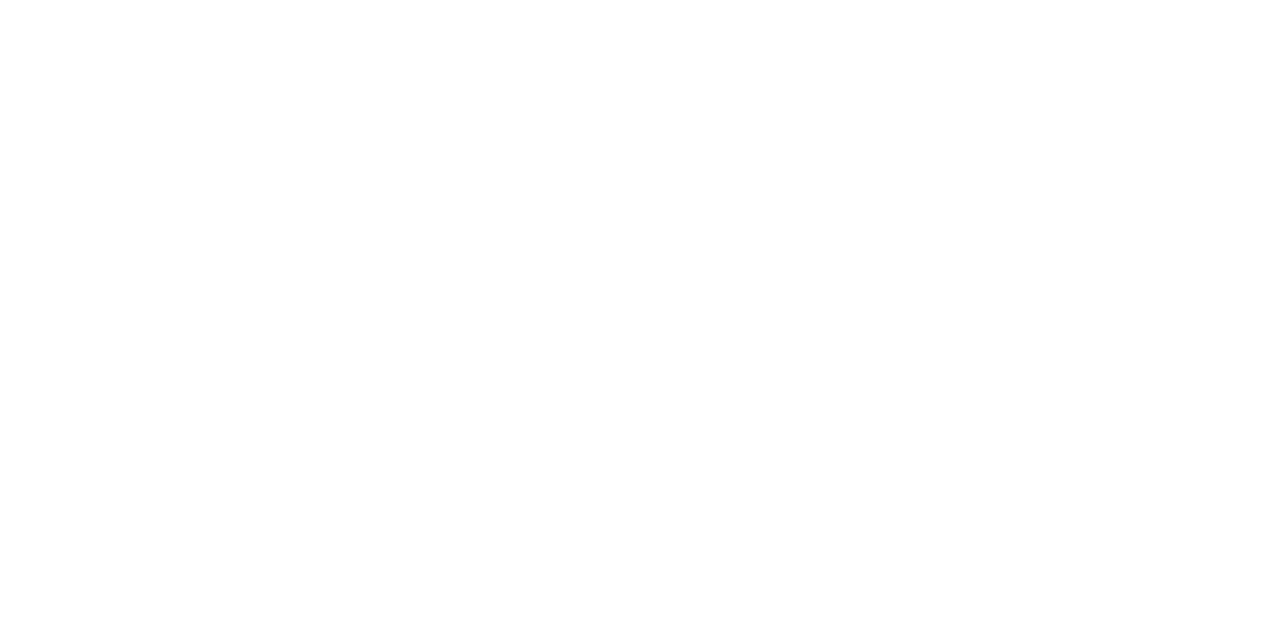 scroll, scrollTop: 0, scrollLeft: 0, axis: both 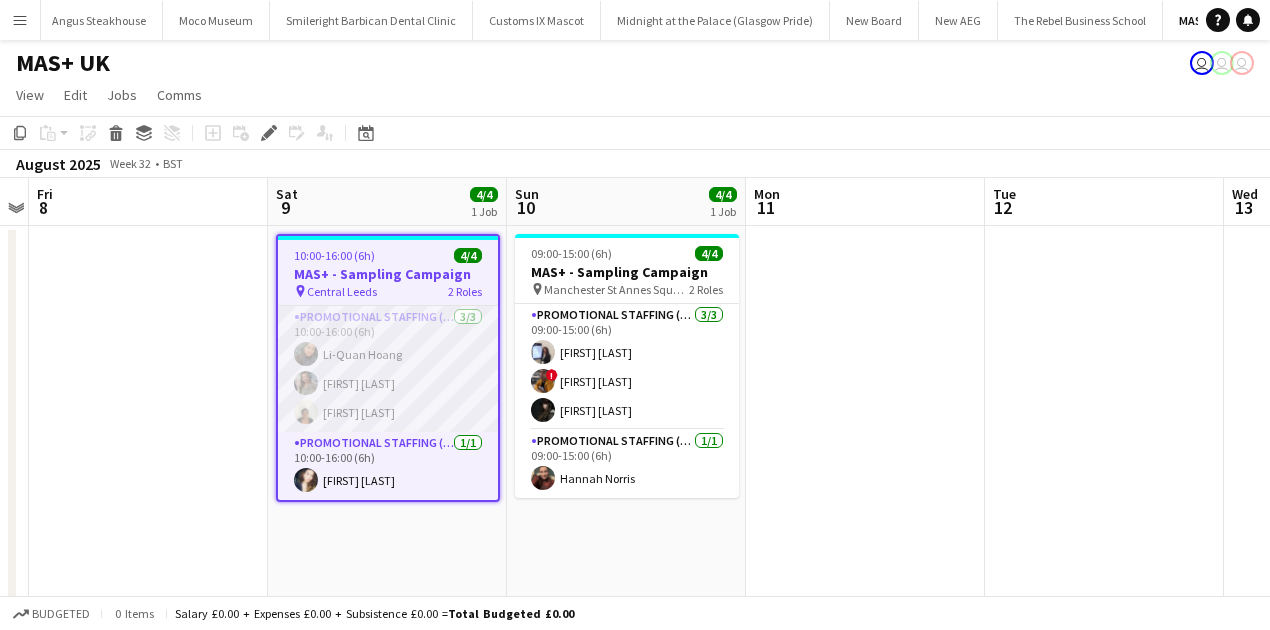 click on "[FIRST] [LAST] [FIRST] [LAST] [FIRST] [LAST]" at bounding box center (388, 369) 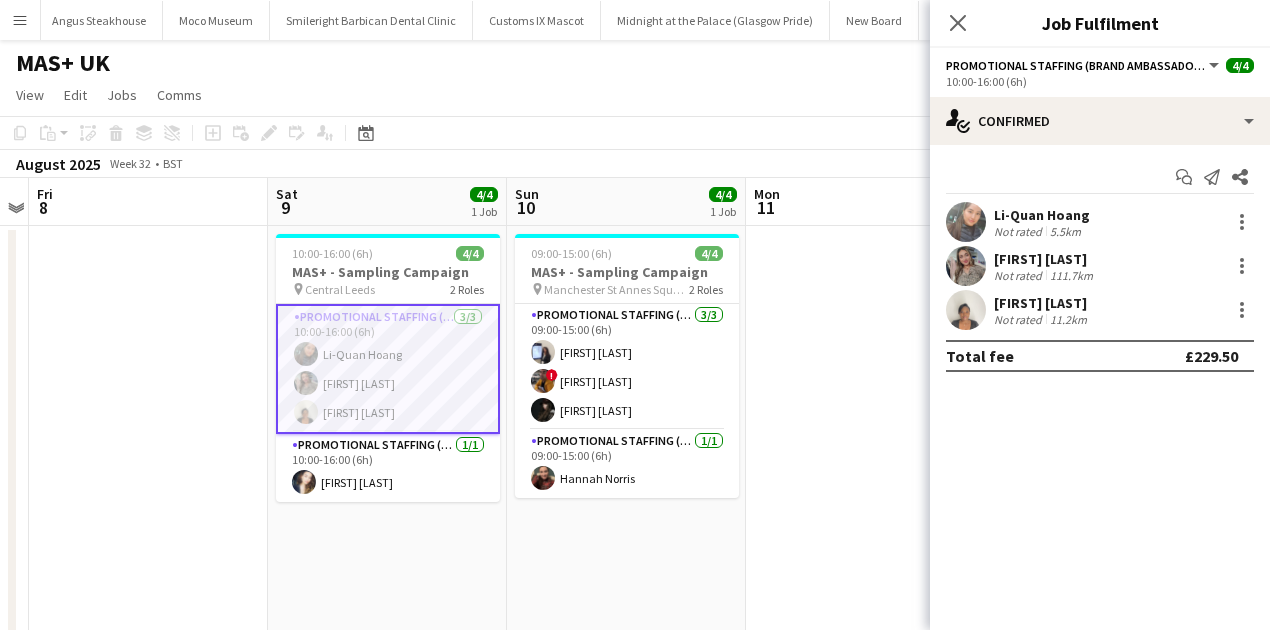 click on "[FIRST] [LAST]" at bounding box center (1042, 303) 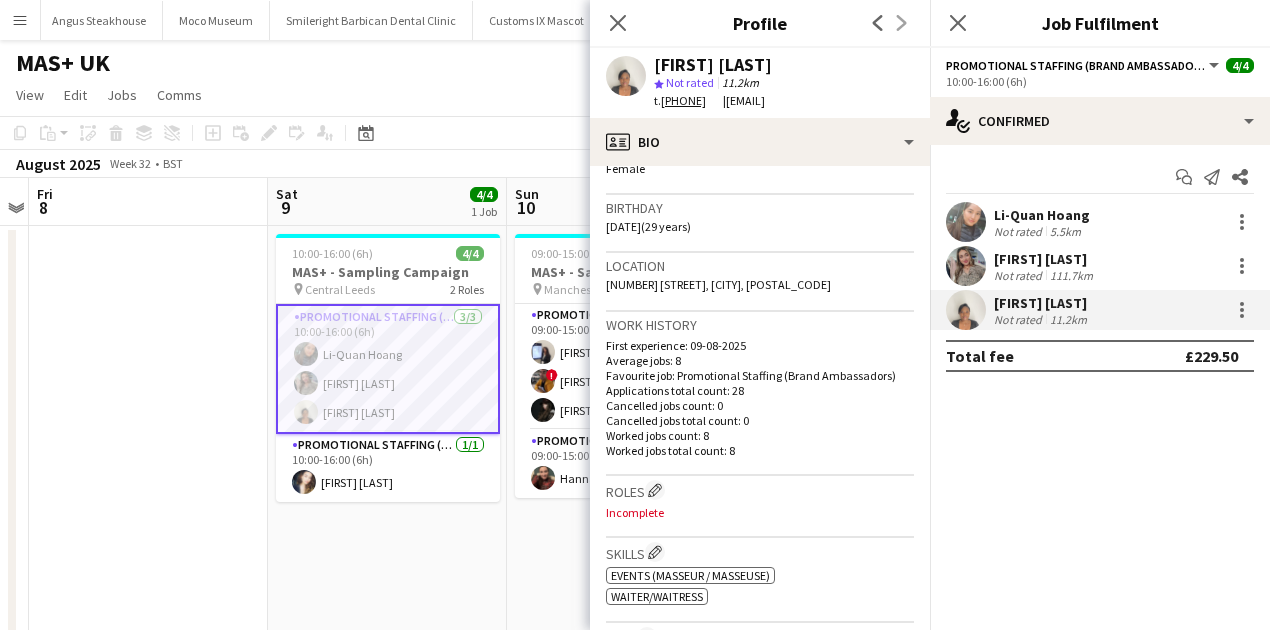 scroll, scrollTop: 346, scrollLeft: 0, axis: vertical 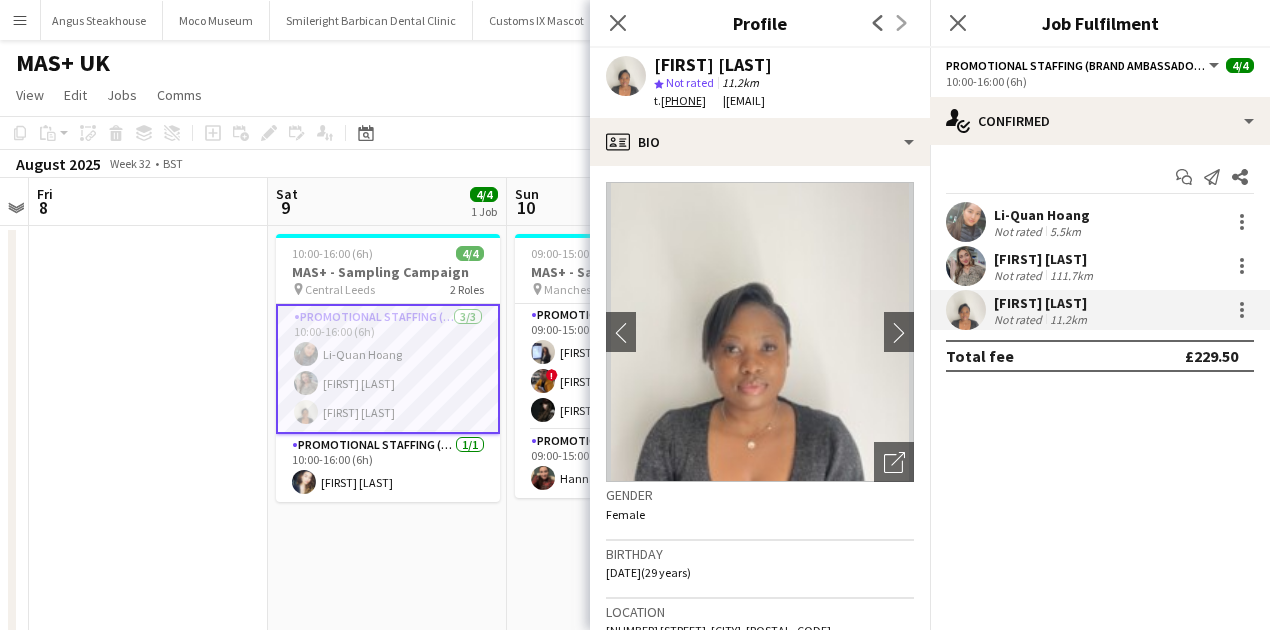click on "Not rated" at bounding box center [1020, 275] 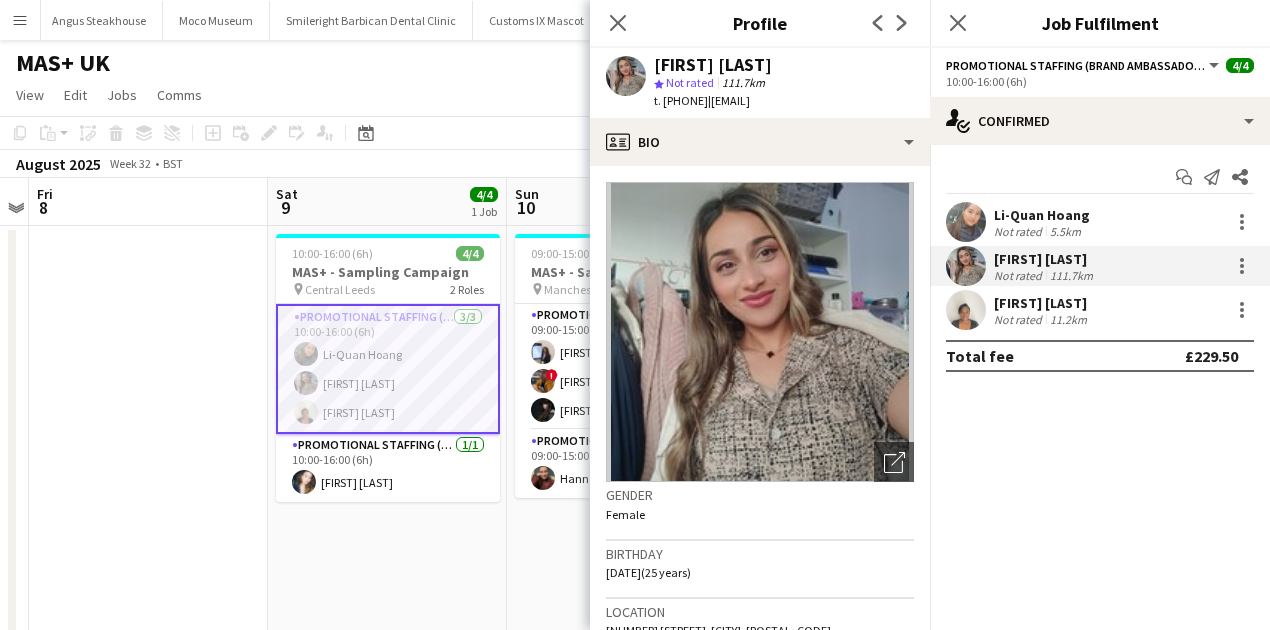 click on "Not rated" at bounding box center (1020, 319) 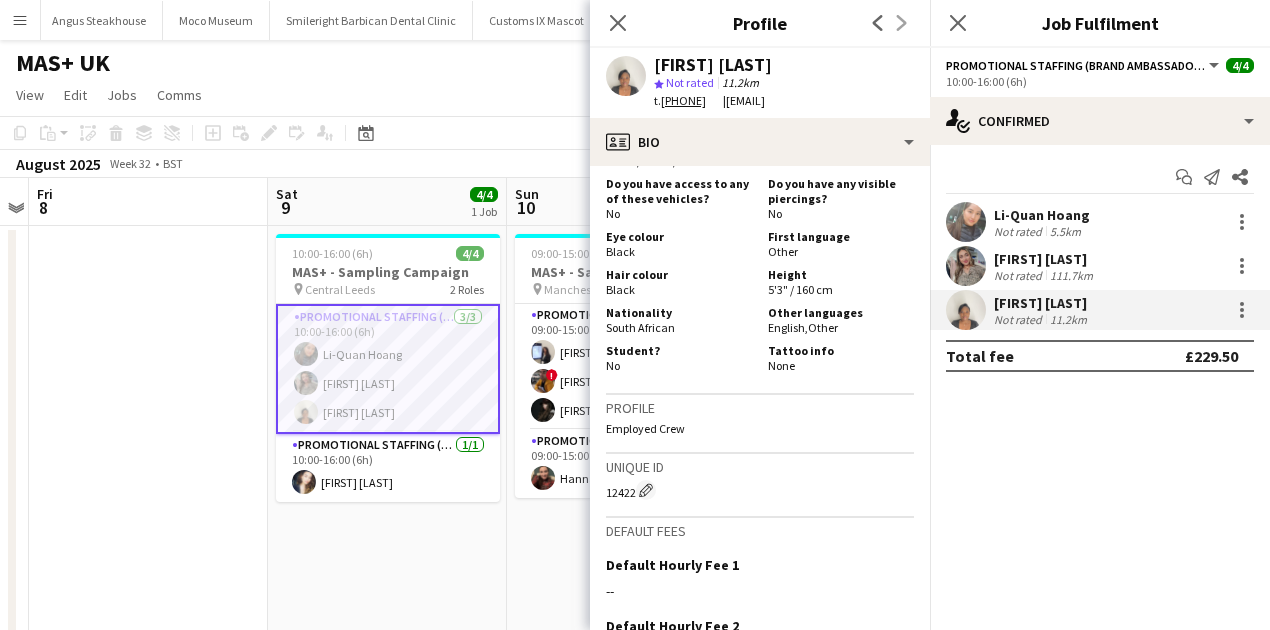 scroll, scrollTop: 921, scrollLeft: 0, axis: vertical 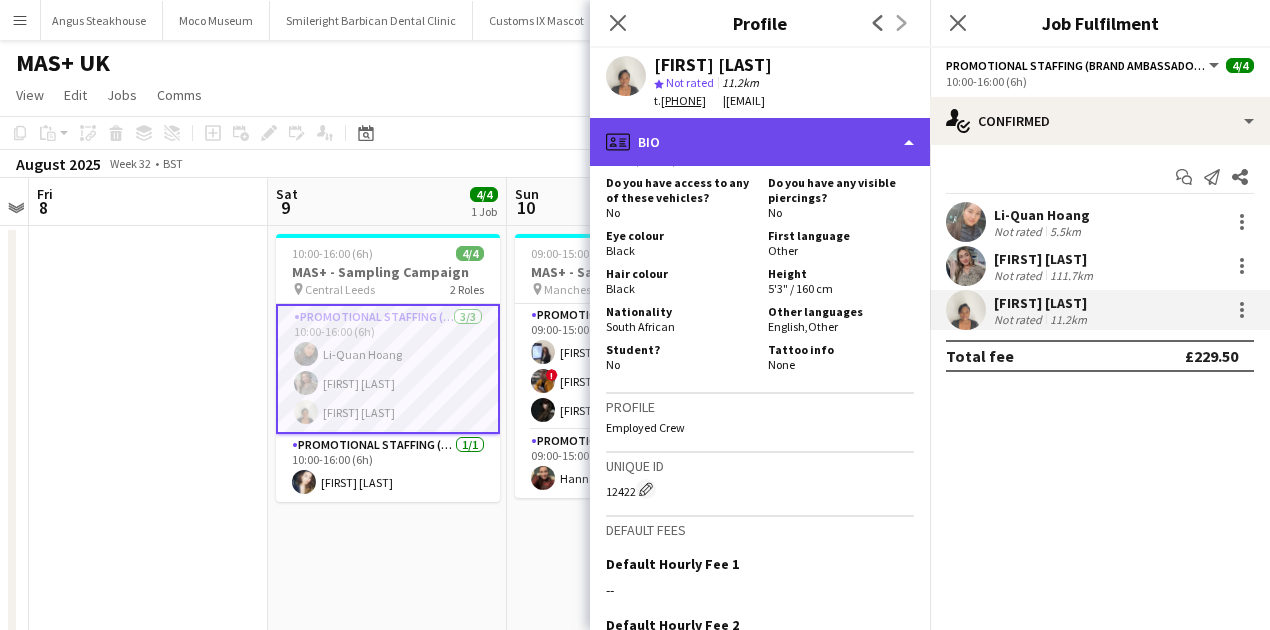 click on "profile
Bio" 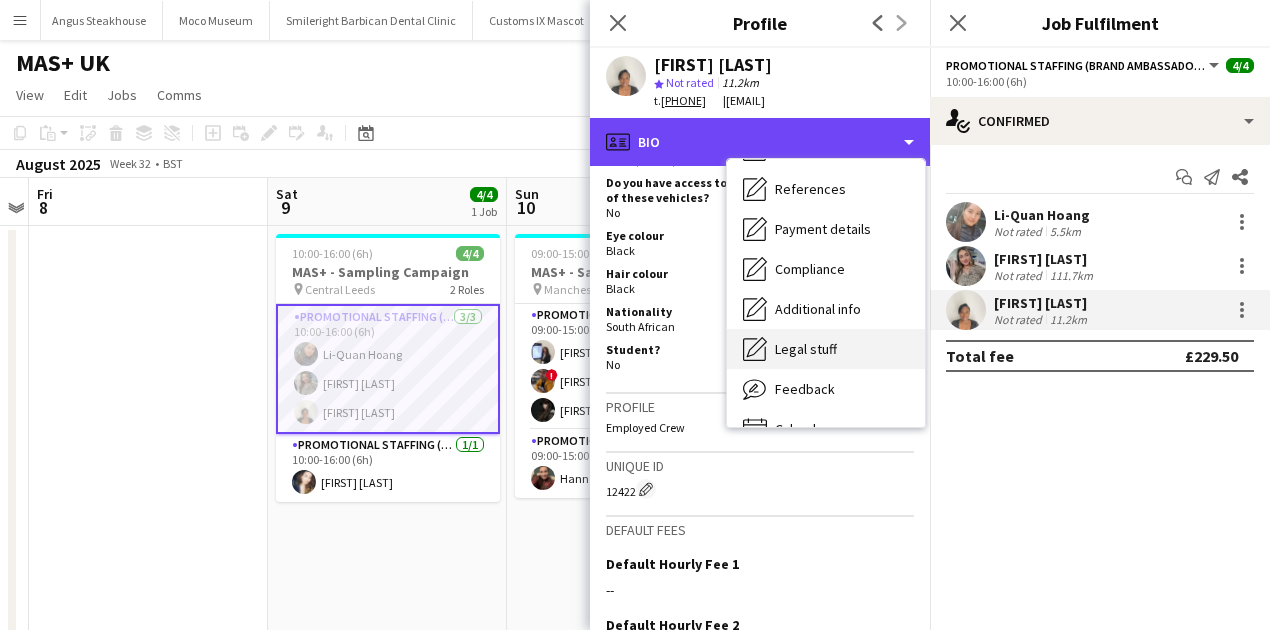 scroll, scrollTop: 228, scrollLeft: 0, axis: vertical 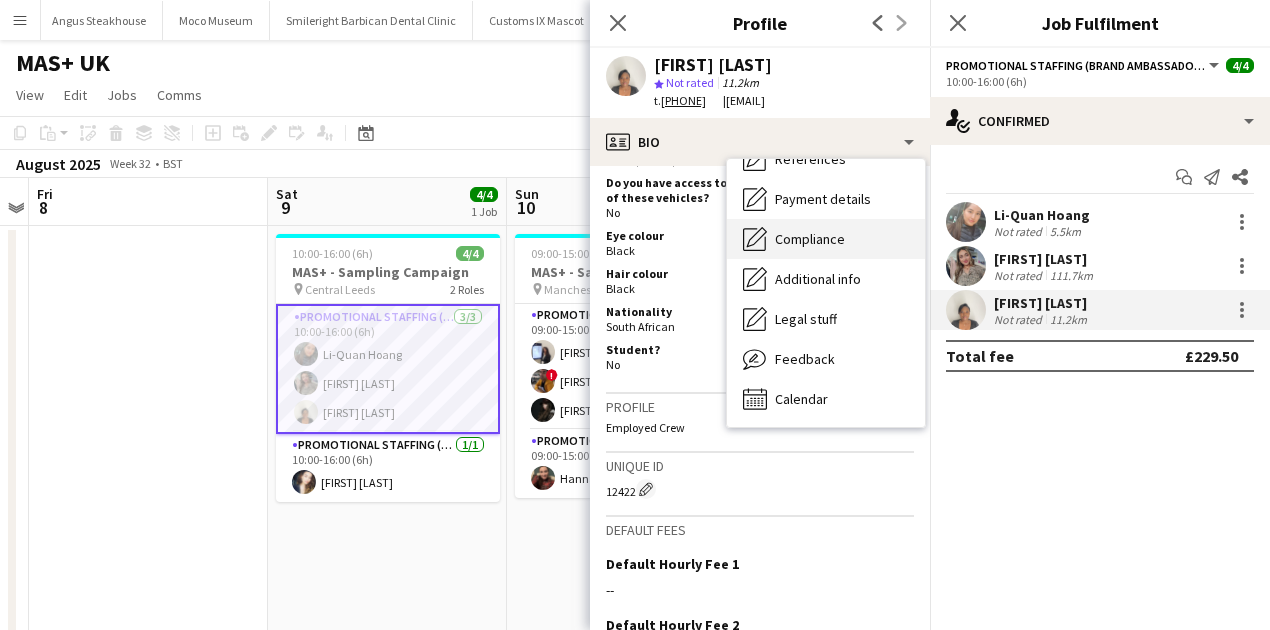 click on "Compliance" at bounding box center [810, 239] 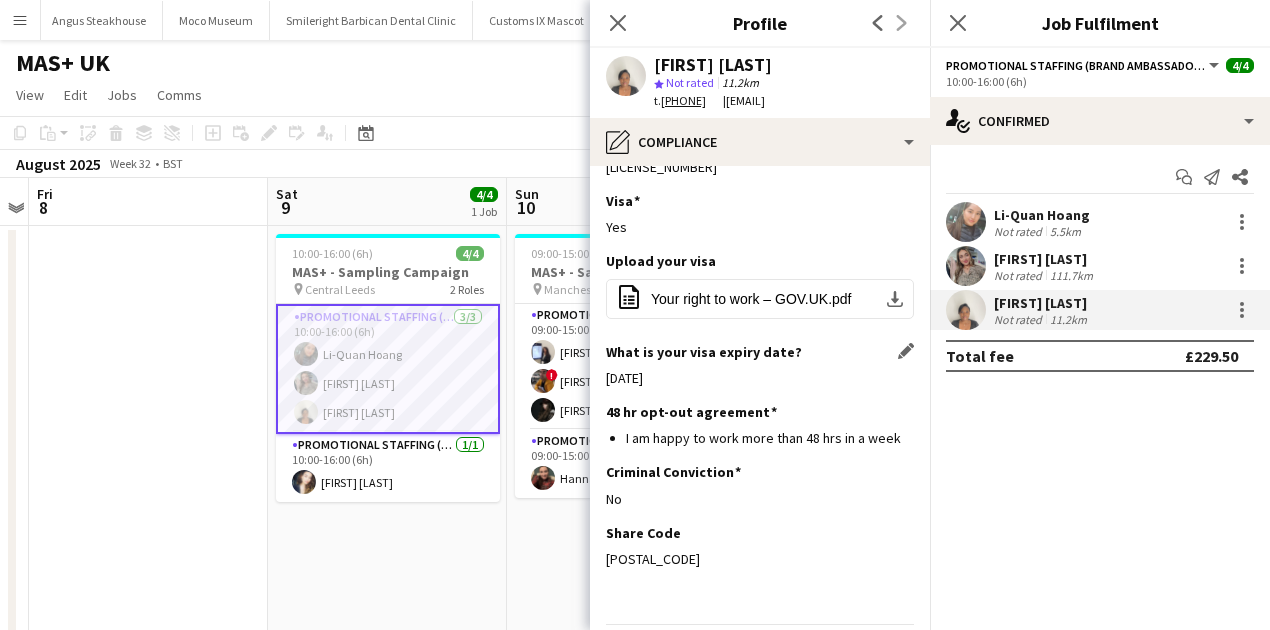 scroll, scrollTop: 317, scrollLeft: 0, axis: vertical 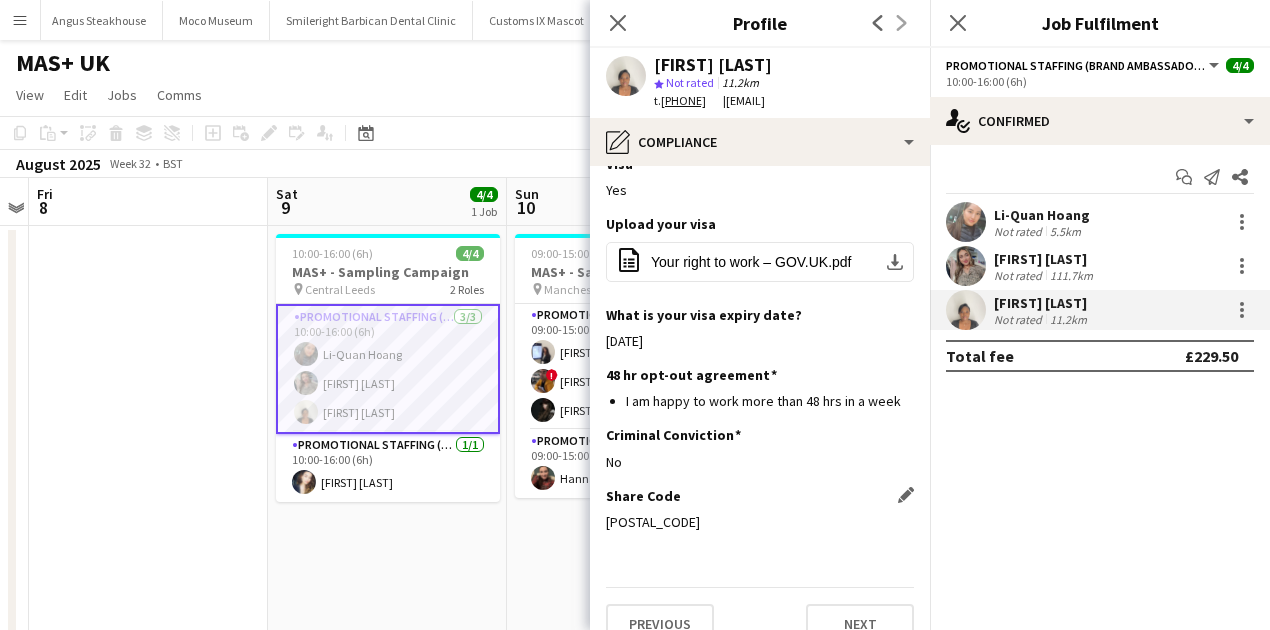 click on "[POSTAL_CODE]" 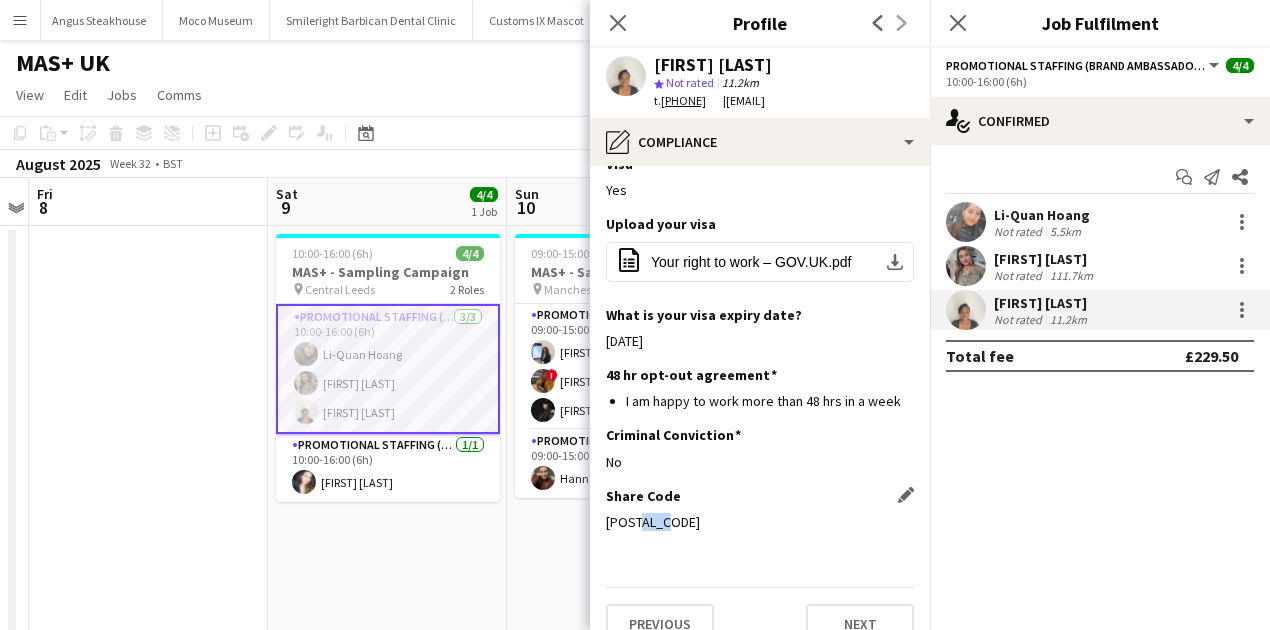 click on "[POSTAL_CODE]" 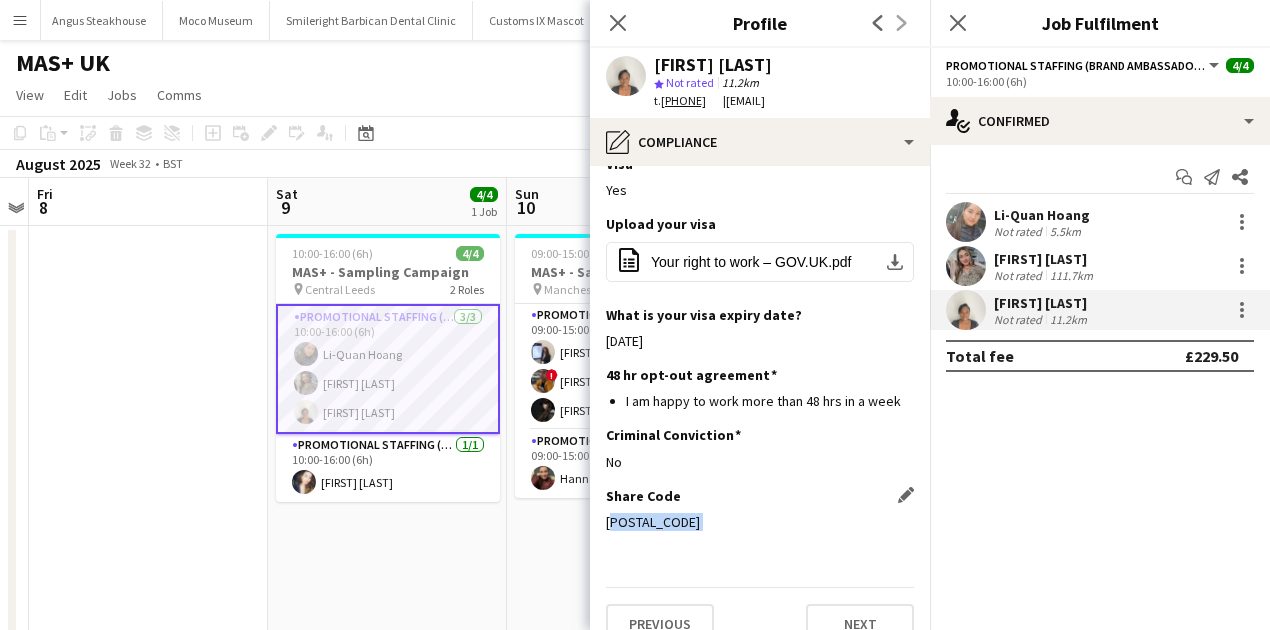 click on "[POSTAL_CODE]" 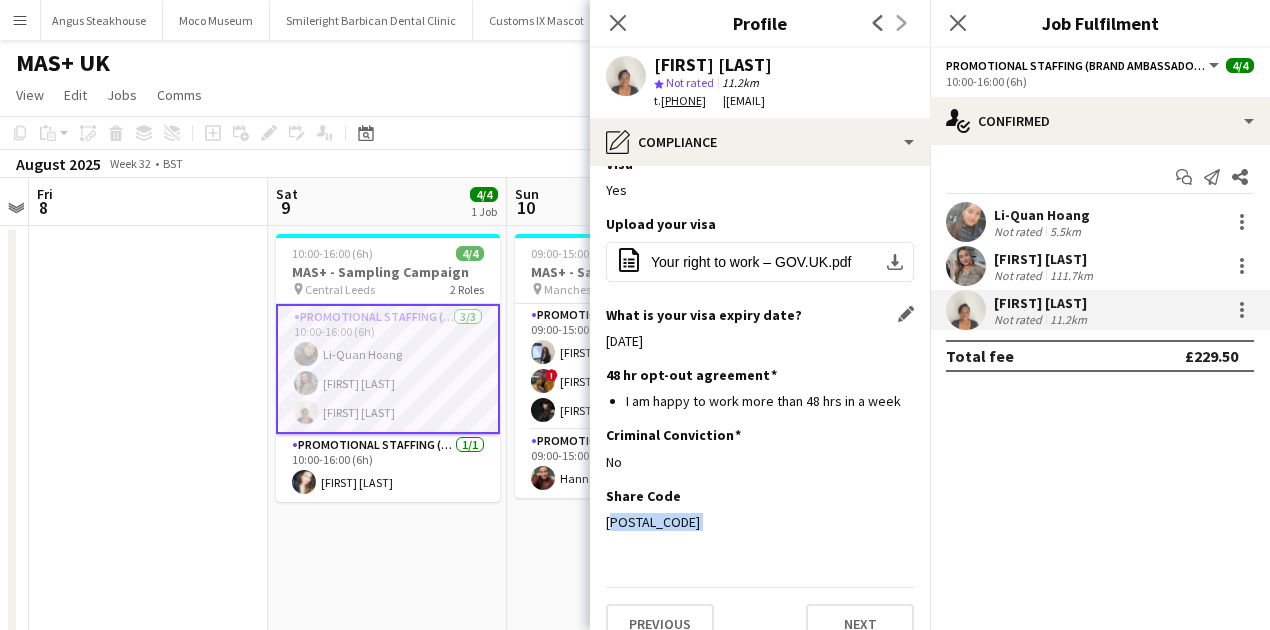 copy on "[POSTAL_CODE]" 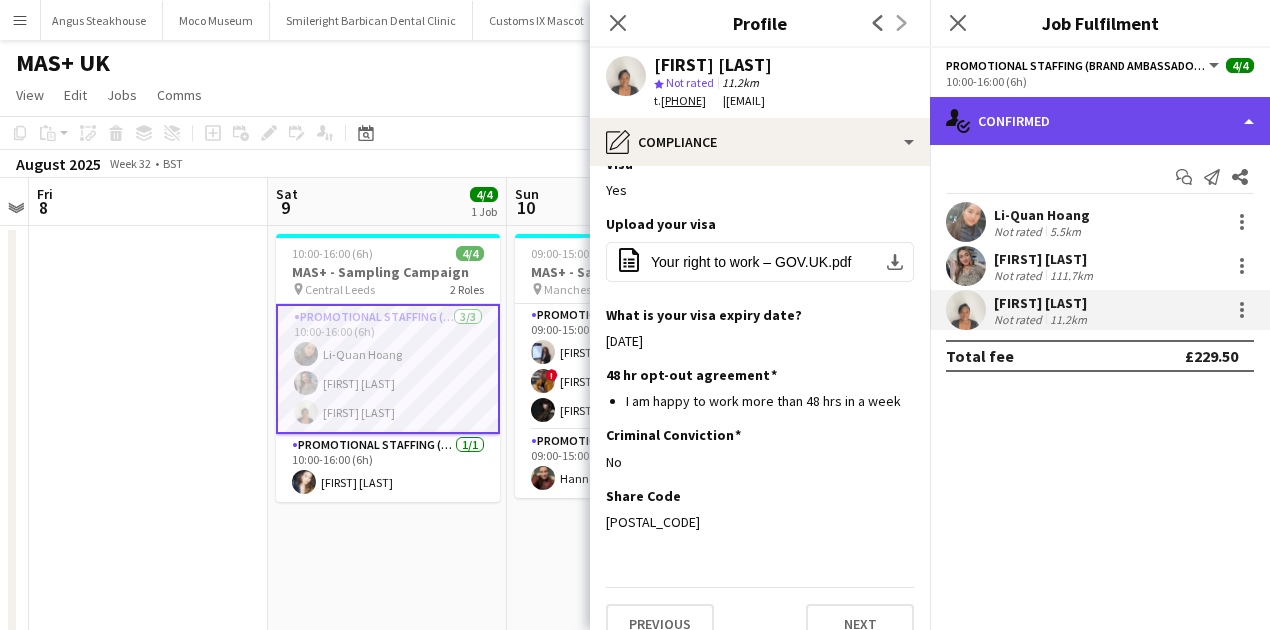 click on "single-neutral-actions-check-2
Confirmed" 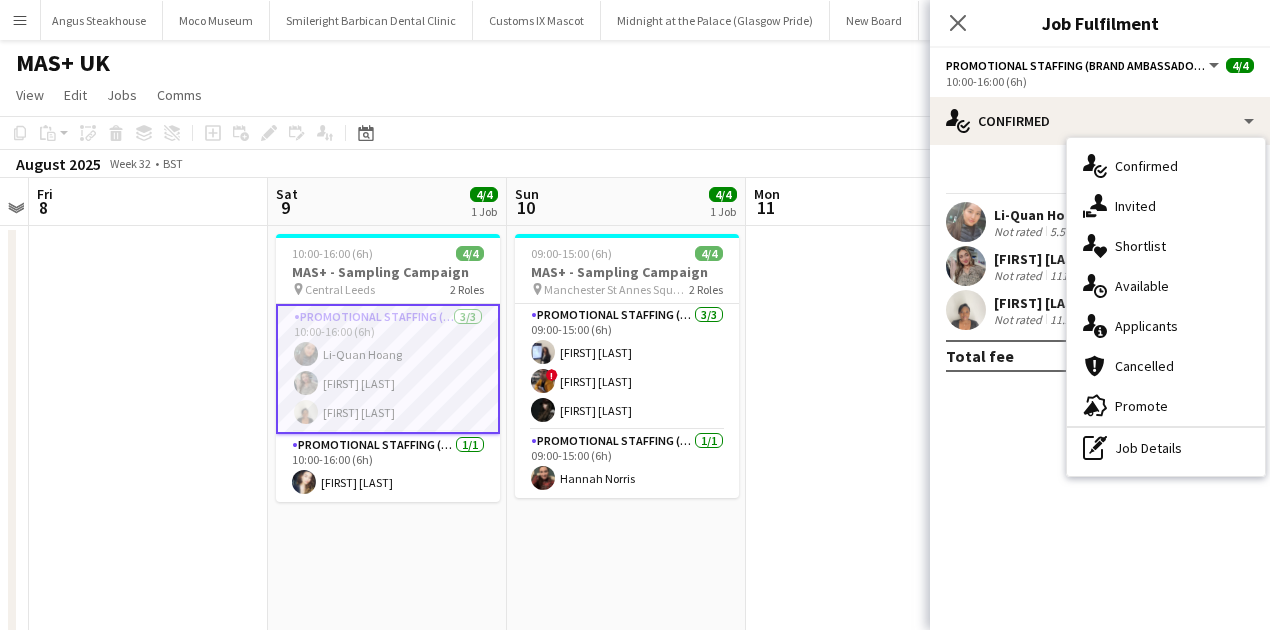 click on "check
Confirmed
Start chat
Send notification
Share
Li-Quan Hoang   Not rated   5.5km   Eima Karim   Not rated   111.7km   Thandeka Mashazi   Not rated   11.2km   Total fee   £229.50" 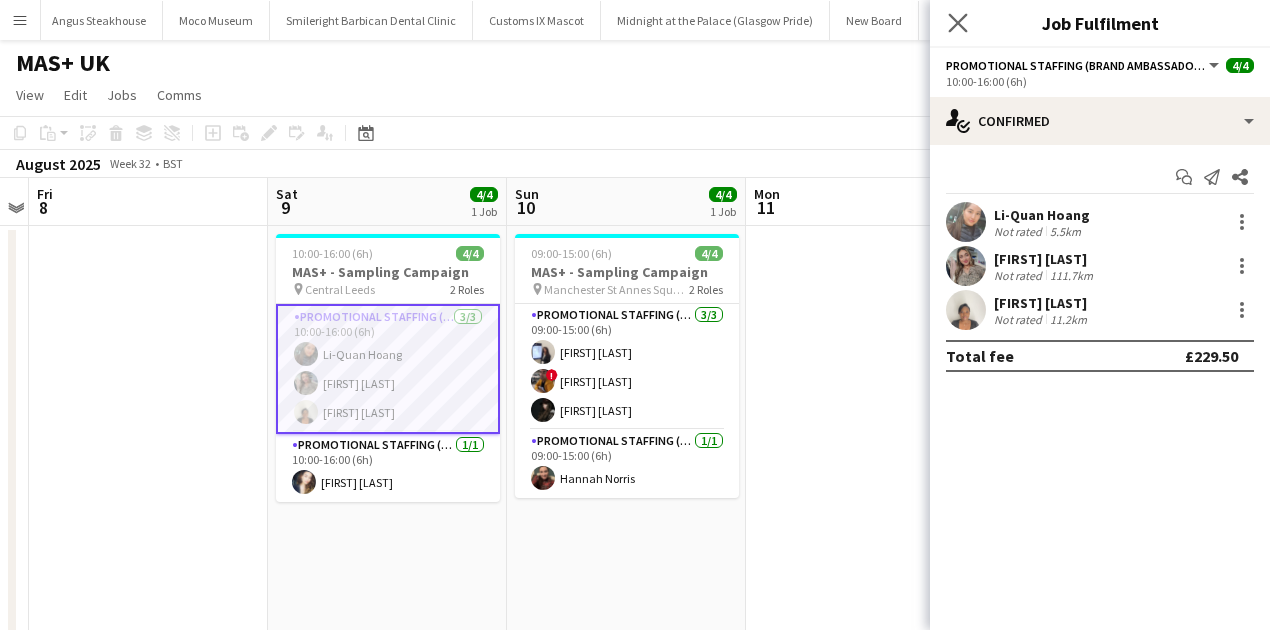 click on "Close pop-in" 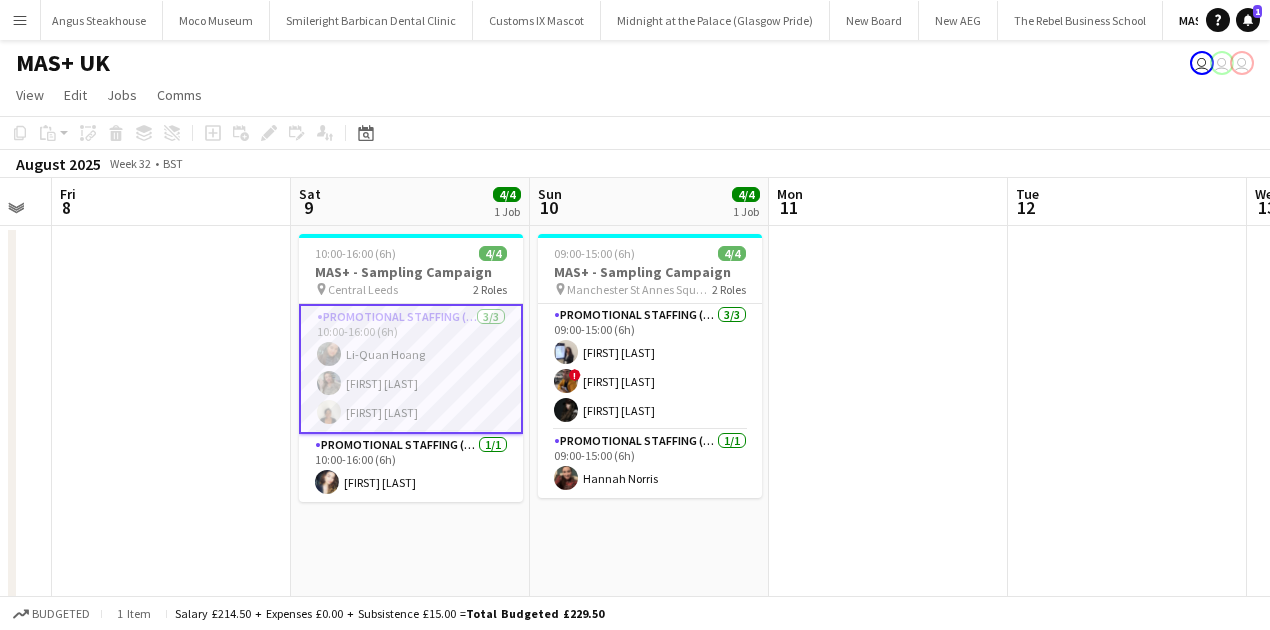 scroll, scrollTop: 0, scrollLeft: 599, axis: horizontal 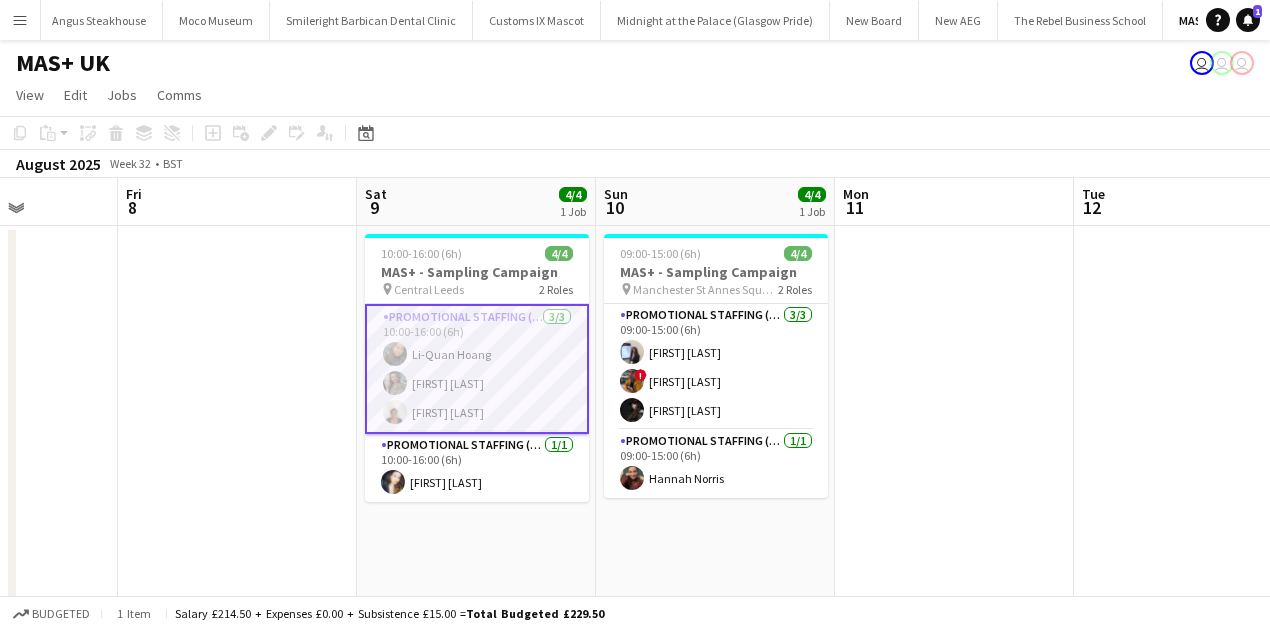 click on "Promotional Staffing (Brand Ambassadors)   3/3   10:00-16:00 (6h)
Li-Quan Hoang Eima Karim Thandeka Mashazi" at bounding box center (477, 369) 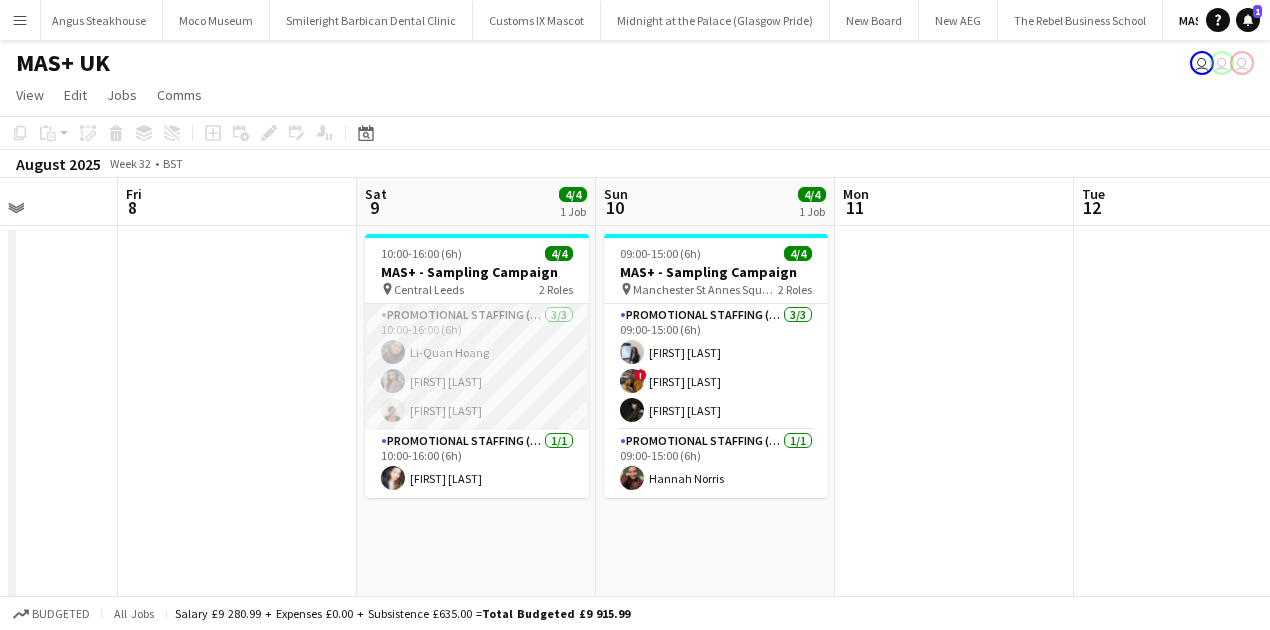 scroll, scrollTop: 0, scrollLeft: 600, axis: horizontal 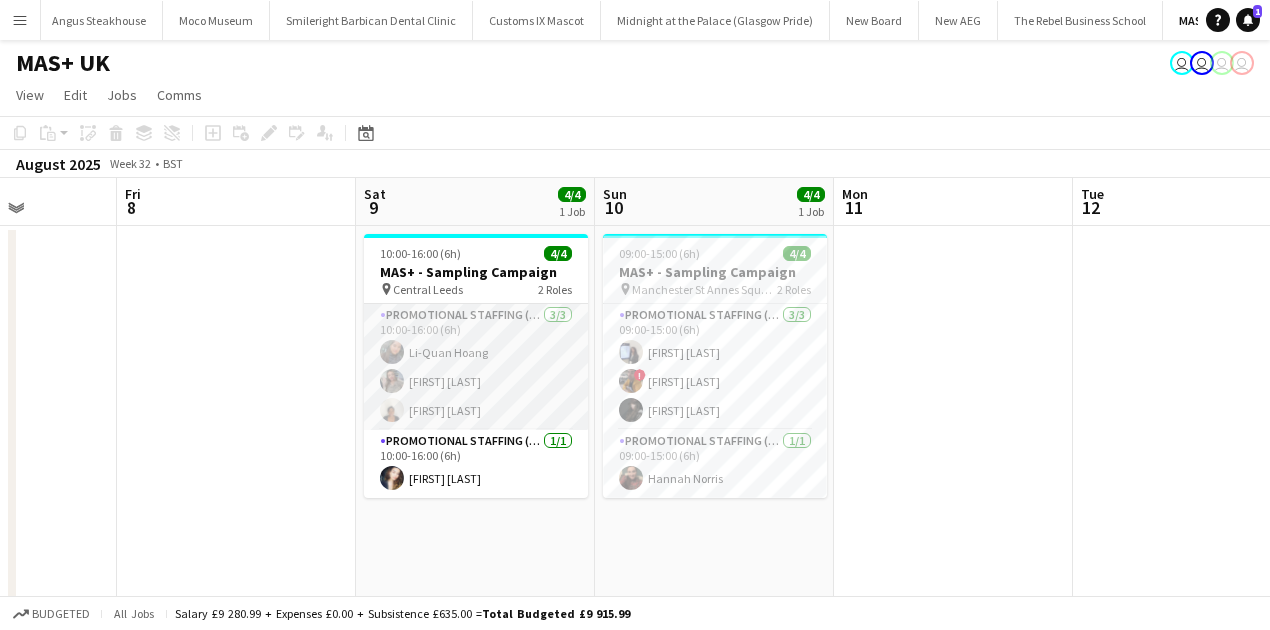 click on "Promotional Staffing (Brand Ambassadors)   3/3   10:00-16:00 (6h)
Li-Quan Hoang Eima Karim Thandeka Mashazi" at bounding box center [476, 367] 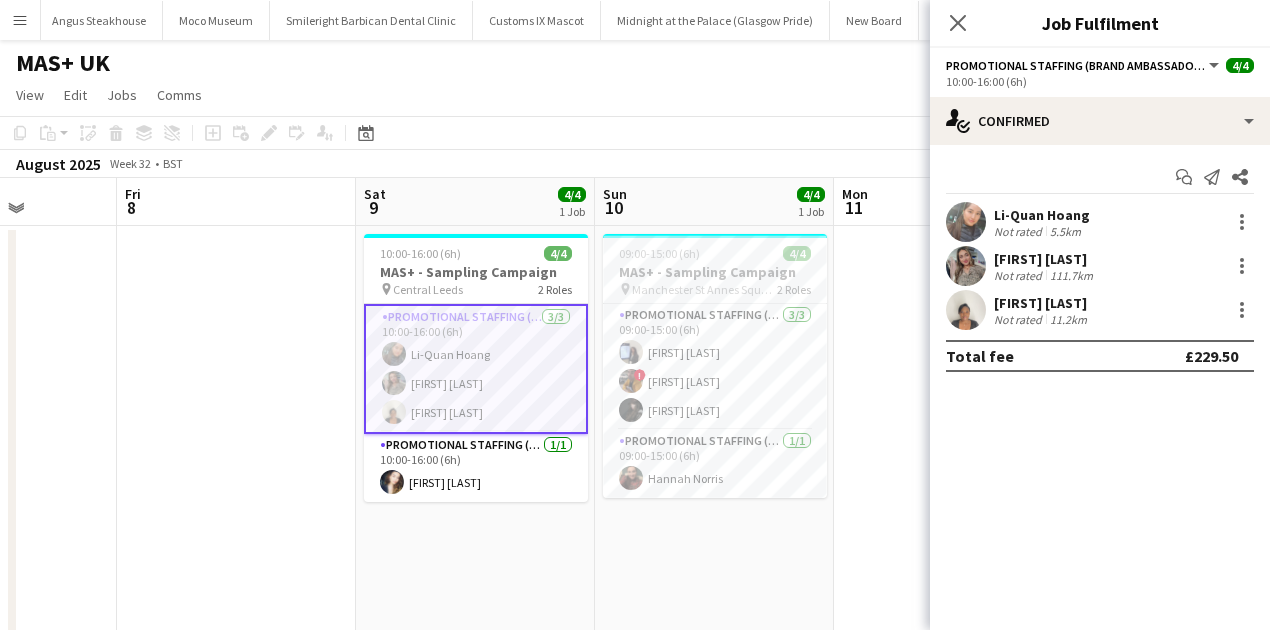 click on "Thandeka Mashazi   Not rated   11.2km" at bounding box center (1100, 310) 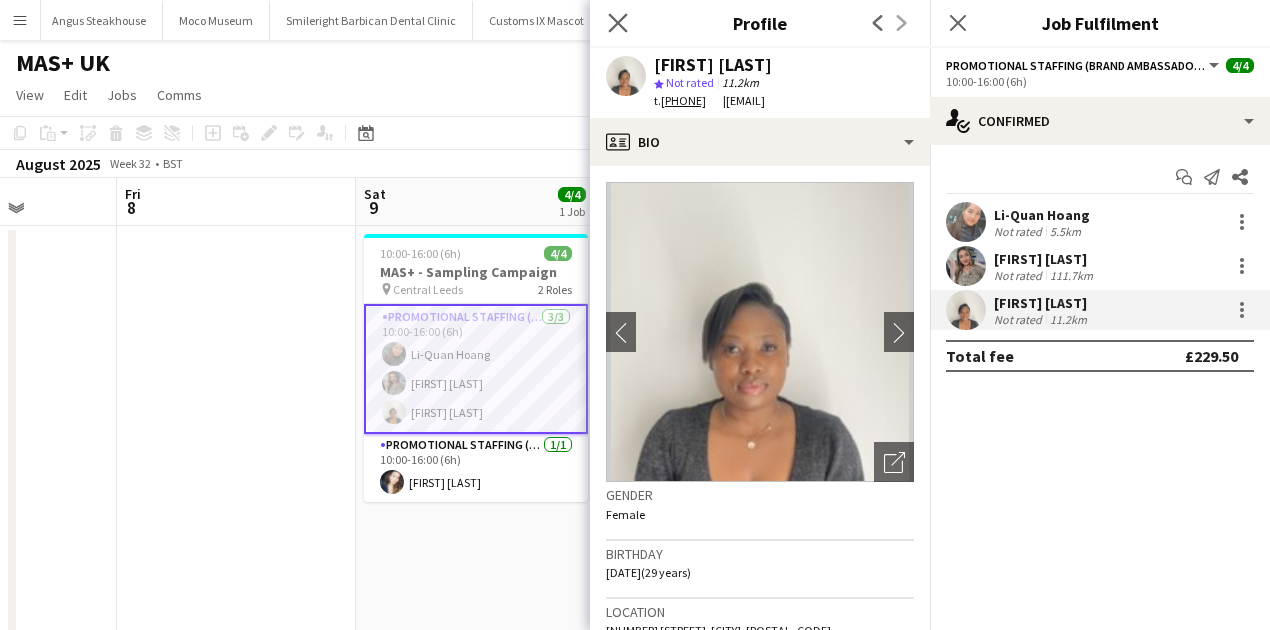 click on "Close pop-in" 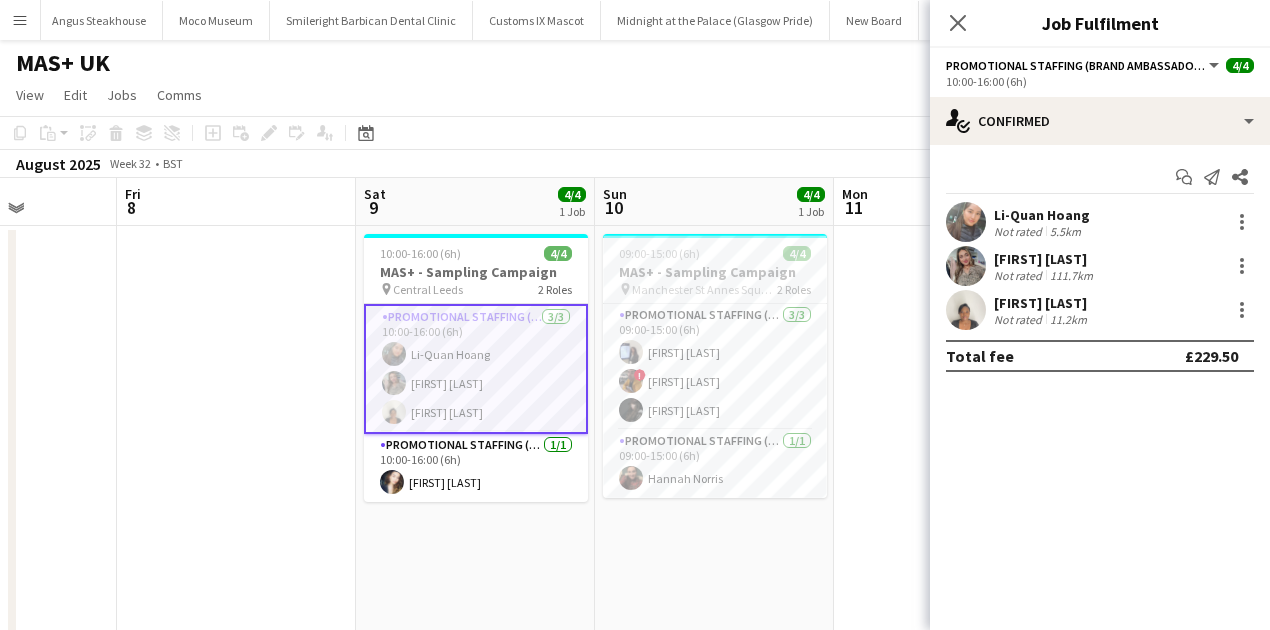 click on "Thandeka Mashazi" at bounding box center (1042, 303) 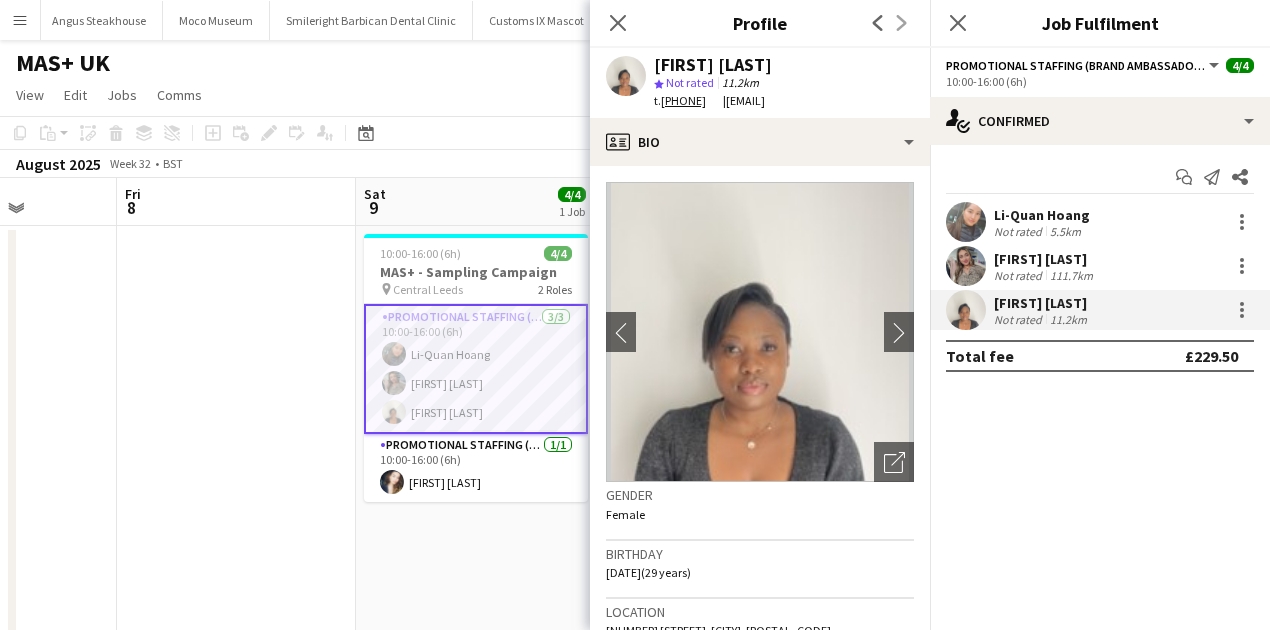click on "Close pop-in" 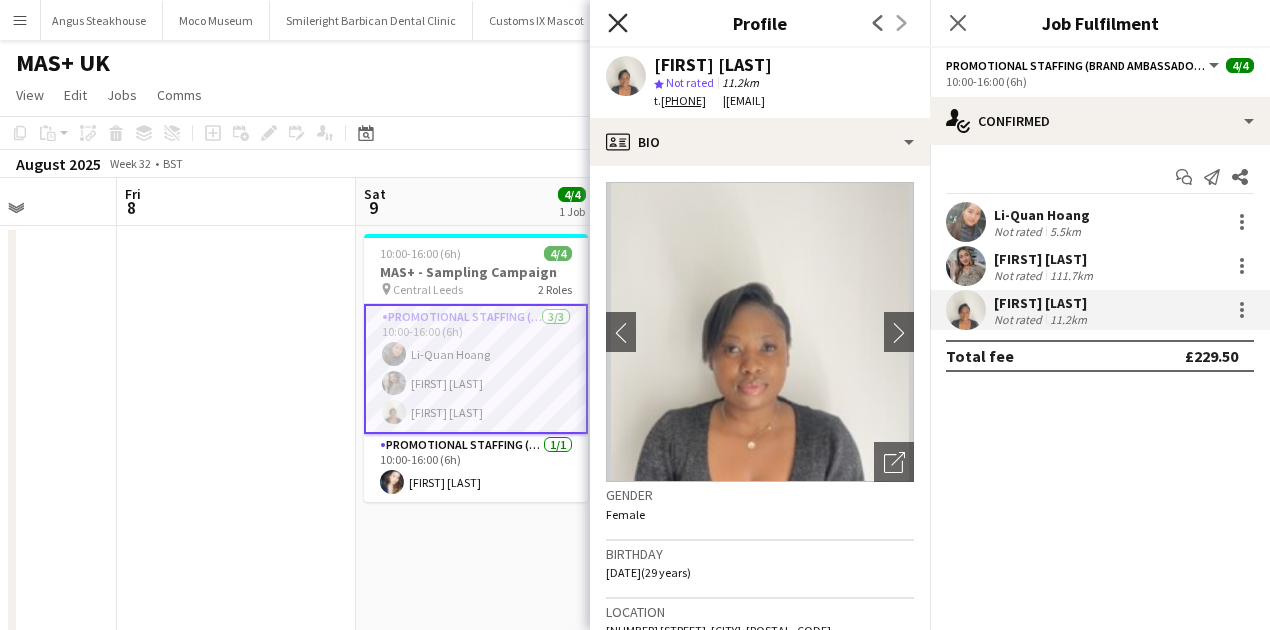 click 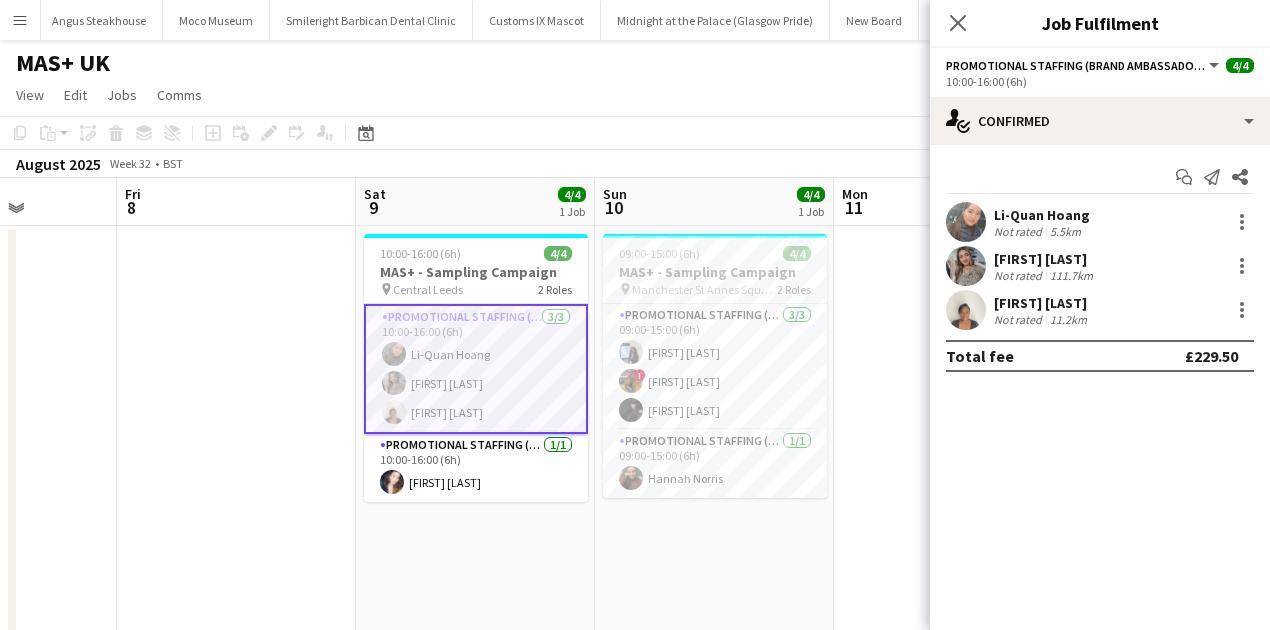 click on "Thandeka Mashazi" at bounding box center (1042, 303) 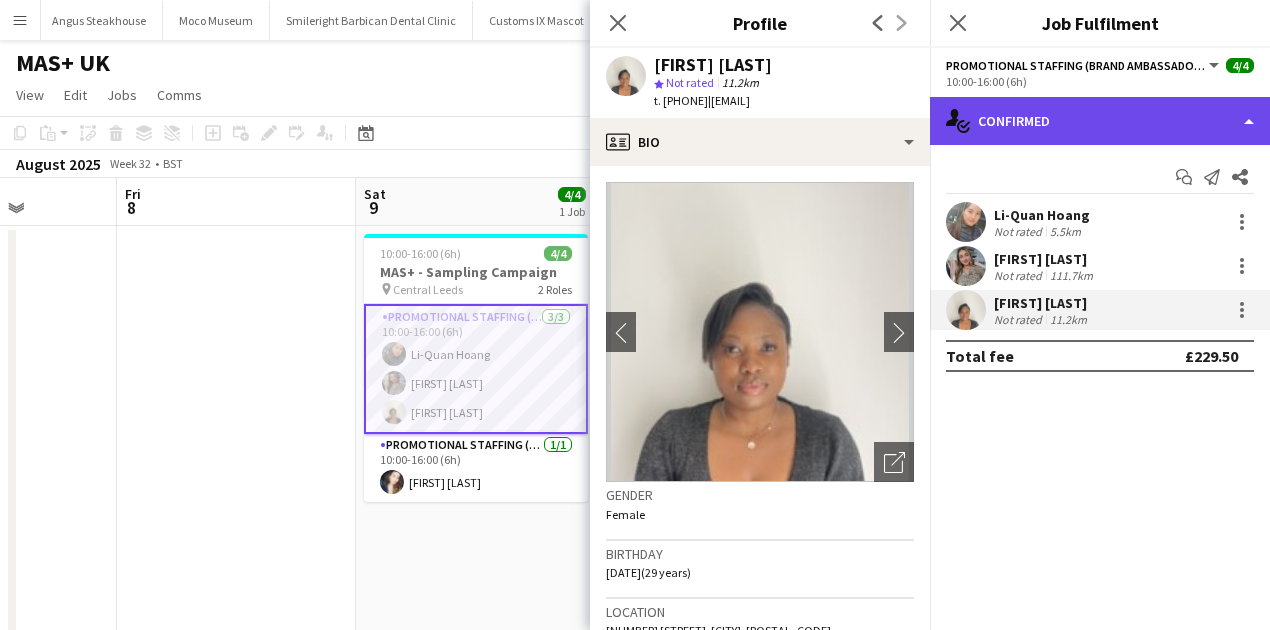 click on "single-neutral-actions-check-2
Confirmed" 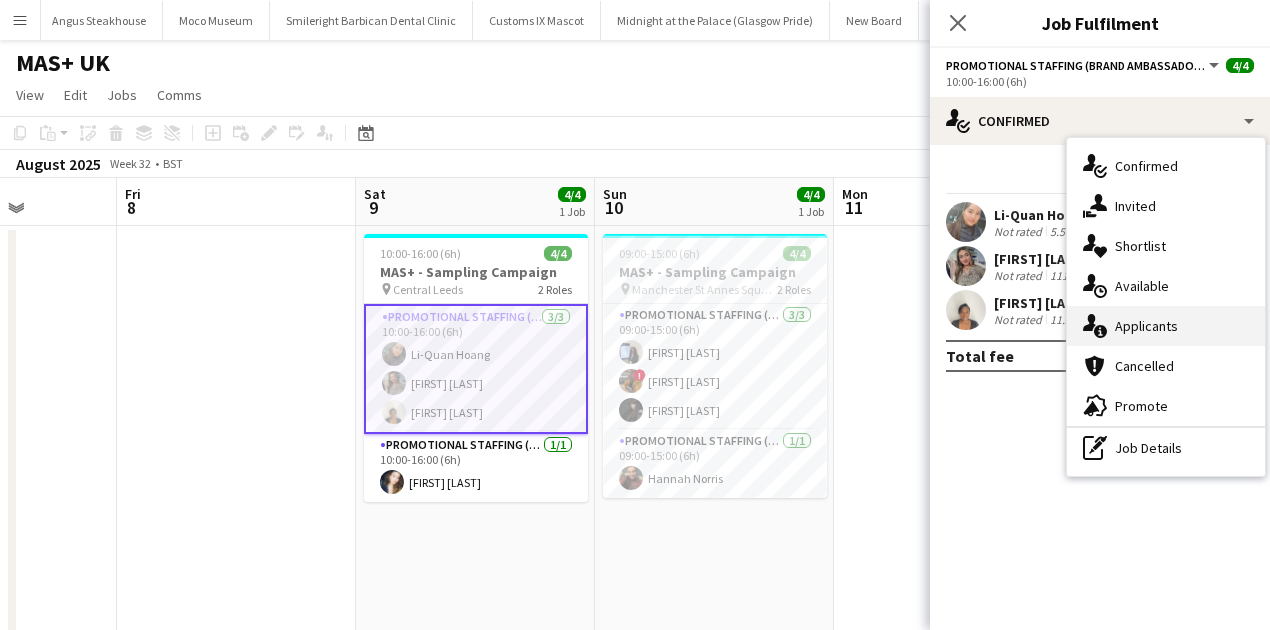 click on "single-neutral-actions-information
Applicants" at bounding box center [1166, 326] 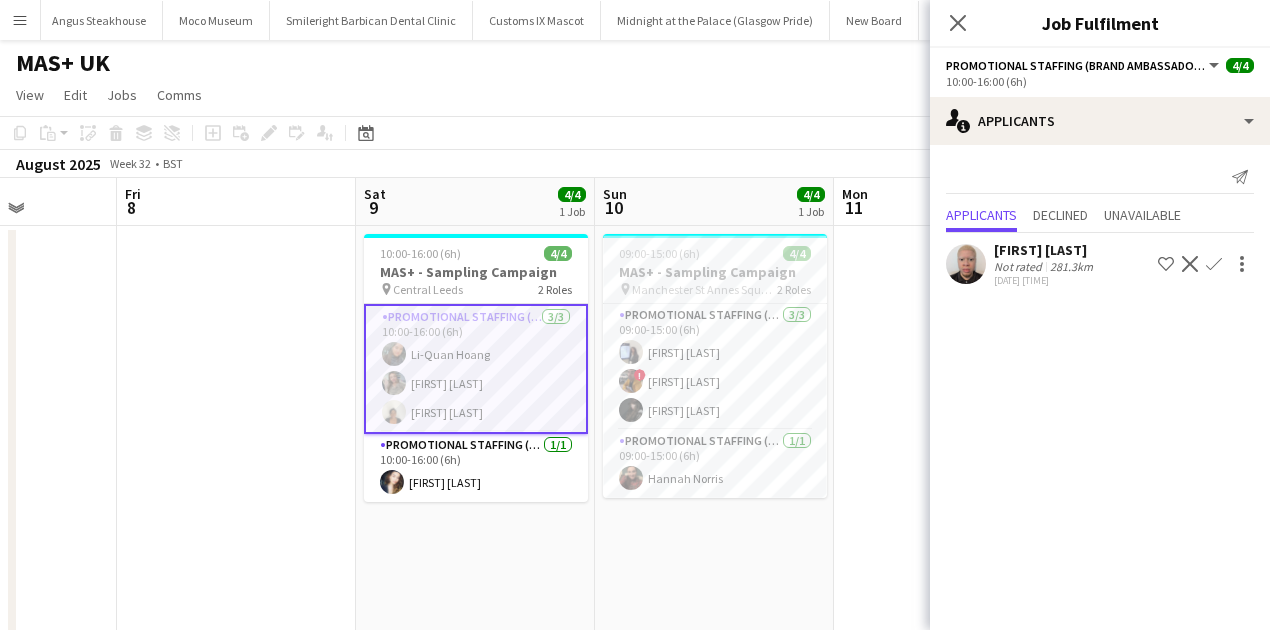 click on "Chibuike Onuoha" 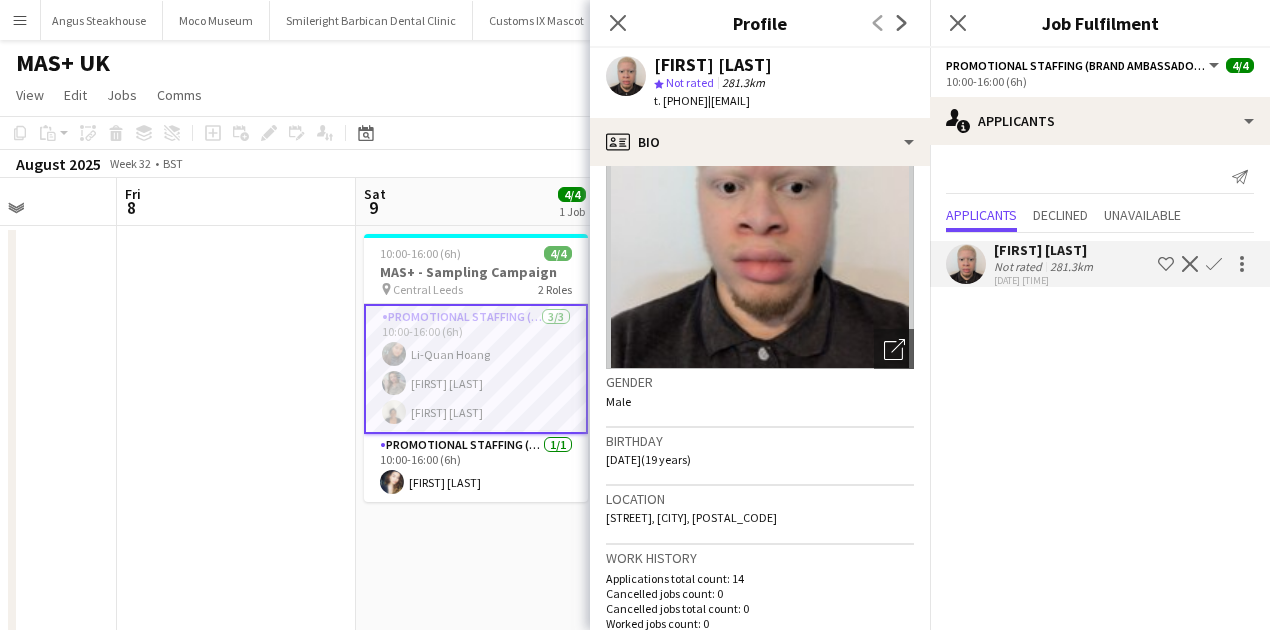 scroll, scrollTop: 266, scrollLeft: 0, axis: vertical 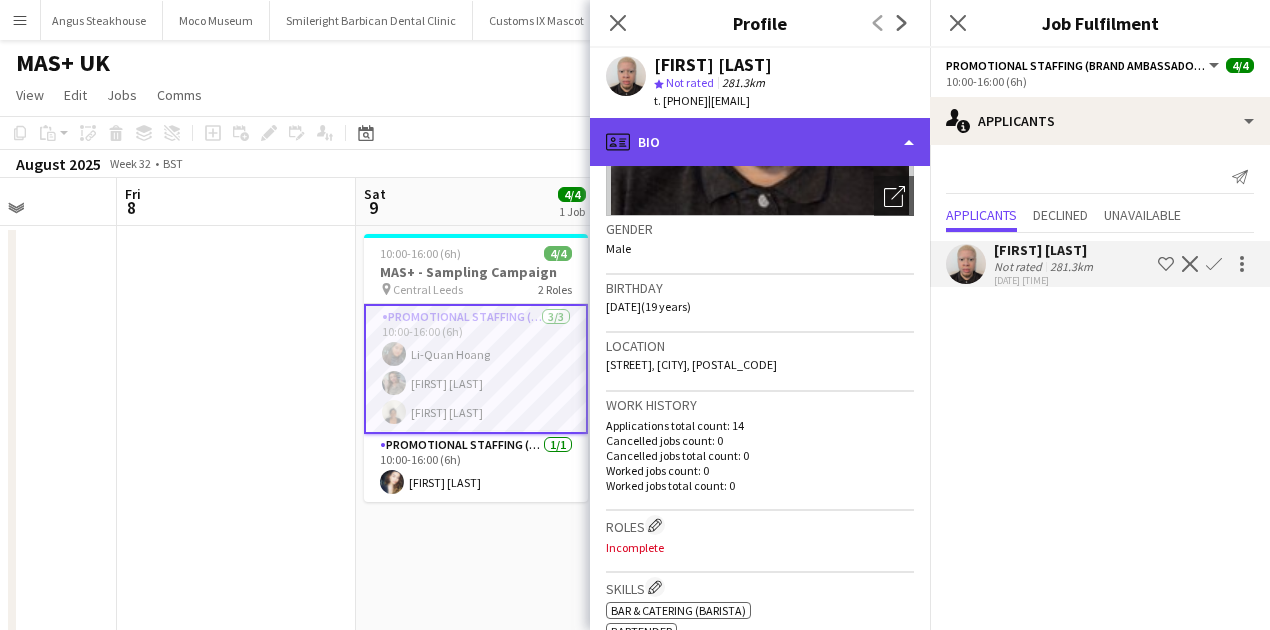click on "profile
Bio" 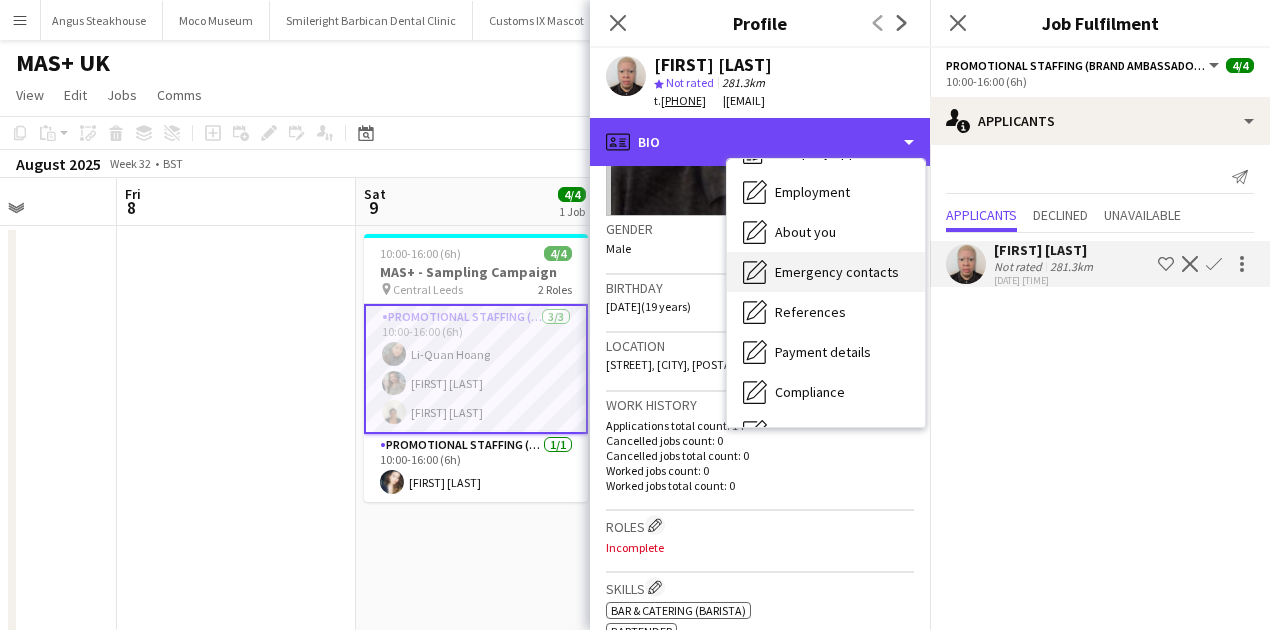 scroll, scrollTop: 0, scrollLeft: 0, axis: both 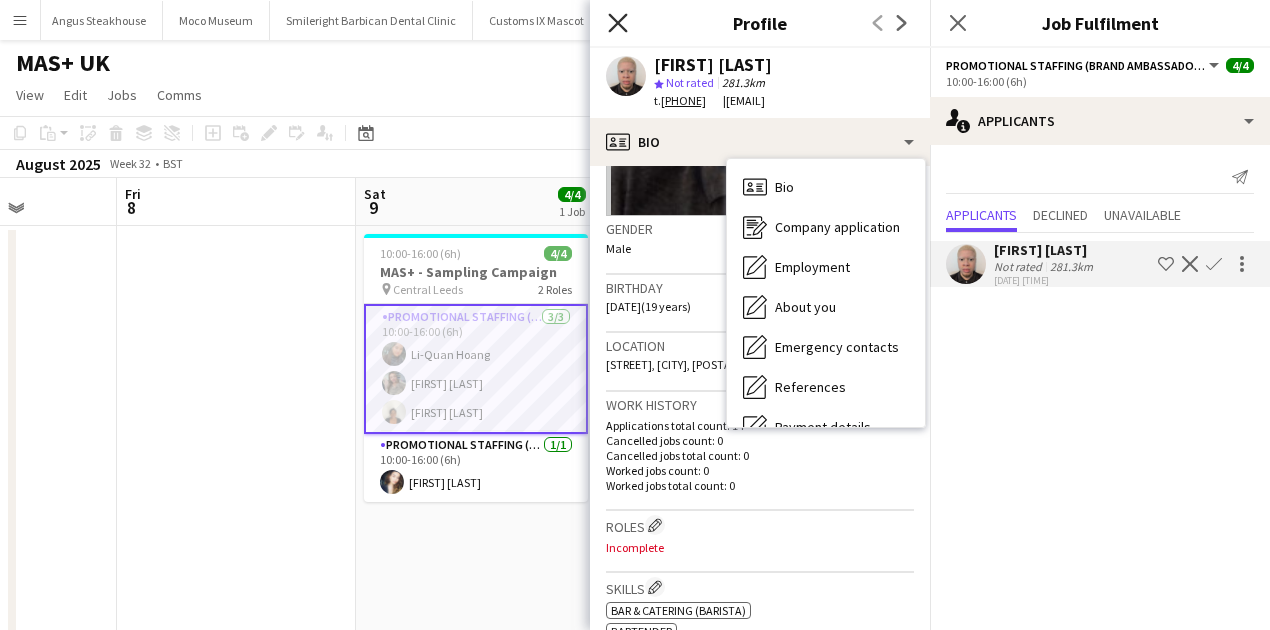 click on "Close pop-in" 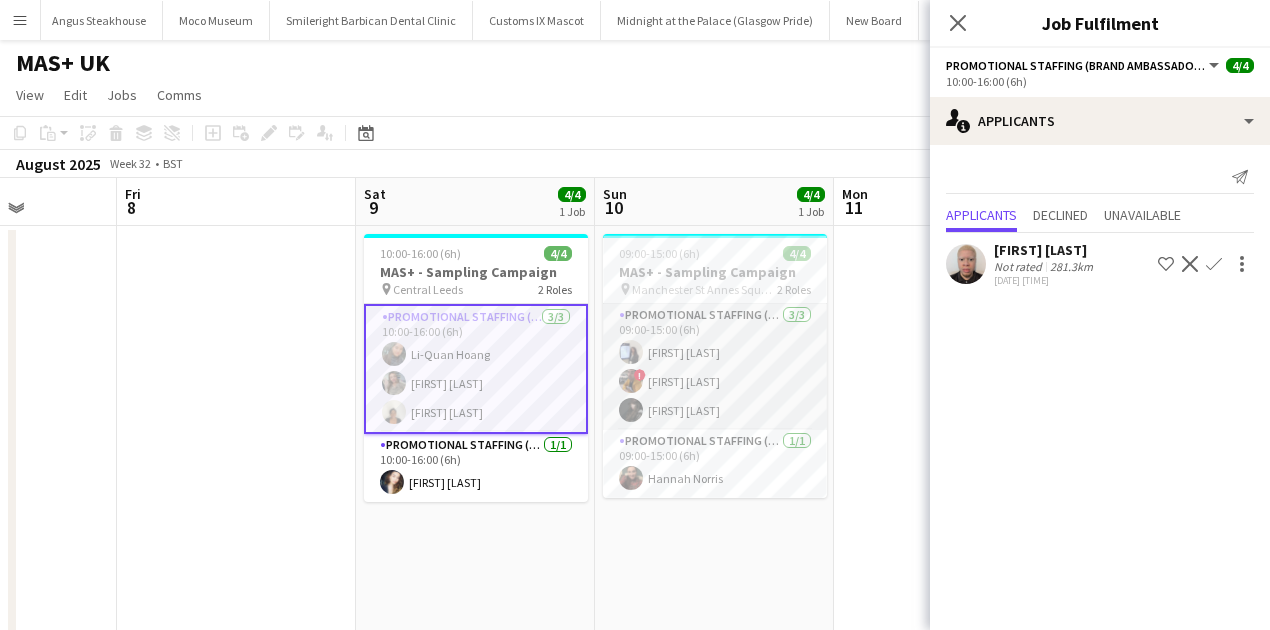 click on "Promotional Staffing (Brand Ambassadors)   3/3   09:00-15:00 (6h)
Jessica Robinson ! Sean Porter Oleta Omar" at bounding box center [715, 367] 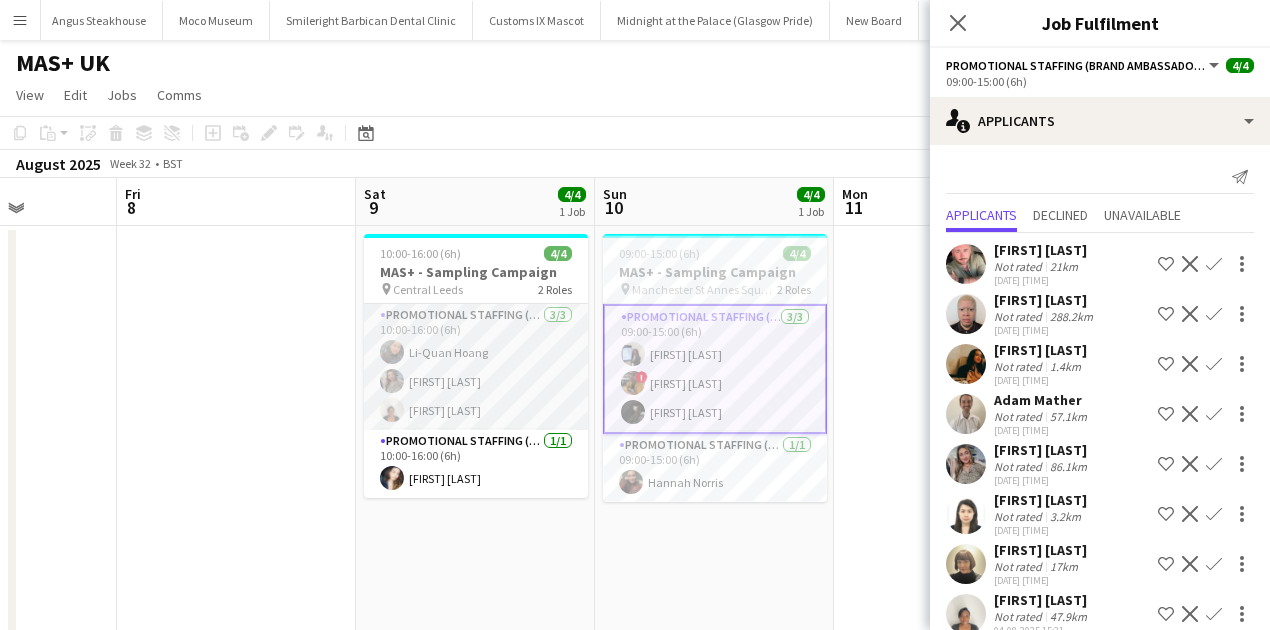 click on "Promotional Staffing (Brand Ambassadors)   3/3   10:00-16:00 (6h)
Li-Quan Hoang Eima Karim Thandeka Mashazi" at bounding box center [476, 367] 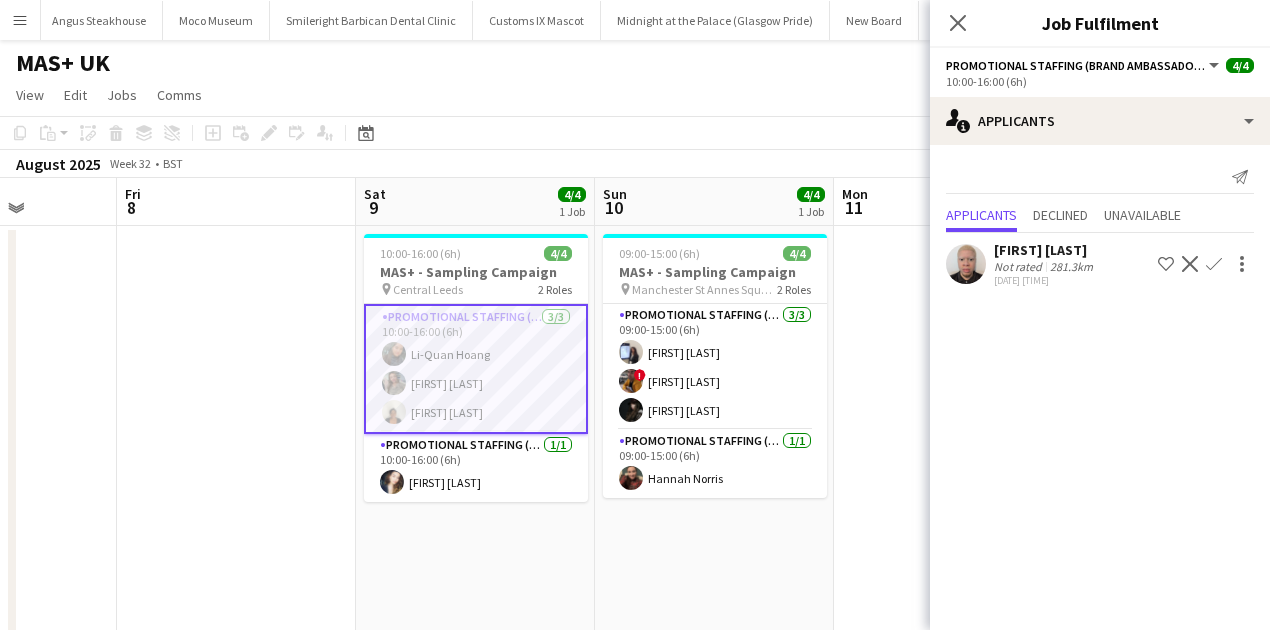 click on "Close pop-in" 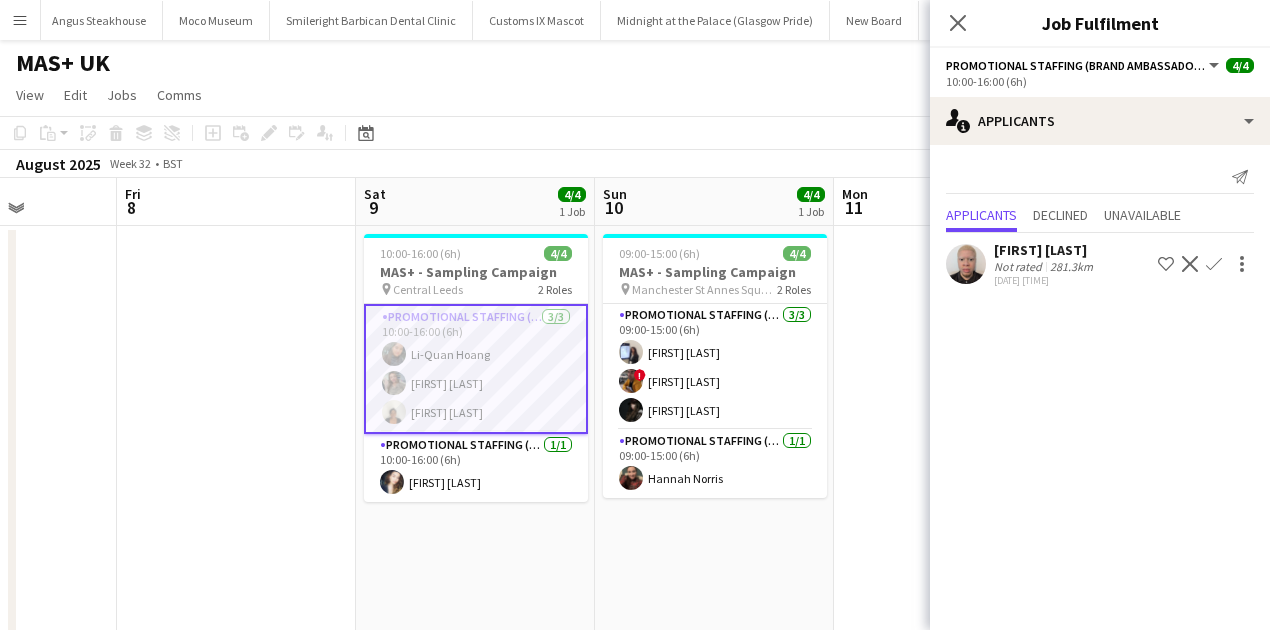 click on "Promotional Staffing (Brand Ambassadors)   3/3   10:00-16:00 (6h)
Li-Quan Hoang Eima Karim Thandeka Mashazi" at bounding box center [476, 369] 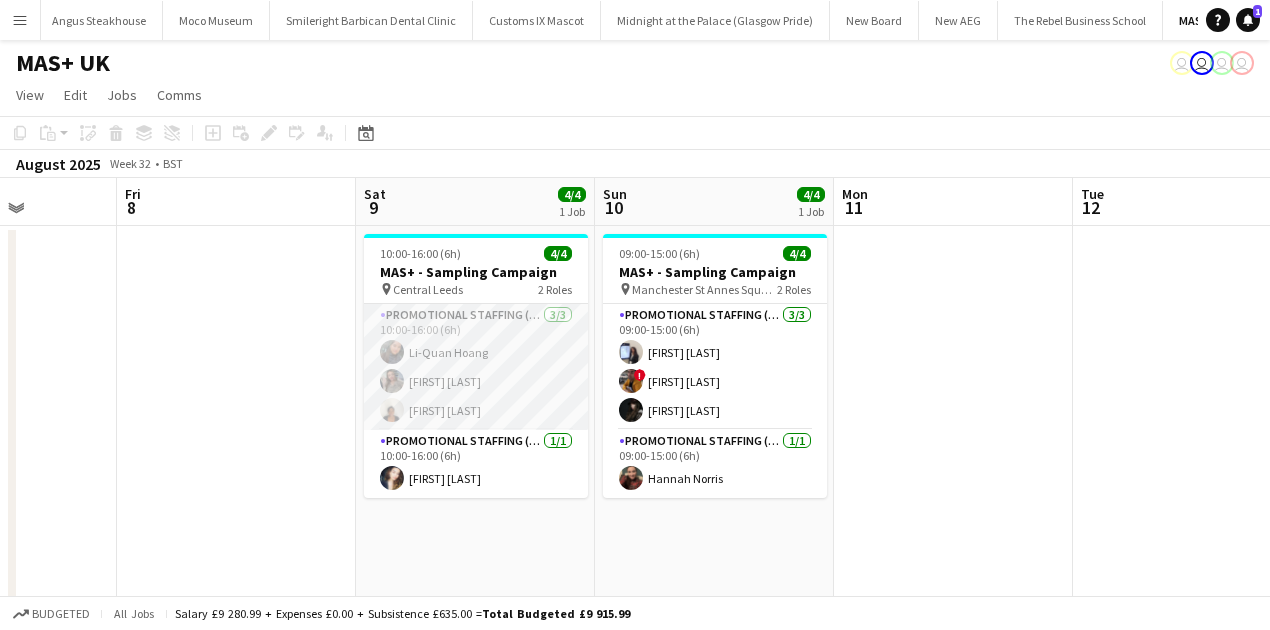 click on "Promotional Staffing (Brand Ambassadors)   3/3   10:00-16:00 (6h)
Li-Quan Hoang Eima Karim Thandeka Mashazi" at bounding box center [476, 367] 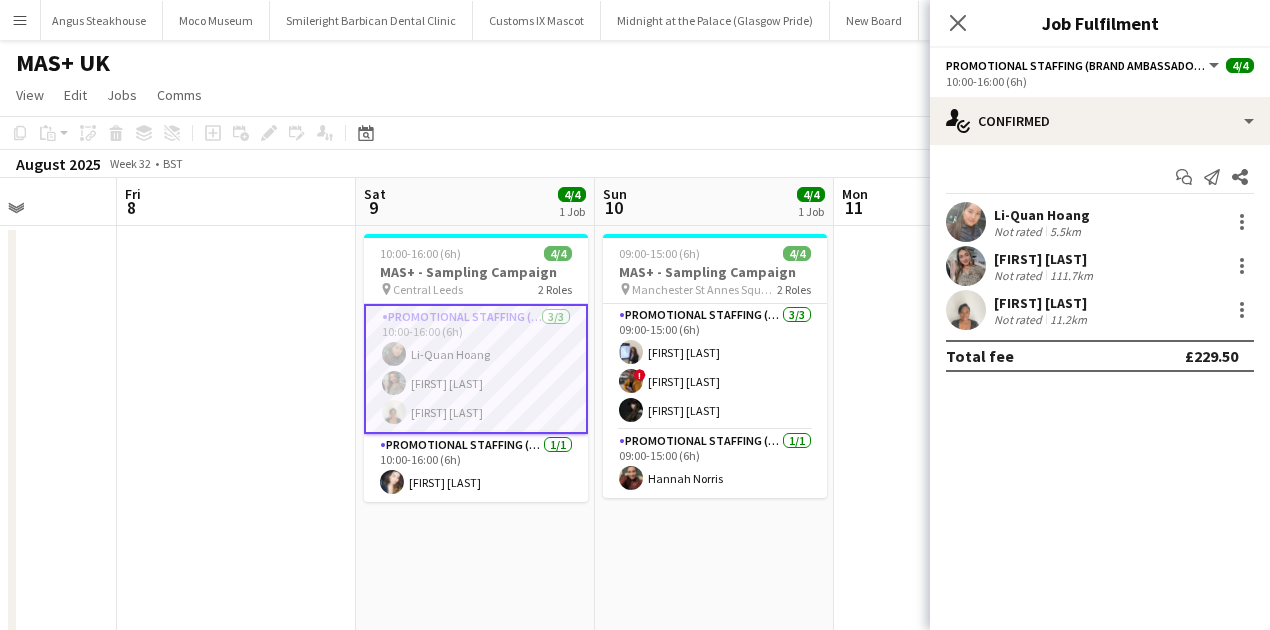 click on "[FIRST] [LAST]" at bounding box center (1042, 303) 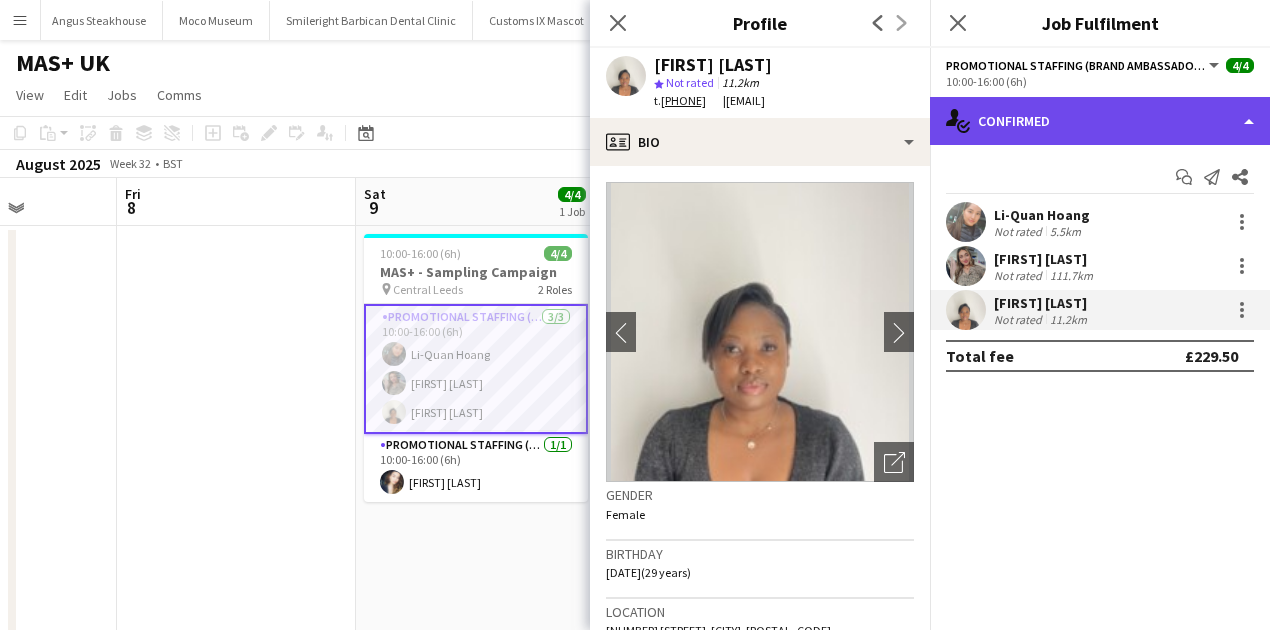 click on "single-neutral-actions-check-2
Confirmed" 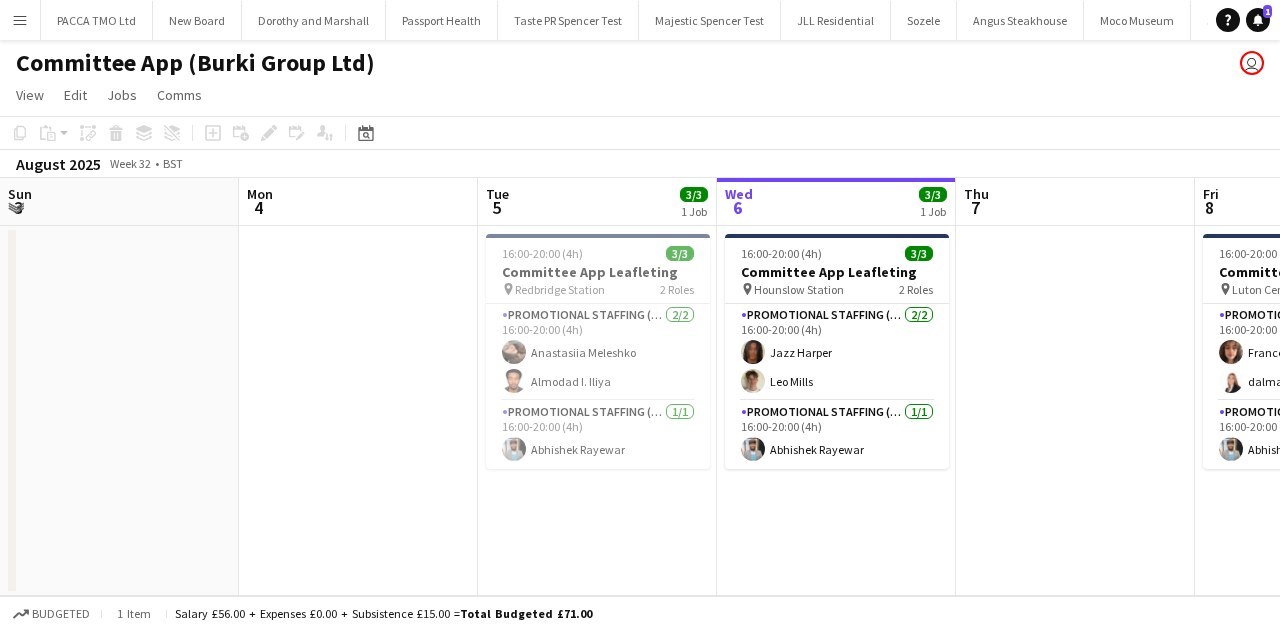 scroll, scrollTop: 0, scrollLeft: 0, axis: both 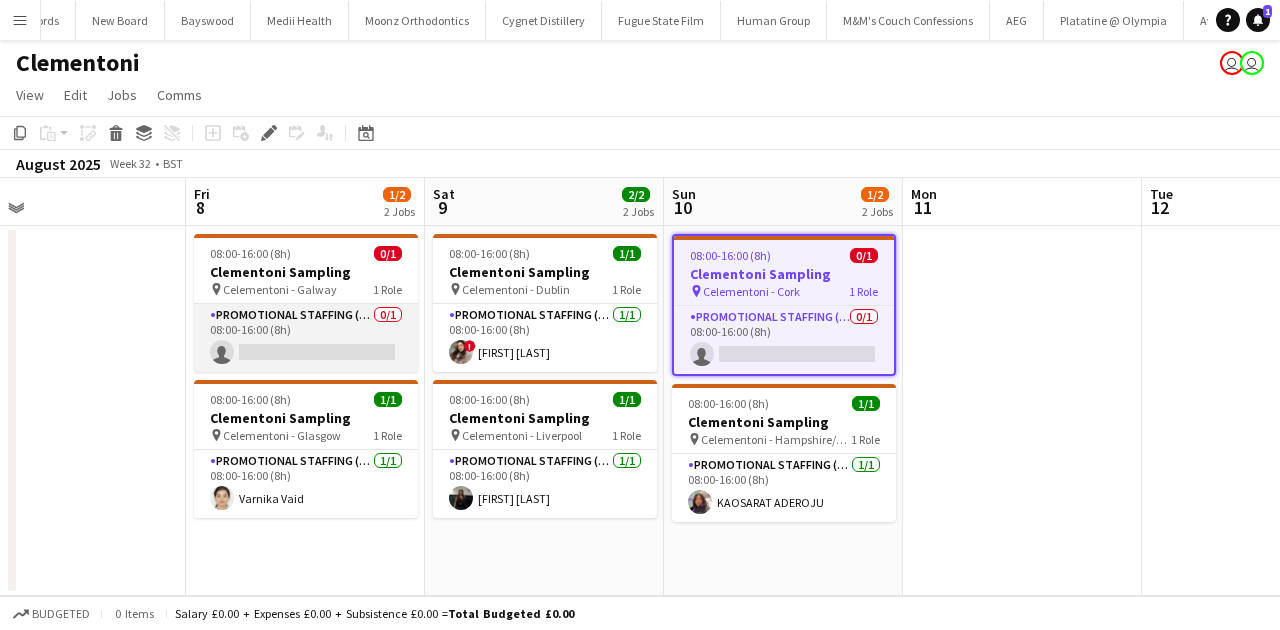 click on "Promotional Staffing (Brand Ambassadors)   0/1   08:00-16:00 (8h)
single-neutral-actions" at bounding box center (306, 338) 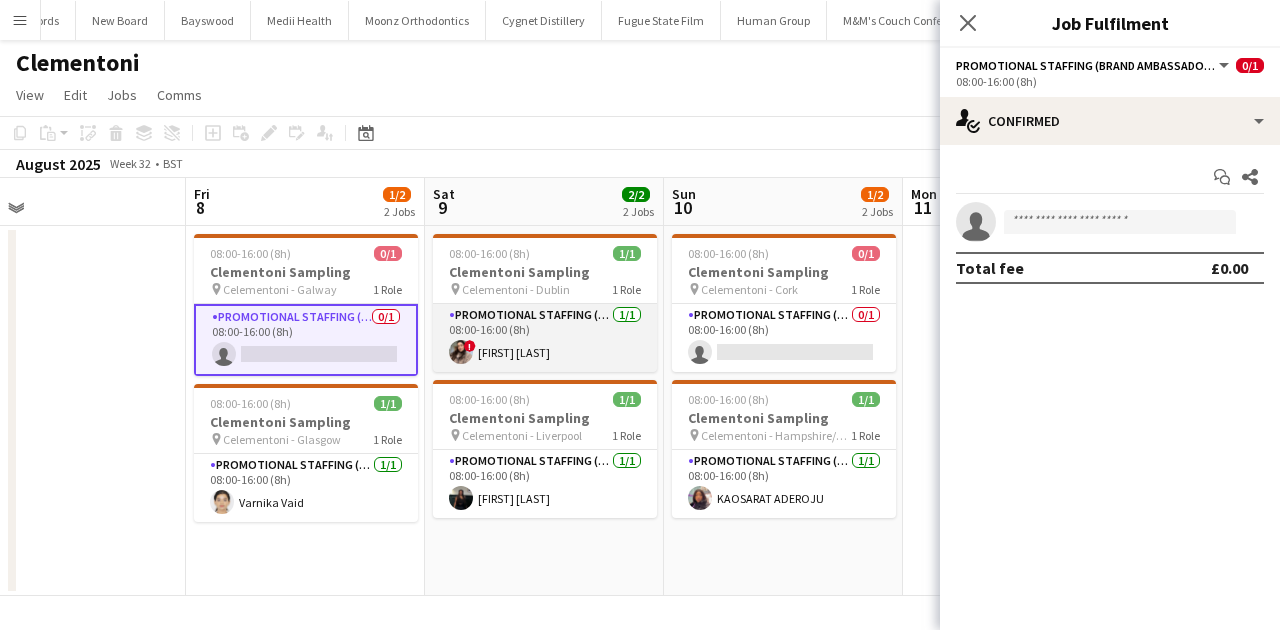 click on "Promotional Staffing (Brand Ambassadors)   1/1   08:00-16:00 (8h)
! [FIRST] [LAST]" at bounding box center (545, 338) 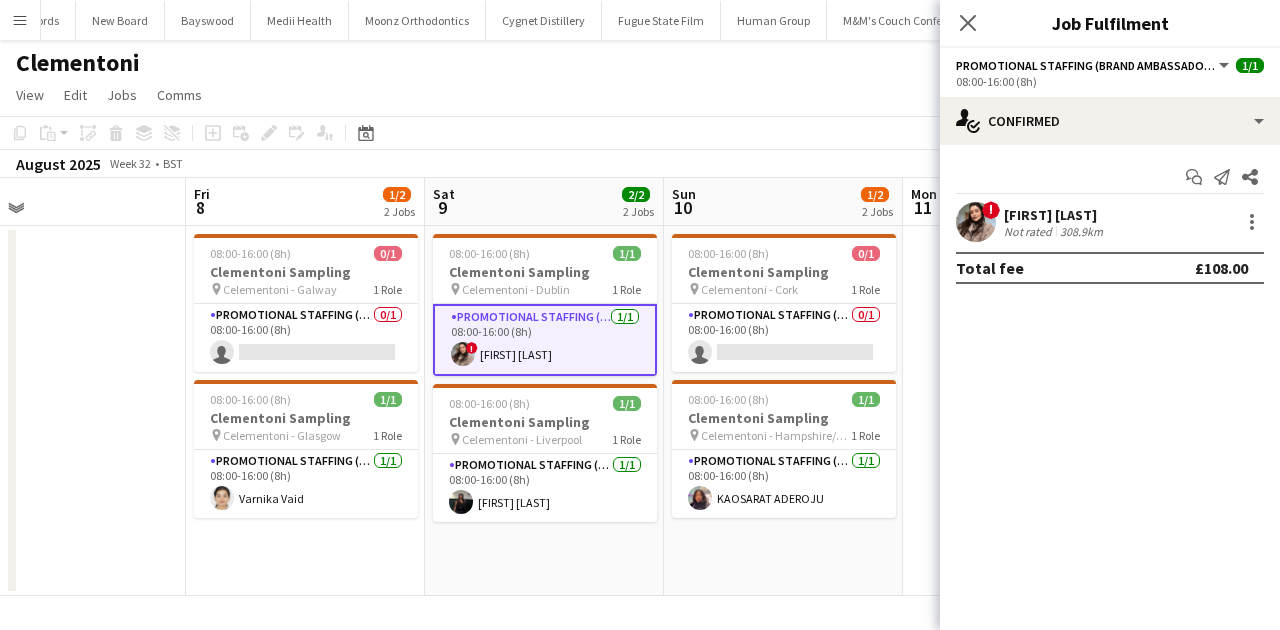 click on "[FIRST] [LAST]" at bounding box center [1055, 215] 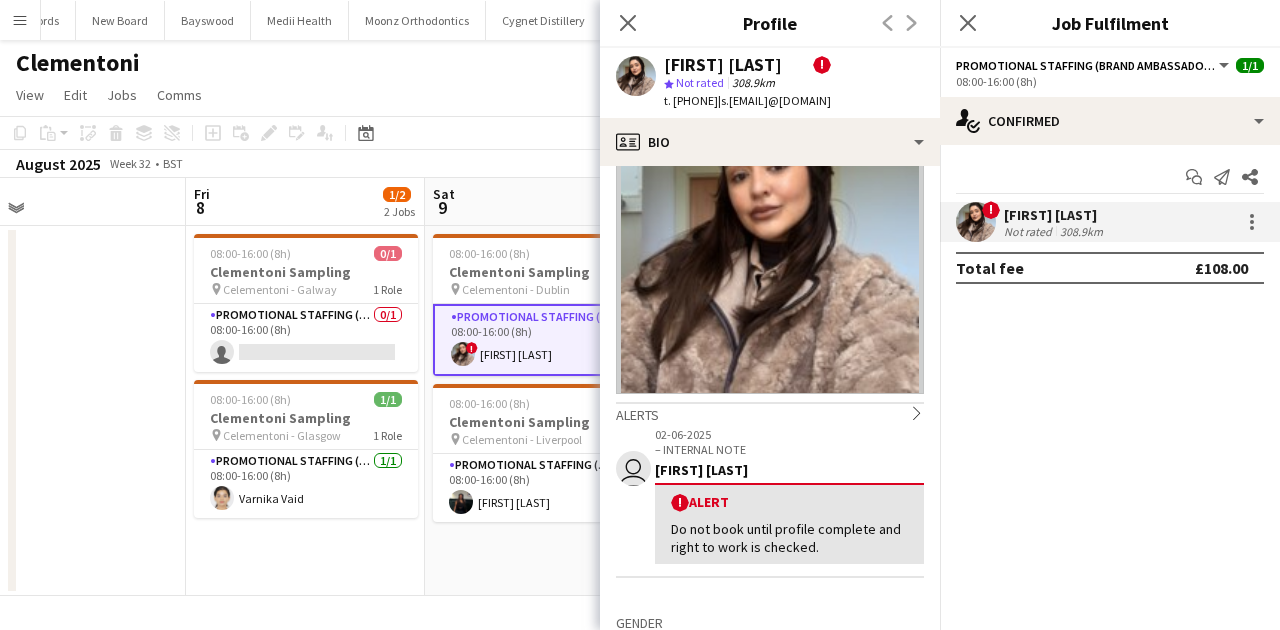 scroll, scrollTop: 88, scrollLeft: 0, axis: vertical 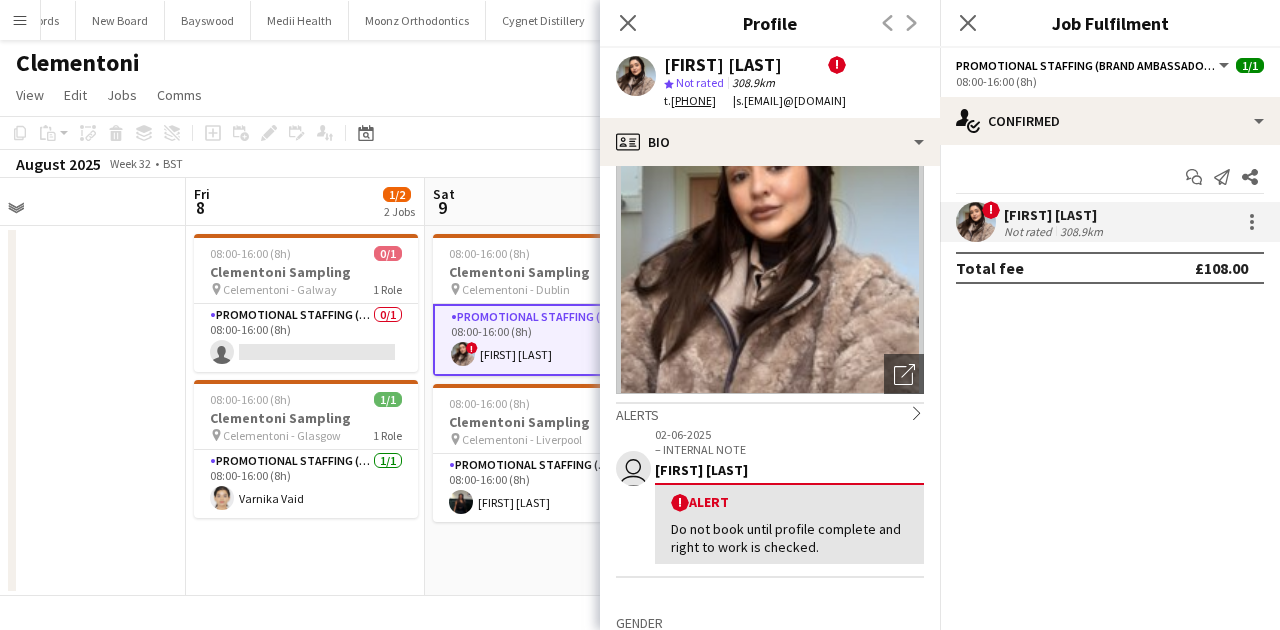 click on "[FIRST] [LAST]" at bounding box center [1055, 215] 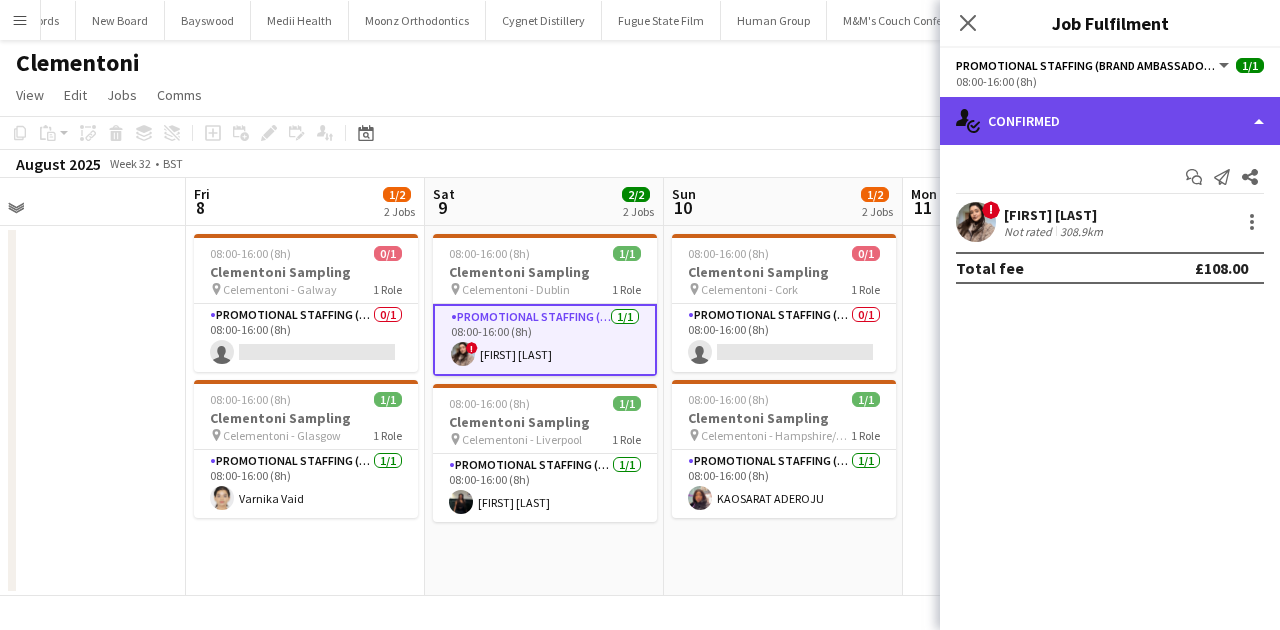 click on "single-neutral-actions-check-2
Confirmed" 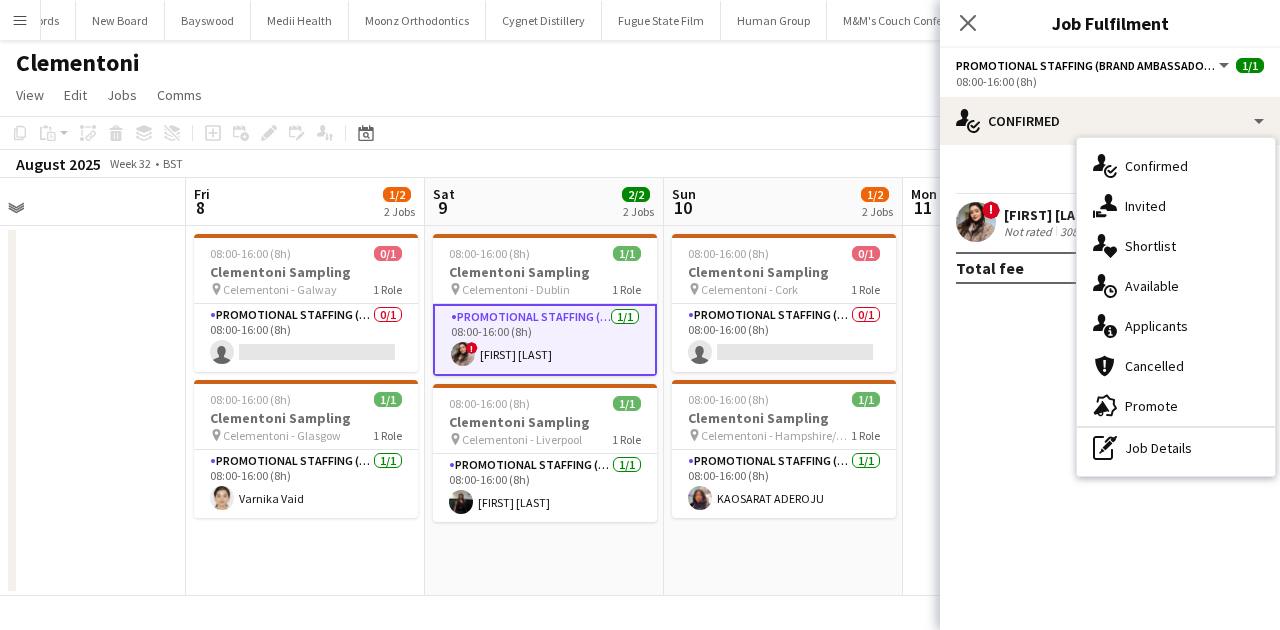 click on "Not rated" at bounding box center [1030, 231] 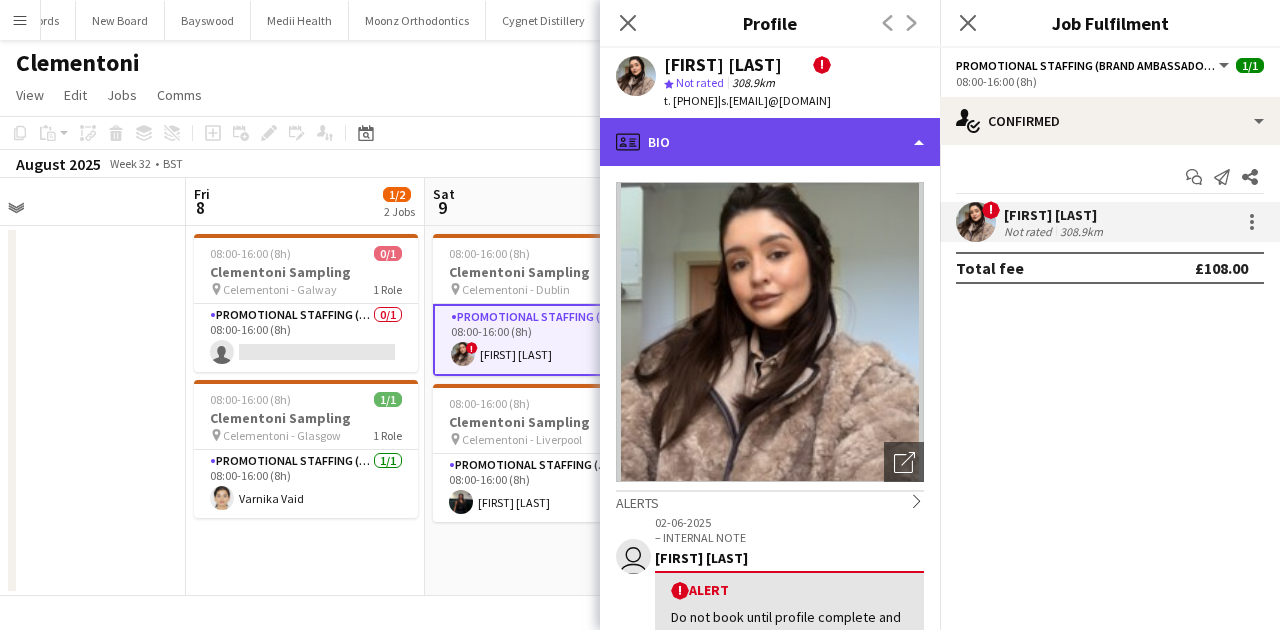 click on "profile
Bio" 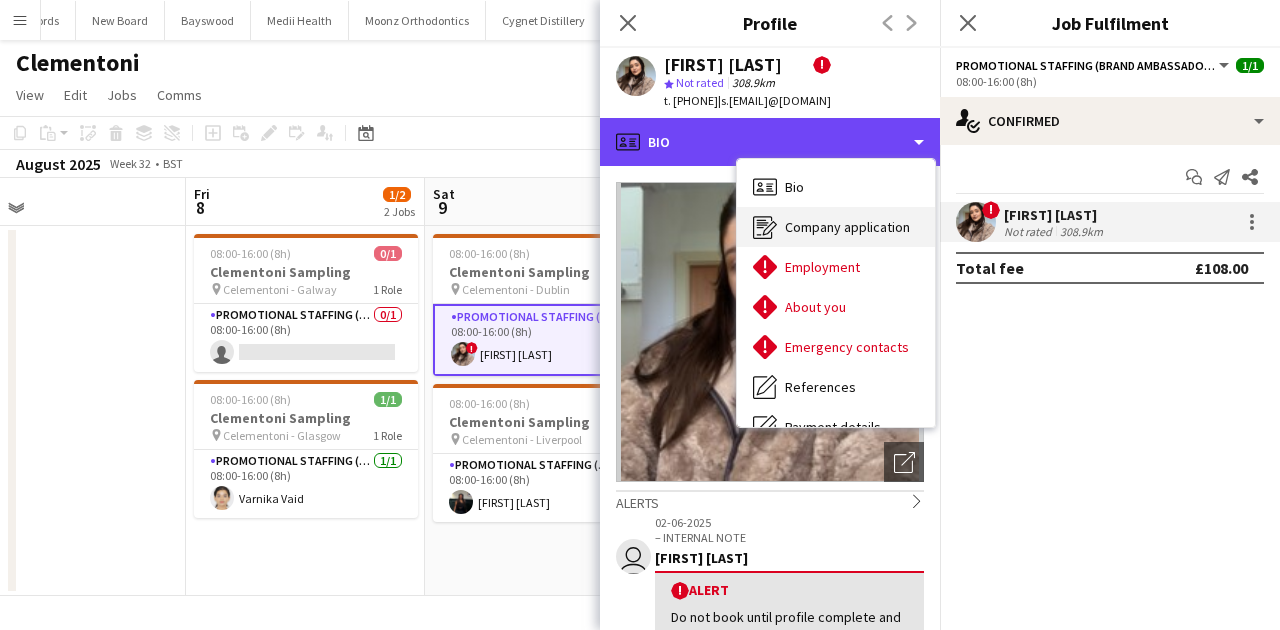 scroll, scrollTop: 66, scrollLeft: 0, axis: vertical 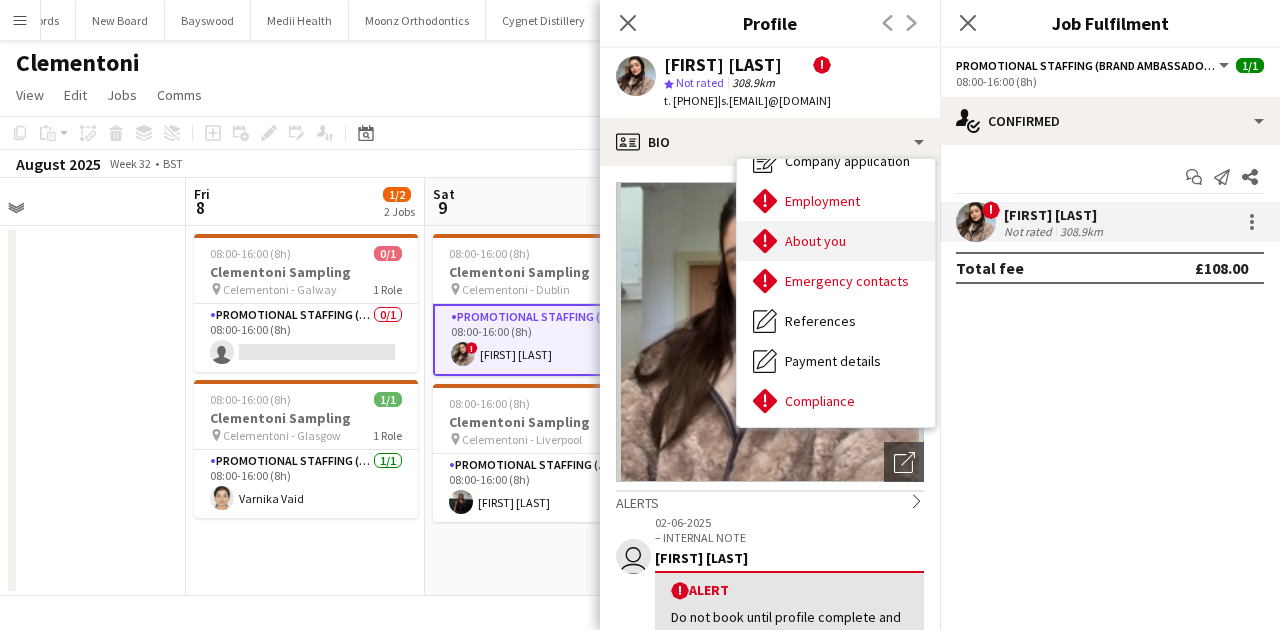 click on "About you
About you" at bounding box center (836, 241) 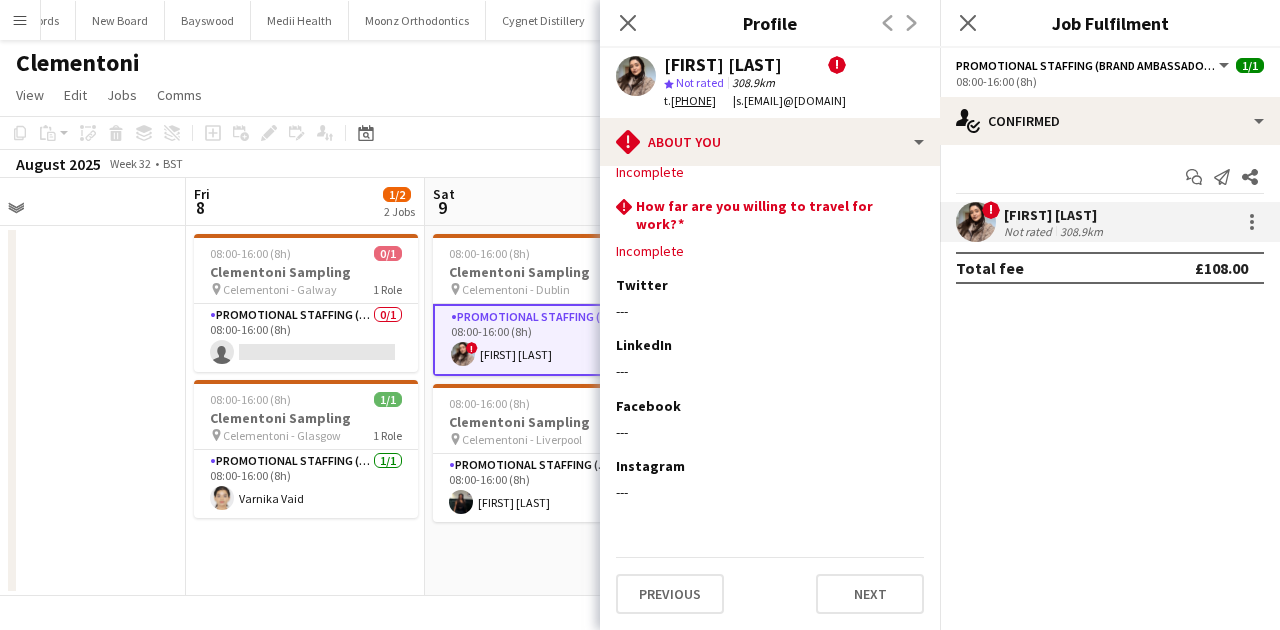 scroll, scrollTop: 0, scrollLeft: 0, axis: both 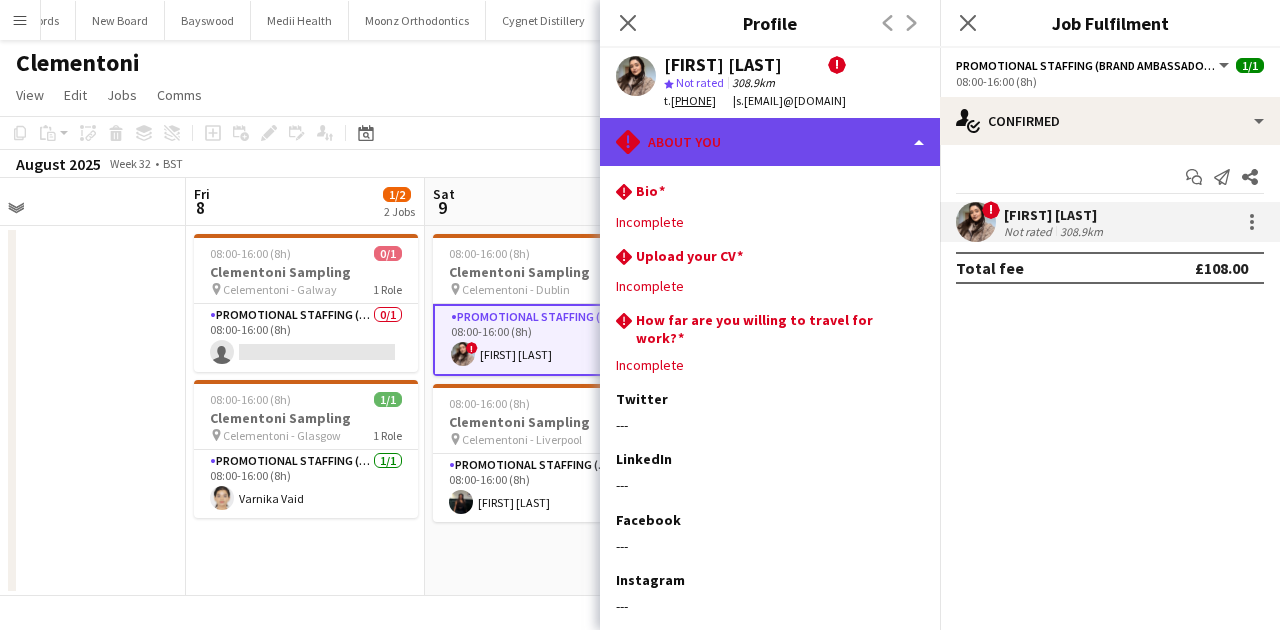 click on "rhombus-alert
About you" 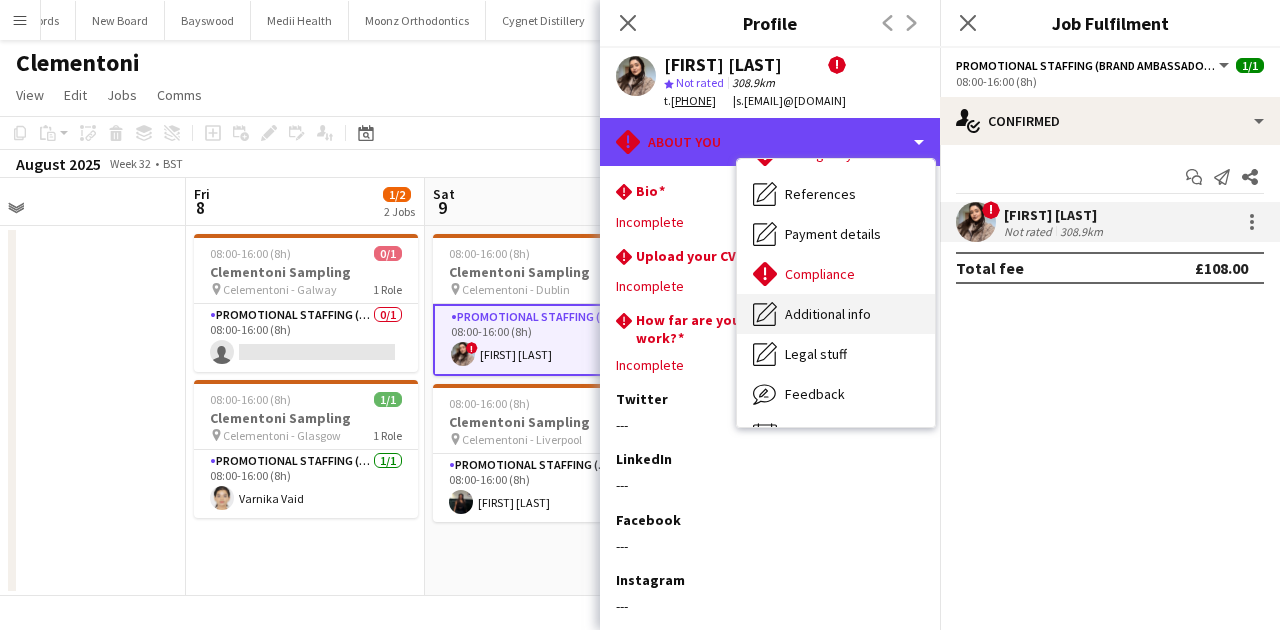 scroll, scrollTop: 228, scrollLeft: 0, axis: vertical 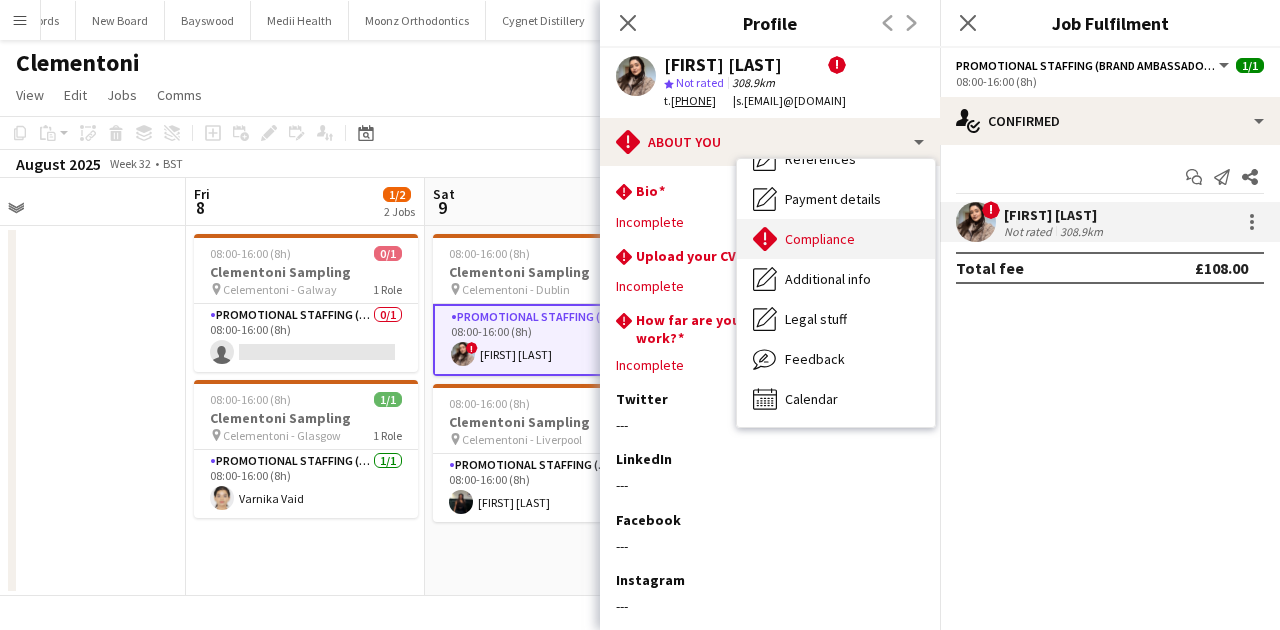 click on "Compliance" at bounding box center (820, 239) 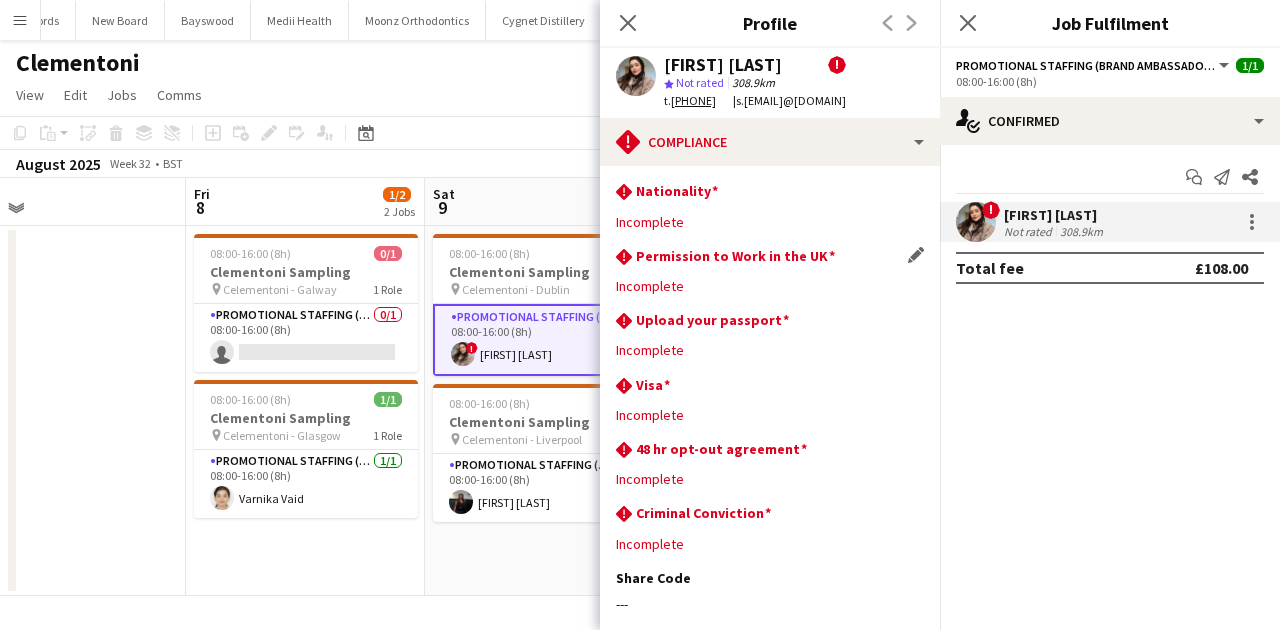 scroll, scrollTop: 0, scrollLeft: 0, axis: both 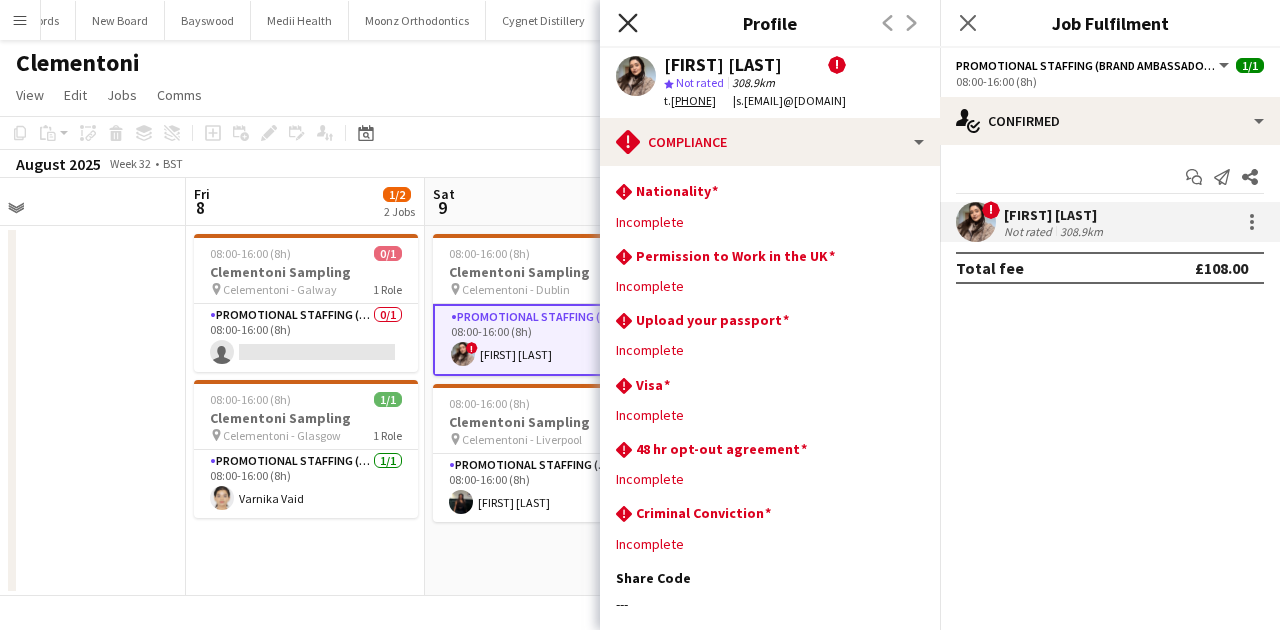 click 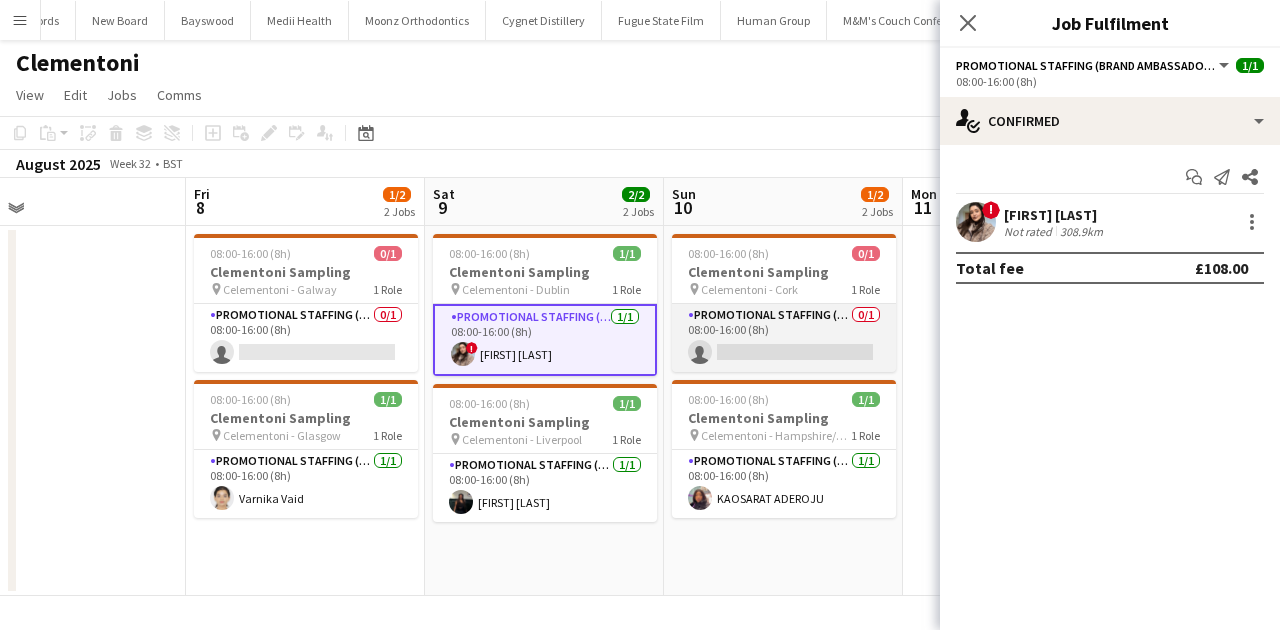 click on "Promotional Staffing (Brand Ambassadors)   0/1   08:00-16:00 (8h)
single-neutral-actions" at bounding box center (784, 338) 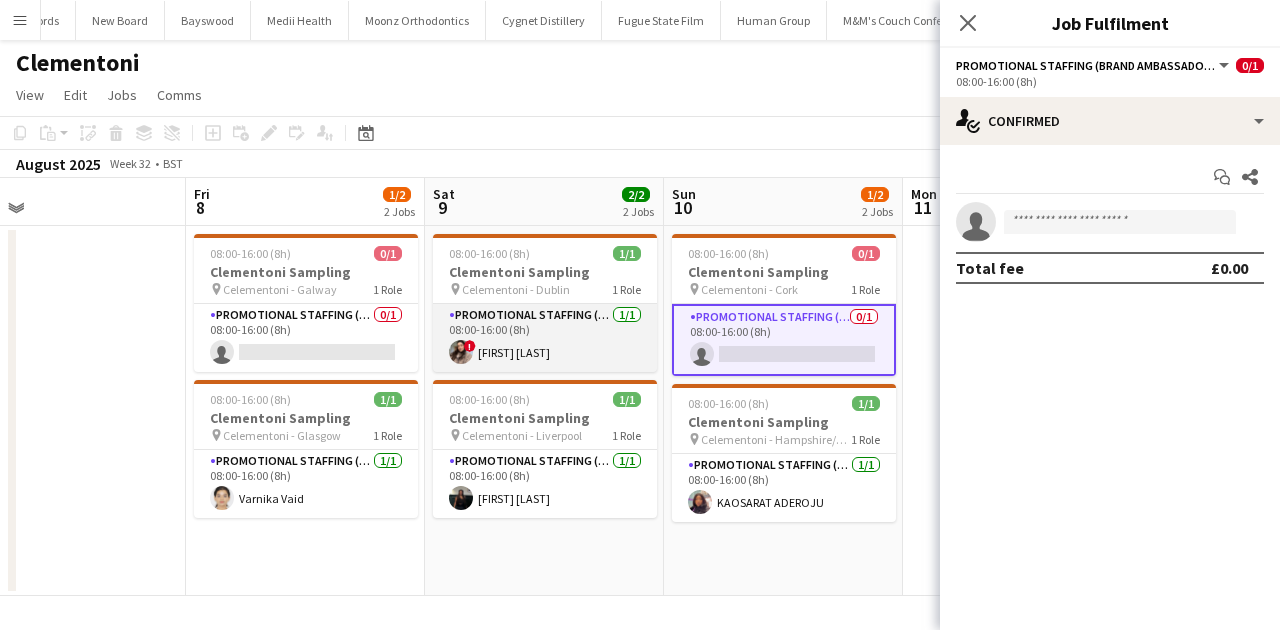 click on "Promotional Staffing (Brand Ambassadors)   1/1   08:00-16:00 (8h)
! [FIRST] [LAST]" at bounding box center [545, 338] 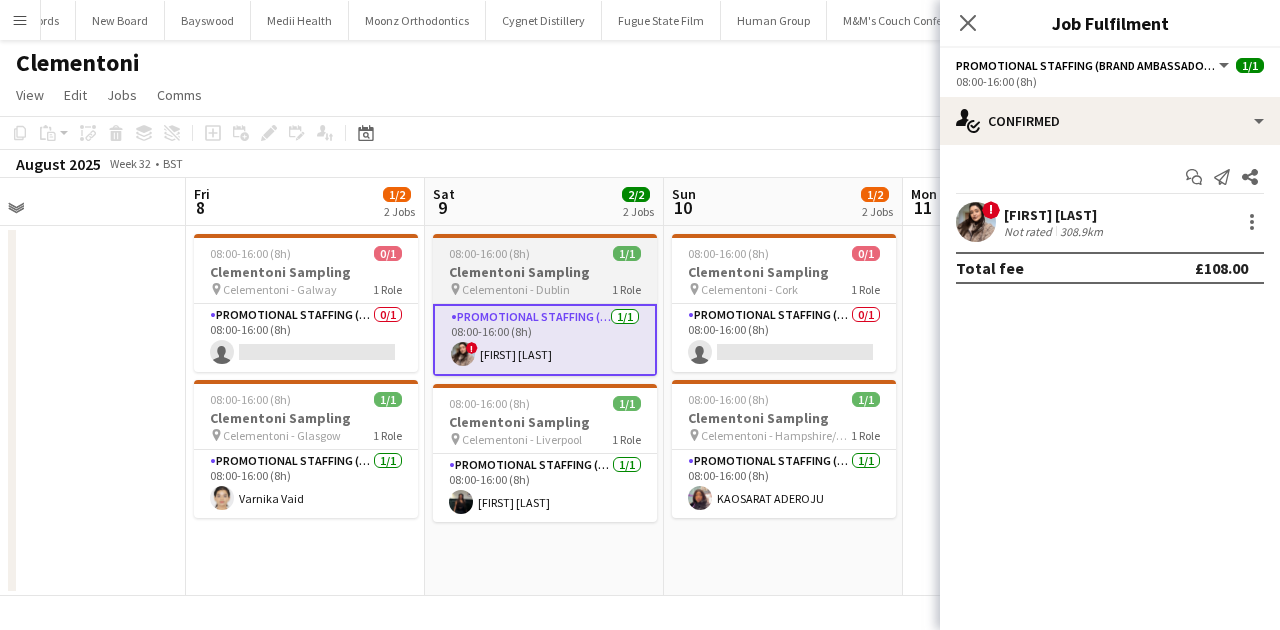 click on "08:00-16:00 (8h)    1/1   Clementoni Sampling
pin
Celementoni - [CITY]   1 Role   Promotional Staffing (Brand Ambassadors)   1/1   08:00-16:00 (8h)
! [FIRST] [LAST]" at bounding box center (545, 305) 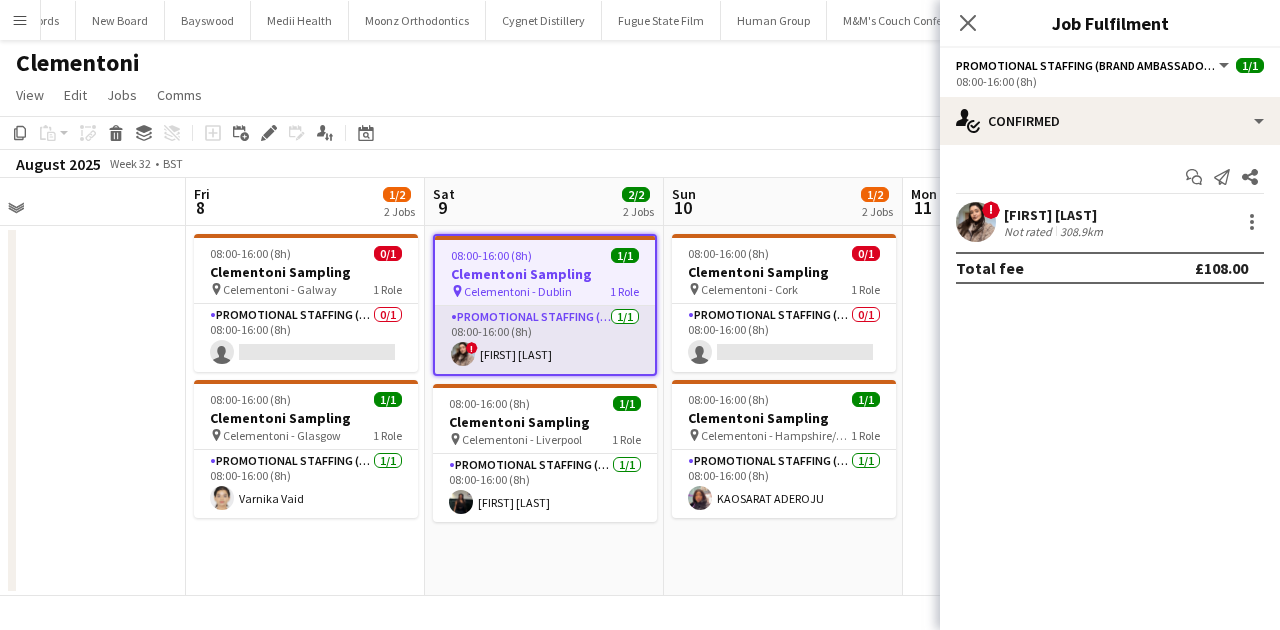 click on "Promotional Staffing (Brand Ambassadors)   1/1   08:00-16:00 (8h)
! [FIRST] [LAST]" at bounding box center (545, 340) 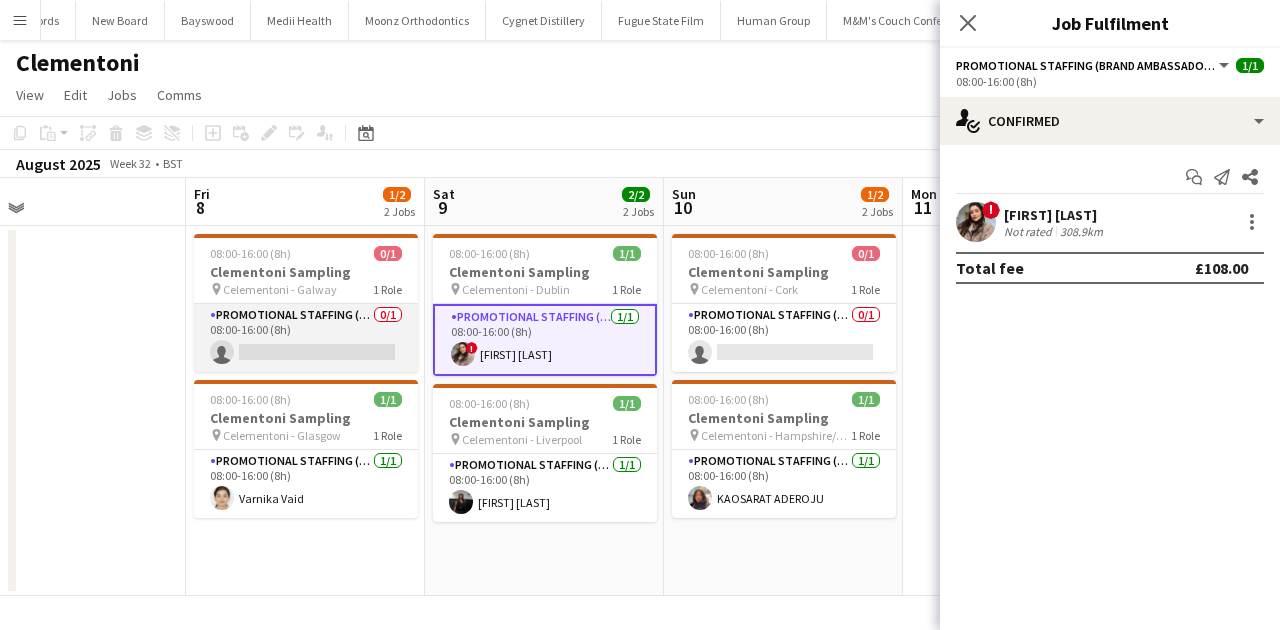 click on "Promotional Staffing (Brand Ambassadors)   0/1   08:00-16:00 (8h)
single-neutral-actions" at bounding box center [306, 338] 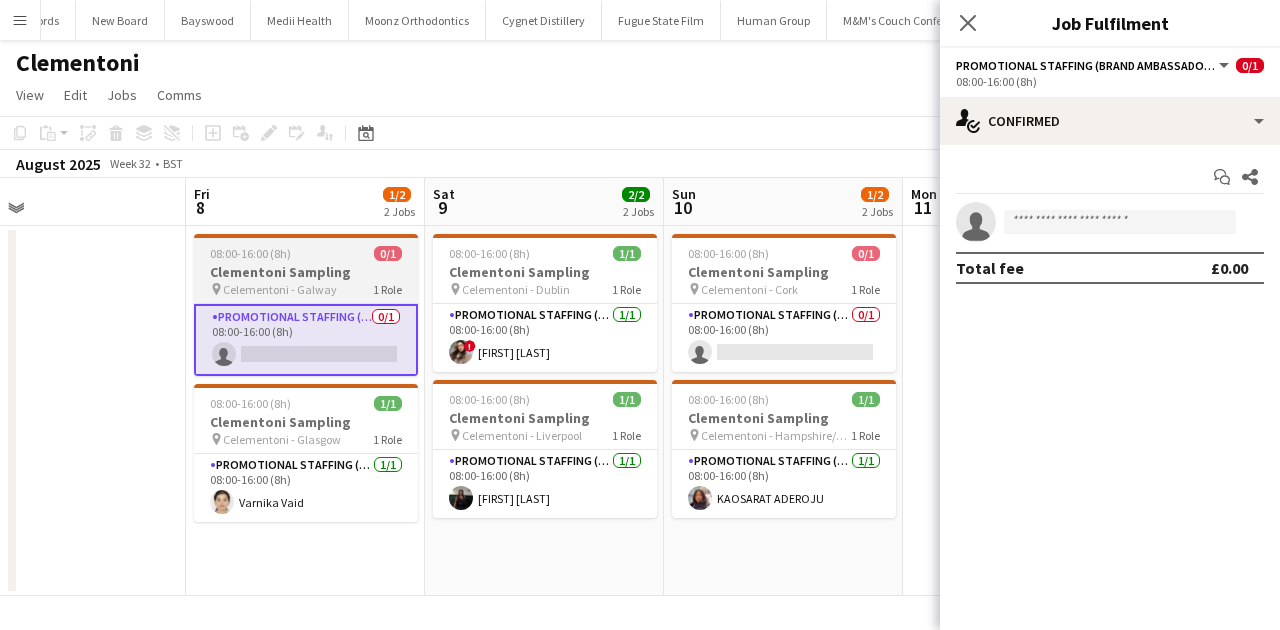 click on "Celementoni - Galway" at bounding box center (280, 289) 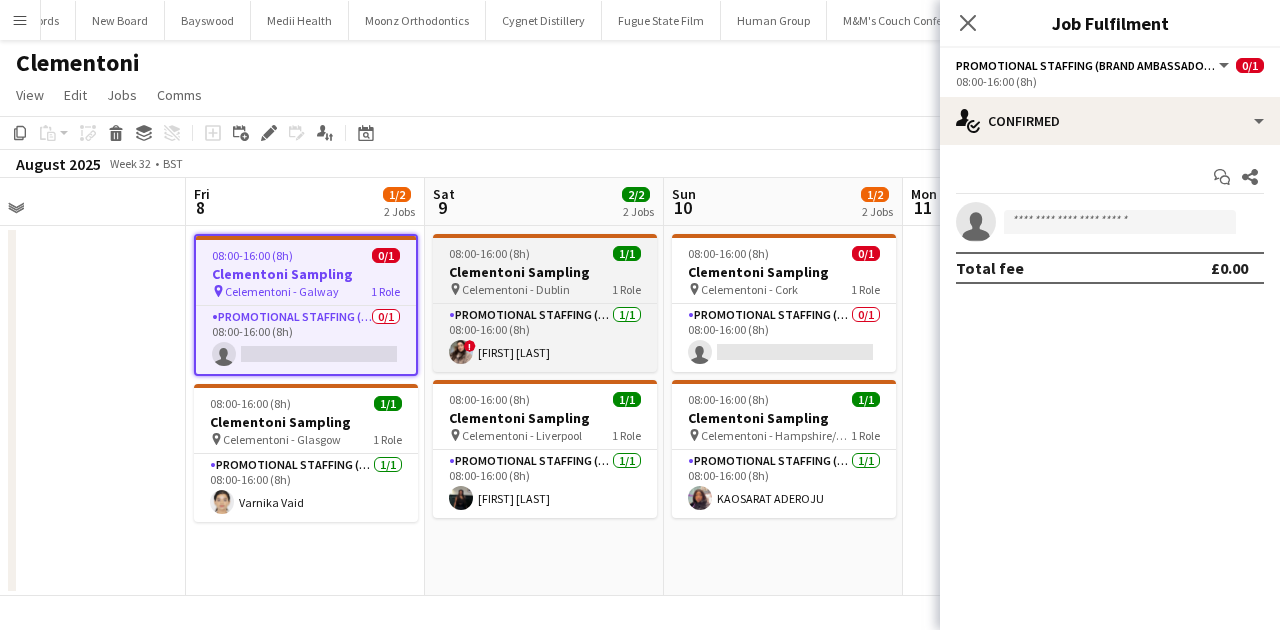 click on "pin
Celementoni - [CITY]   1 Role" at bounding box center (545, 289) 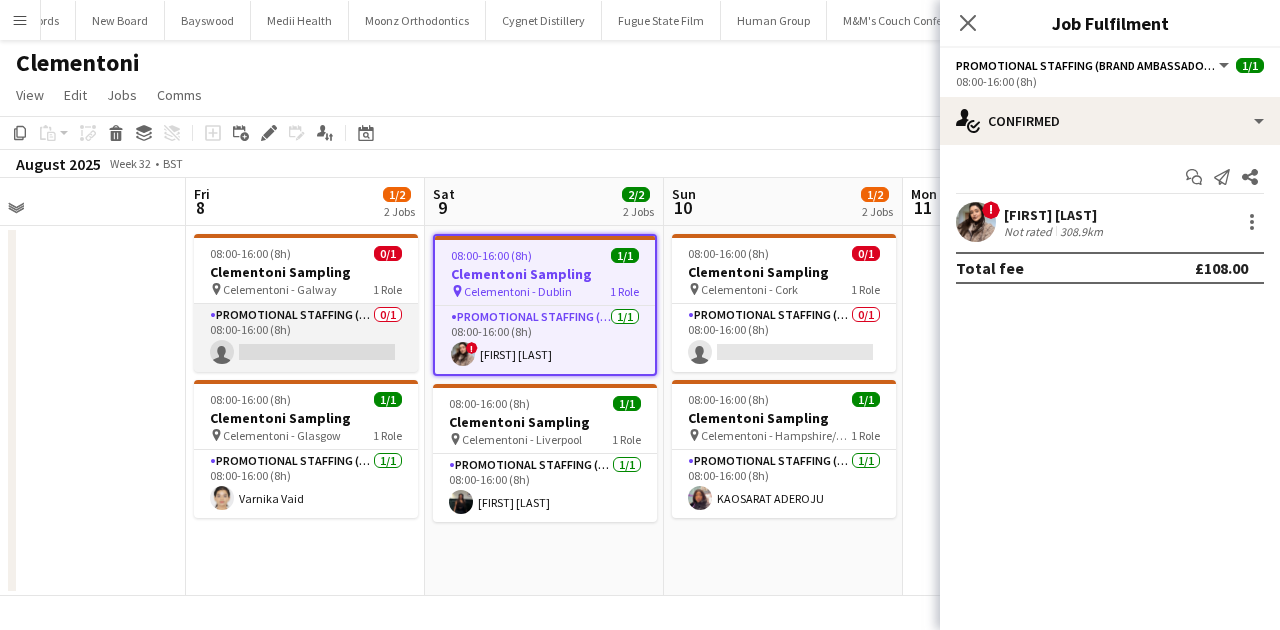 click on "Promotional Staffing (Brand Ambassadors)   0/1   08:00-16:00 (8h)
single-neutral-actions" at bounding box center [306, 338] 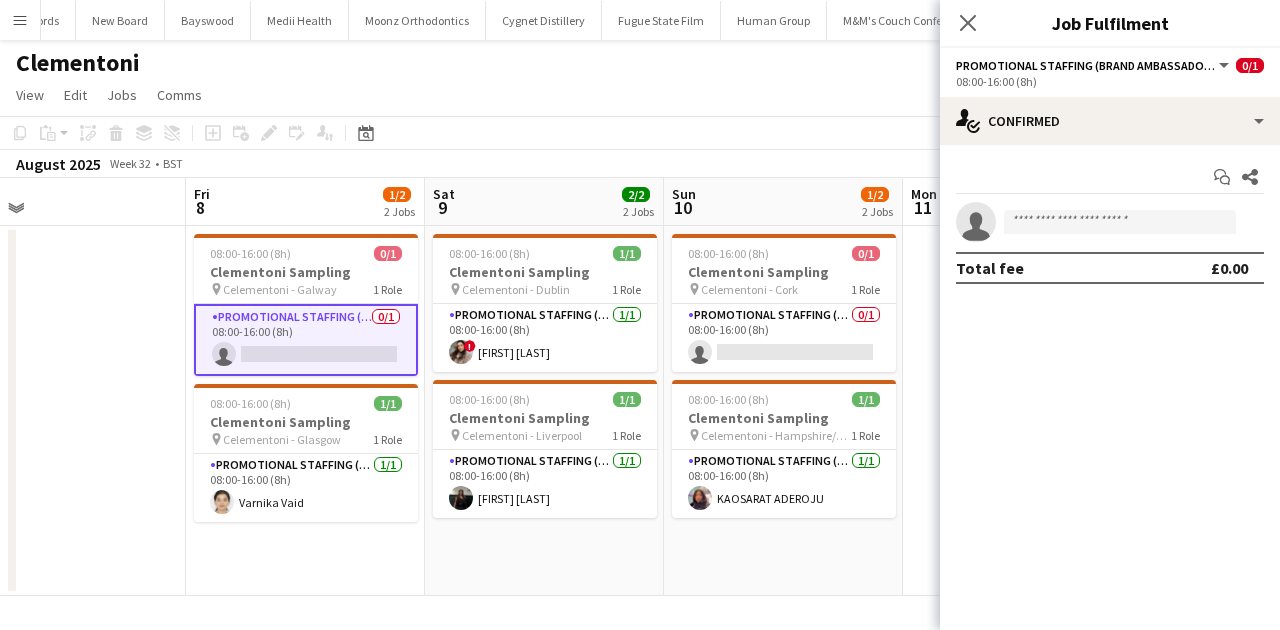 click on "Promotional Staffing (Brand Ambassadors)   0/1   08:00-16:00 (8h)
single-neutral-actions" at bounding box center (306, 340) 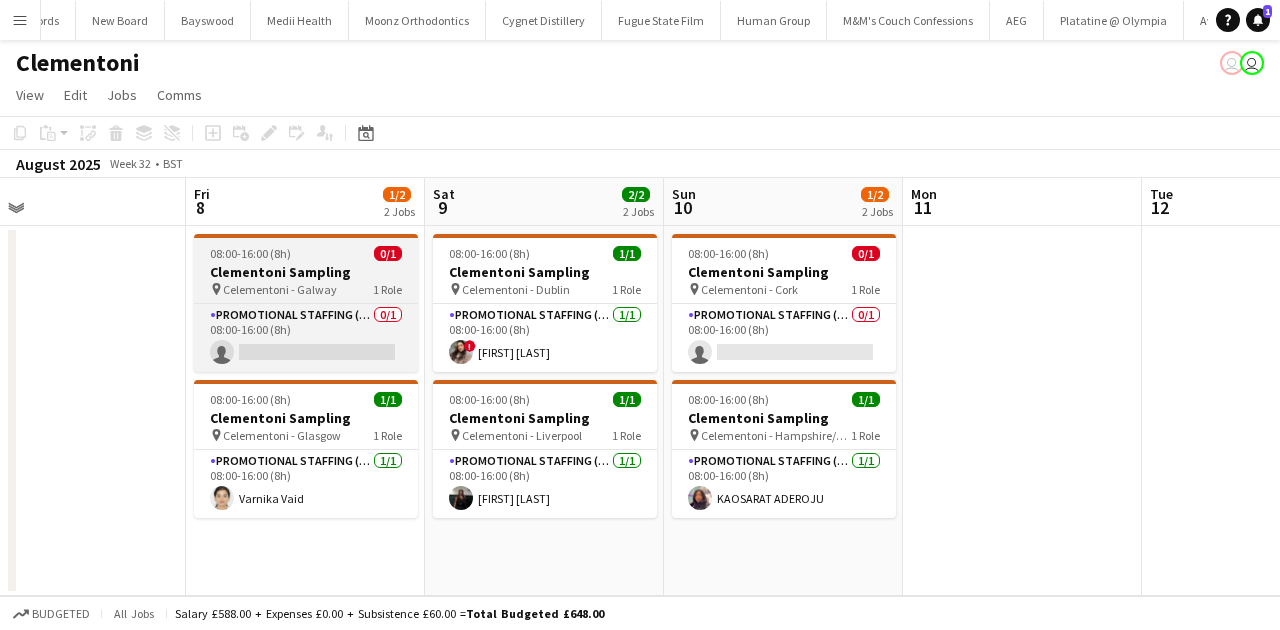 click on "Celementoni - Galway" at bounding box center (280, 289) 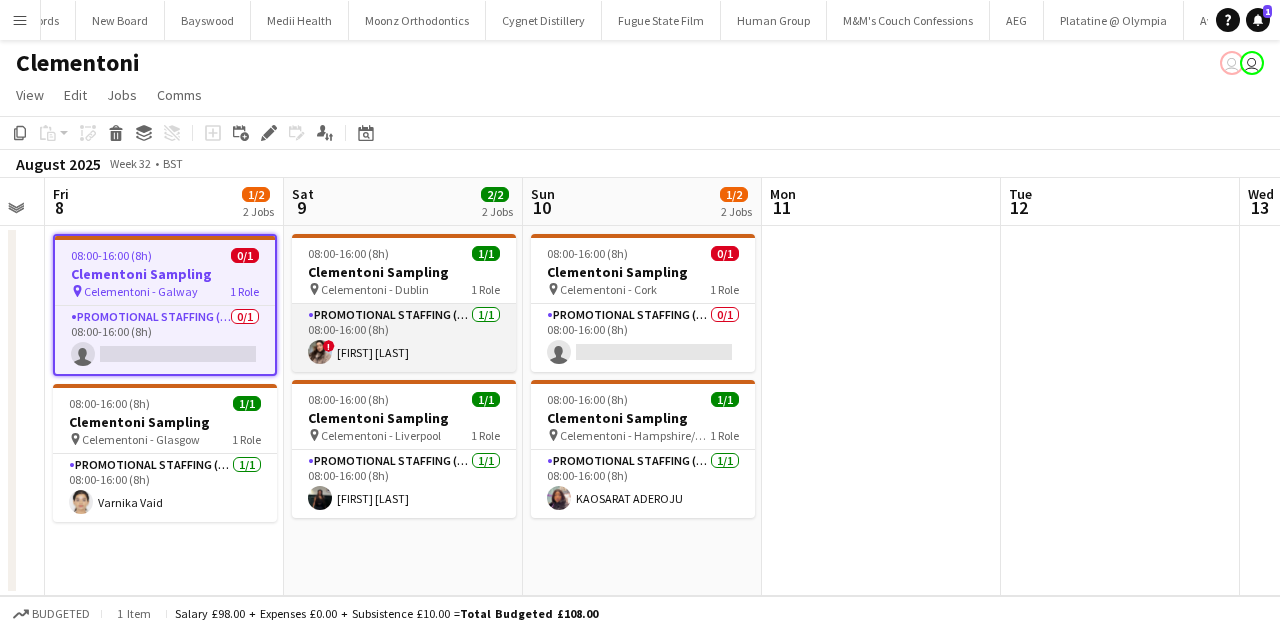 scroll, scrollTop: 0, scrollLeft: 673, axis: horizontal 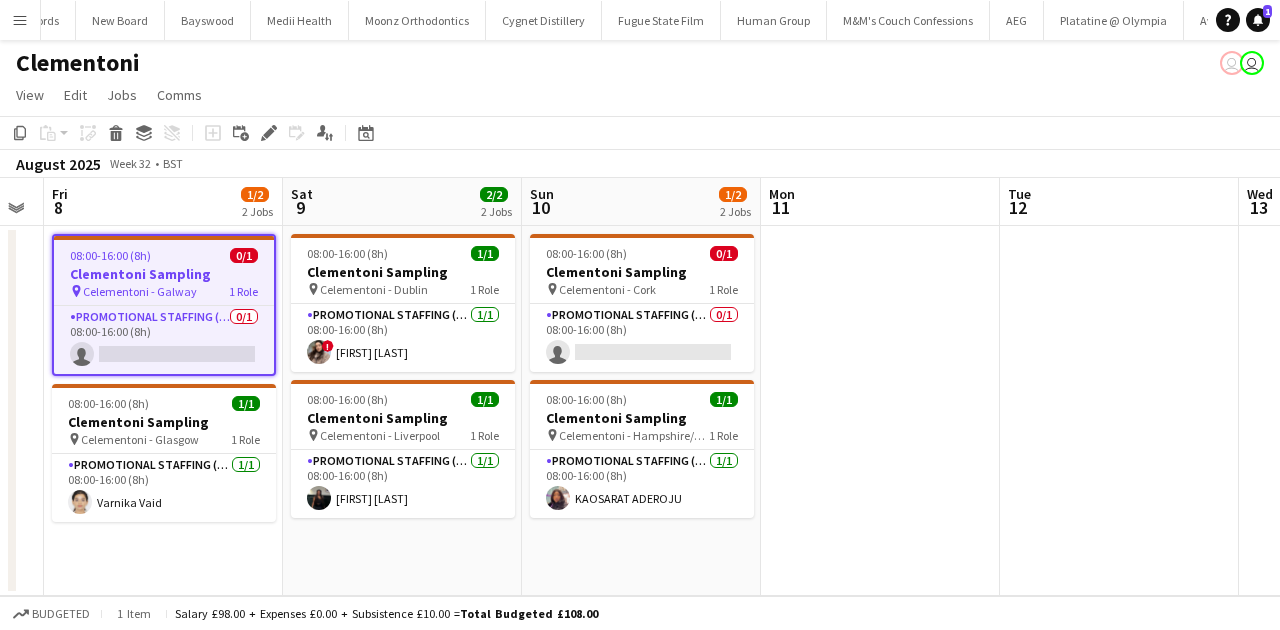 click on "Menu" at bounding box center (20, 20) 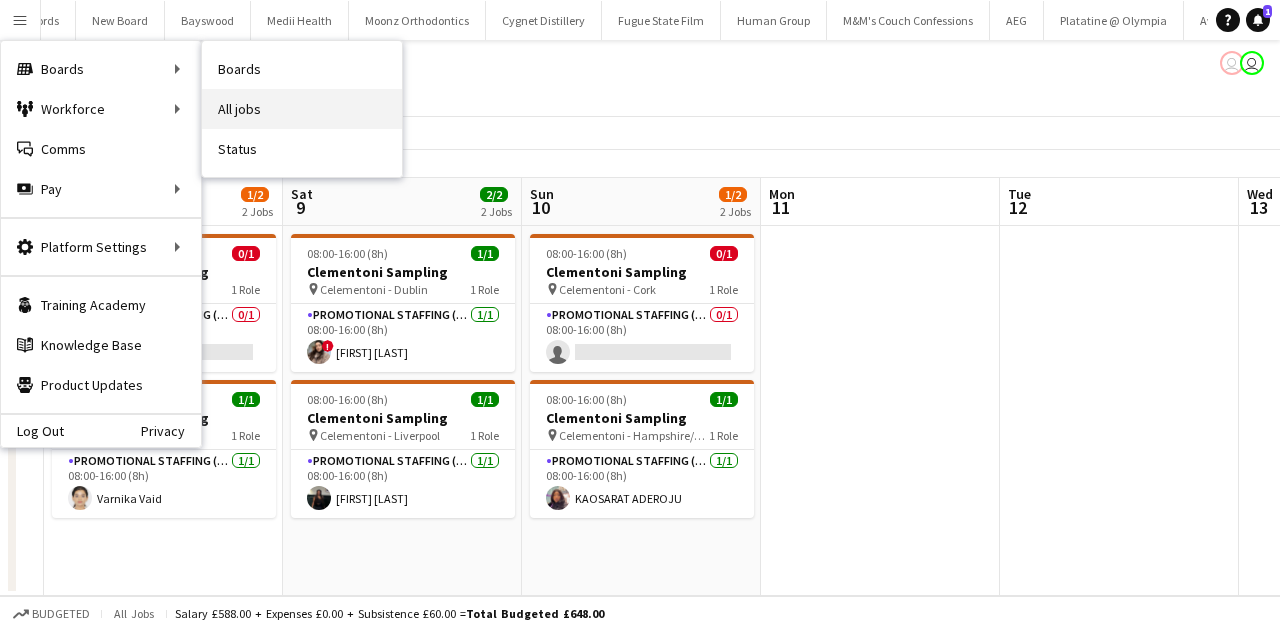 click on "All jobs" at bounding box center (302, 109) 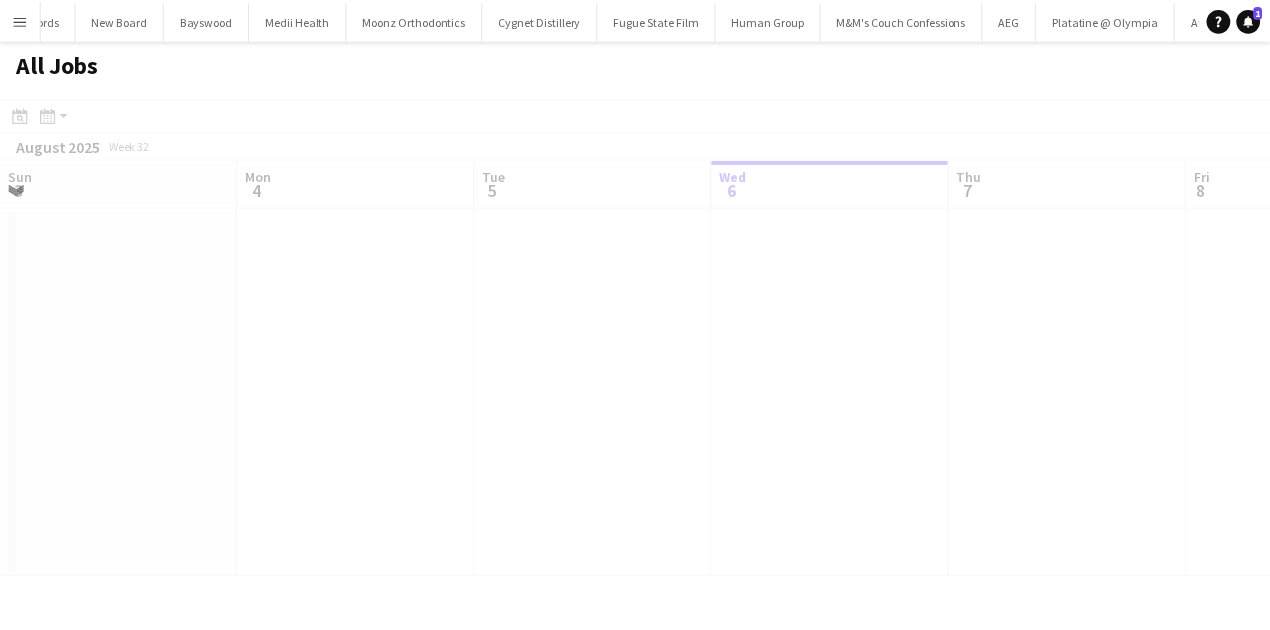 scroll, scrollTop: 0, scrollLeft: 478, axis: horizontal 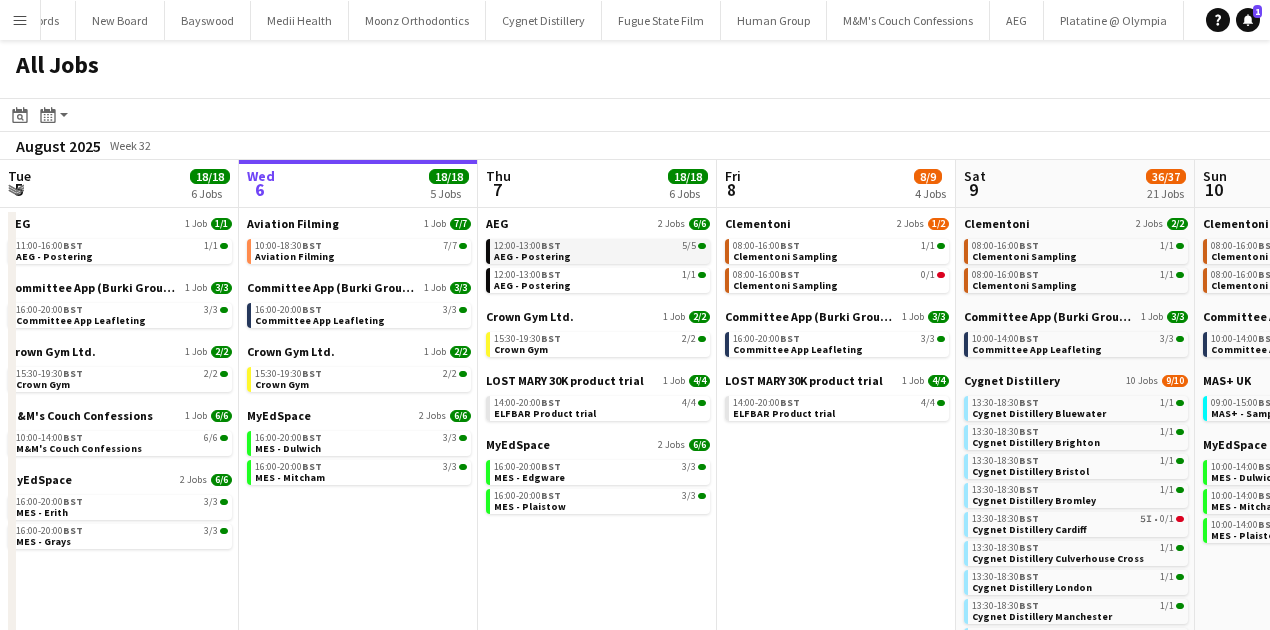 click on "12:00-13:00    BST" at bounding box center (527, 246) 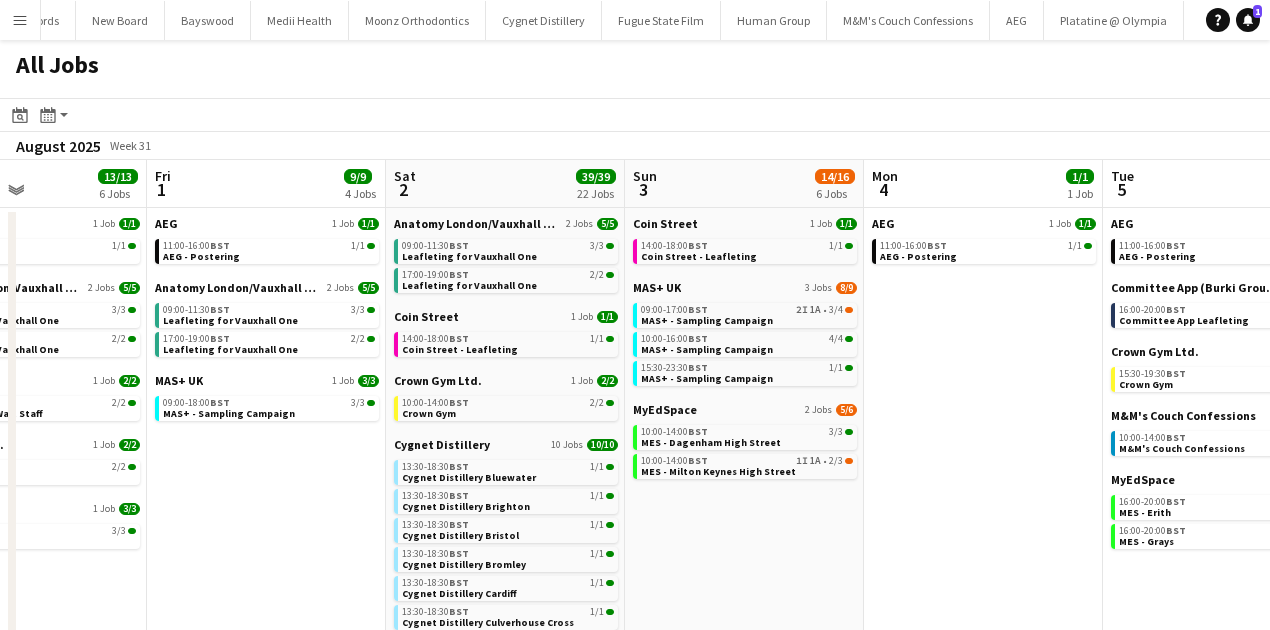 scroll, scrollTop: 0, scrollLeft: 569, axis: horizontal 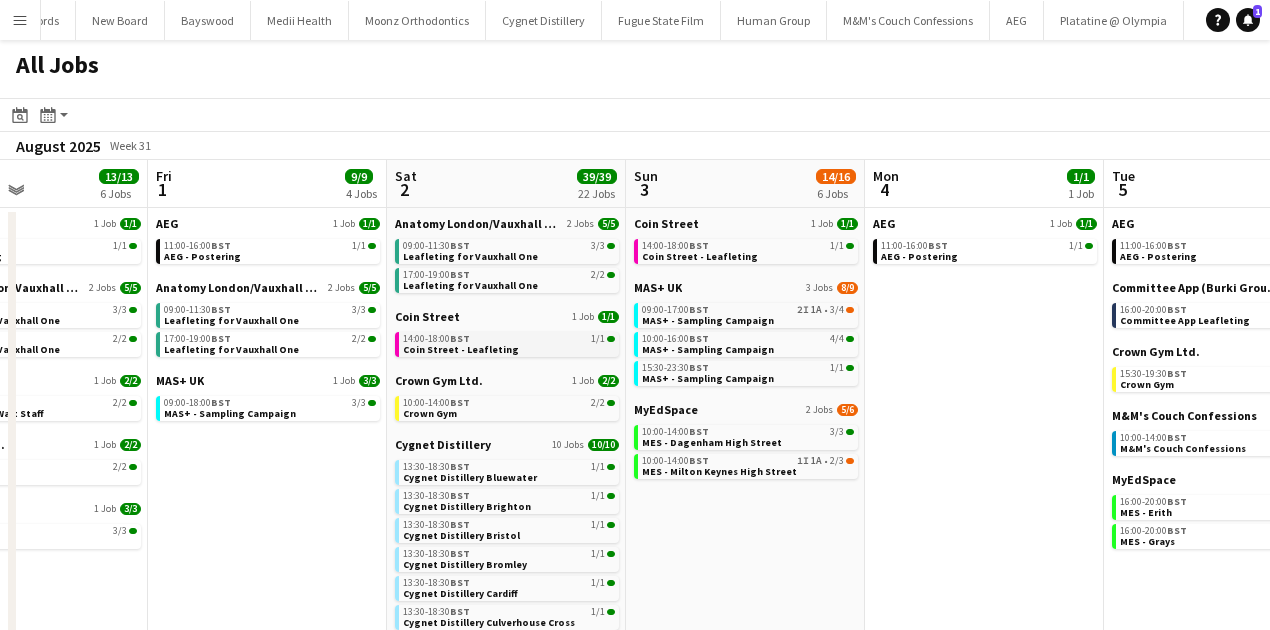 click on "Coin Street - Leafleting" at bounding box center (461, 349) 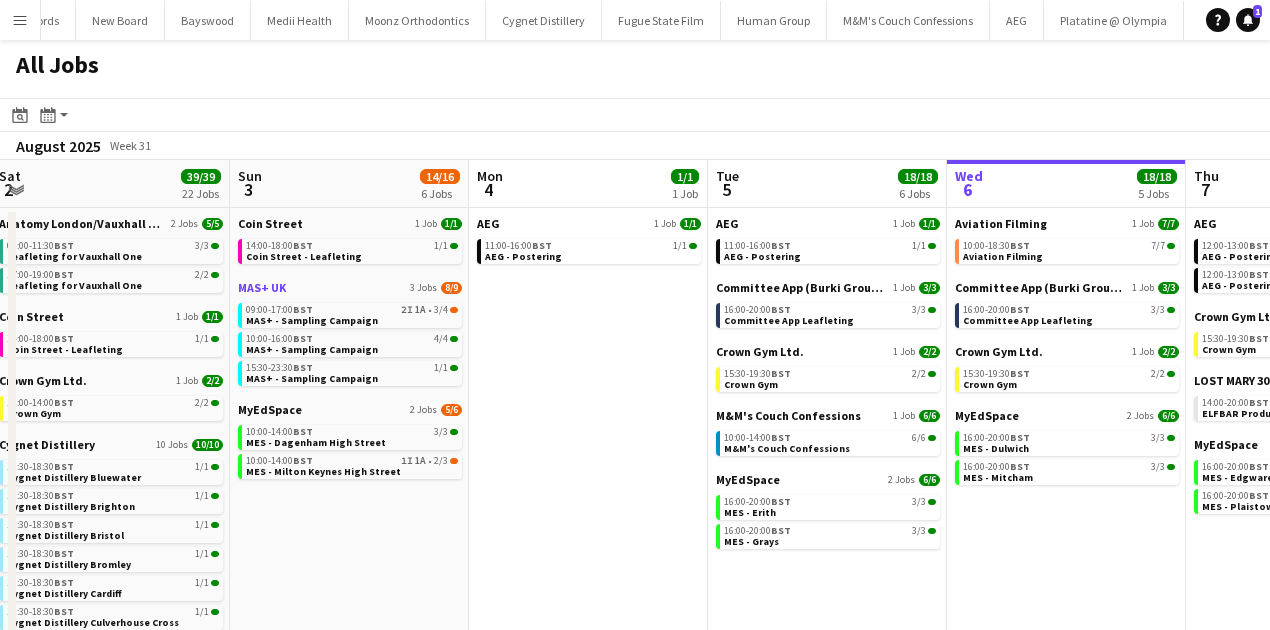scroll, scrollTop: 0, scrollLeft: 664, axis: horizontal 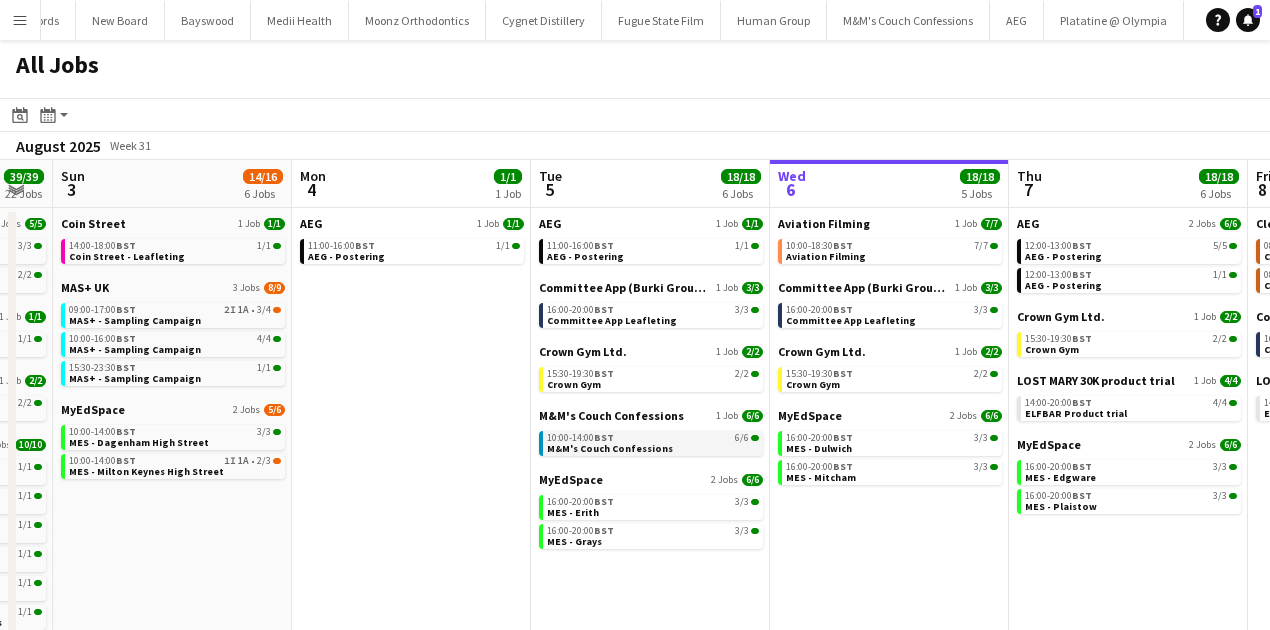 click on "M&M's Couch Confessions" at bounding box center (610, 448) 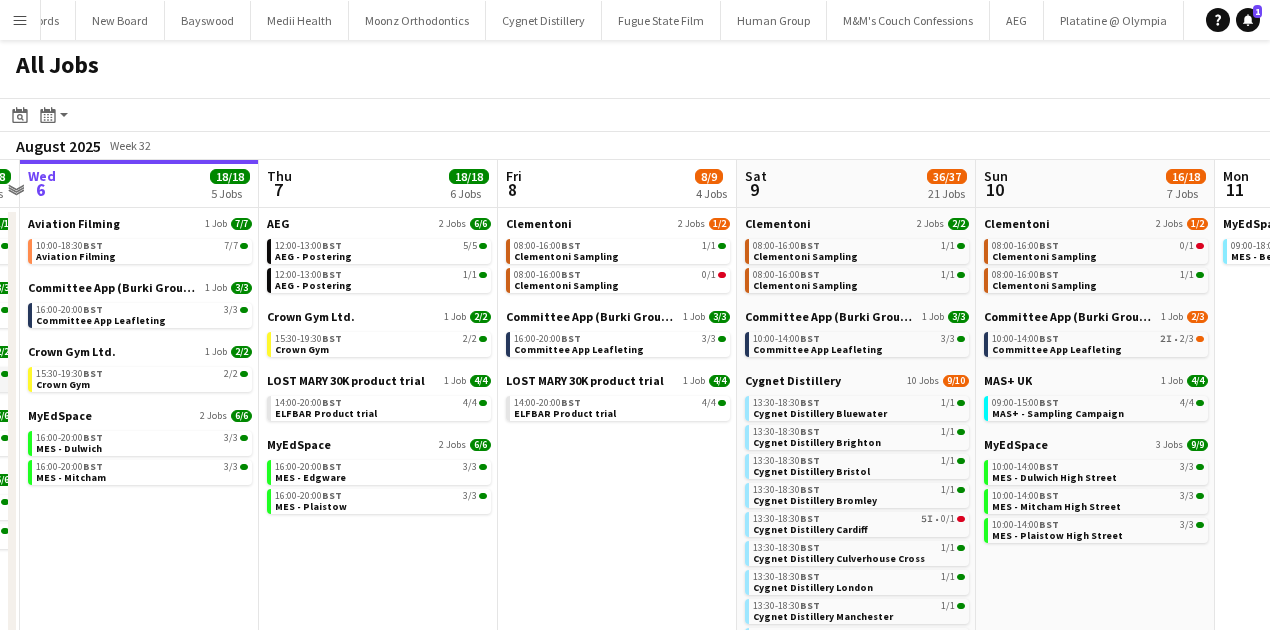 scroll, scrollTop: 0, scrollLeft: 936, axis: horizontal 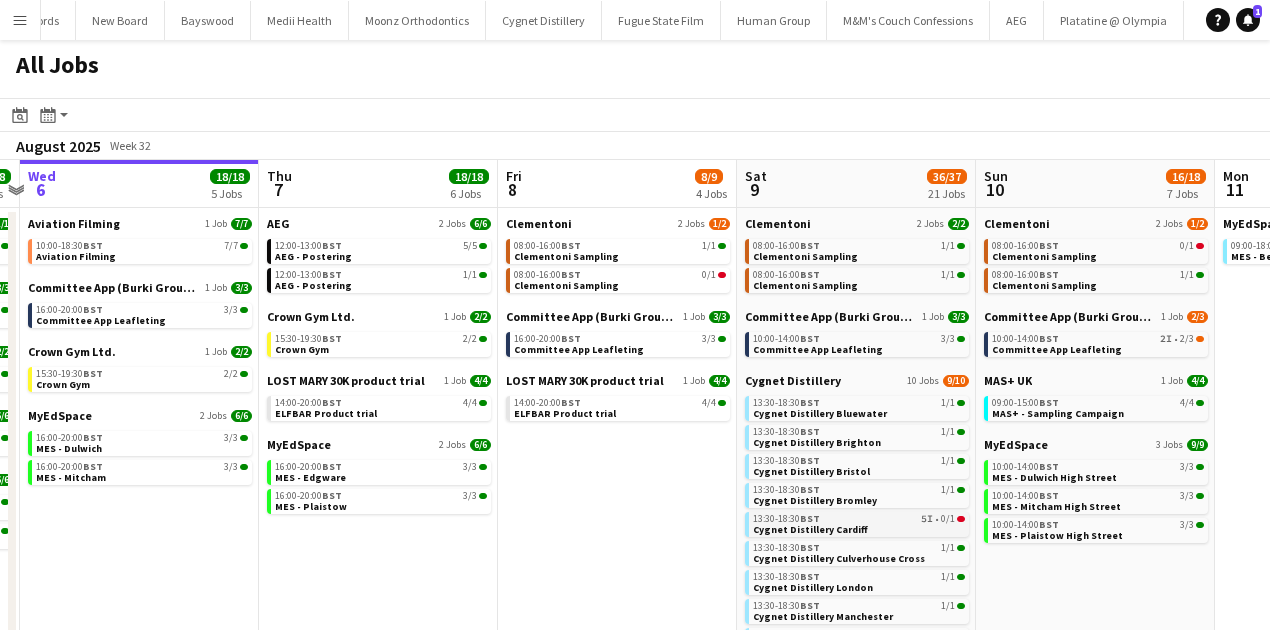 click on "13:30-18:30    BST   5I   •   0/1" at bounding box center (859, 519) 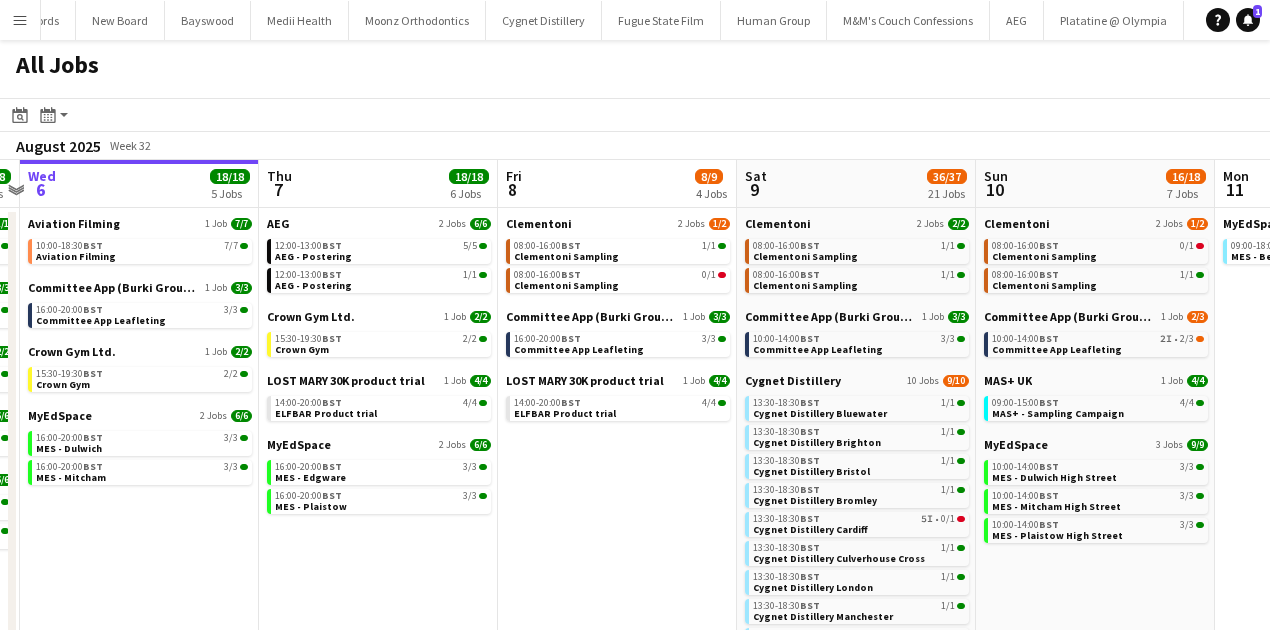 drag, startPoint x: 559, startPoint y: 457, endPoint x: 361, endPoint y: 474, distance: 198.72845 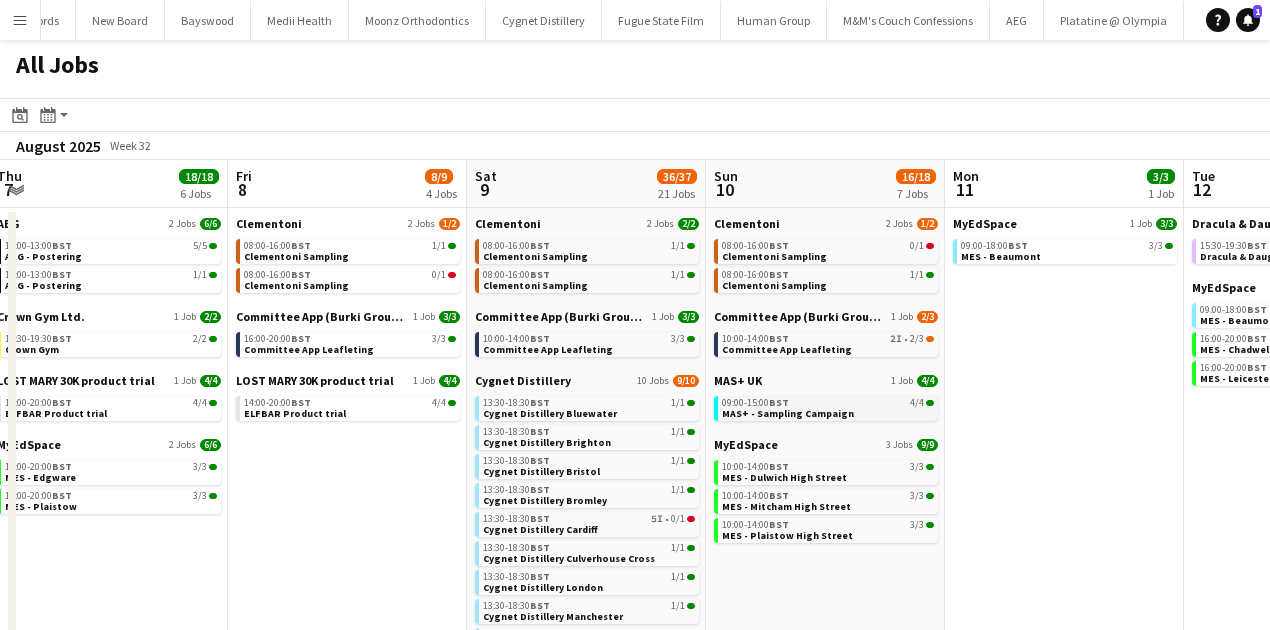 click on "MAS+ - Sampling Campaign" at bounding box center [788, 413] 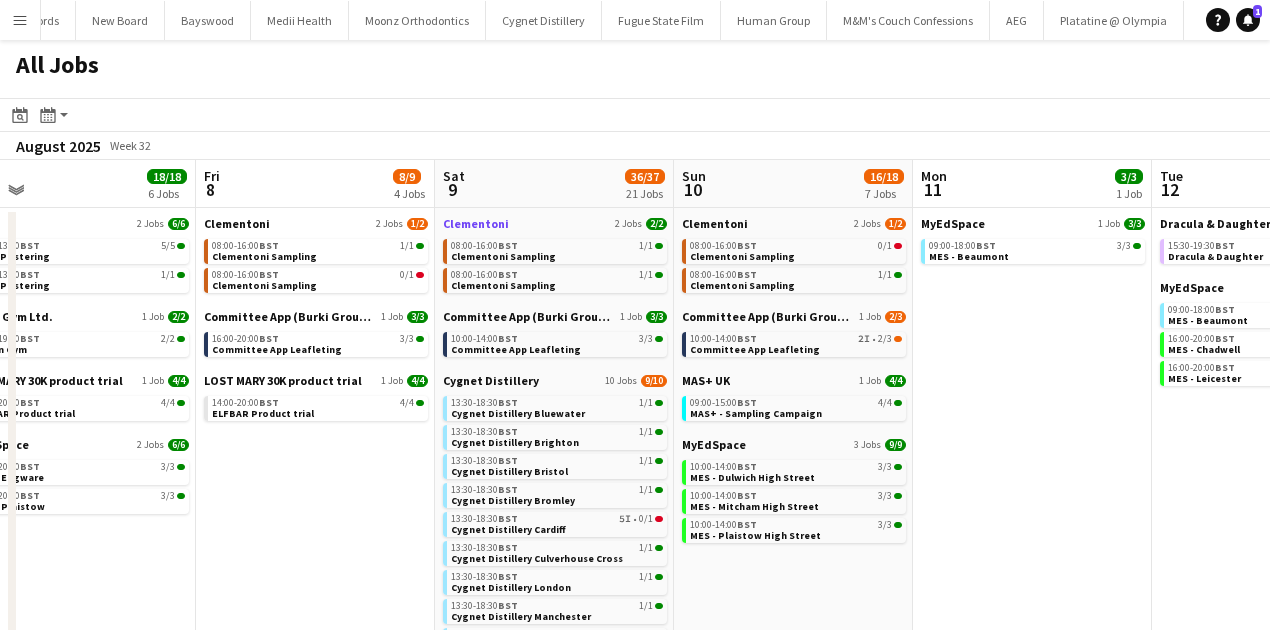 scroll, scrollTop: 0, scrollLeft: 760, axis: horizontal 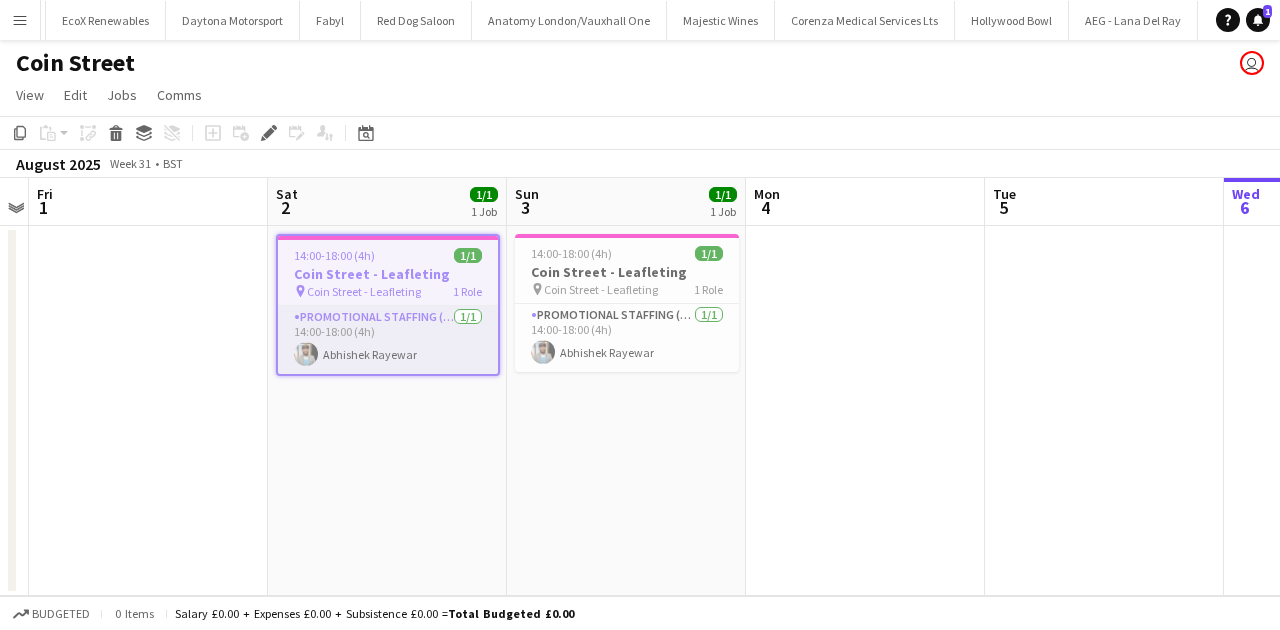 click on "Promotional Staffing (Flyering Staff)   1/1   14:00-18:00 (4h)
[FIRST] [LAST]" at bounding box center (388, 340) 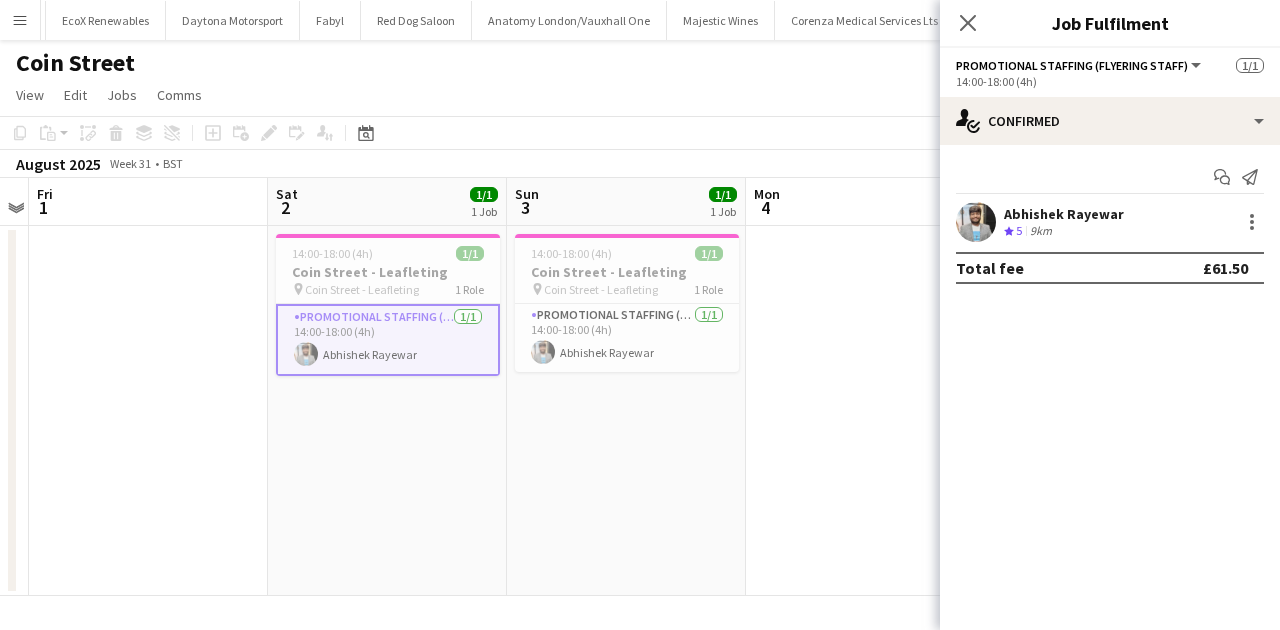 click on "Promotional Staffing (Flyering Staff)   1/1   14:00-18:00 (4h)
[FIRST] [LAST]" at bounding box center [388, 340] 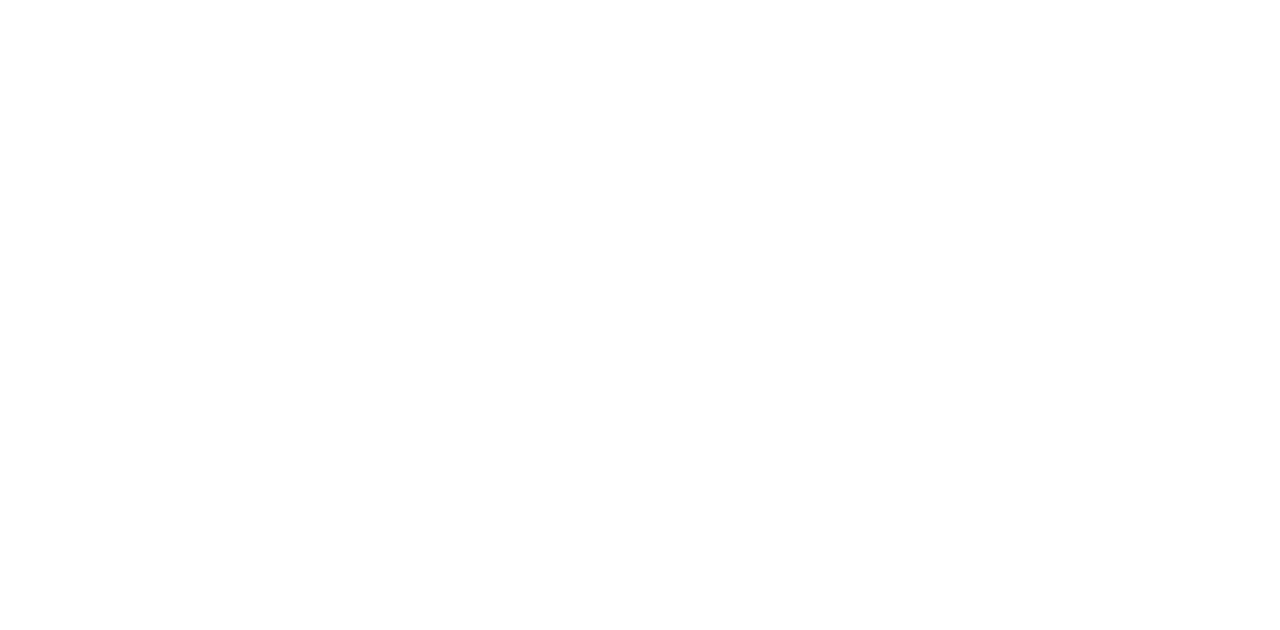 scroll, scrollTop: 0, scrollLeft: 0, axis: both 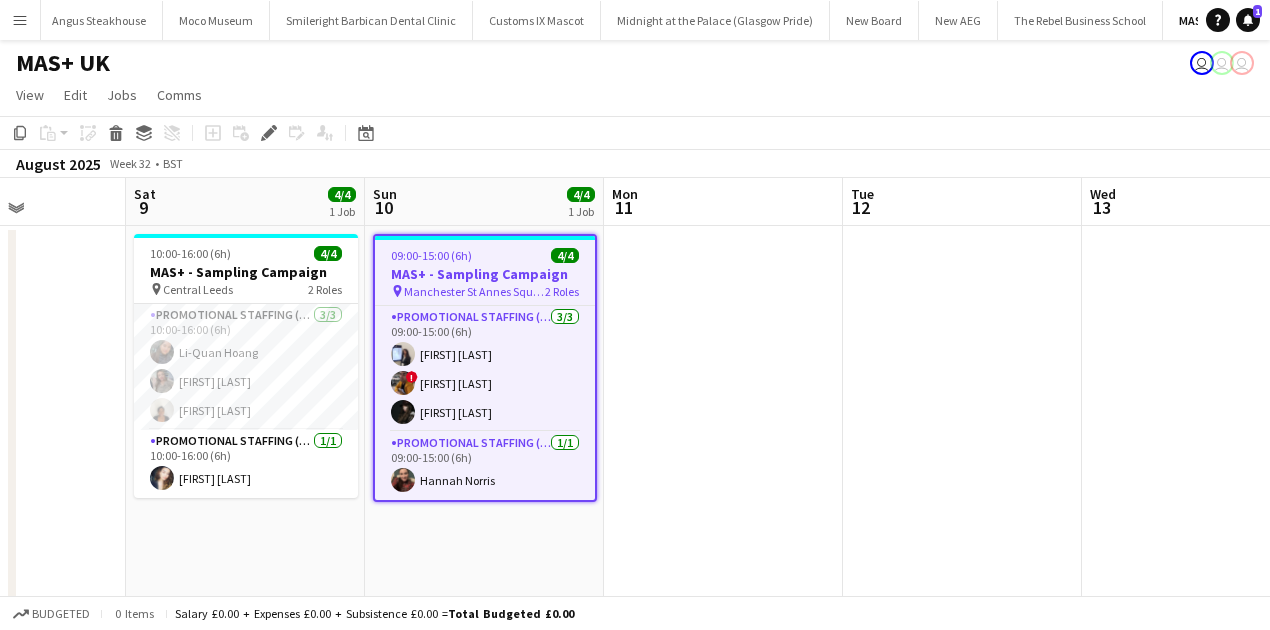 drag, startPoint x: 248, startPoint y: 524, endPoint x: 338, endPoint y: 518, distance: 90.199776 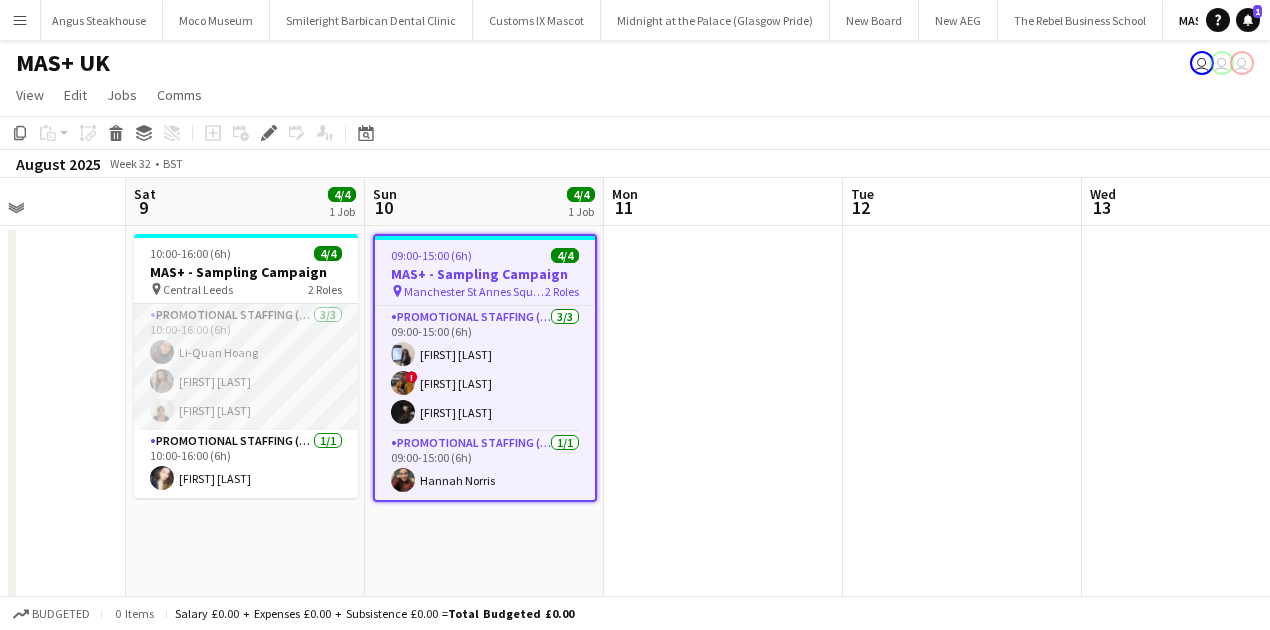 click on "Promotional Staffing (Brand Ambassadors)   3/3   10:00-16:00 (6h)
[FIRST] [LAST] [FIRST] [LAST] [FIRST] [LAST]" at bounding box center [246, 367] 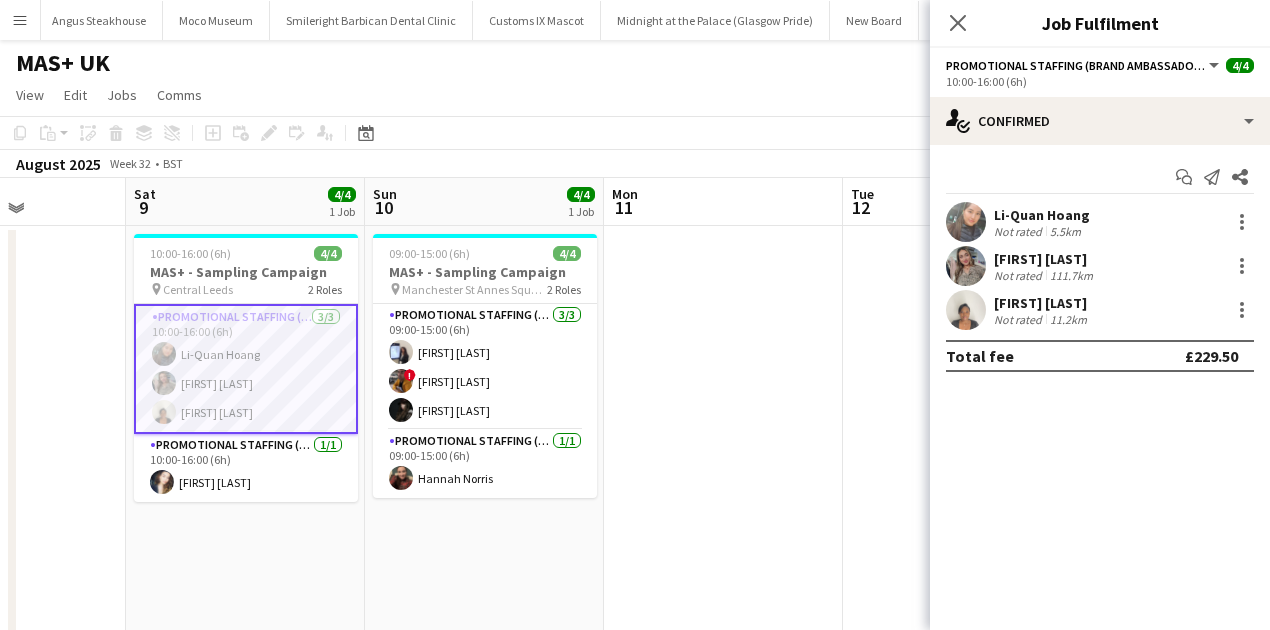 click on "11.2km" at bounding box center [1068, 319] 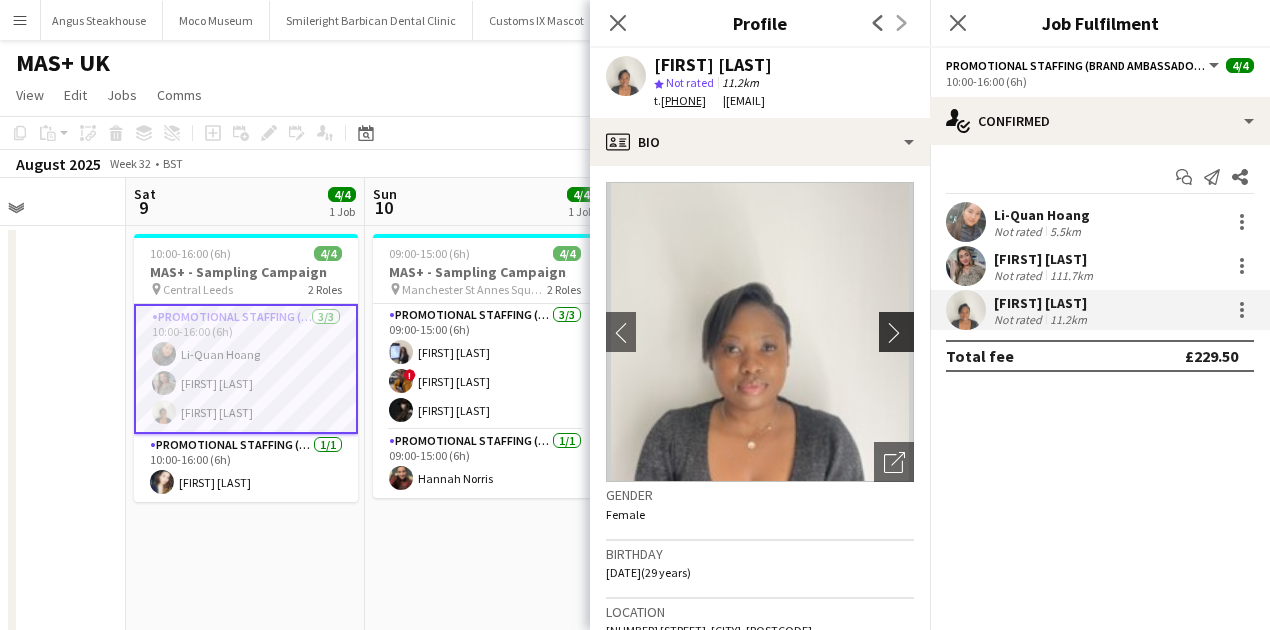 click on "chevron-right" 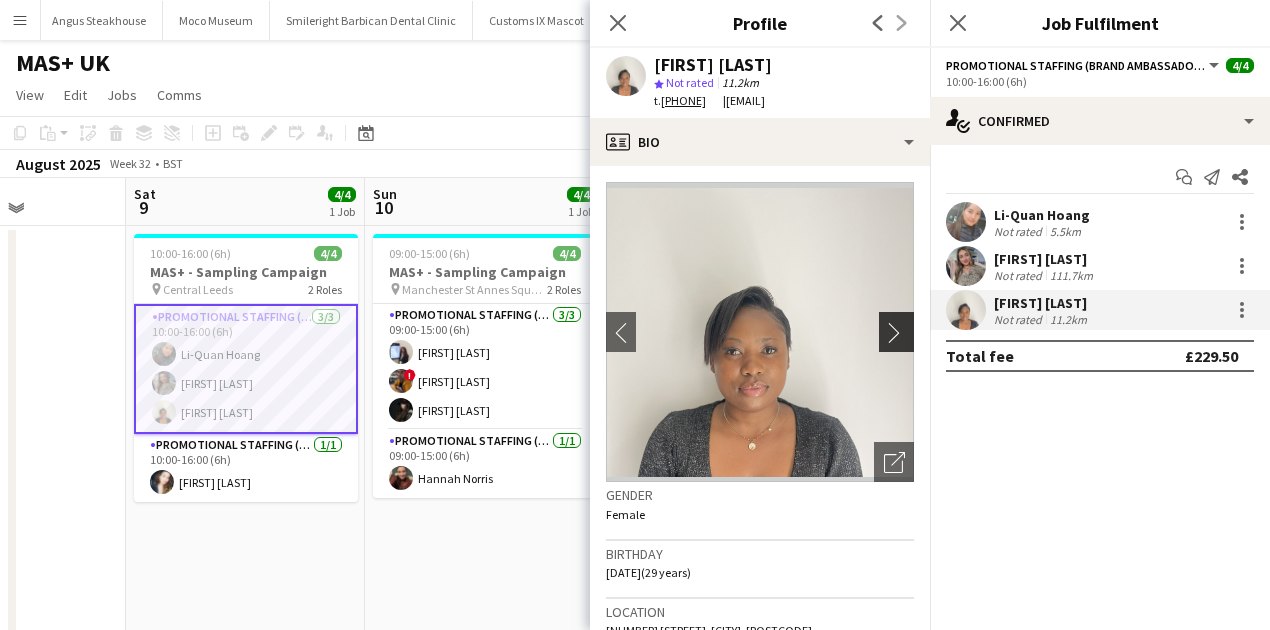 click on "chevron-right" 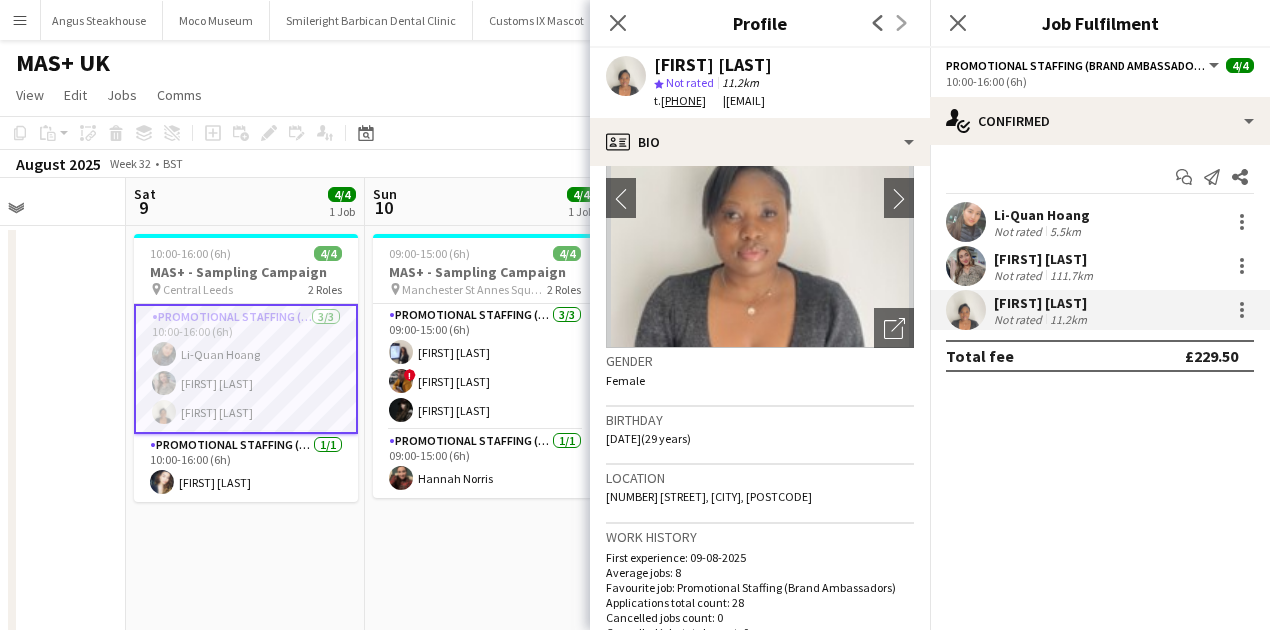 scroll, scrollTop: 133, scrollLeft: 0, axis: vertical 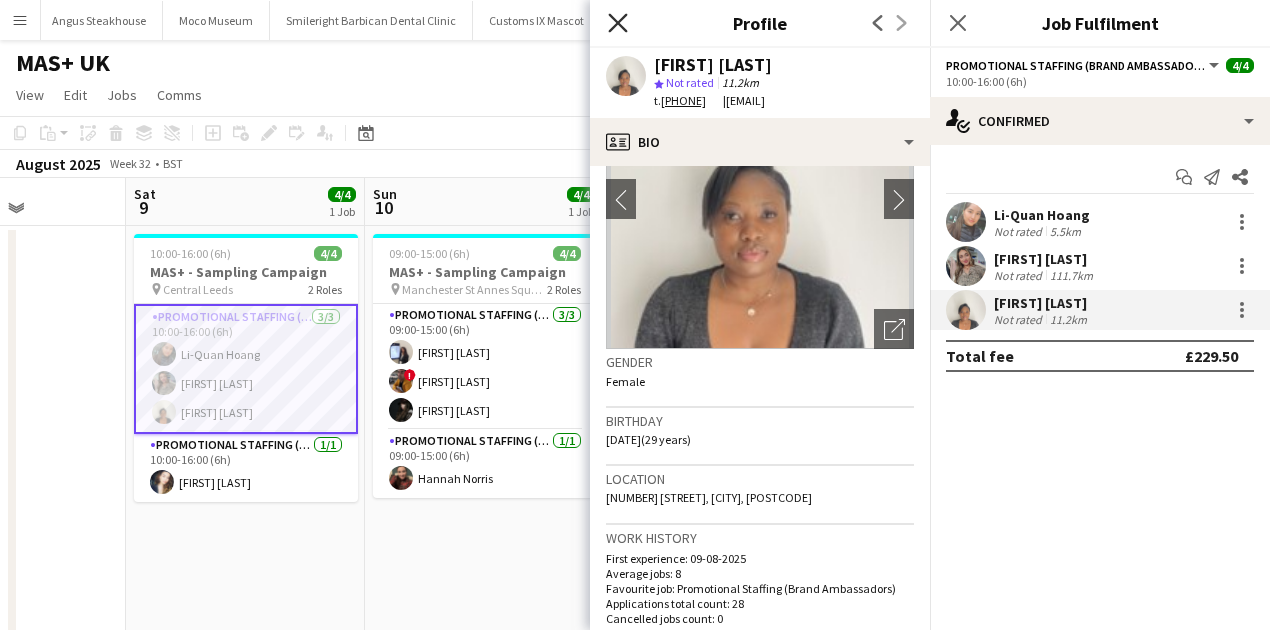 click on "Close pop-in" 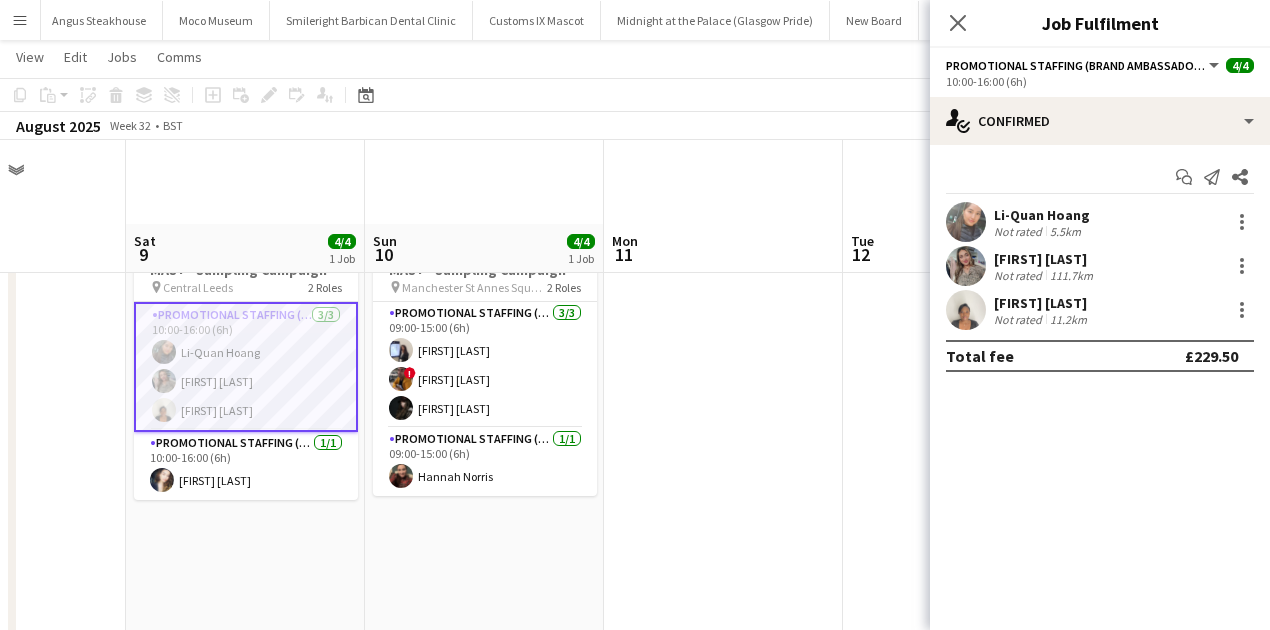 scroll, scrollTop: 86, scrollLeft: 0, axis: vertical 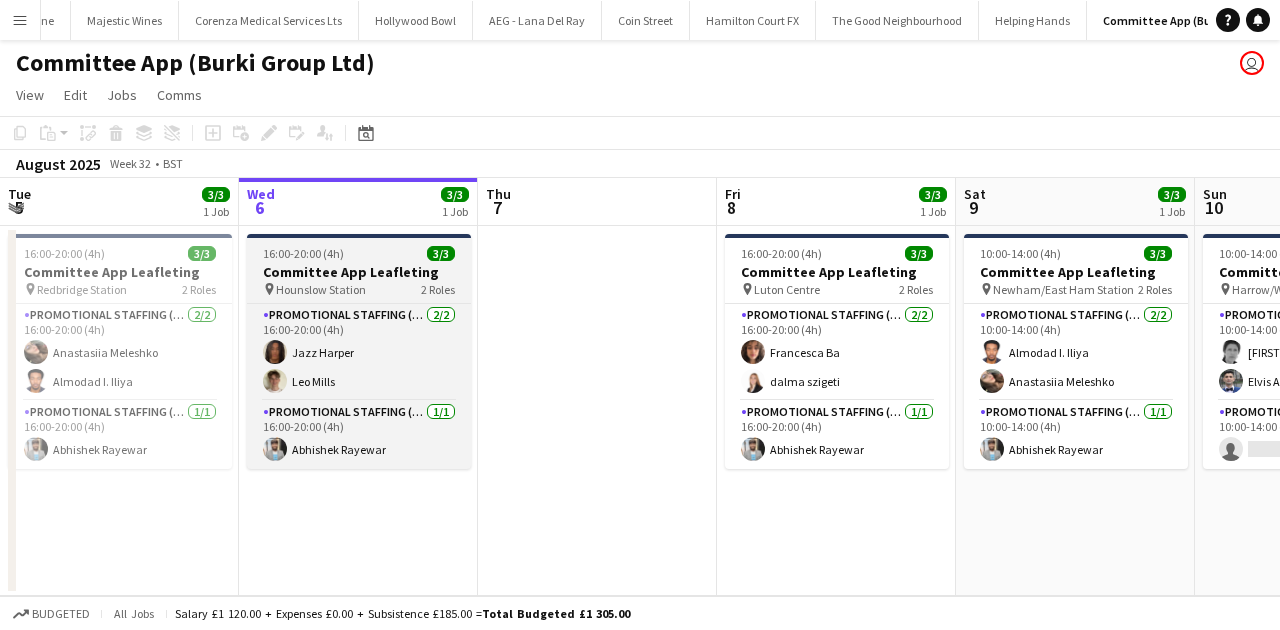 click on "Hounslow Station" at bounding box center [321, 289] 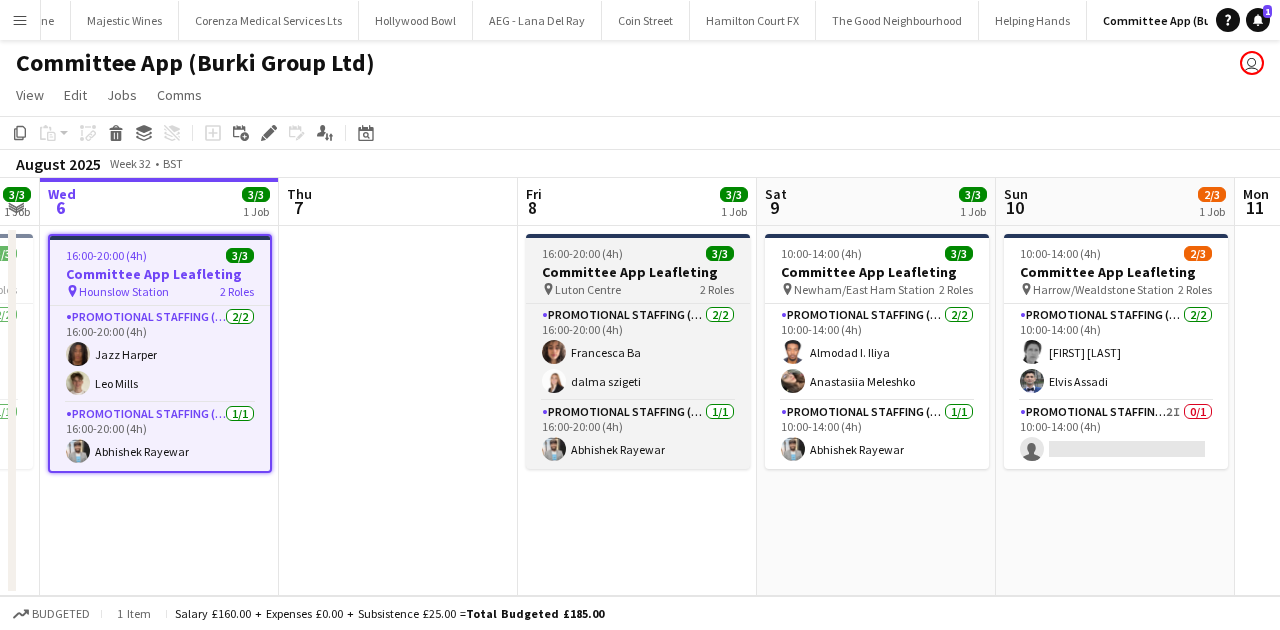 scroll, scrollTop: 0, scrollLeft: 678, axis: horizontal 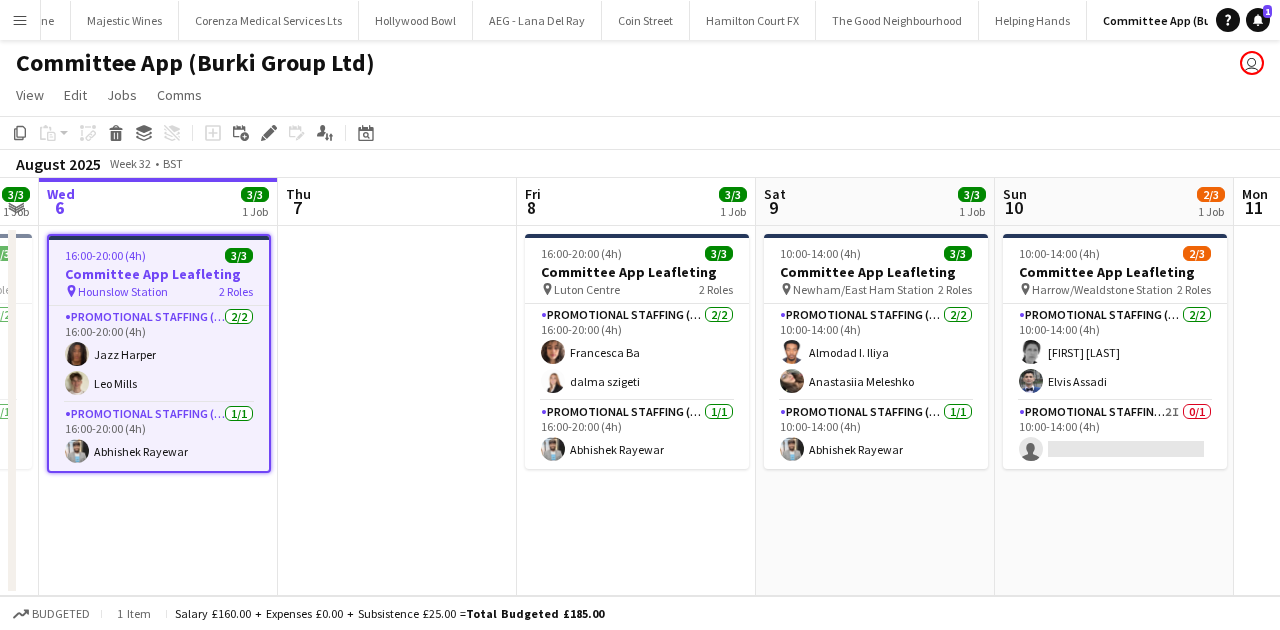 click on "Menu" at bounding box center (20, 20) 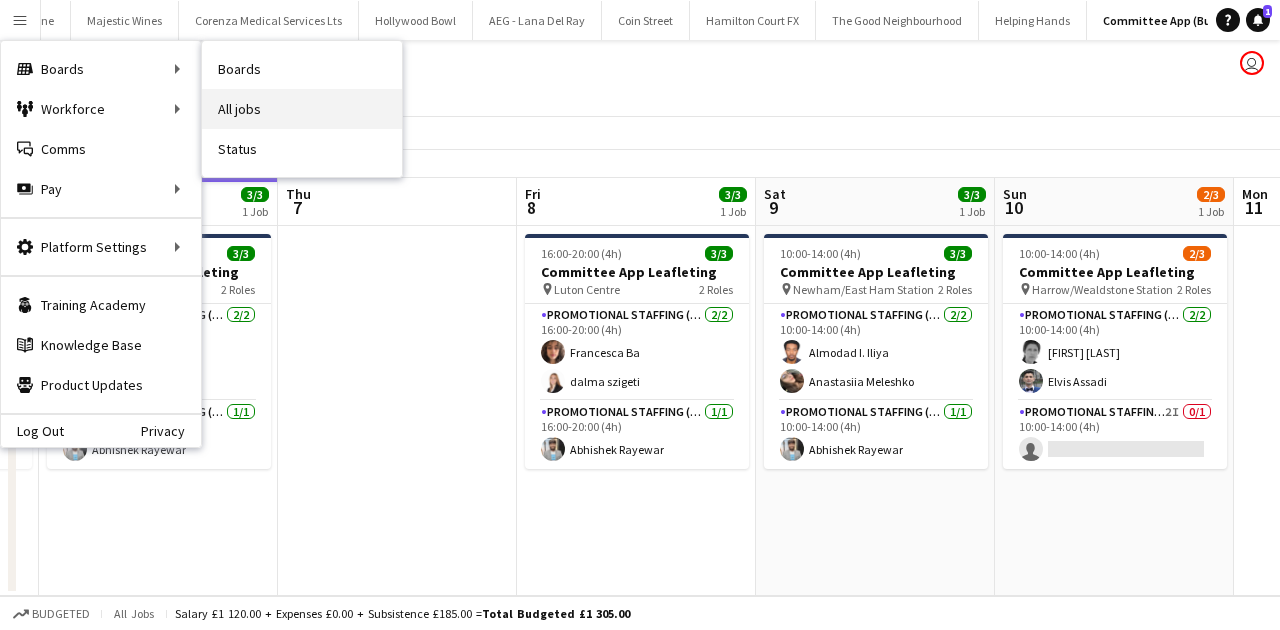 click on "All jobs" at bounding box center [302, 109] 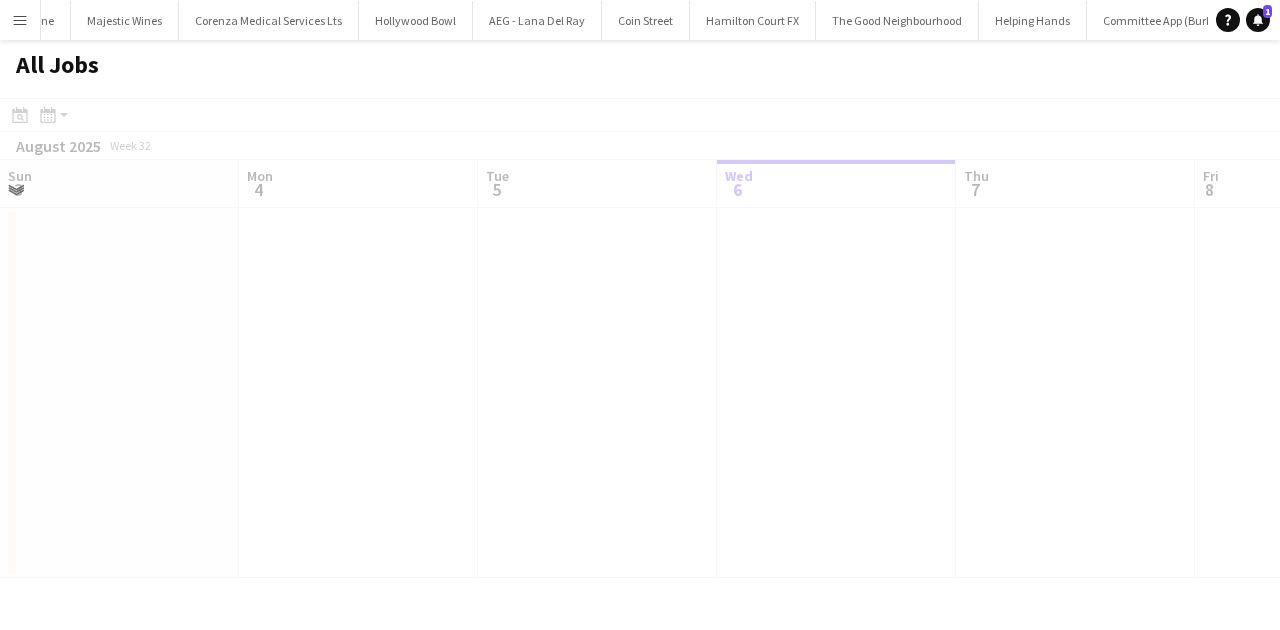 scroll, scrollTop: 0, scrollLeft: 478, axis: horizontal 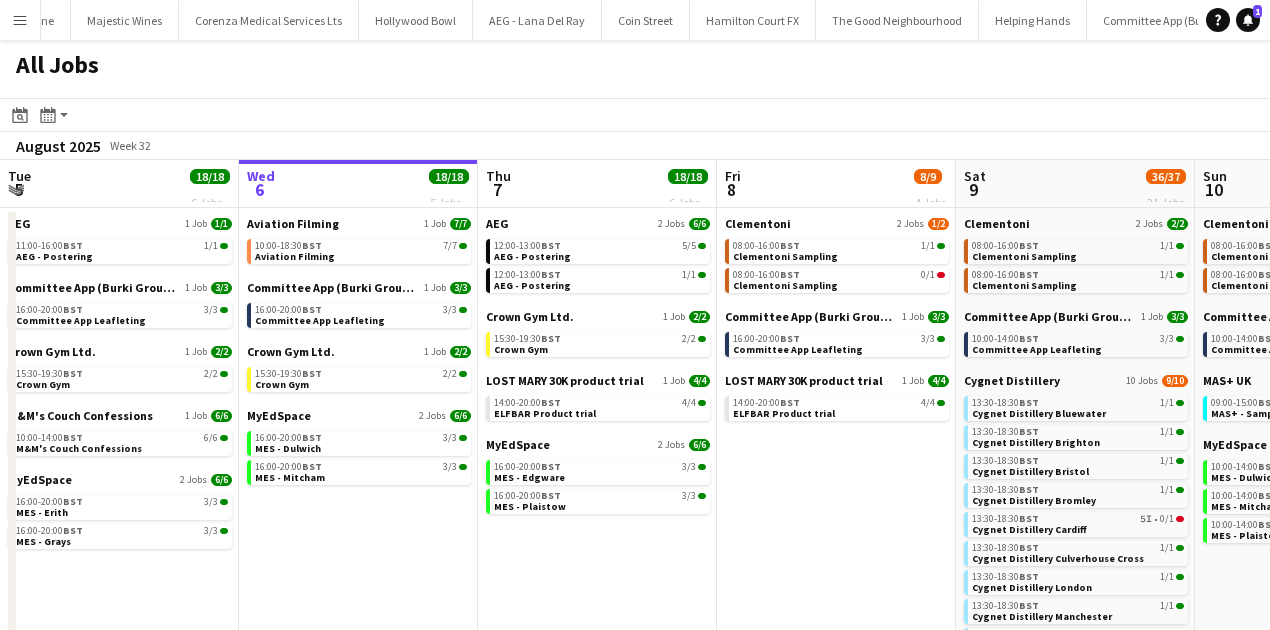 click on "Menu" at bounding box center (20, 20) 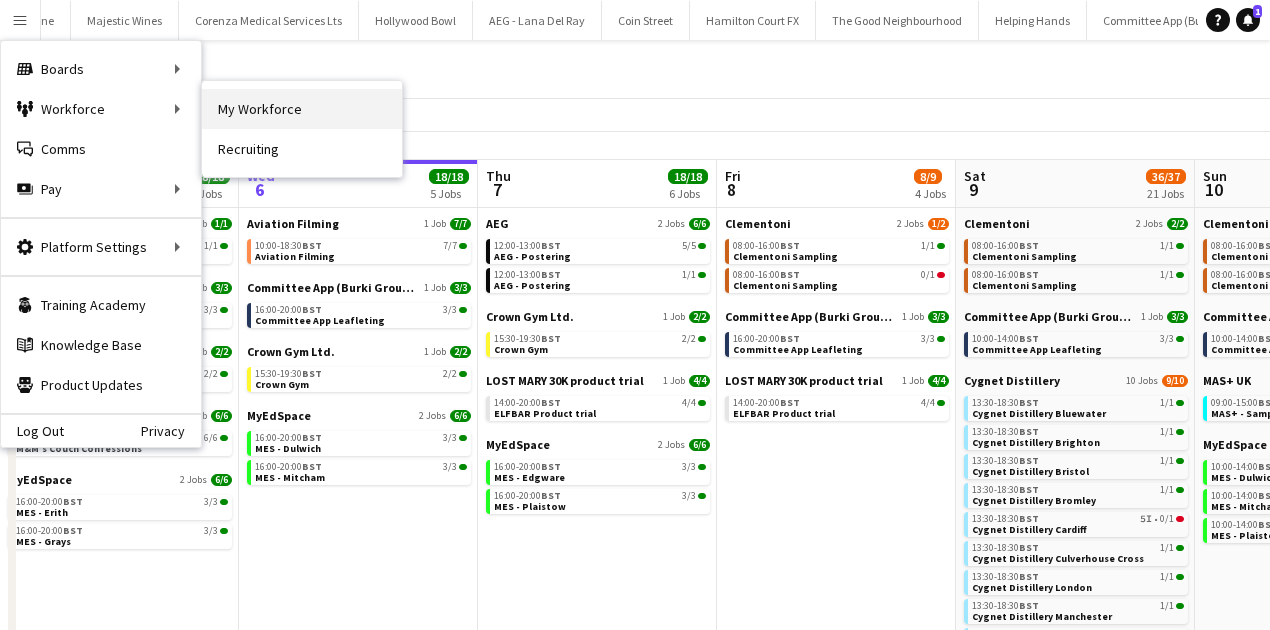 click on "My Workforce" at bounding box center (302, 109) 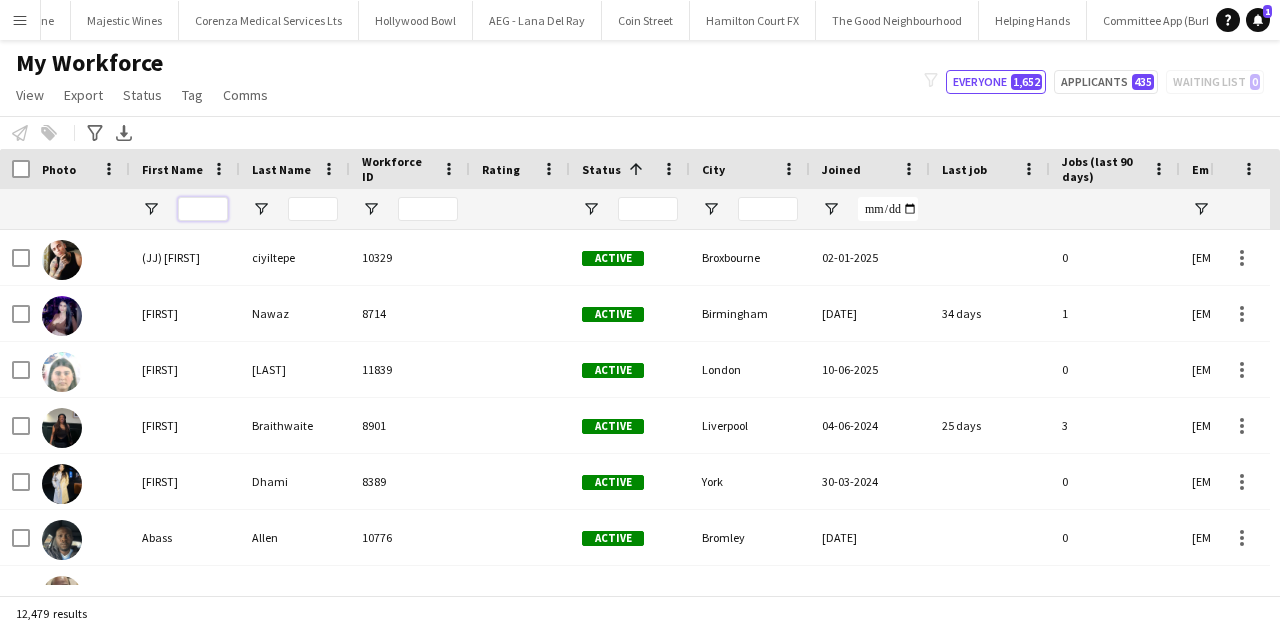 click at bounding box center [203, 209] 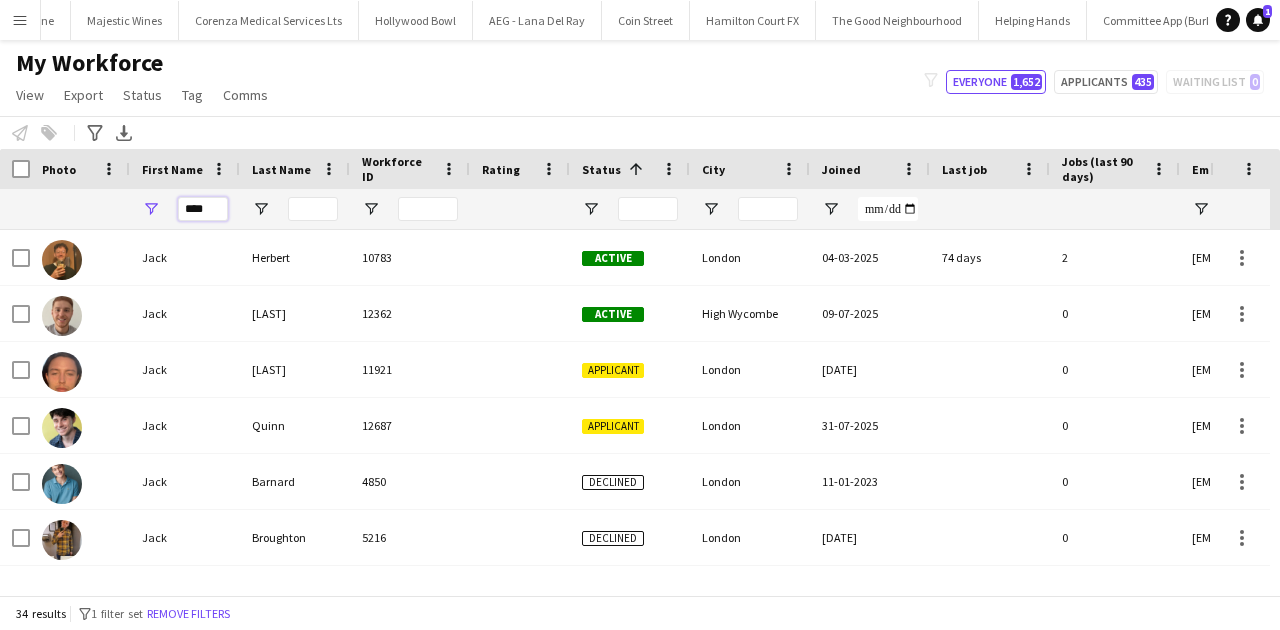 type on "****" 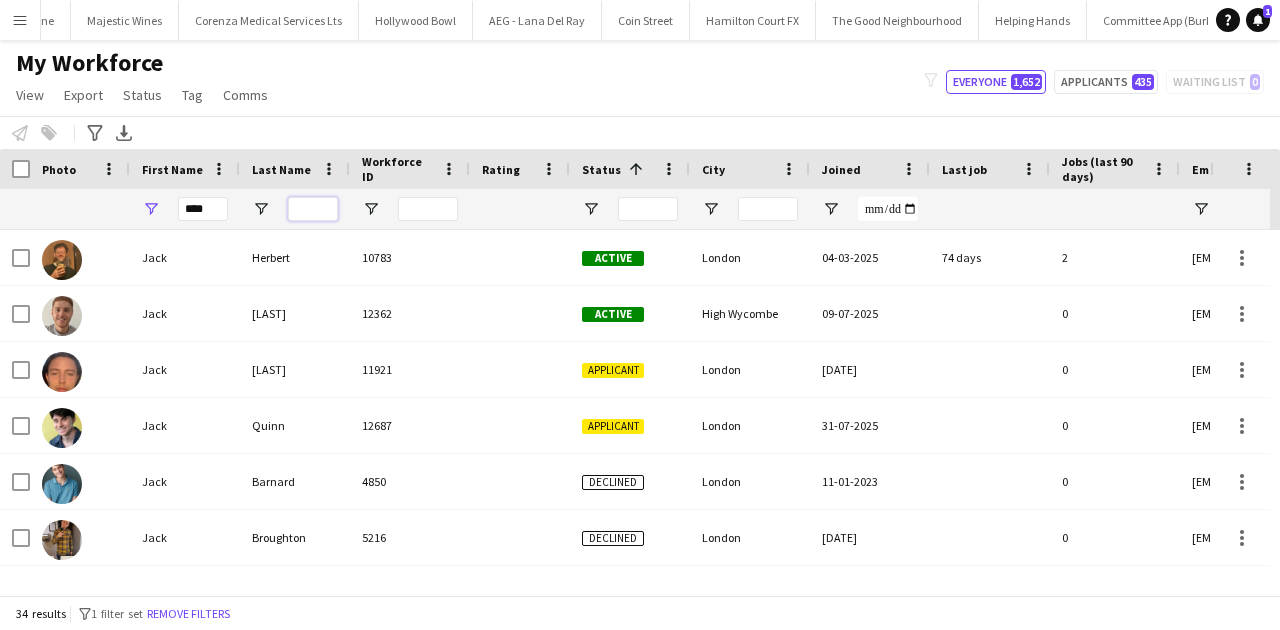 click at bounding box center (313, 209) 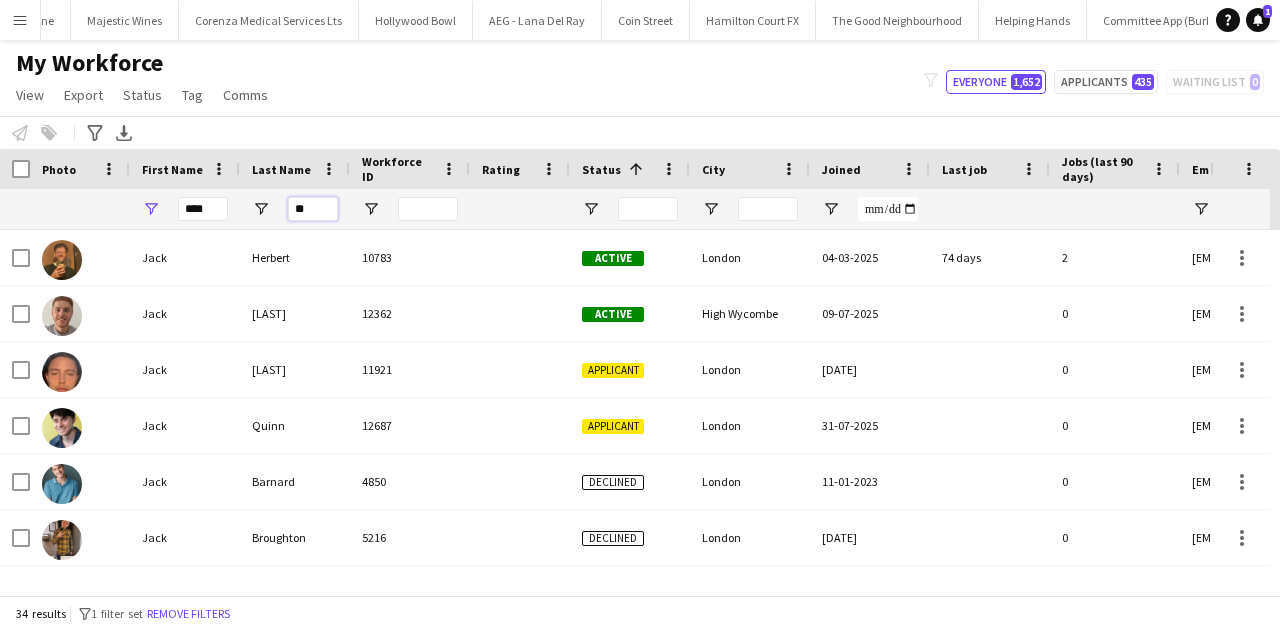 type on "*" 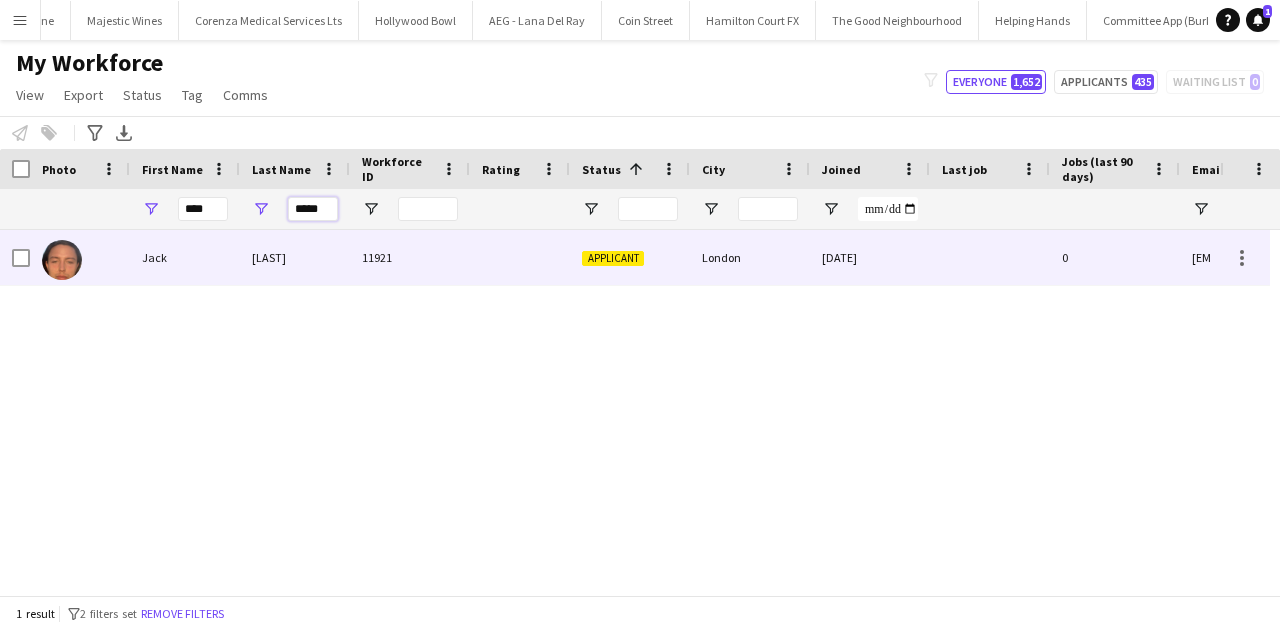 type on "*****" 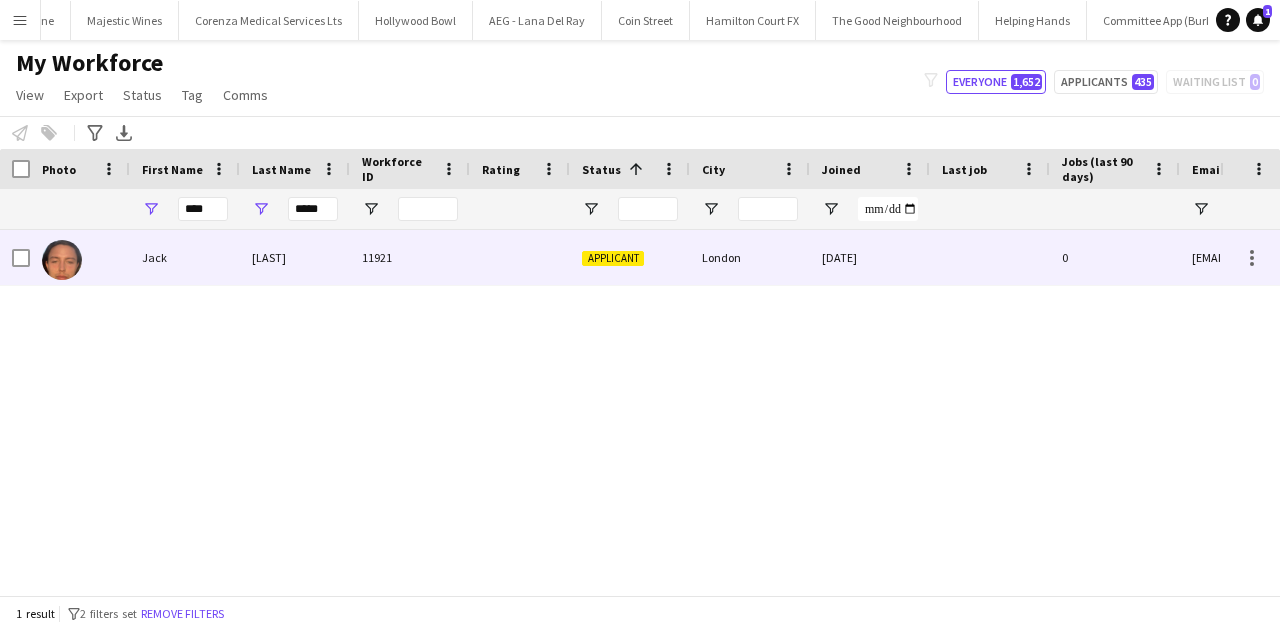 click on "Evans" at bounding box center [295, 257] 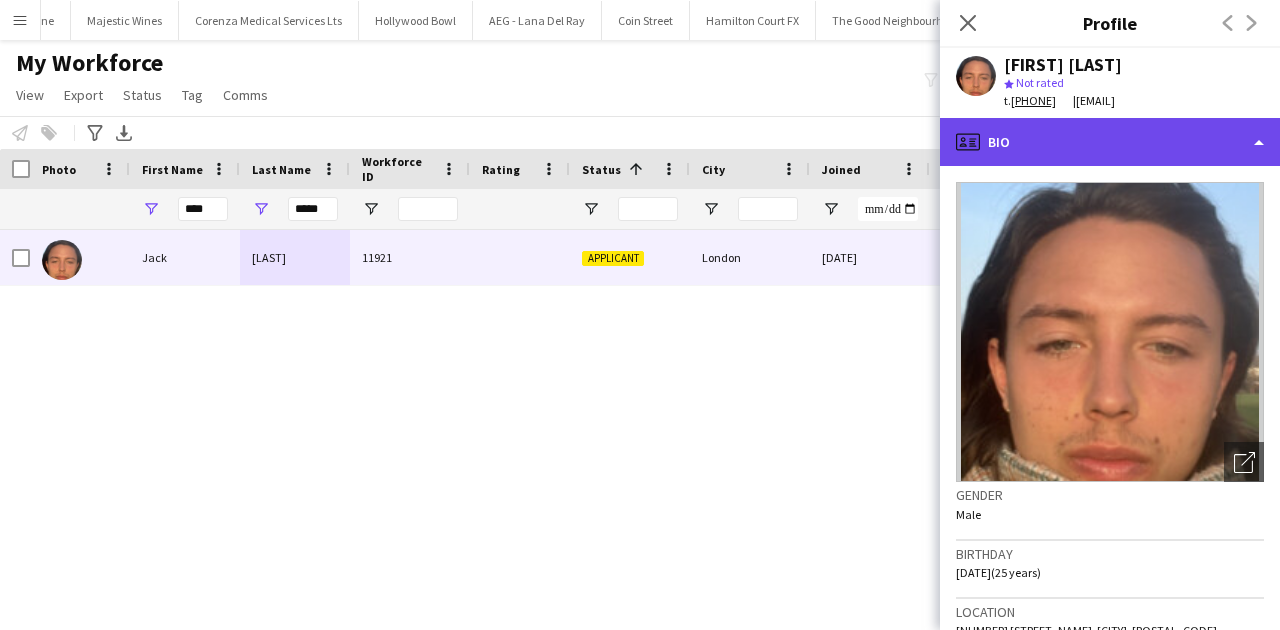 click on "profile
Bio" 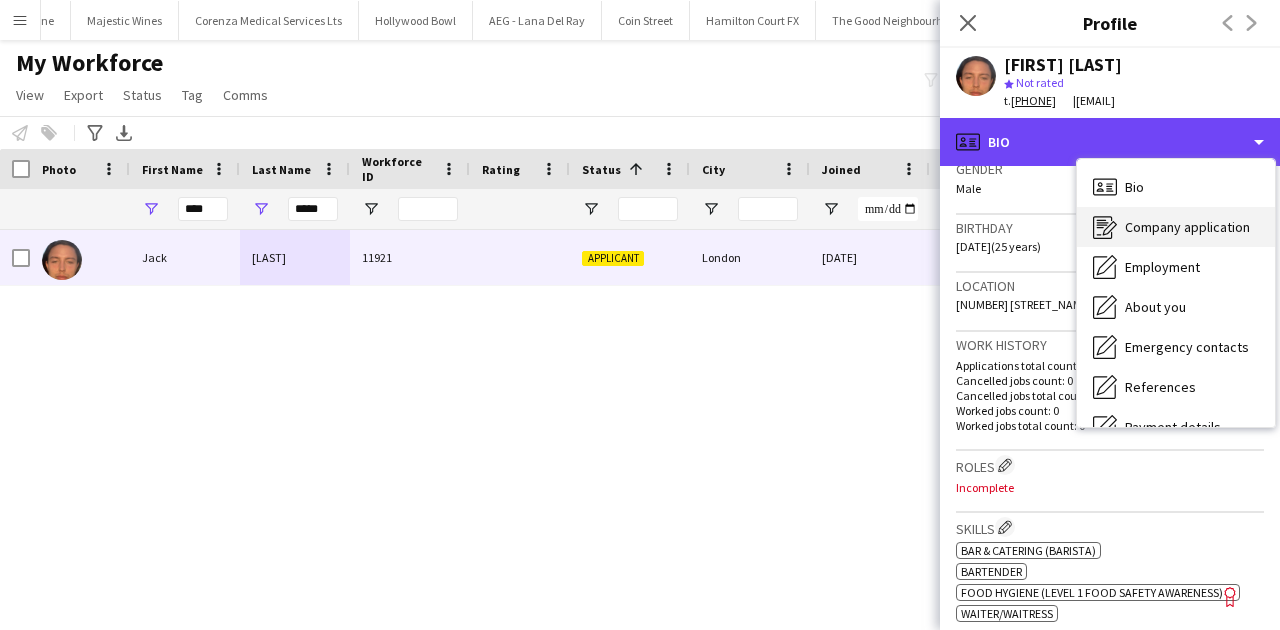 scroll, scrollTop: 333, scrollLeft: 0, axis: vertical 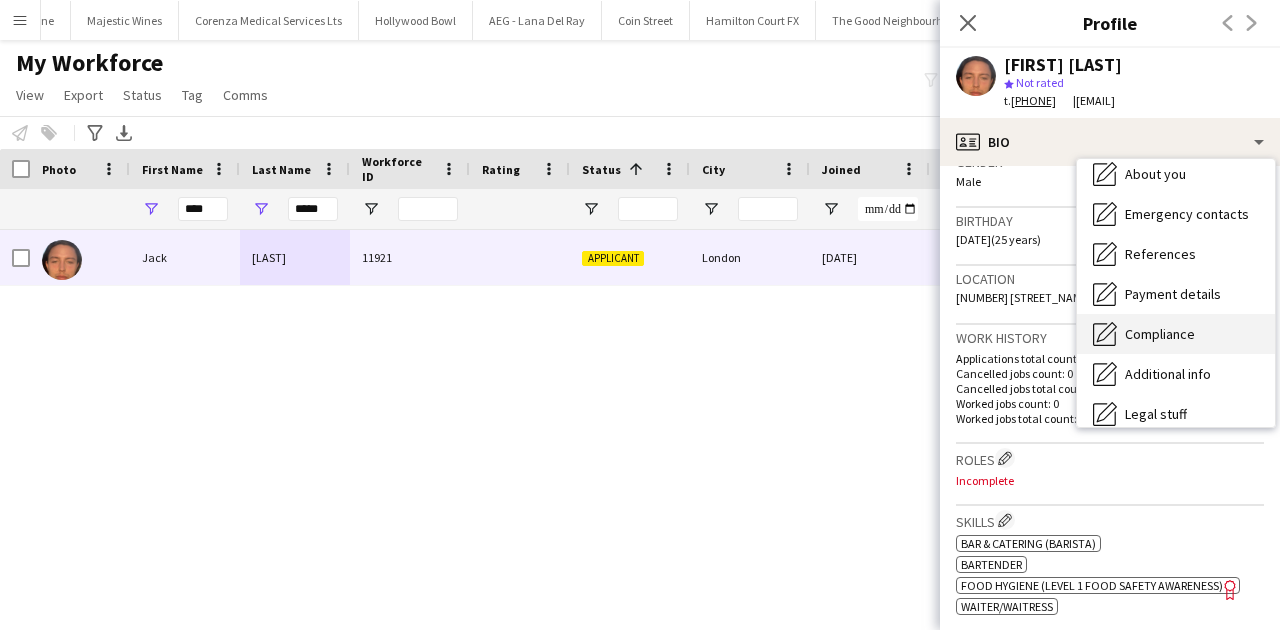 click on "Compliance" at bounding box center [1160, 334] 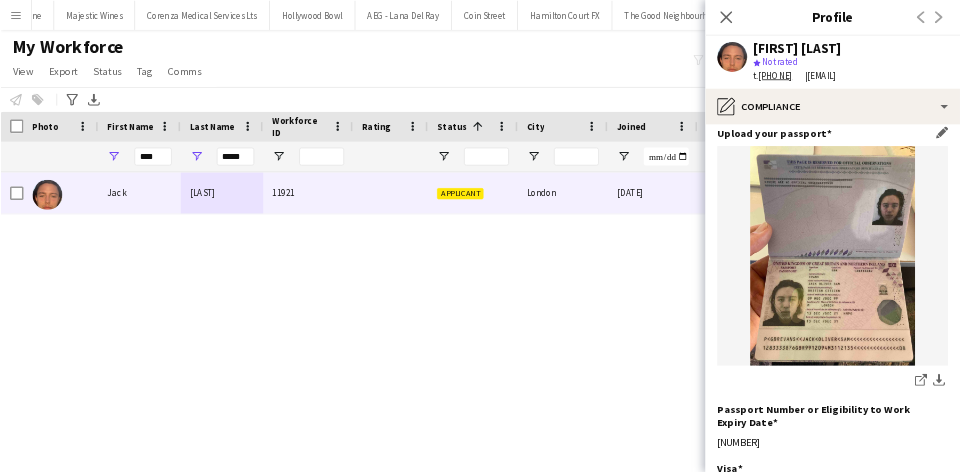 scroll, scrollTop: 133, scrollLeft: 0, axis: vertical 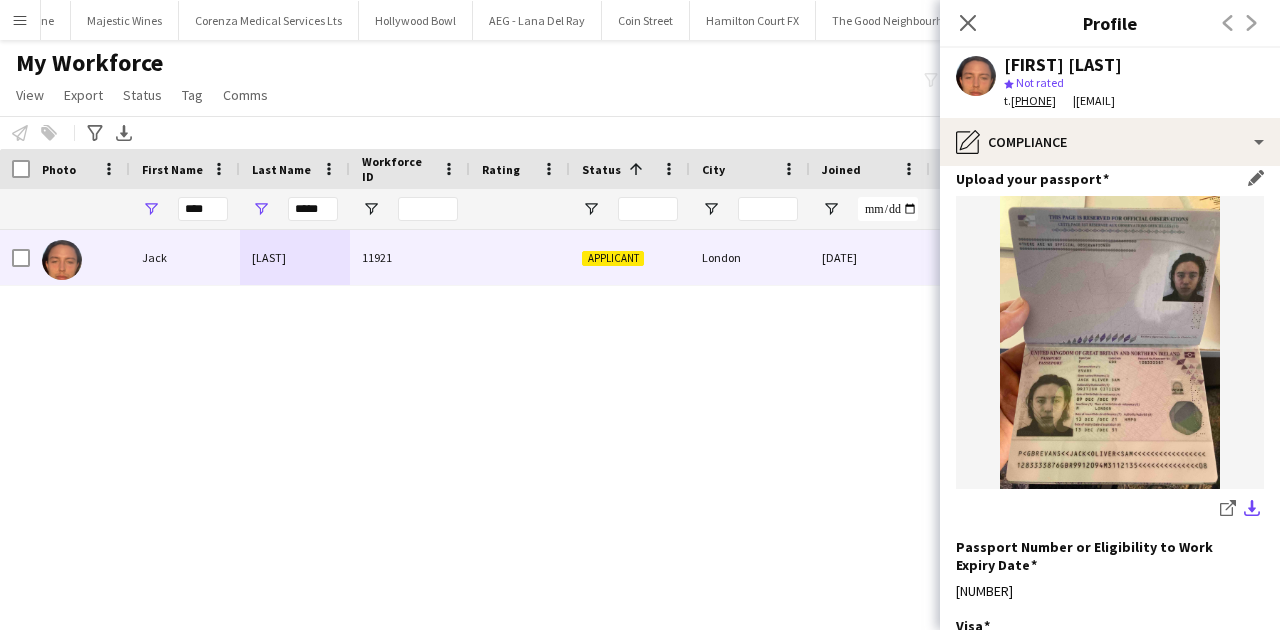 click on "download-bottom" 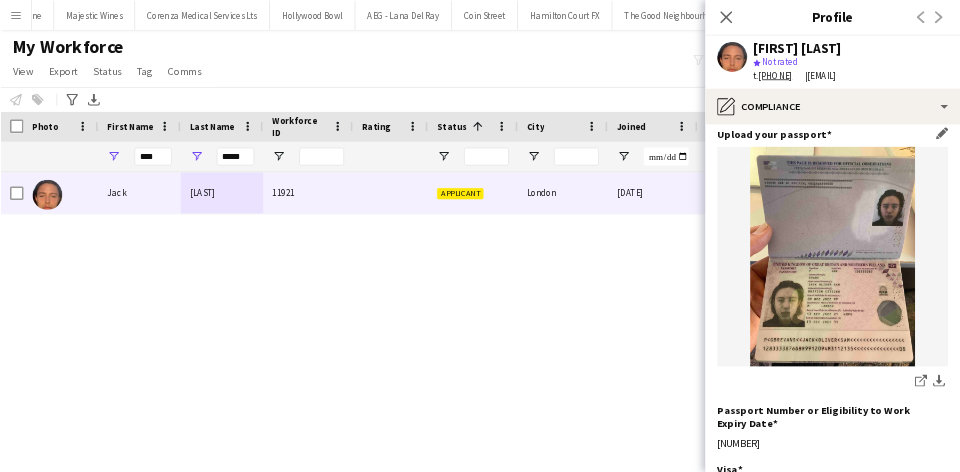 scroll, scrollTop: 0, scrollLeft: 4244, axis: horizontal 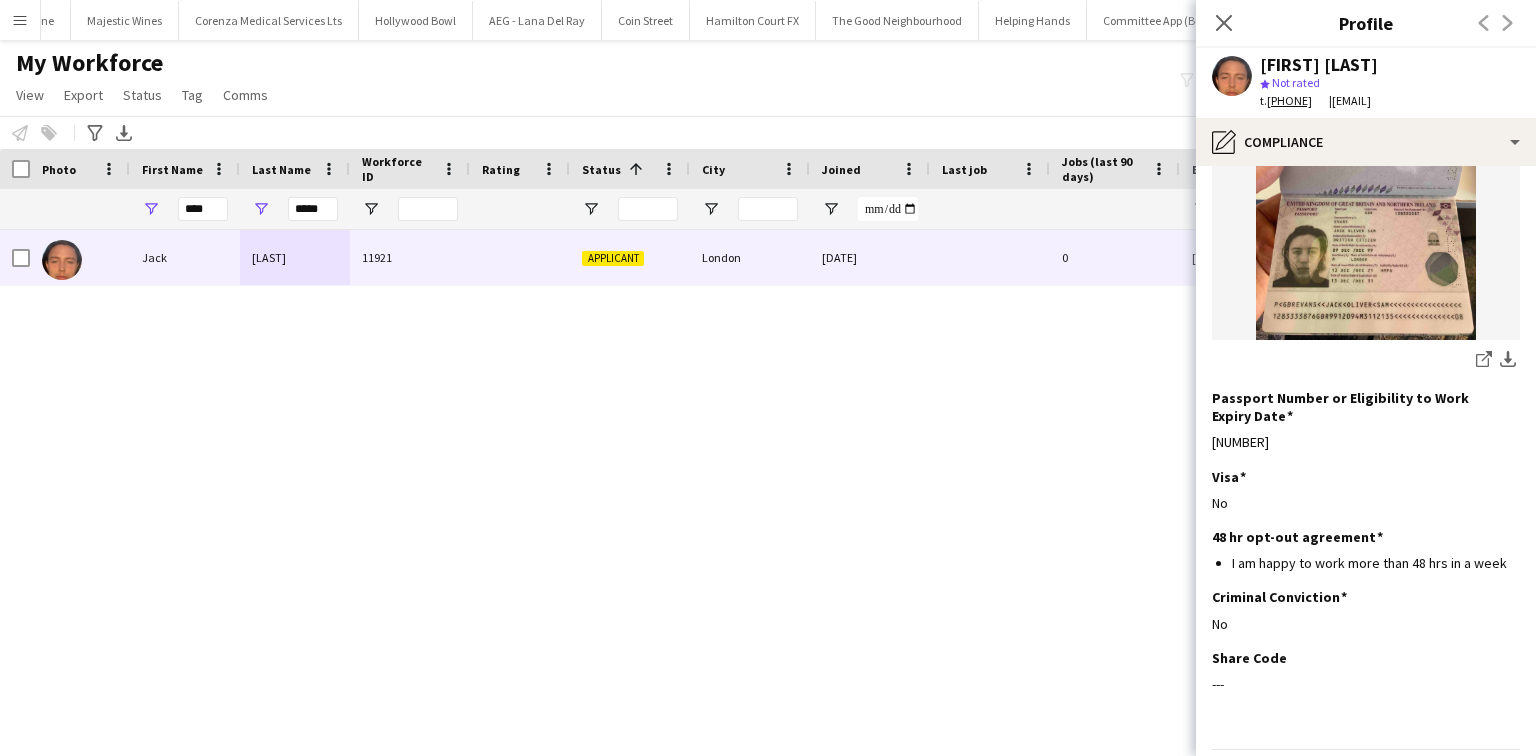 click on "Profile" 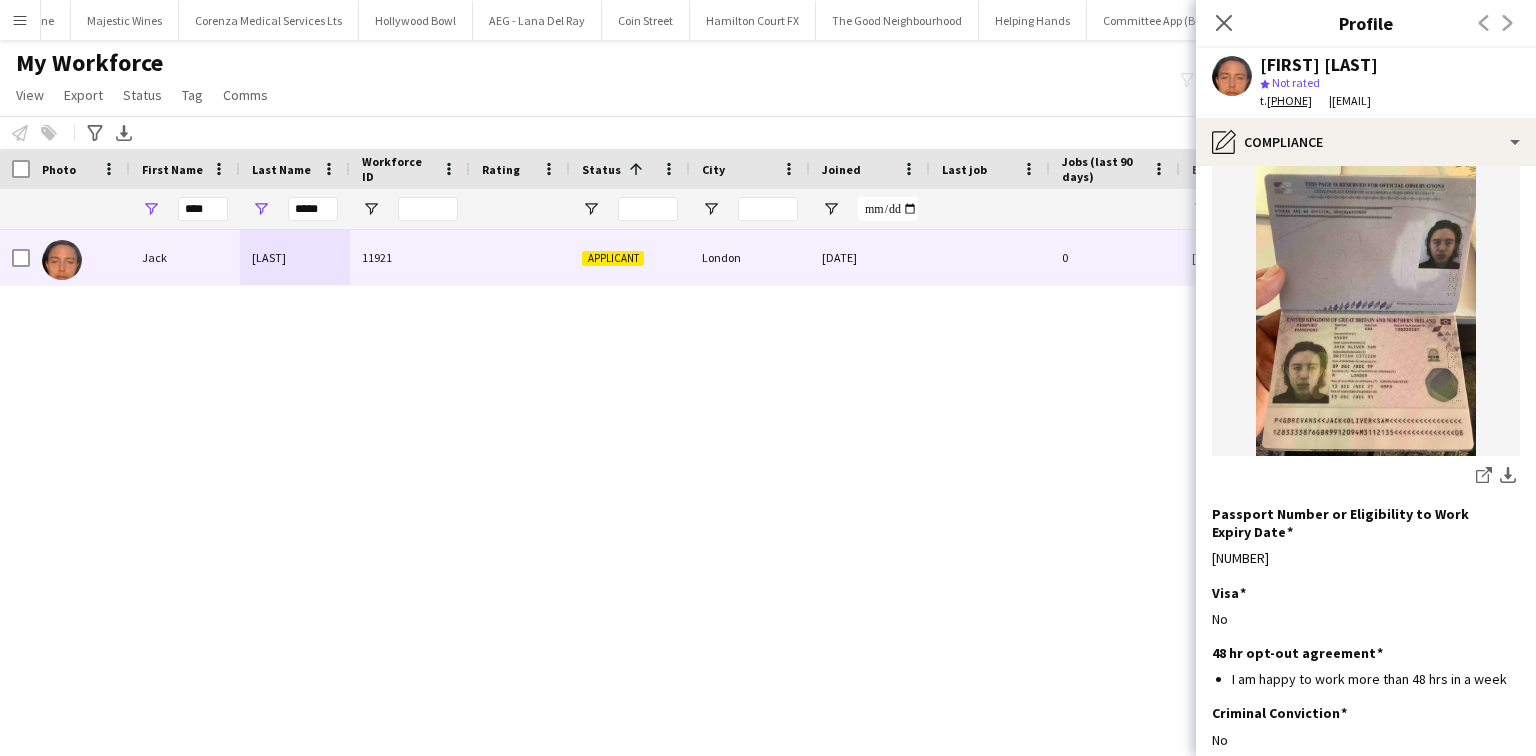 scroll, scrollTop: 0, scrollLeft: 0, axis: both 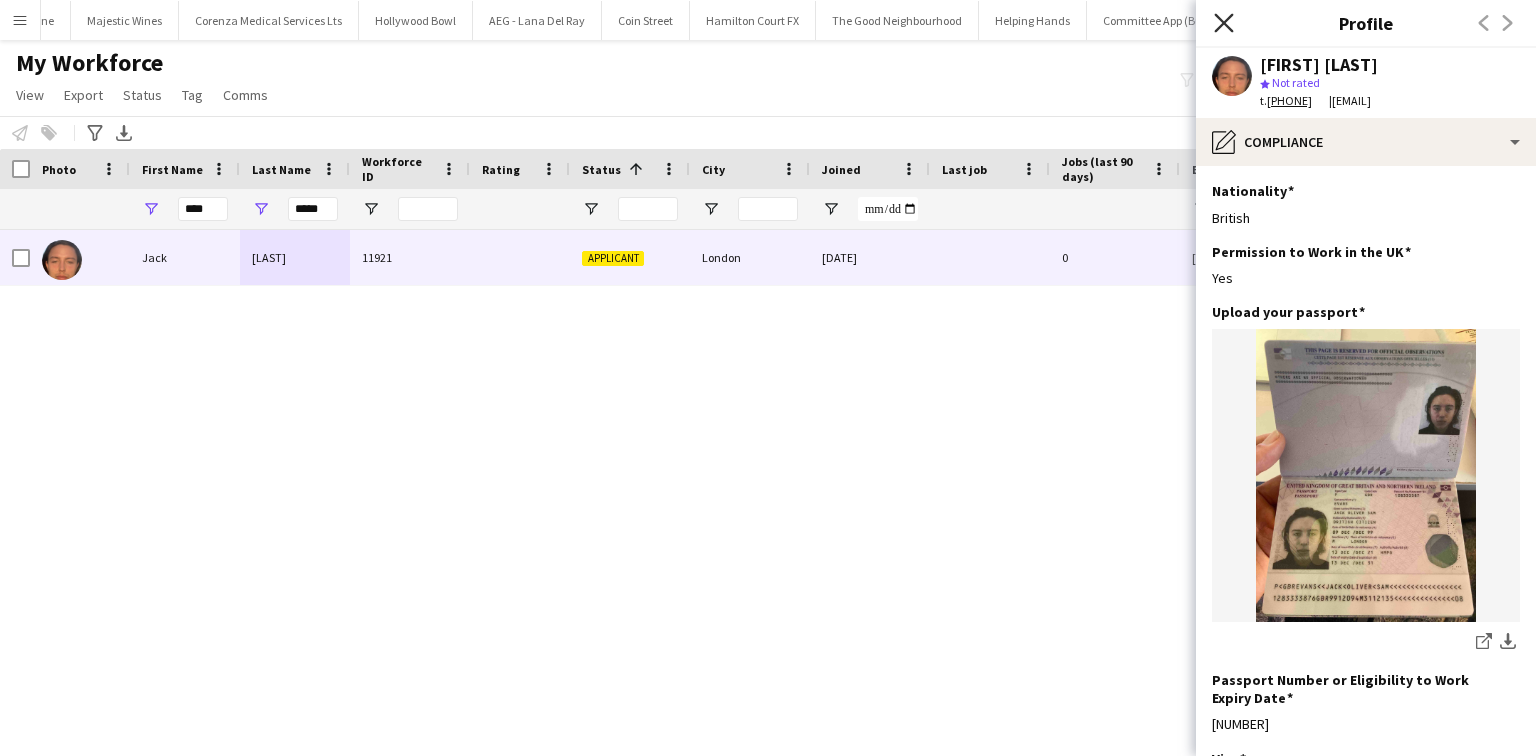 click on "Close pop-in" 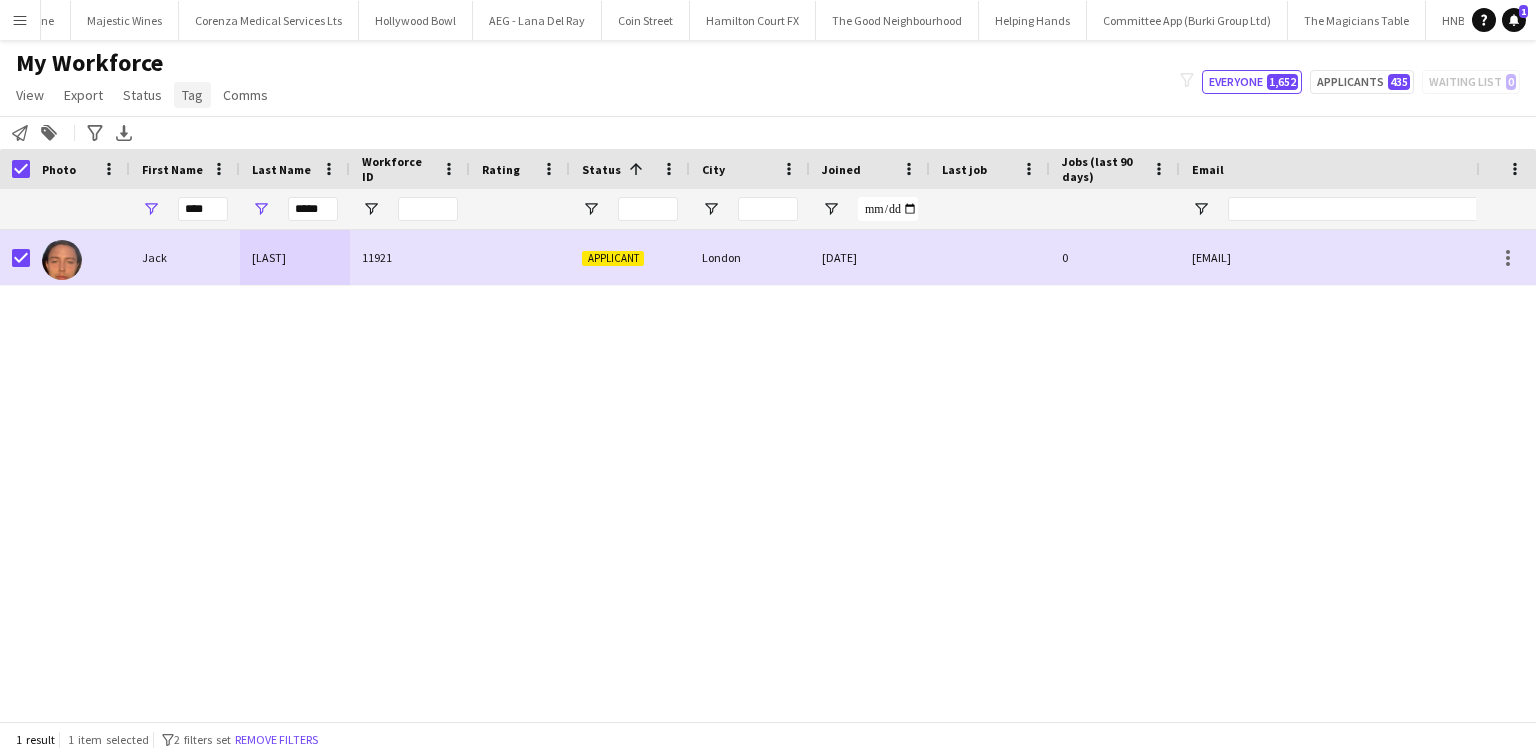 click on "Tag" 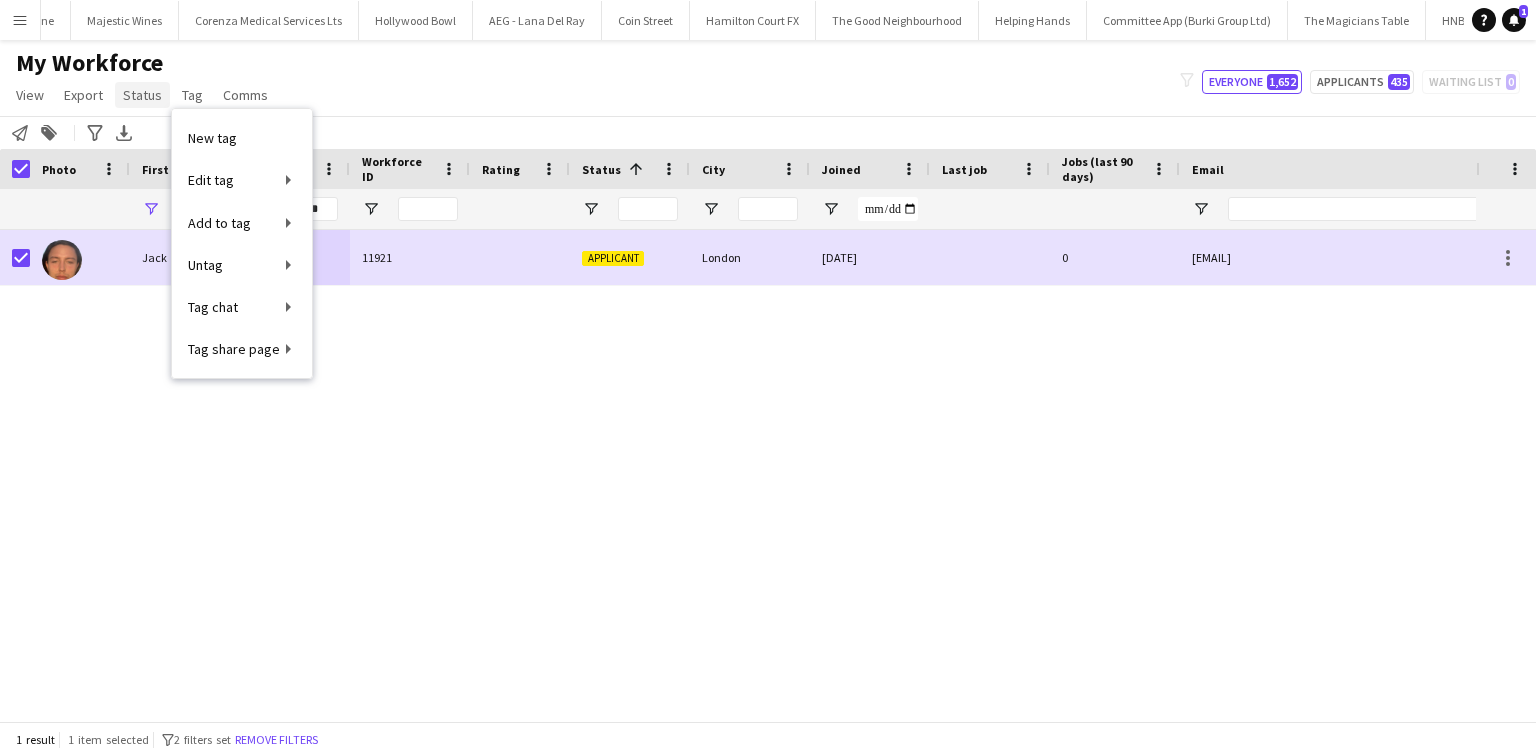 click on "Status" 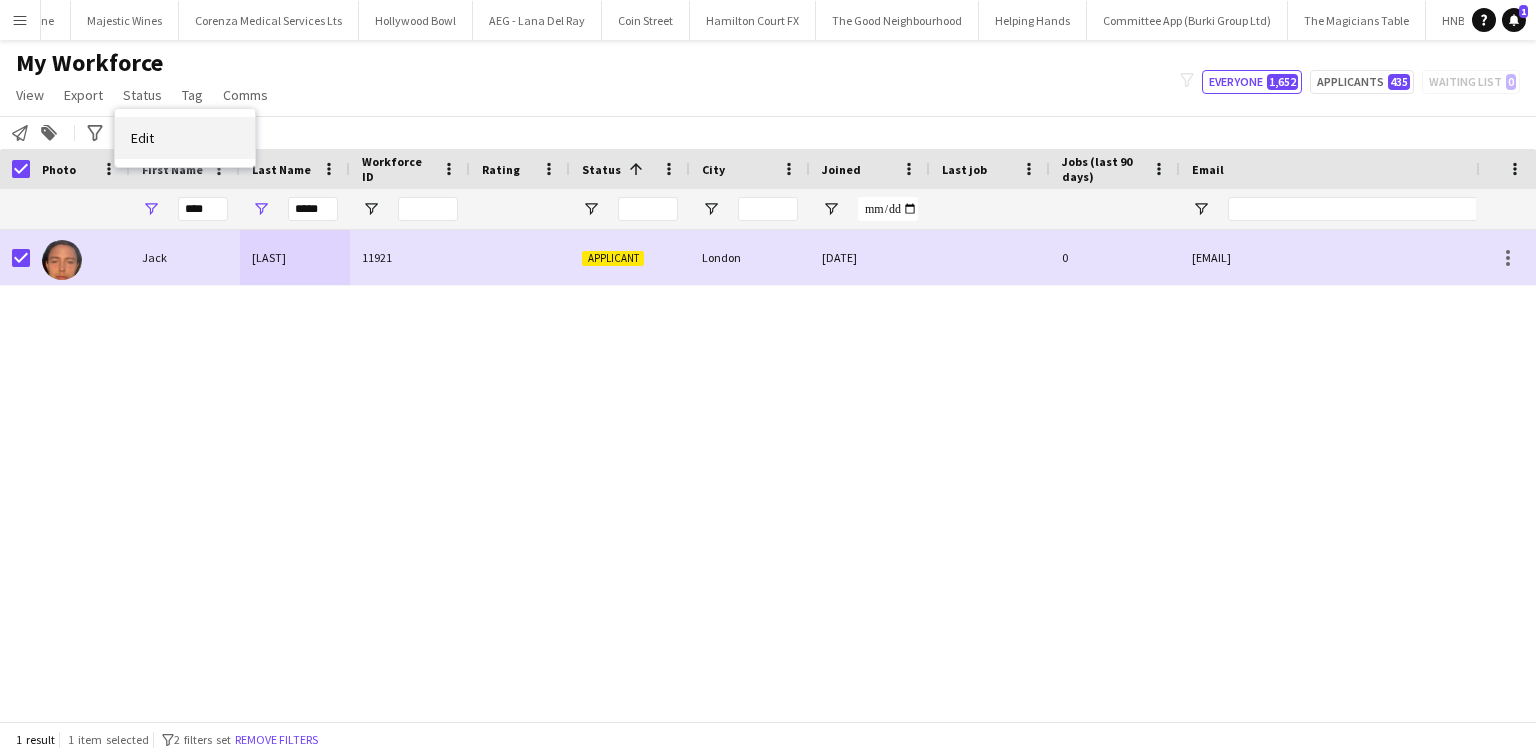 click on "Edit" at bounding box center [185, 138] 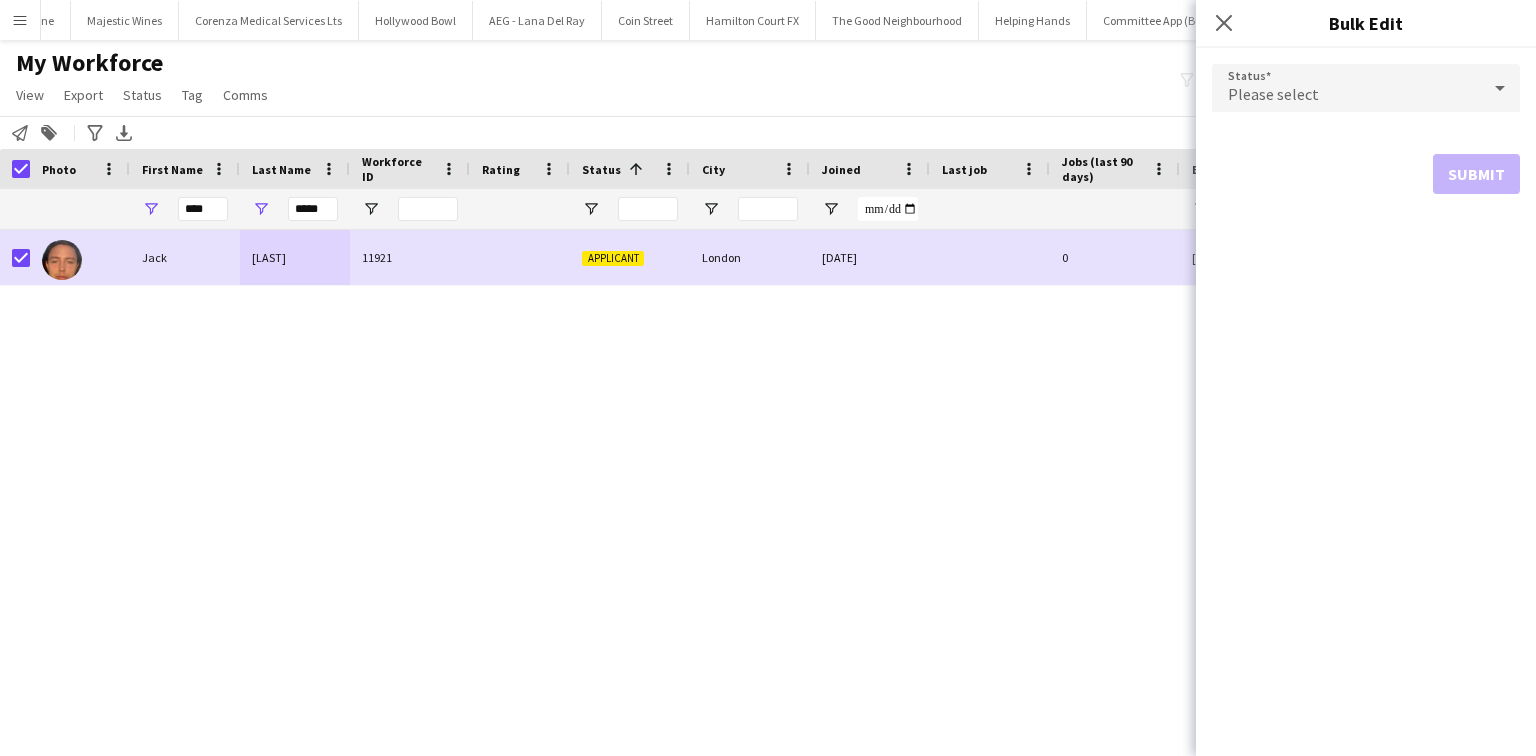click on "Please select" at bounding box center [1273, 94] 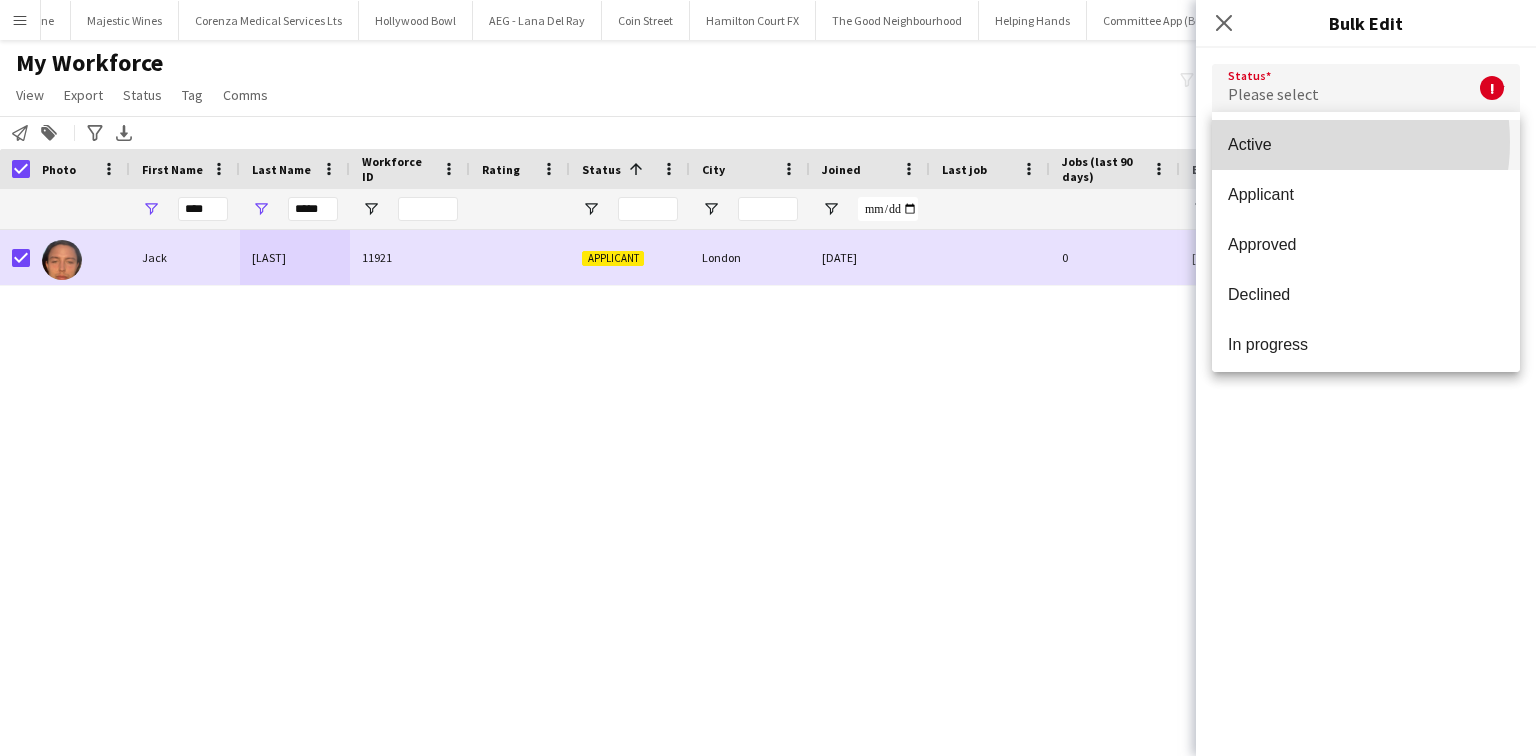 click on "Active" at bounding box center (1366, 144) 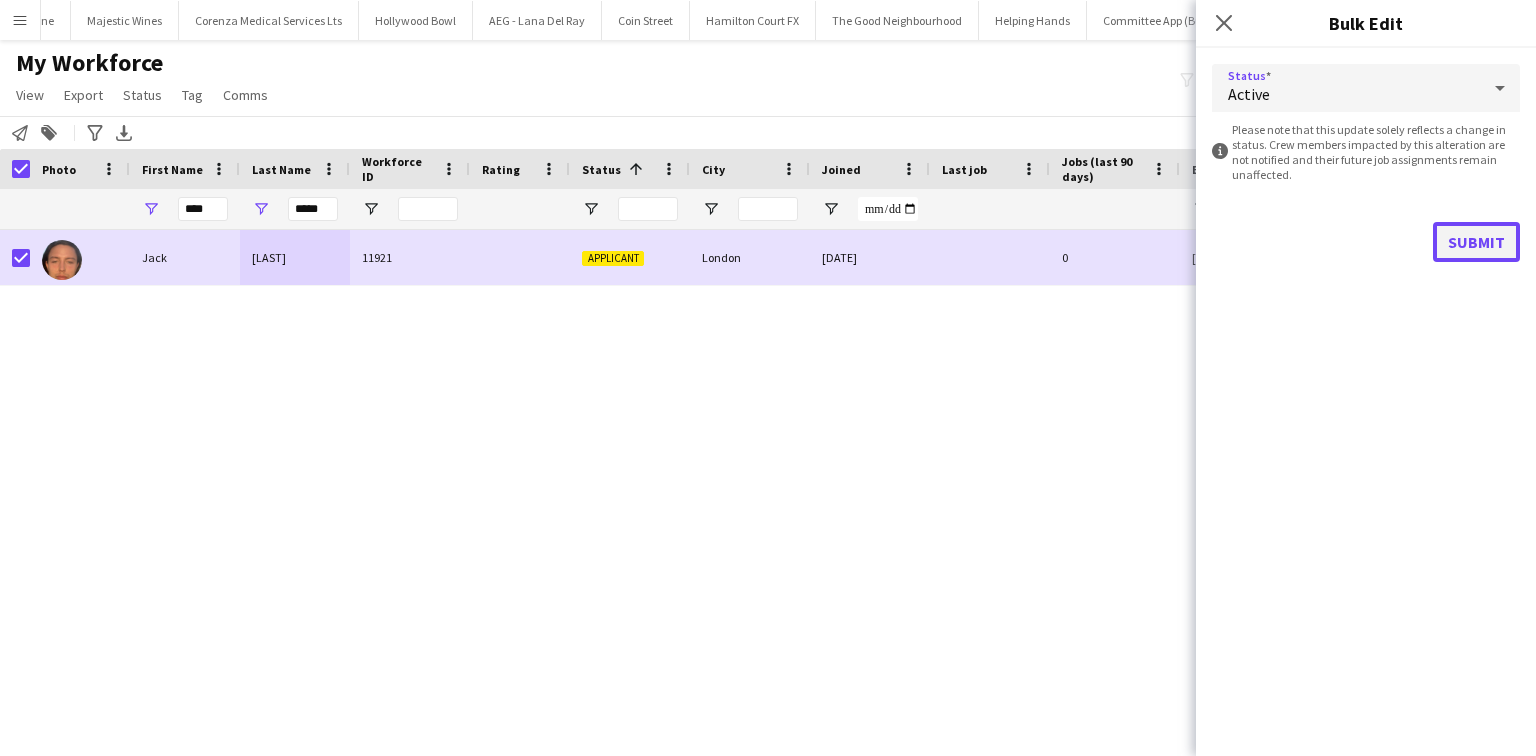 click on "Submit" 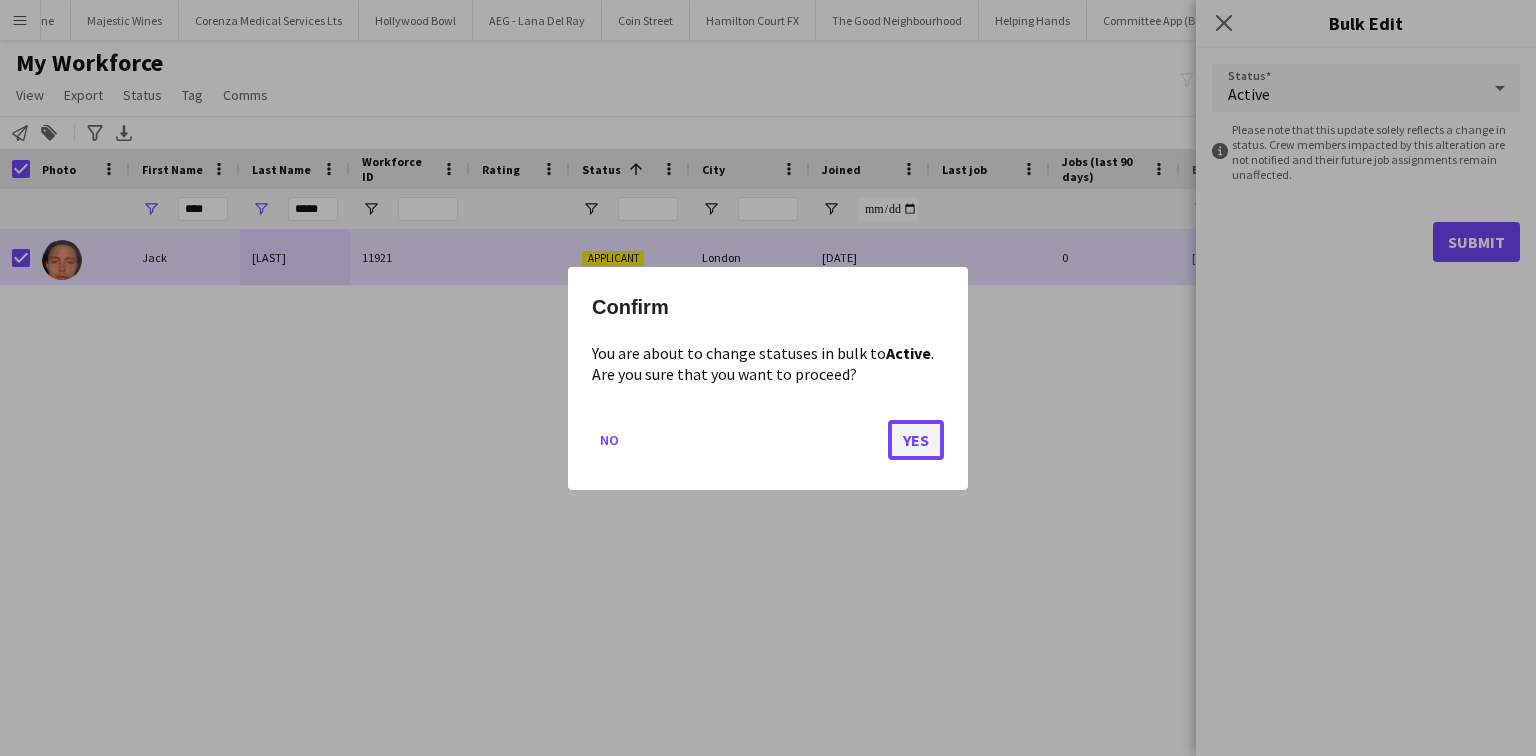 click on "Yes" 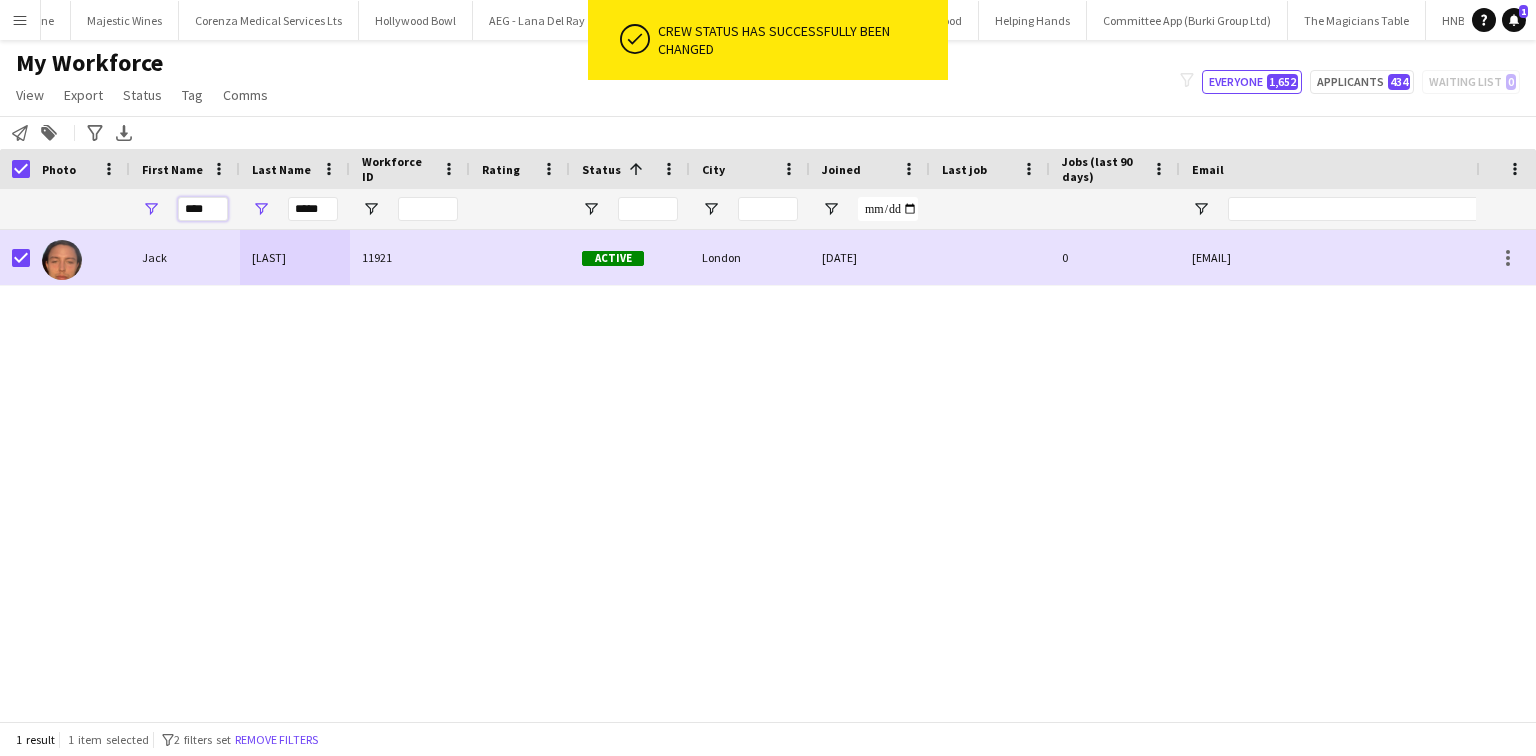 click on "****" at bounding box center [203, 209] 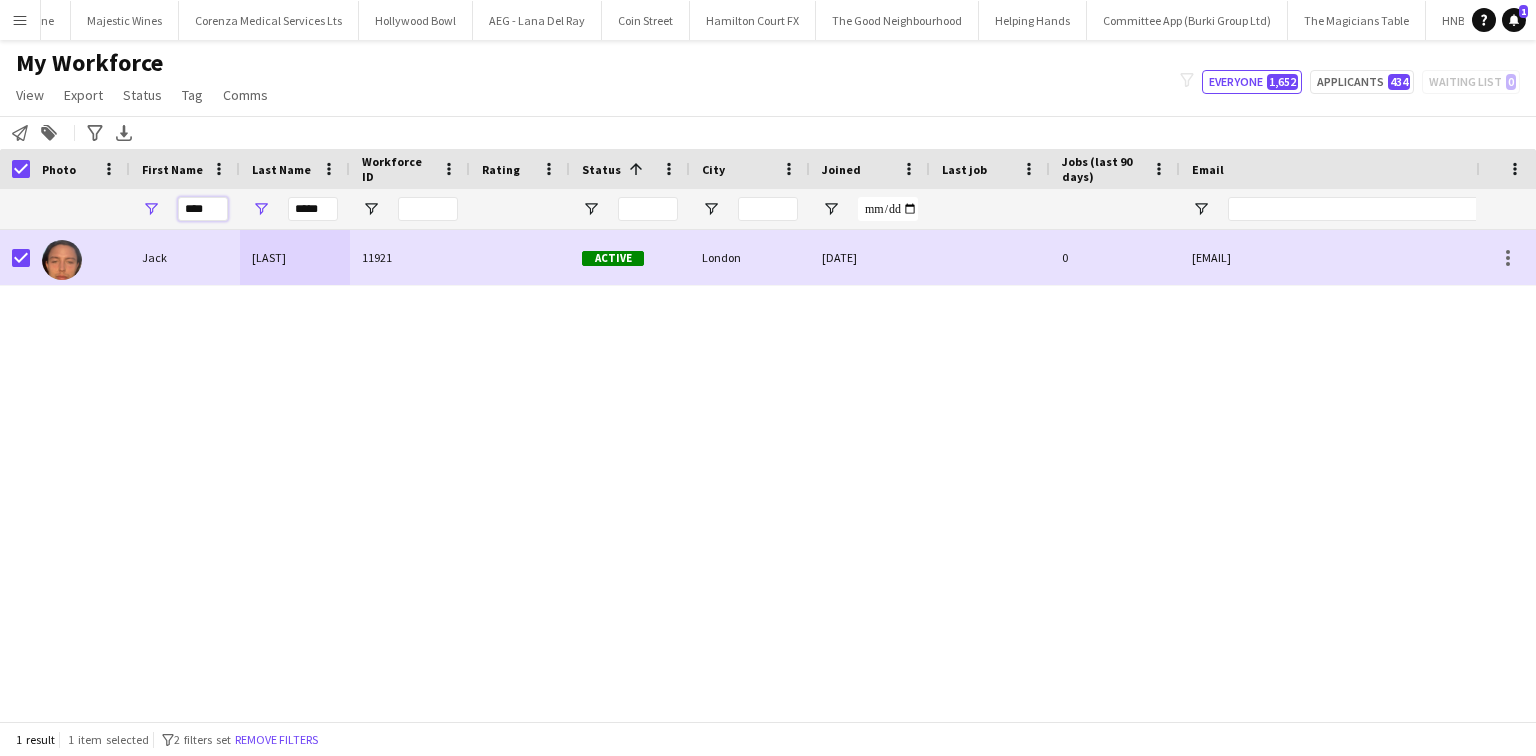 click on "****" at bounding box center (203, 209) 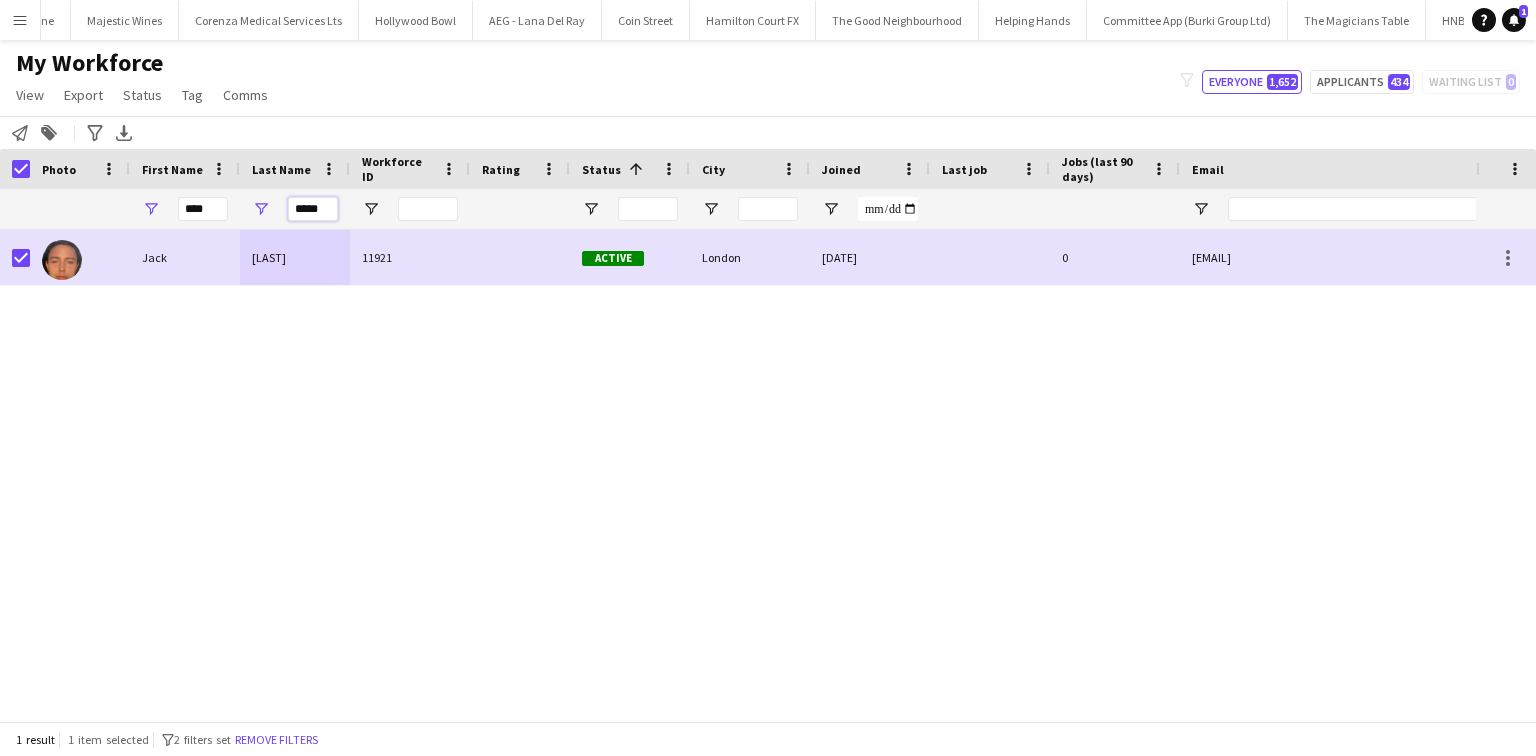 click on "*****" at bounding box center [313, 209] 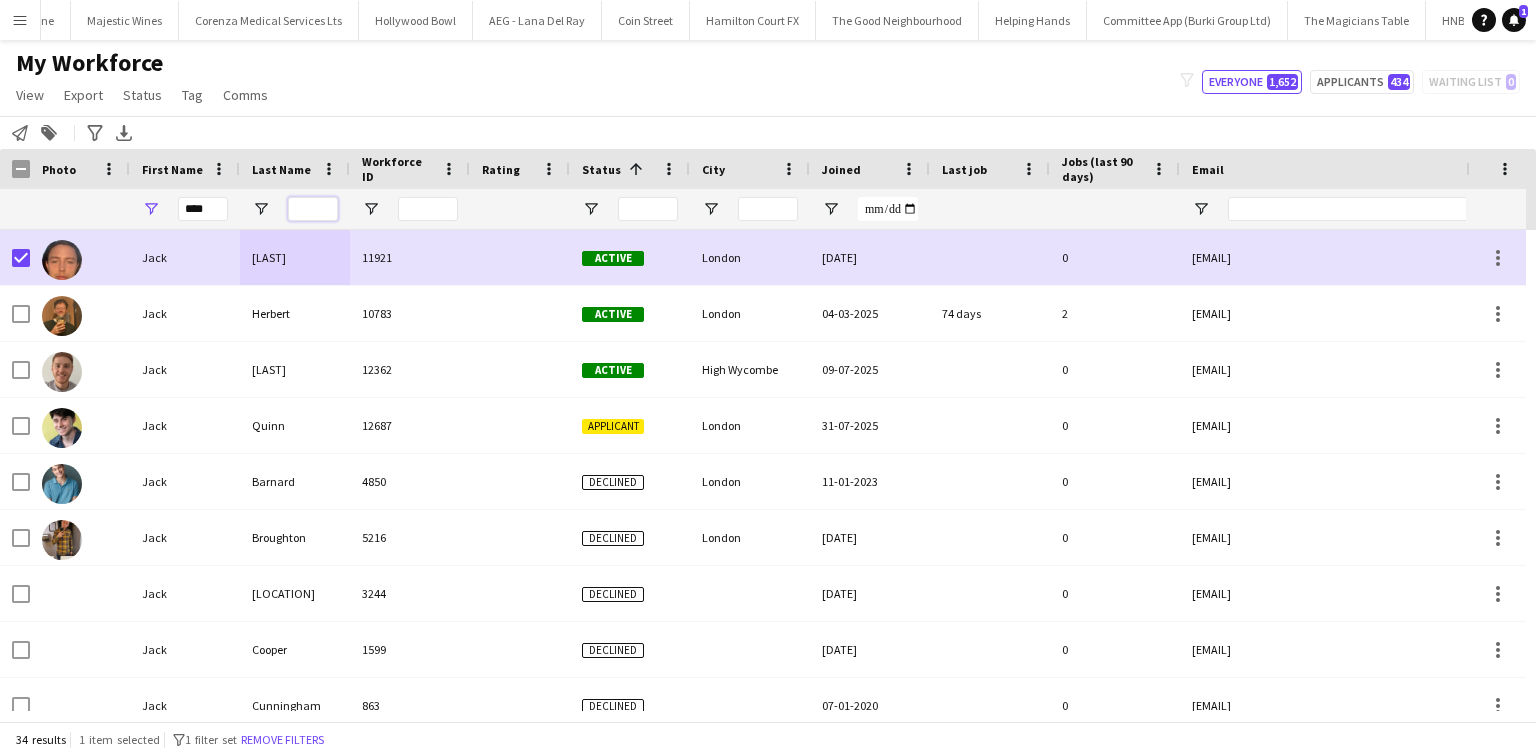 type 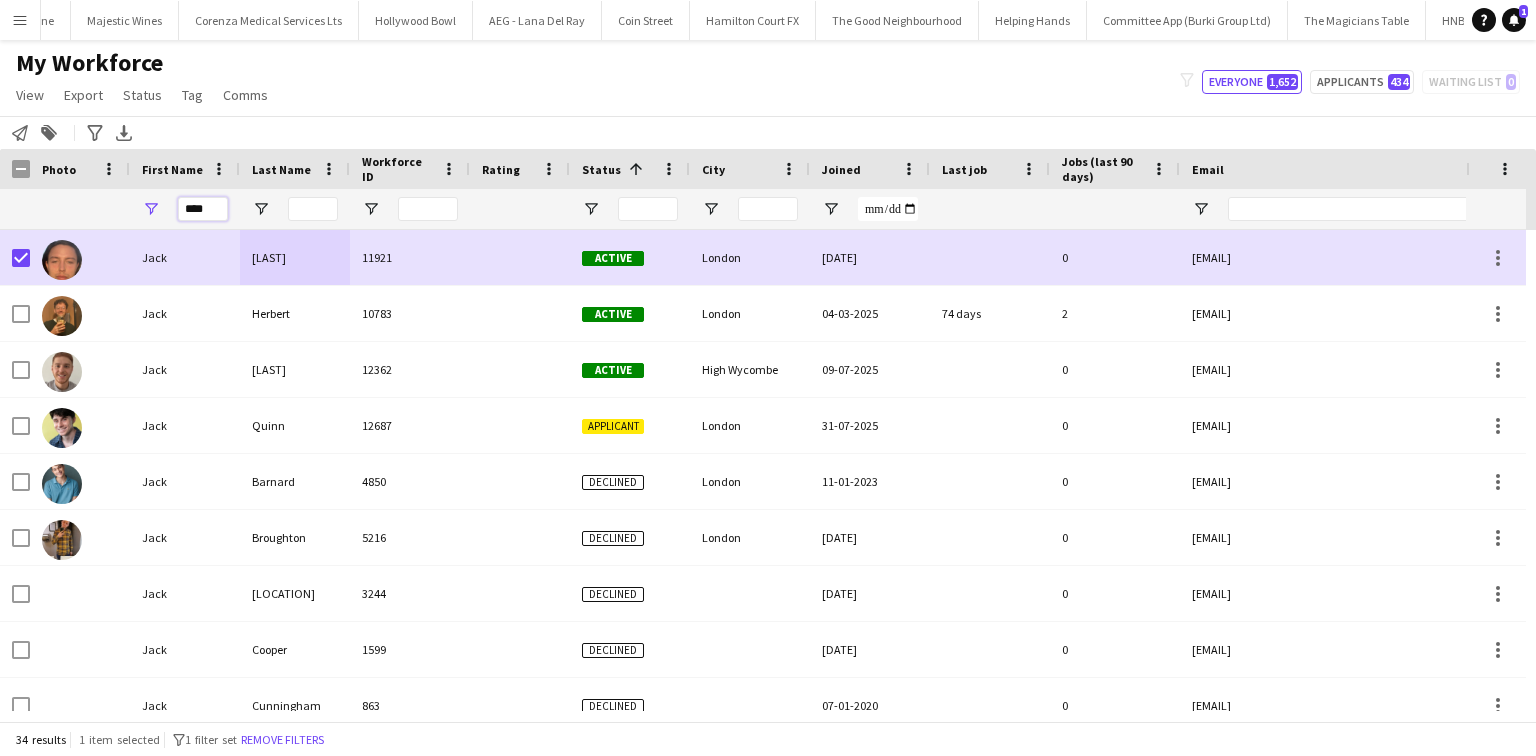 click on "****" at bounding box center [203, 209] 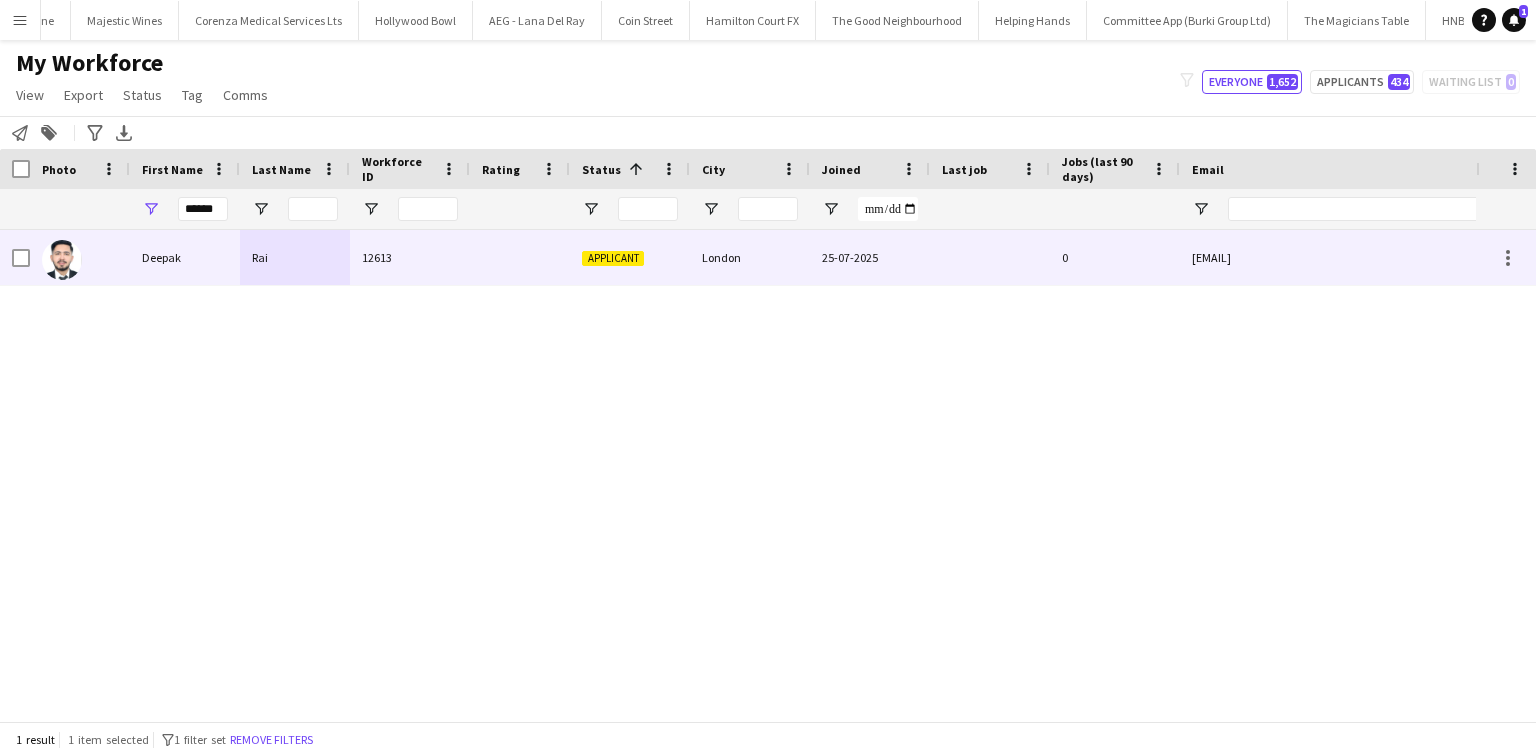 click on "Rai" at bounding box center (295, 257) 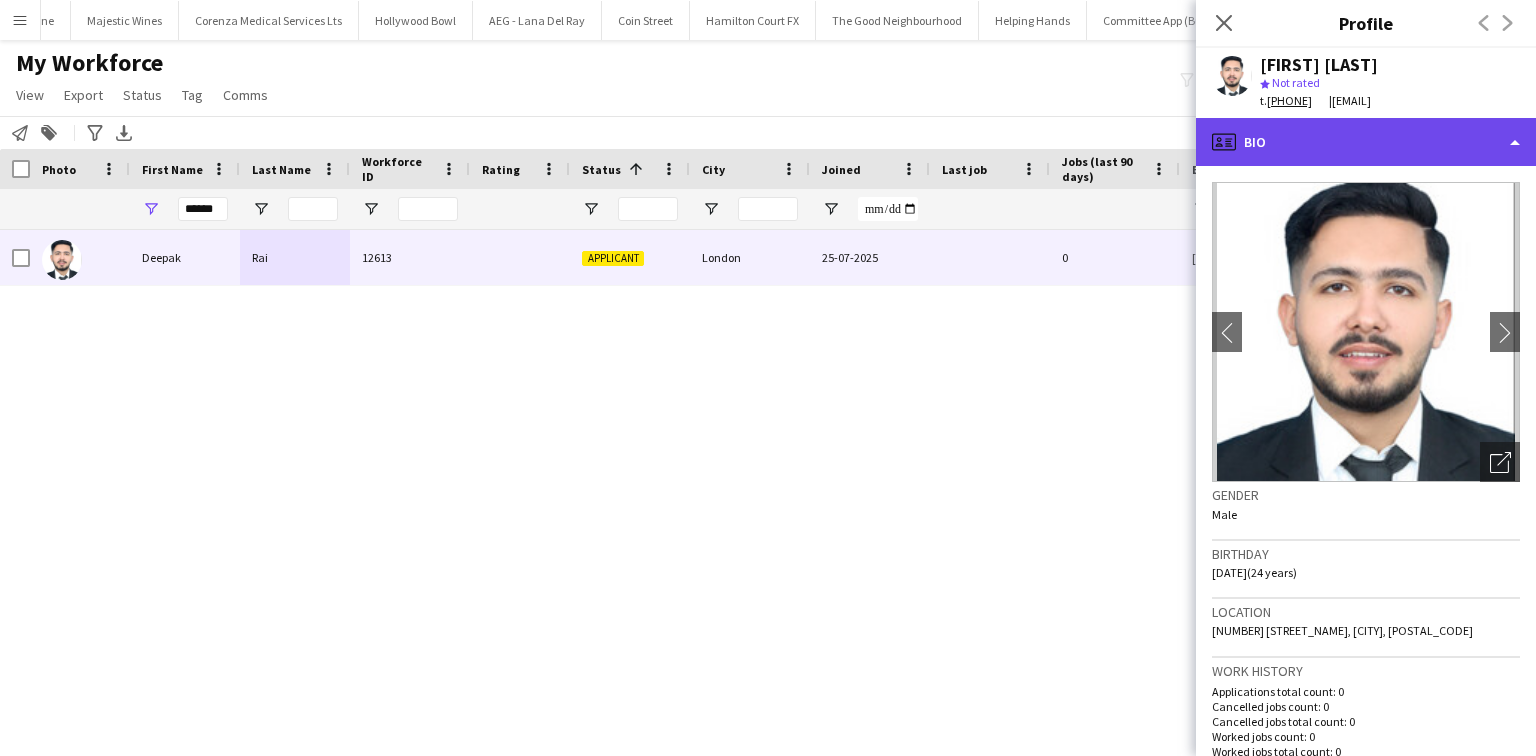 click on "profile
Bio" 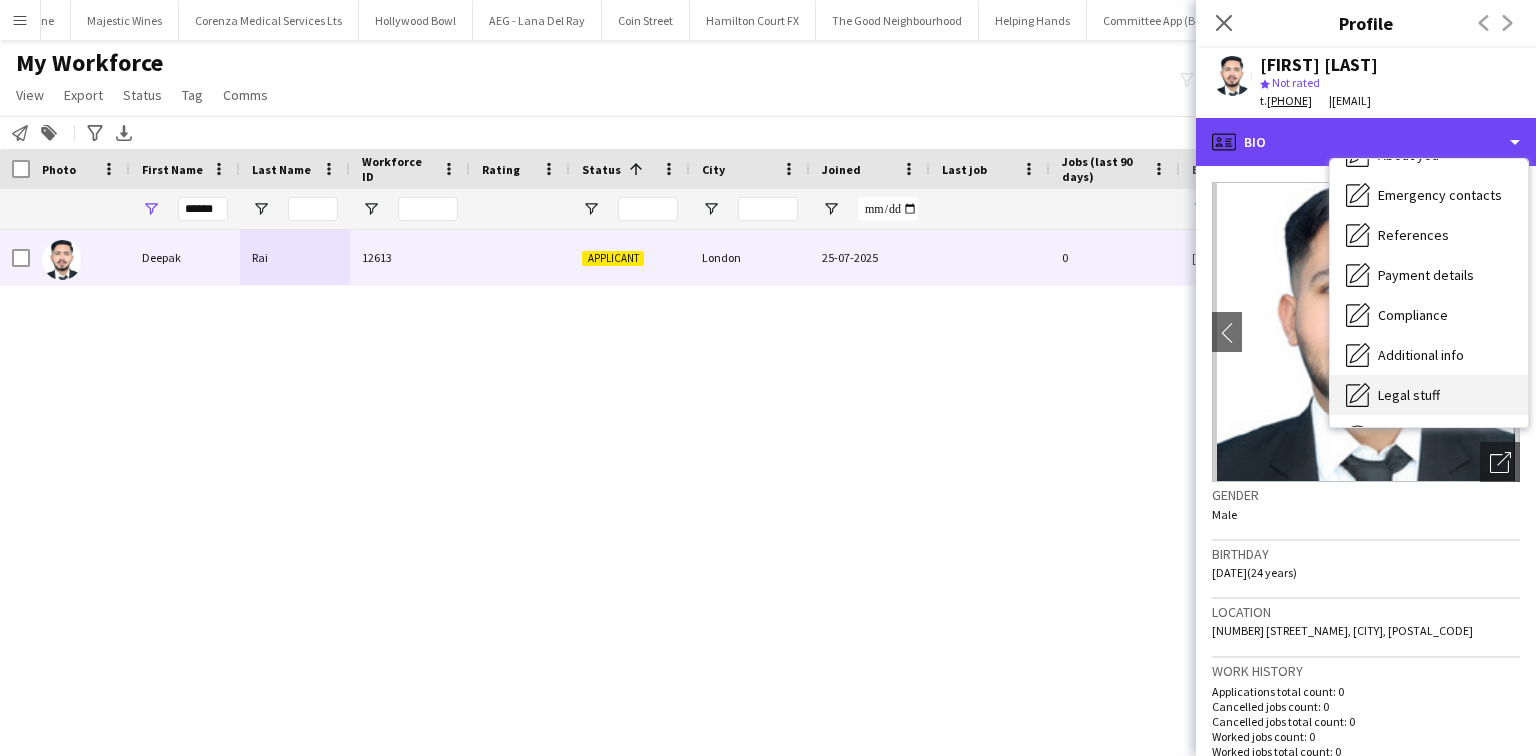 scroll, scrollTop: 228, scrollLeft: 0, axis: vertical 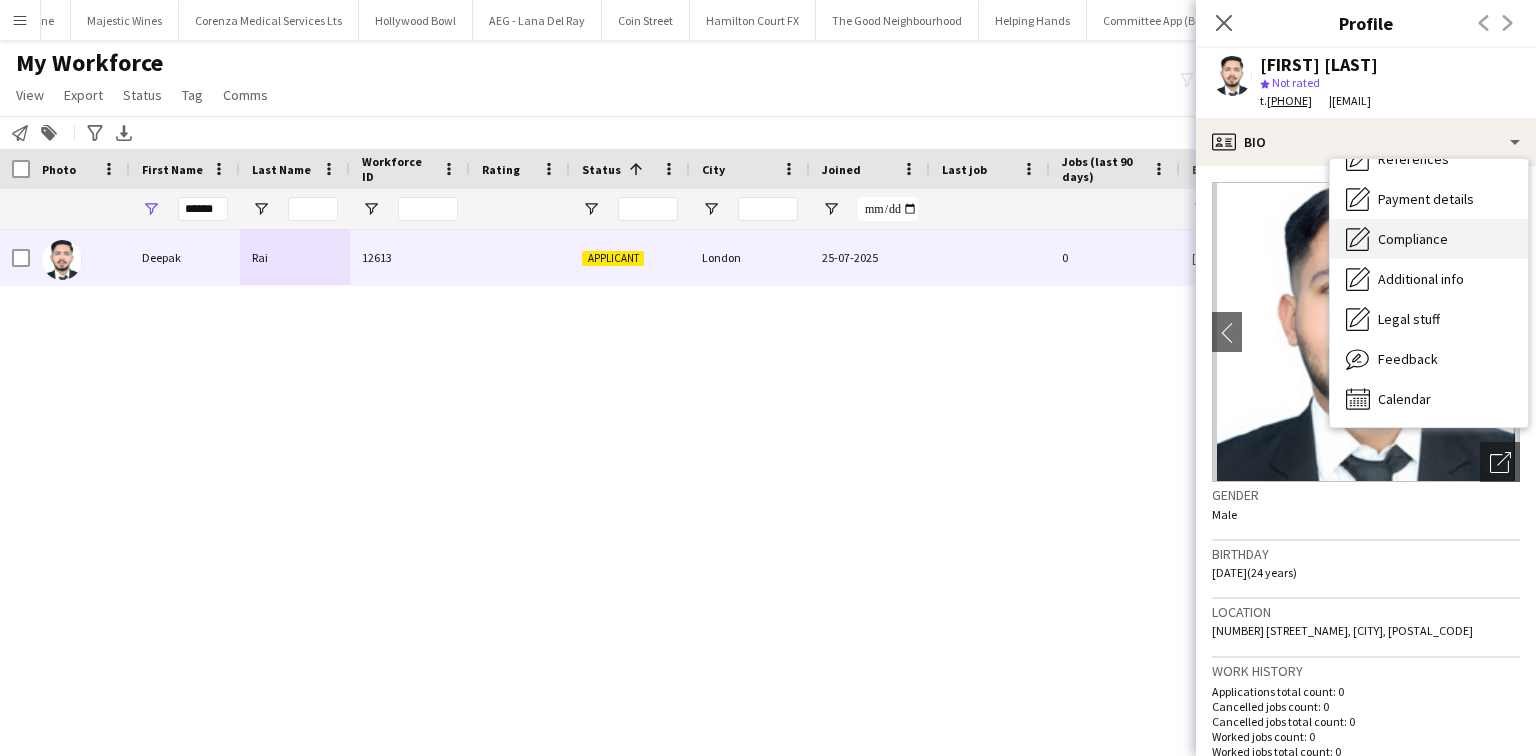 click on "Compliance" at bounding box center (1413, 239) 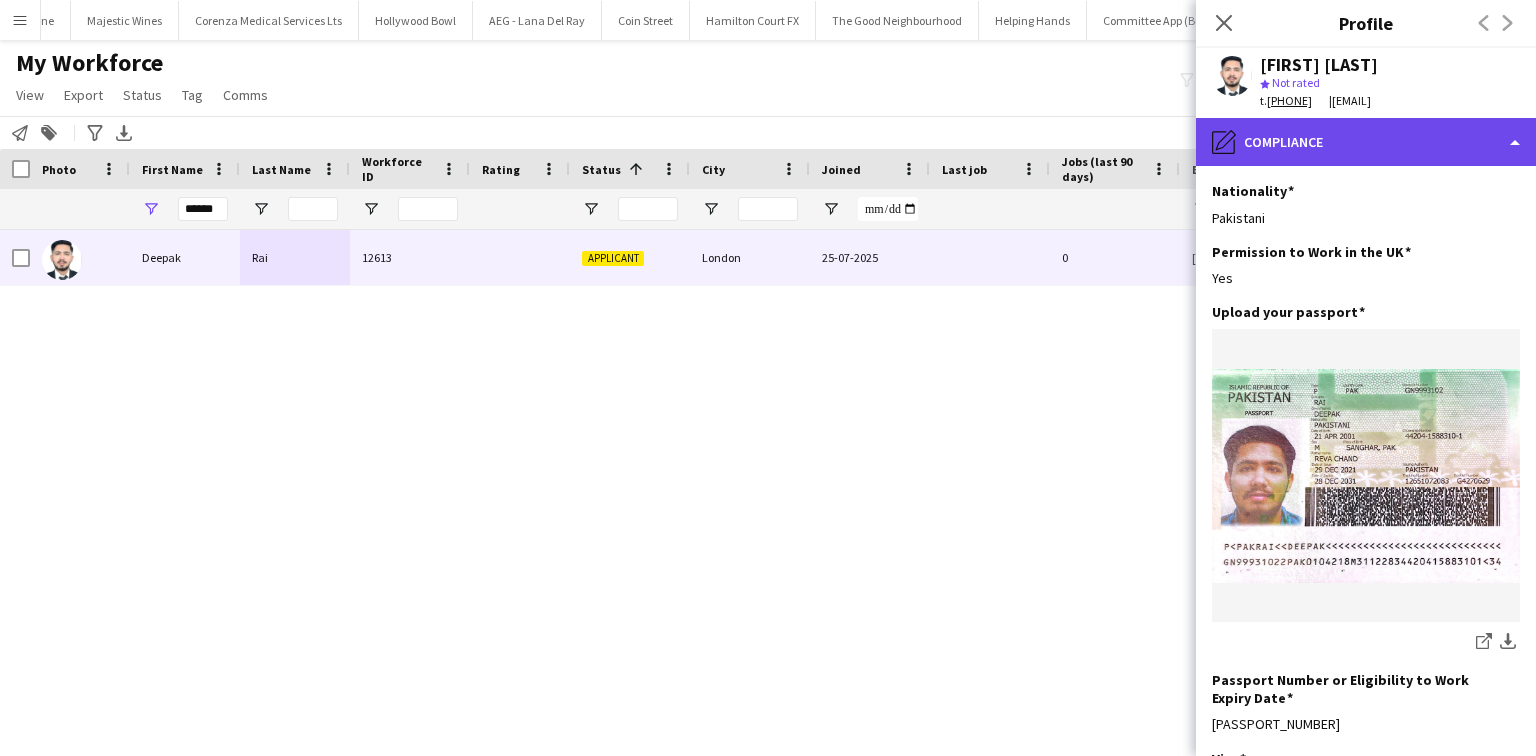click on "pencil4
Compliance" 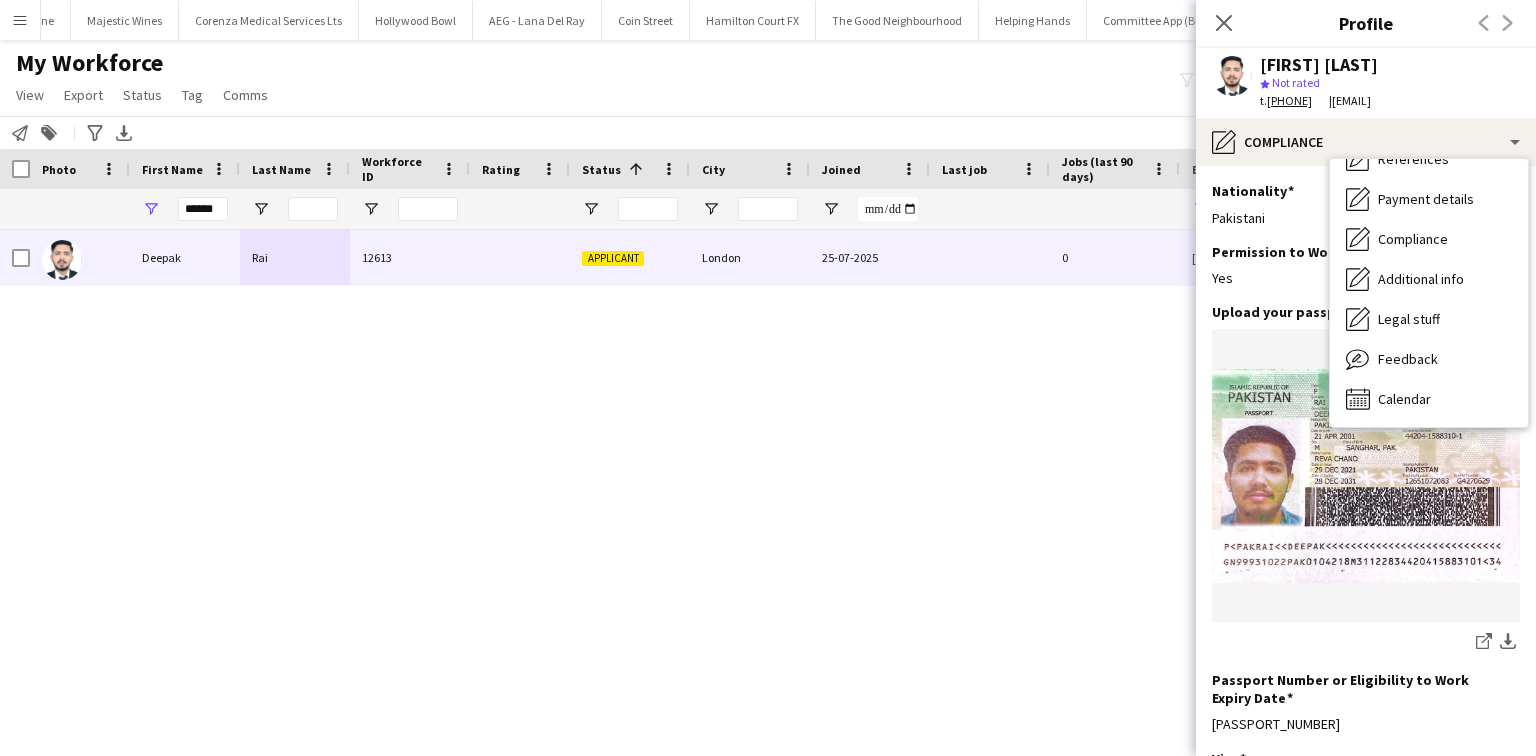 click 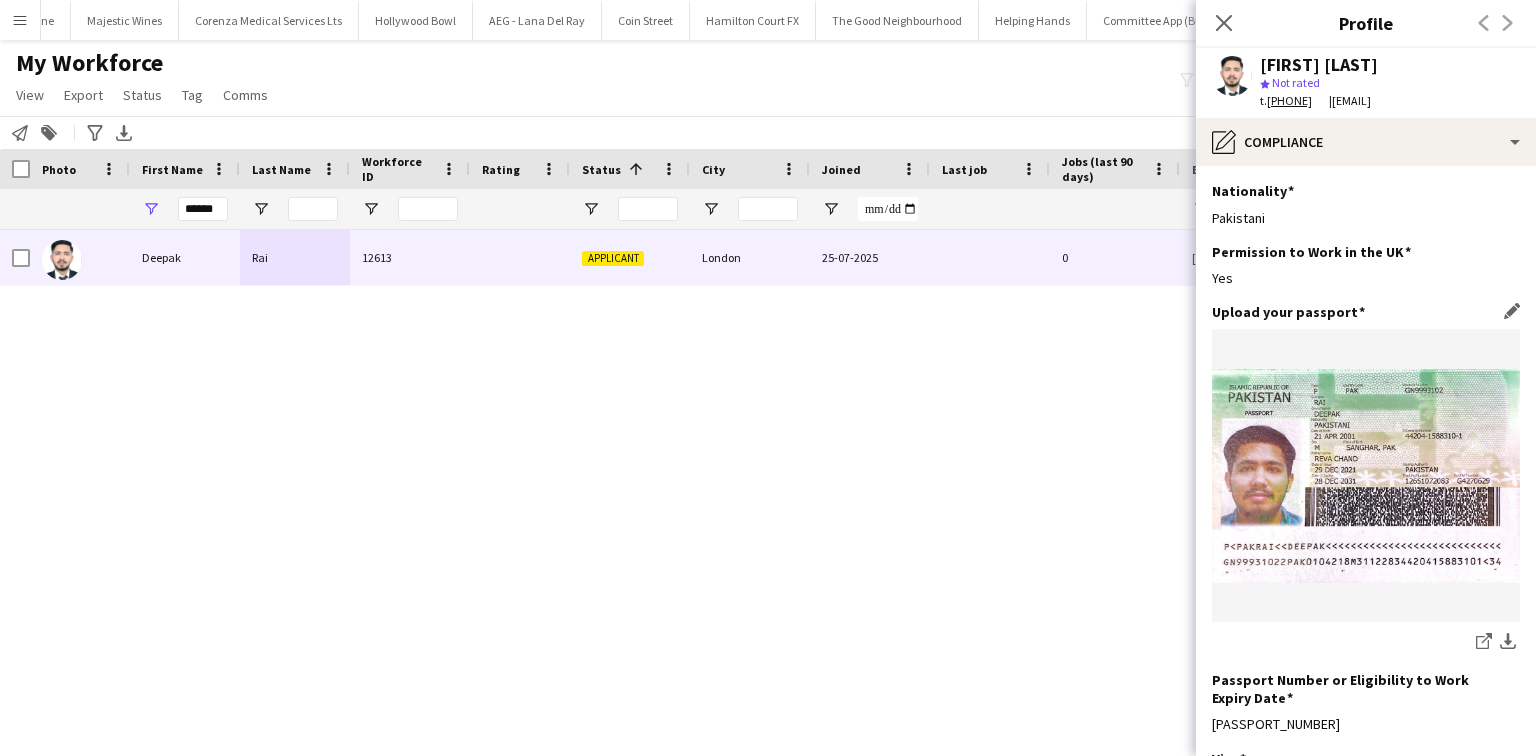 scroll, scrollTop: 401, scrollLeft: 0, axis: vertical 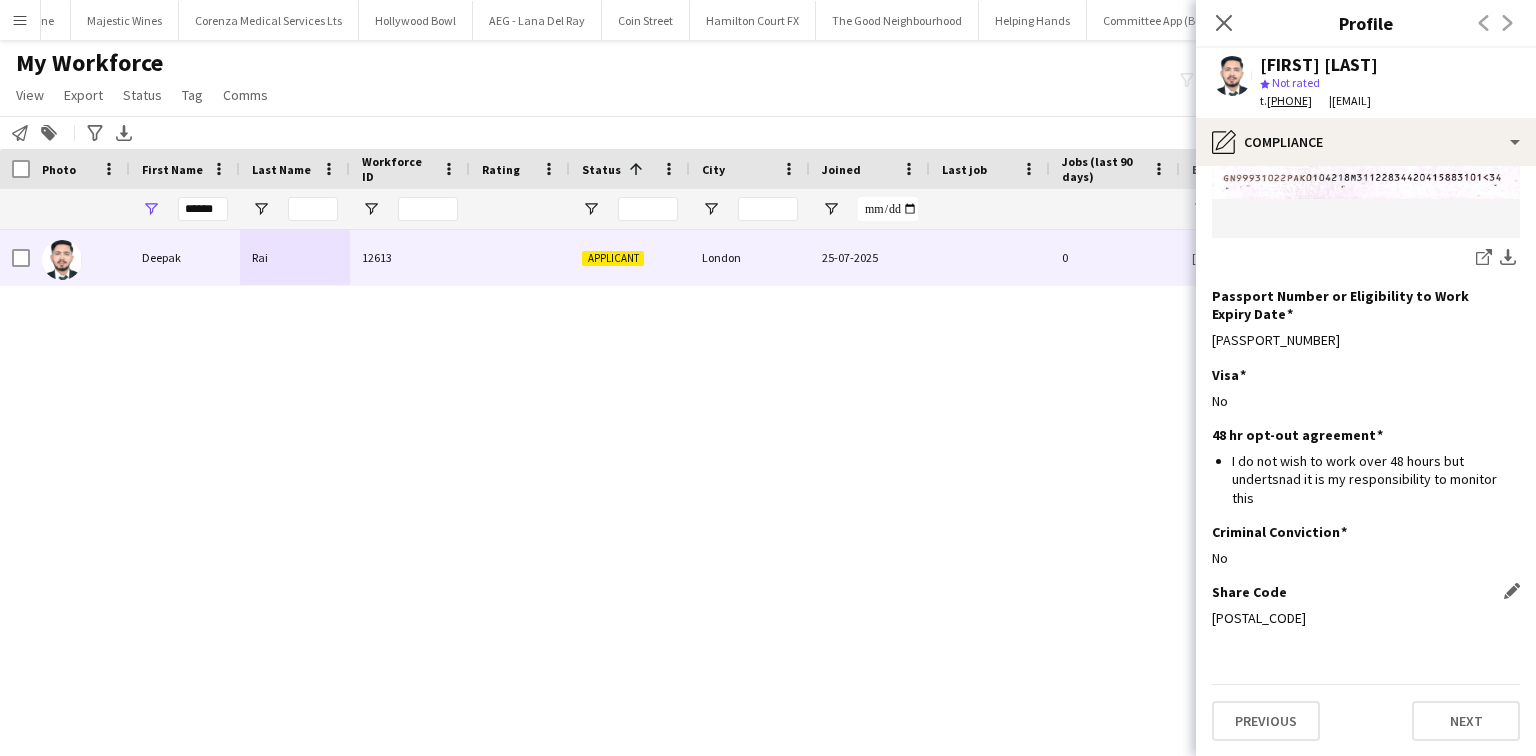 click on "WEH ZD8 6AT" 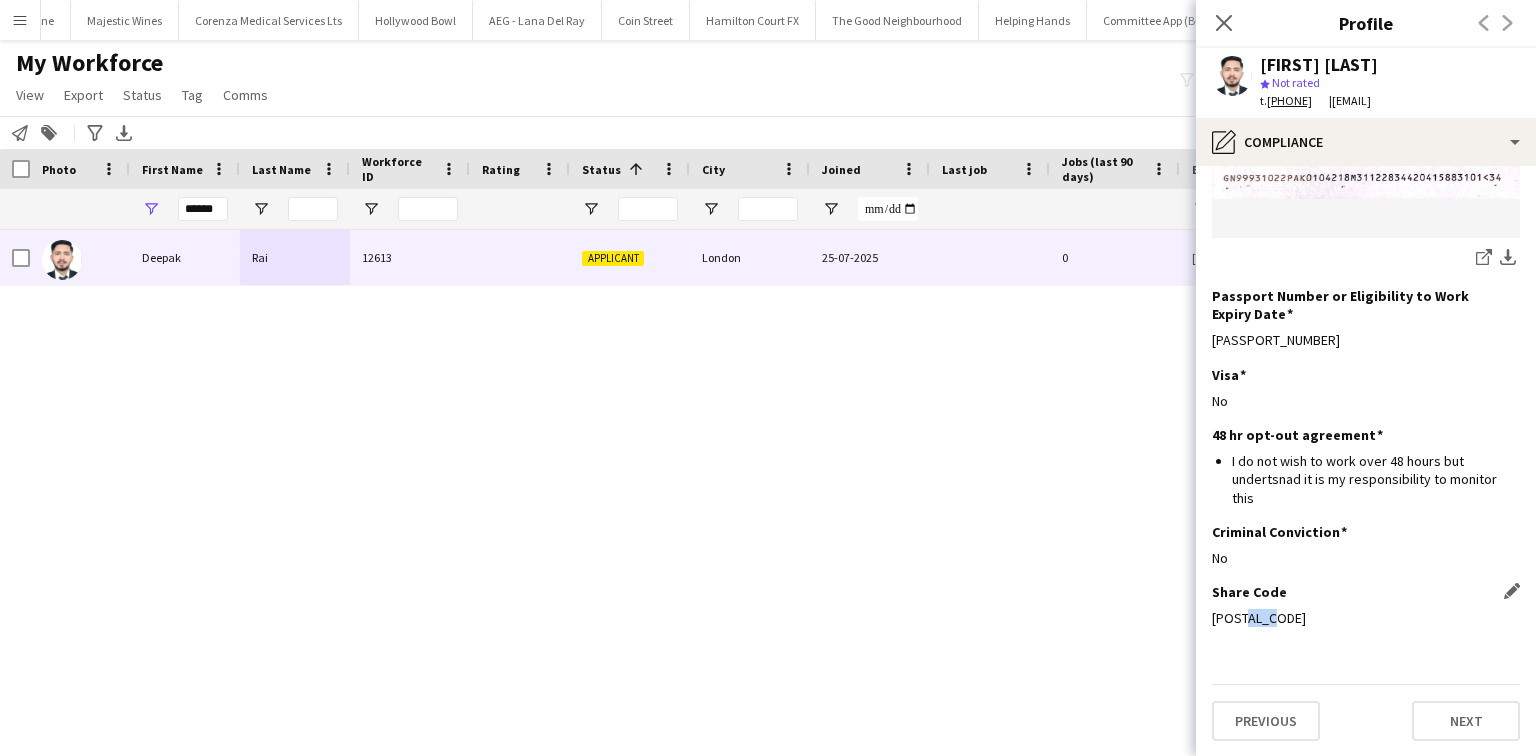 click on "WEH ZD8 6AT" 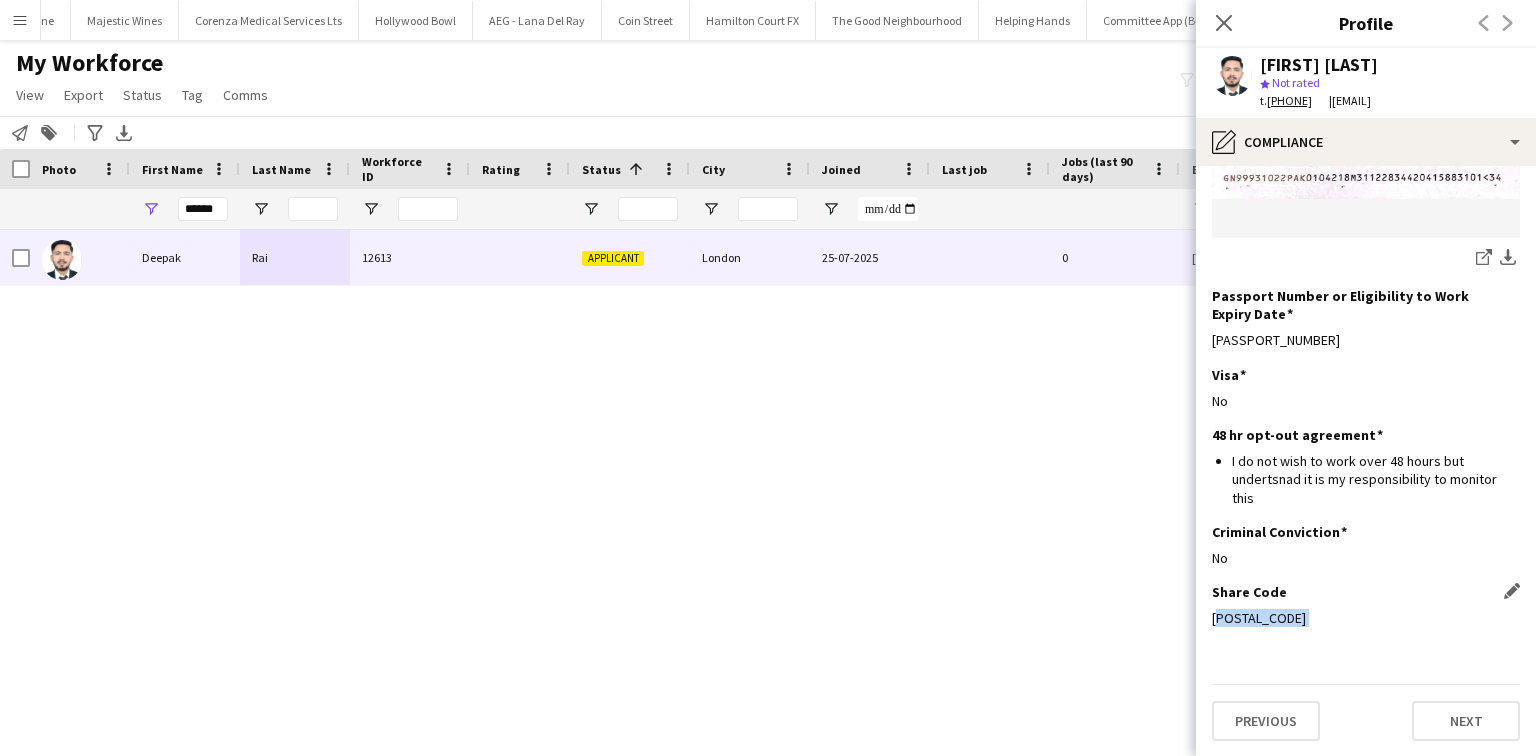 click on "WEH ZD8 6AT" 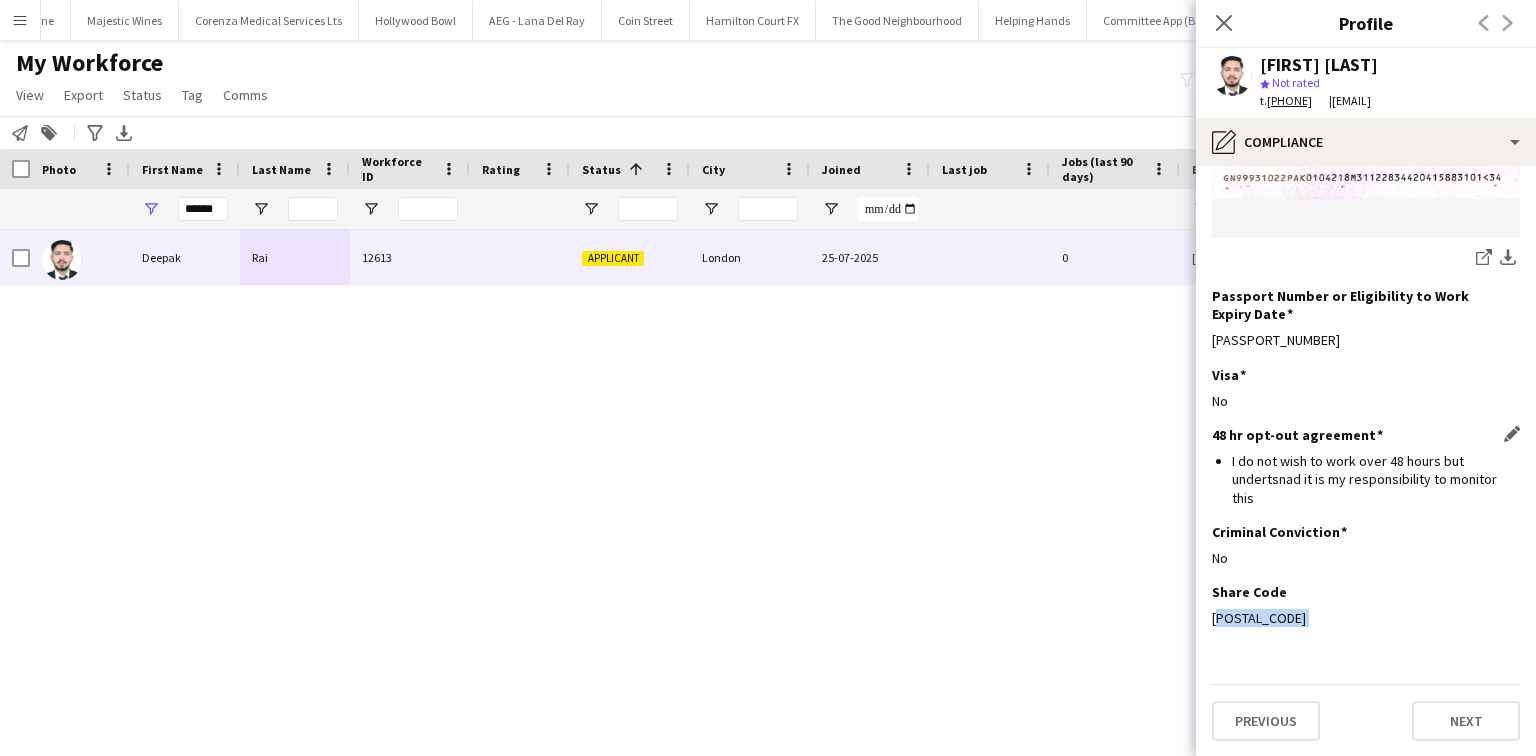 copy on "WEH ZD8 6AT" 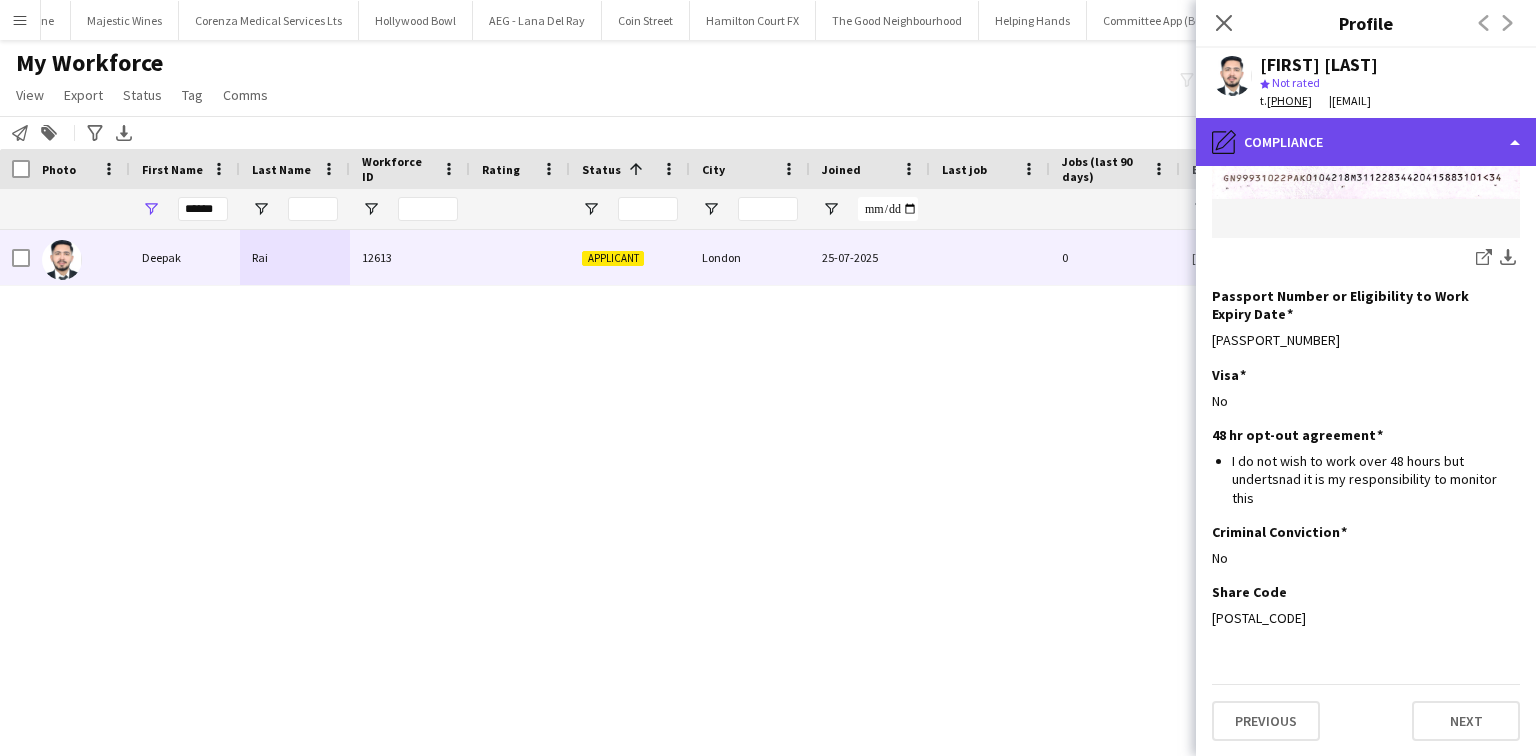 click on "pencil4
Compliance" 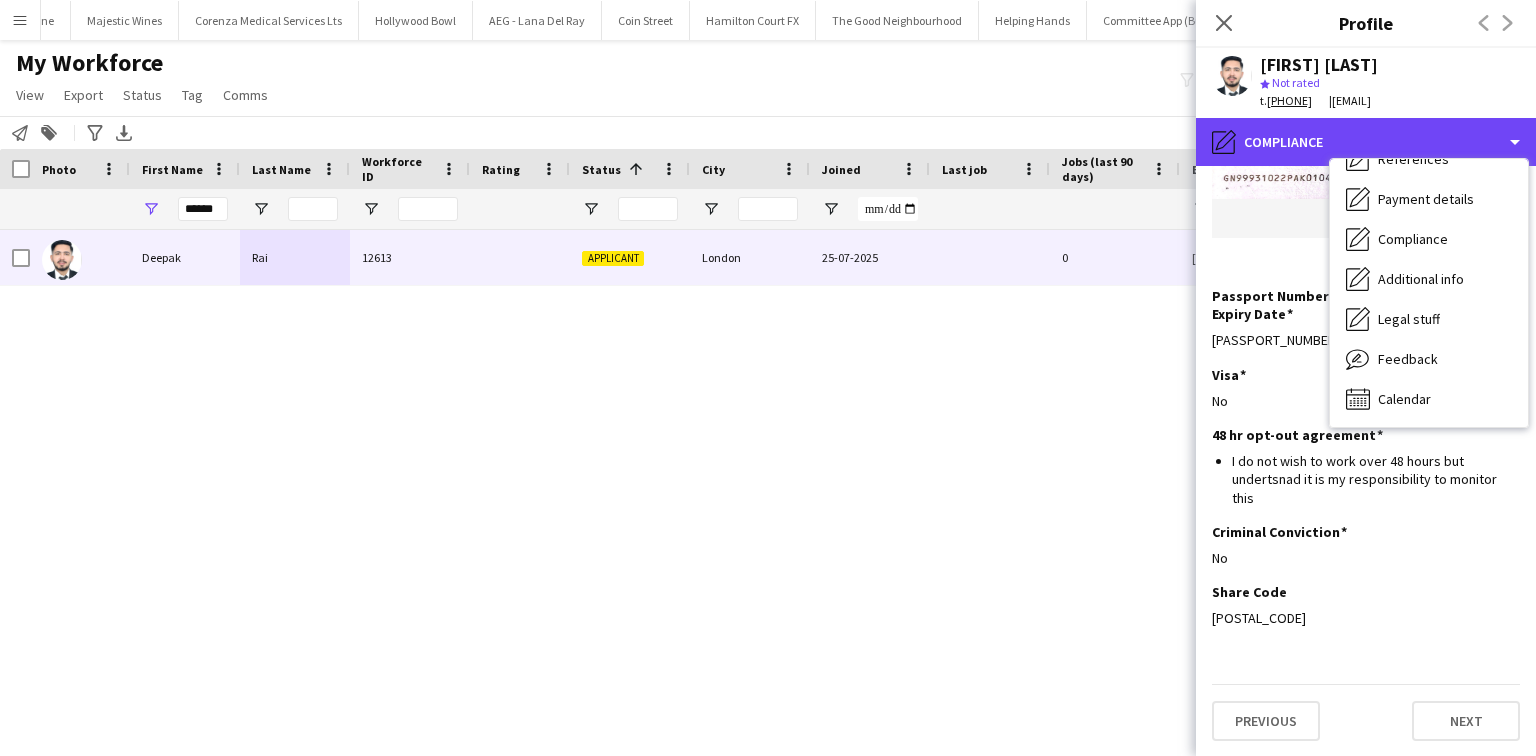 scroll, scrollTop: 0, scrollLeft: 0, axis: both 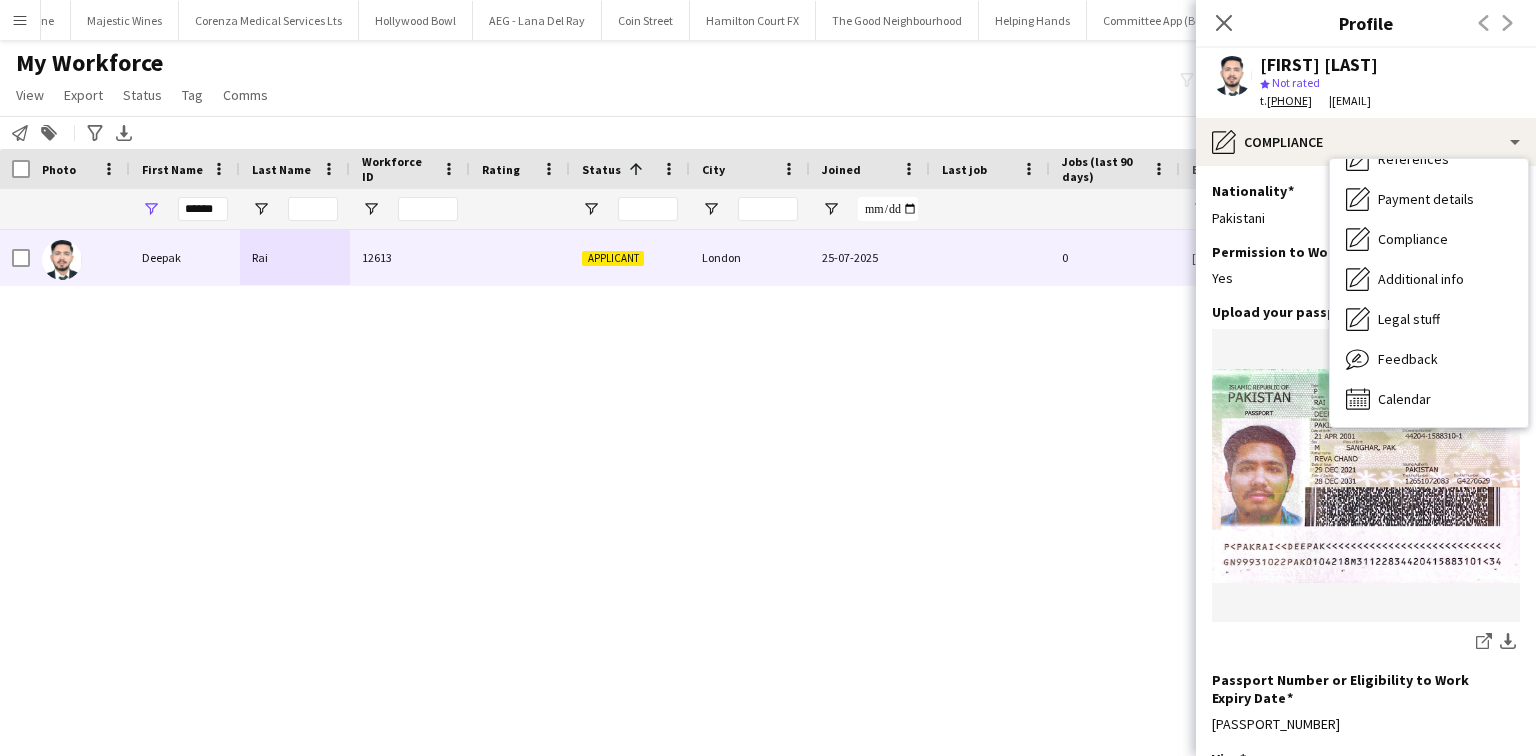 click on "Upload your passport
Edit this field
share-external-link-1
download-bottom" 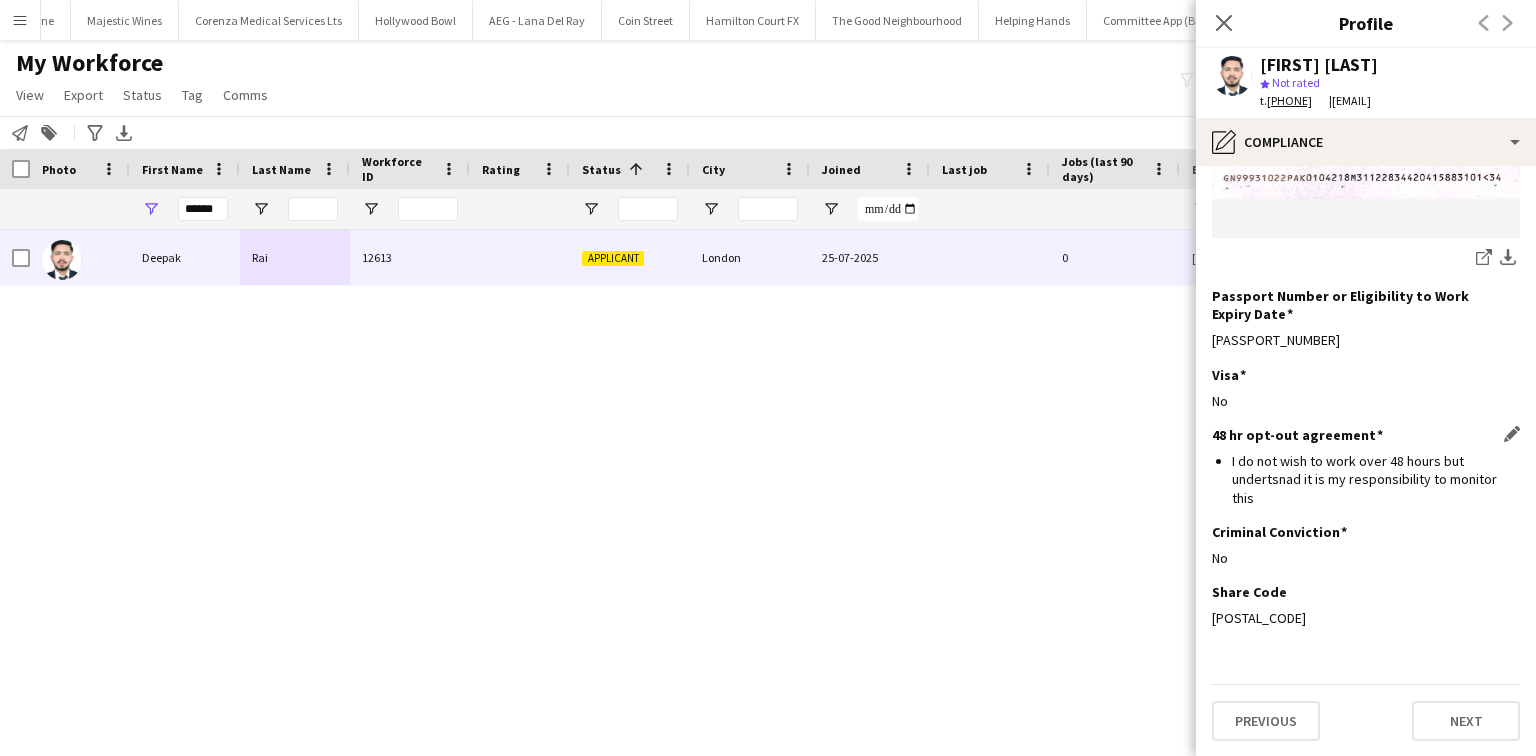 scroll, scrollTop: 401, scrollLeft: 0, axis: vertical 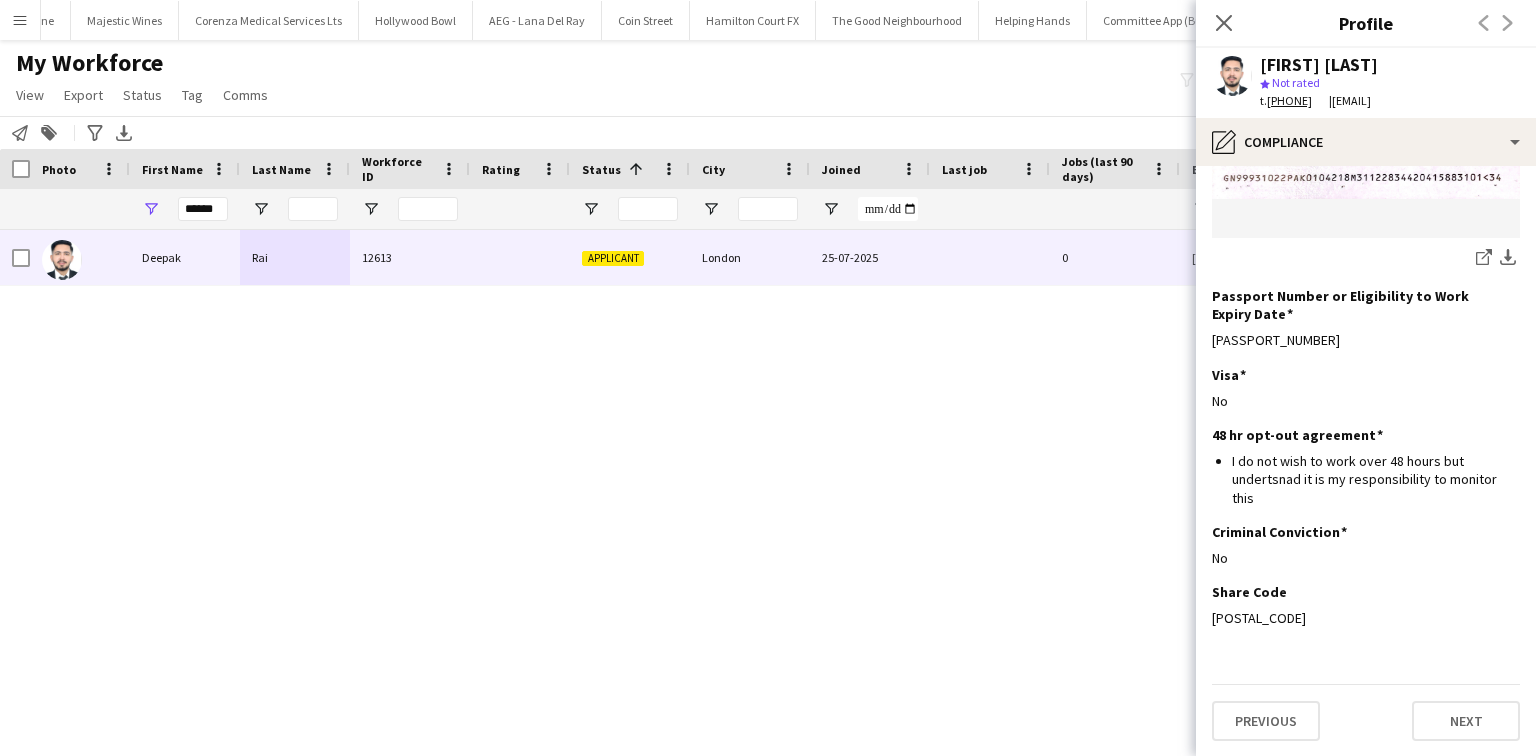 click on "Deepak Rai
star
Not rated   t.  +447404771801    |   deepakraiuttwani@gmail.com" 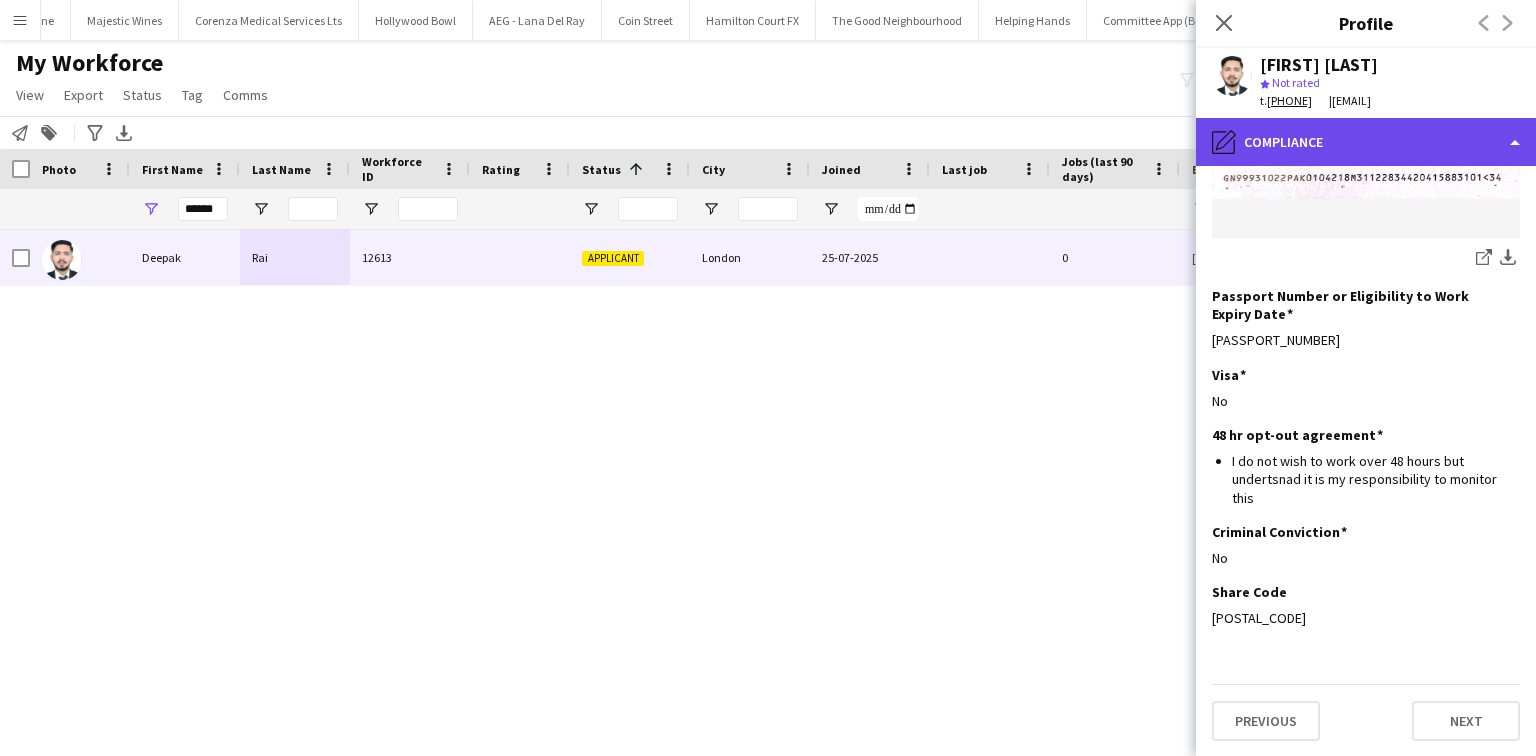 click on "pencil4
Compliance" 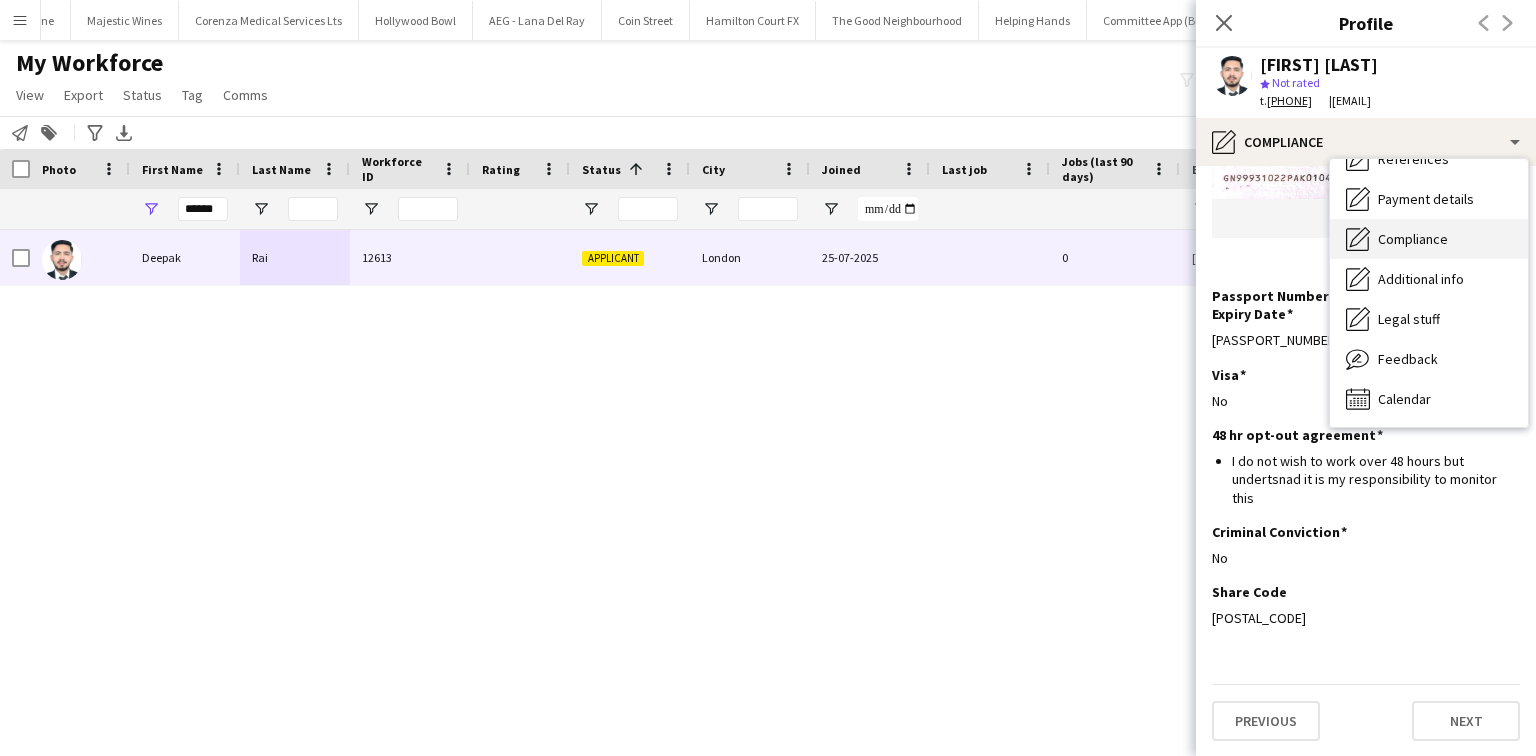 click on "Compliance" at bounding box center (1413, 239) 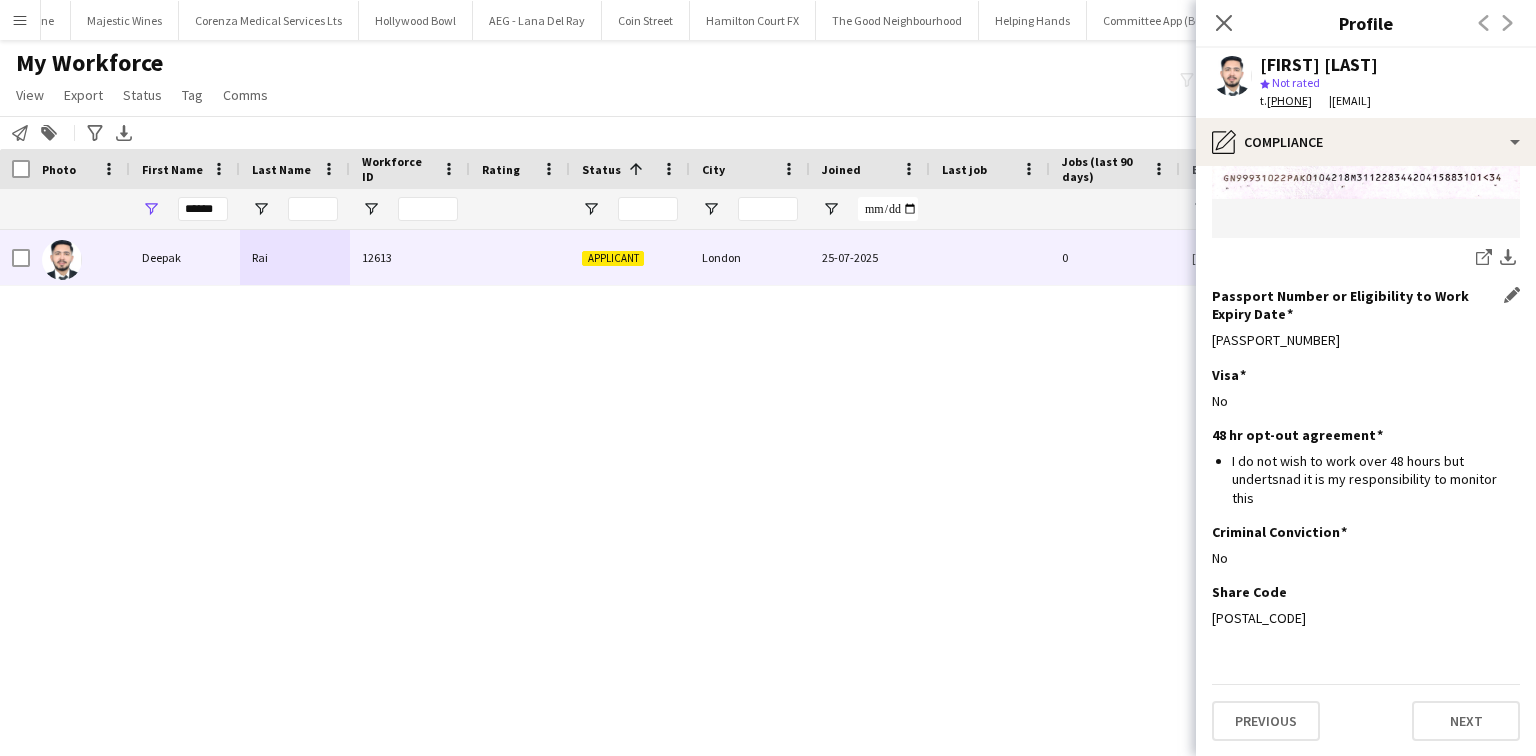 scroll, scrollTop: 401, scrollLeft: 0, axis: vertical 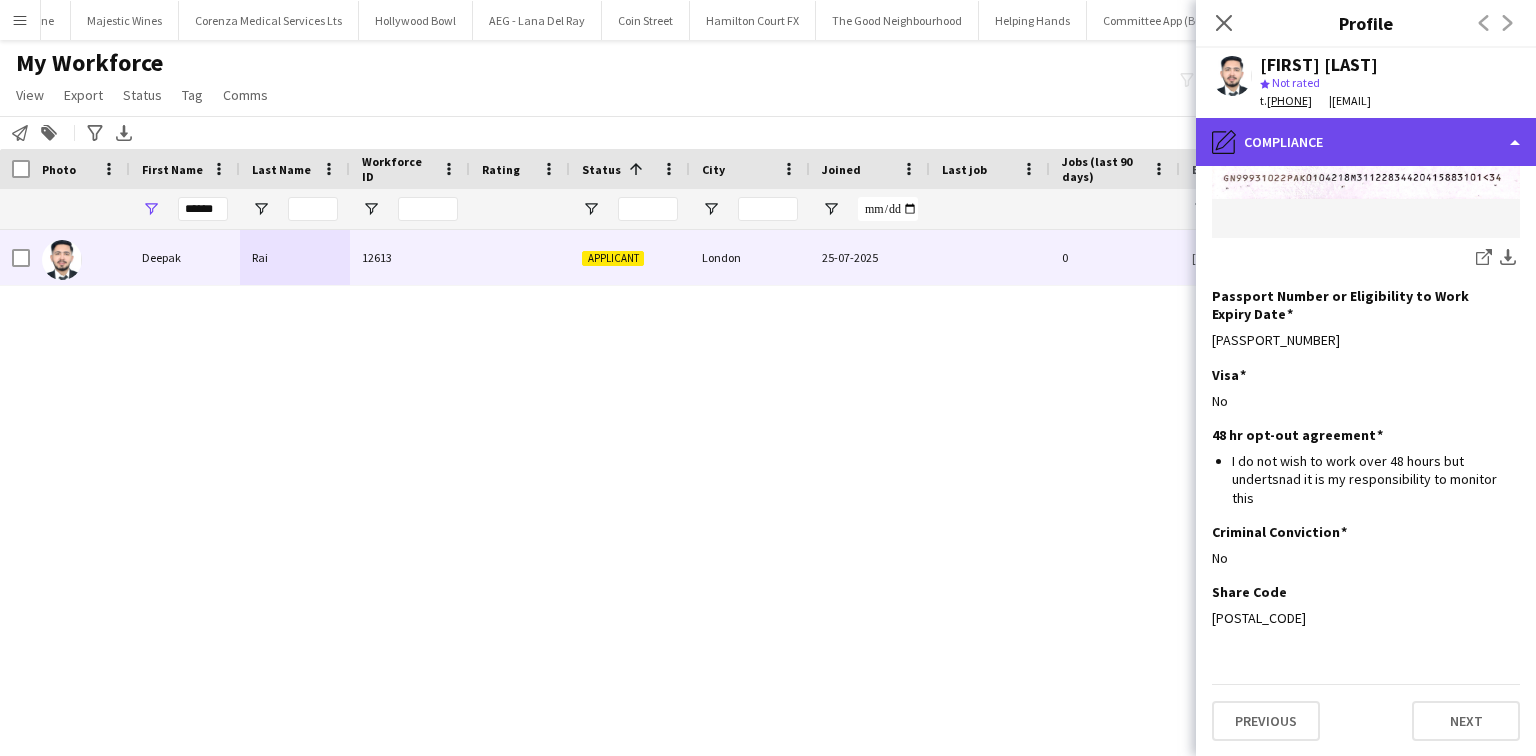 click on "pencil4
Compliance" 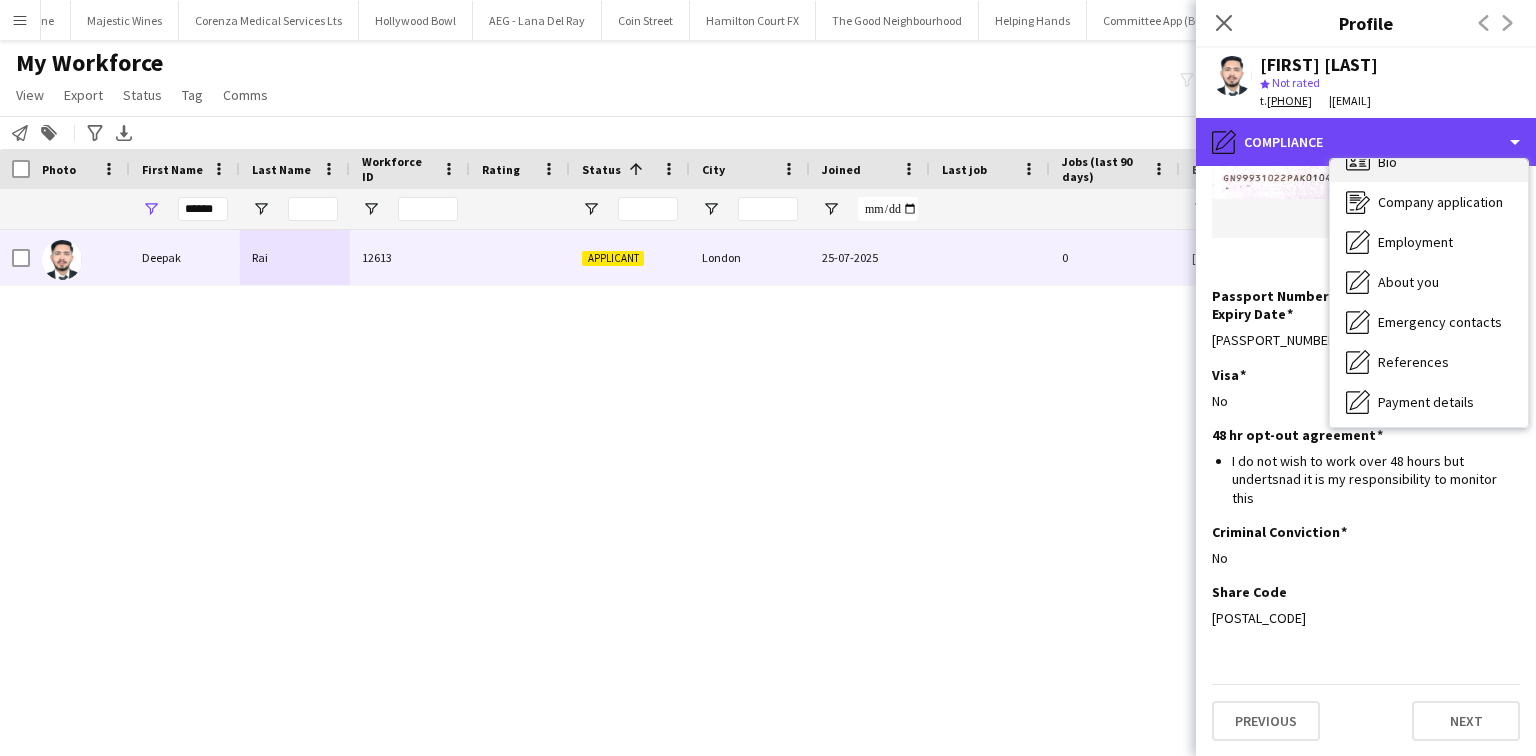 scroll, scrollTop: 0, scrollLeft: 0, axis: both 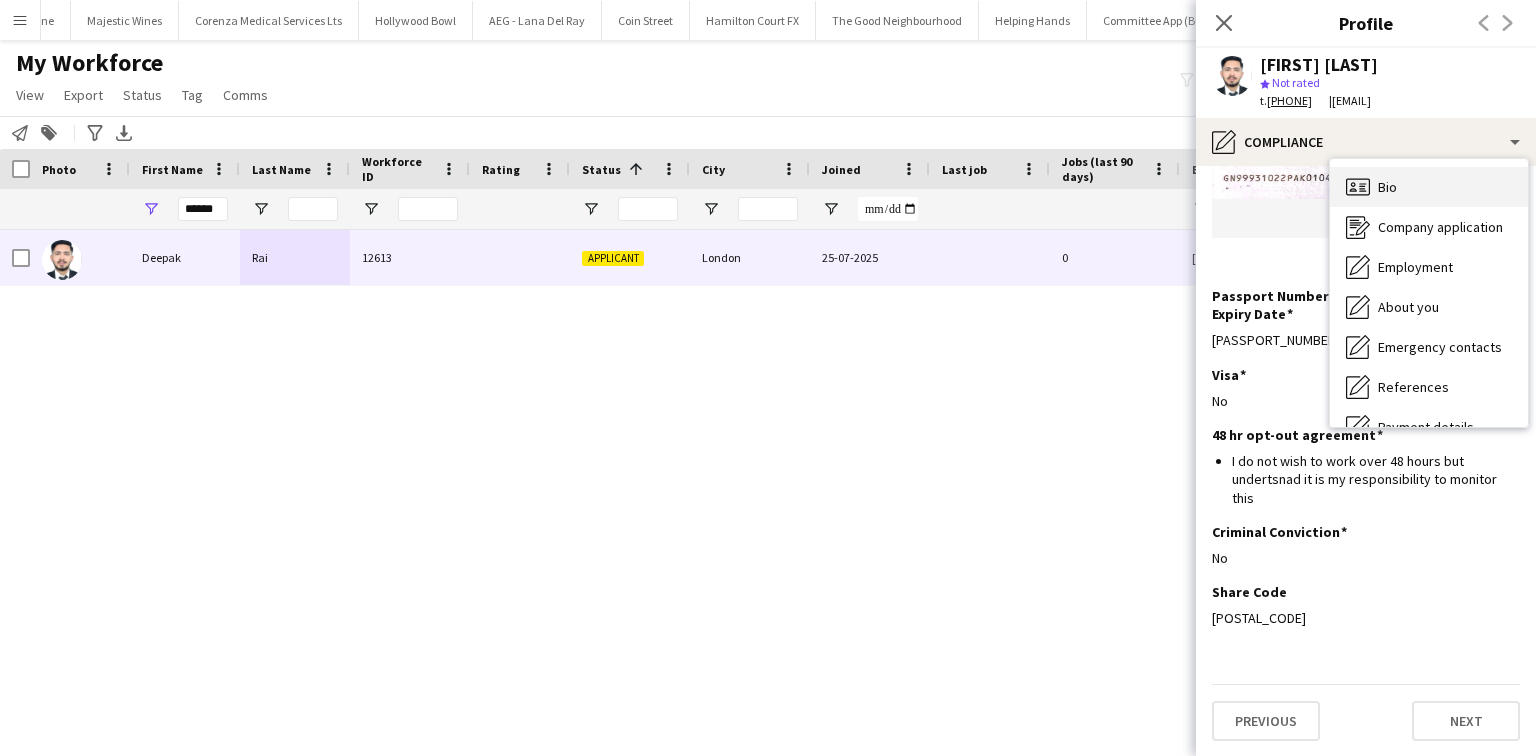 click on "Bio
Bio" at bounding box center [1429, 187] 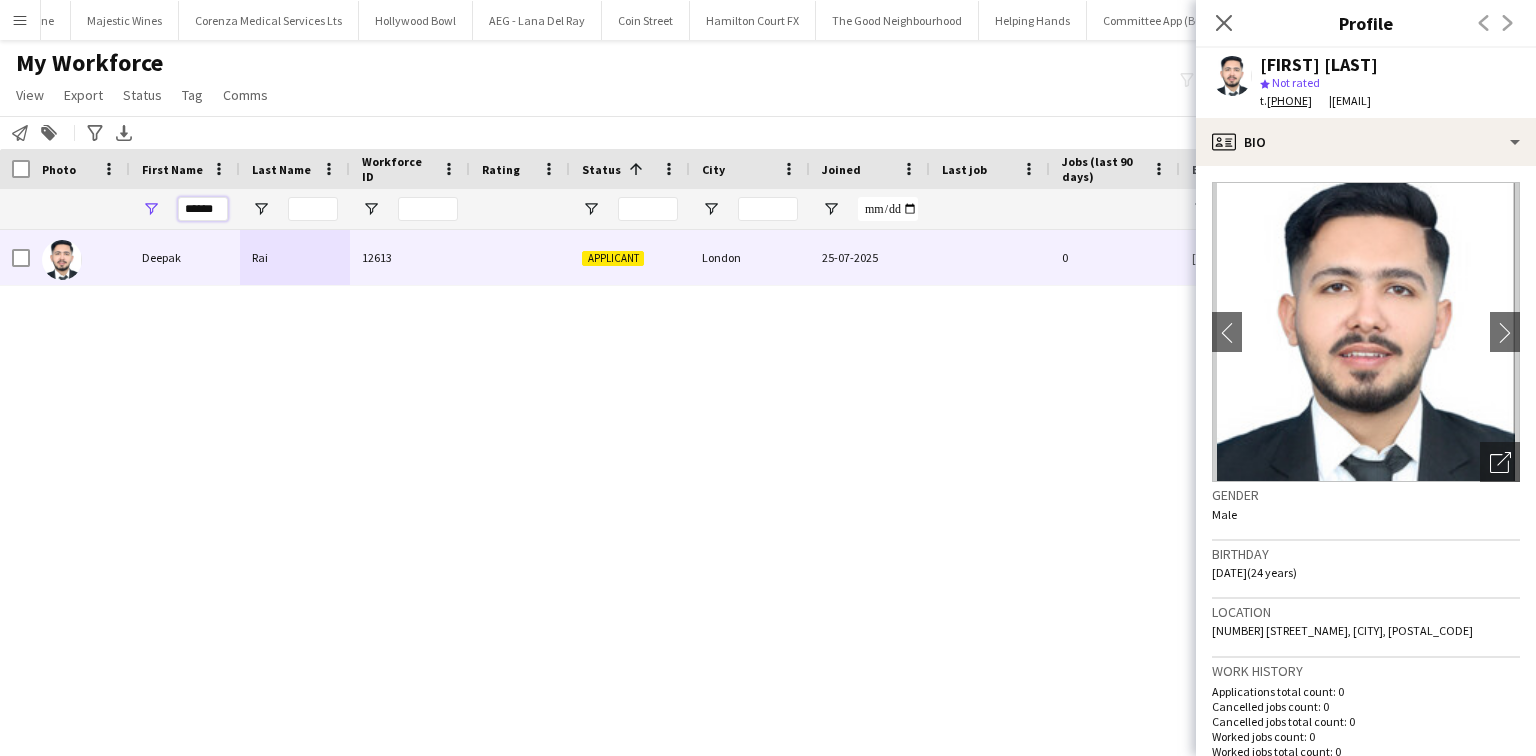 click on "******" at bounding box center (203, 209) 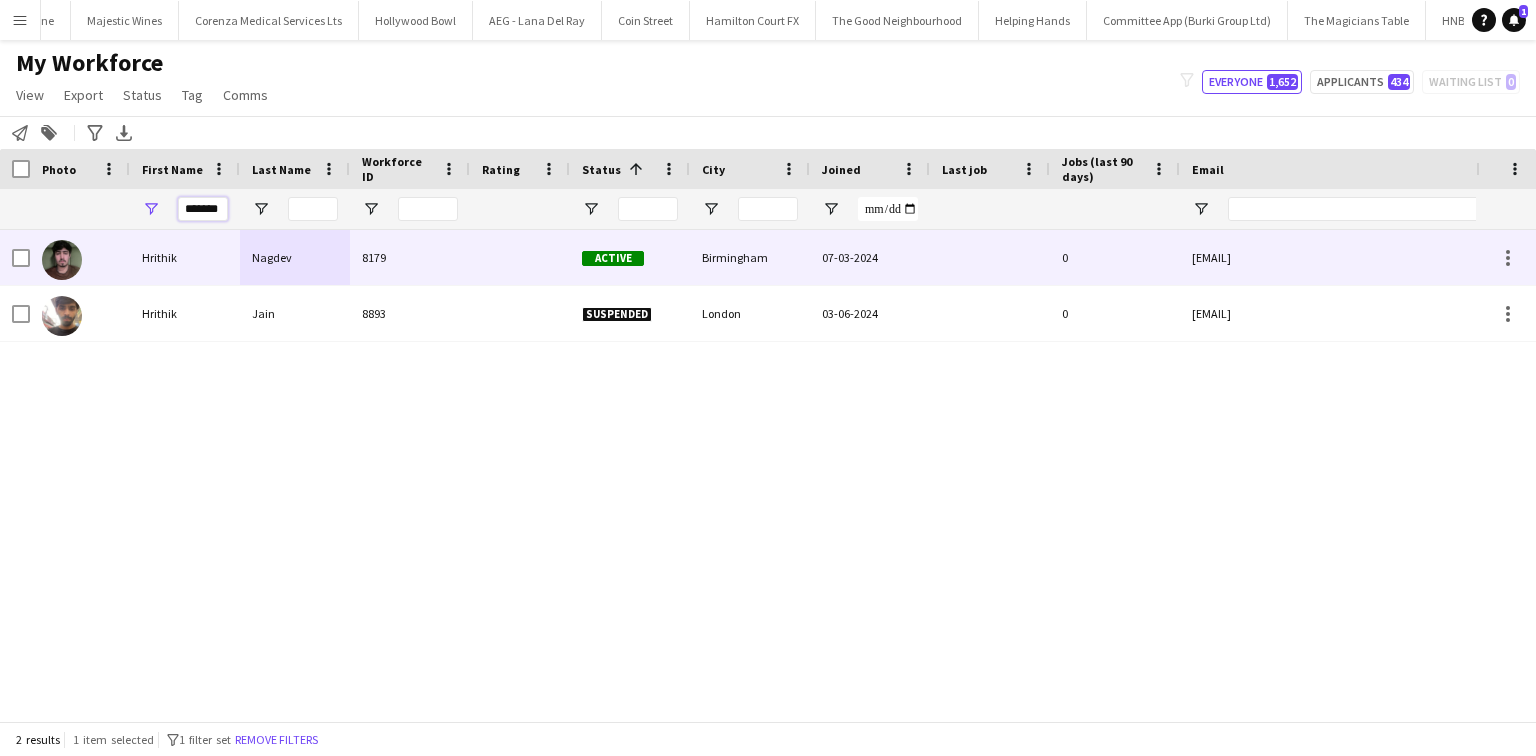 type on "*******" 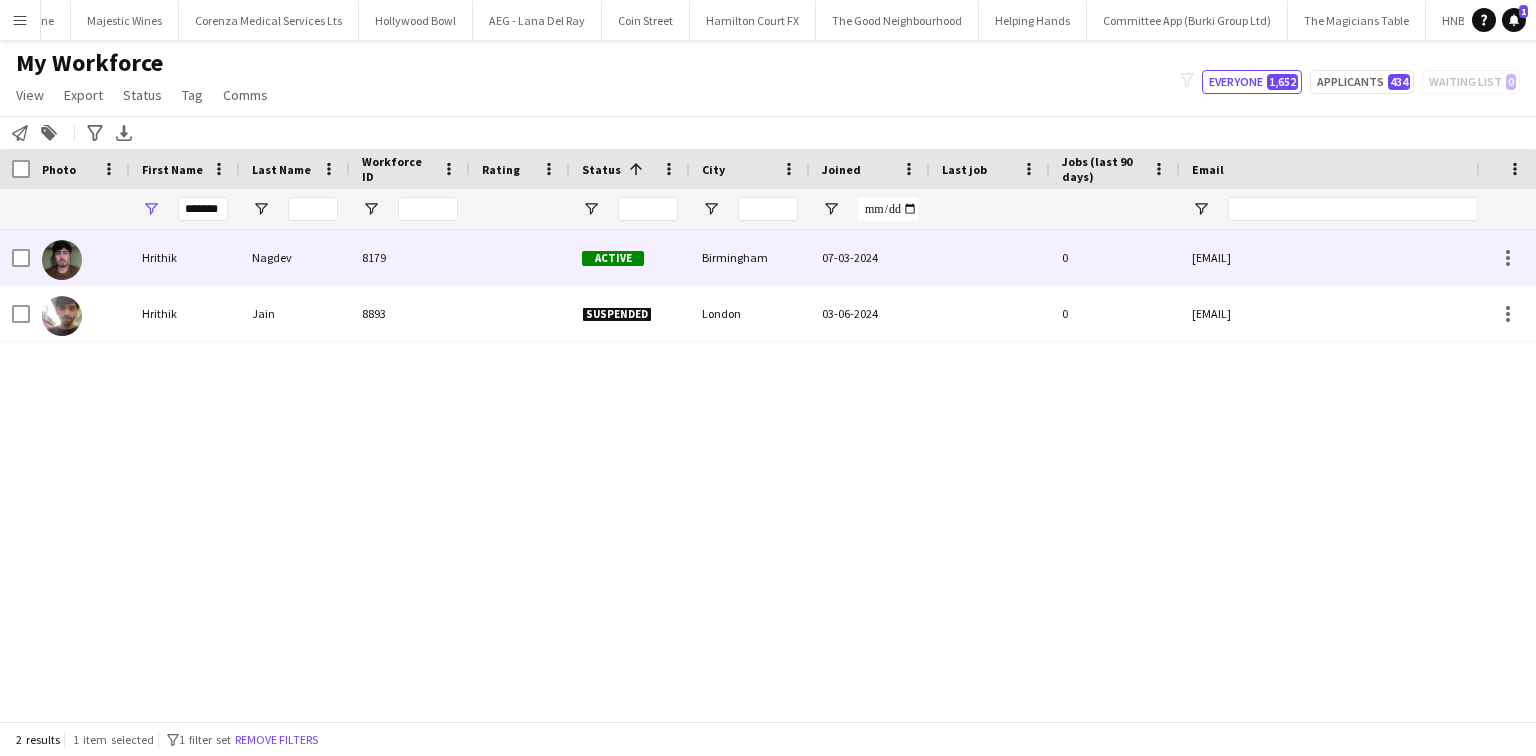 click on "Nagdev" at bounding box center (295, 257) 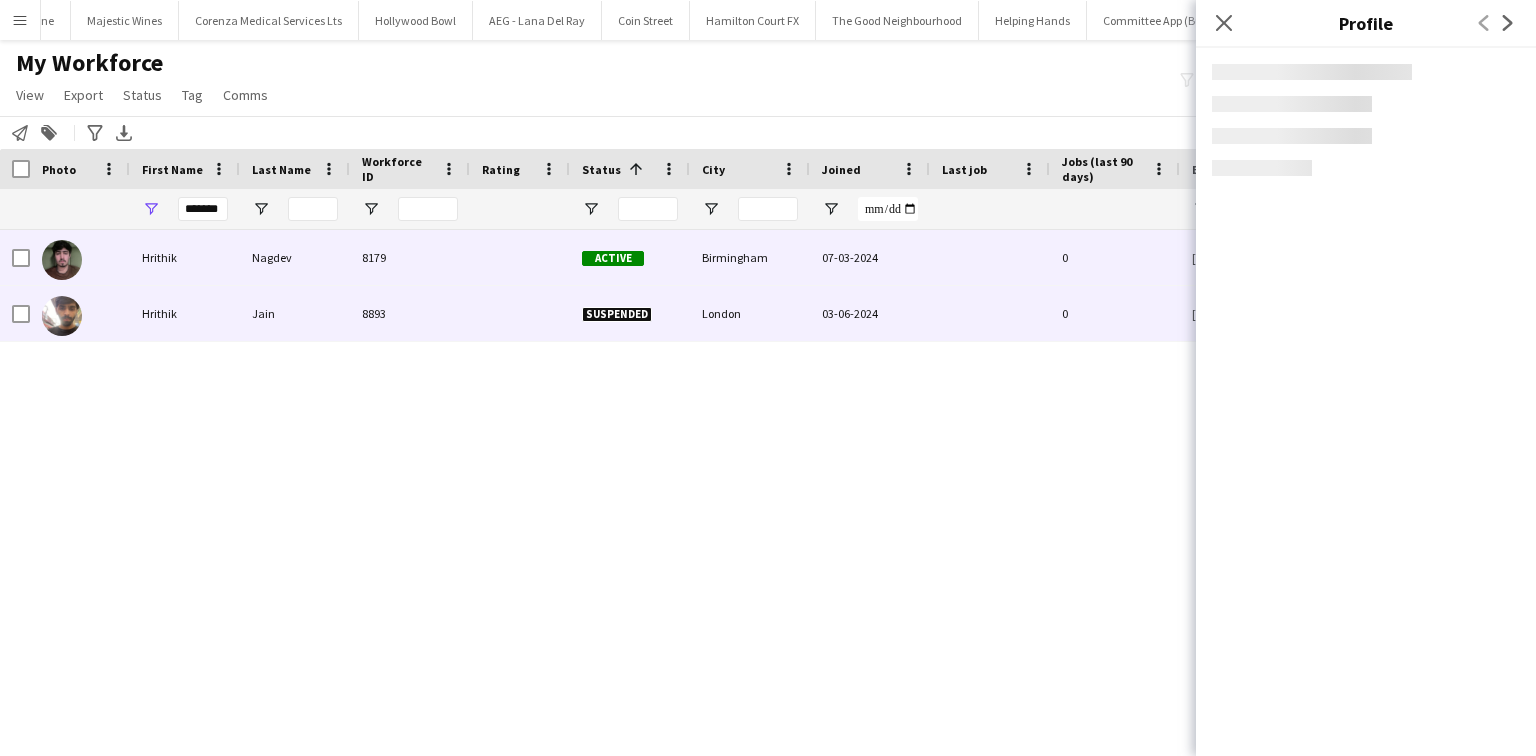 click on "03-06-2024" at bounding box center [870, 313] 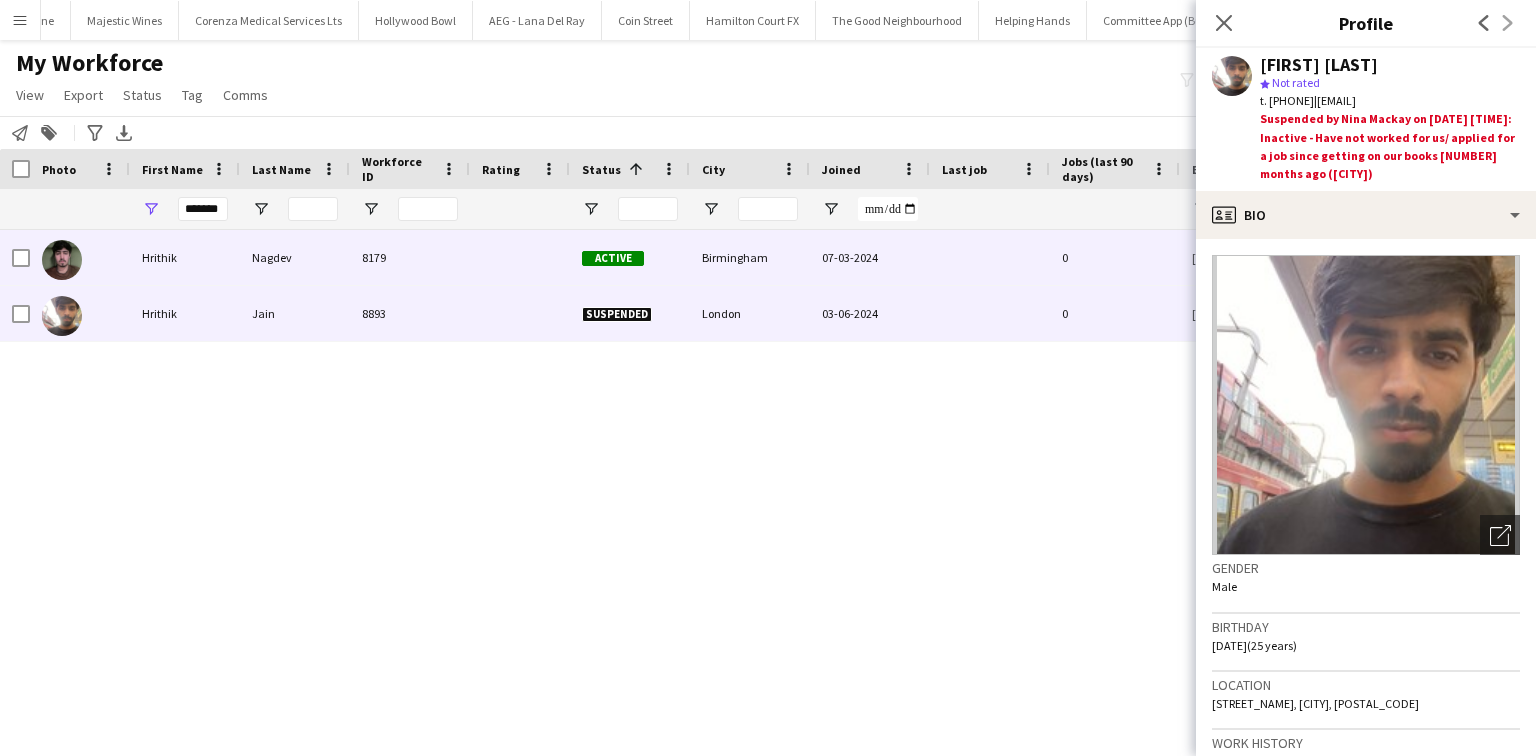 click on "07-03-2024" at bounding box center [870, 257] 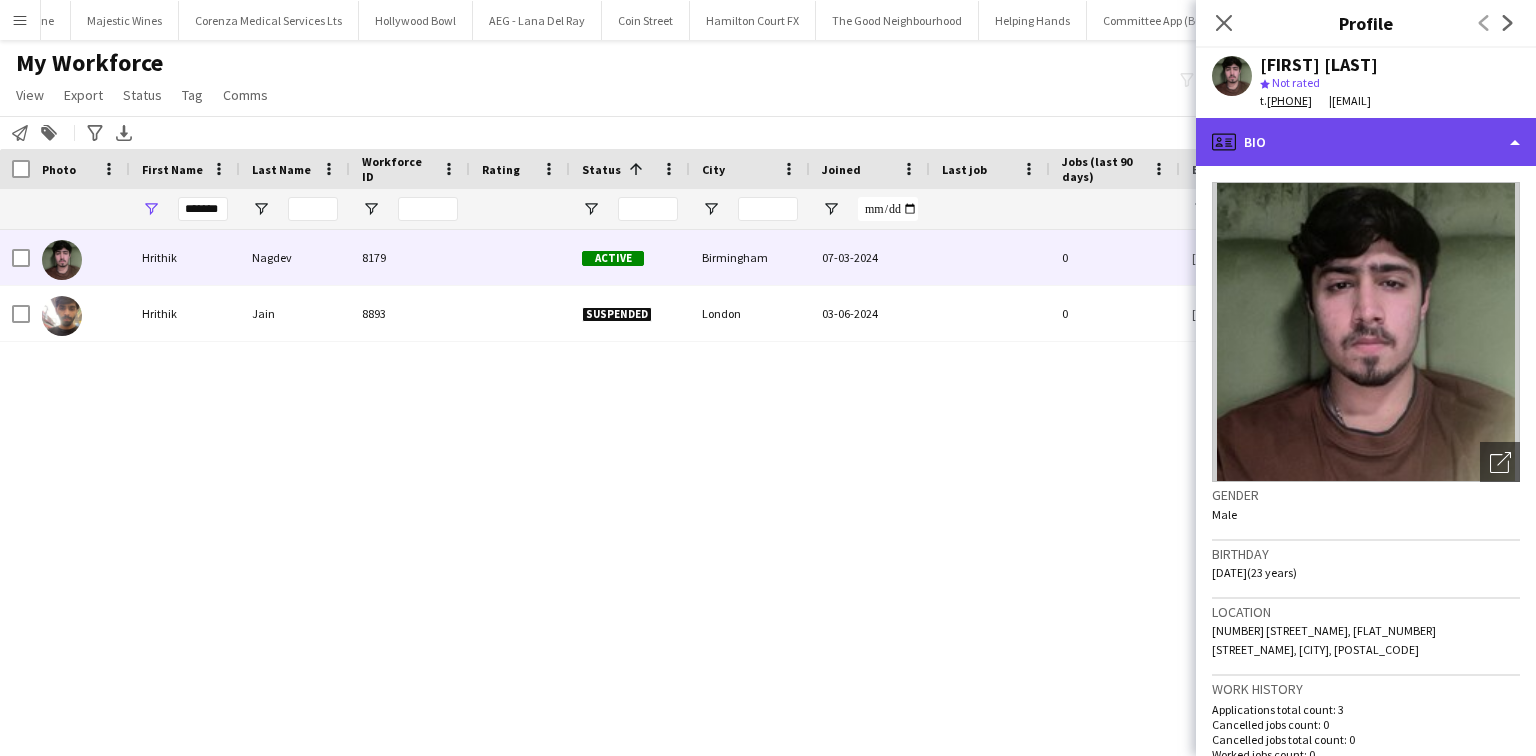 click on "profile
Bio" 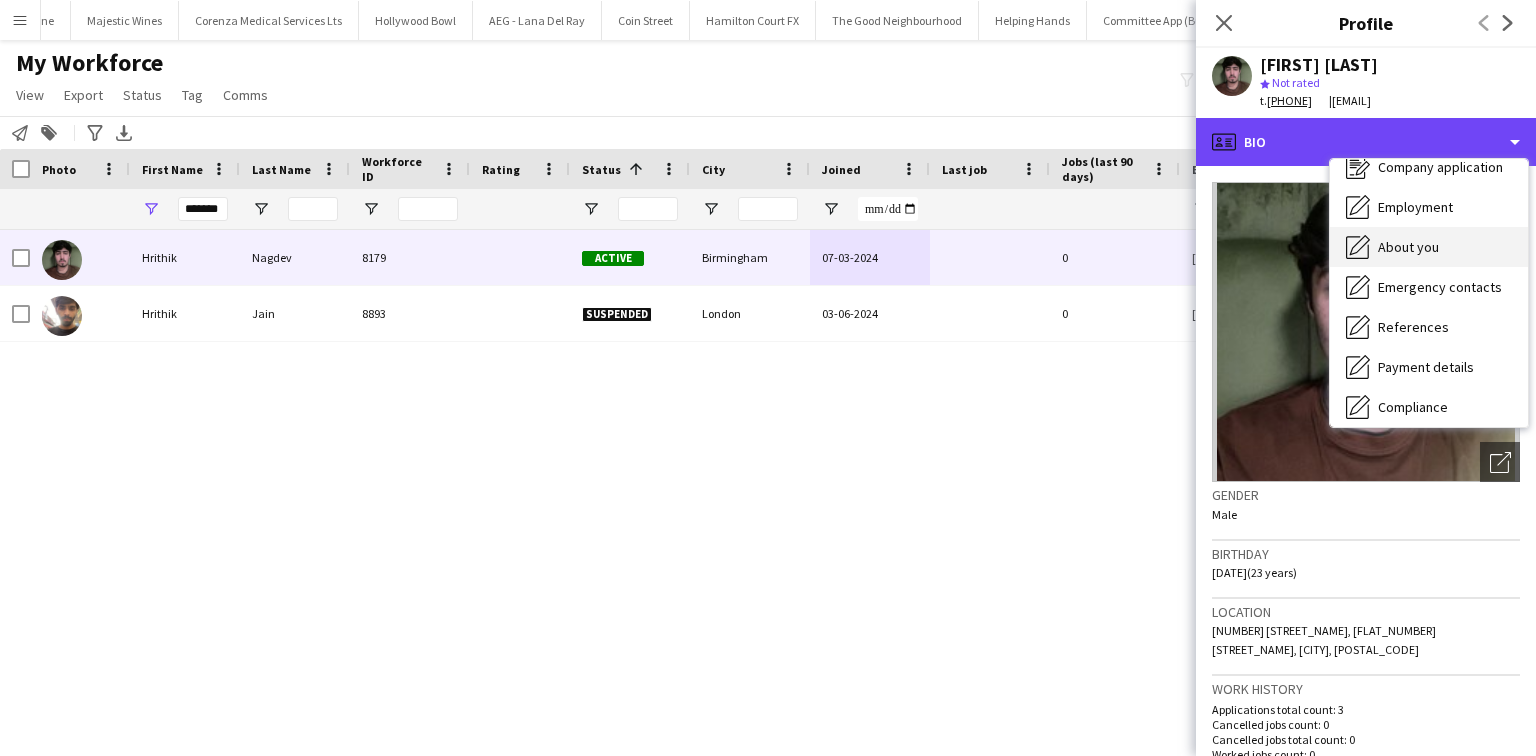 scroll, scrollTop: 160, scrollLeft: 0, axis: vertical 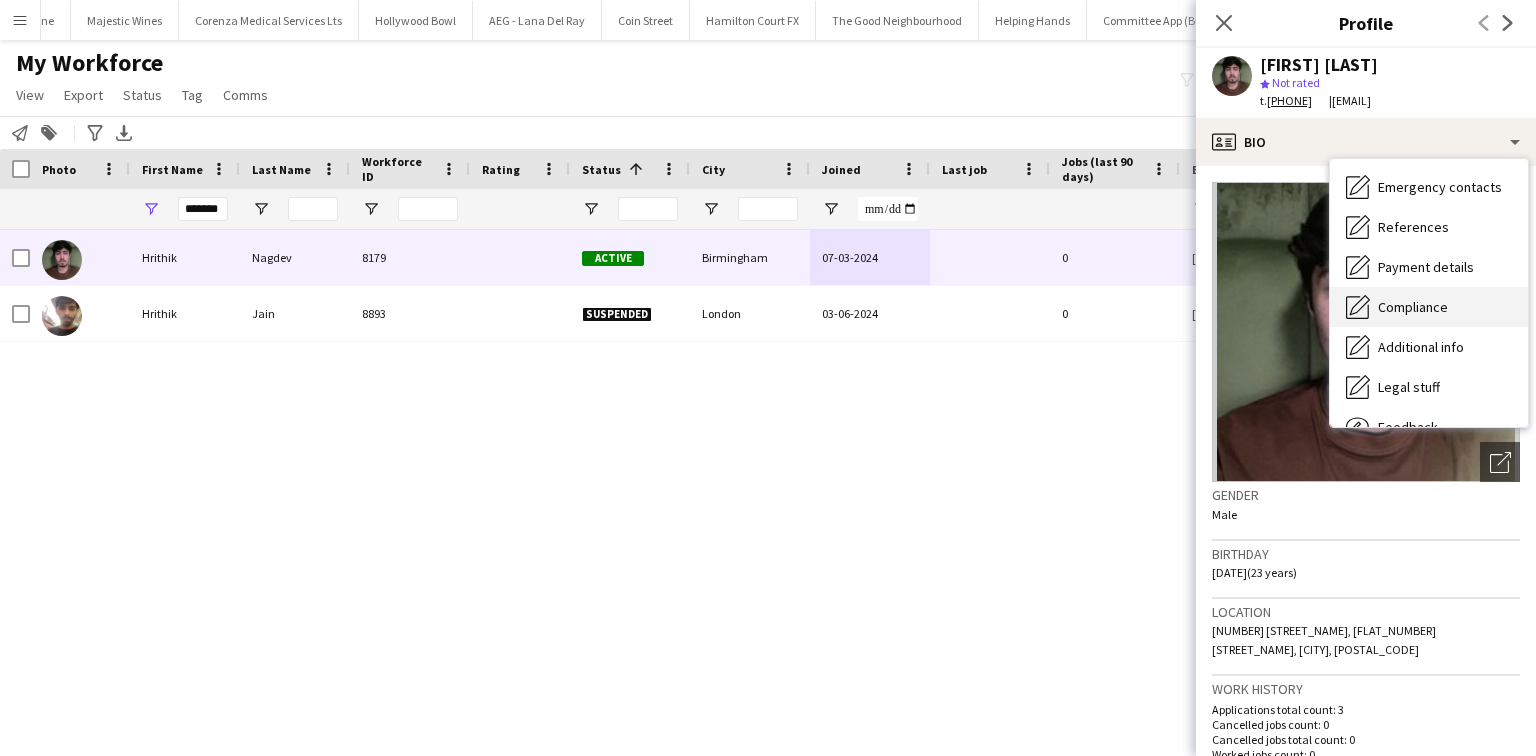click on "Compliance
Compliance" at bounding box center [1429, 307] 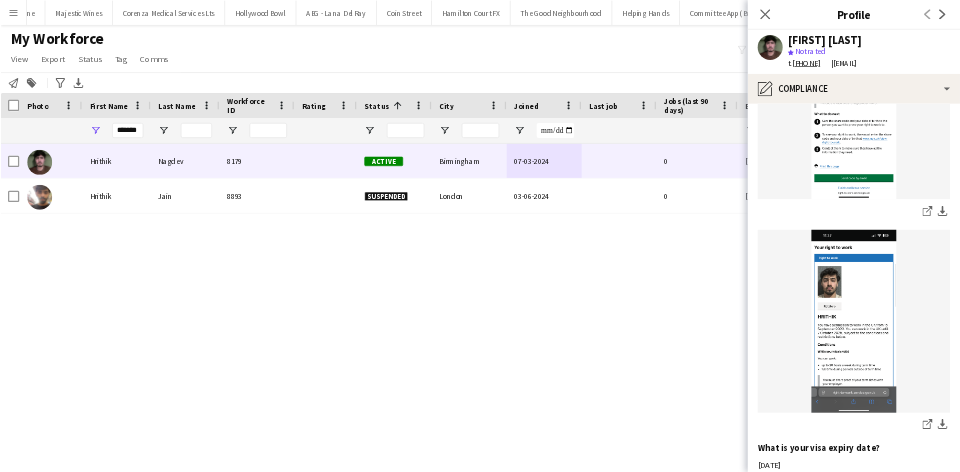 scroll, scrollTop: 960, scrollLeft: 0, axis: vertical 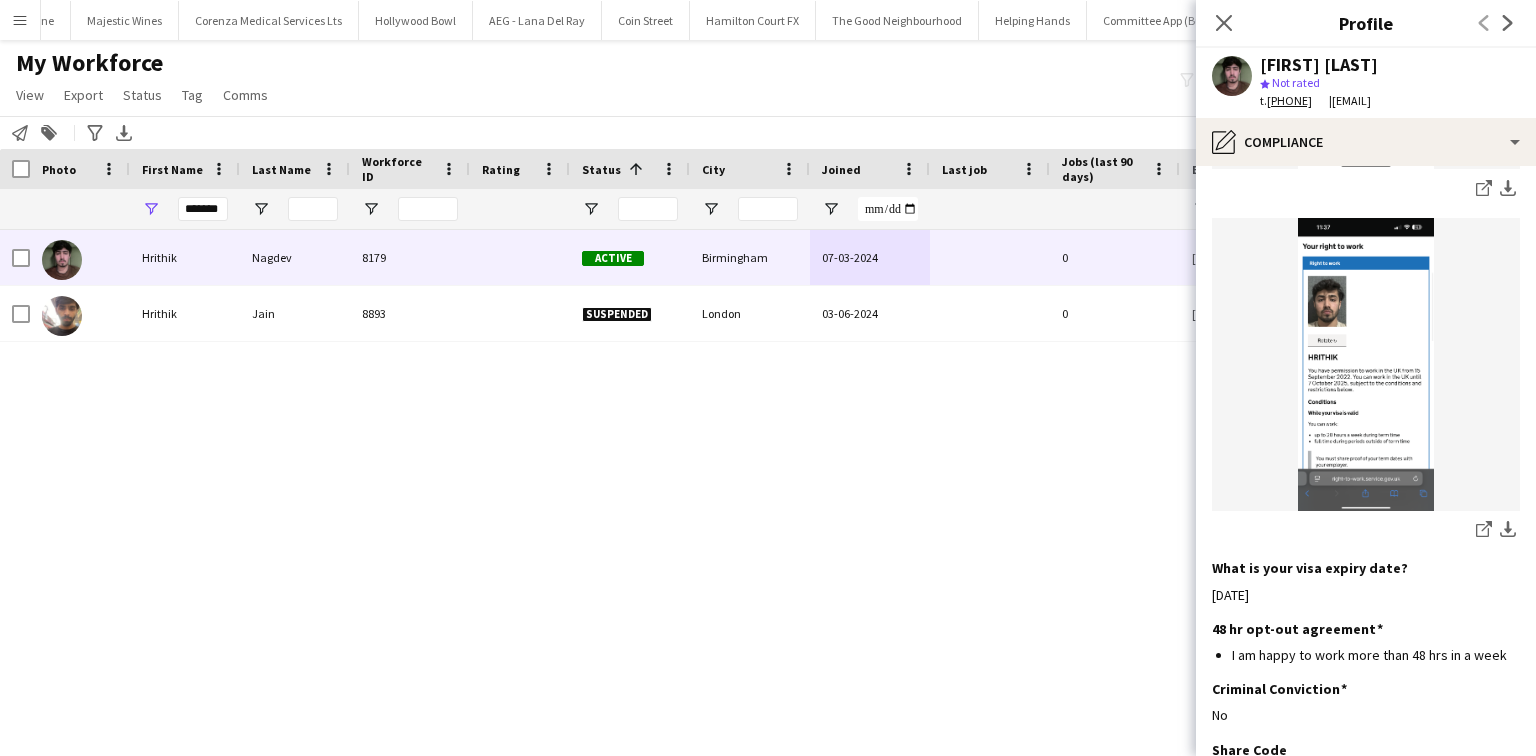click 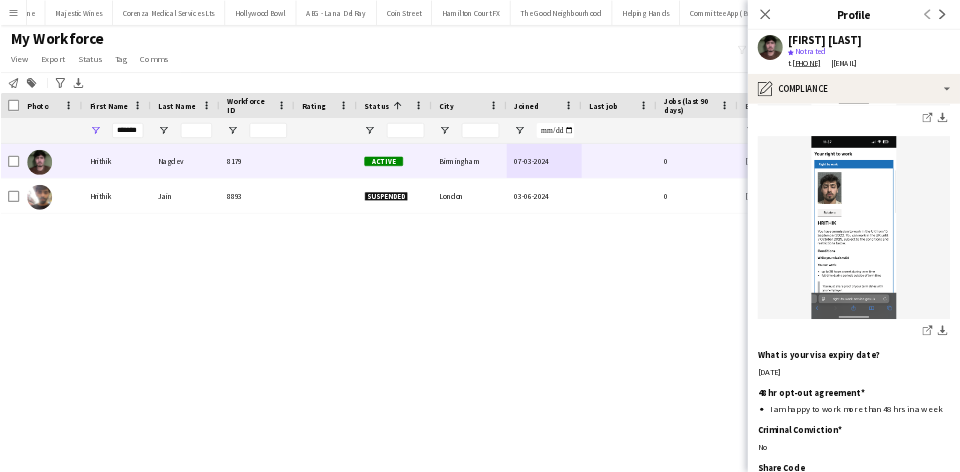 scroll, scrollTop: 0, scrollLeft: 4244, axis: horizontal 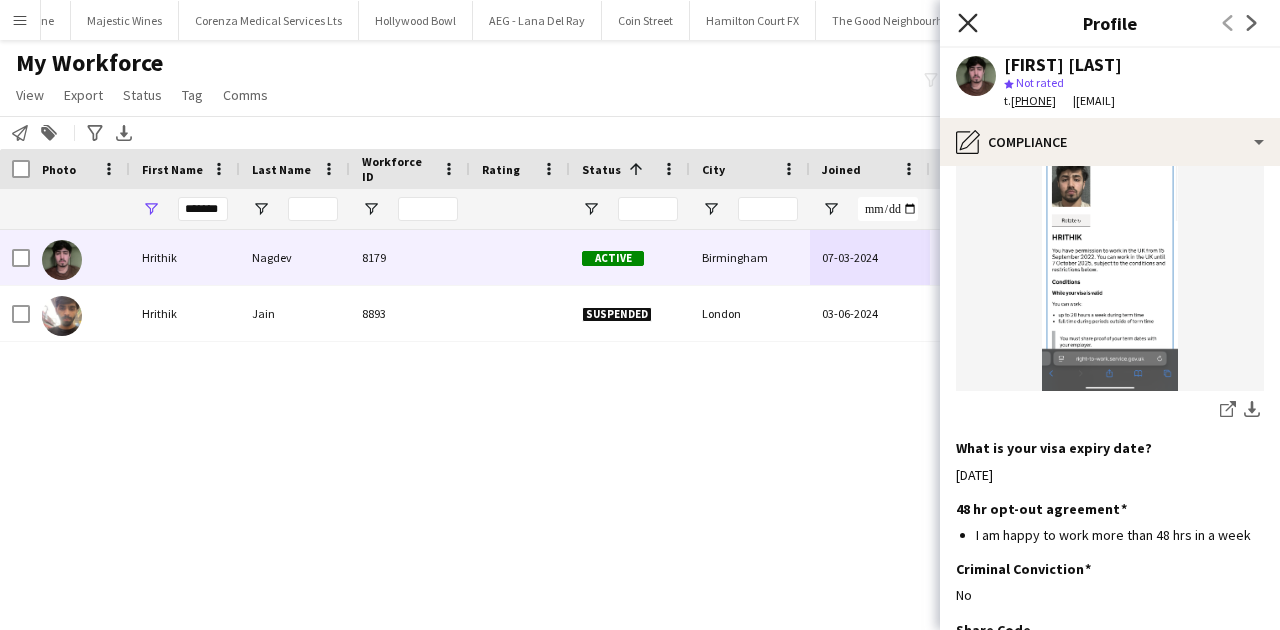 click 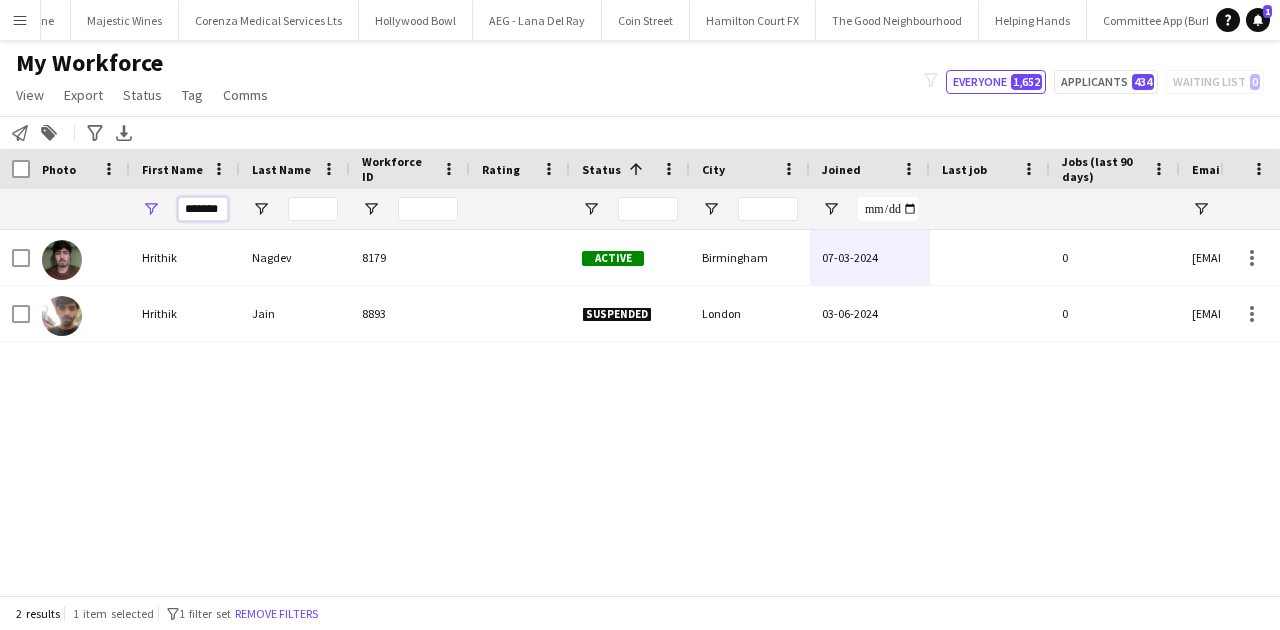 click on "*******" at bounding box center [203, 209] 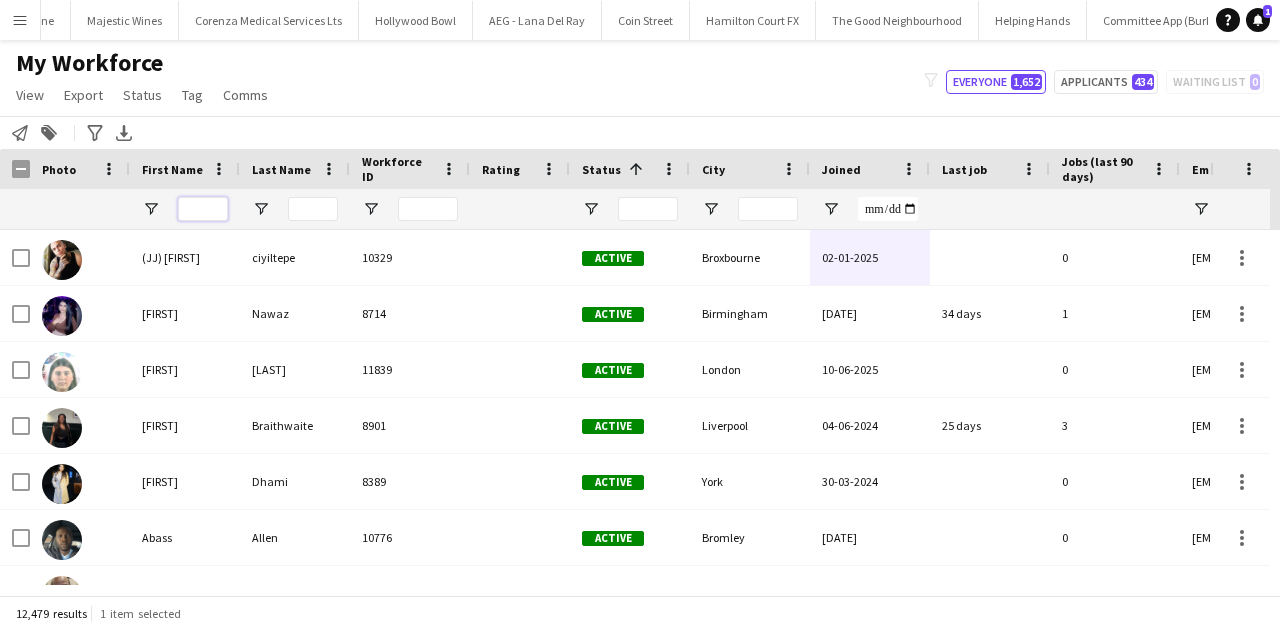 click at bounding box center [203, 209] 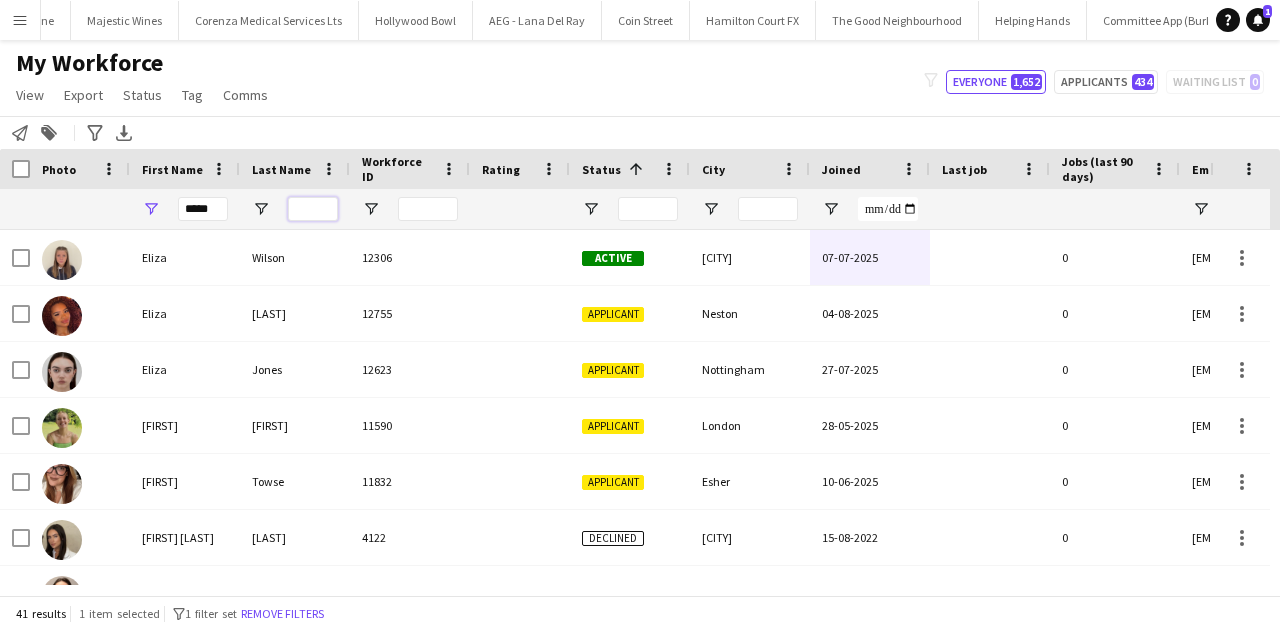 click at bounding box center (313, 209) 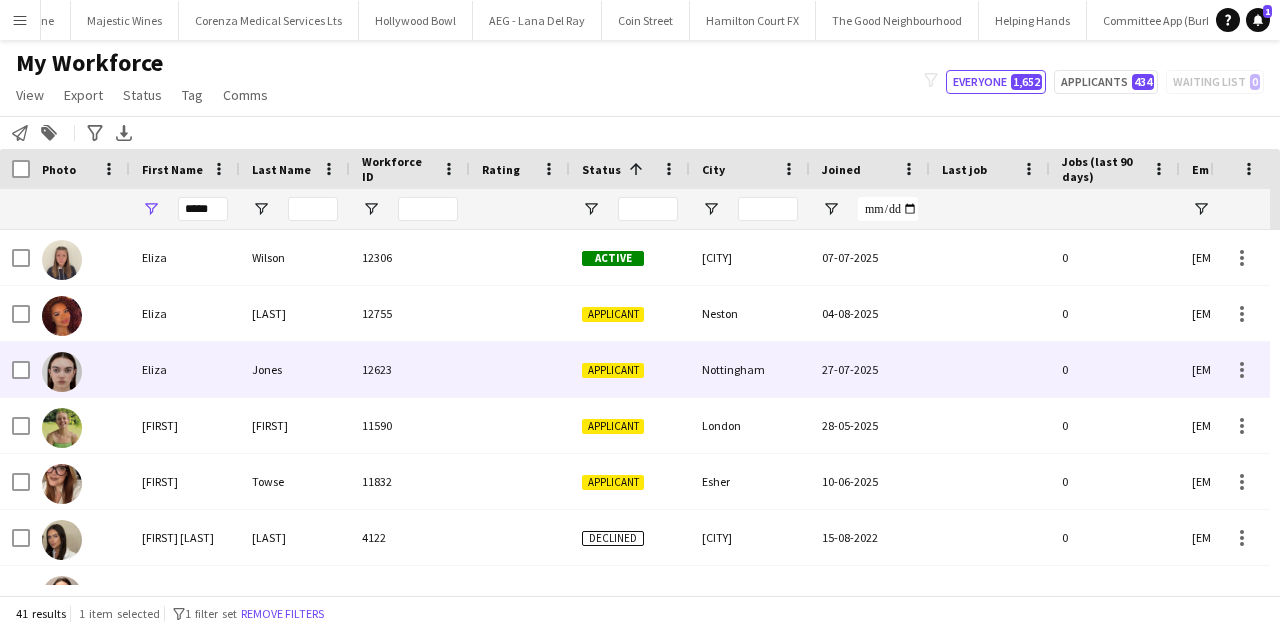 click on "Jones" at bounding box center [295, 369] 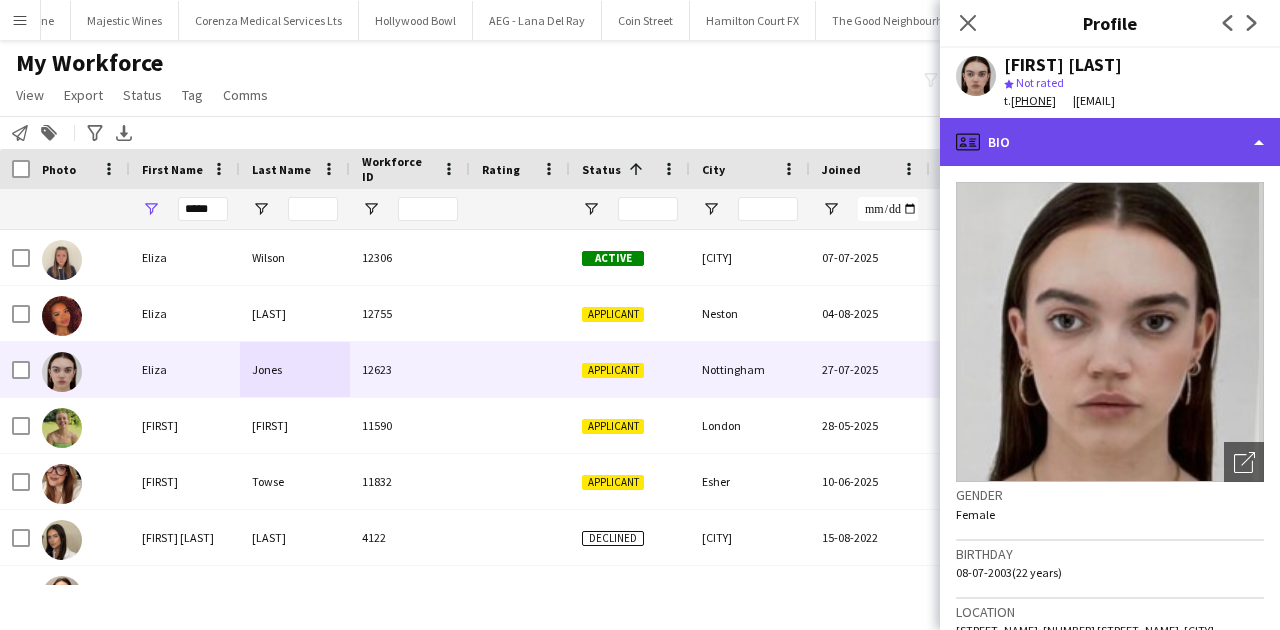 click on "profile
Bio" 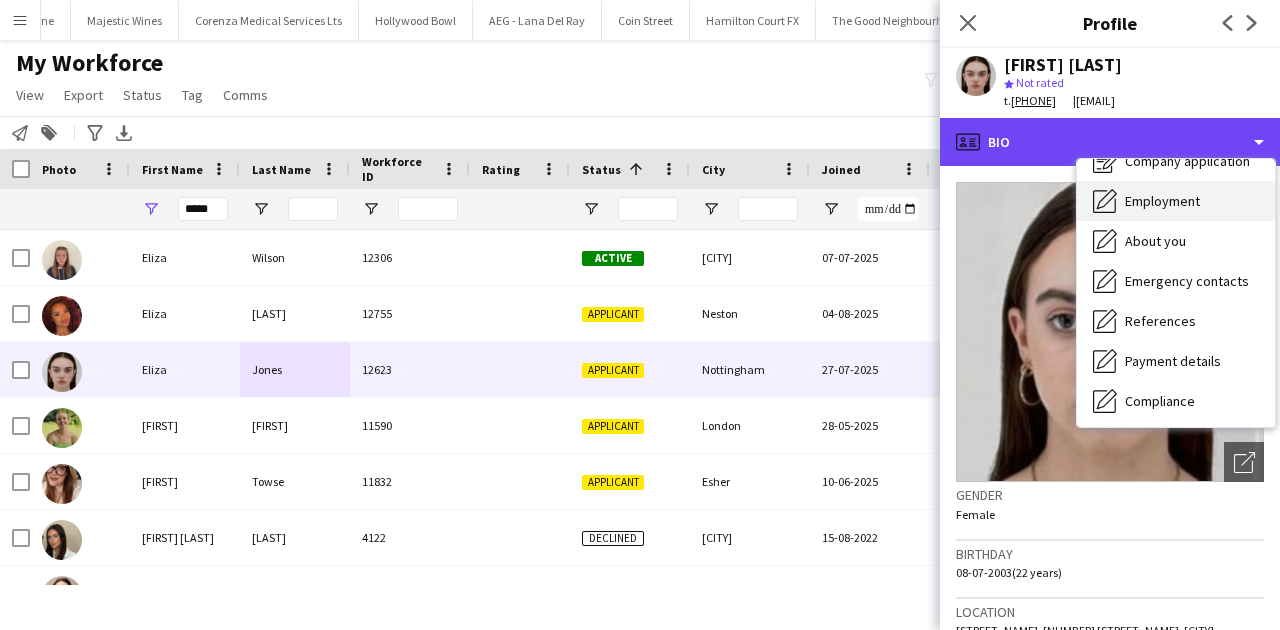 scroll, scrollTop: 200, scrollLeft: 0, axis: vertical 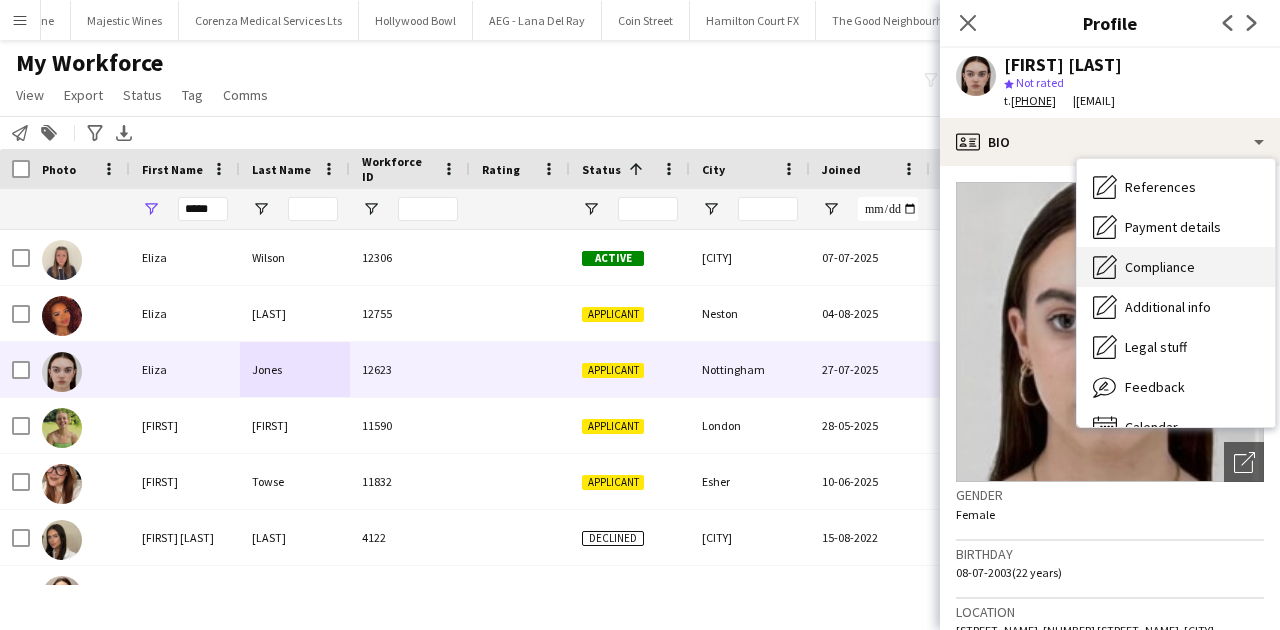 click on "Compliance" at bounding box center (1160, 267) 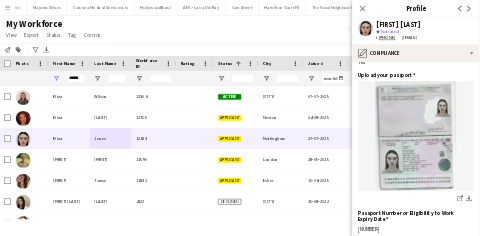 scroll, scrollTop: 266, scrollLeft: 0, axis: vertical 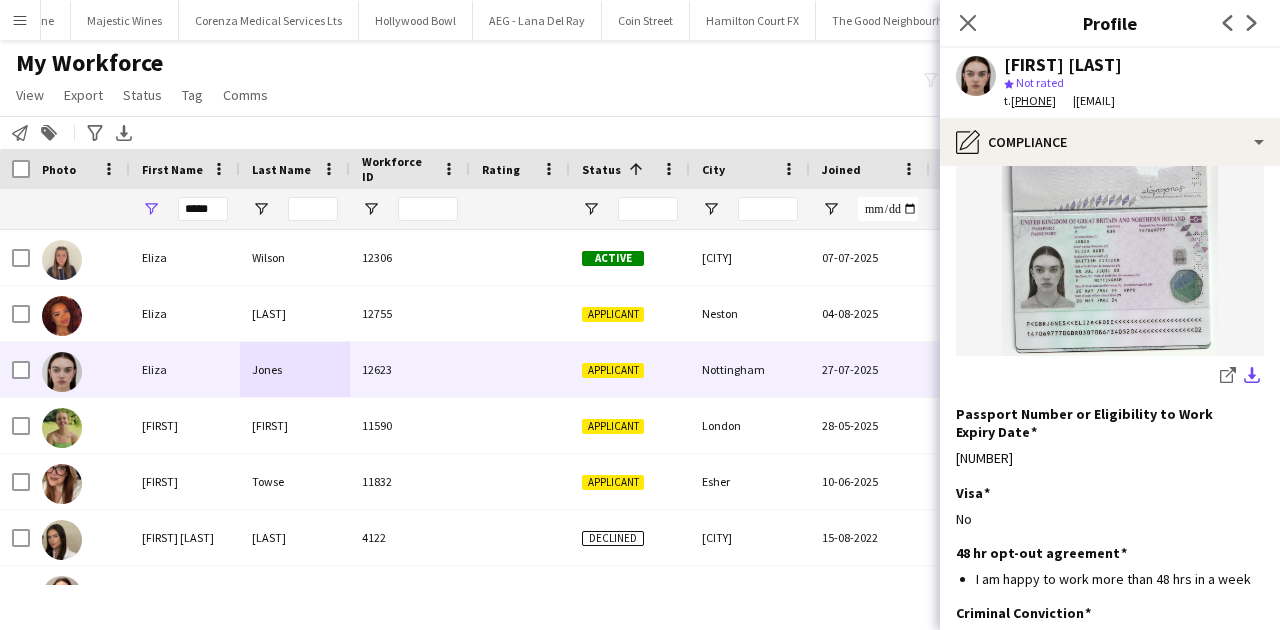 click on "download-bottom" 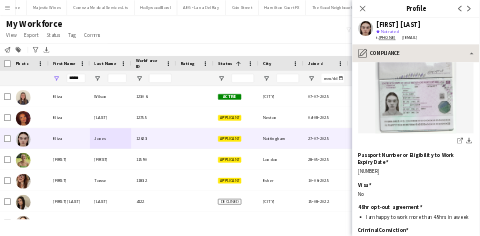 scroll, scrollTop: 0, scrollLeft: 4244, axis: horizontal 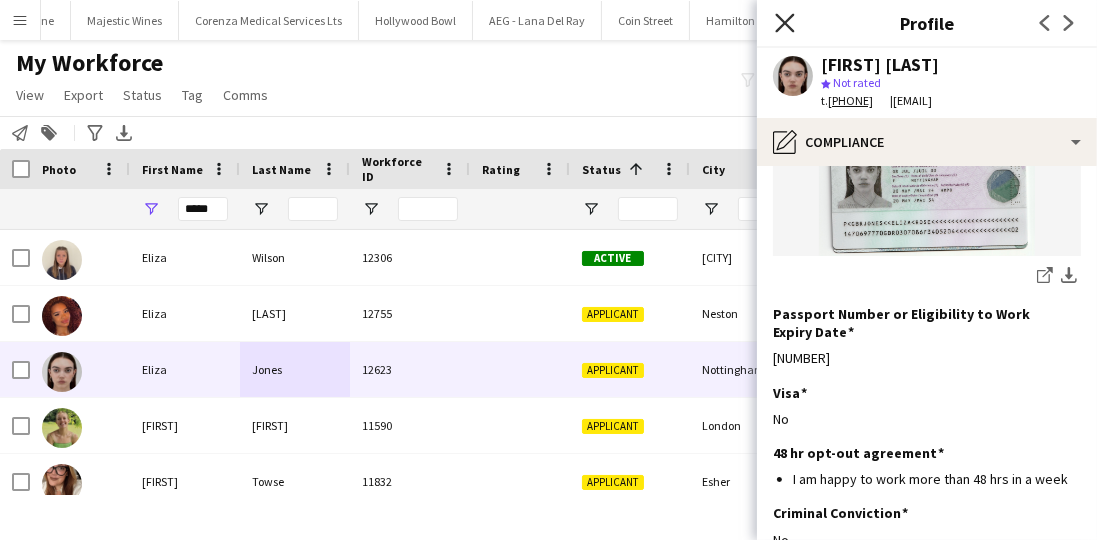 click on "Close pop-in" 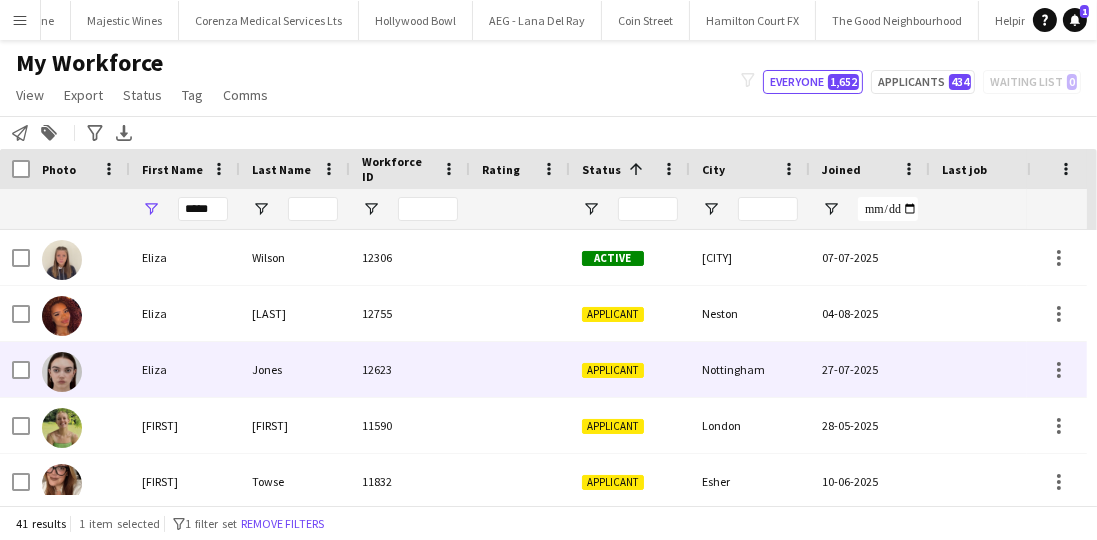 click at bounding box center [15, 369] 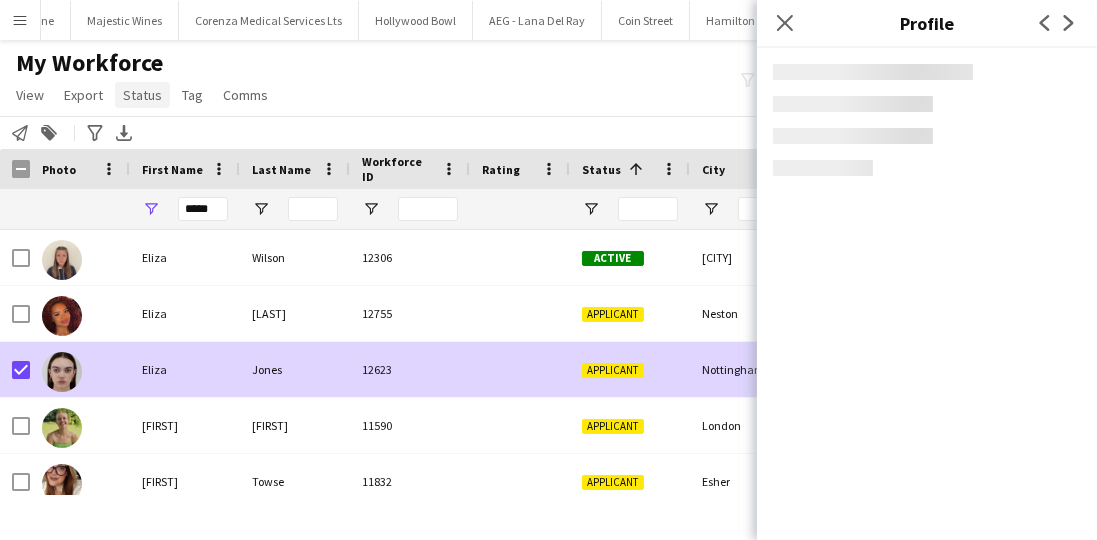 click on "Status" 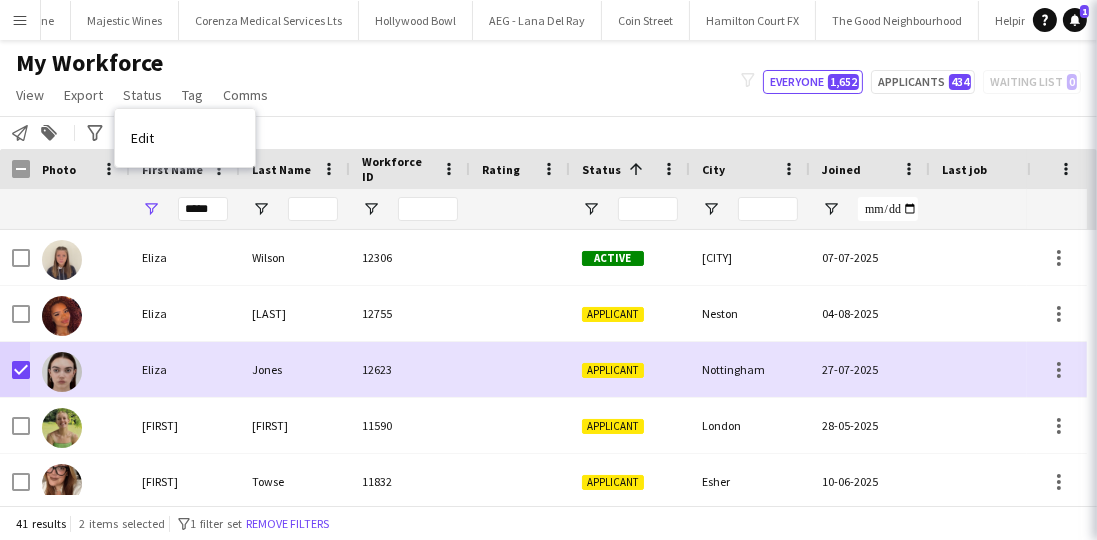 click on "Edit" at bounding box center [142, 138] 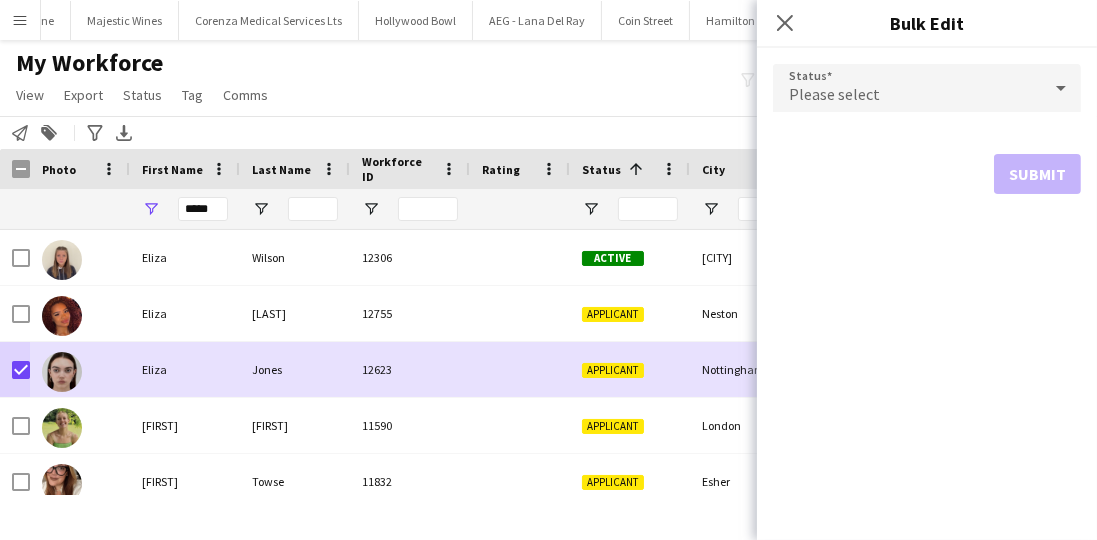 click on "Please select" at bounding box center [907, 88] 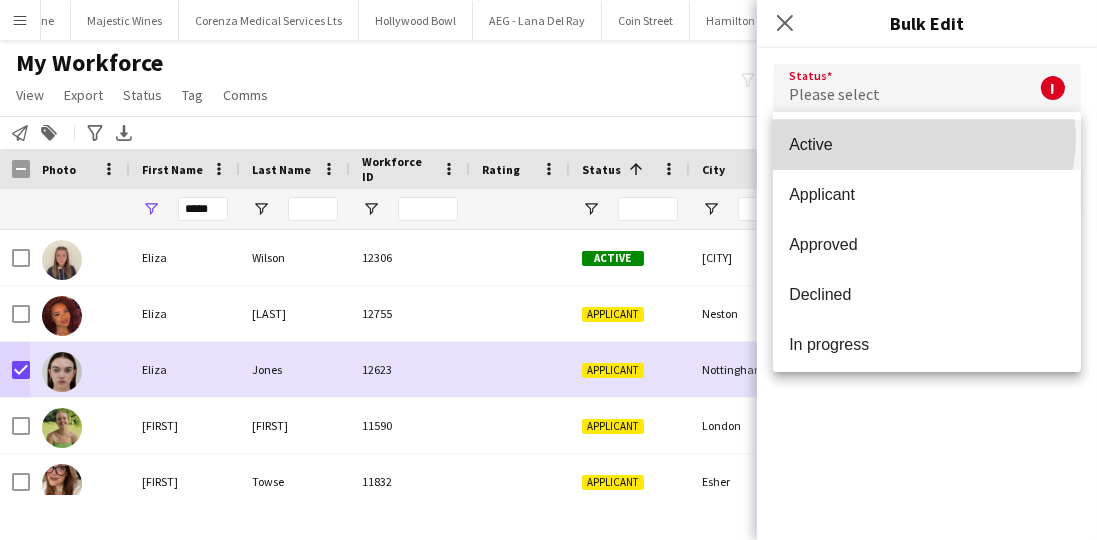 click on "Active" at bounding box center (927, 144) 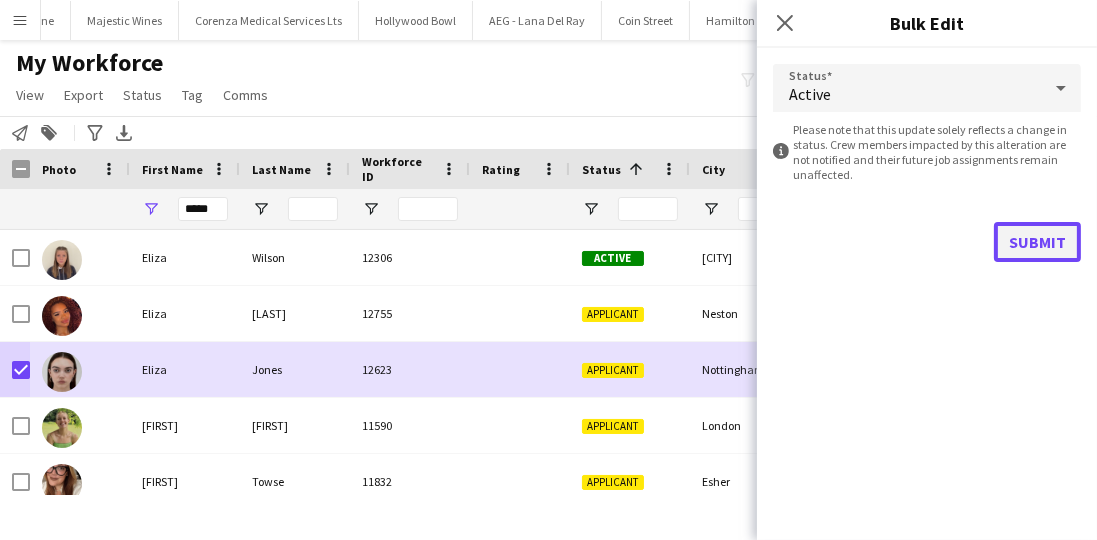 click on "Submit" 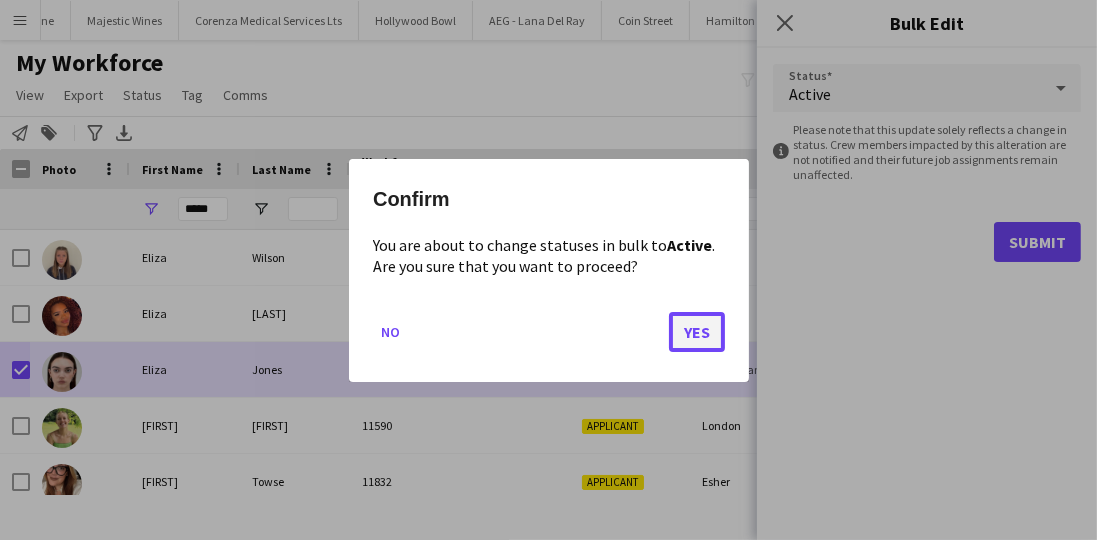 click on "Yes" 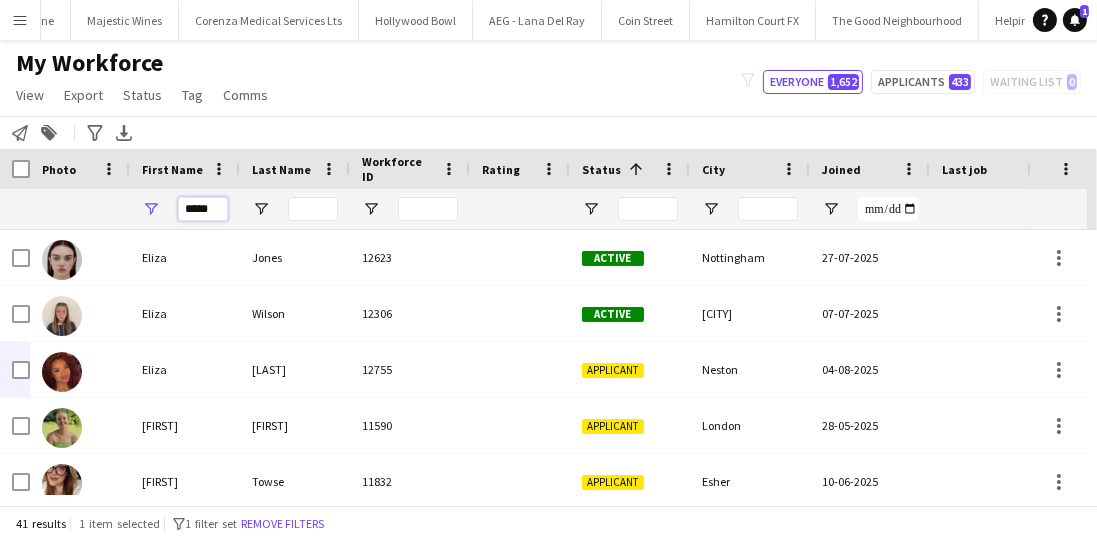 click on "*****" at bounding box center (203, 209) 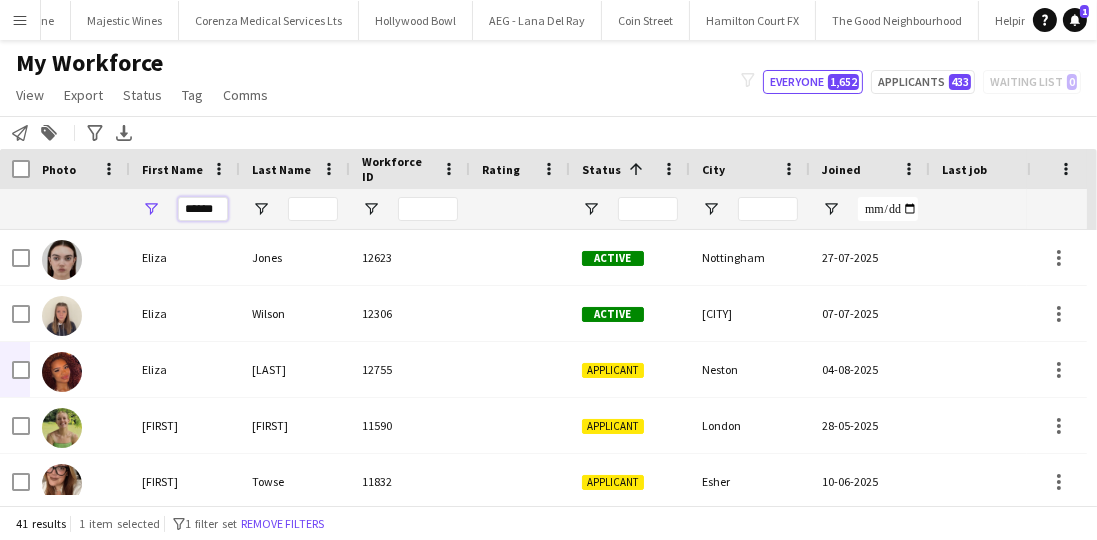 type on "*******" 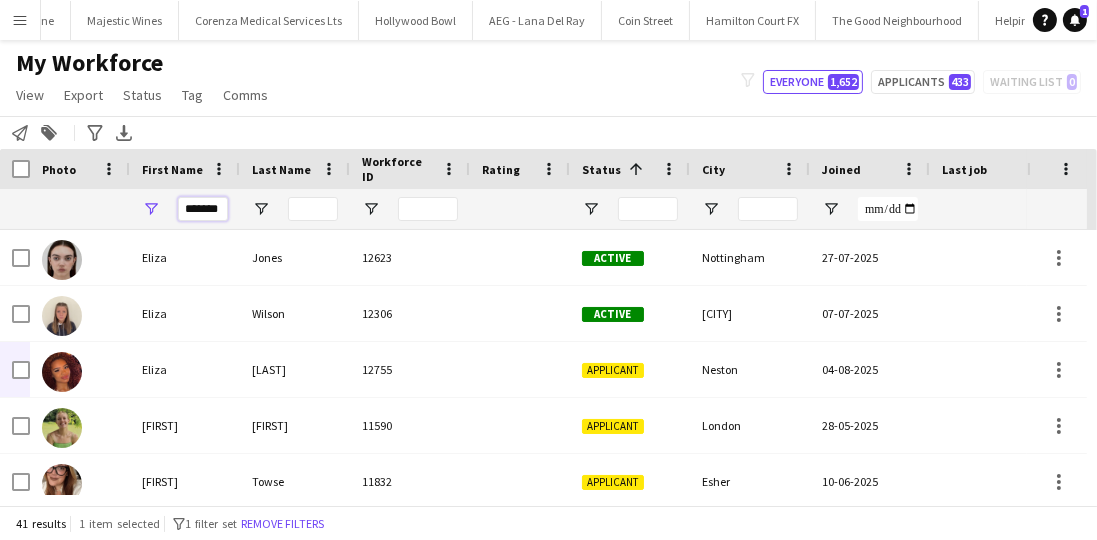 scroll, scrollTop: 0, scrollLeft: 2, axis: horizontal 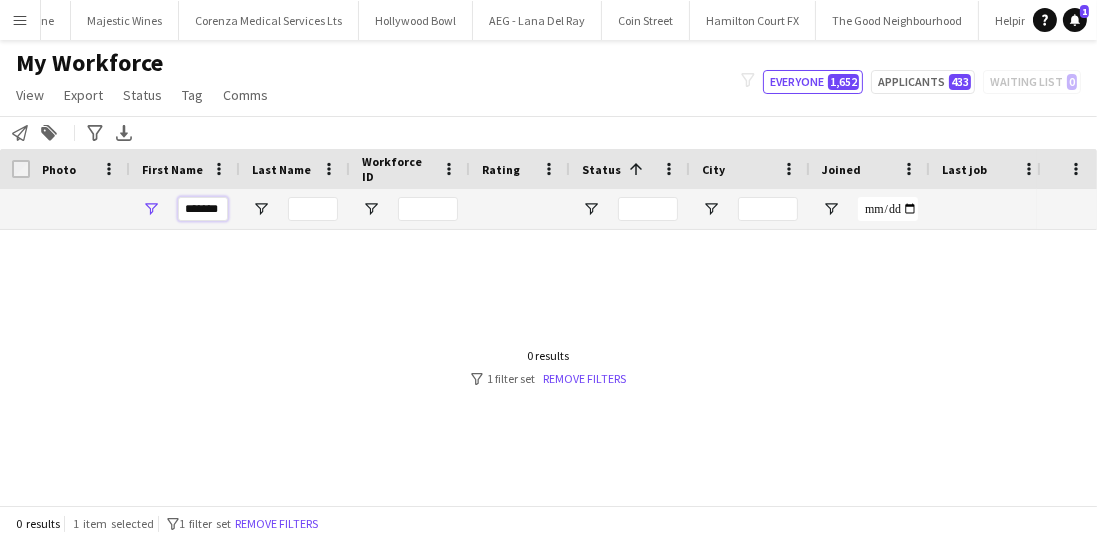 click on "*******" at bounding box center (203, 209) 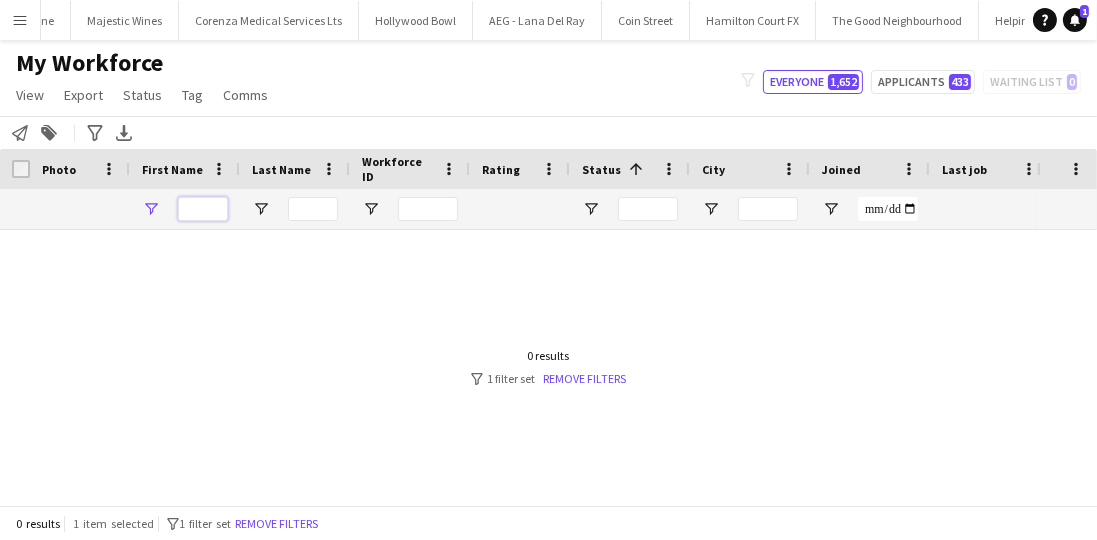 scroll, scrollTop: 0, scrollLeft: 0, axis: both 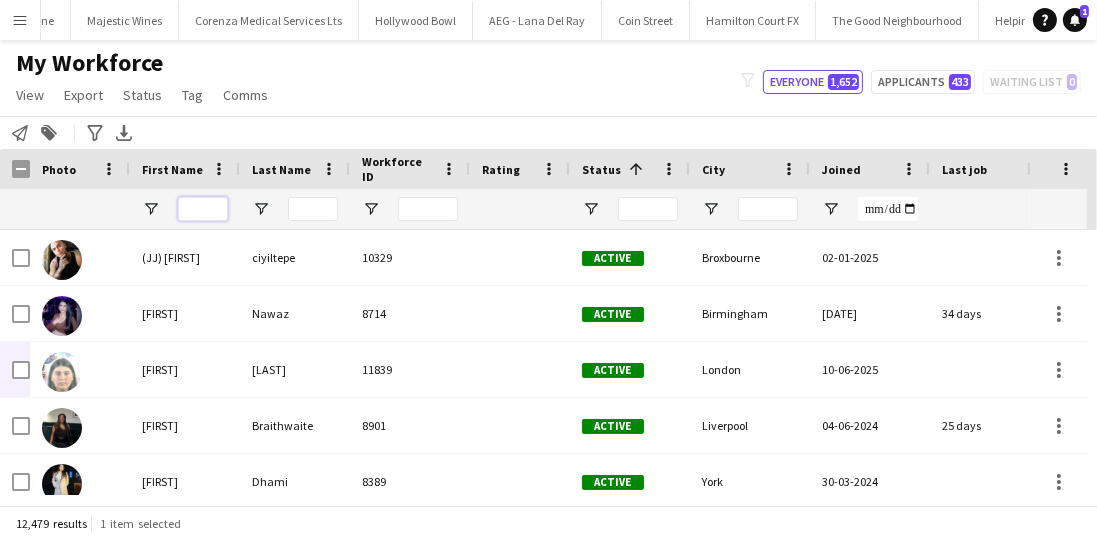 type 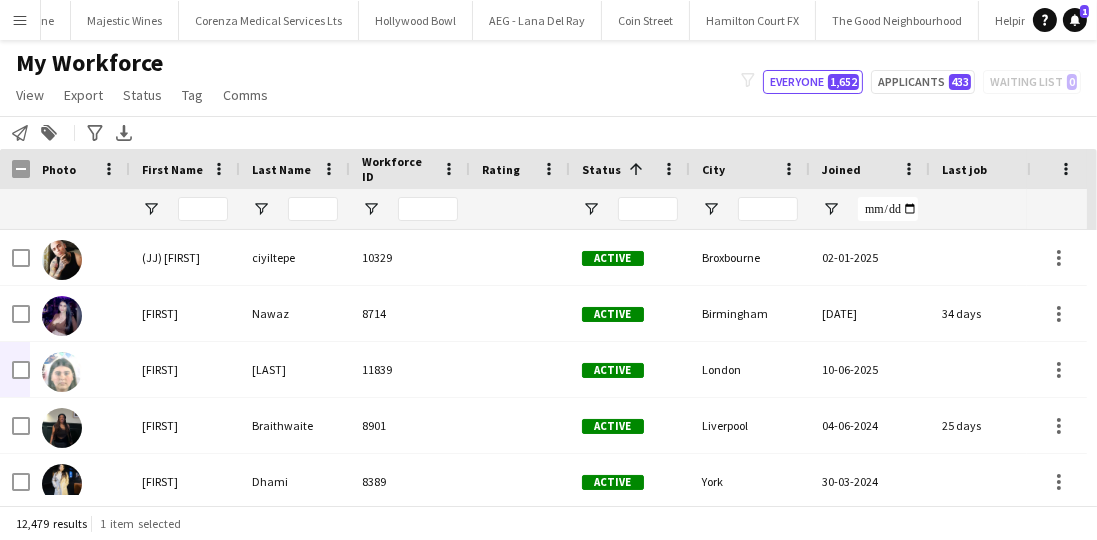 click at bounding box center [313, 209] 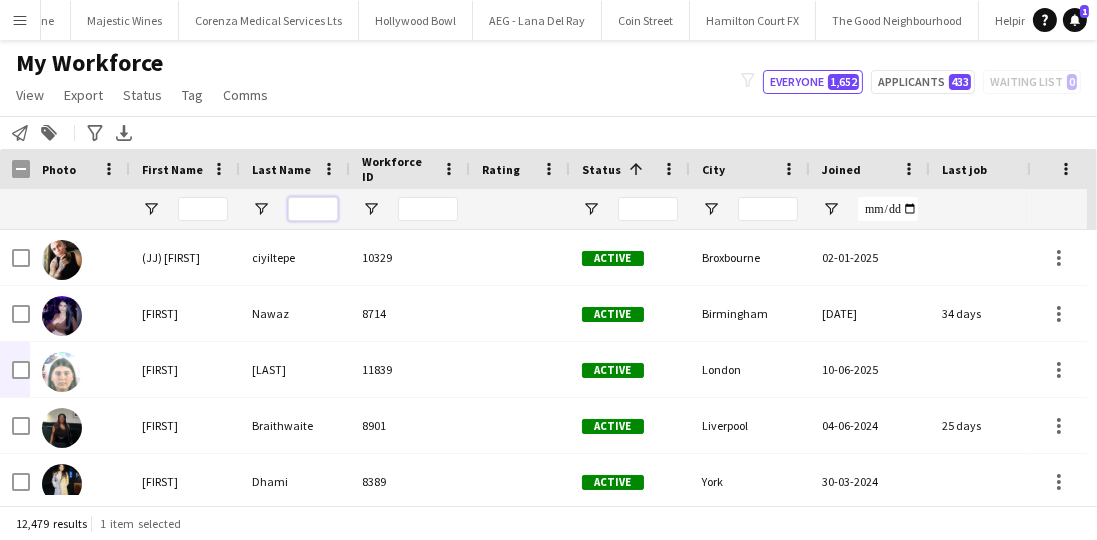 click at bounding box center (313, 209) 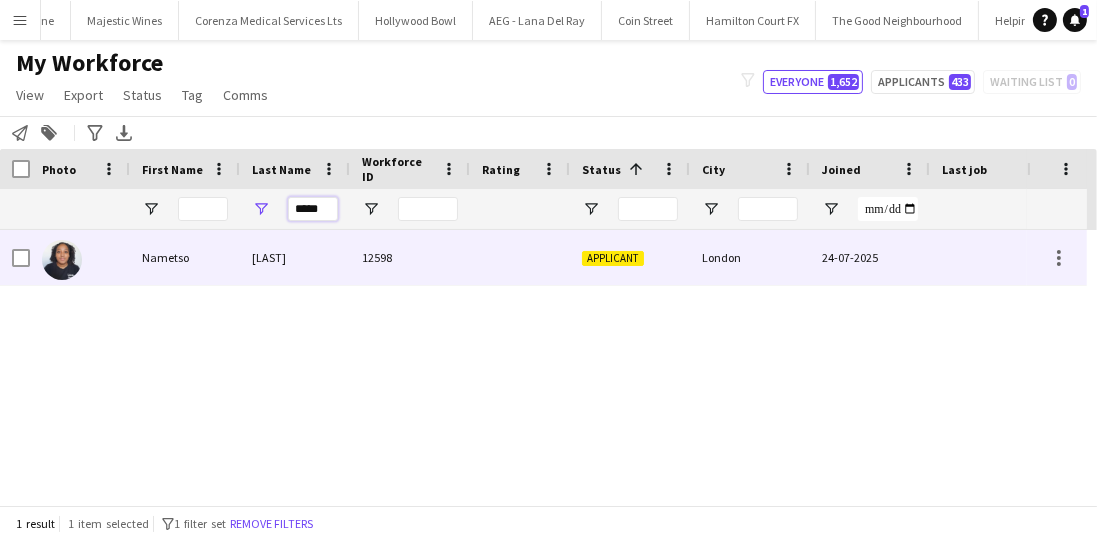 type on "*****" 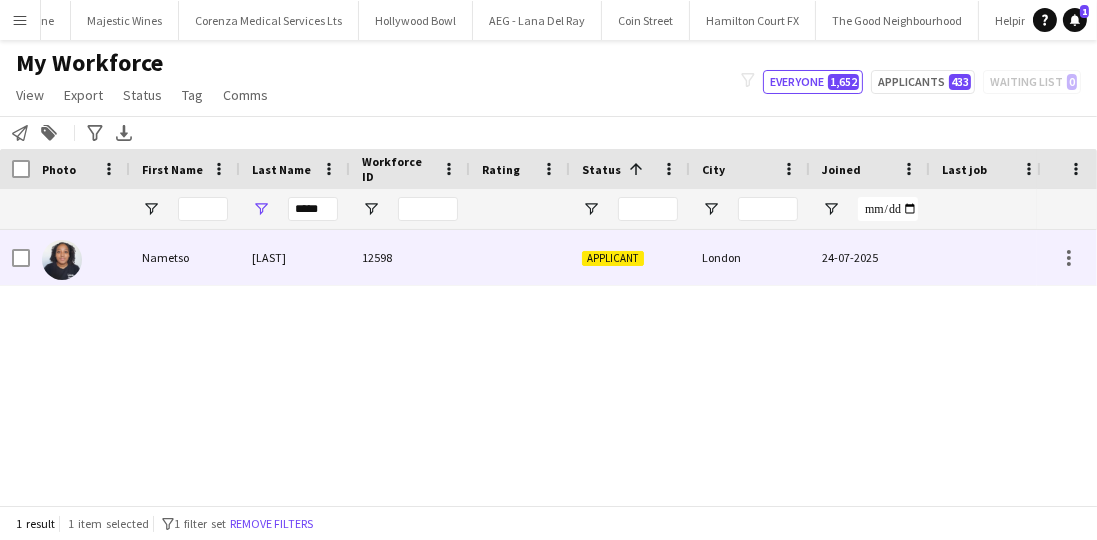 click on "Khumo" at bounding box center [295, 257] 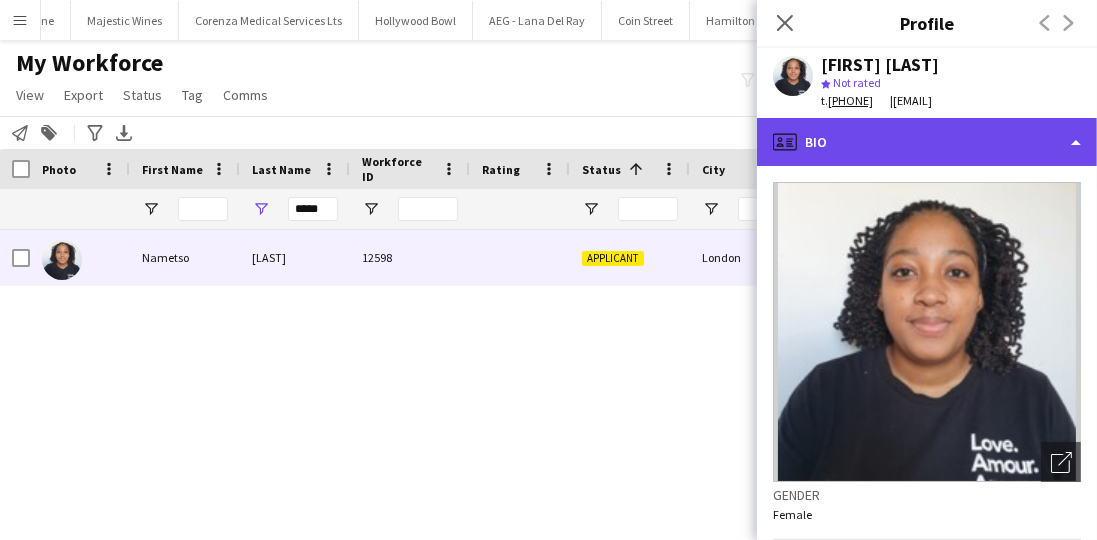 click on "profile
Bio" 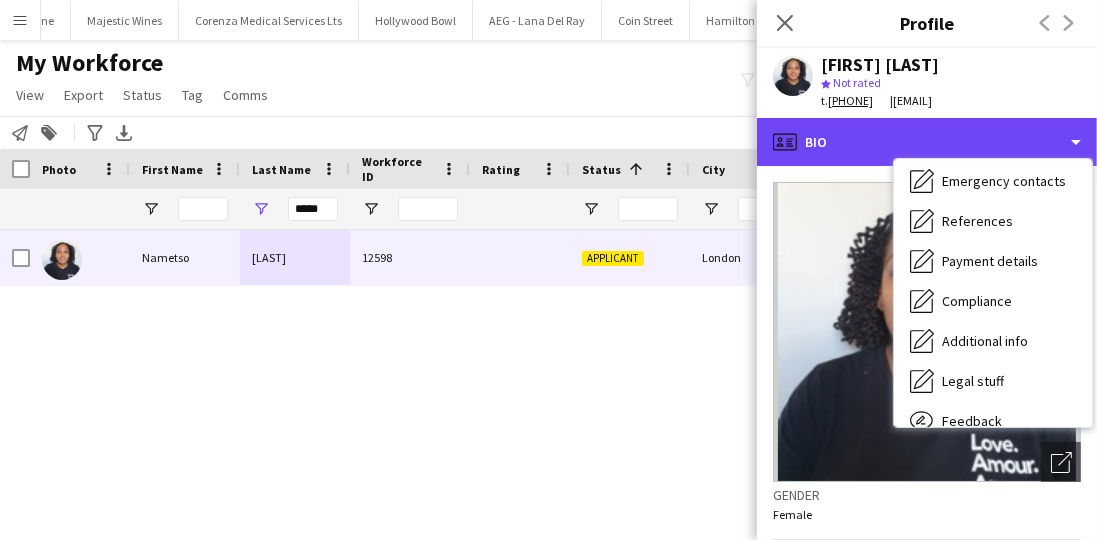 scroll, scrollTop: 228, scrollLeft: 0, axis: vertical 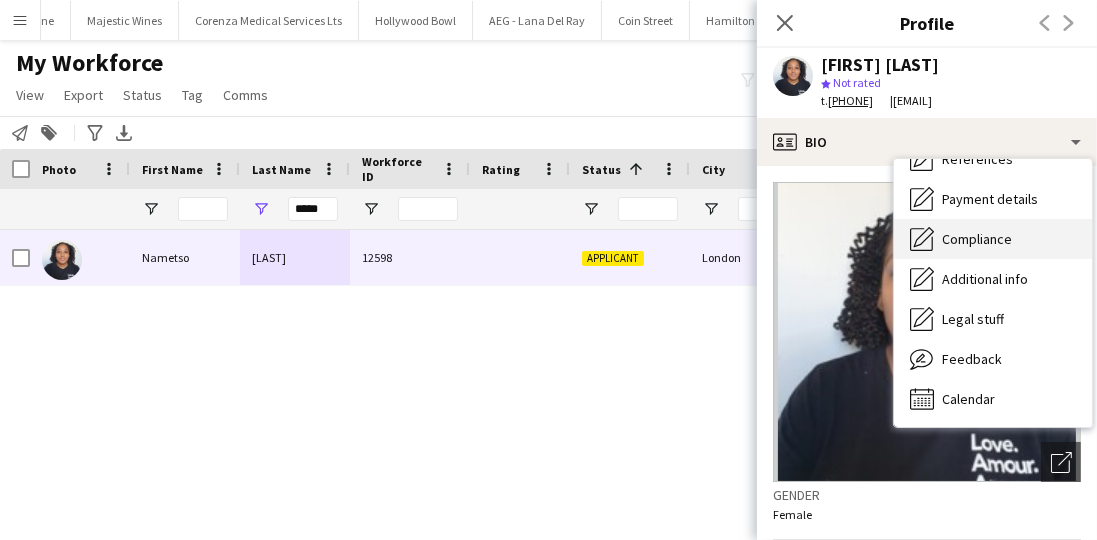 click on "Compliance" at bounding box center (977, 239) 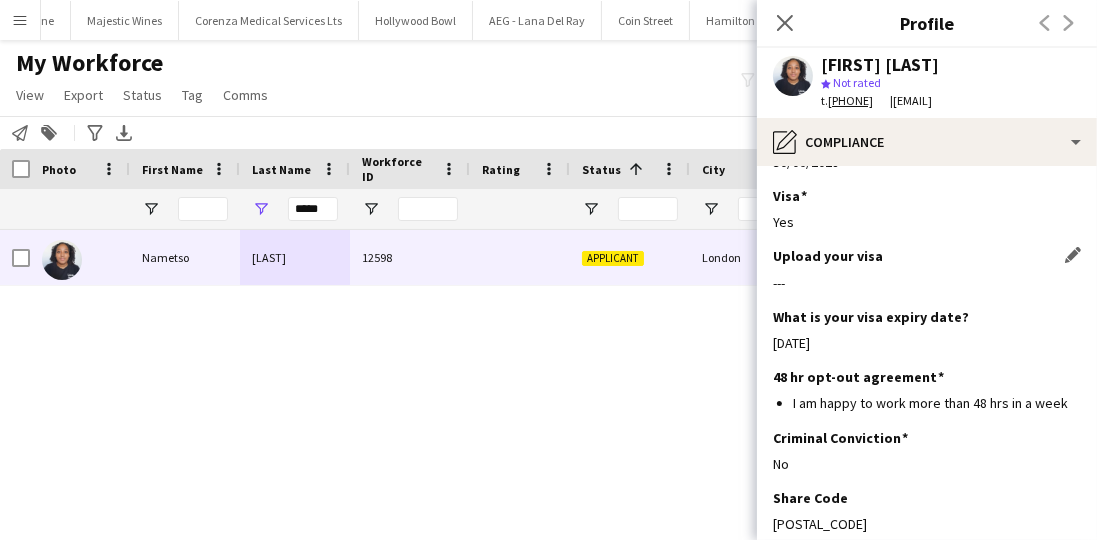 scroll, scrollTop: 406, scrollLeft: 0, axis: vertical 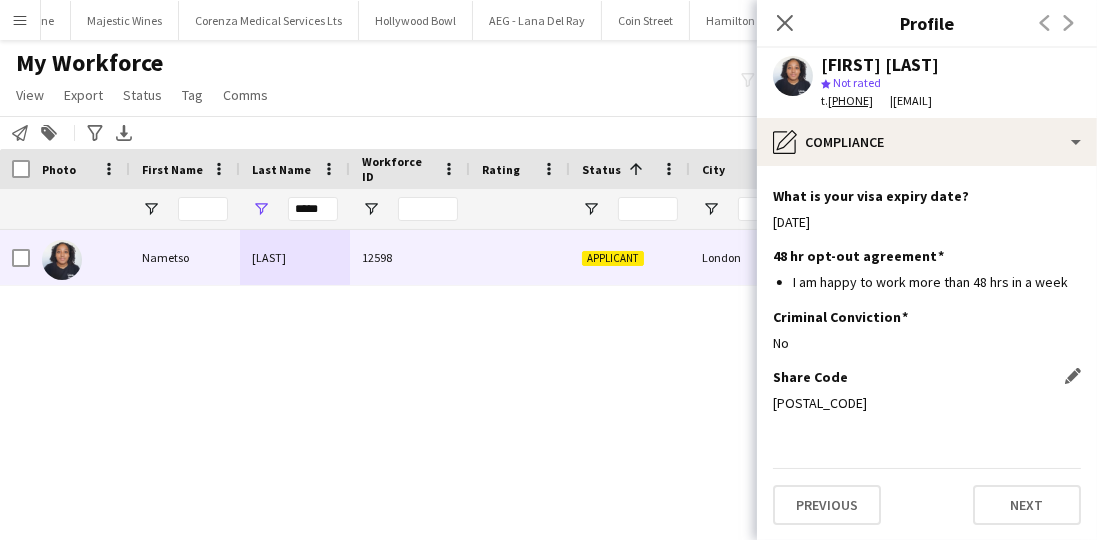 click on "WFX FH8 6RW" 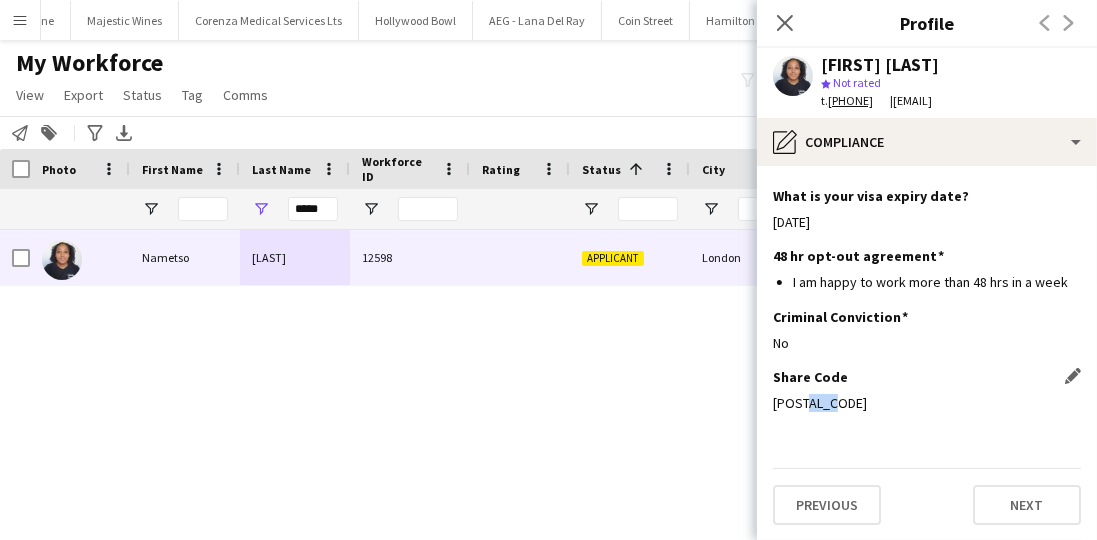 click on "WFX FH8 6RW" 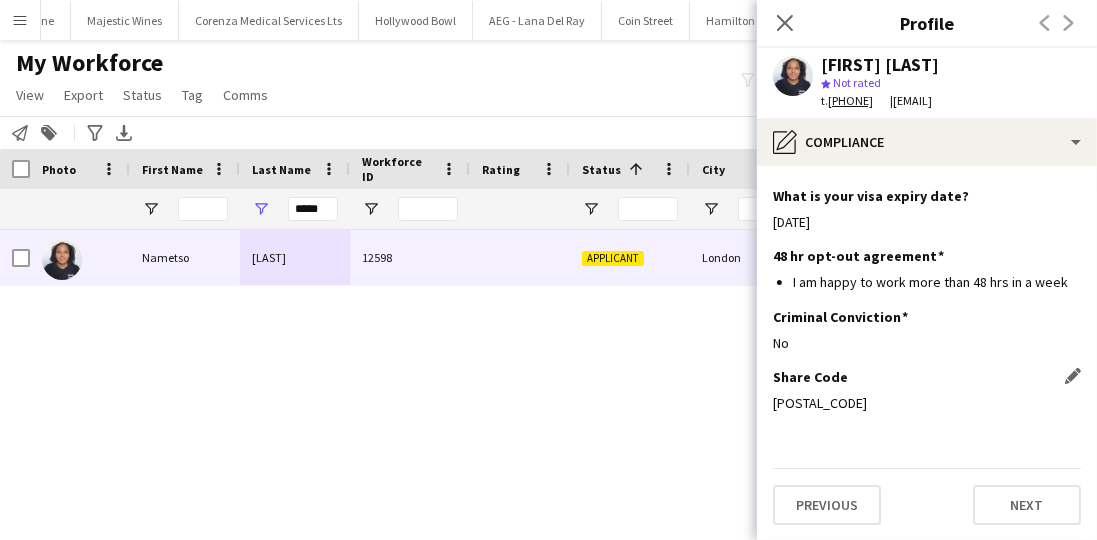 click on "WFX FH8 6RW" 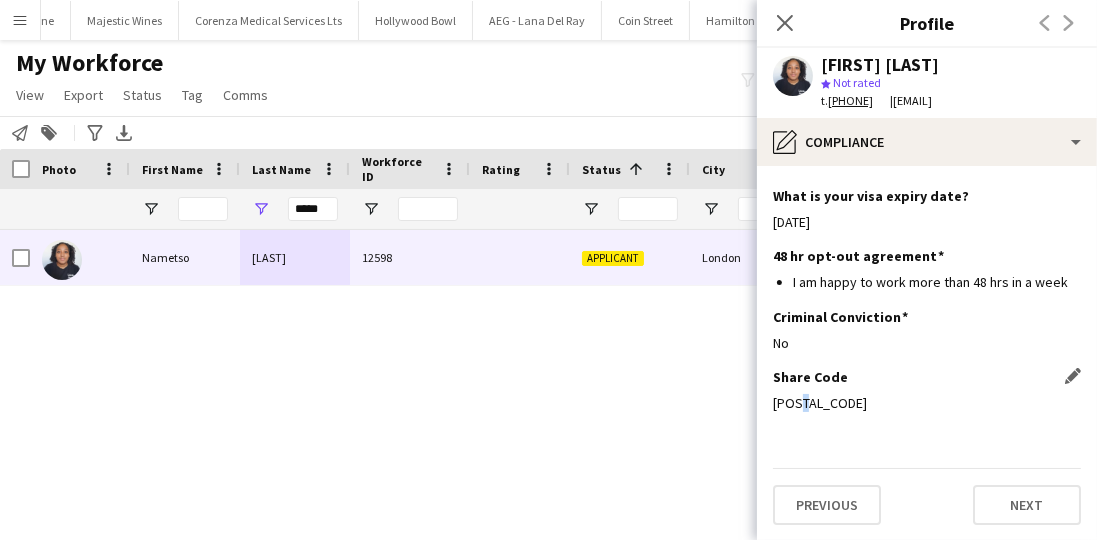 click on "WFX FH8 6RW" 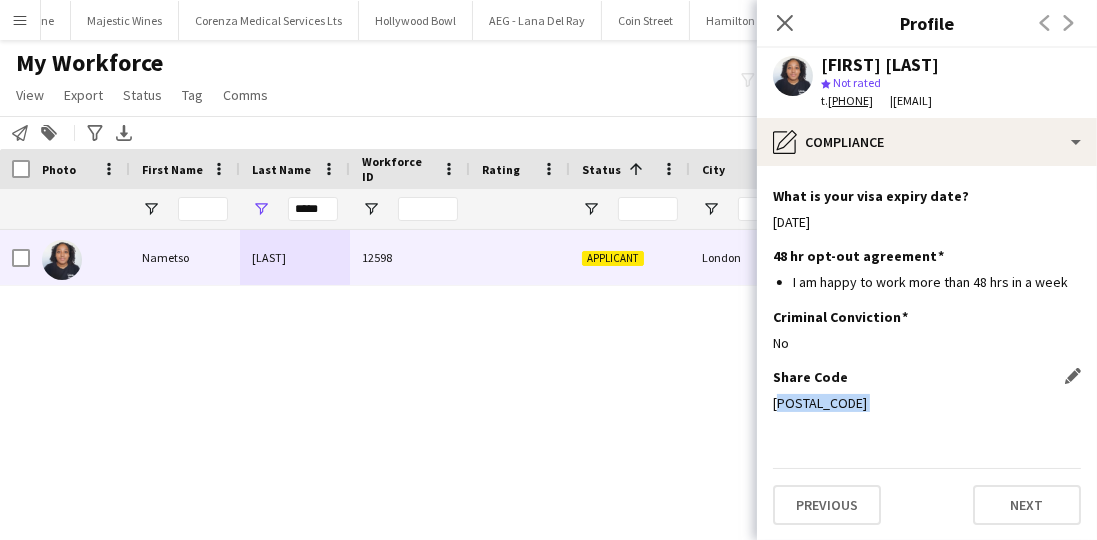 click on "WFX FH8 6RW" 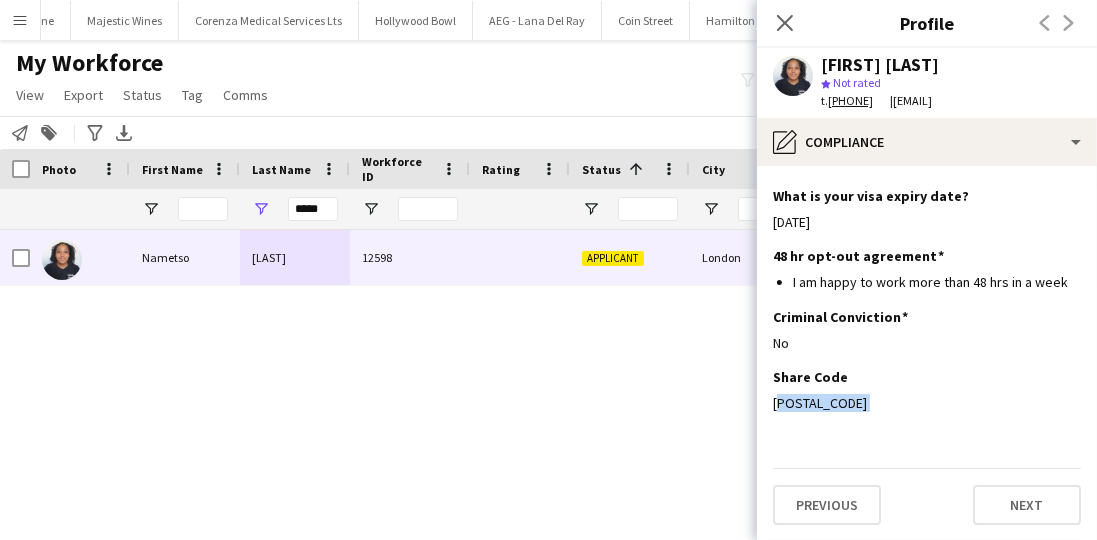 copy on "WFX FH8 6RW" 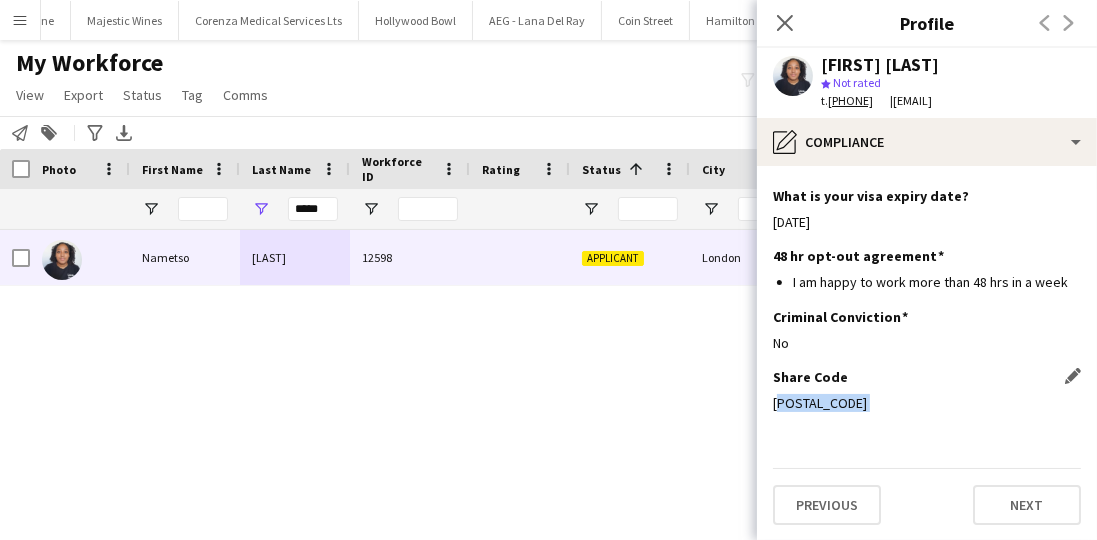 click on "WFX FH8 6RW" 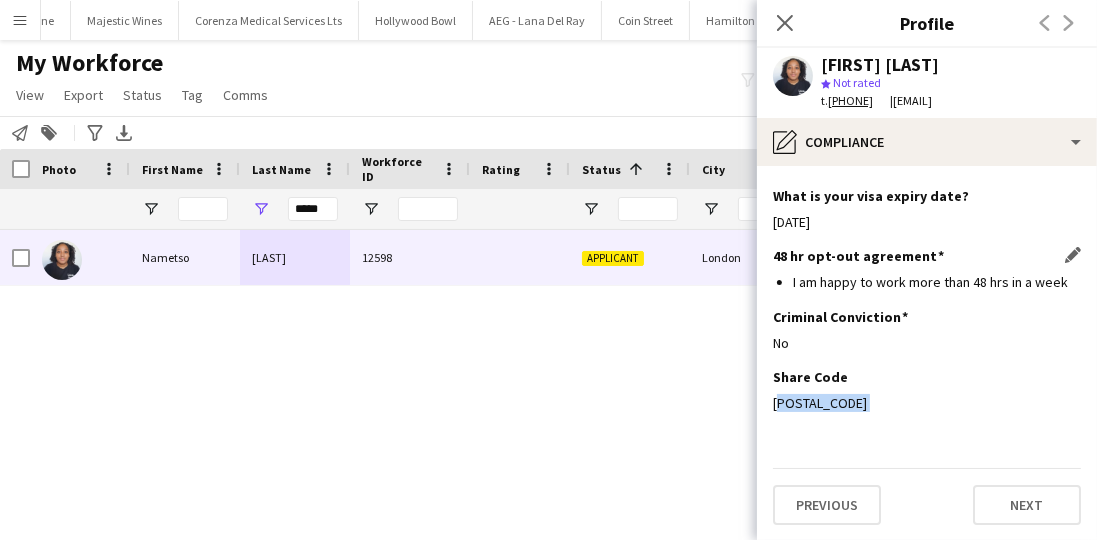 copy on "WFX FH8 6RW" 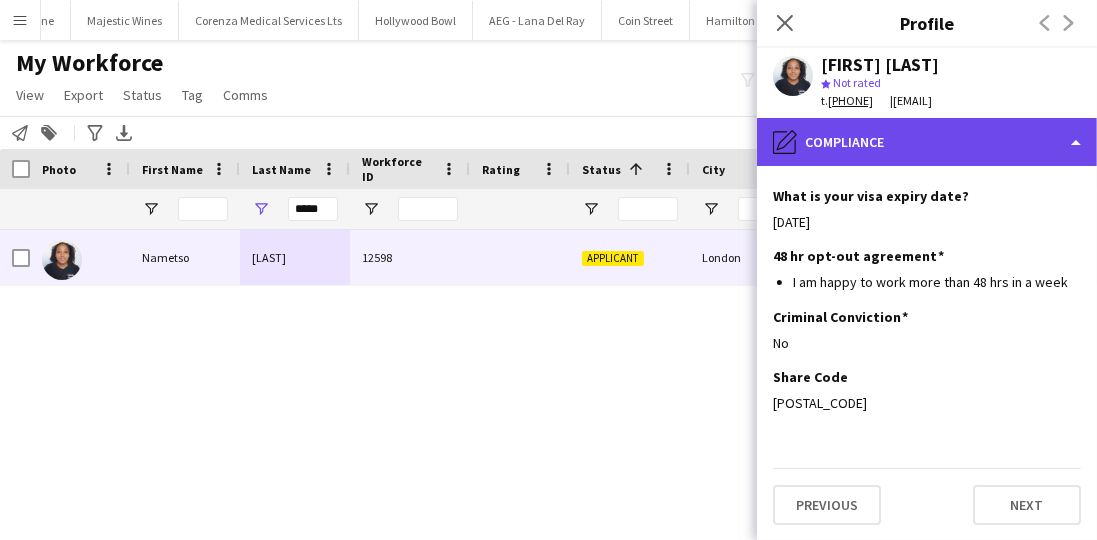 click on "pencil4
Compliance" 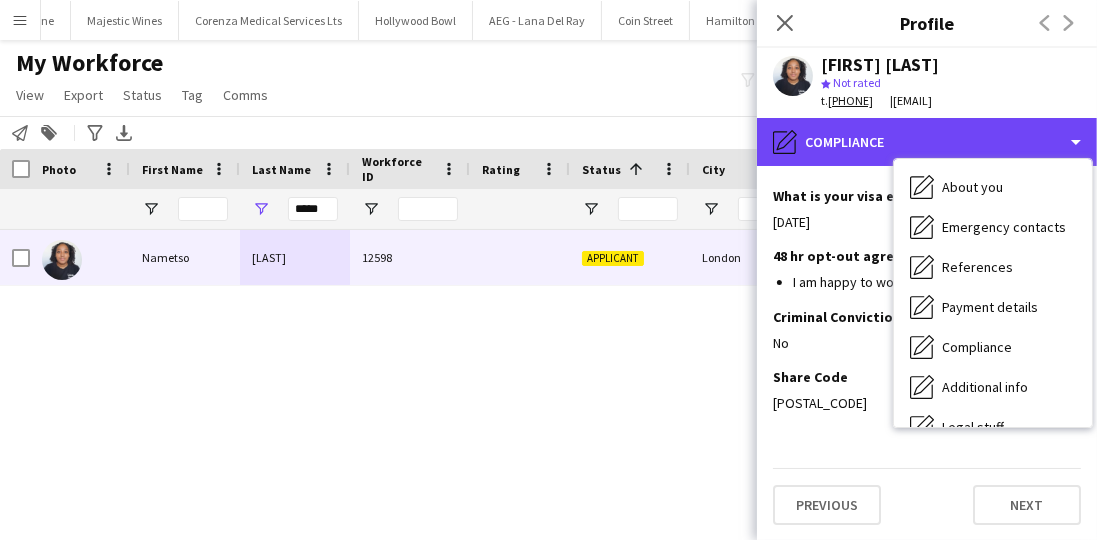 scroll, scrollTop: 0, scrollLeft: 0, axis: both 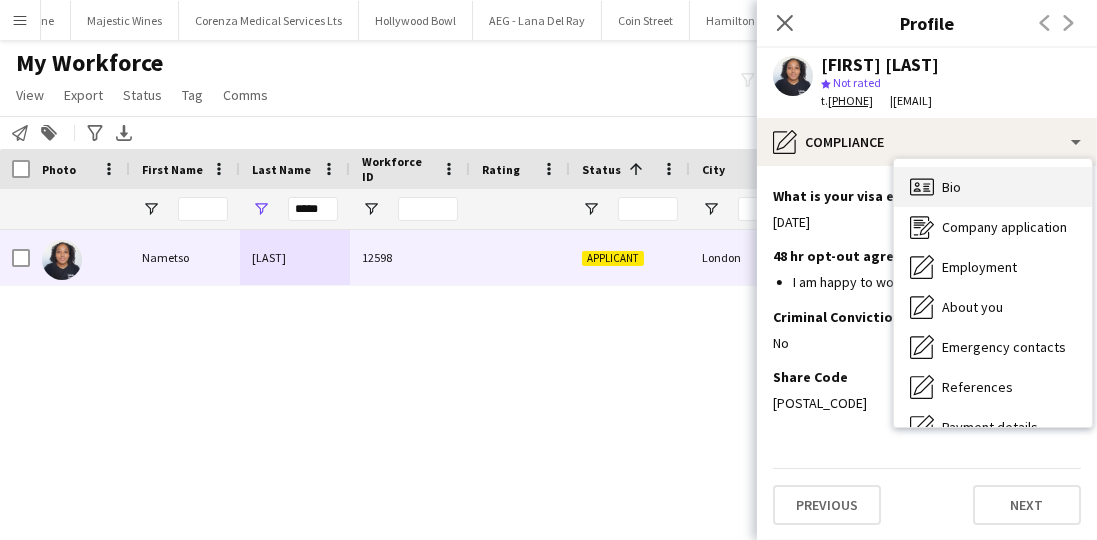 click on "Bio
Bio" at bounding box center [993, 187] 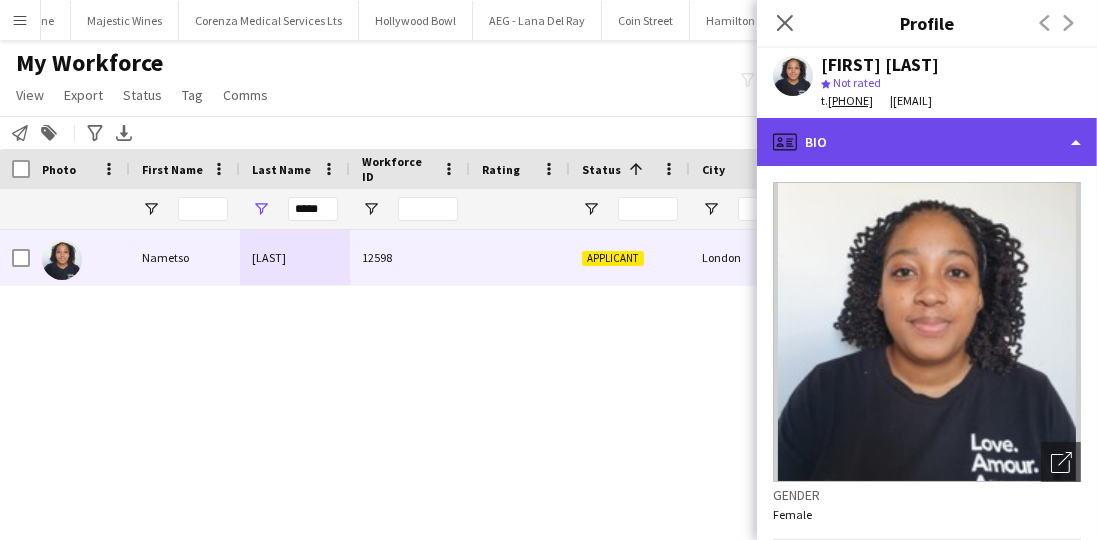 click on "profile
Bio" 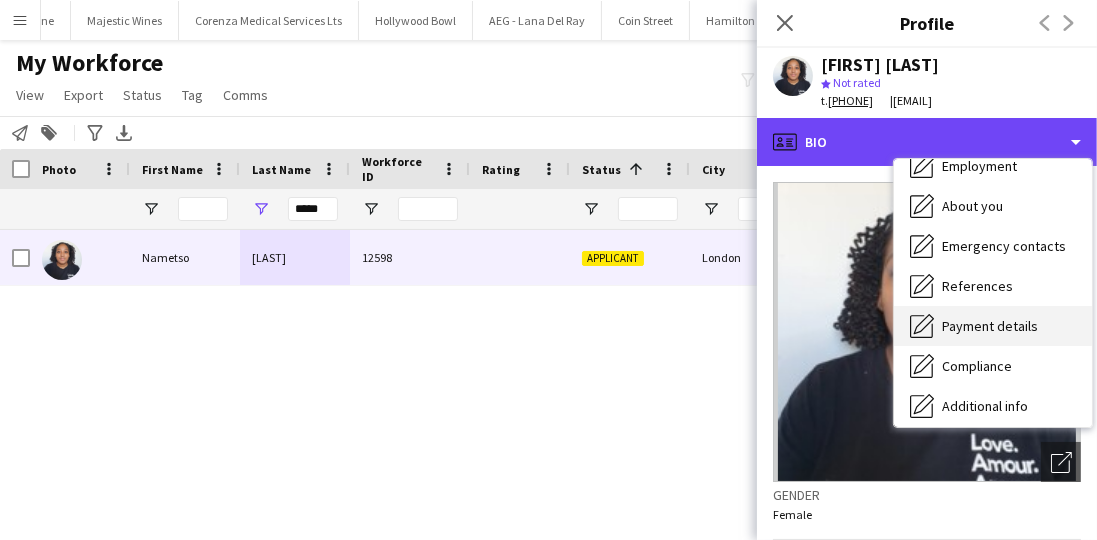 scroll, scrollTop: 0, scrollLeft: 0, axis: both 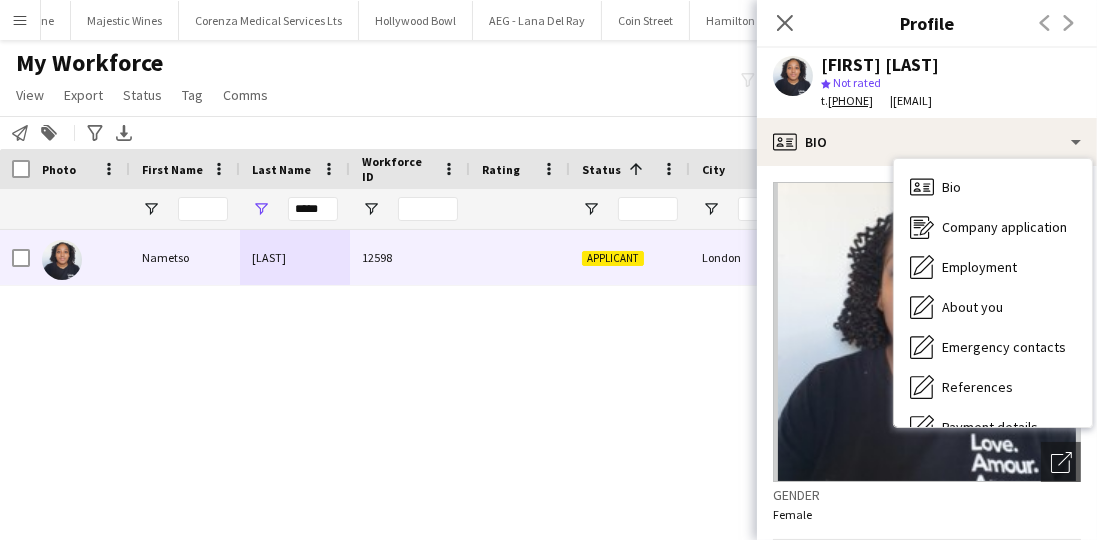 click 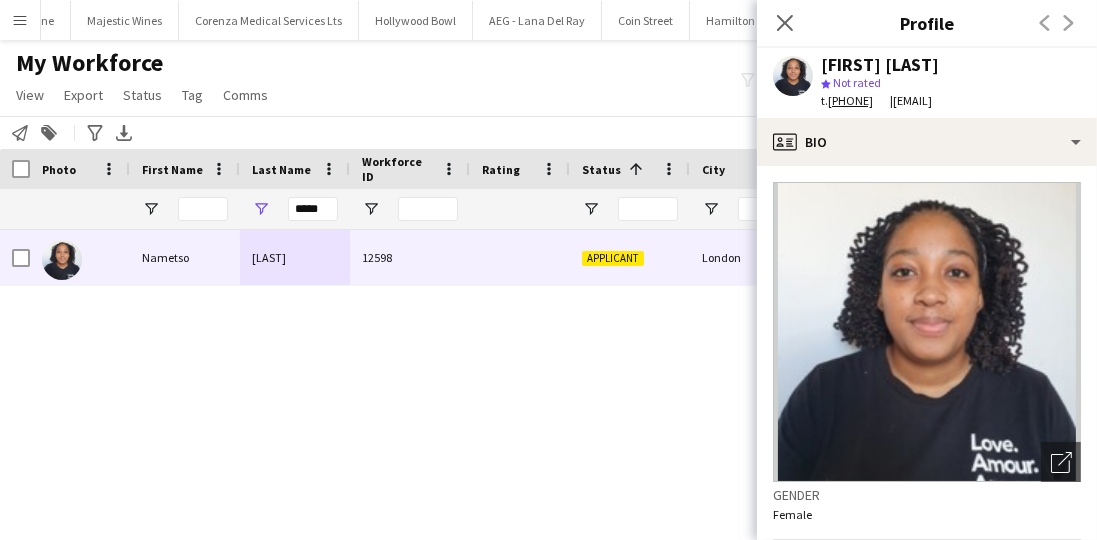 scroll, scrollTop: 228, scrollLeft: 0, axis: vertical 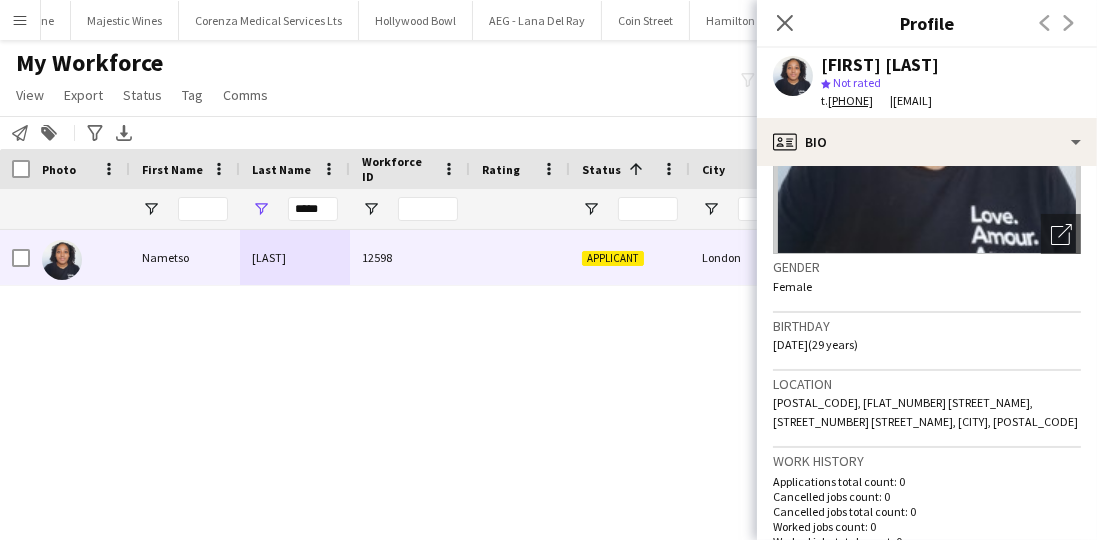 click on "Menu" at bounding box center [20, 20] 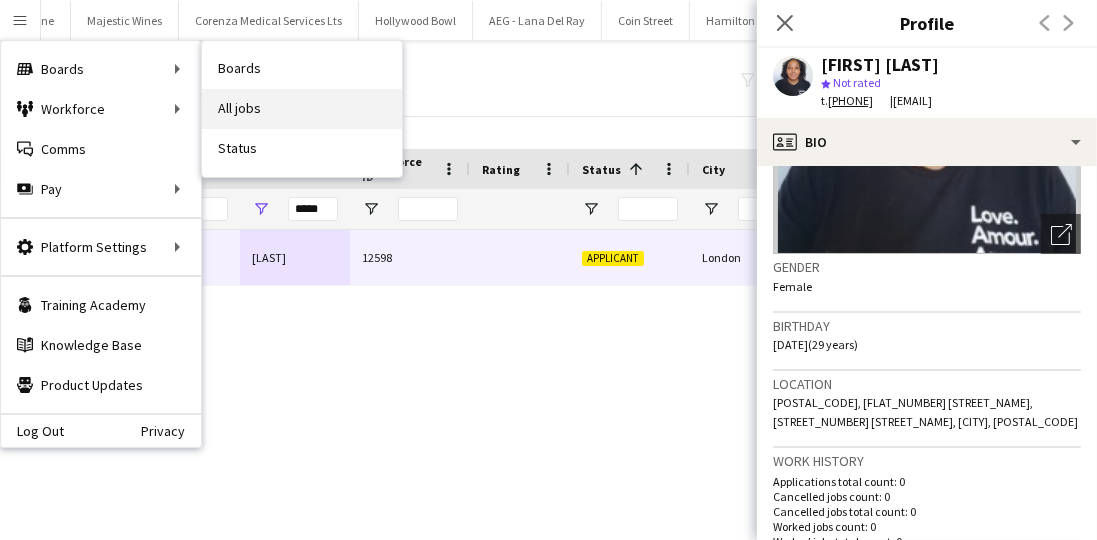 click on "All jobs" at bounding box center [302, 109] 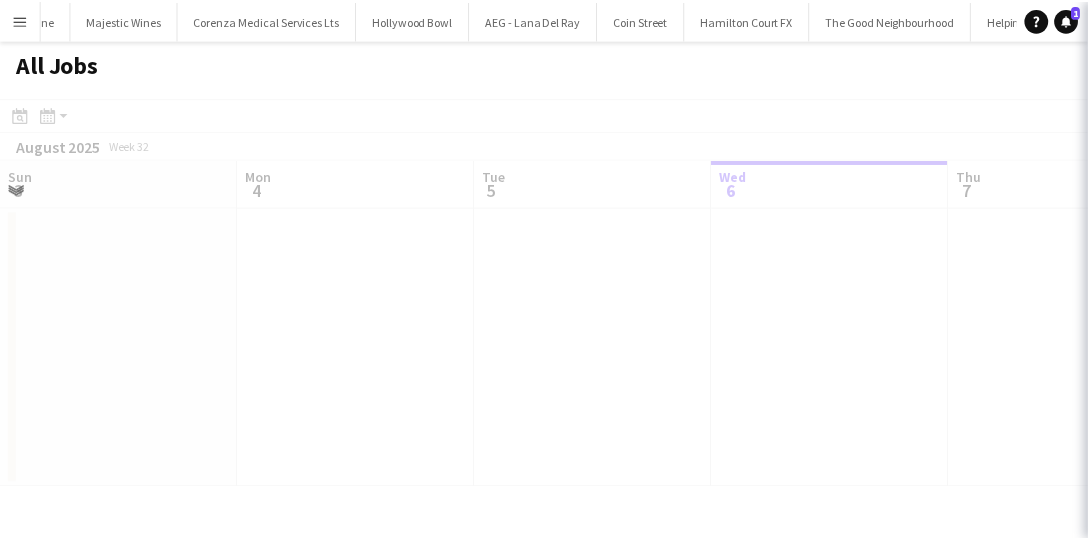 scroll, scrollTop: 0, scrollLeft: 478, axis: horizontal 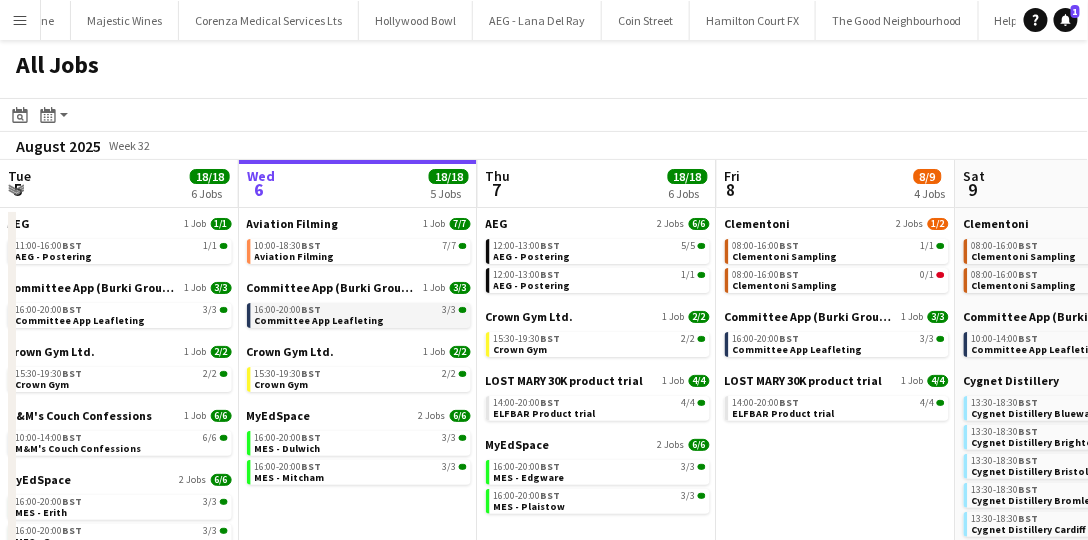 click on "16:00-20:00    BST   3/3" at bounding box center (361, 310) 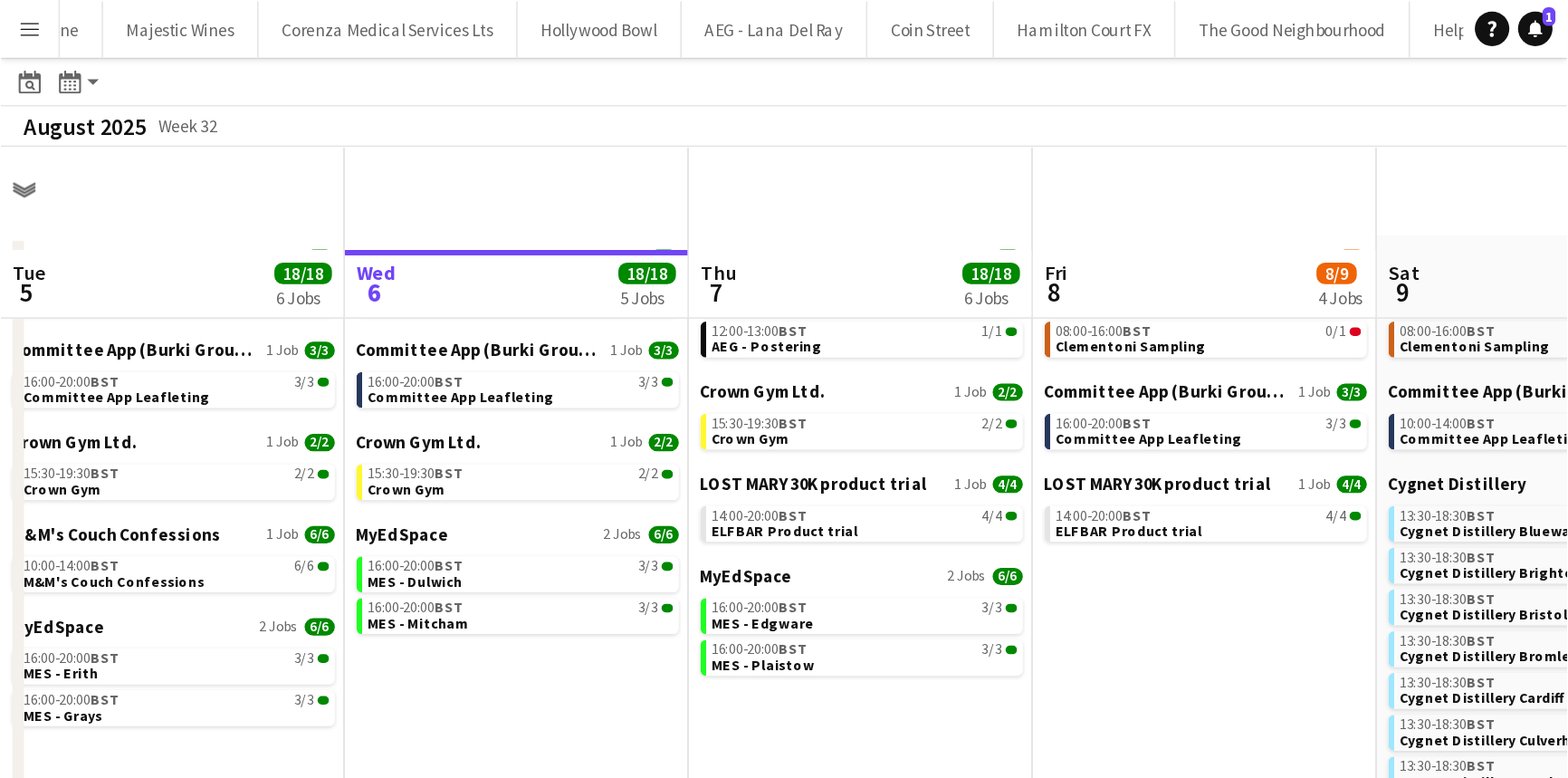 scroll, scrollTop: 0, scrollLeft: 0, axis: both 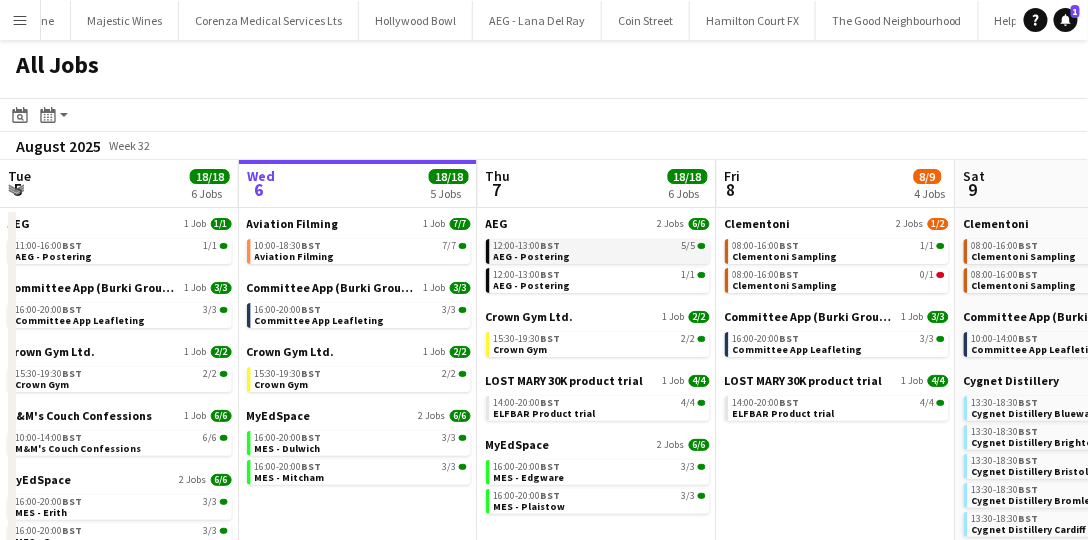 click on "12:00-13:00    BST   5/5" at bounding box center [600, 246] 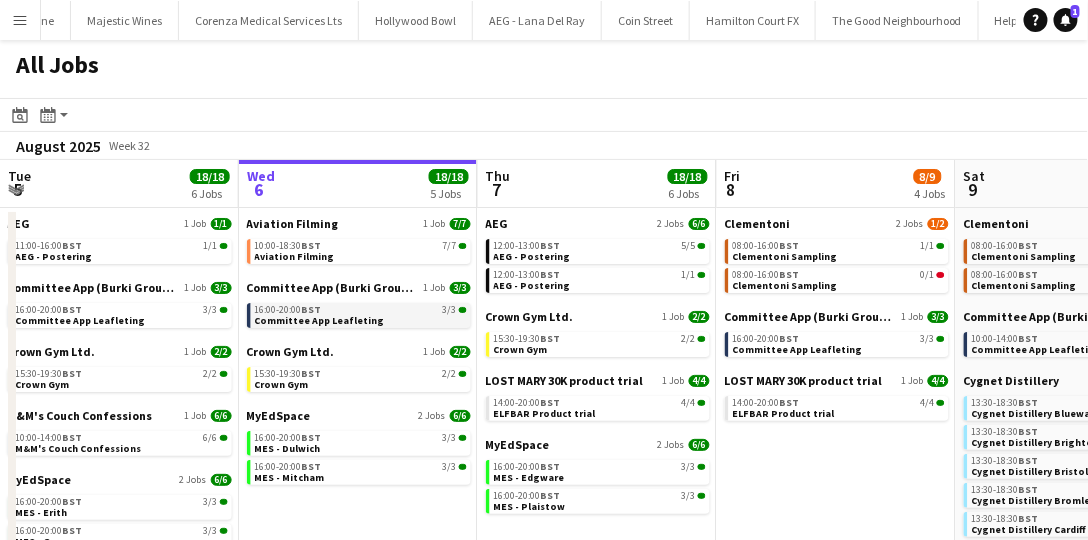 click on "16:00-20:00    BST   3/3   Committee App Leafleting" at bounding box center [361, 314] 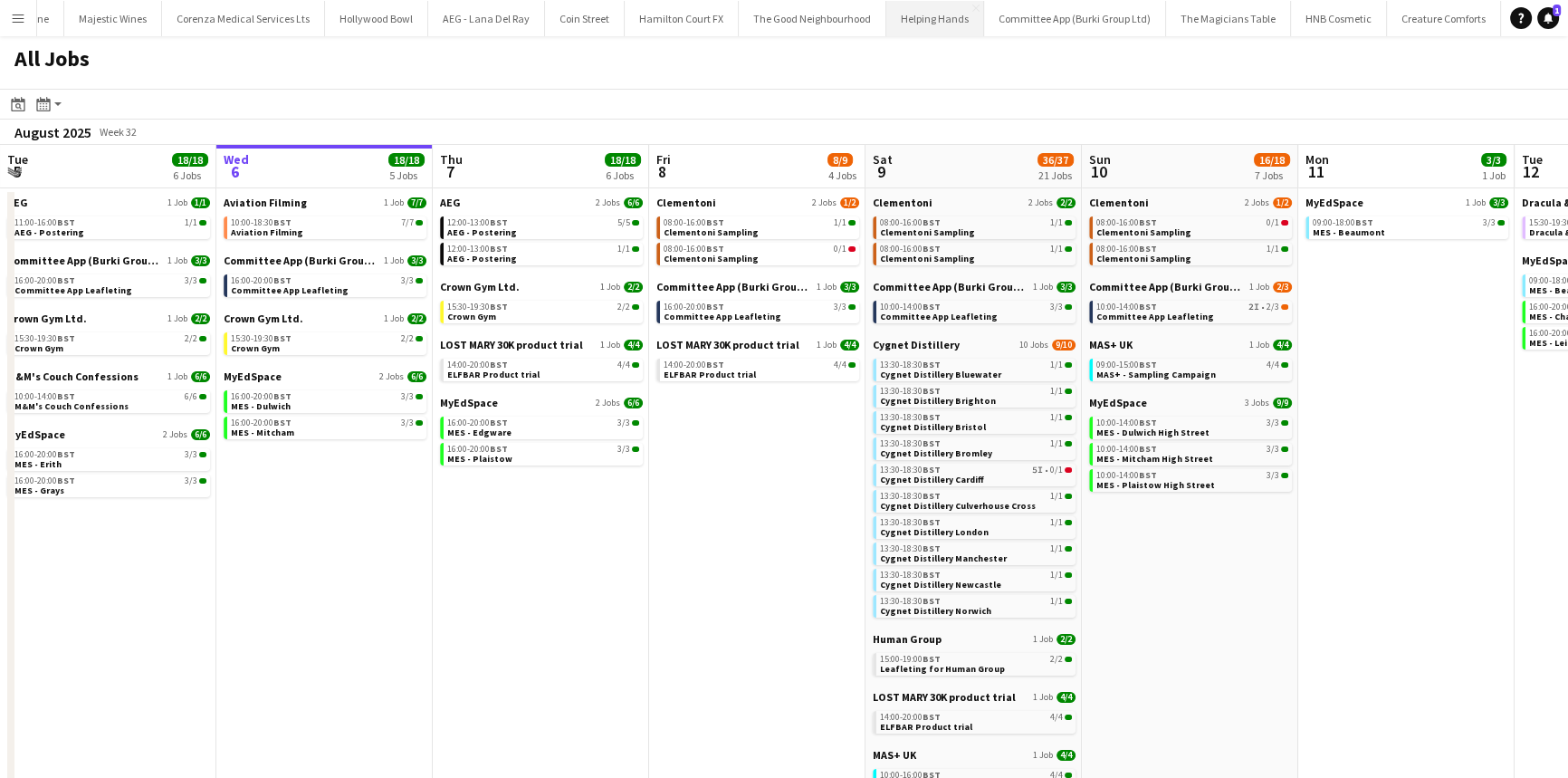 scroll, scrollTop: 0, scrollLeft: 3841, axis: horizontal 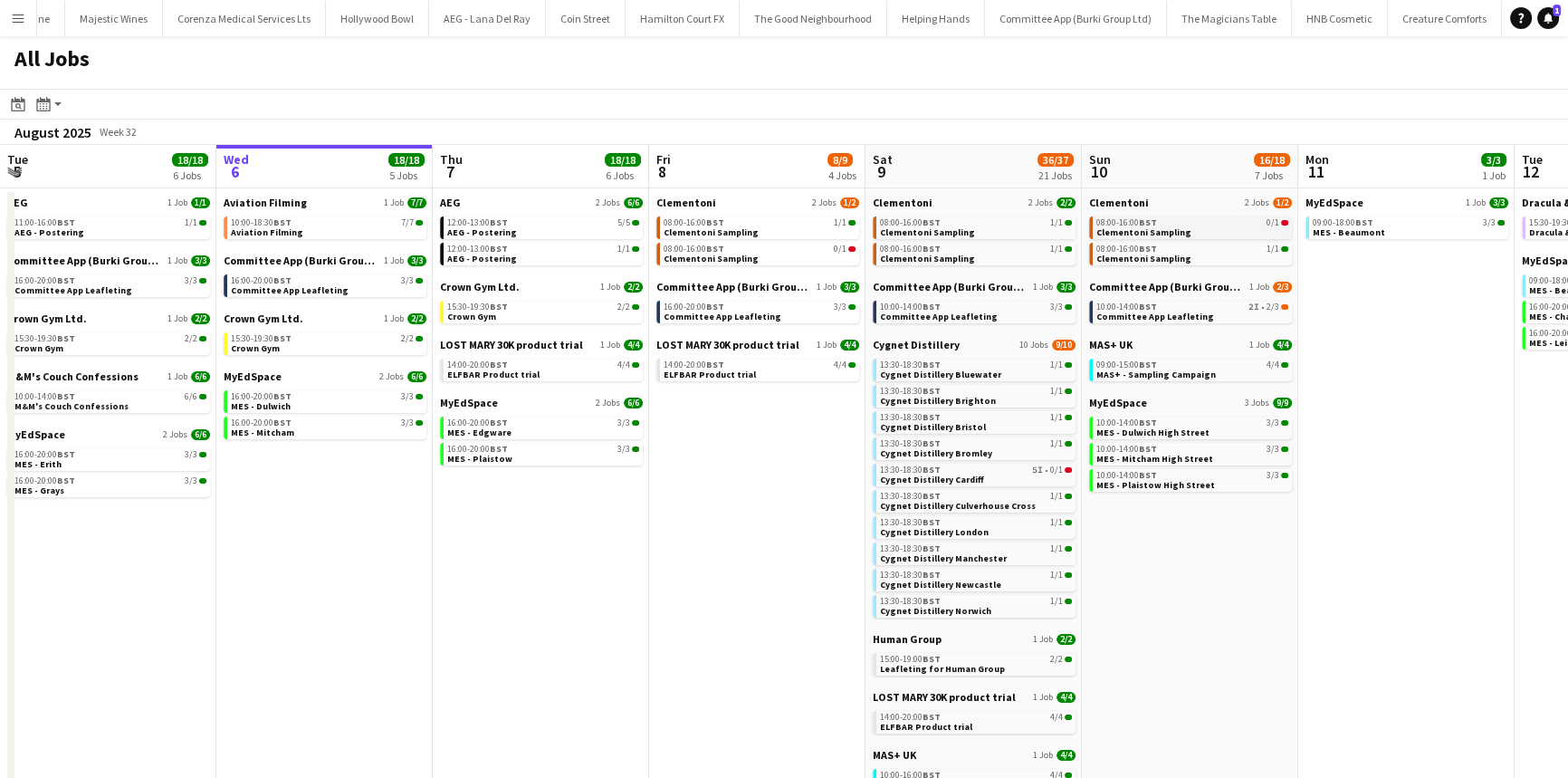 click on "BST" at bounding box center [1148, 222] 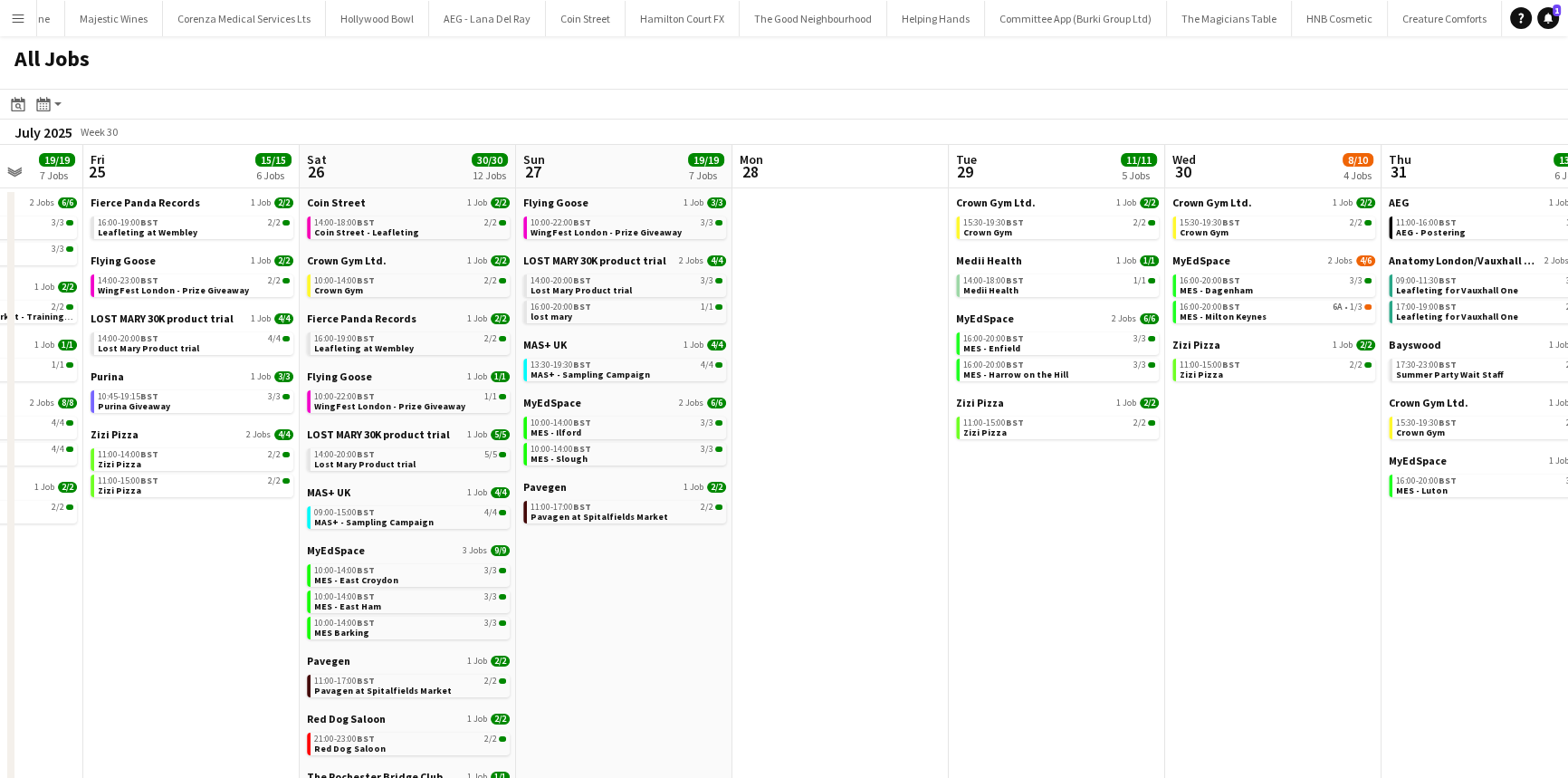 scroll, scrollTop: 0, scrollLeft: 565, axis: horizontal 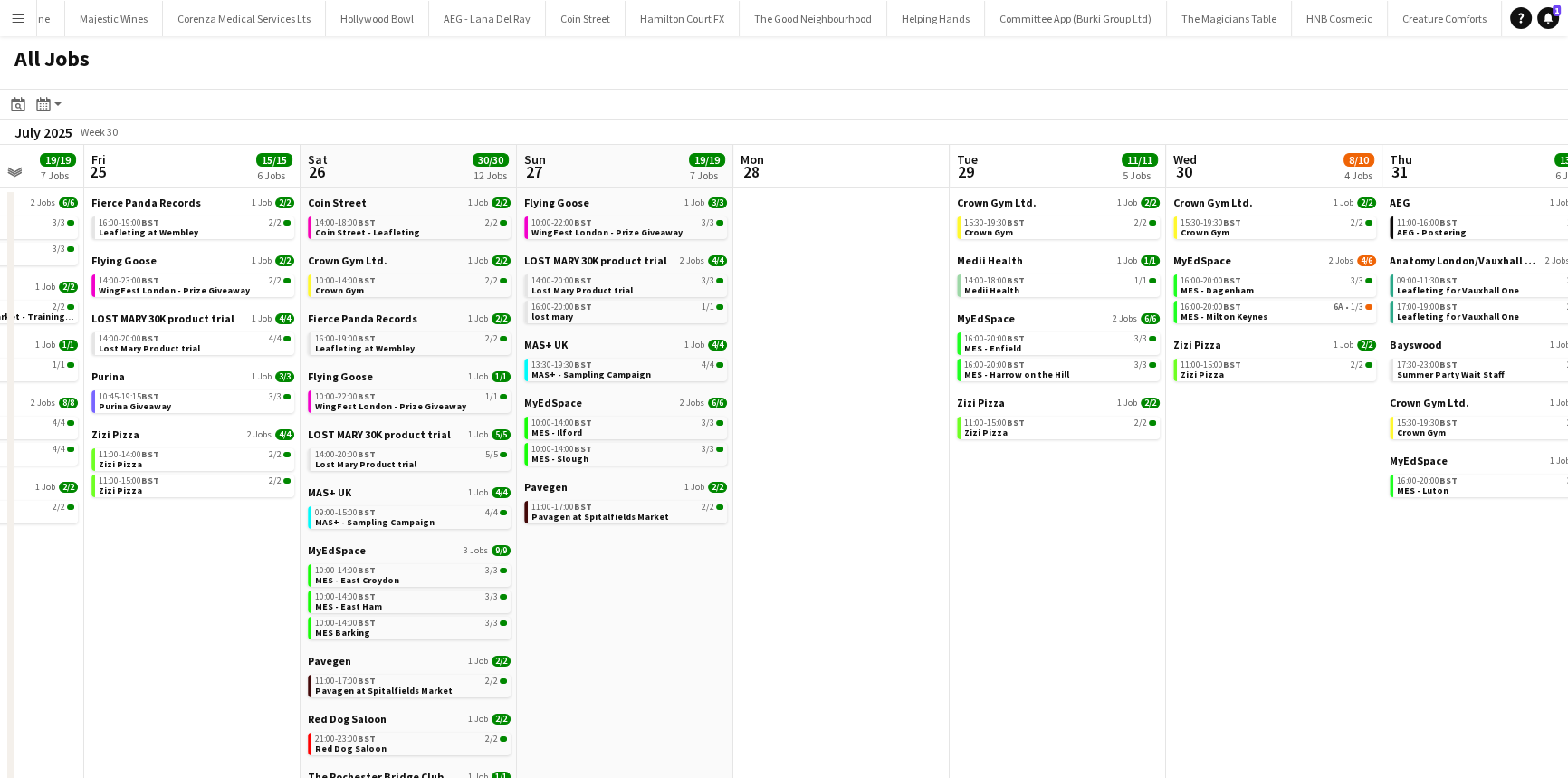 click on "Crown Gym Ltd.   1 Job   2/2   15:30-19:30    BST   2/2   Crown Gym   Medii Health    1 Job   1/1   14:00-18:00    BST   1/1   Medii Health   MyEdSpace   2 Jobs   6/6   16:00-20:00    BST   3/3   MES - Enfield   16:00-20:00    BST   3/3   MES - Harrow on the Hill   Zizi Pizza   1 Job   2/2   11:00-15:00    BST   2/2   Zizi Pizza" at bounding box center (1057, 639) 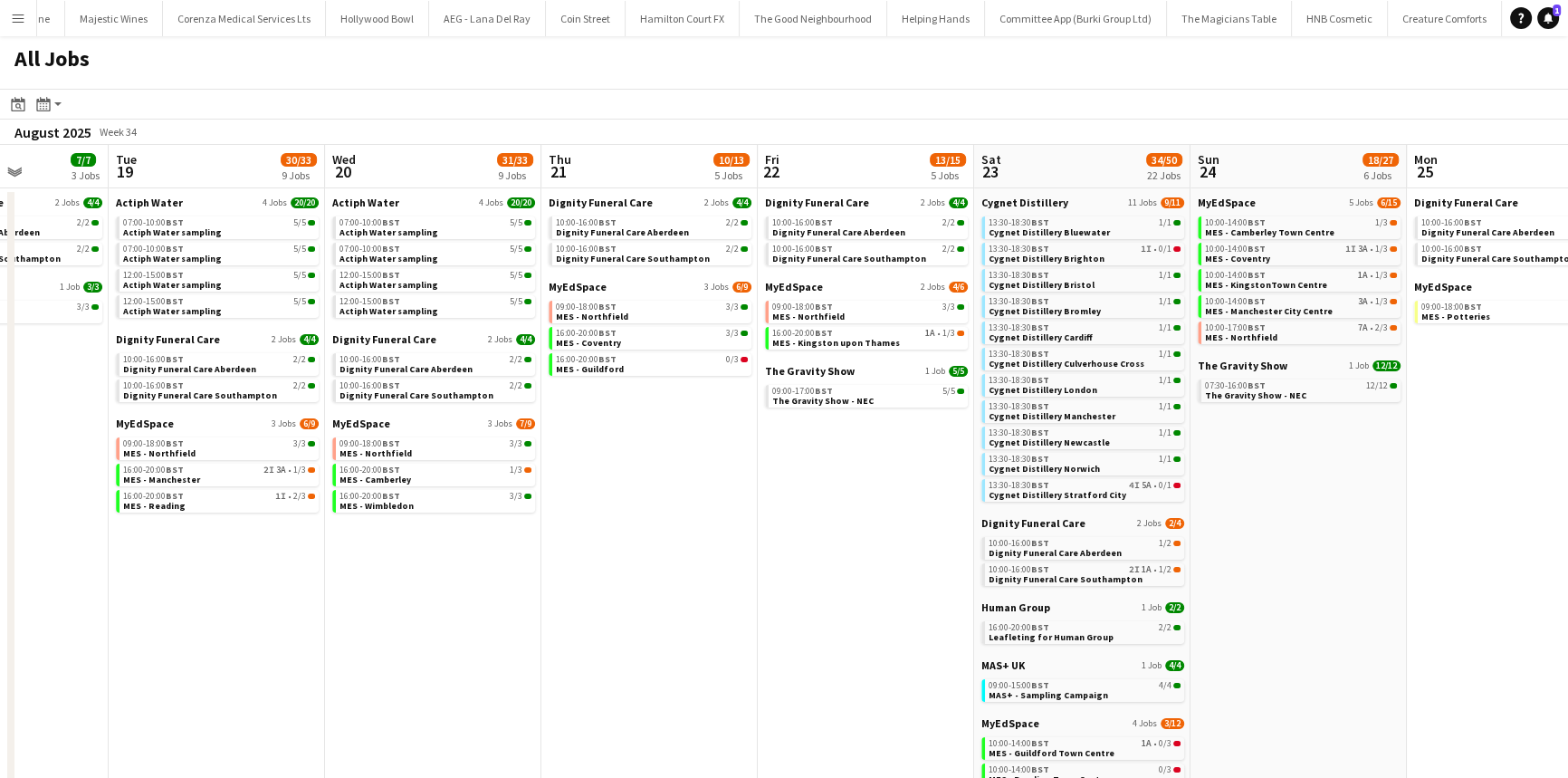 scroll, scrollTop: 0, scrollLeft: 757, axis: horizontal 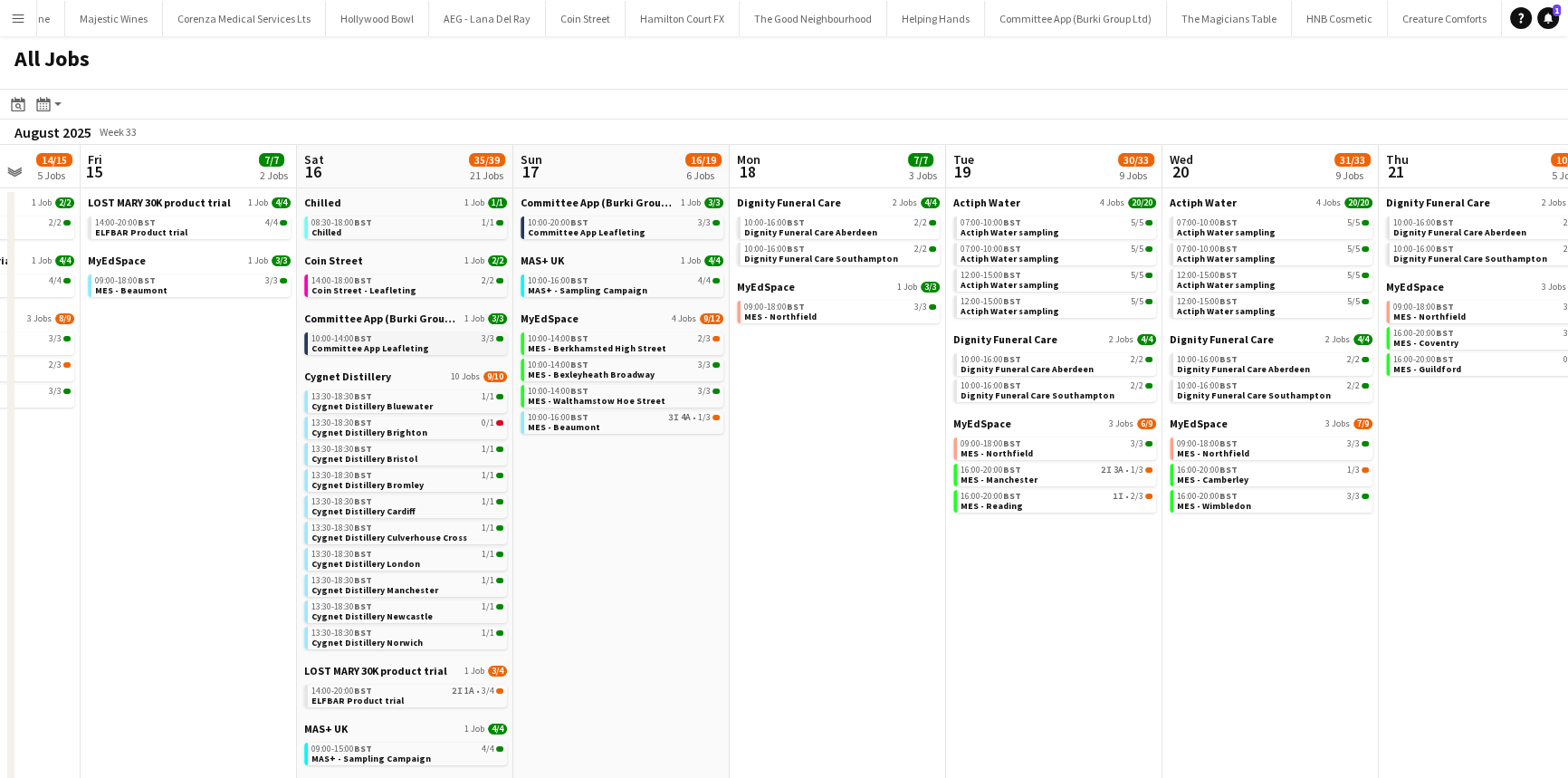 click on "10:00-14:00    BST   3/3   Committee App Leafleting" at bounding box center [407, 342] 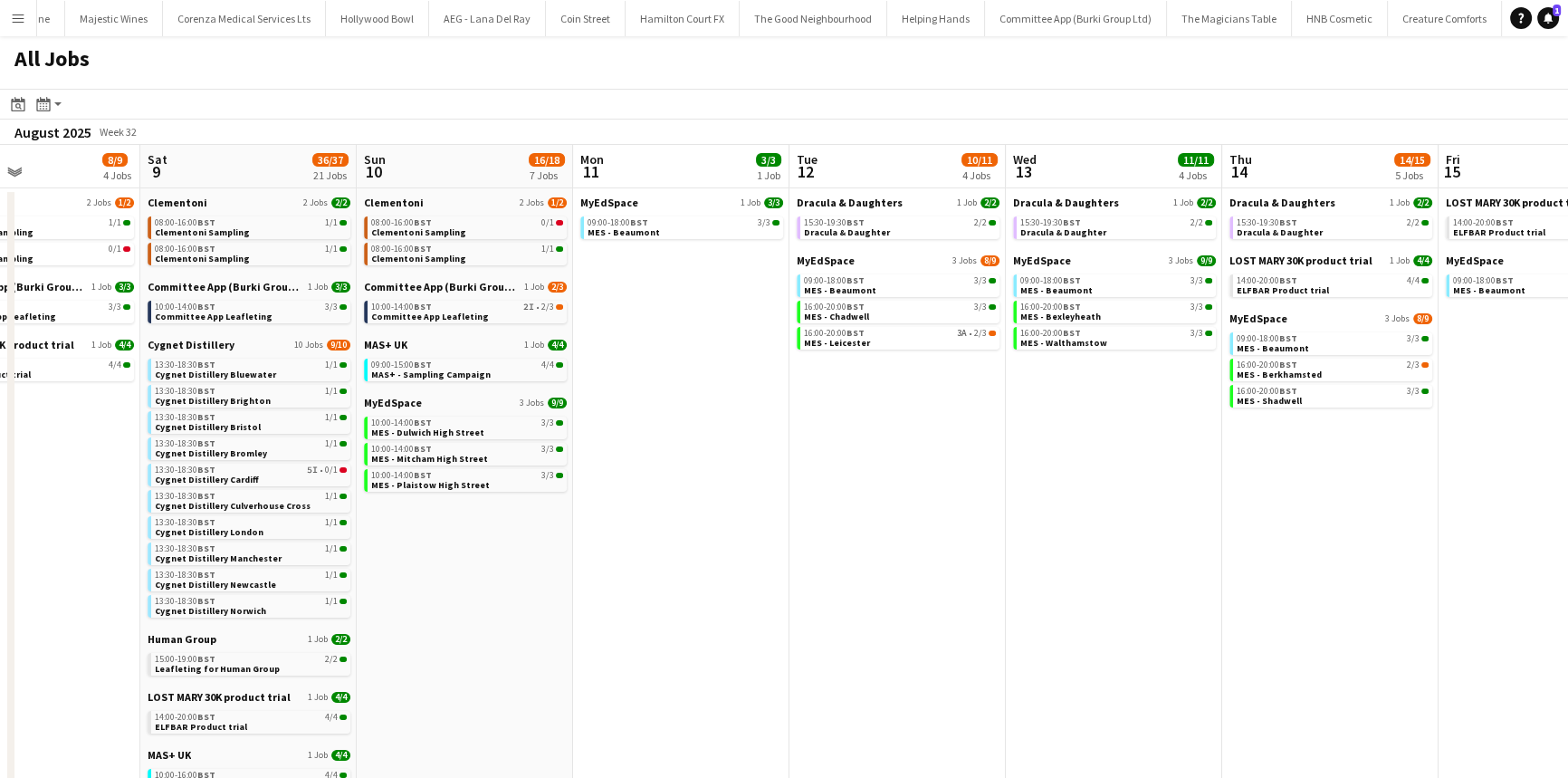 scroll, scrollTop: 0, scrollLeft: 509, axis: horizontal 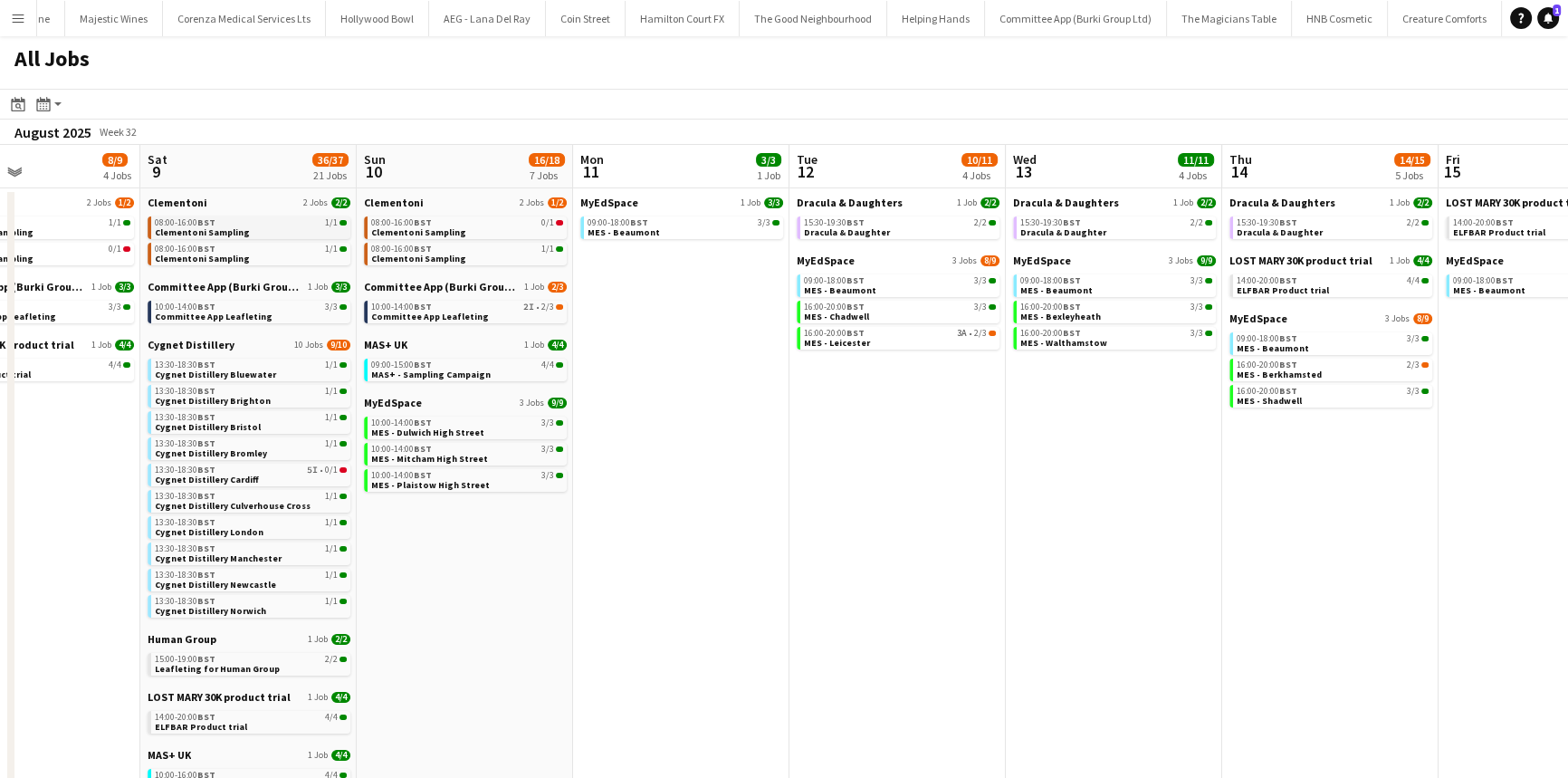 click on "08:00-16:00    BST" at bounding box center [185, 223] 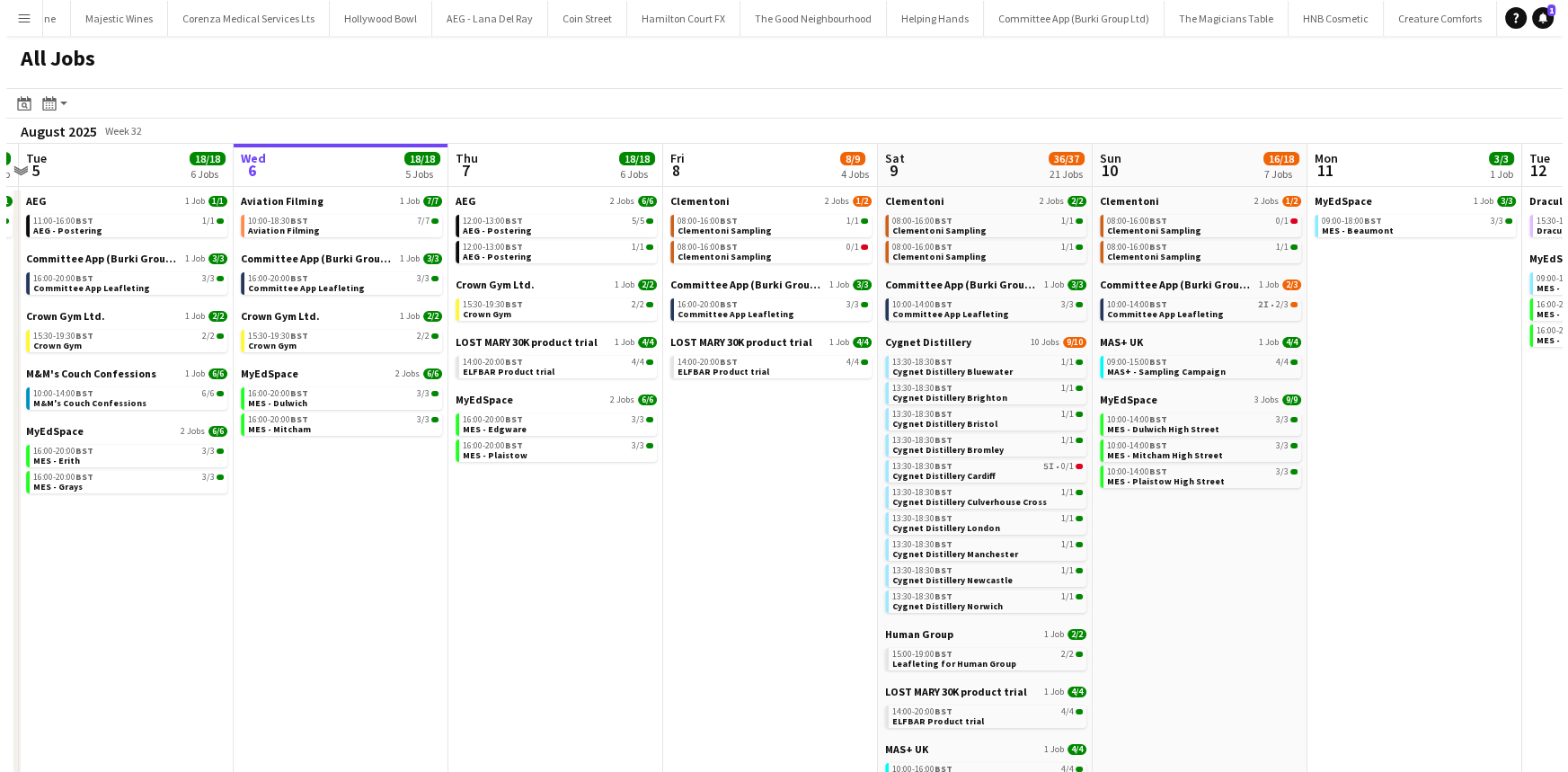 scroll, scrollTop: 0, scrollLeft: 563, axis: horizontal 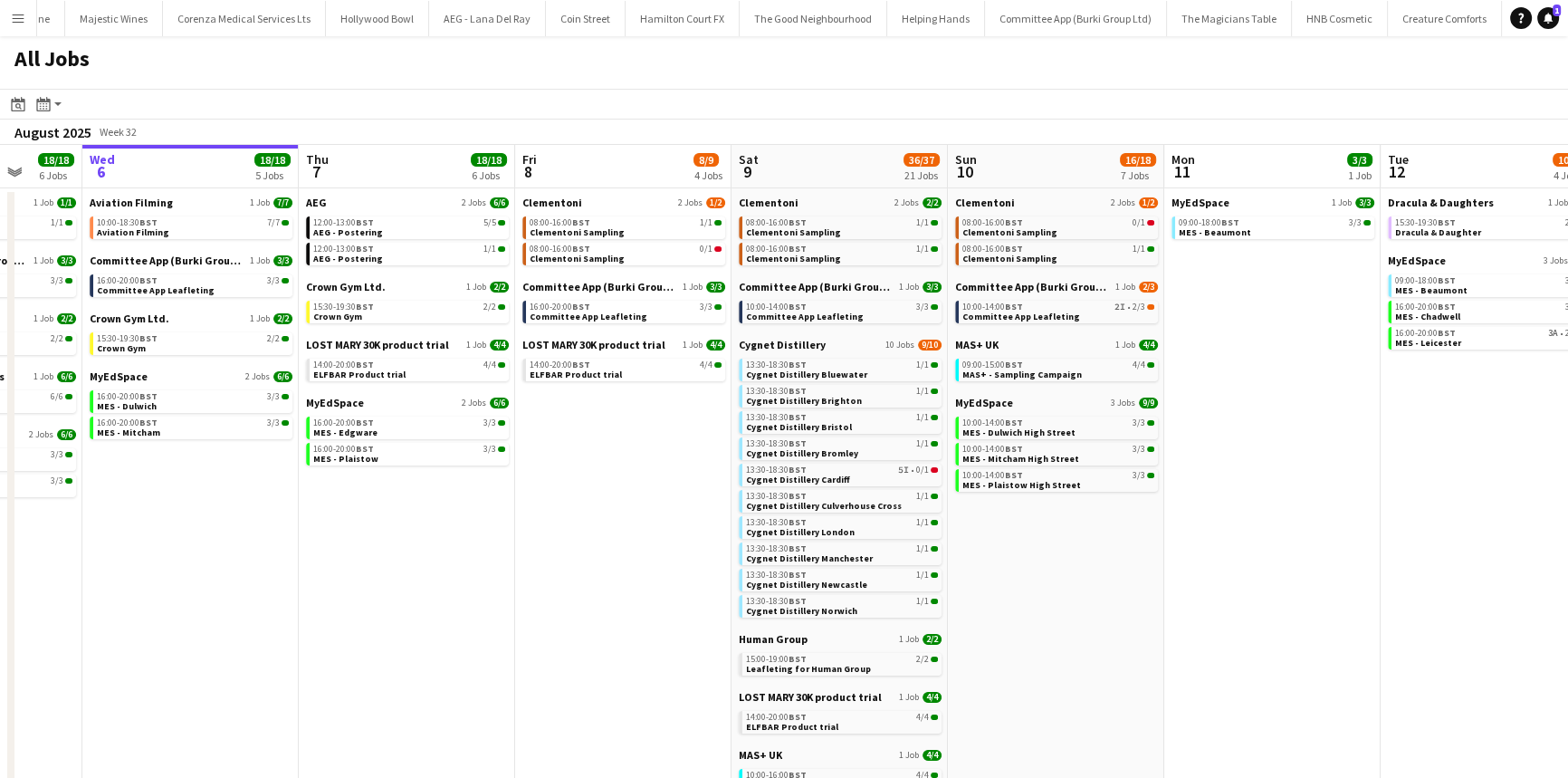 click on "Menu
Boards
Boards   Boards   All jobs   Status
Workforce
Workforce   My Workforce   Recruiting
Comms
Comms
Pay
Pay   Approvals   Payments   Reports
Platform Settings
Platform Settings   App settings   Your settings   Profiles
Training Academy
Training Academy
Knowledge Base
Knowledge Base
Product Updates
Product Updates   Log Out   Privacy    PACCA TMO Ltd
Close
New Board
Close
Dorothy and Marshall
Close
Passport Health
Close
Taste PR Spencer Test
Close
Majestic Spencer Test
Close
JLL Residential
Close
Sozele
Close
Angus Steakhouse" at bounding box center (784, 545) 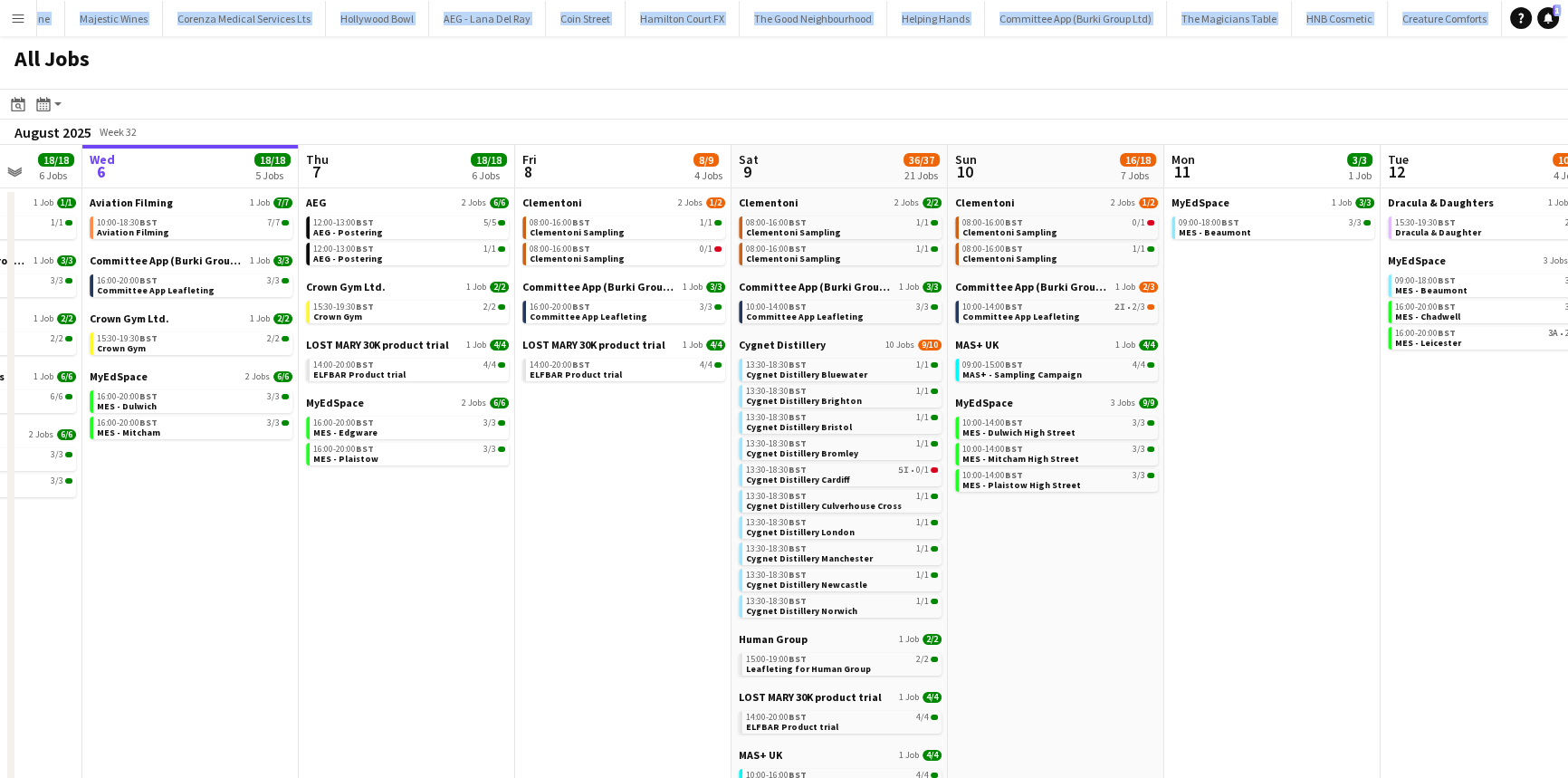 click on "Menu" at bounding box center [18, 18] 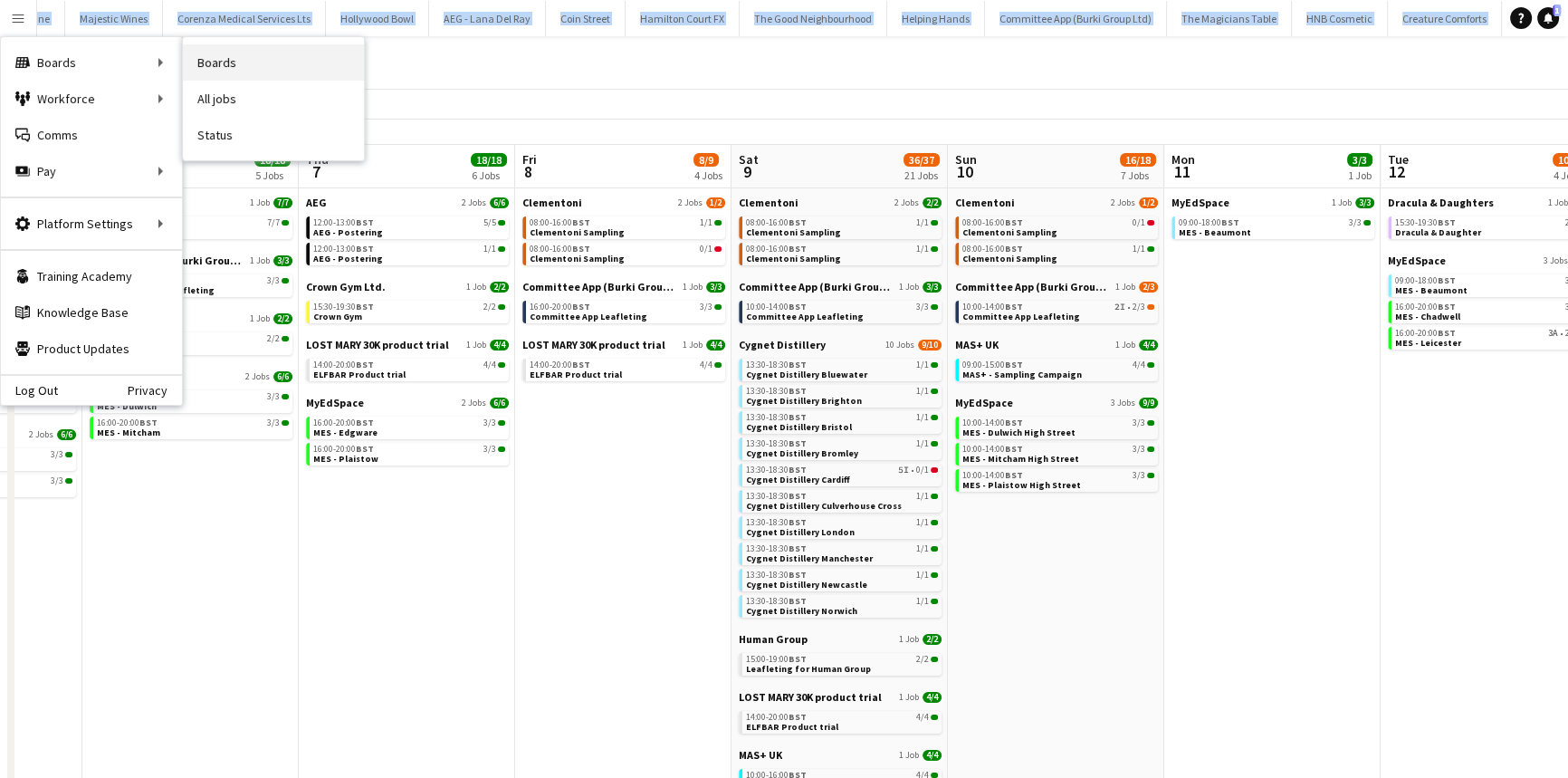 click on "Boards" at bounding box center [273, 62] 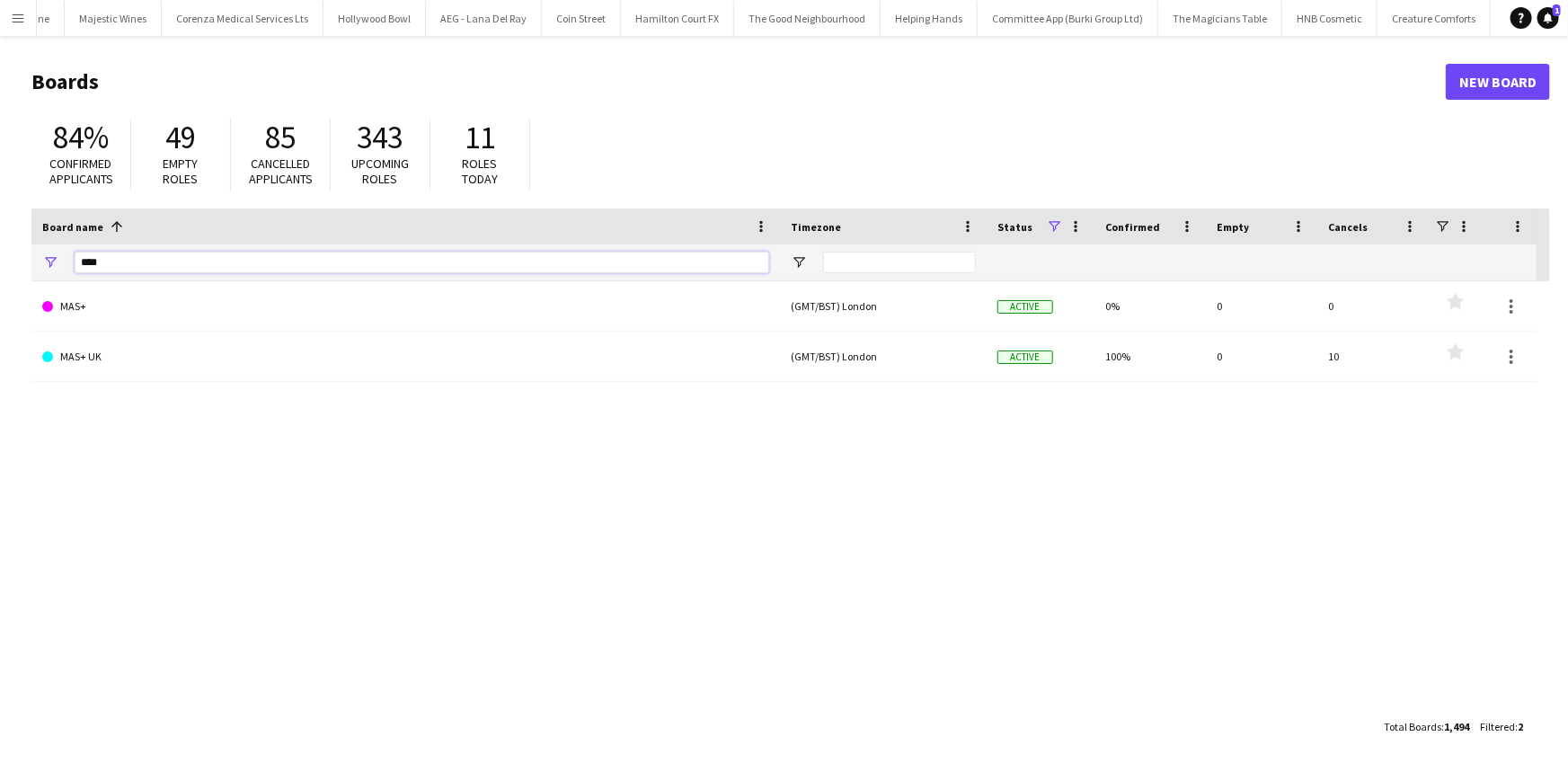 click on "****" at bounding box center [421, 262] 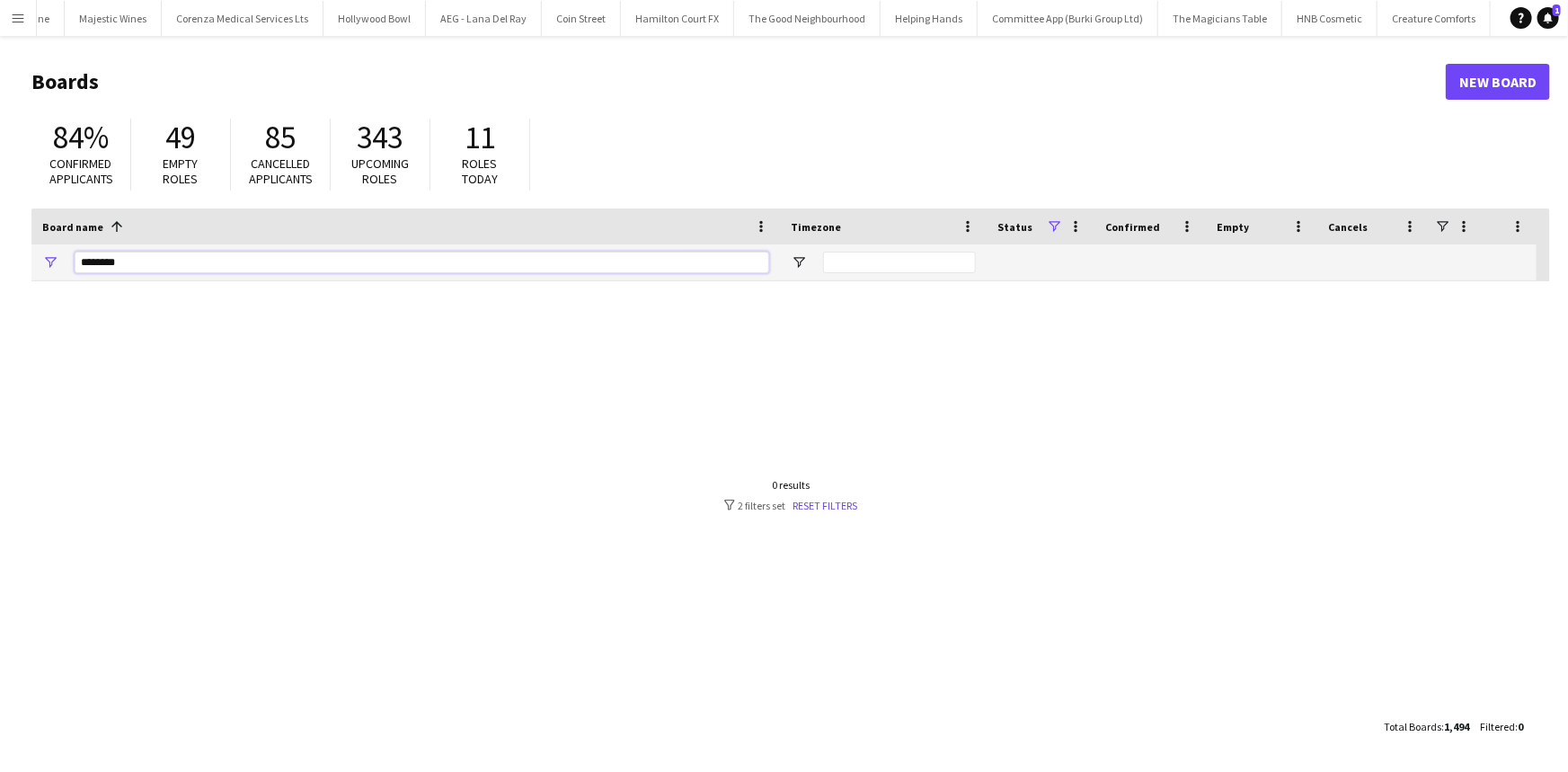 drag, startPoint x: 146, startPoint y: 263, endPoint x: 59, endPoint y: 266, distance: 87.05171 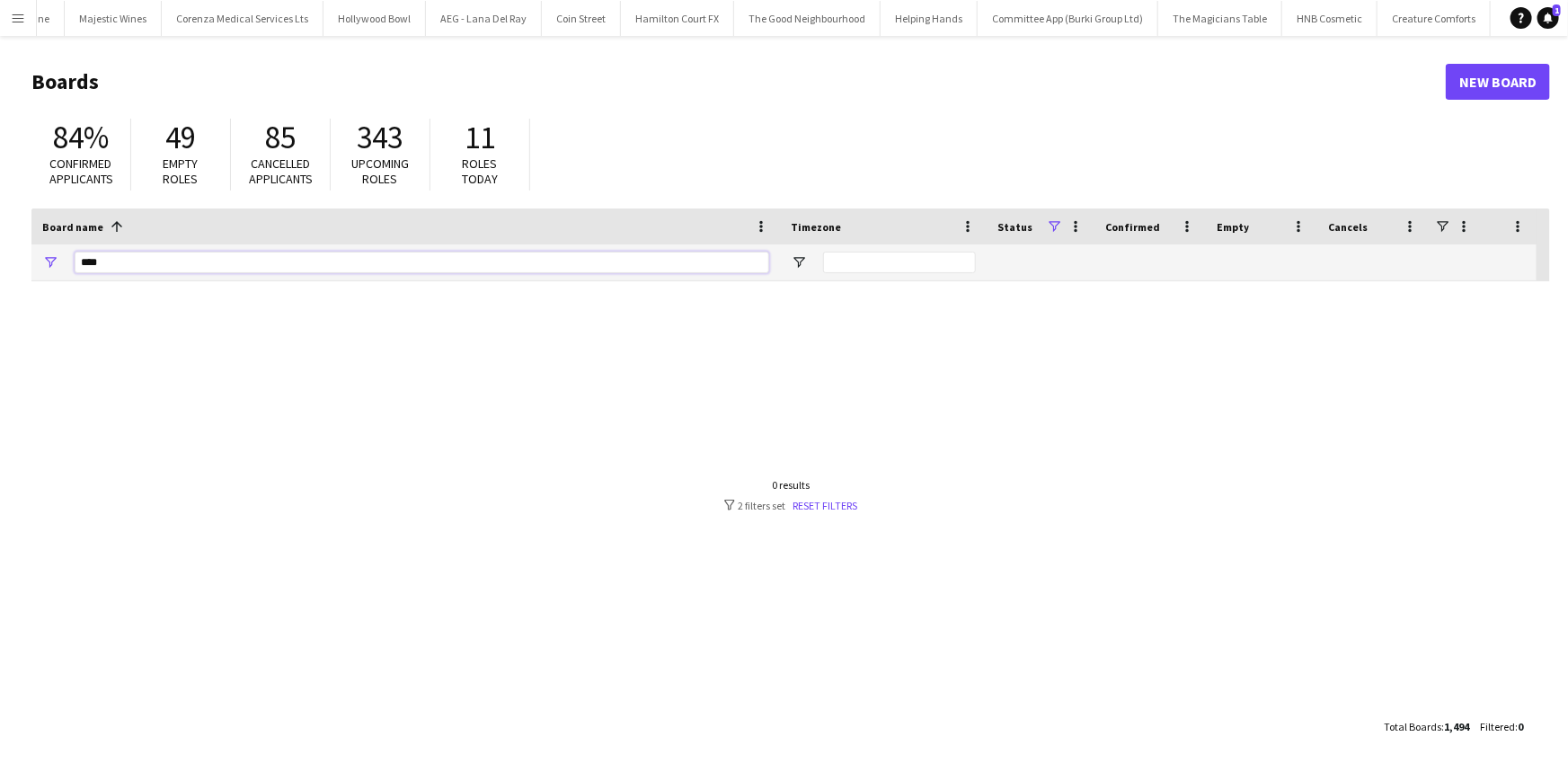 type on "****" 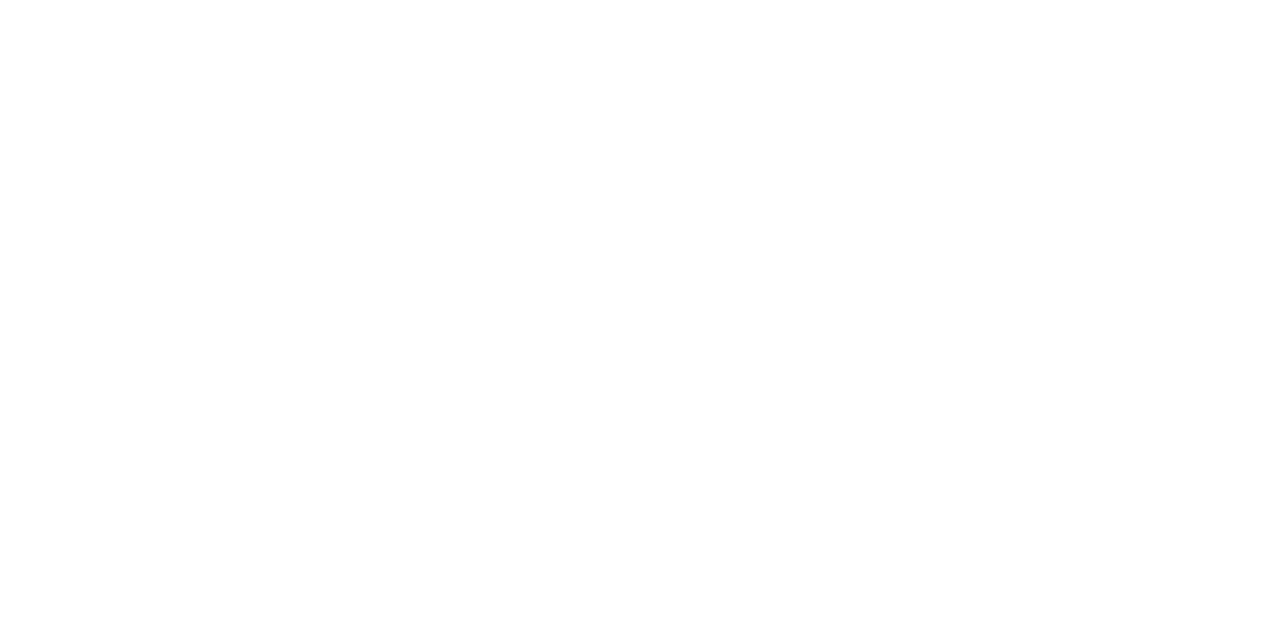 scroll, scrollTop: 0, scrollLeft: 0, axis: both 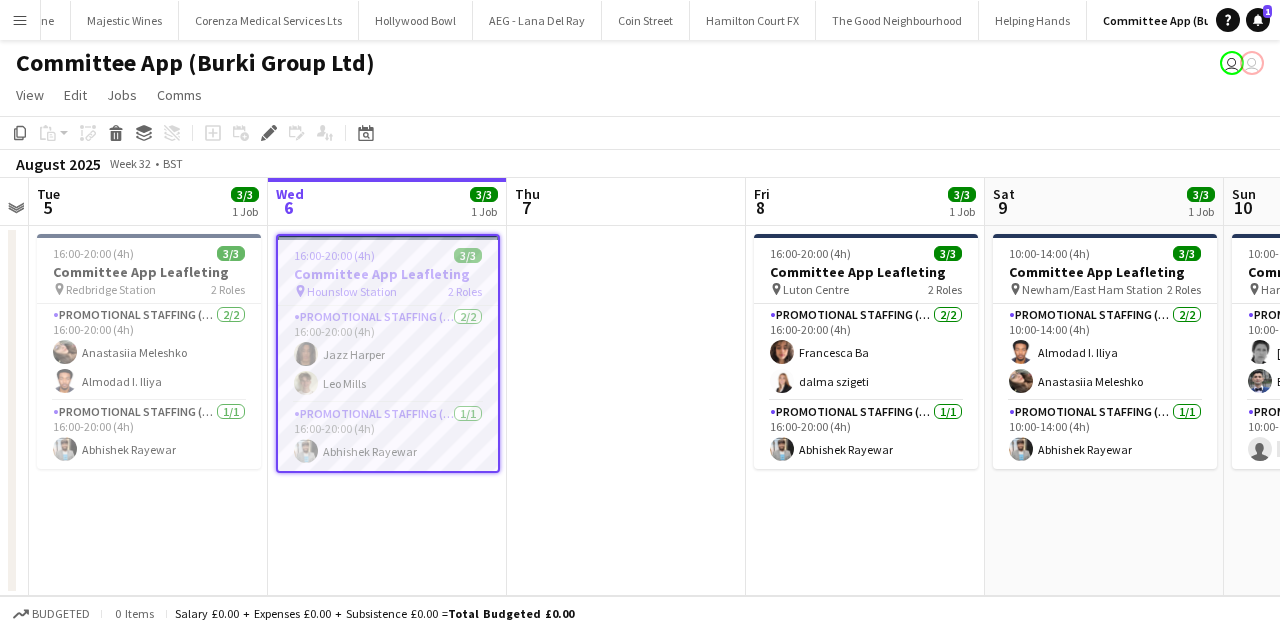click on "Menu" at bounding box center [20, 20] 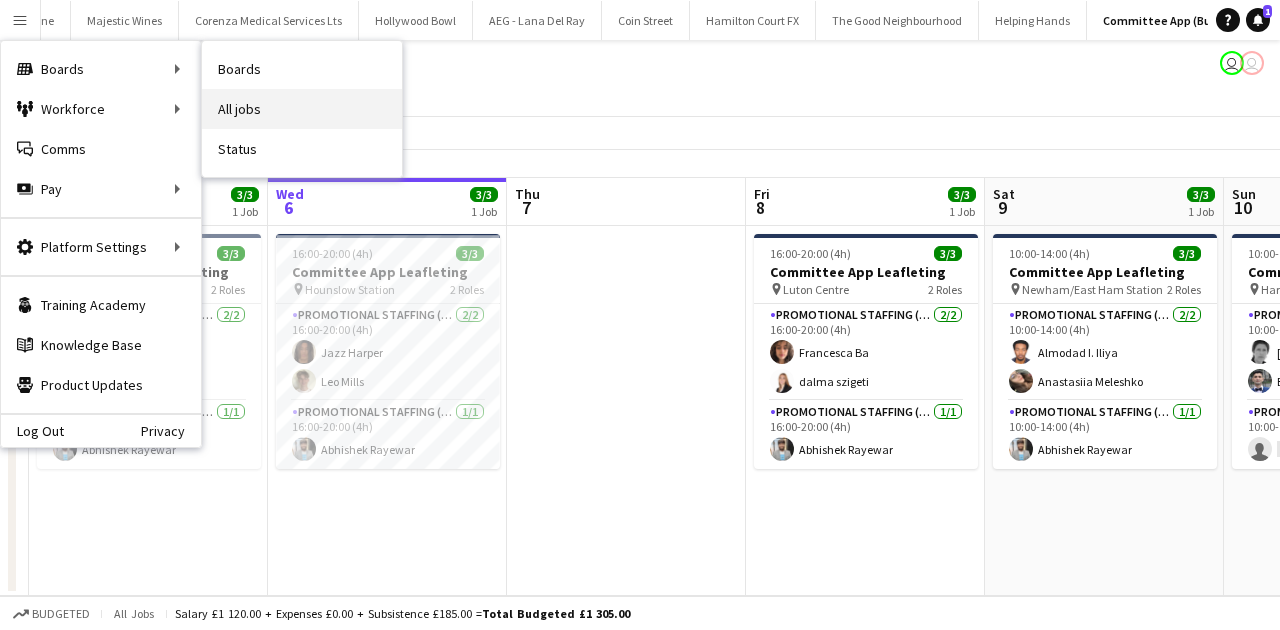 click on "All jobs" at bounding box center (302, 109) 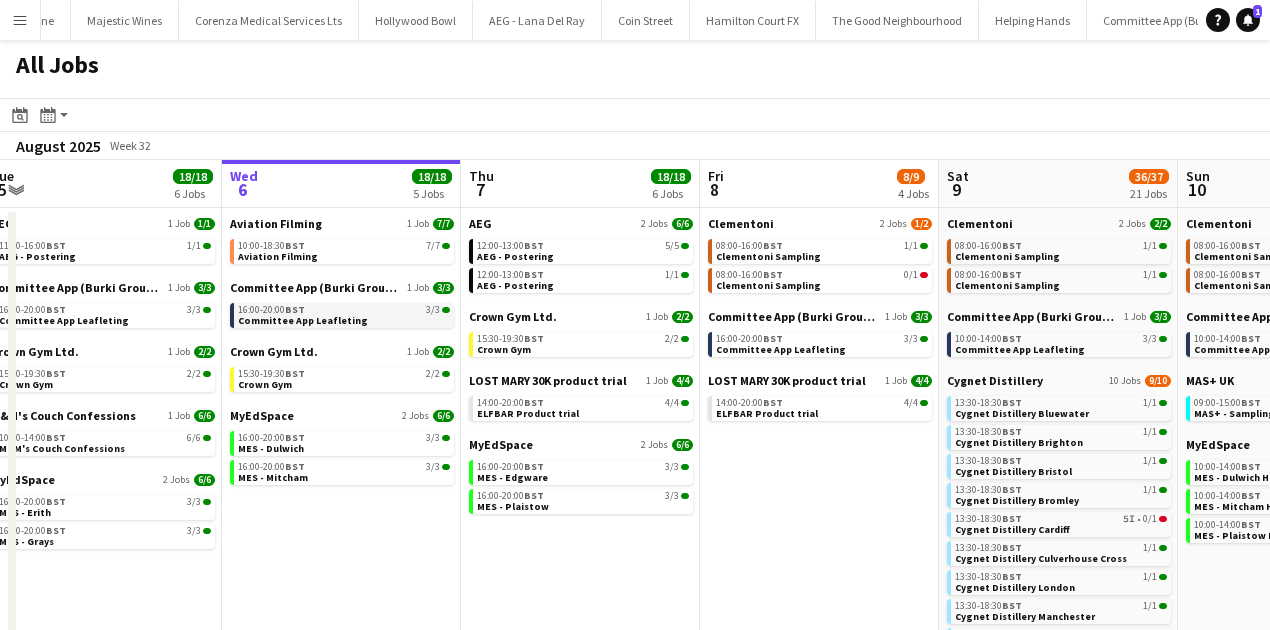 scroll, scrollTop: 0, scrollLeft: 496, axis: horizontal 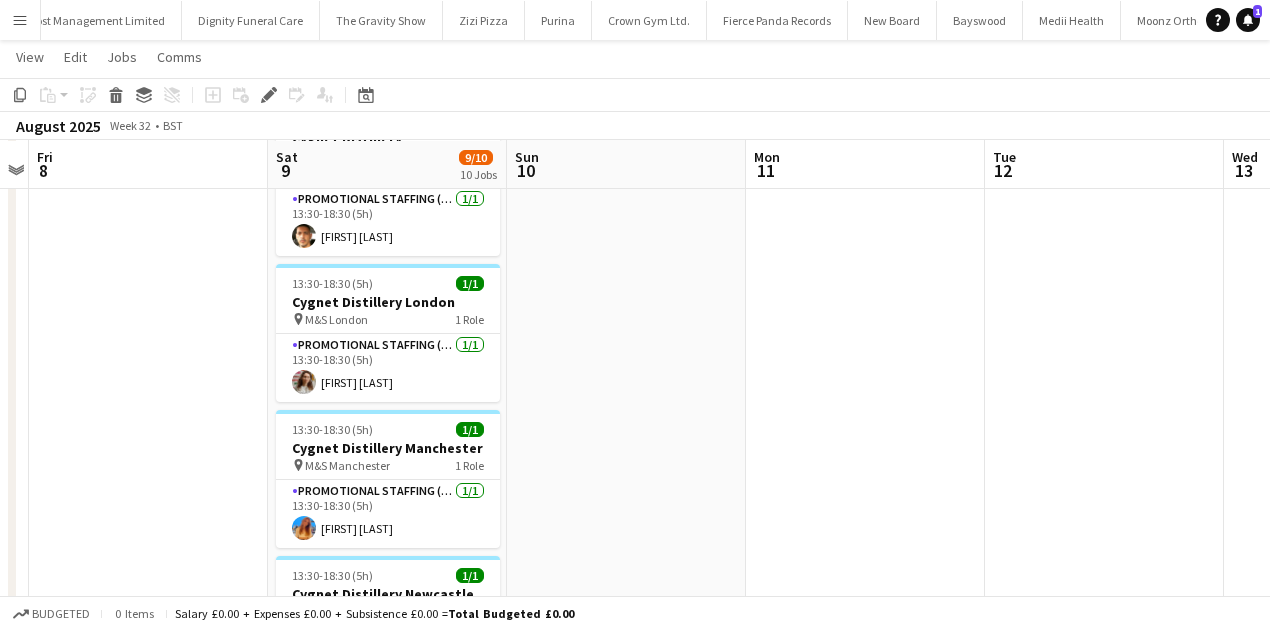 click on "Menu" at bounding box center (20, 20) 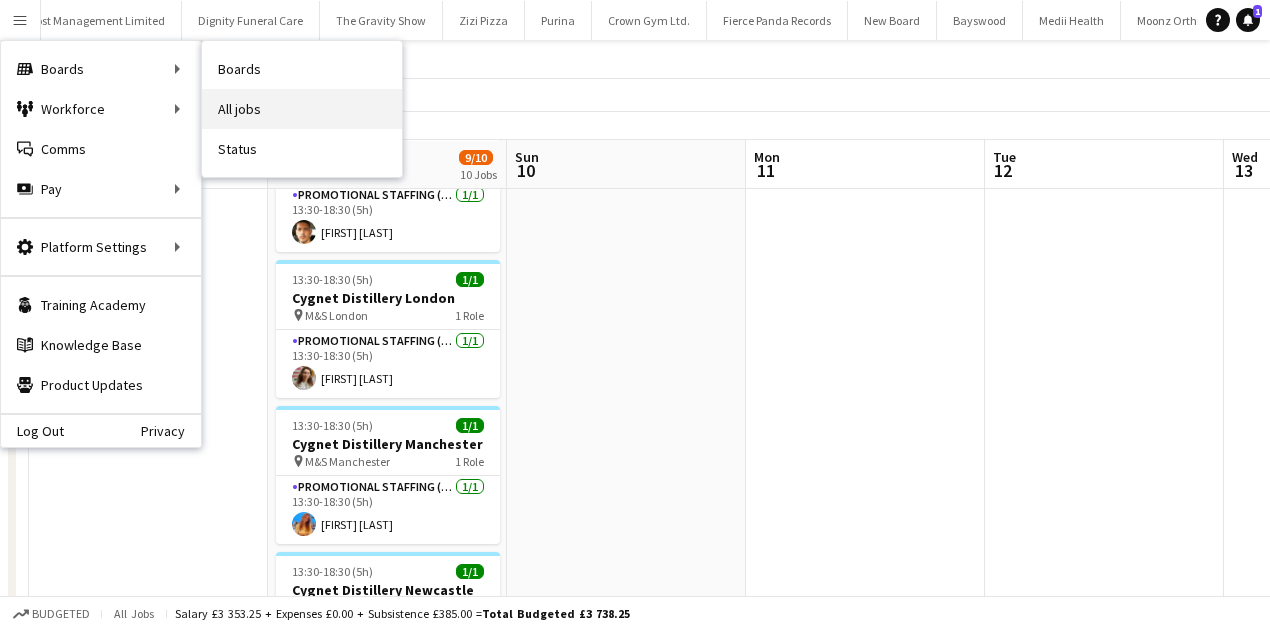 click on "All jobs" at bounding box center (302, 109) 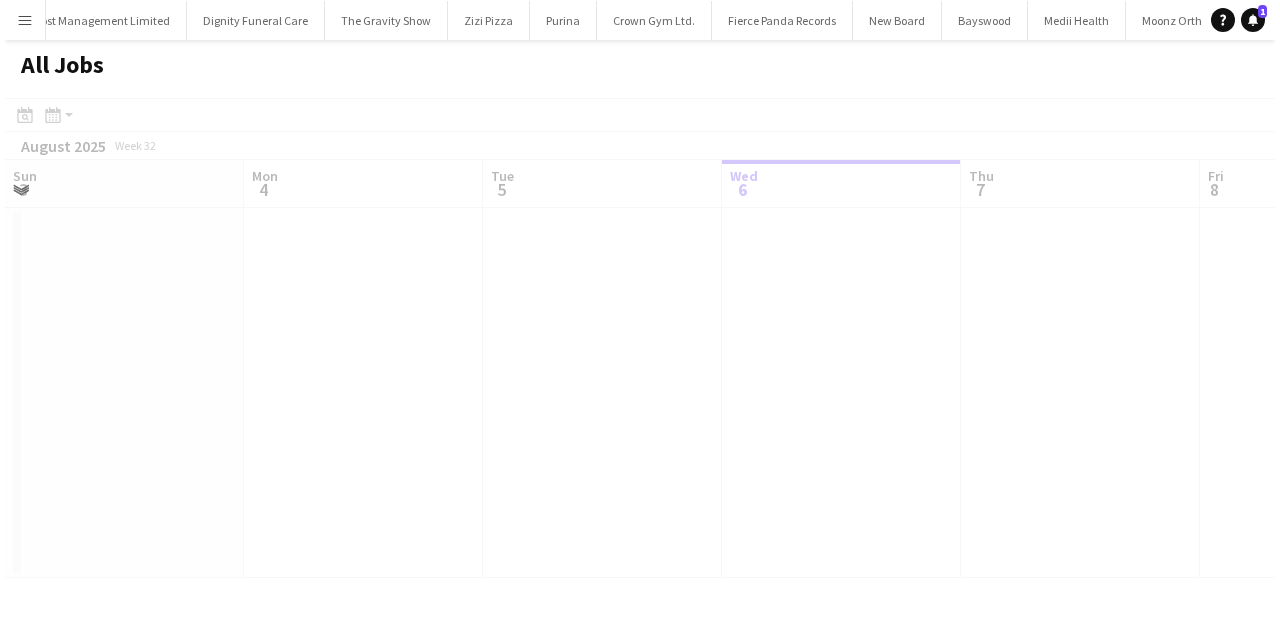scroll, scrollTop: 0, scrollLeft: 0, axis: both 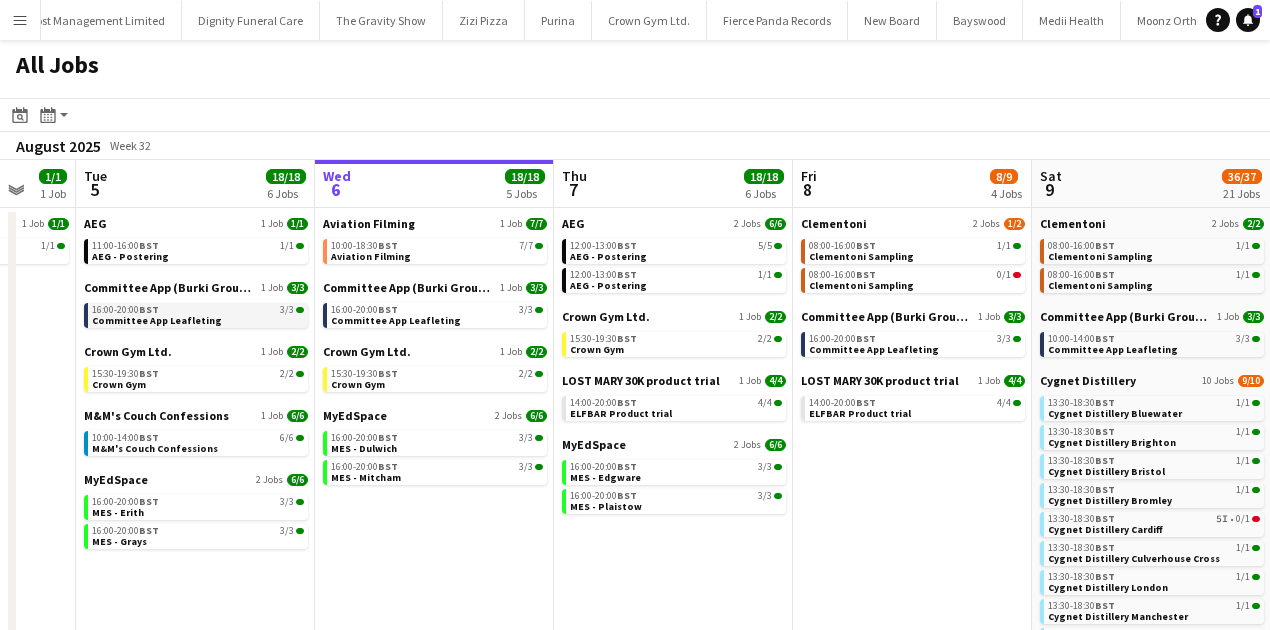 click on "16:00-20:00    BST   3/3" at bounding box center [198, 310] 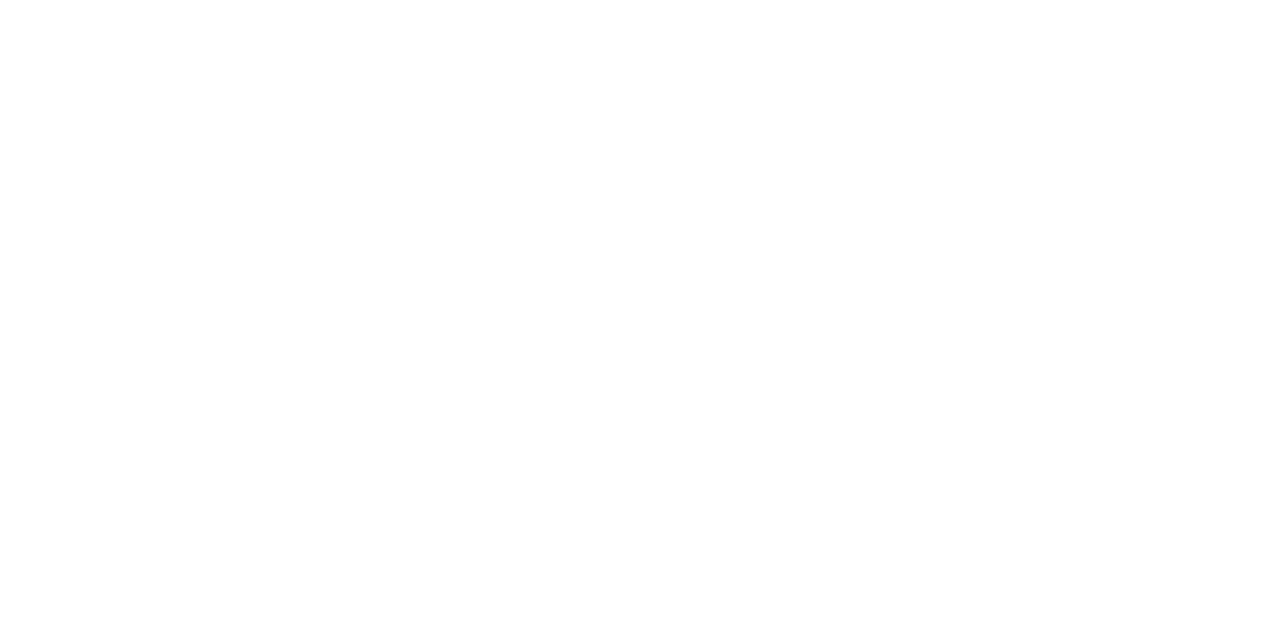 scroll, scrollTop: 0, scrollLeft: 0, axis: both 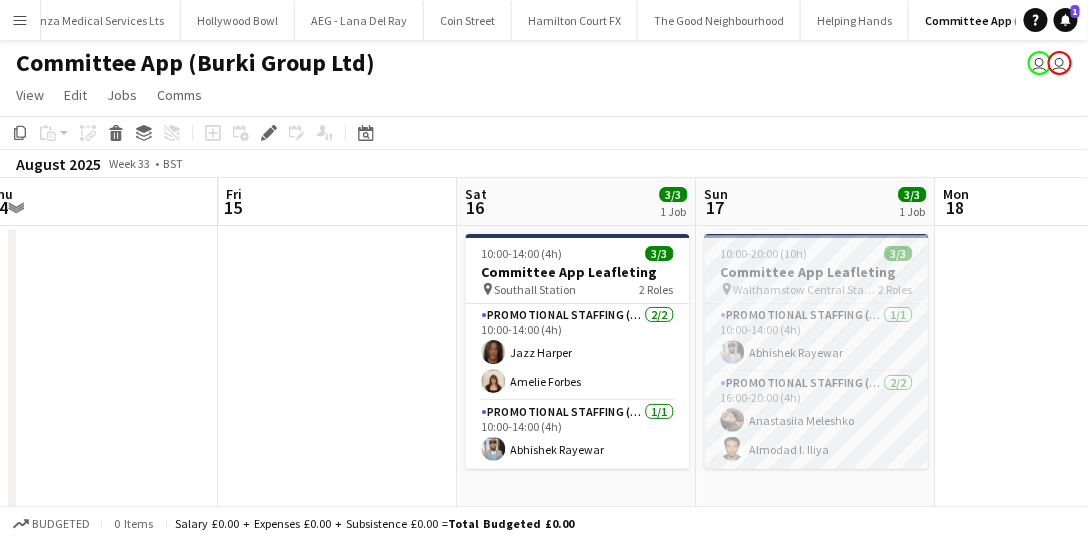 click on "10:00-20:00 (10h)    3/3   Committee App Leafleting
pin
Walthamstow Central Station (Hoe St)   2 Roles   Promotional Staffing (Flyering Staff)   1/1   10:00-14:00 (4h)
[FIRST] [LAST]  Promotional Staffing (Flyering Staff)   2/2   16:00-20:00 (4h)
[FIRST] [LAST]" at bounding box center (817, 351) 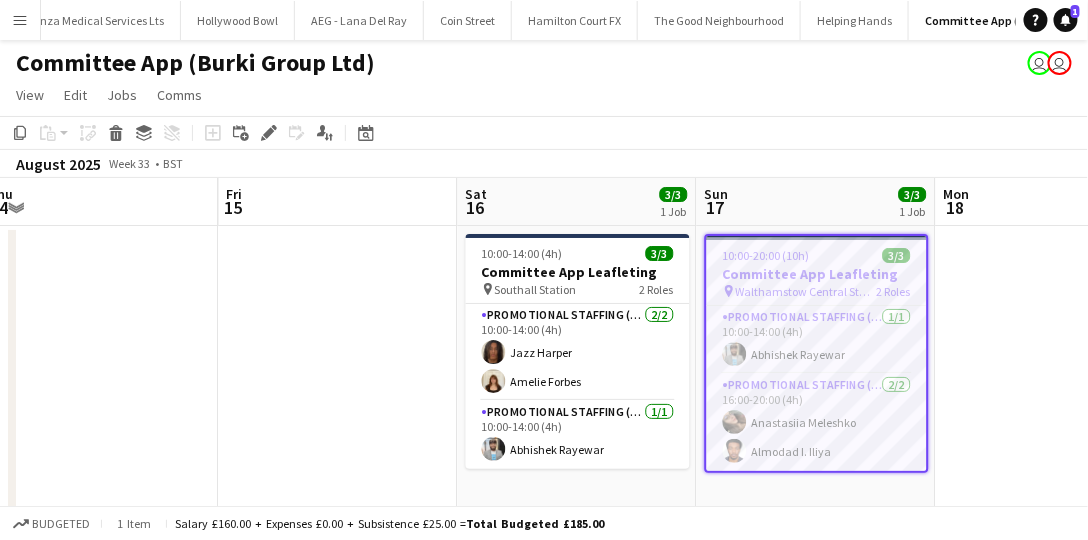 click on "Walthamstow Central Station (Hoe St)" at bounding box center [806, 291] 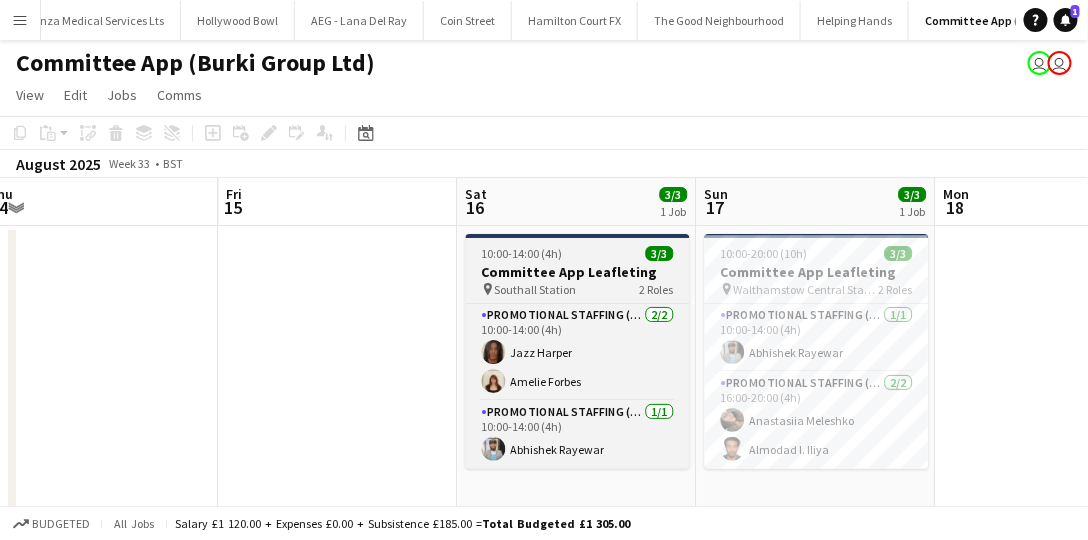 click on "10:00-14:00 (4h)    3/3   Committee App Leafleting
pin
Southall Station   2 Roles   Promotional Staffing (Flyering Staff)   2/2   10:00-14:00 (4h)
[FIRST] [LAST]  [FIRST] [LAST]  Promotional Staffing (Flyering Staff)   1/1   10:00-14:00 (4h)
[FIRST] [LAST]" at bounding box center [578, 351] 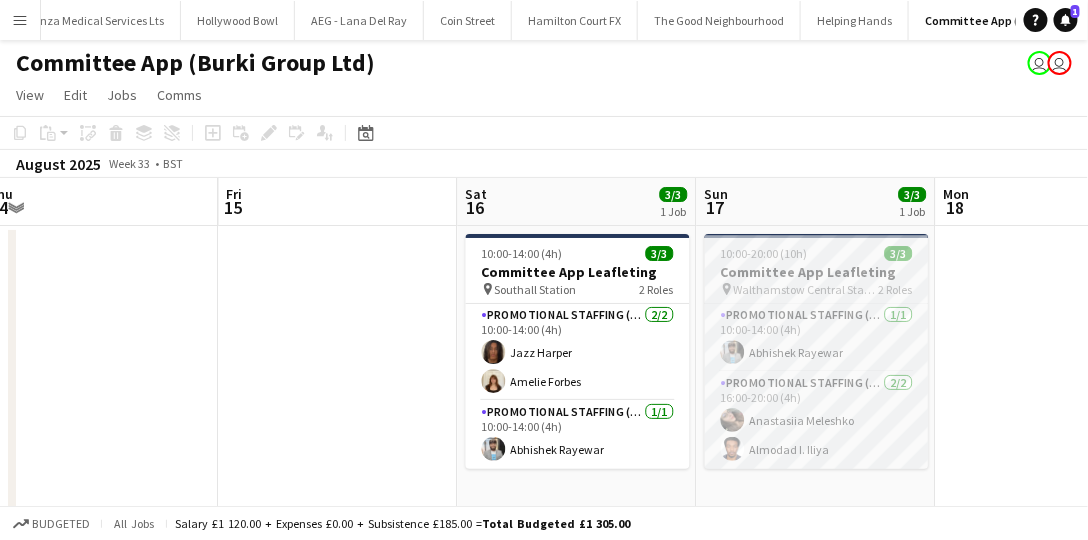 scroll, scrollTop: 0, scrollLeft: 738, axis: horizontal 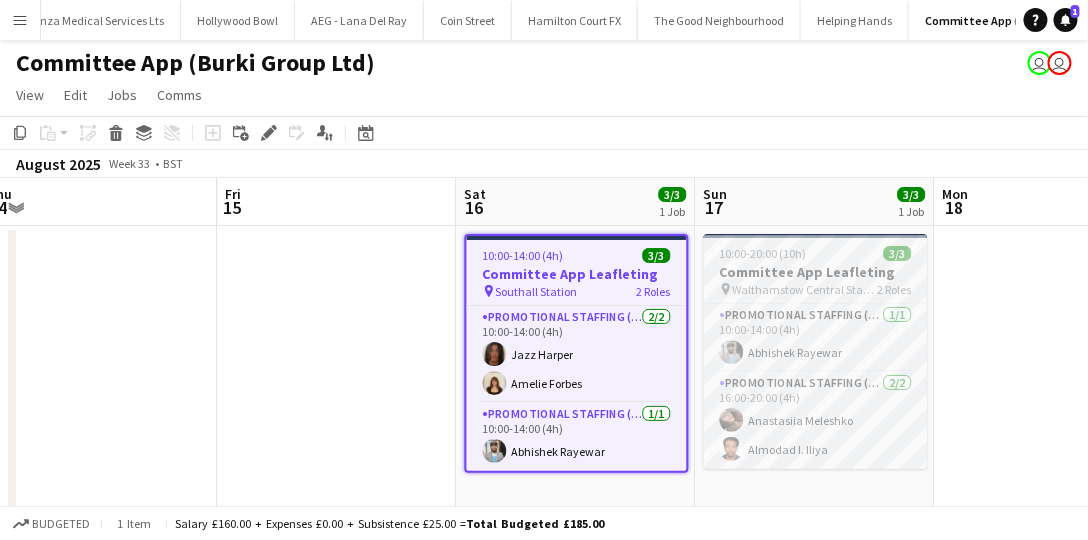 click on "10:00-20:00 (10h)" at bounding box center (763, 253) 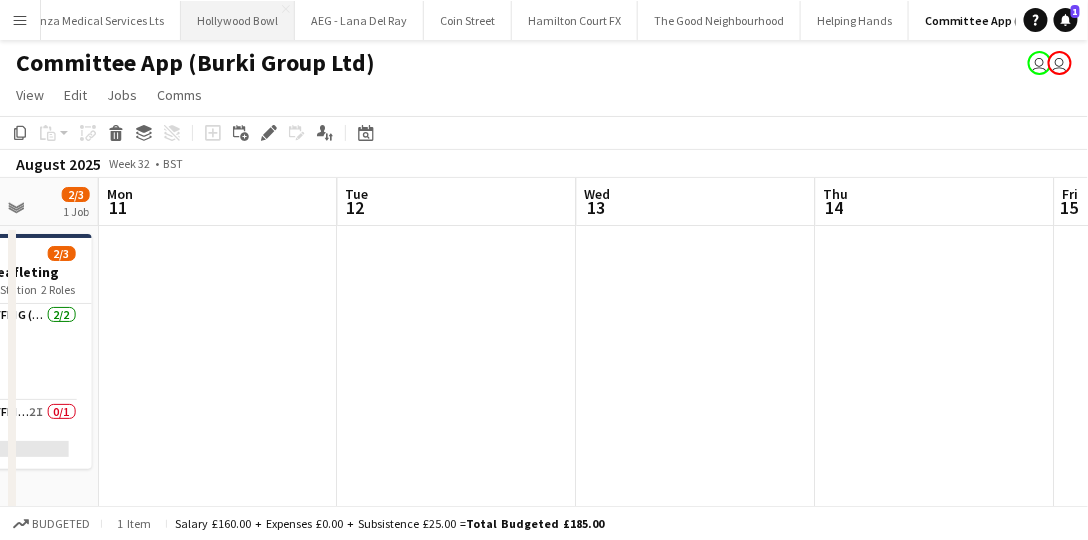 scroll, scrollTop: 0, scrollLeft: 464, axis: horizontal 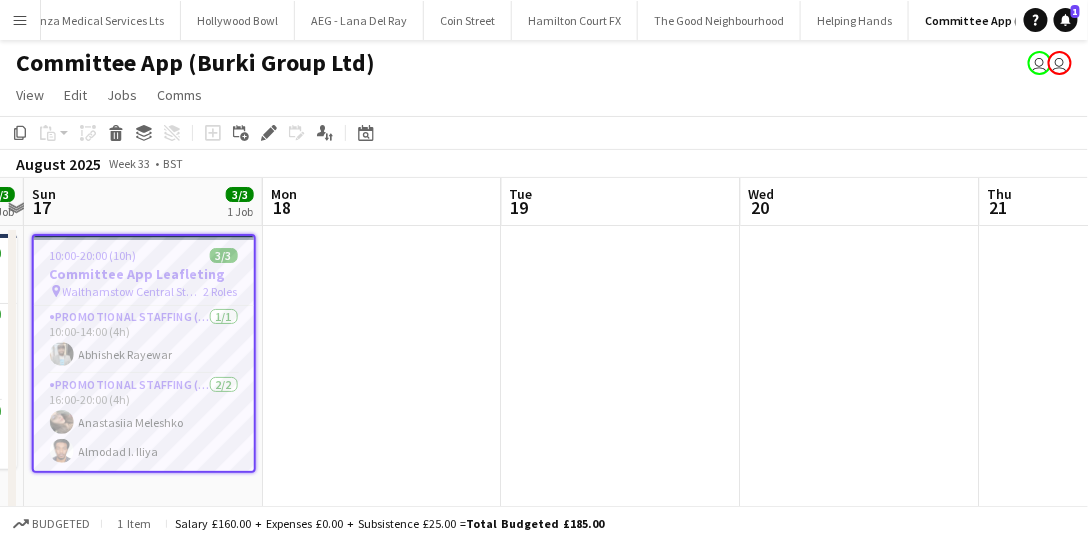click on "Committee App Leafleting" at bounding box center [144, 274] 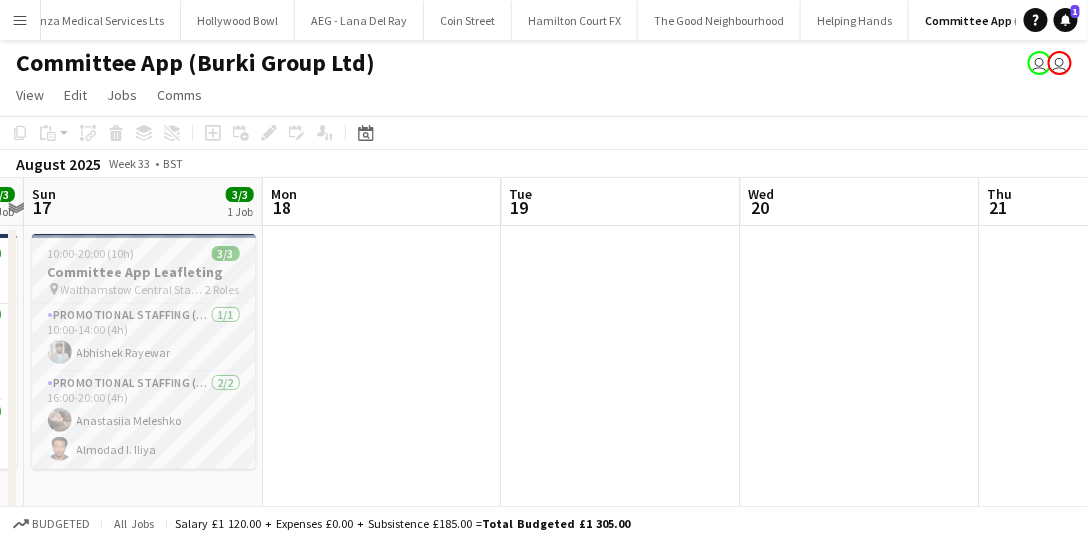 click on "Committee App Leafleting" at bounding box center [144, 272] 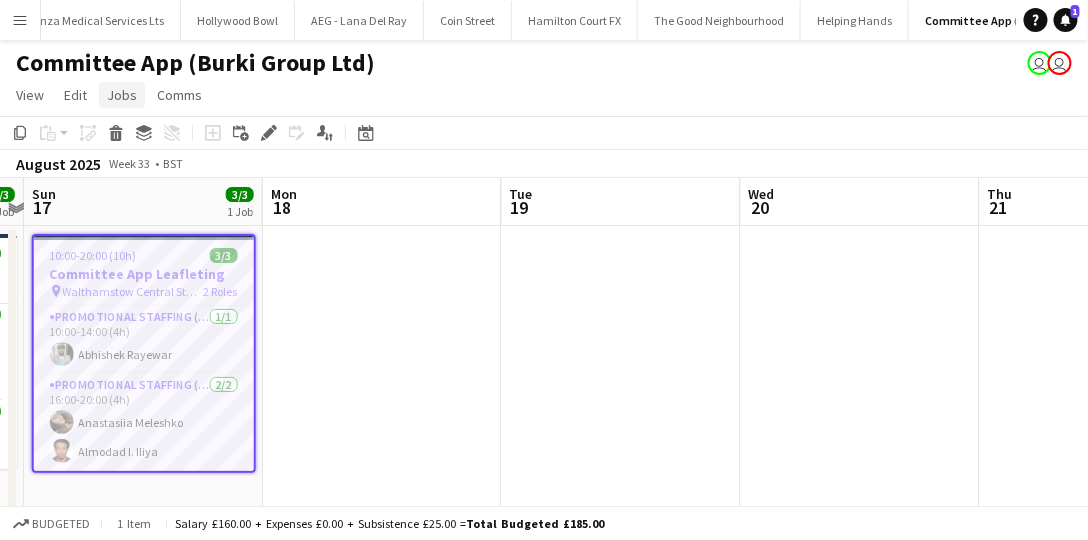 click on "Jobs" 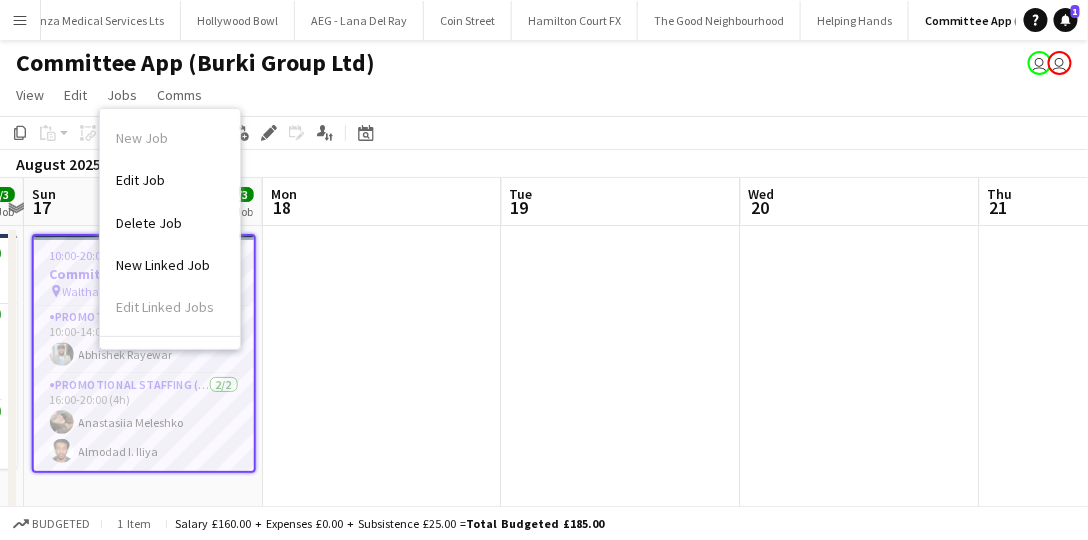 drag, startPoint x: 145, startPoint y: 177, endPoint x: 258, endPoint y: 163, distance: 113.86395 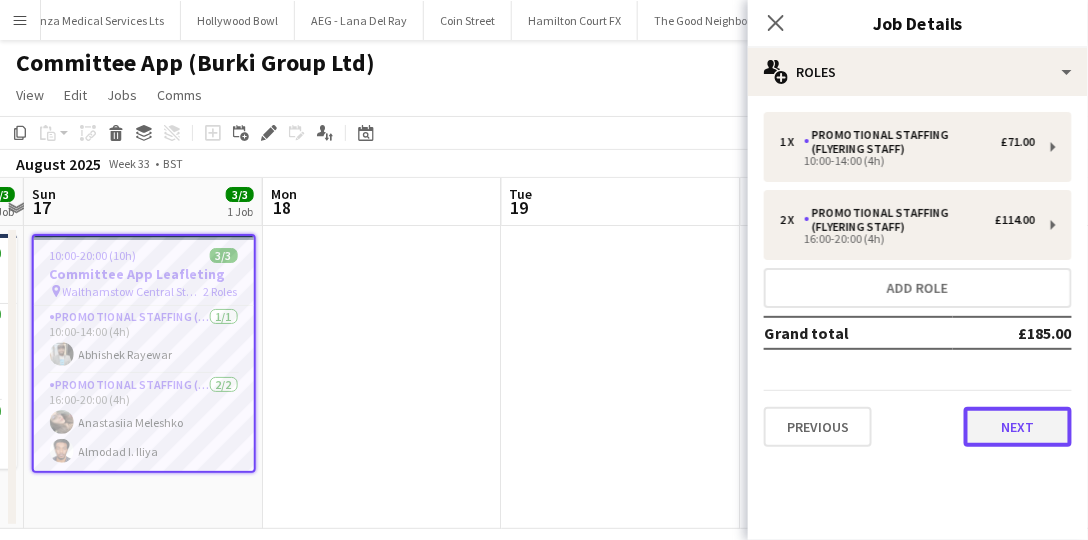 click on "Next" at bounding box center (1018, 427) 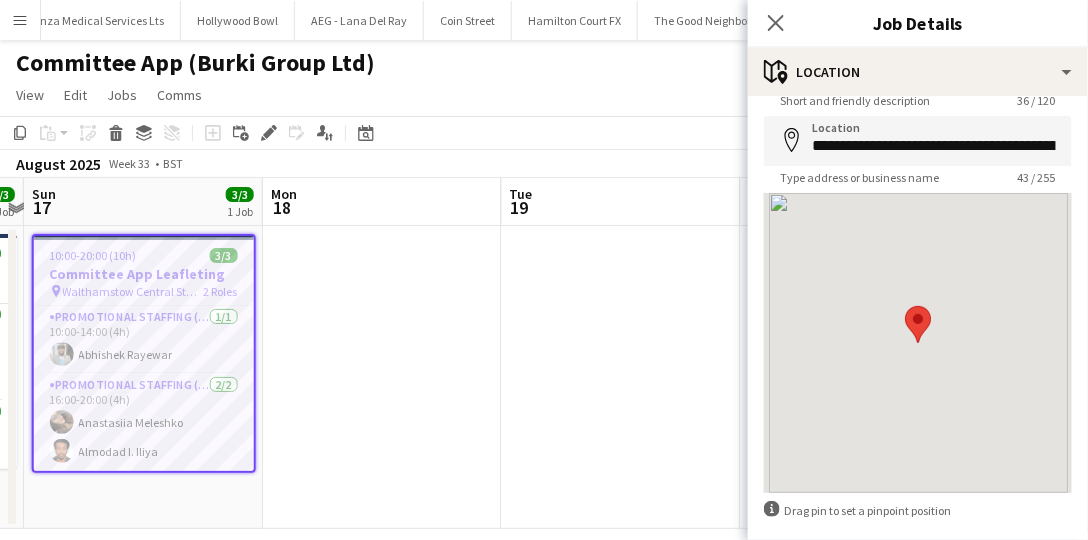 scroll, scrollTop: 165, scrollLeft: 0, axis: vertical 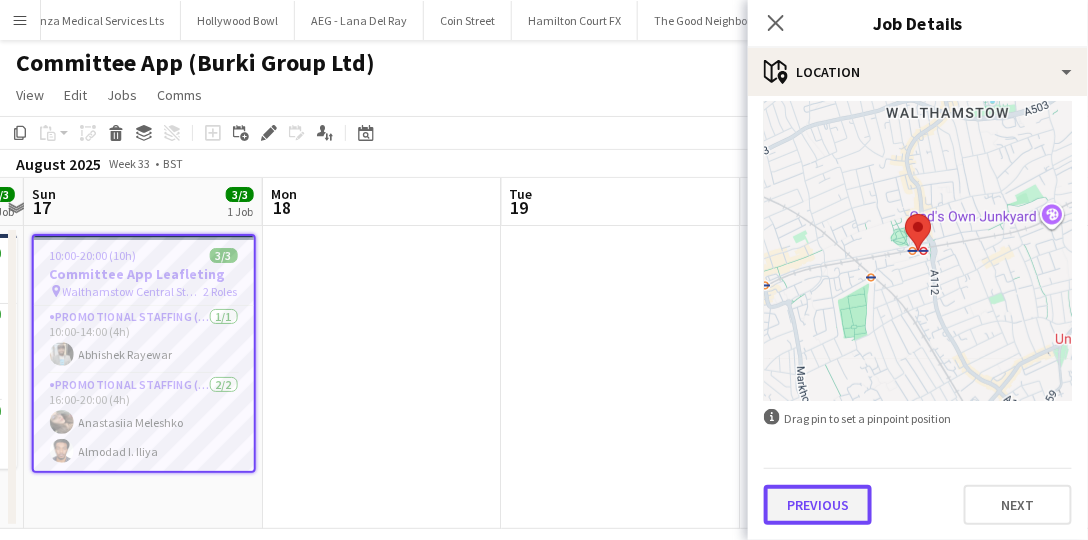 drag, startPoint x: 841, startPoint y: 504, endPoint x: 873, endPoint y: 240, distance: 265.9323 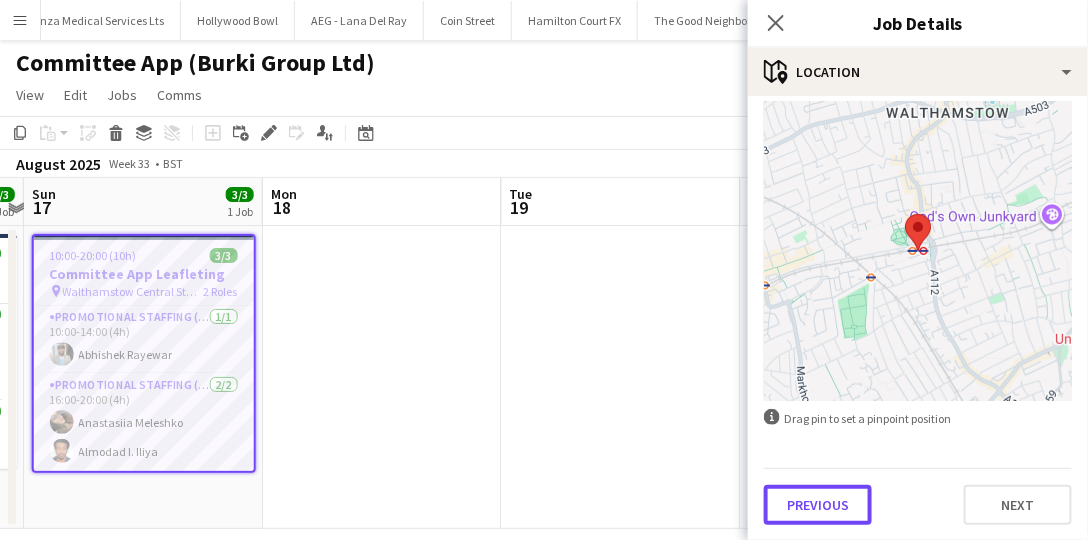 click on "Previous" at bounding box center (818, 505) 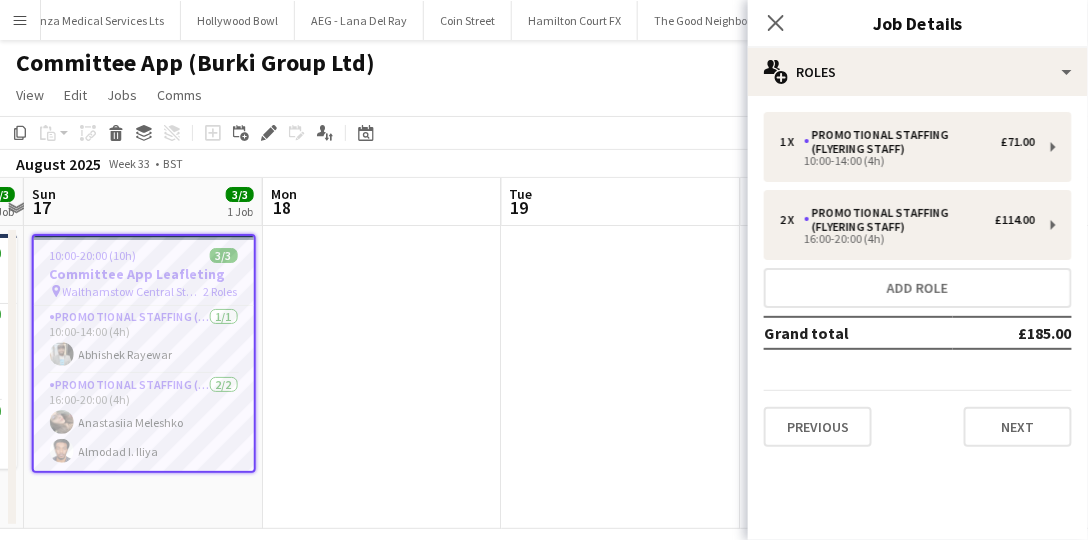 scroll, scrollTop: 0, scrollLeft: 0, axis: both 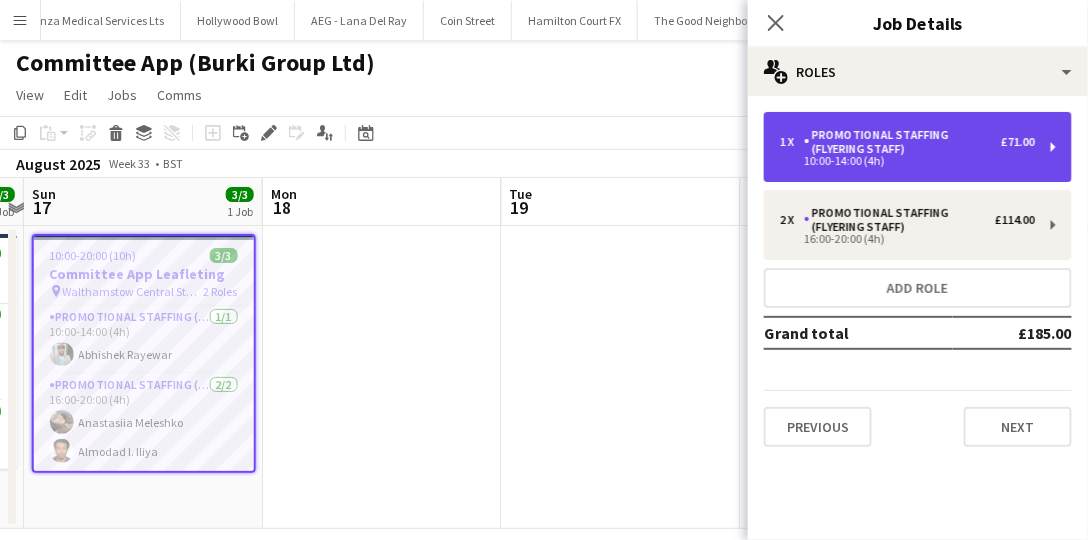 click on "Promotional Staffing (Flyering Staff)" at bounding box center (902, 142) 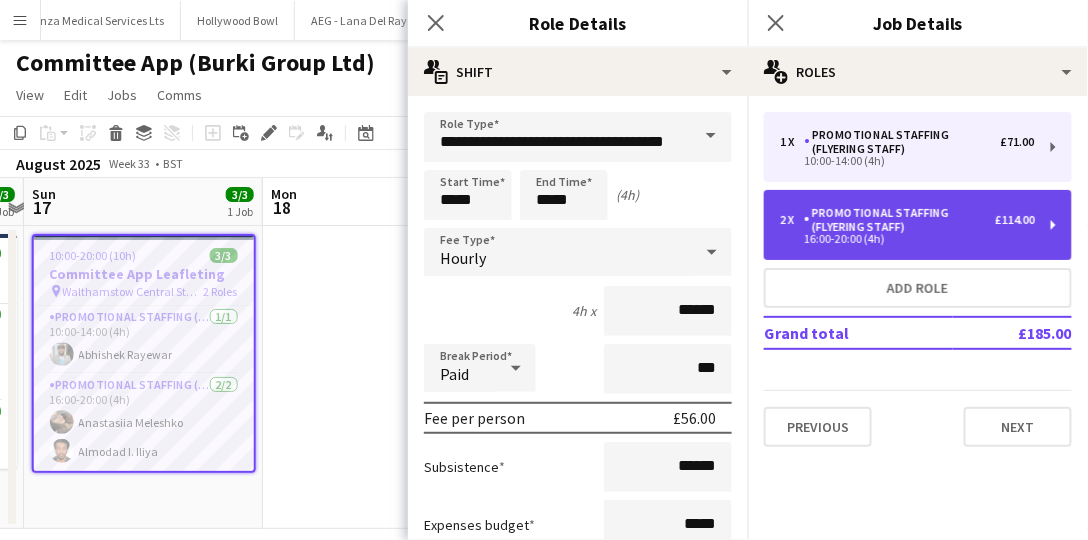 click on "Promotional Staffing (Flyering Staff)" at bounding box center (899, 220) 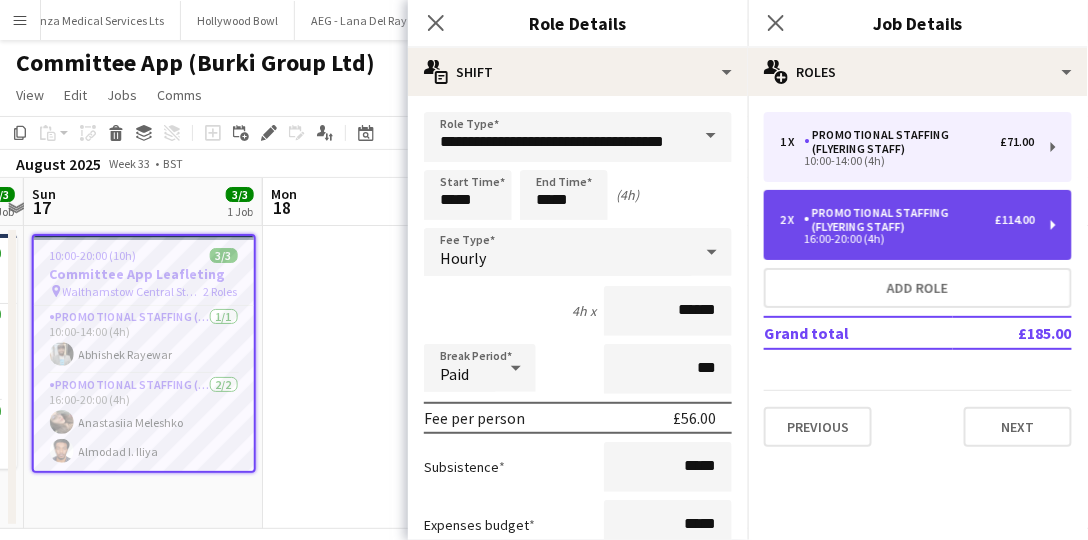 type on "*" 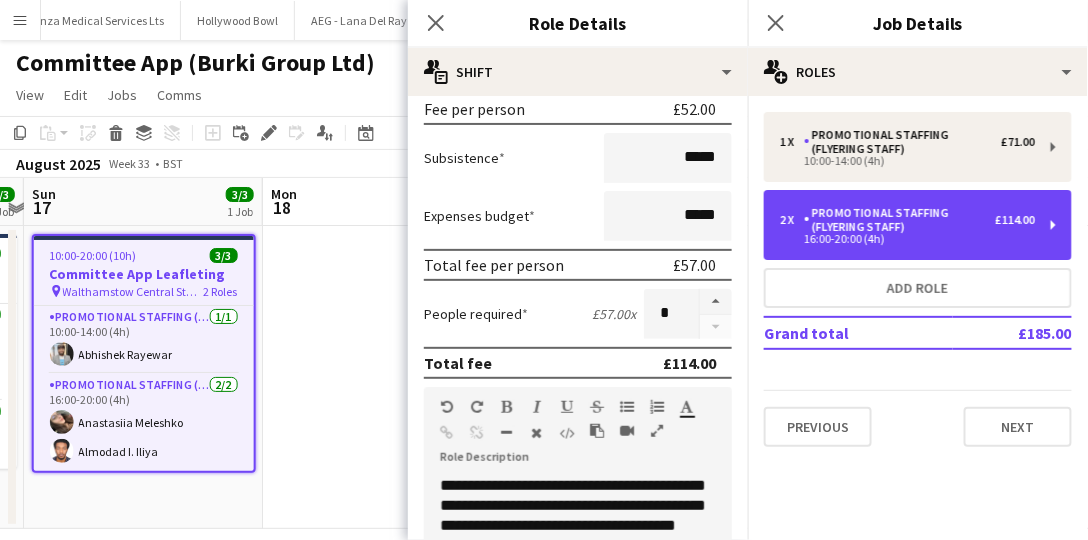 scroll, scrollTop: 257, scrollLeft: 0, axis: vertical 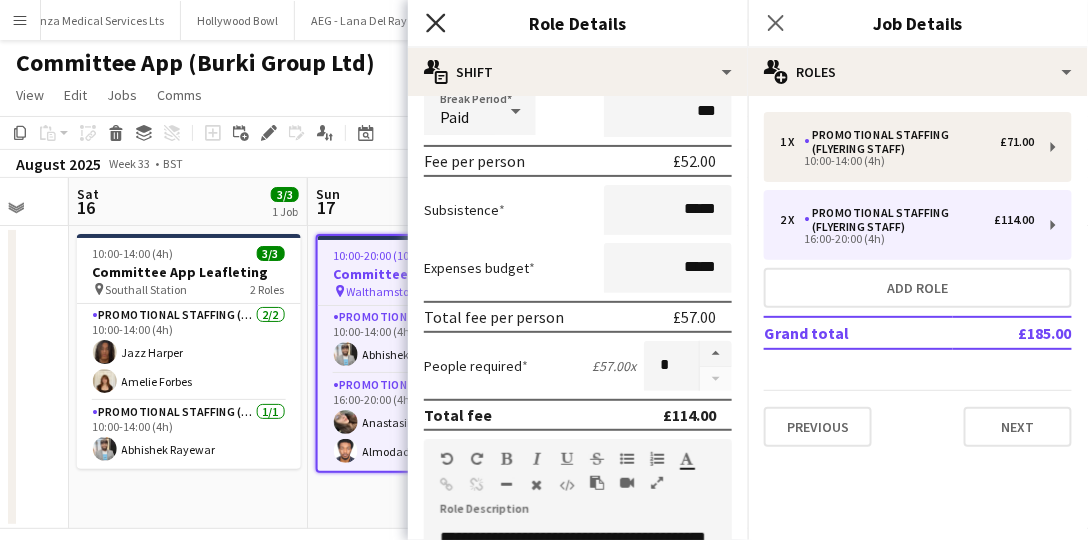 click 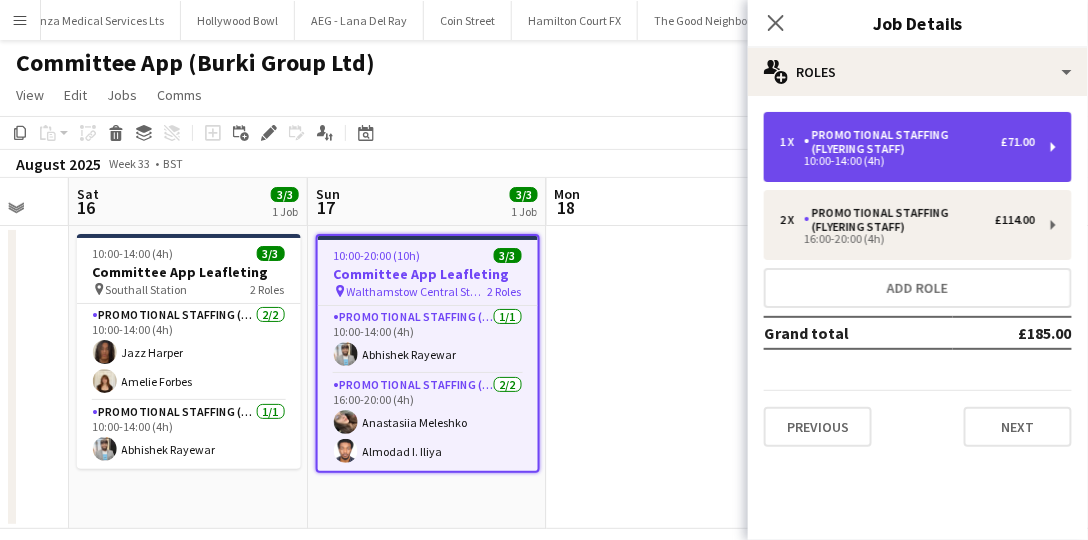 click on "10:00-14:00 (4h)" at bounding box center [907, 161] 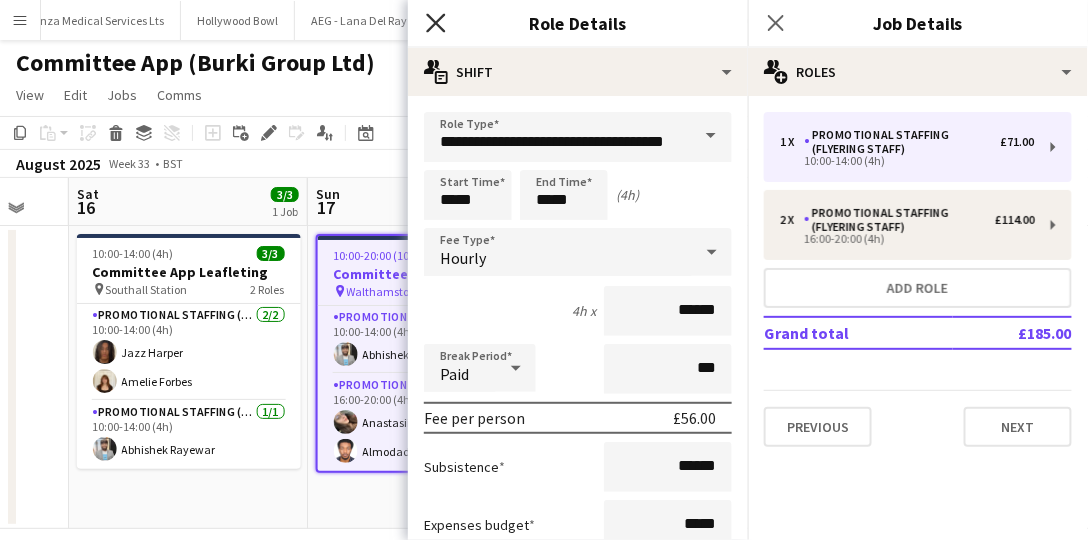 click on "Close pop-in" 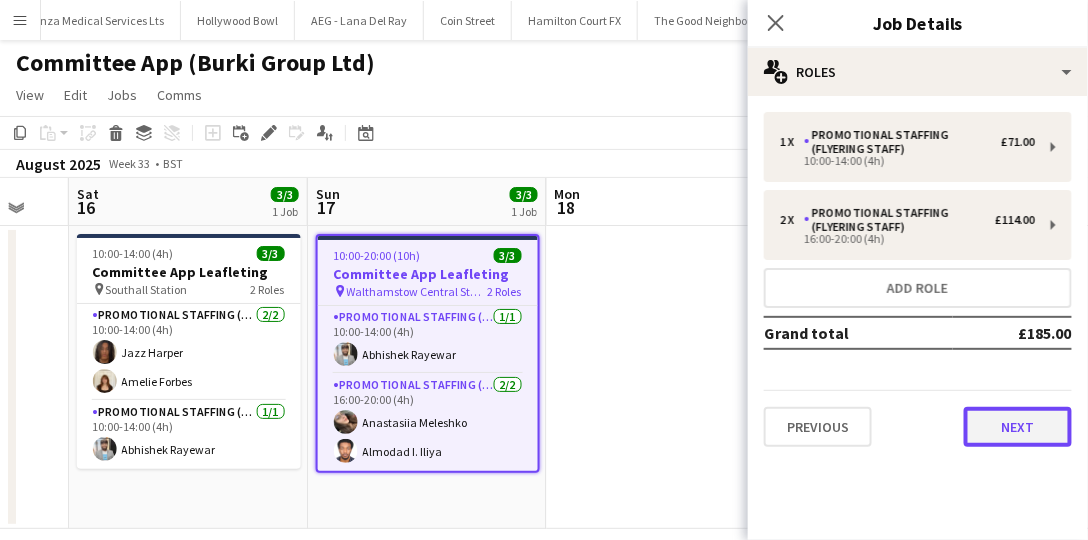 click on "Next" at bounding box center (1018, 427) 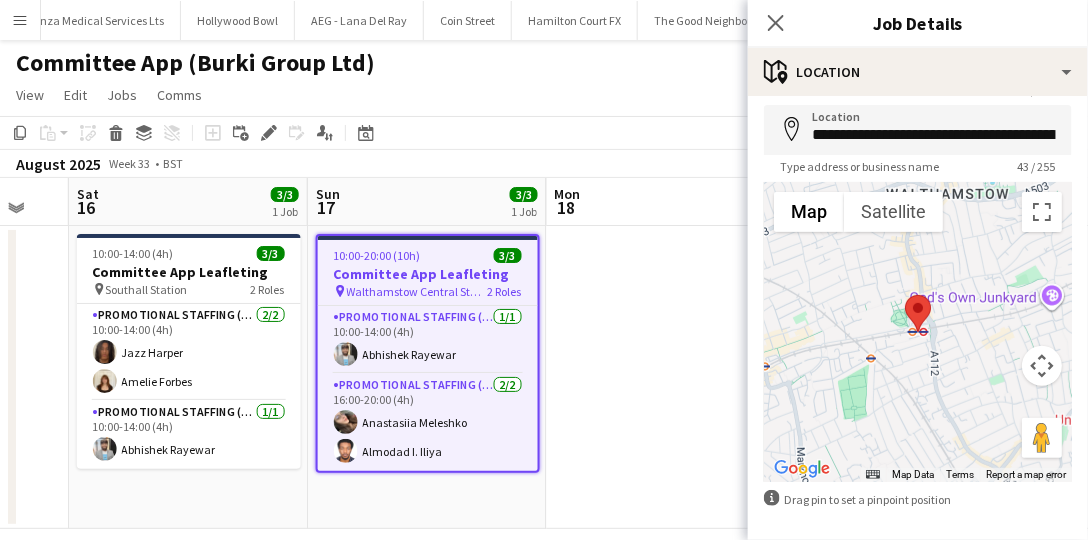 scroll, scrollTop: 165, scrollLeft: 0, axis: vertical 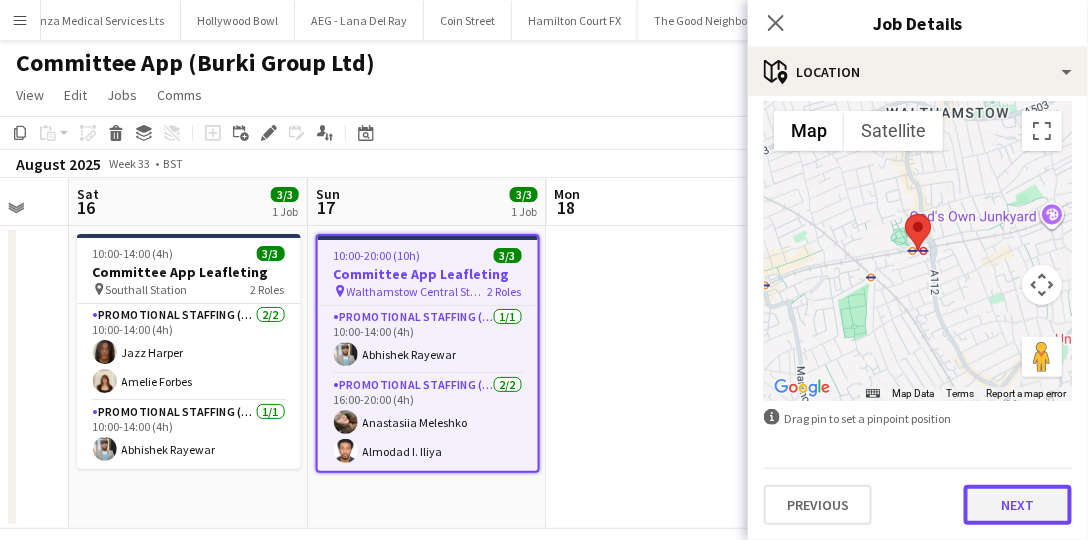 click on "Next" at bounding box center (1018, 505) 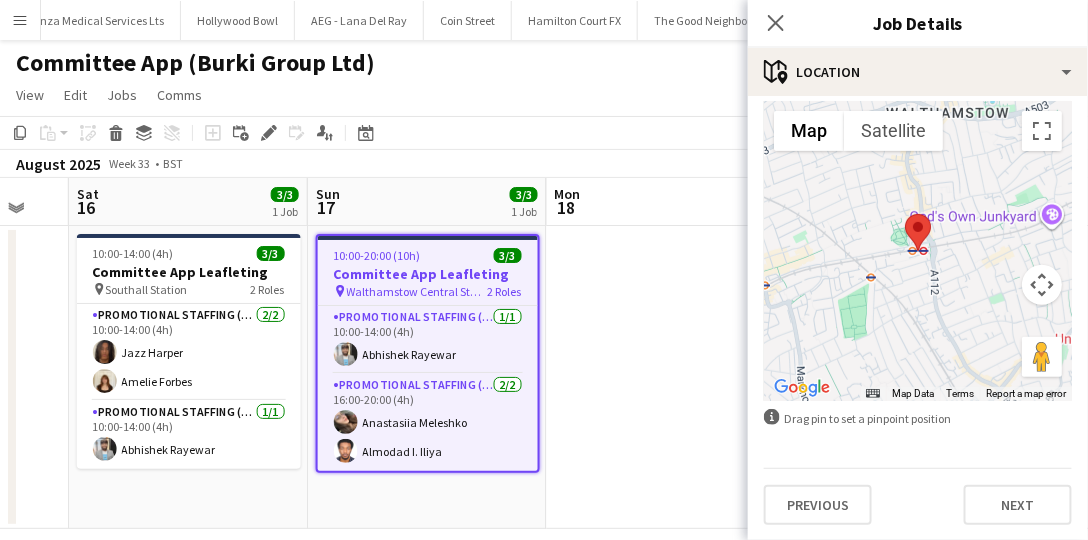 scroll, scrollTop: 0, scrollLeft: 0, axis: both 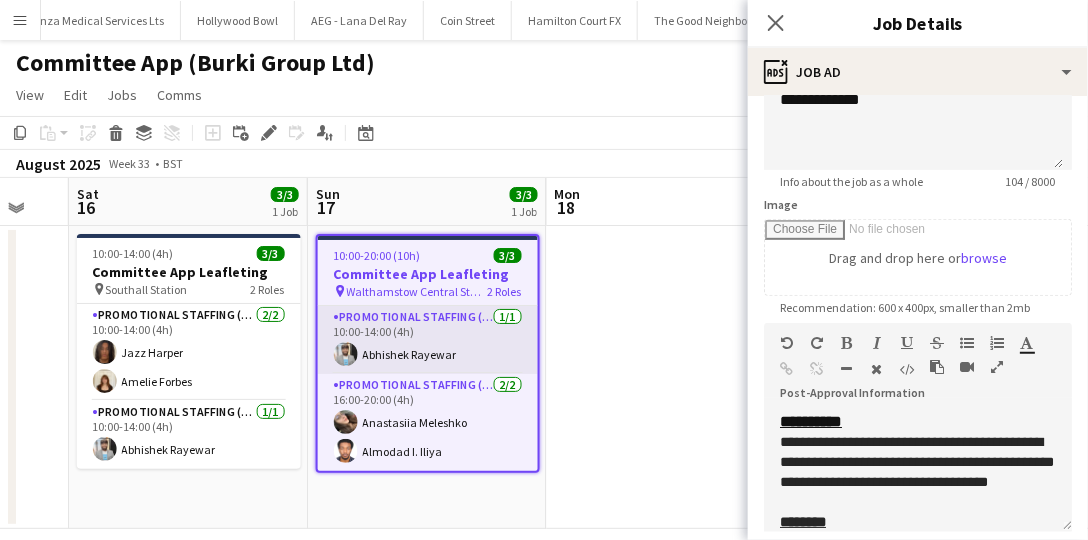 click on "Promotional Staffing (Flyering Staff)   1/1   10:00-14:00 (4h)
Abhishek Rayewar" at bounding box center (428, 340) 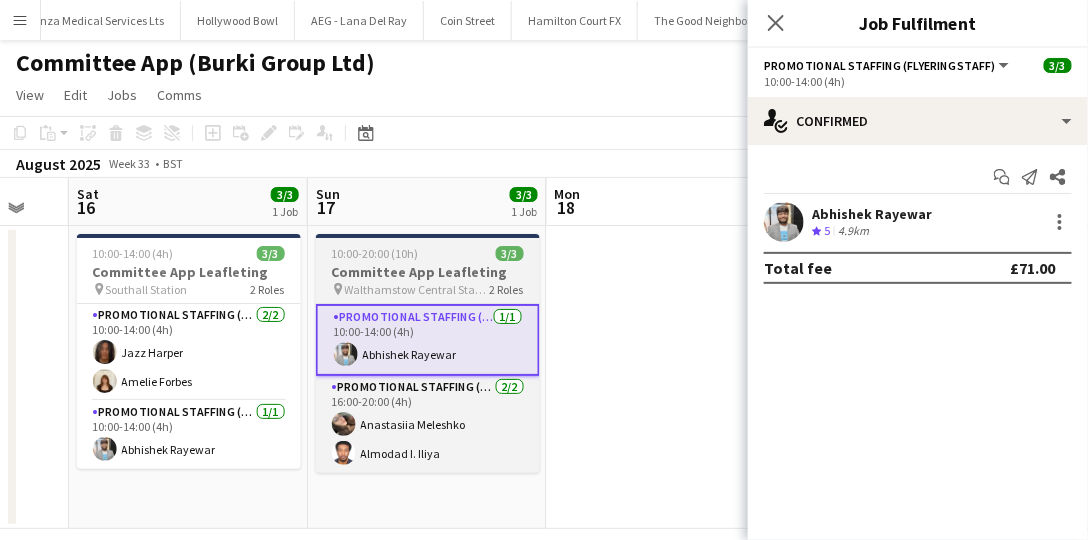 scroll, scrollTop: 22, scrollLeft: 0, axis: vertical 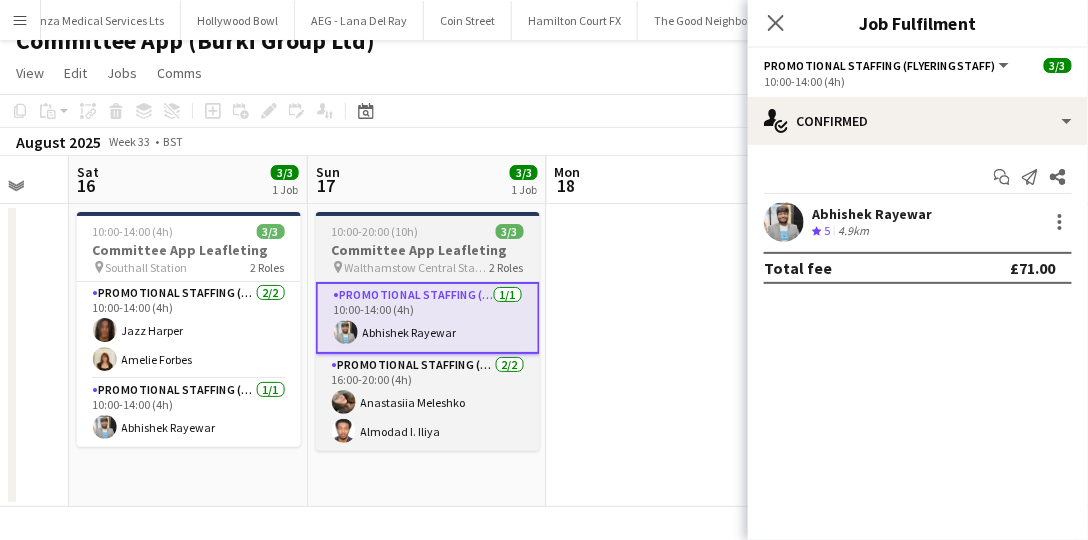 click on "10:00-20:00 (10h)    3/3   Committee App Leafleting
pin
Walthamstow Central Station (Hoe St)   2 Roles   Promotional Staffing (Flyering Staff)   1/1   10:00-14:00 (4h)
Abhishek Rayewar  Promotional Staffing (Flyering Staff)   2/2   16:00-20:00 (4h)
Anastasiia Meleshko Almodad I. Iliya" at bounding box center [428, 331] 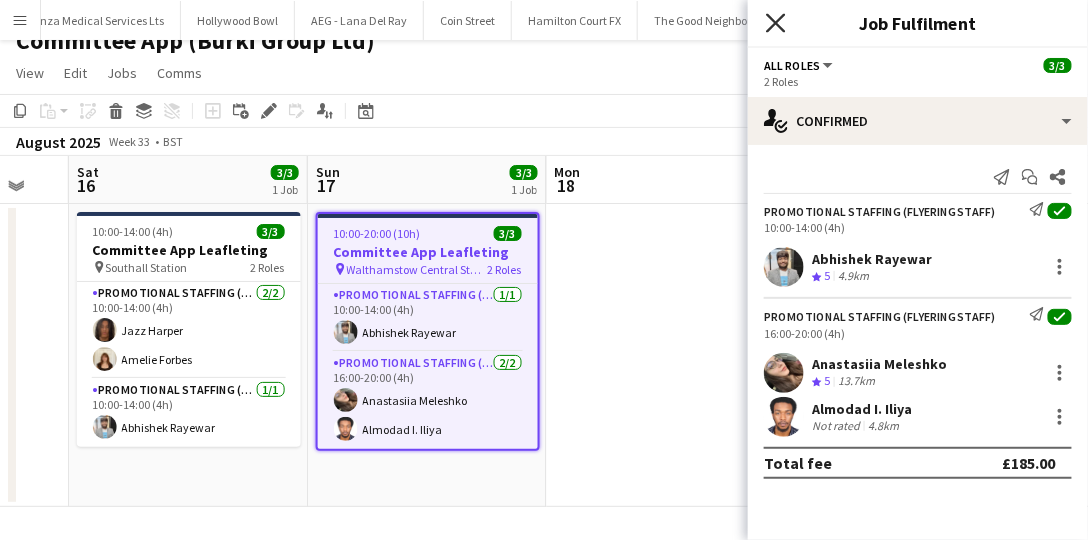 click 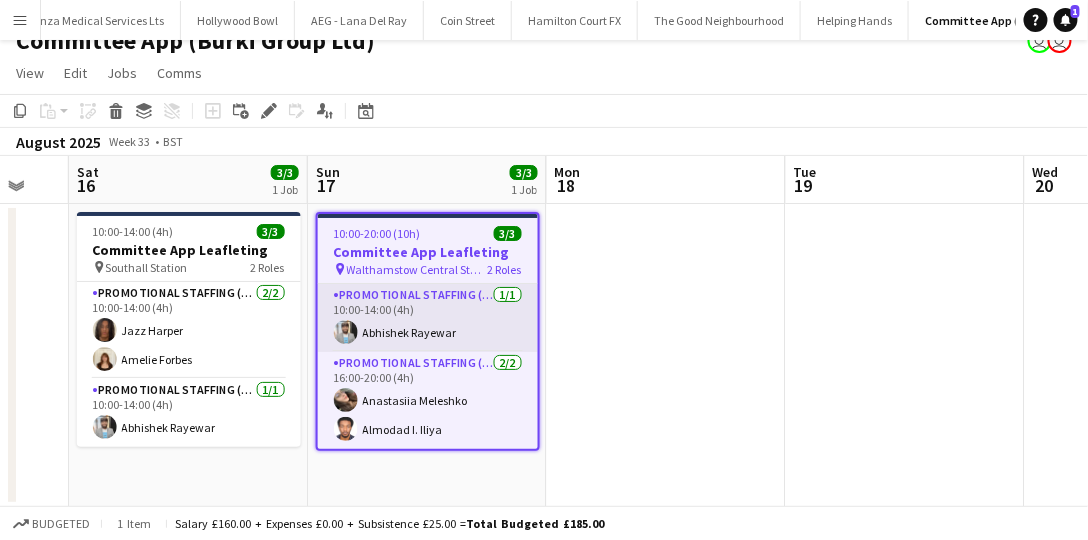 click on "Promotional Staffing (Flyering Staff)   1/1   10:00-14:00 (4h)
Abhishek Rayewar" at bounding box center [428, 318] 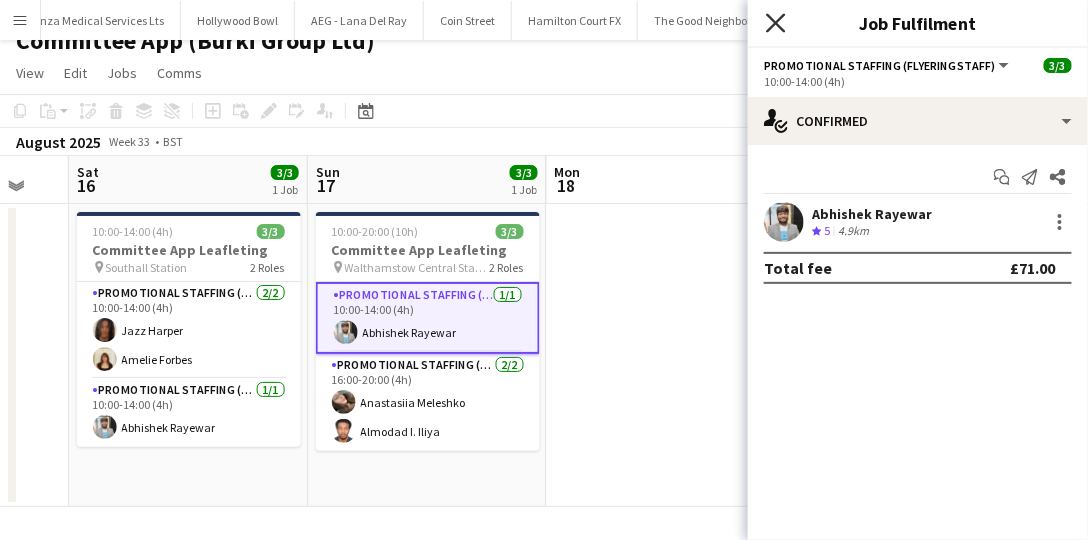 click 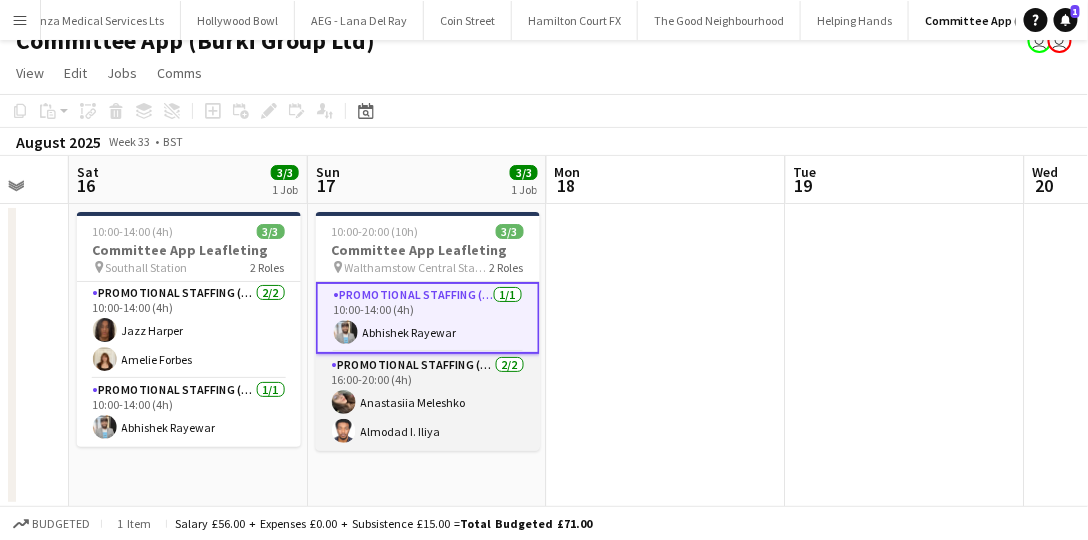 click on "Promotional Staffing (Flyering Staff)   2/2   16:00-20:00 (4h)
Anastasiia Meleshko Almodad I. Iliya" at bounding box center (428, 402) 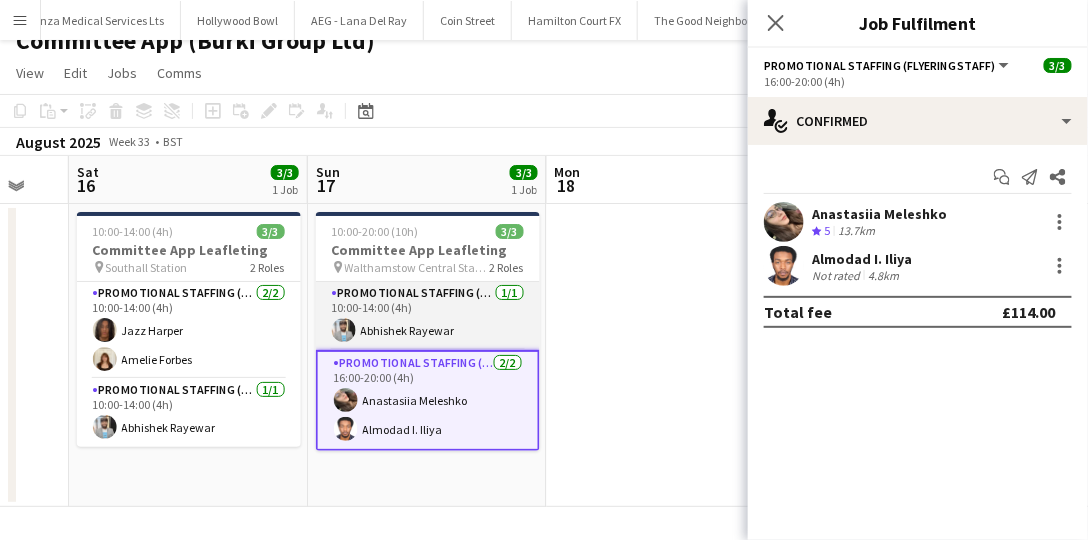 click on "Promotional Staffing (Flyering Staff)   1/1   [TIME]-[TIME] ([DURATION])
[FIRST] [LAST]" at bounding box center (428, 316) 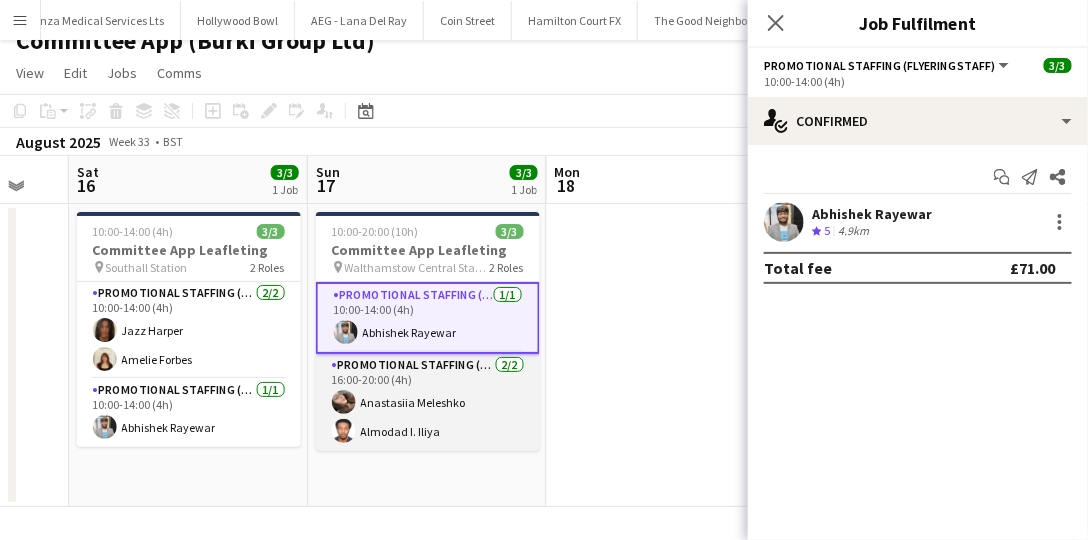 click on "Promotional Staffing (Flyering Staff)   2/2   16:00-20:00 (4h)
Anastasiia Meleshko Almodad I. Iliya" at bounding box center (428, 402) 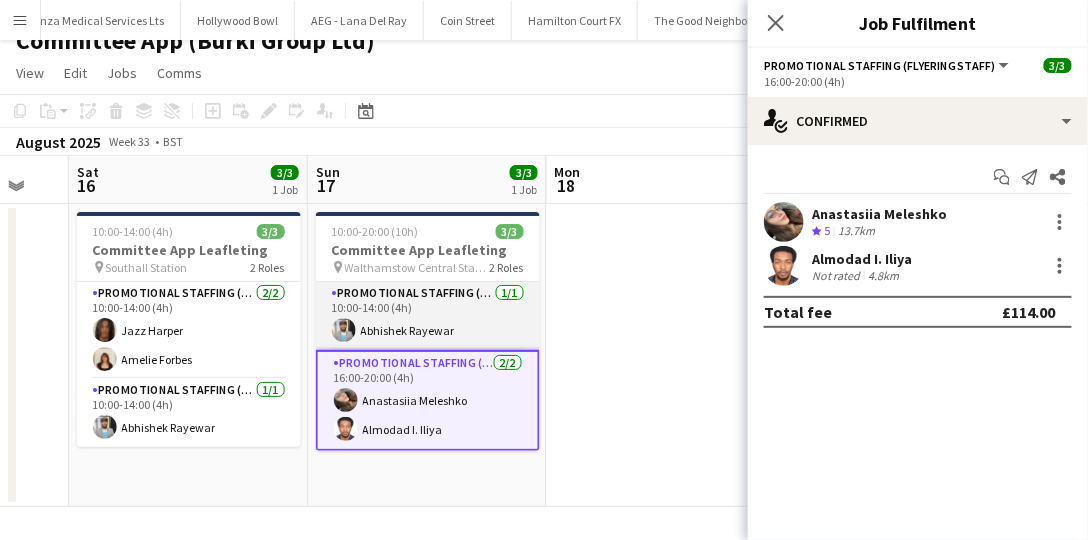 click on "Promotional Staffing (Flyering Staff)   1/1   10:00-14:00 (4h)
Abhishek Rayewar" at bounding box center [428, 316] 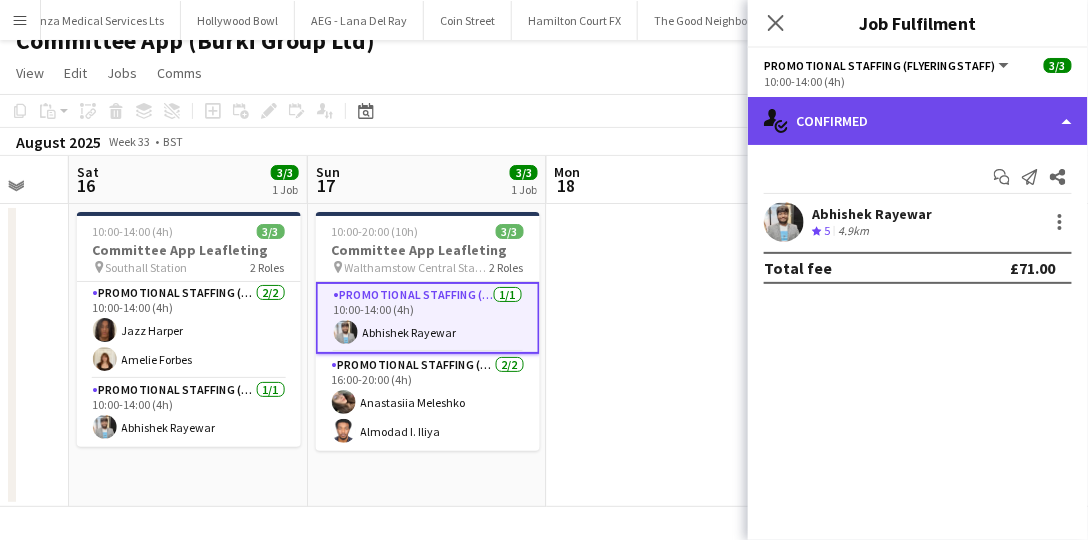 click on "single-neutral-actions-check-2
Confirmed" 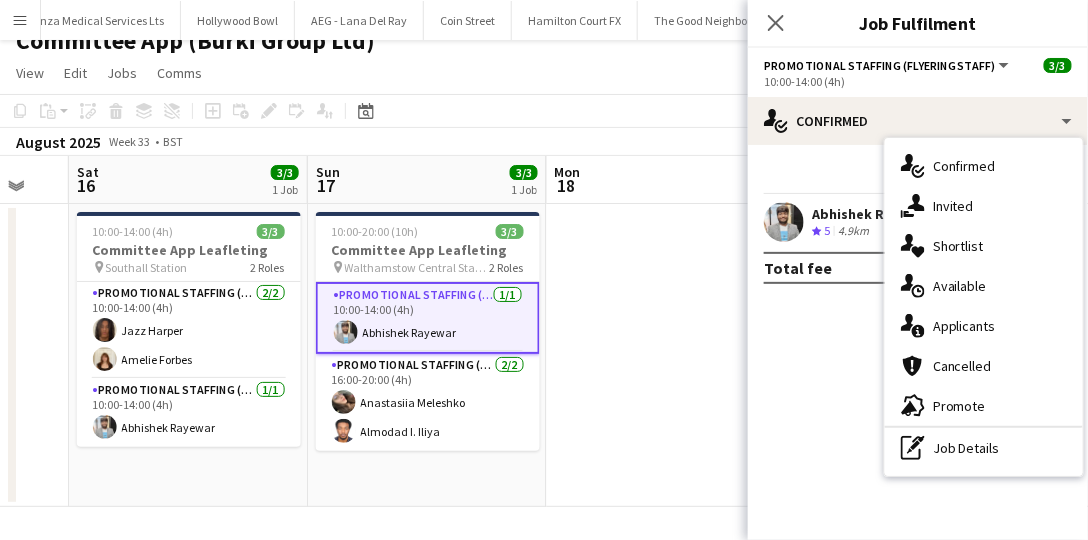 drag, startPoint x: 838, startPoint y: 324, endPoint x: 647, endPoint y: 325, distance: 191.00262 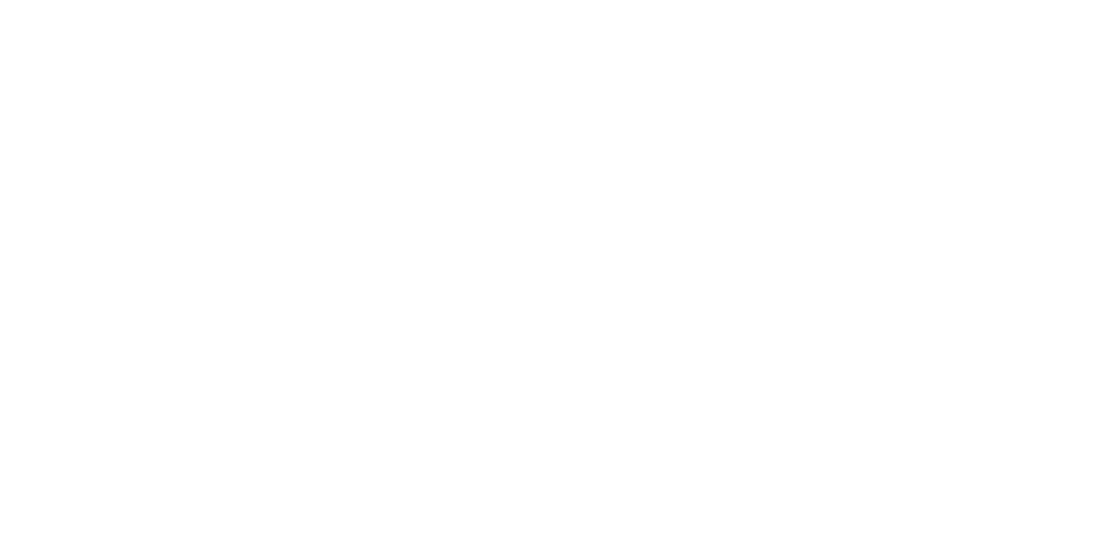 scroll, scrollTop: 0, scrollLeft: 0, axis: both 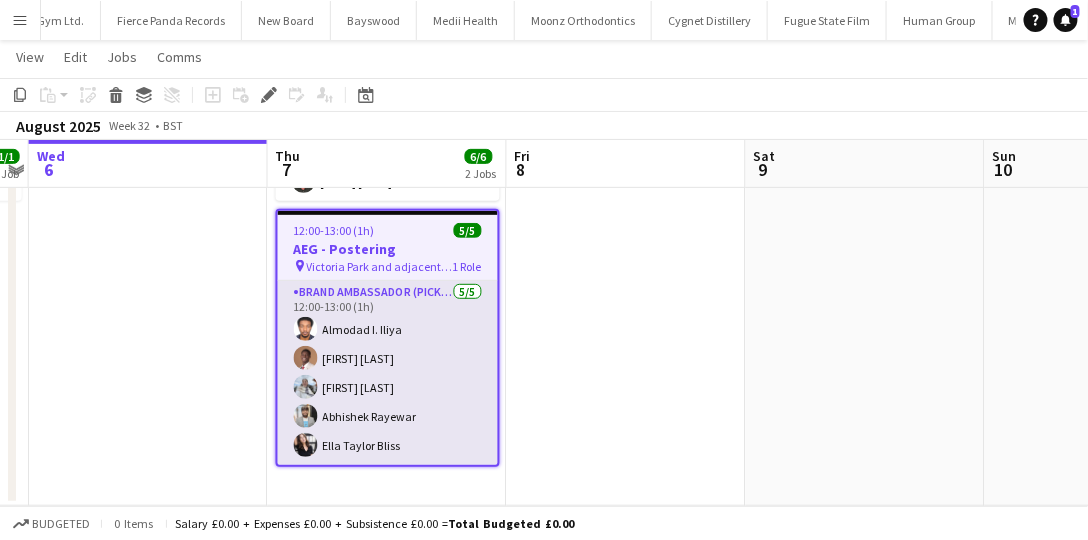 click on "Brand Ambassador (Pick up)   5/5   12:00-13:00 (1h)
Almodad I. [LAST] [FIRST] [FIRST] [LAST] [FIRST] [LAST] [FIRST] [LAST]" at bounding box center (388, 373) 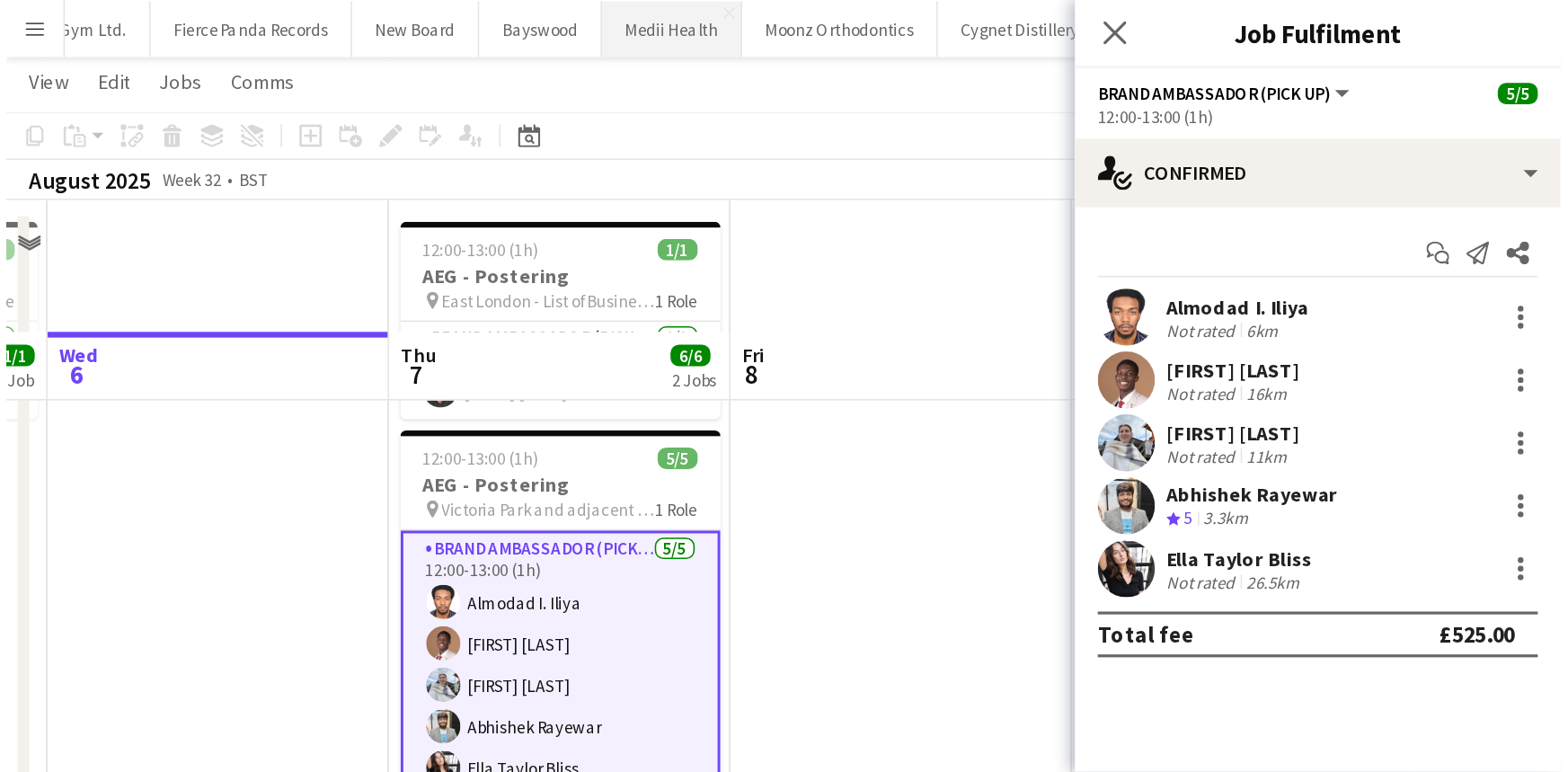 scroll, scrollTop: 0, scrollLeft: 0, axis: both 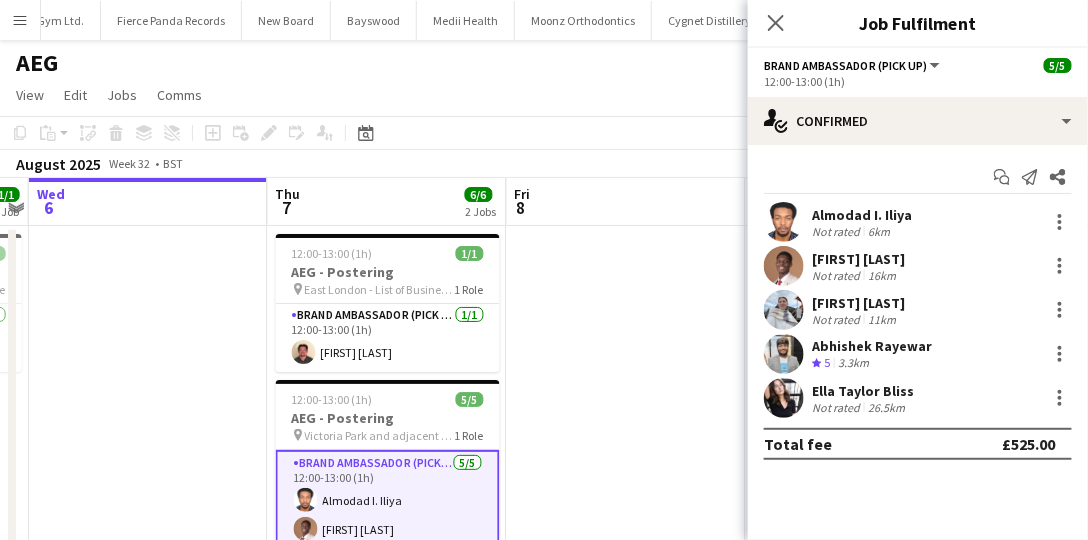 drag, startPoint x: 779, startPoint y: 23, endPoint x: 761, endPoint y: 10, distance: 22.203604 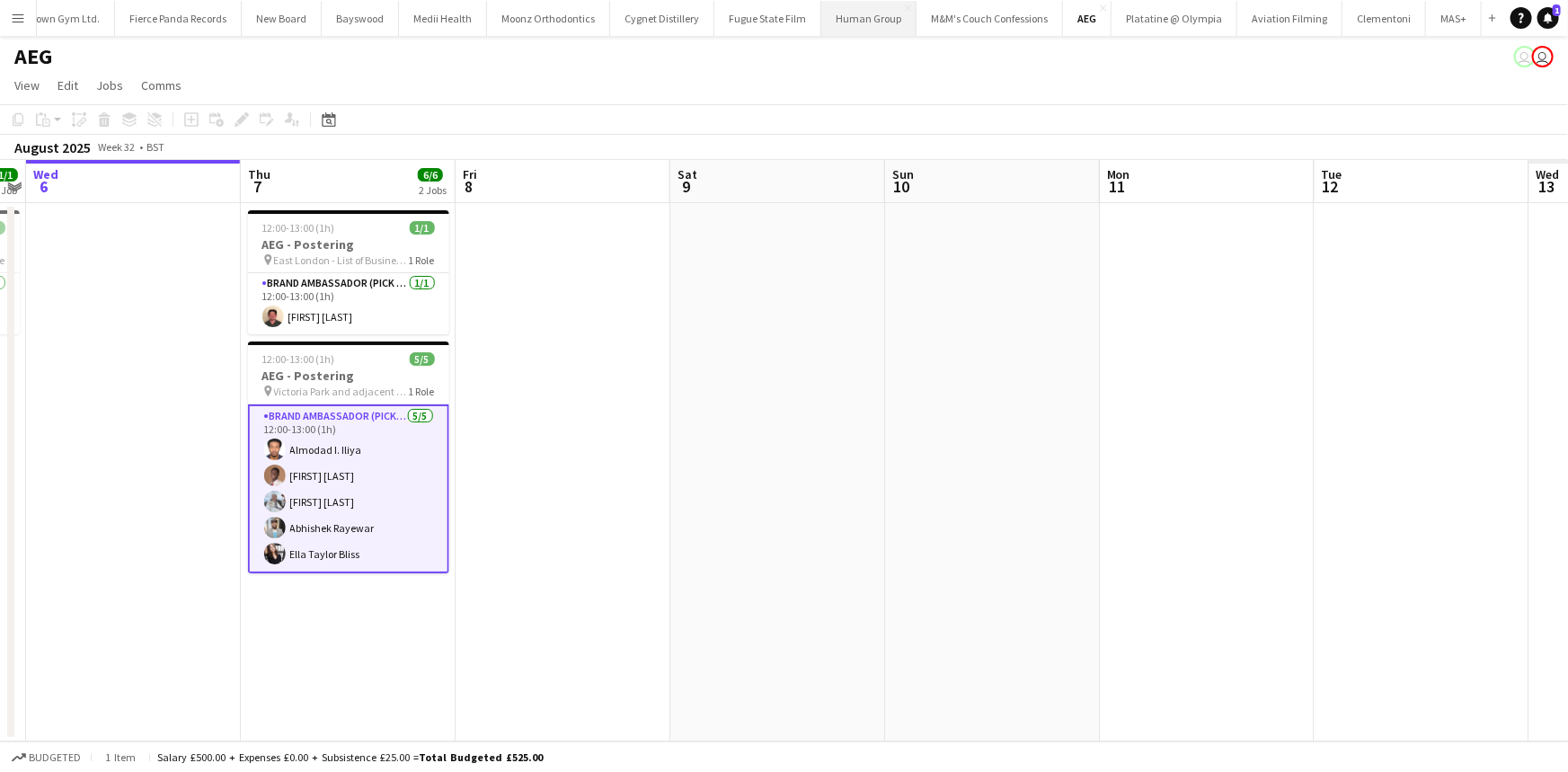 scroll, scrollTop: 0, scrollLeft: 8249, axis: horizontal 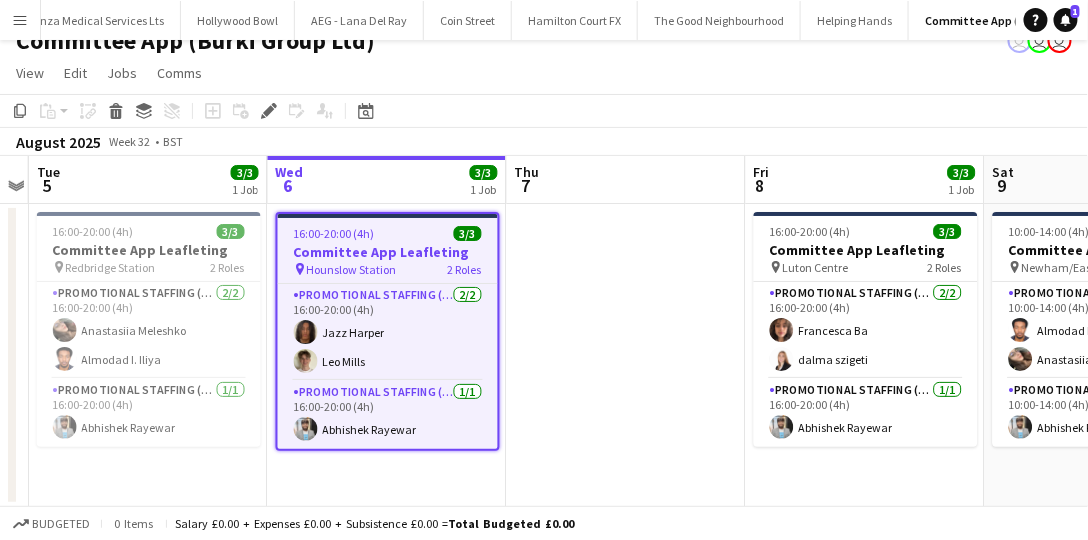 click on "Committee App Leafleting" at bounding box center (388, 252) 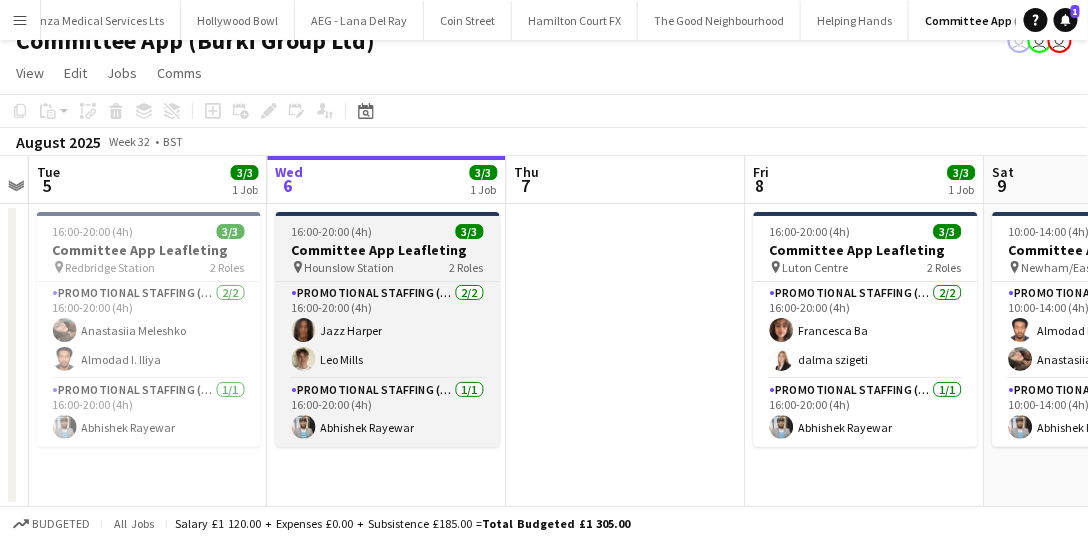 click on "Committee App Leafleting" at bounding box center (388, 250) 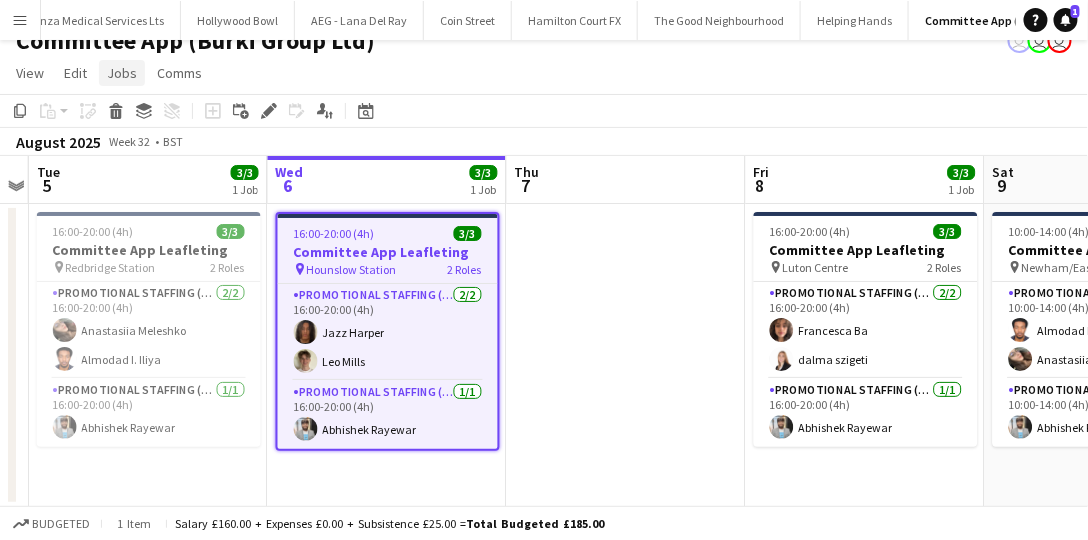 click on "Jobs" 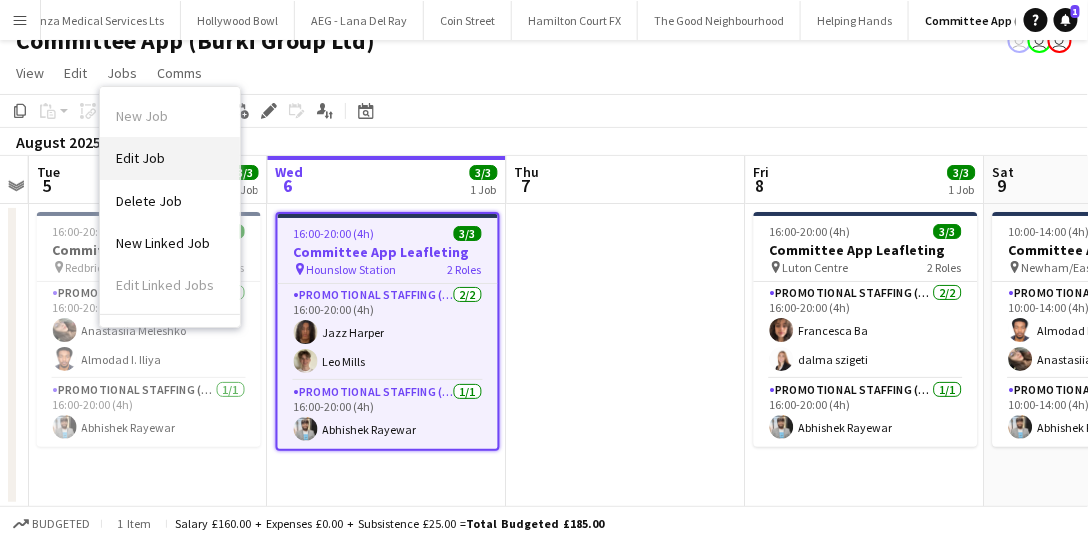 click on "Edit Job" at bounding box center [170, 158] 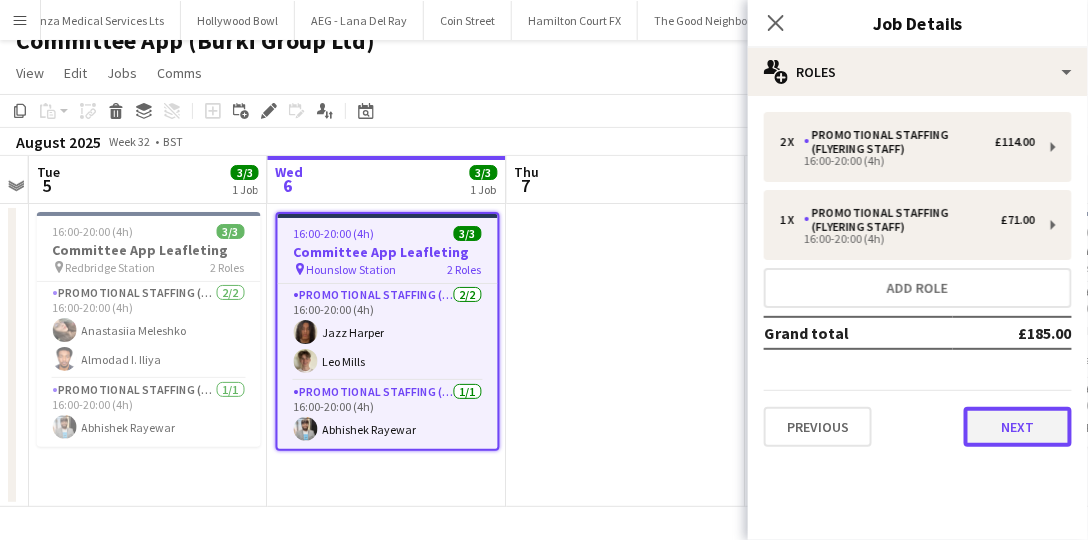 click on "Next" at bounding box center [1018, 427] 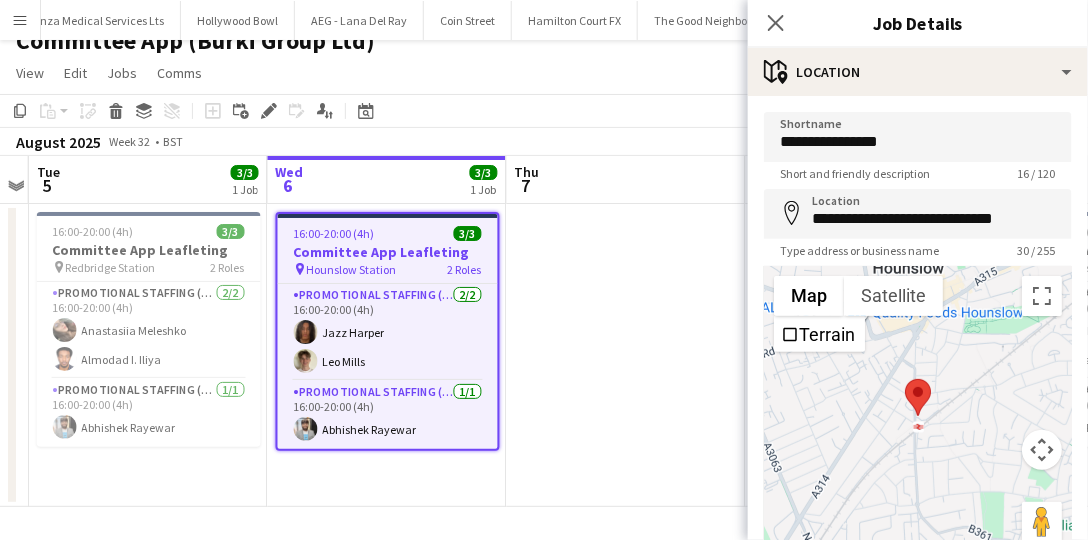 scroll, scrollTop: 165, scrollLeft: 0, axis: vertical 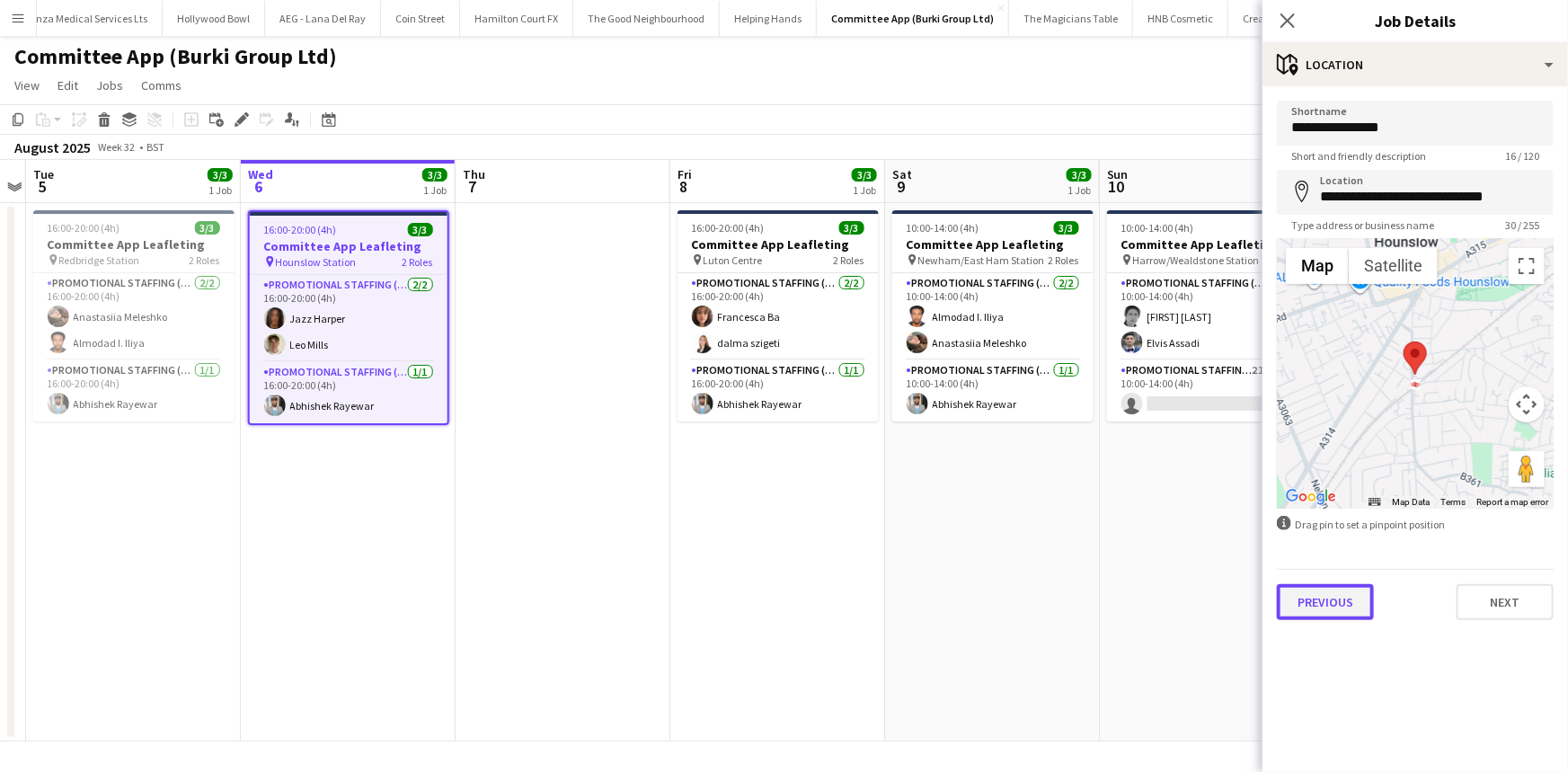 click on "Previous" at bounding box center [1325, 602] 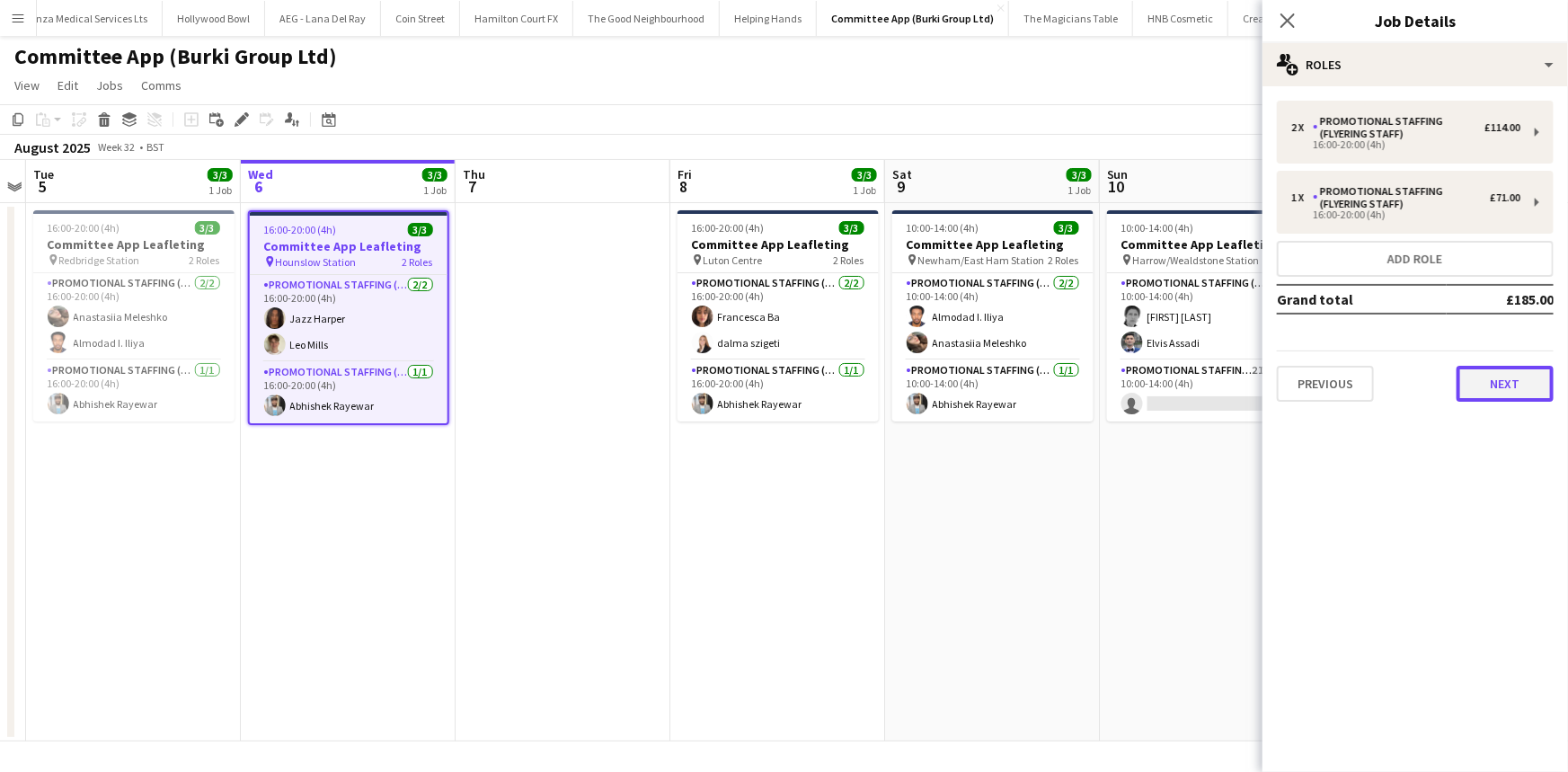 click on "Next" at bounding box center [1505, 384] 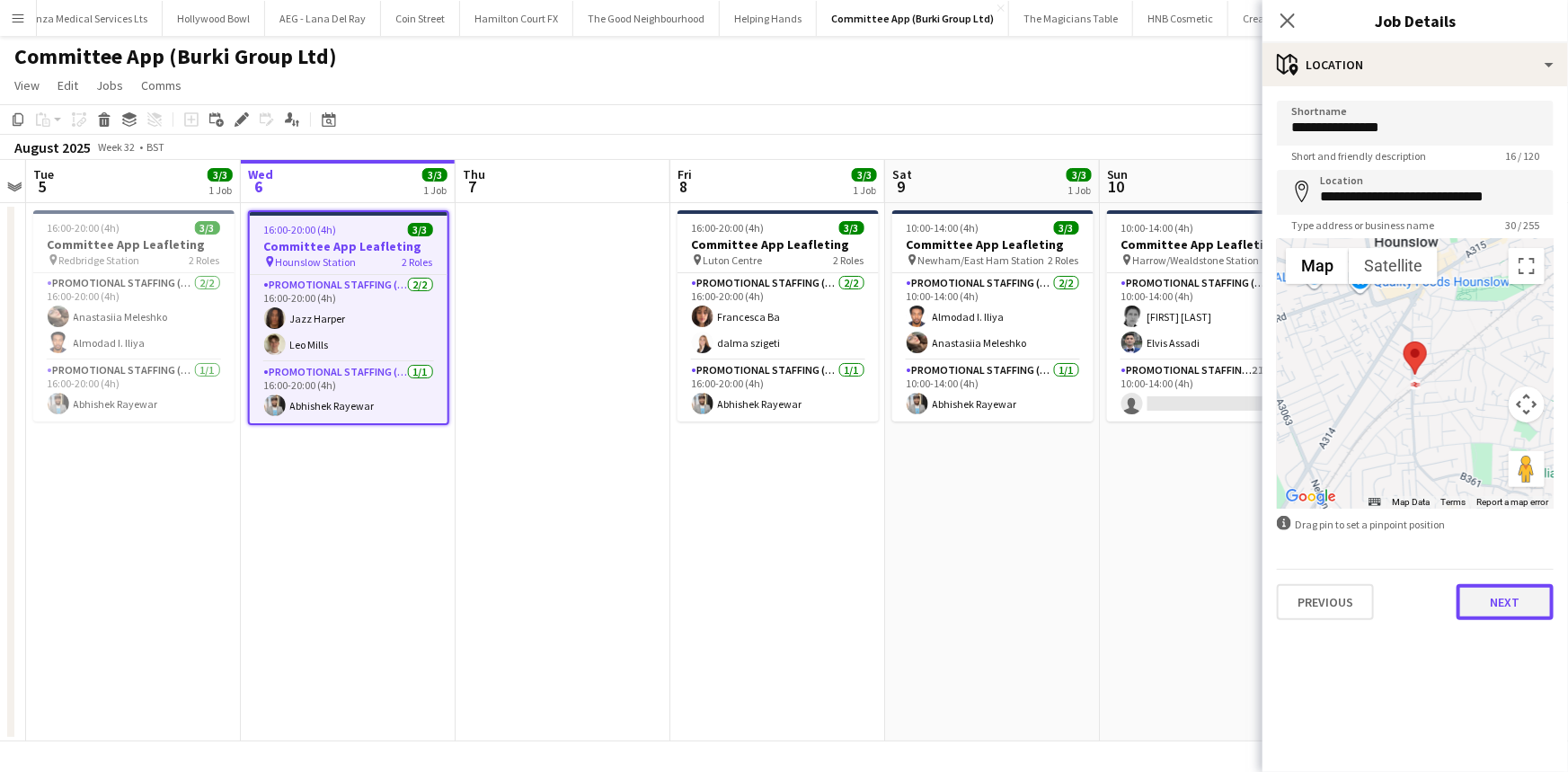 click on "Next" at bounding box center [1505, 602] 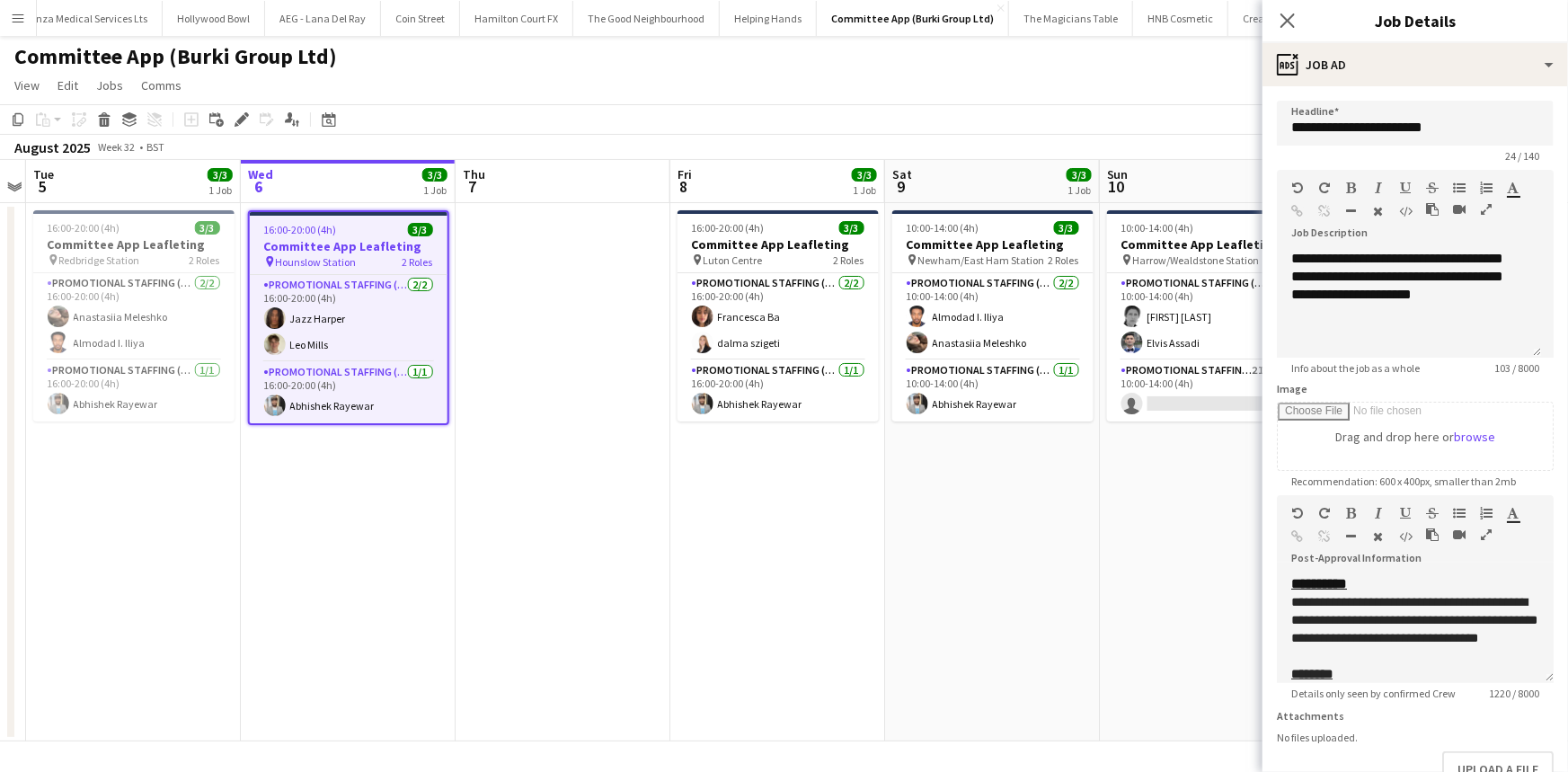 scroll, scrollTop: 54, scrollLeft: 0, axis: vertical 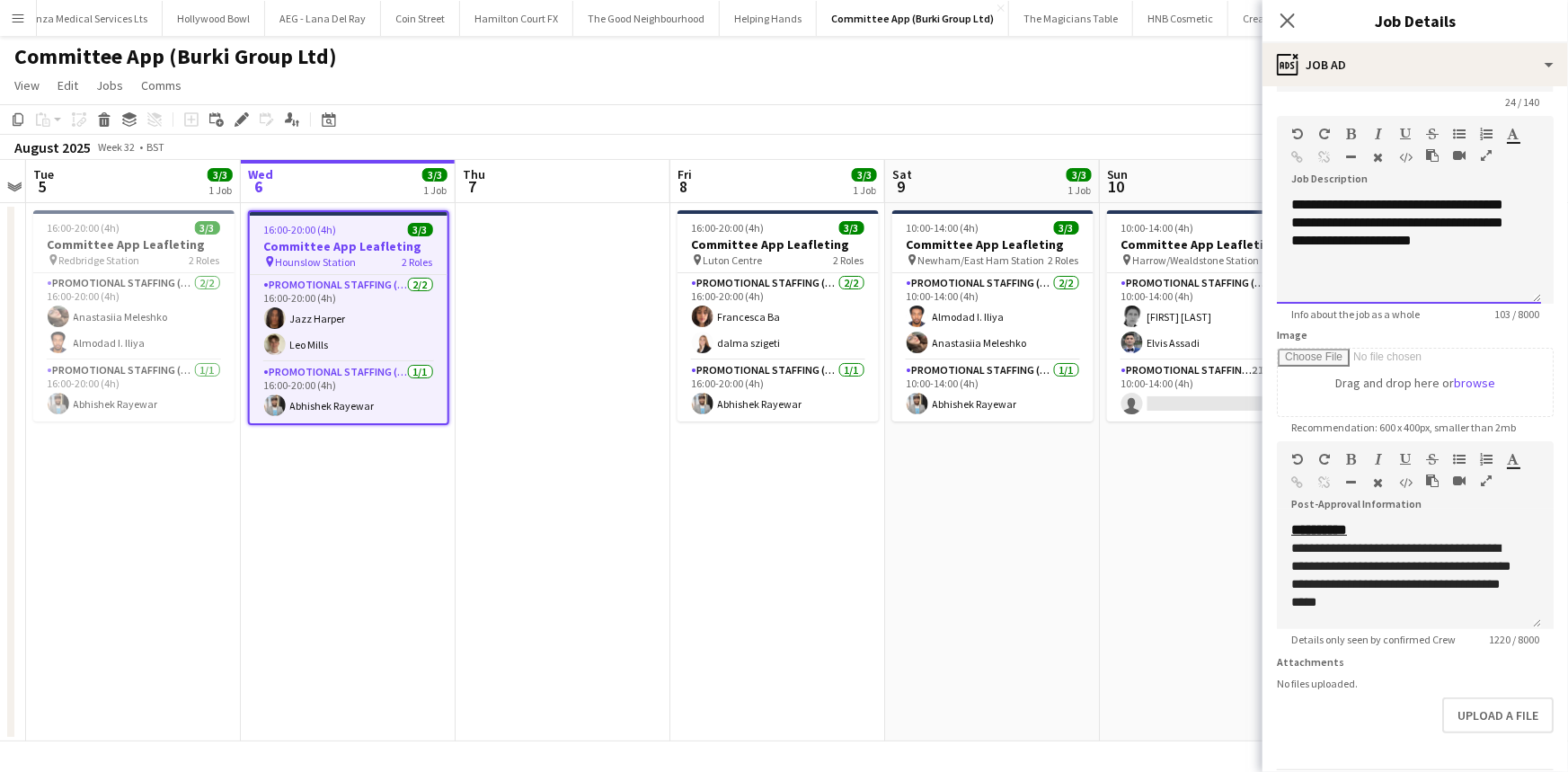 click on "**********" at bounding box center [1409, 250] 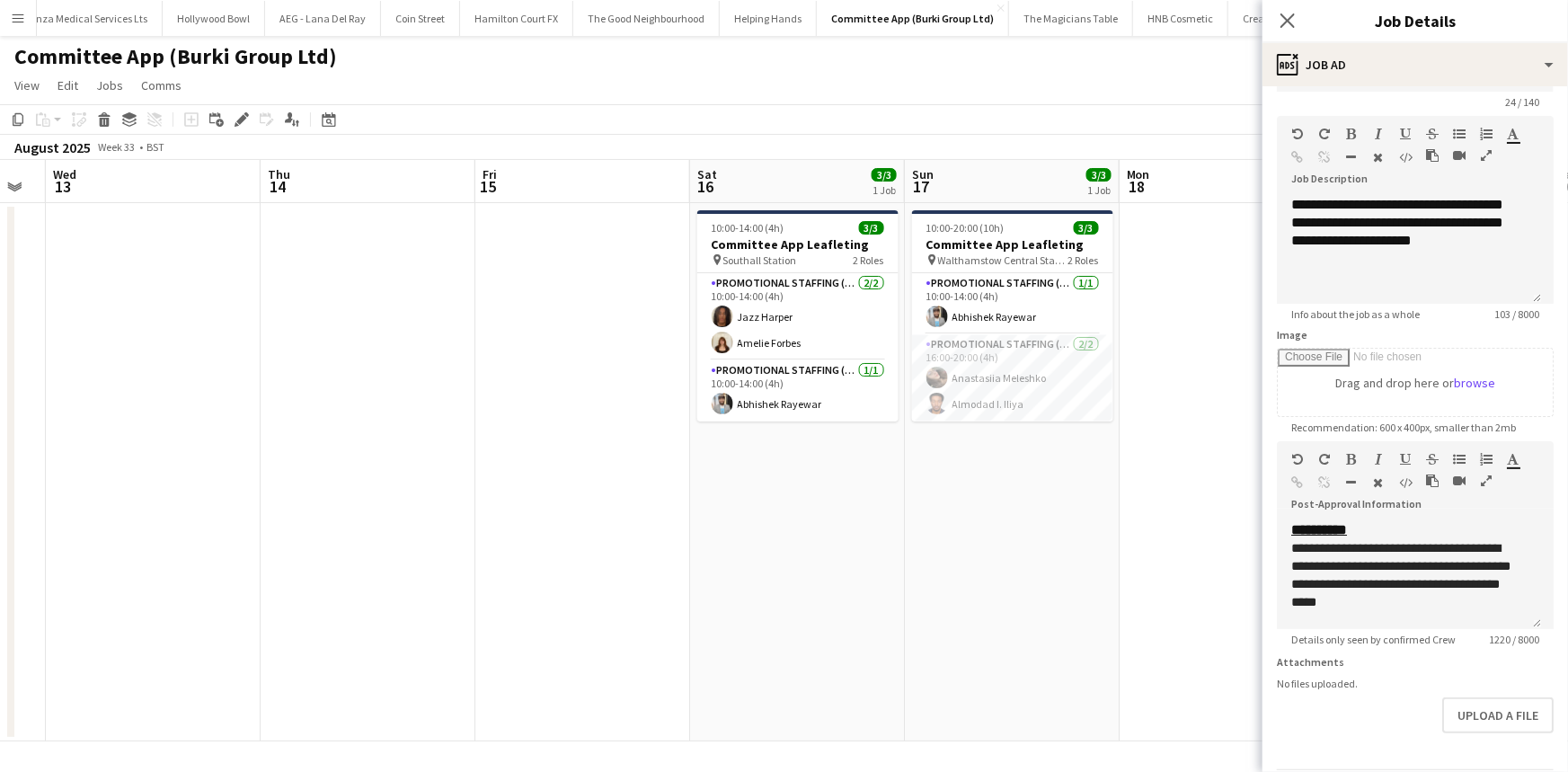 scroll, scrollTop: 0, scrollLeft: 598, axis: horizontal 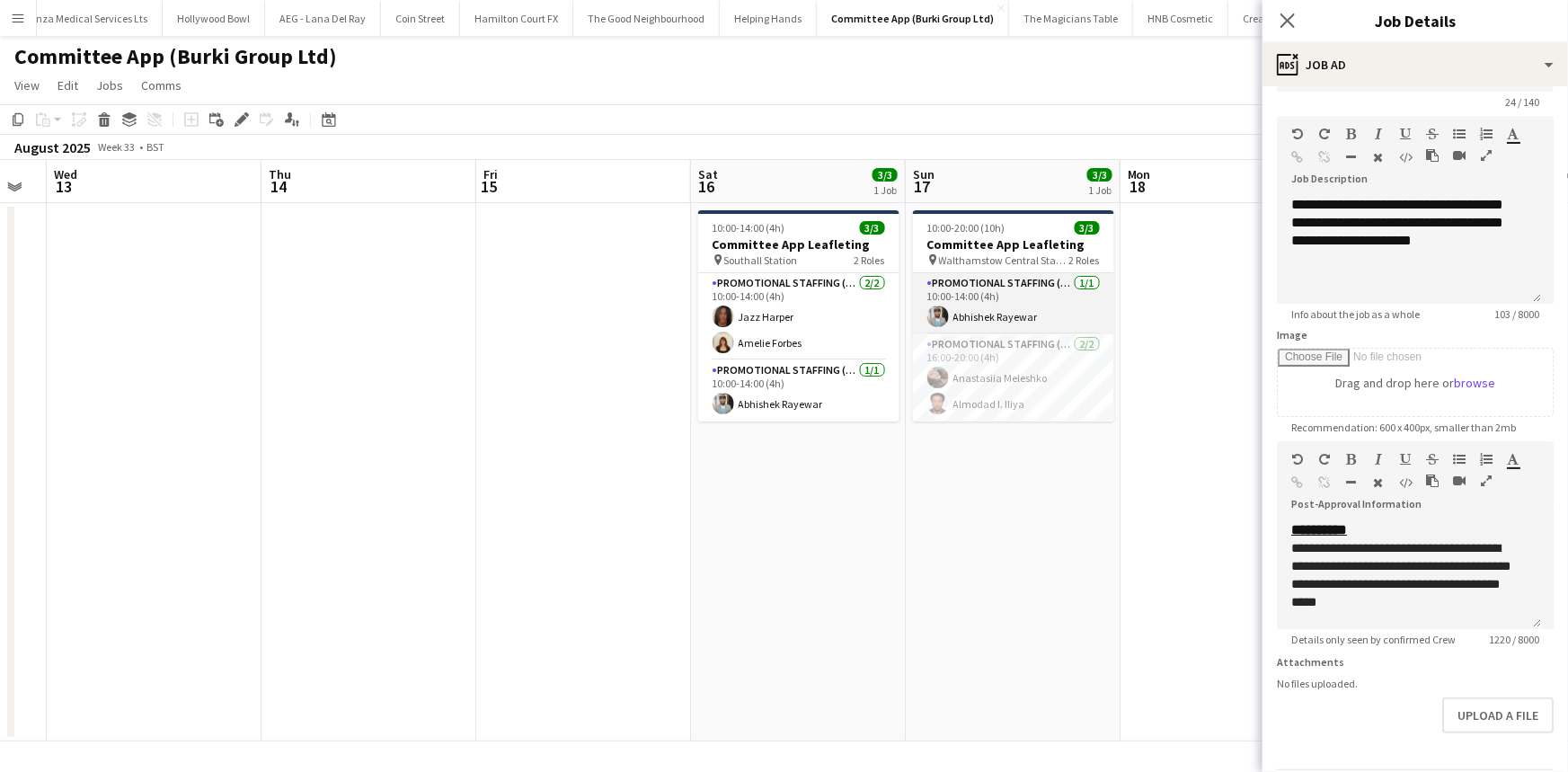 drag, startPoint x: 1007, startPoint y: 306, endPoint x: 987, endPoint y: 308, distance: 20.099751 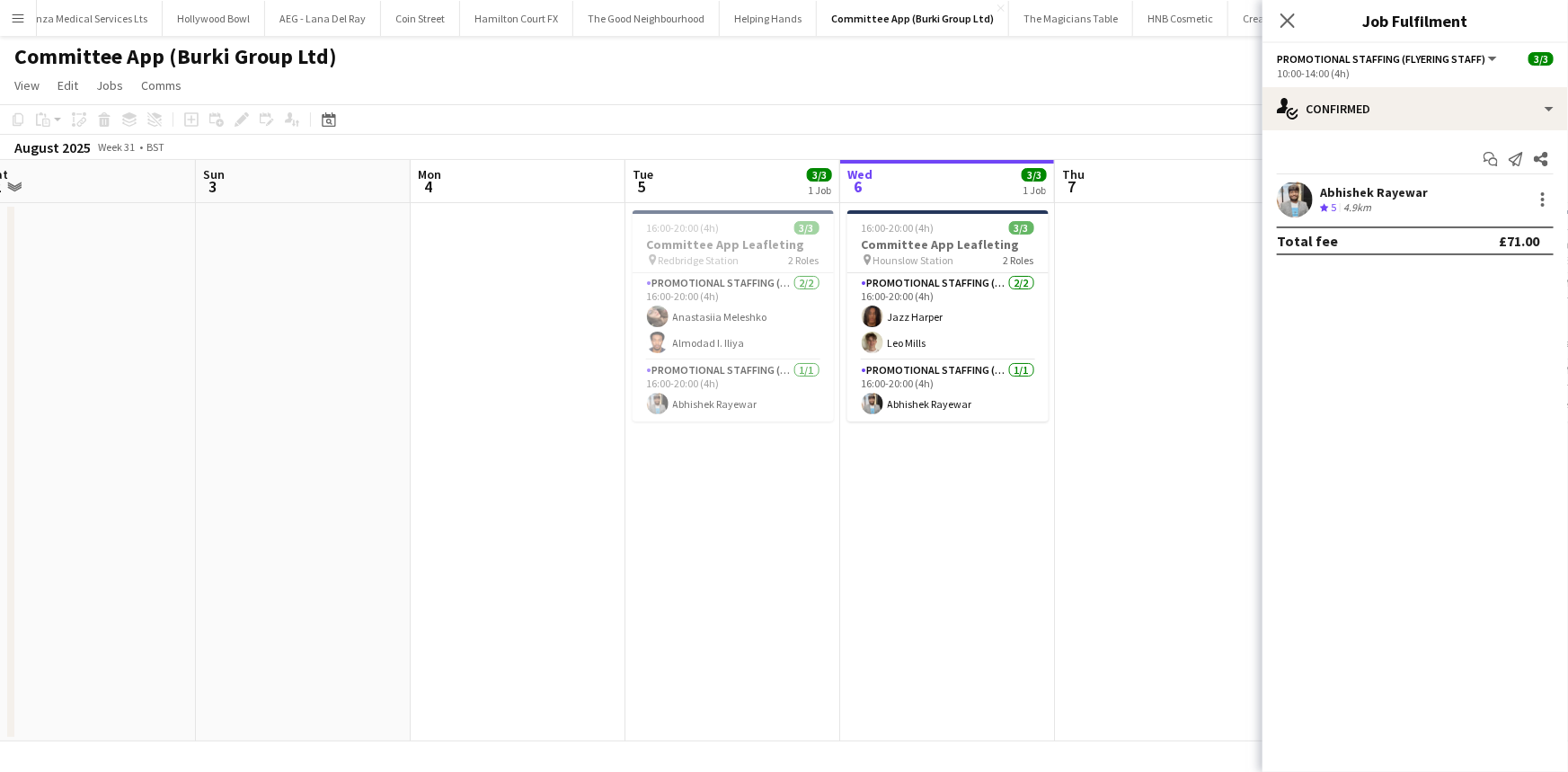 scroll, scrollTop: 0, scrollLeft: 447, axis: horizontal 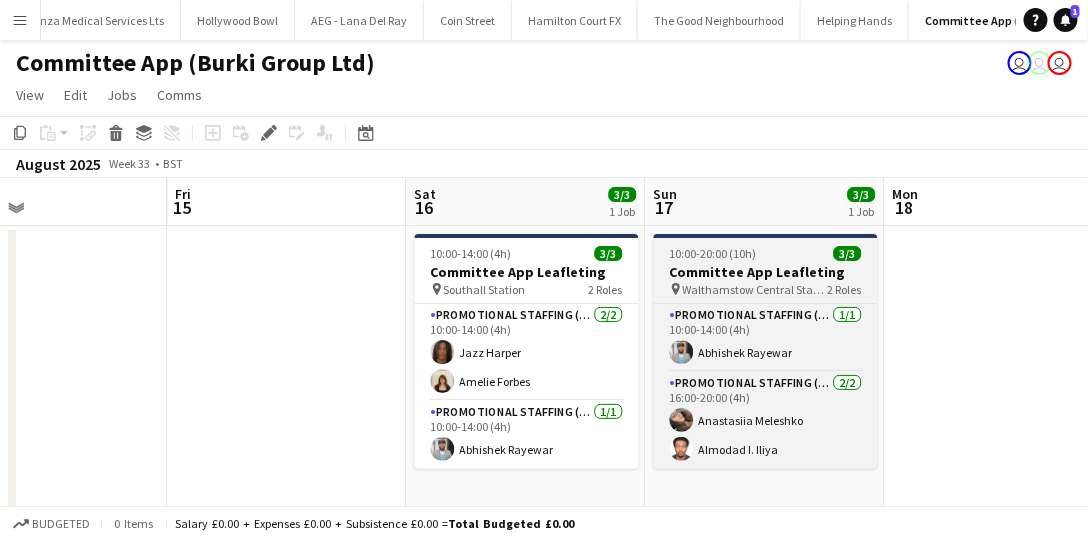 click on "Committee App Leafleting" at bounding box center [766, 272] 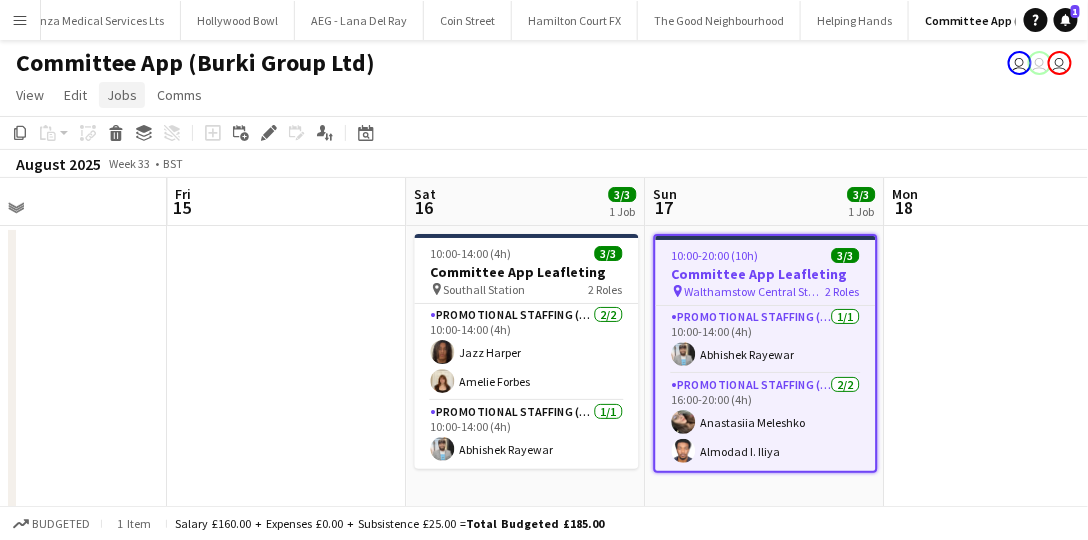 click on "Jobs" 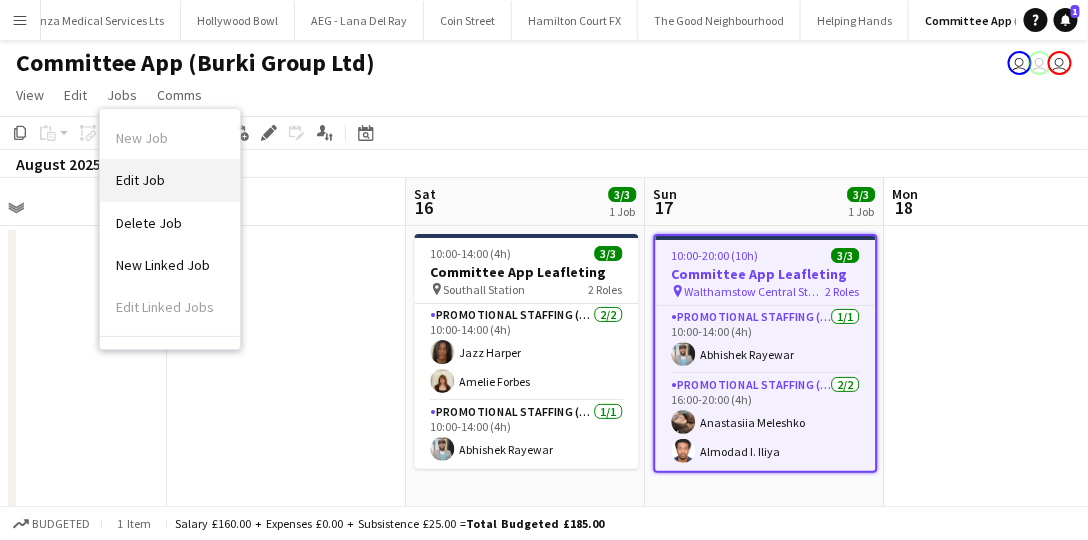 click on "Edit Job" at bounding box center (140, 180) 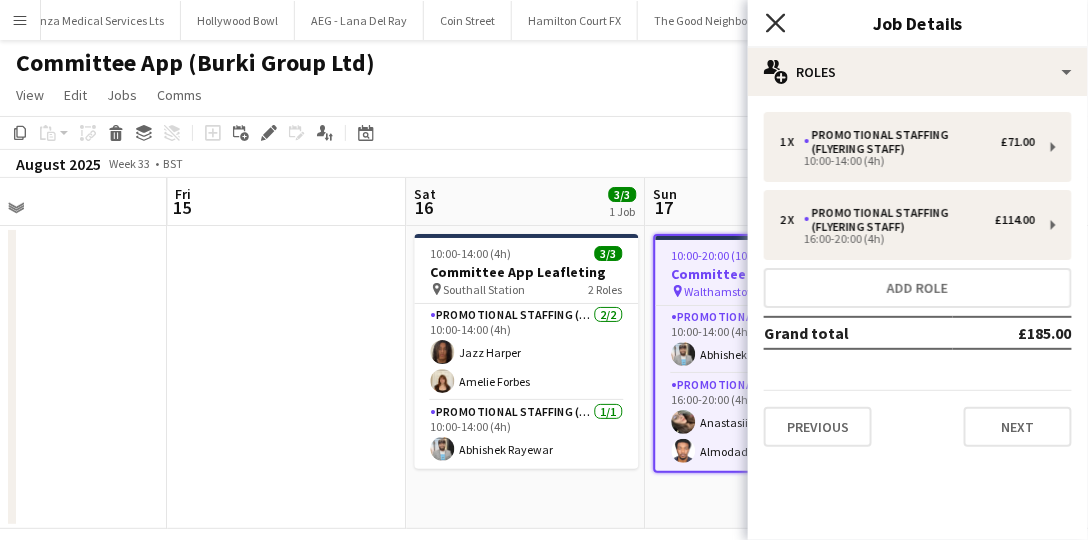 click on "Close pop-in" 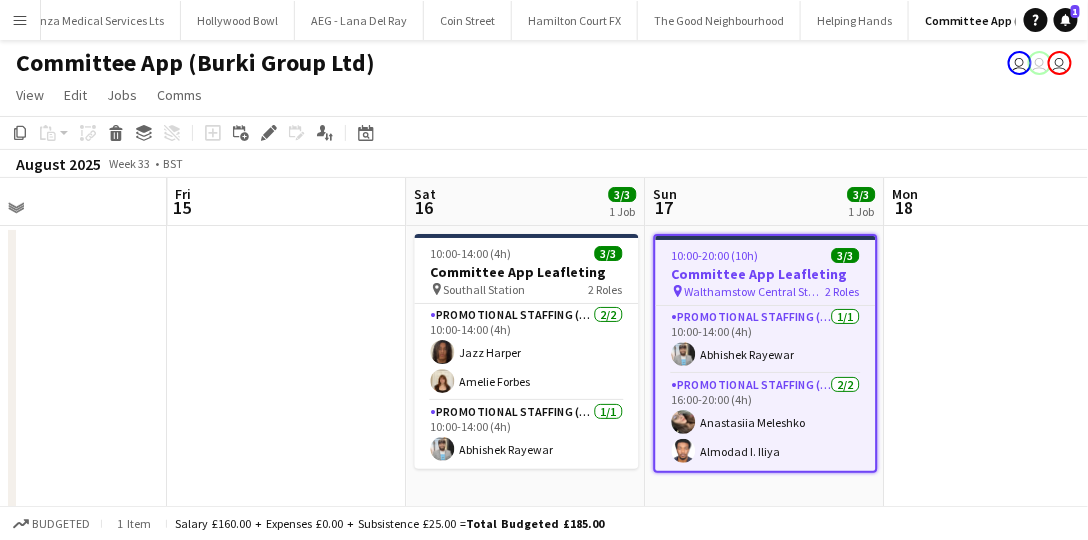 click on "Committee App Leafleting" at bounding box center [766, 274] 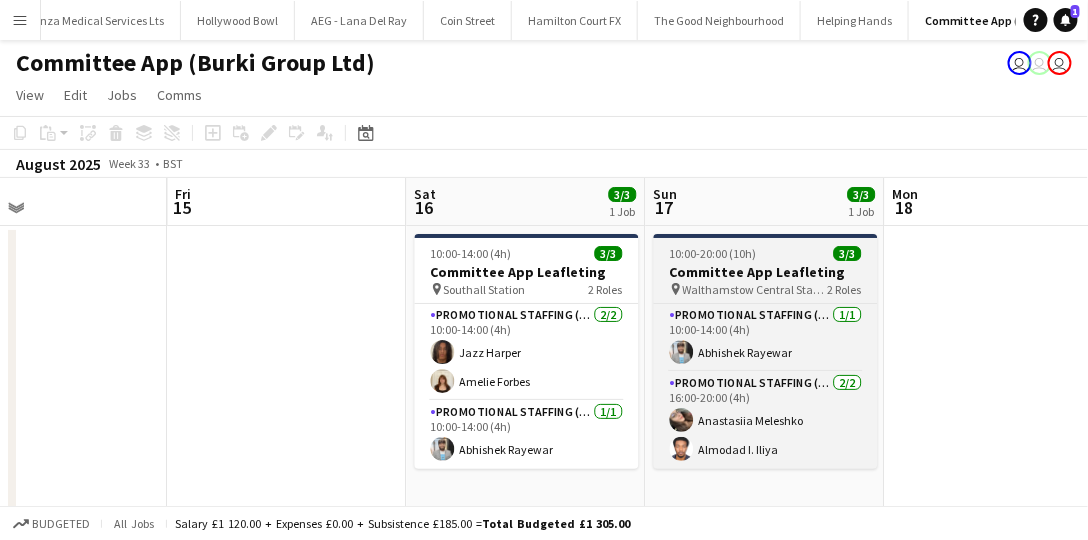 click on "Committee App Leafleting" at bounding box center [766, 272] 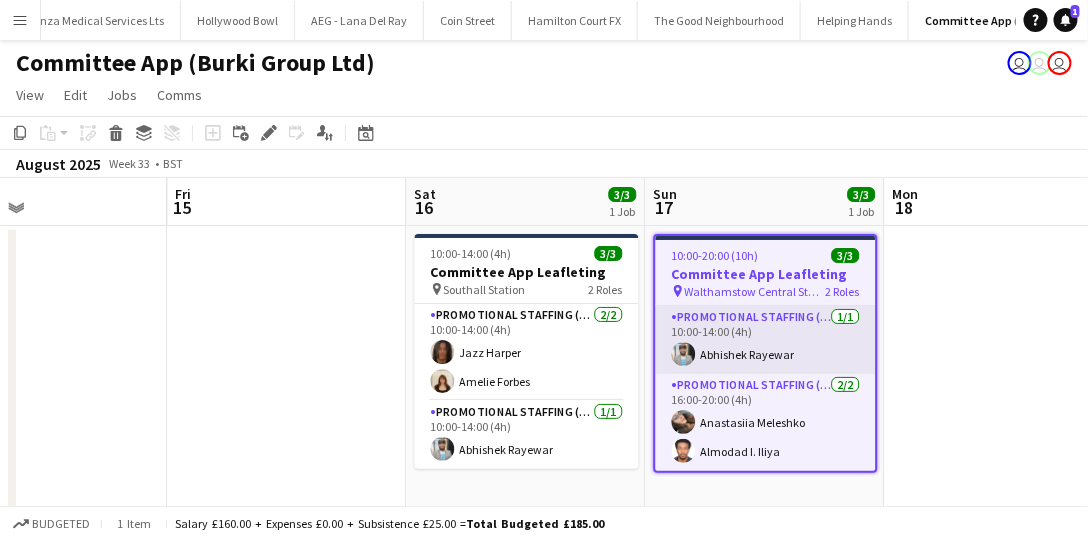 click on "Promotional Staffing (Flyering Staff)   1/1   10:00-14:00 (4h)
[FIRST] [LAST]" at bounding box center (766, 340) 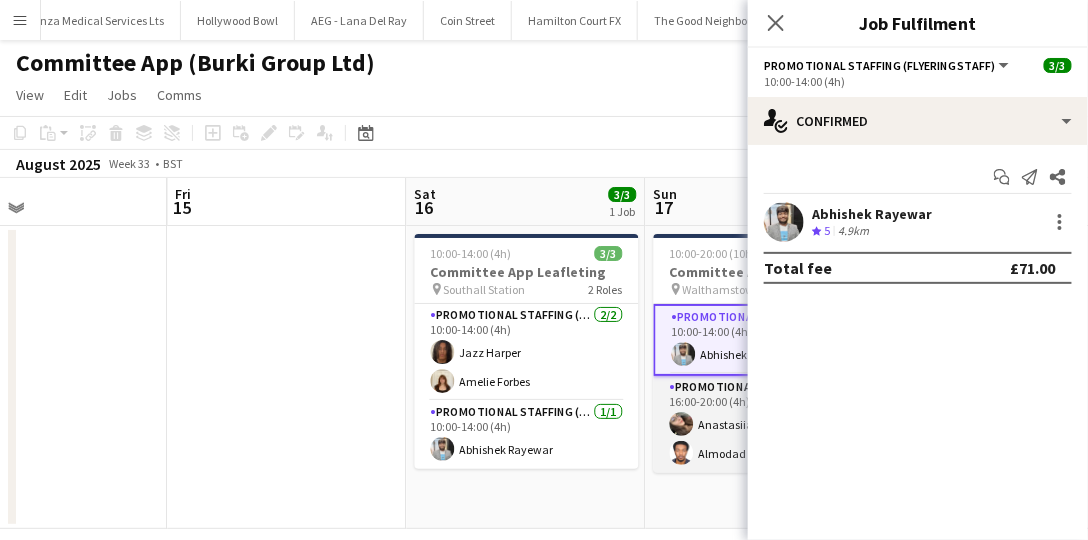 click on "Promotional Staffing (Flyering Staff)   2/2   16:00-20:00 (4h)
[FIRST] [LAST] [LAST]" at bounding box center [766, 424] 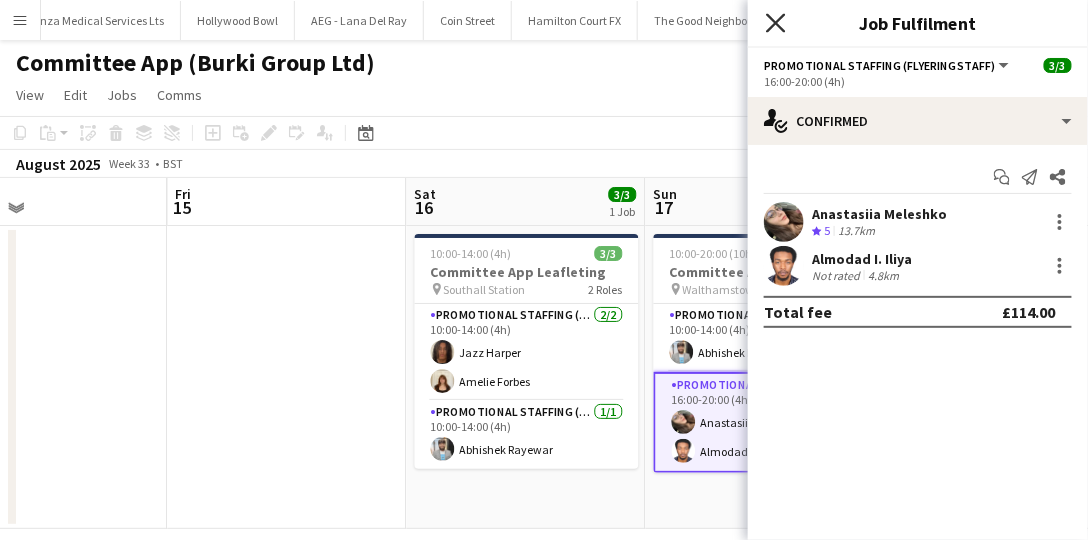 click on "Close pop-in" 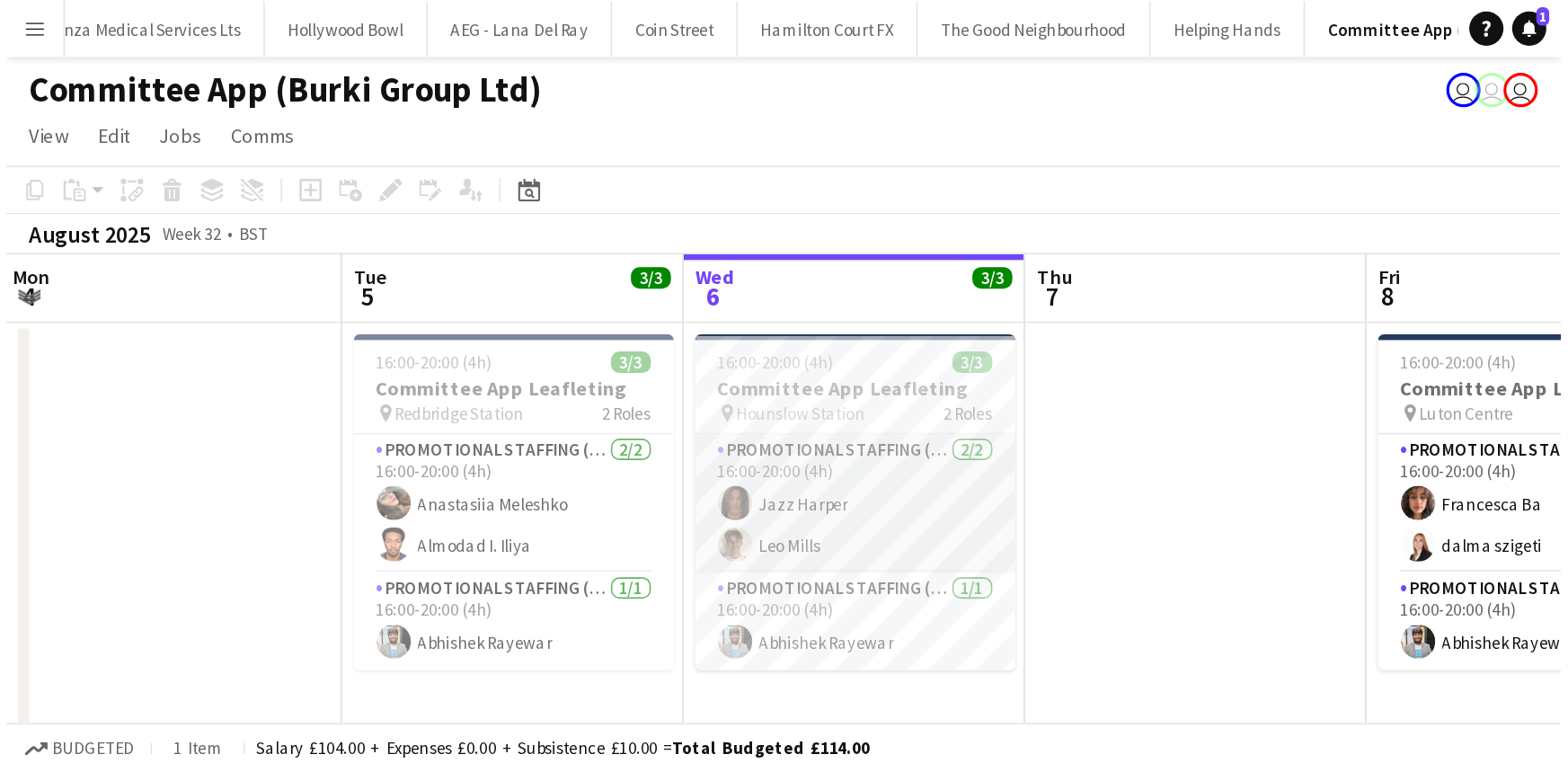 scroll, scrollTop: 0, scrollLeft: 433, axis: horizontal 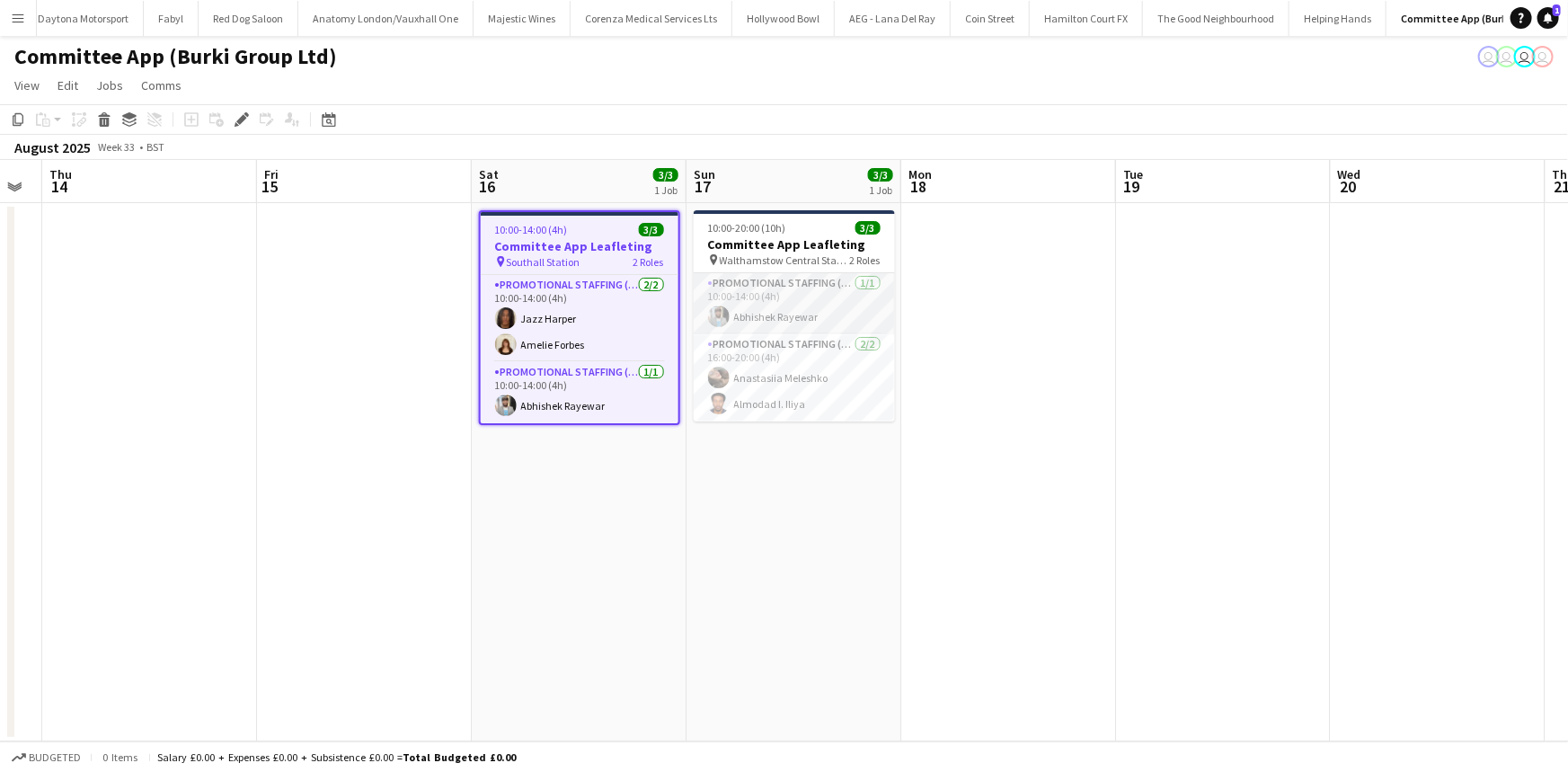 click on "Promotional Staffing (Flyering Staff)   1/1   [TIME]-[TIME] ([DURATION])
[FIRST] [LAST]" at bounding box center (794, 304) 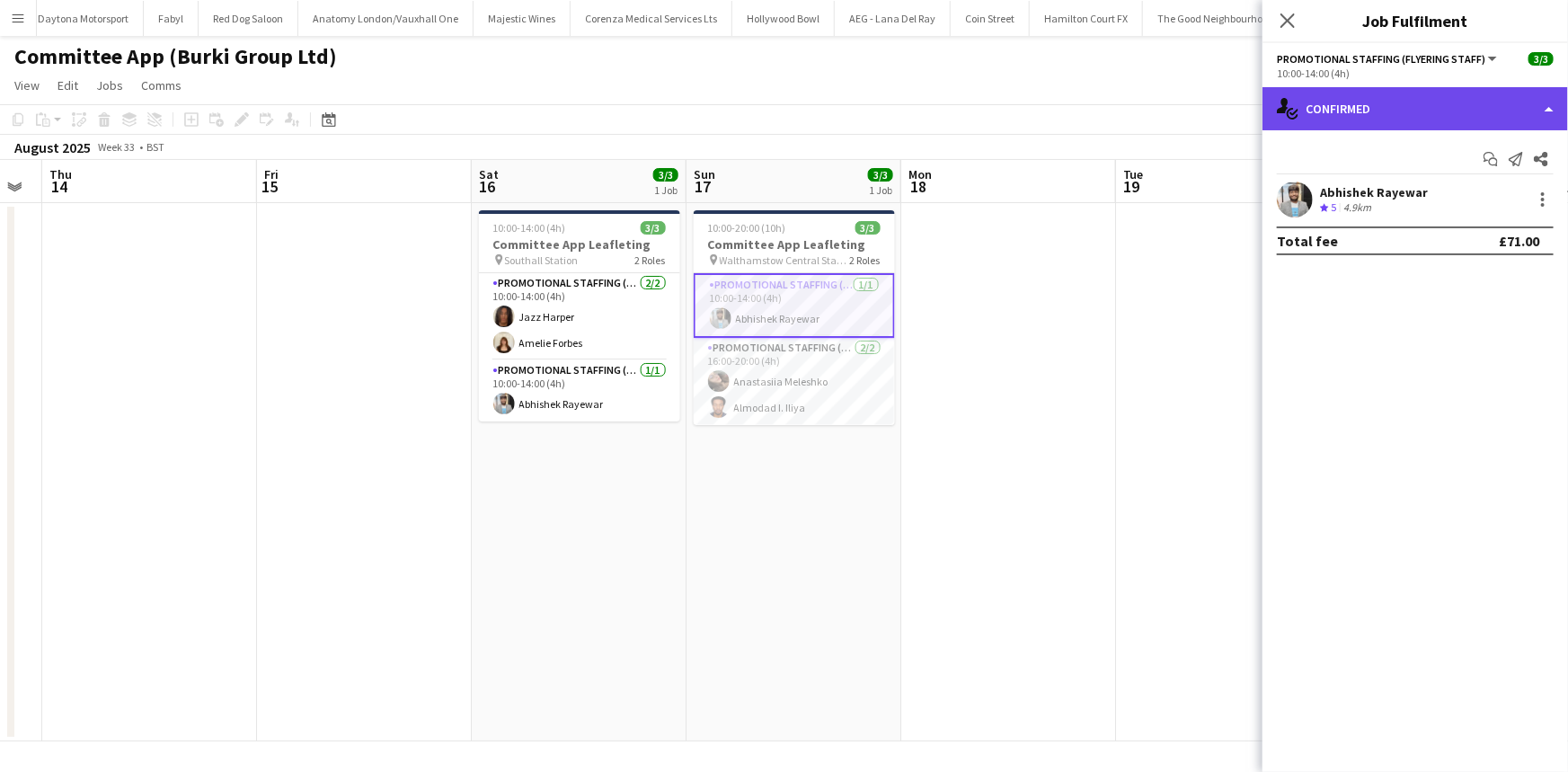 click on "single-neutral-actions-check-2
Confirmed" 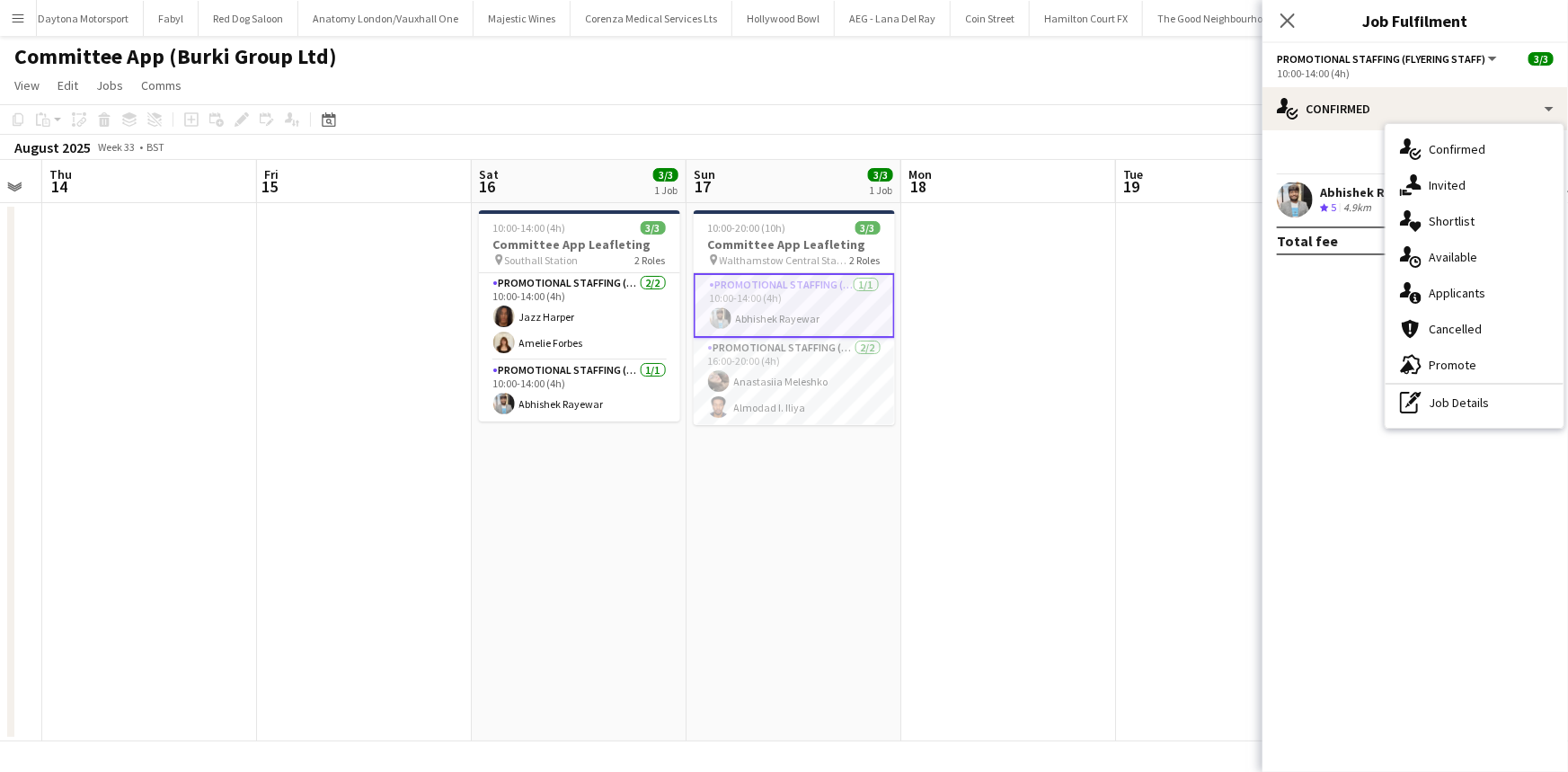 click on "10:00-14:00 (4h)" 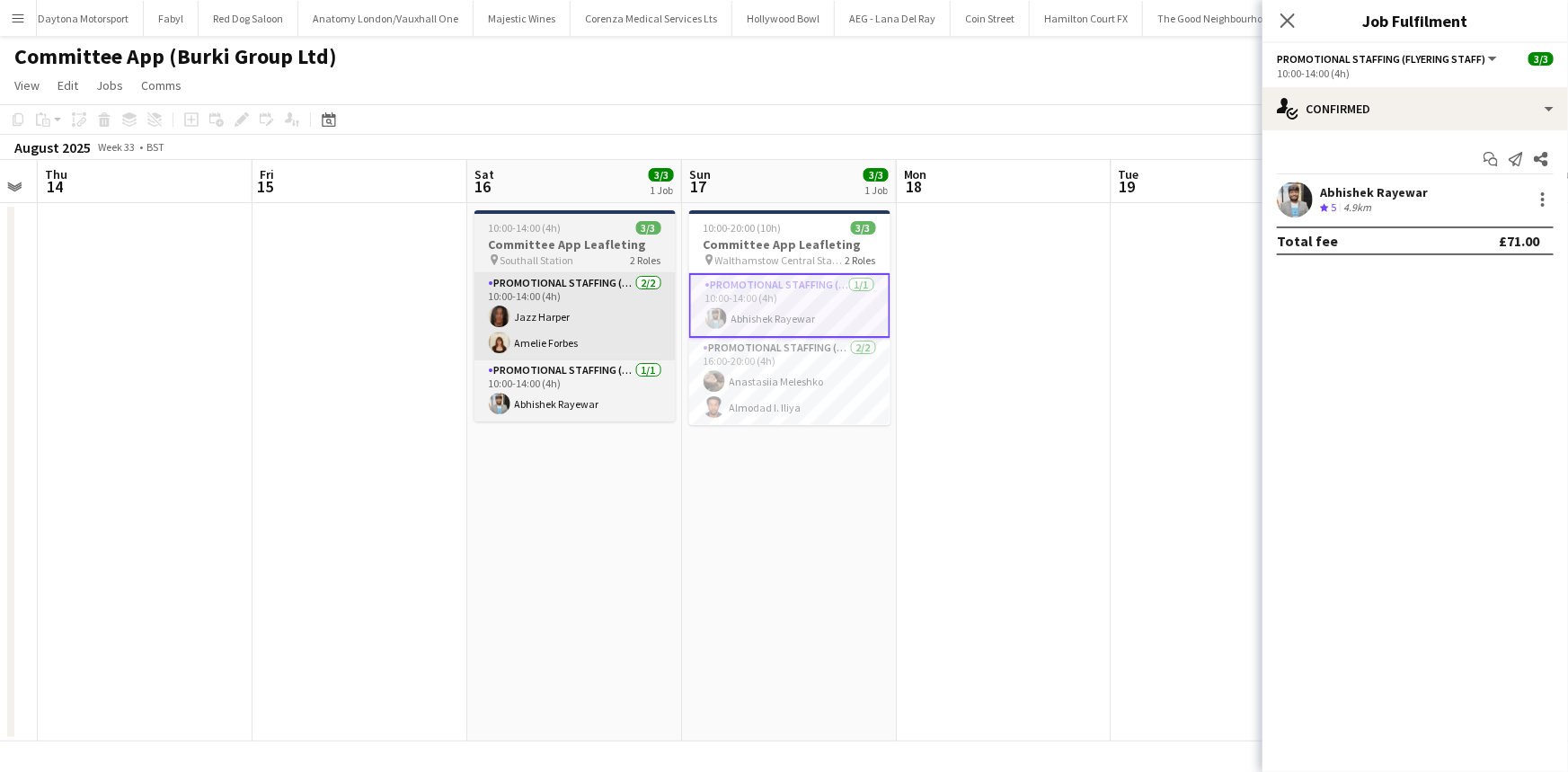 scroll, scrollTop: 0, scrollLeft: 593, axis: horizontal 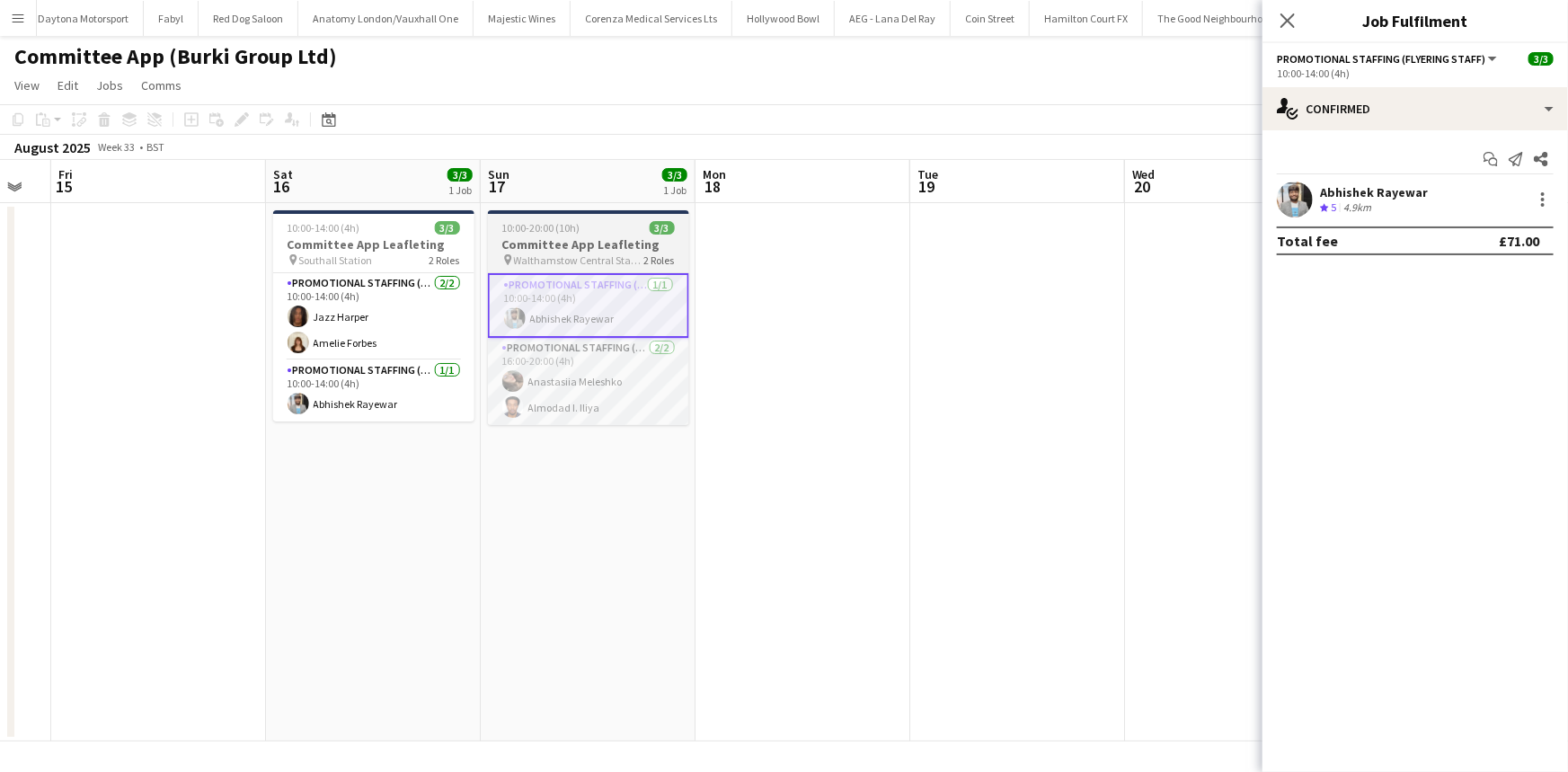 click on "Committee App Leafleting" at bounding box center (589, 244) 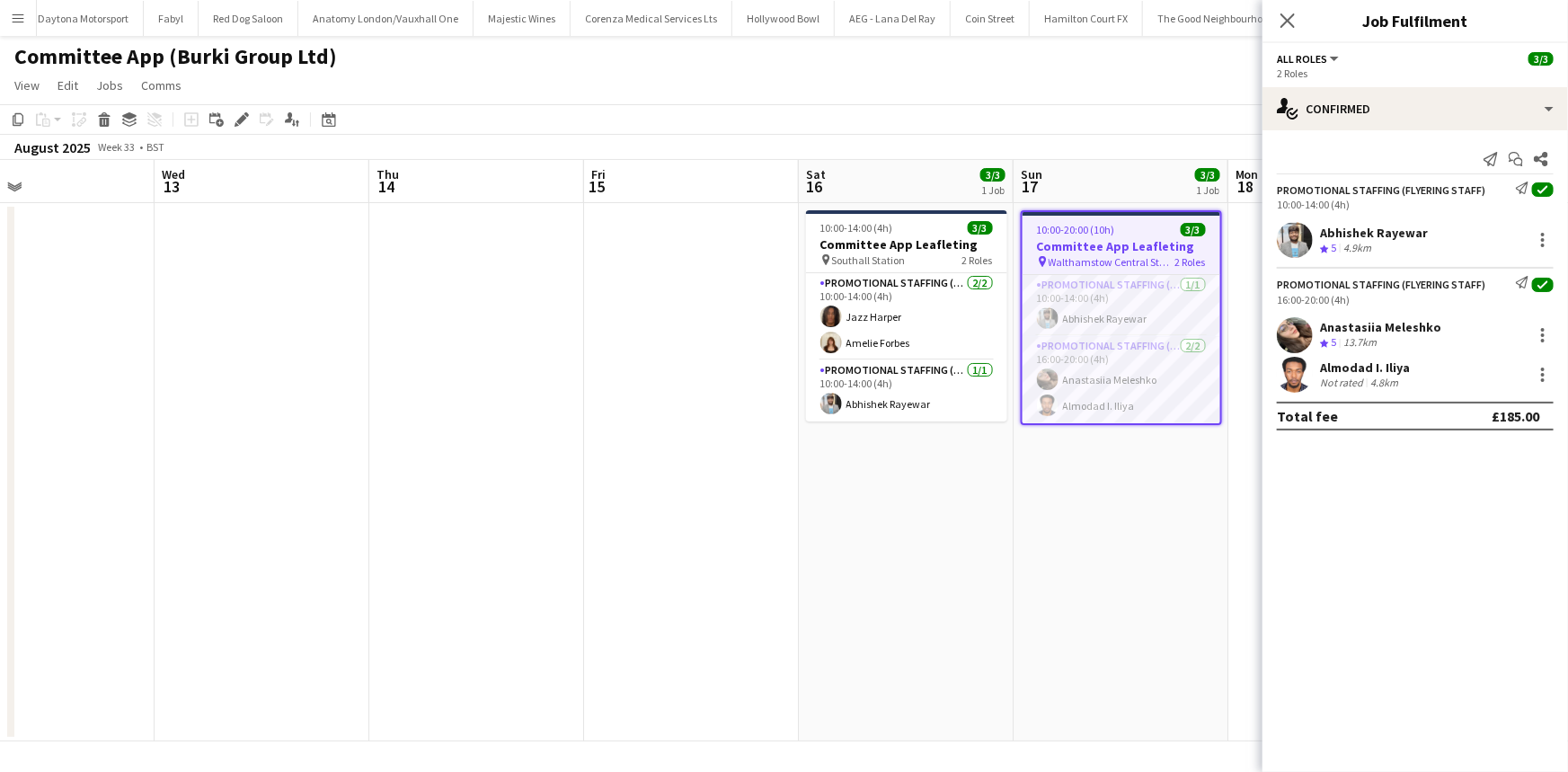 scroll, scrollTop: 0, scrollLeft: 500, axis: horizontal 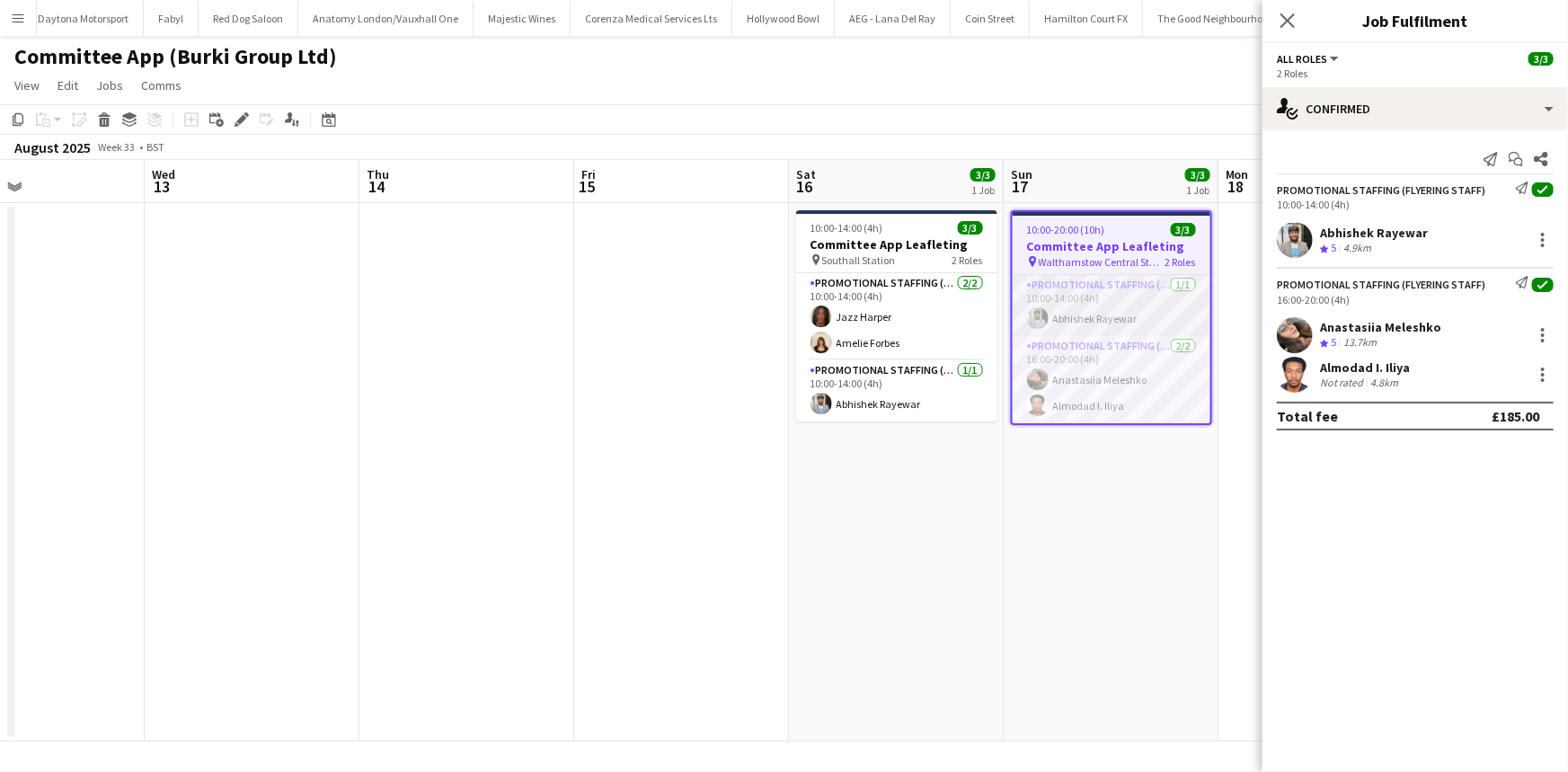click on "Promotional Staffing (Flyering Staff)   1/1   [TIME]-[TIME] ([DURATION])
[FIRST] [LAST]" at bounding box center [1112, 306] 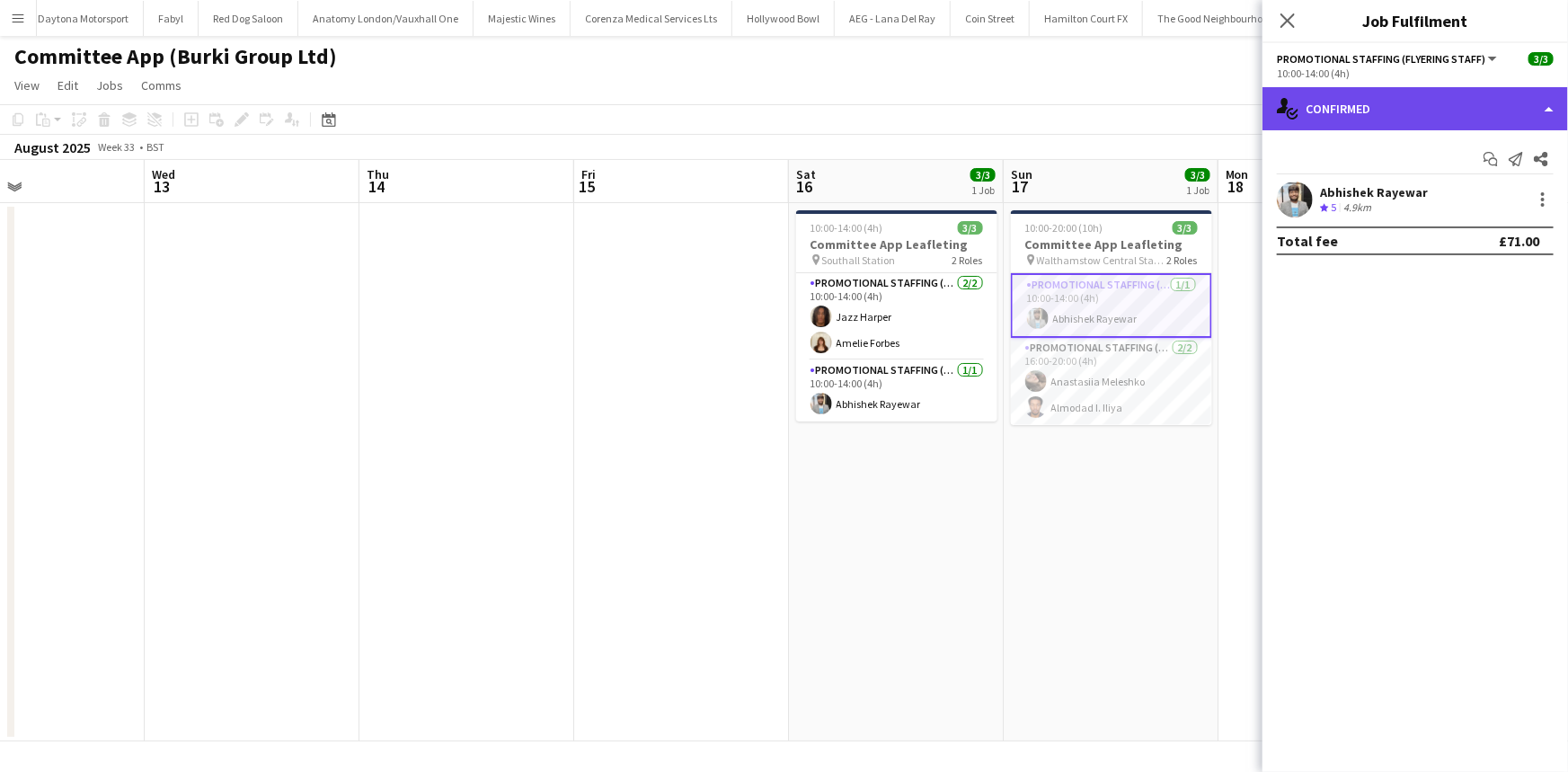 click on "single-neutral-actions-check-2
Confirmed" 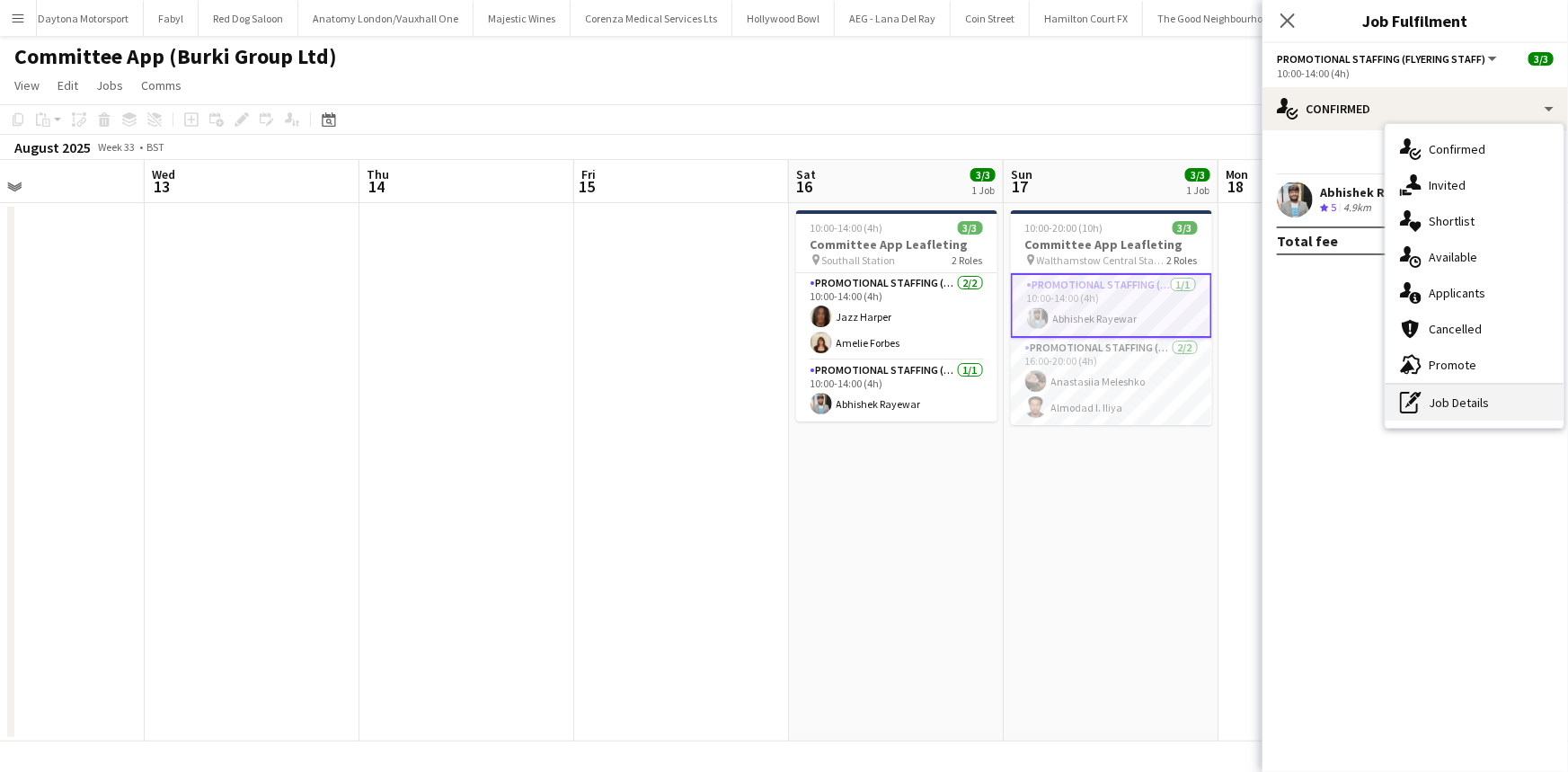 click on "pen-write
Job Details" at bounding box center (1475, 403) 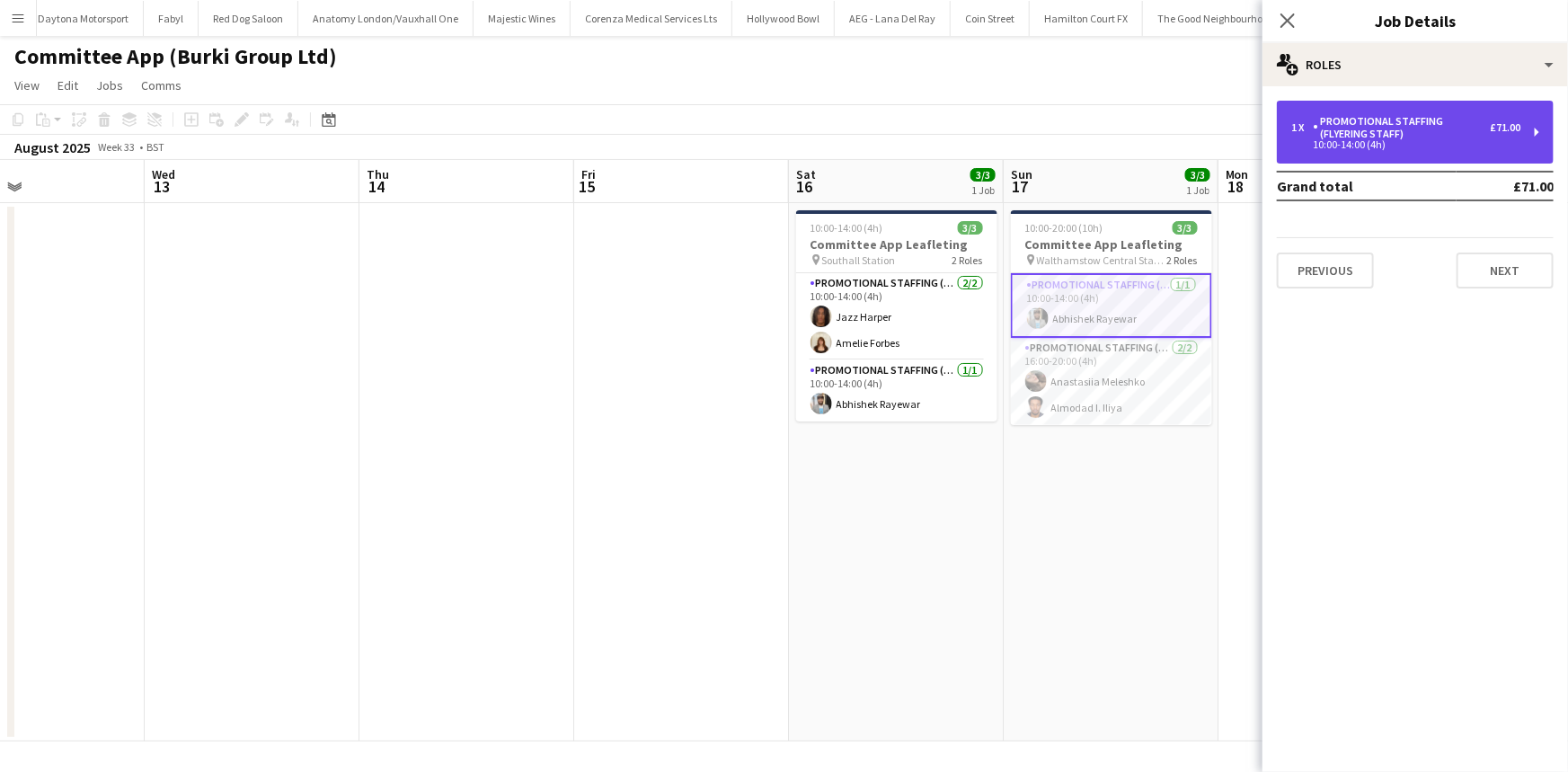 click on "Promotional Staffing (Flyering Staff)" at bounding box center (1401, 128) 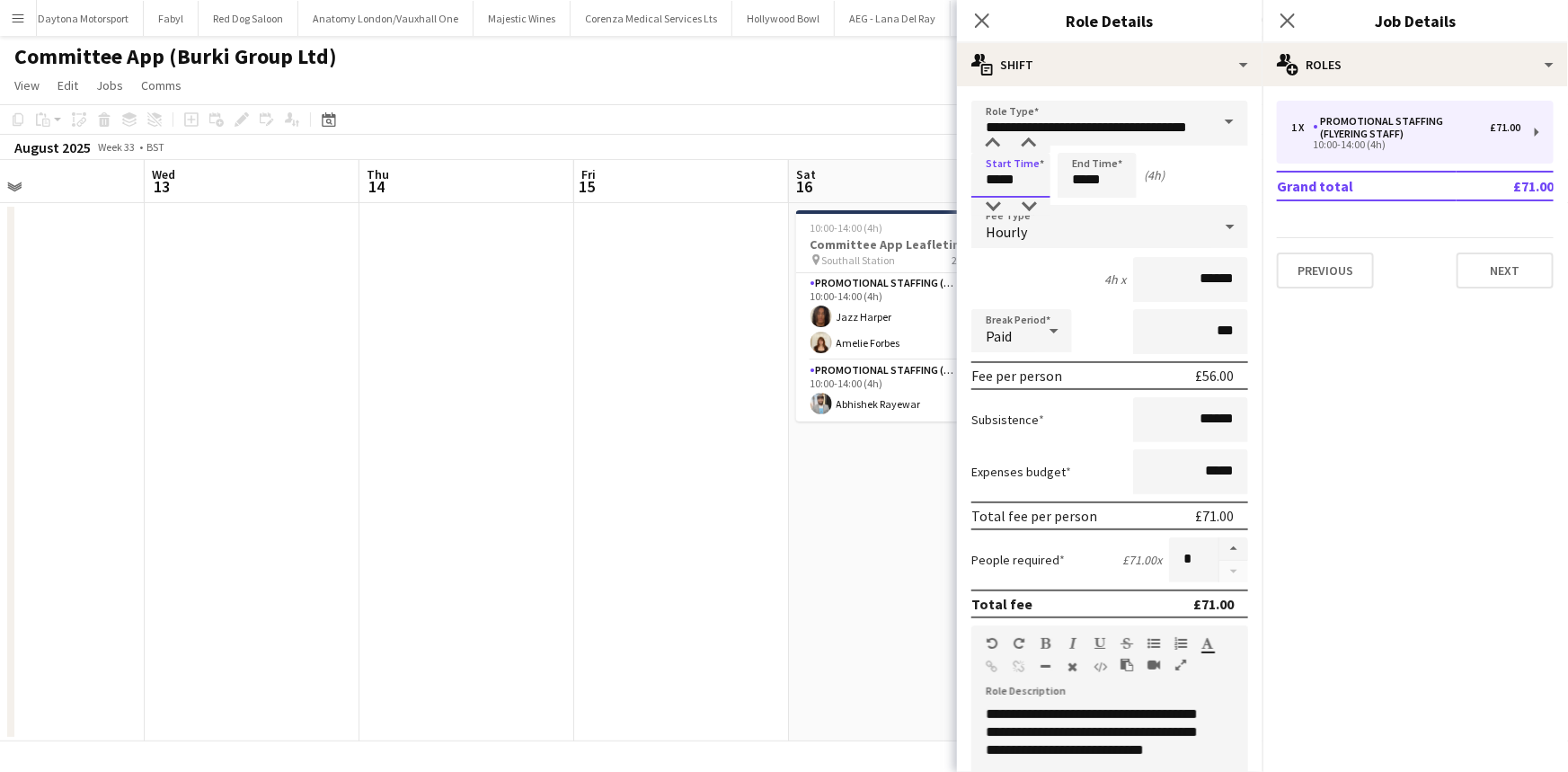 drag, startPoint x: 1045, startPoint y: 181, endPoint x: 985, endPoint y: 174, distance: 60.40695 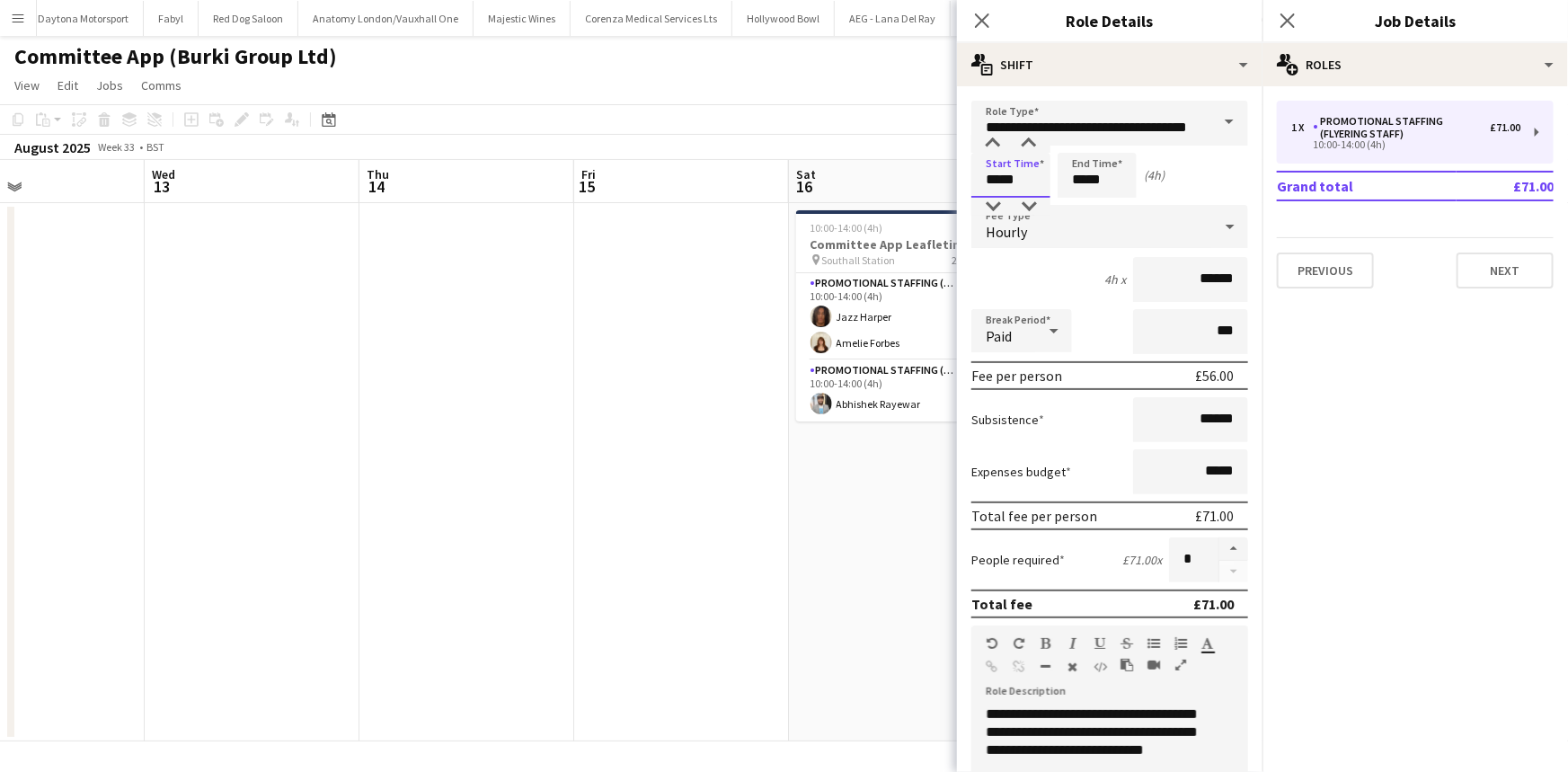 click on "*****" at bounding box center (1011, 175) 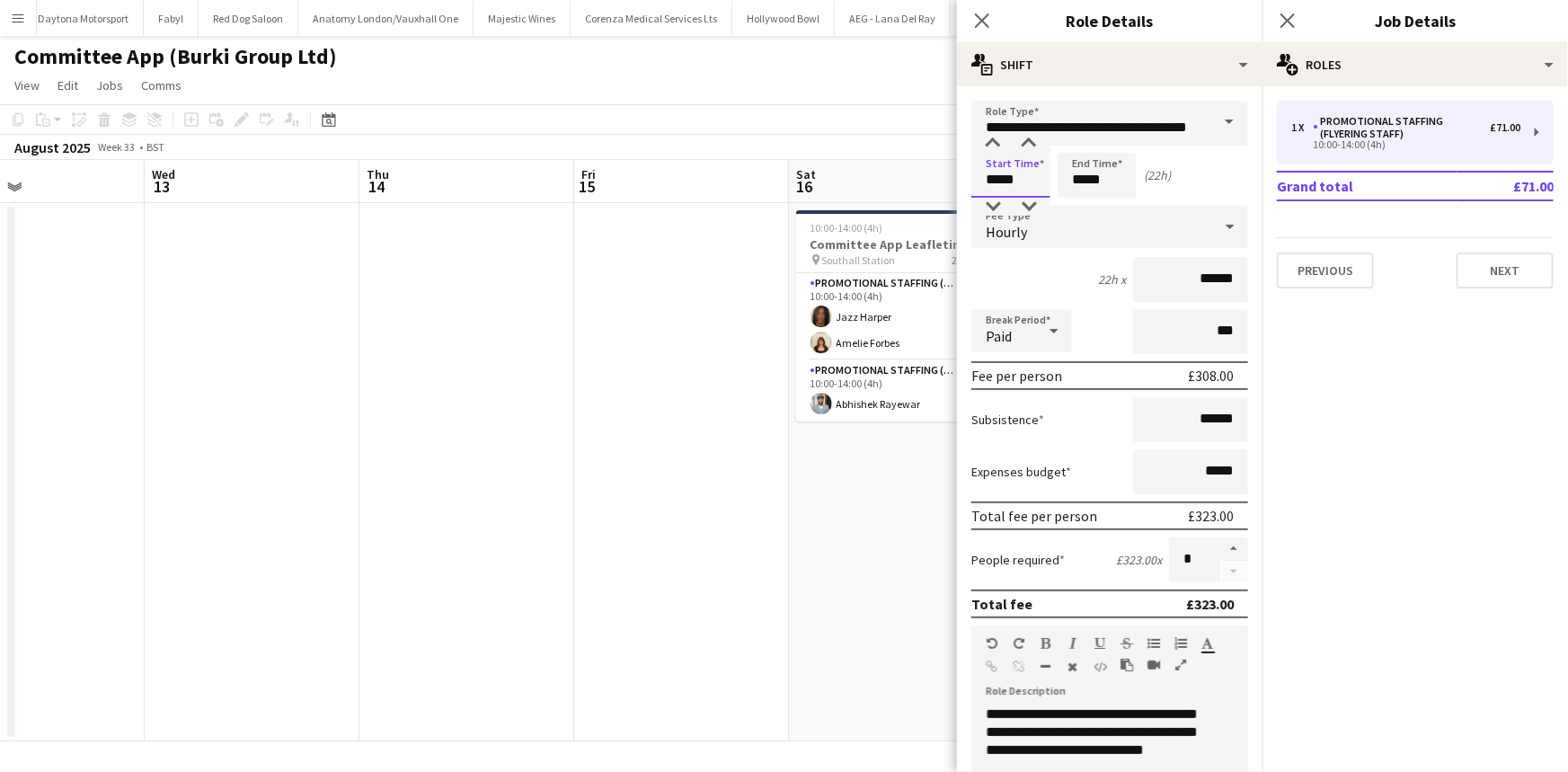 type on "*****" 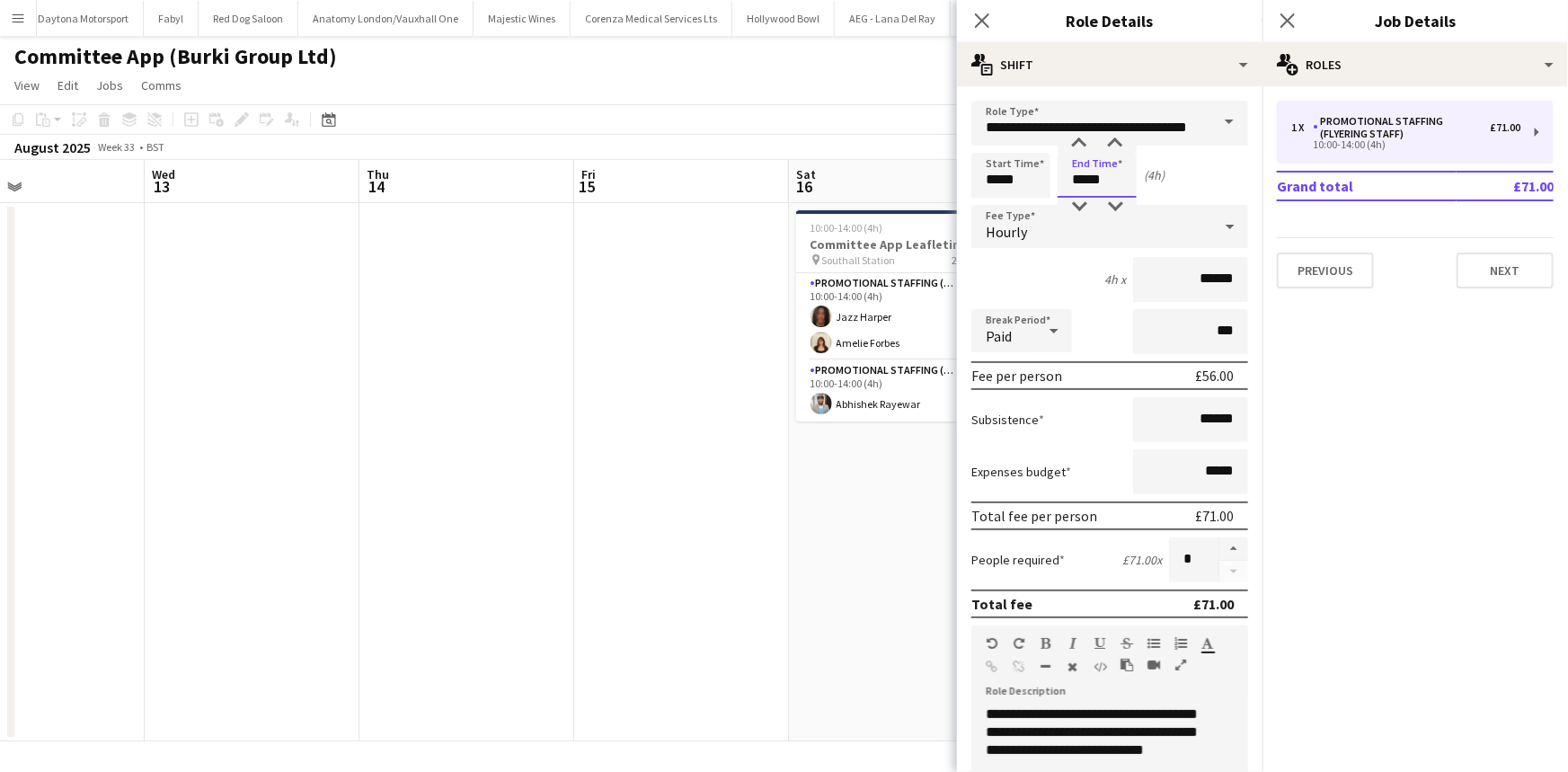 type on "*****" 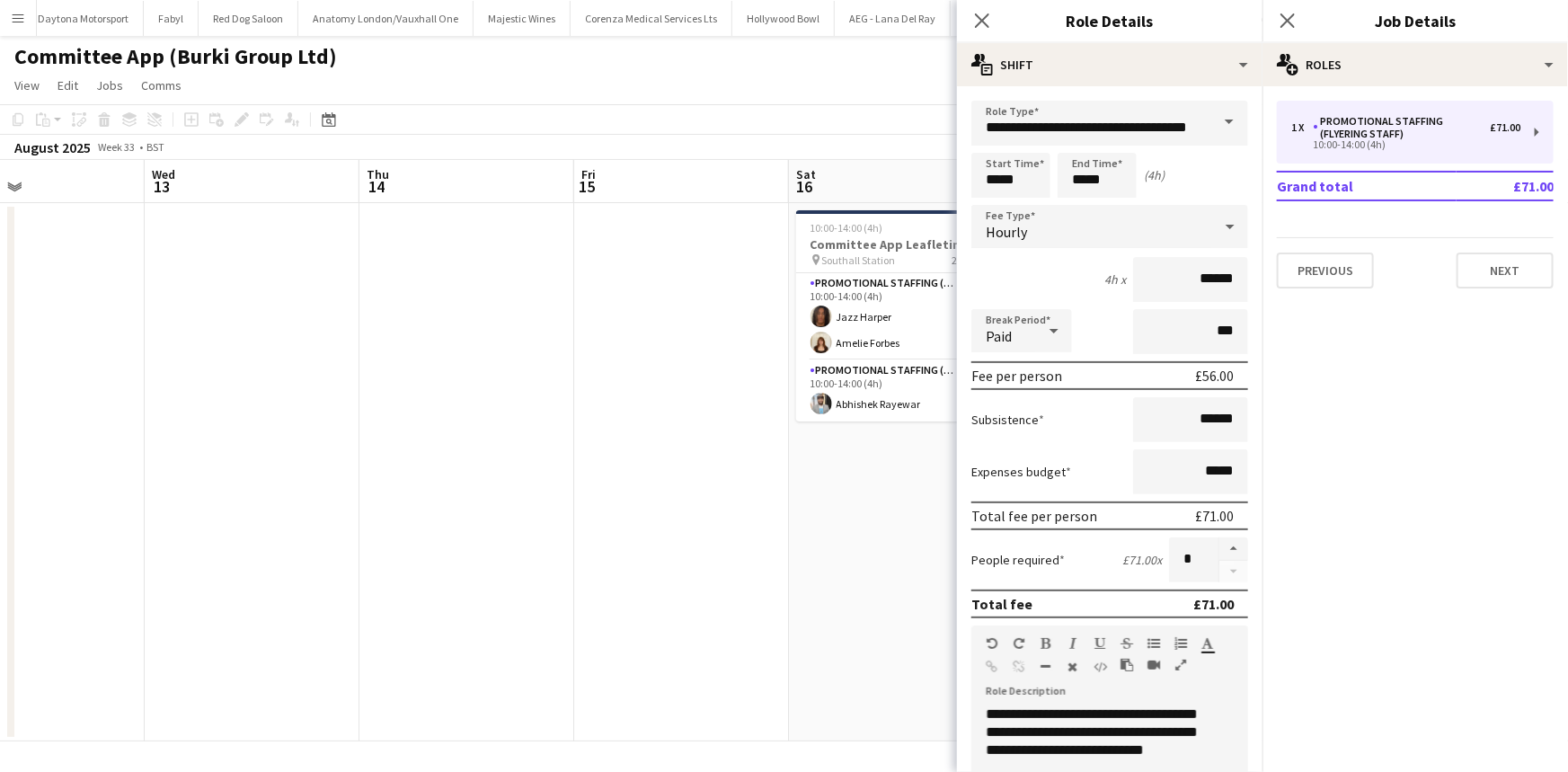 click on "**********" at bounding box center (1110, 659) 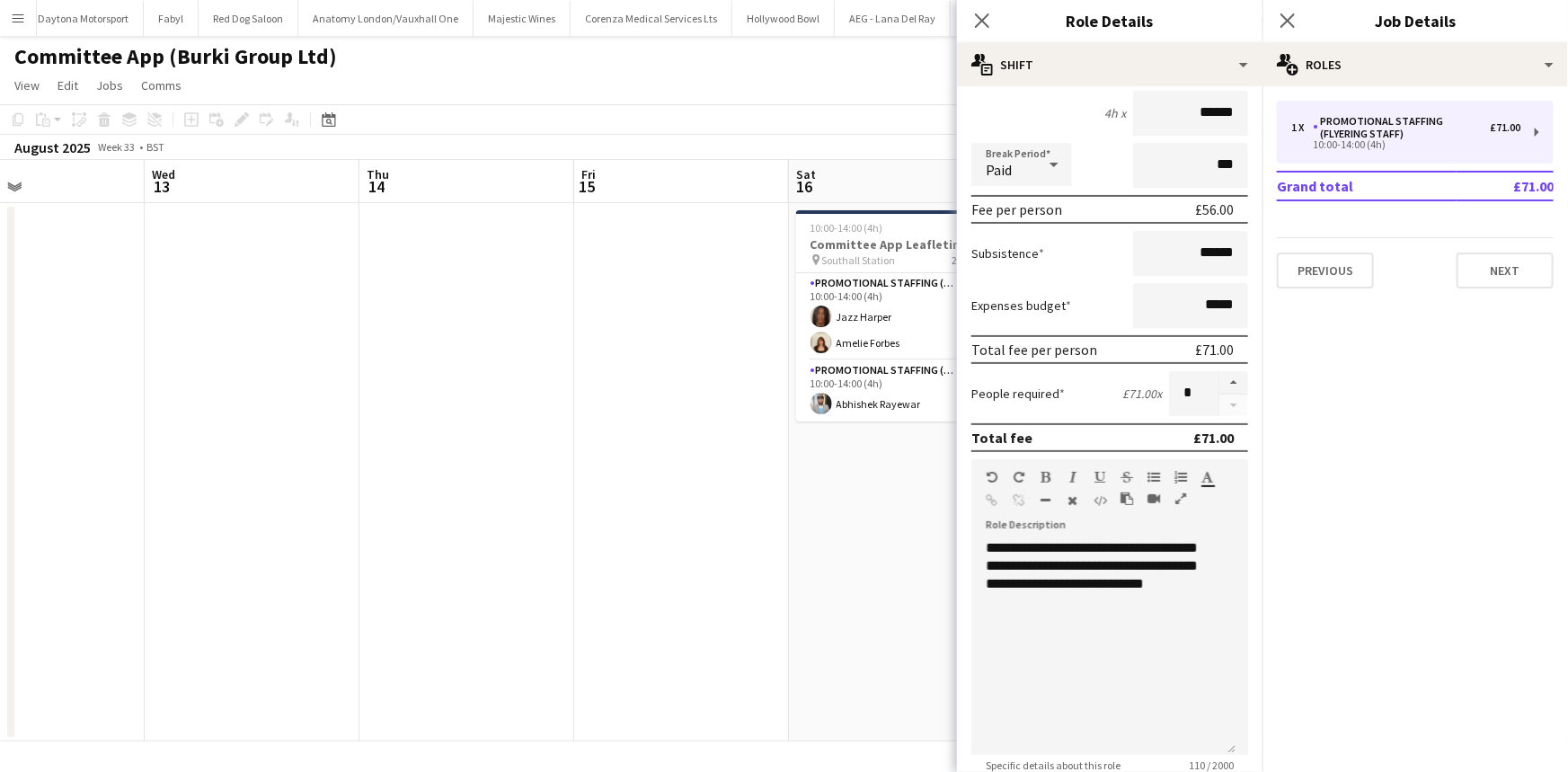 scroll, scrollTop: 444, scrollLeft: 0, axis: vertical 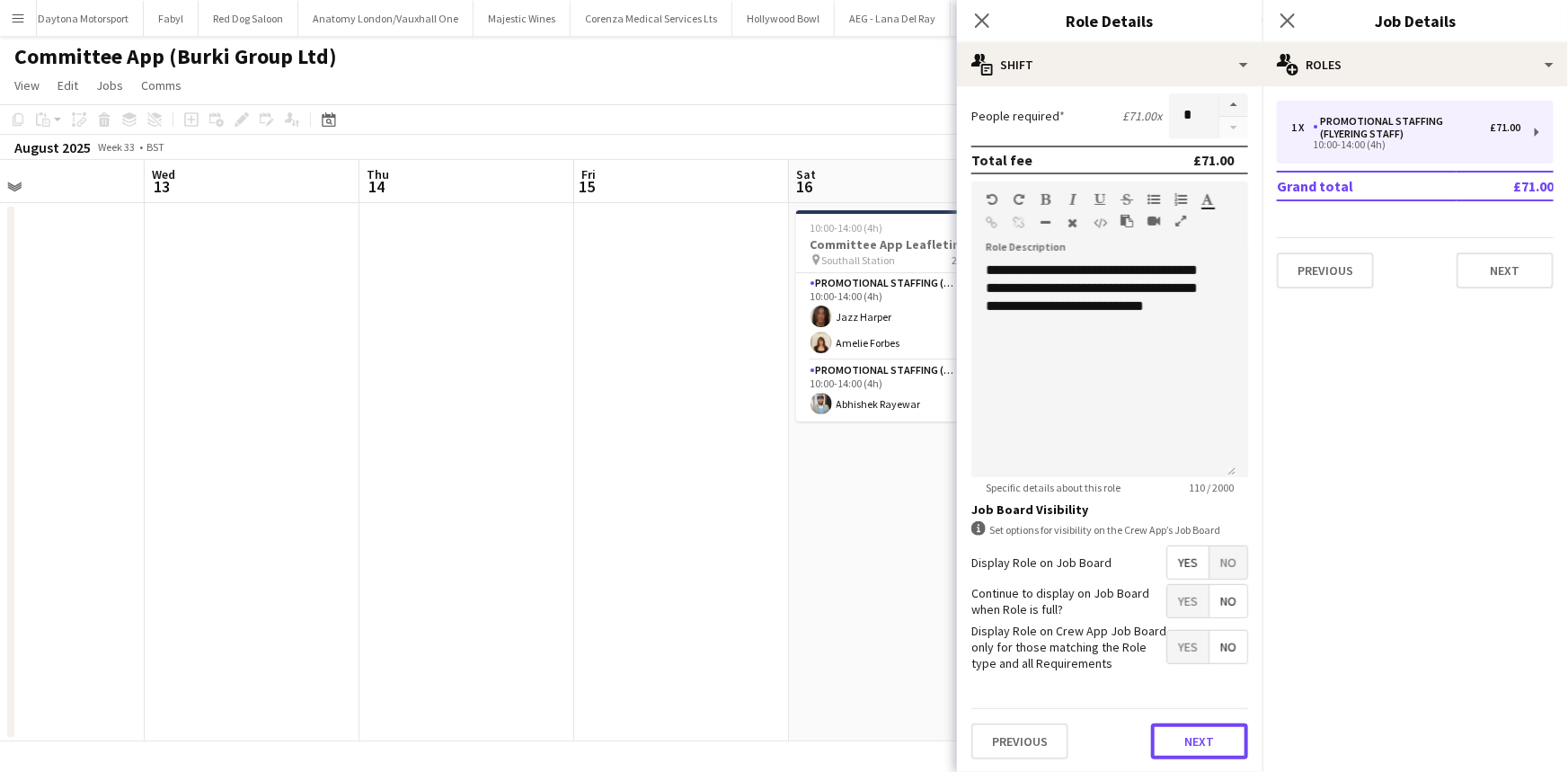 drag, startPoint x: 1207, startPoint y: 743, endPoint x: 1209, endPoint y: 727, distance: 16.124515 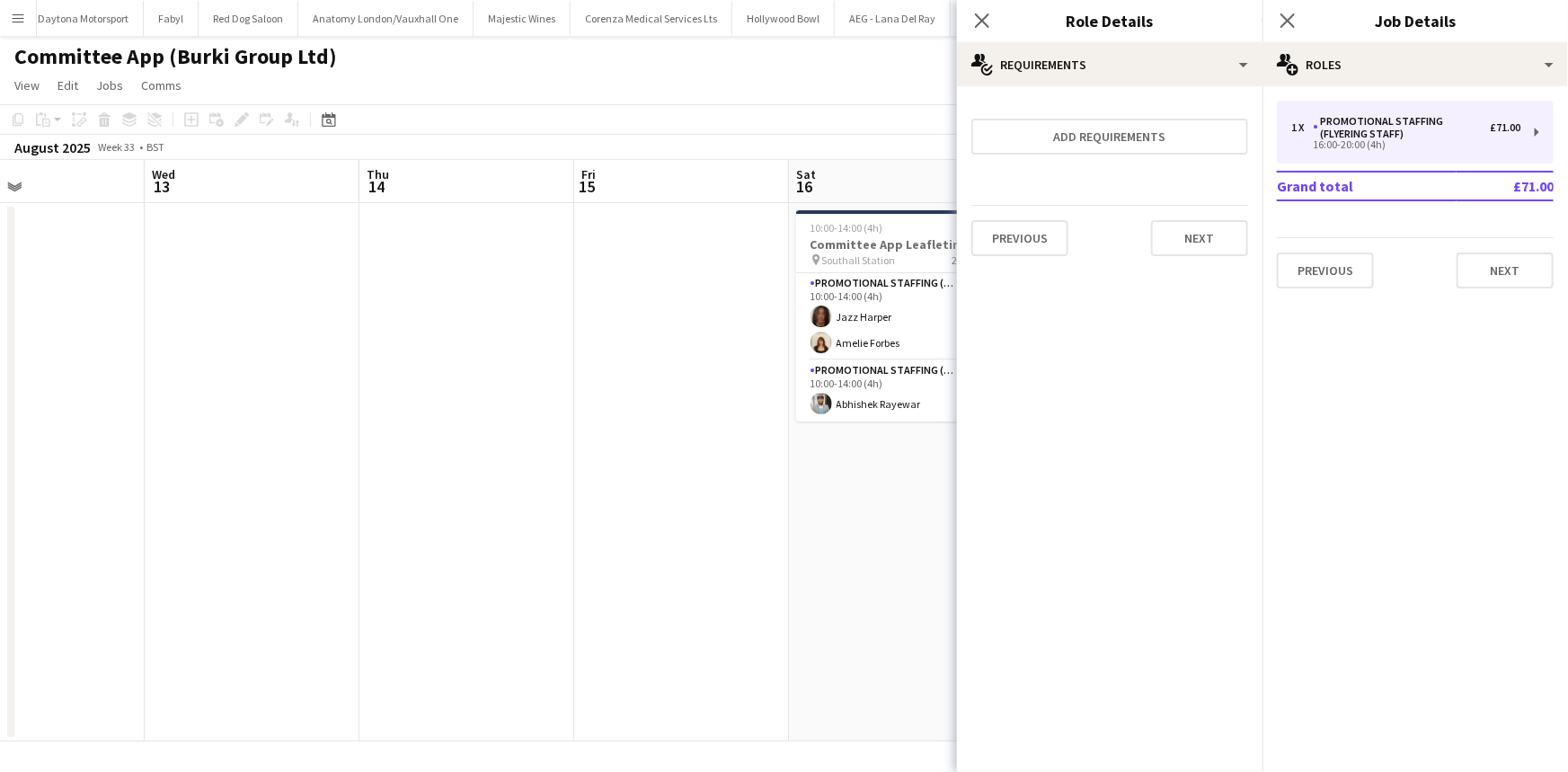 scroll, scrollTop: 0, scrollLeft: 0, axis: both 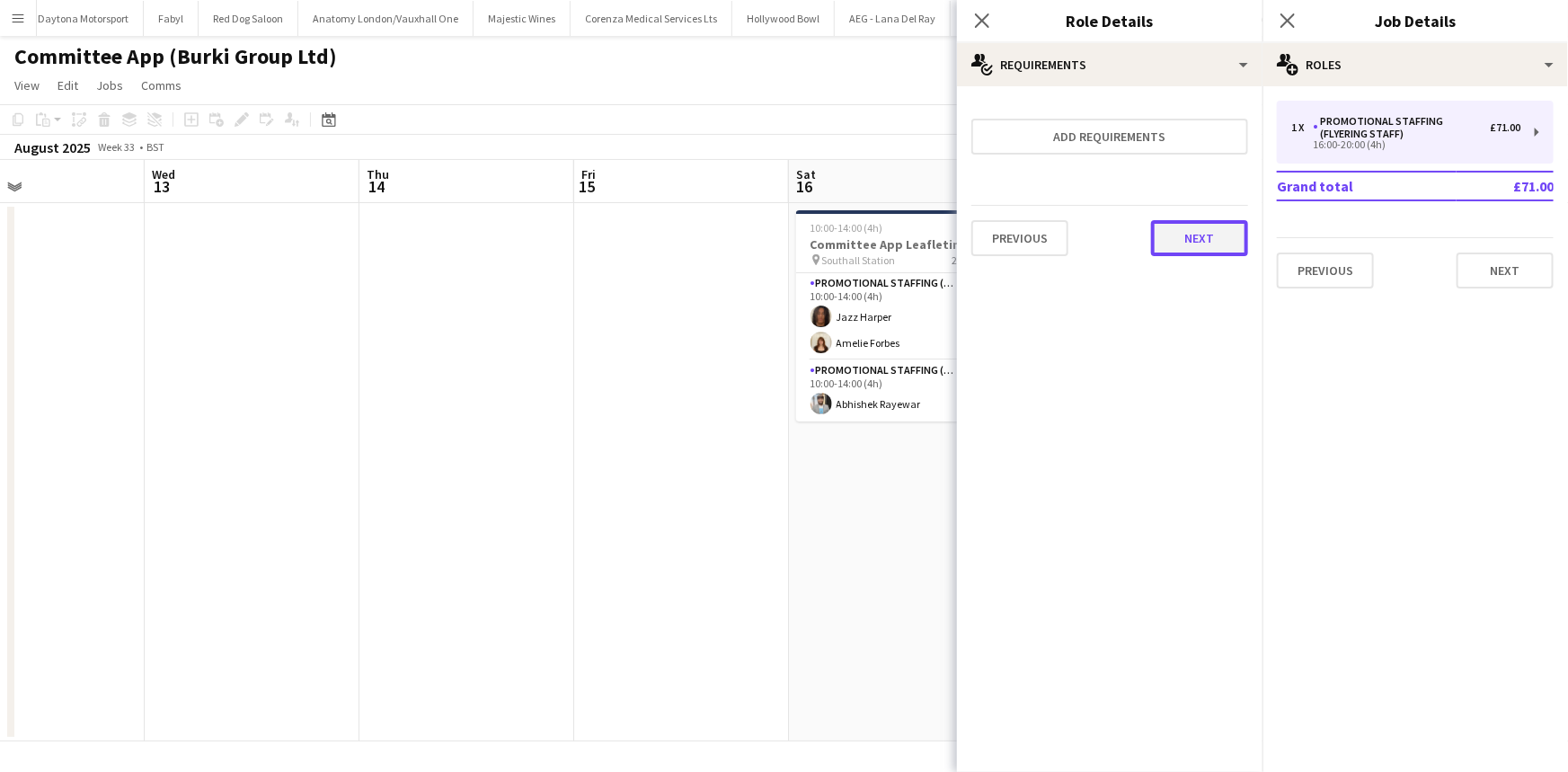 click on "Next" at bounding box center [1200, 238] 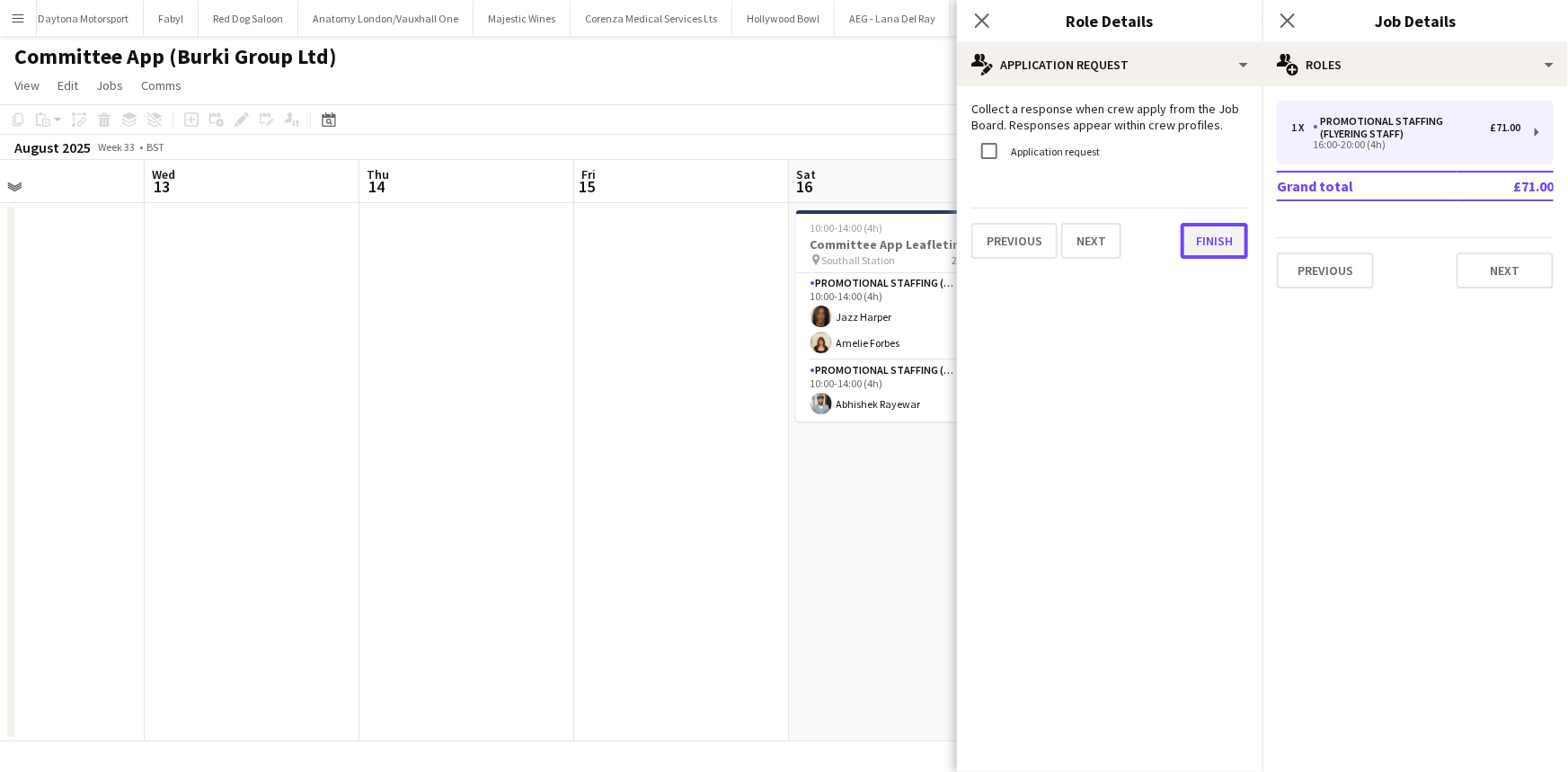 click on "Finish" at bounding box center [1214, 241] 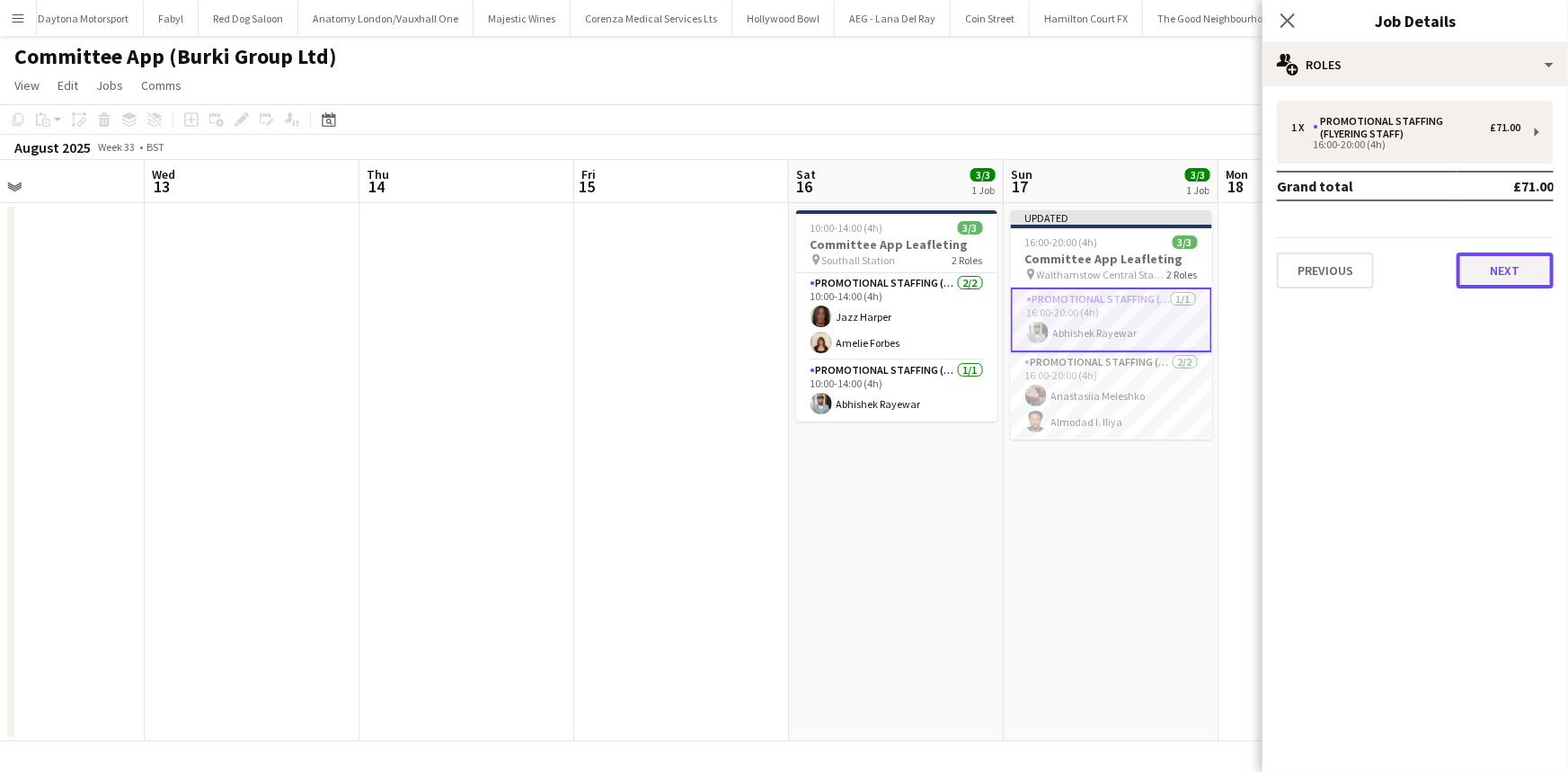 click on "Next" at bounding box center [1505, 271] 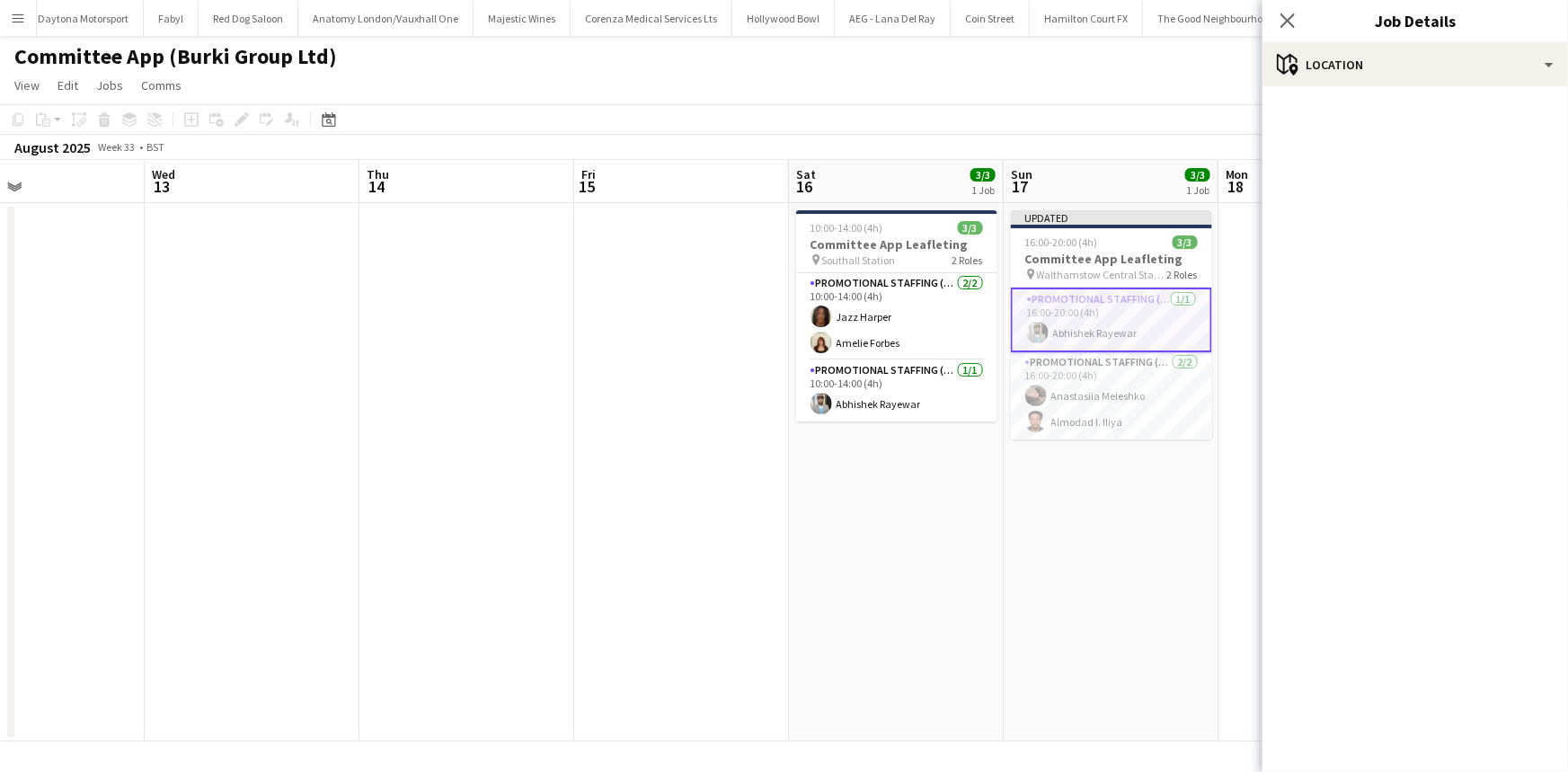 click on "Close pop-in" 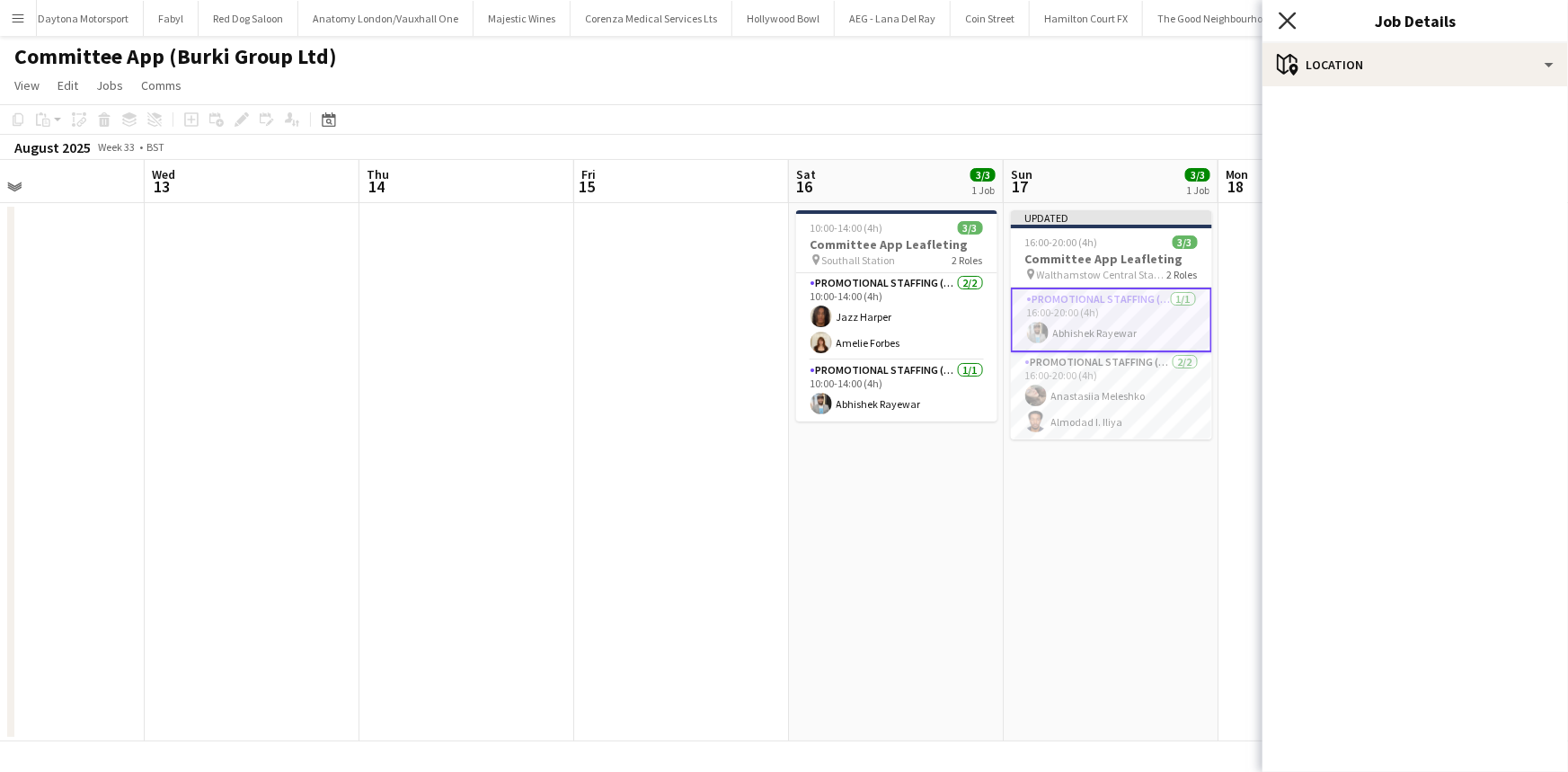 click on "Close pop-in" 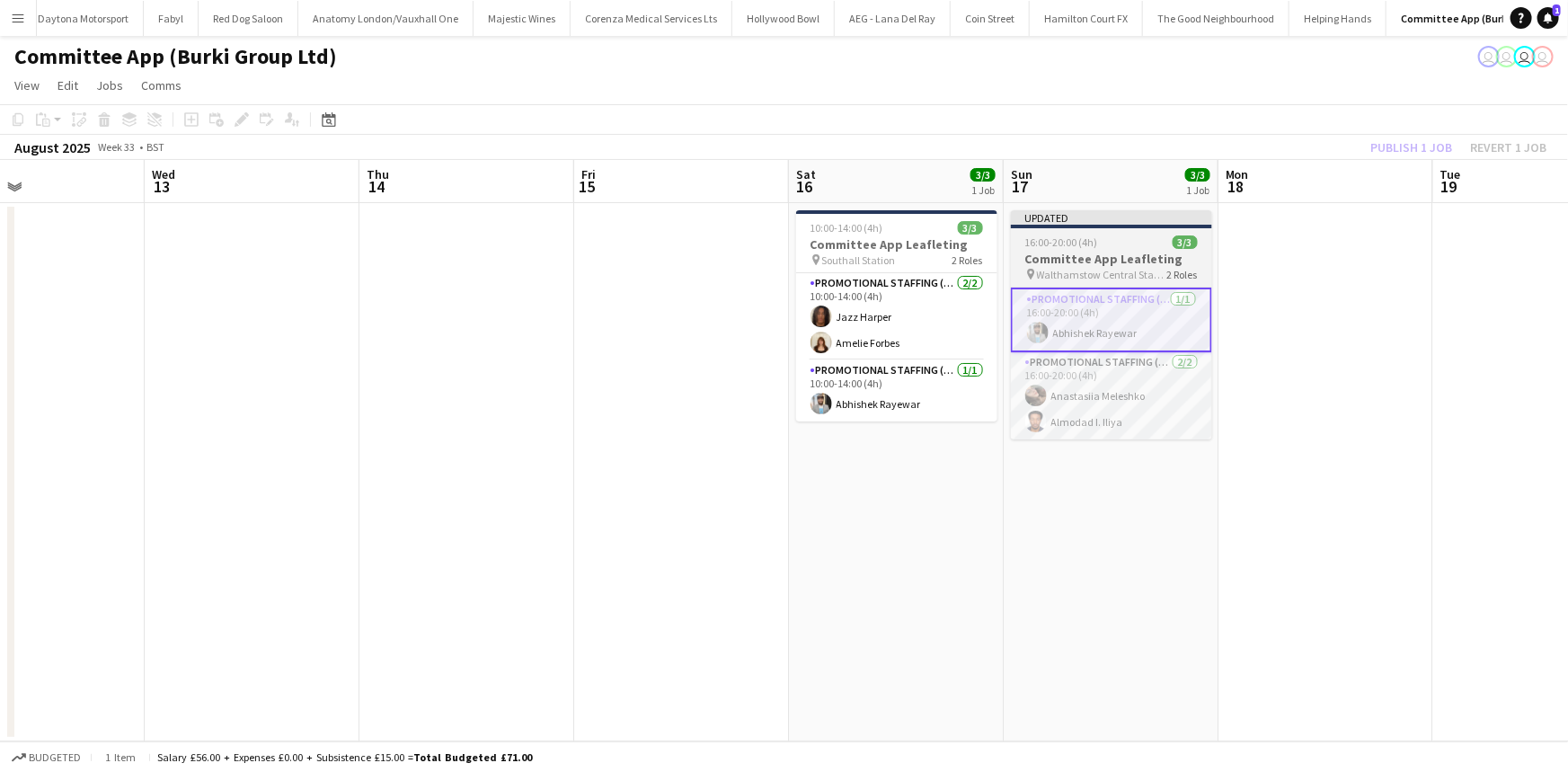click on "Walthamstow Central Station (Hoe St)" at bounding box center [1102, 274] 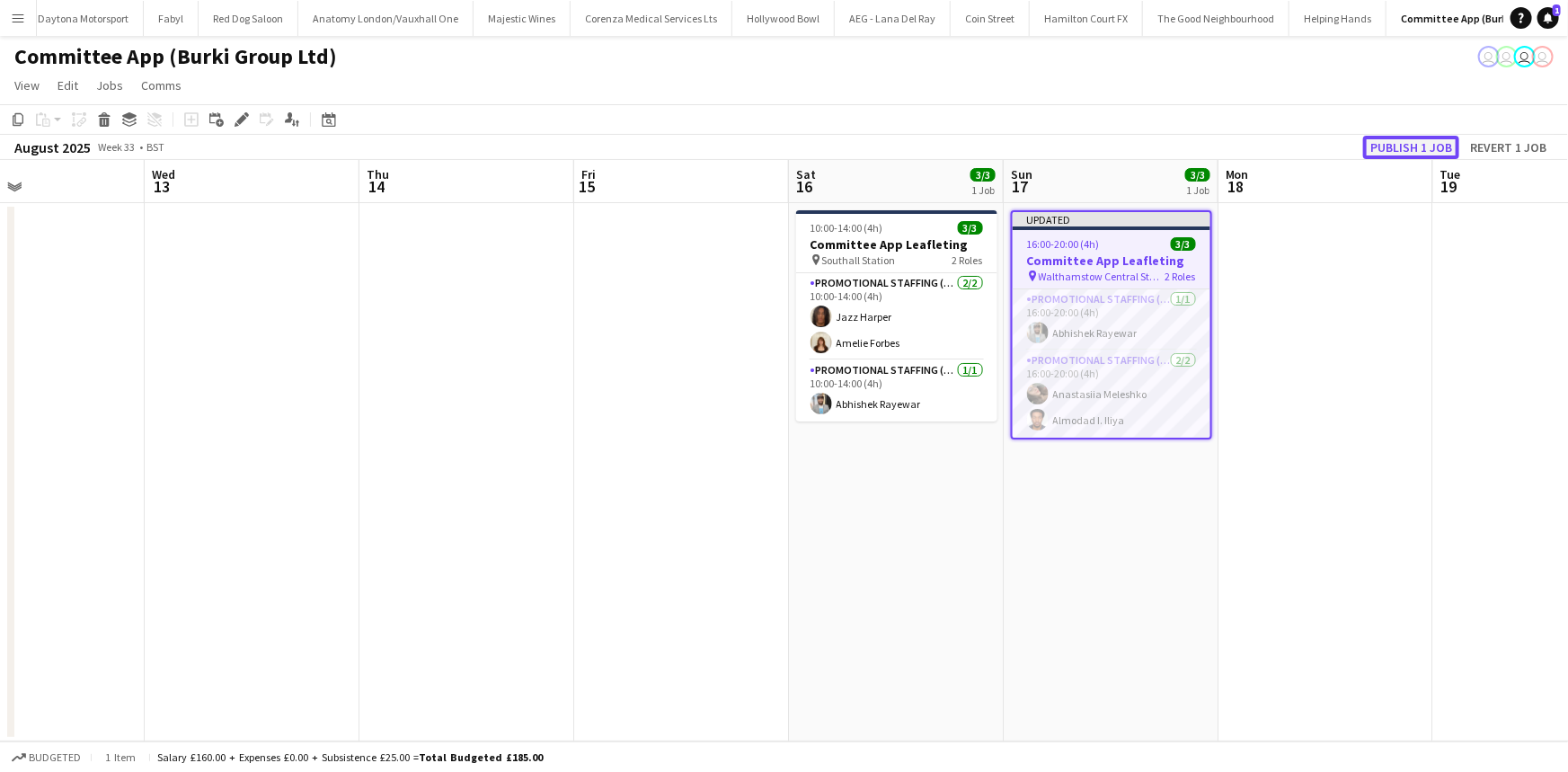 click on "Publish 1 job" 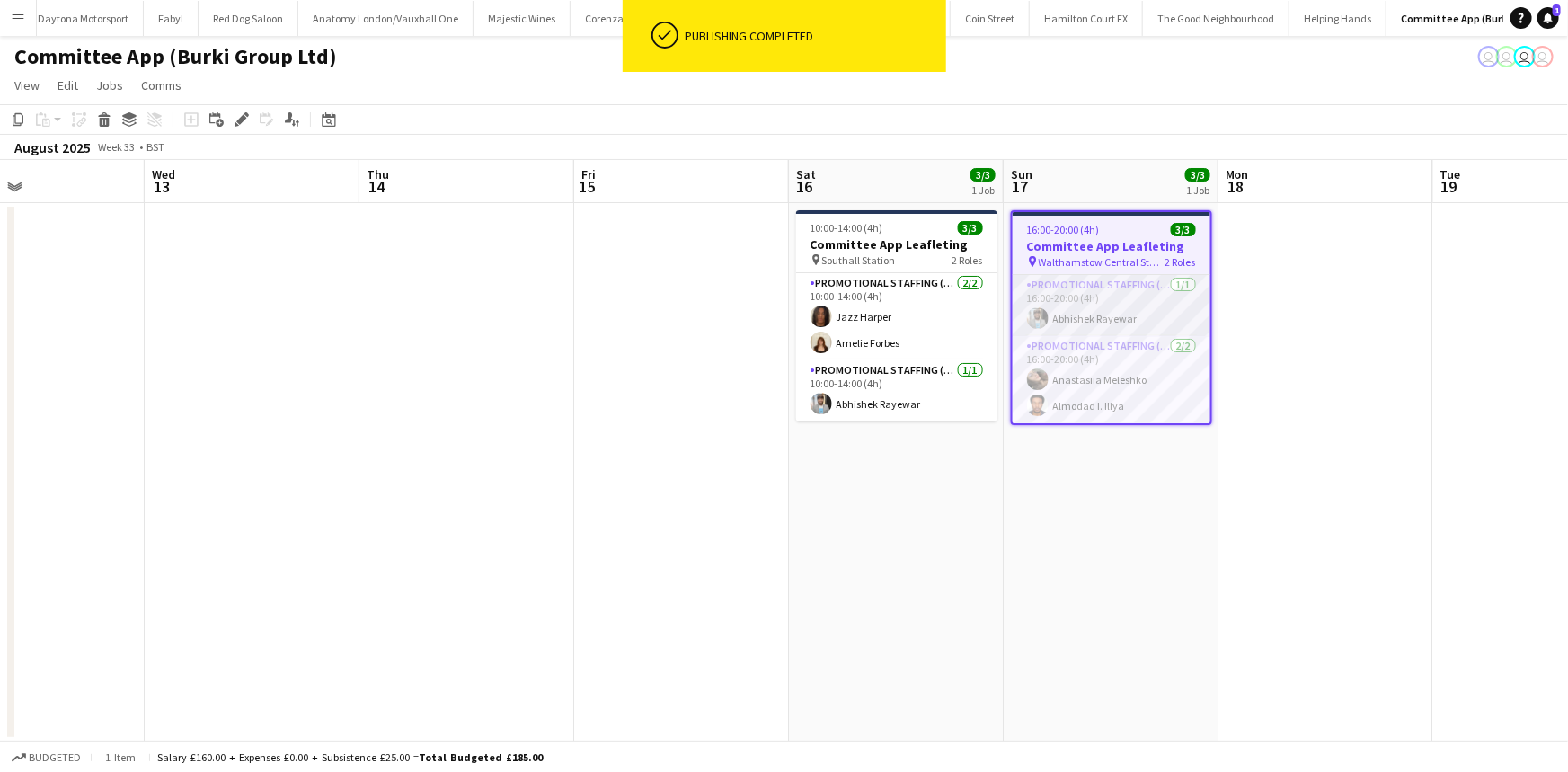 click on "Promotional Staffing (Flyering Staff)   1/1   [TIME]-[TIME] ([DURATION])
[FIRST] [LAST]" at bounding box center [1112, 306] 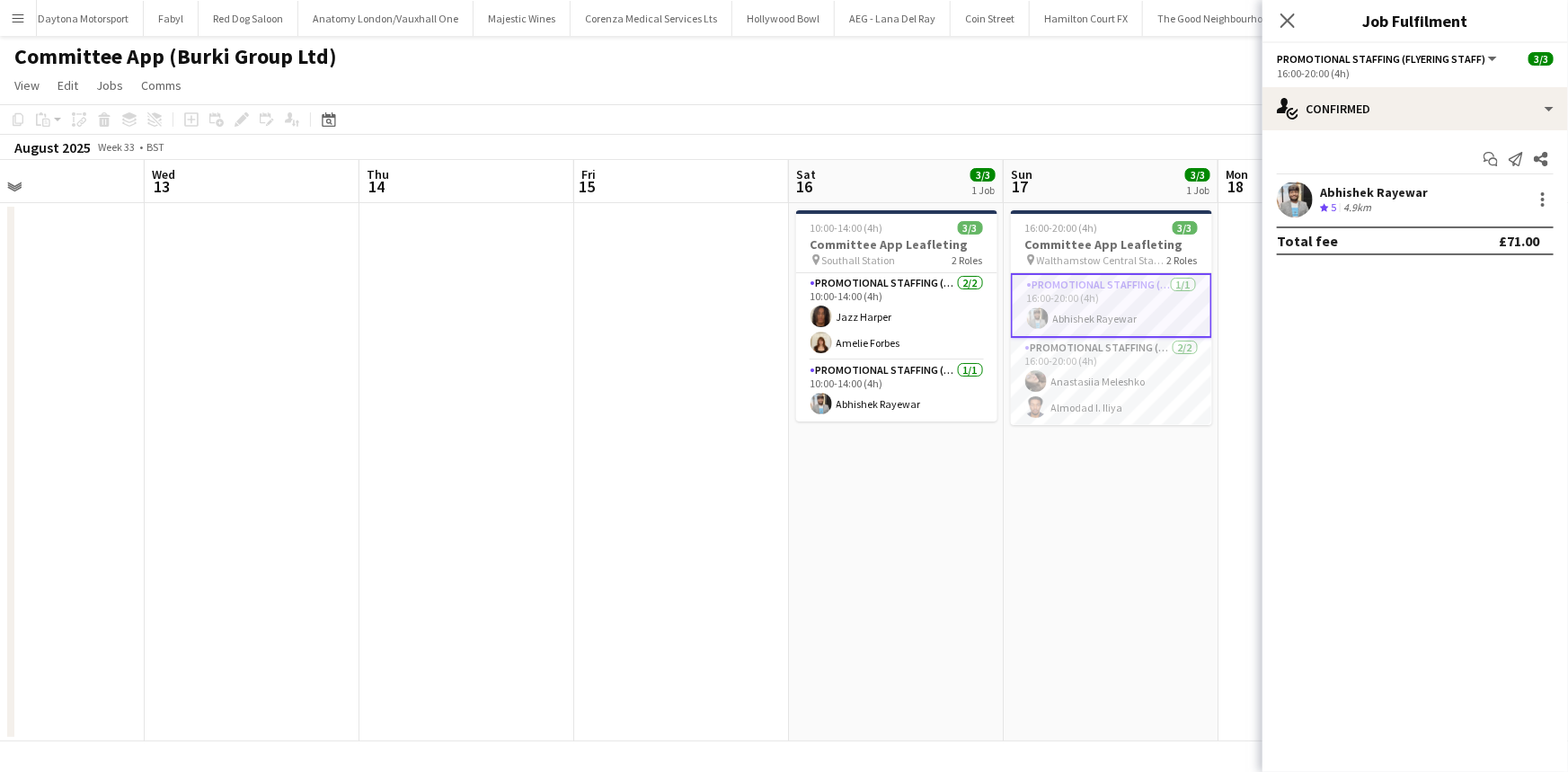click on "[FIRST] [LAST]
Crew rating
5   4.9km" at bounding box center [1415, 200] 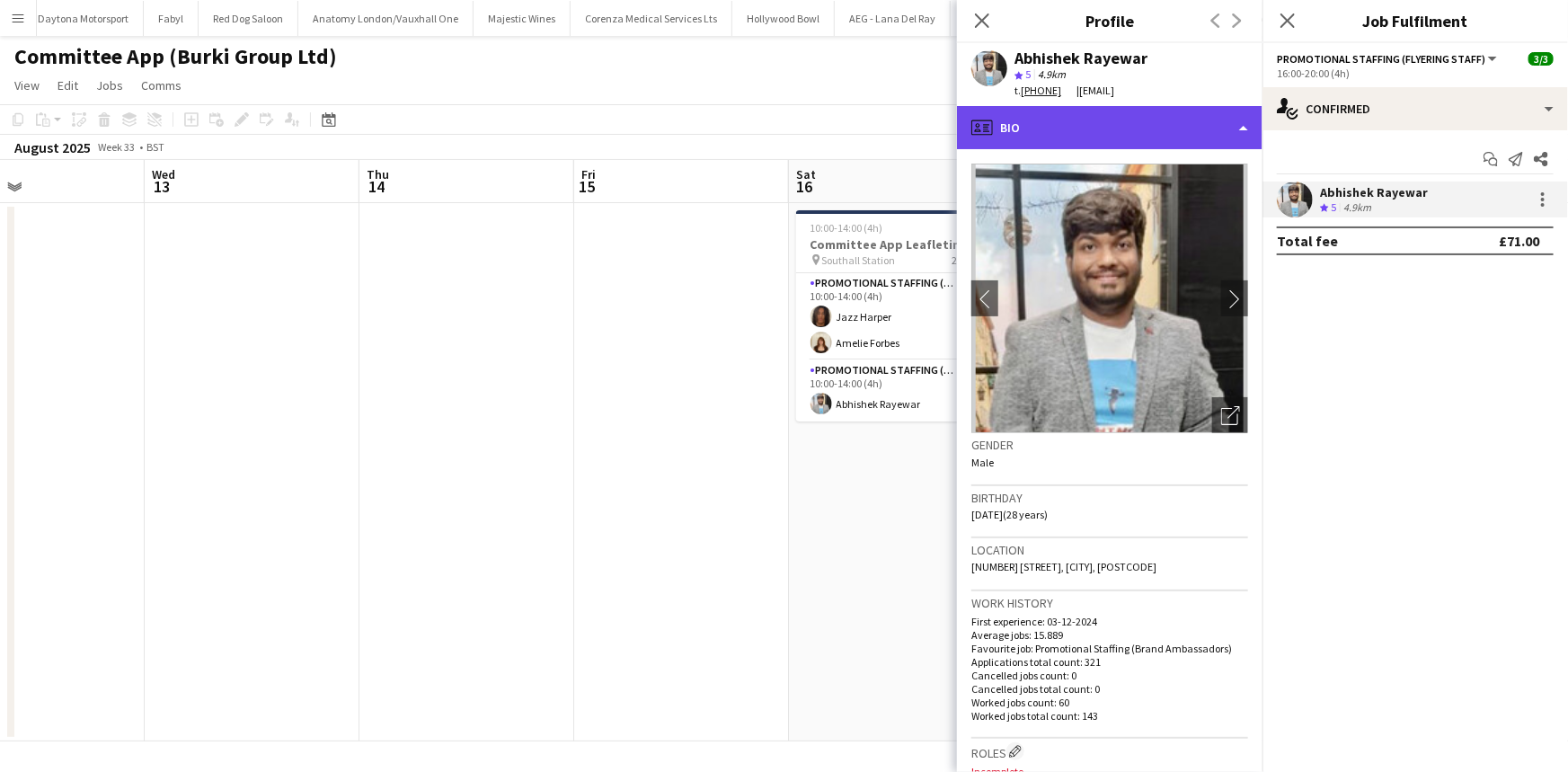 click on "profile
Bio" 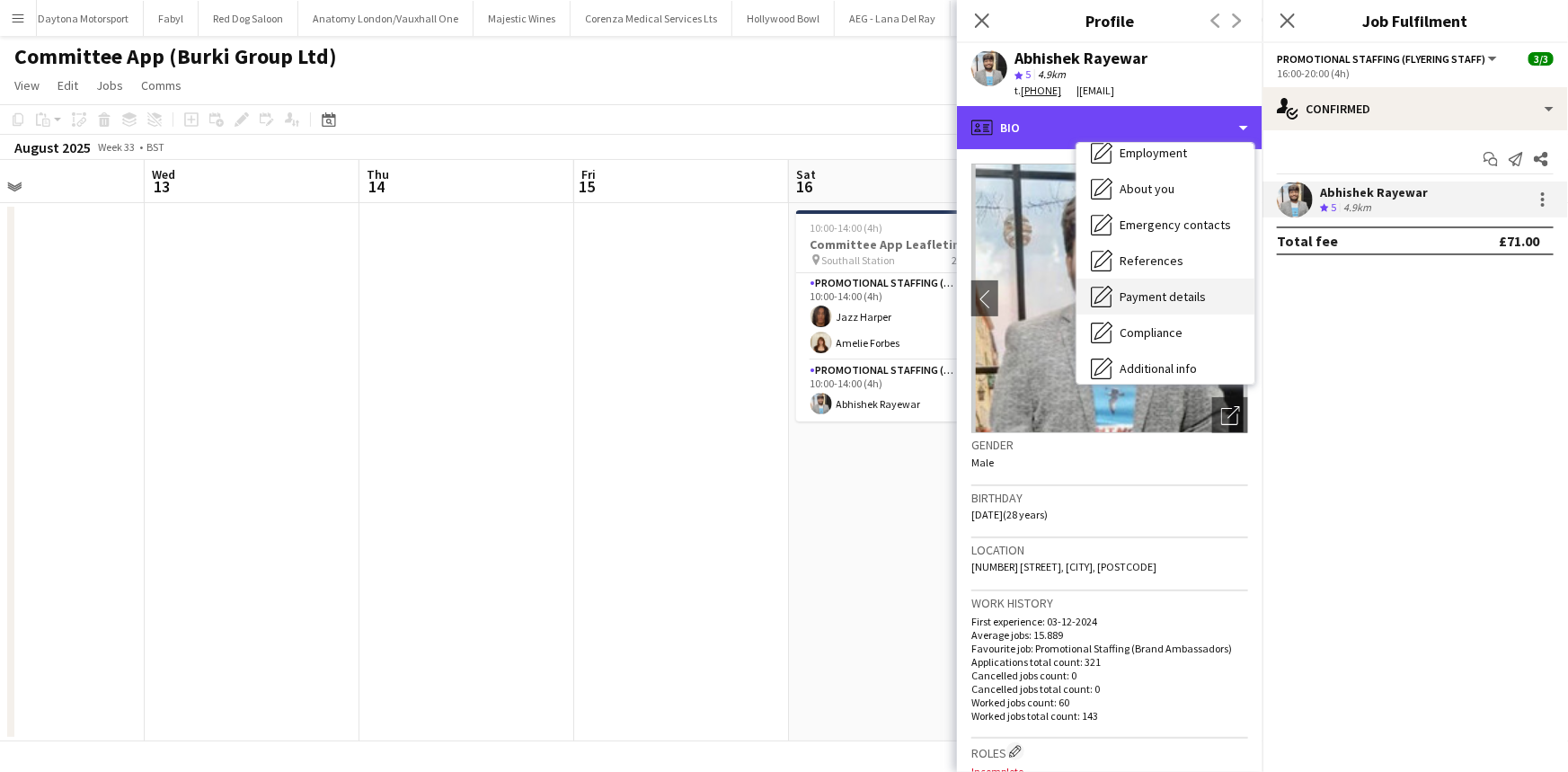 scroll, scrollTop: 204, scrollLeft: 0, axis: vertical 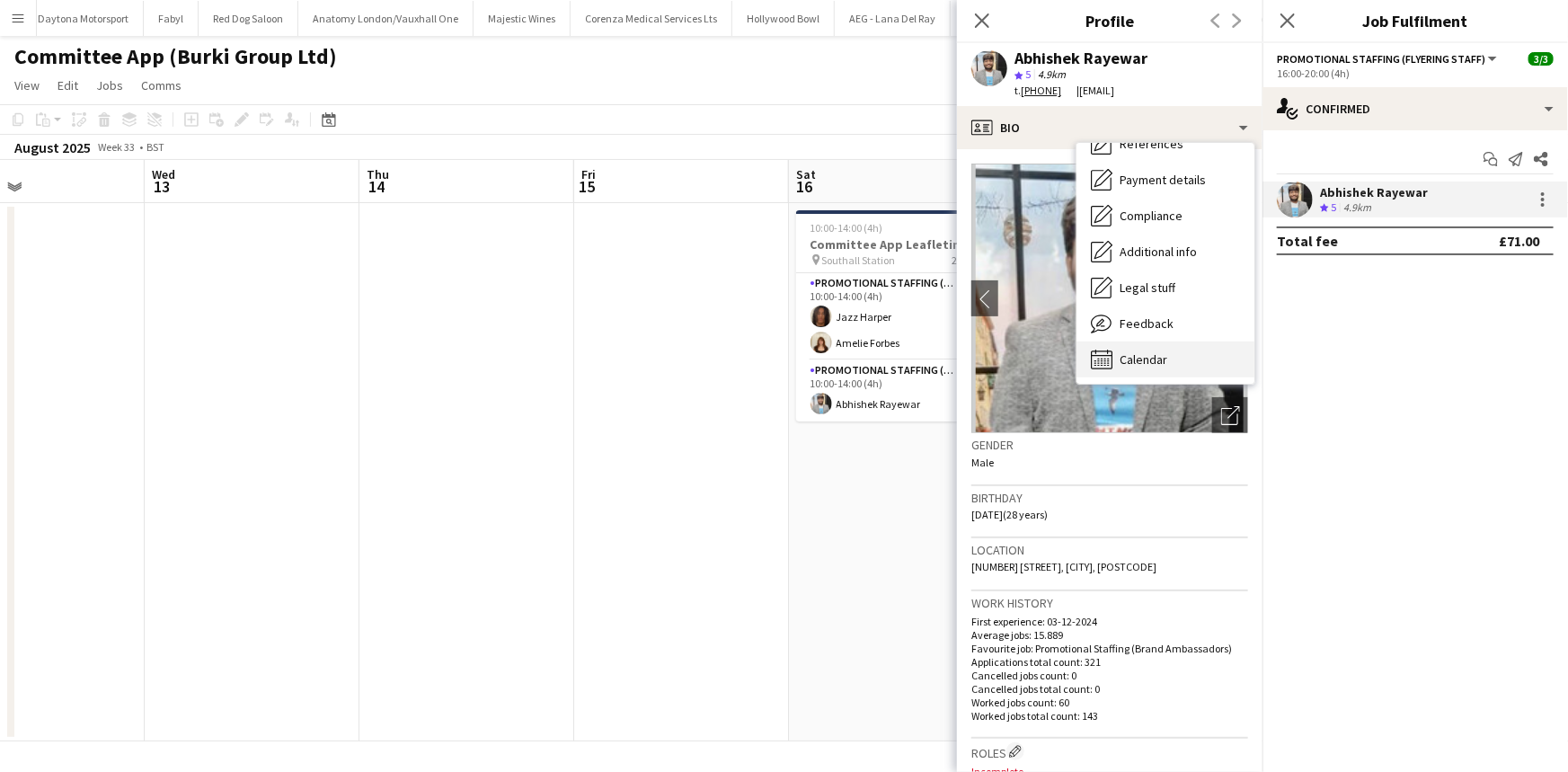 click on "Calendar" at bounding box center (1143, 359) 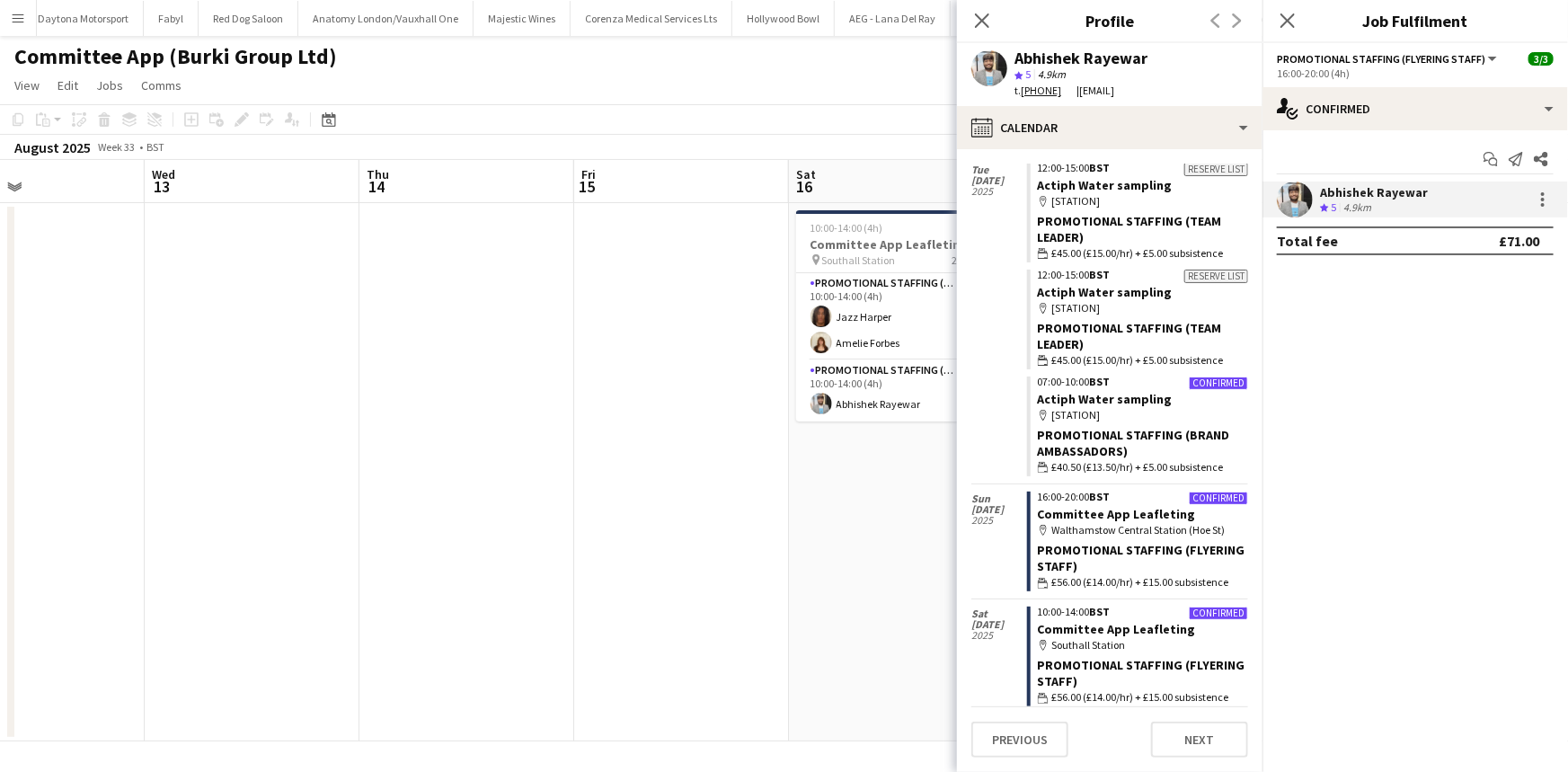scroll, scrollTop: 1225, scrollLeft: 0, axis: vertical 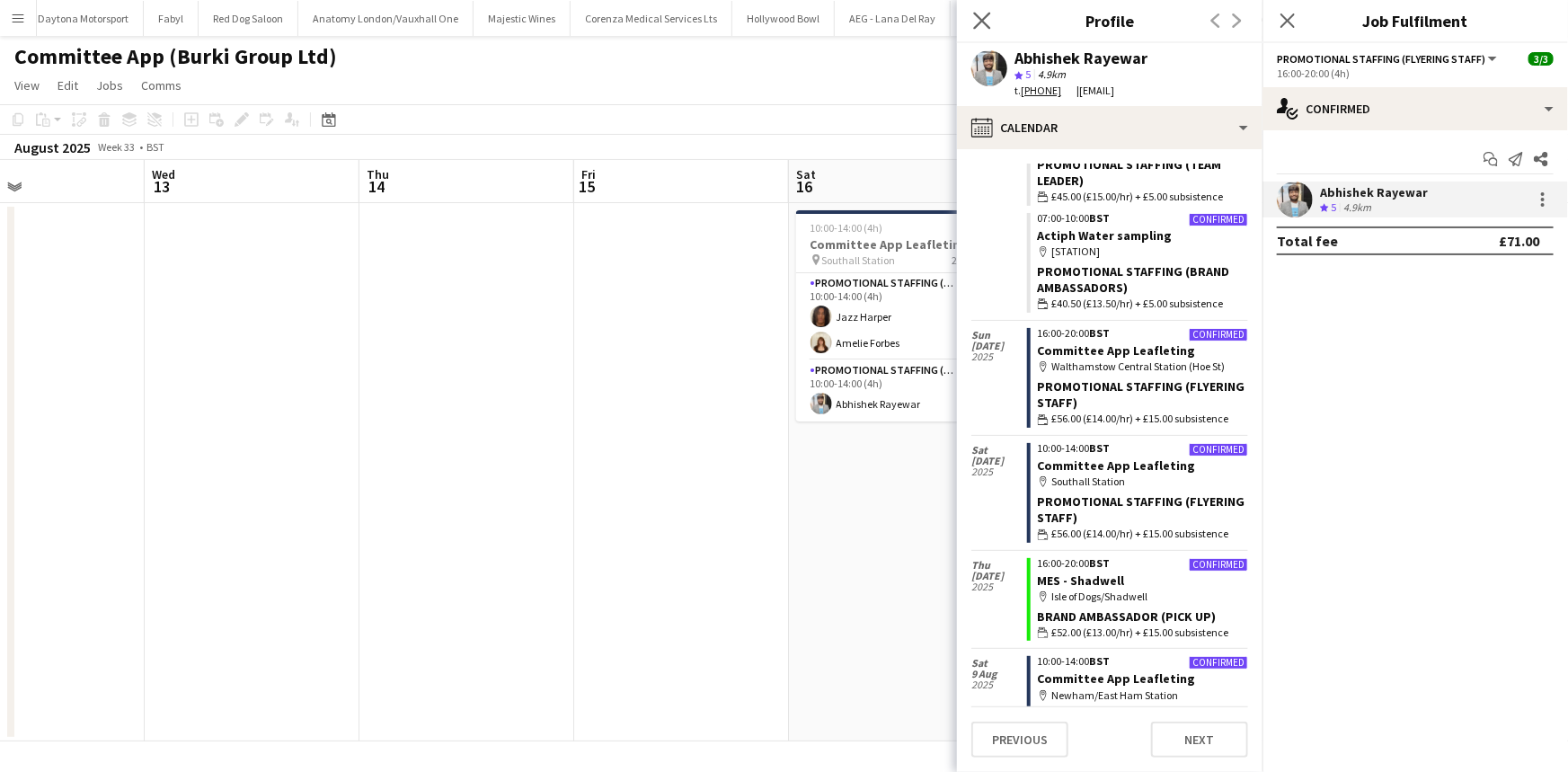 click on "Close pop-in" 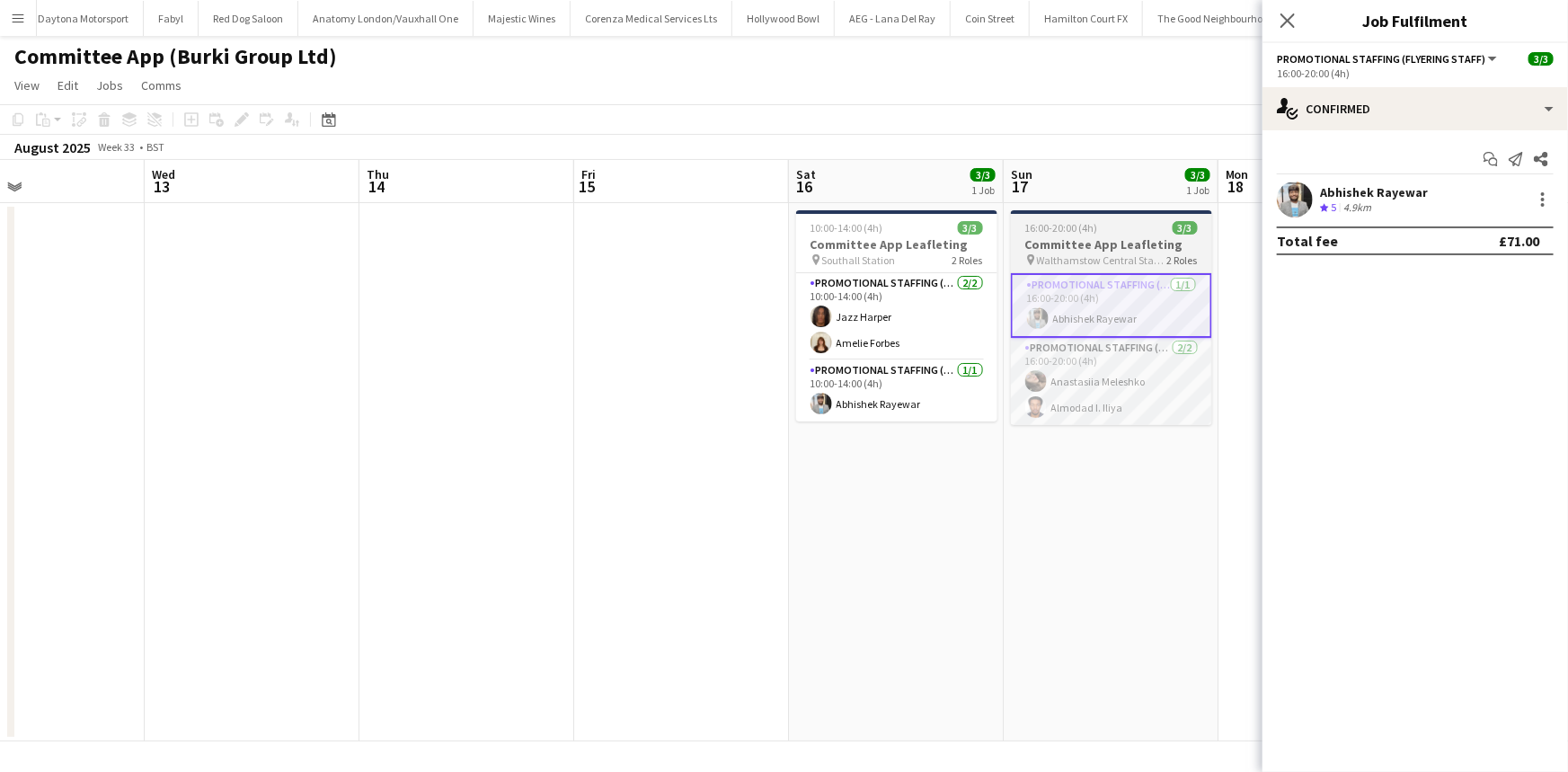 click on "16:00-20:00 (4h)" at bounding box center (1061, 227) 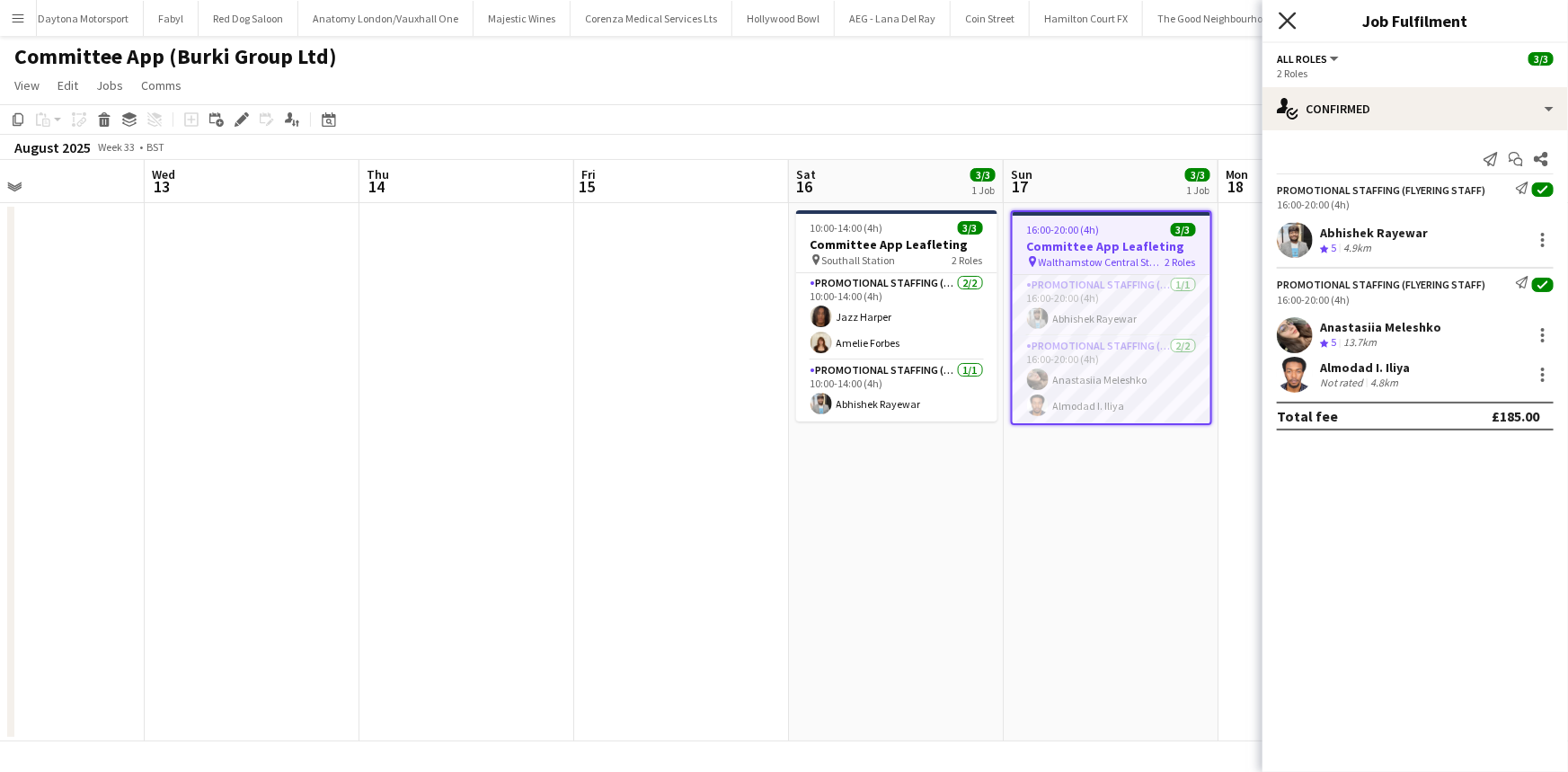 click on "Close pop-in" 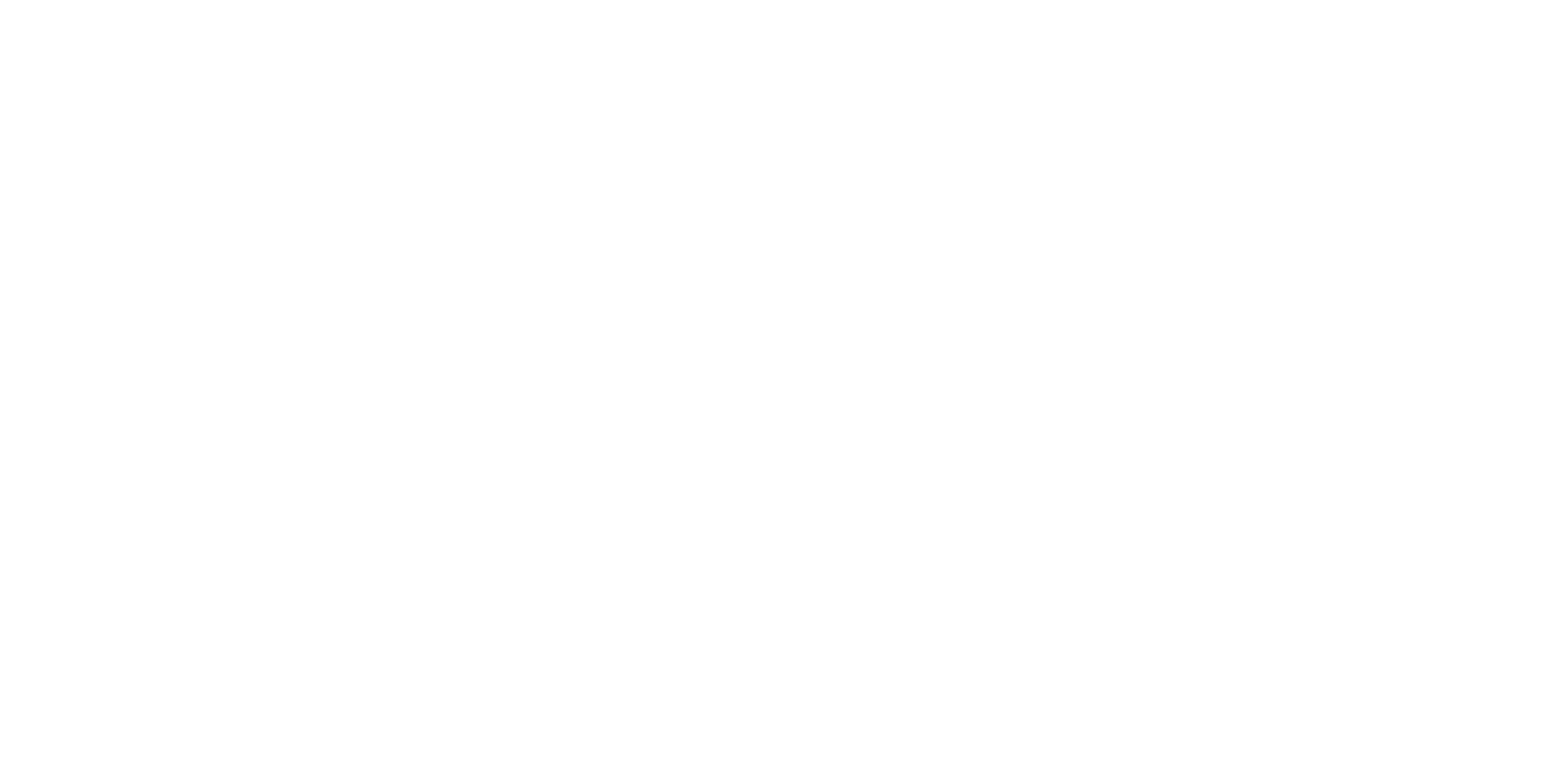 scroll, scrollTop: 0, scrollLeft: 0, axis: both 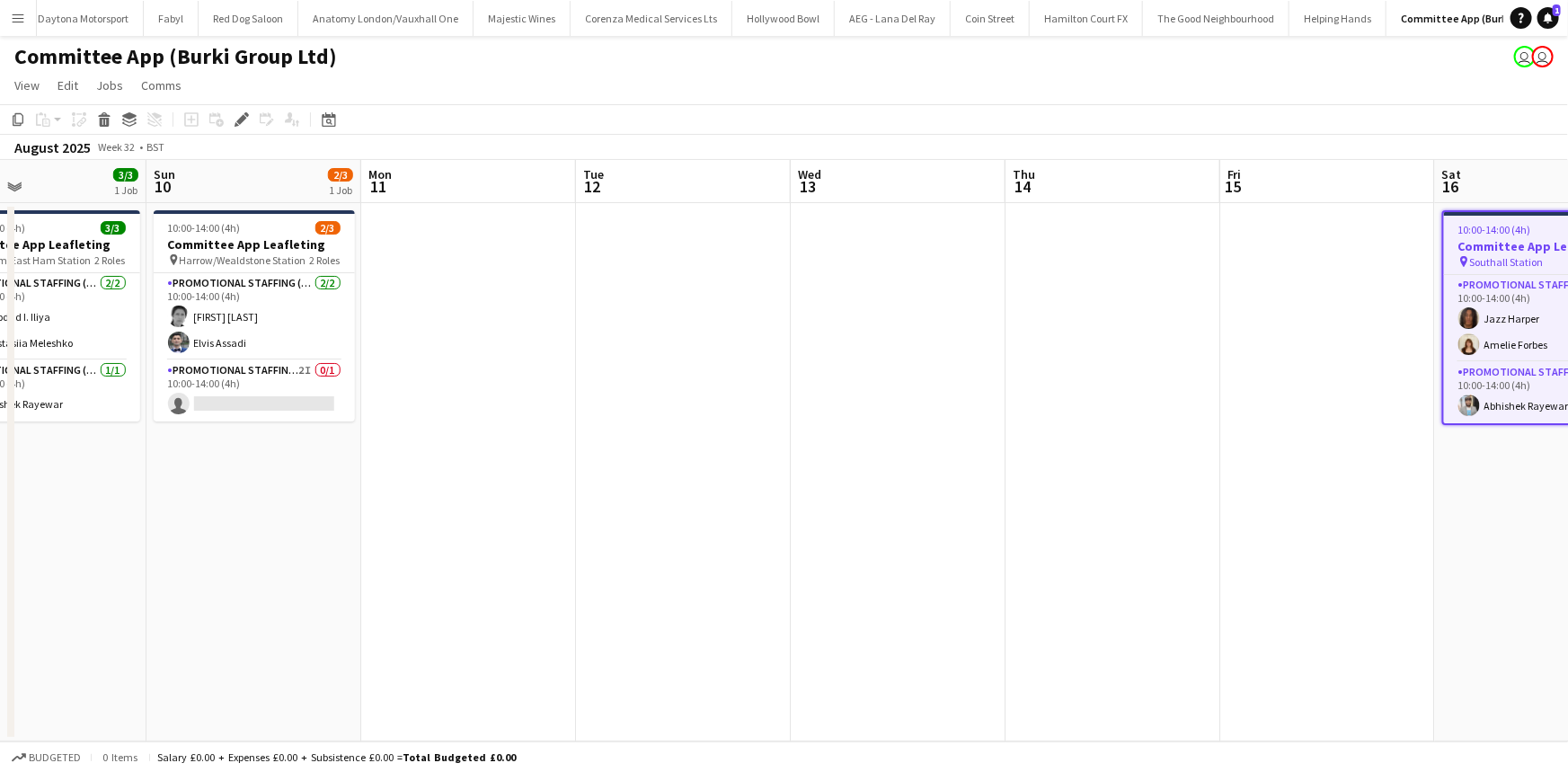drag, startPoint x: 544, startPoint y: 287, endPoint x: 496, endPoint y: 291, distance: 48.166378 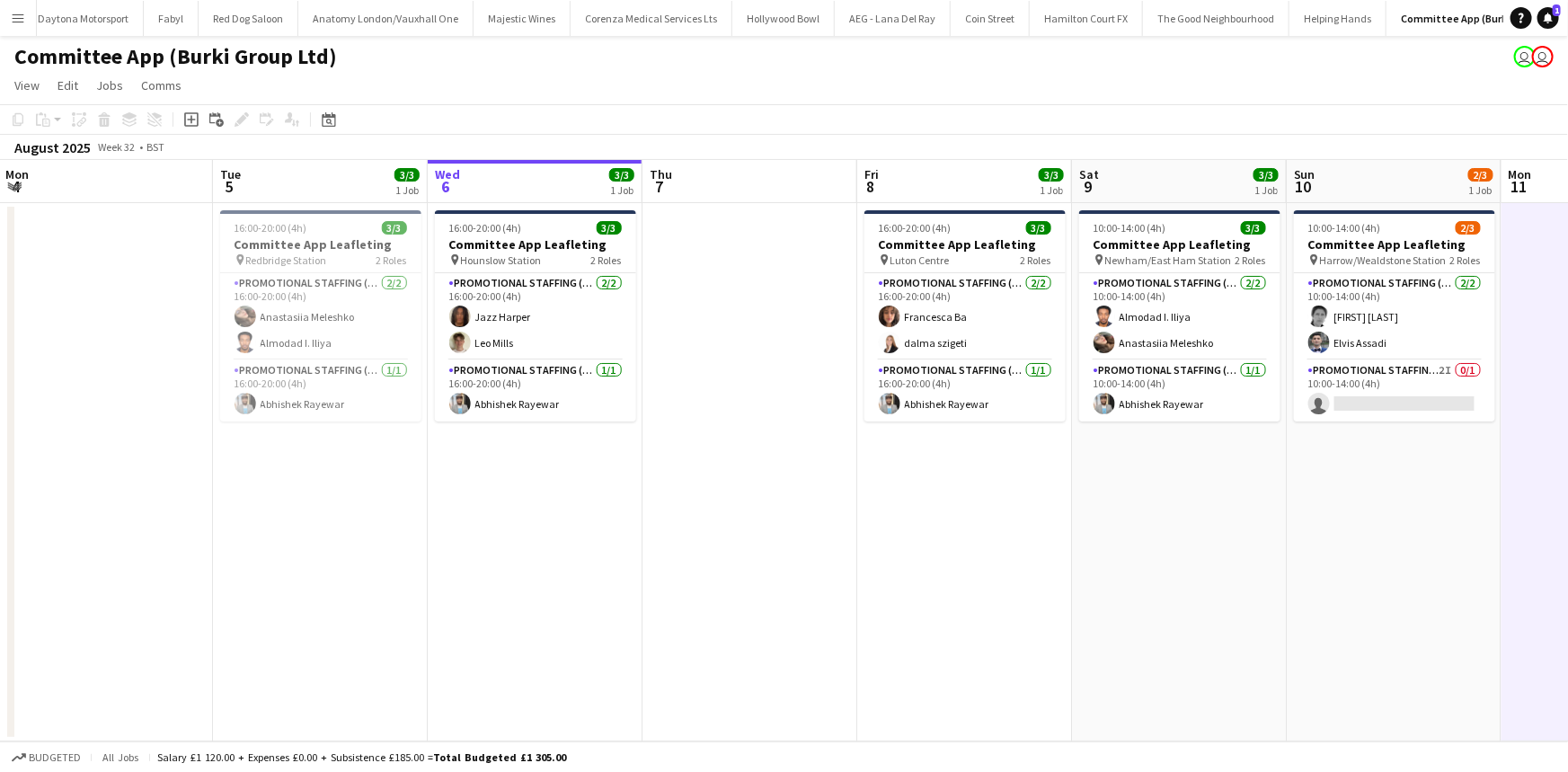 scroll, scrollTop: 0, scrollLeft: 431, axis: horizontal 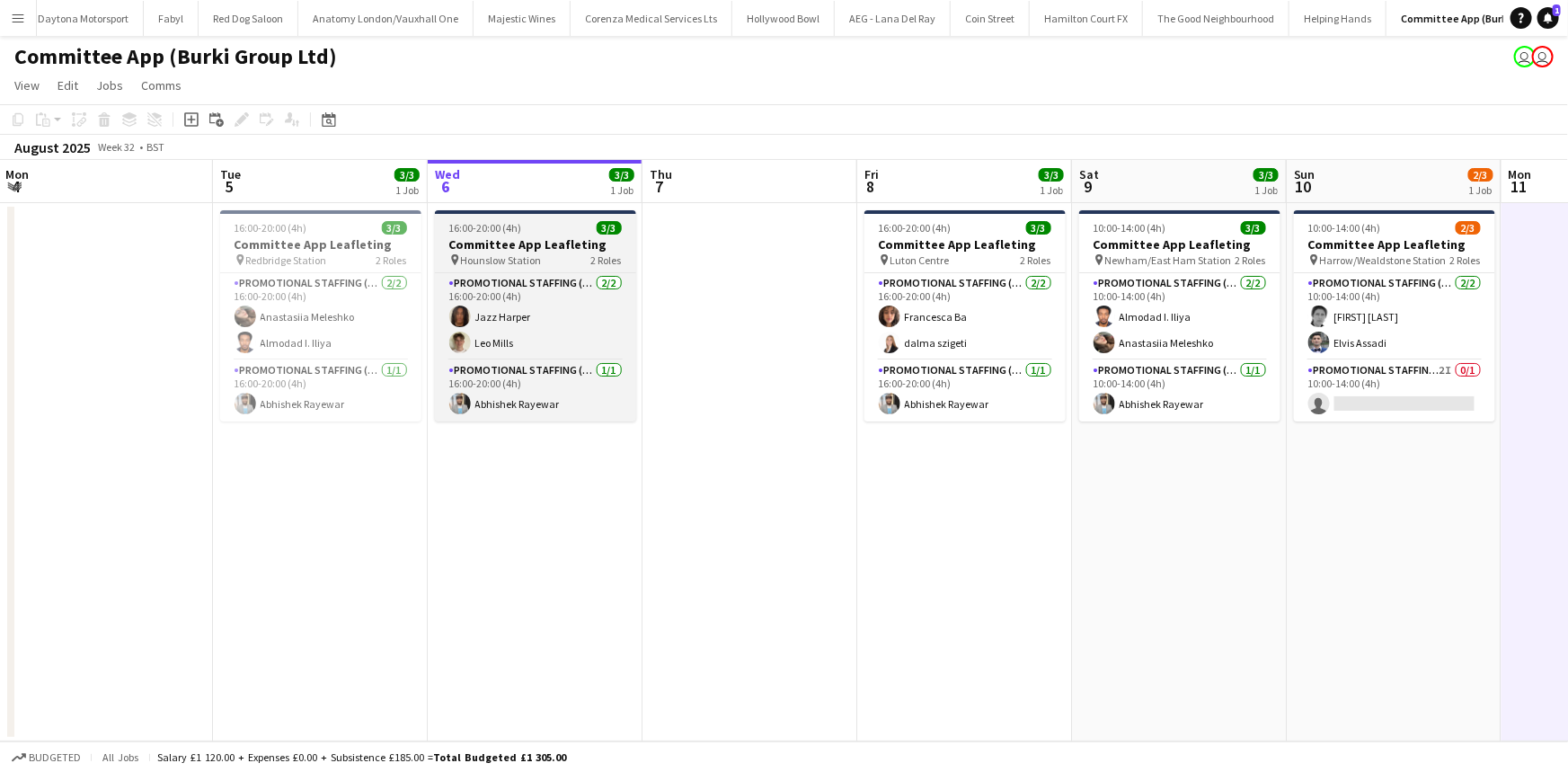 click on "16:00-20:00 (4h)" at bounding box center [485, 227] 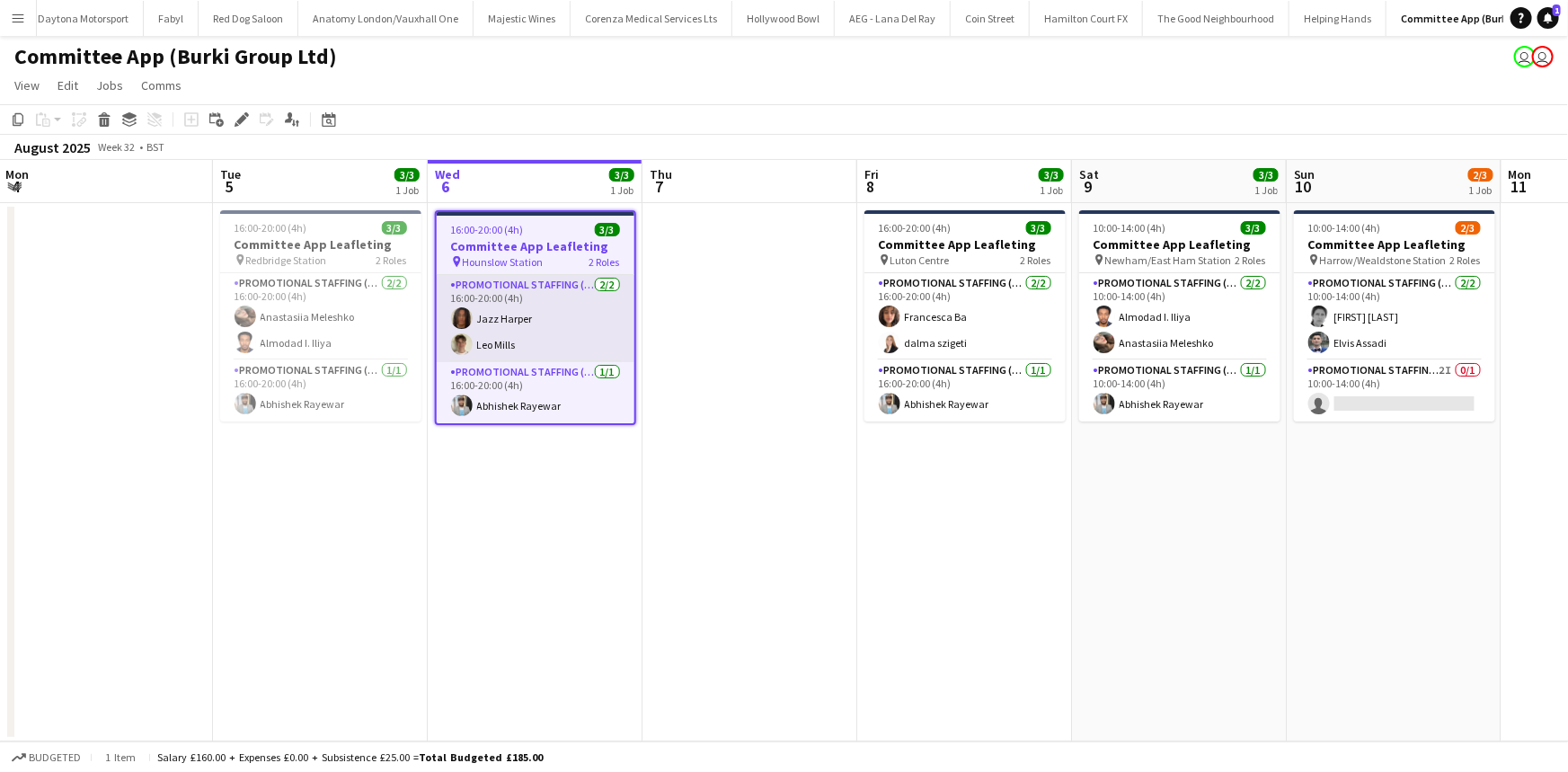click on "Promotional Staffing (Flyering Staff)   2/2   16:00-20:00 (4h)
[FIRST] [LAST] [FIRST] [LAST]" at bounding box center [536, 318] 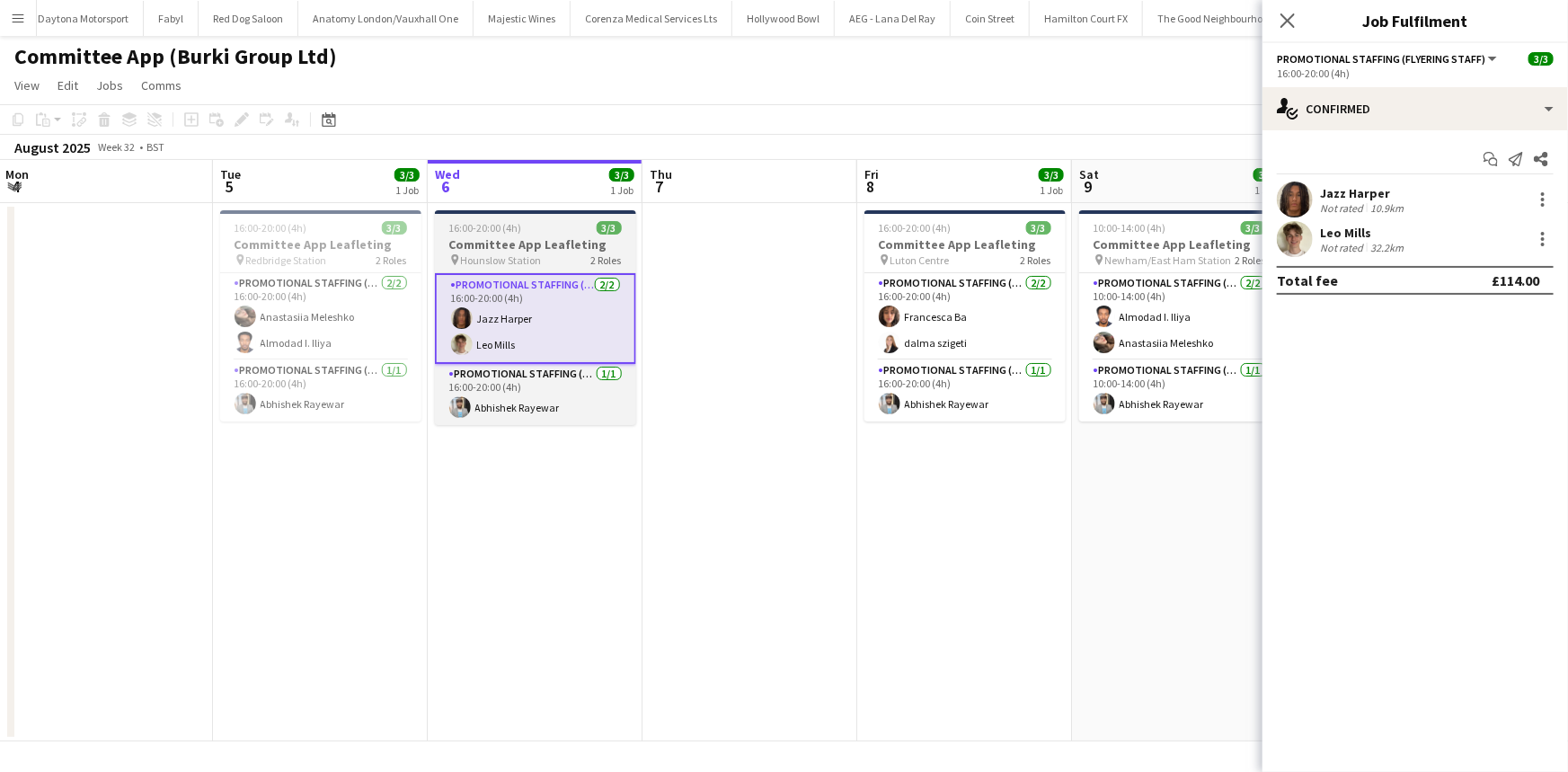 click on "Hounslow Station" at bounding box center [501, 260] 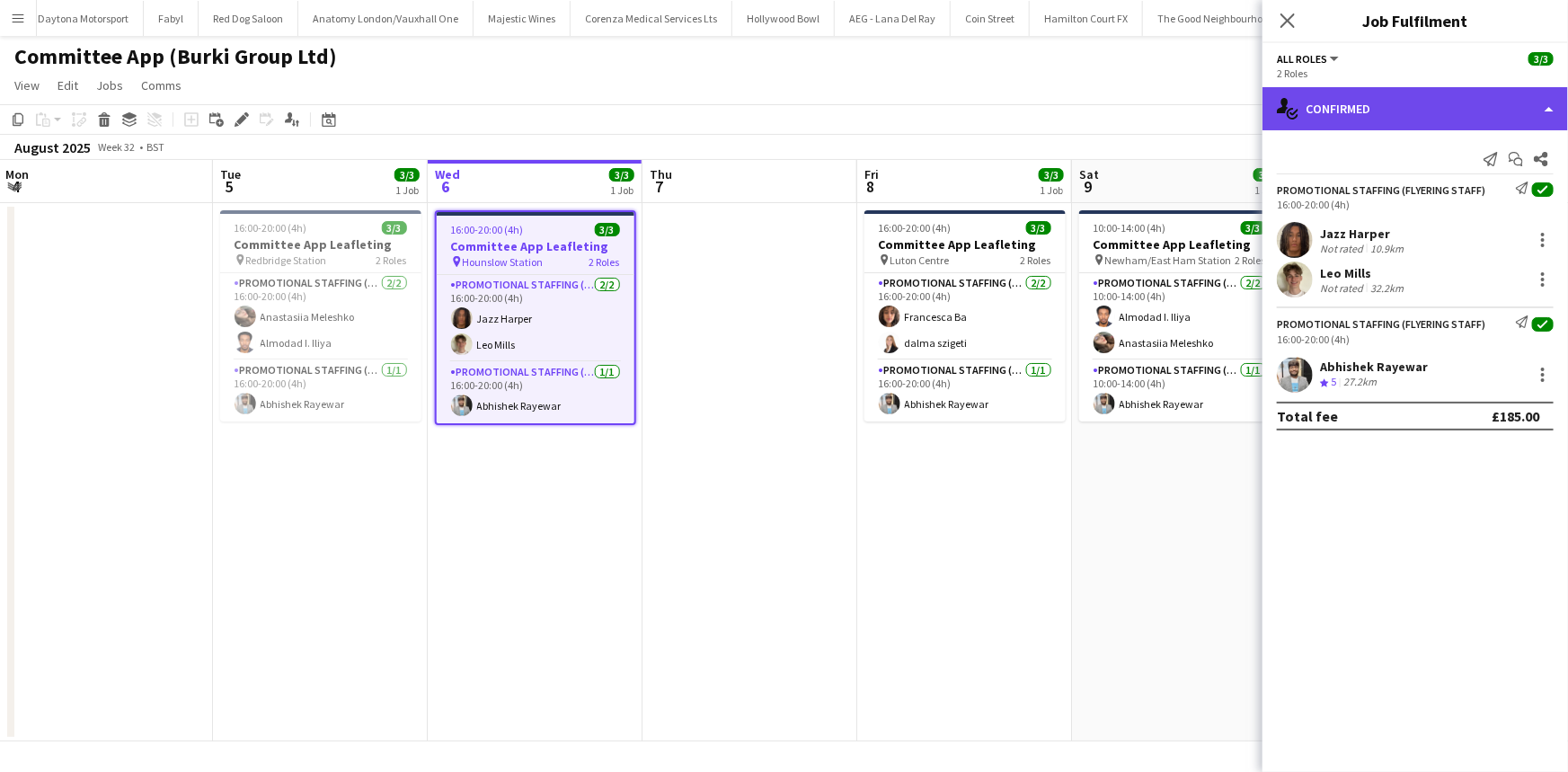 click on "single-neutral-actions-check-2
Confirmed" 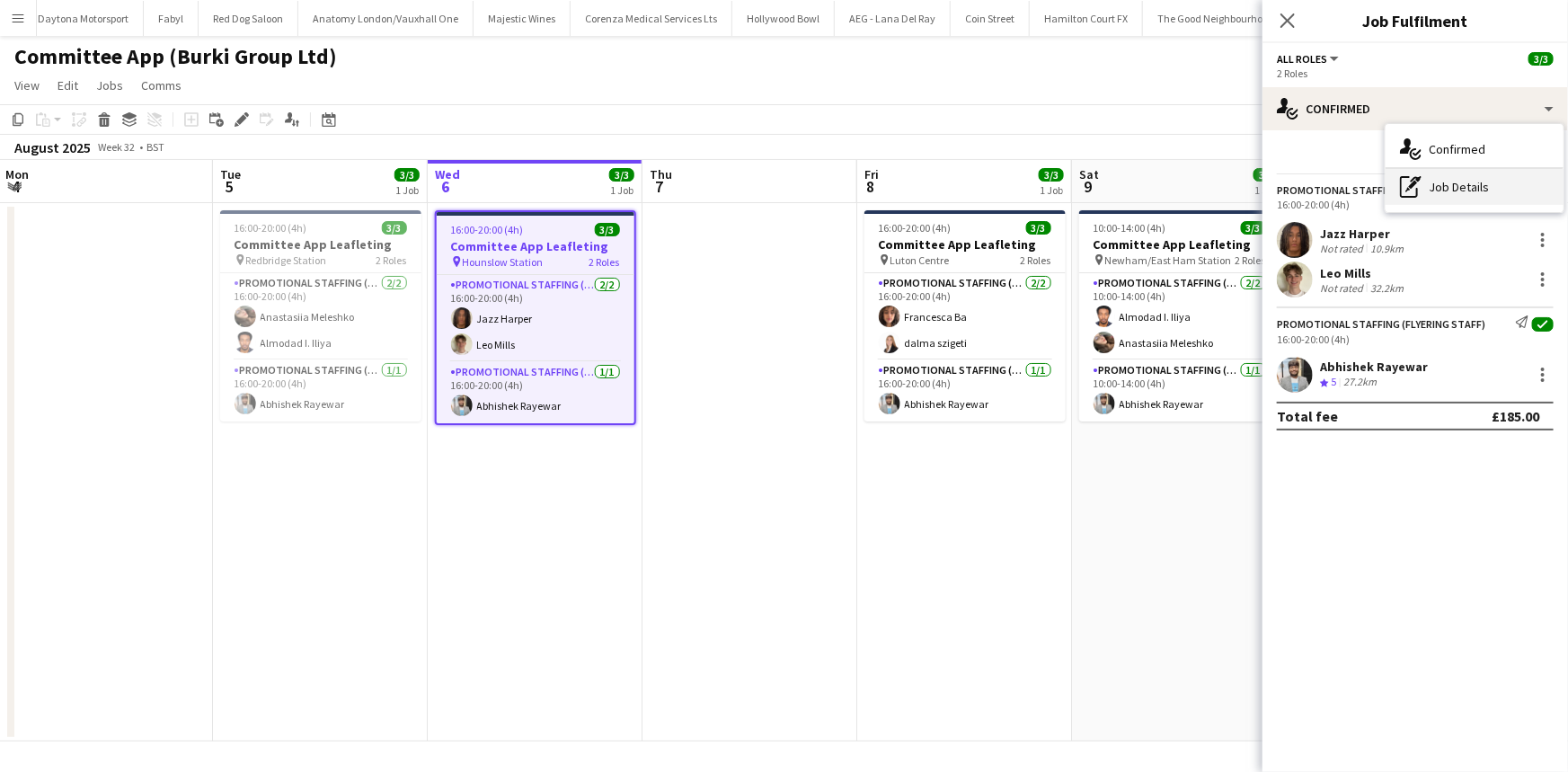 click on "pen-write" 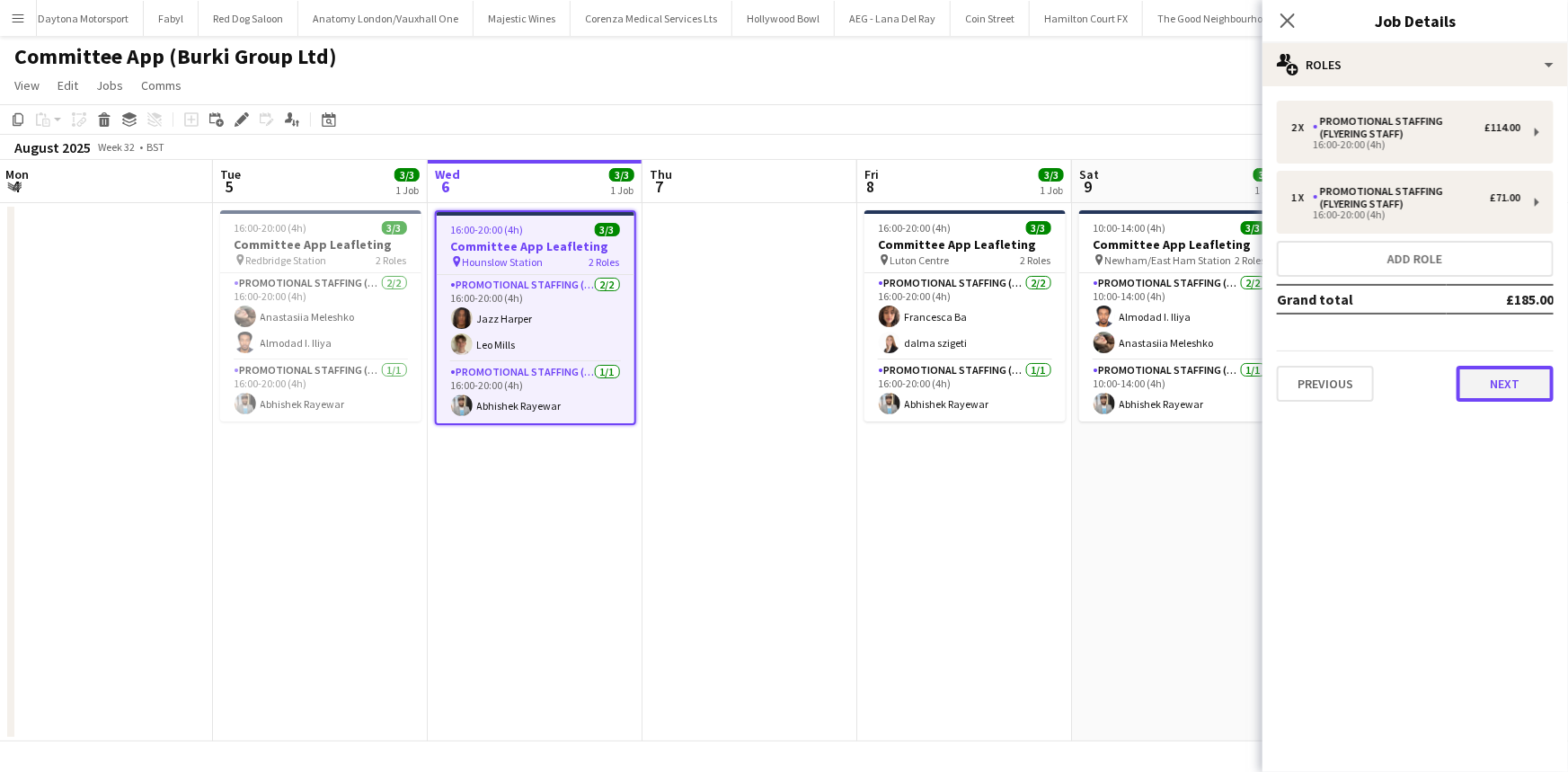 click on "Next" at bounding box center (1505, 384) 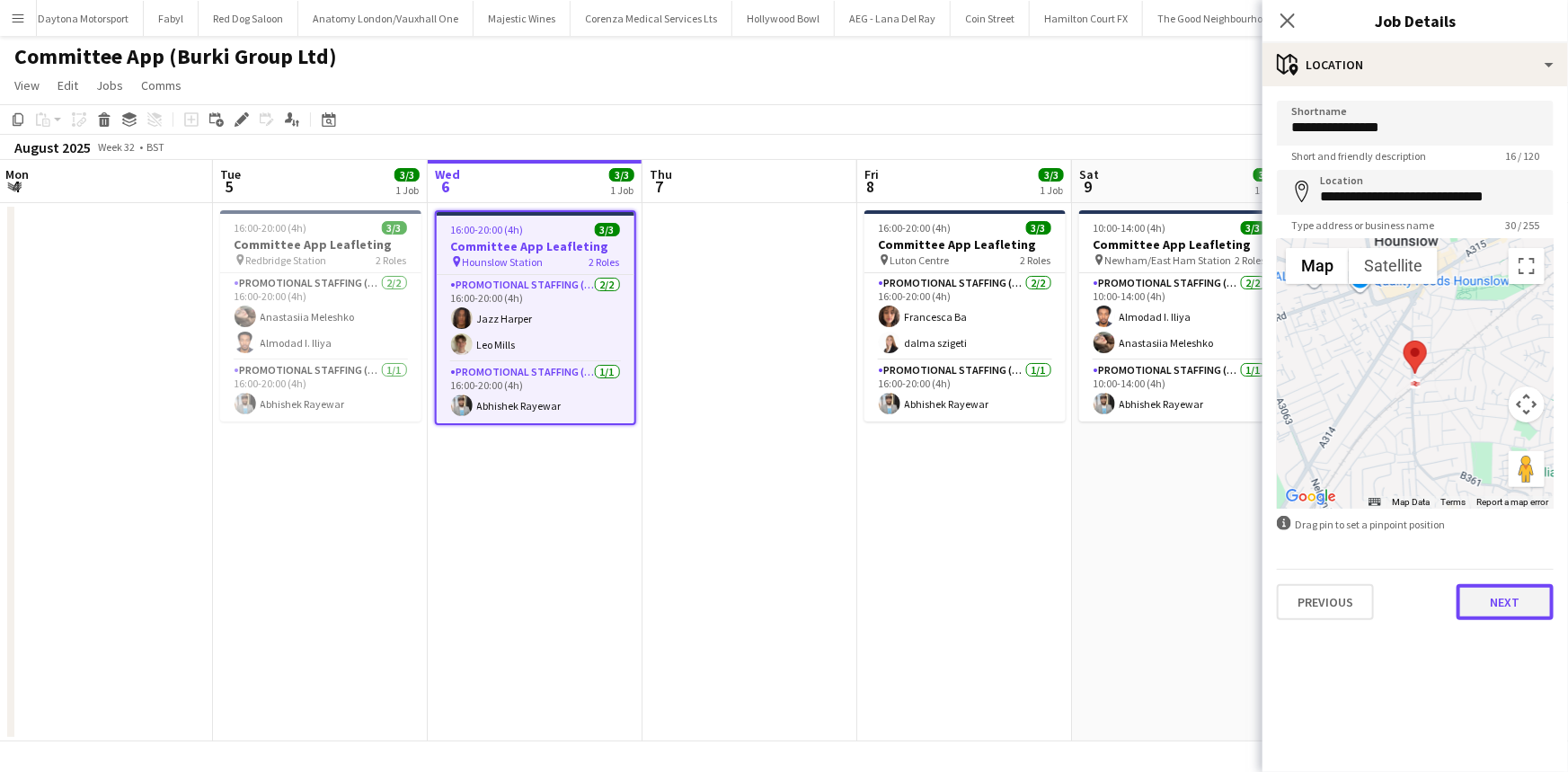 click on "Next" at bounding box center (1505, 602) 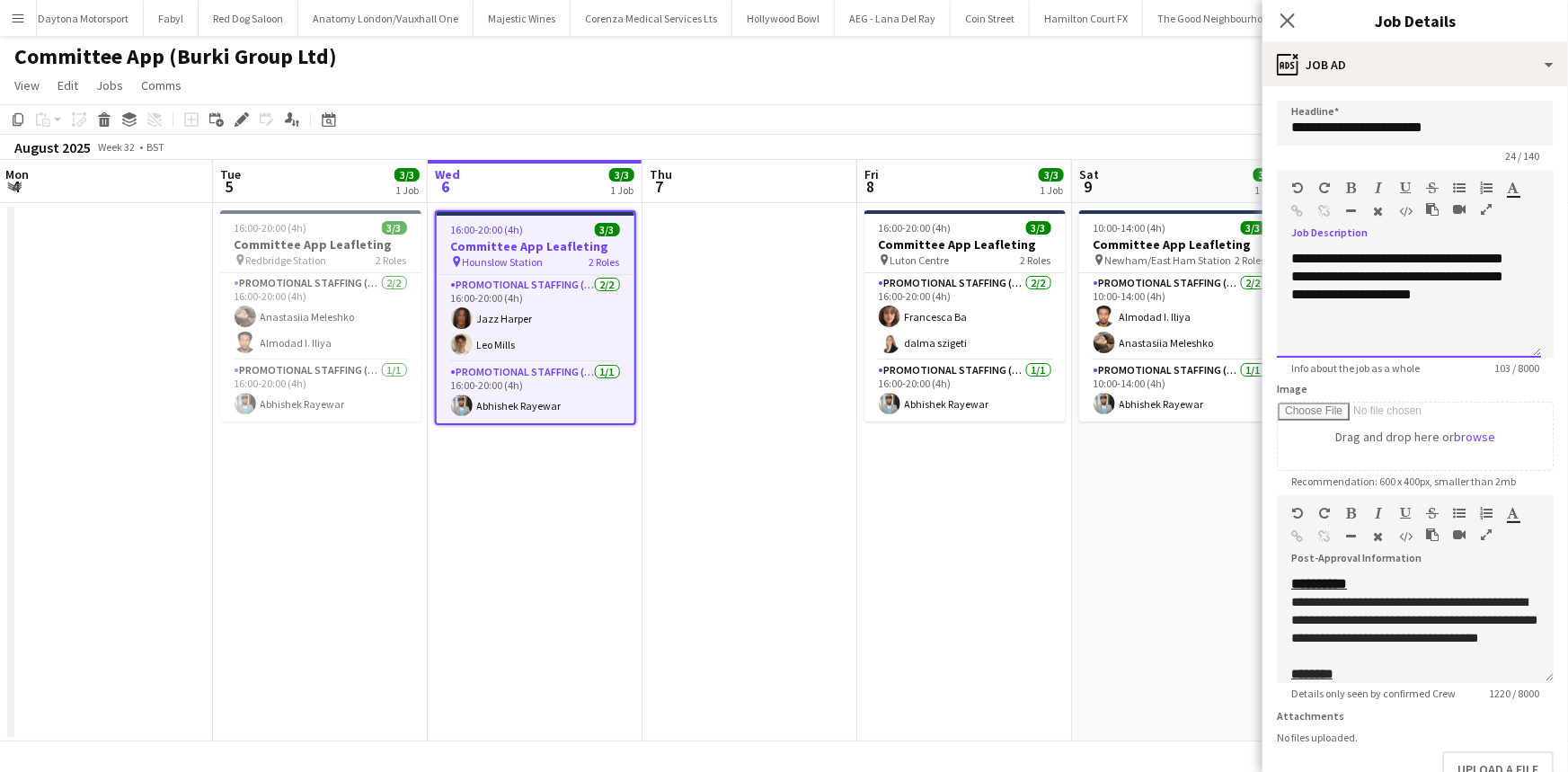 click on "**********" at bounding box center [1409, 304] 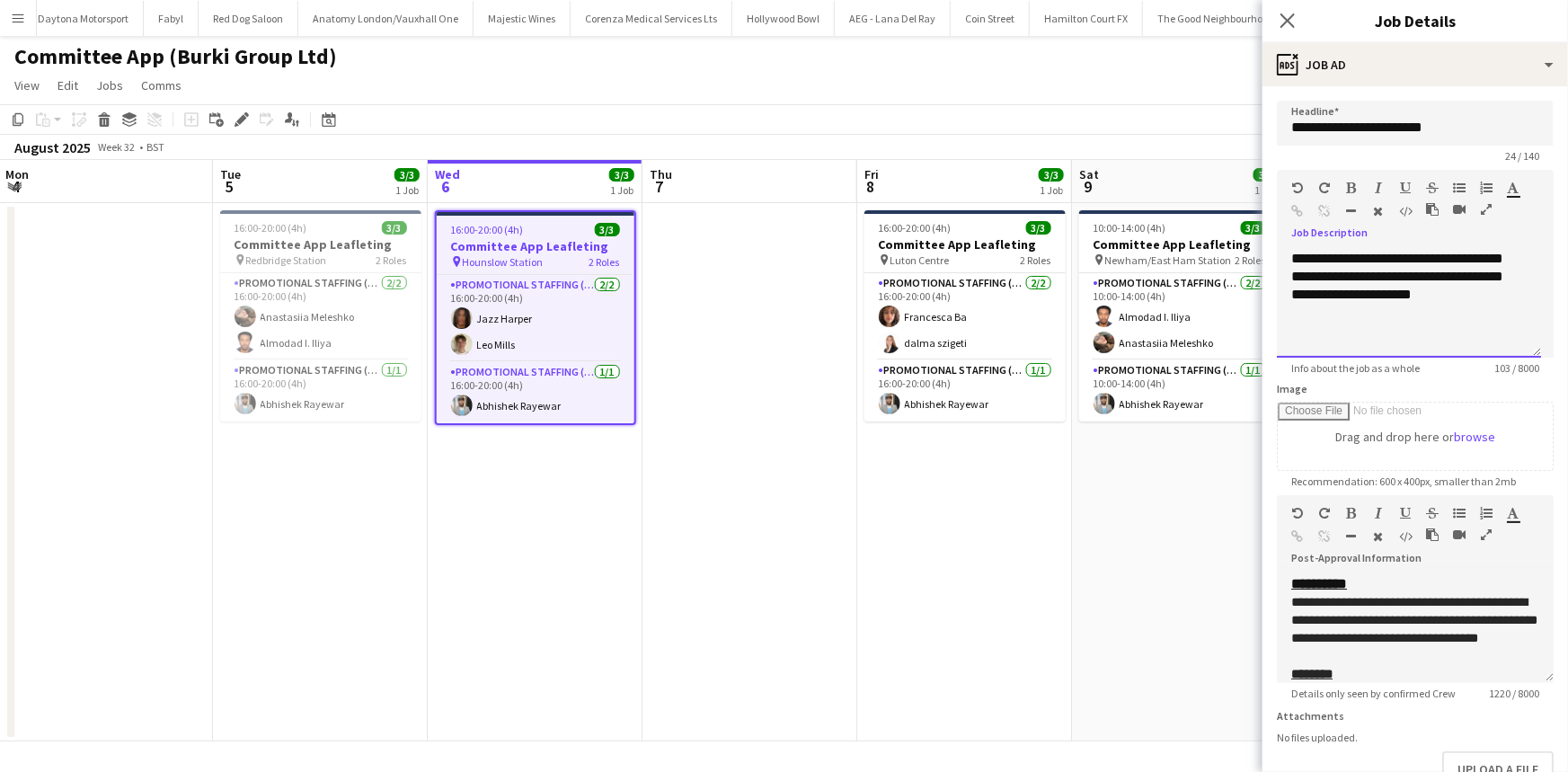 click on "**********" at bounding box center [1409, 304] 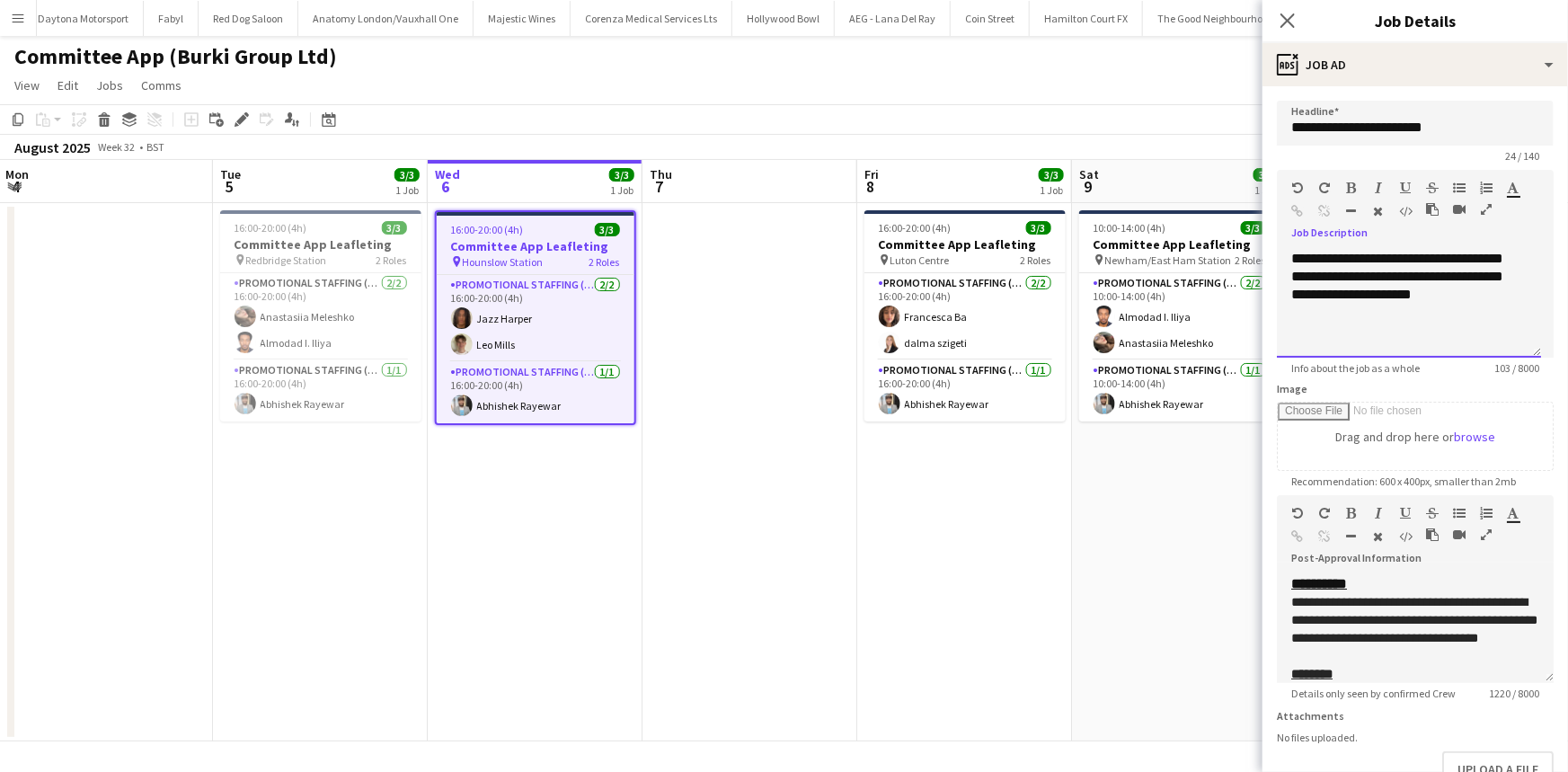 type 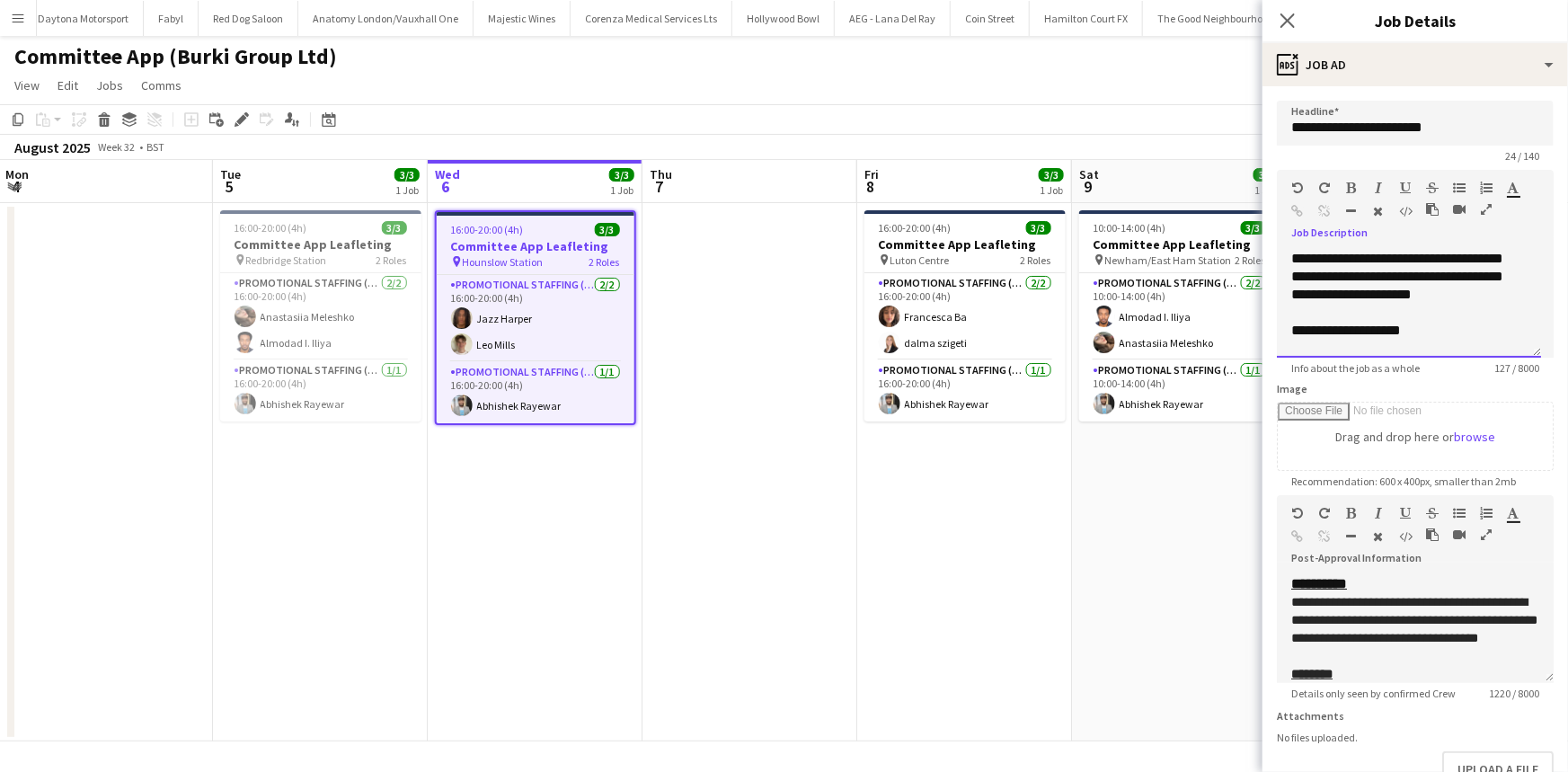 click on "**********" at bounding box center [1409, 331] 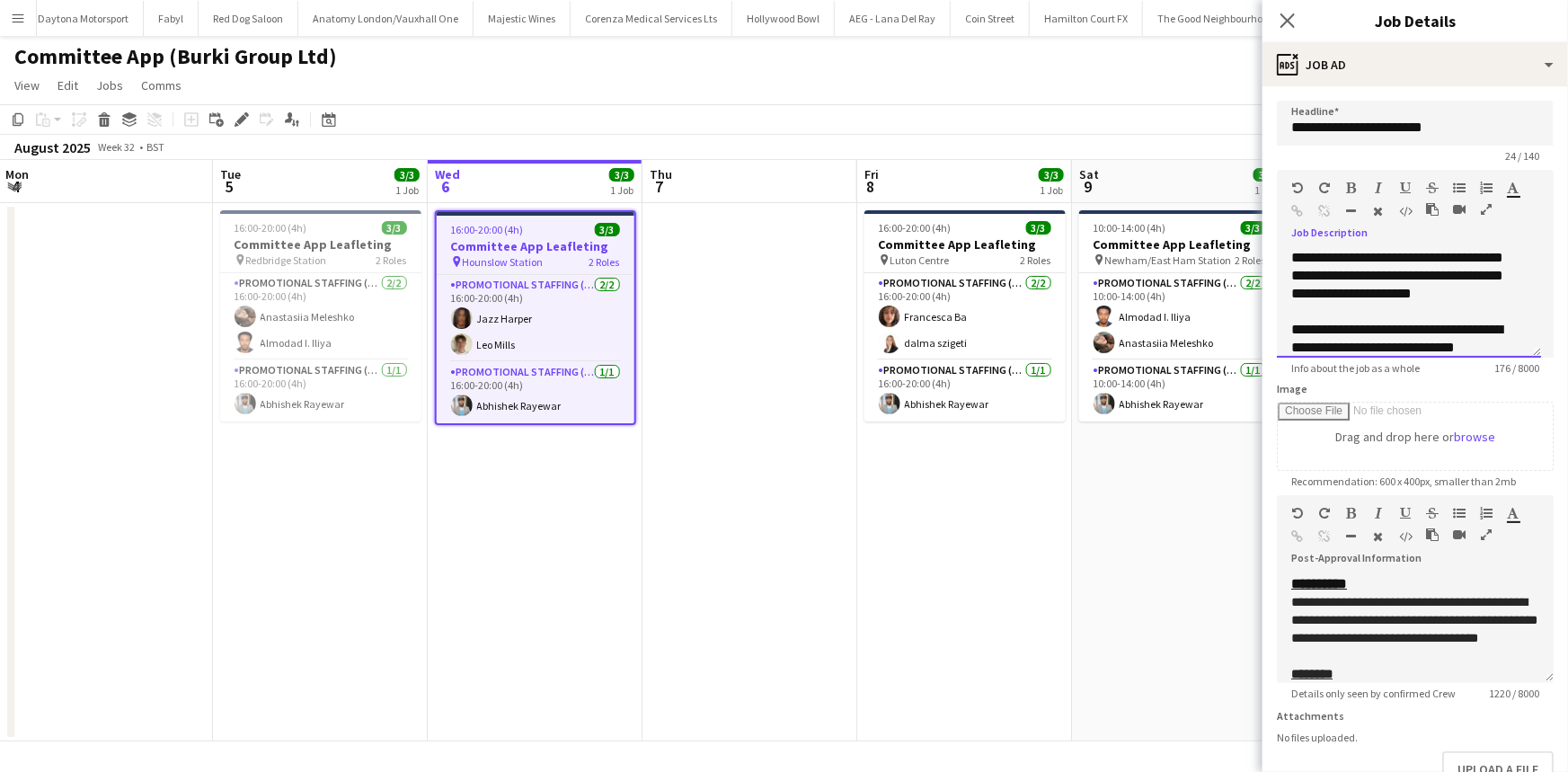 scroll, scrollTop: 19, scrollLeft: 0, axis: vertical 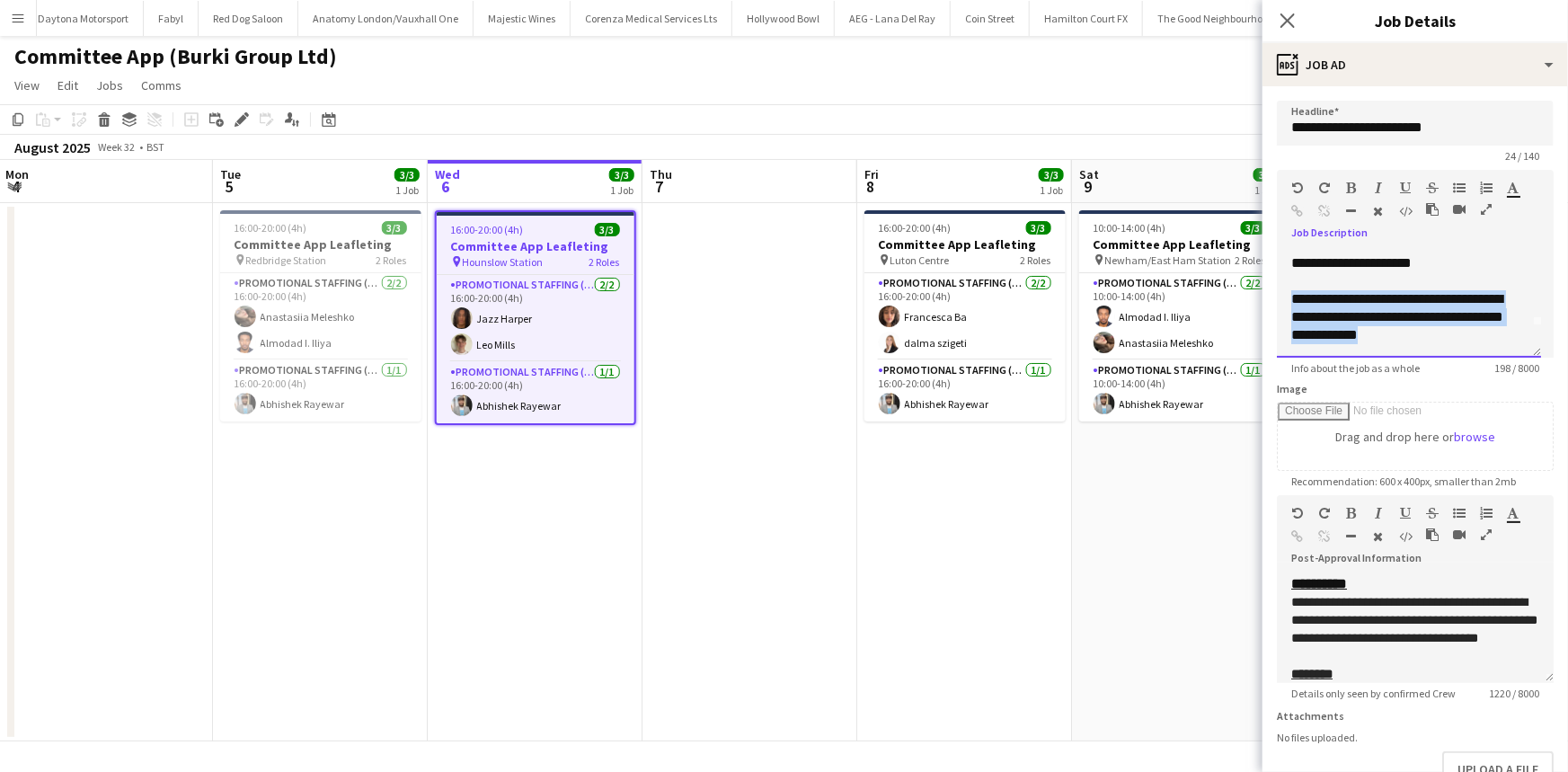 drag, startPoint x: 1482, startPoint y: 346, endPoint x: 1296, endPoint y: 291, distance: 193.96134 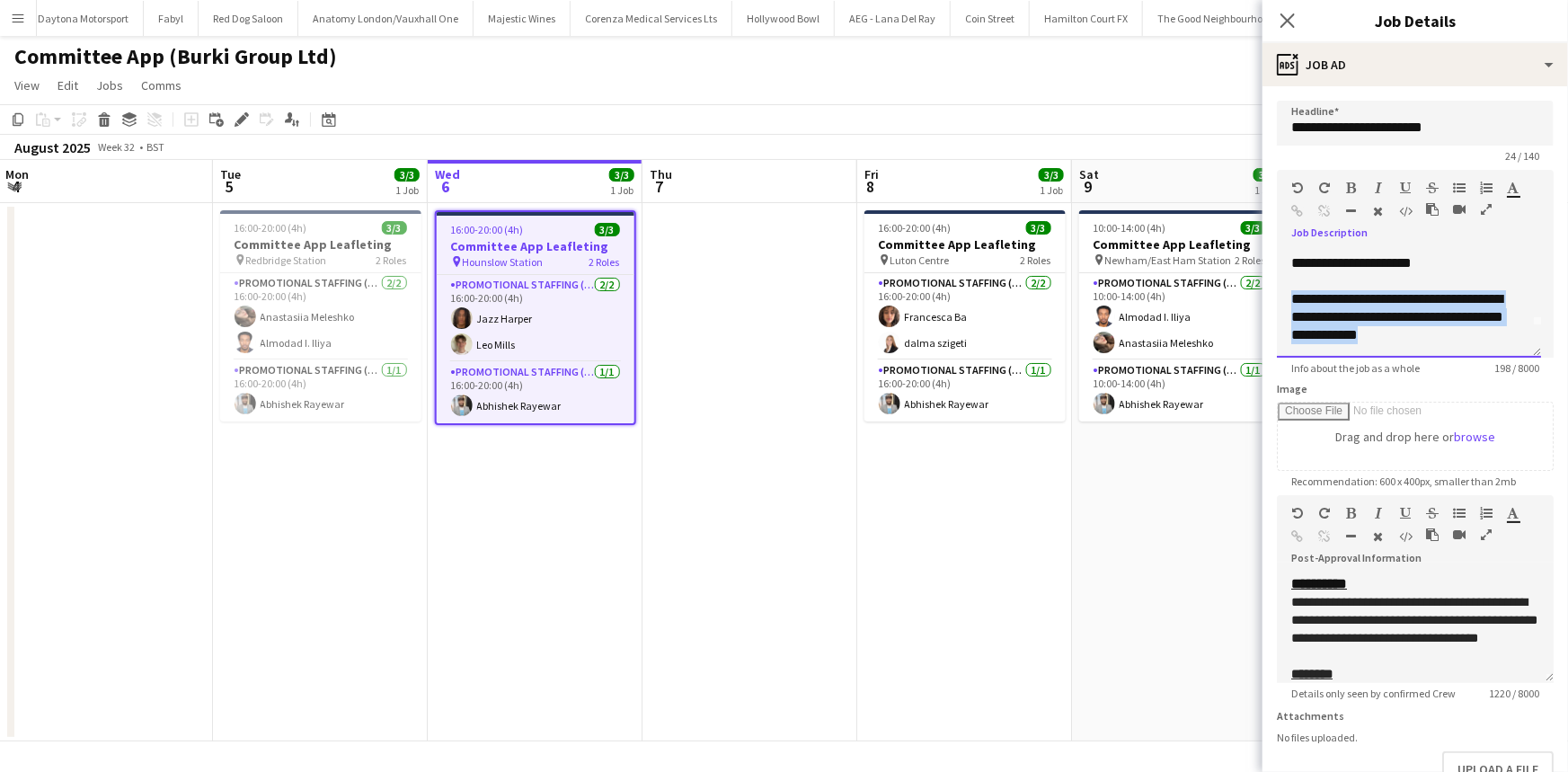 click on "**********" at bounding box center [1403, 317] 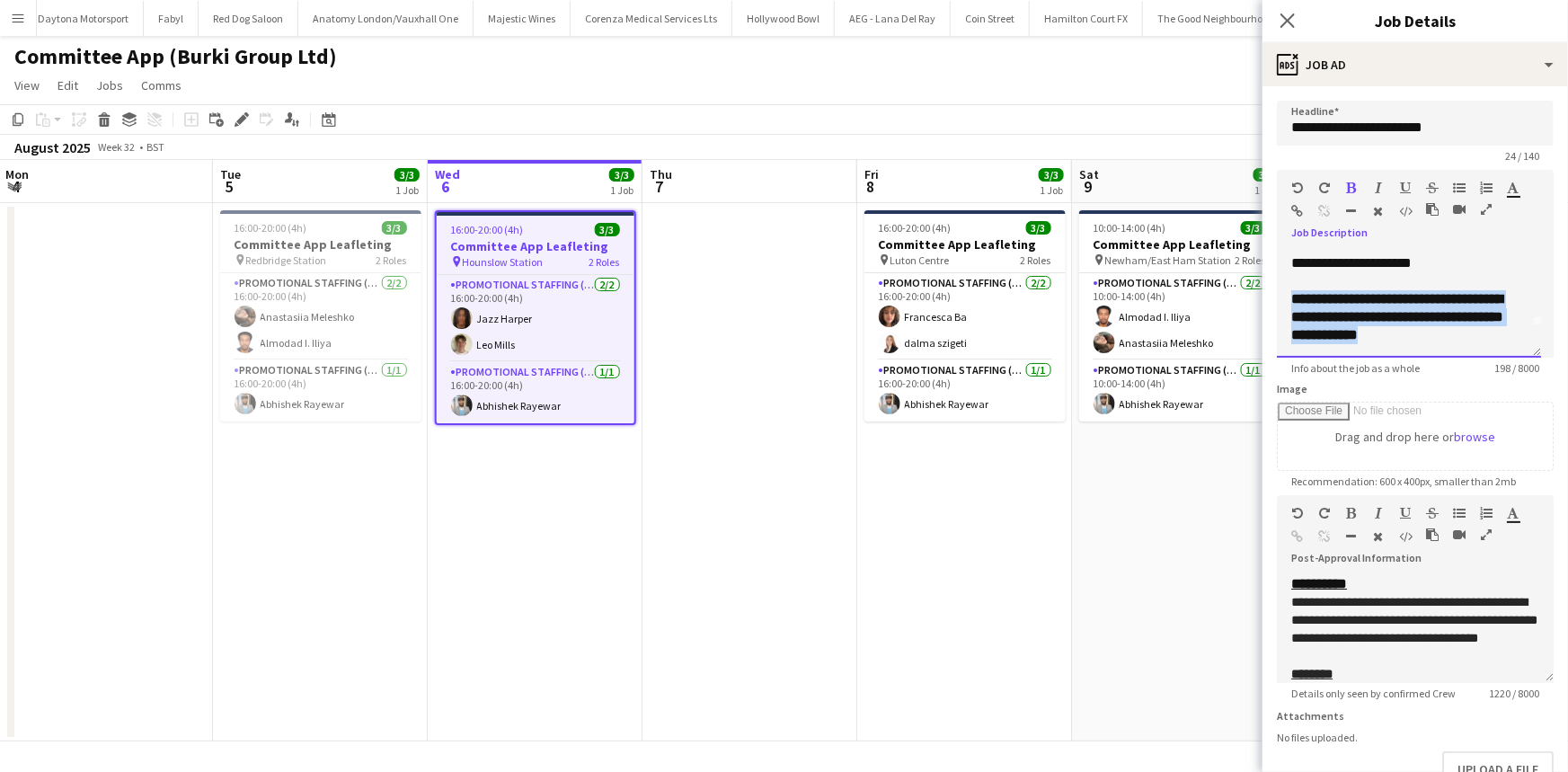 click on "**********" at bounding box center (1397, 316) 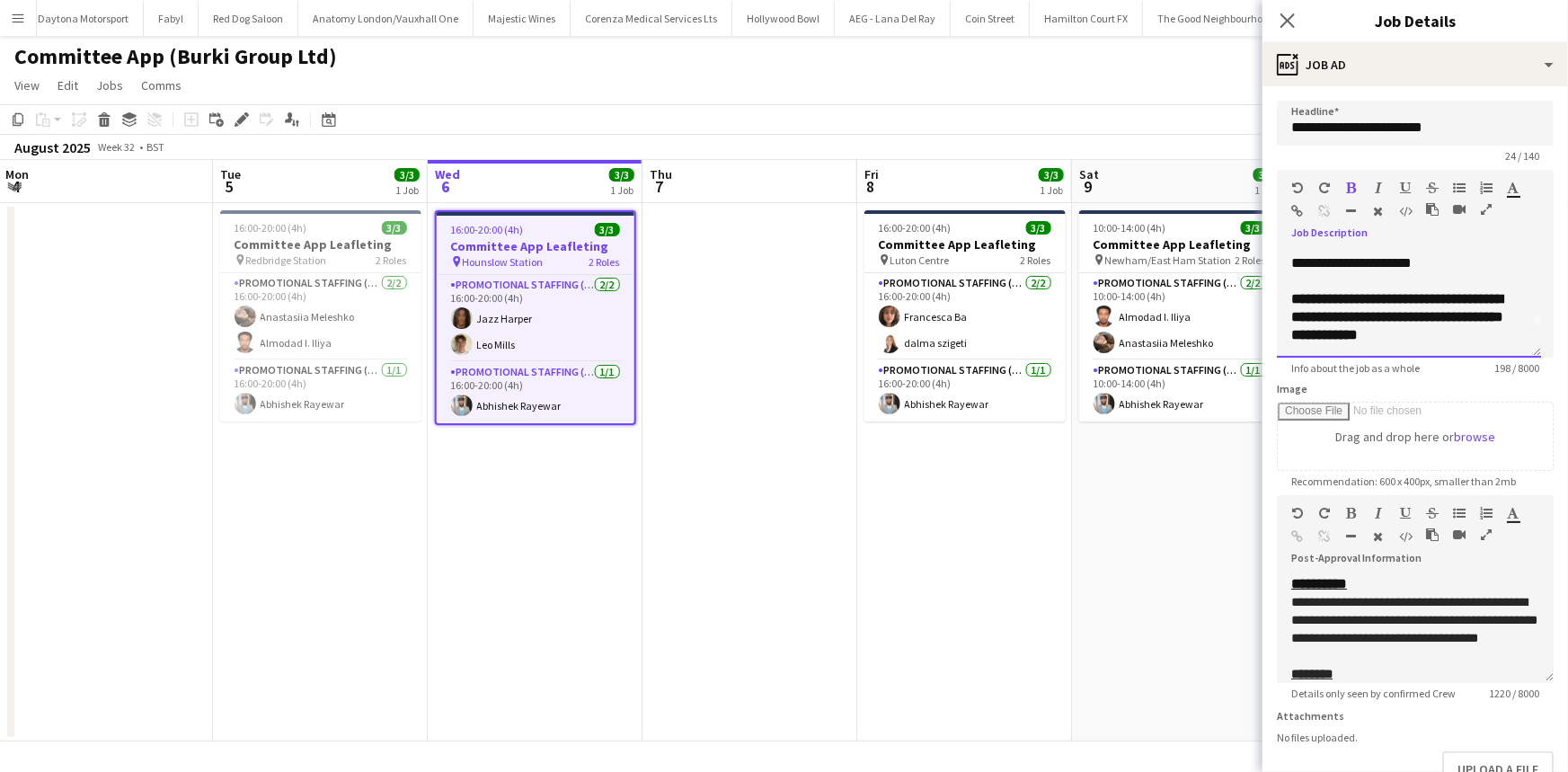 scroll, scrollTop: 81, scrollLeft: 0, axis: vertical 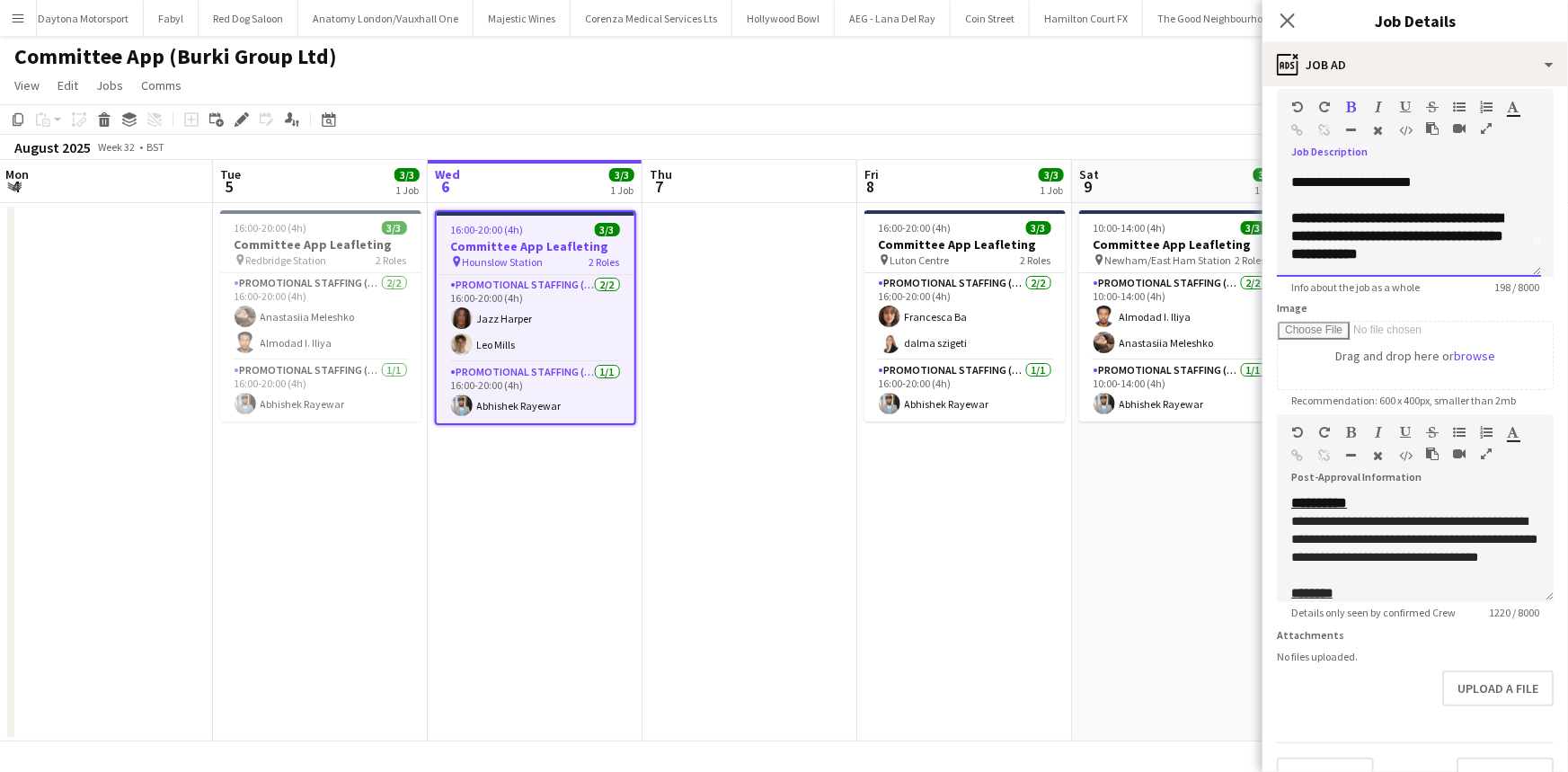 click on "**********" at bounding box center [1403, 236] 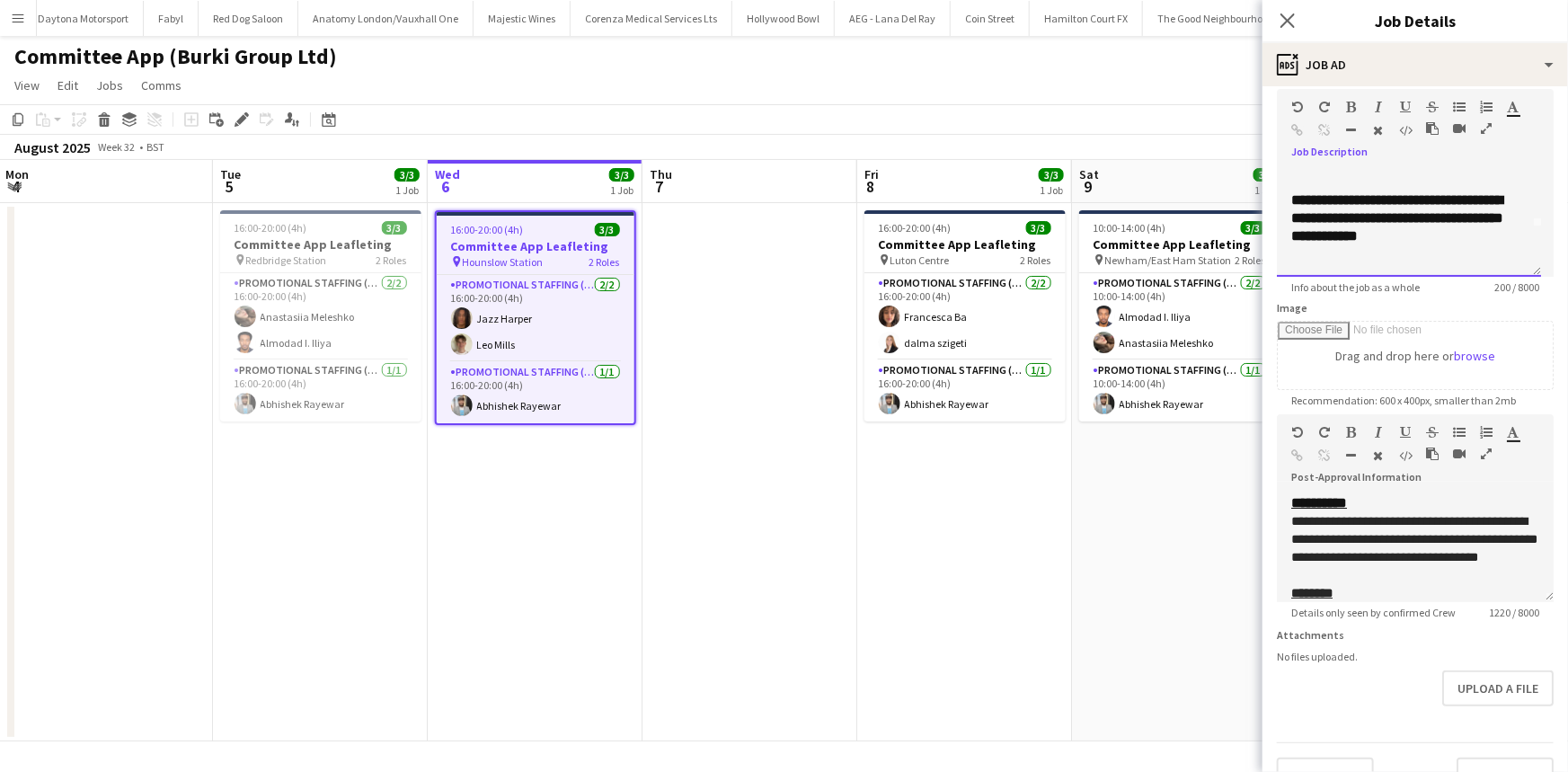 scroll, scrollTop: 31, scrollLeft: 0, axis: vertical 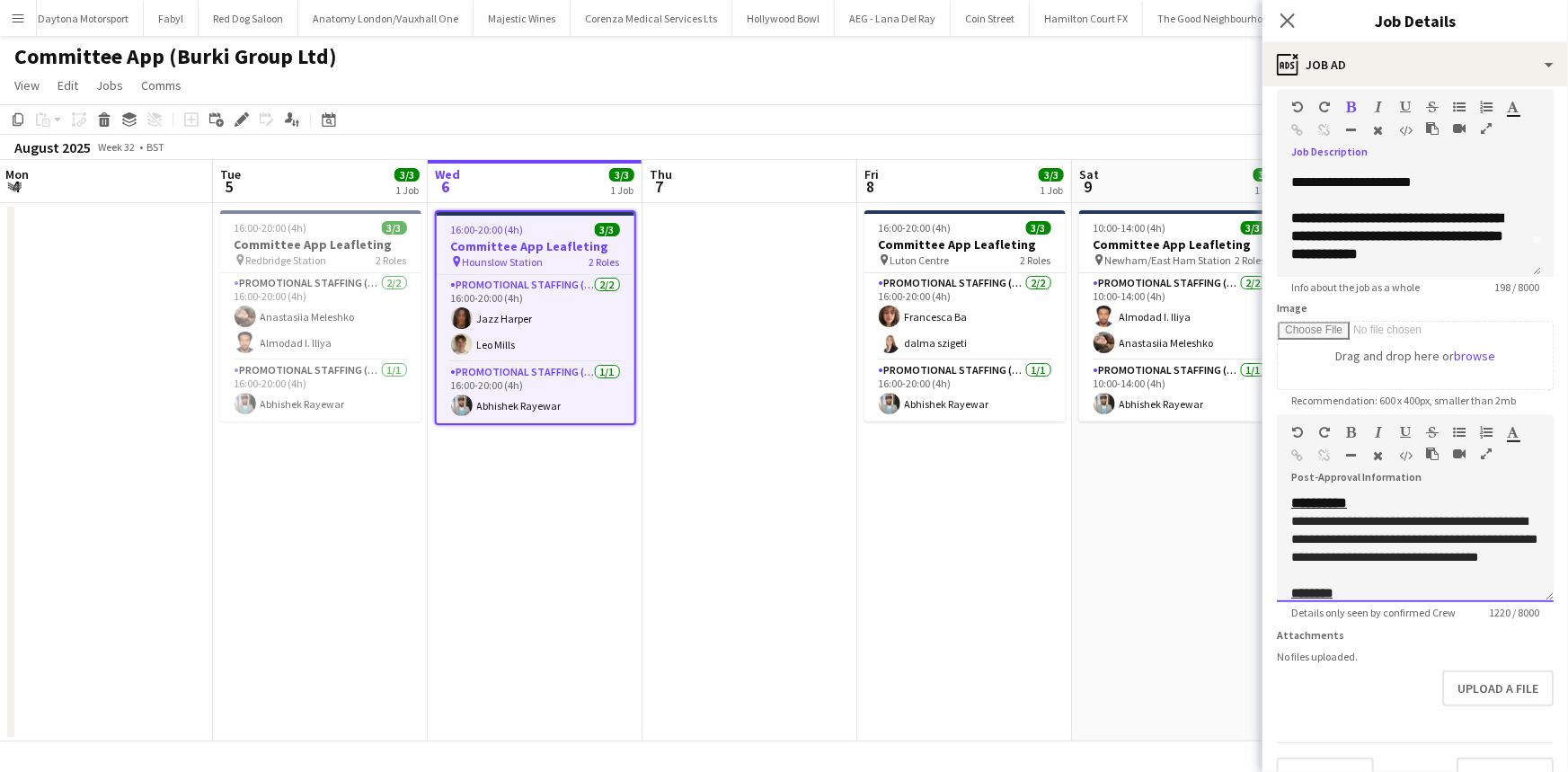 click on "**********" at bounding box center [1319, 502] 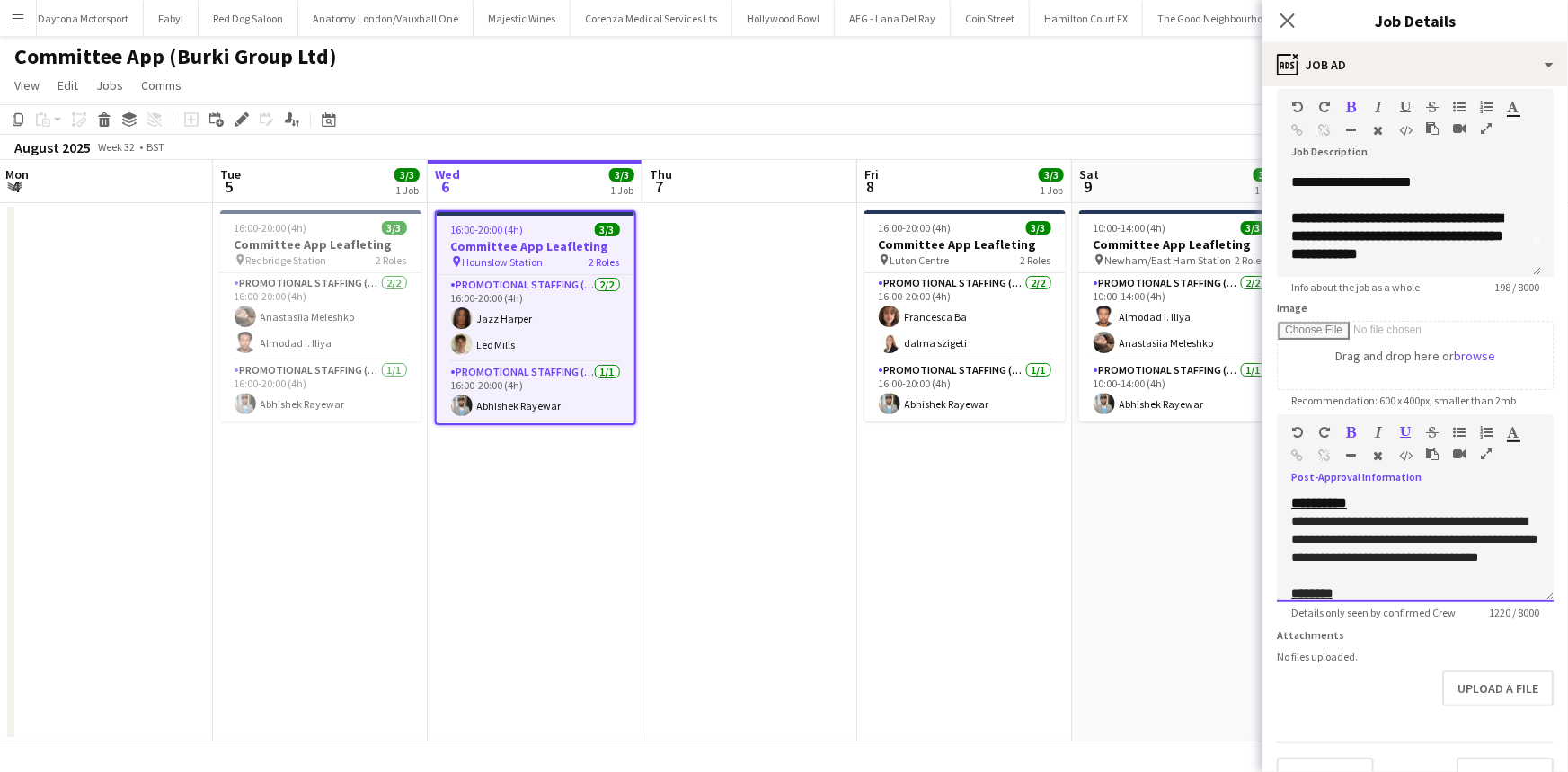 type 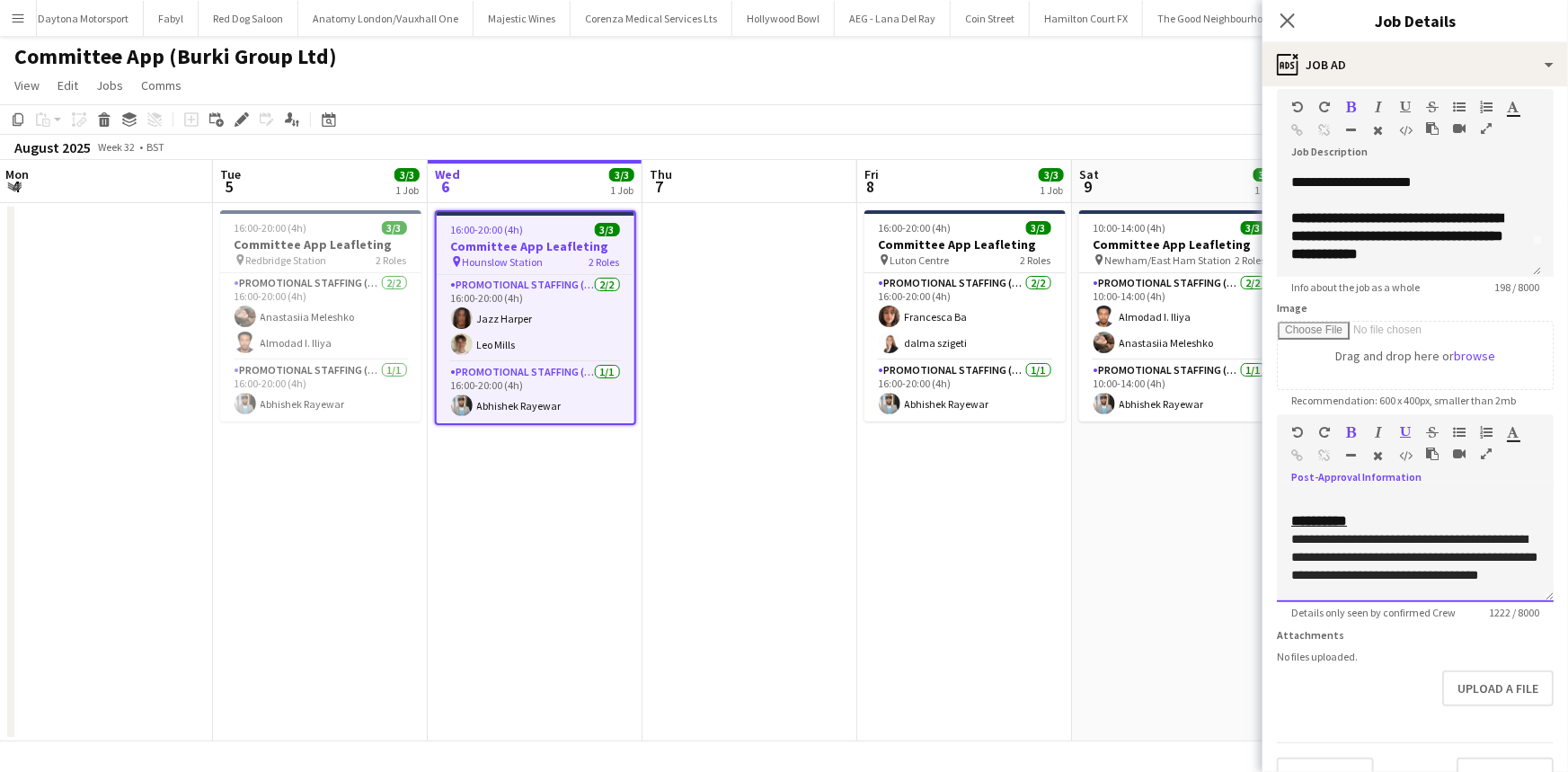 click at bounding box center (1415, 503) 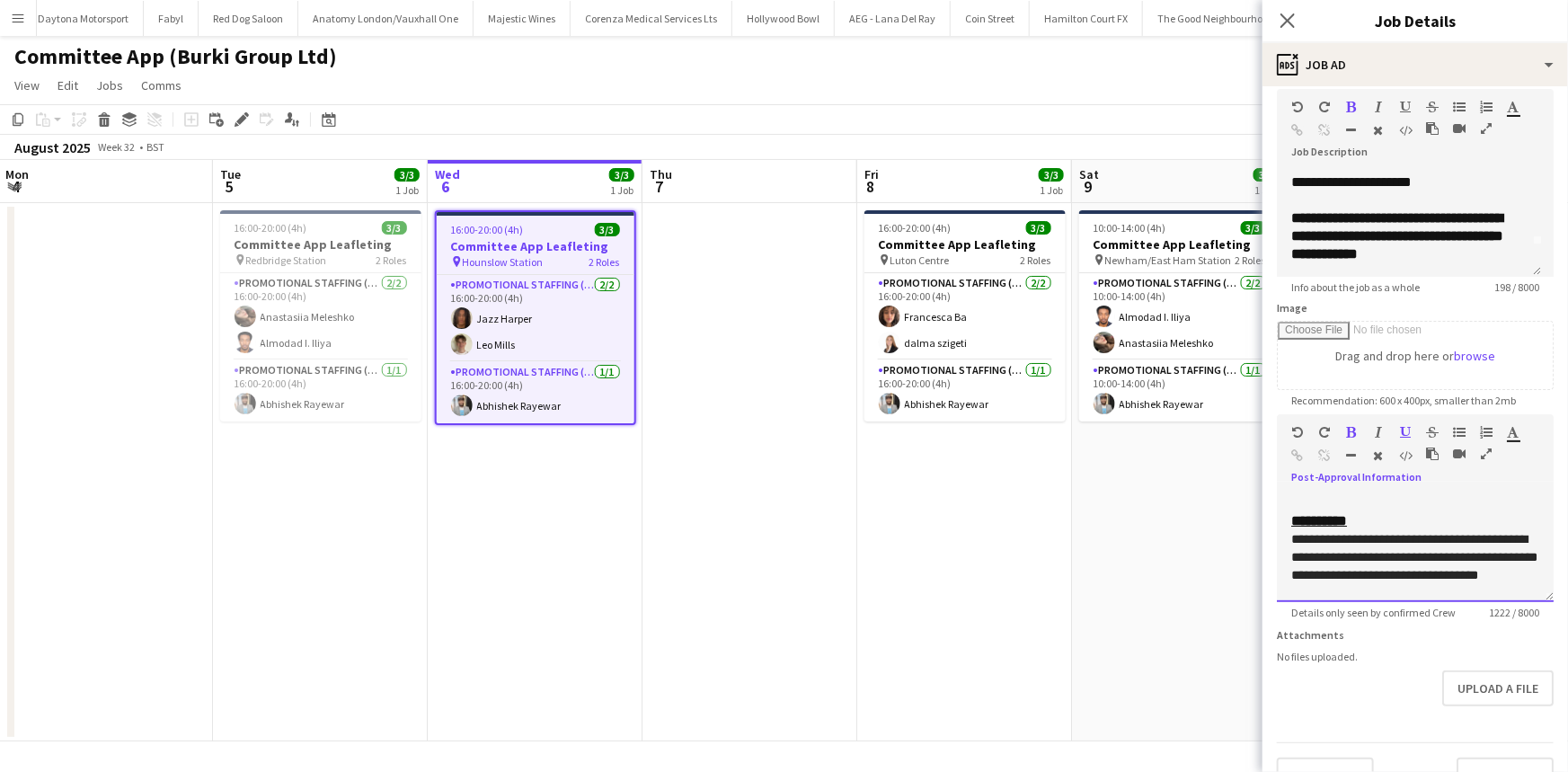 click on "**********" at bounding box center [1319, 520] 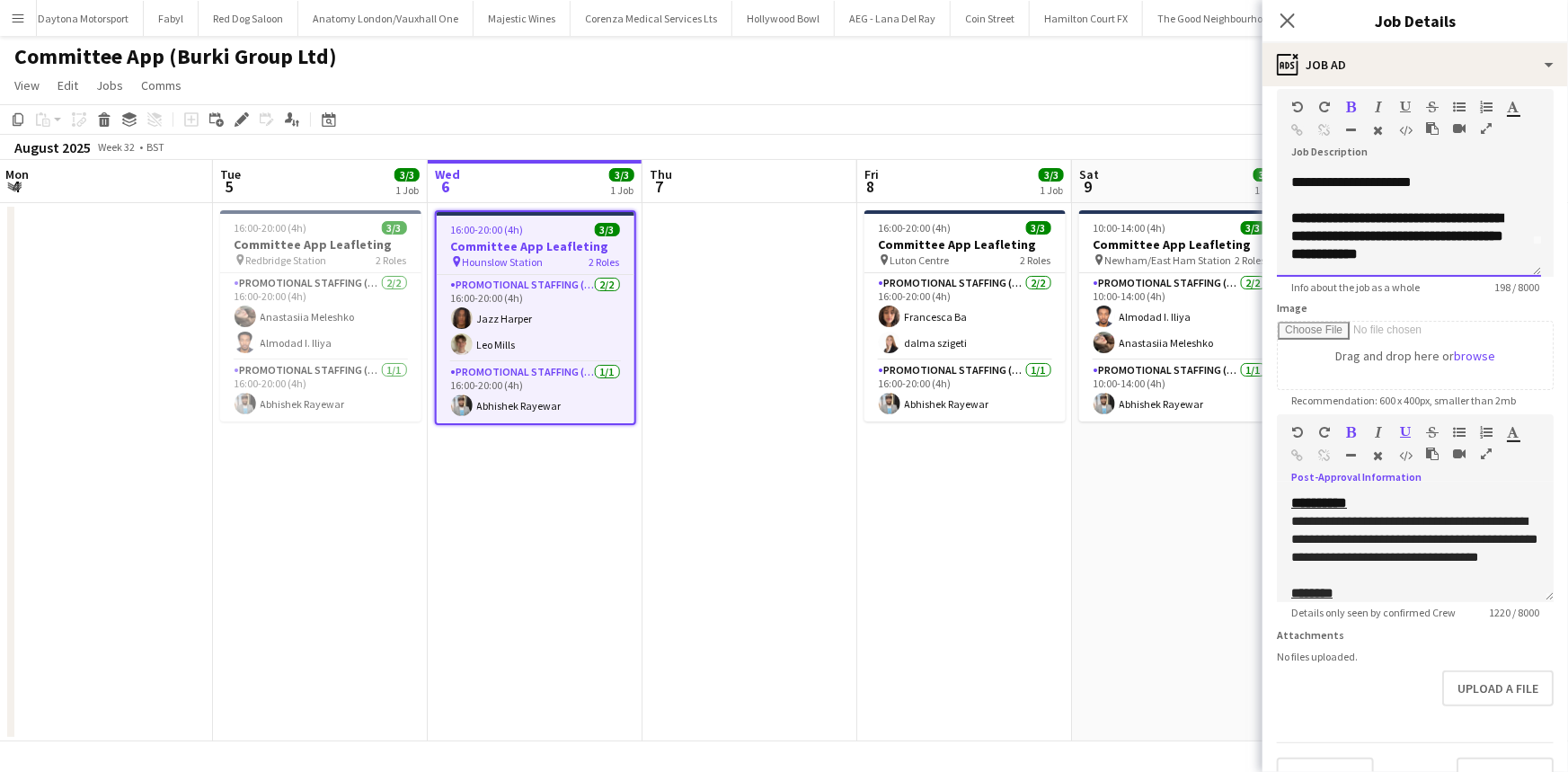 click on "**********" at bounding box center (1403, 236) 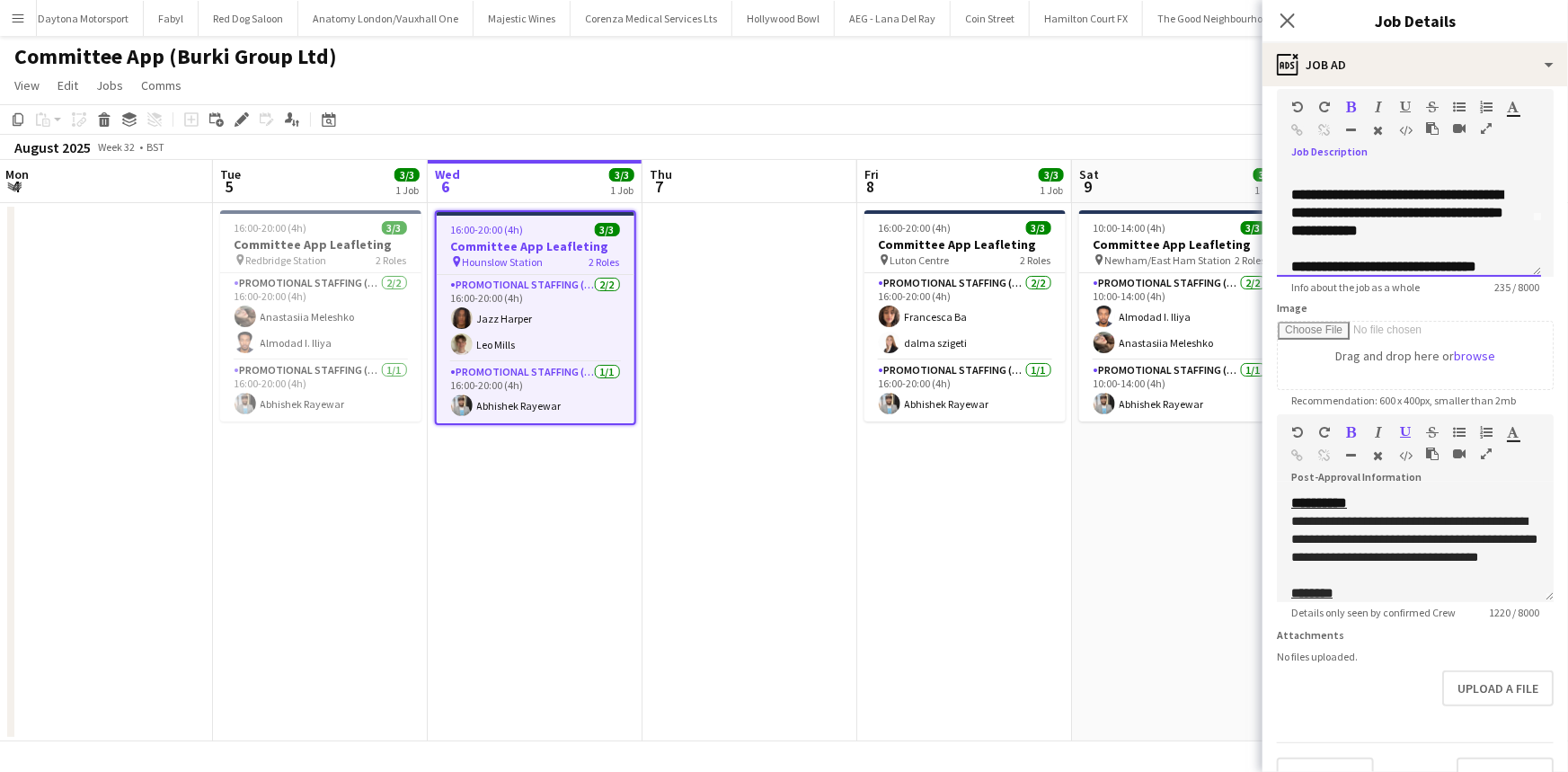 scroll, scrollTop: 73, scrollLeft: 0, axis: vertical 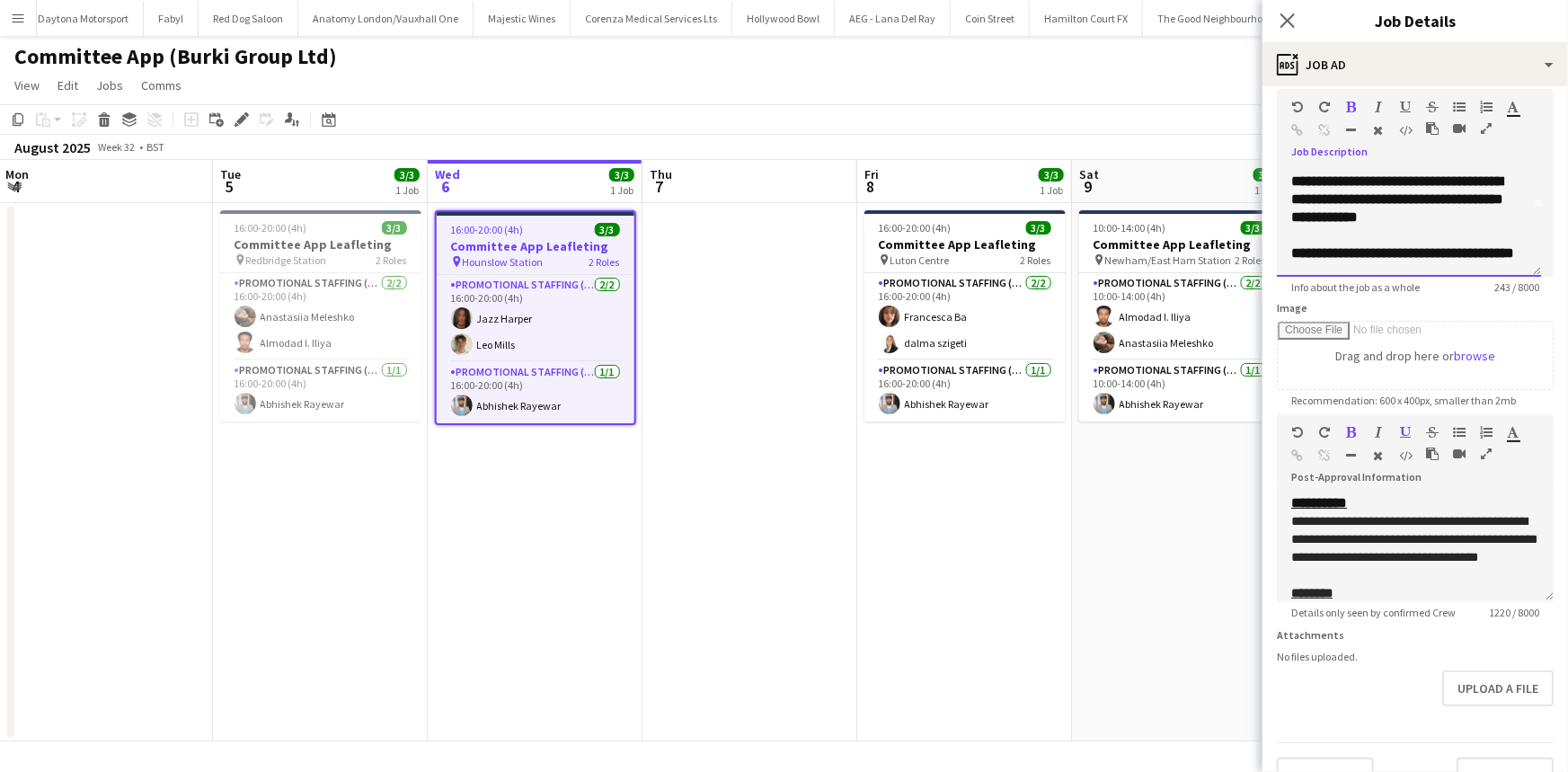 click on "**********" at bounding box center (1409, 253) 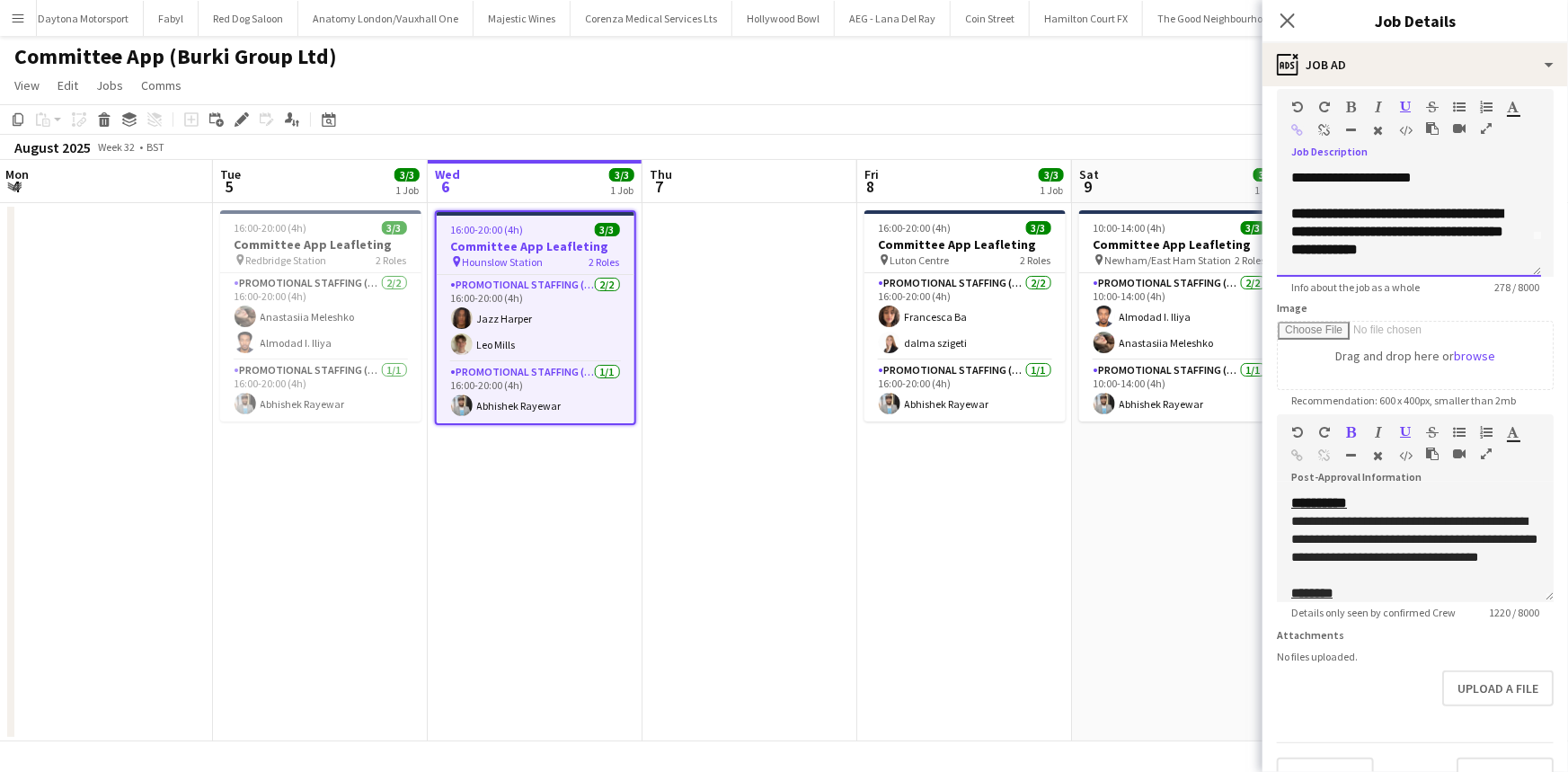 scroll, scrollTop: 0, scrollLeft: 0, axis: both 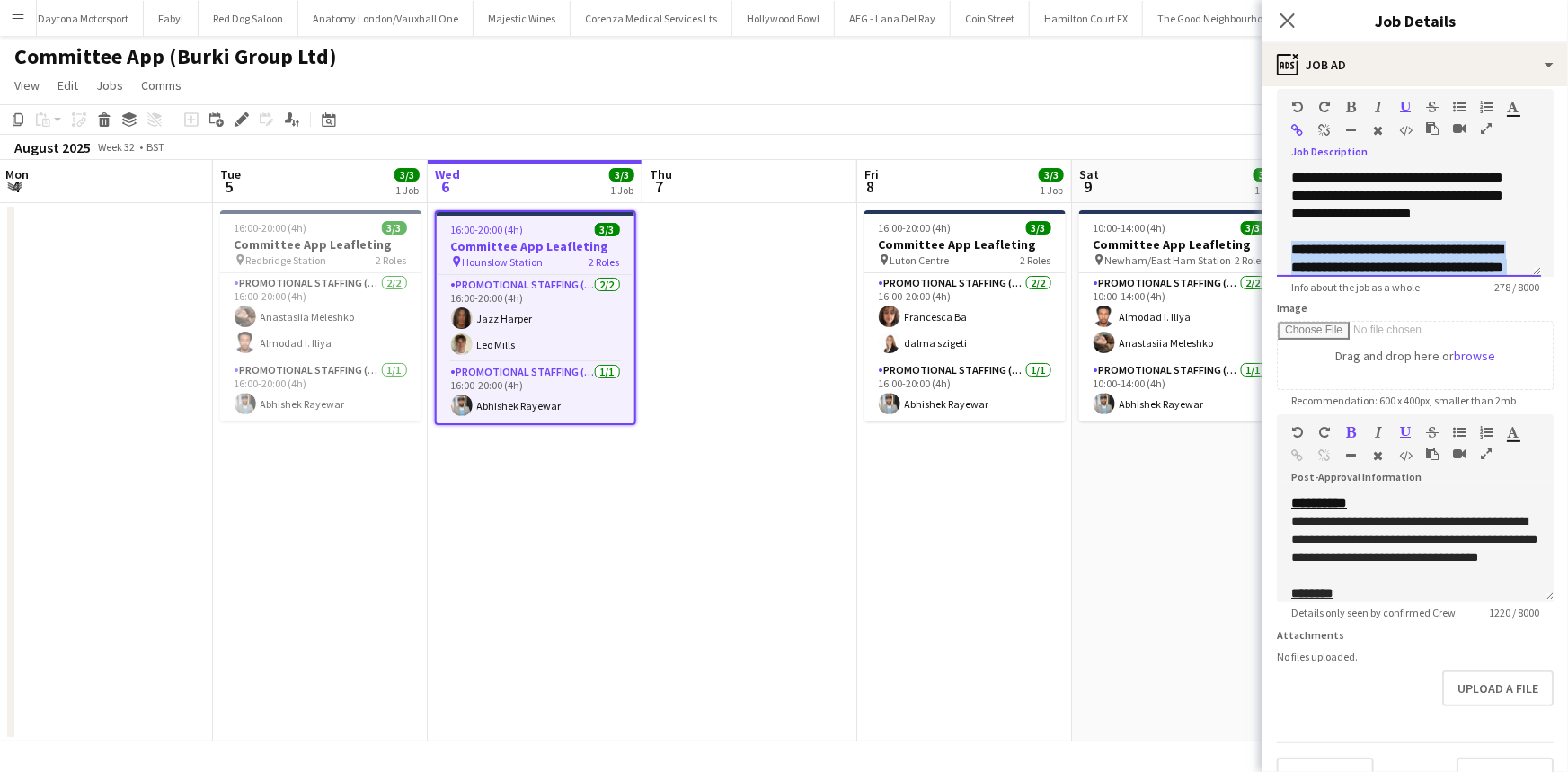 drag, startPoint x: 1362, startPoint y: 254, endPoint x: 1289, endPoint y: 239, distance: 74.525164 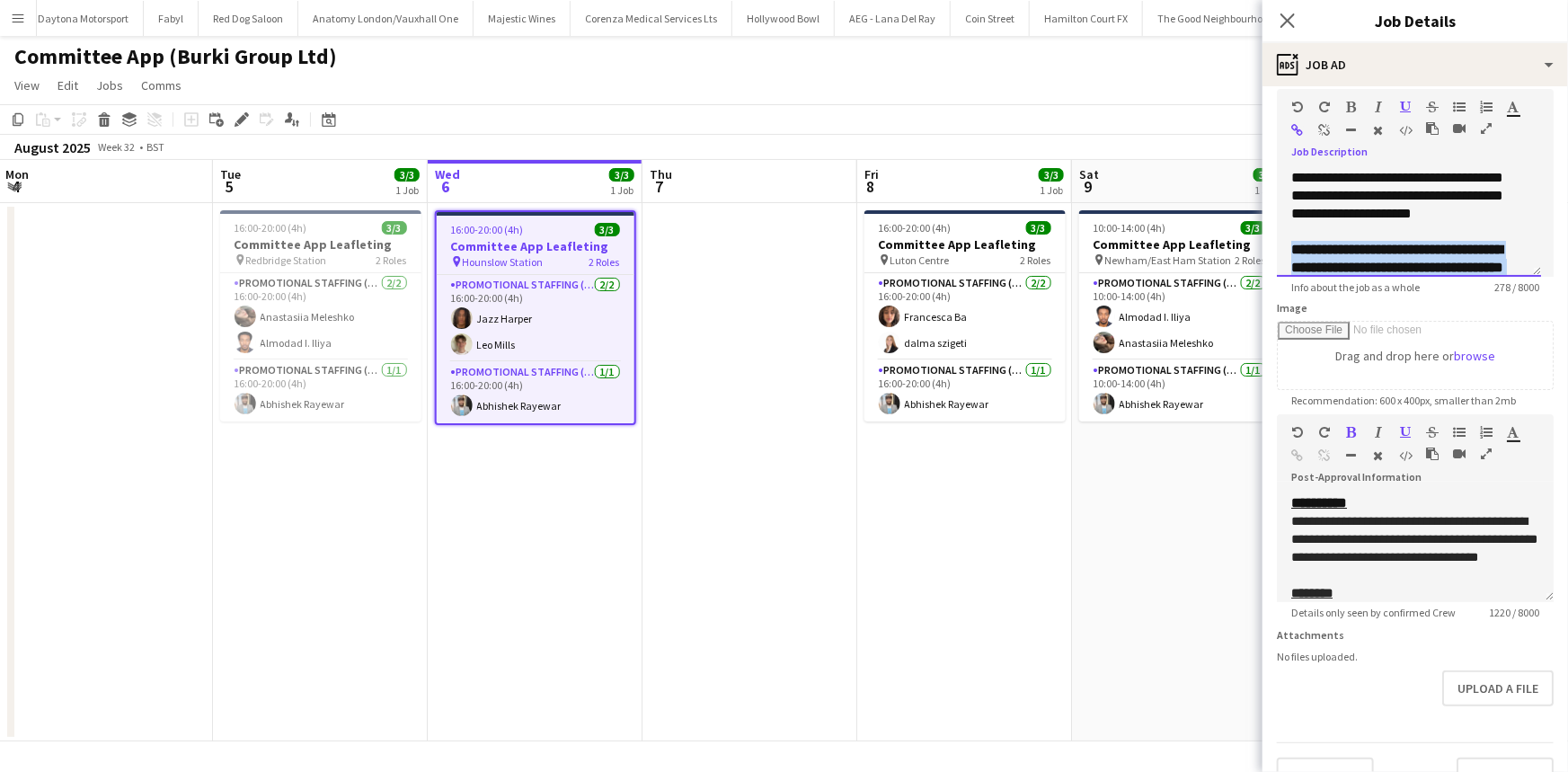click on "**********" at bounding box center (1409, 223) 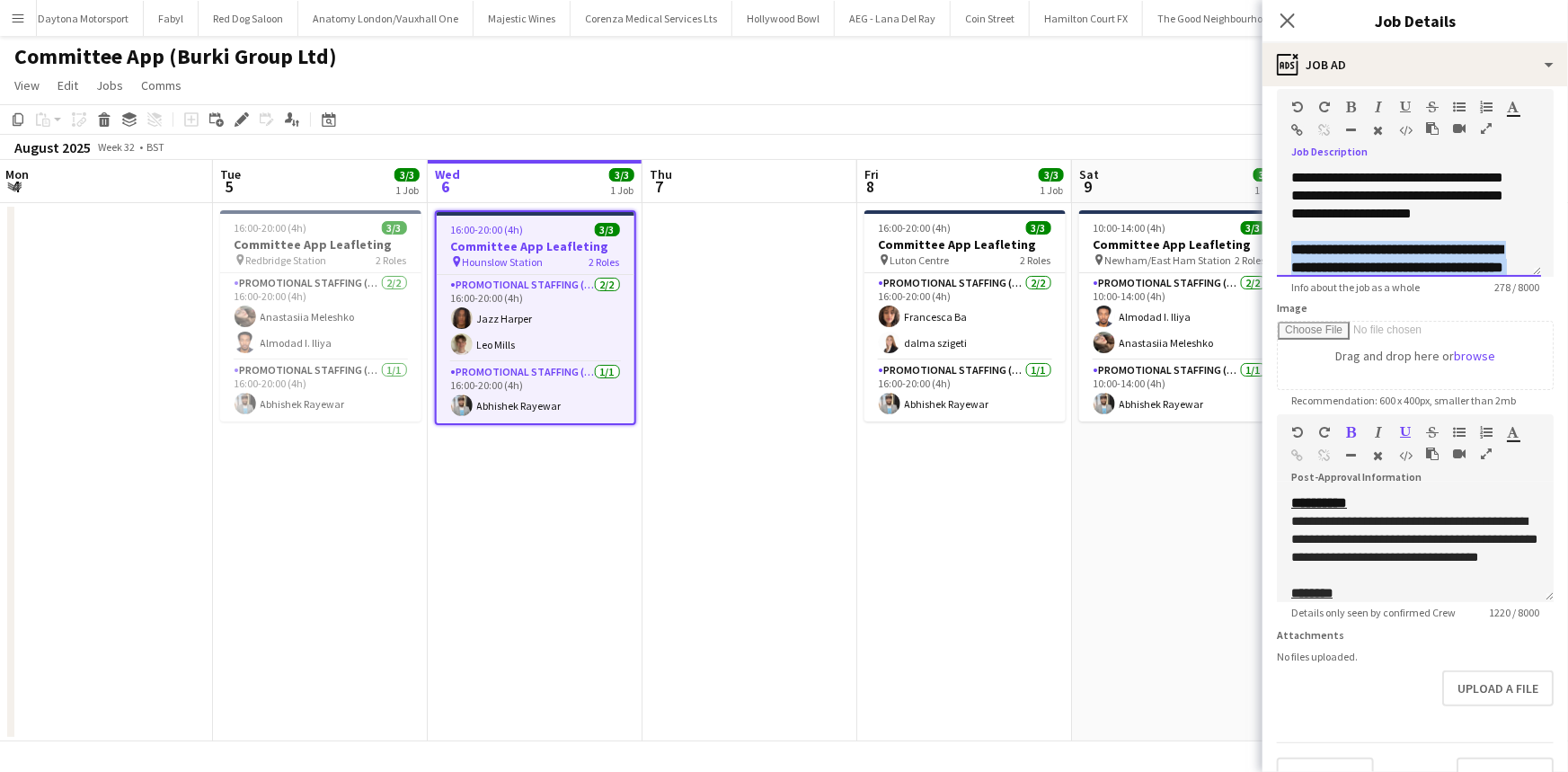 copy on "**********" 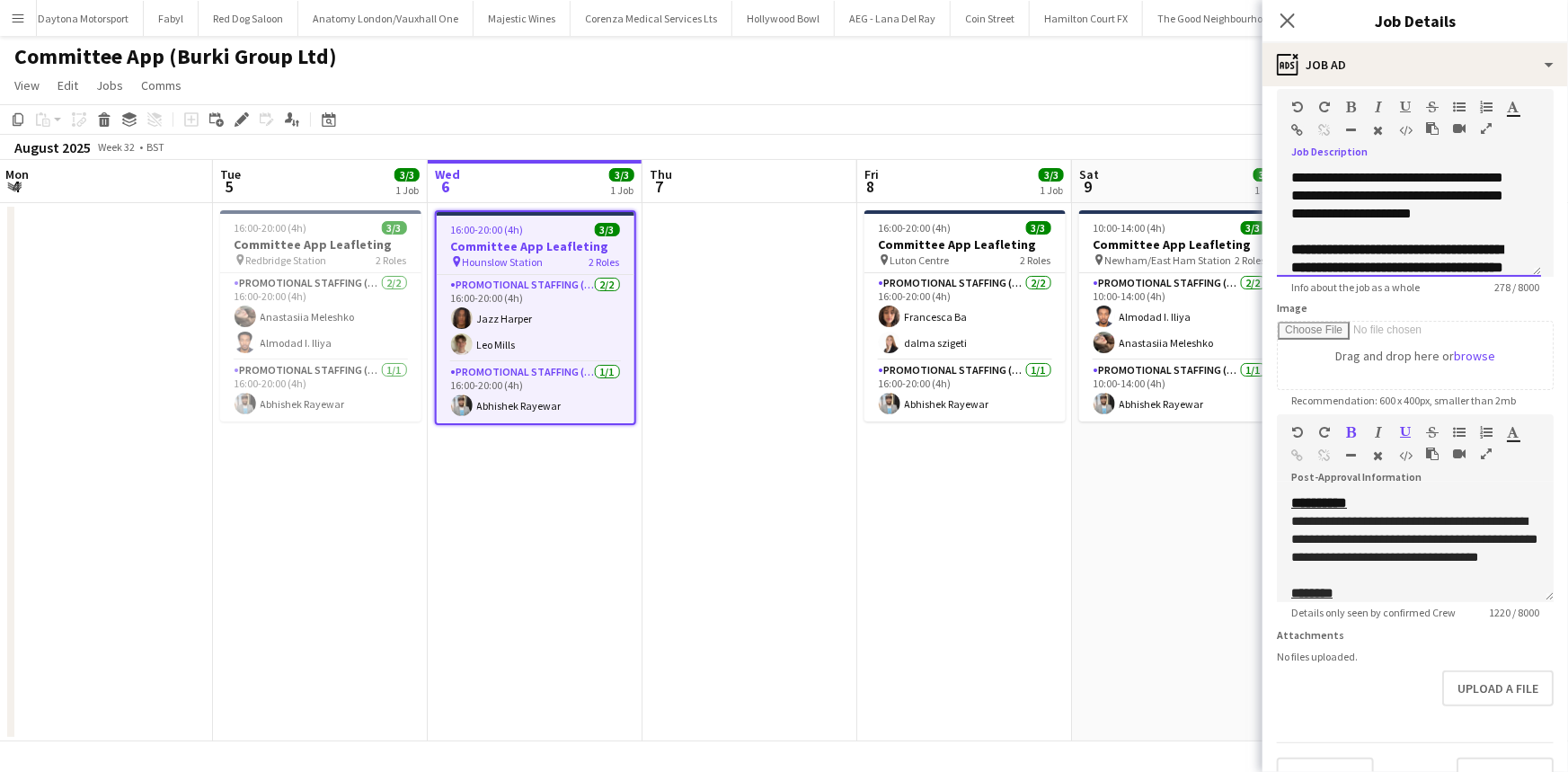 click on "**********" at bounding box center (1409, 223) 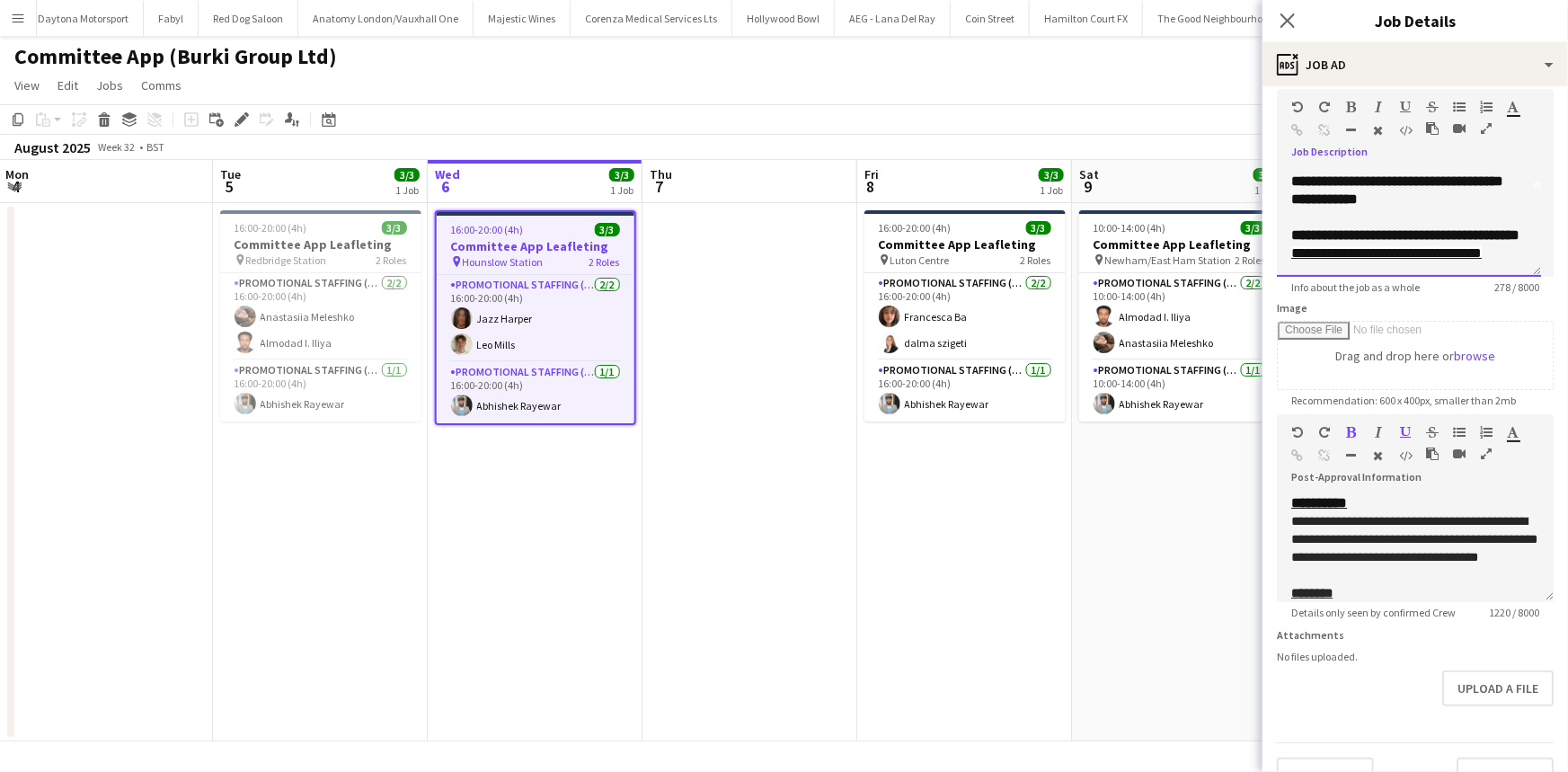 scroll, scrollTop: 121, scrollLeft: 0, axis: vertical 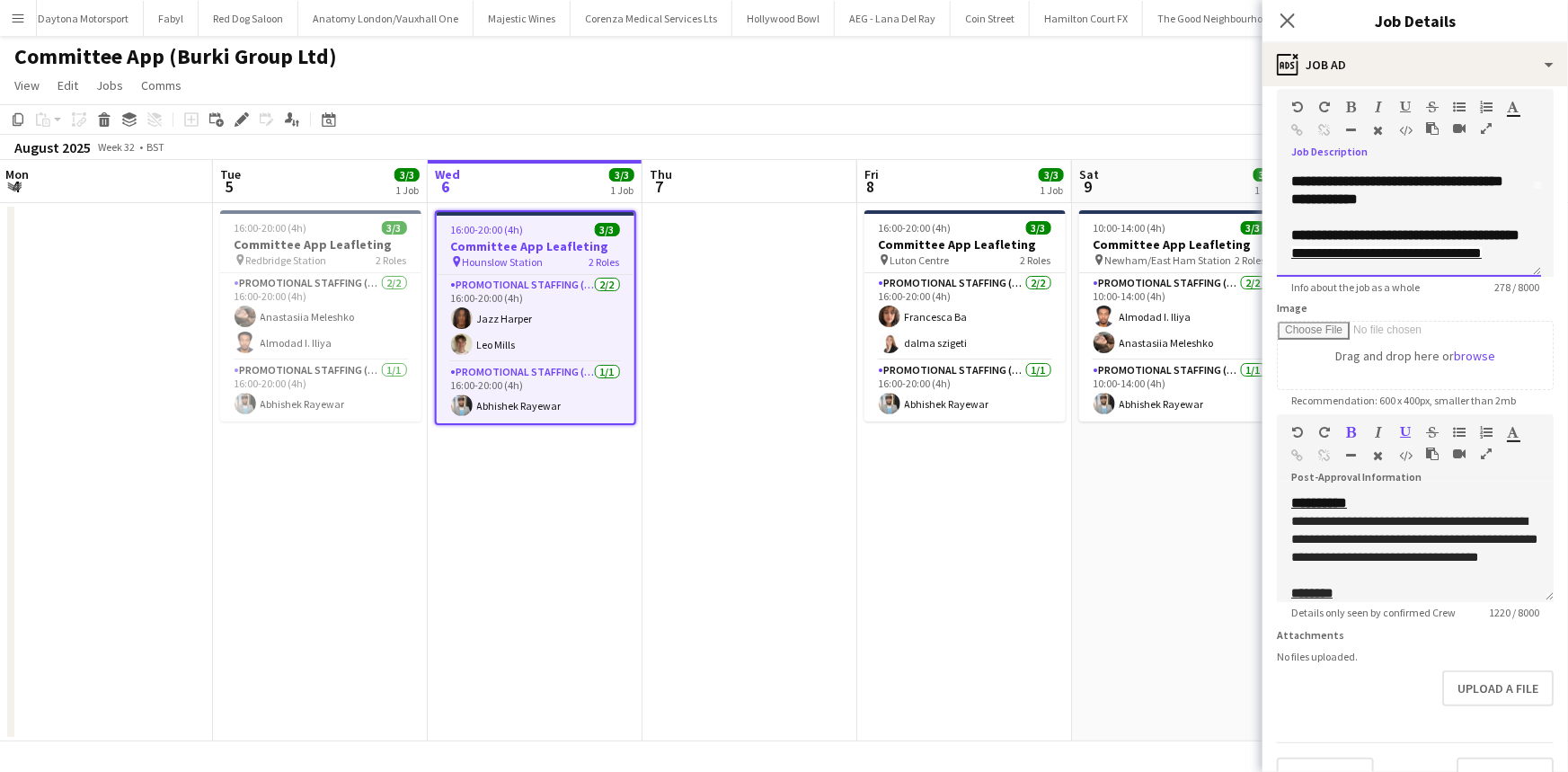 click on "**********" at bounding box center [1405, 235] 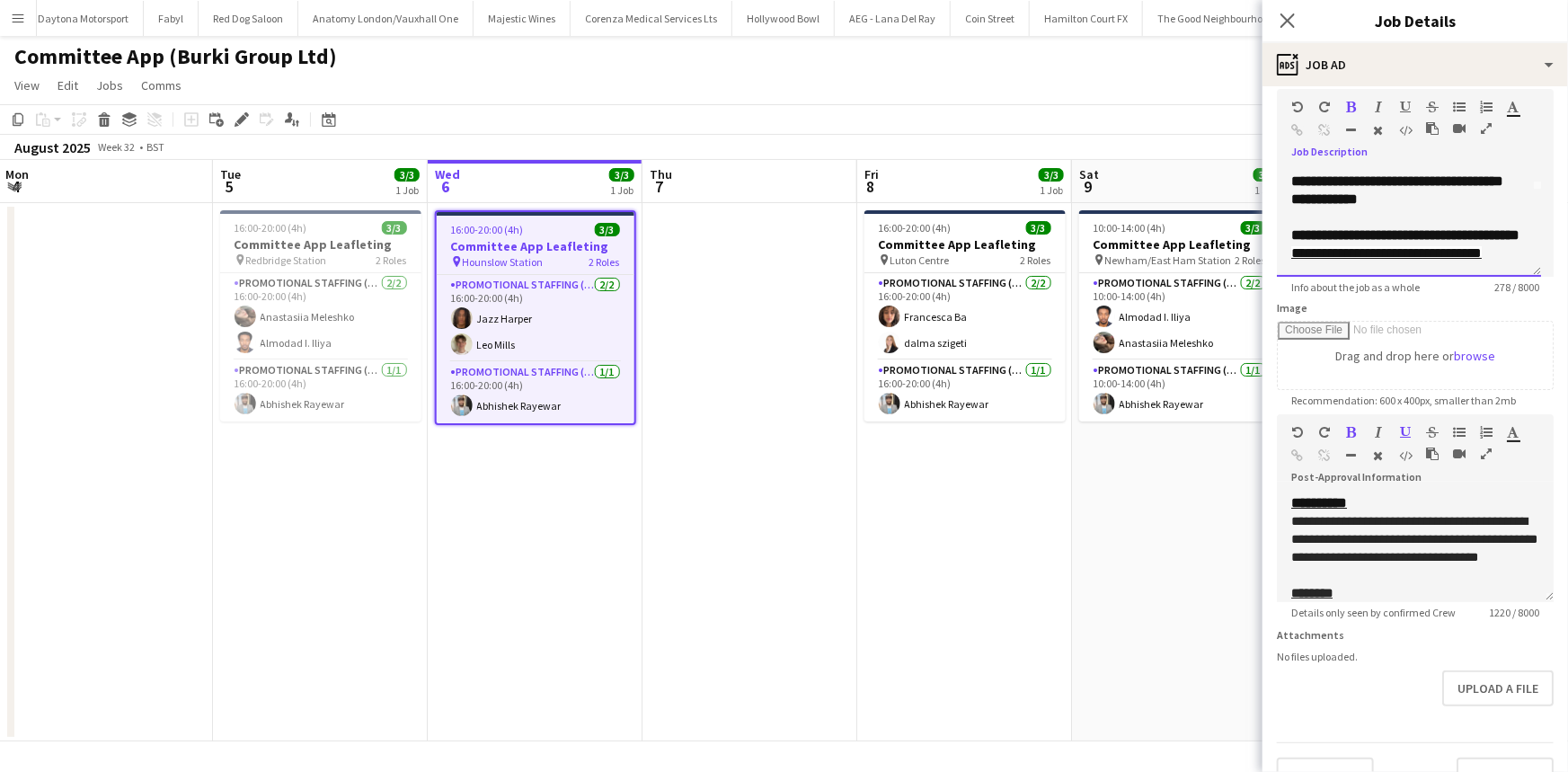 scroll, scrollTop: 103, scrollLeft: 0, axis: vertical 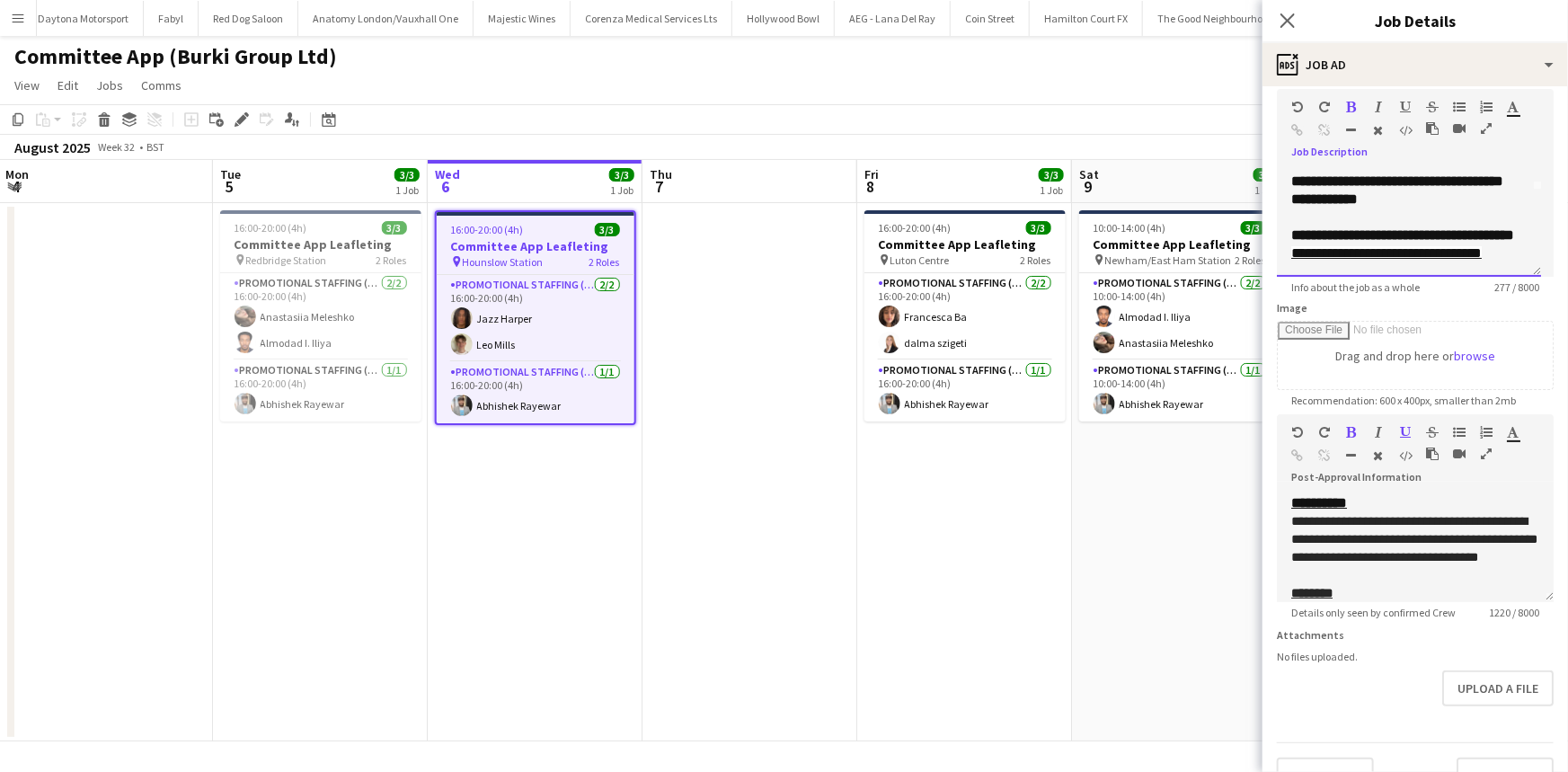 click on "**********" at bounding box center (1403, 235) 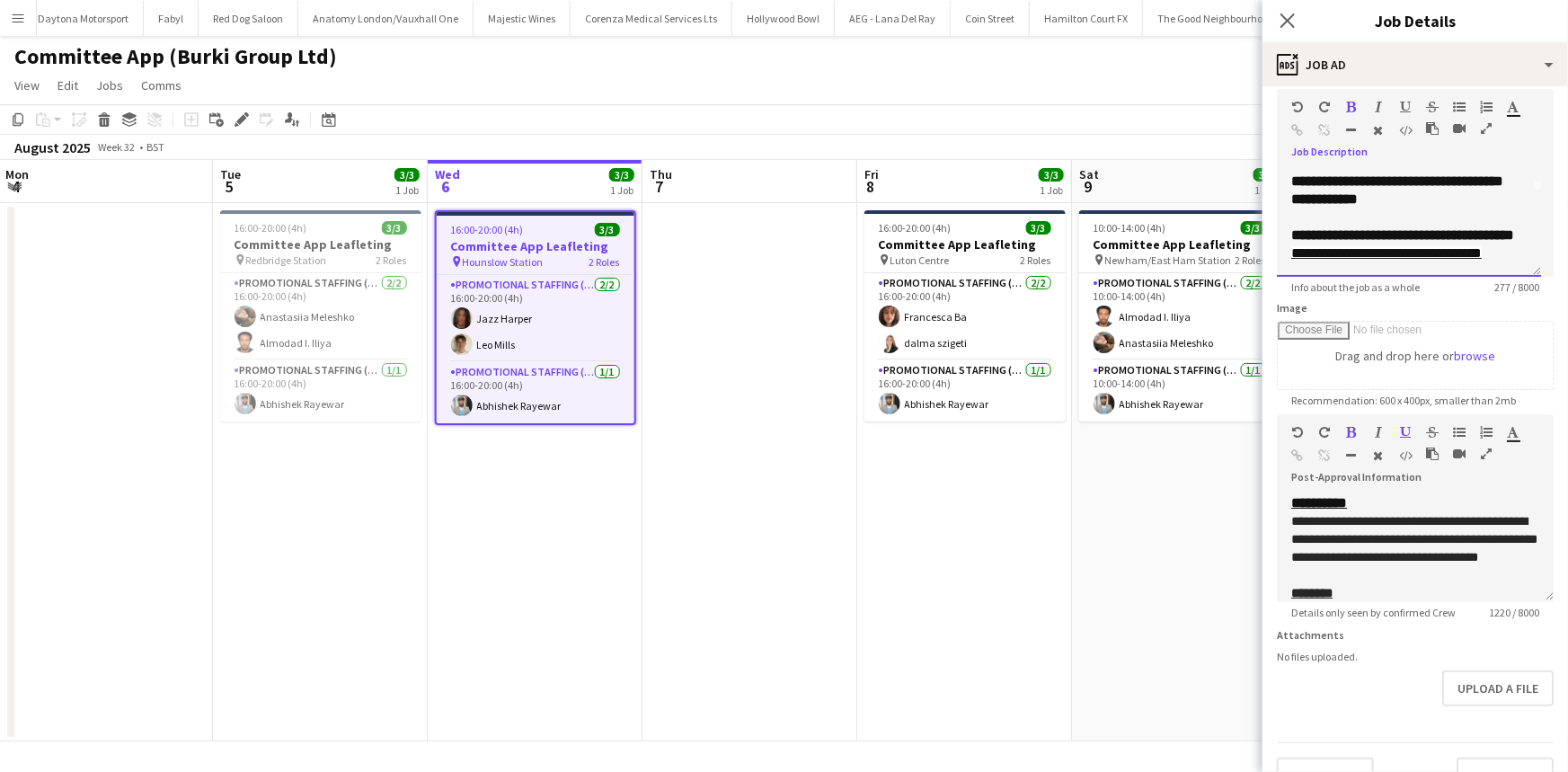 scroll, scrollTop: 121, scrollLeft: 0, axis: vertical 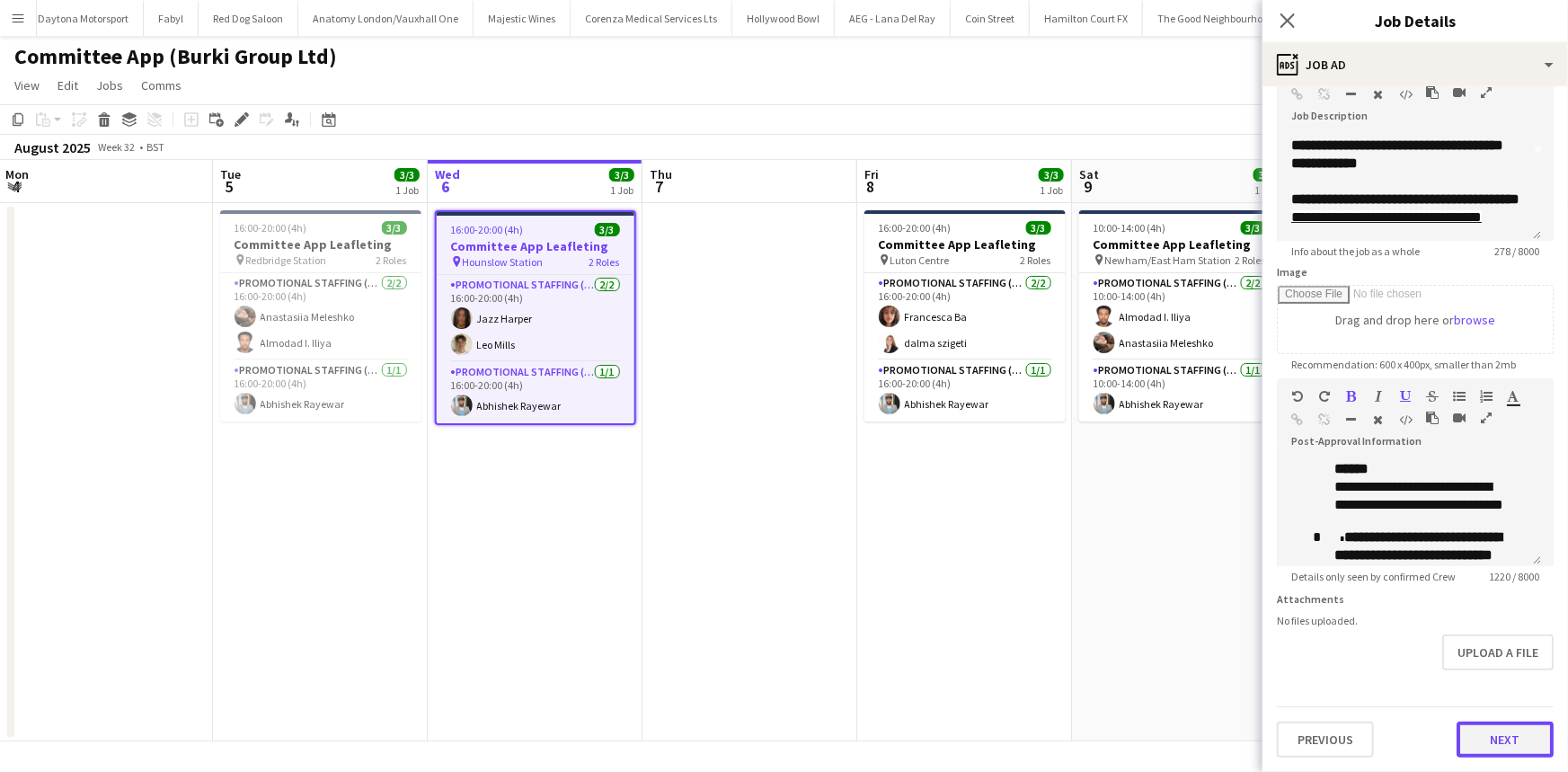 click on "Next" at bounding box center (1505, 740) 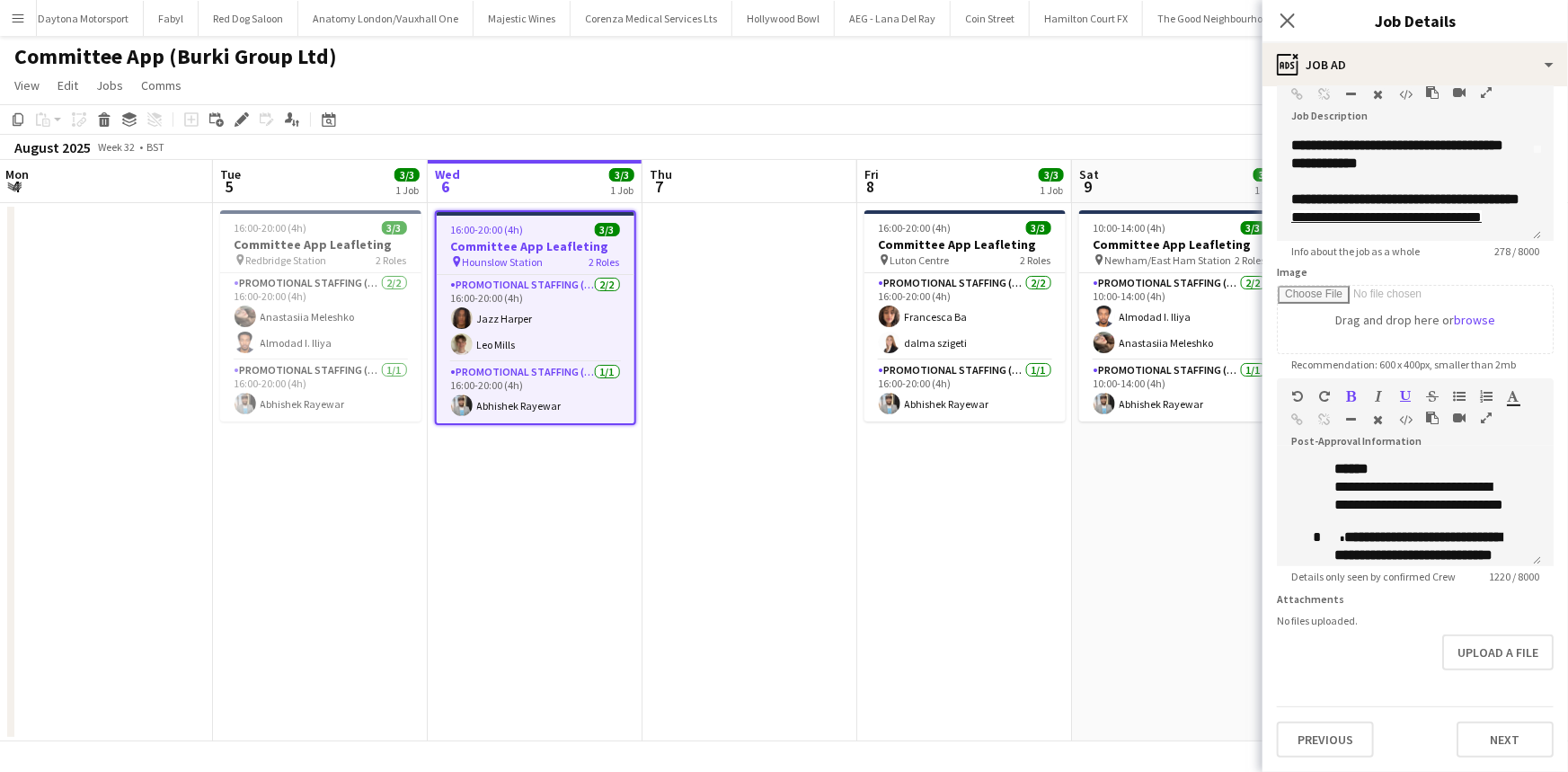 scroll, scrollTop: 0, scrollLeft: 0, axis: both 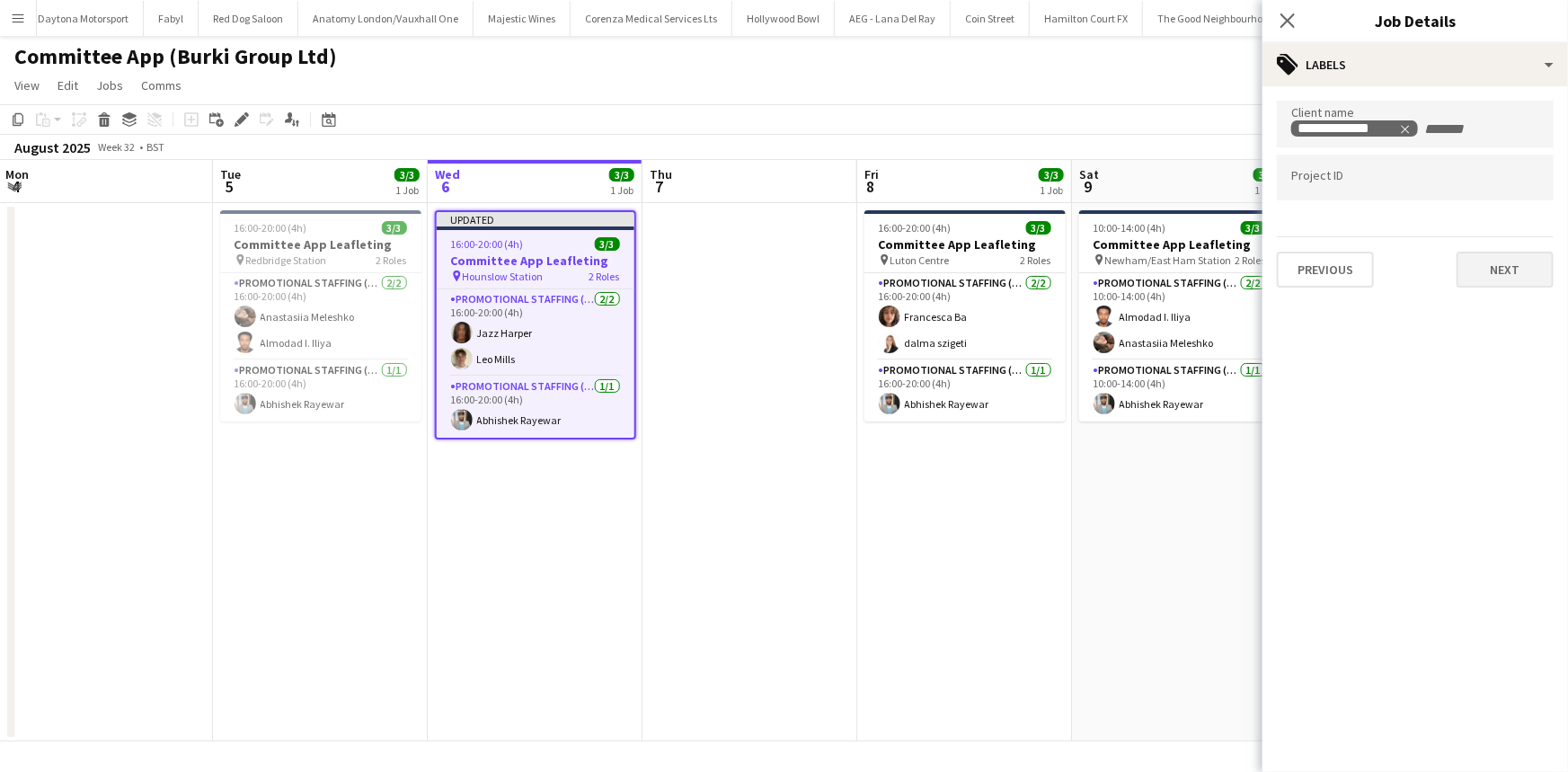 click on "**********" at bounding box center (1415, 194) 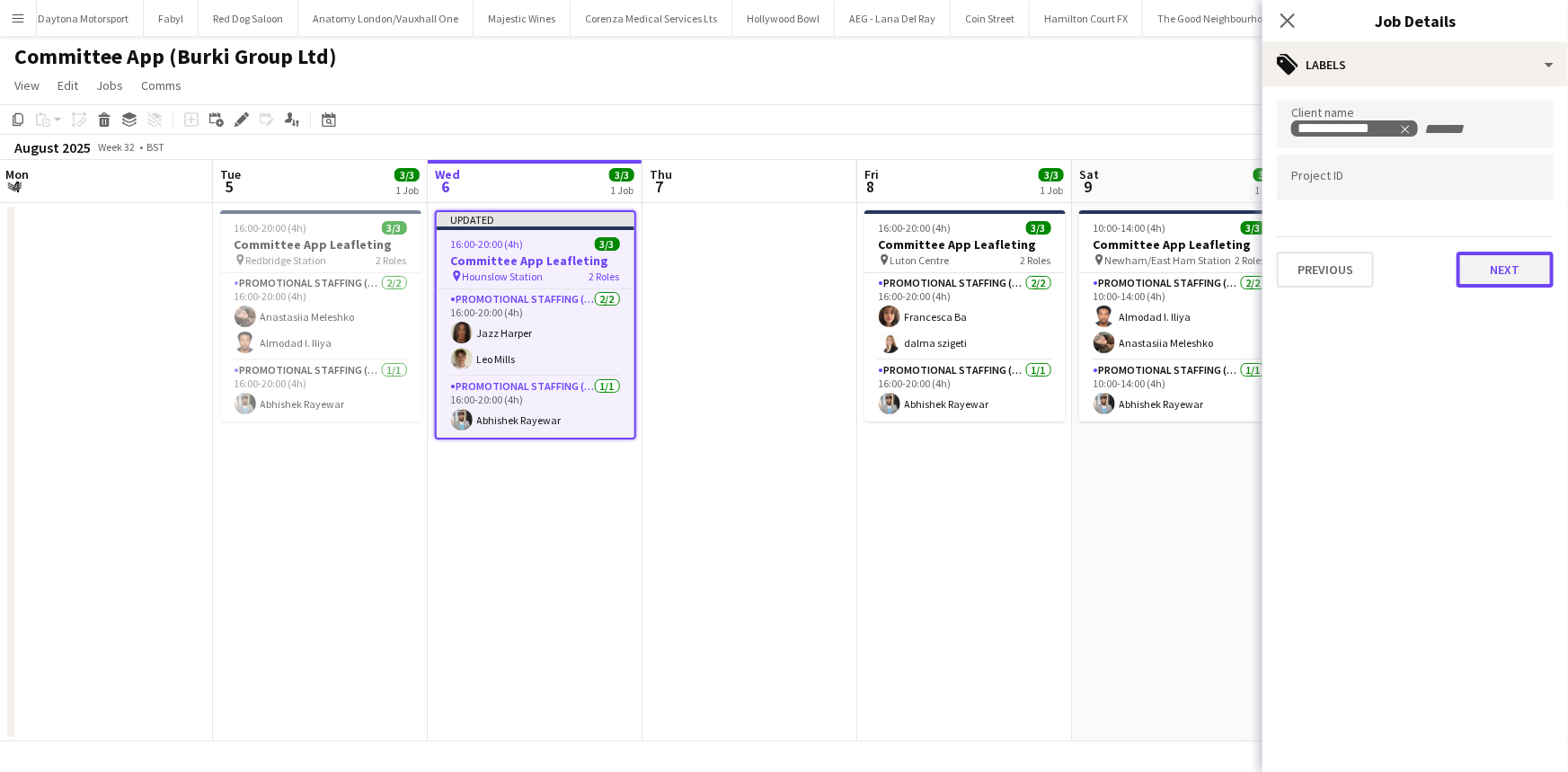 click on "Next" at bounding box center [1505, 270] 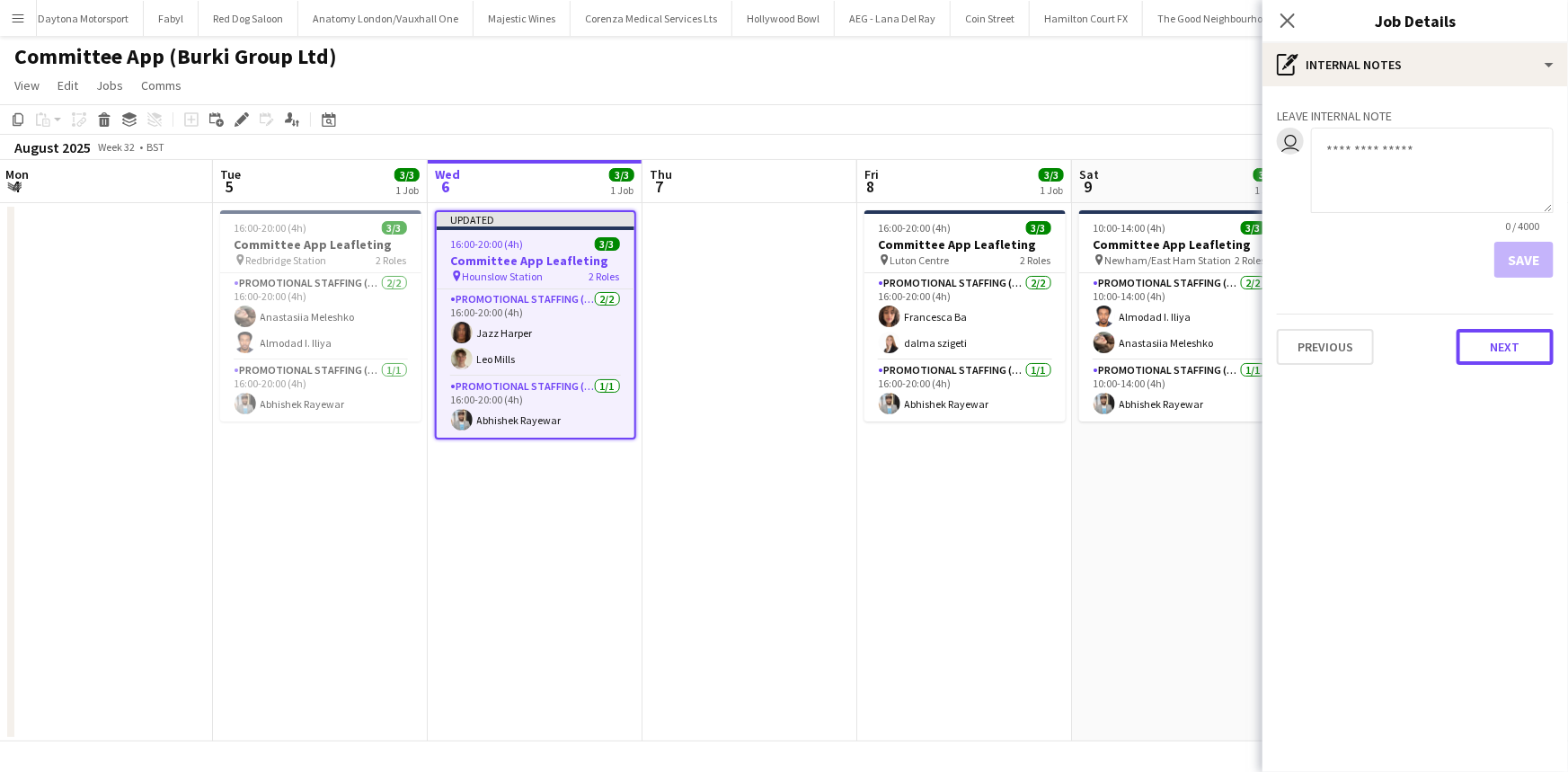 click on "Next" at bounding box center (1505, 347) 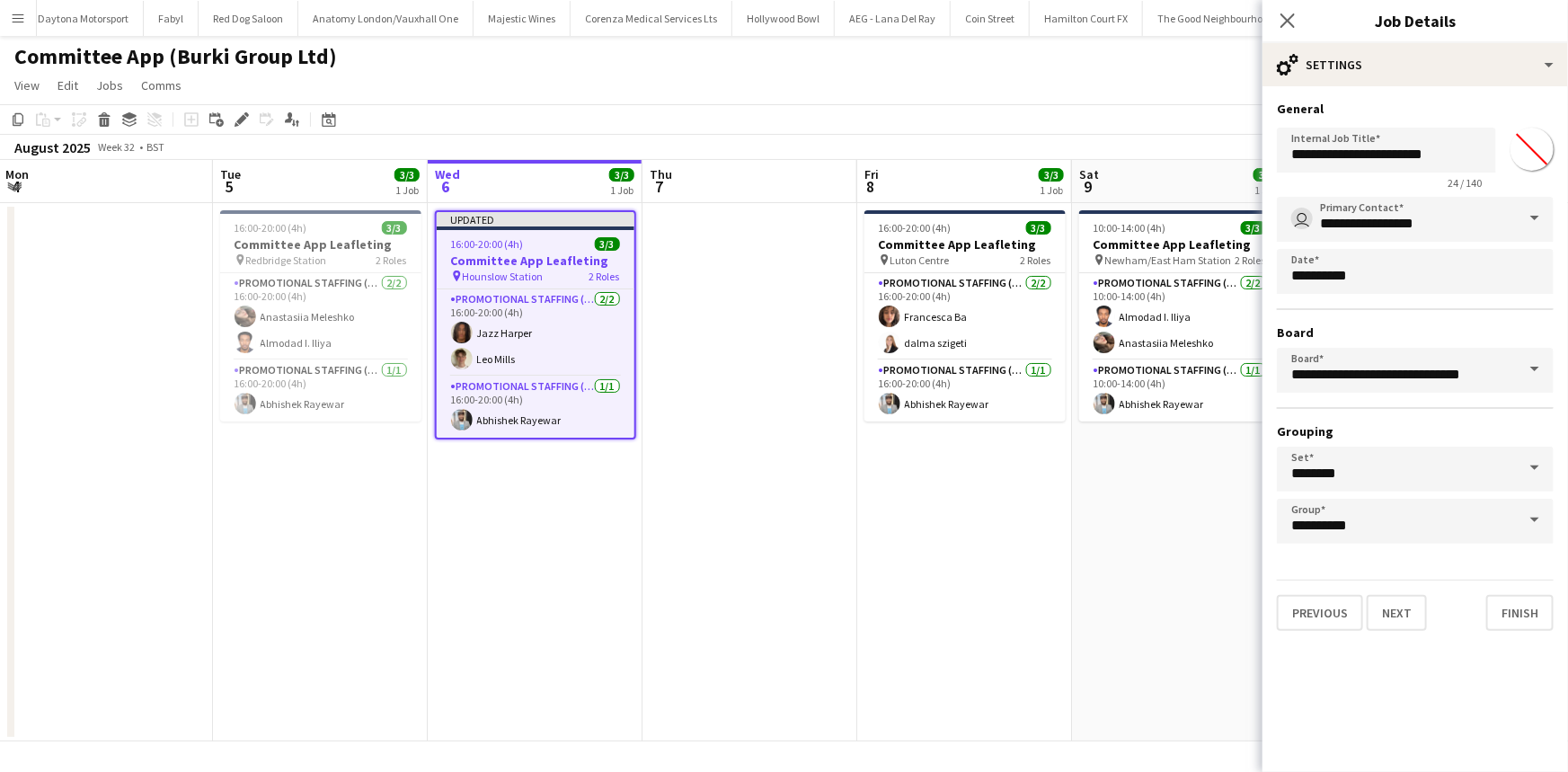 click on "**********" at bounding box center (1415, 366) 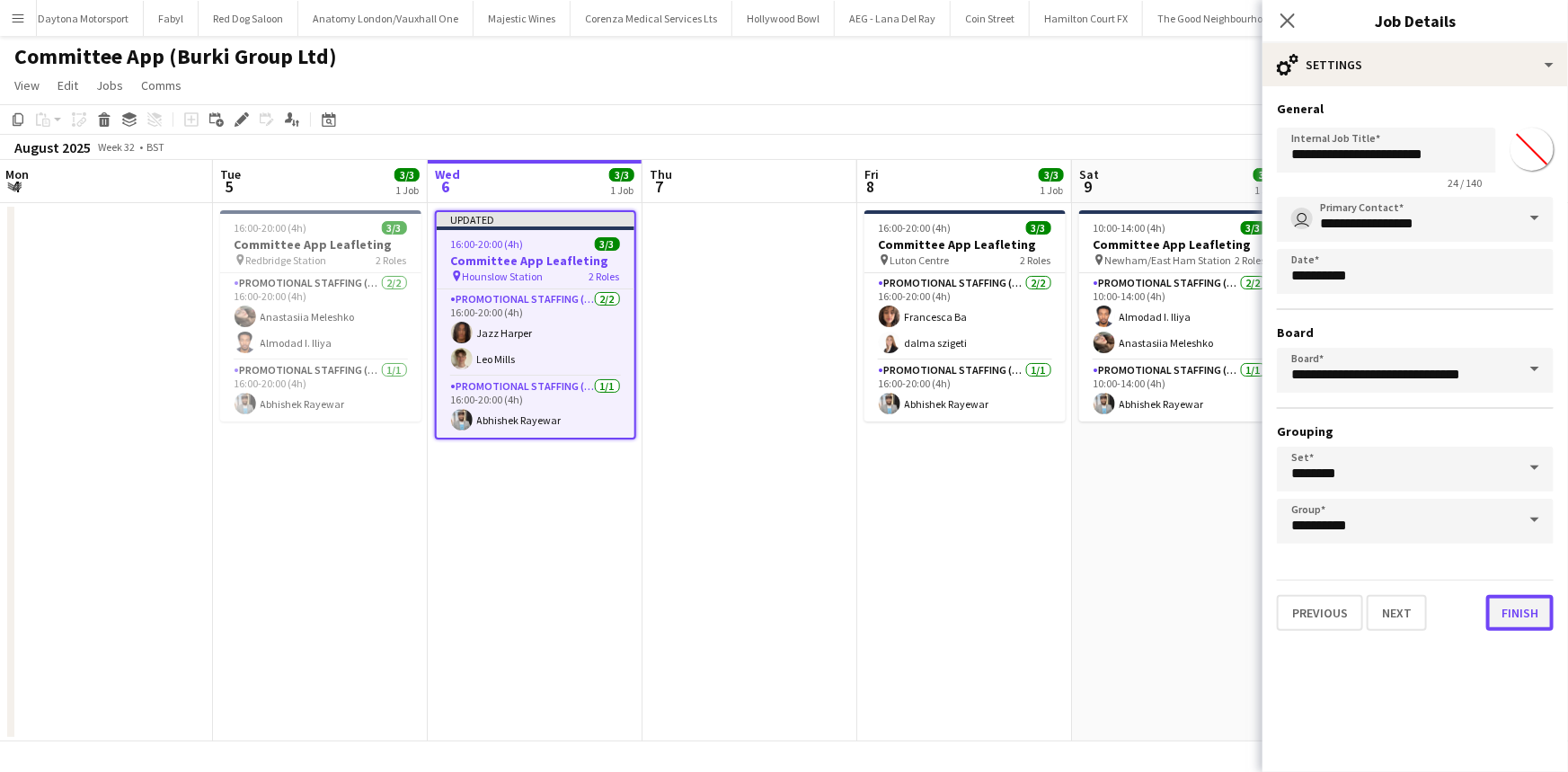 click on "Finish" at bounding box center [1519, 613] 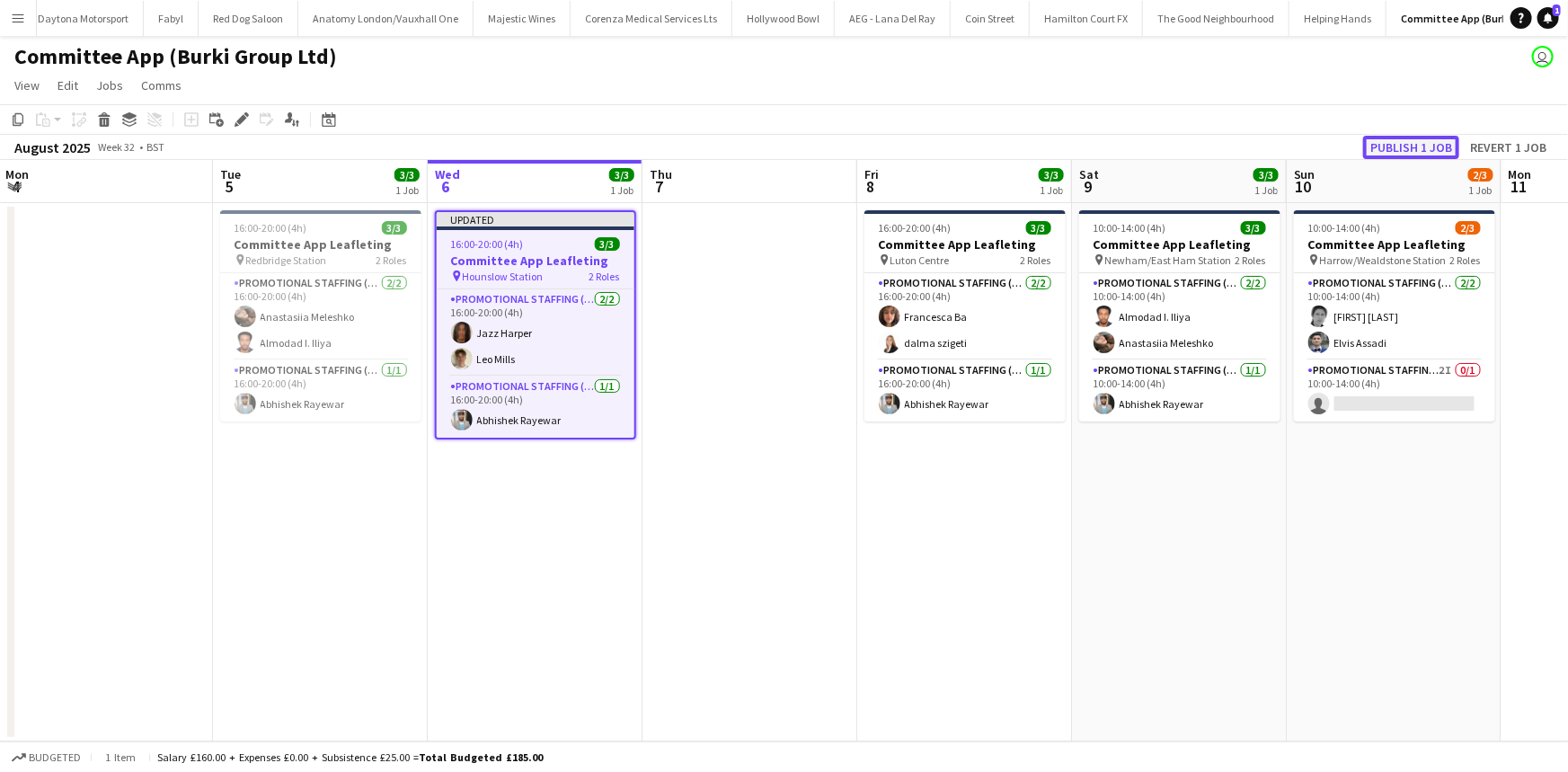 click on "Publish 1 job" 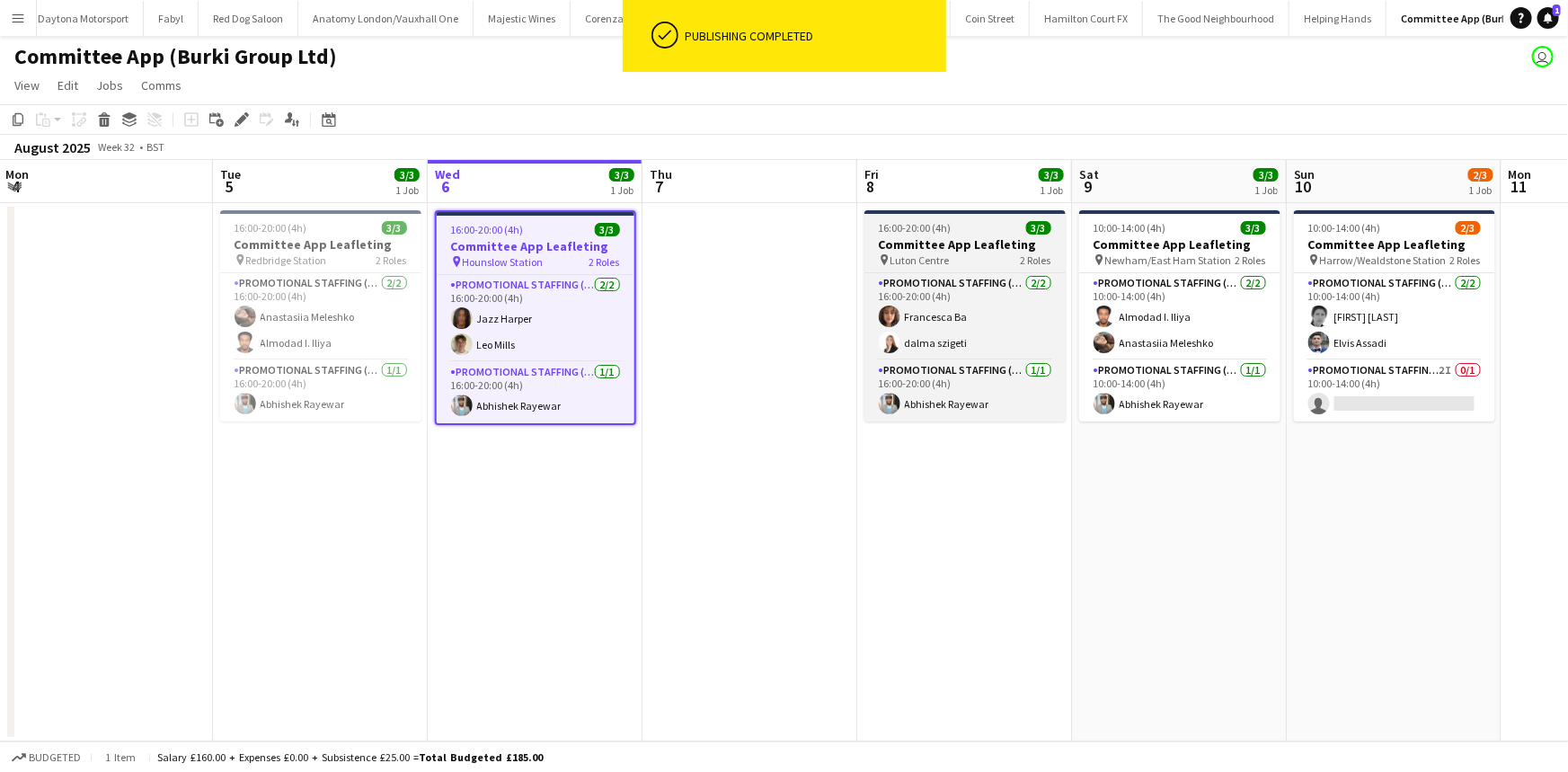 click on "Committee App Leafleting" at bounding box center (965, 244) 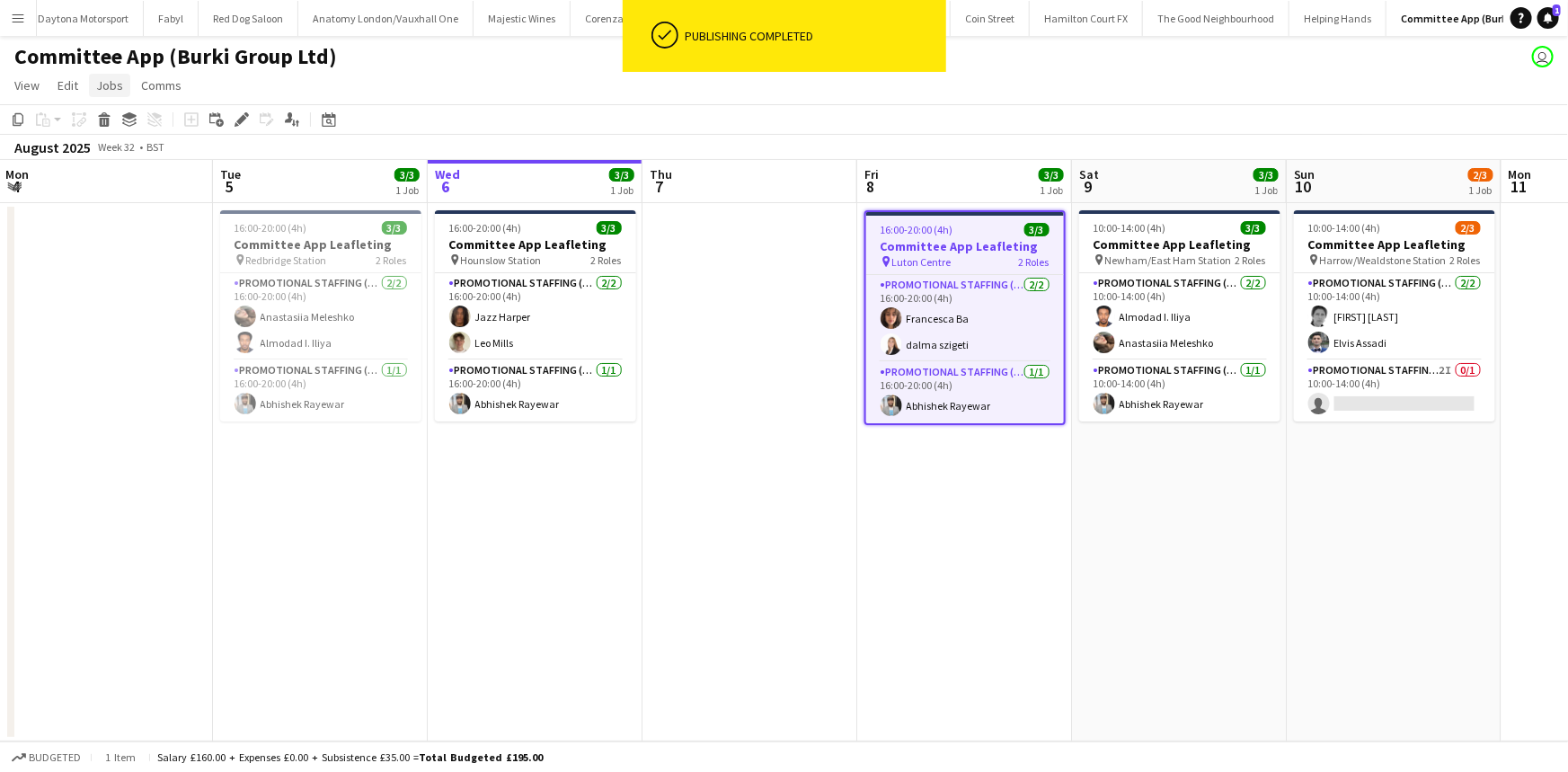 click on "Jobs" 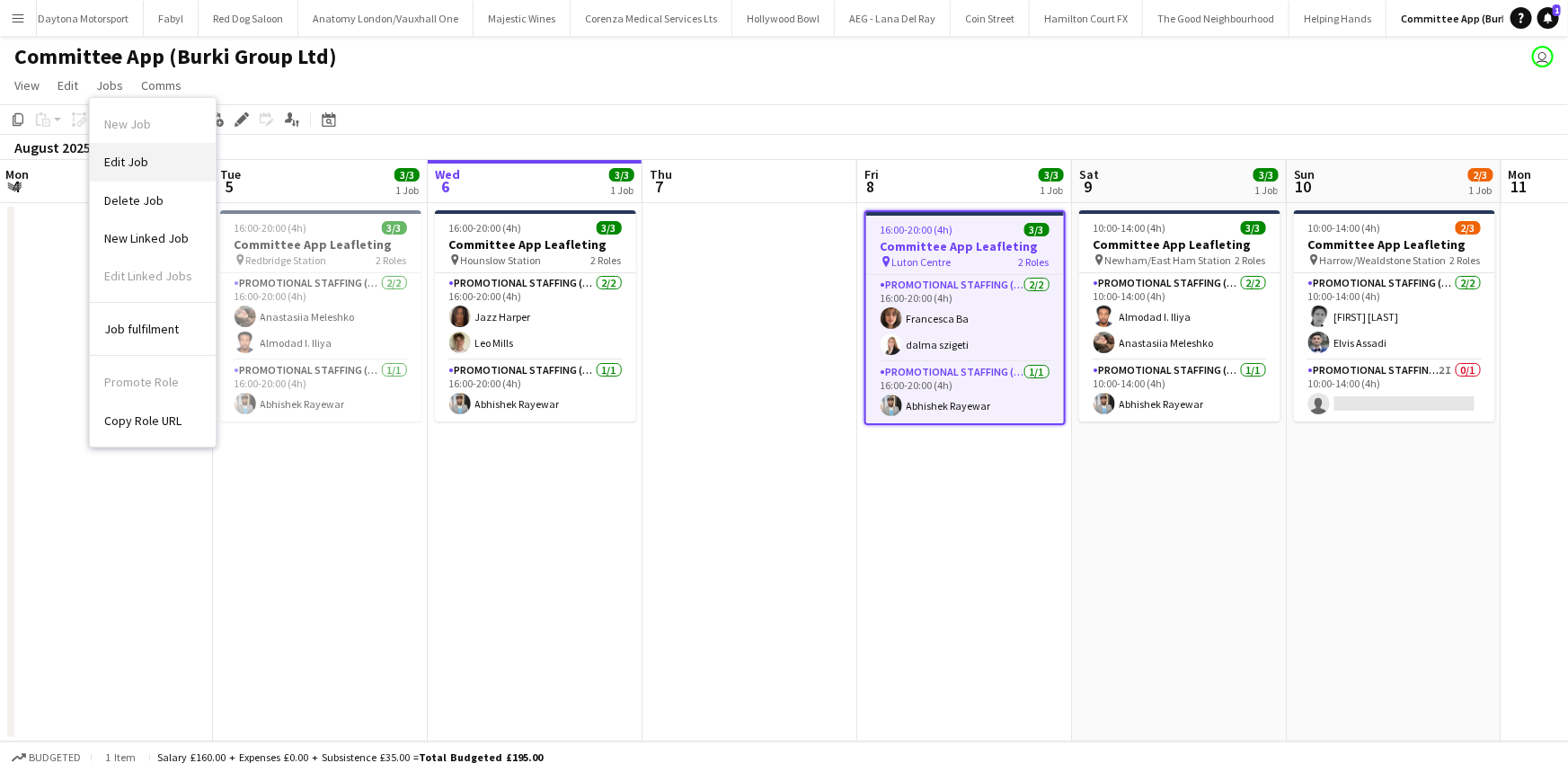 click on "Edit Job" at bounding box center (153, 162) 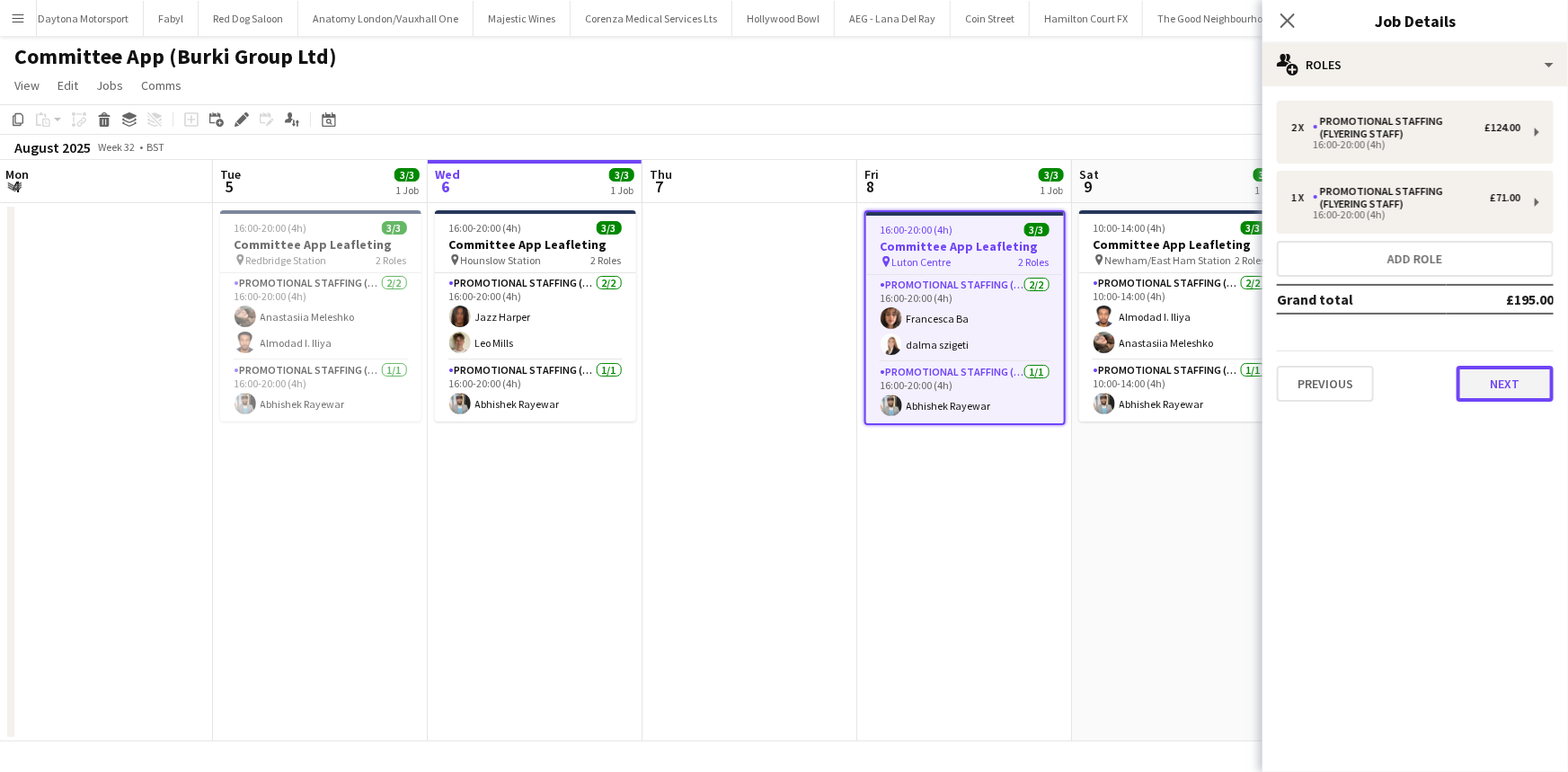 click on "Next" at bounding box center [1505, 384] 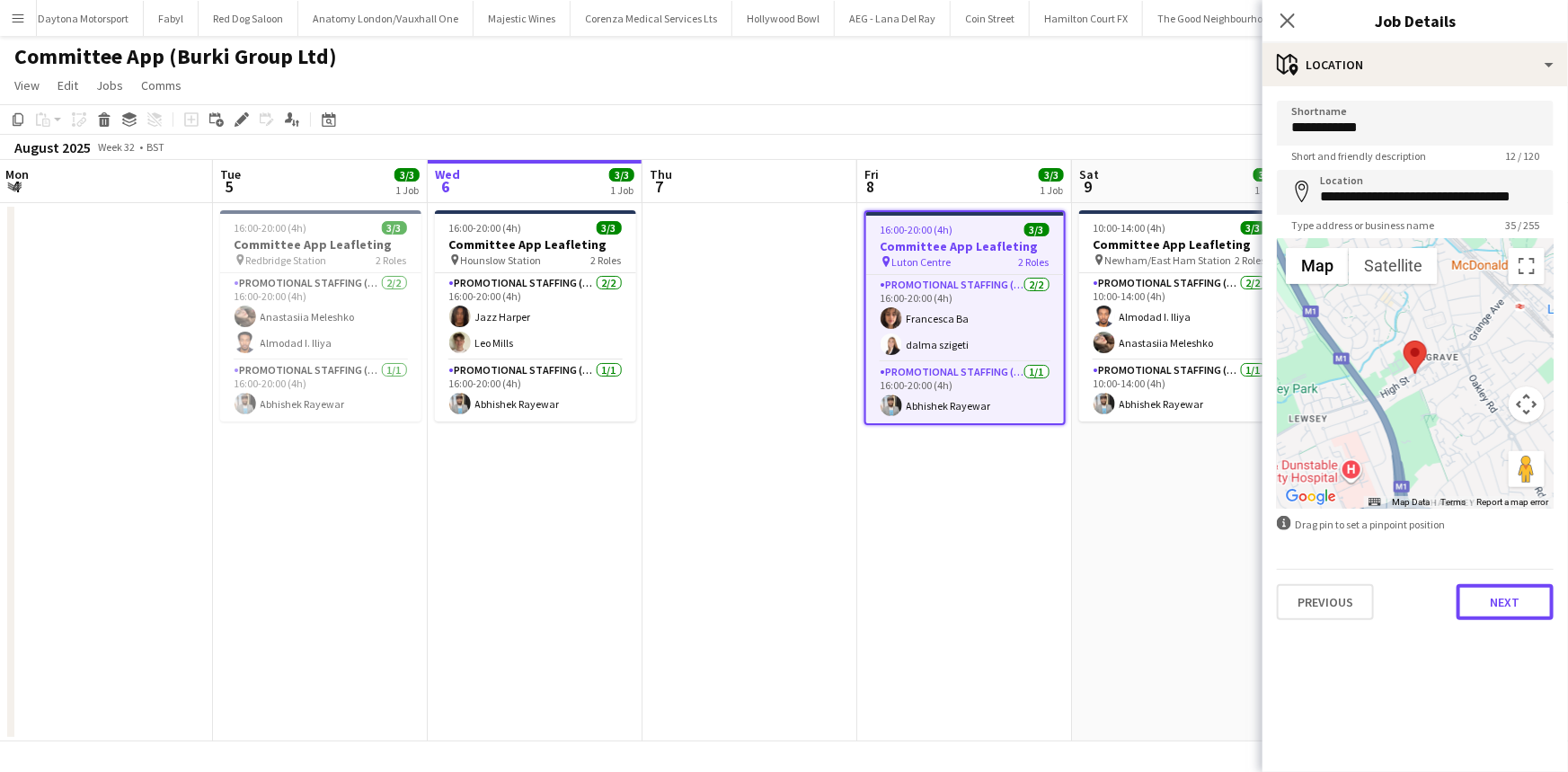 click on "Next" at bounding box center [1505, 602] 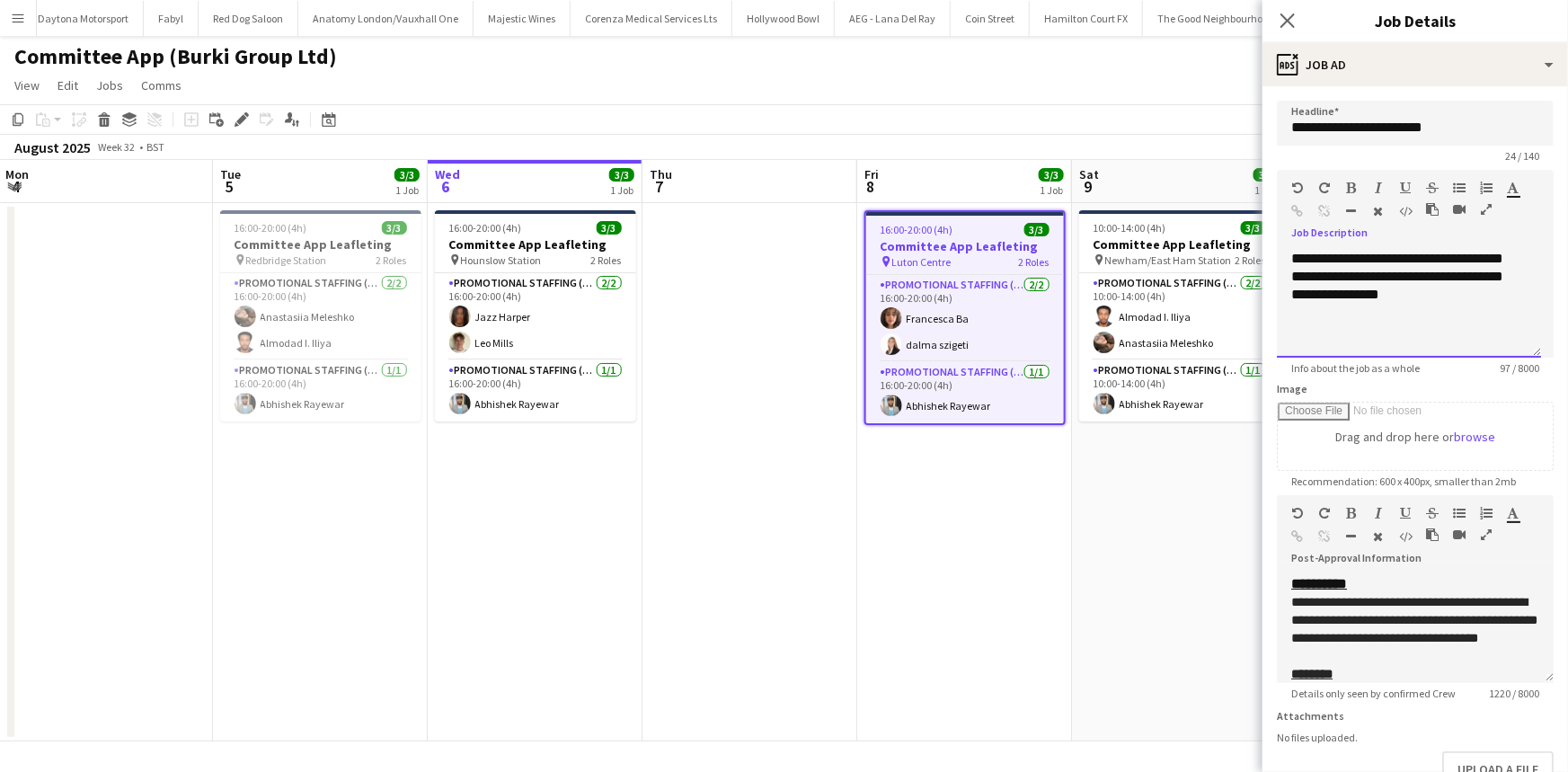 click on "**********" at bounding box center (1409, 304) 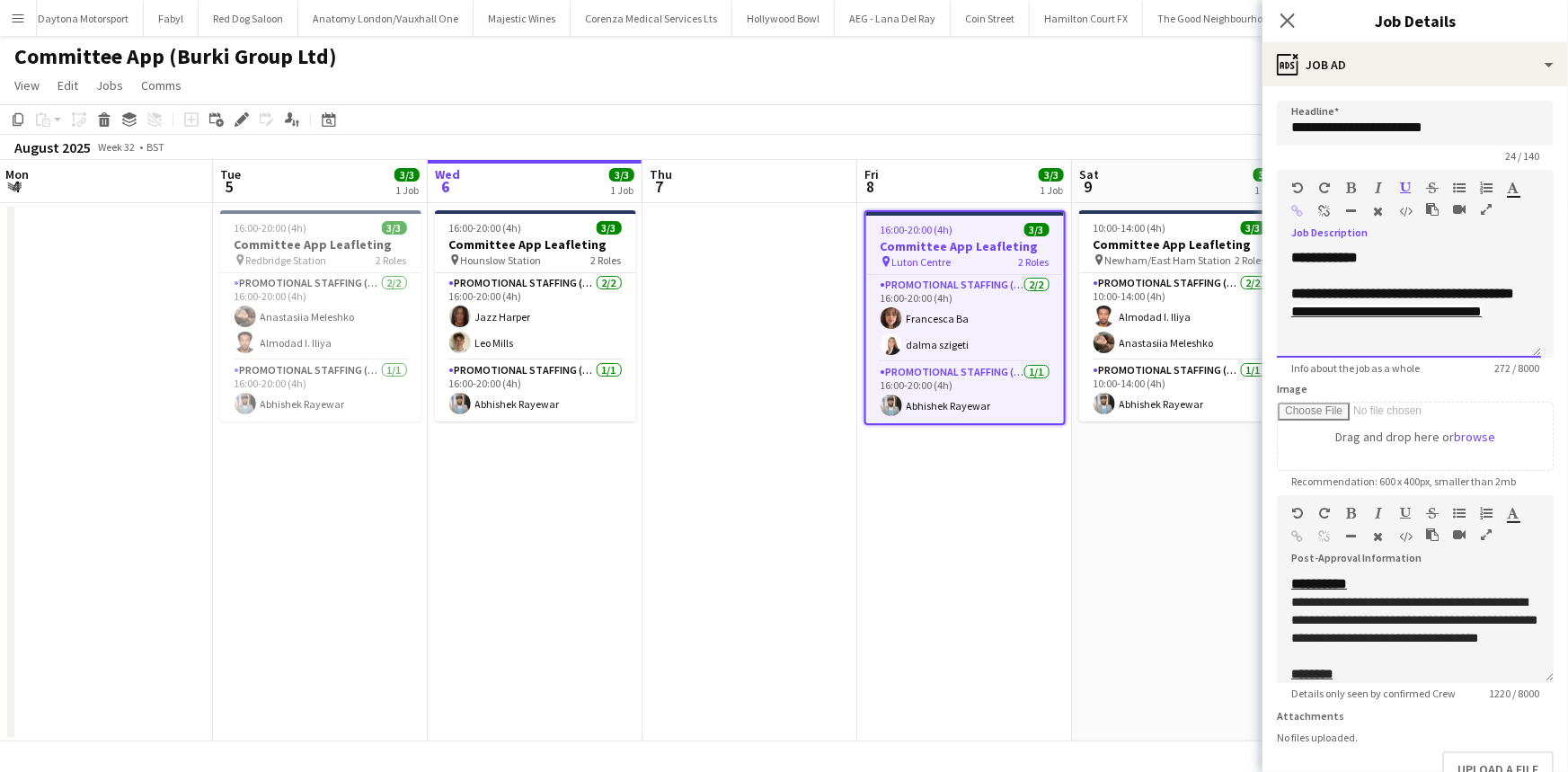 scroll, scrollTop: 121, scrollLeft: 0, axis: vertical 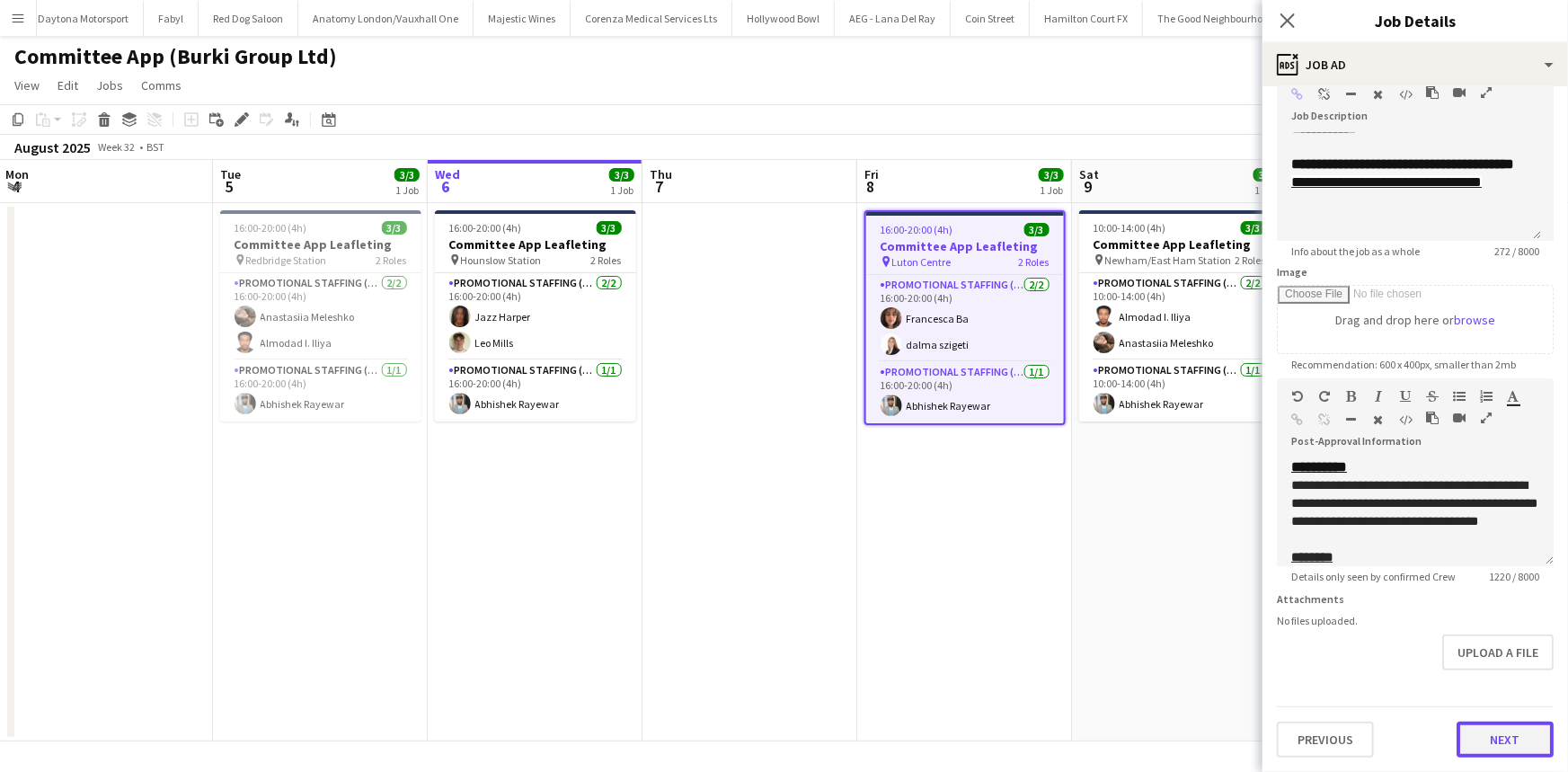 click on "Next" at bounding box center [1505, 740] 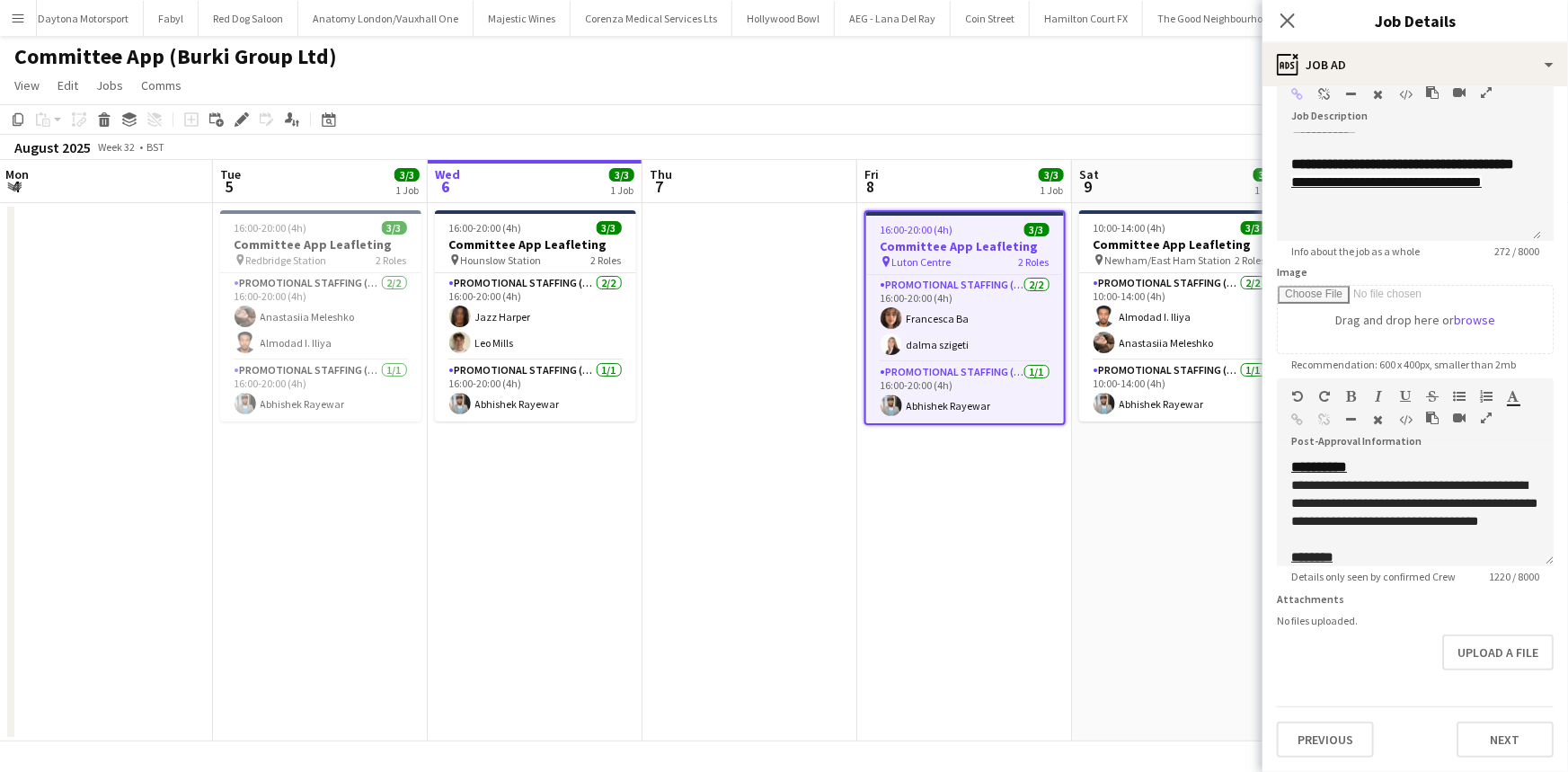 type on "*******" 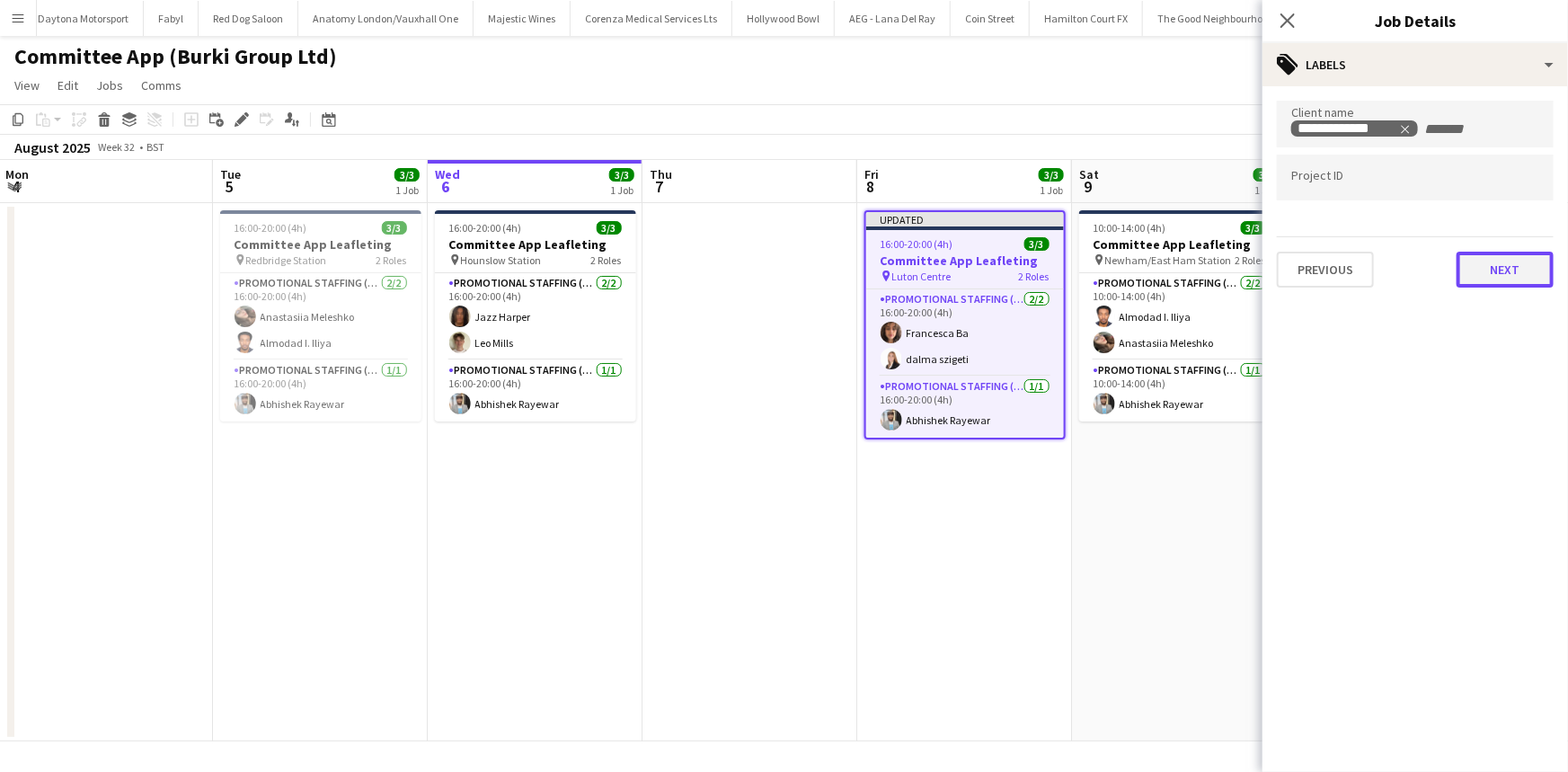 click on "Next" at bounding box center [1505, 270] 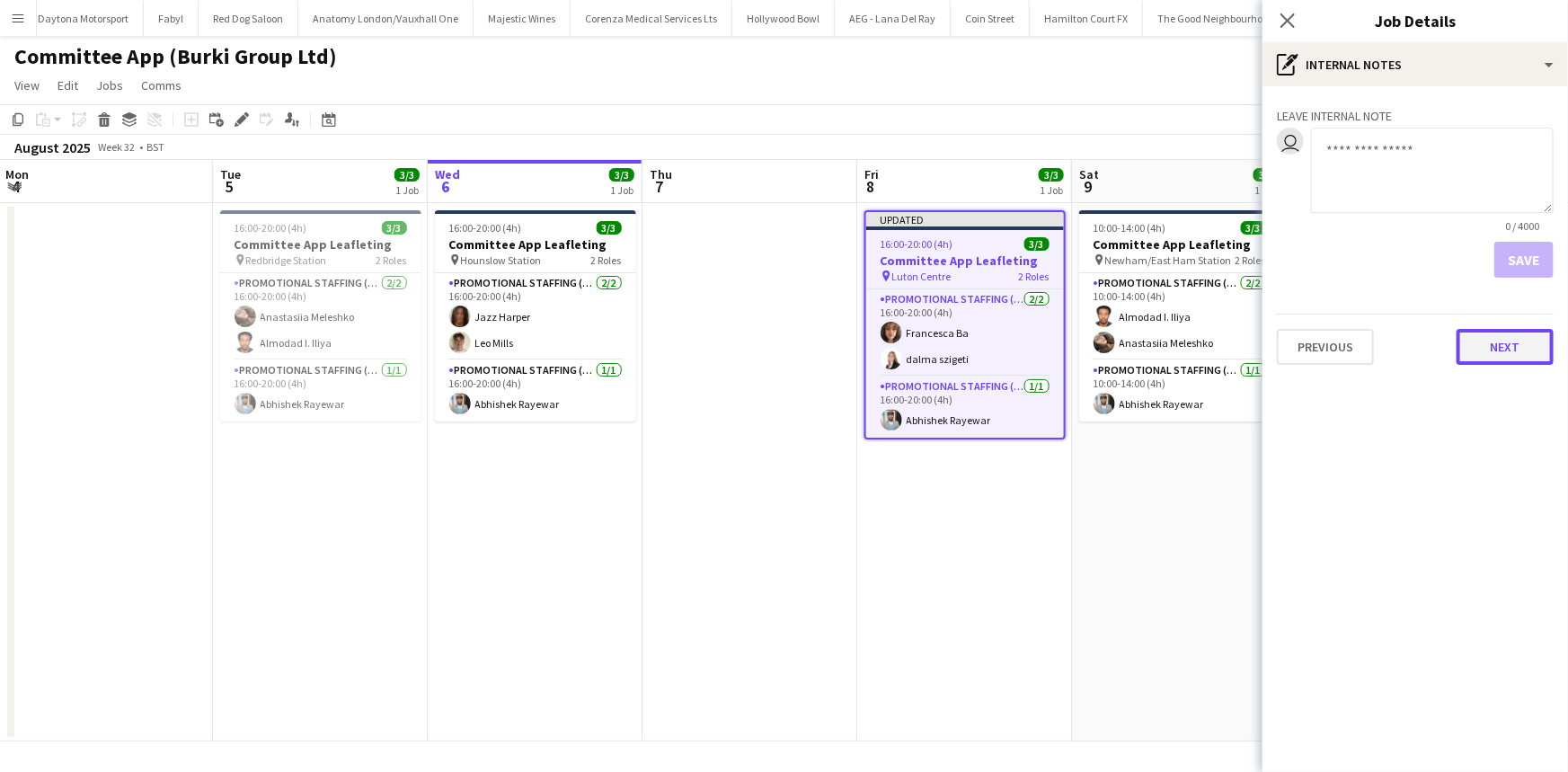 click on "Next" at bounding box center (1505, 347) 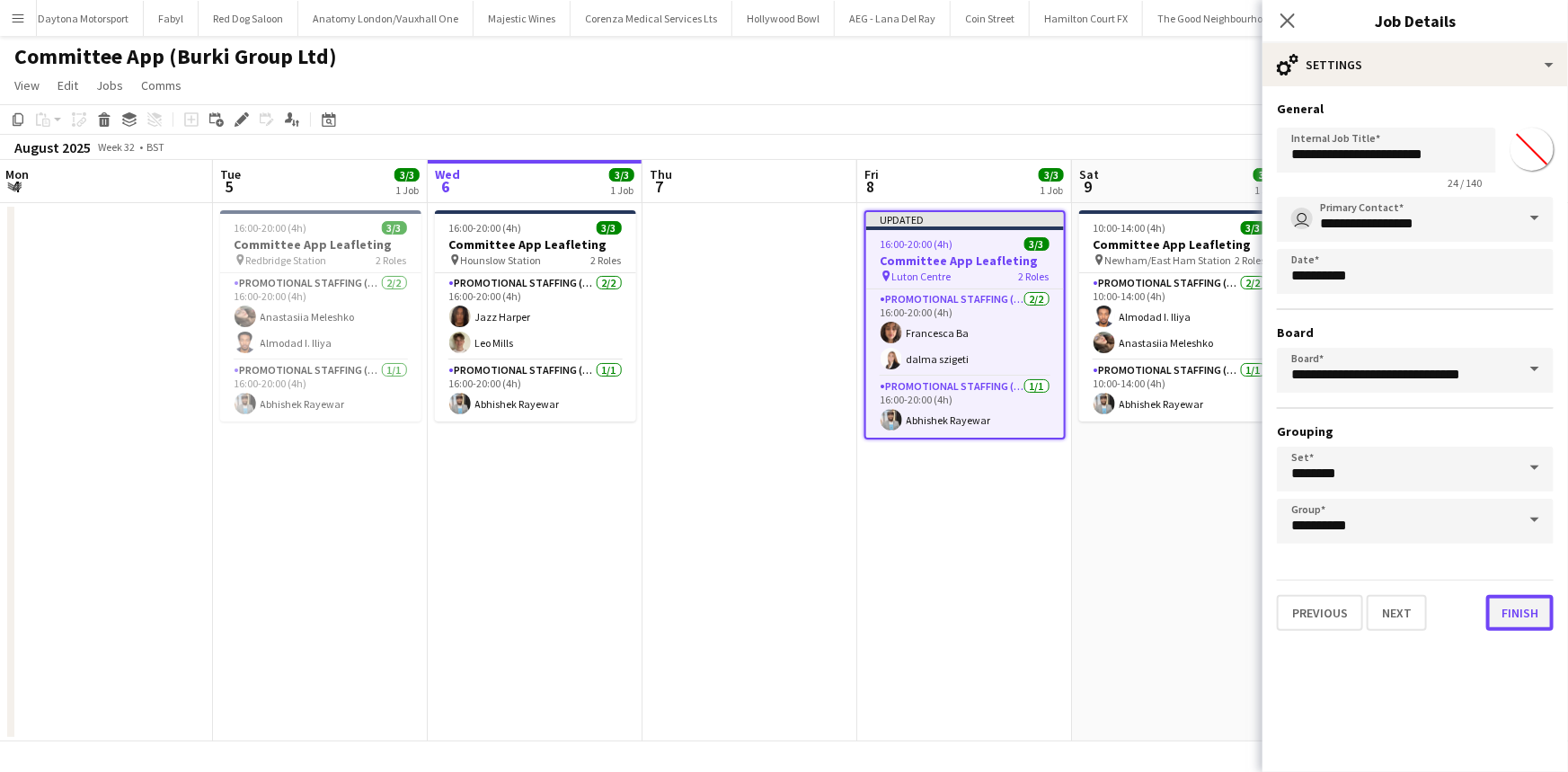click on "Finish" at bounding box center (1519, 613) 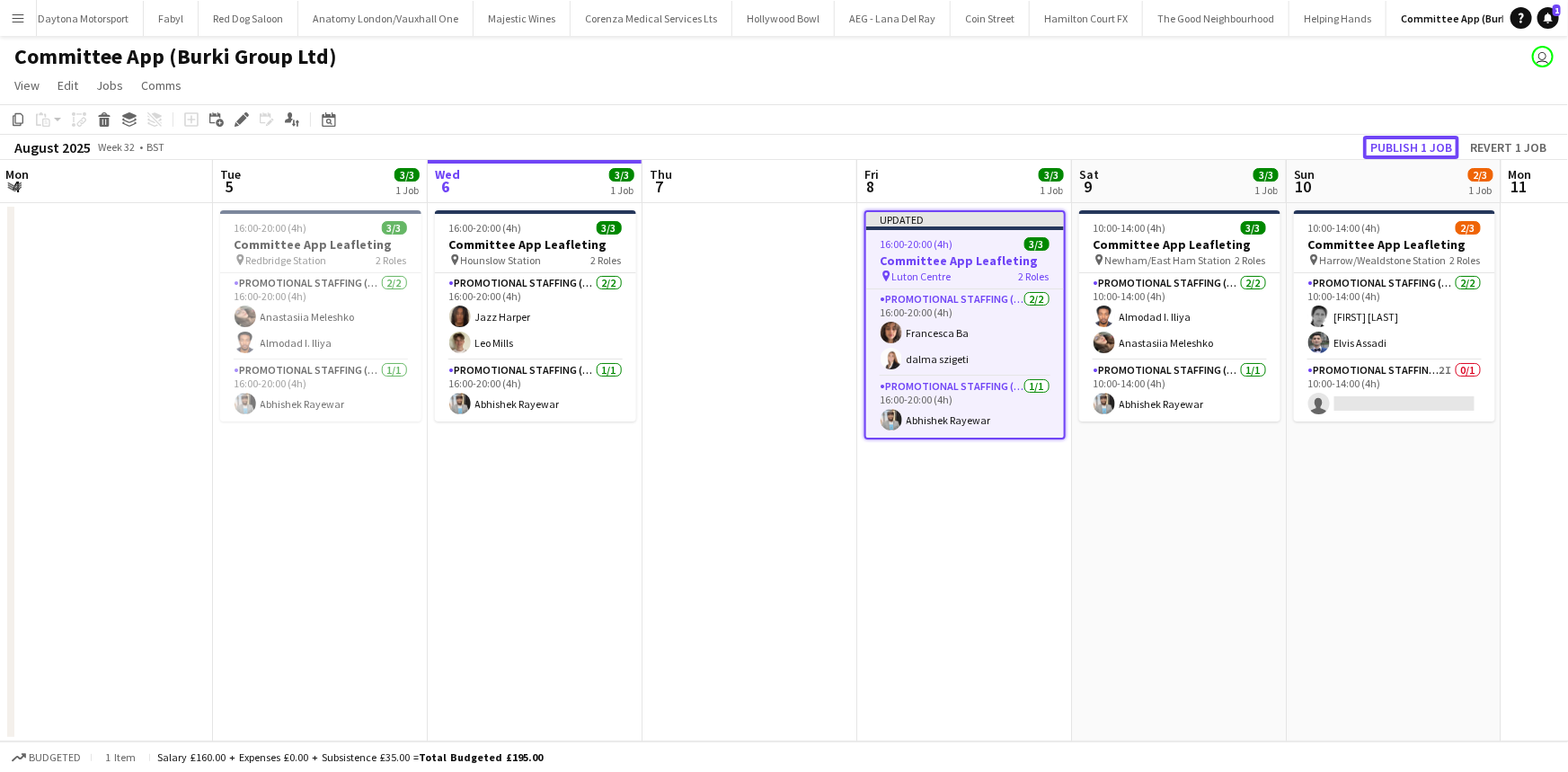 click on "Publish 1 job" 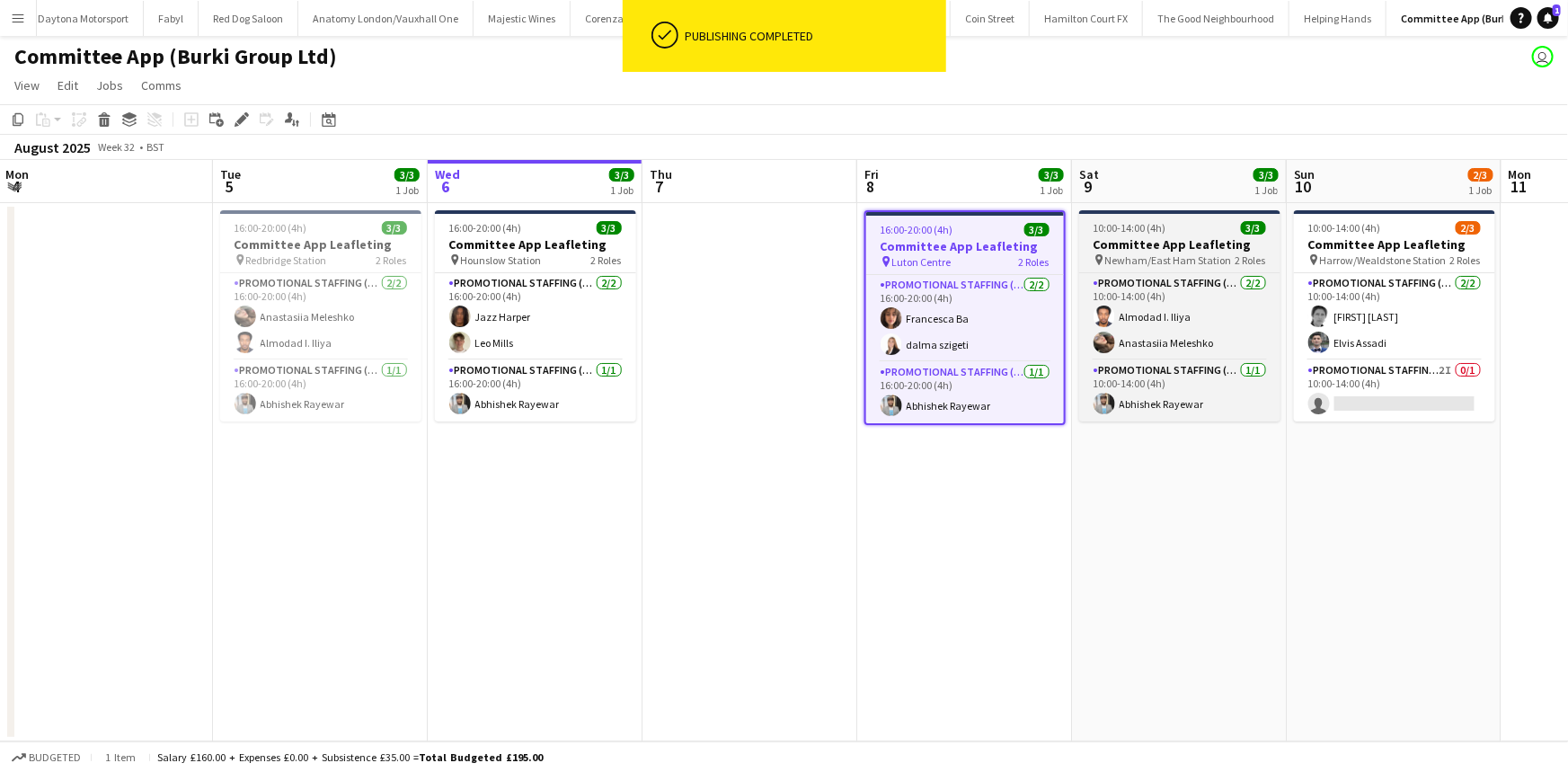 click on "Committee App Leafleting" at bounding box center [1180, 244] 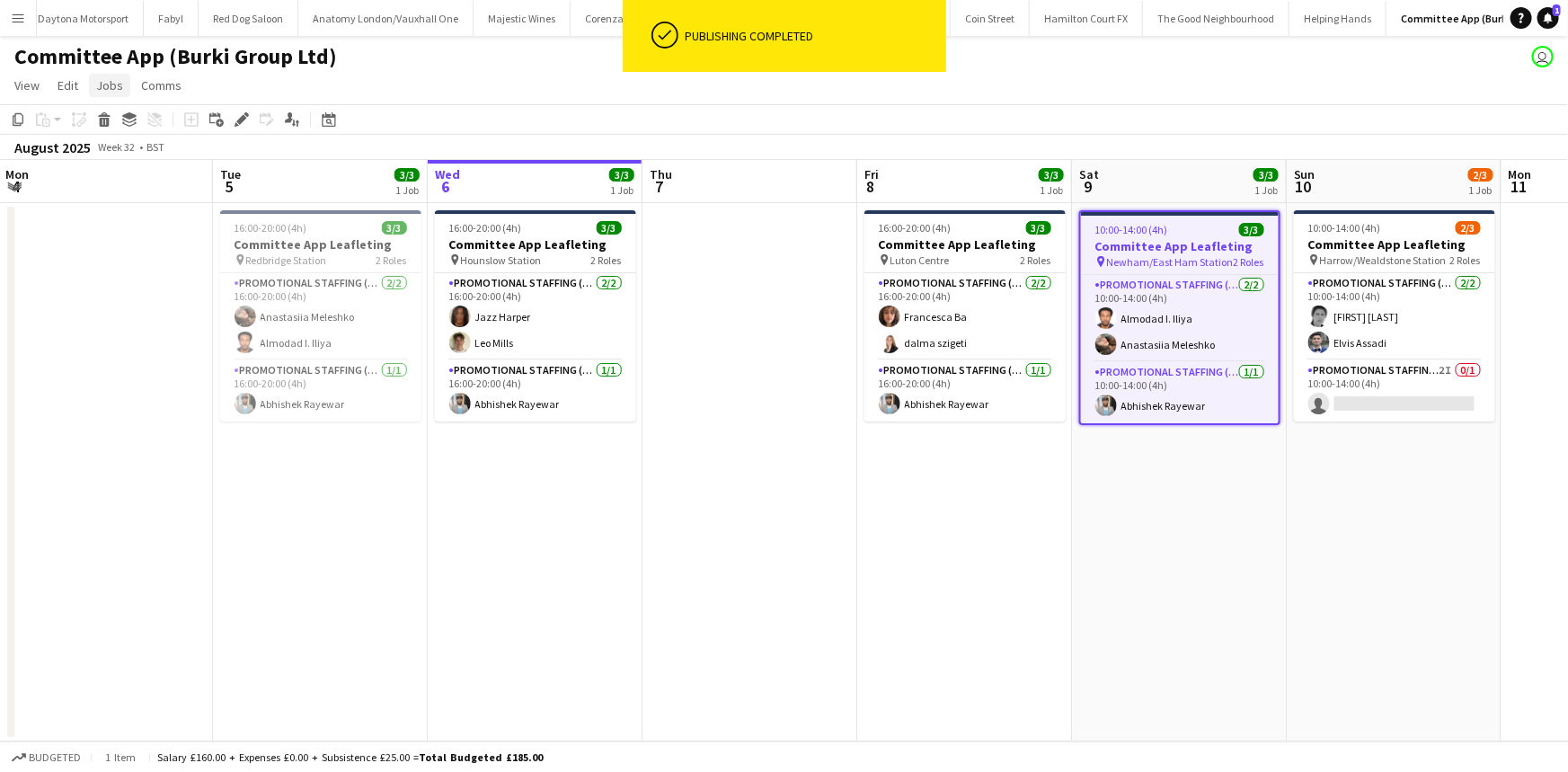 click on "Jobs" 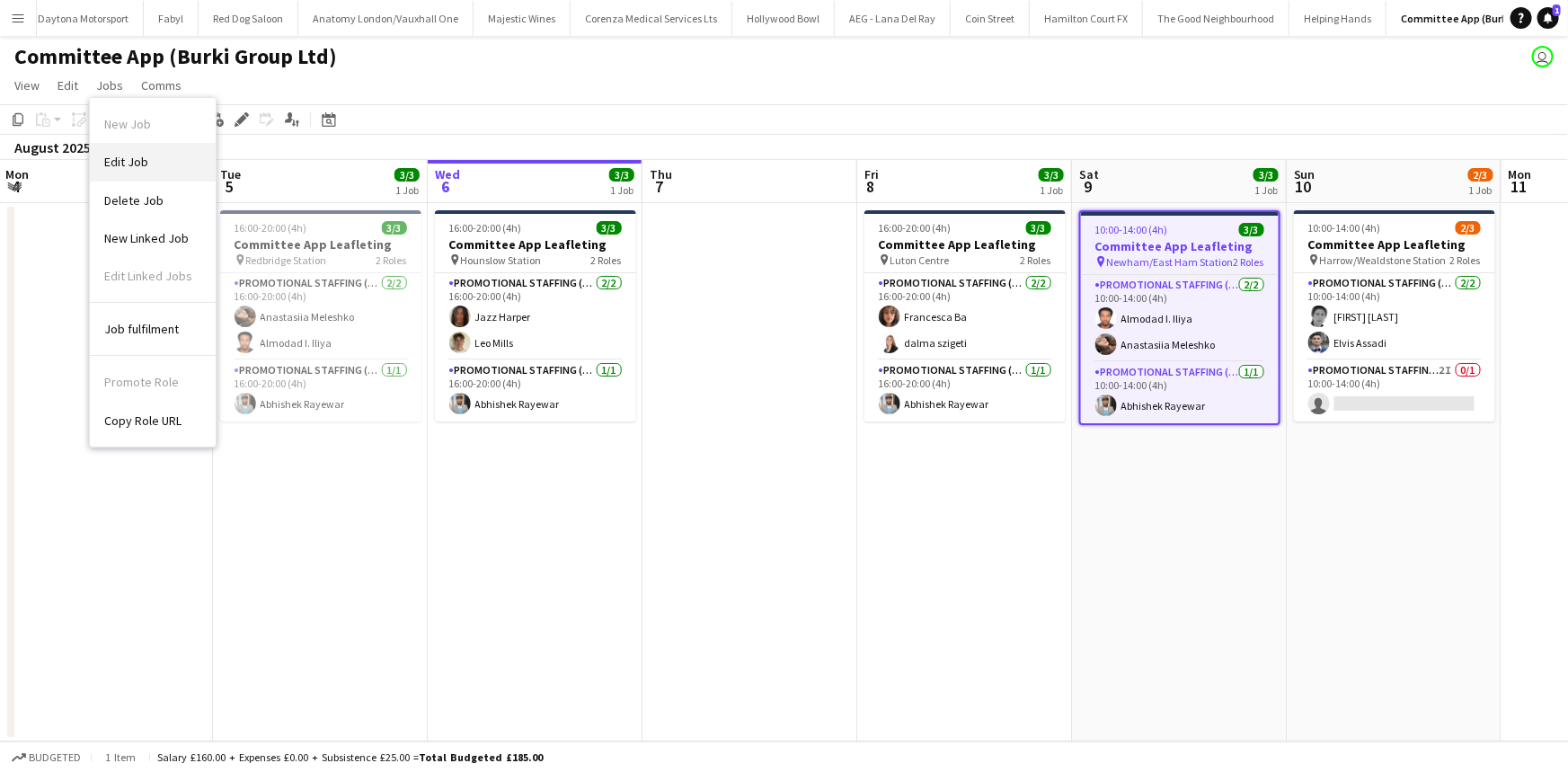 click on "Edit Job" at bounding box center [153, 162] 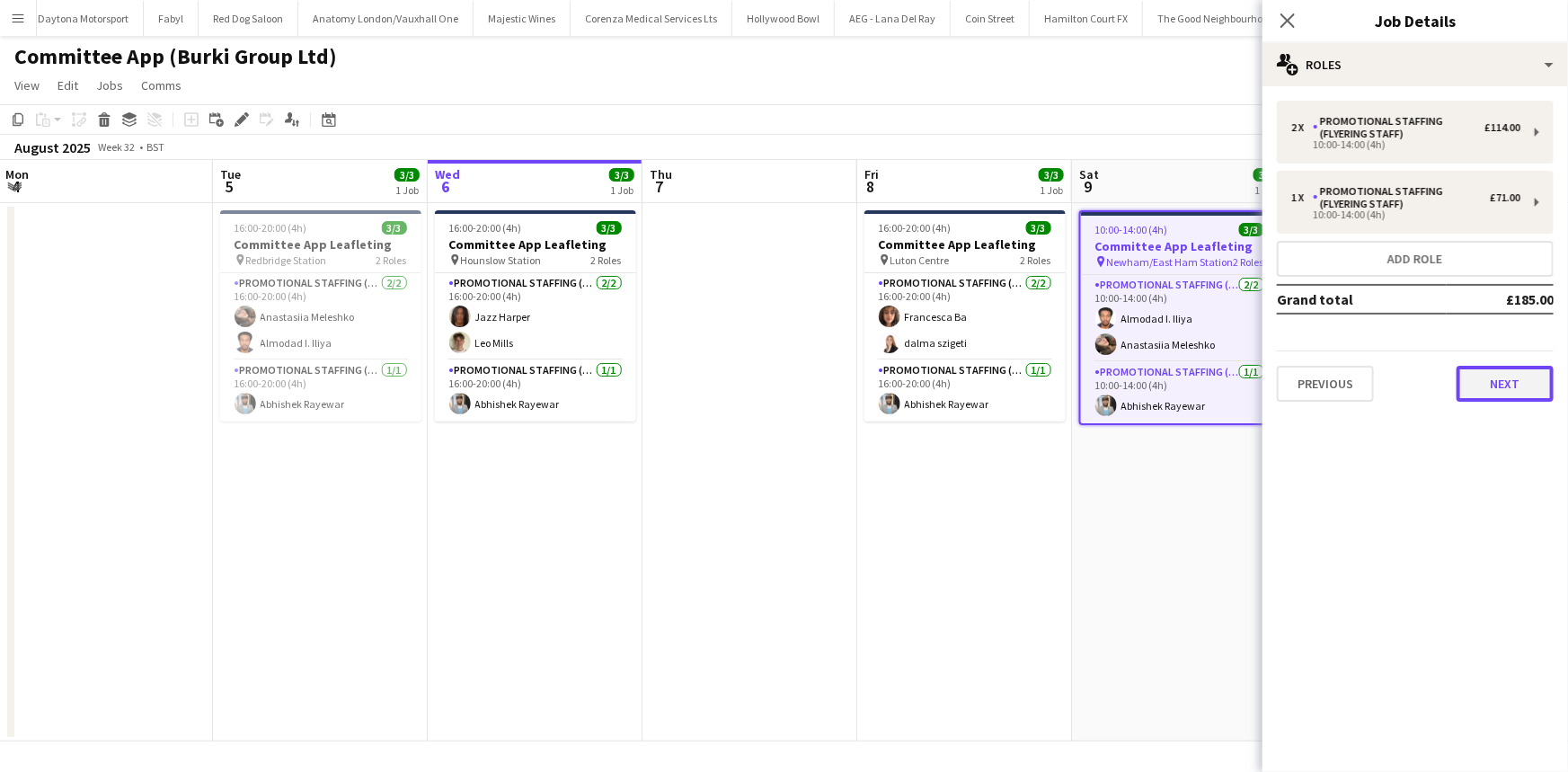 click on "Next" at bounding box center [1505, 384] 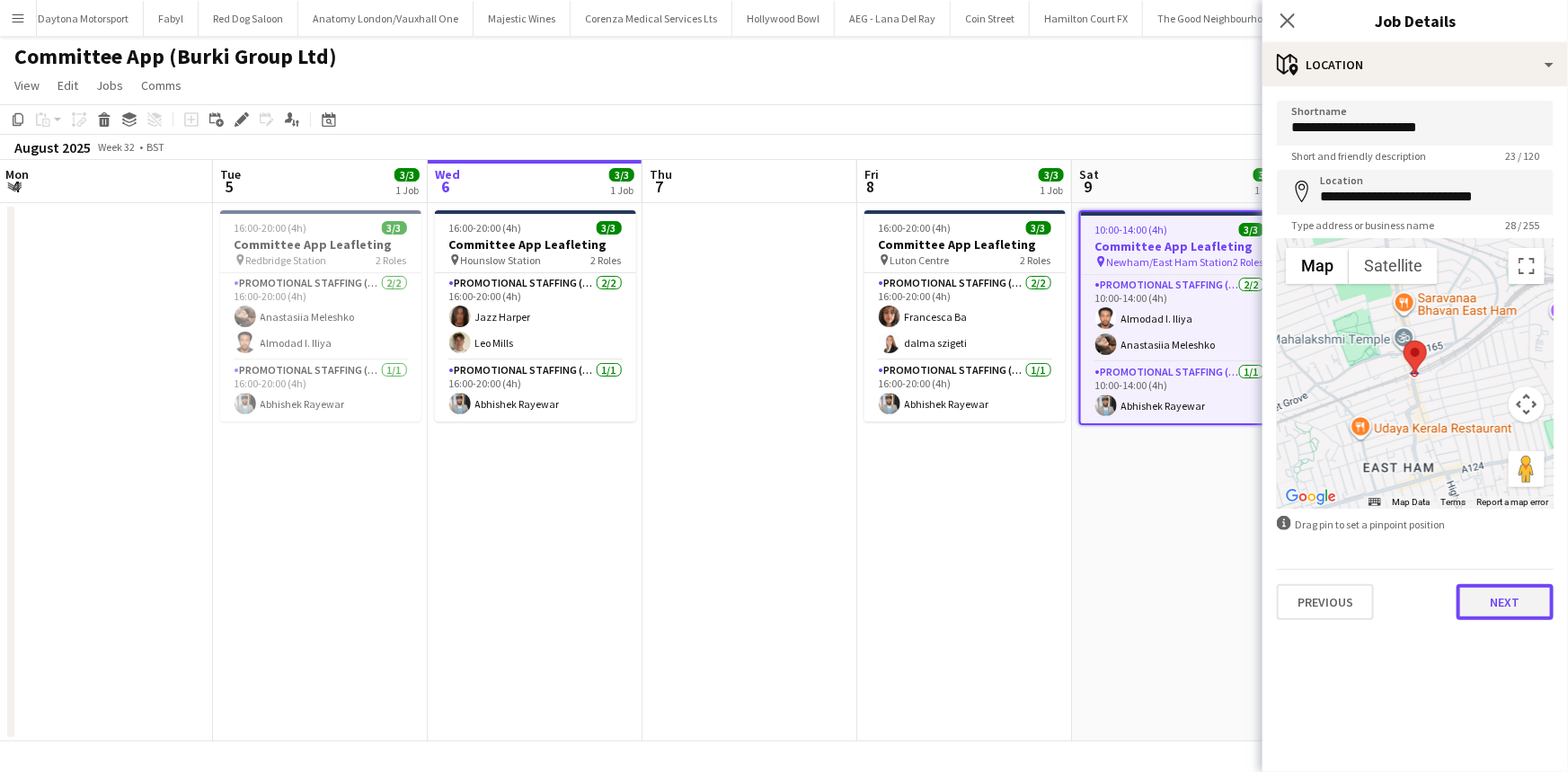 click on "Next" at bounding box center [1505, 602] 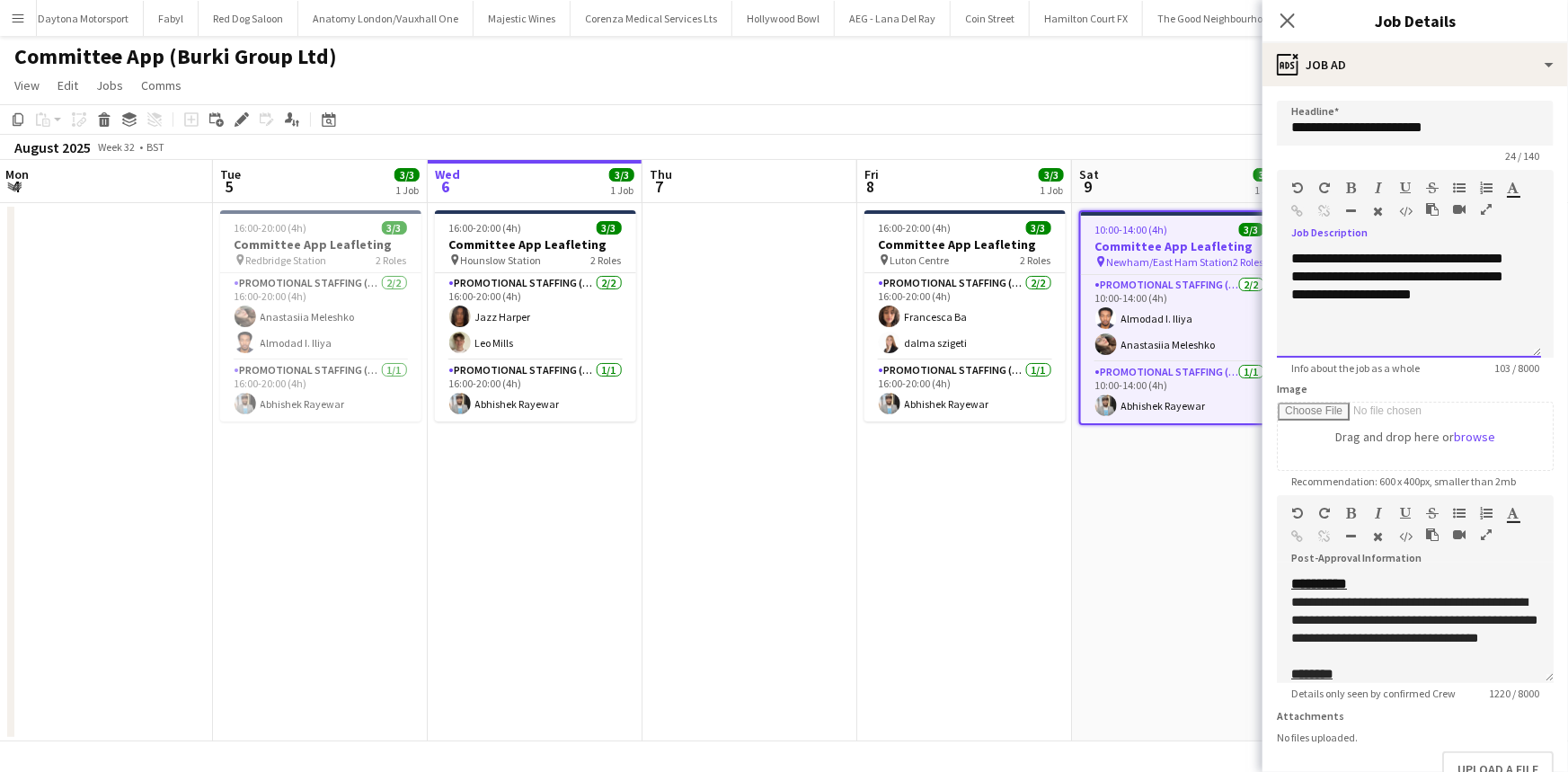 click on "**********" at bounding box center [1409, 304] 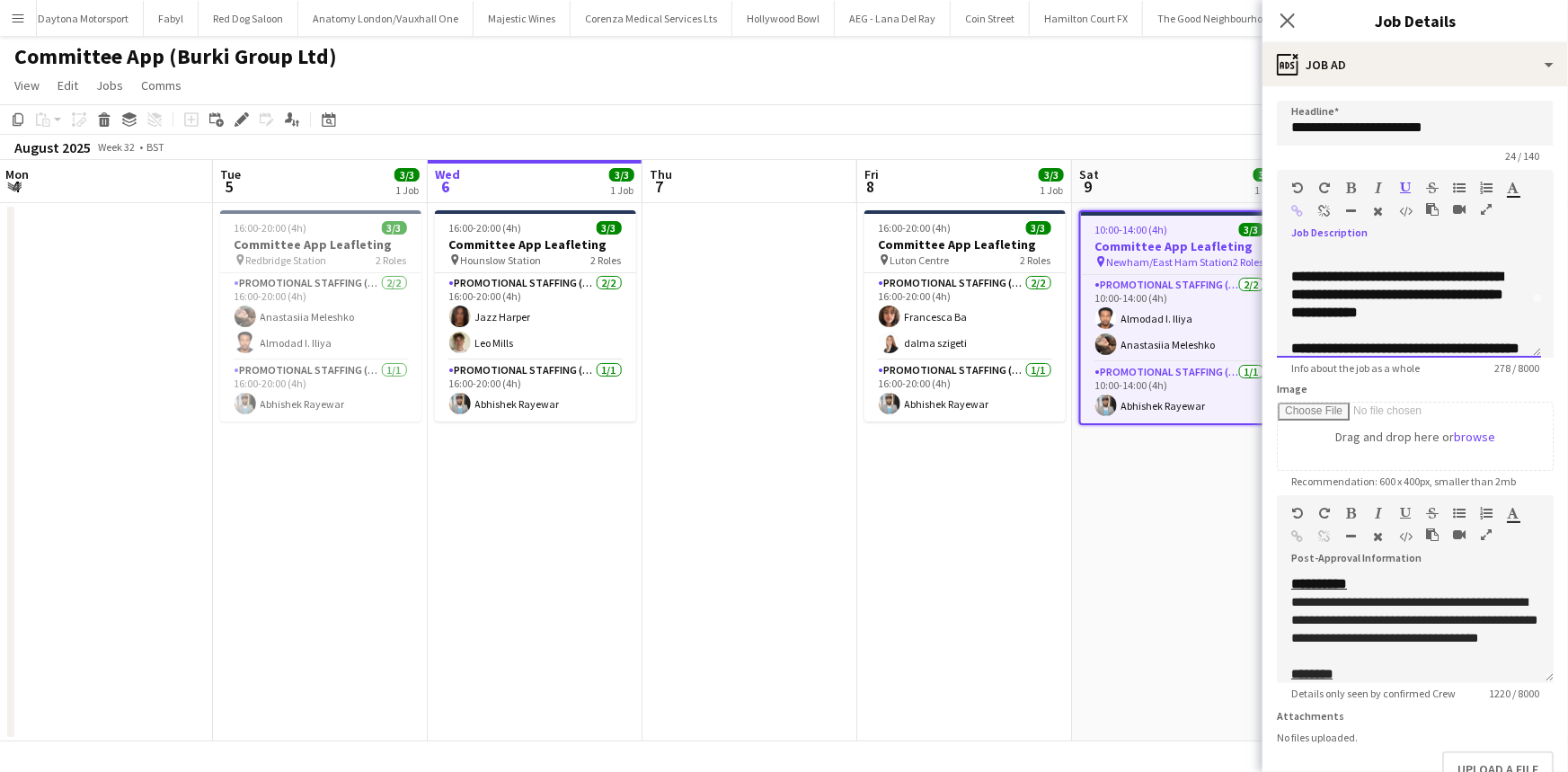 scroll, scrollTop: 121, scrollLeft: 0, axis: vertical 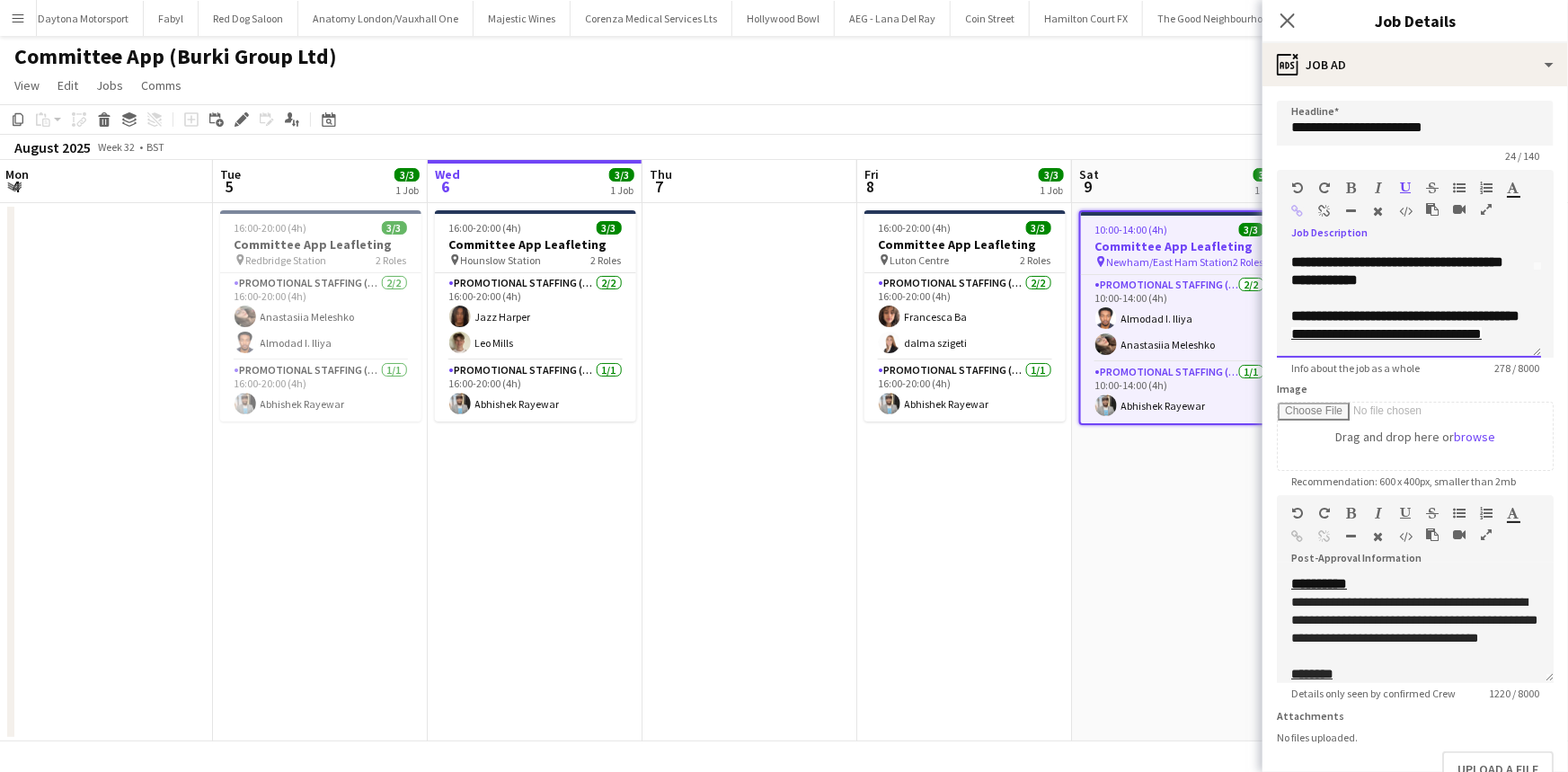 click on "**********" at bounding box center (1405, 315) 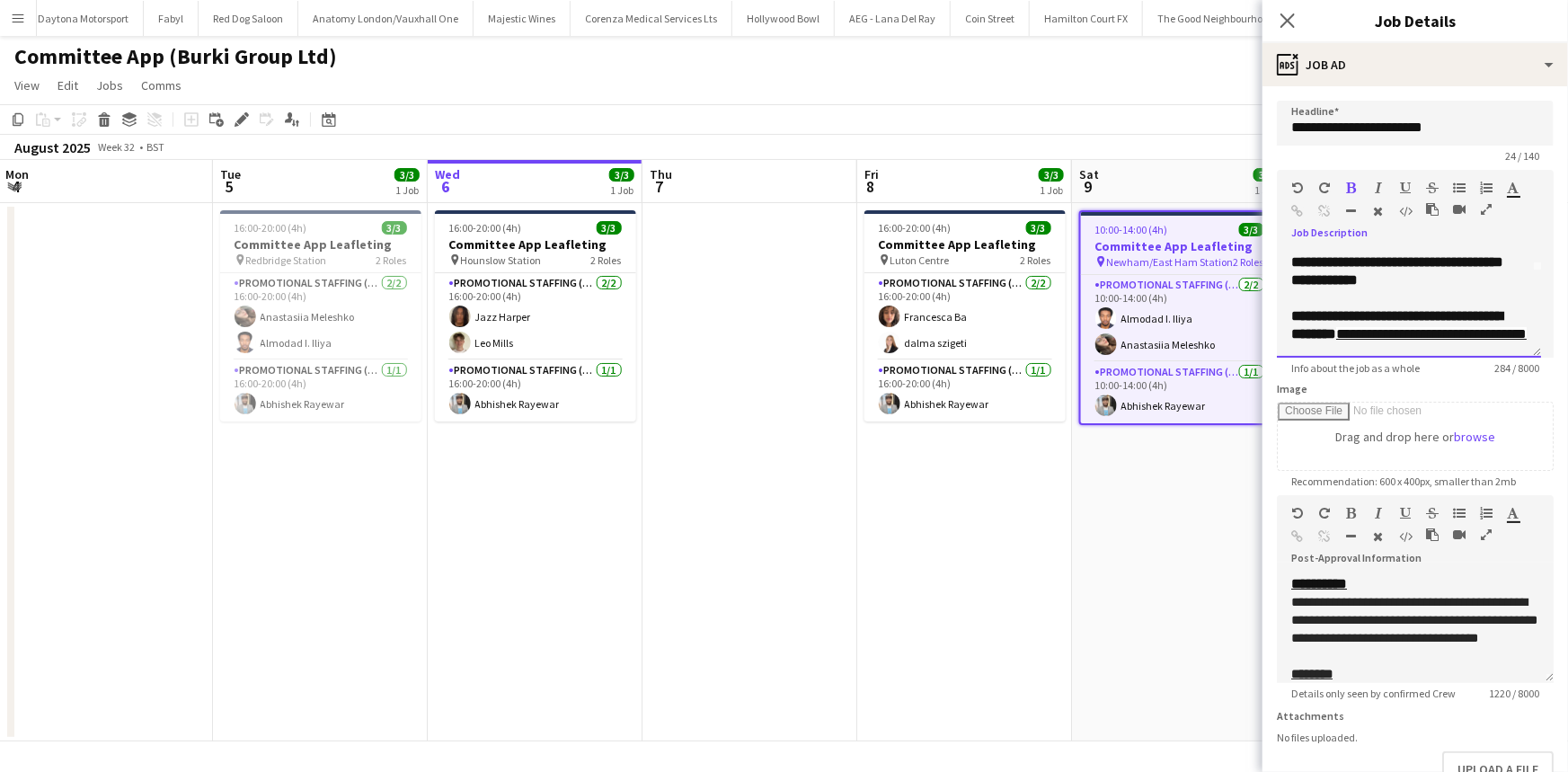 drag, startPoint x: 1456, startPoint y: 280, endPoint x: 1426, endPoint y: 278, distance: 30.06659 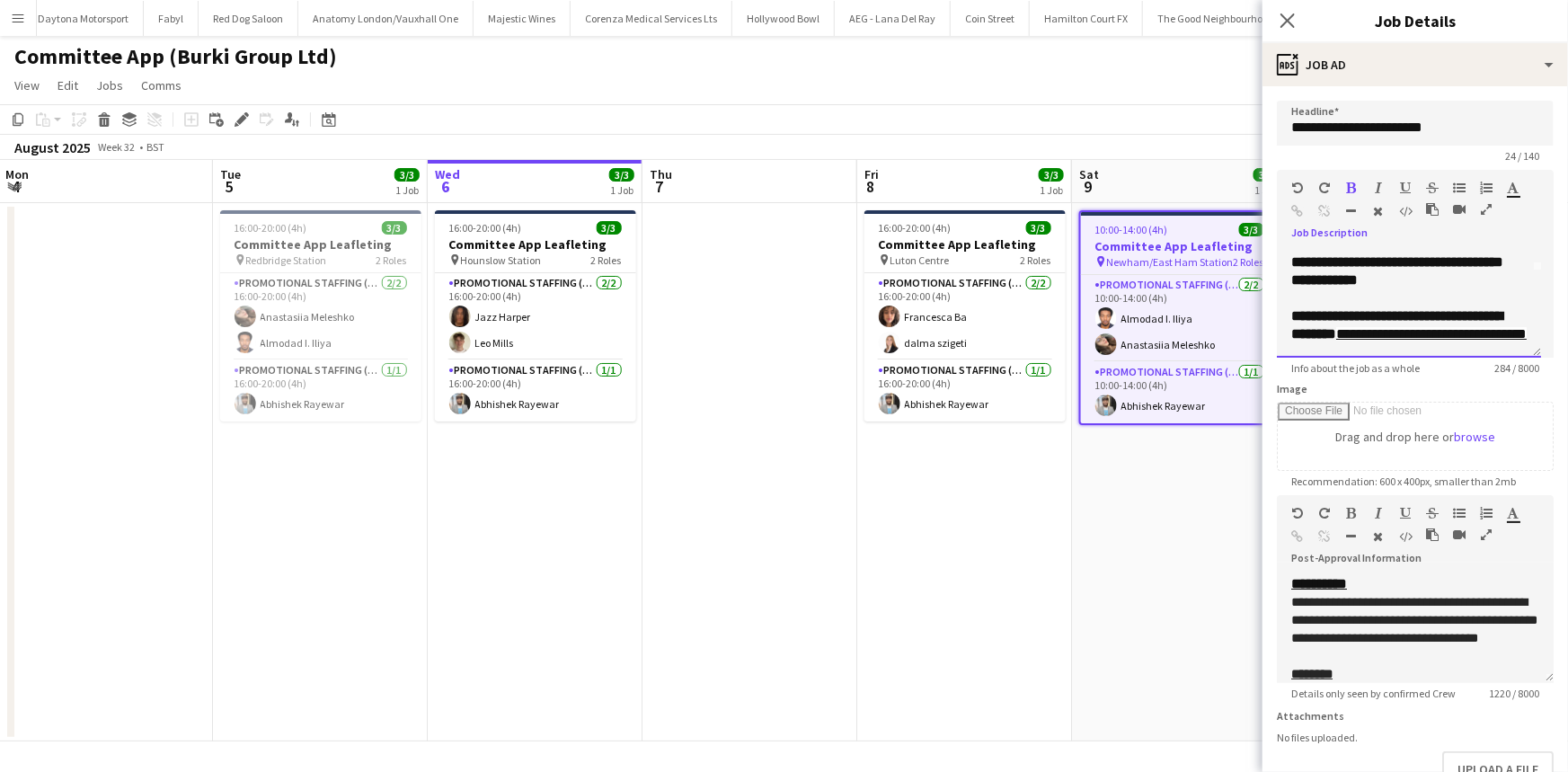 click on "**********" at bounding box center (1396, 324) 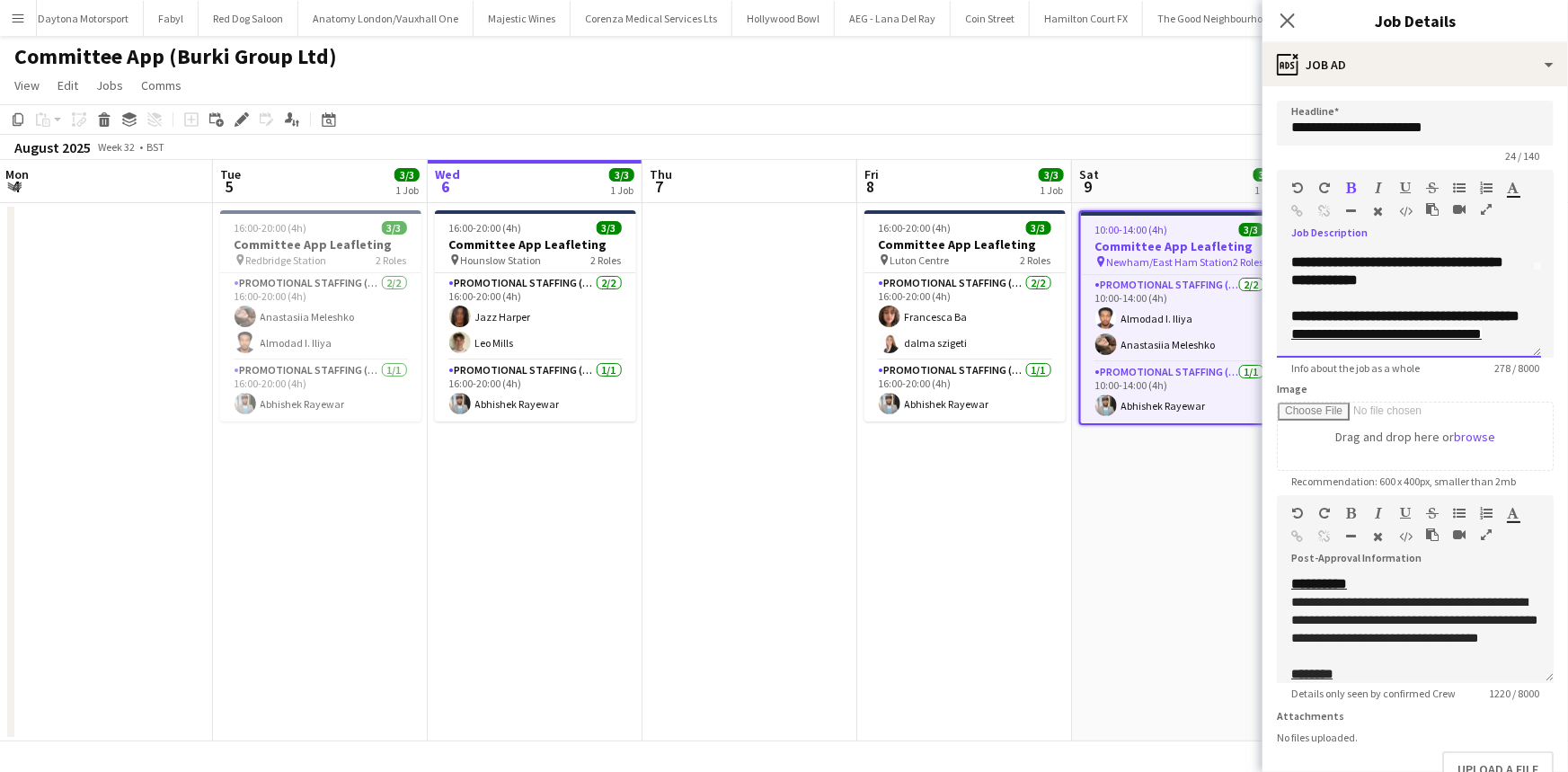 click on "**********" at bounding box center [1405, 315] 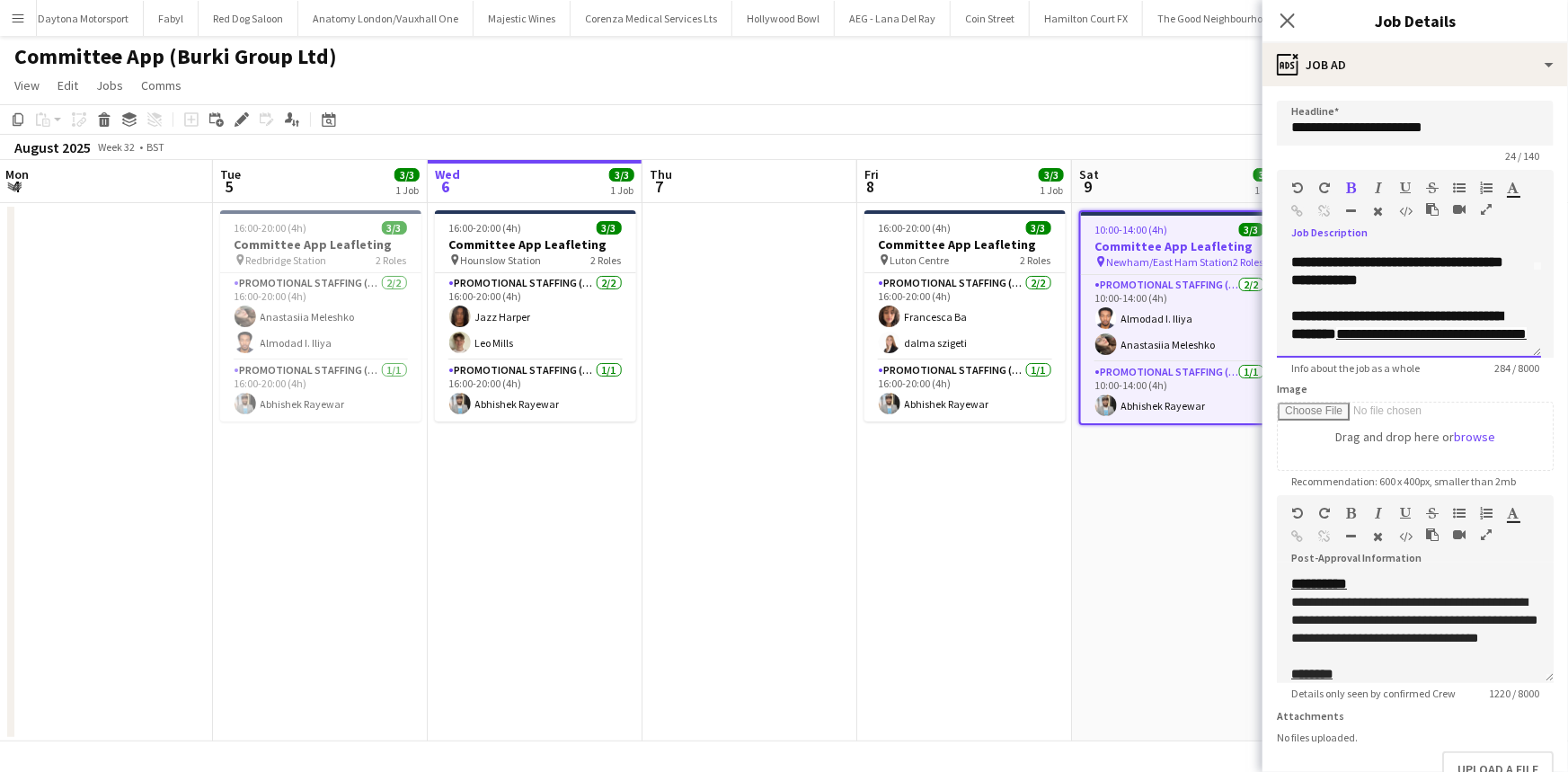 scroll, scrollTop: 129, scrollLeft: 0, axis: vertical 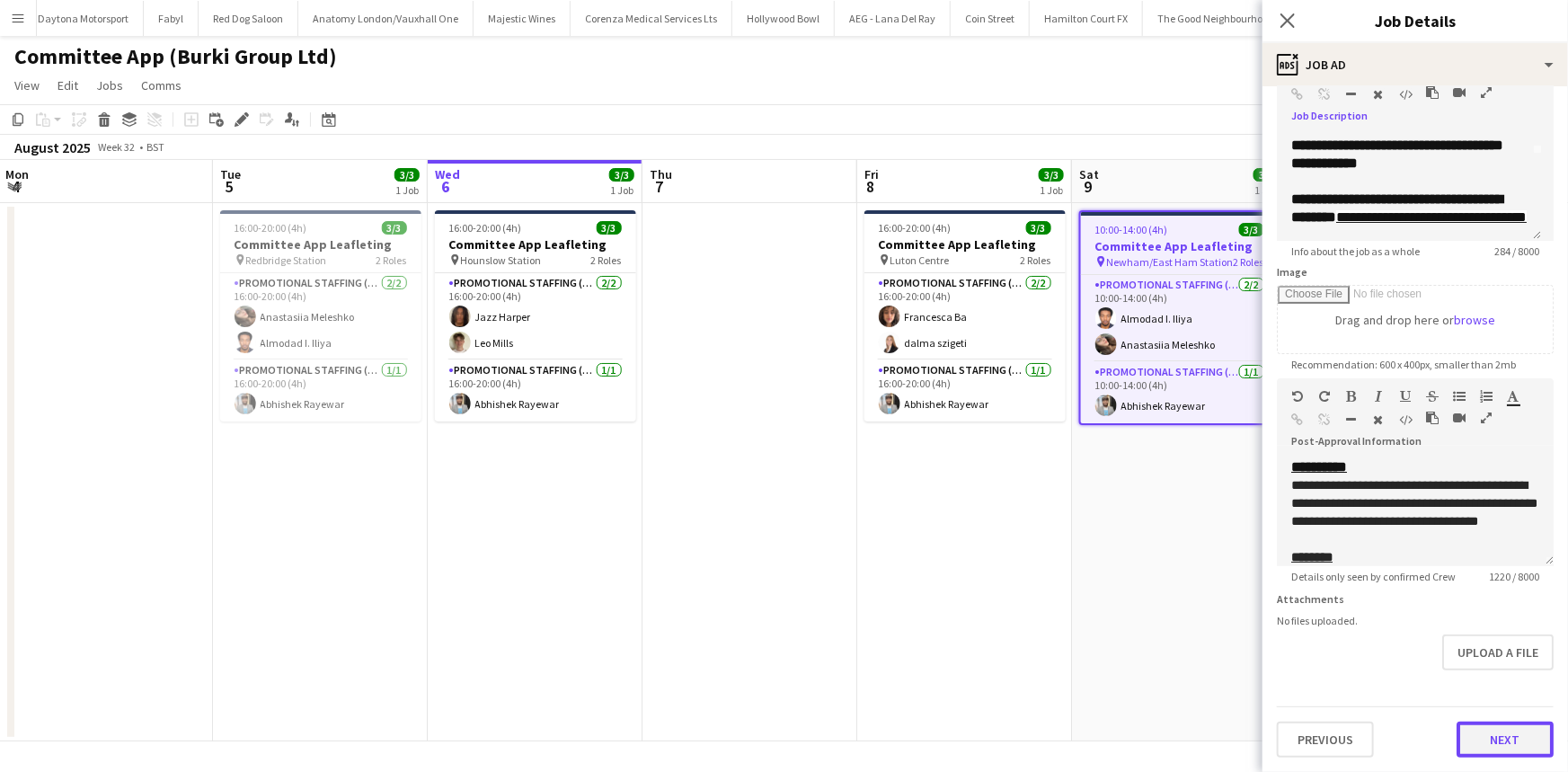 click on "Next" at bounding box center [1505, 740] 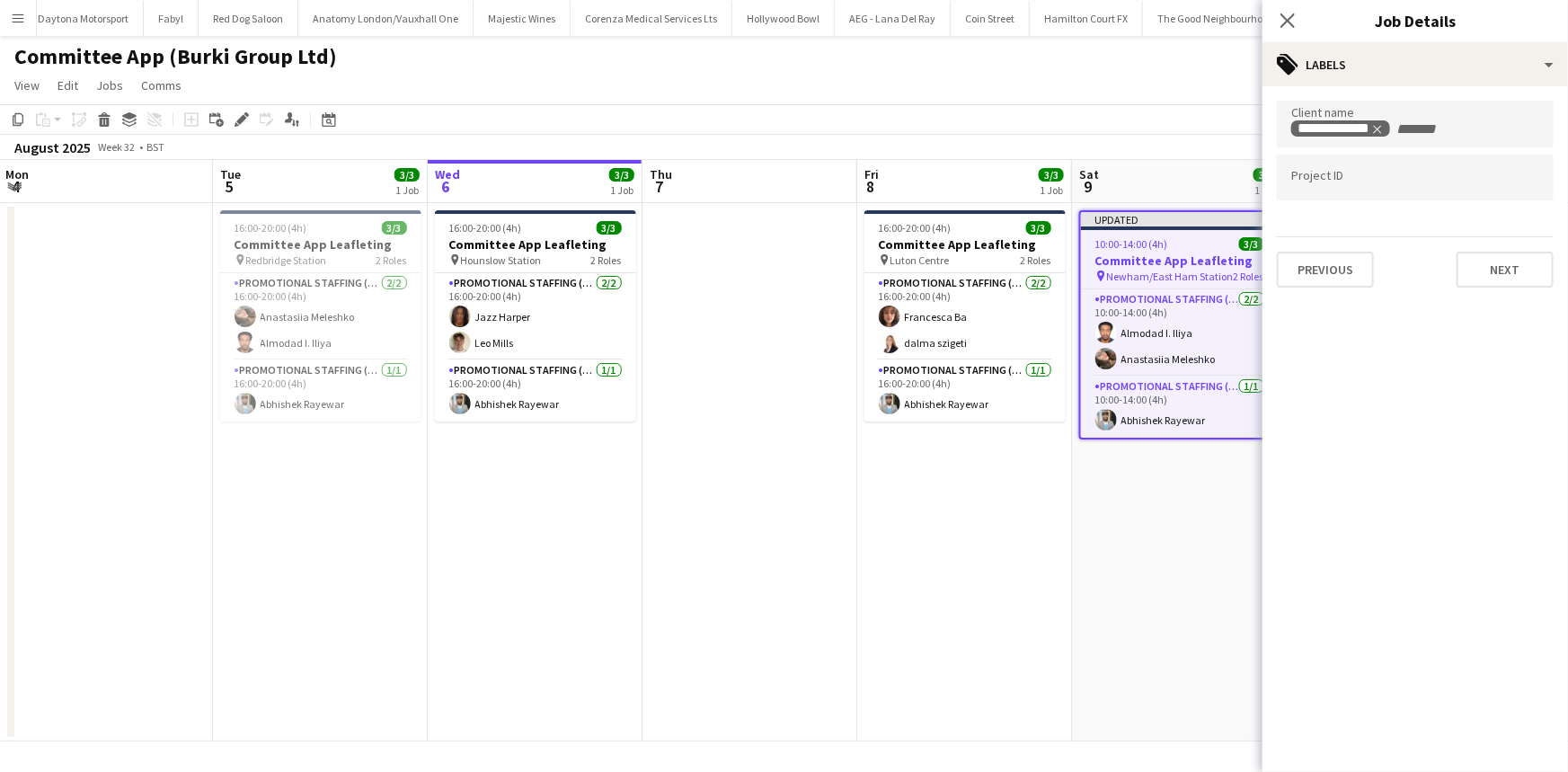 scroll, scrollTop: 0, scrollLeft: 0, axis: both 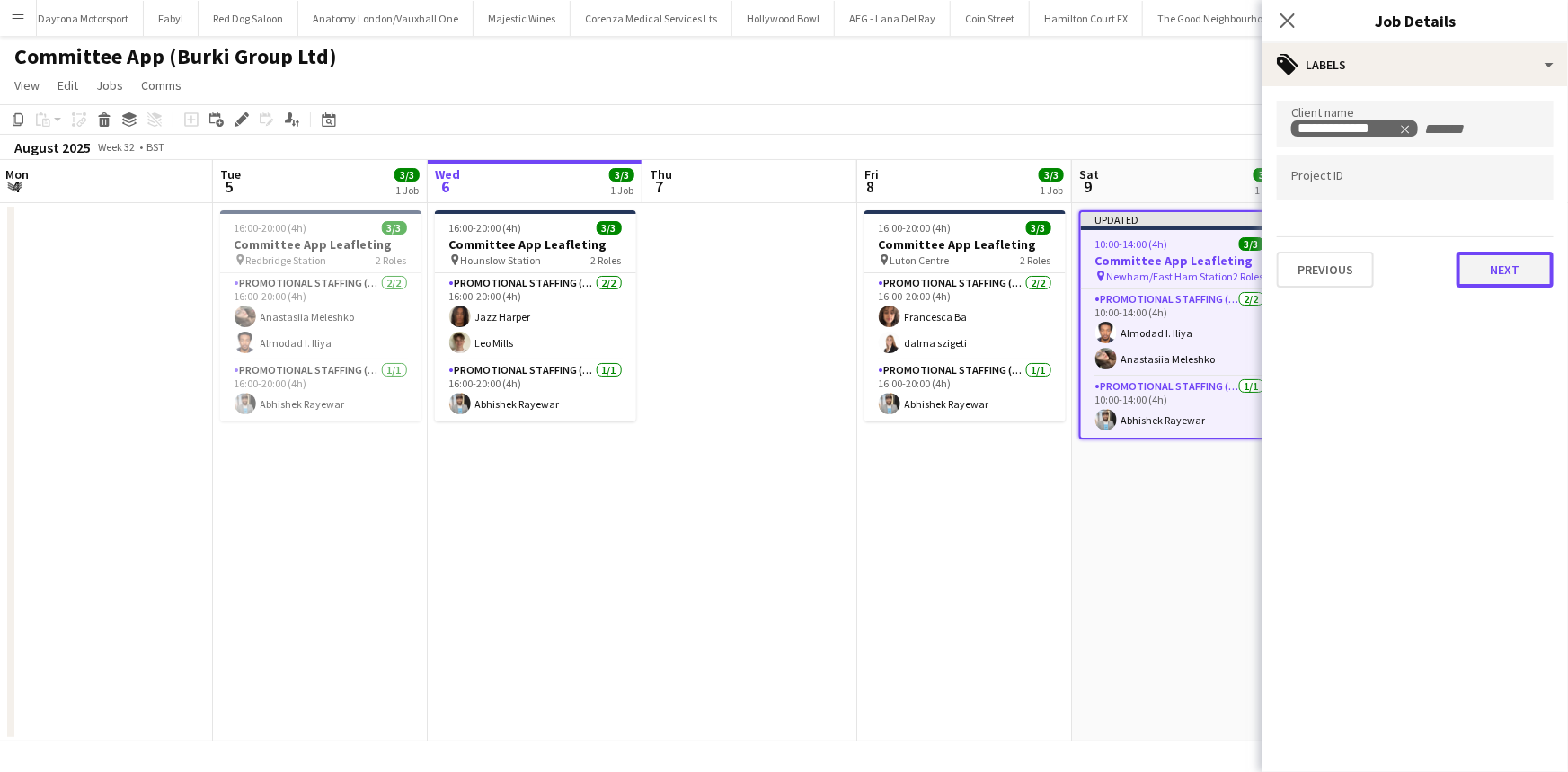 click on "Next" at bounding box center [1505, 270] 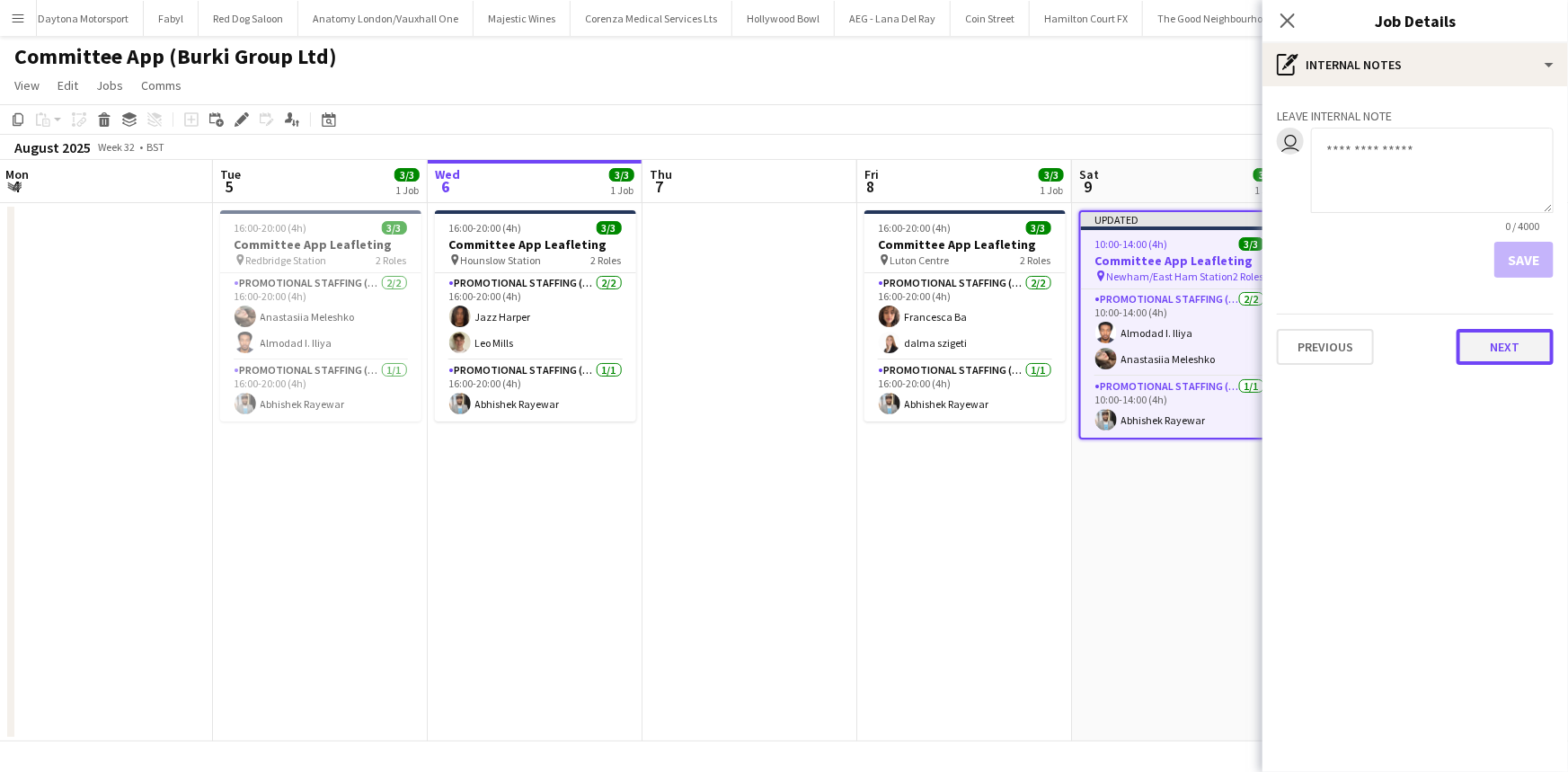 click on "Next" at bounding box center [1505, 347] 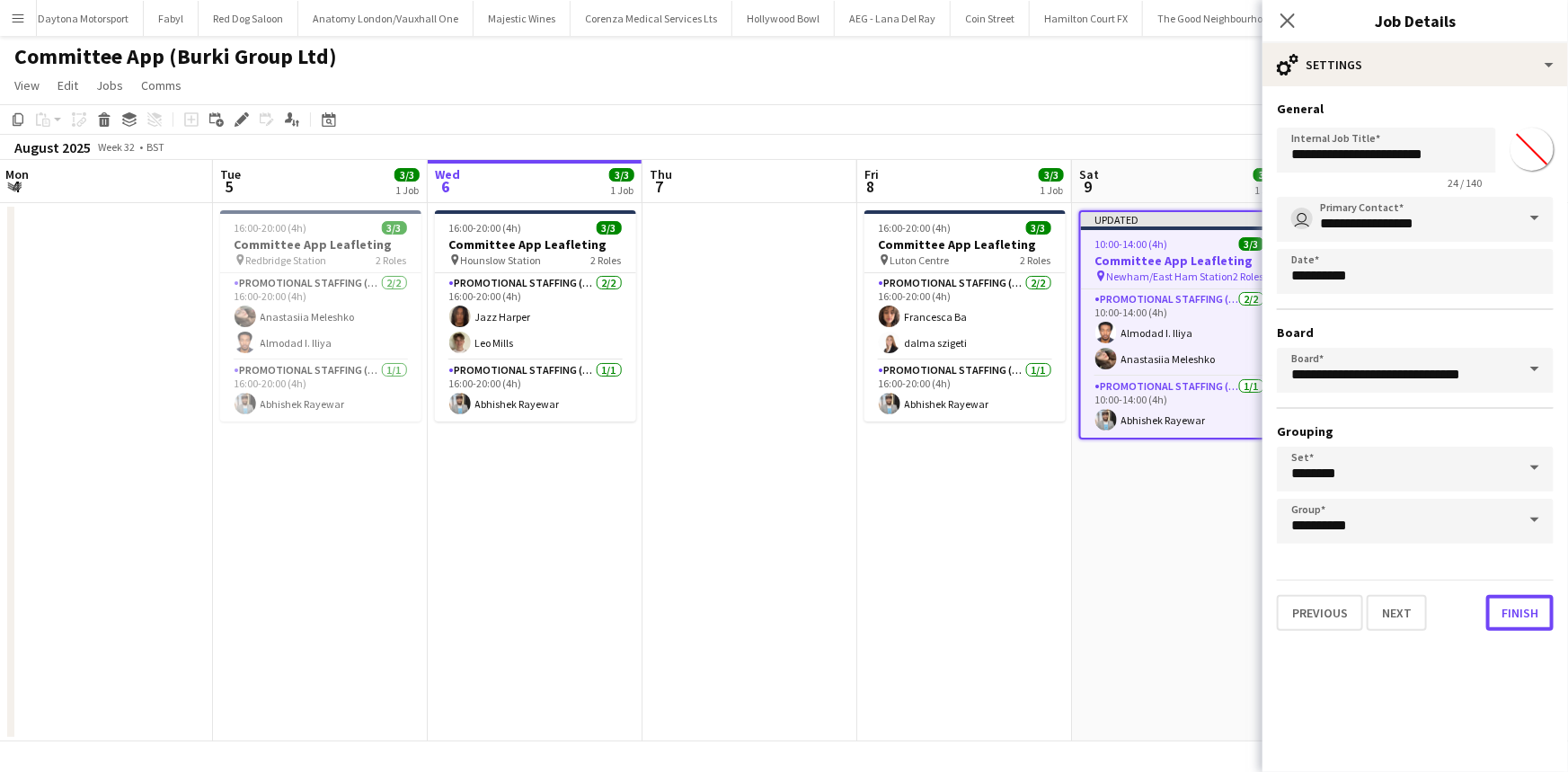 drag, startPoint x: 1528, startPoint y: 614, endPoint x: 1411, endPoint y: 399, distance: 244.77336 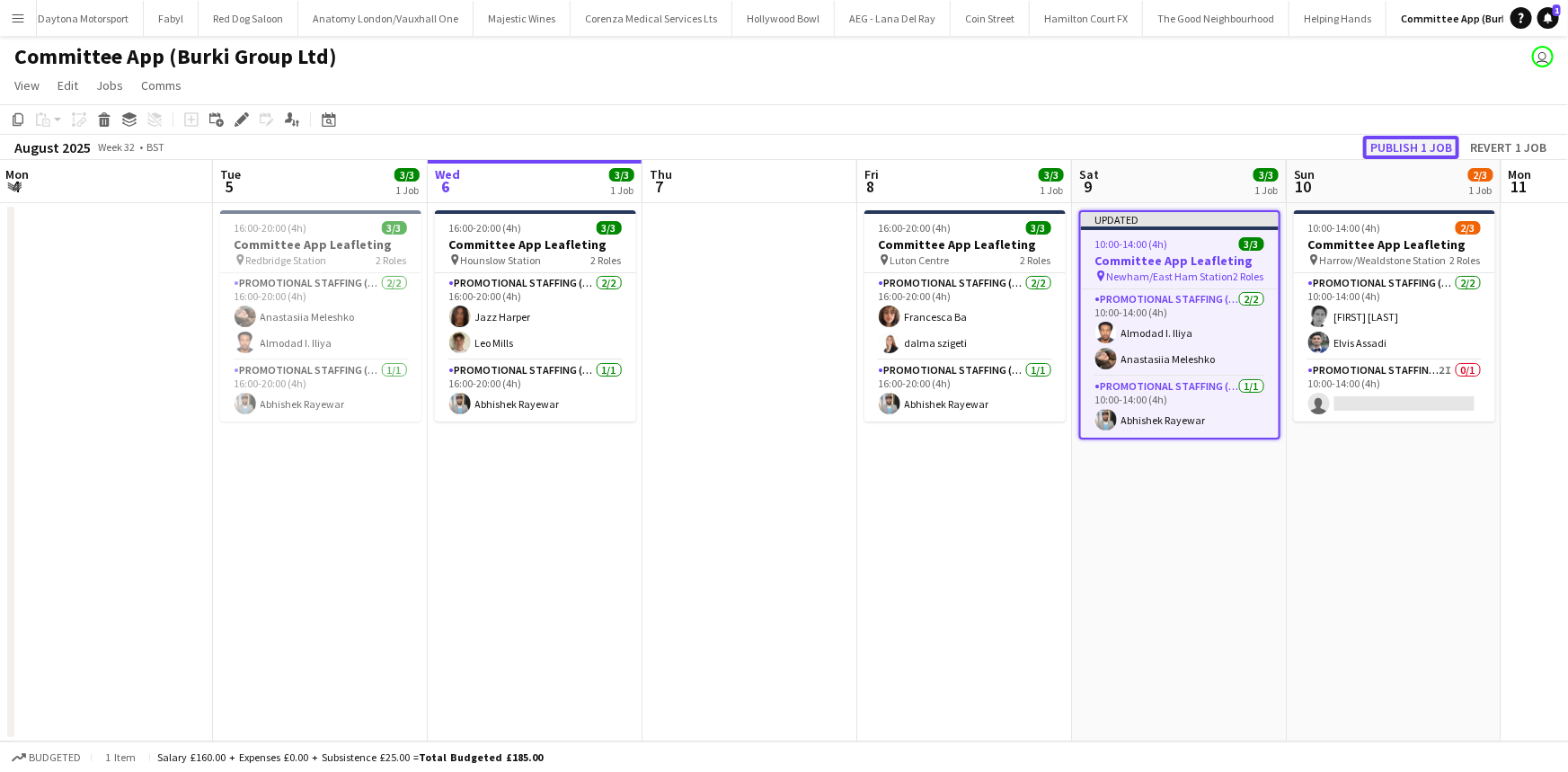 click on "Publish 1 job" 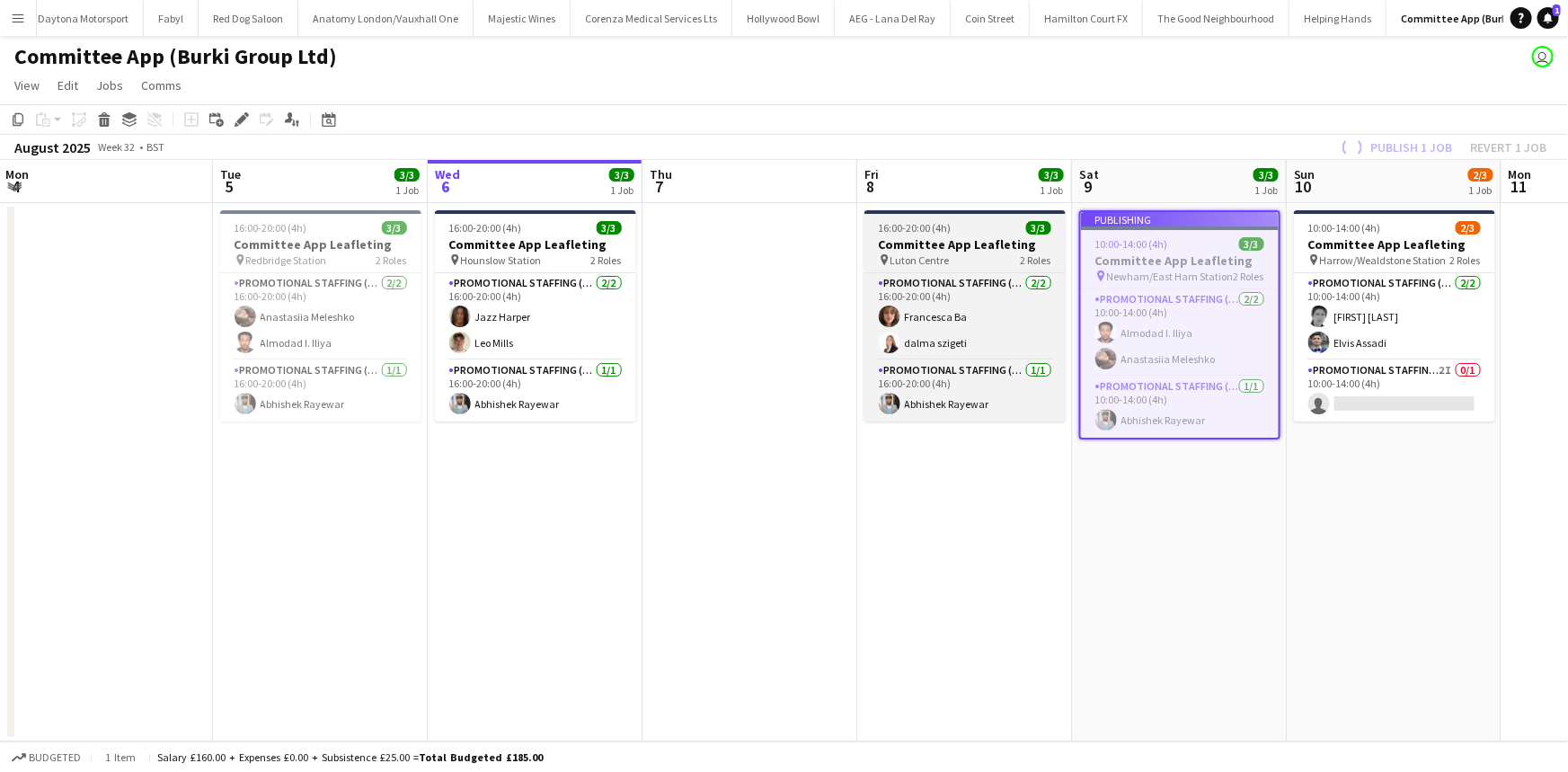 click on "Committee App Leafleting" at bounding box center [965, 244] 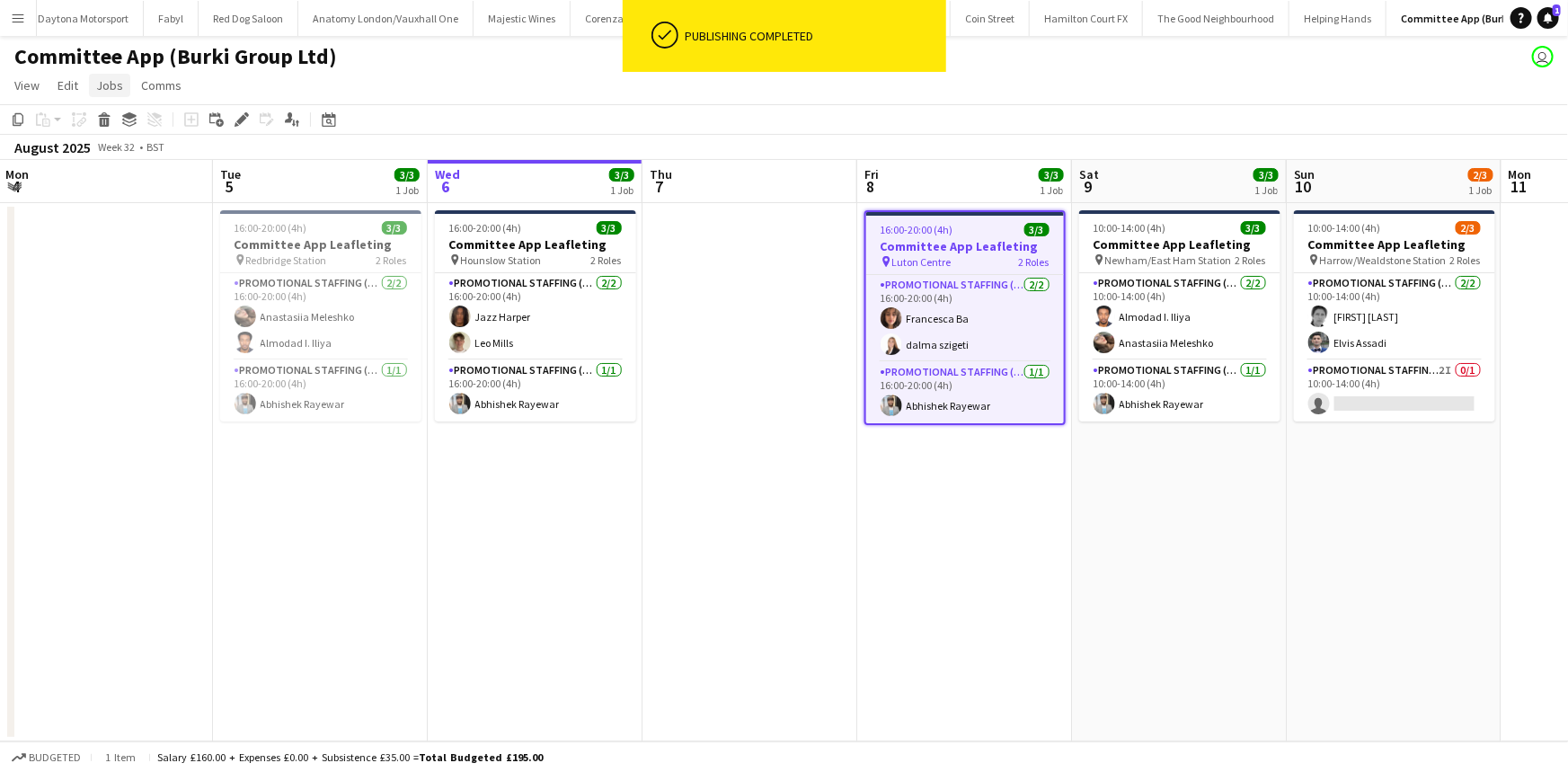 click on "Jobs" 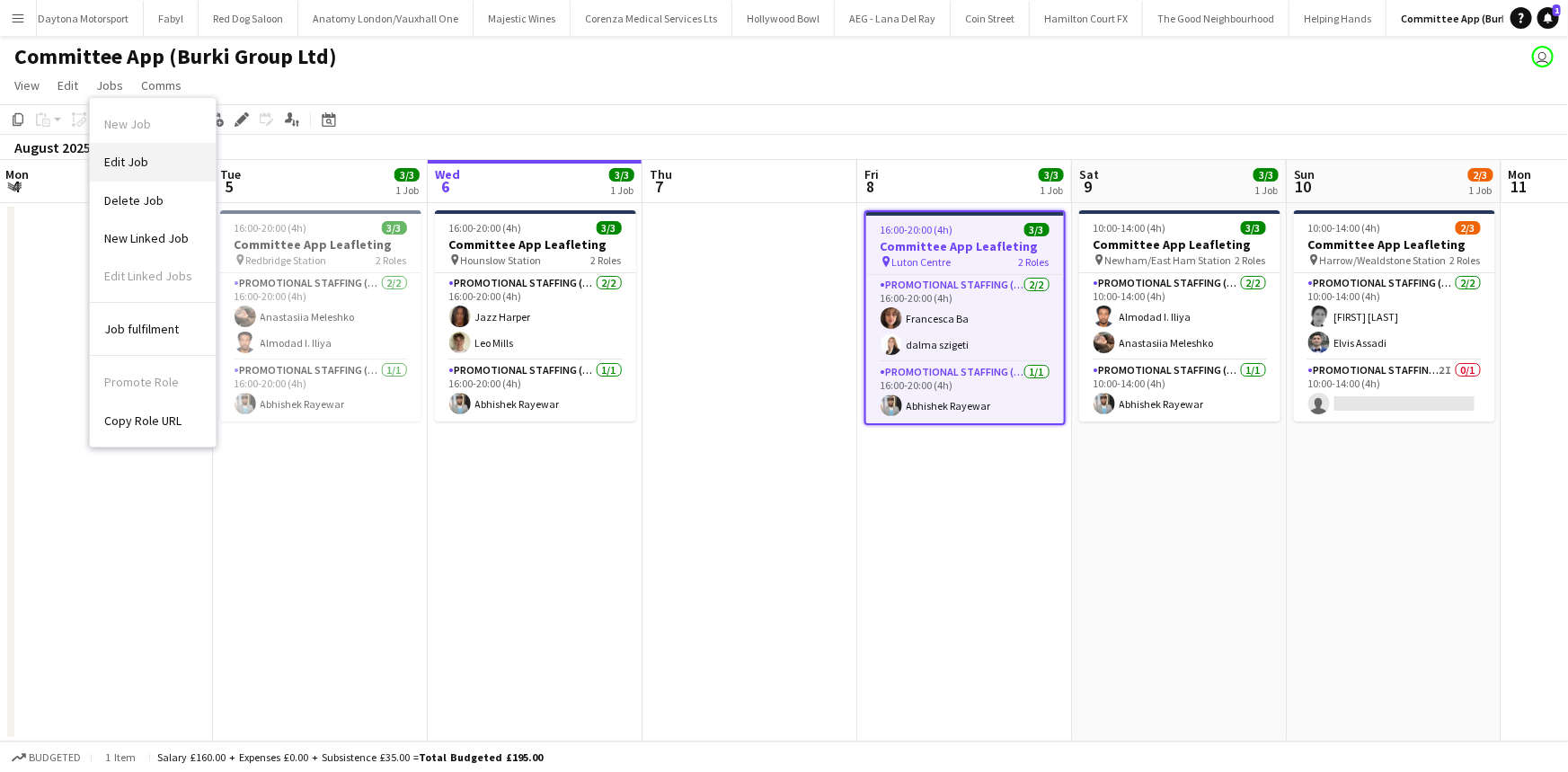 click on "Edit Job" at bounding box center [153, 162] 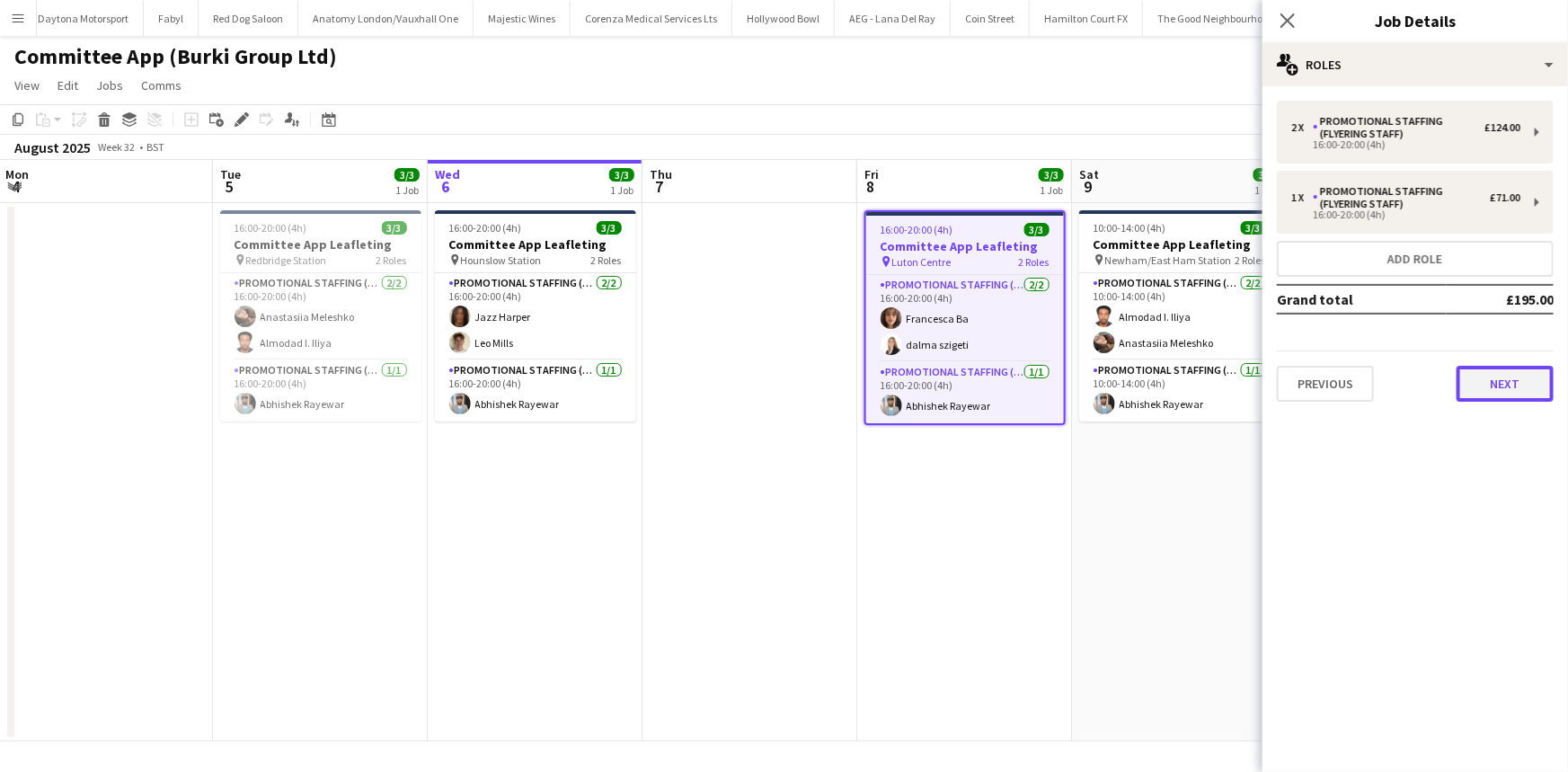 click on "Next" at bounding box center (1505, 384) 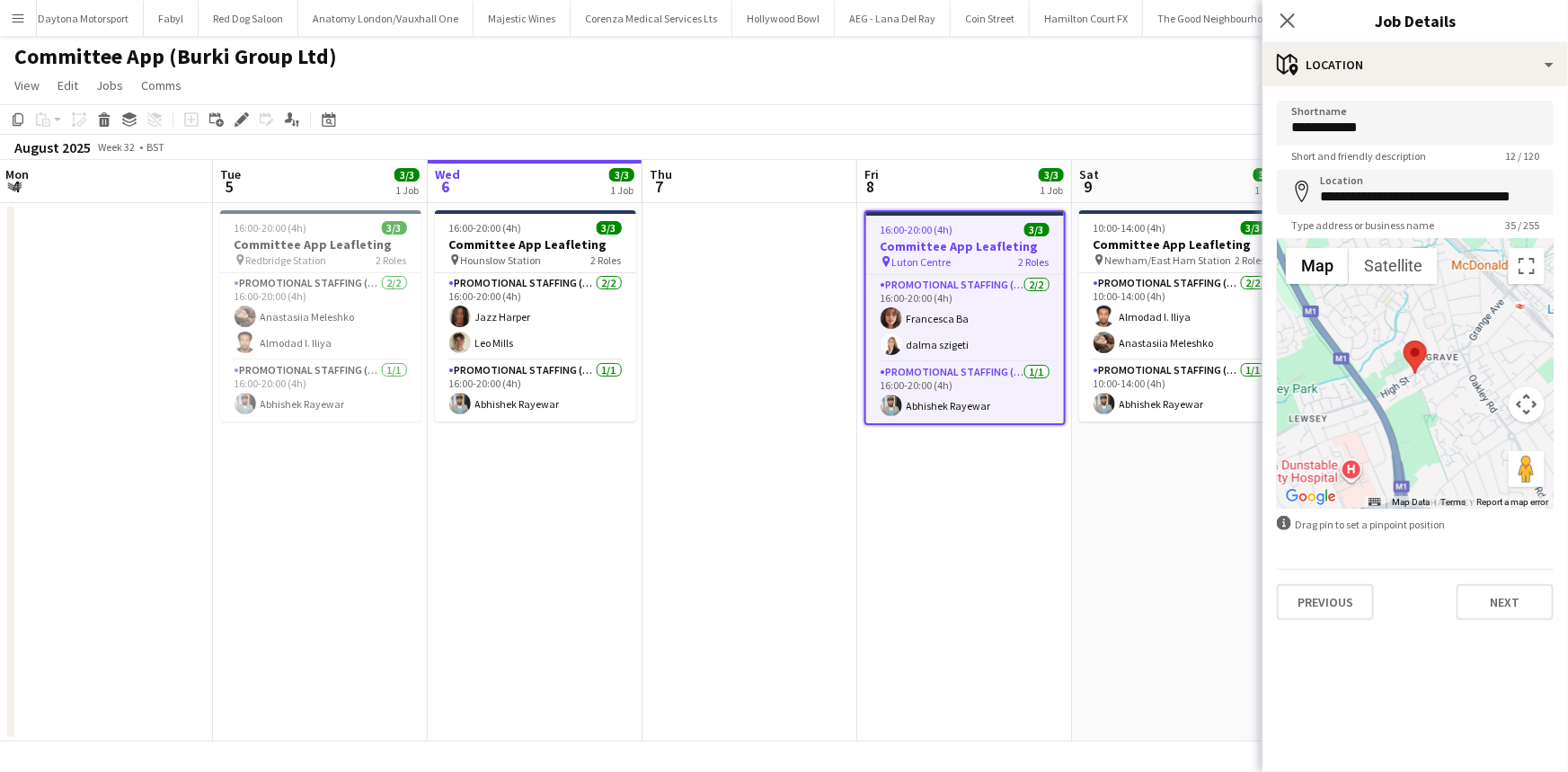drag, startPoint x: 1538, startPoint y: 582, endPoint x: 1528, endPoint y: 568, distance: 17 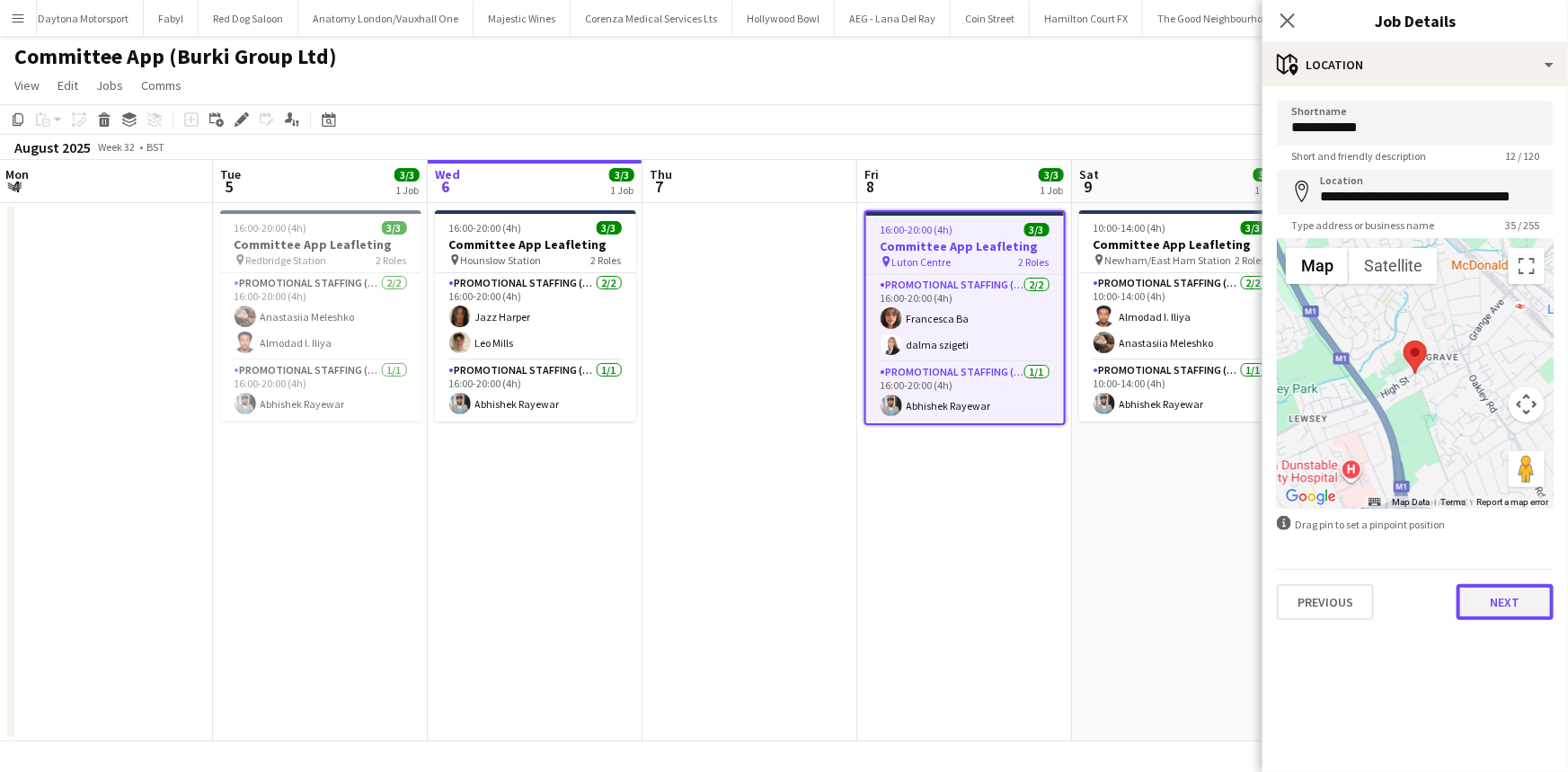click on "Next" at bounding box center (1505, 602) 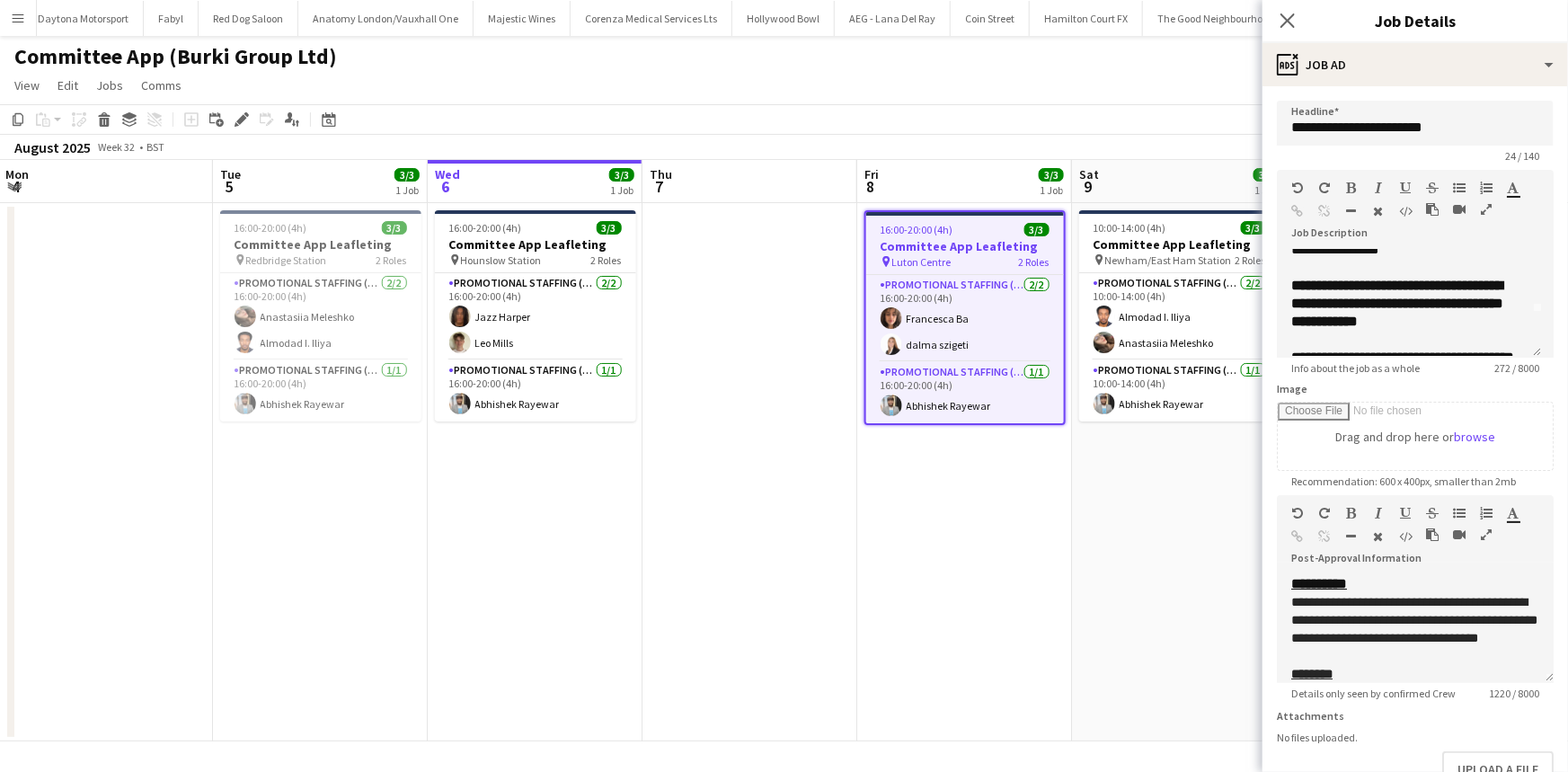 scroll, scrollTop: 81, scrollLeft: 0, axis: vertical 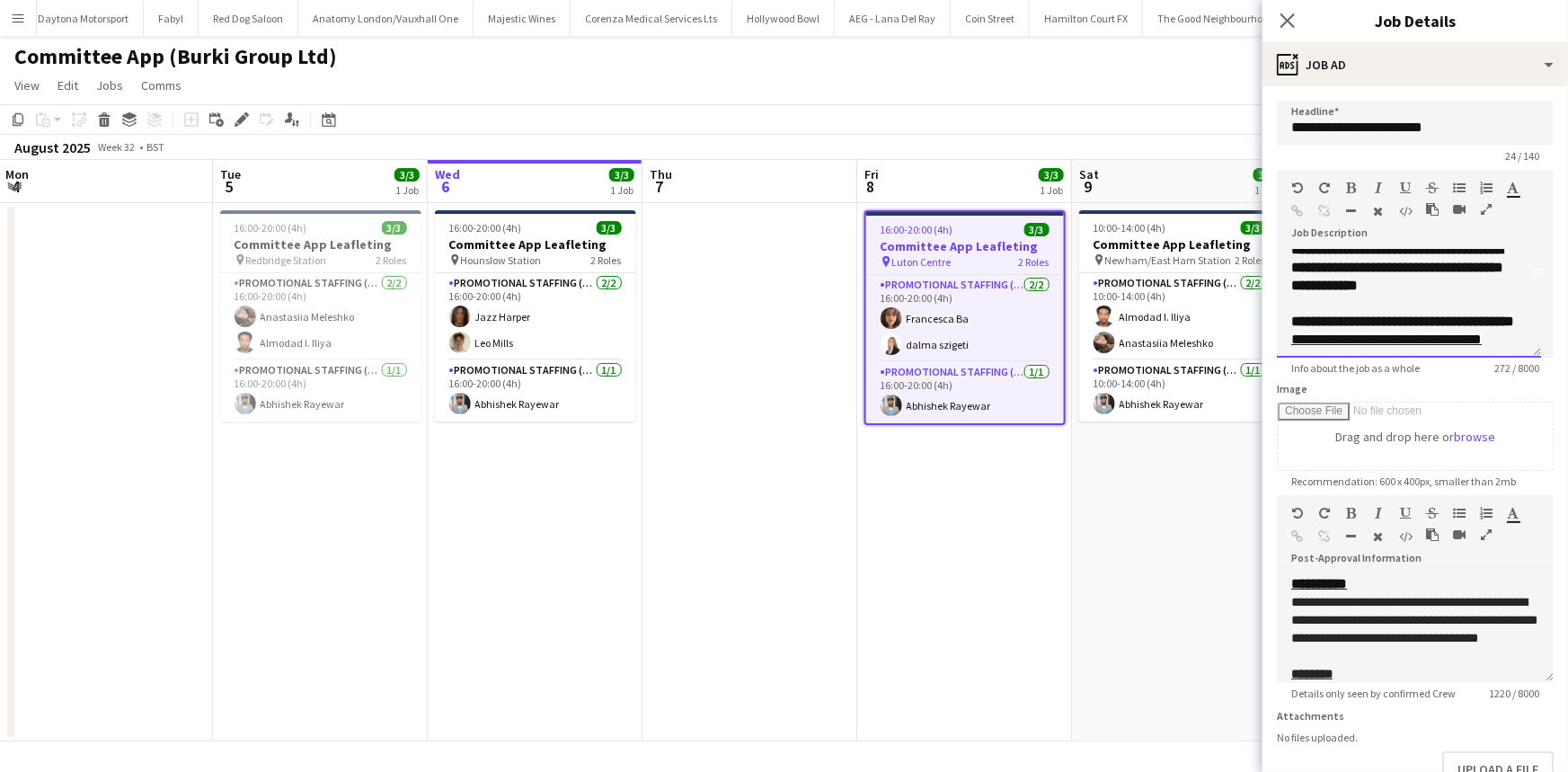click on "**********" at bounding box center (1403, 321) 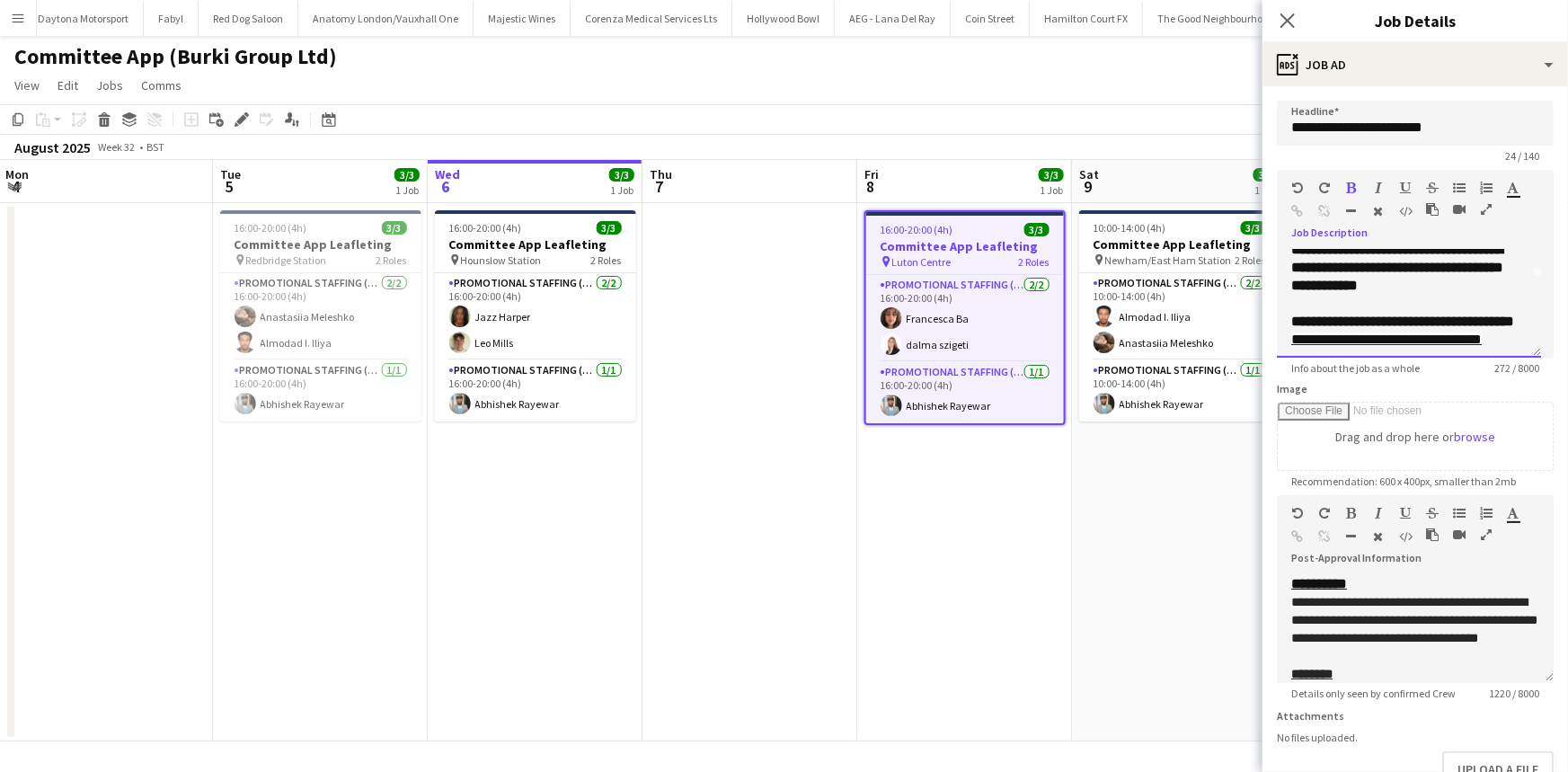 click on "**********" at bounding box center (1403, 321) 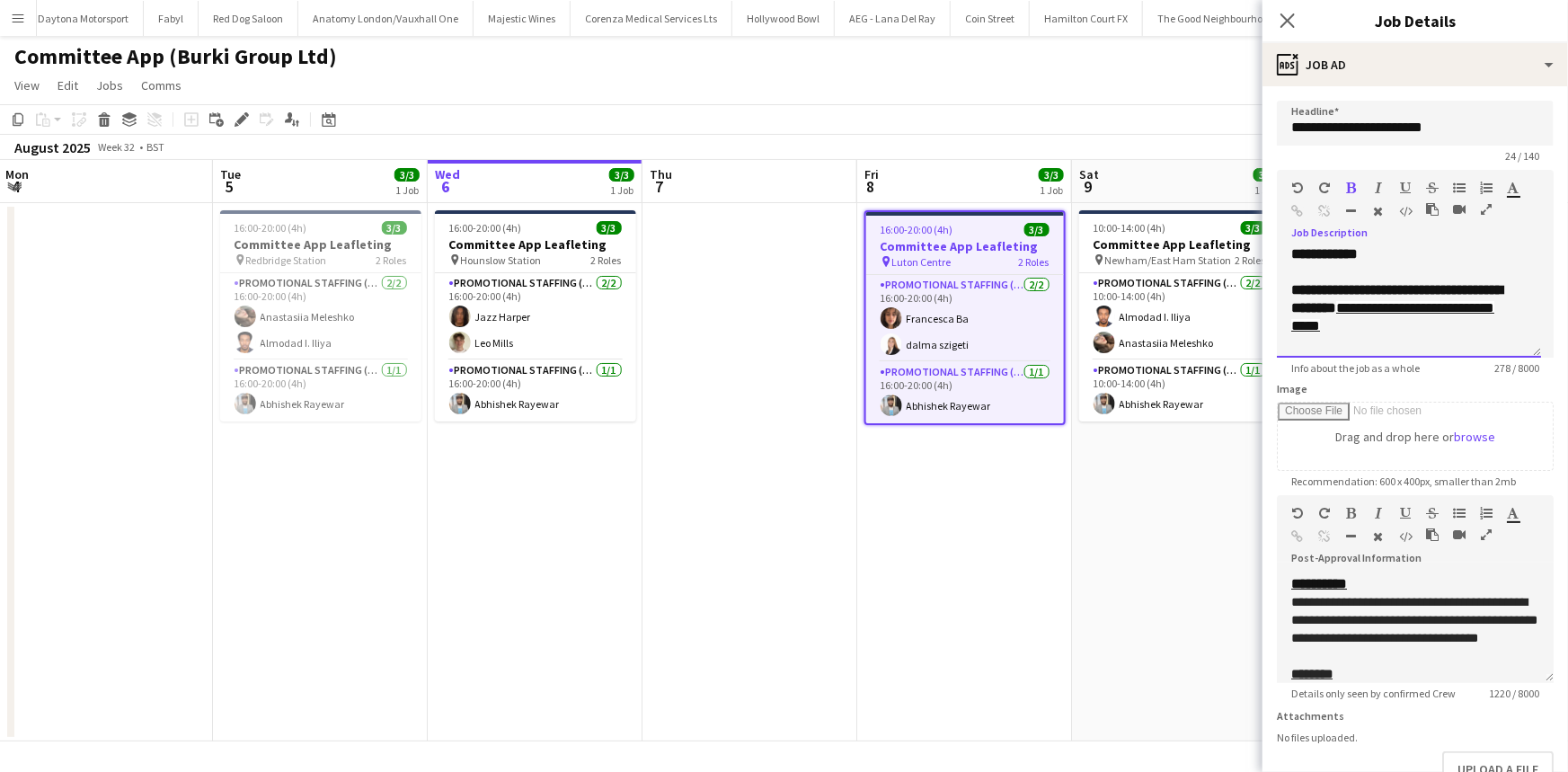 scroll, scrollTop: 121, scrollLeft: 0, axis: vertical 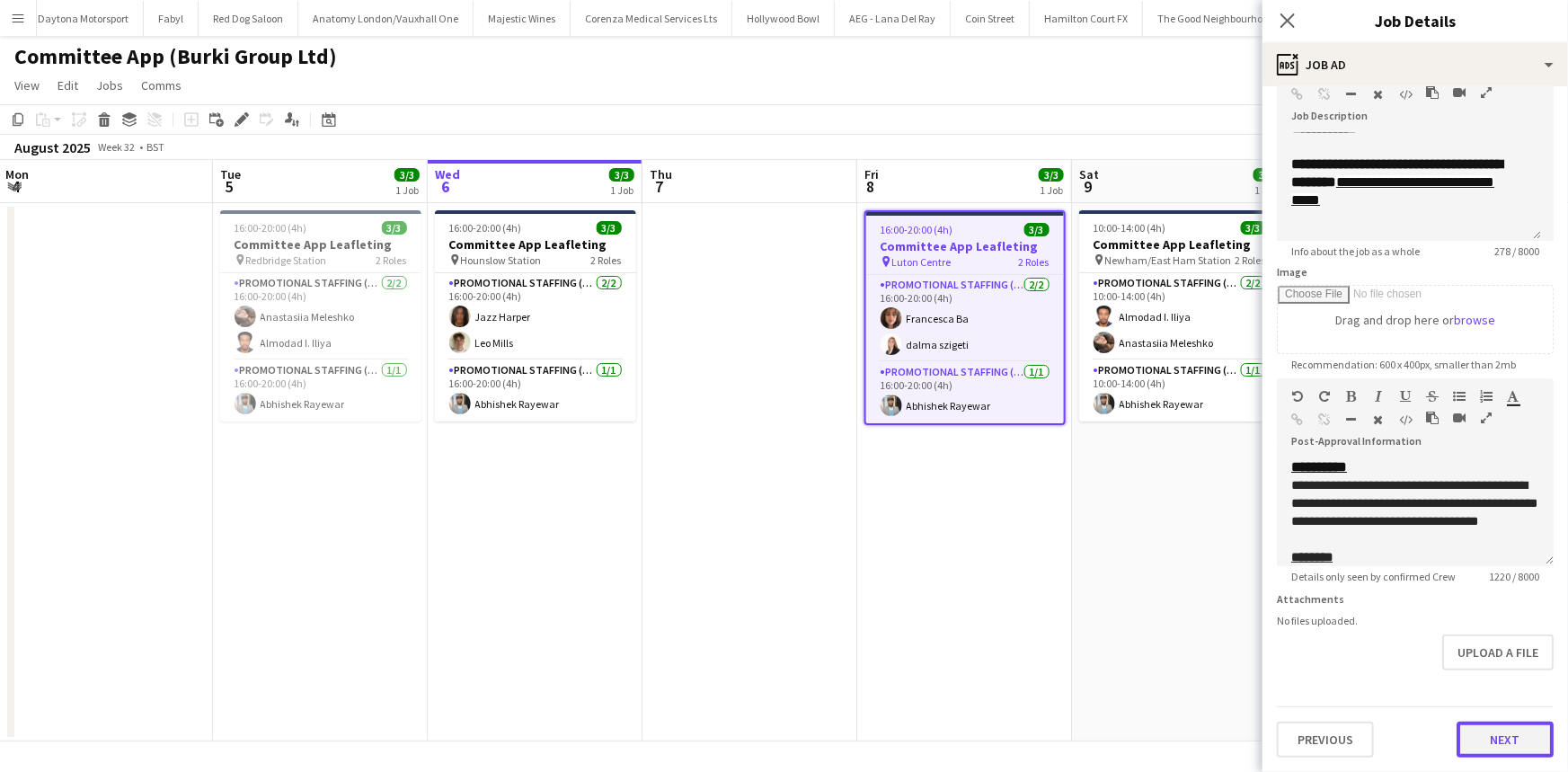 click on "Next" at bounding box center (1505, 740) 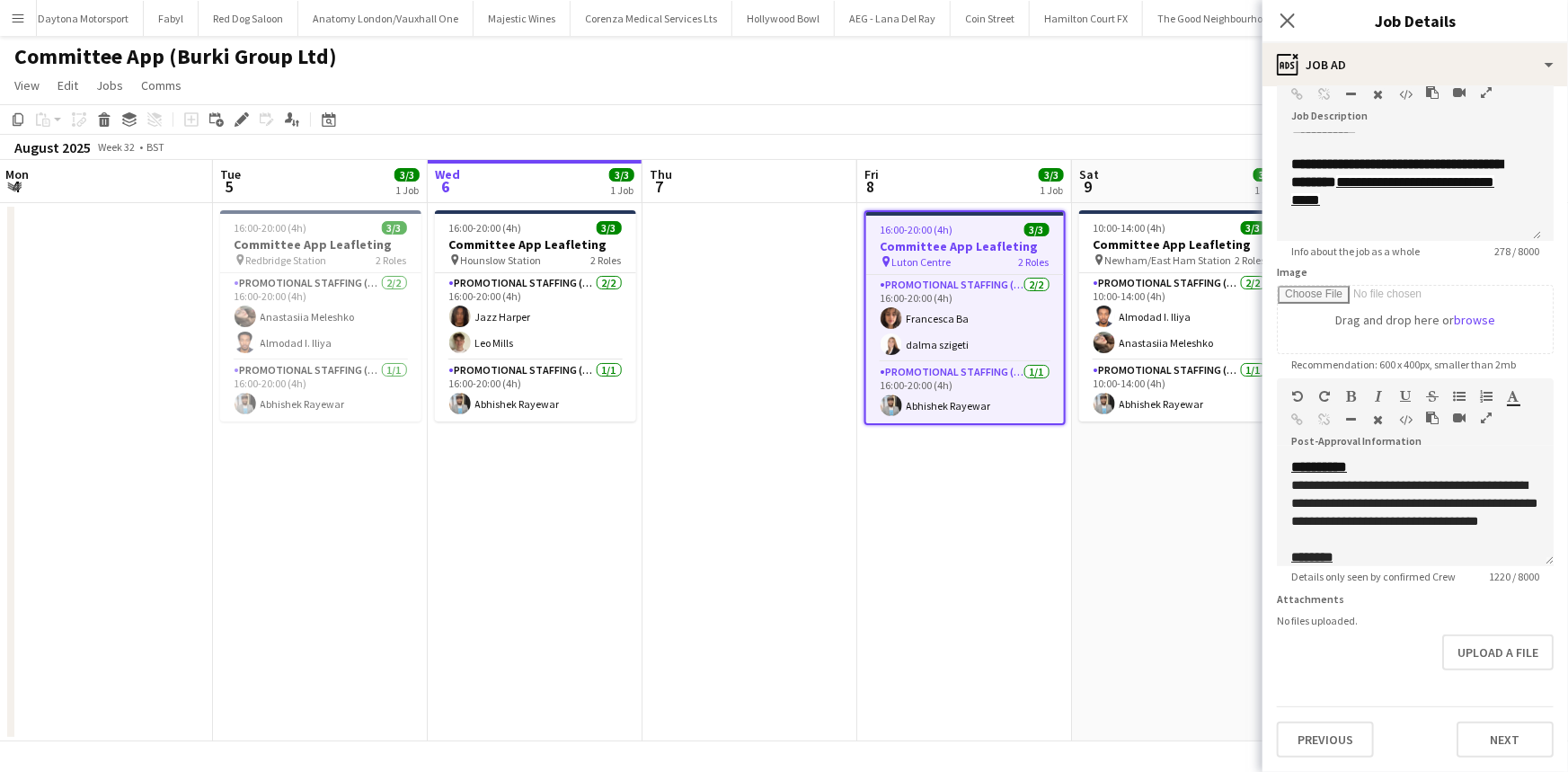 scroll, scrollTop: 0, scrollLeft: 0, axis: both 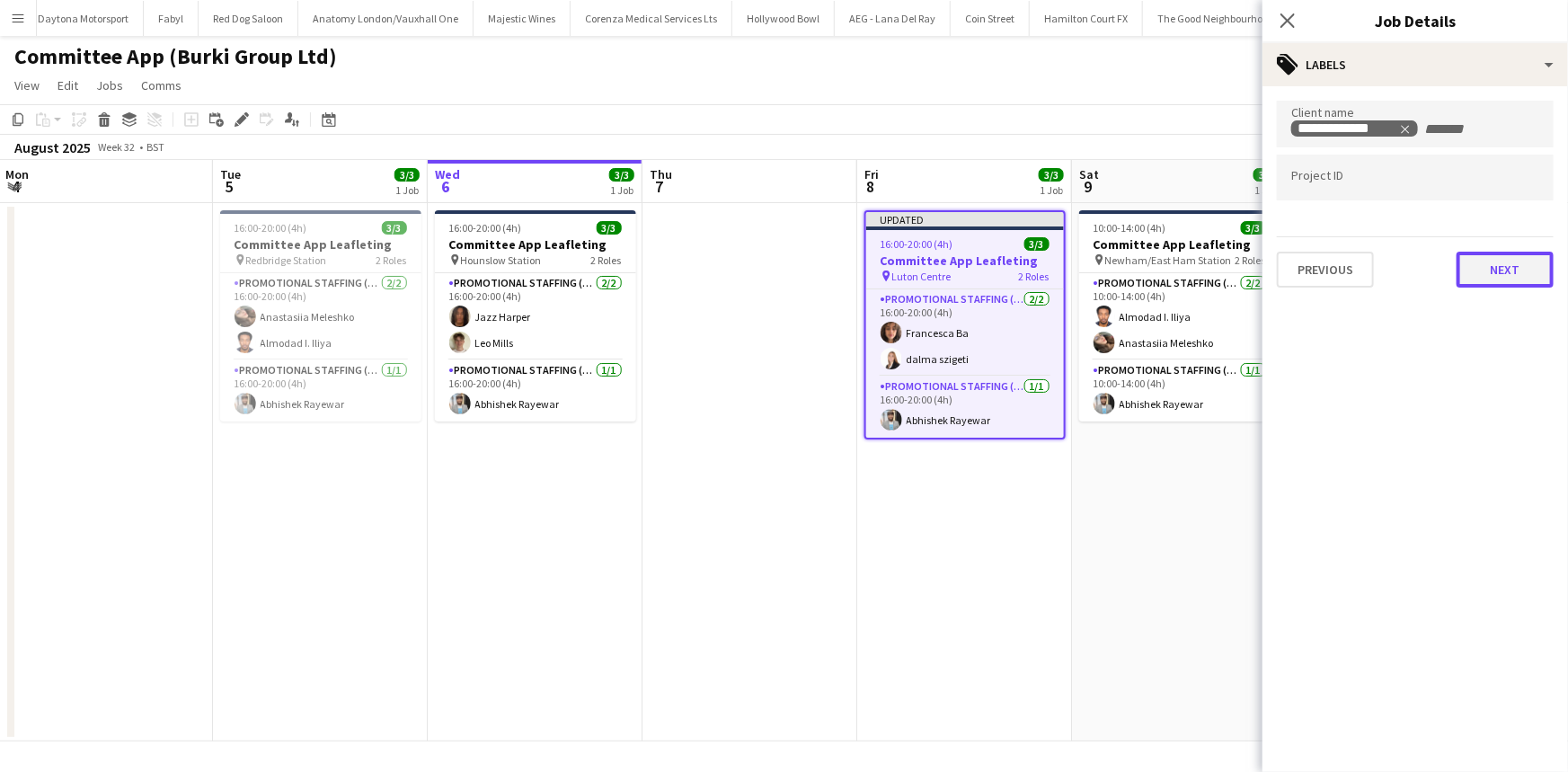 click on "Next" at bounding box center [1505, 270] 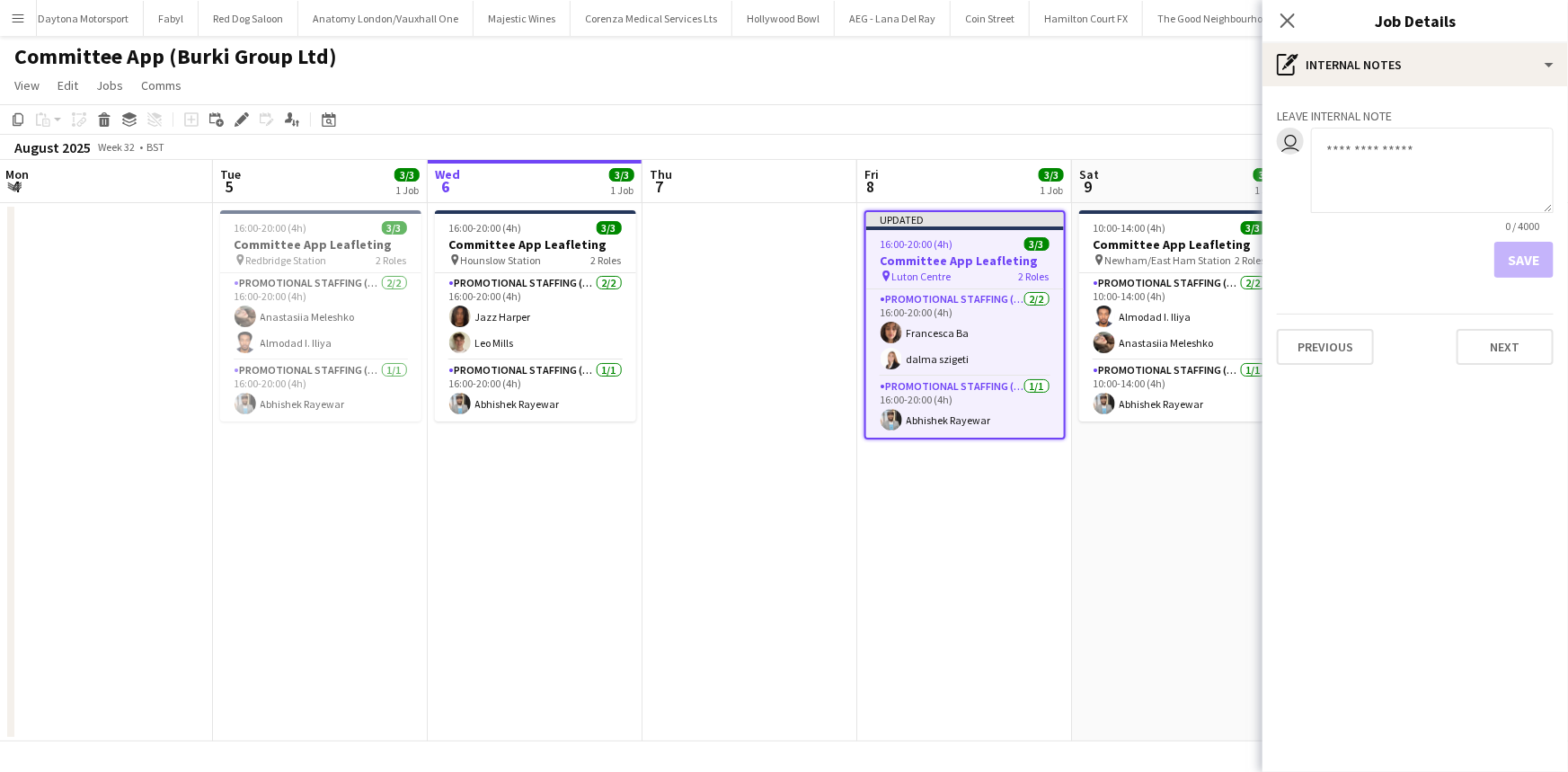 click on "Leave internal note
user
0 / 4000   Save   Previous   Next" at bounding box center (1415, 233) 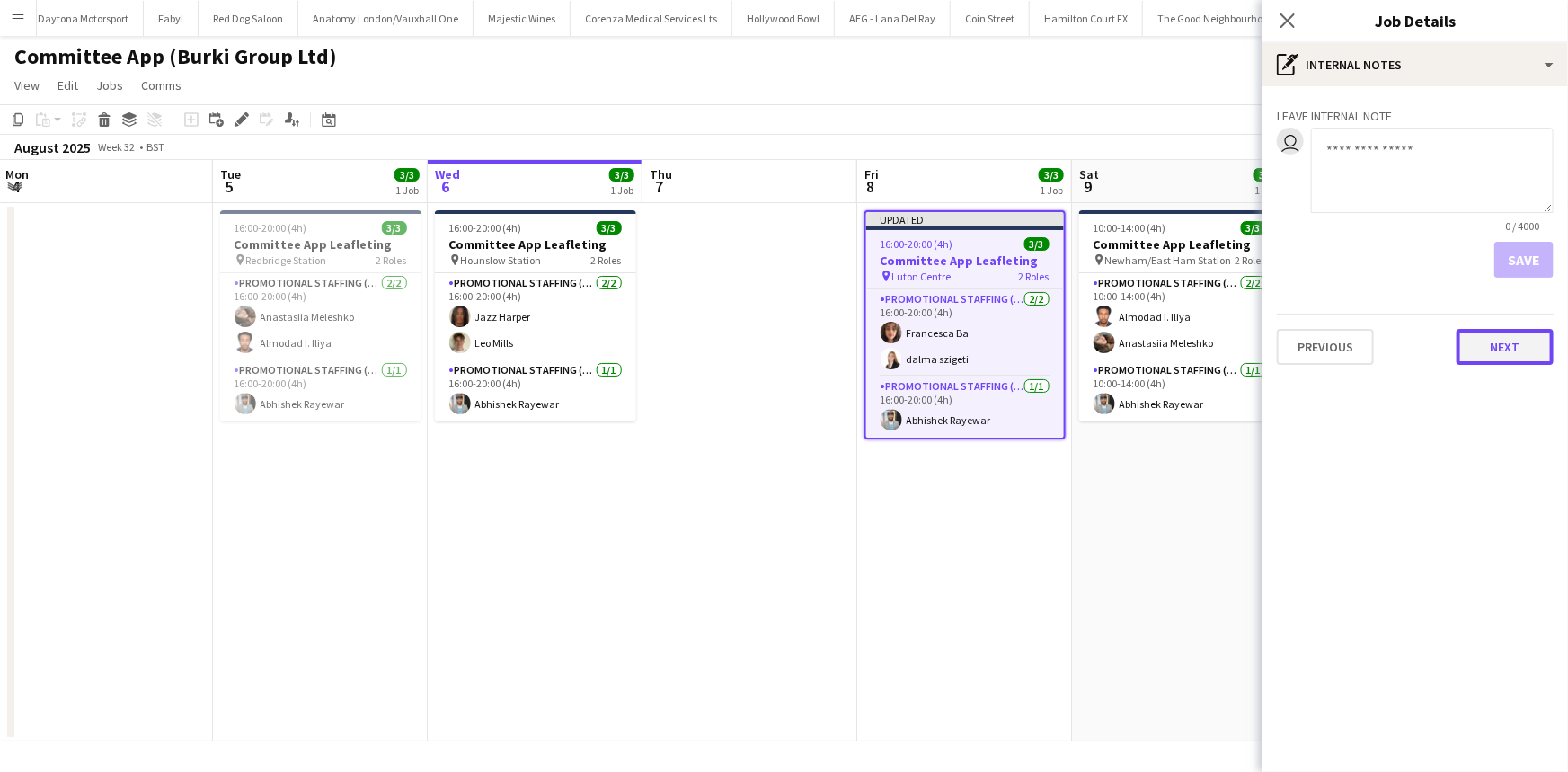 click on "Next" at bounding box center (1505, 347) 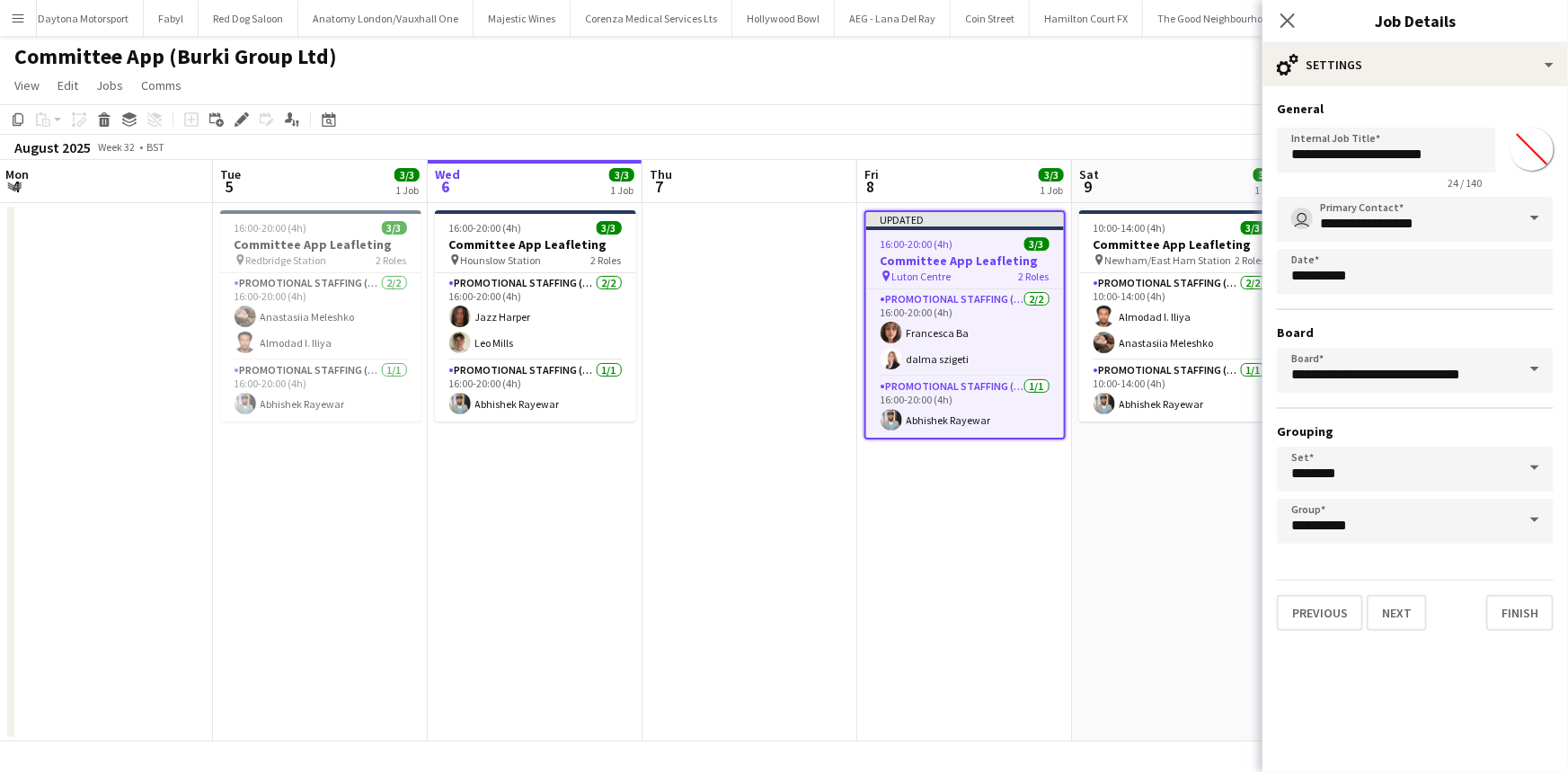 click on "**********" at bounding box center [1415, 366] 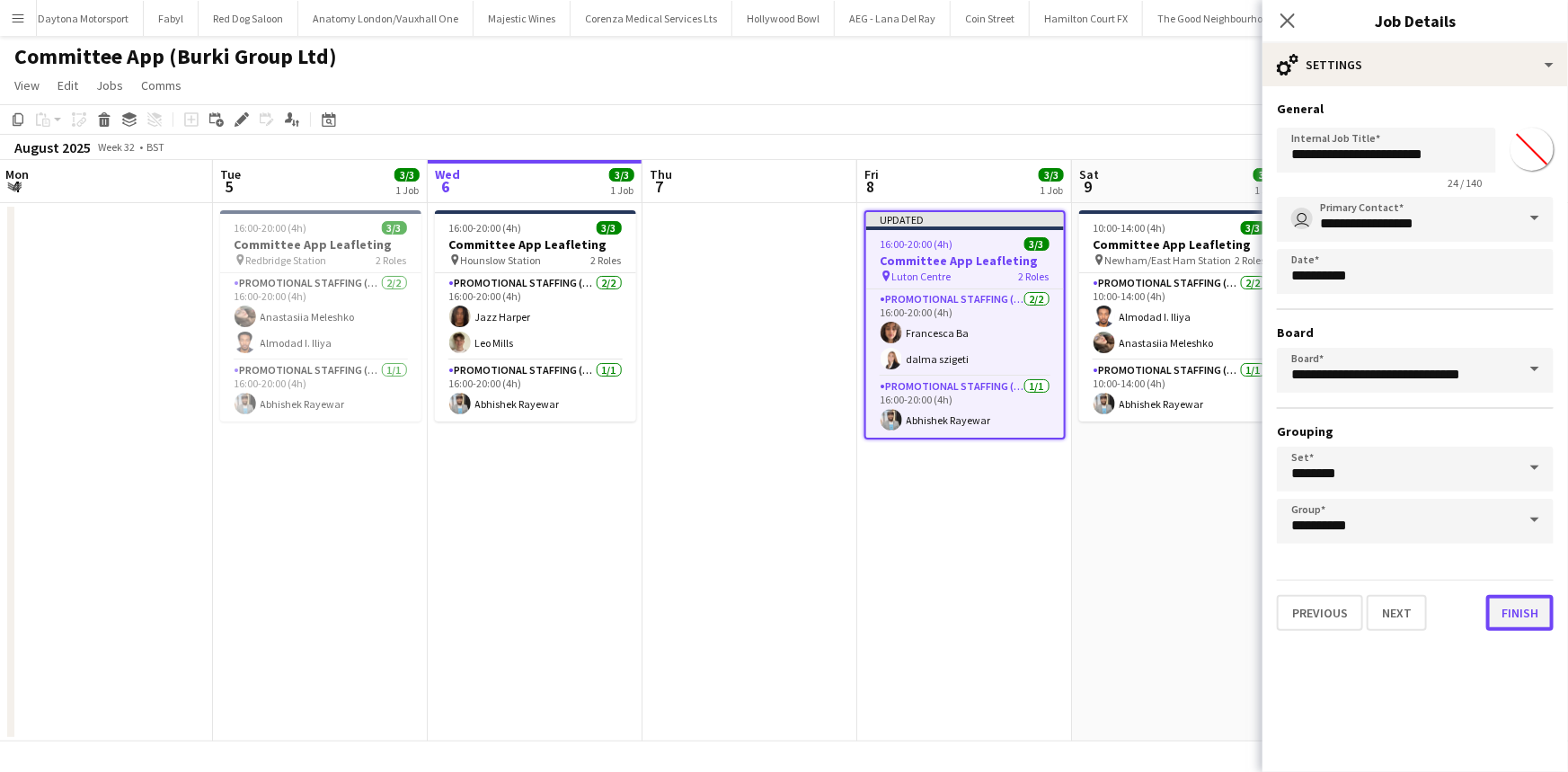 click on "Finish" at bounding box center (1519, 613) 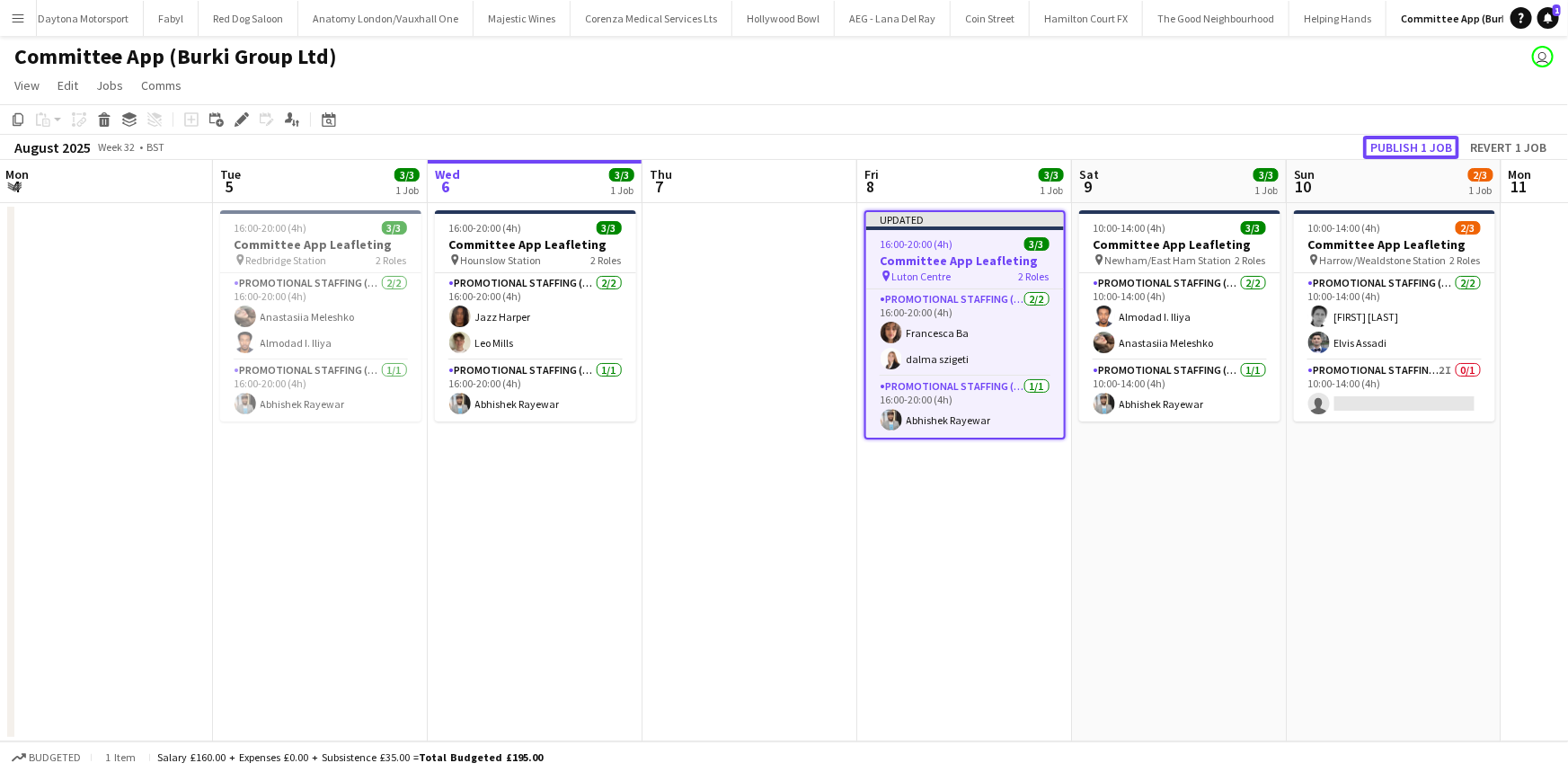 click on "Publish 1 job" 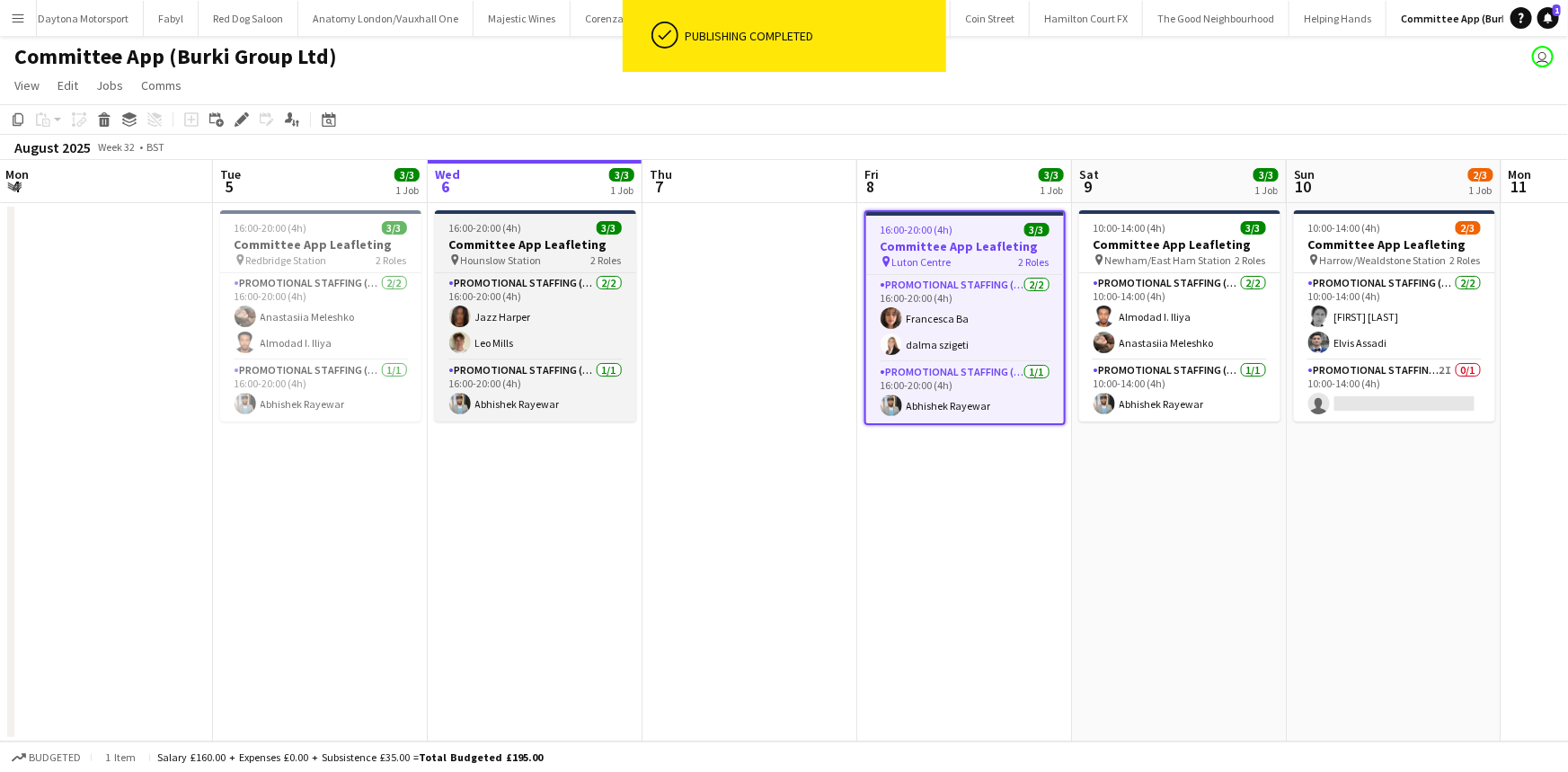 click on "pin
Hounslow Station   2 Roles" at bounding box center (536, 260) 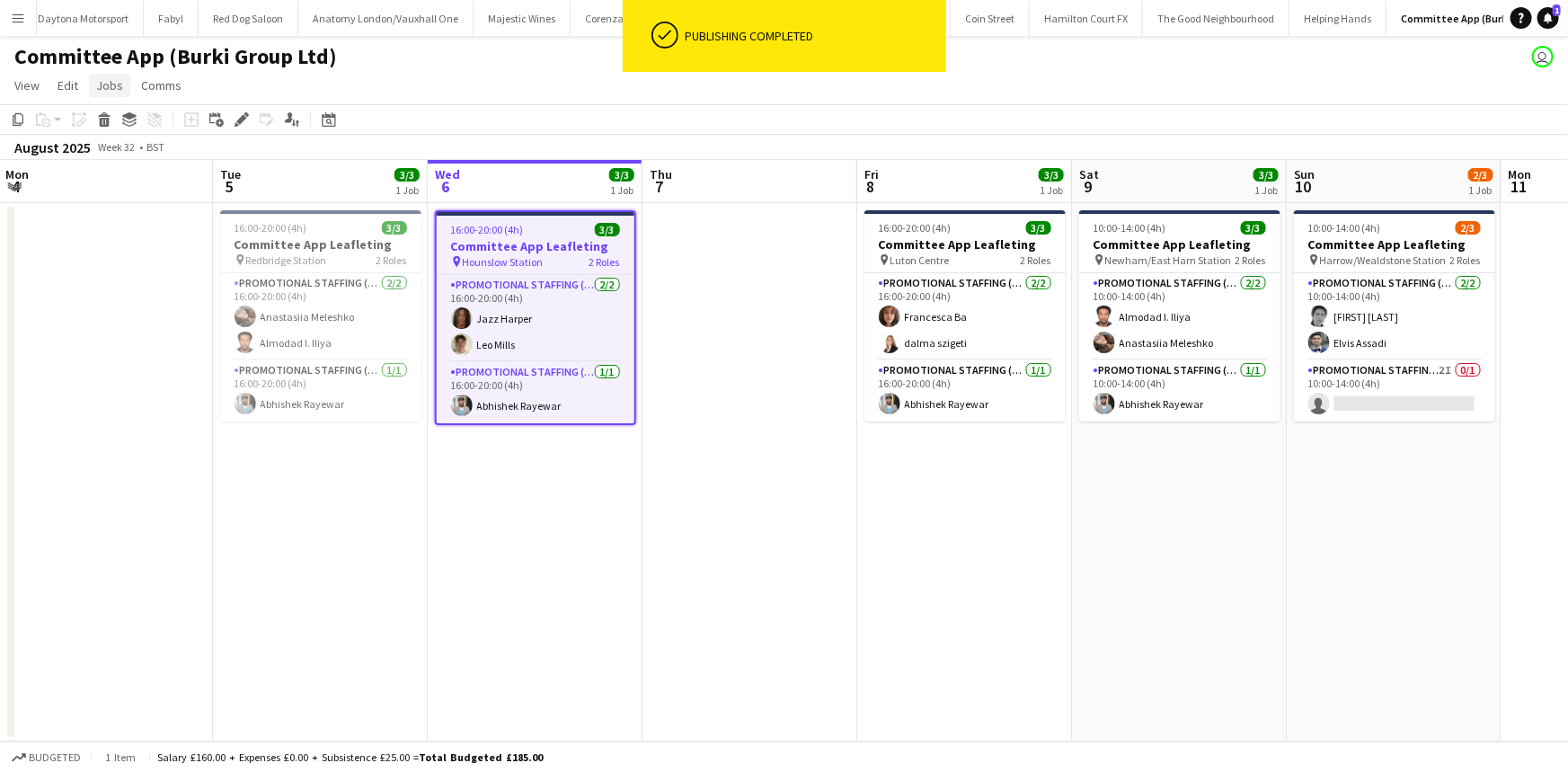 click on "Jobs" 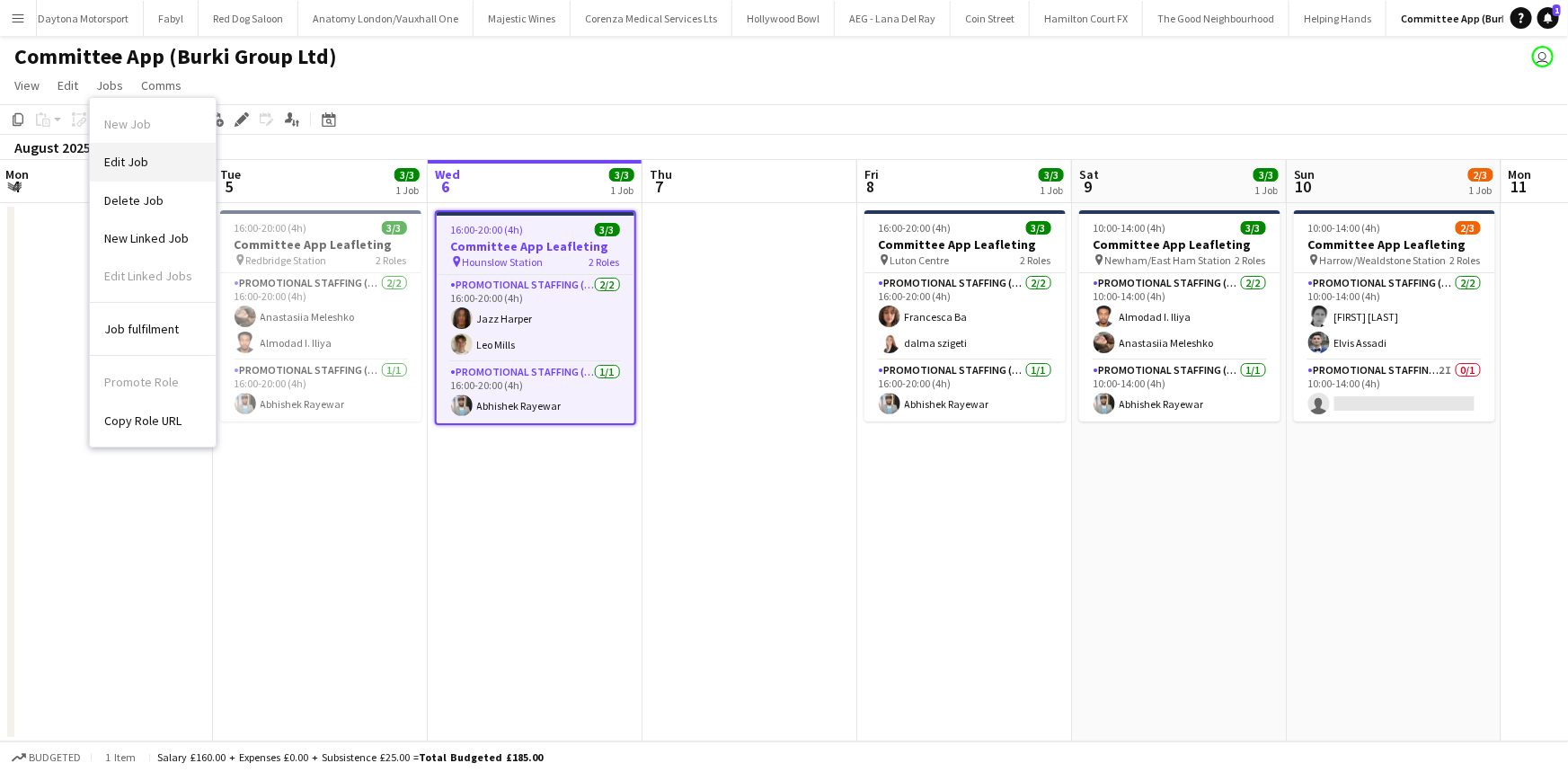 click on "Edit Job" at bounding box center [153, 162] 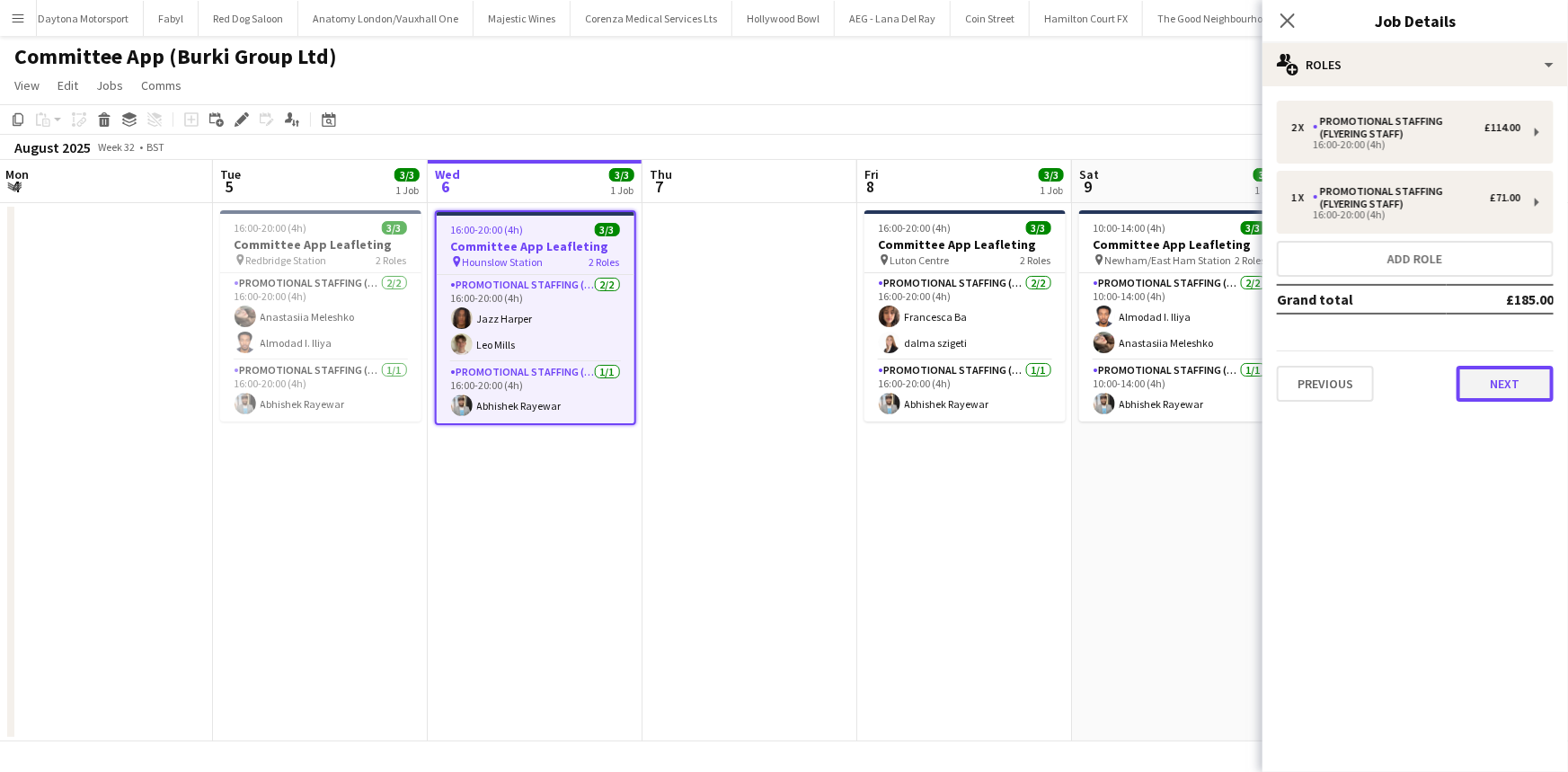 click on "Next" at bounding box center (1505, 384) 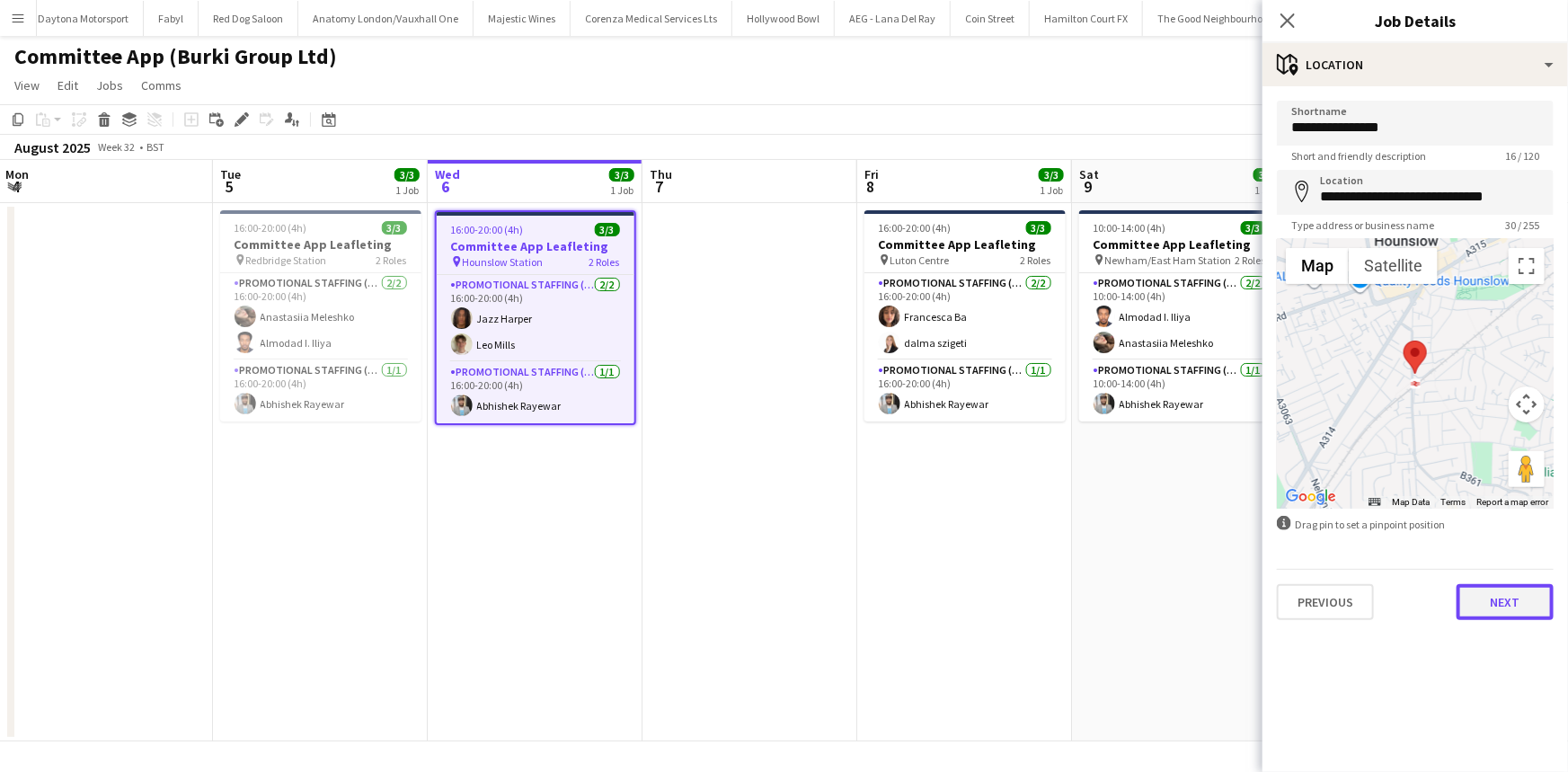 drag, startPoint x: 1537, startPoint y: 613, endPoint x: 1461, endPoint y: 539, distance: 106.07544 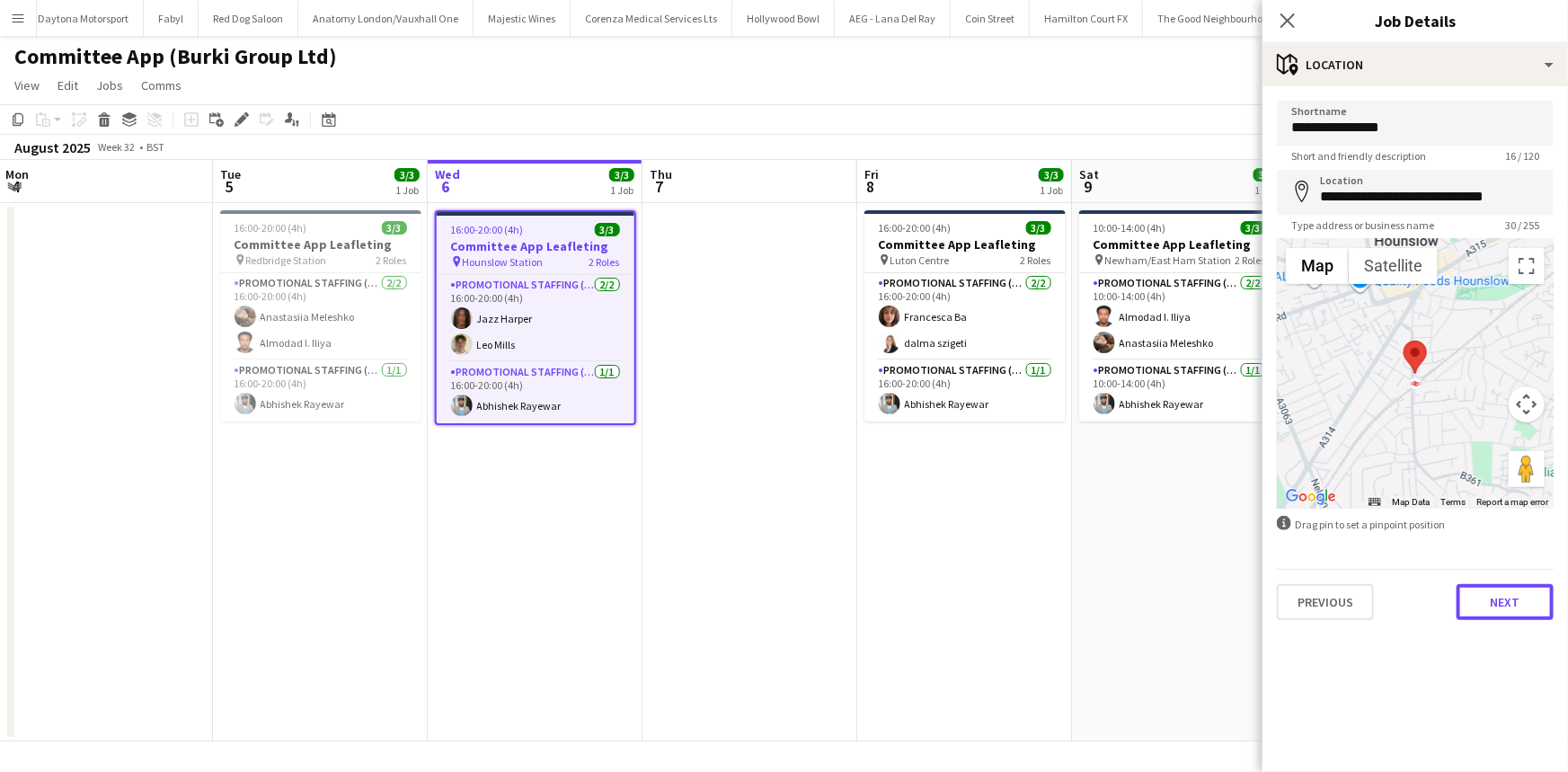 click on "Next" at bounding box center (1505, 602) 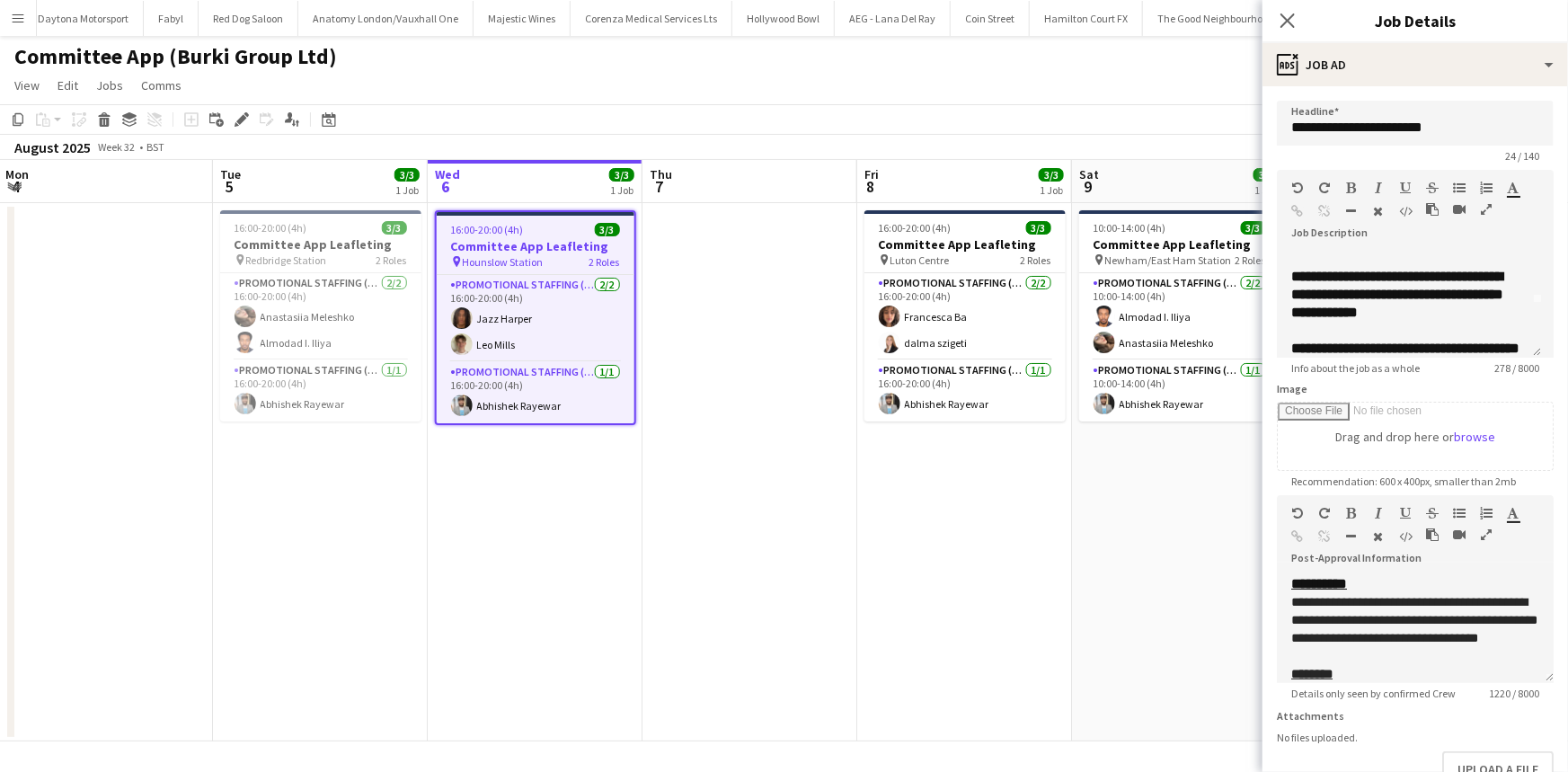 scroll, scrollTop: 81, scrollLeft: 0, axis: vertical 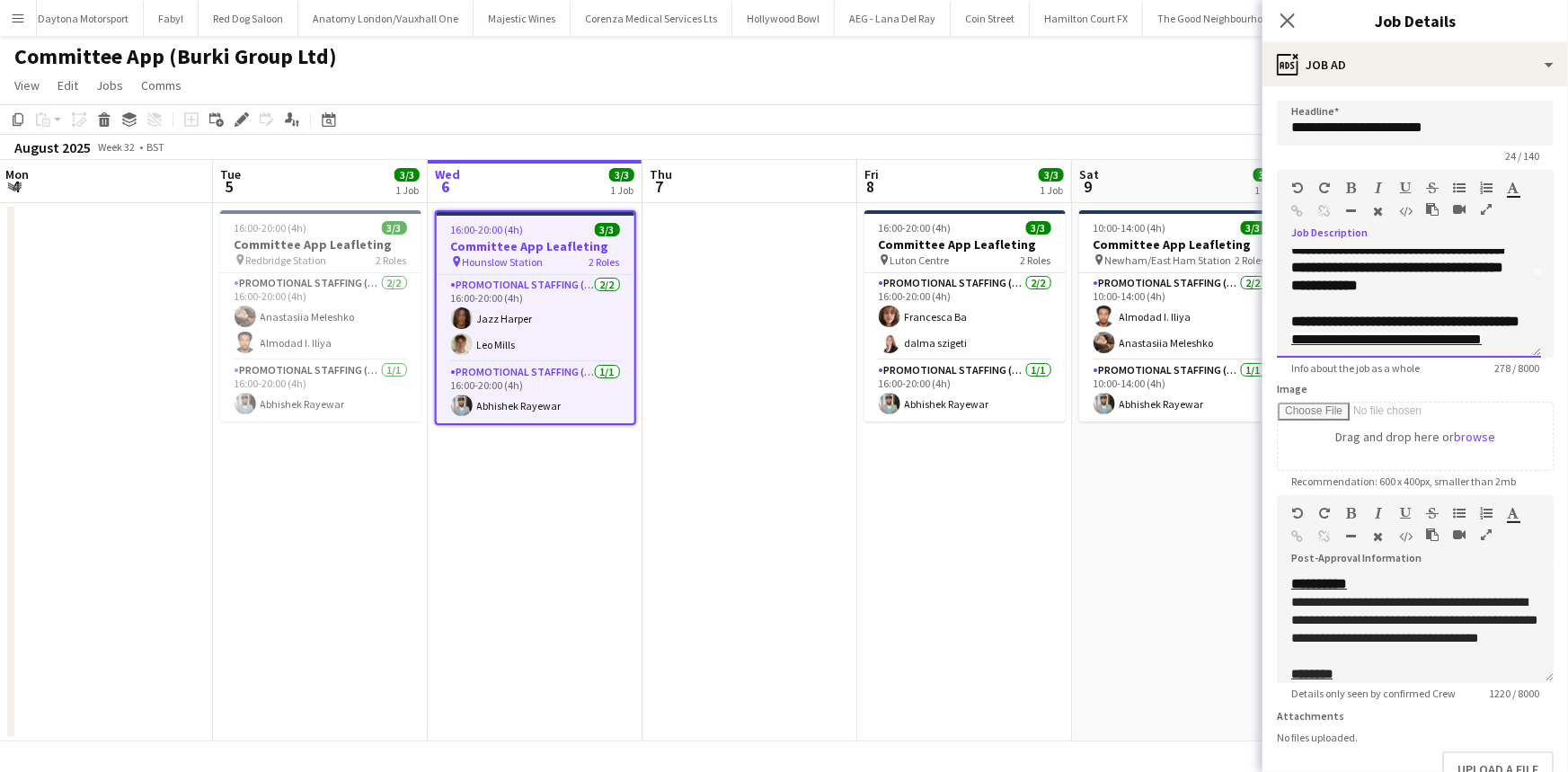click on "**********" at bounding box center [1405, 321] 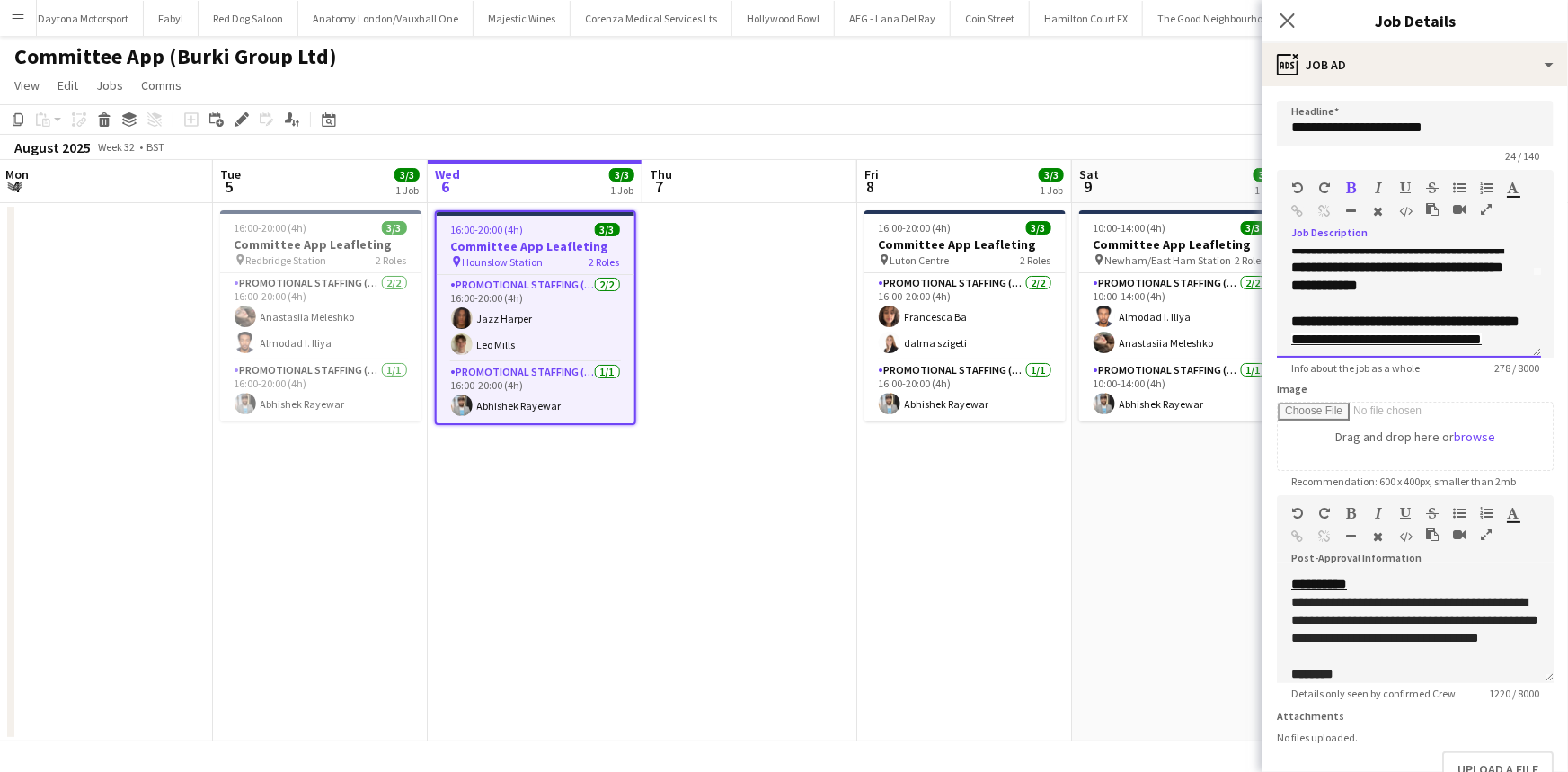 type 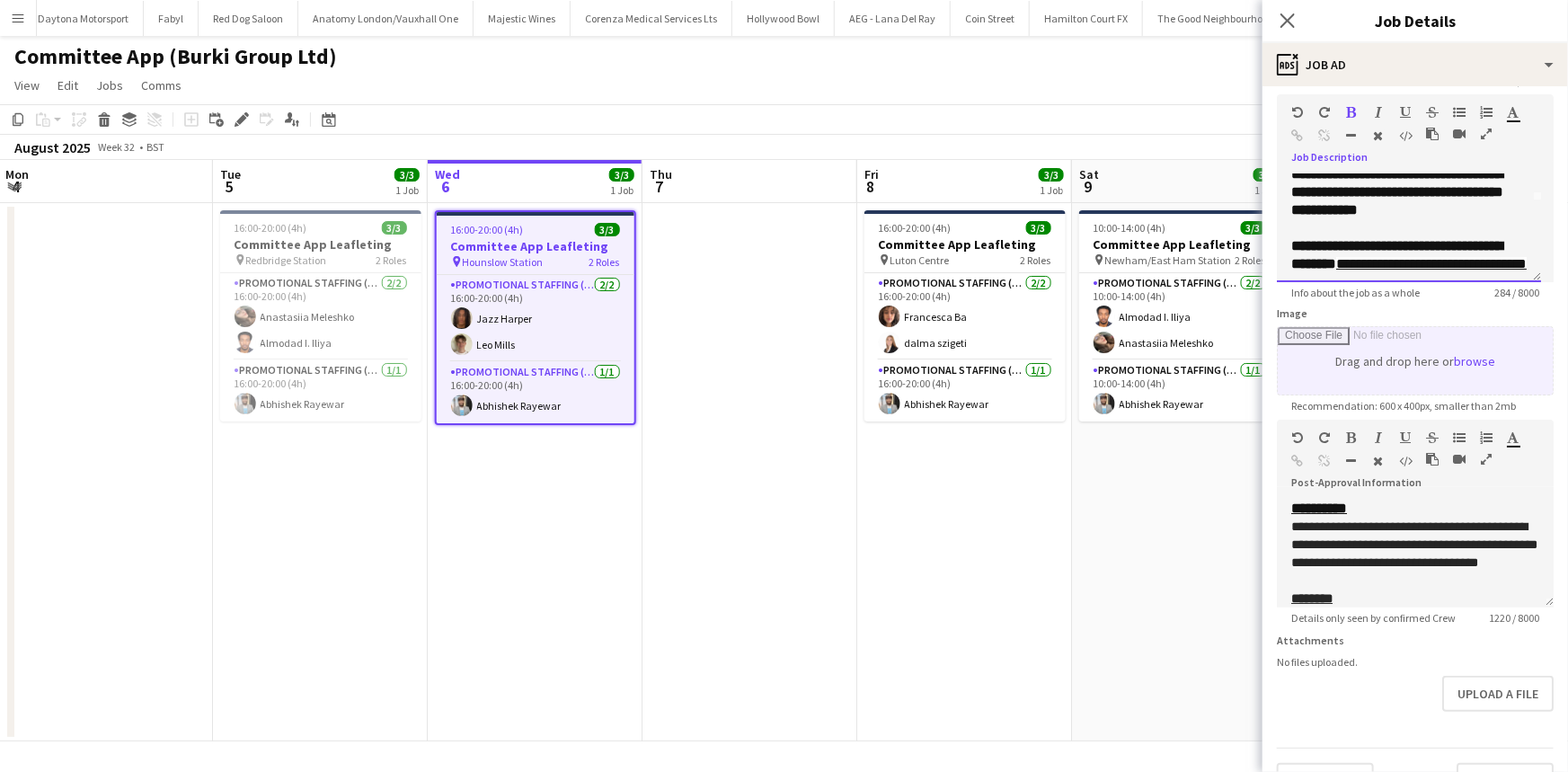 scroll, scrollTop: 129, scrollLeft: 0, axis: vertical 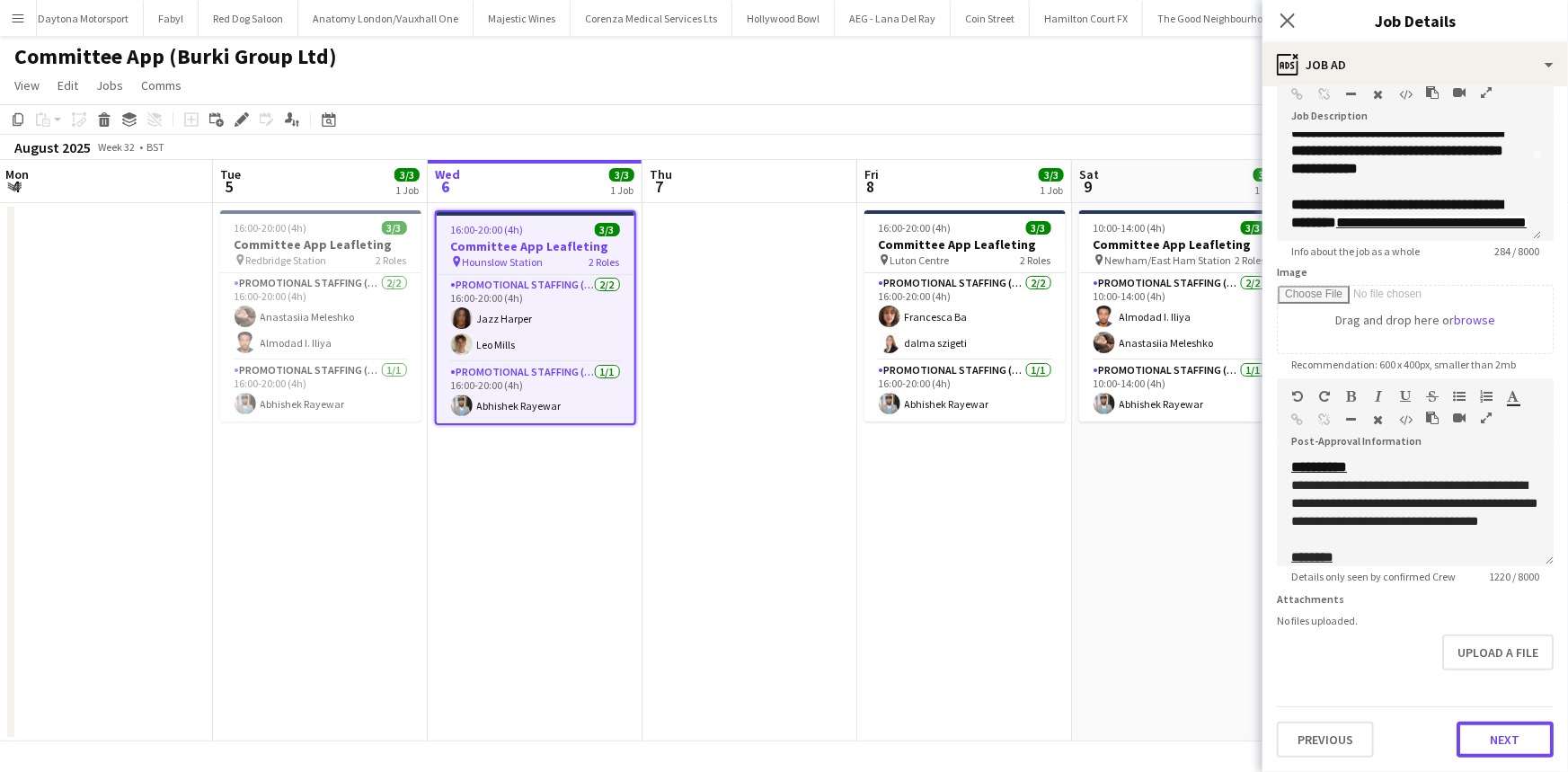 click on "Previous   Next" at bounding box center (1415, 732) 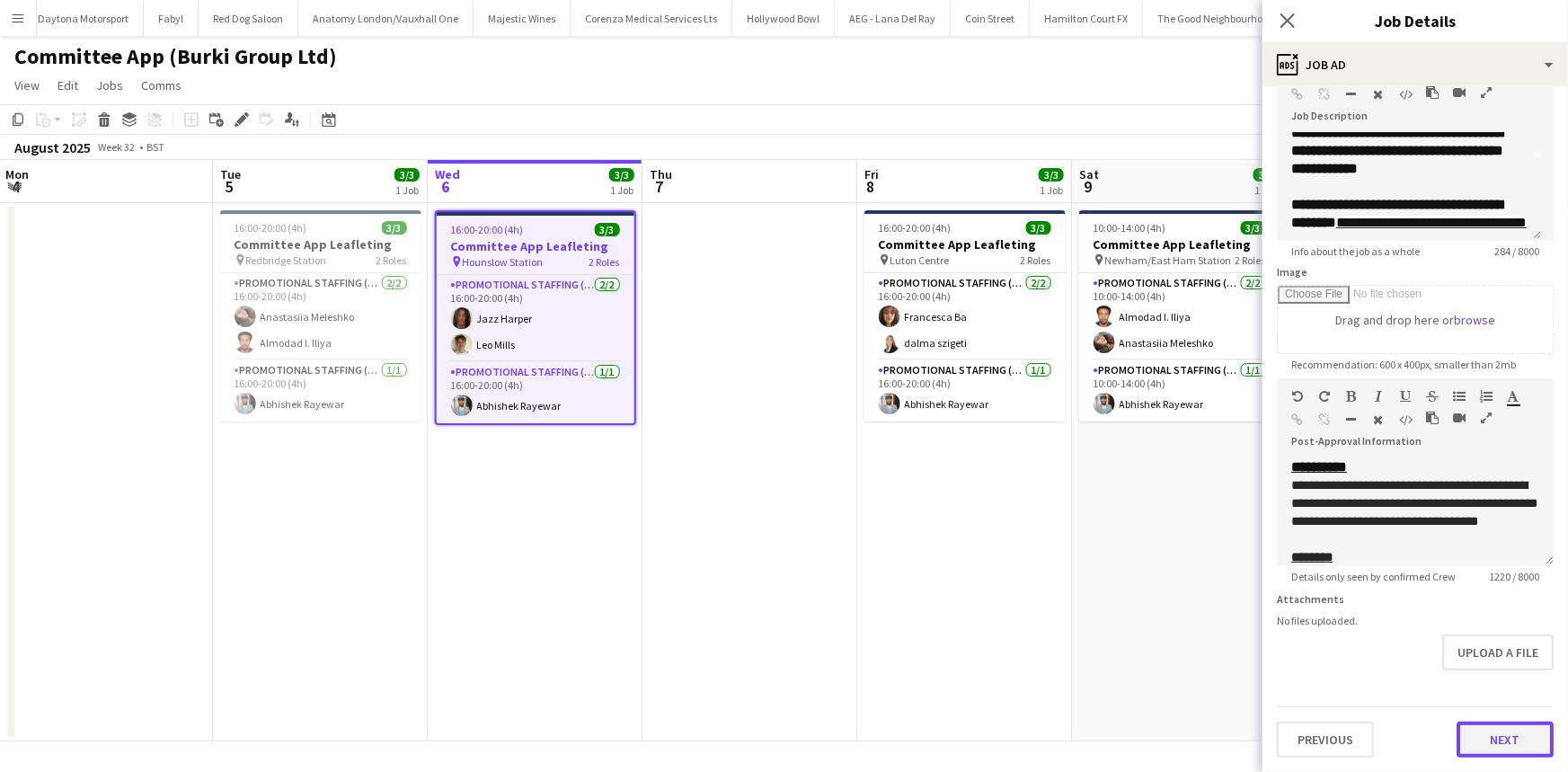 click on "Next" at bounding box center (1505, 740) 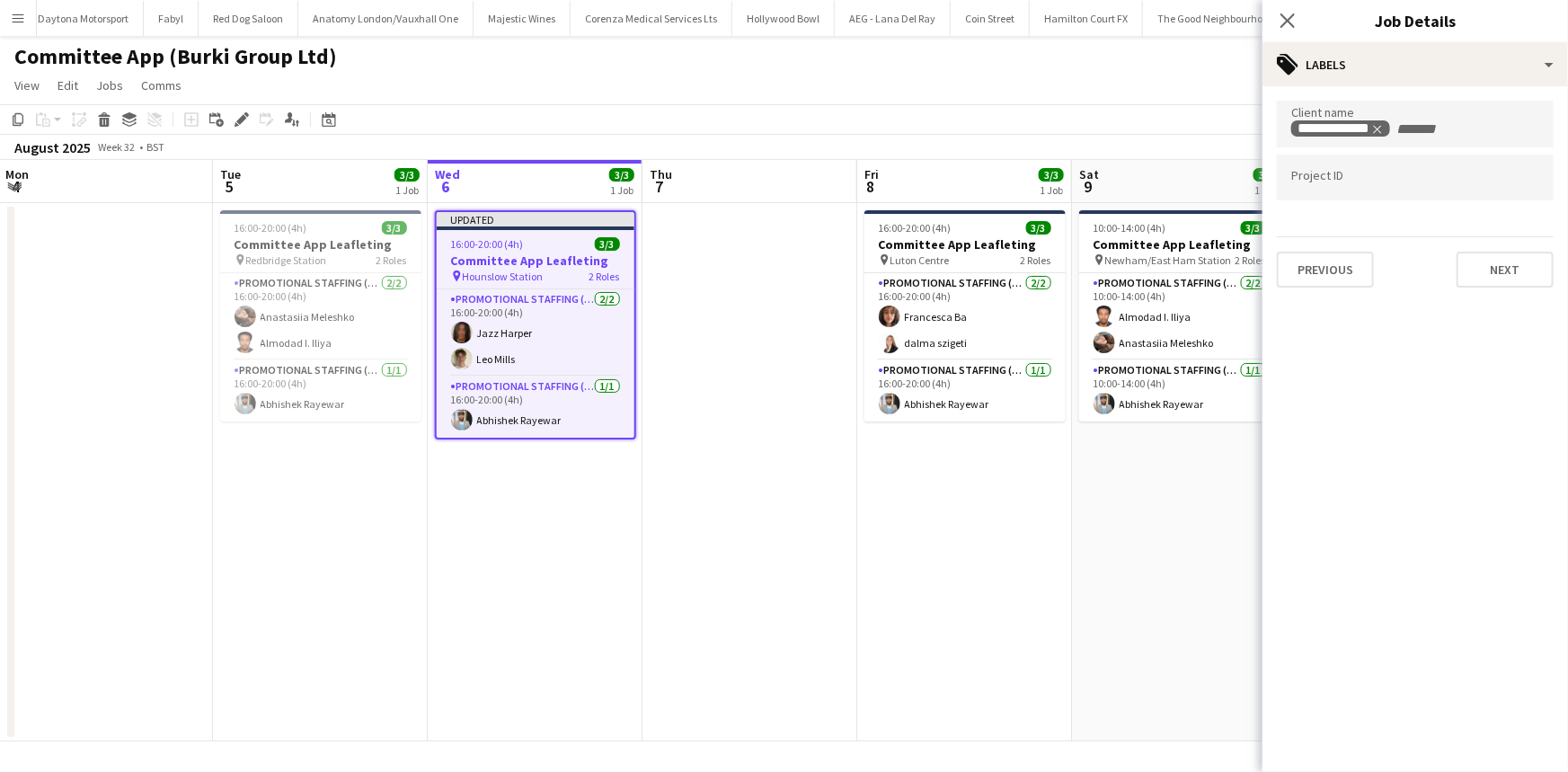 scroll, scrollTop: 0, scrollLeft: 0, axis: both 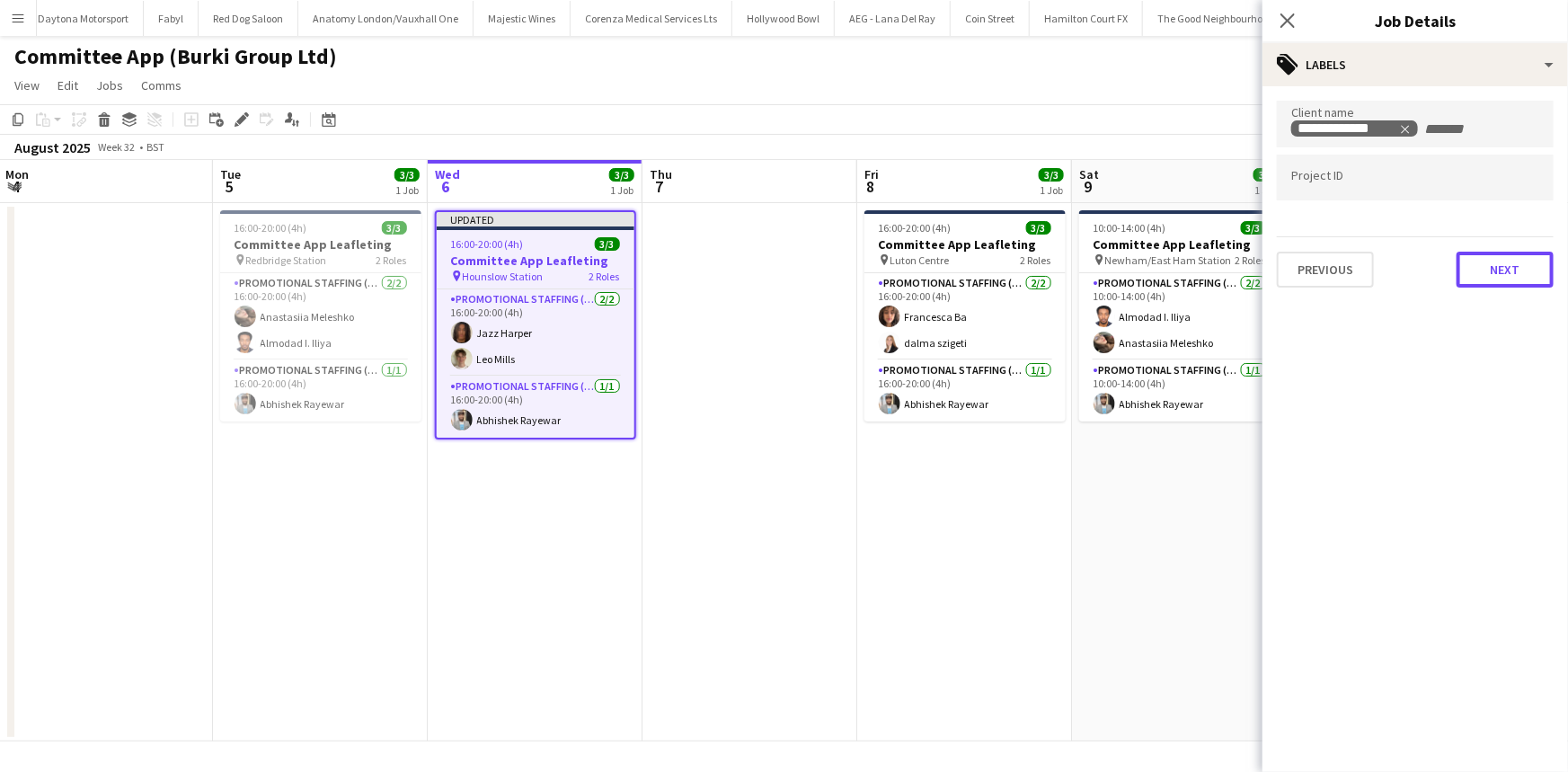 drag, startPoint x: 1524, startPoint y: 253, endPoint x: 1538, endPoint y: 271, distance: 22.803509 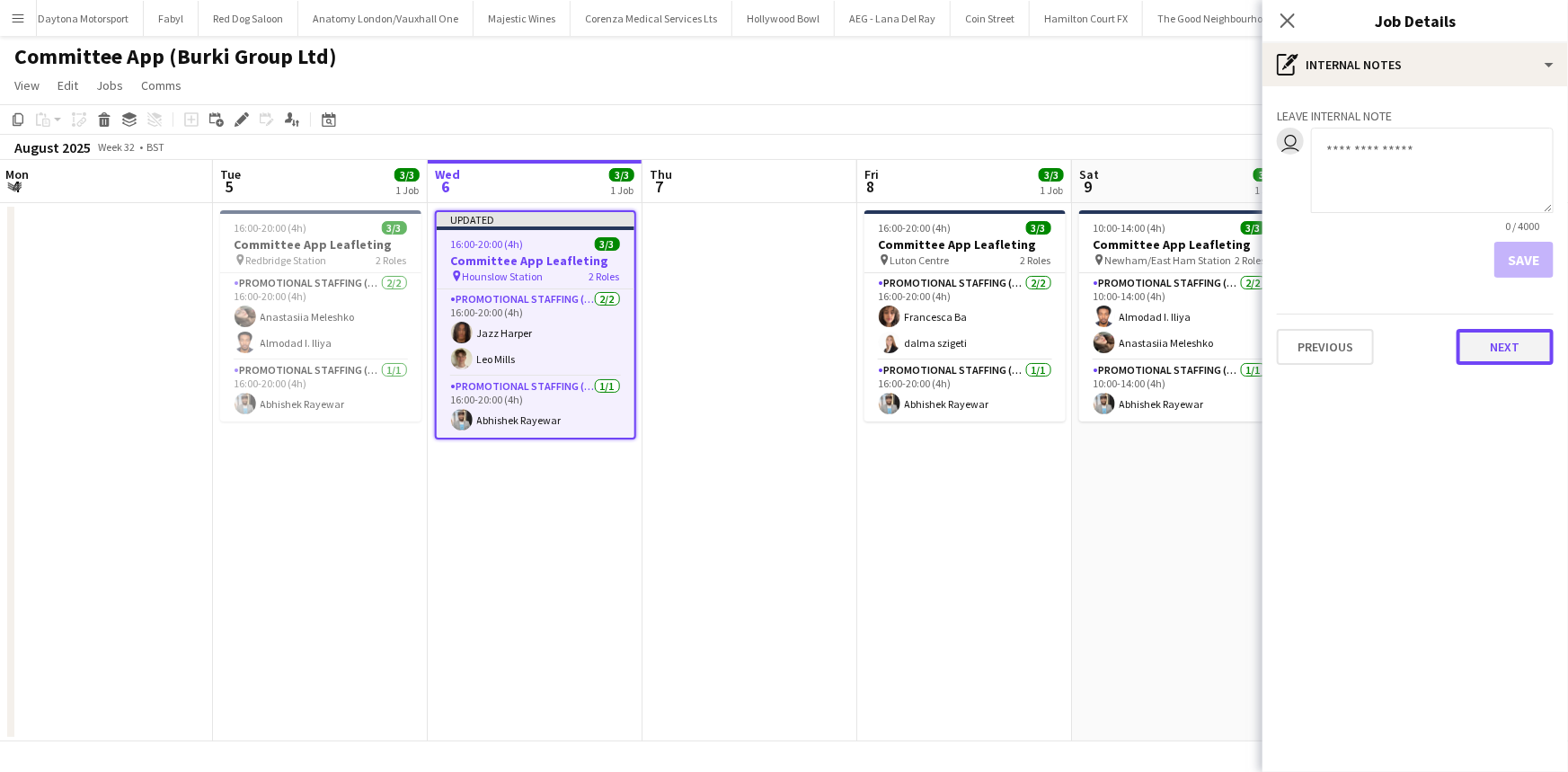 click on "Next" at bounding box center [1505, 347] 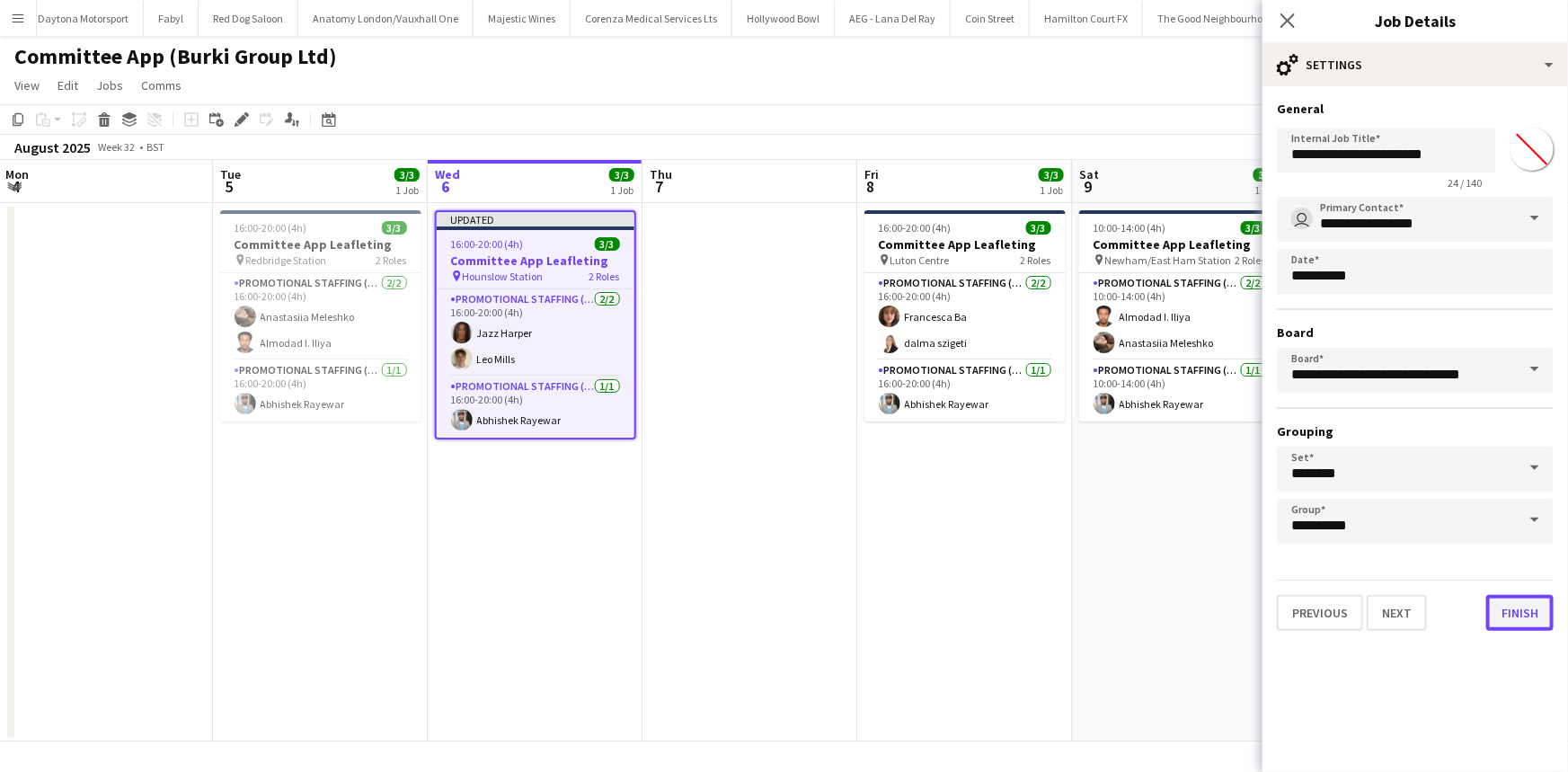 click on "Finish" at bounding box center [1519, 613] 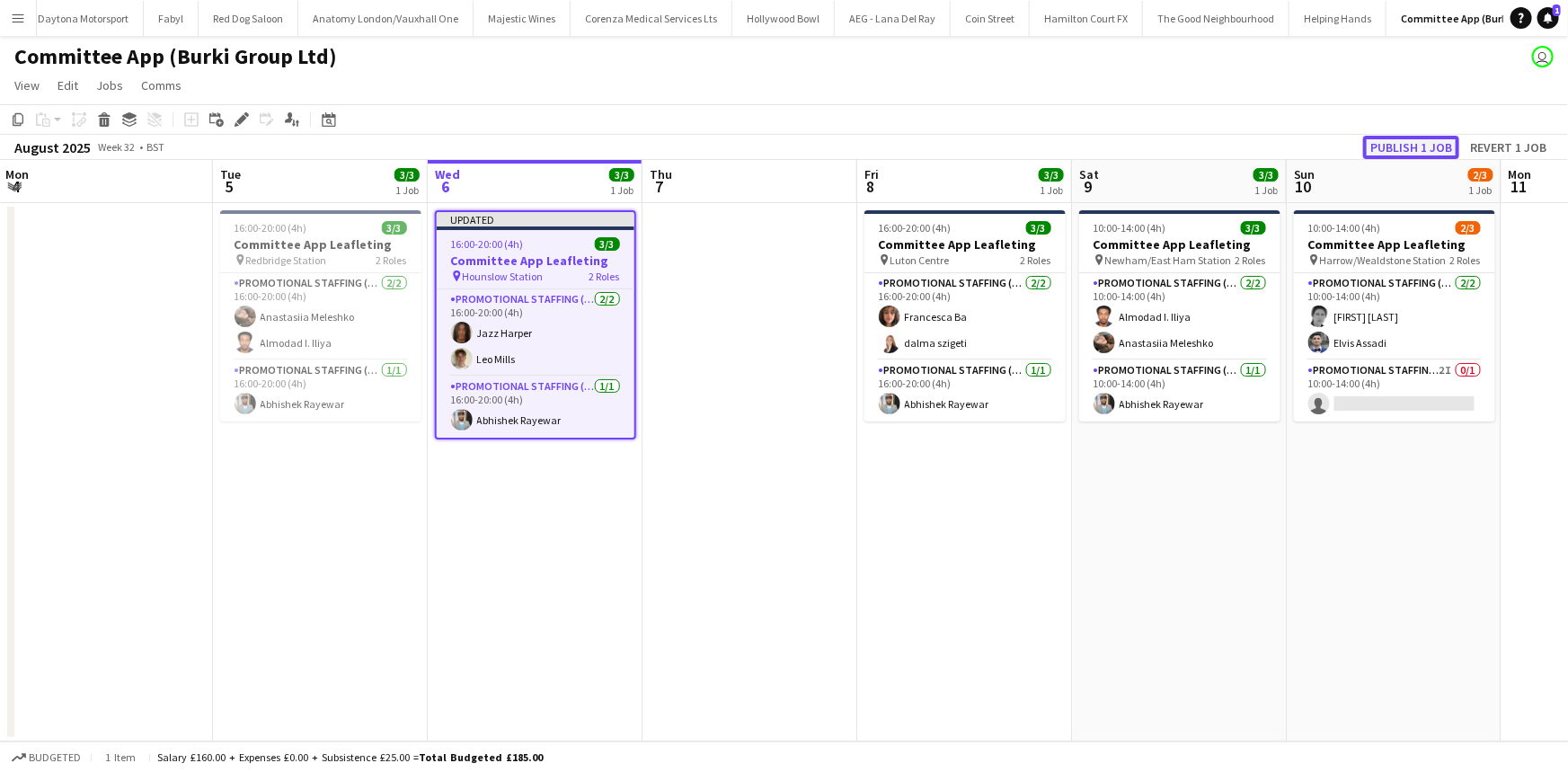 click on "Publish 1 job" 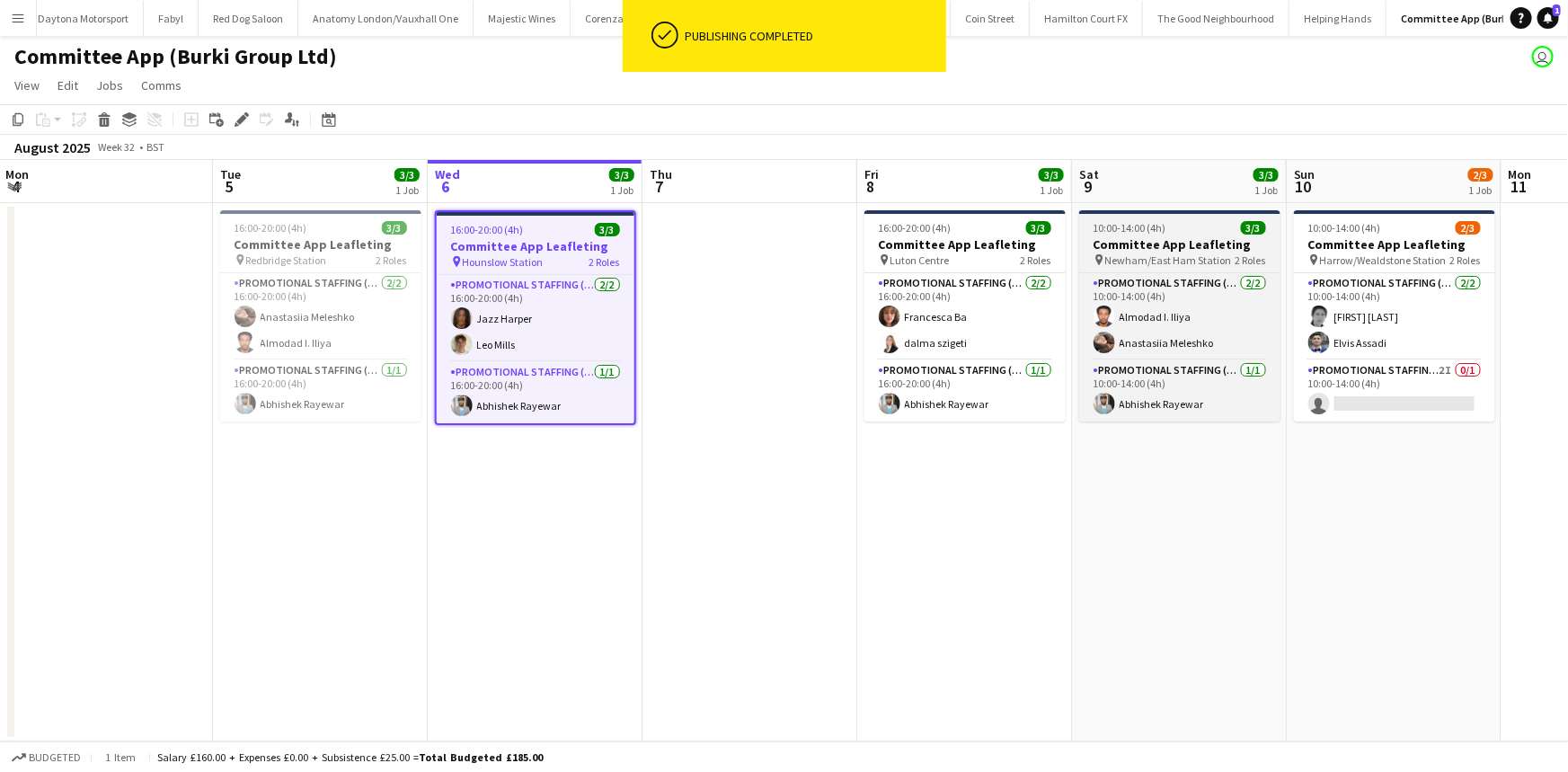 click on "Committee App Leafleting" at bounding box center (1180, 244) 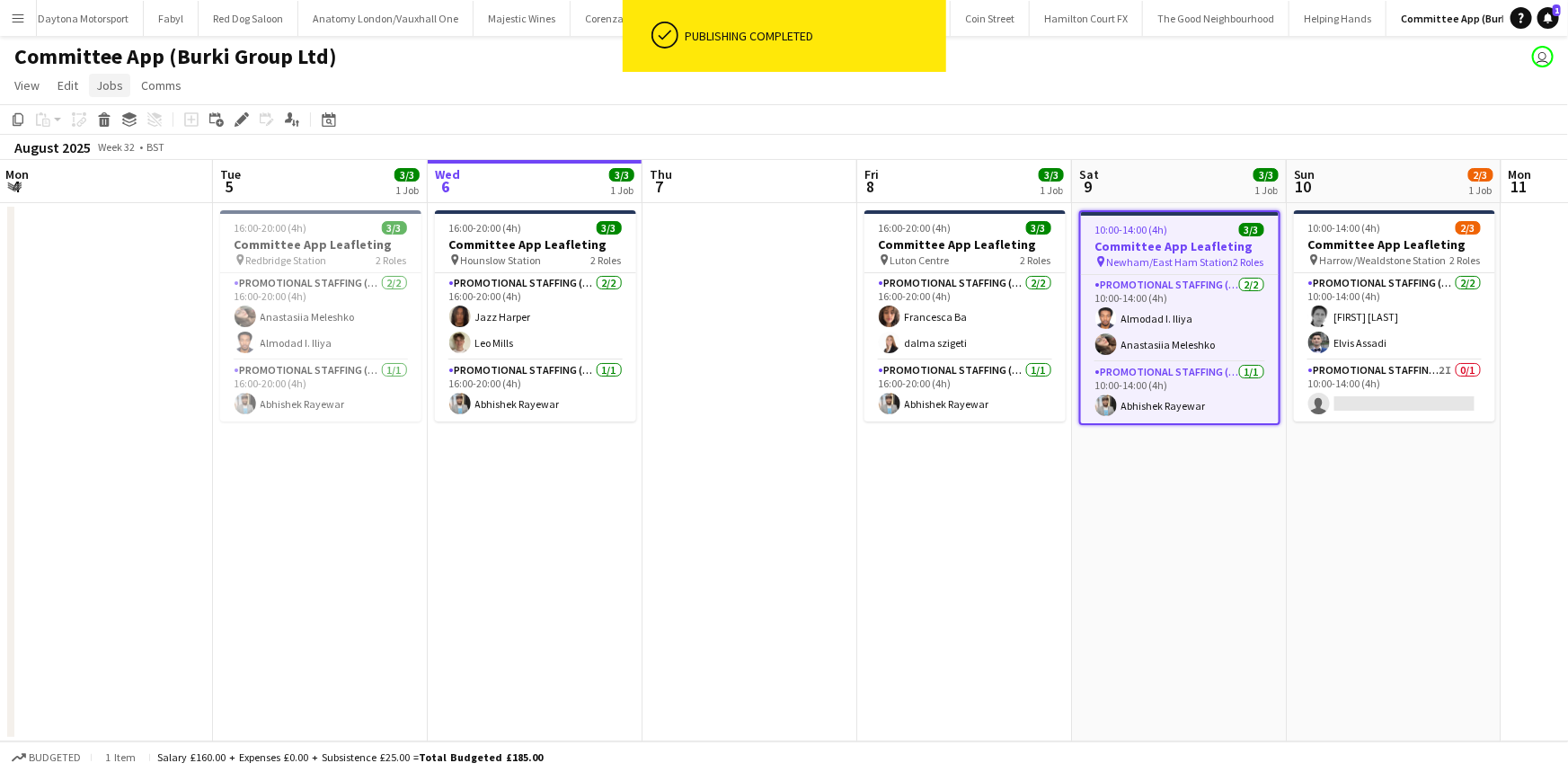 click on "Jobs" 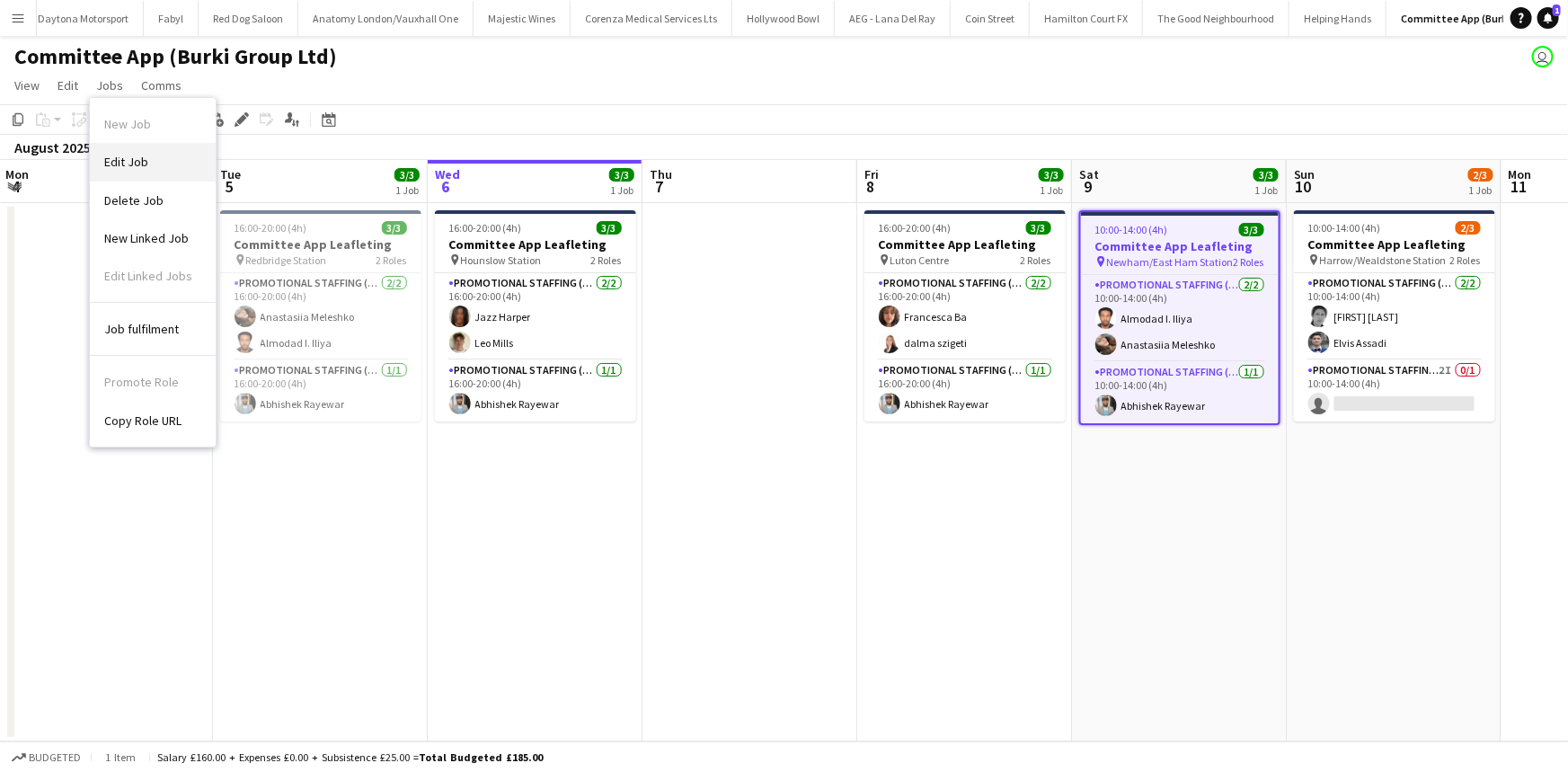 click on "Edit Job" at bounding box center [126, 162] 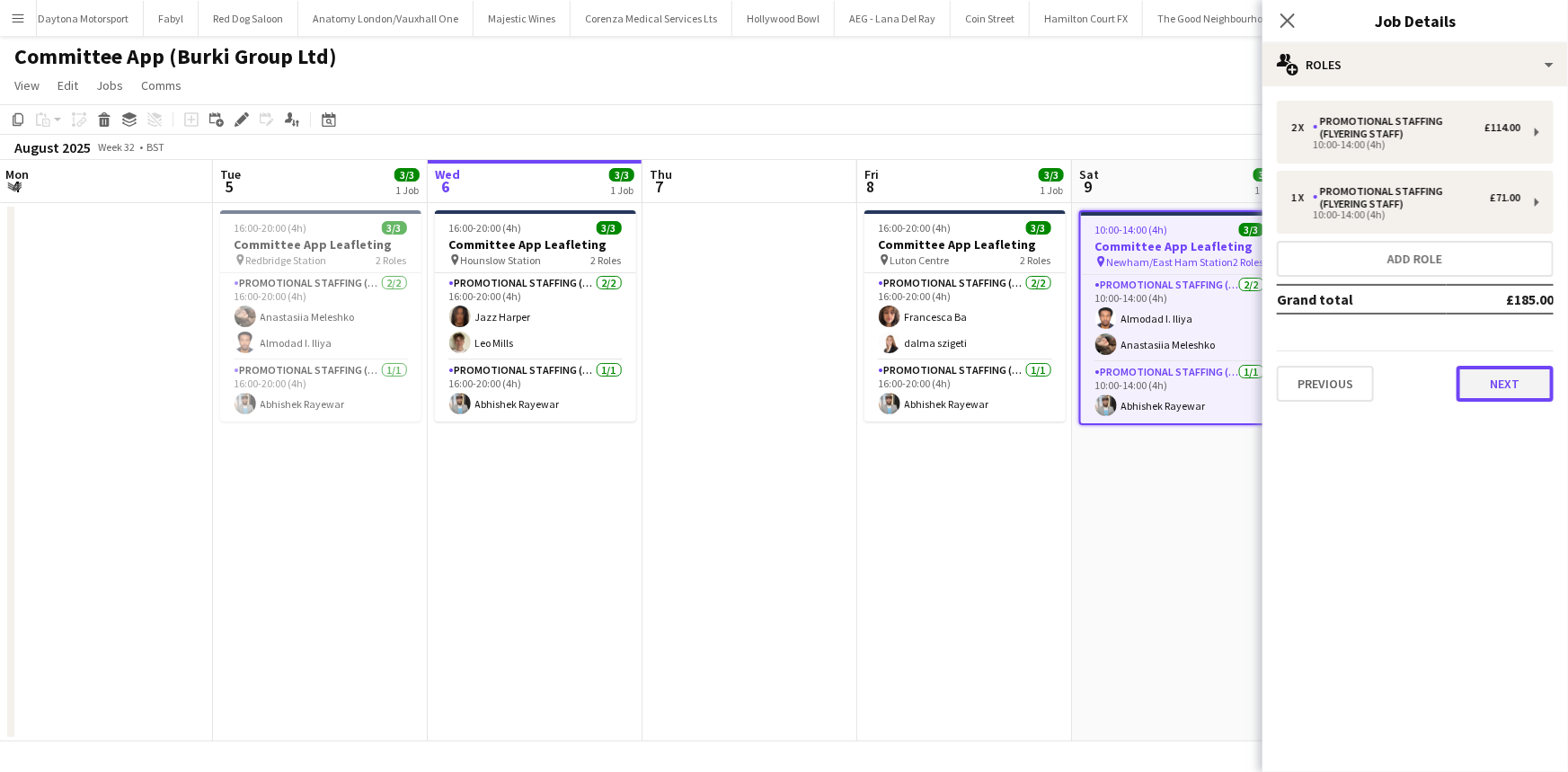 click on "Next" at bounding box center [1505, 384] 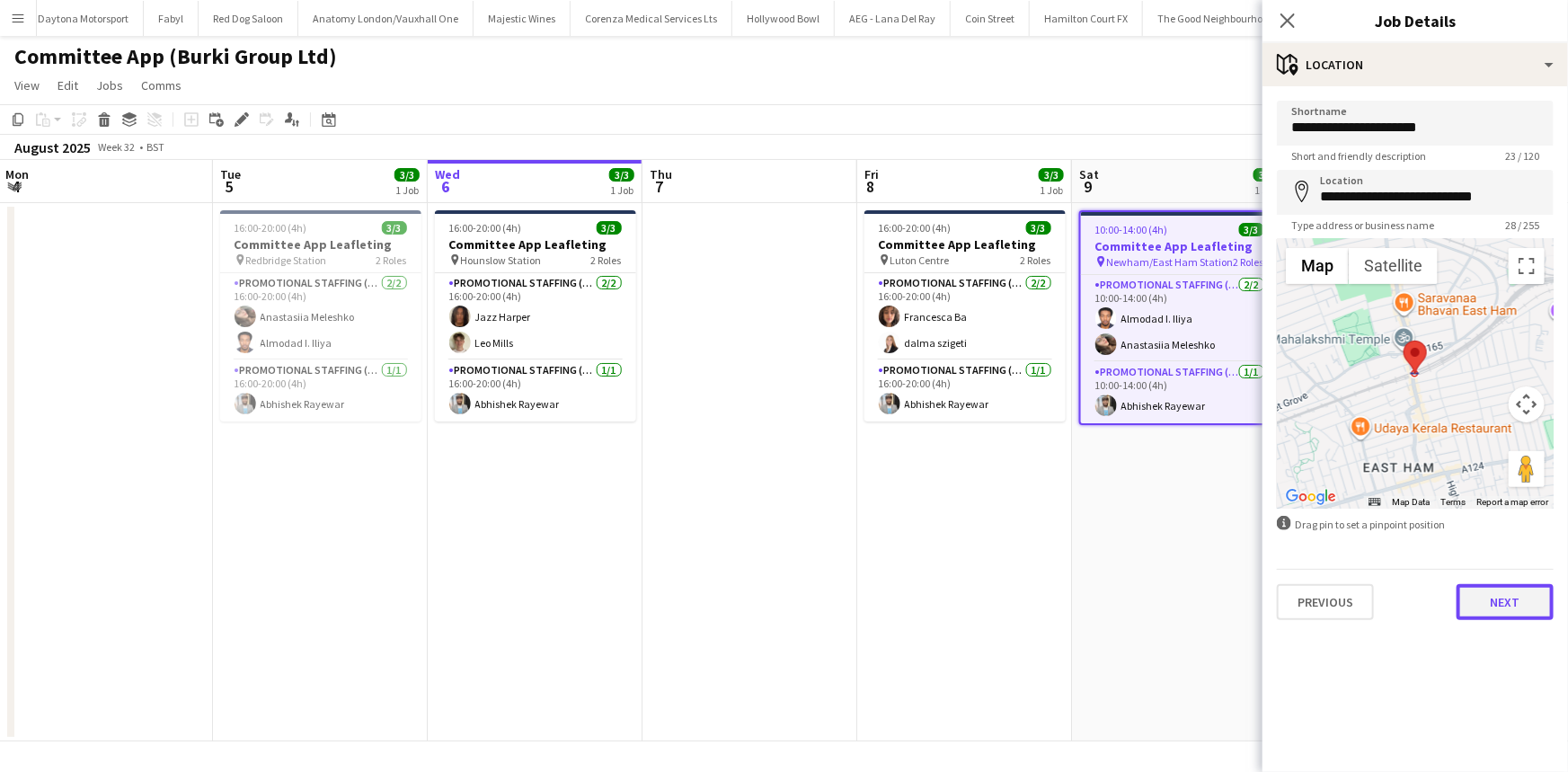 click on "Next" at bounding box center (1505, 602) 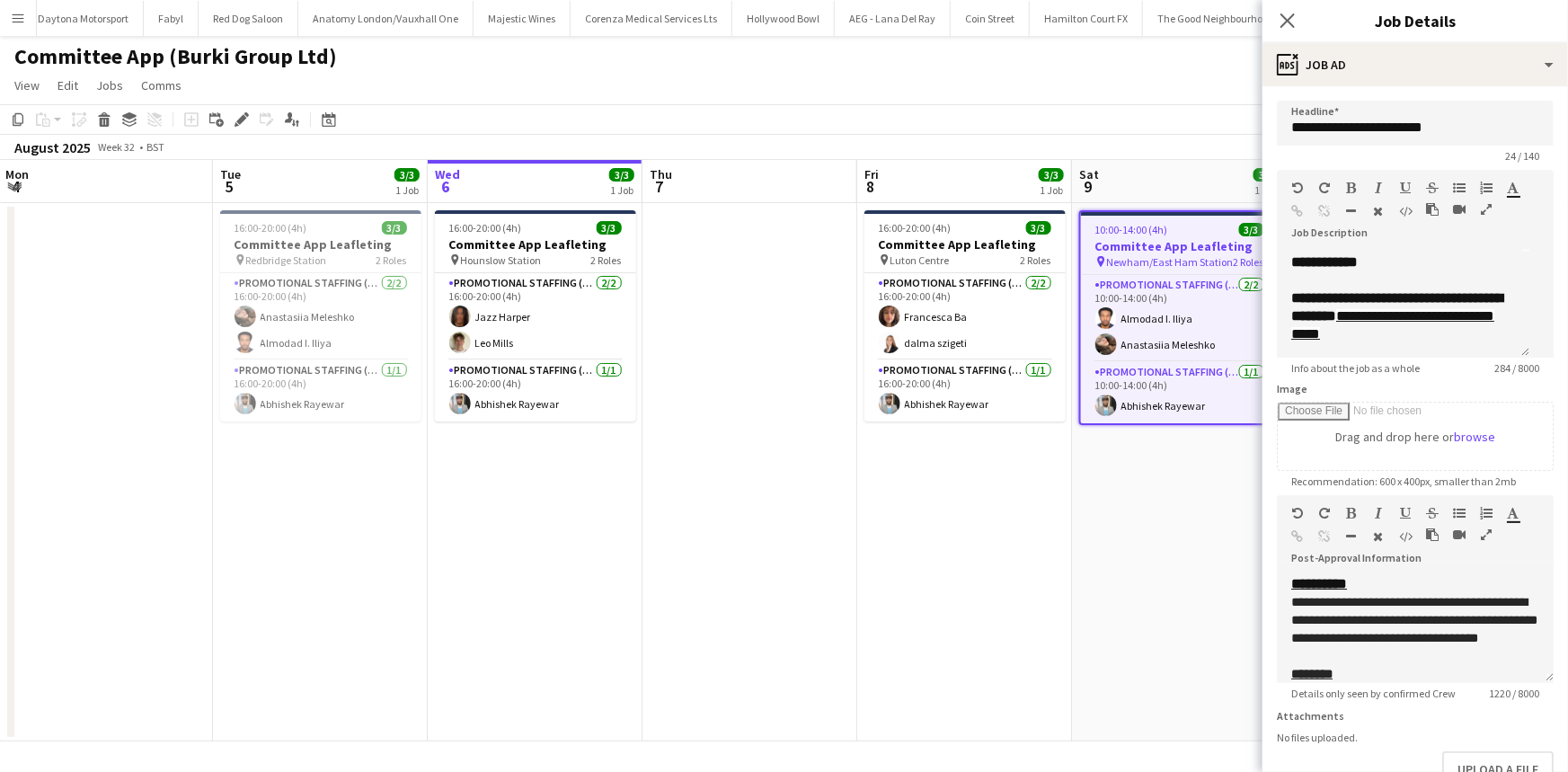 scroll, scrollTop: 139, scrollLeft: 0, axis: vertical 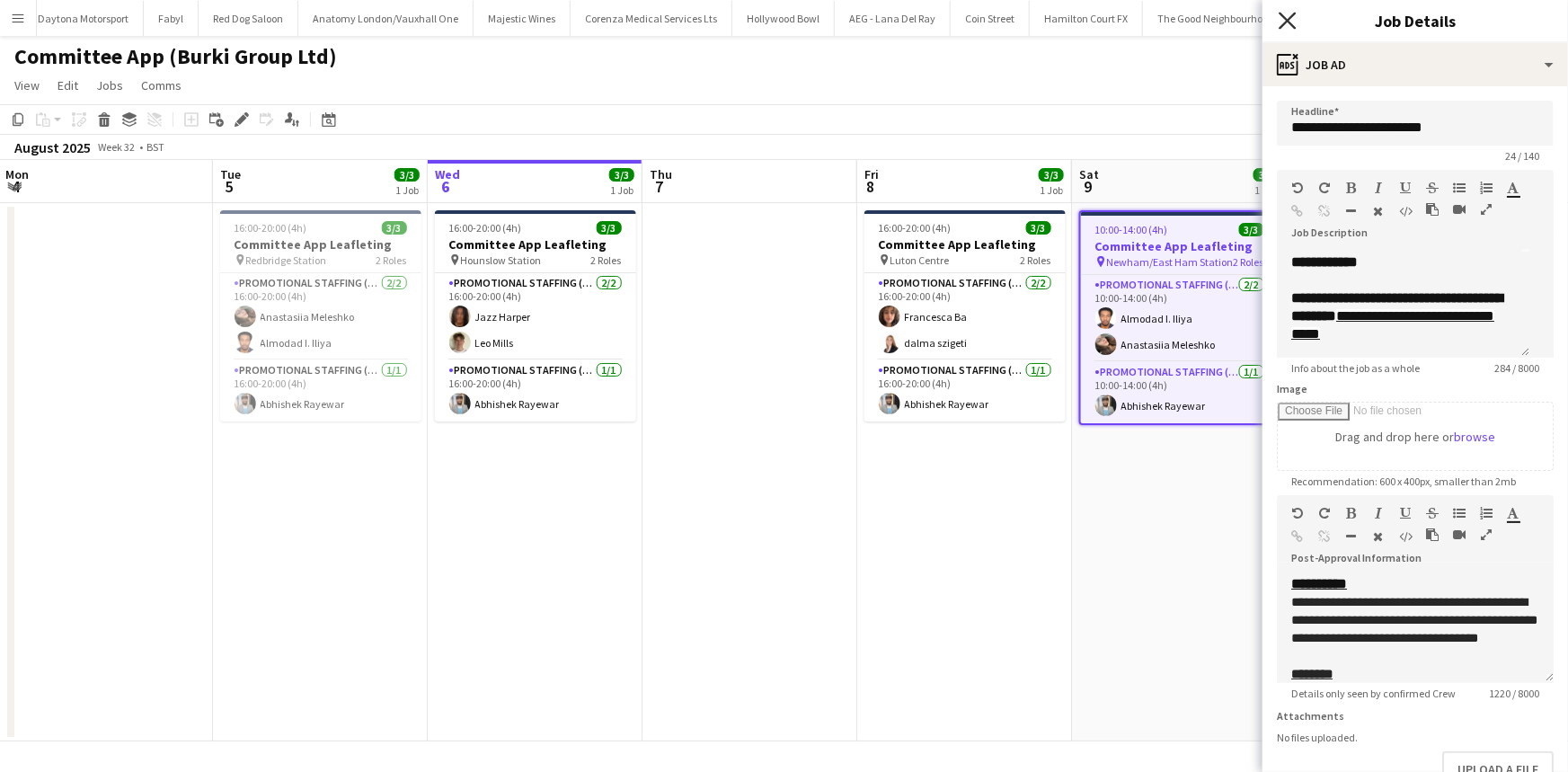 click 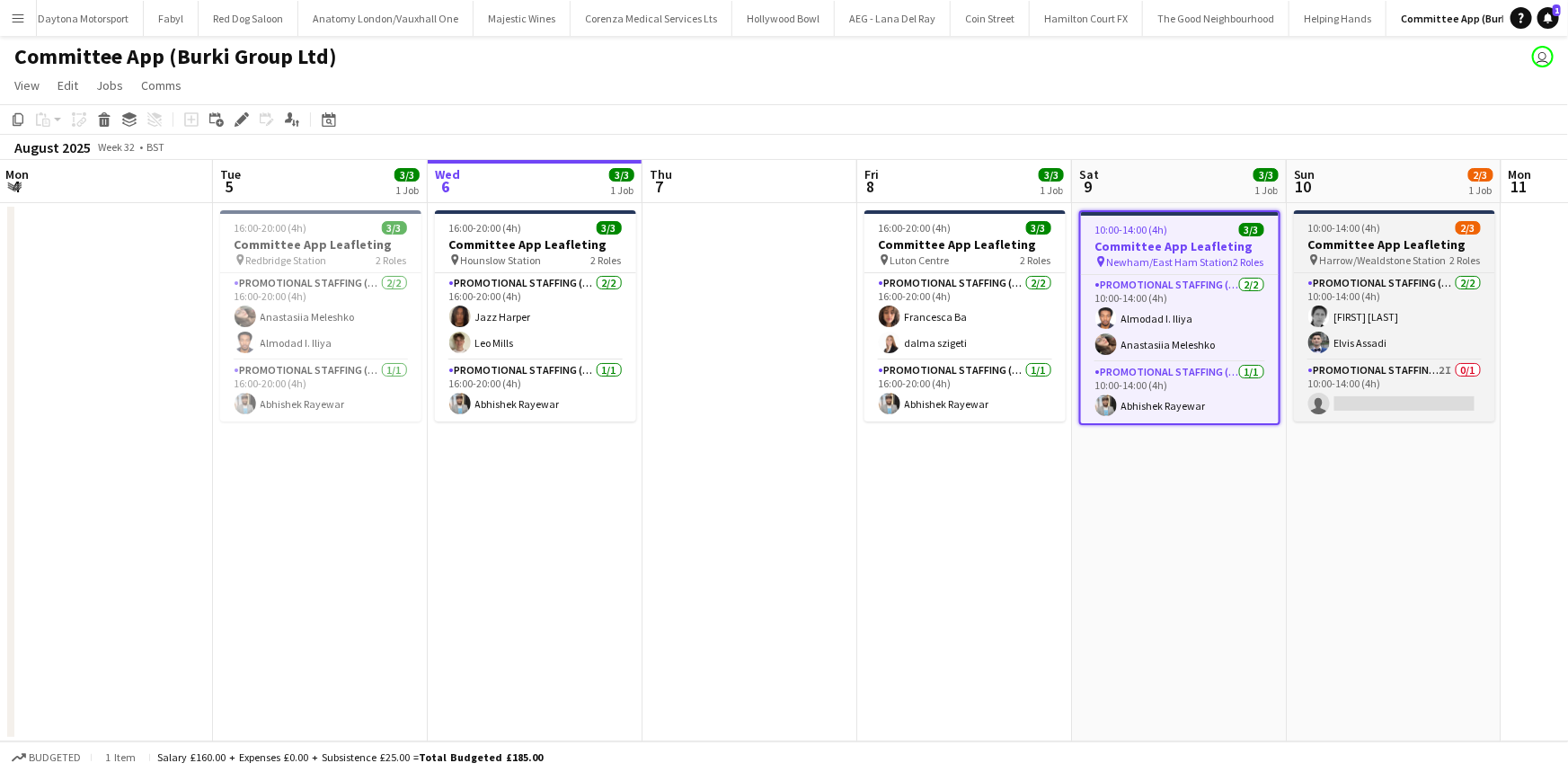 click on "Committee App Leafleting" at bounding box center (1395, 244) 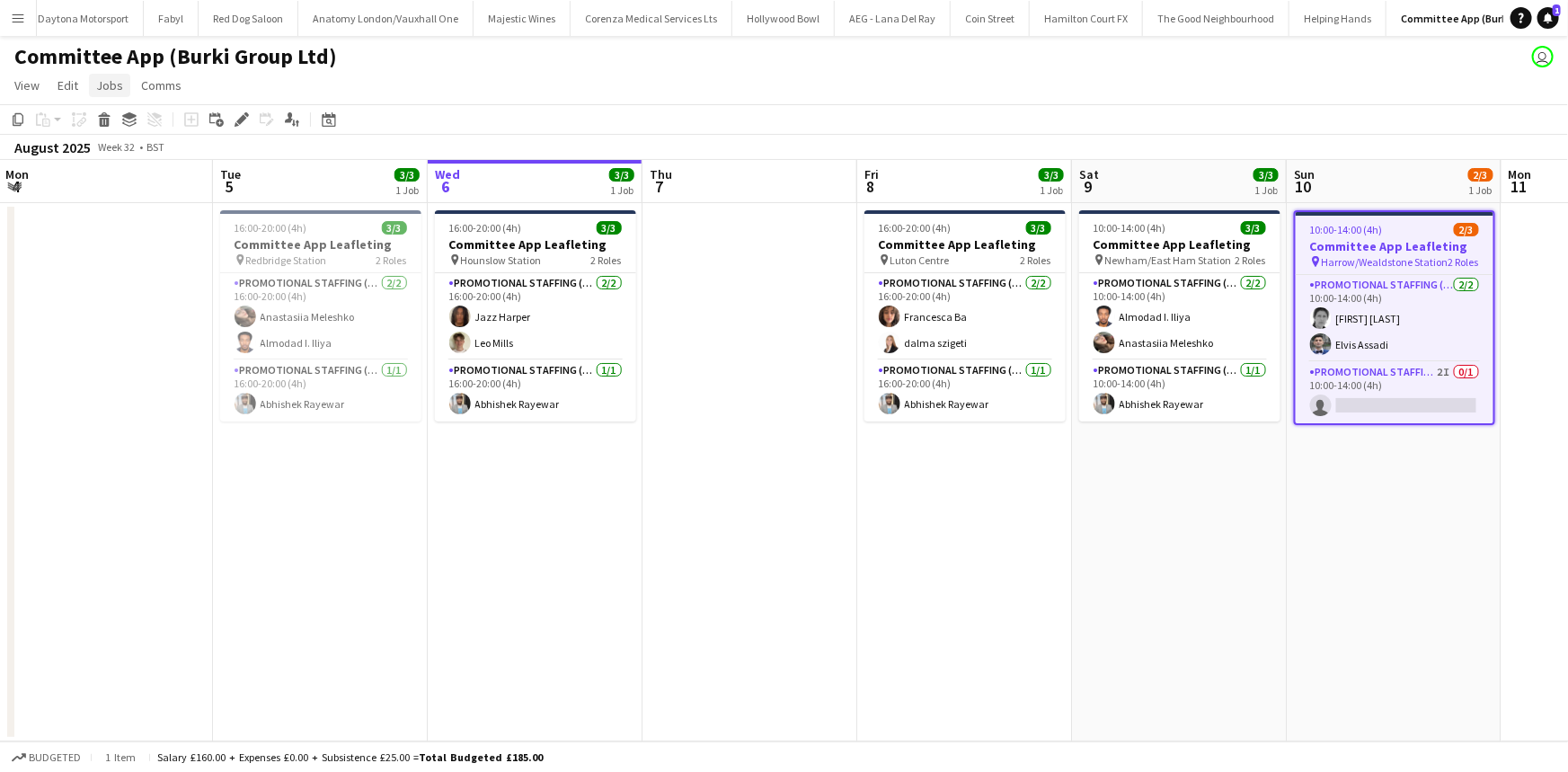 click on "Jobs" 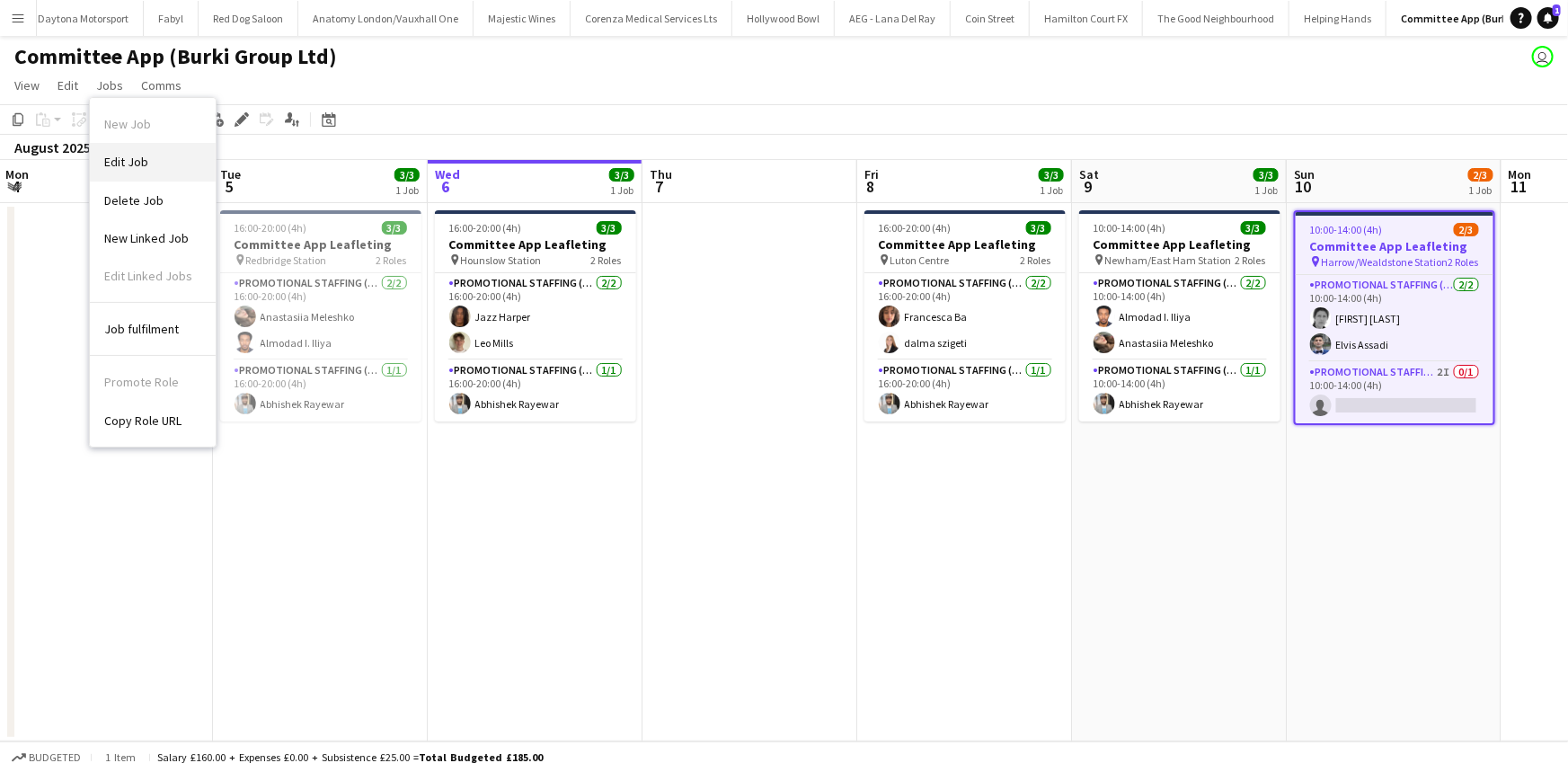 click on "Edit Job" at bounding box center (153, 162) 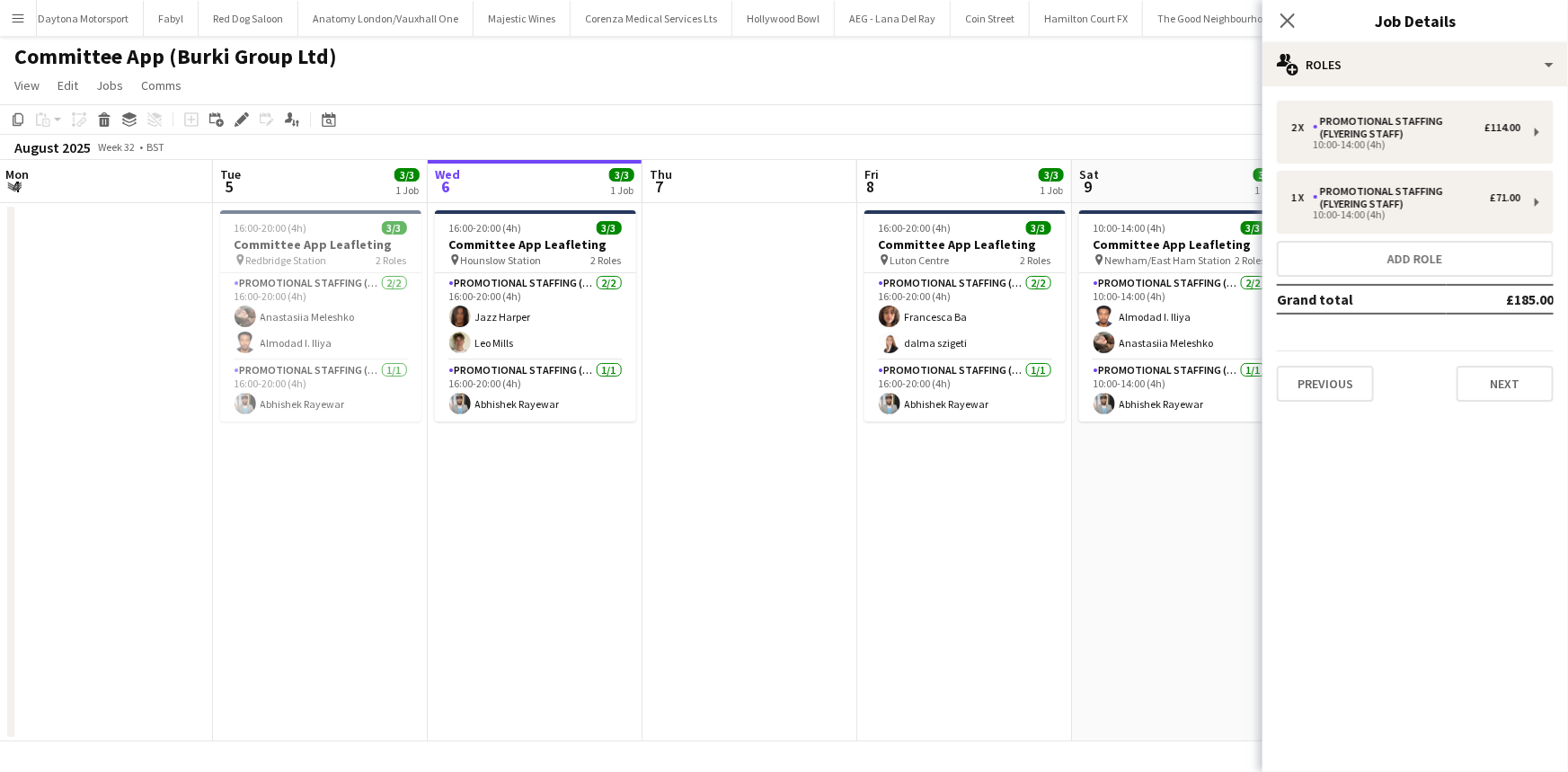 click on "2 x   Promotional Staffing (Flyering Staff)   £114.00   10:00-14:00 (4h)   1 x   Promotional Staffing (Flyering Staff)   £71.00   10:00-14:00 (4h)   Add role   Grand total   £185.00   Previous   Next" at bounding box center (1415, 251) 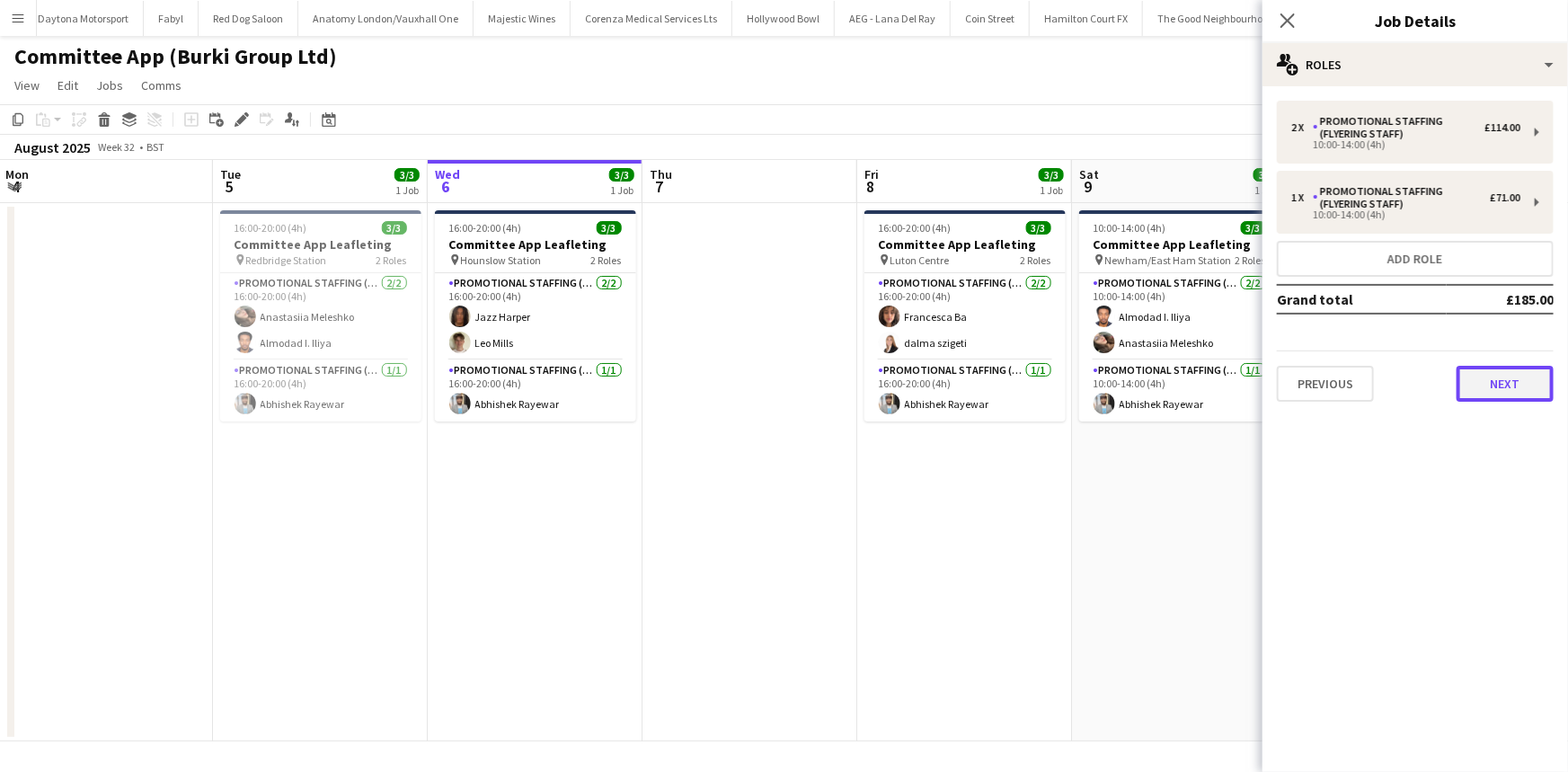 click on "Next" at bounding box center [1505, 384] 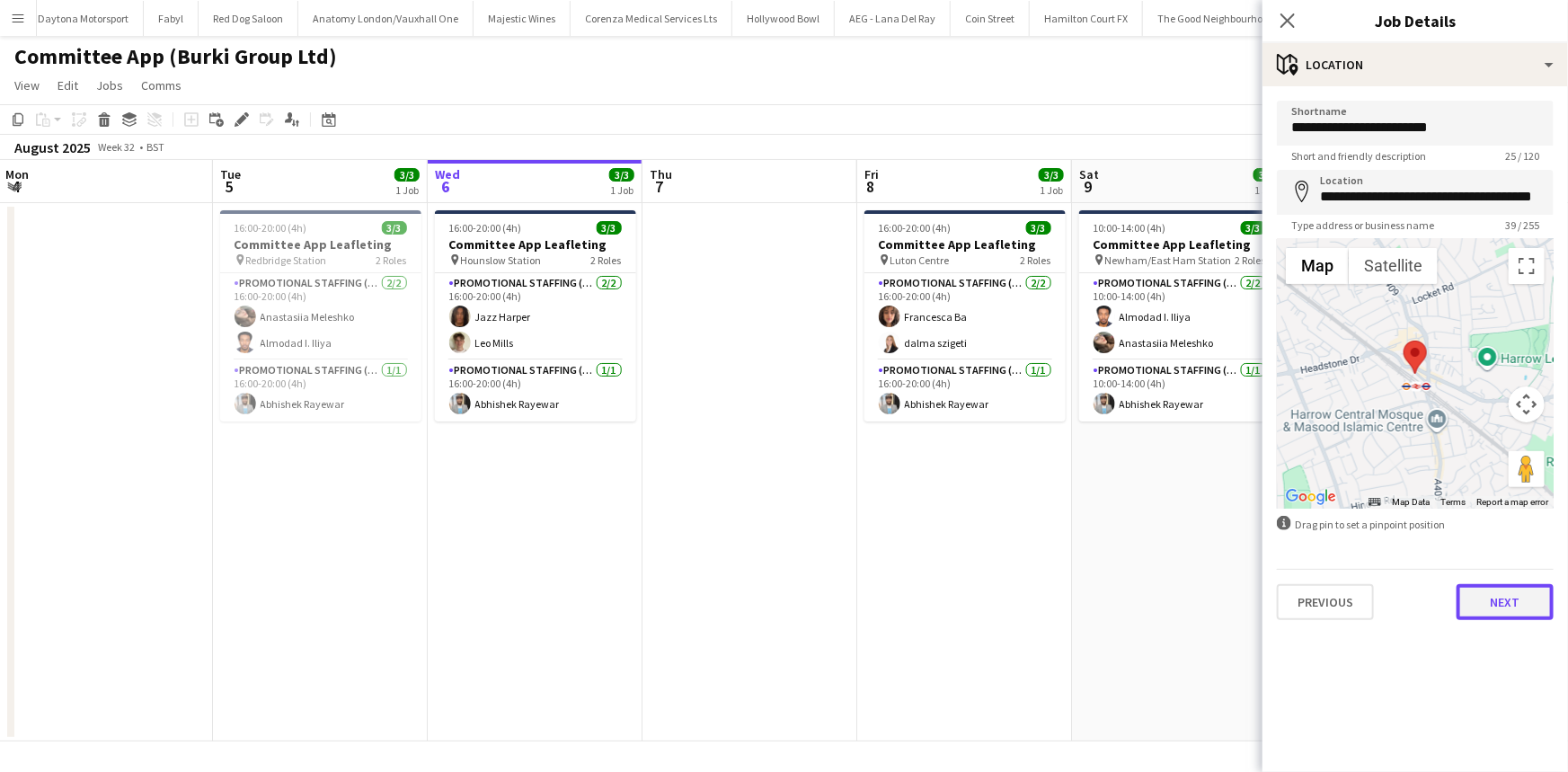 click on "Next" at bounding box center [1505, 602] 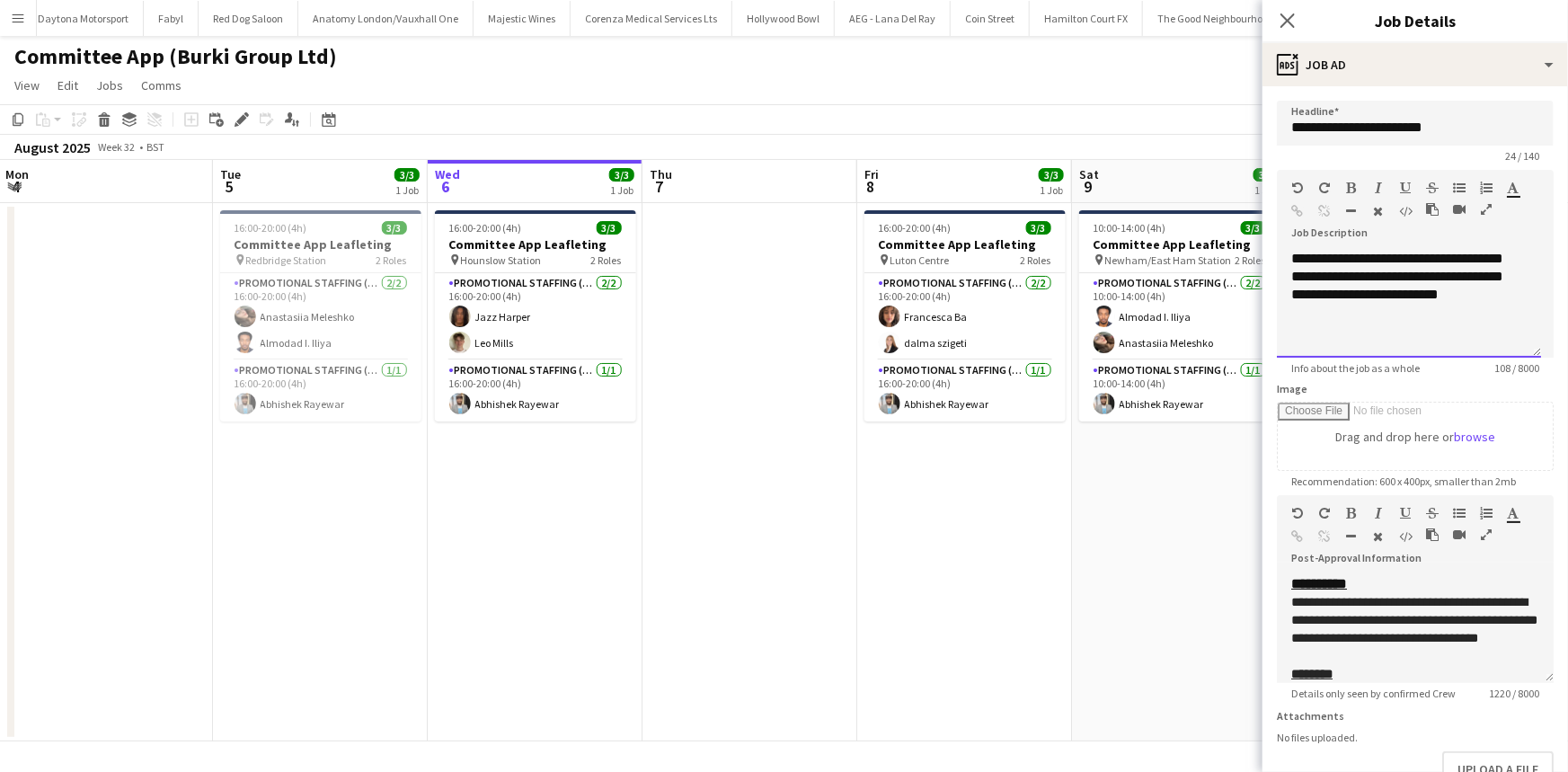 click on "**********" at bounding box center [1409, 304] 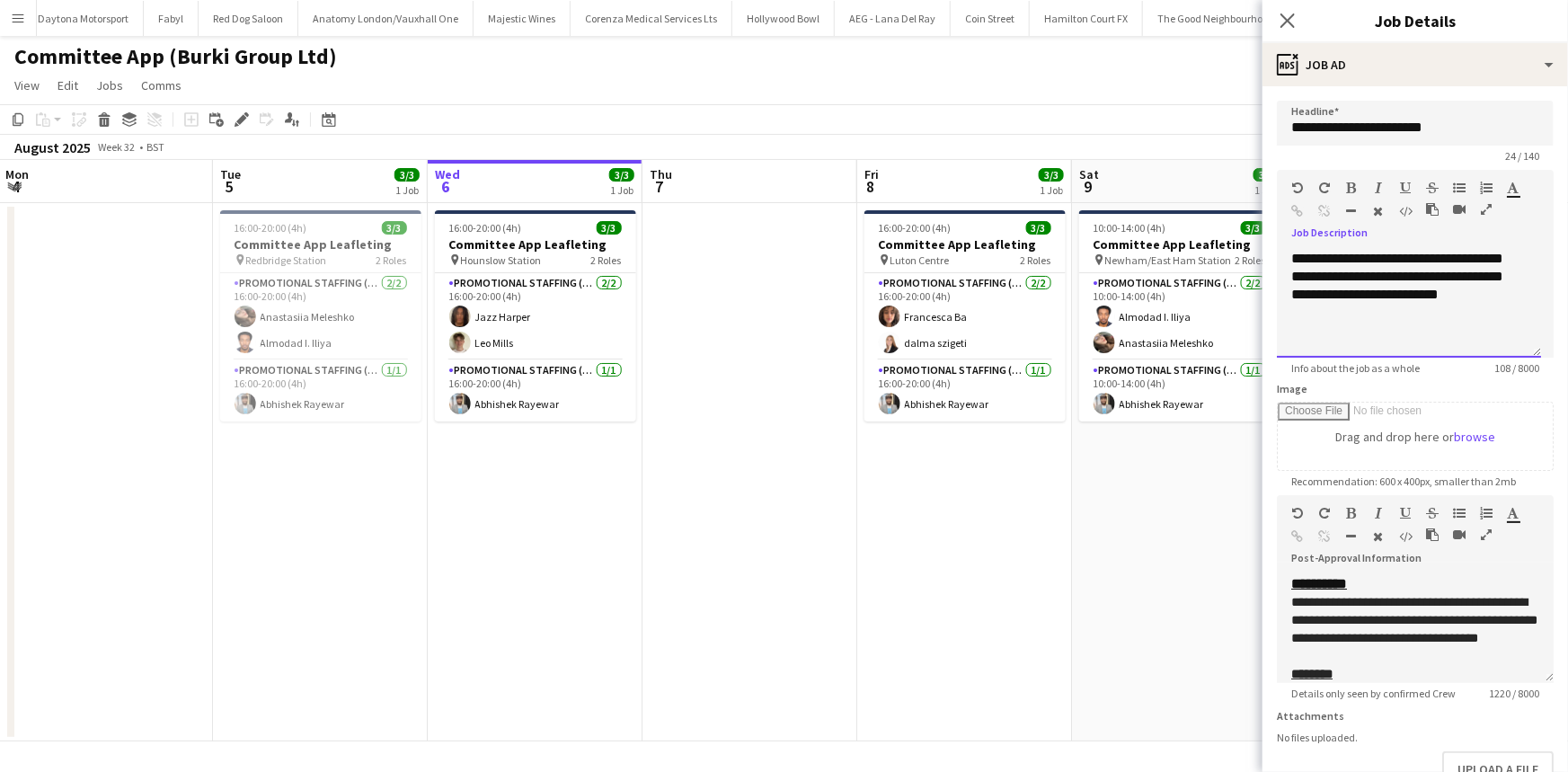 type 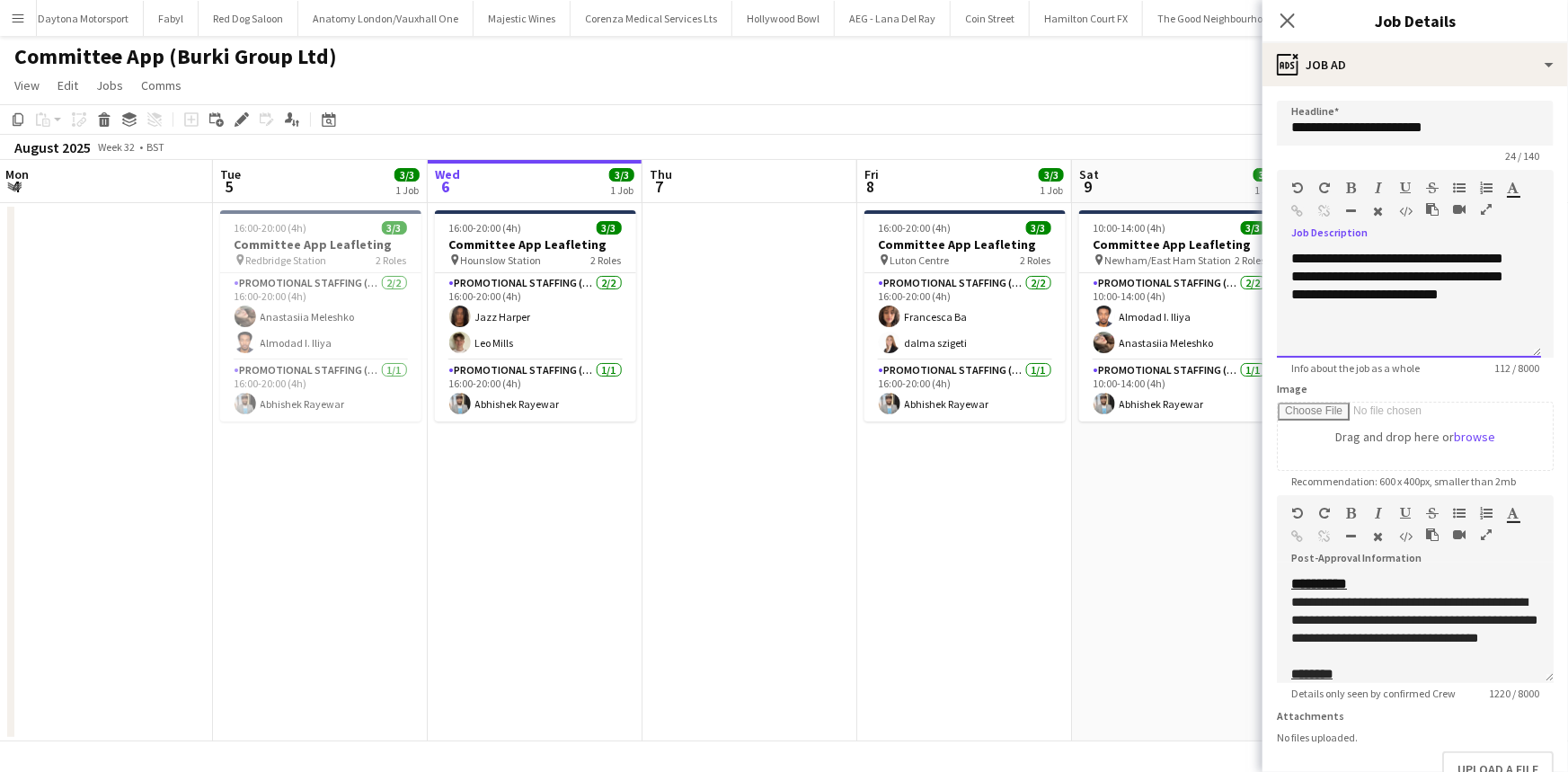 scroll, scrollTop: 127, scrollLeft: 0, axis: vertical 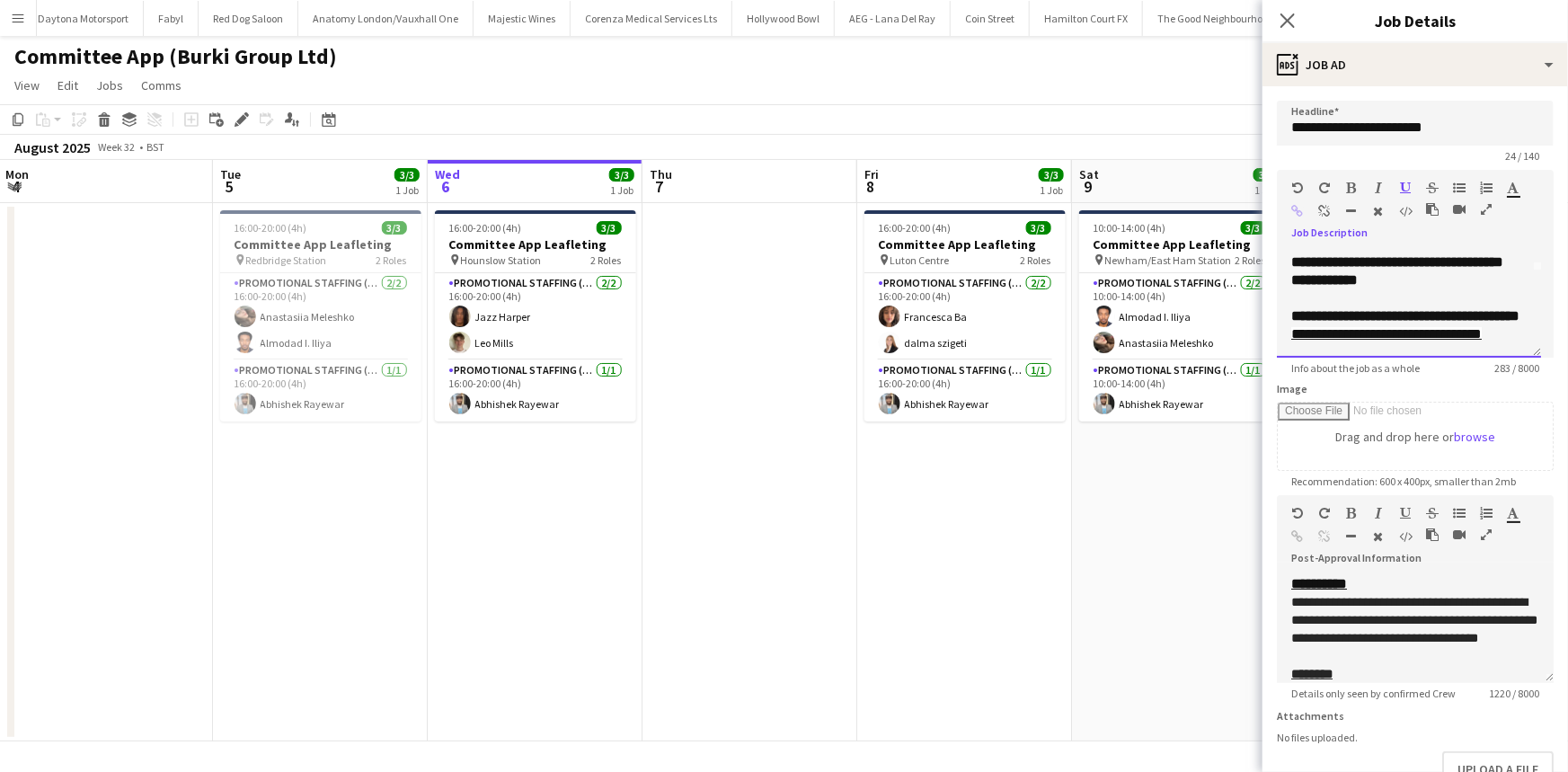 click on "**********" at bounding box center (1405, 315) 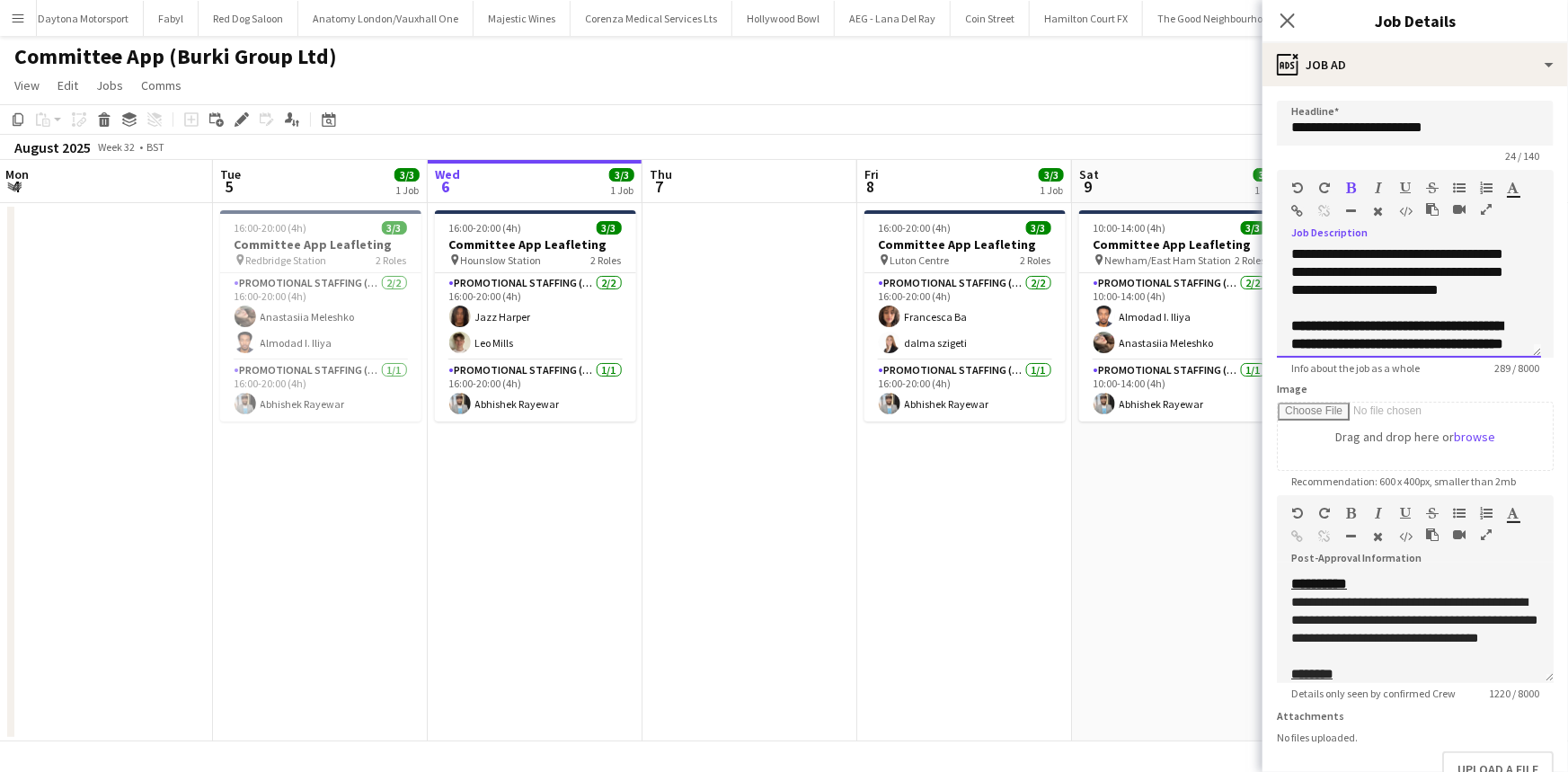 scroll, scrollTop: 0, scrollLeft: 0, axis: both 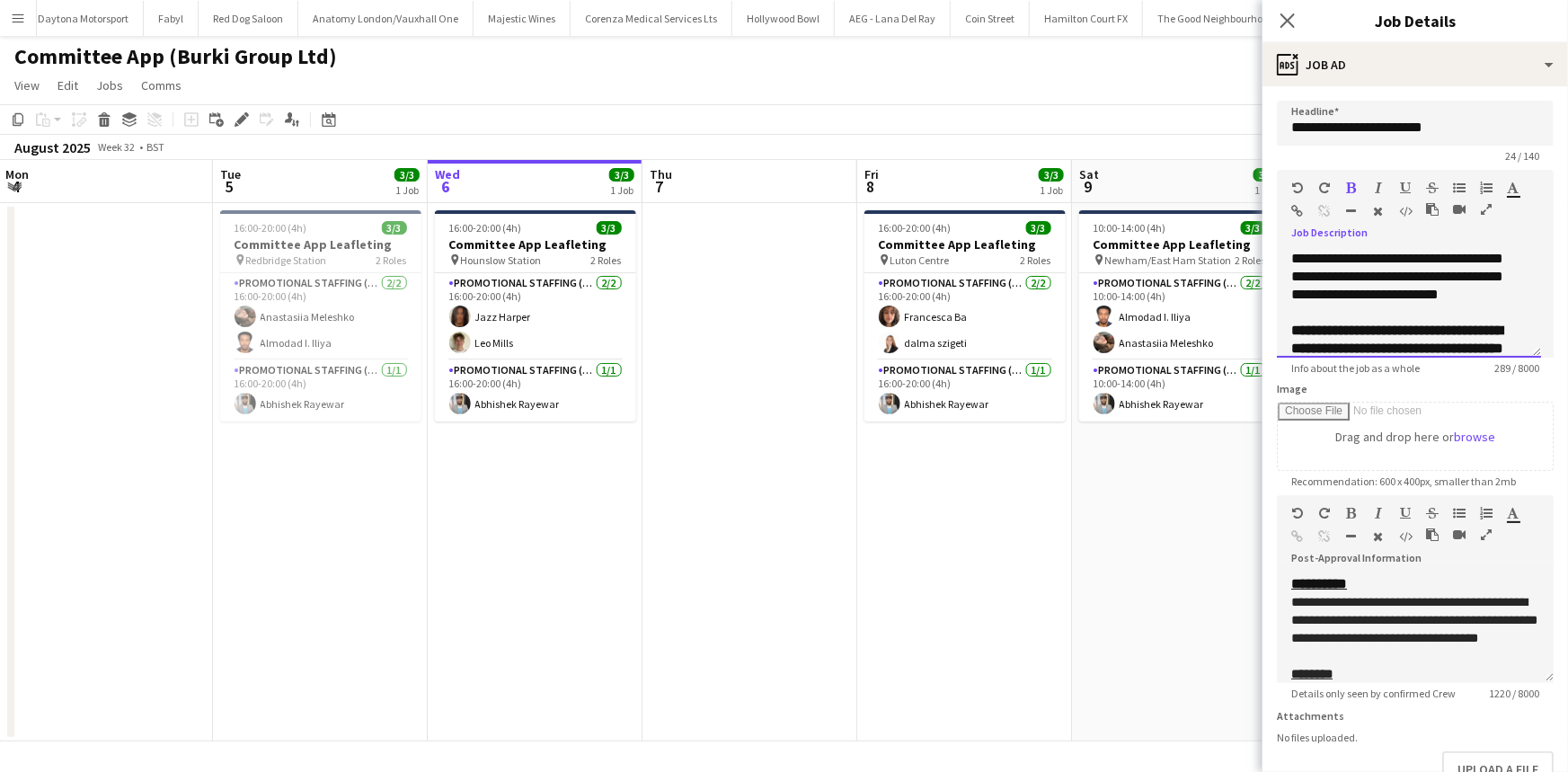drag, startPoint x: 1354, startPoint y: 333, endPoint x: 1289, endPoint y: 340, distance: 65.375837 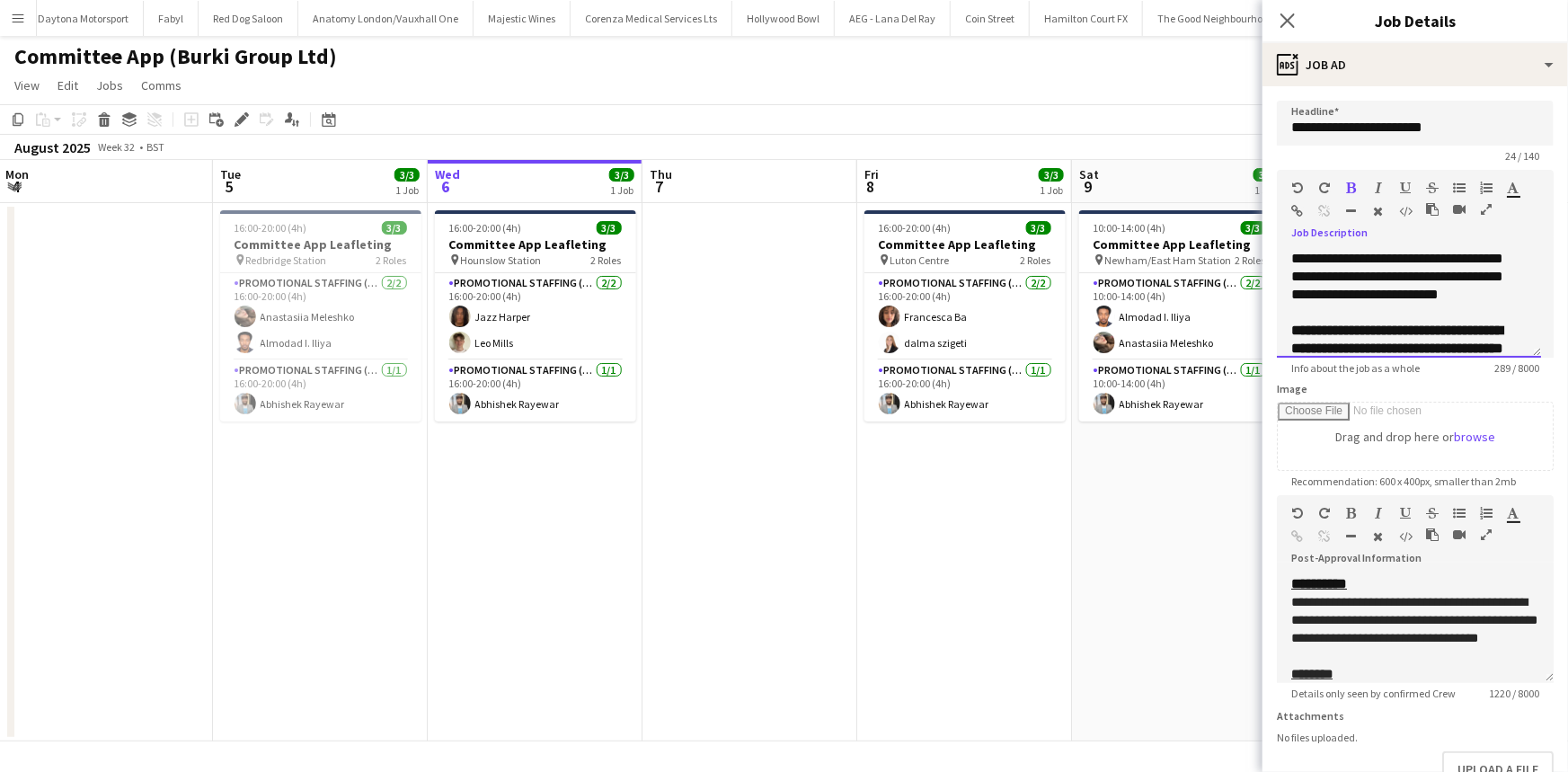 click on "**********" at bounding box center (1409, 304) 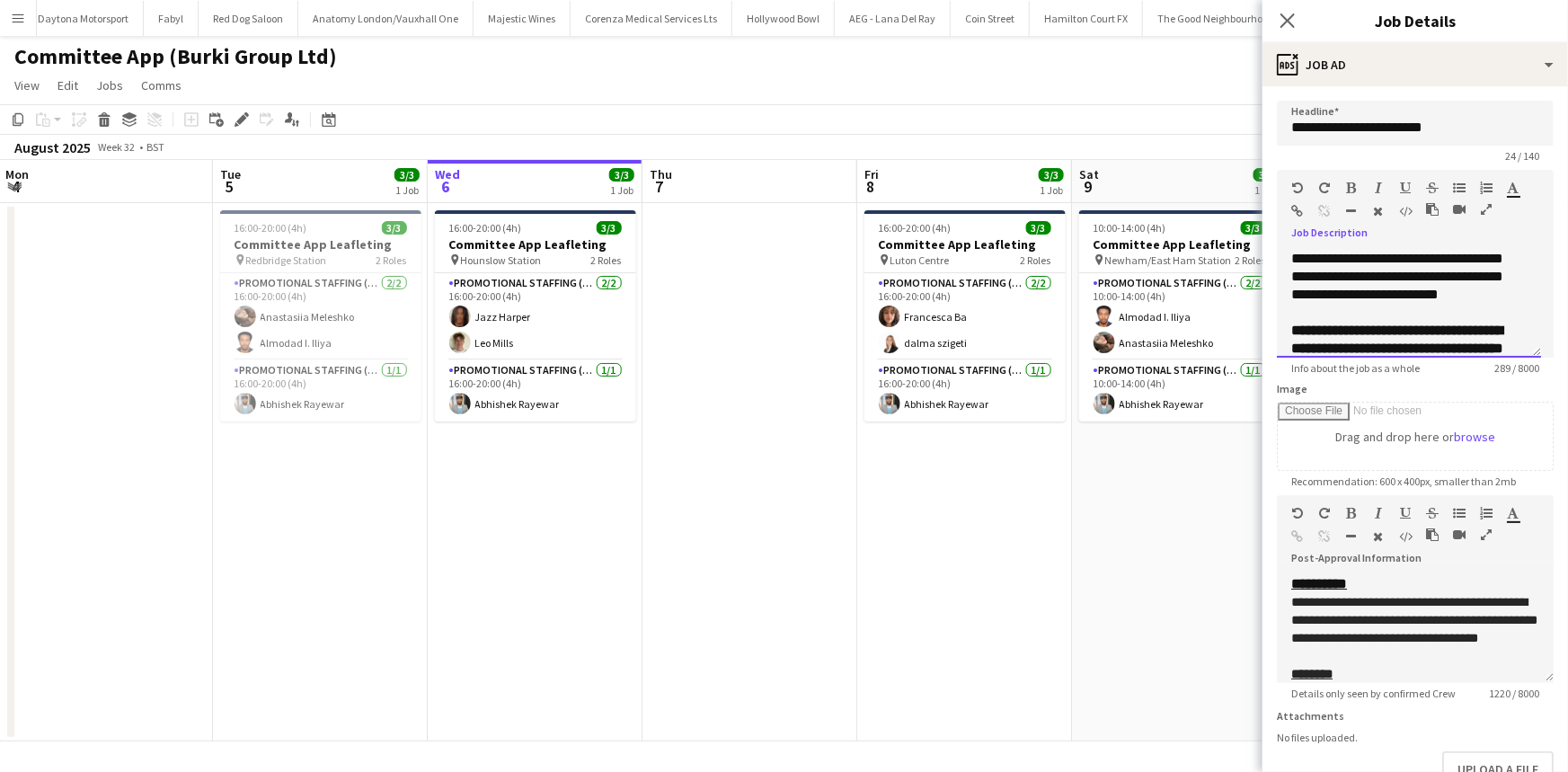 copy on "**********" 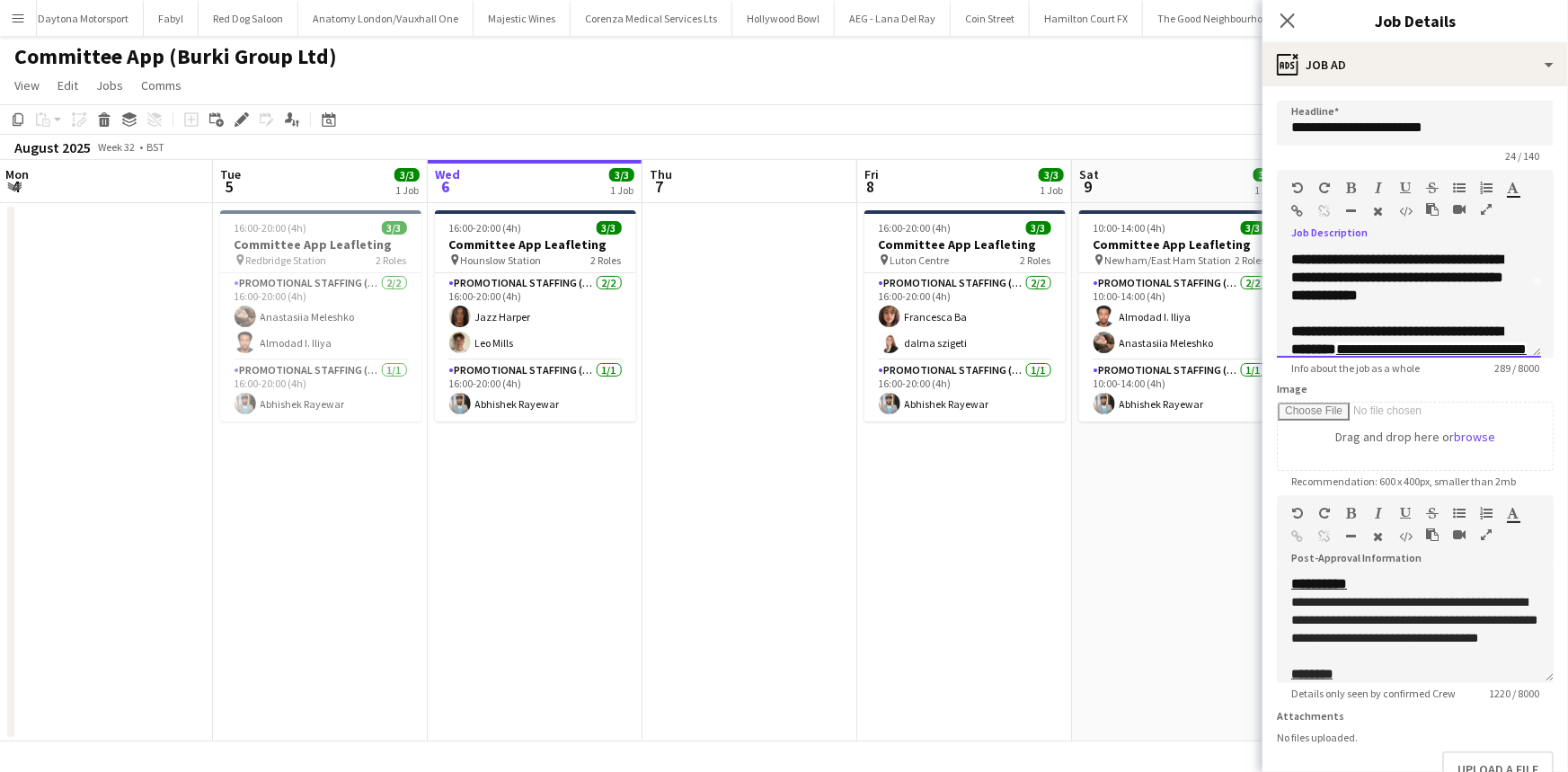 scroll, scrollTop: 139, scrollLeft: 0, axis: vertical 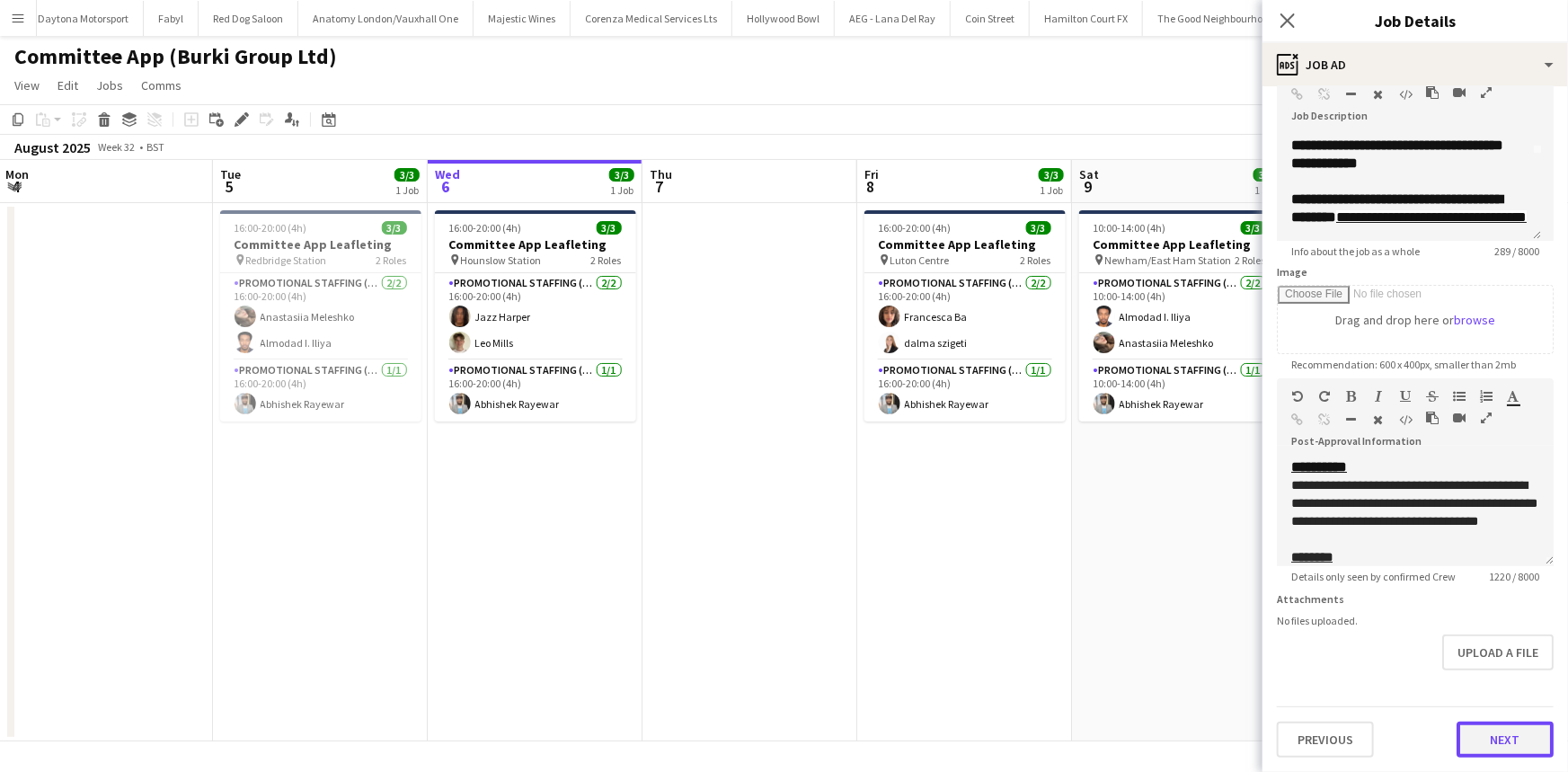 click on "Next" at bounding box center (1505, 740) 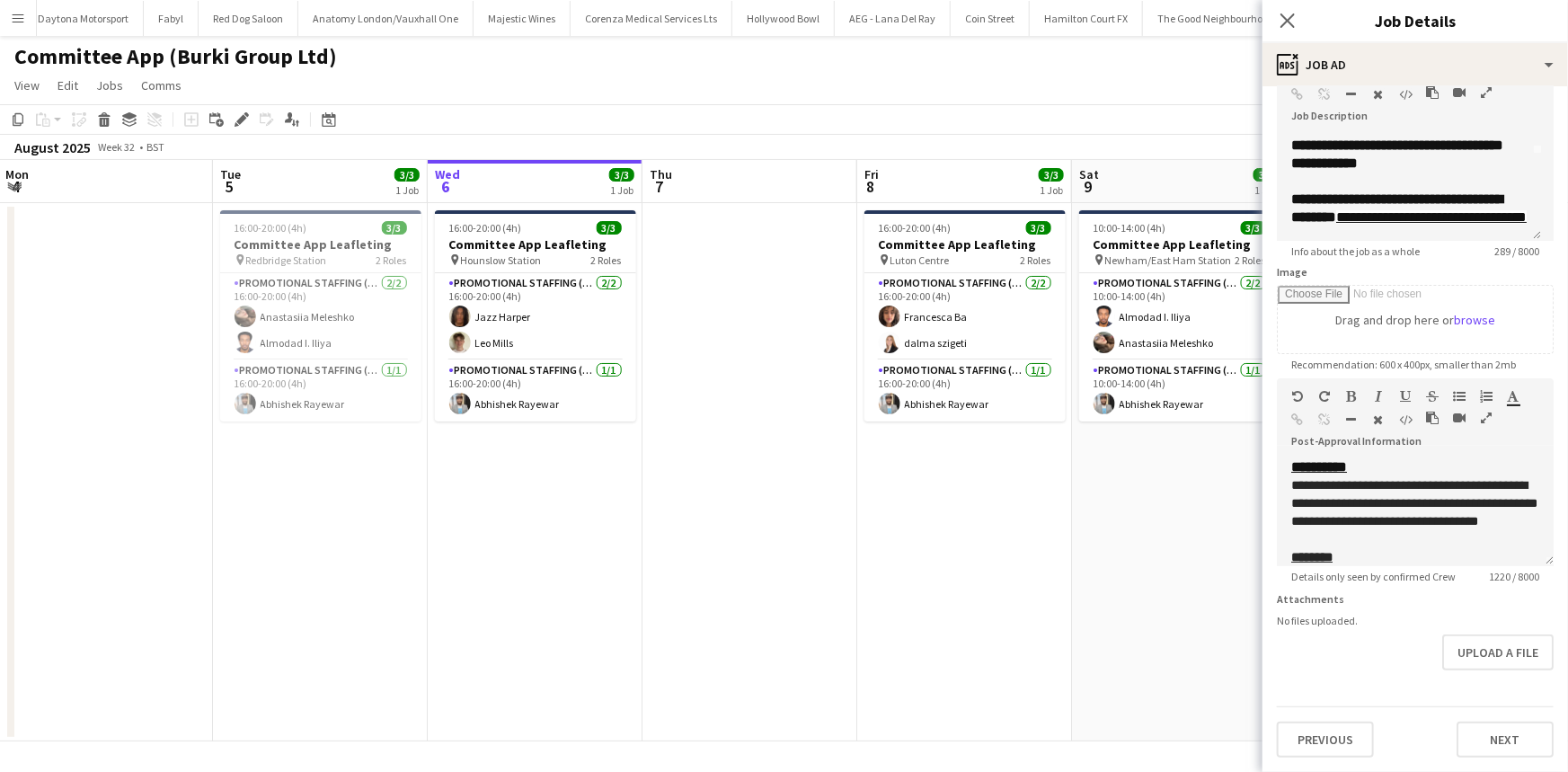 scroll, scrollTop: 0, scrollLeft: 0, axis: both 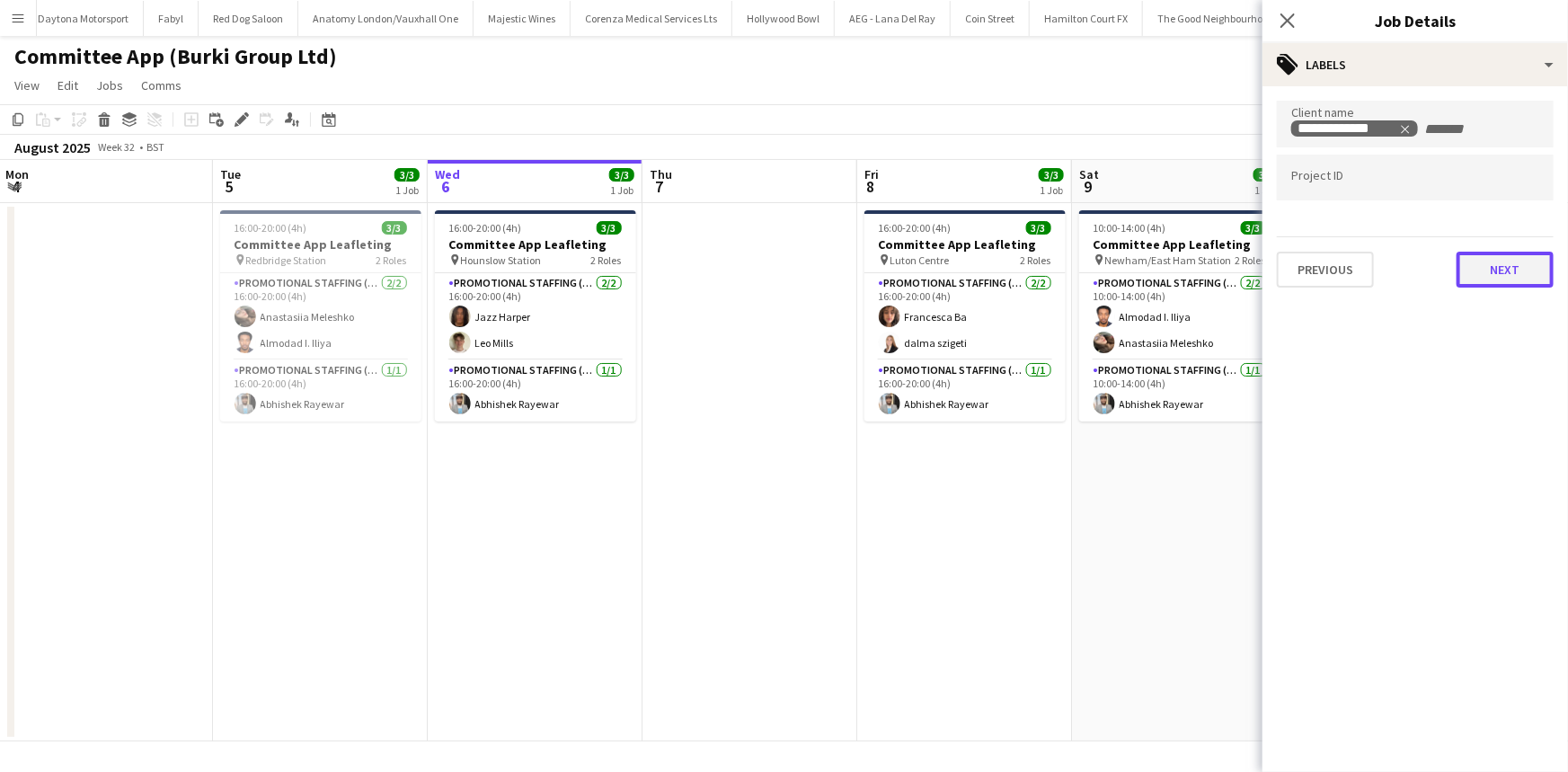click on "Next" at bounding box center [1505, 270] 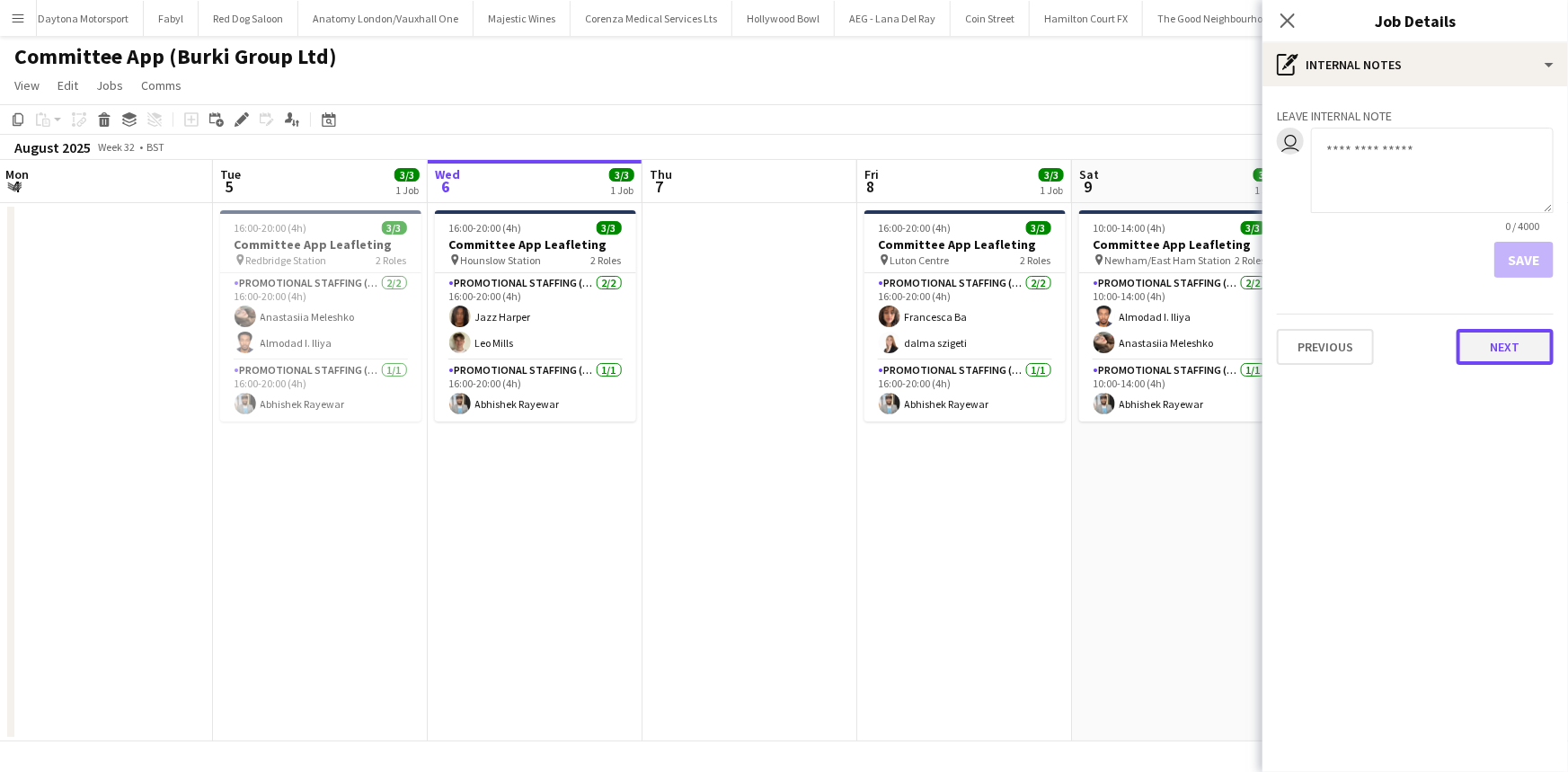 click on "Next" at bounding box center (1505, 347) 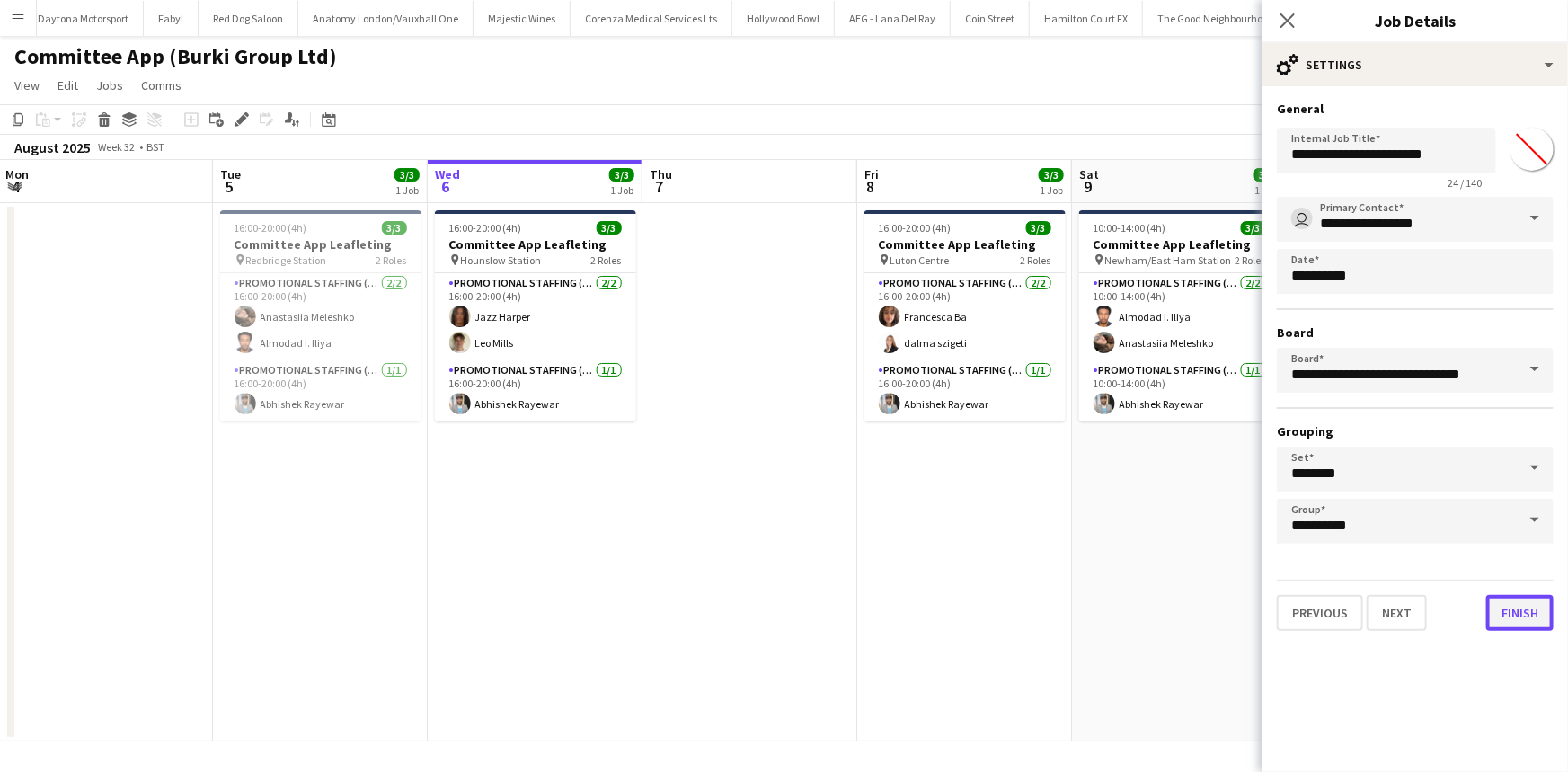 click on "Finish" at bounding box center (1519, 613) 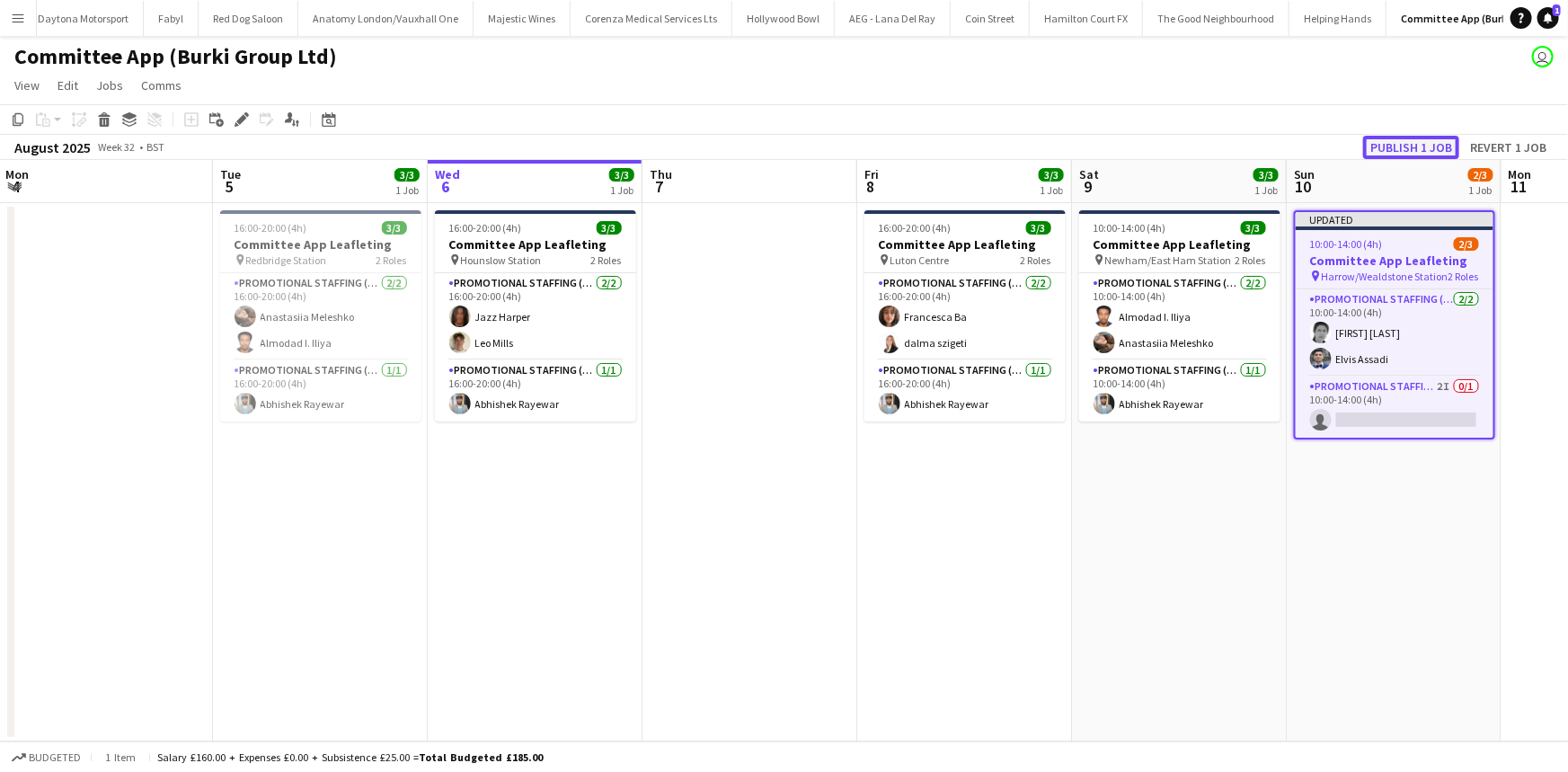 click on "Publish 1 job" 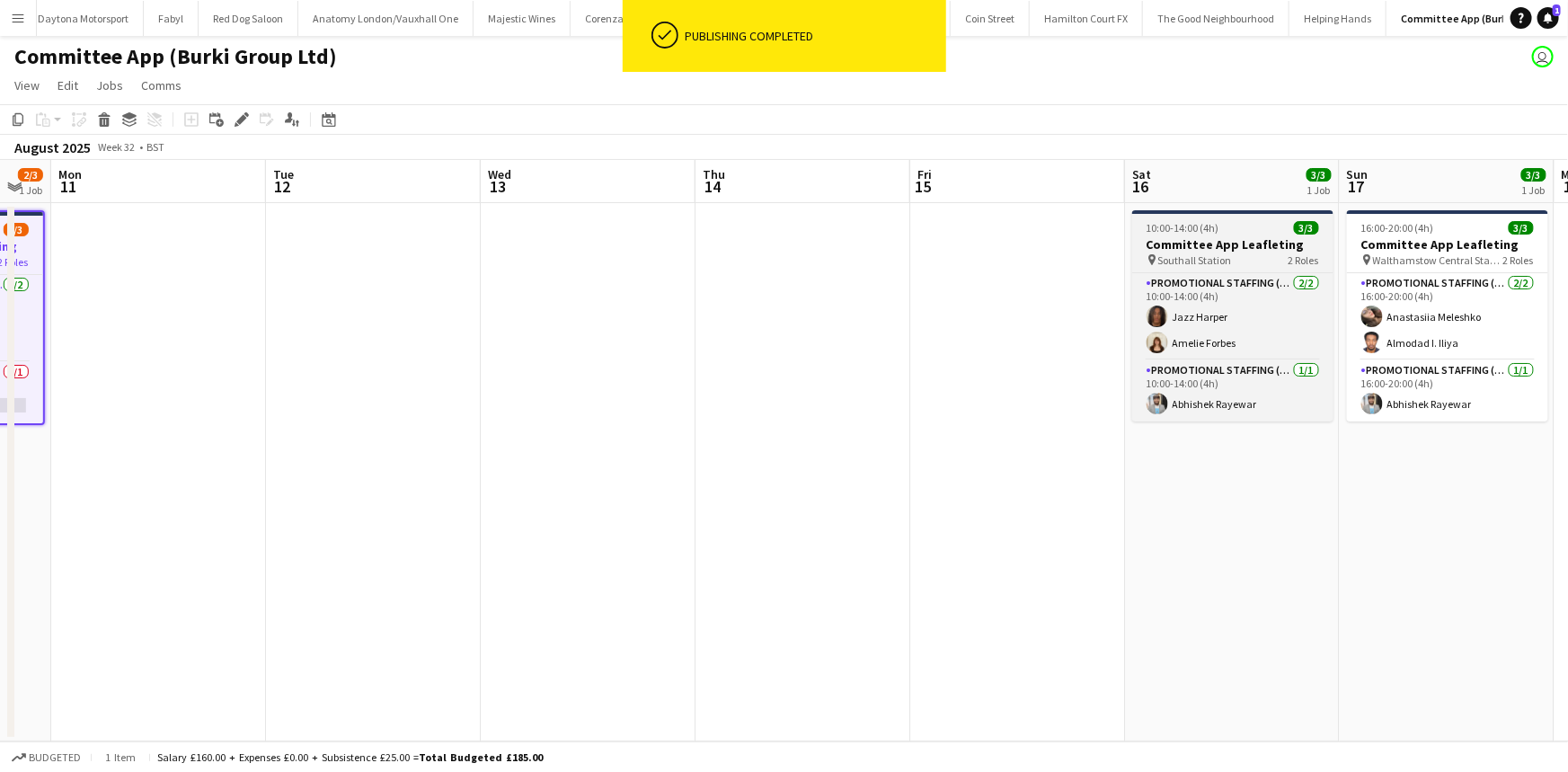 click on "Committee App Leafleting" at bounding box center (1233, 244) 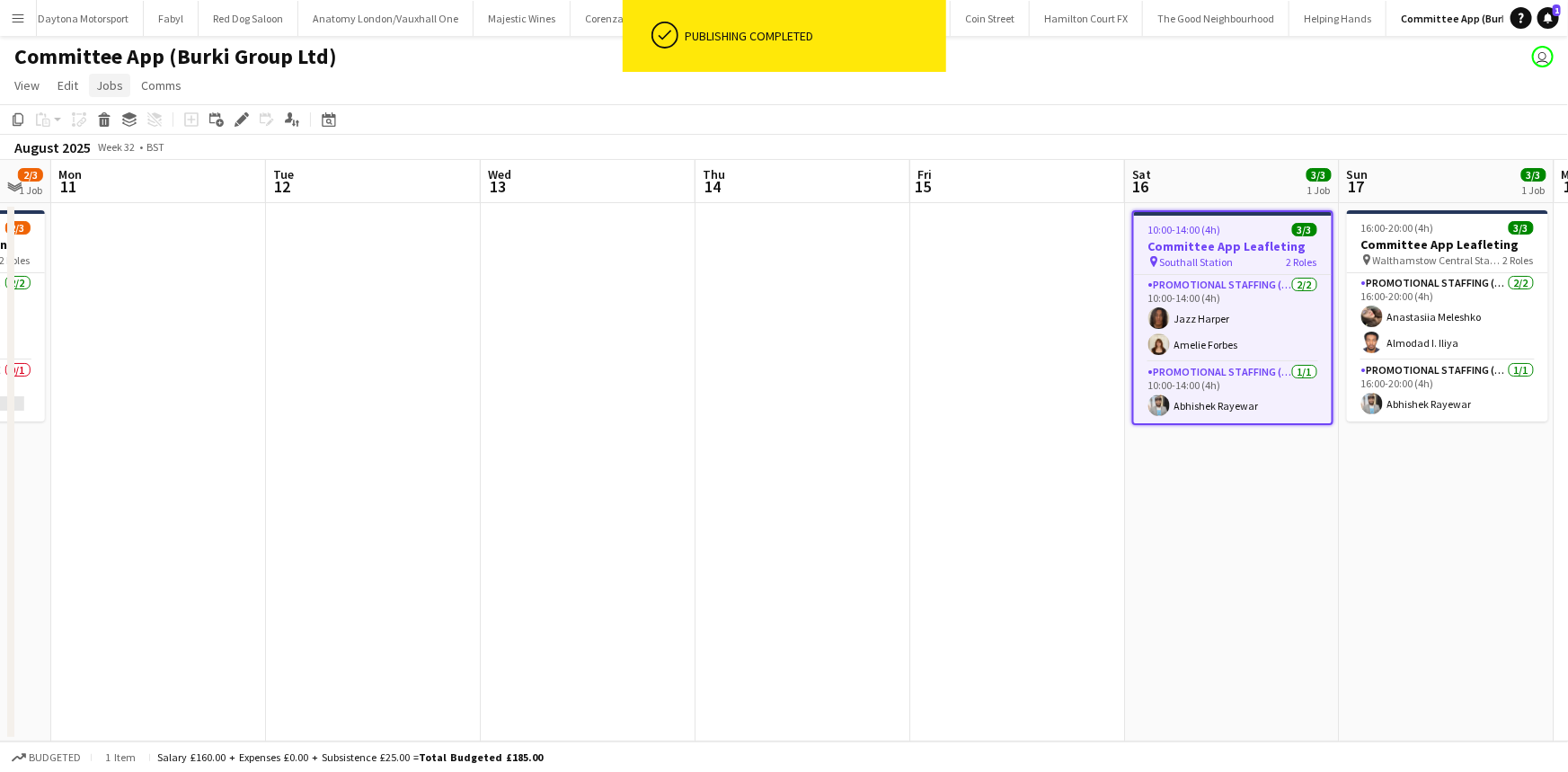 click on "Jobs" 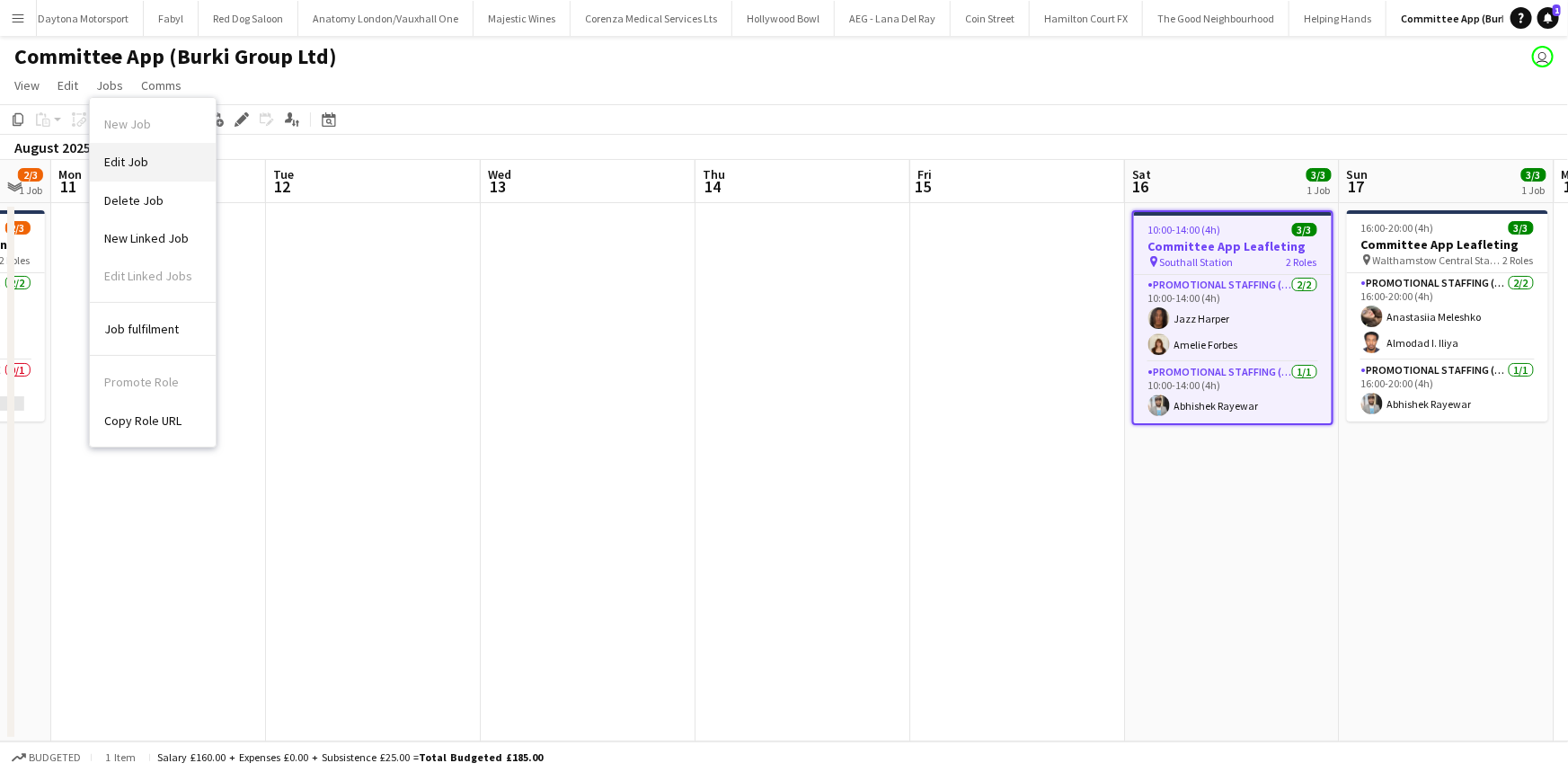 click on "Edit Job" at bounding box center [126, 162] 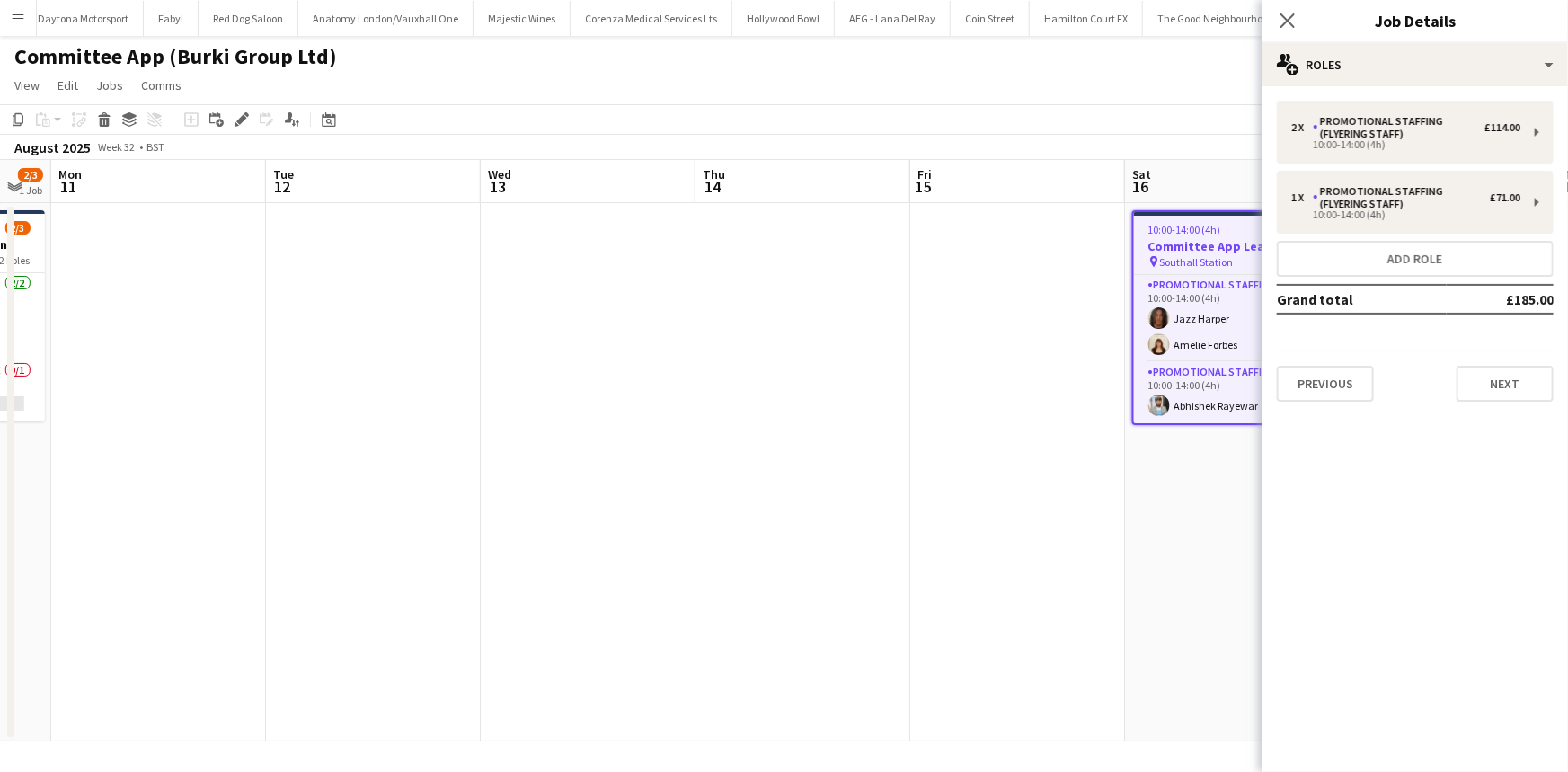 click on "Previous   Next" at bounding box center [1415, 376] 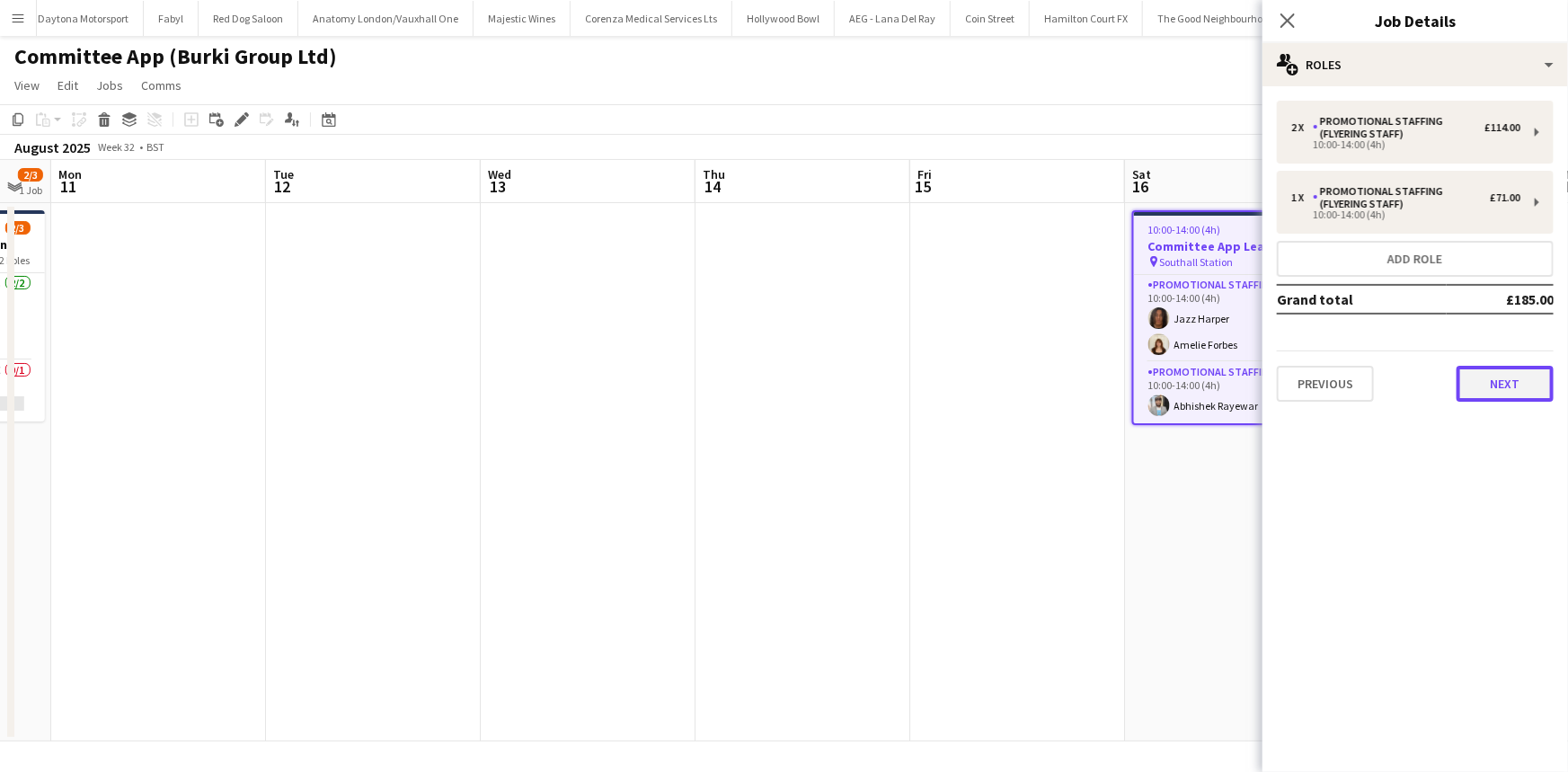 click on "Next" at bounding box center [1505, 384] 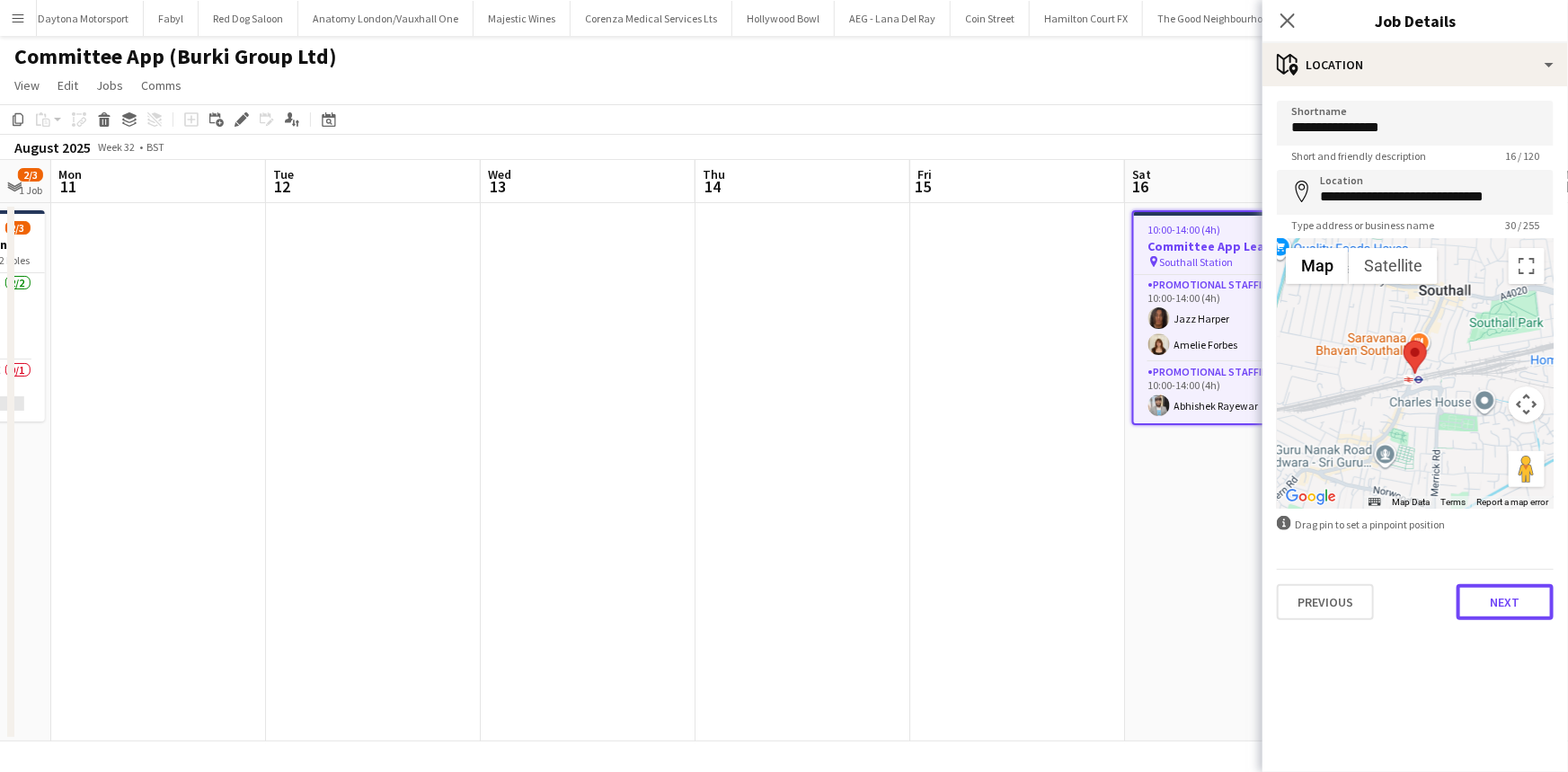 drag, startPoint x: 1532, startPoint y: 588, endPoint x: 1506, endPoint y: 543, distance: 51.971146 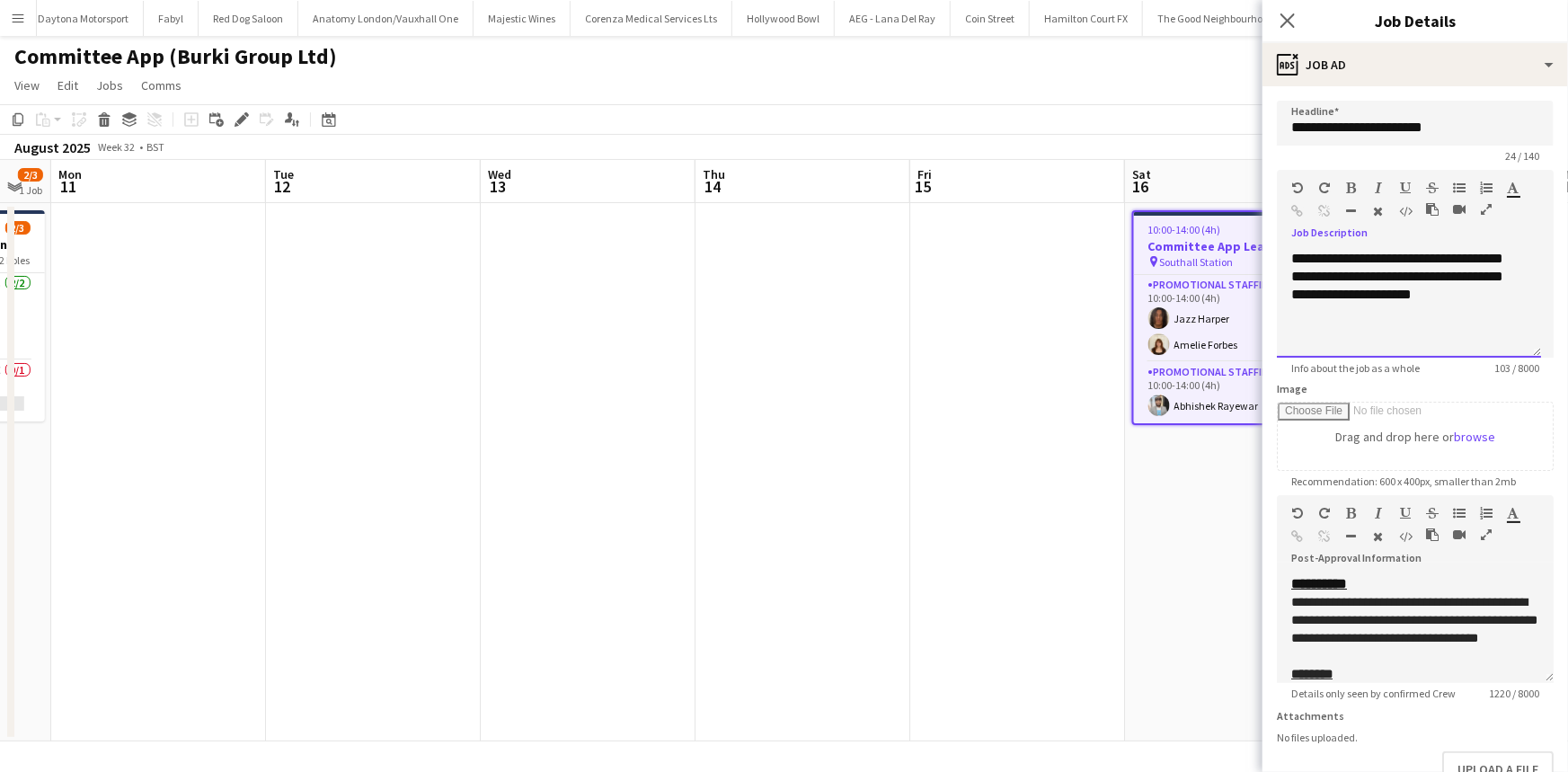 click on "**********" at bounding box center [1409, 304] 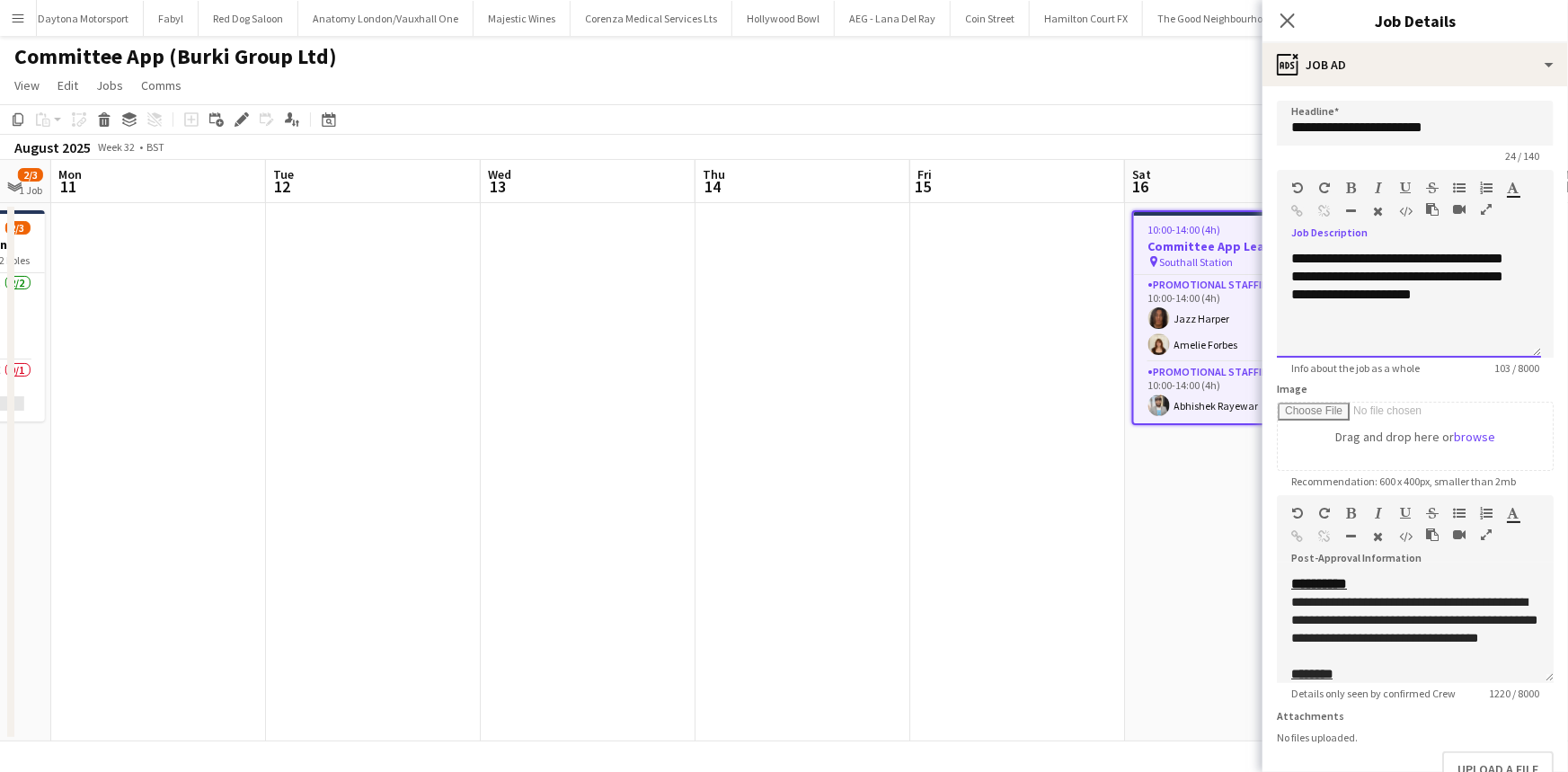 click on "**********" at bounding box center (1409, 304) 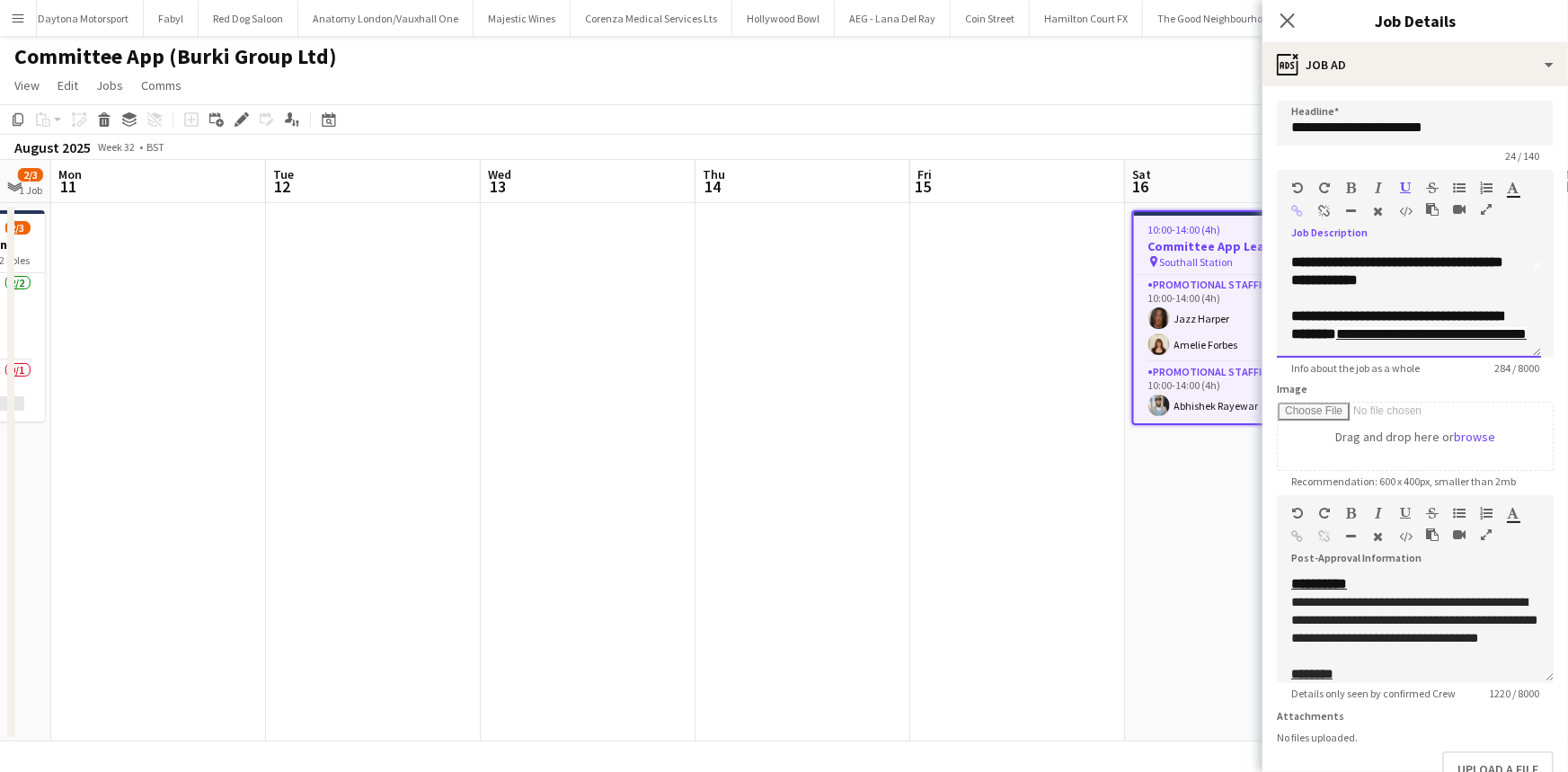 scroll, scrollTop: 121, scrollLeft: 0, axis: vertical 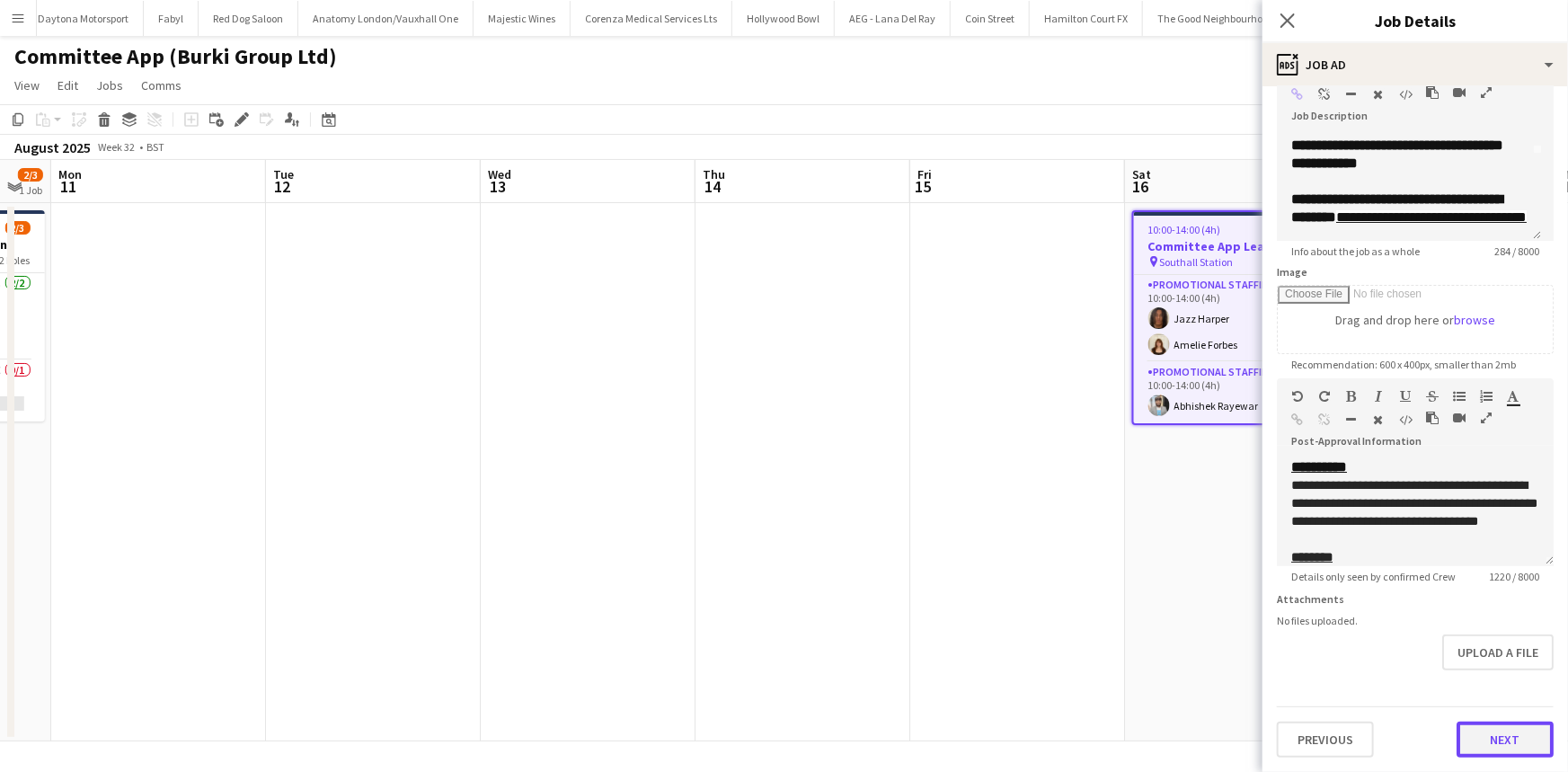 click on "Next" at bounding box center (1505, 740) 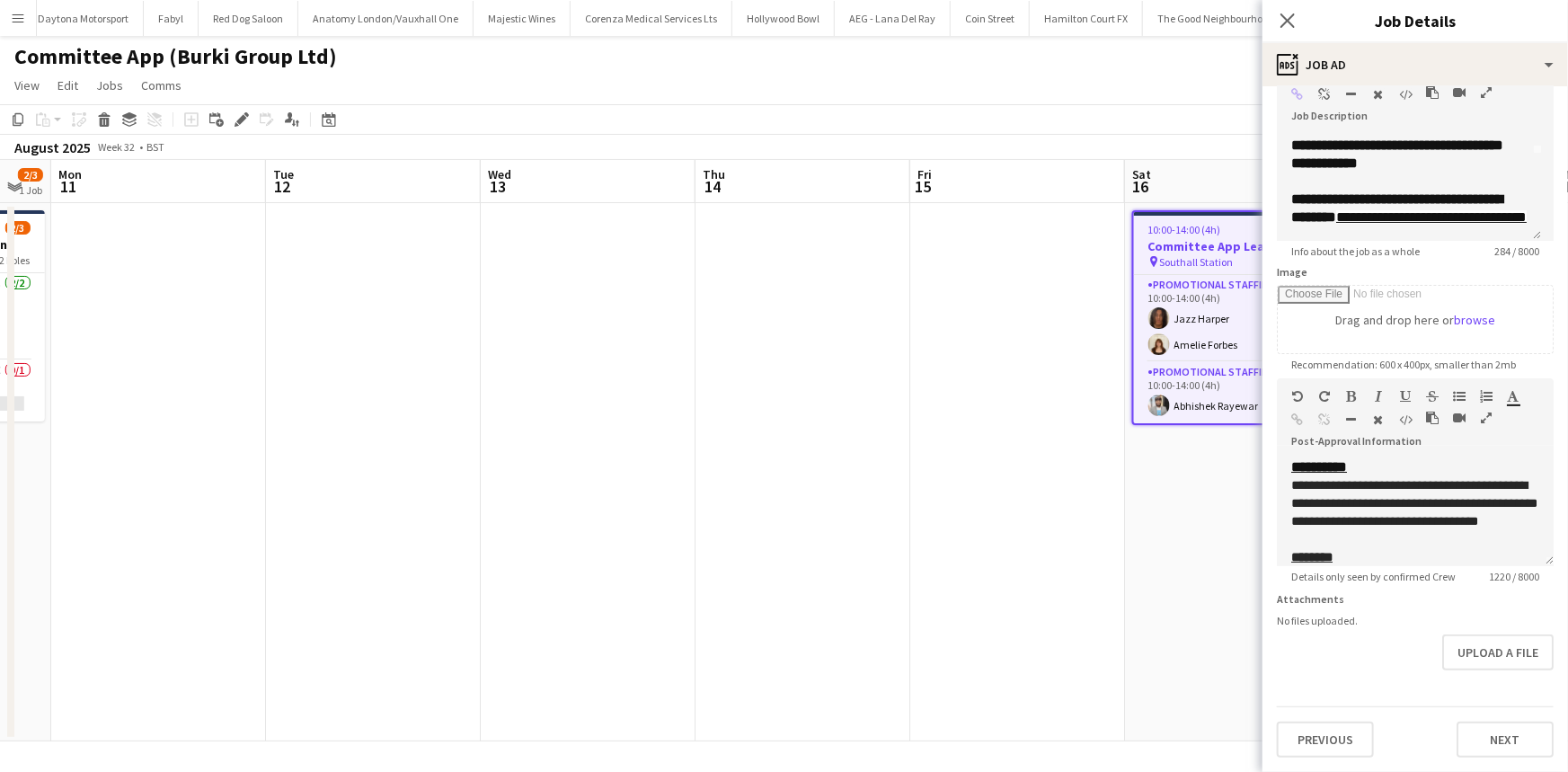 scroll, scrollTop: 0, scrollLeft: 0, axis: both 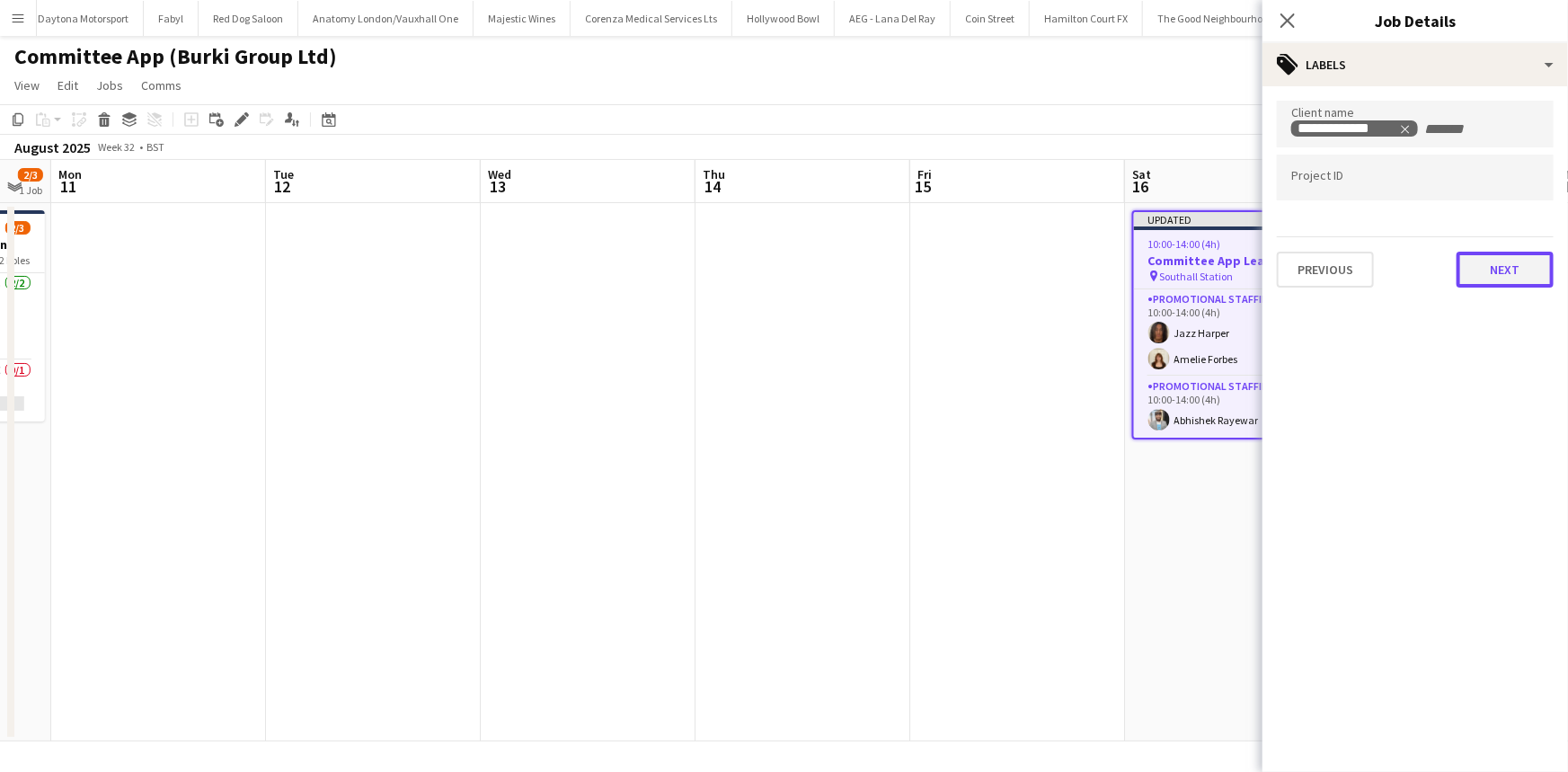 click on "Next" at bounding box center [1505, 270] 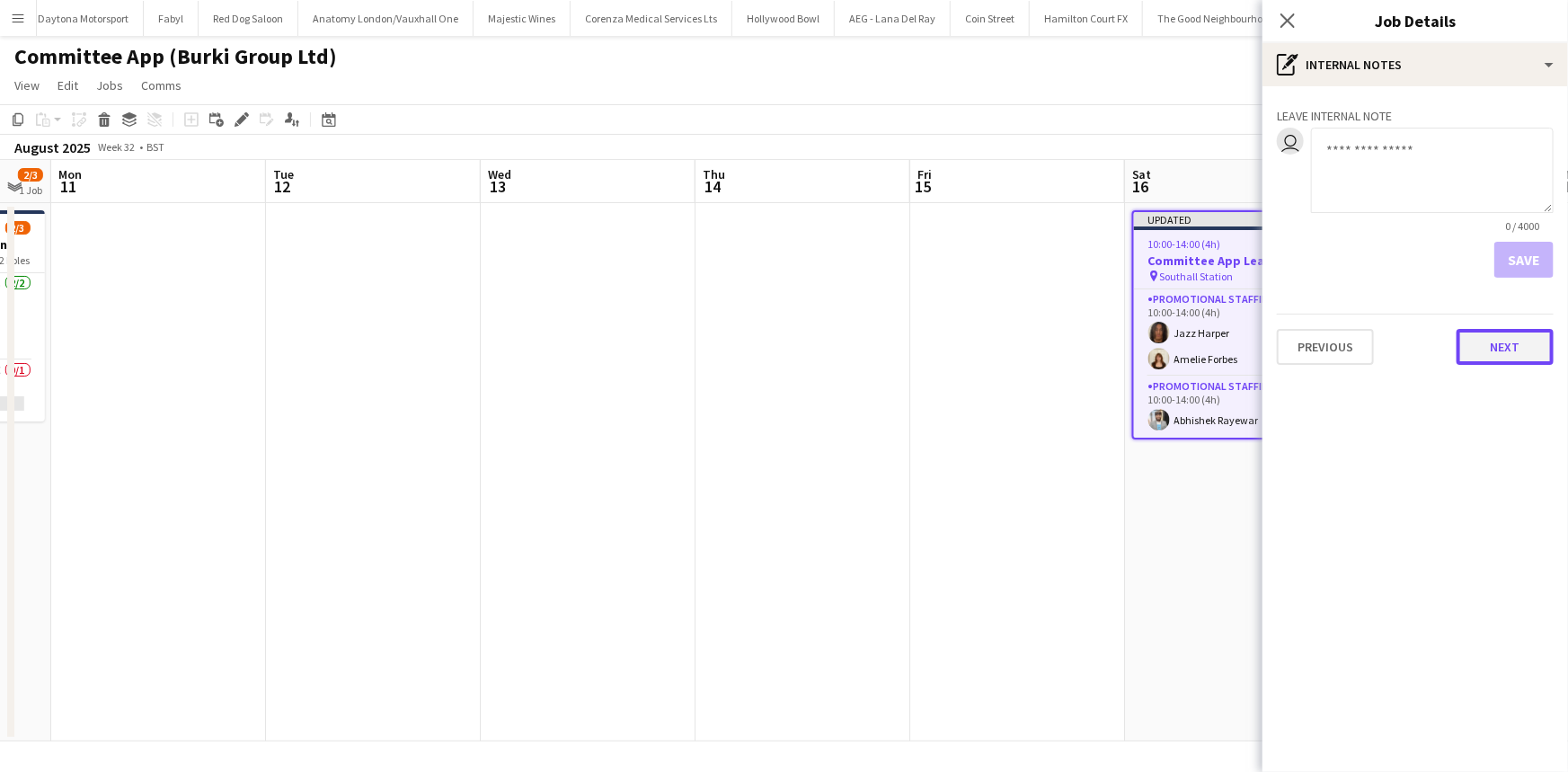 click on "Next" at bounding box center [1505, 347] 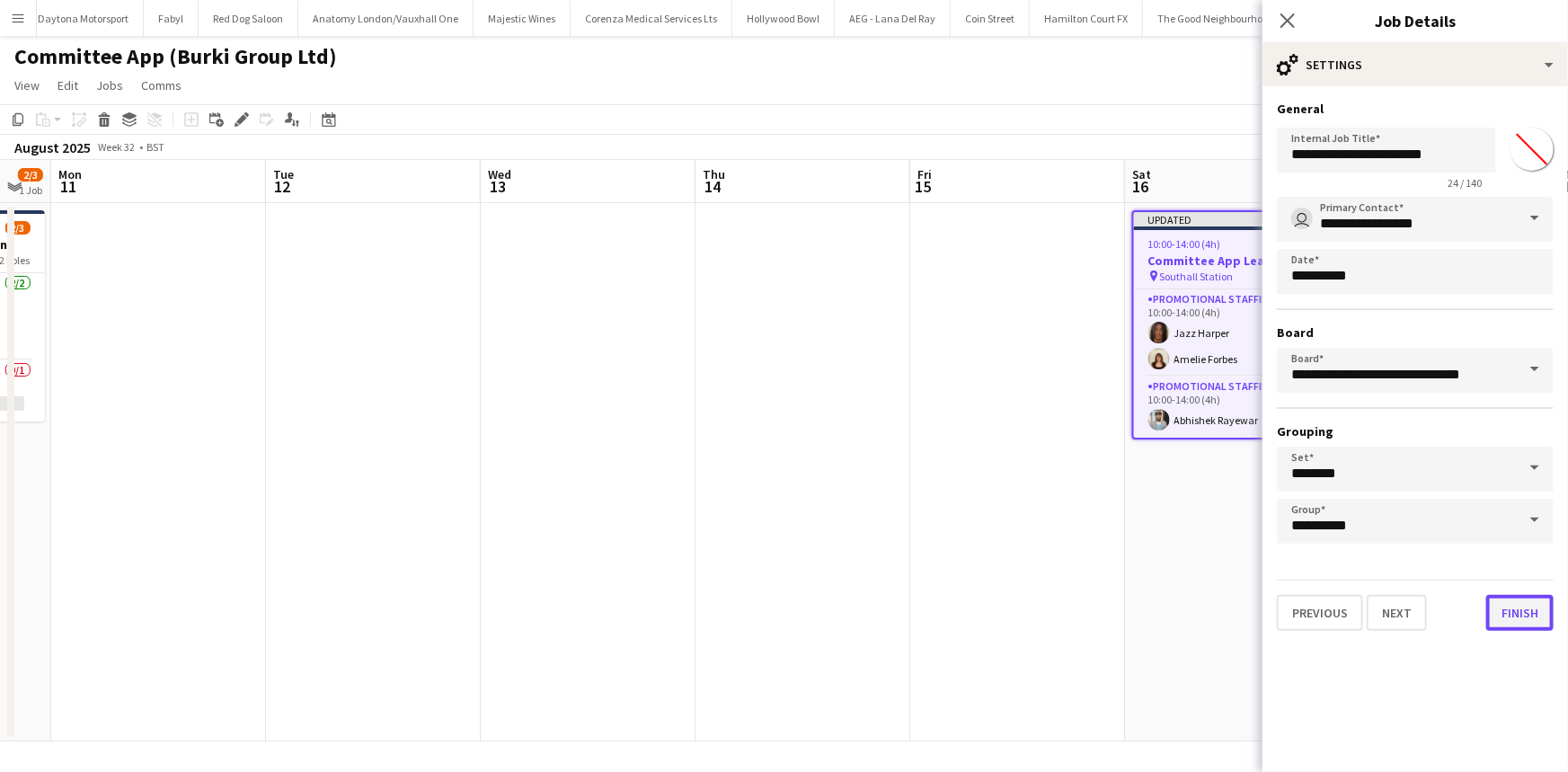 click on "Finish" at bounding box center (1519, 613) 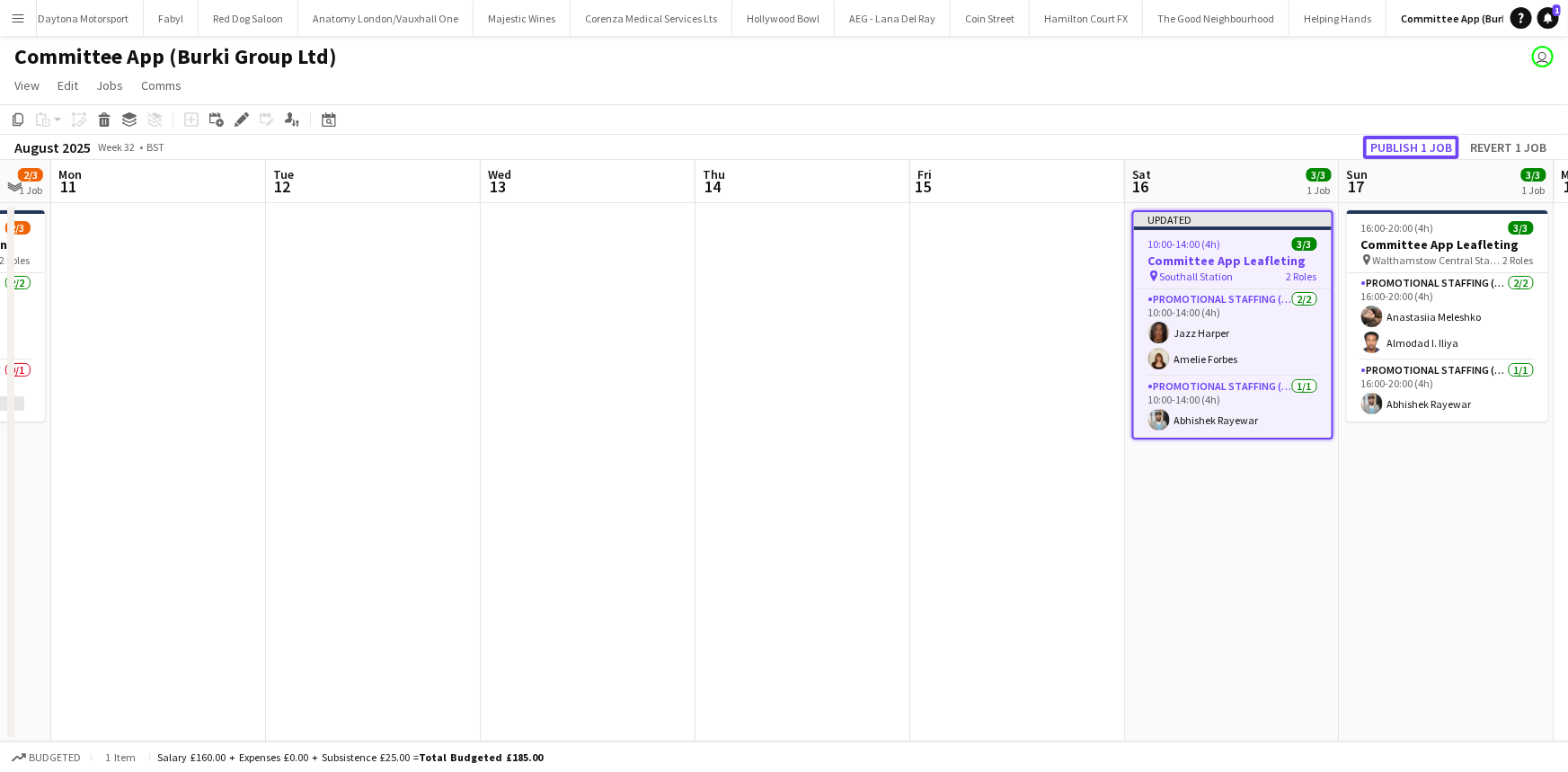 click on "Publish 1 job" 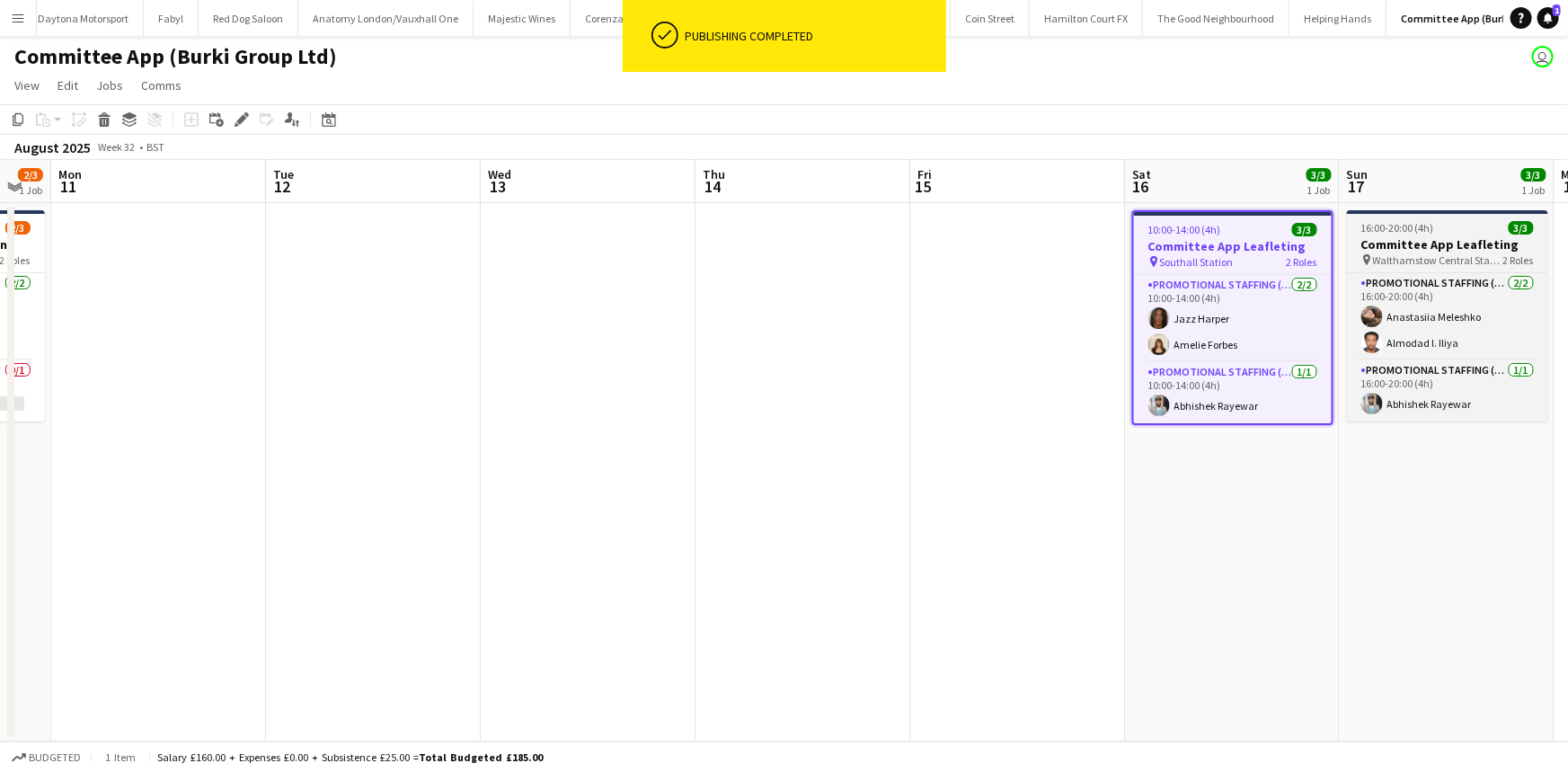 click on "Committee App Leafleting" at bounding box center [1448, 244] 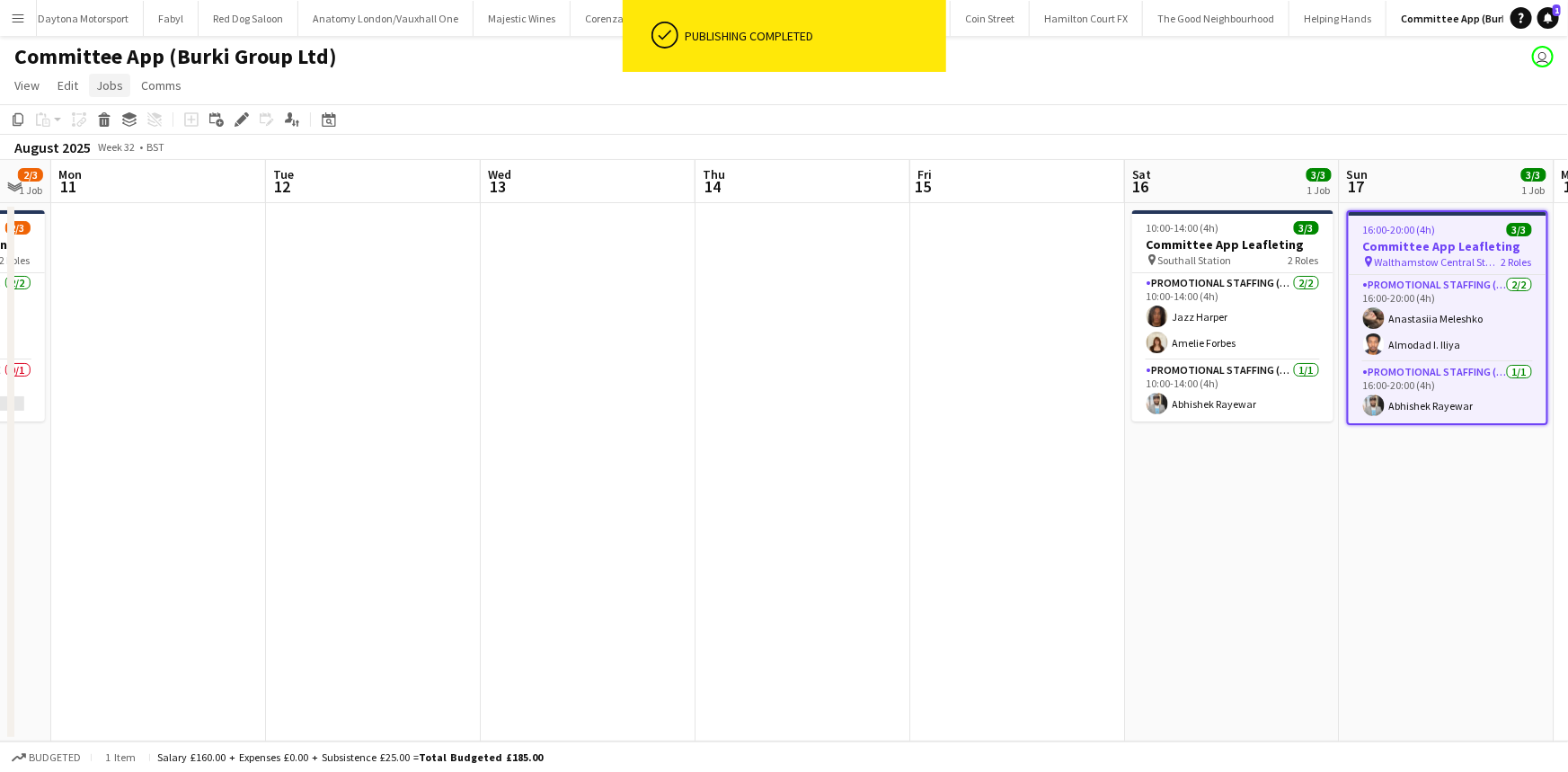click on "Jobs" 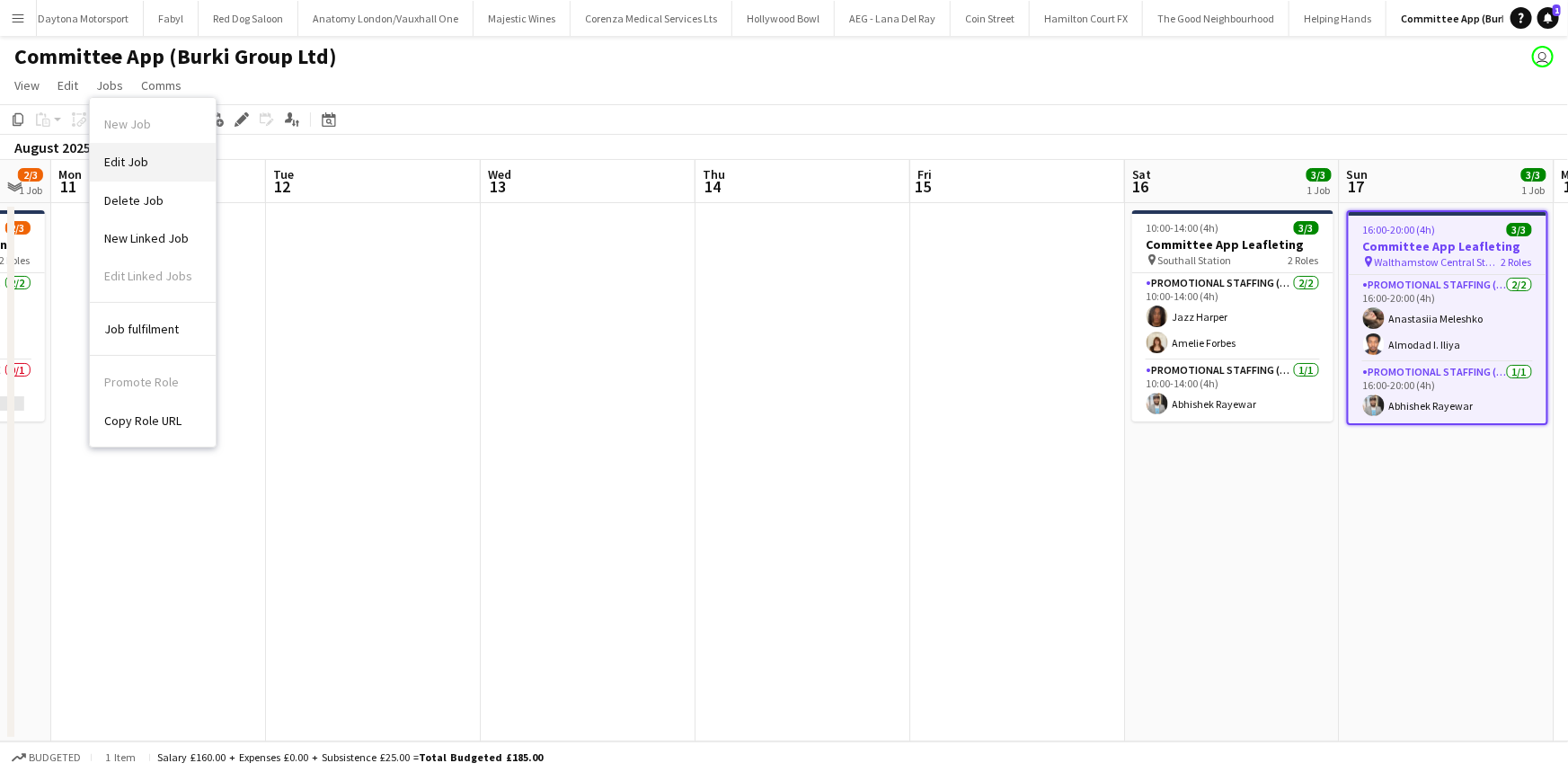 click on "Edit Job" at bounding box center [153, 162] 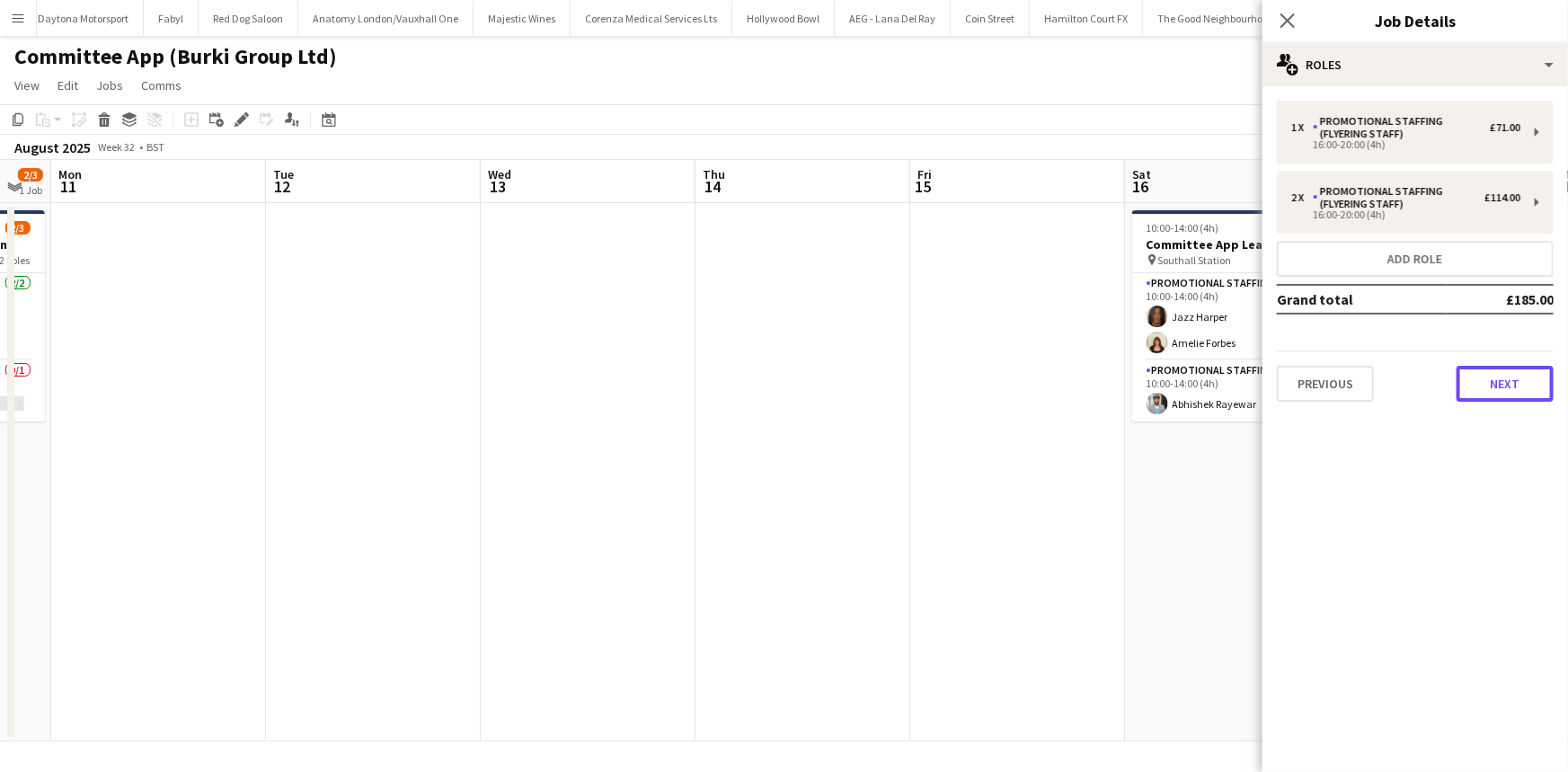 click on "Next" at bounding box center (1505, 384) 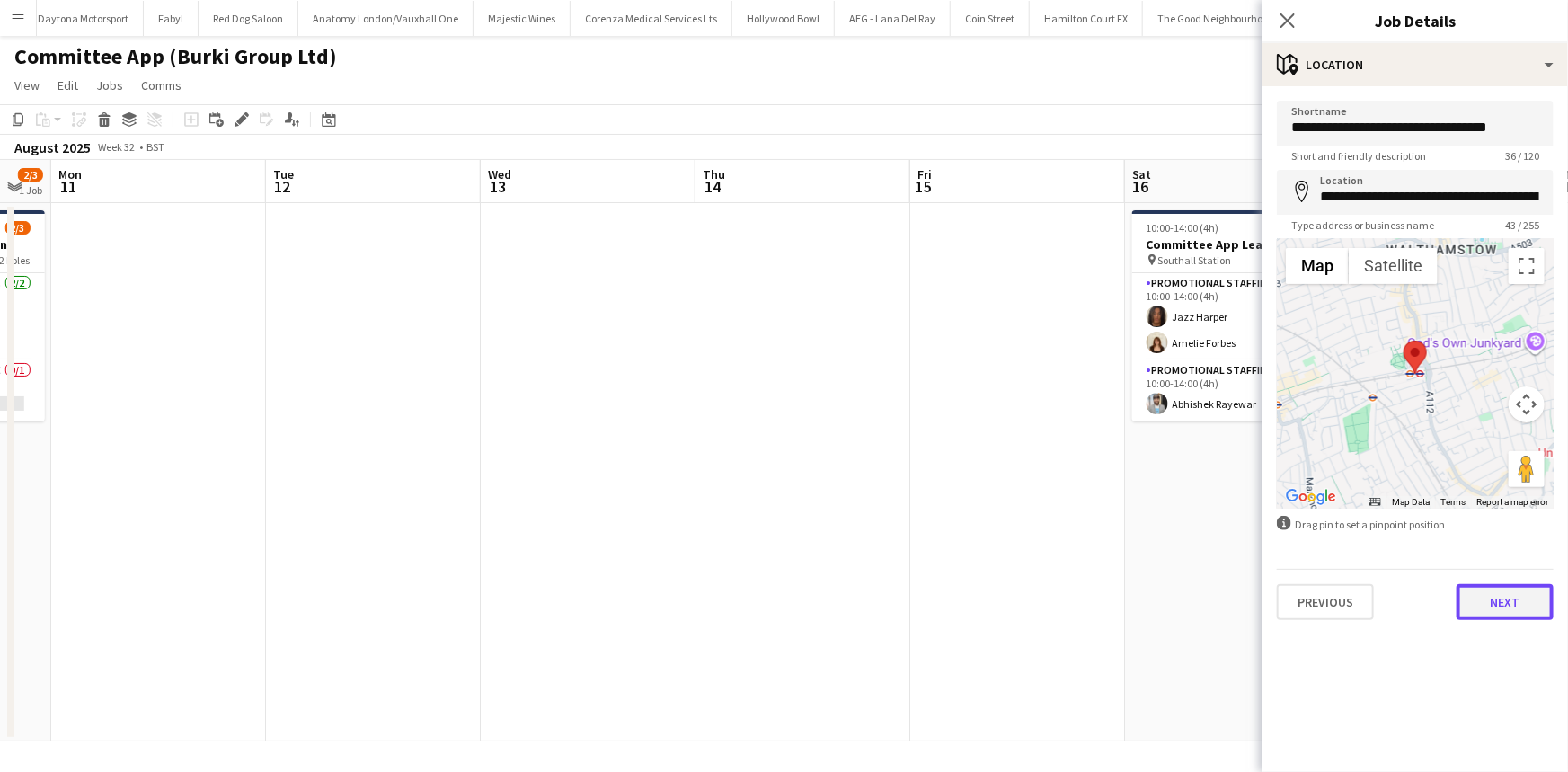click on "Next" at bounding box center [1505, 602] 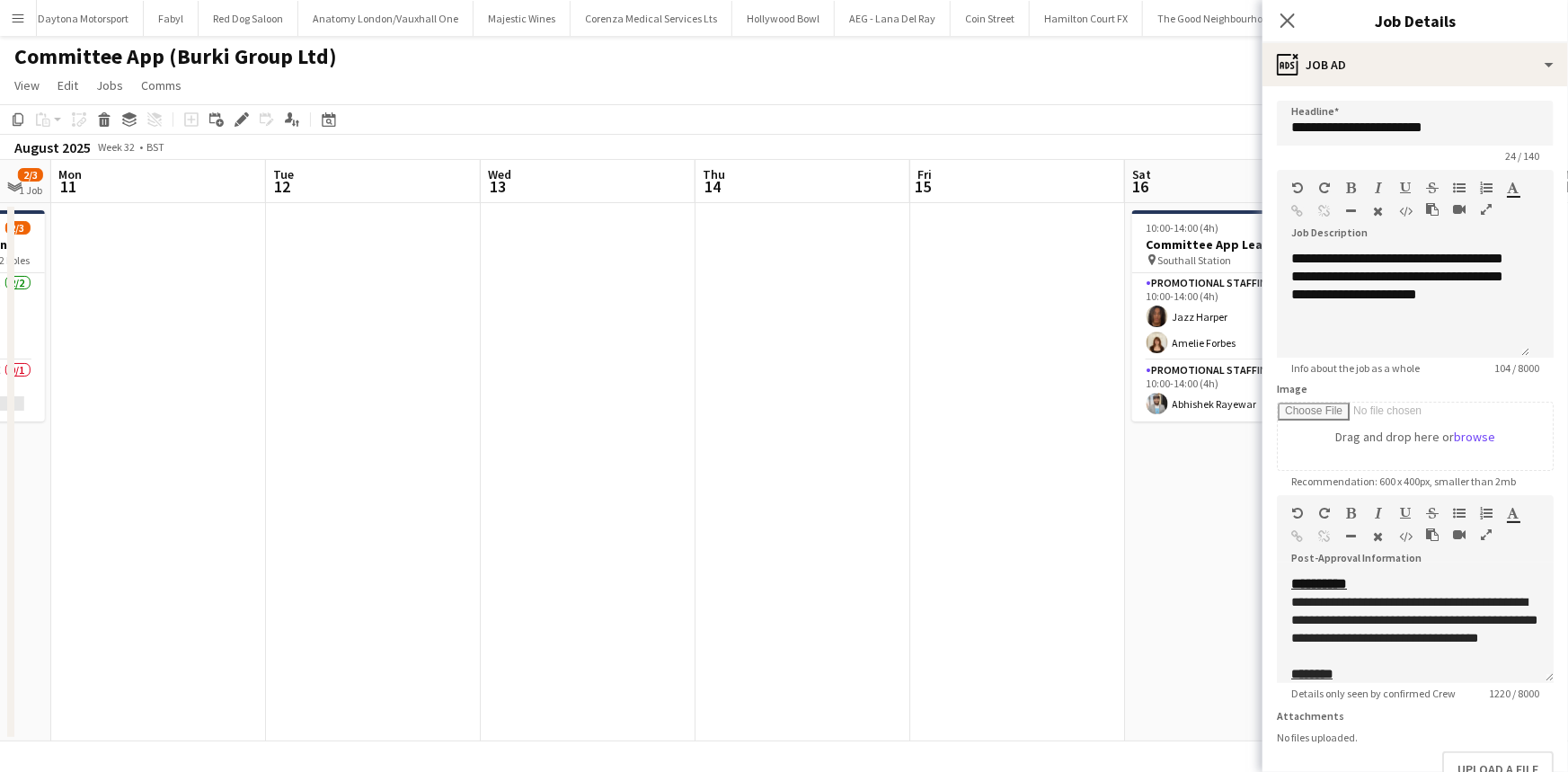 click on "Info about the job as a whole" at bounding box center (1355, 368) 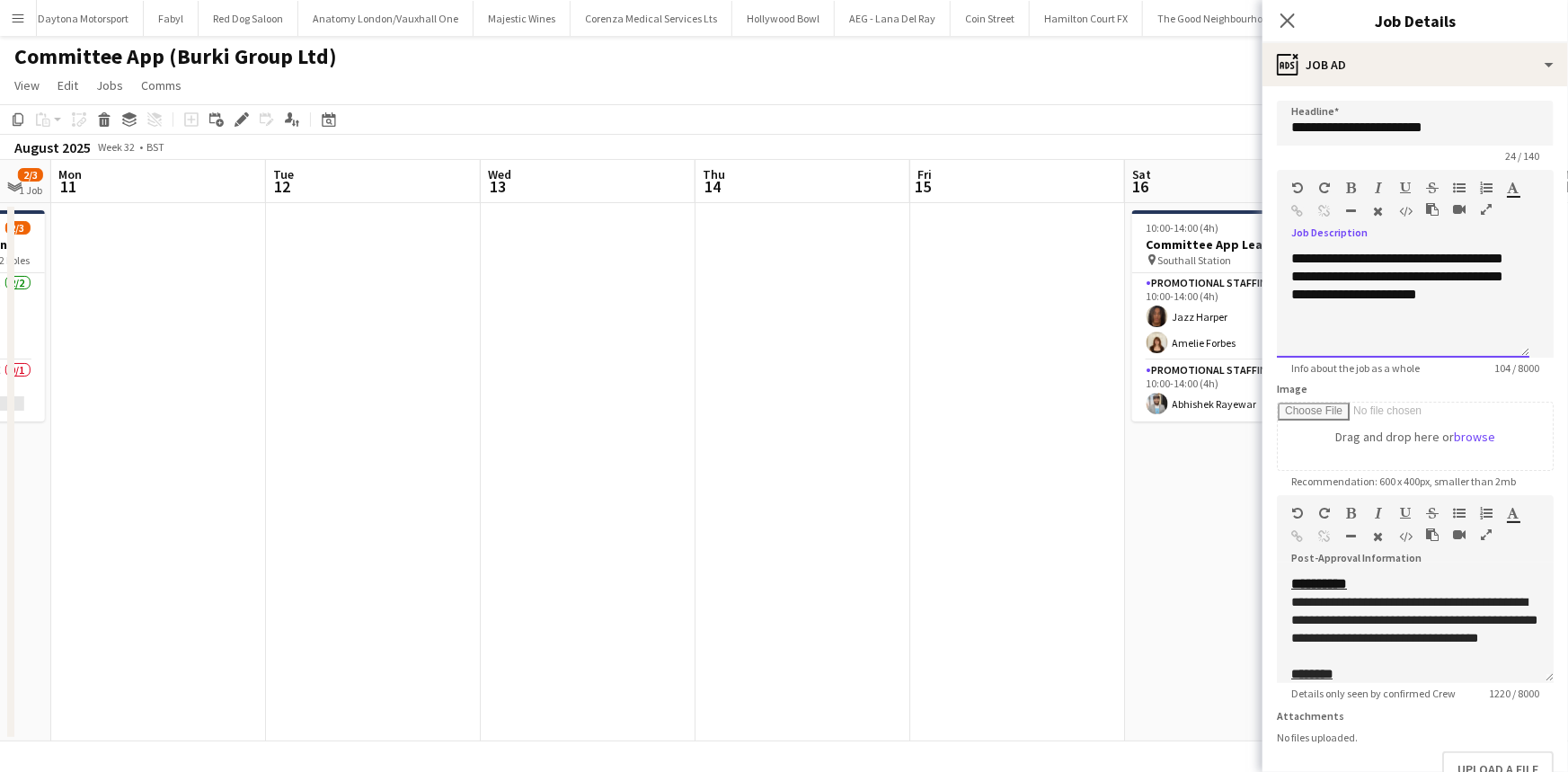 click on "**********" at bounding box center [1403, 304] 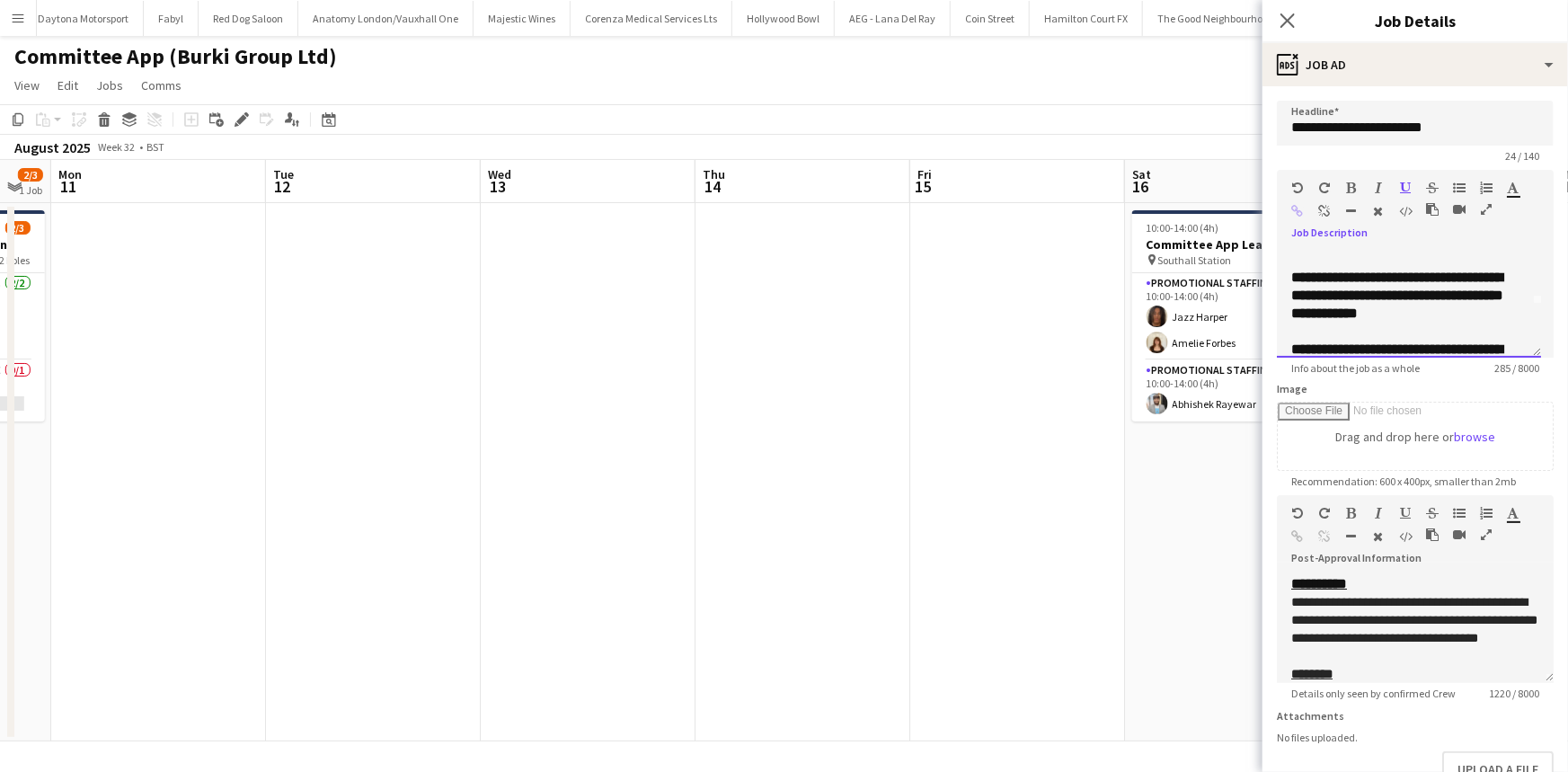 scroll, scrollTop: 81, scrollLeft: 0, axis: vertical 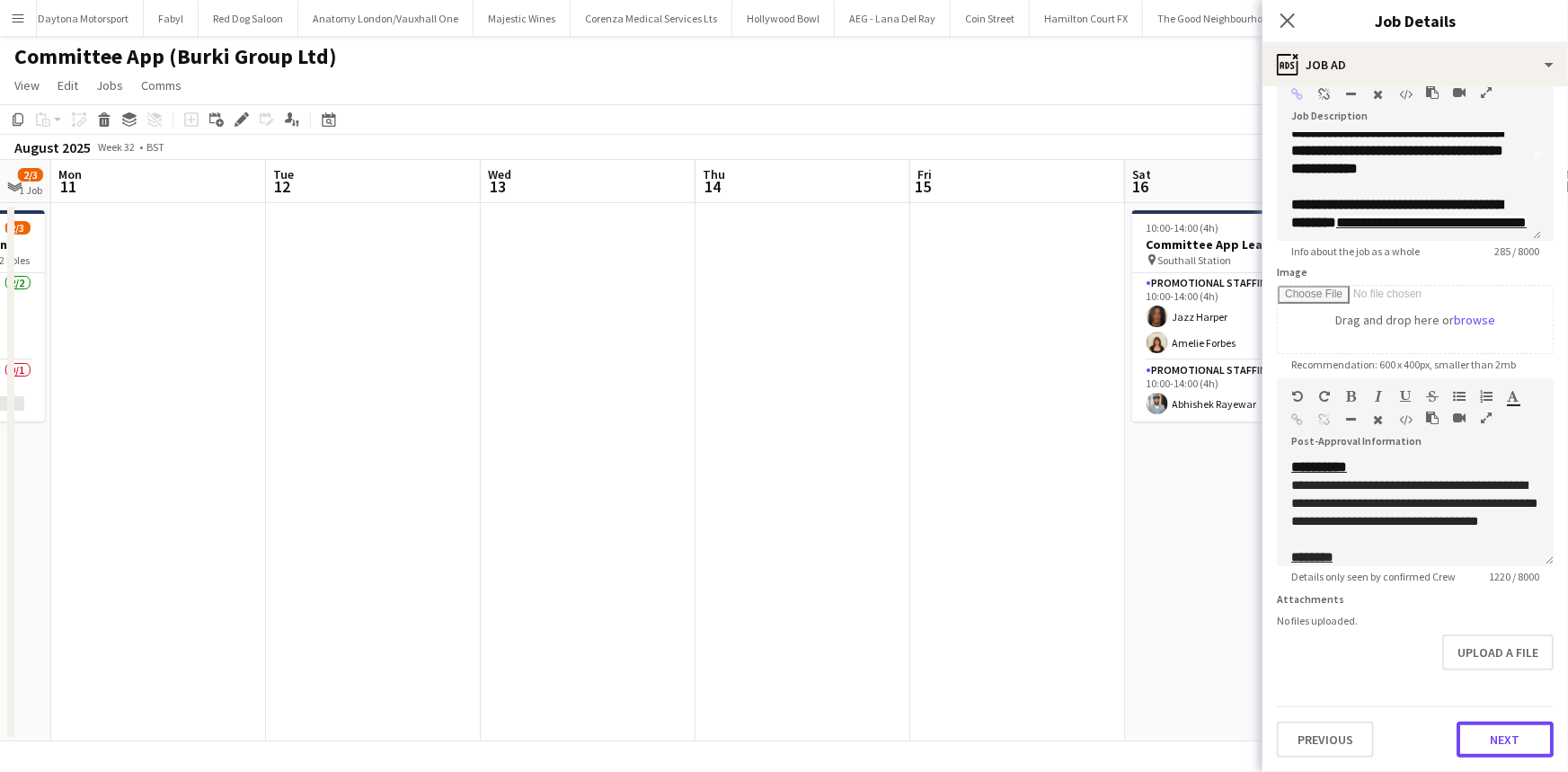 drag, startPoint x: 1502, startPoint y: 747, endPoint x: 1498, endPoint y: 728, distance: 19.416488 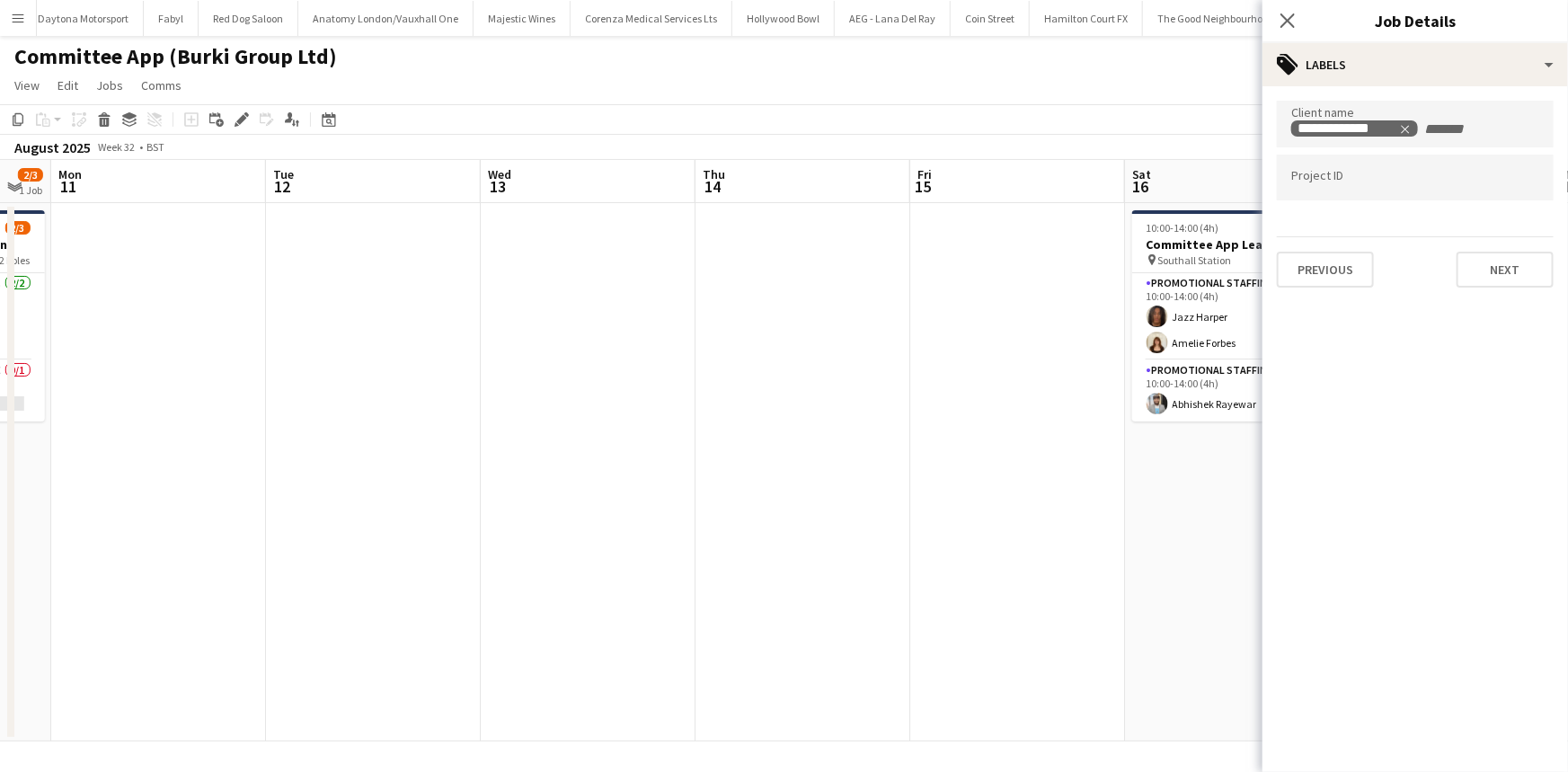 scroll, scrollTop: 0, scrollLeft: 0, axis: both 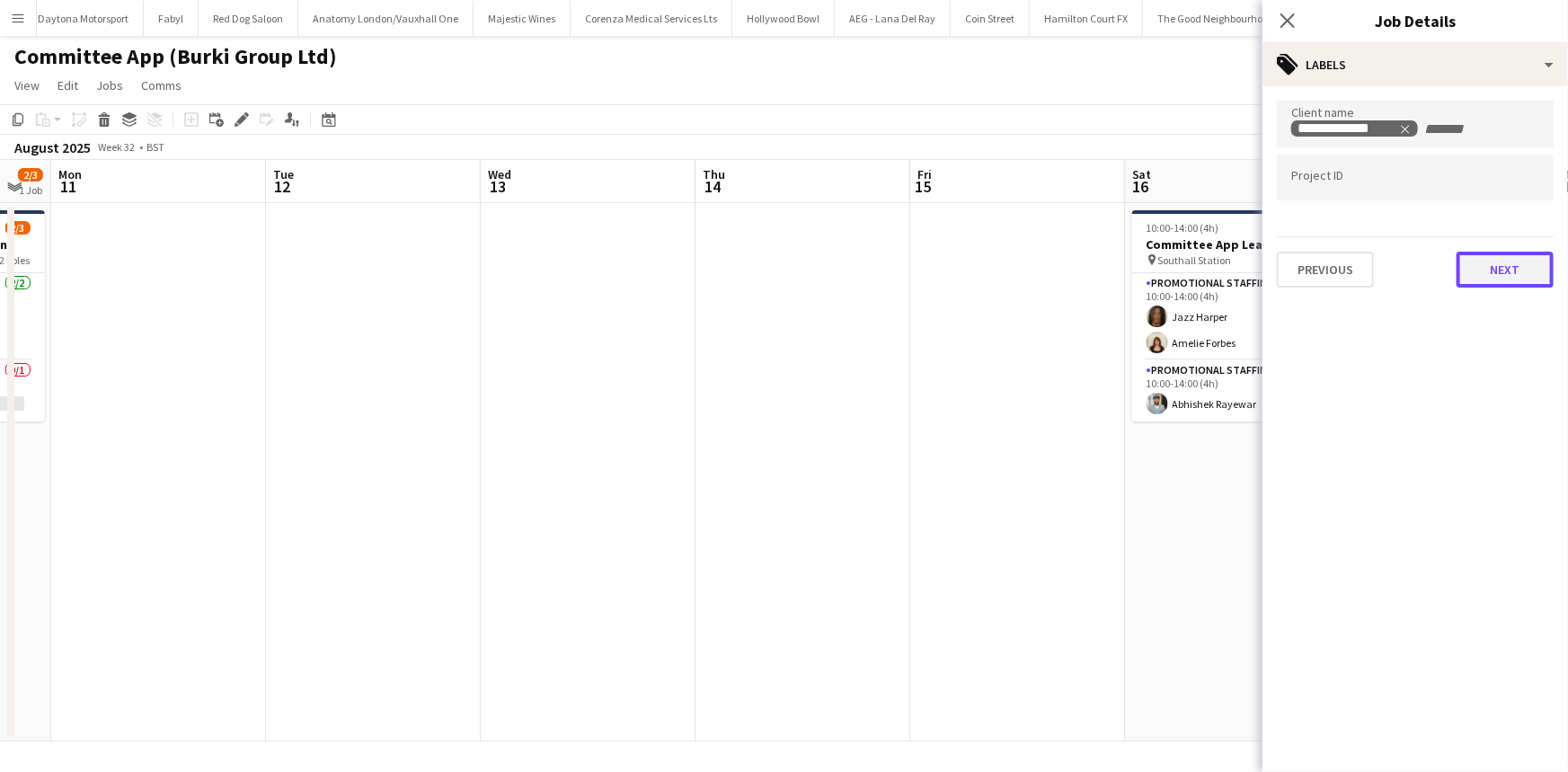 click on "Next" at bounding box center [1505, 270] 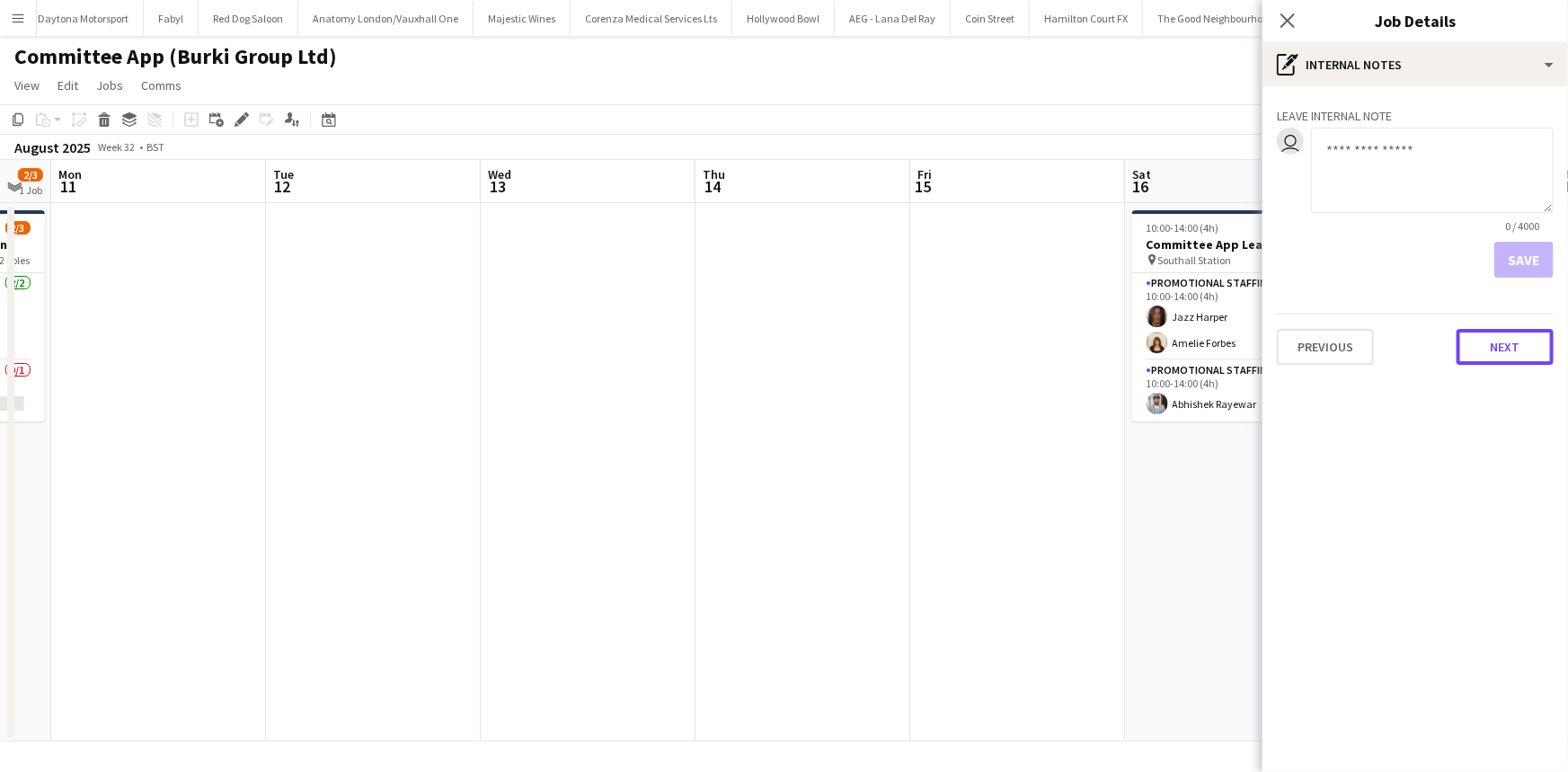 click on "Next" at bounding box center [1505, 347] 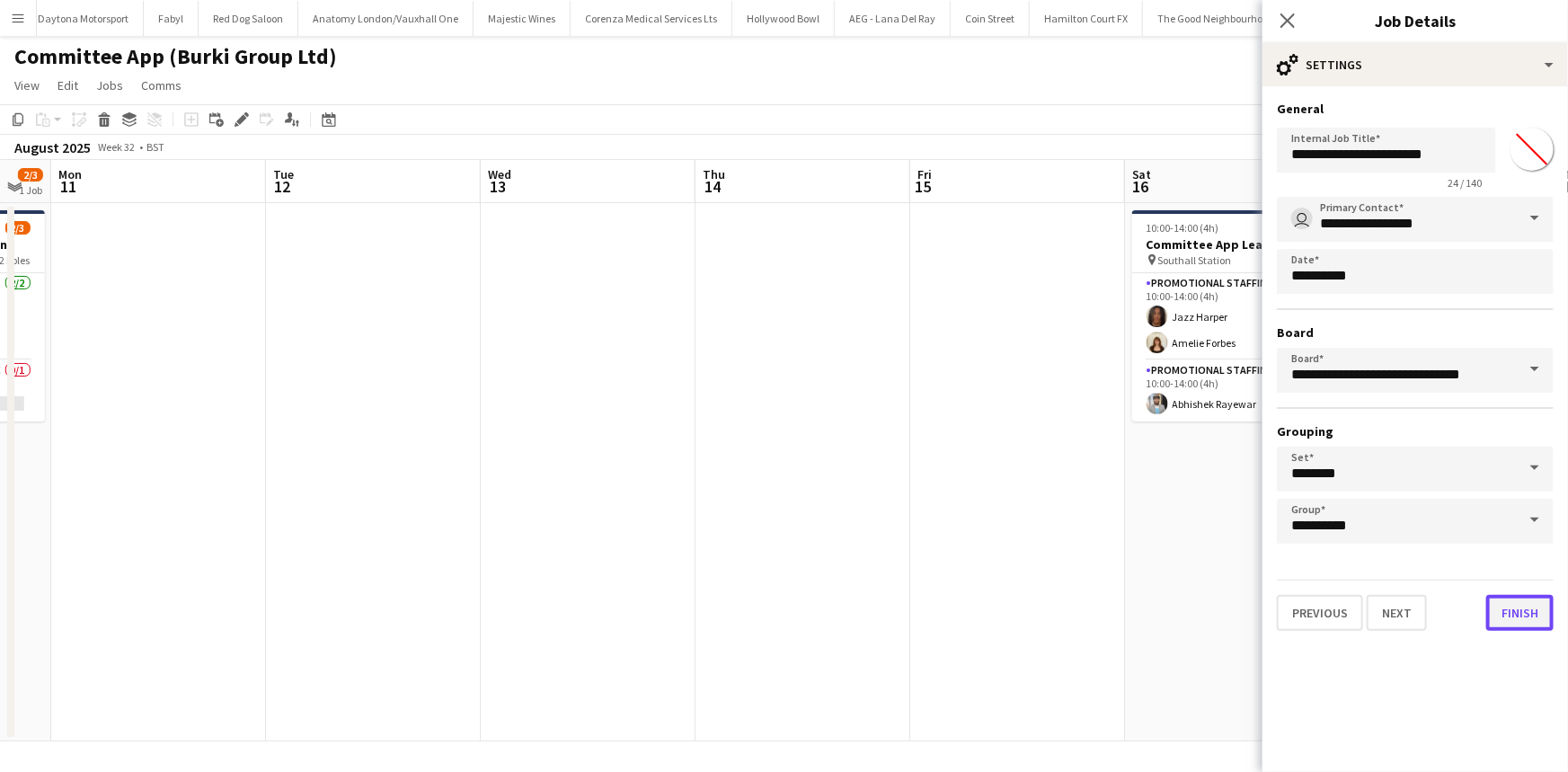 click on "Finish" at bounding box center [1519, 613] 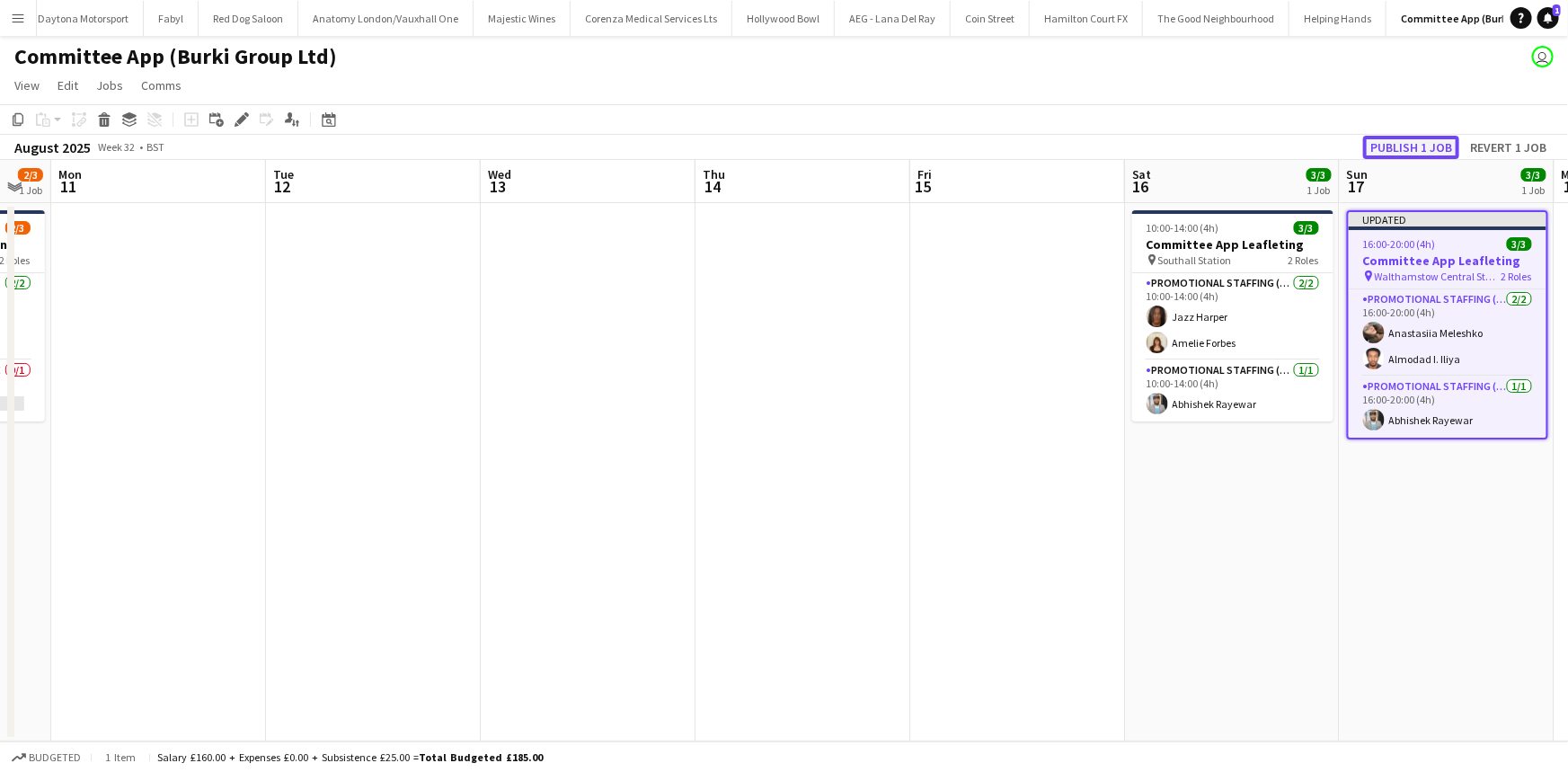 click on "Publish 1 job" 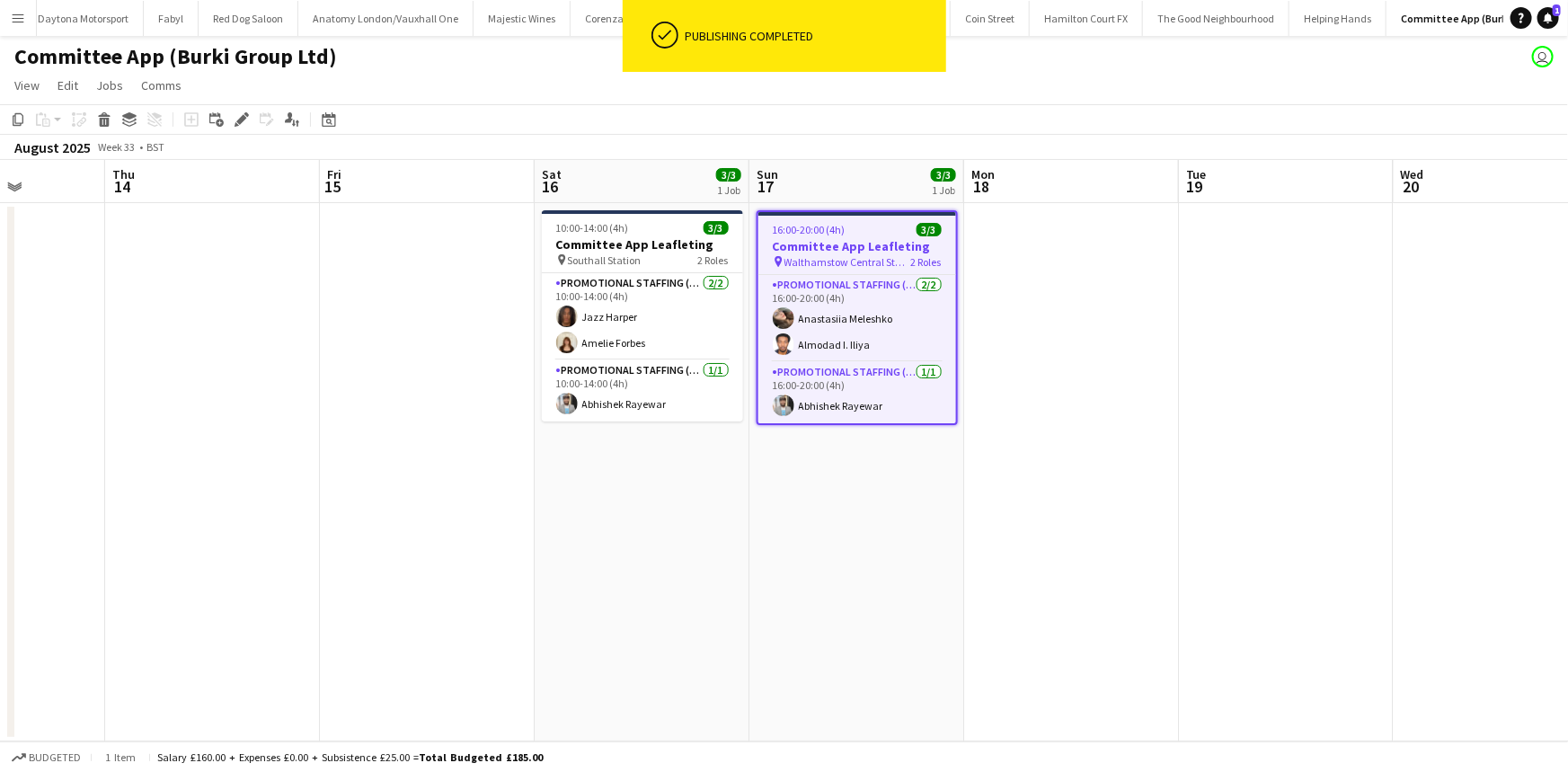 scroll, scrollTop: 0, scrollLeft: 539, axis: horizontal 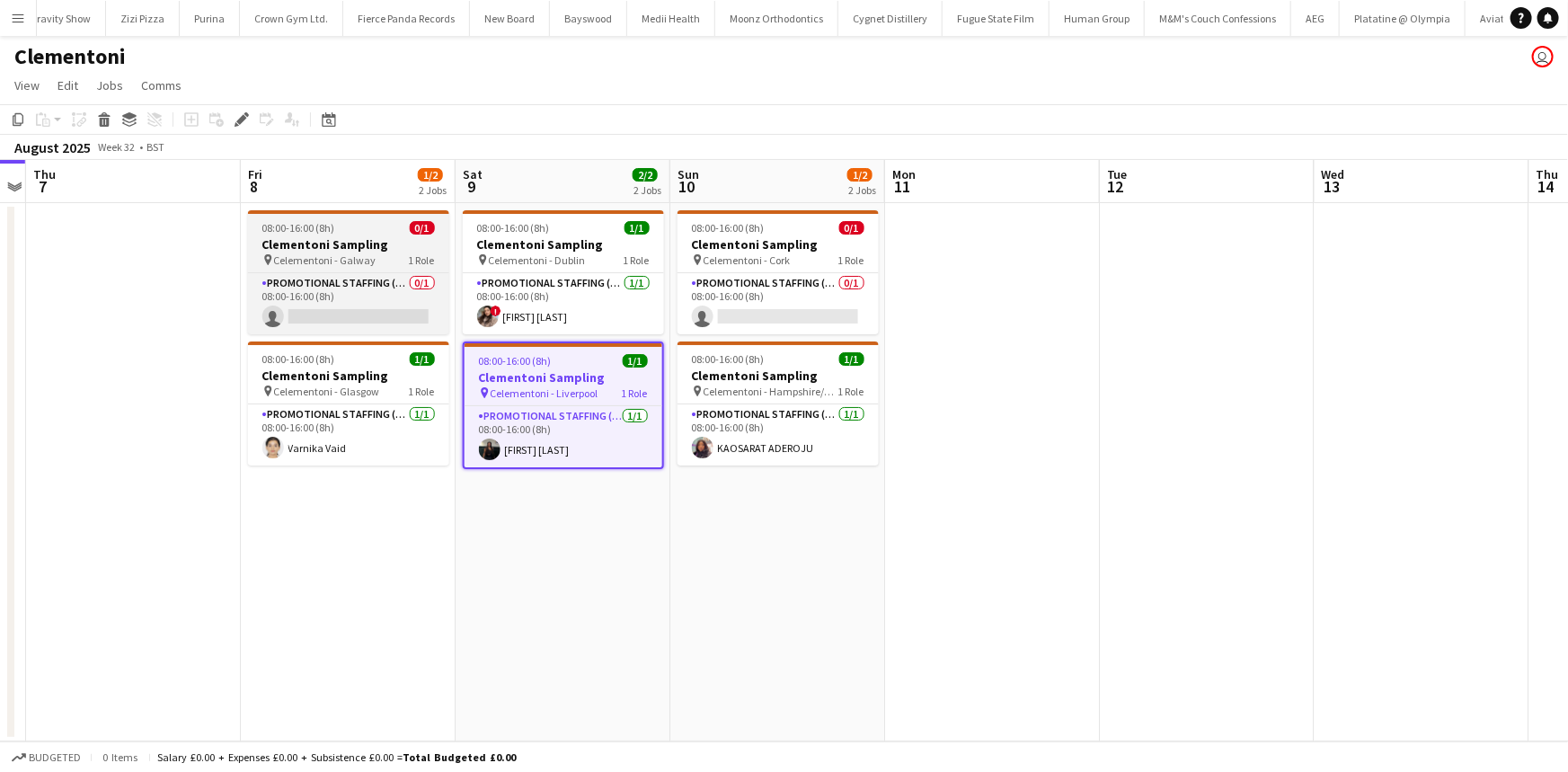 click on "pin
Celementoni - Galway   1 Role" at bounding box center (349, 260) 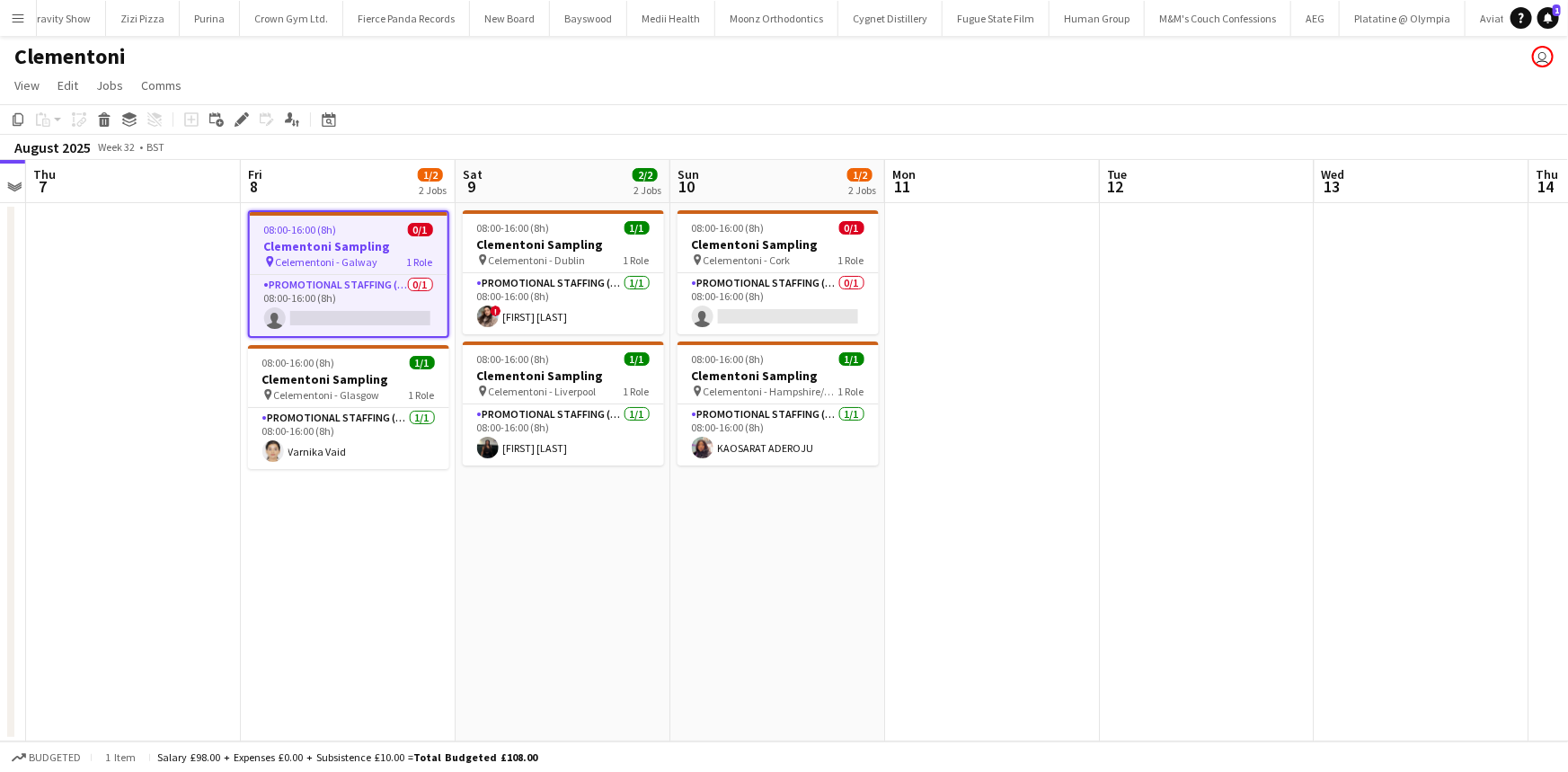 scroll, scrollTop: 0, scrollLeft: 8174, axis: horizontal 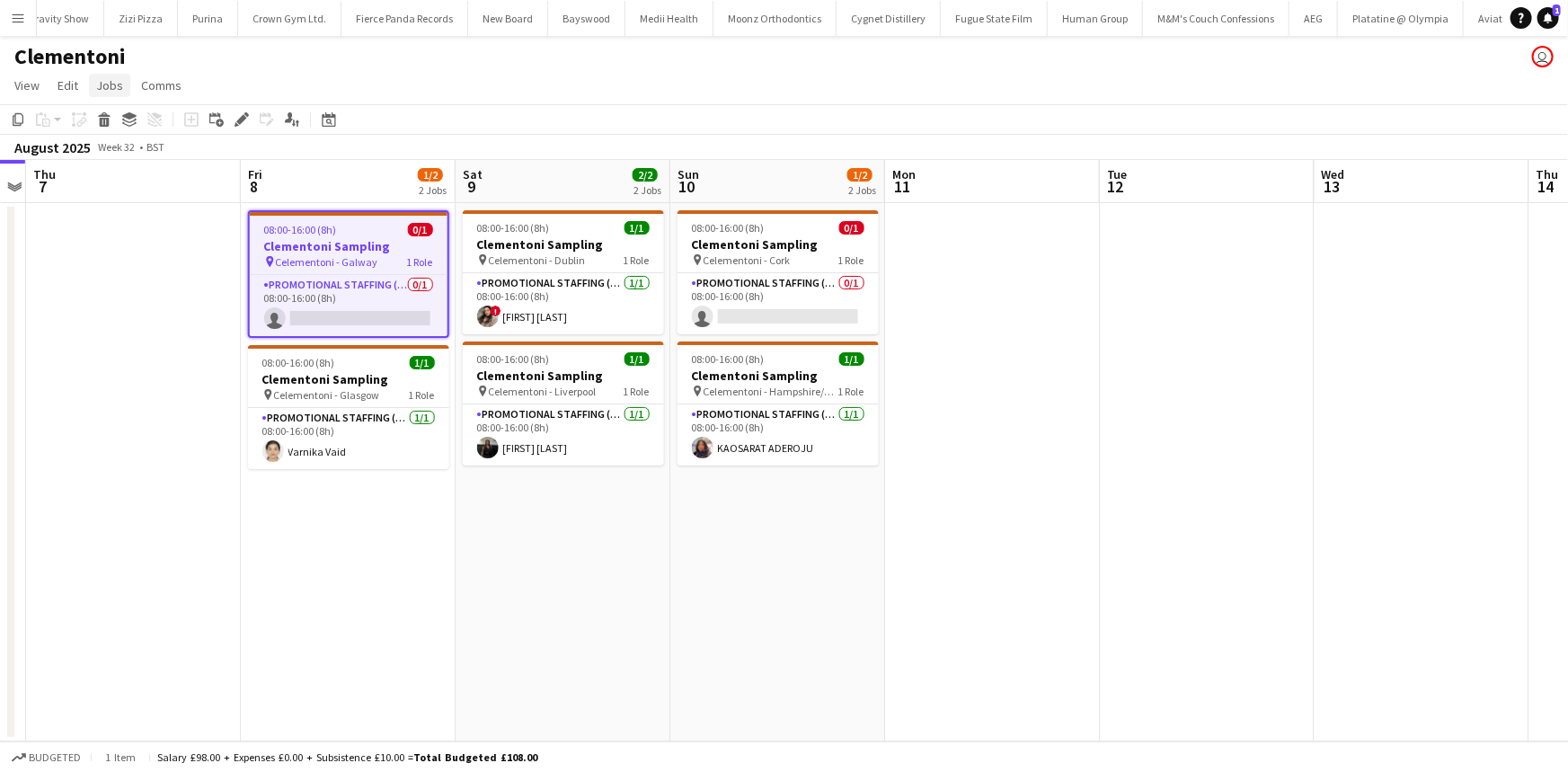 click on "Jobs" 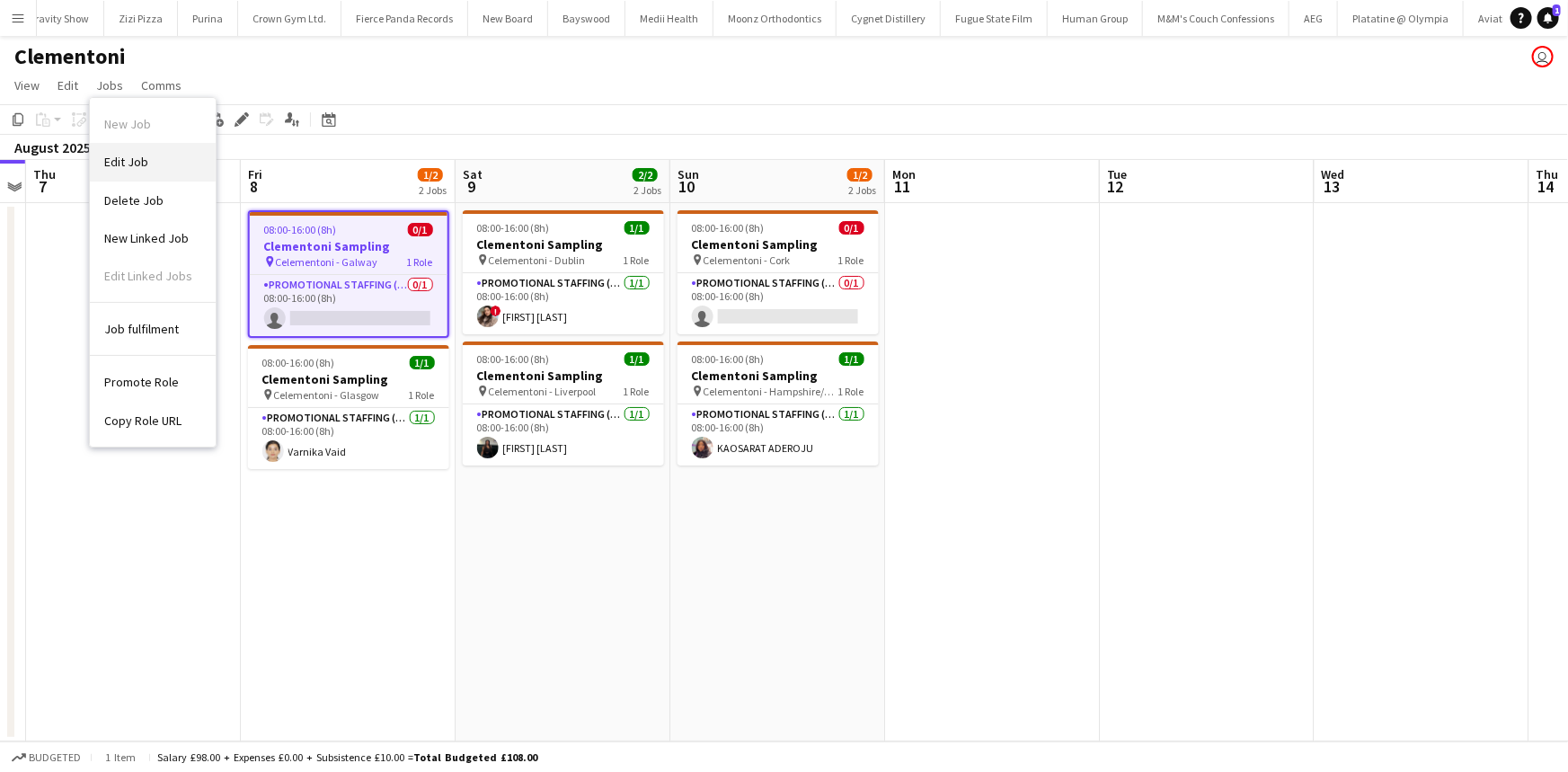 click on "Edit Job" at bounding box center [153, 162] 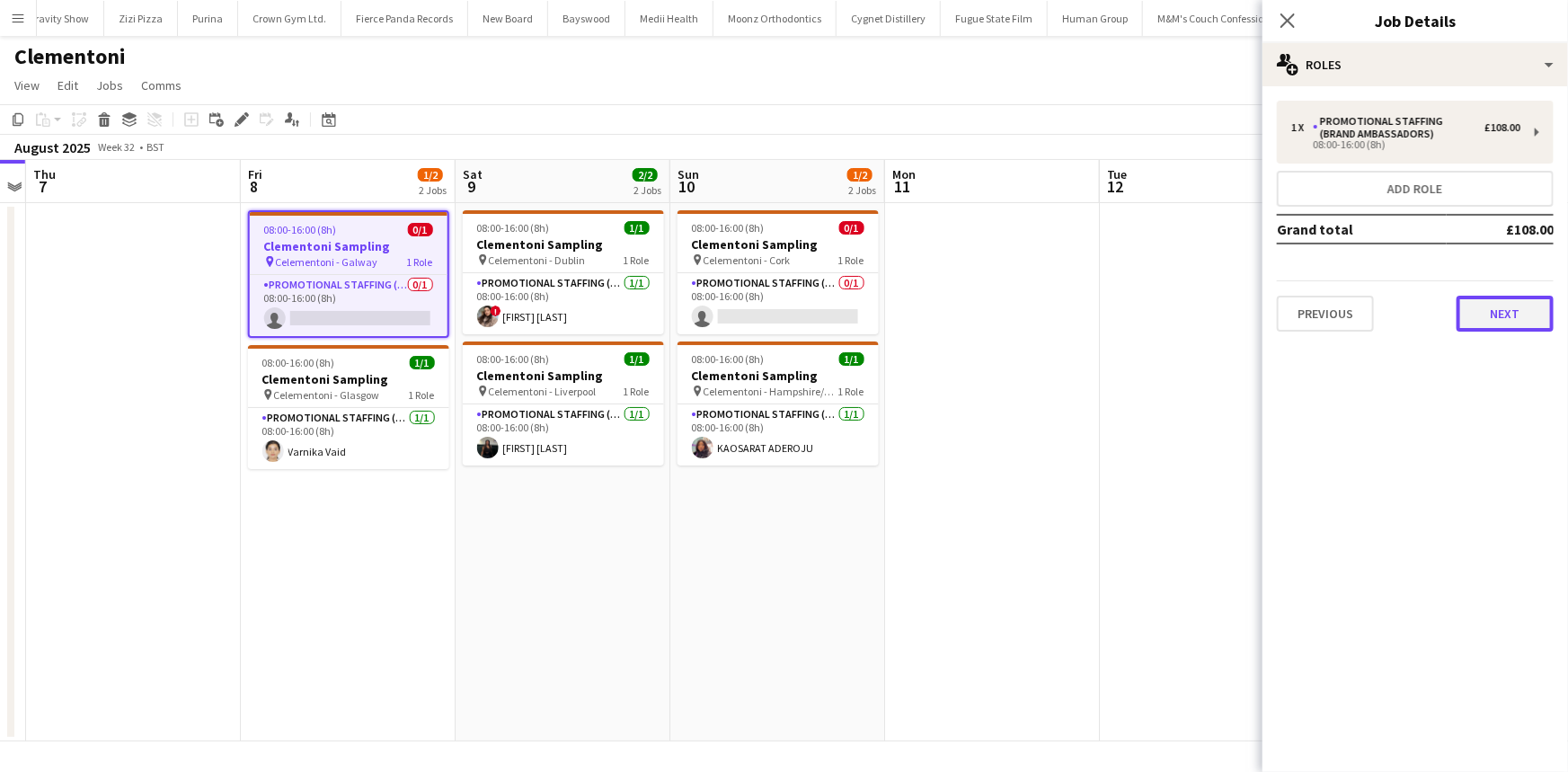 click on "Next" at bounding box center (1505, 314) 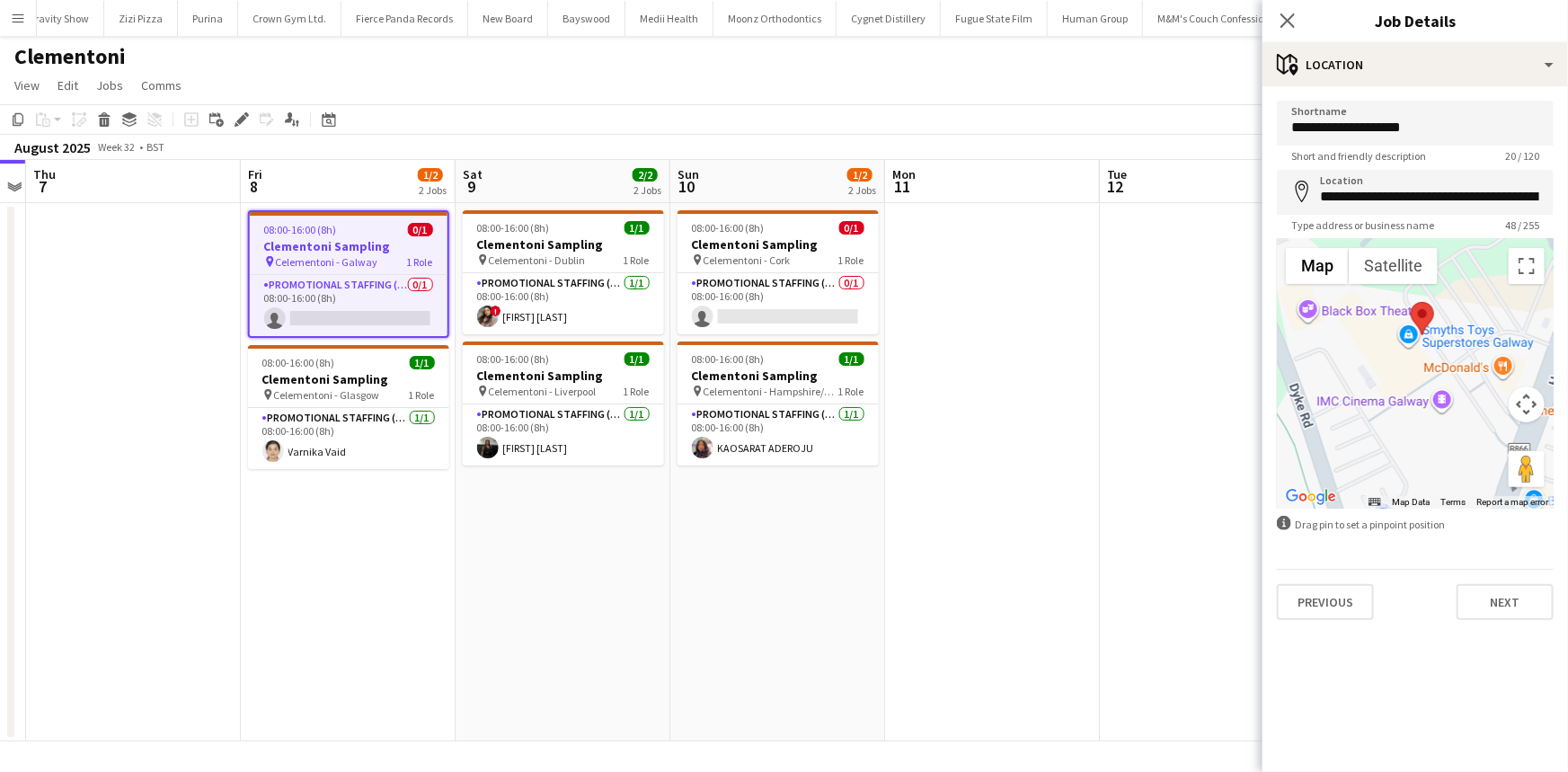 drag, startPoint x: 1438, startPoint y: 338, endPoint x: 1402, endPoint y: 429, distance: 97.86215 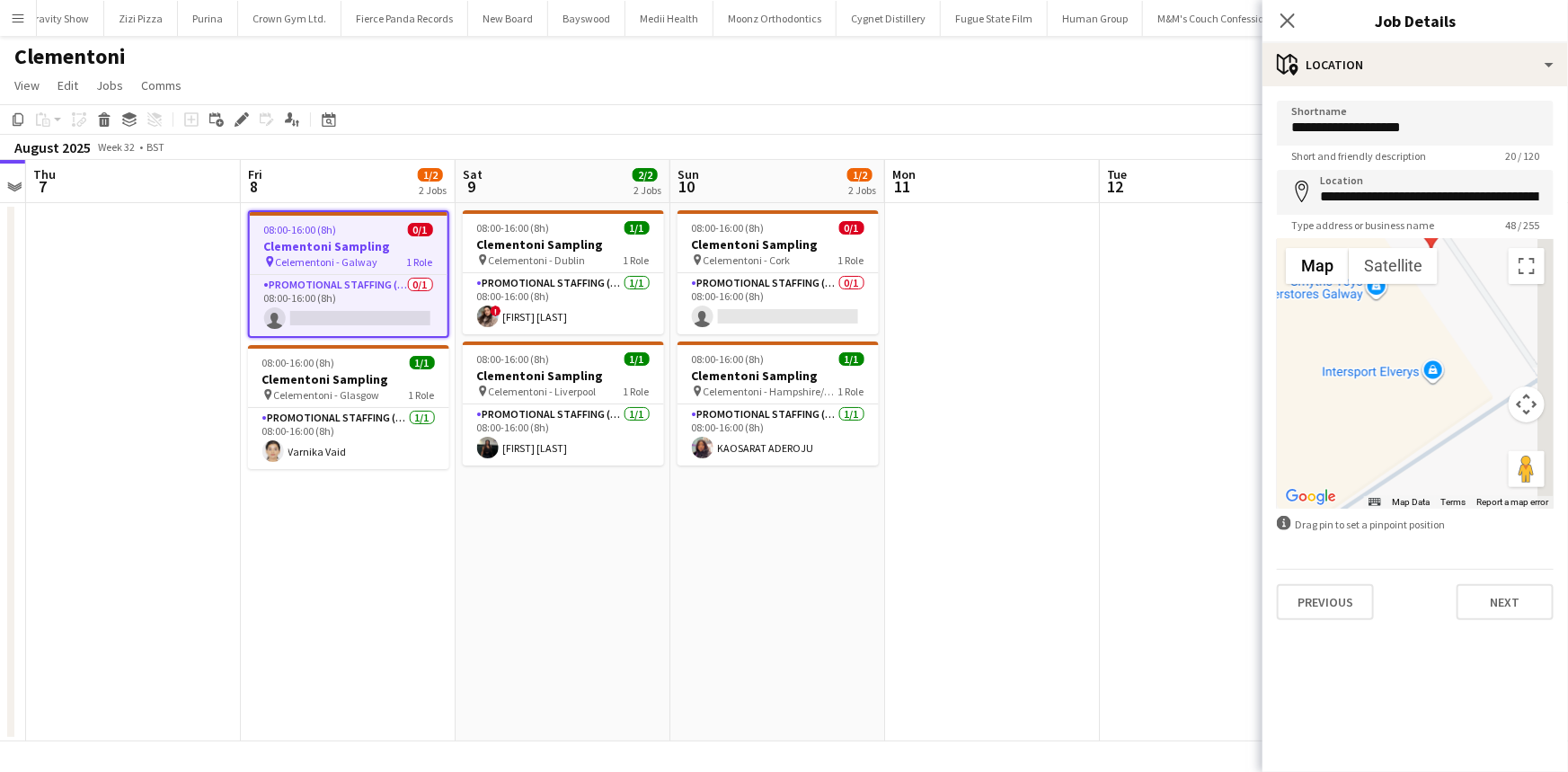 drag, startPoint x: 1430, startPoint y: 343, endPoint x: 1364, endPoint y: 469, distance: 142.2392 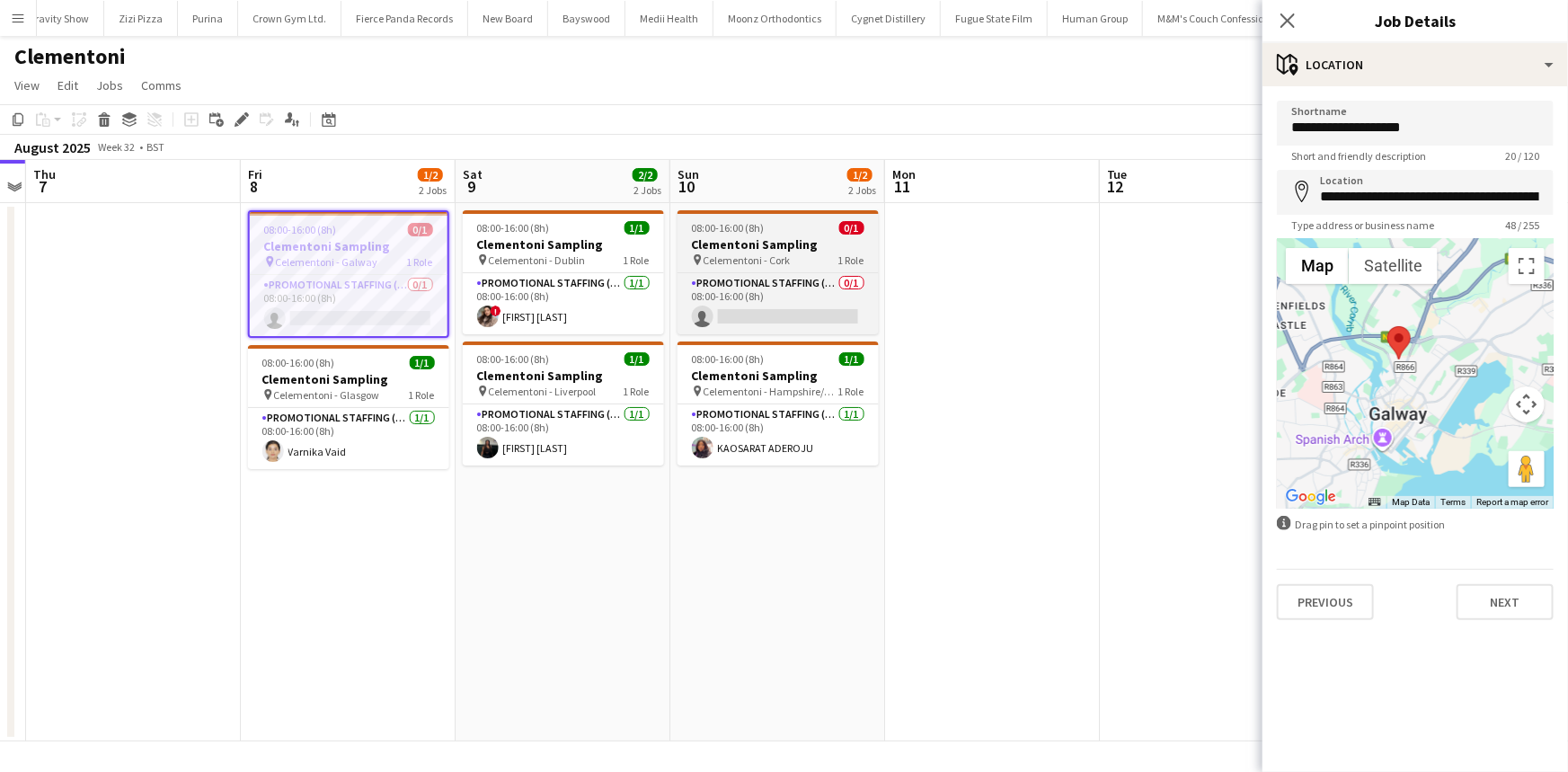 click on "08:00-16:00 (8h)" at bounding box center (728, 227) 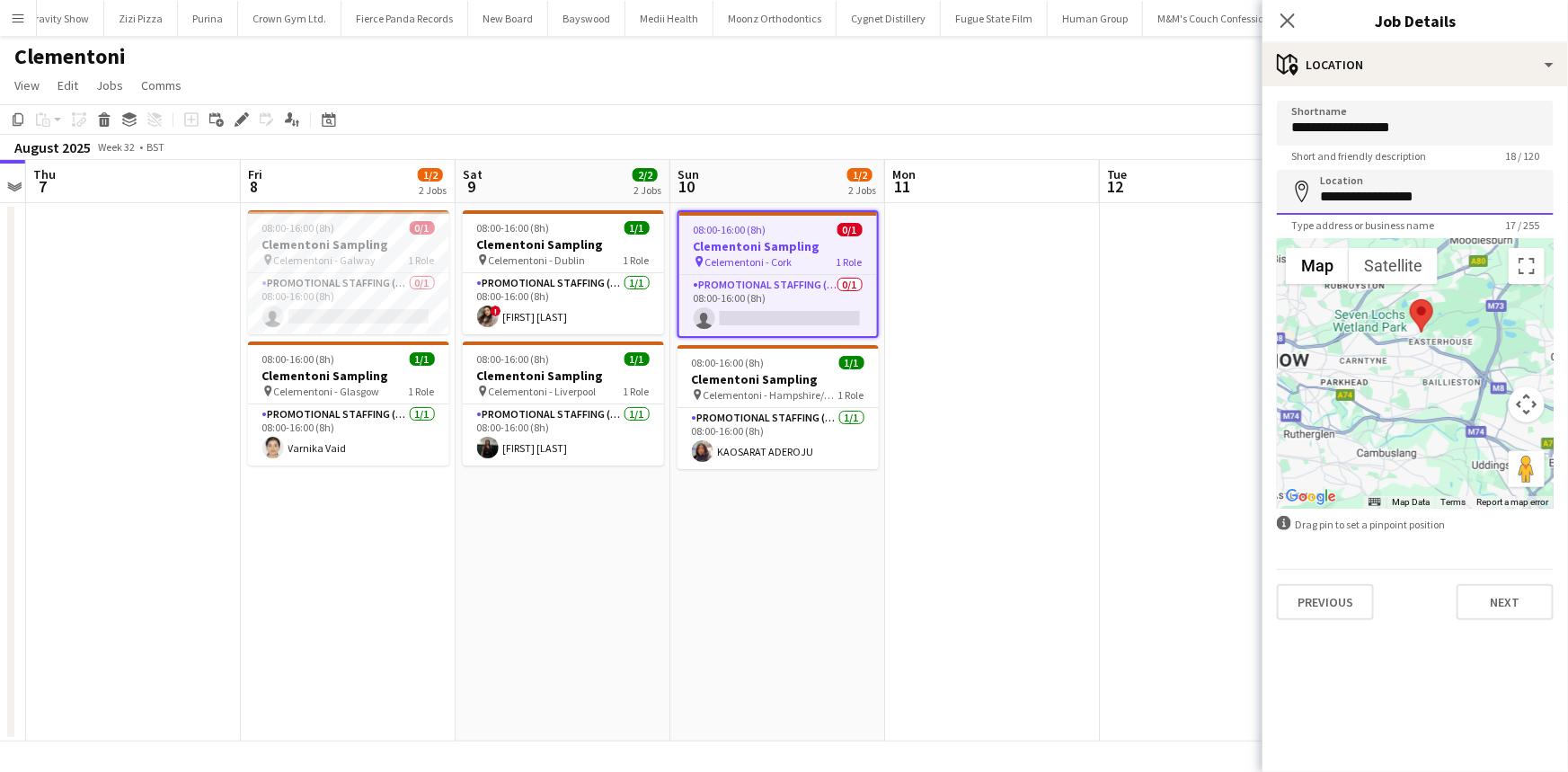click on "**********" at bounding box center (1415, 192) 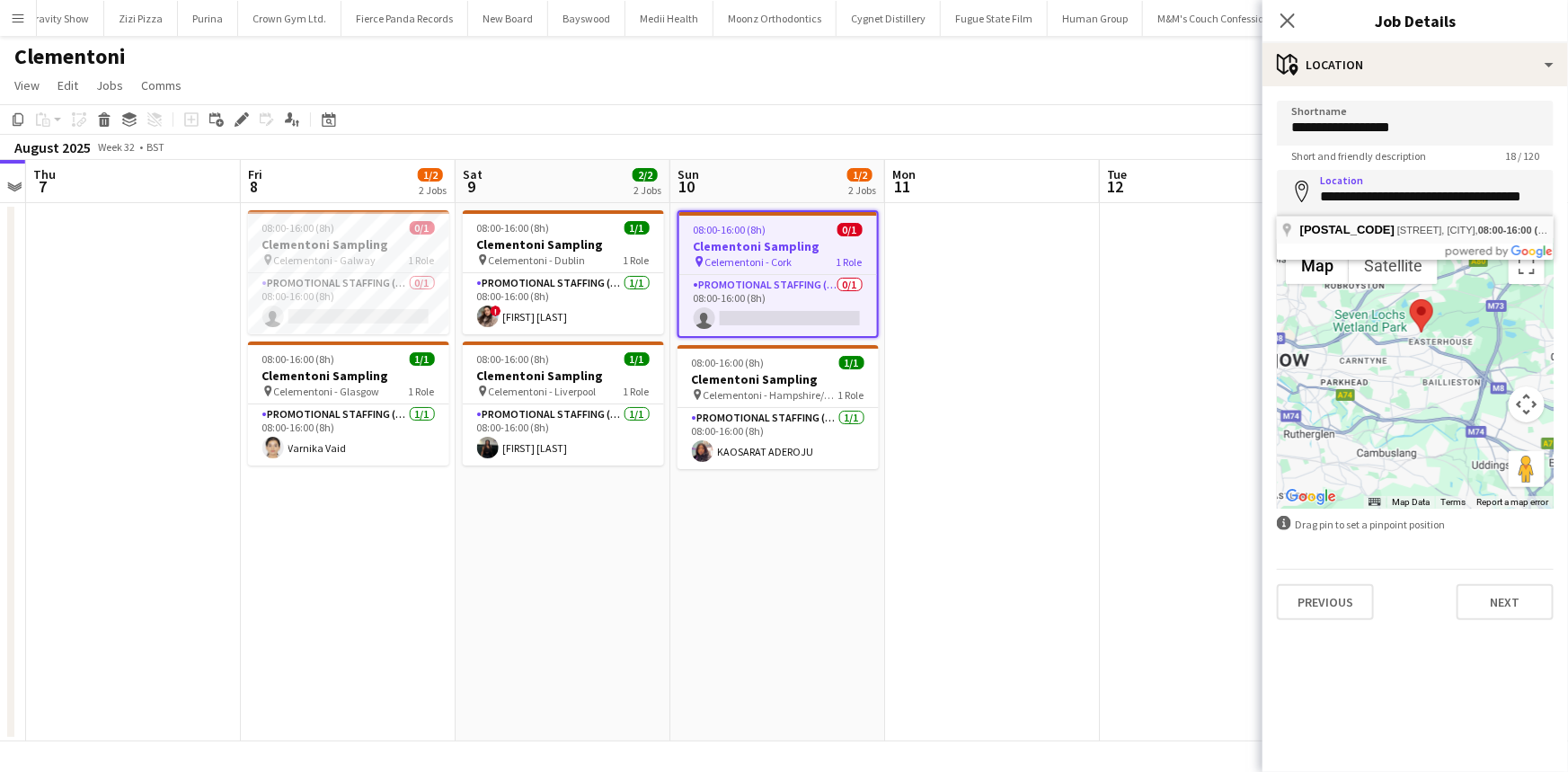 type on "**********" 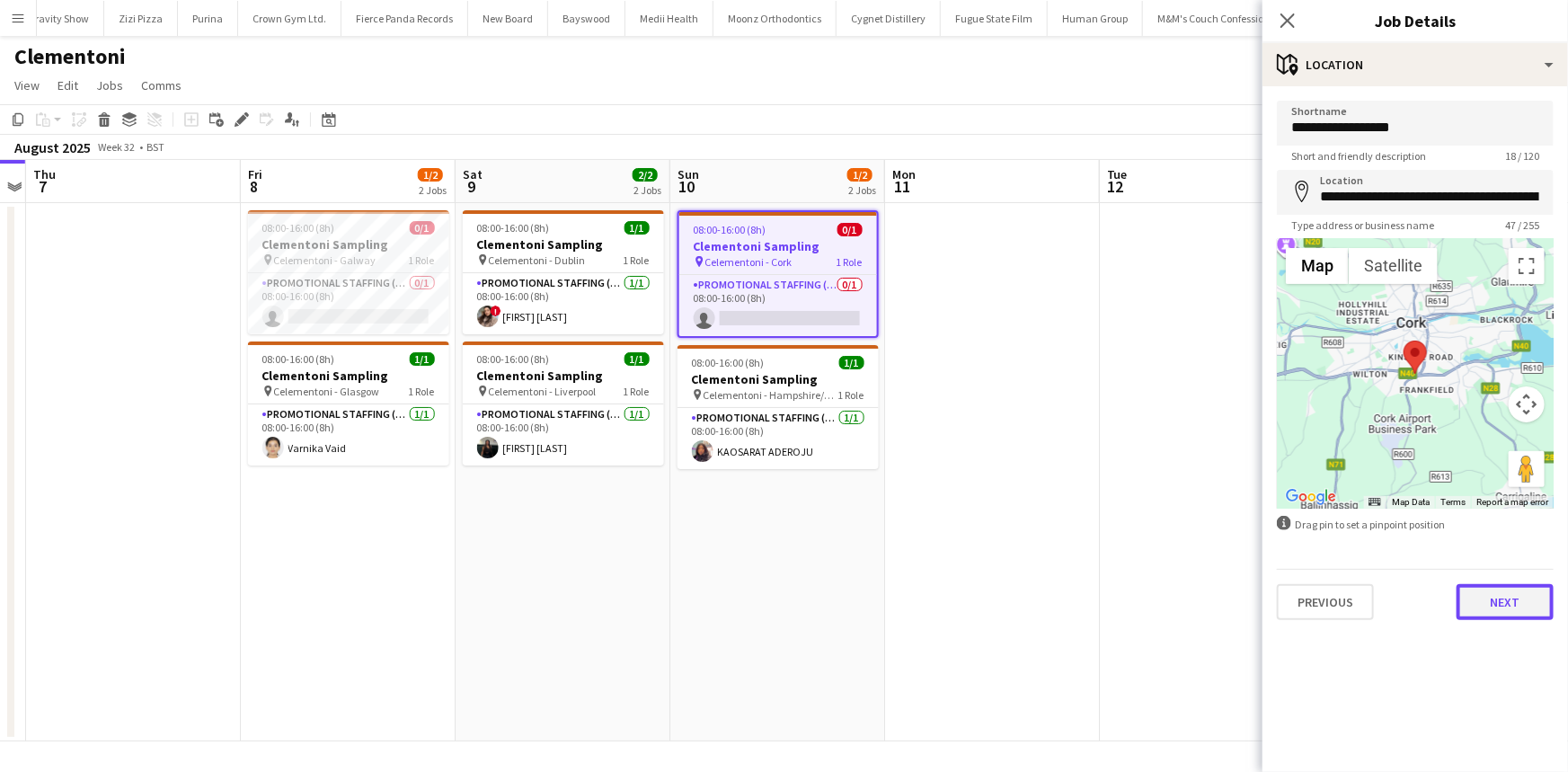 click on "Next" at bounding box center (1505, 602) 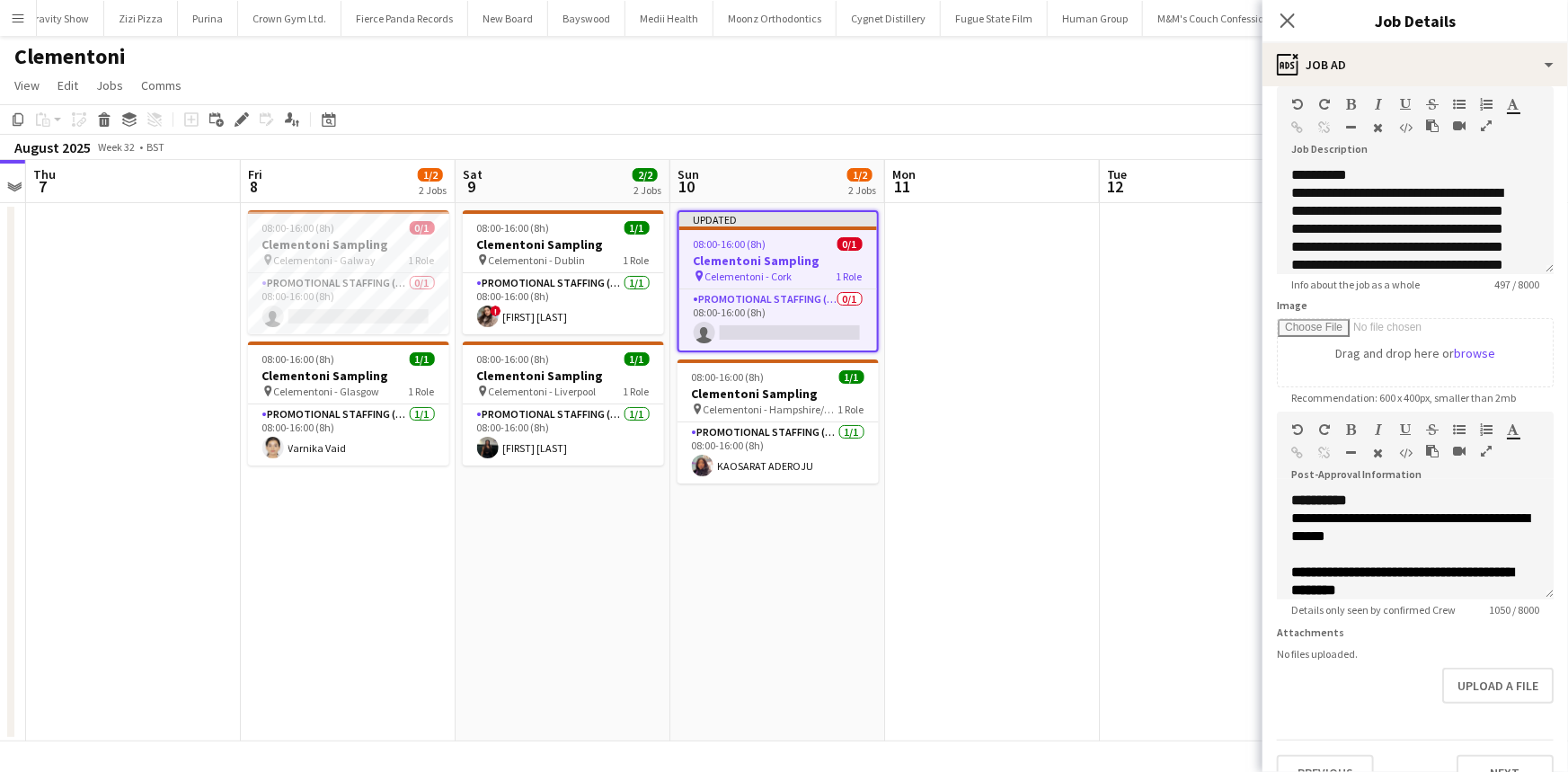 scroll, scrollTop: 129, scrollLeft: 0, axis: vertical 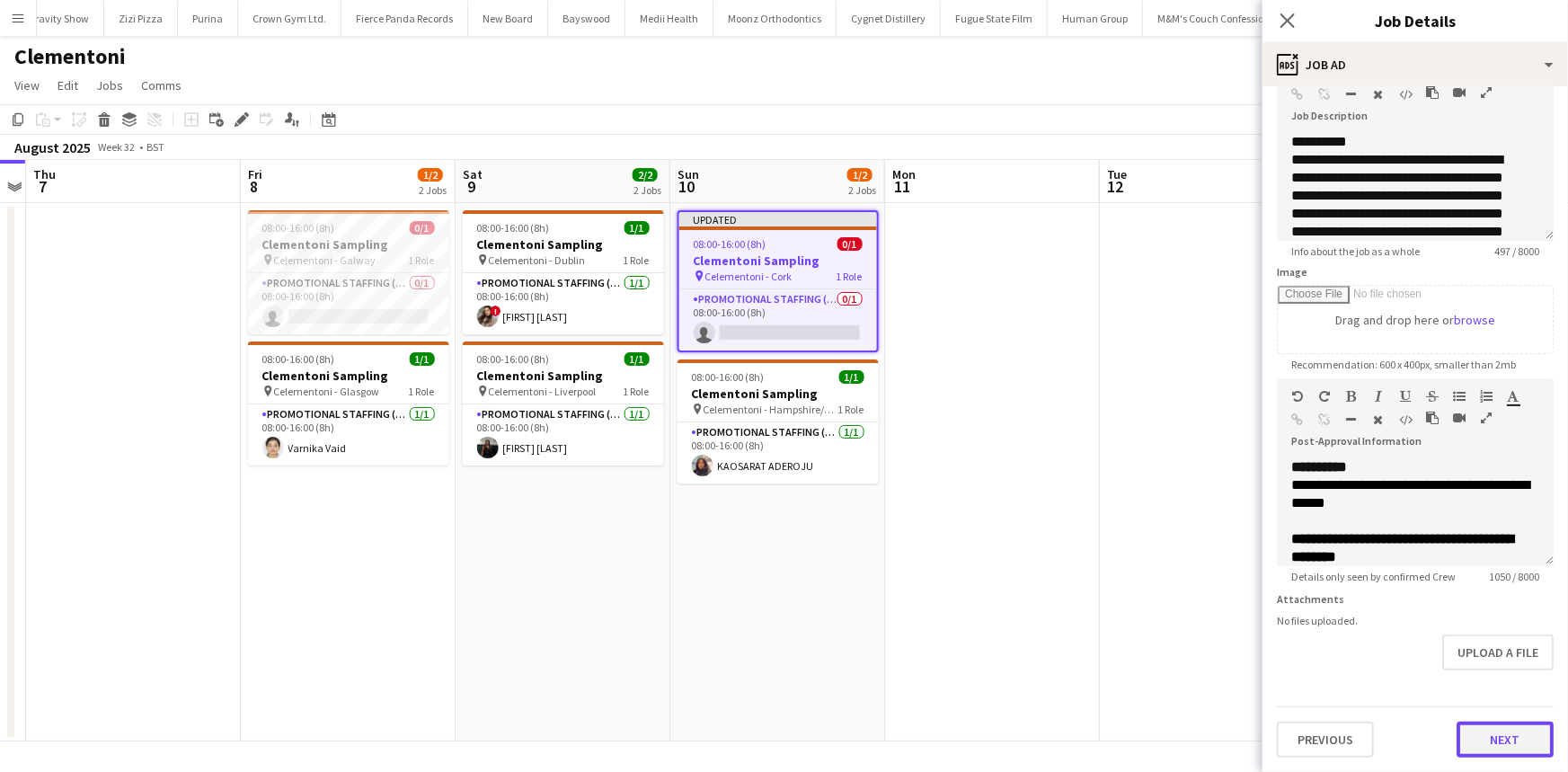 click on "Next" at bounding box center [1505, 740] 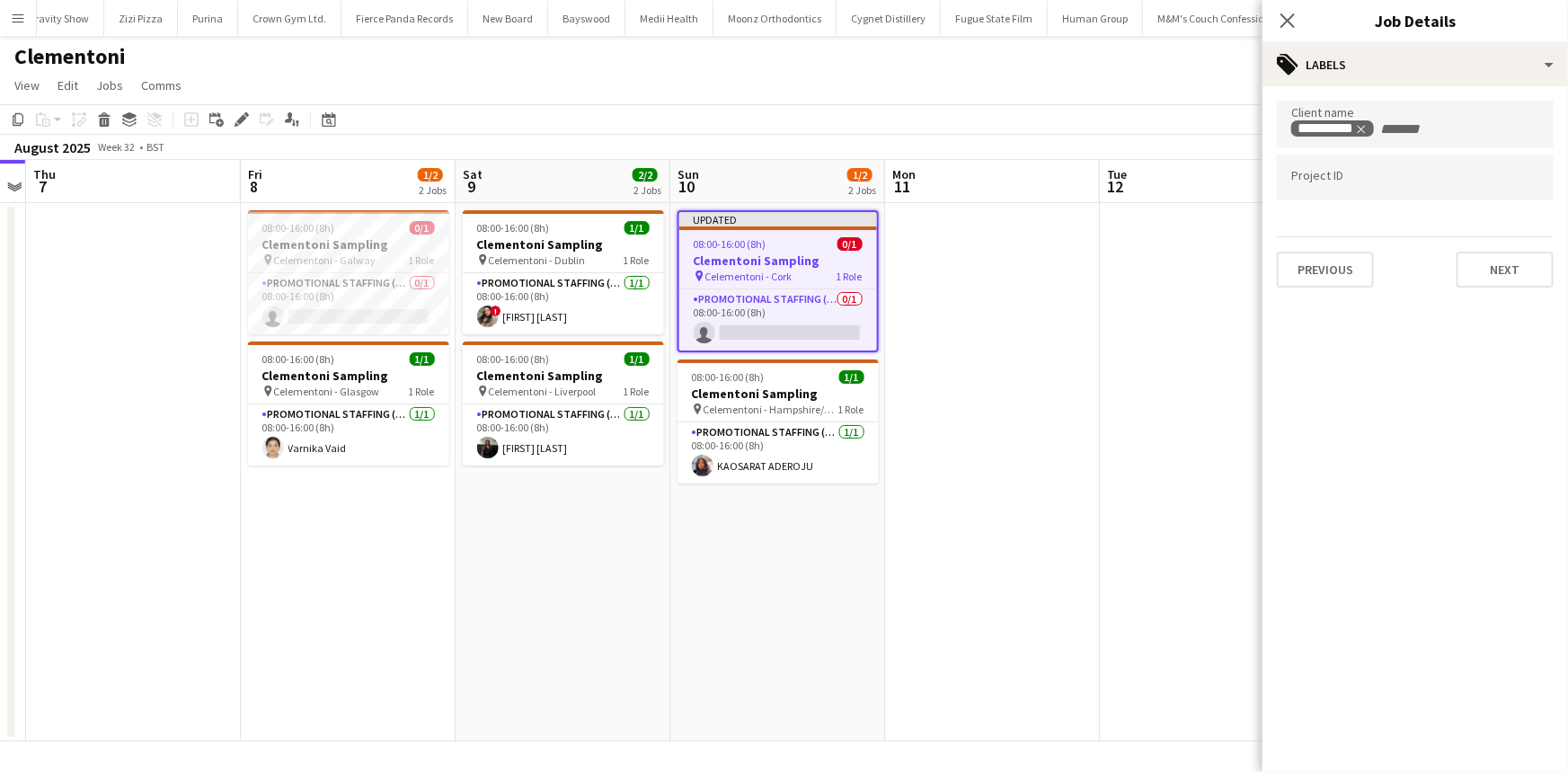 scroll, scrollTop: 0, scrollLeft: 0, axis: both 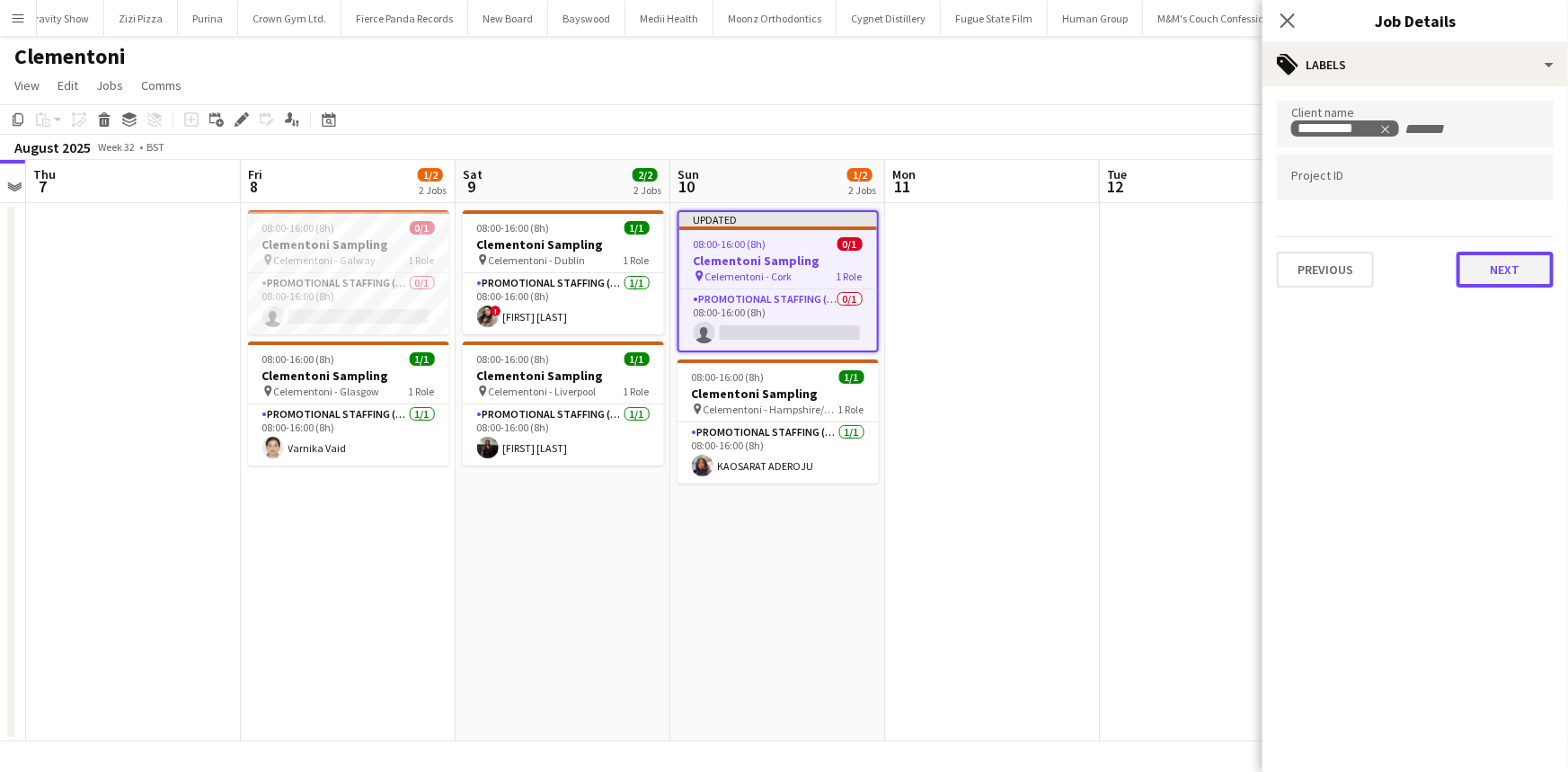 click on "Next" at bounding box center (1505, 270) 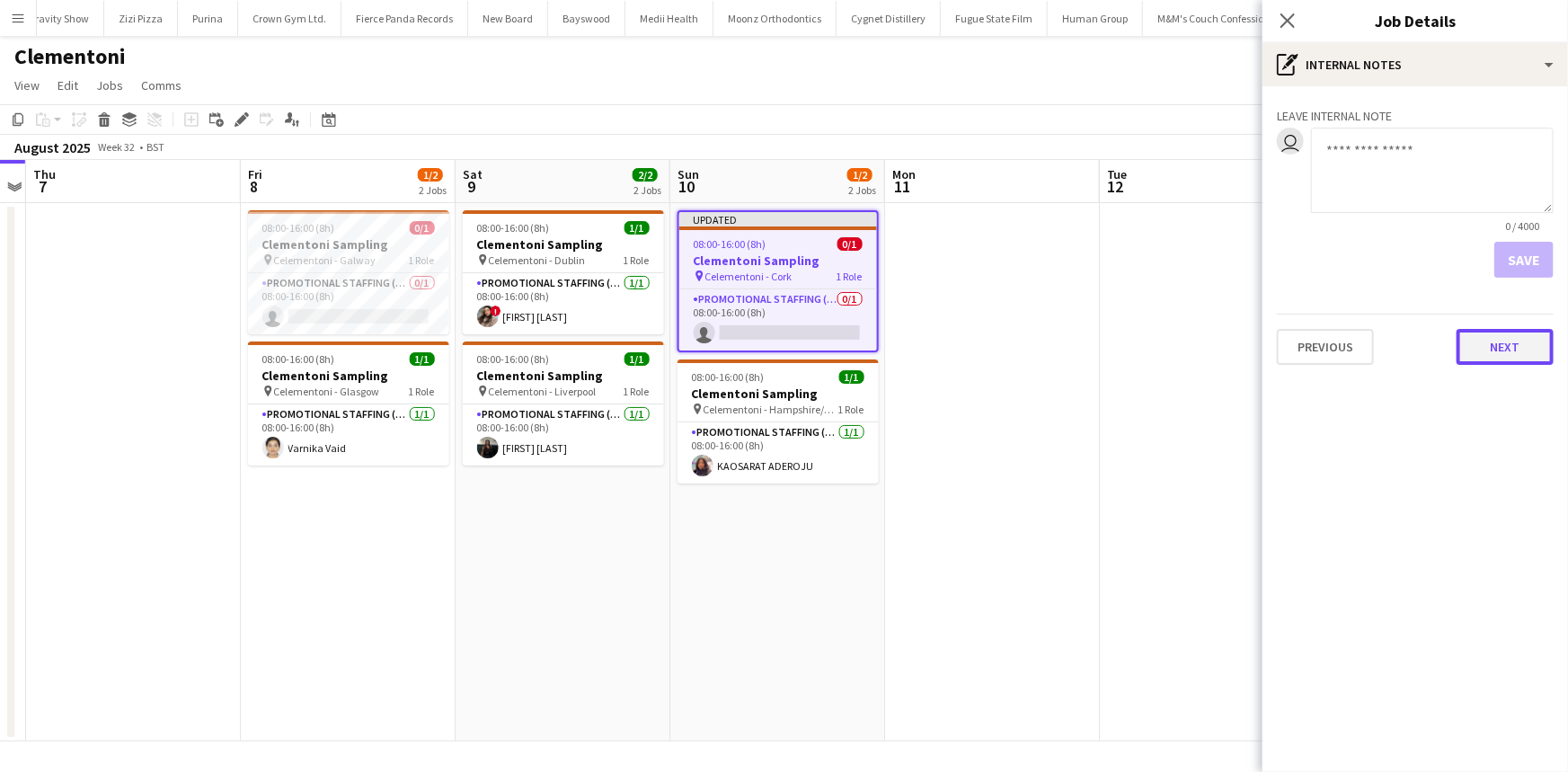click on "Next" at bounding box center [1505, 347] 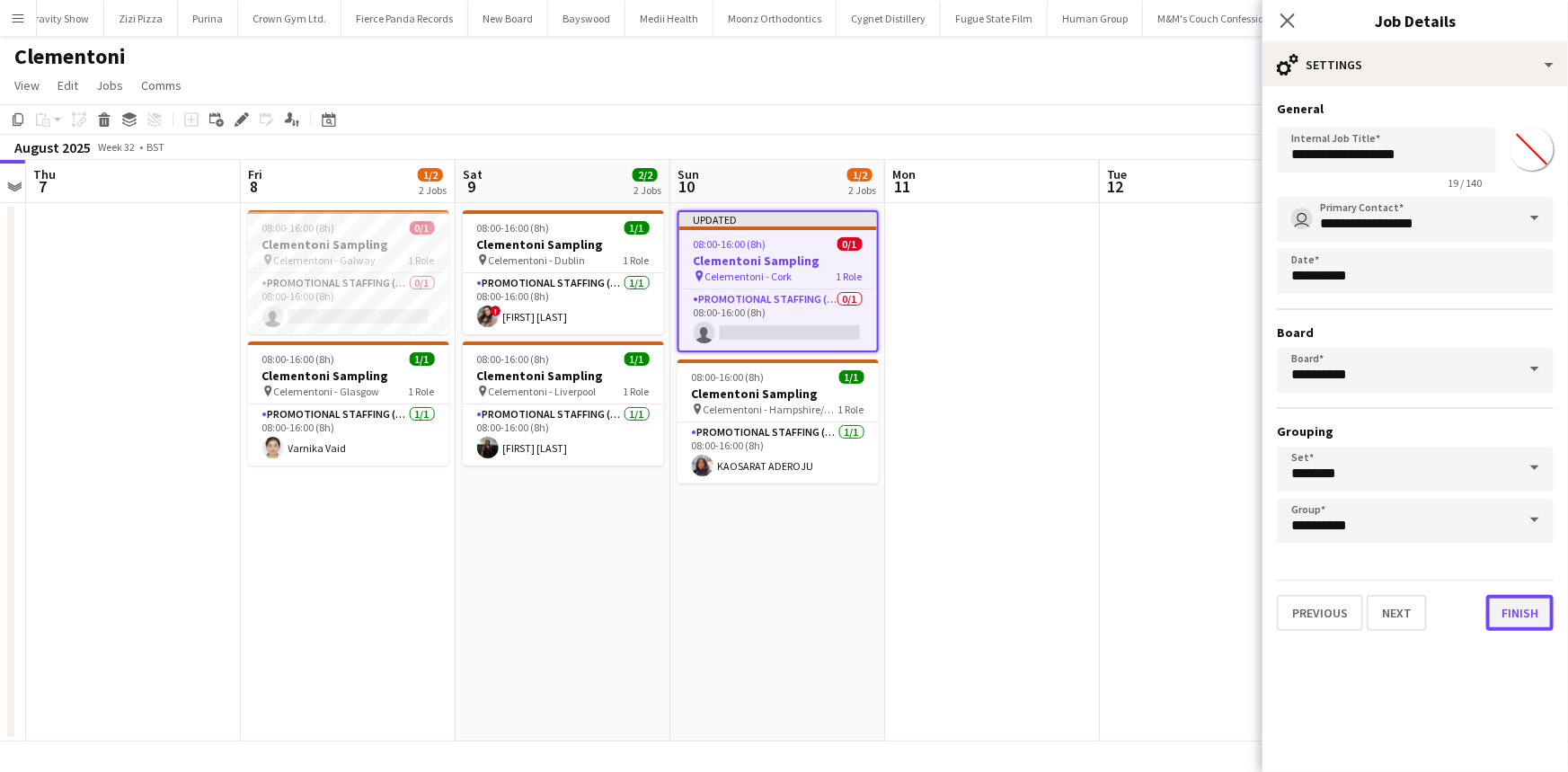 click on "Finish" at bounding box center (1519, 613) 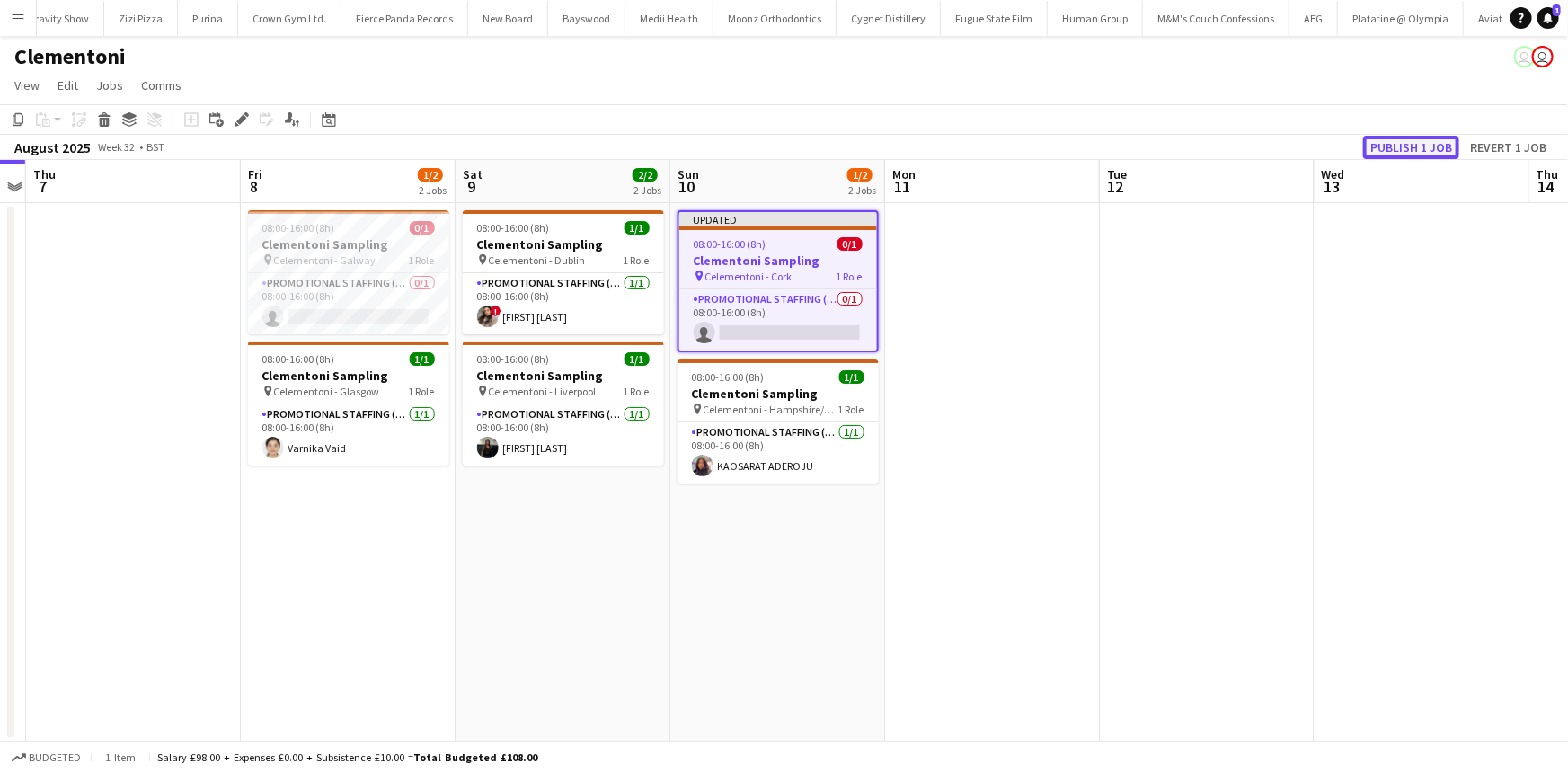 click on "Publish 1 job" 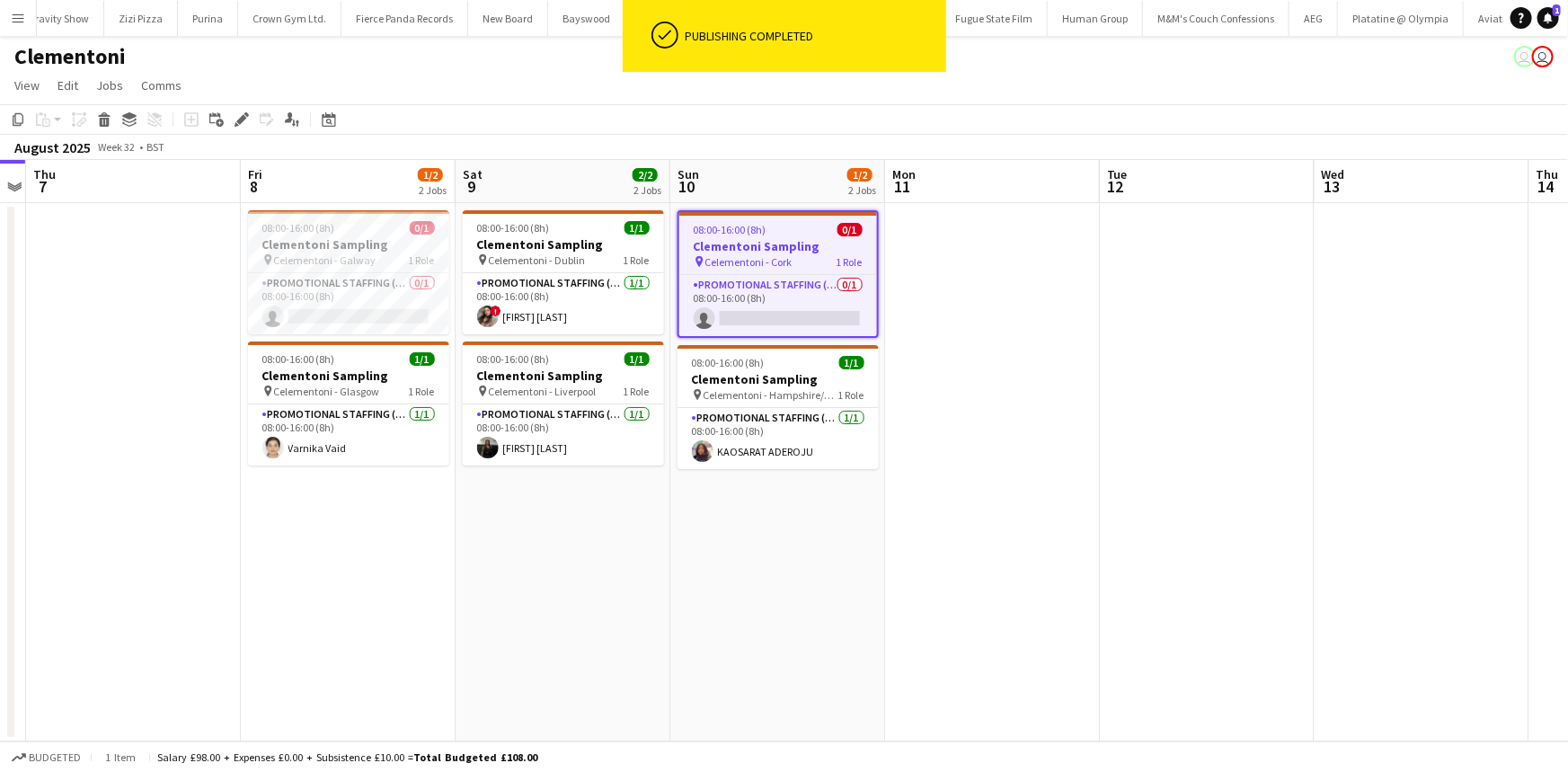 click on "Clementoni Sampling" at bounding box center [778, 246] 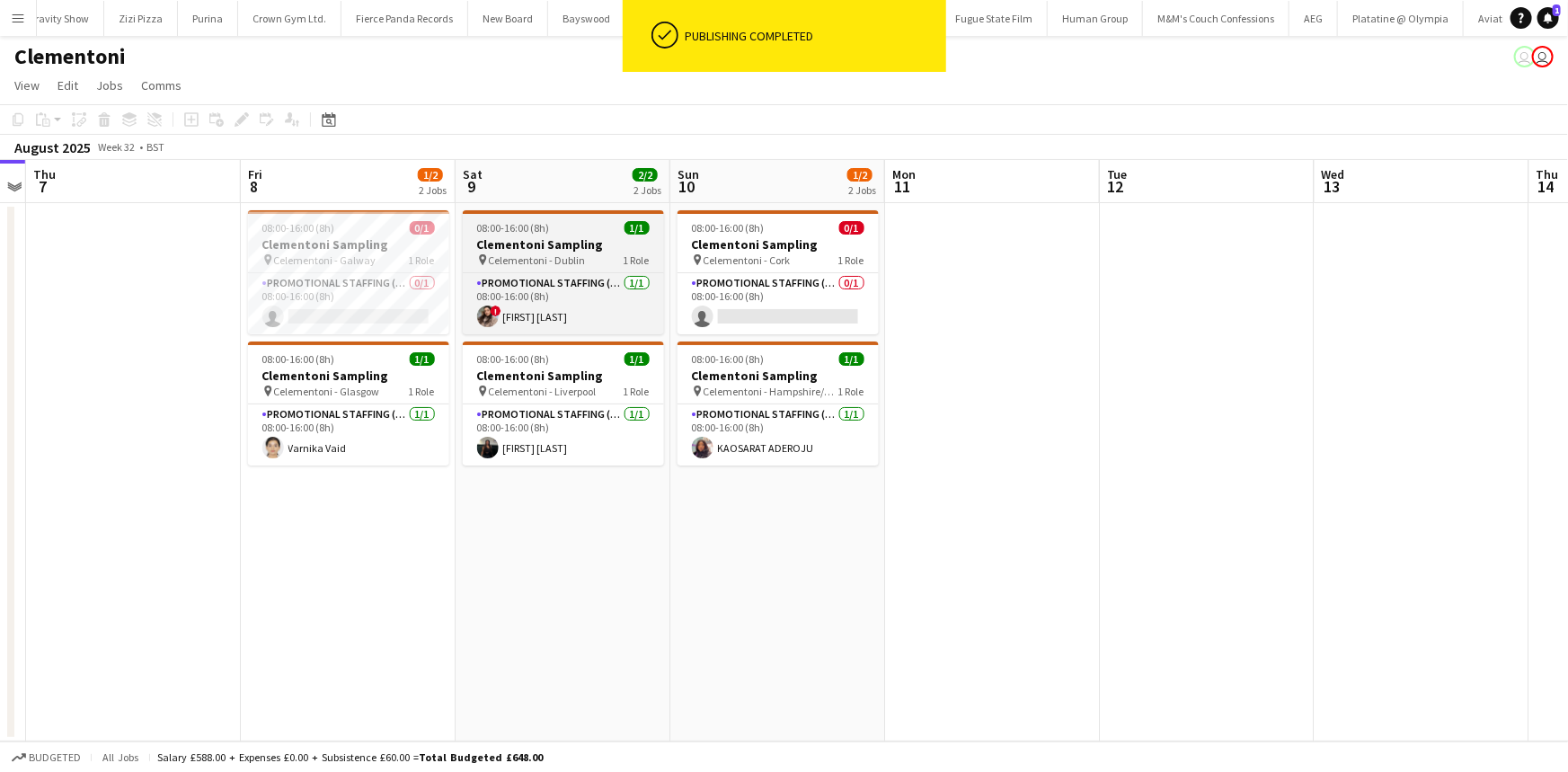 click on "08:00-16:00 (8h)    1/1" at bounding box center (563, 227) 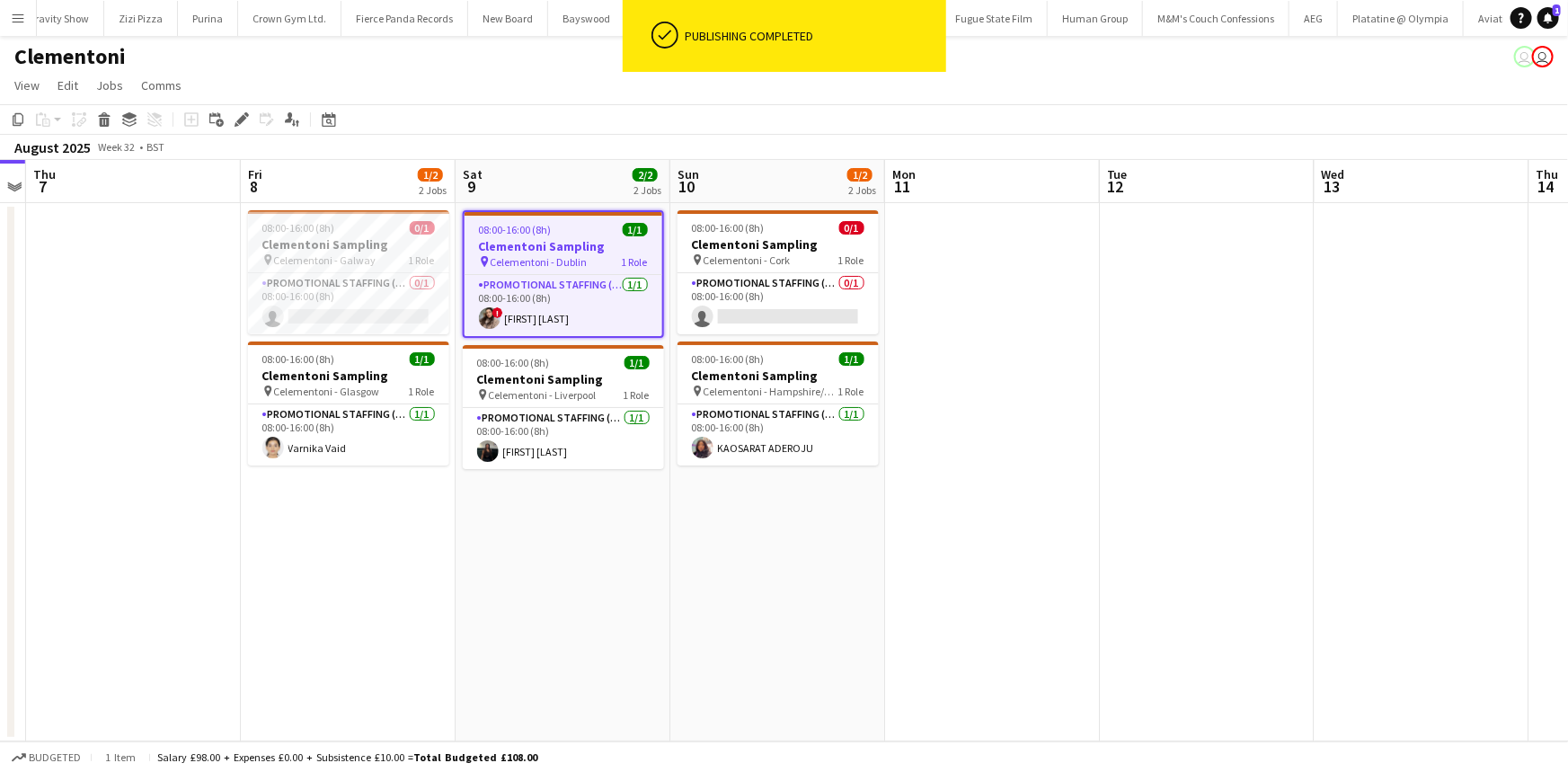 click on "08:00-16:00 (8h)    1/1   Clementoni Sampling
pin
Clementoni - [CITY], [STATE]   1 Role   Promotional Staffing (Brand Ambassadors)   1/1   08:00-16:00 (8h)
[FIRST] [LAST]" at bounding box center (784, 450) 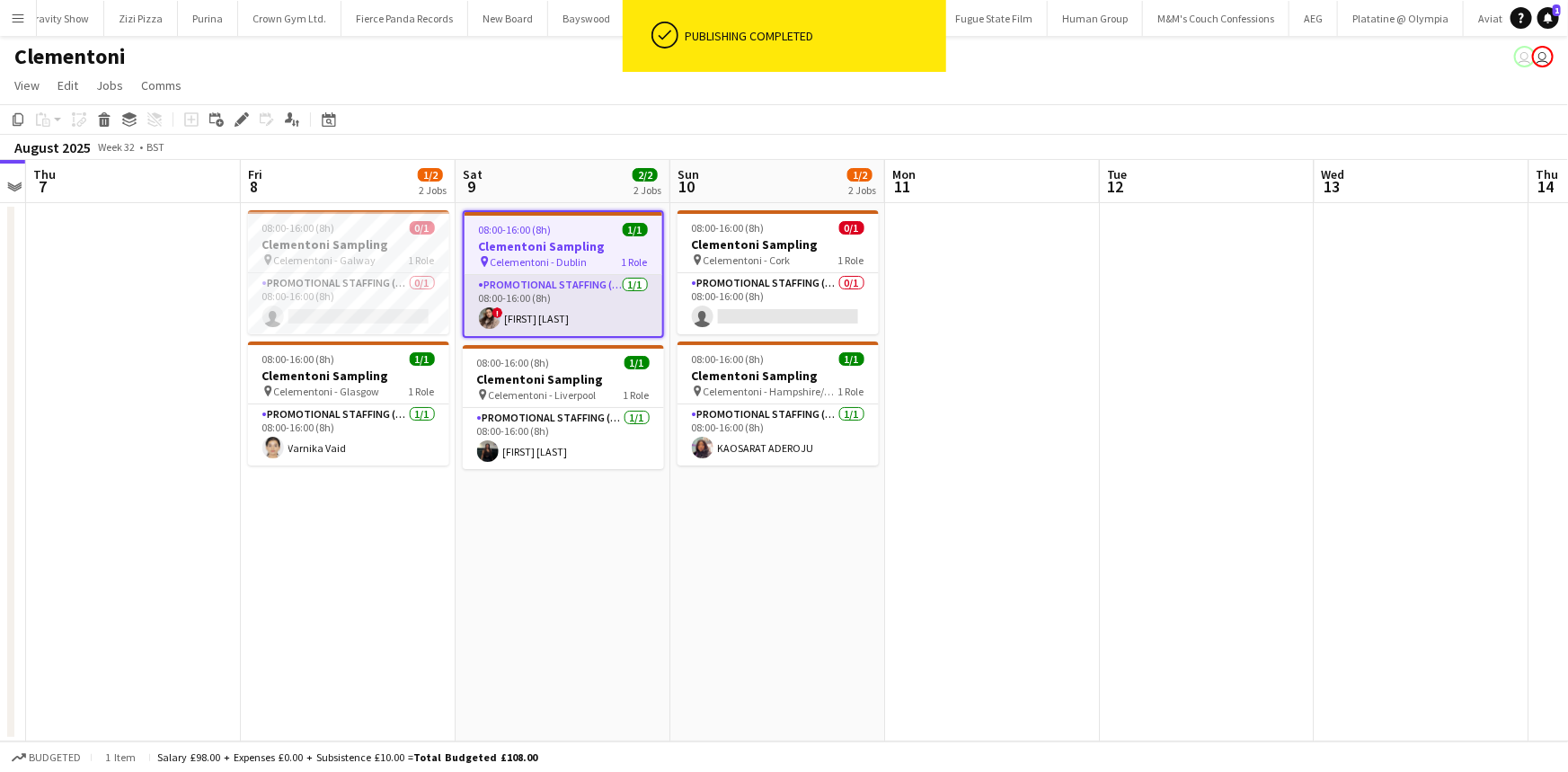 scroll, scrollTop: 0, scrollLeft: 629, axis: horizontal 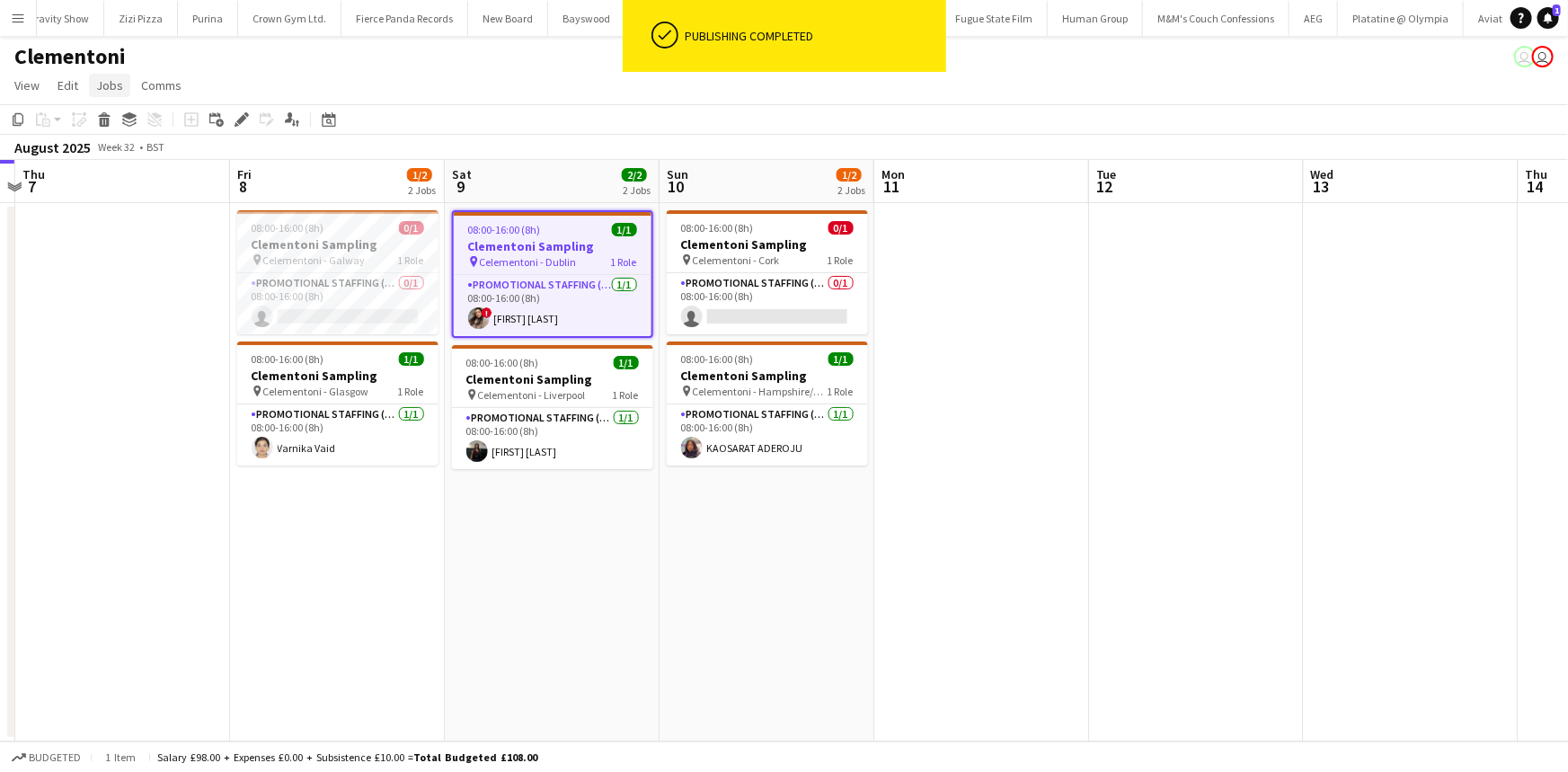 click on "Jobs" 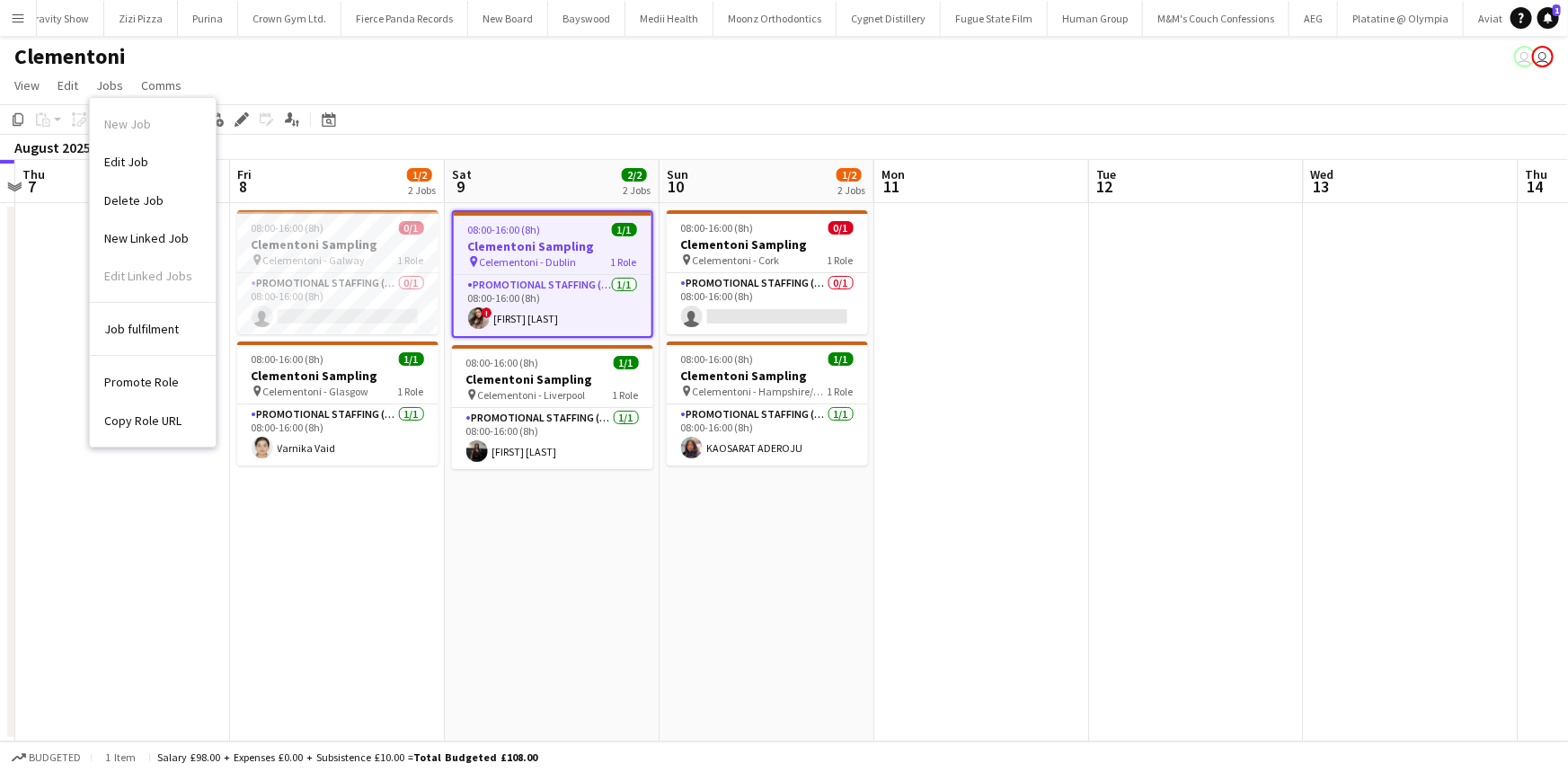 drag, startPoint x: 117, startPoint y: 156, endPoint x: 901, endPoint y: 209, distance: 785.78941 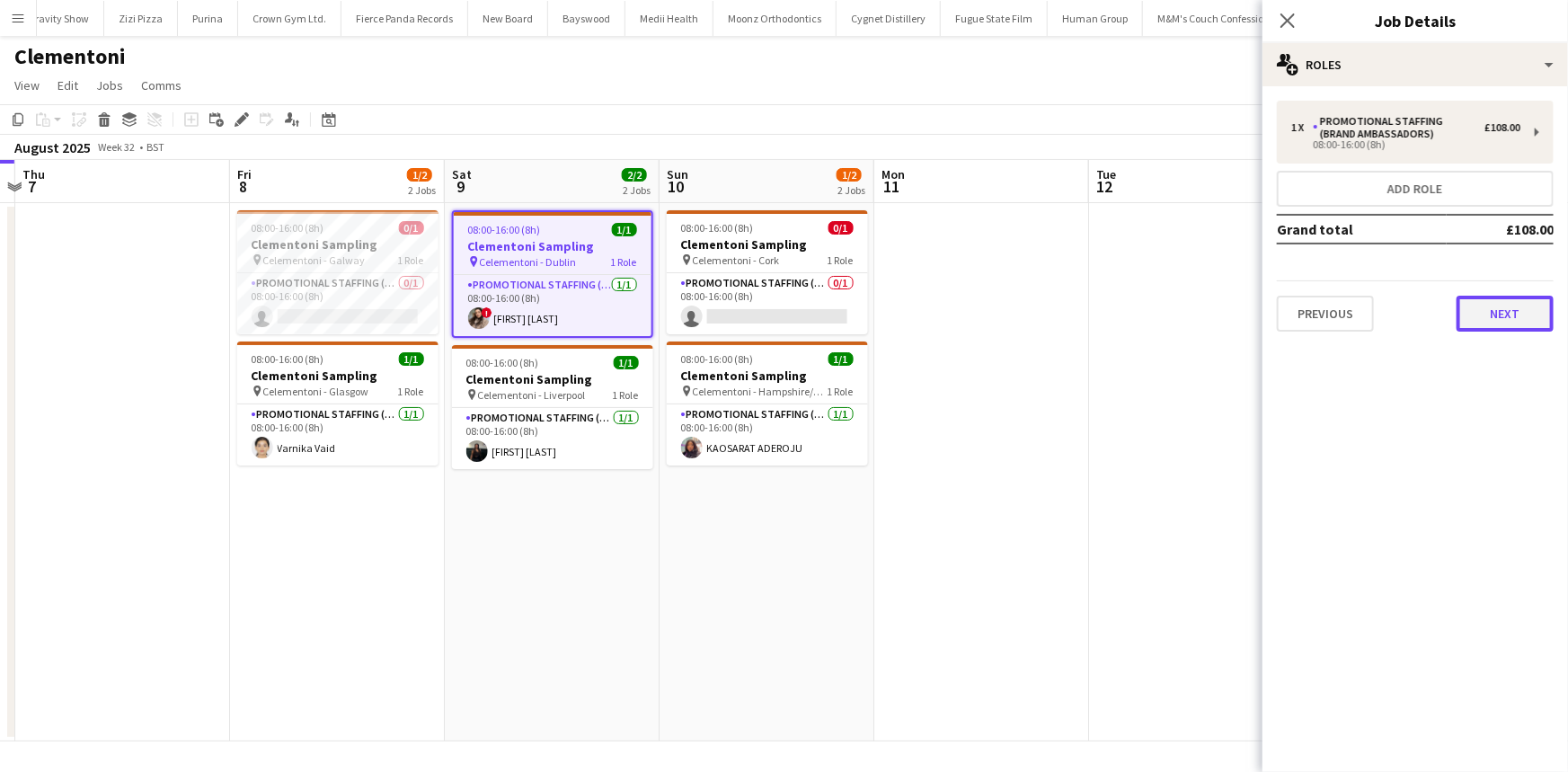 click on "Next" at bounding box center (1505, 314) 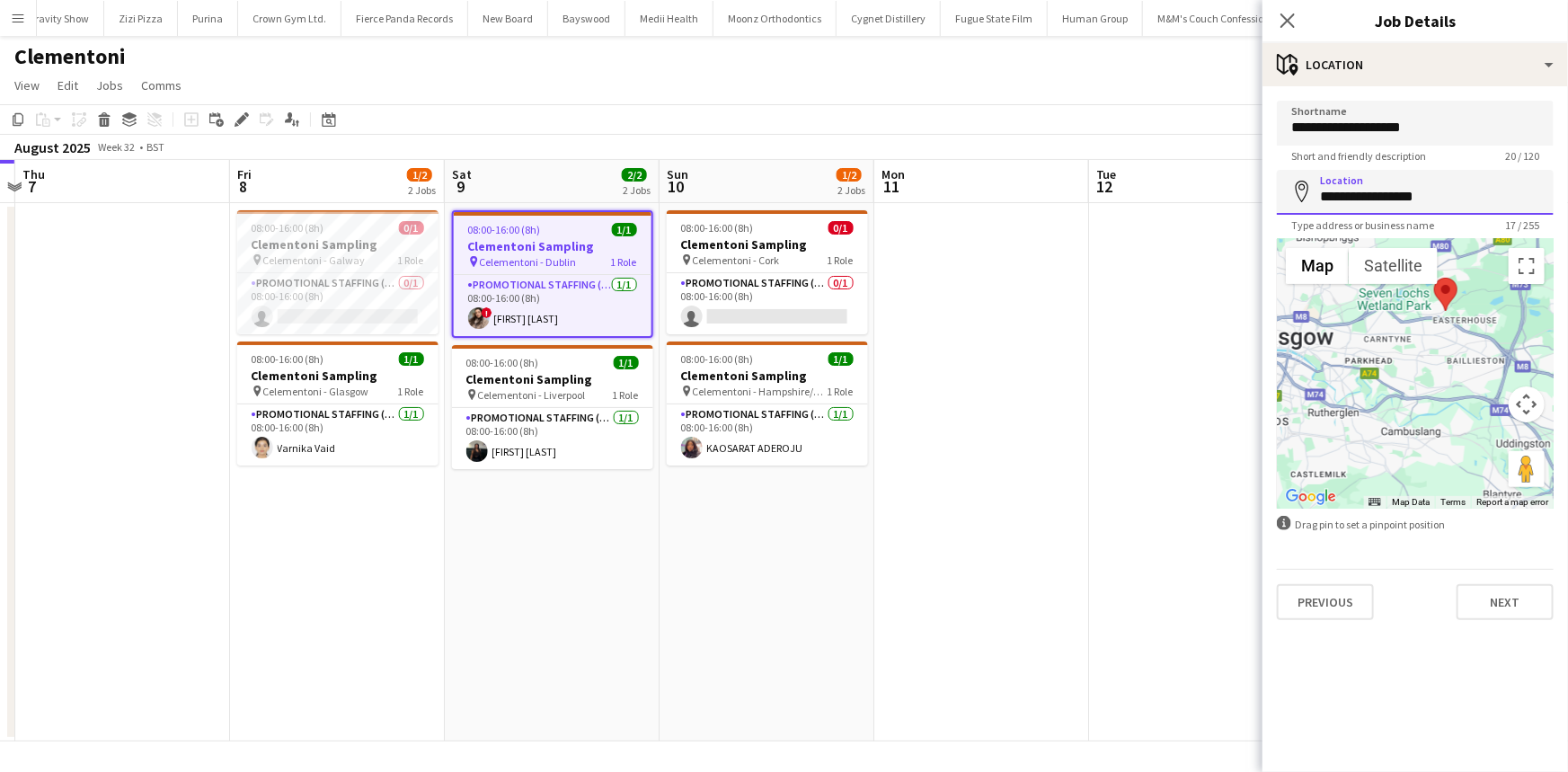 click on "**********" at bounding box center [1415, 192] 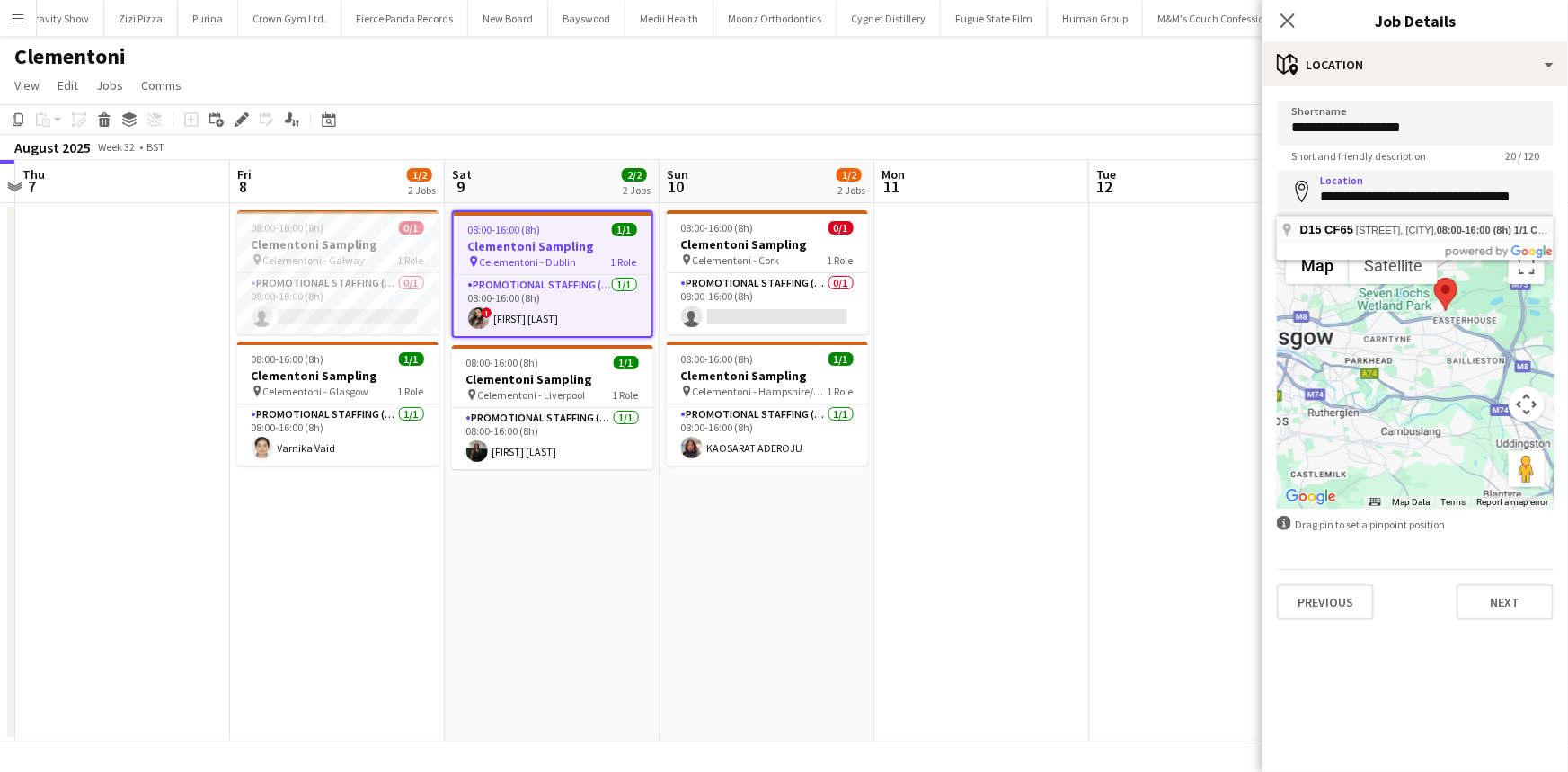 type on "**********" 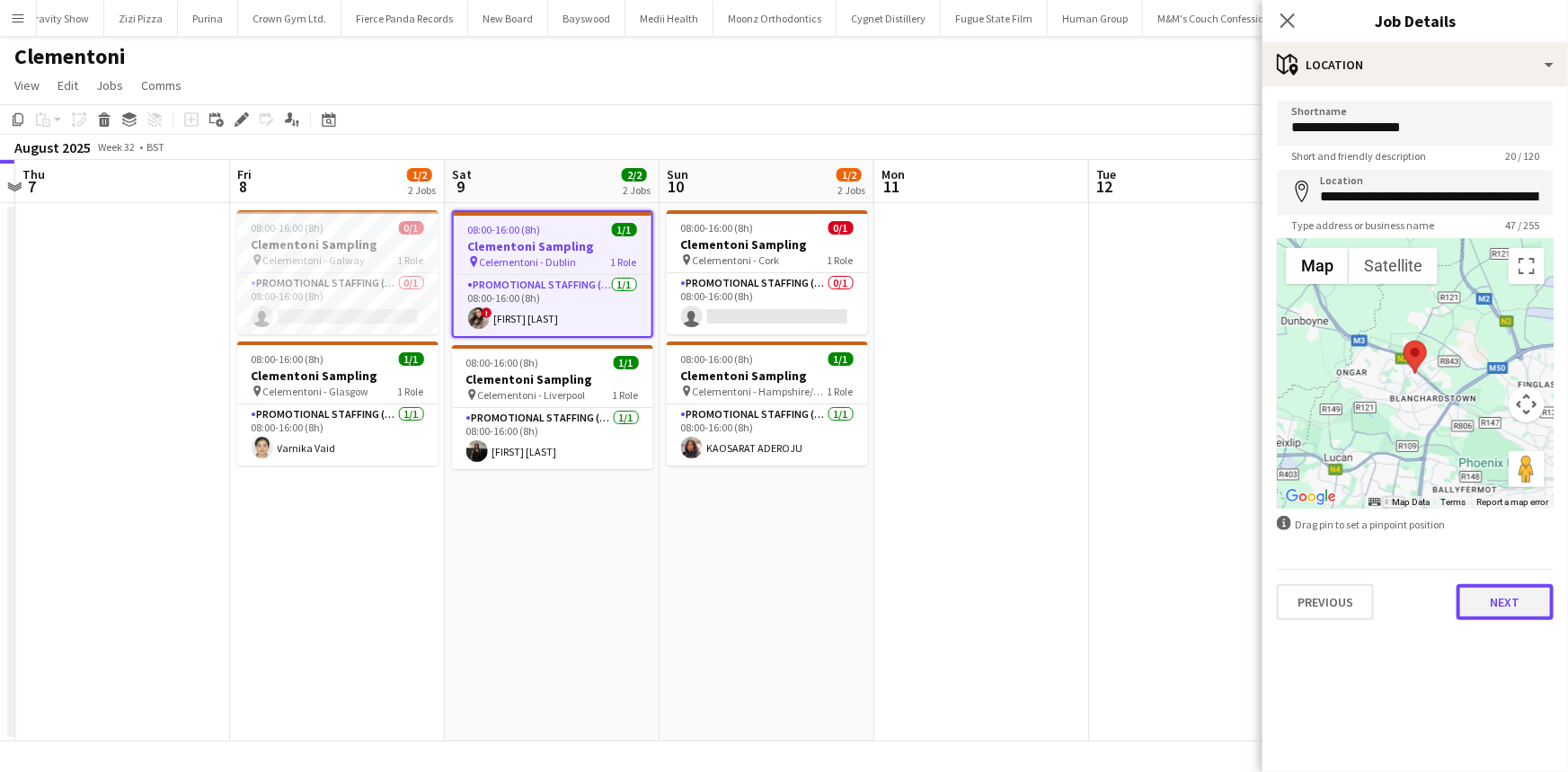 click on "Next" at bounding box center [1505, 602] 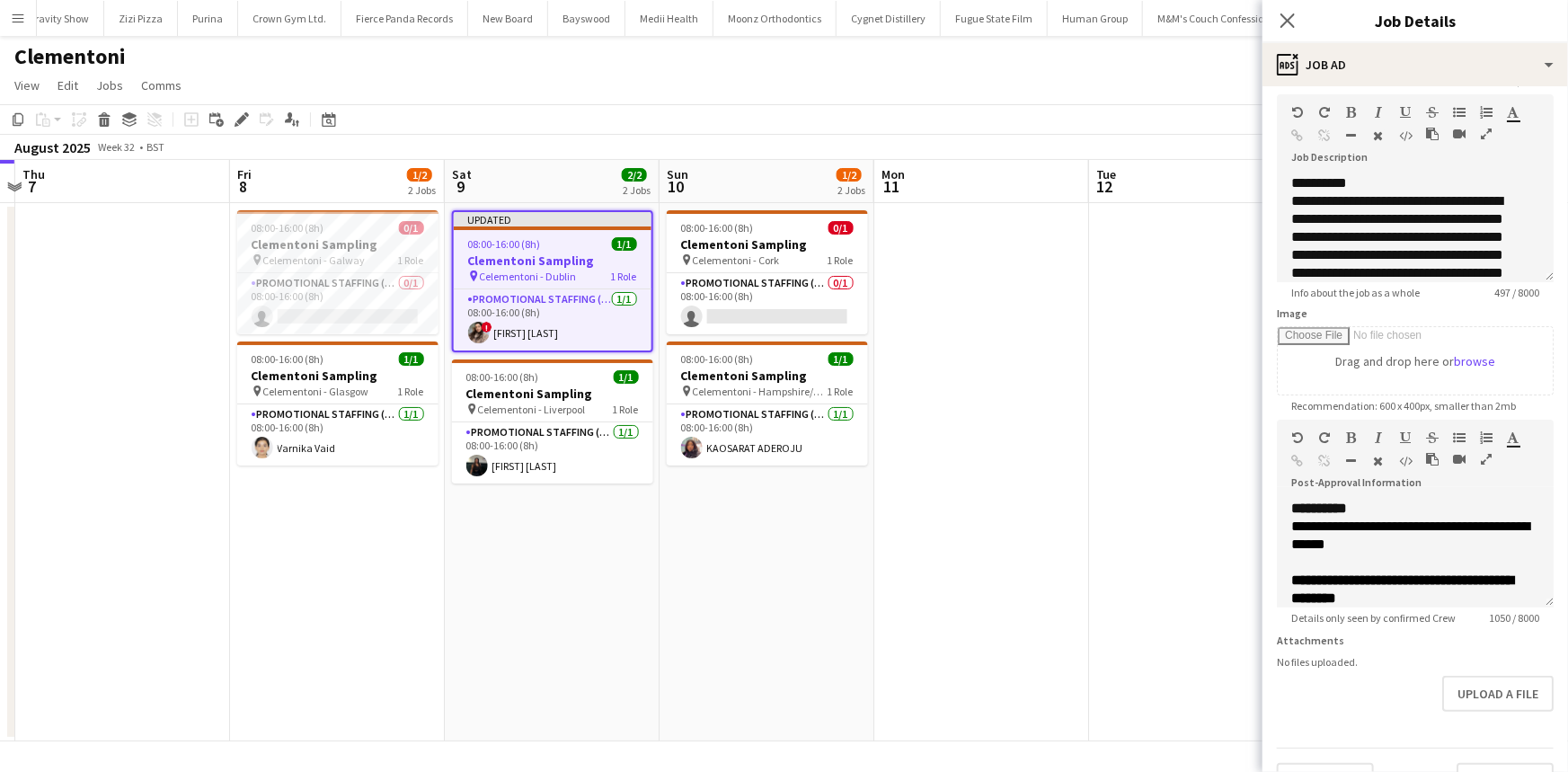 scroll, scrollTop: 129, scrollLeft: 0, axis: vertical 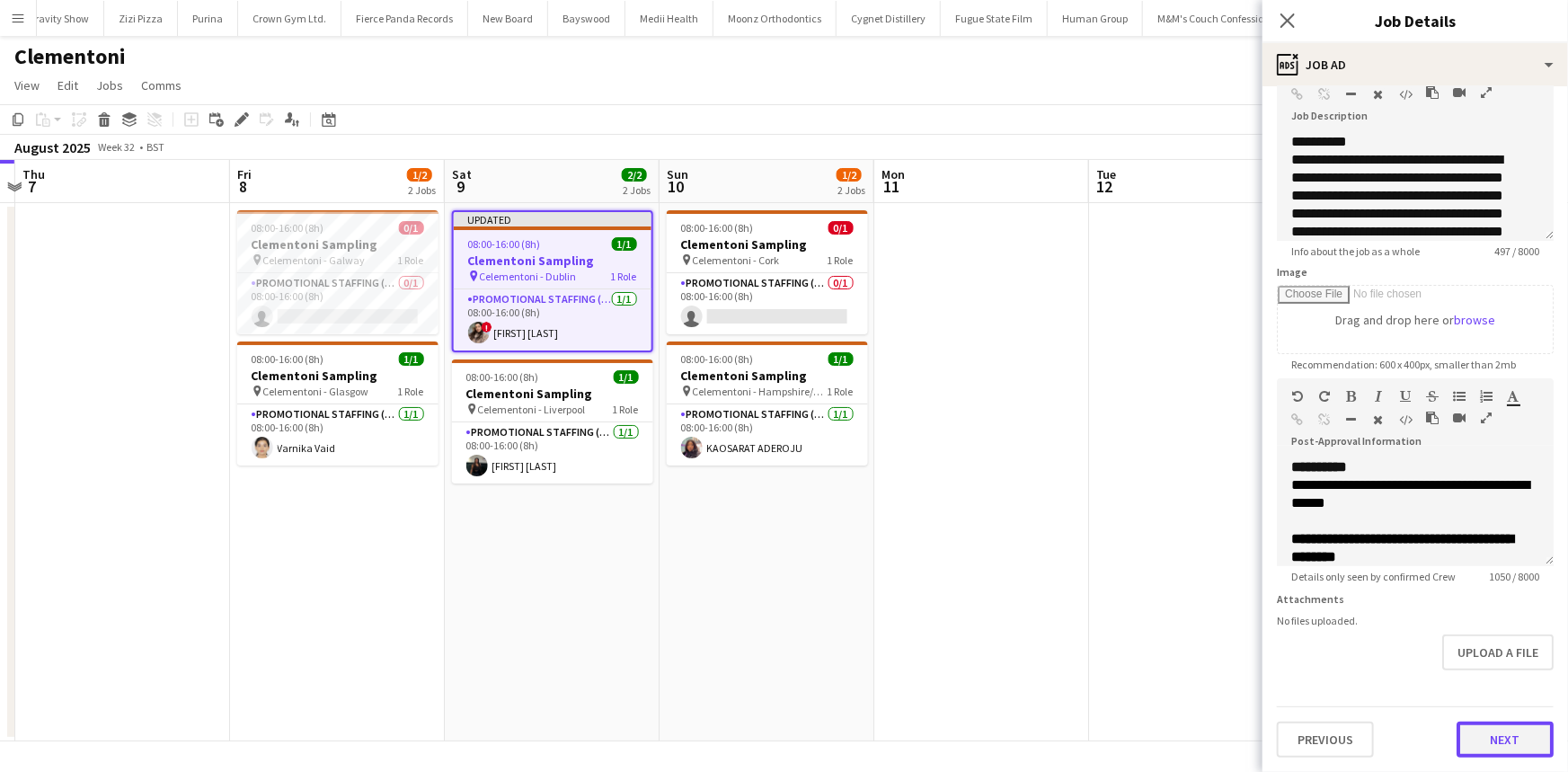 click on "Next" at bounding box center (1505, 740) 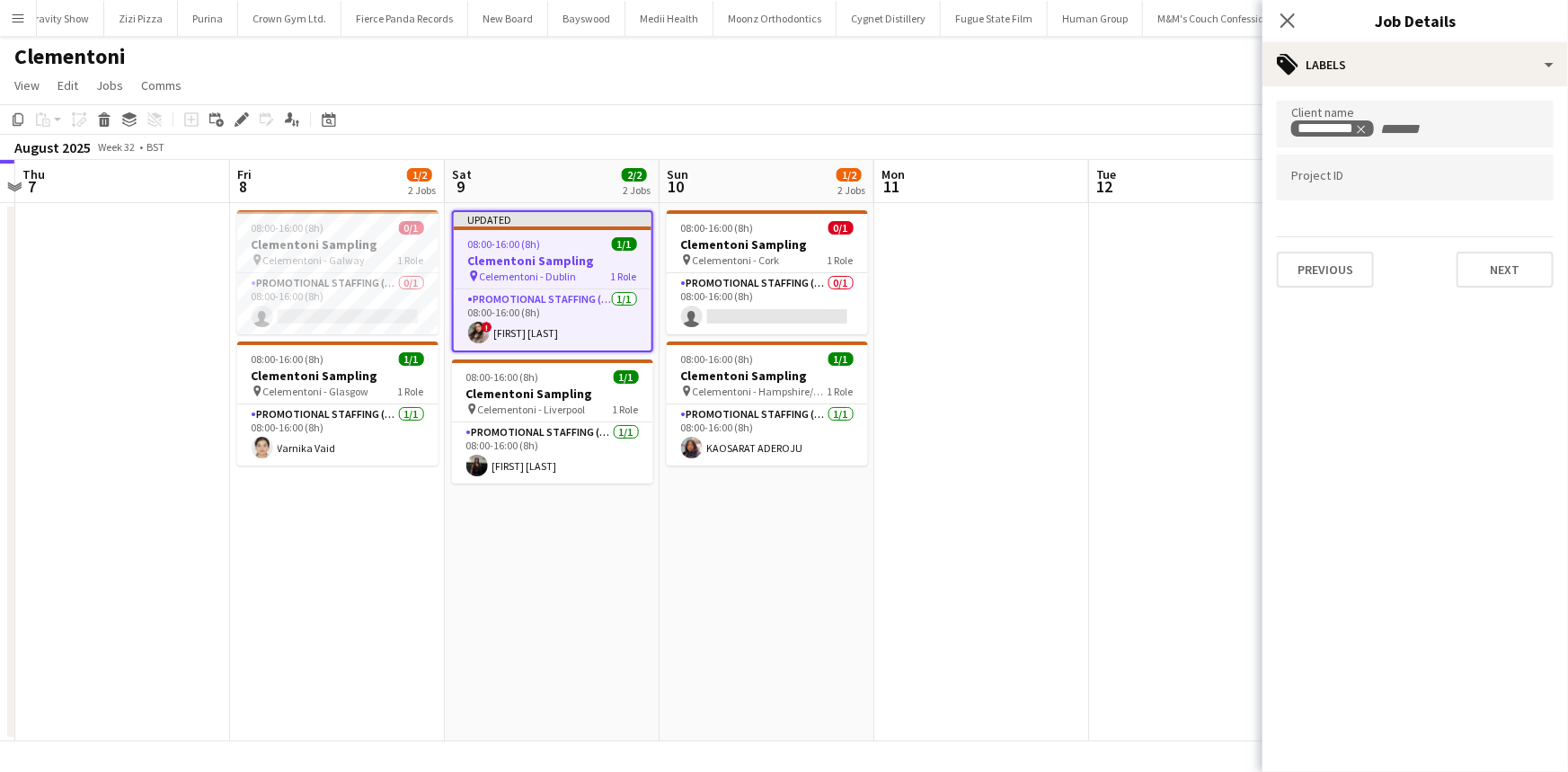 scroll, scrollTop: 0, scrollLeft: 0, axis: both 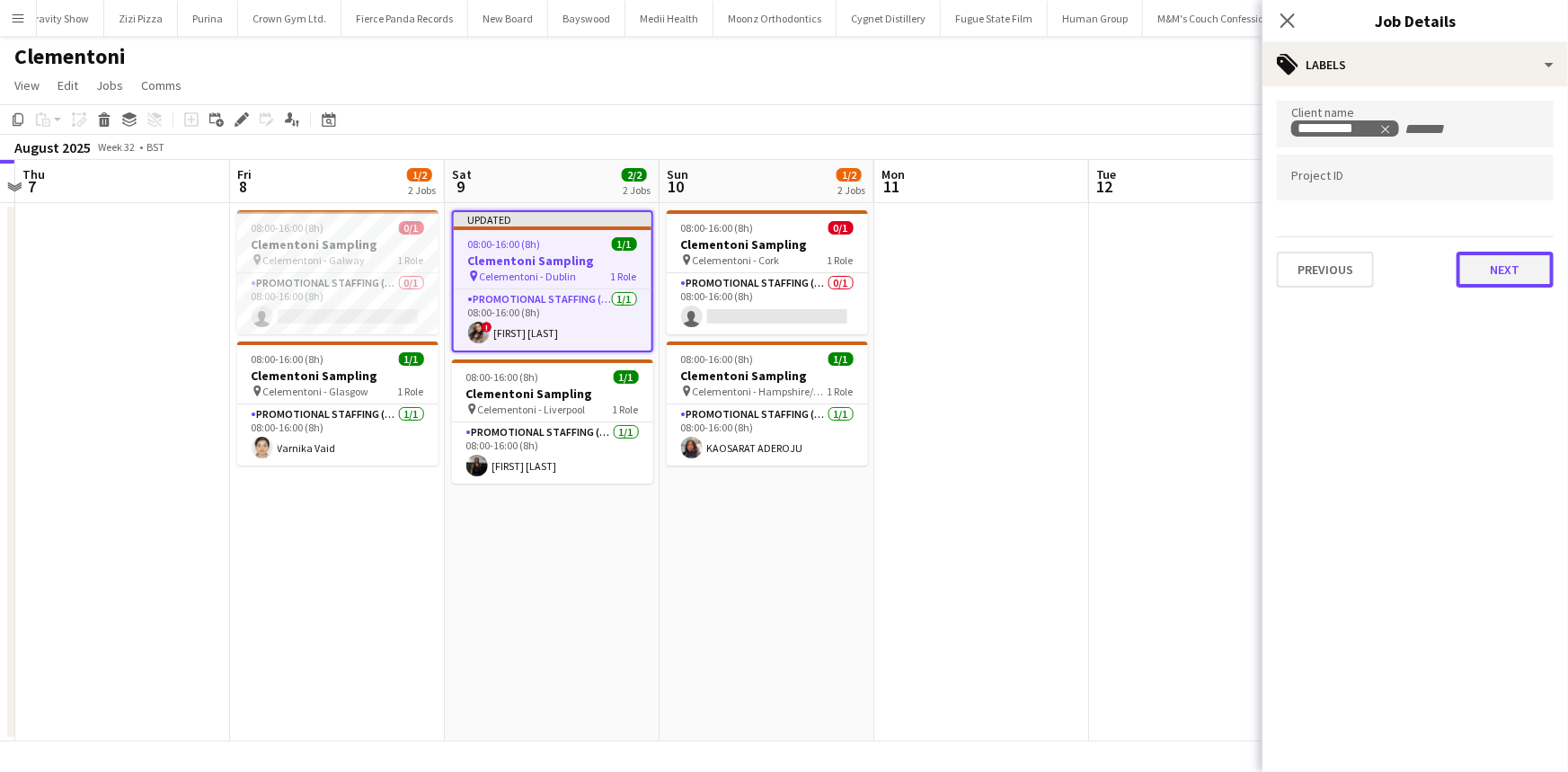 click on "Next" at bounding box center [1505, 270] 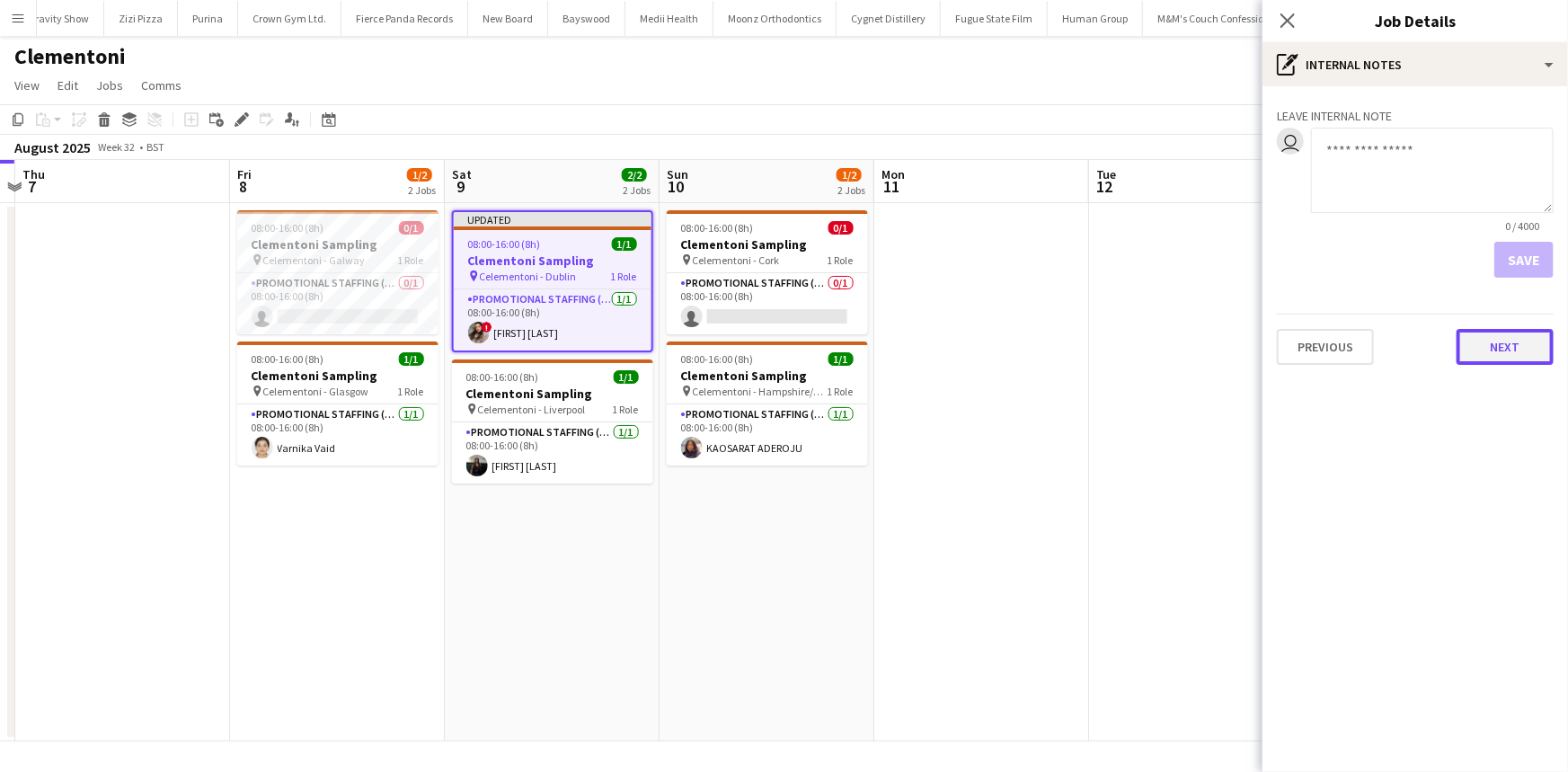 click on "Next" at bounding box center (1505, 347) 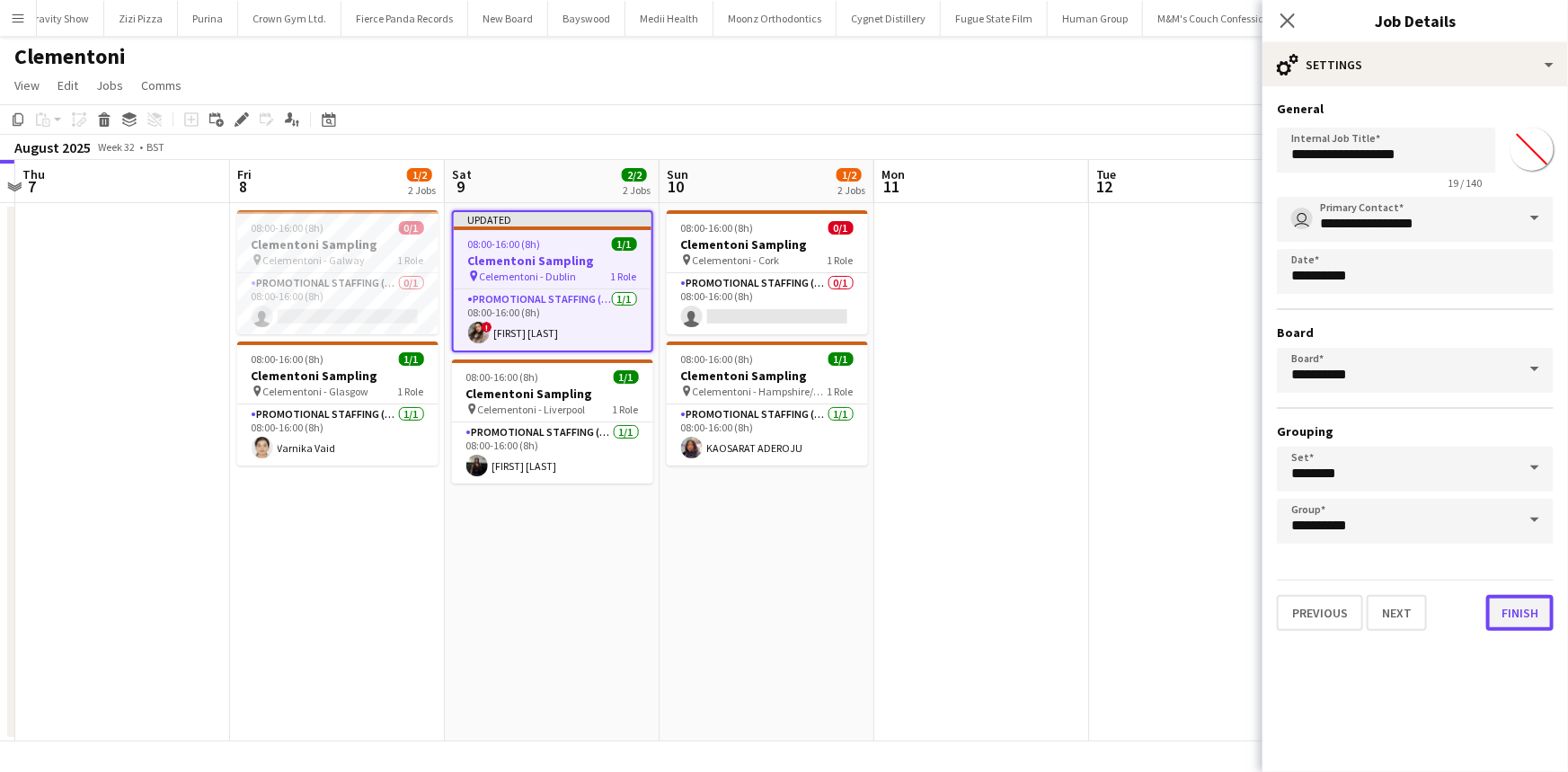 click on "Finish" at bounding box center [1519, 613] 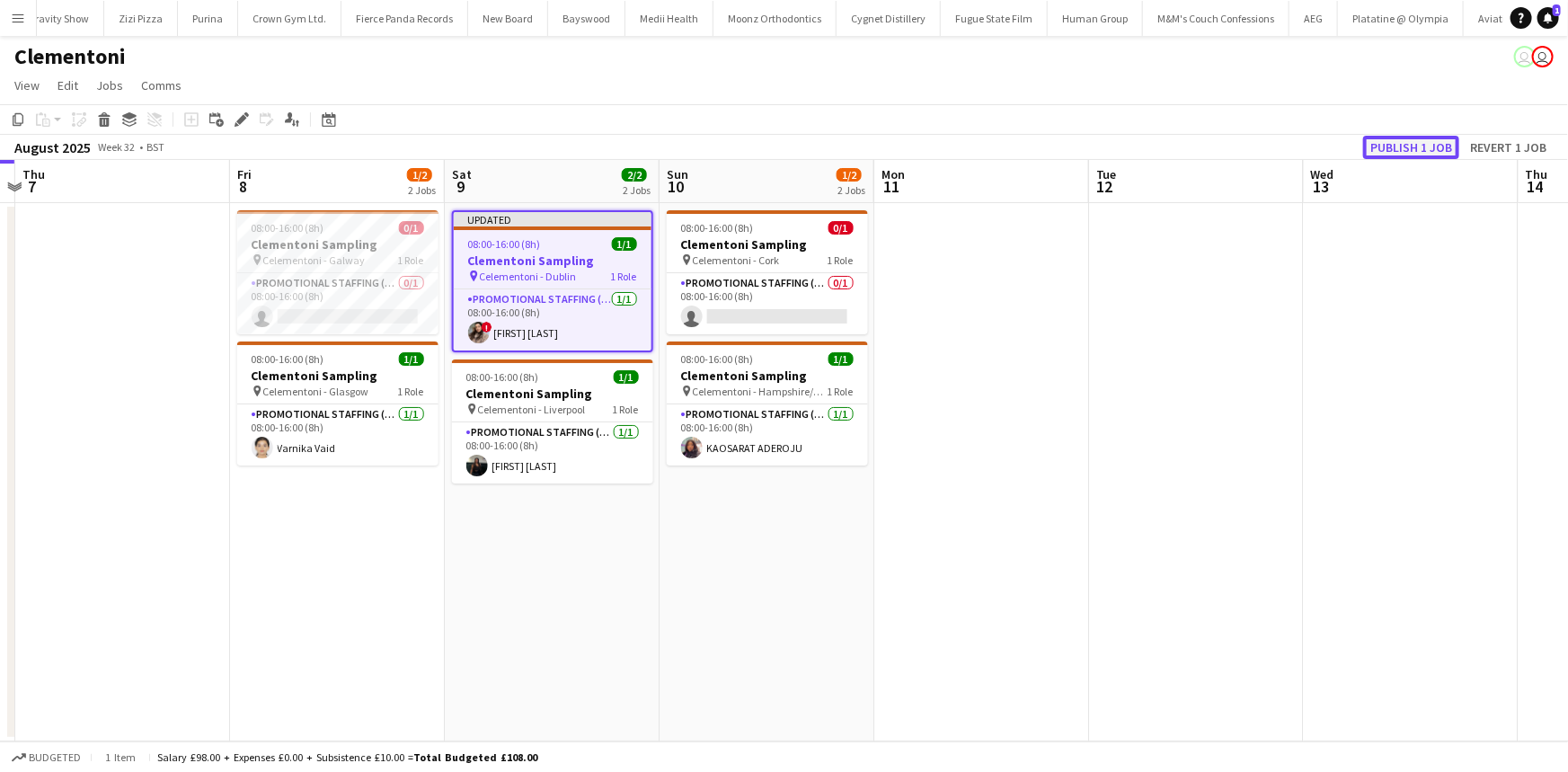 click on "Publish 1 job" 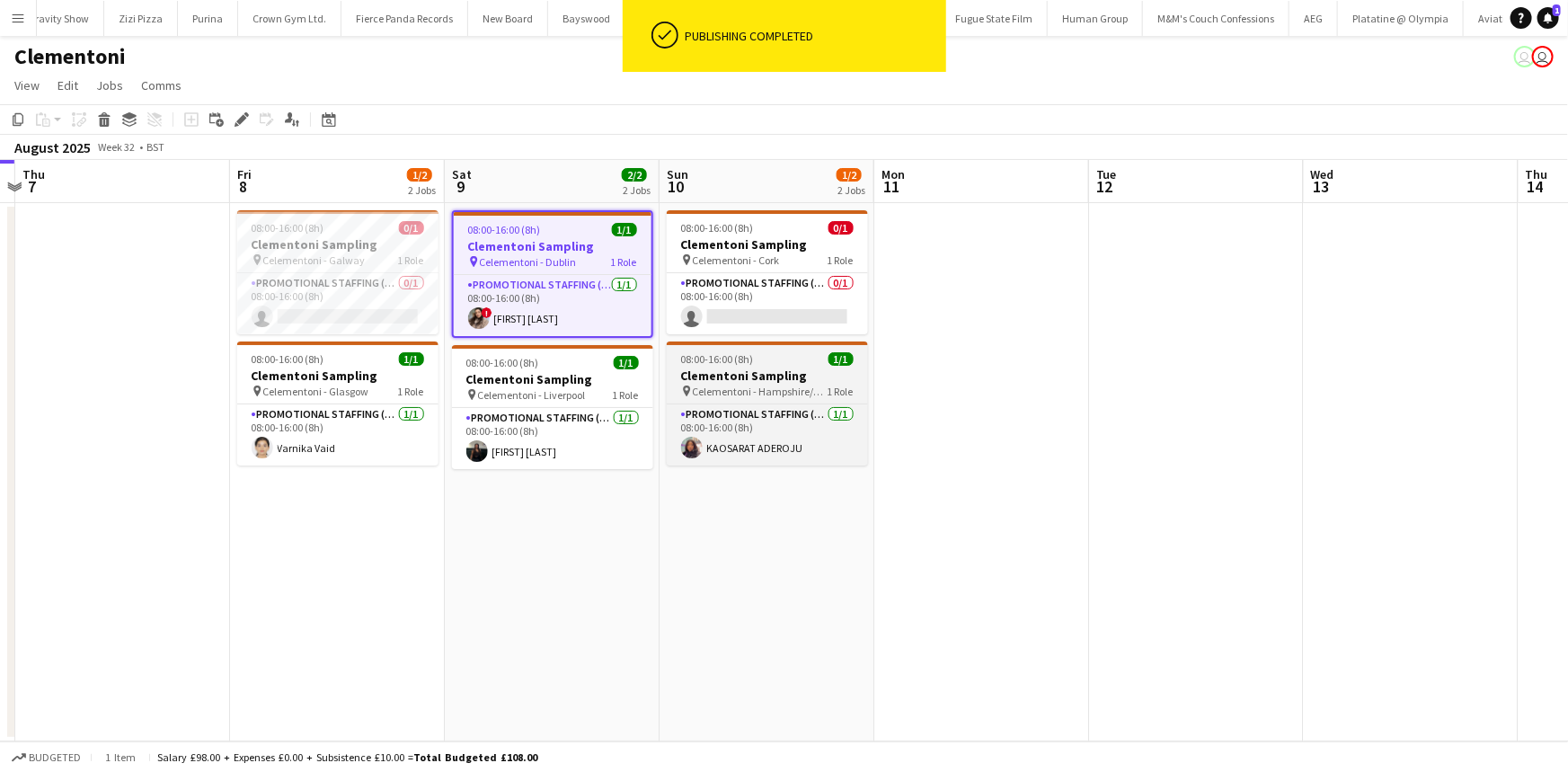 click on "Clementoni Sampling" at bounding box center [767, 376] 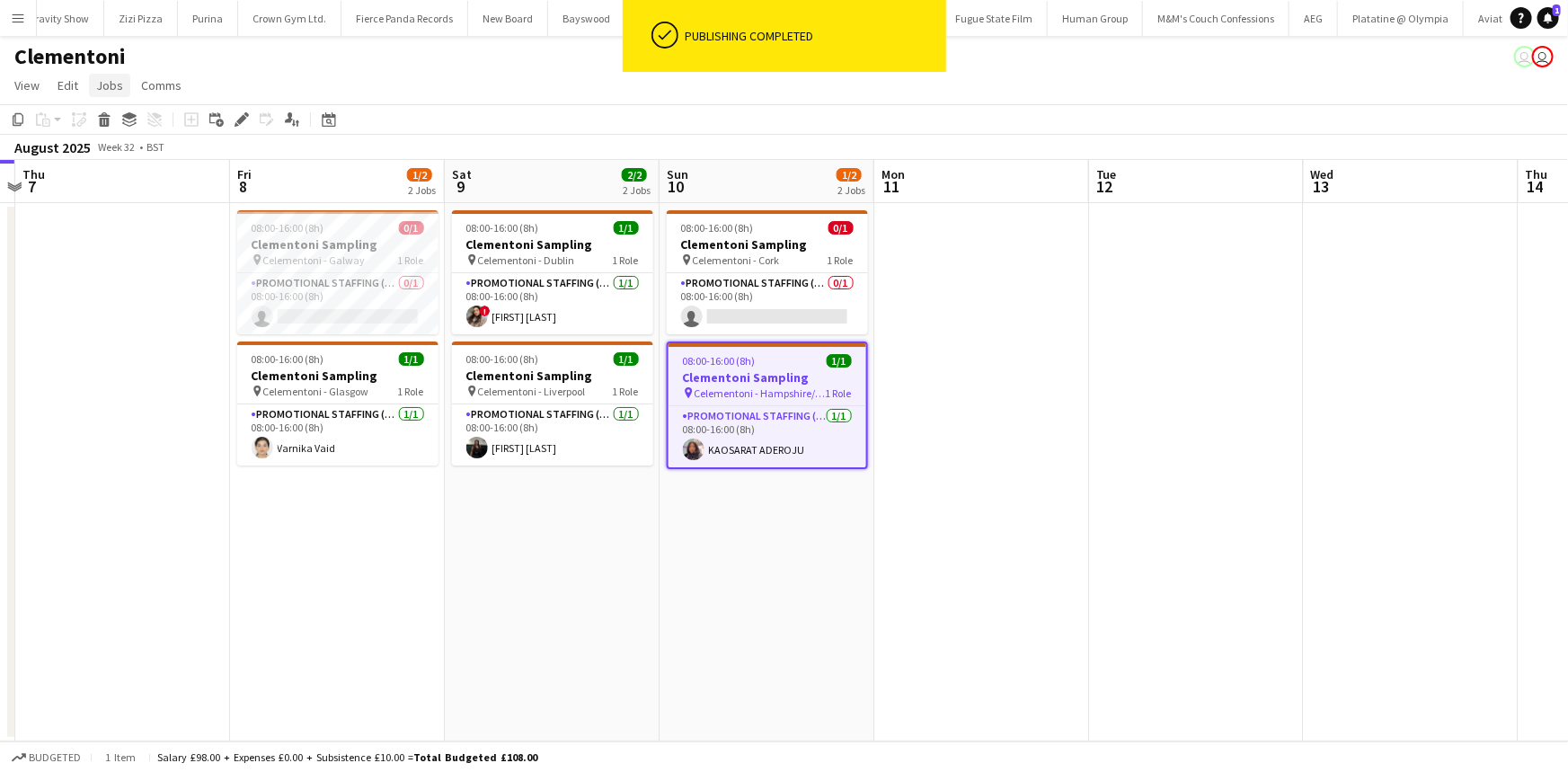 click on "Jobs" 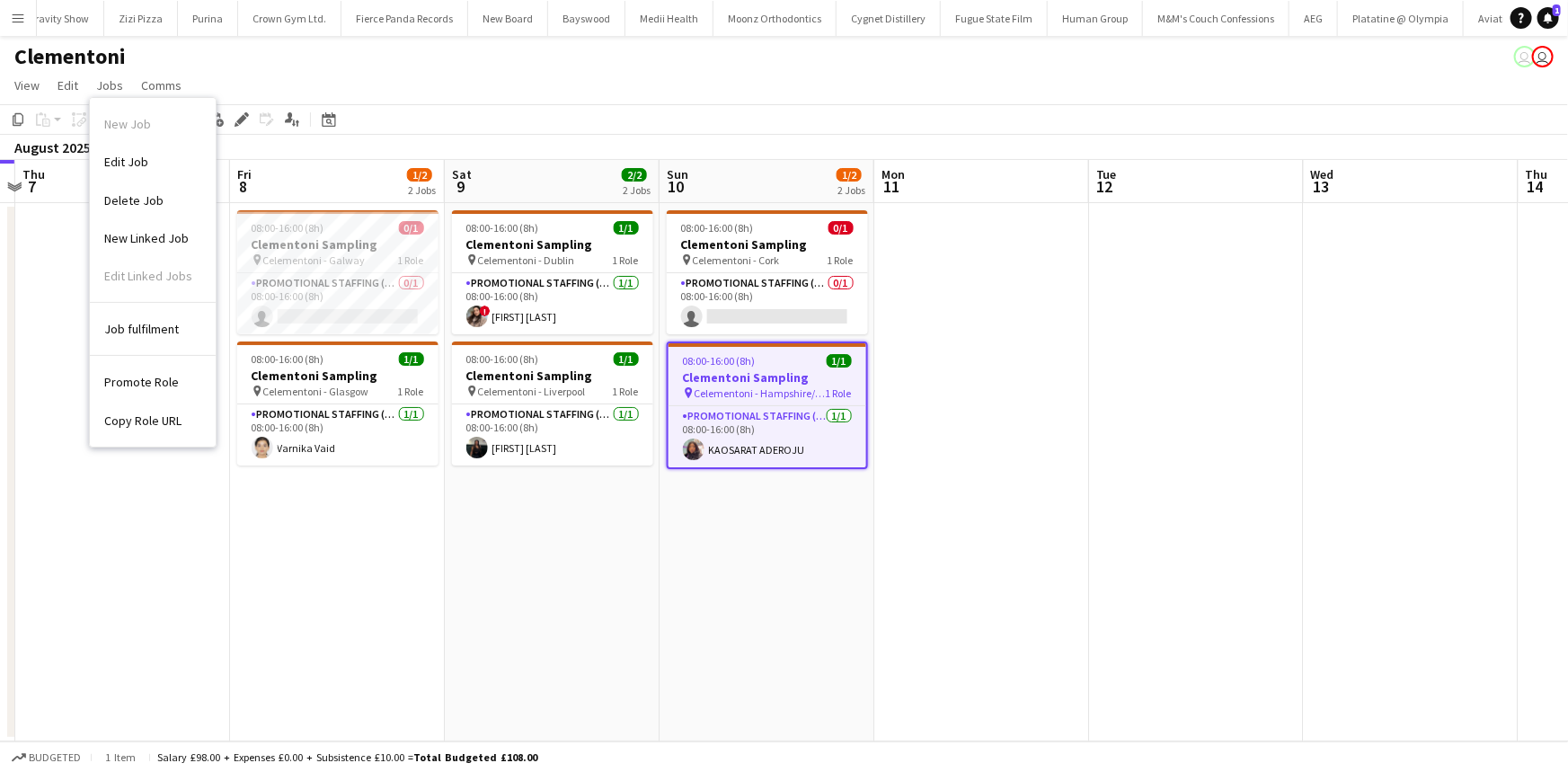 drag, startPoint x: 138, startPoint y: 151, endPoint x: 162, endPoint y: 151, distance: 24 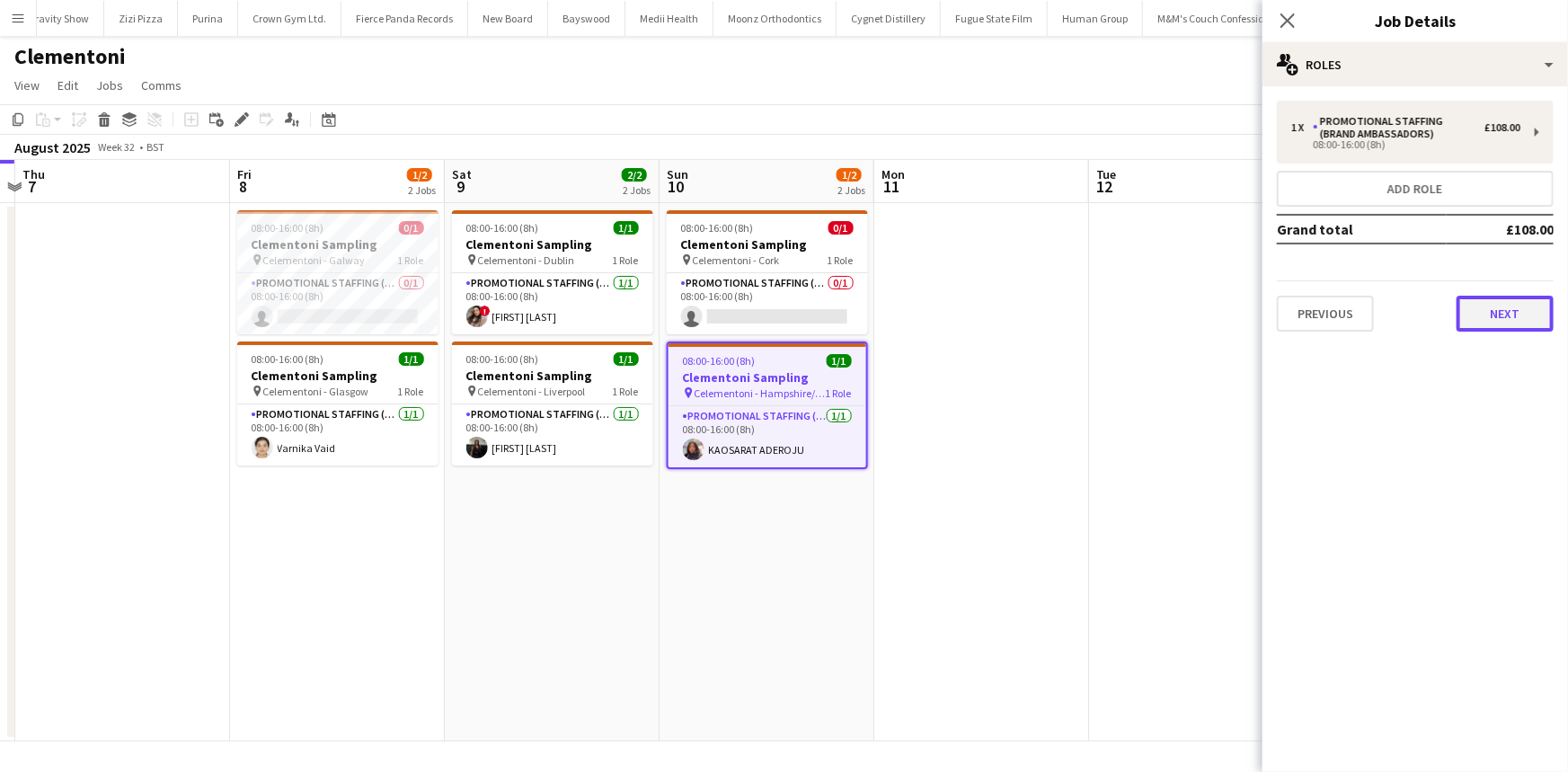click on "Next" at bounding box center (1505, 314) 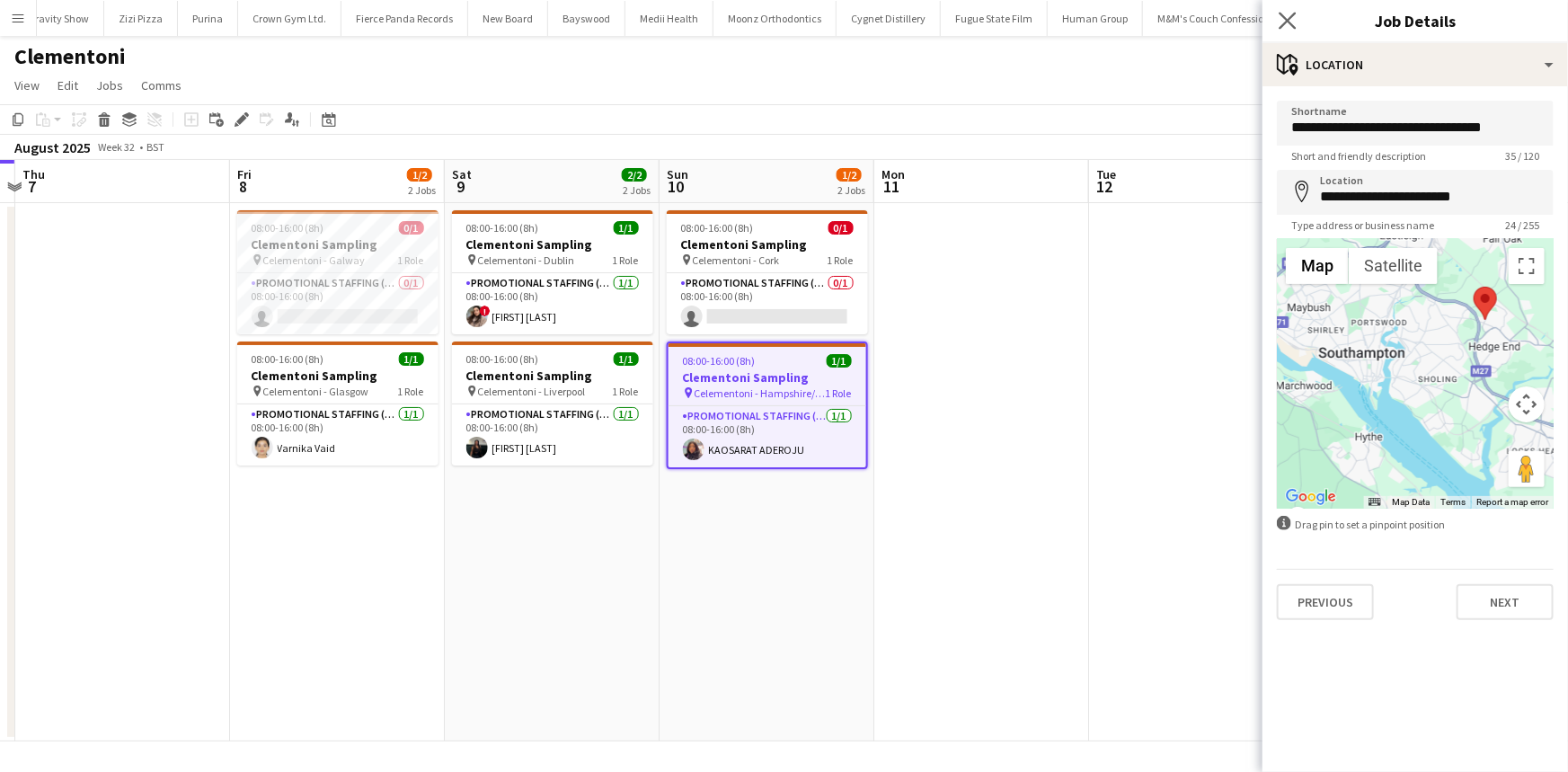 click on "Close pop-in" 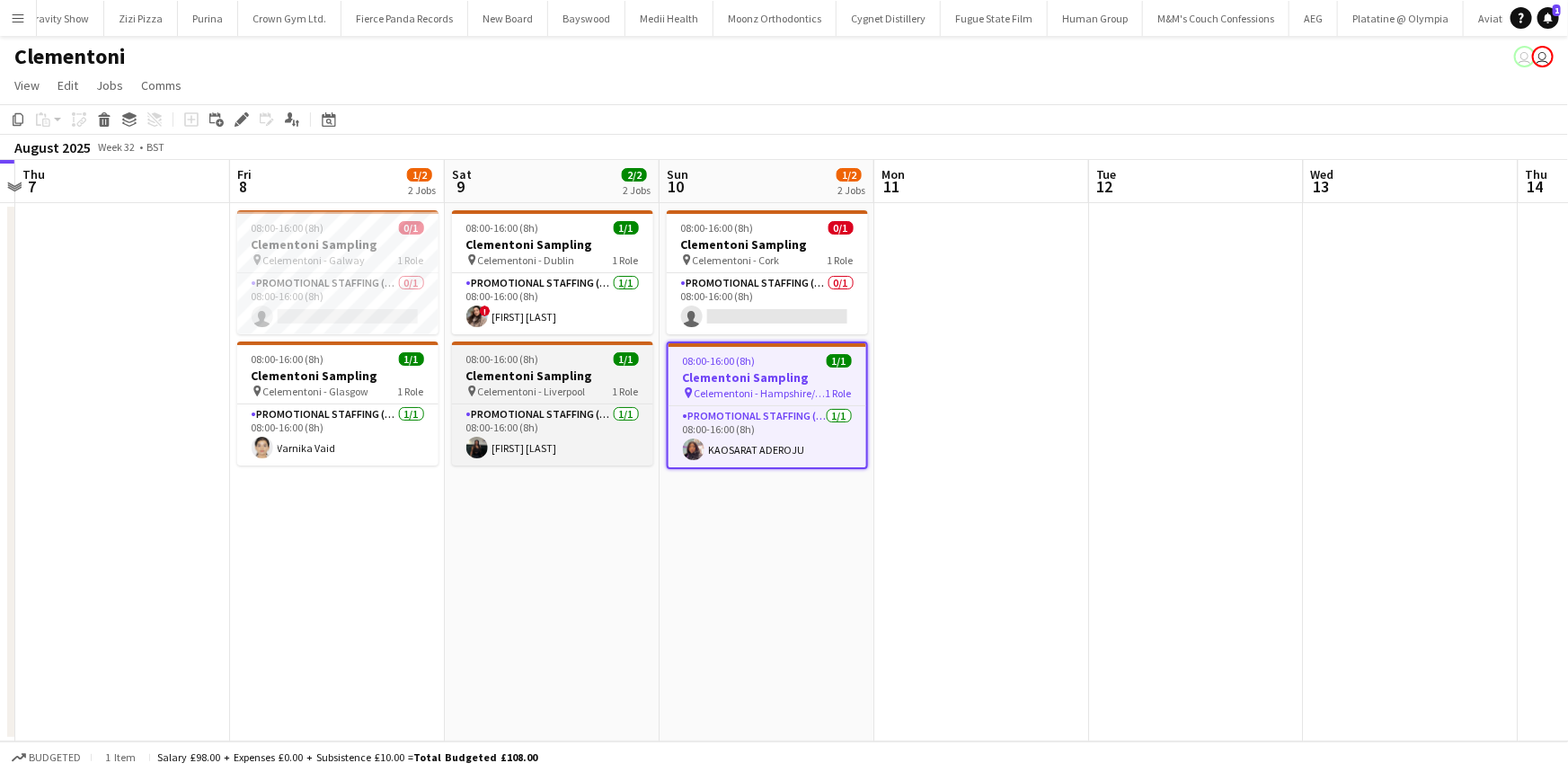 click on "Clementoni Sampling" at bounding box center [553, 376] 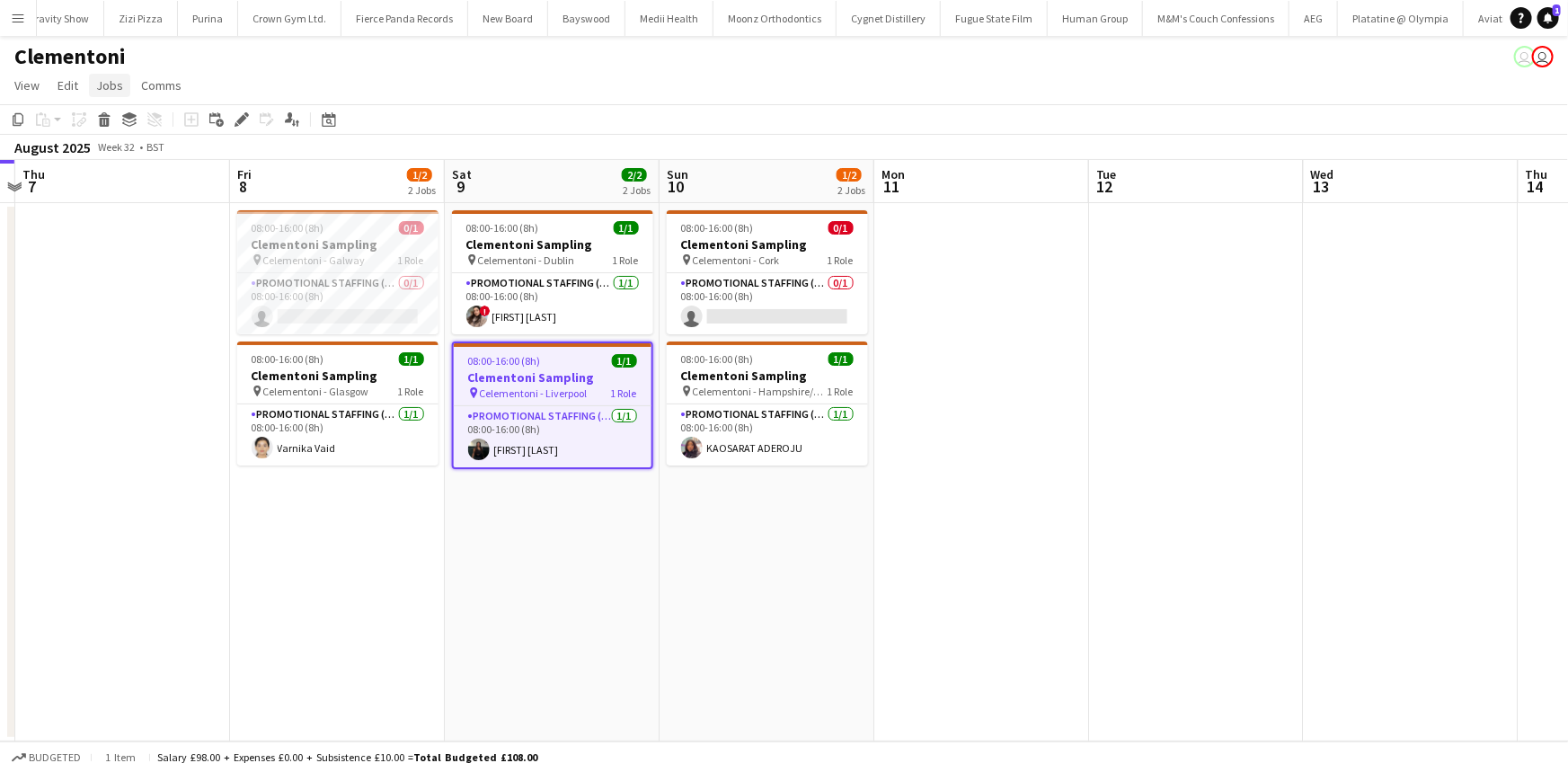 click on "Jobs" 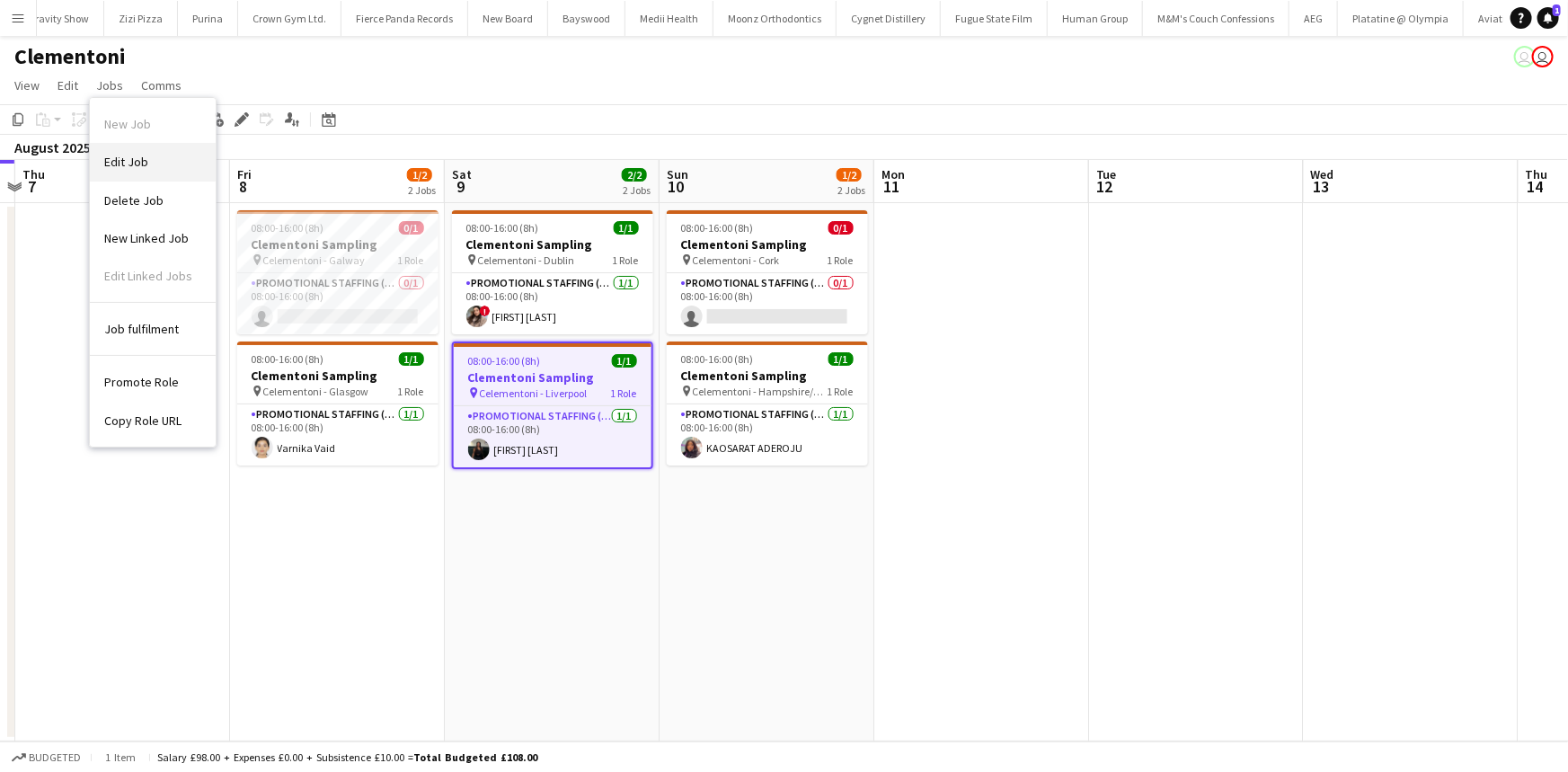 click on "Edit Job" at bounding box center (126, 162) 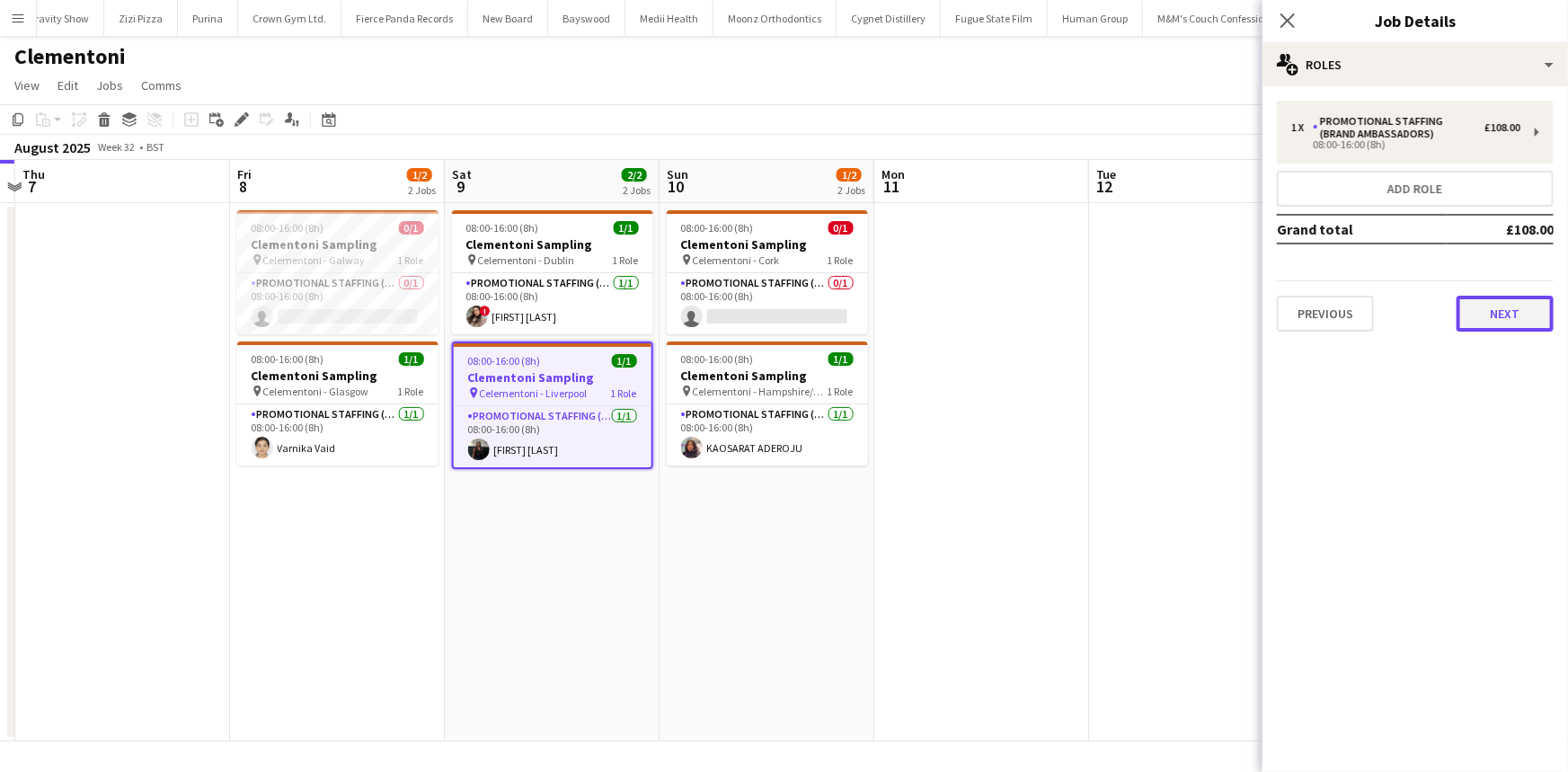 click on "Next" at bounding box center [1505, 314] 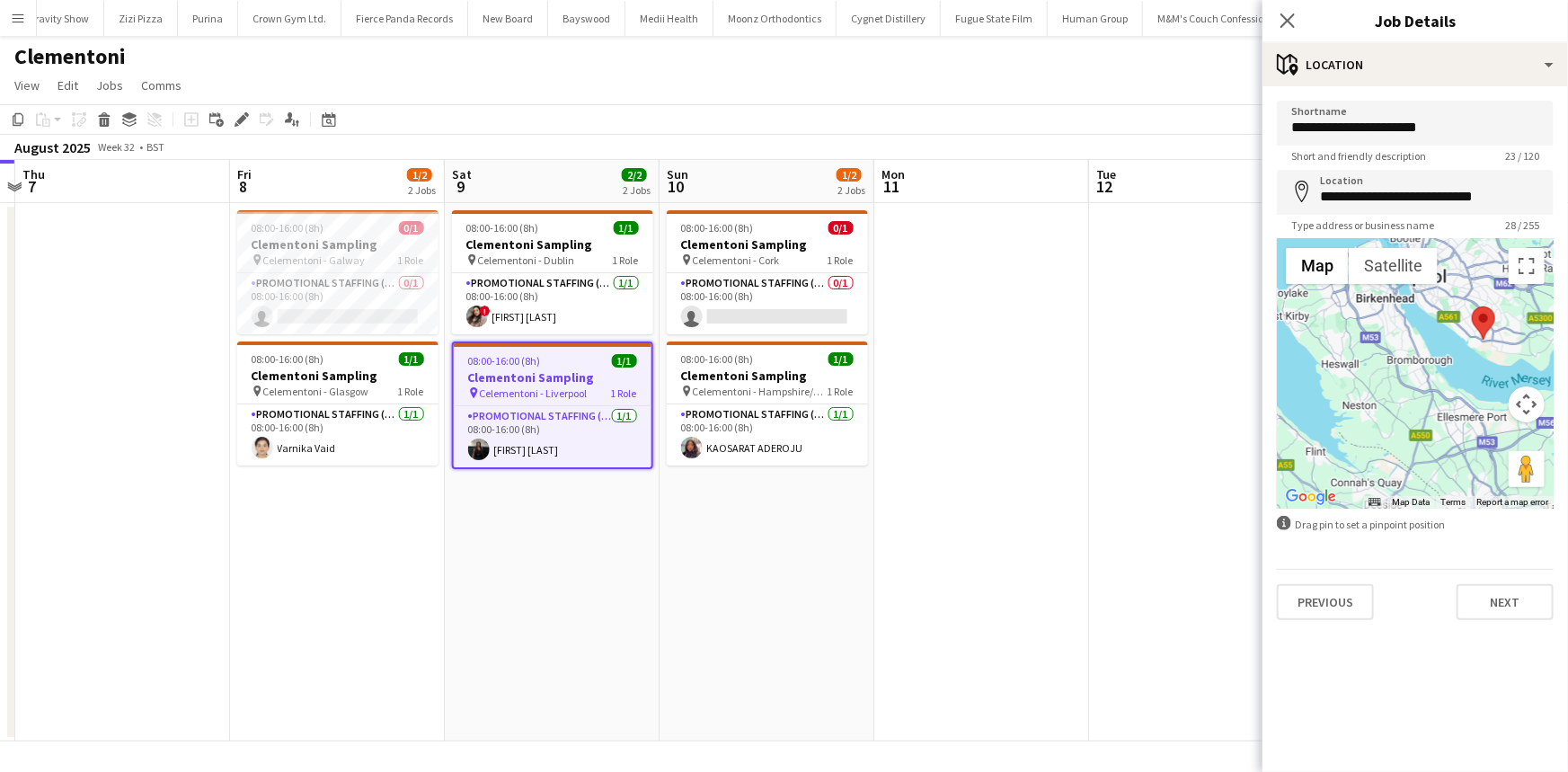 drag, startPoint x: 1287, startPoint y: 25, endPoint x: 608, endPoint y: 171, distance: 694.5193 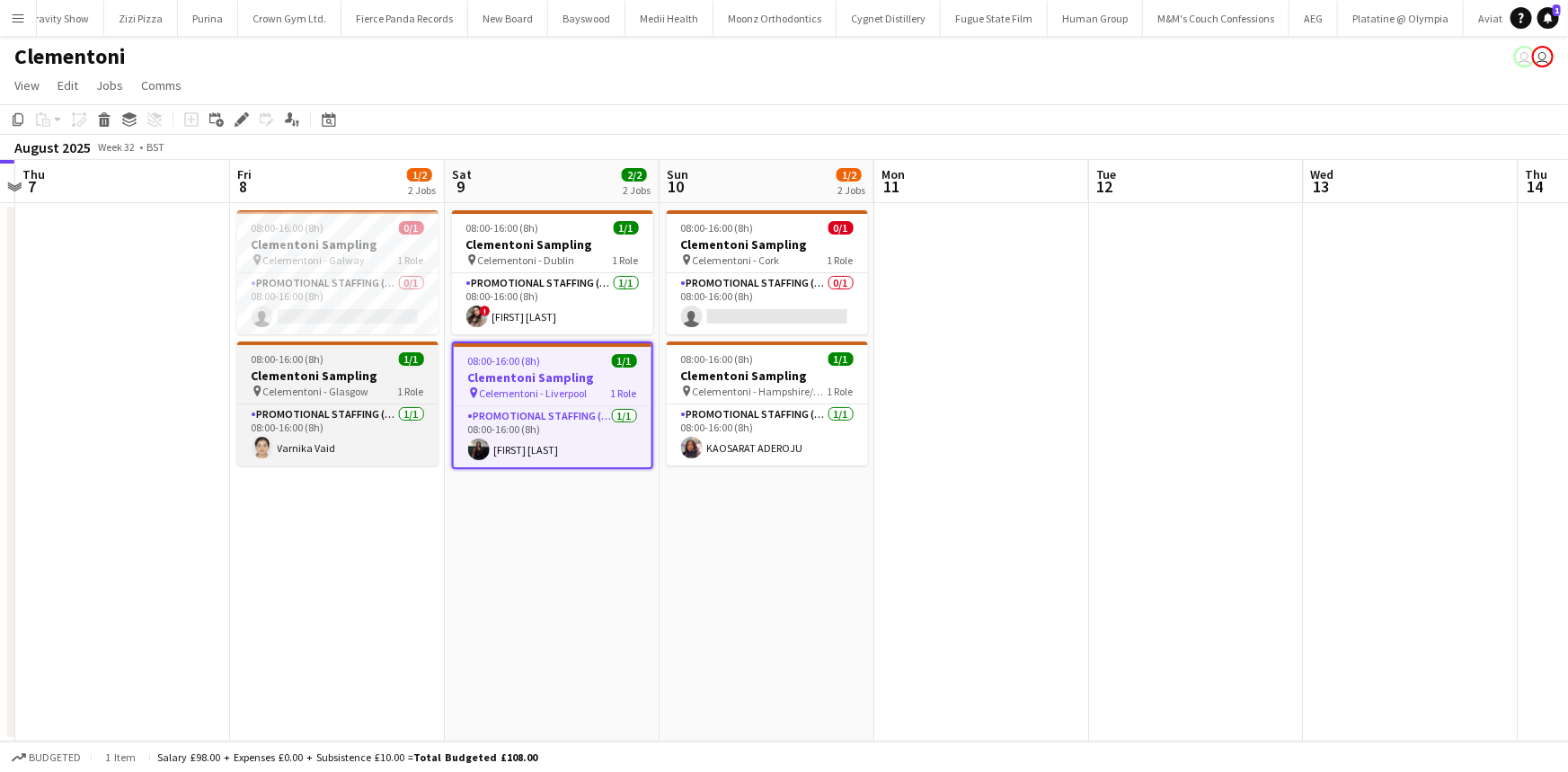 click on "Clementoni Sampling" at bounding box center (338, 376) 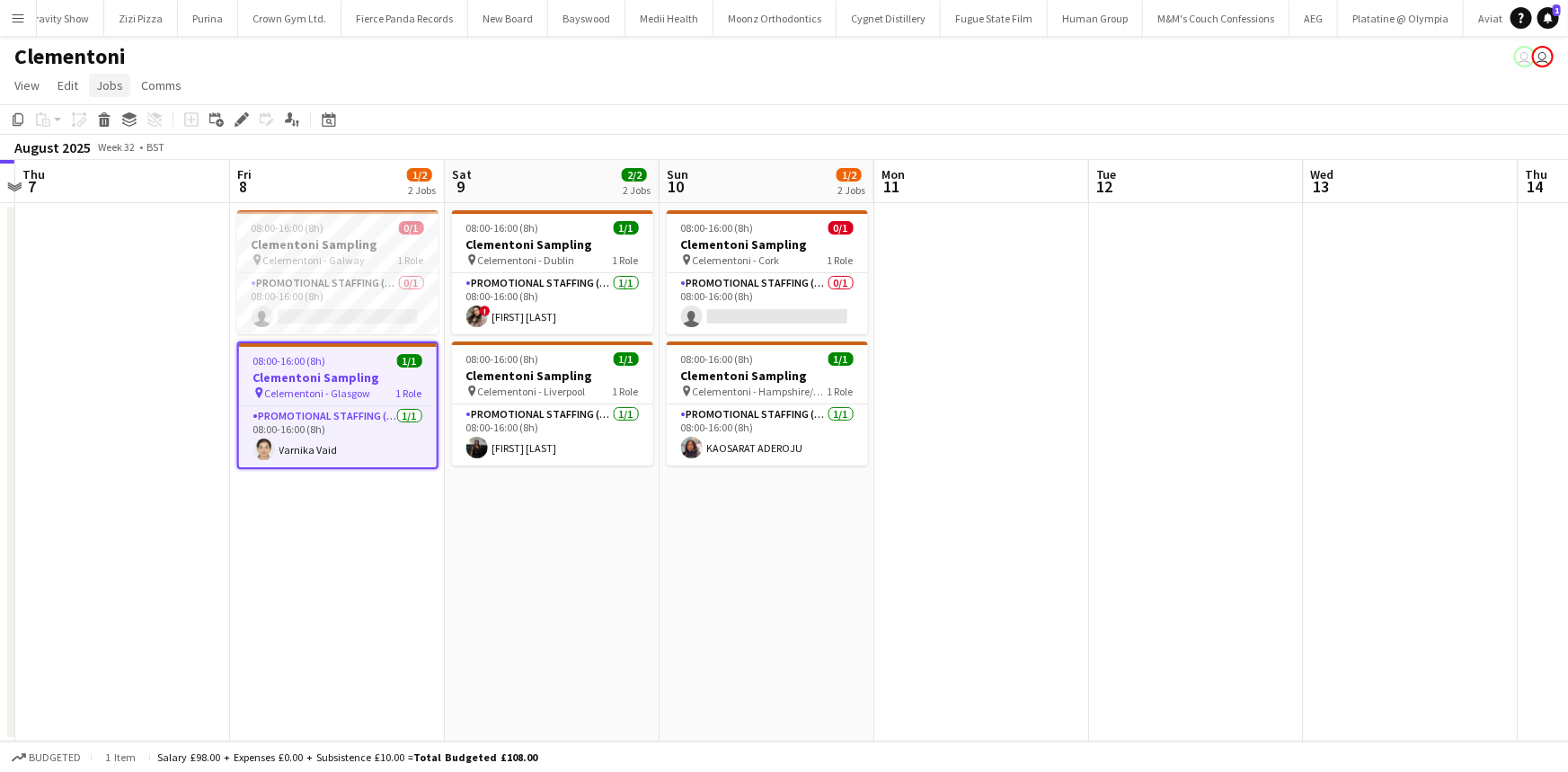 click on "Jobs" 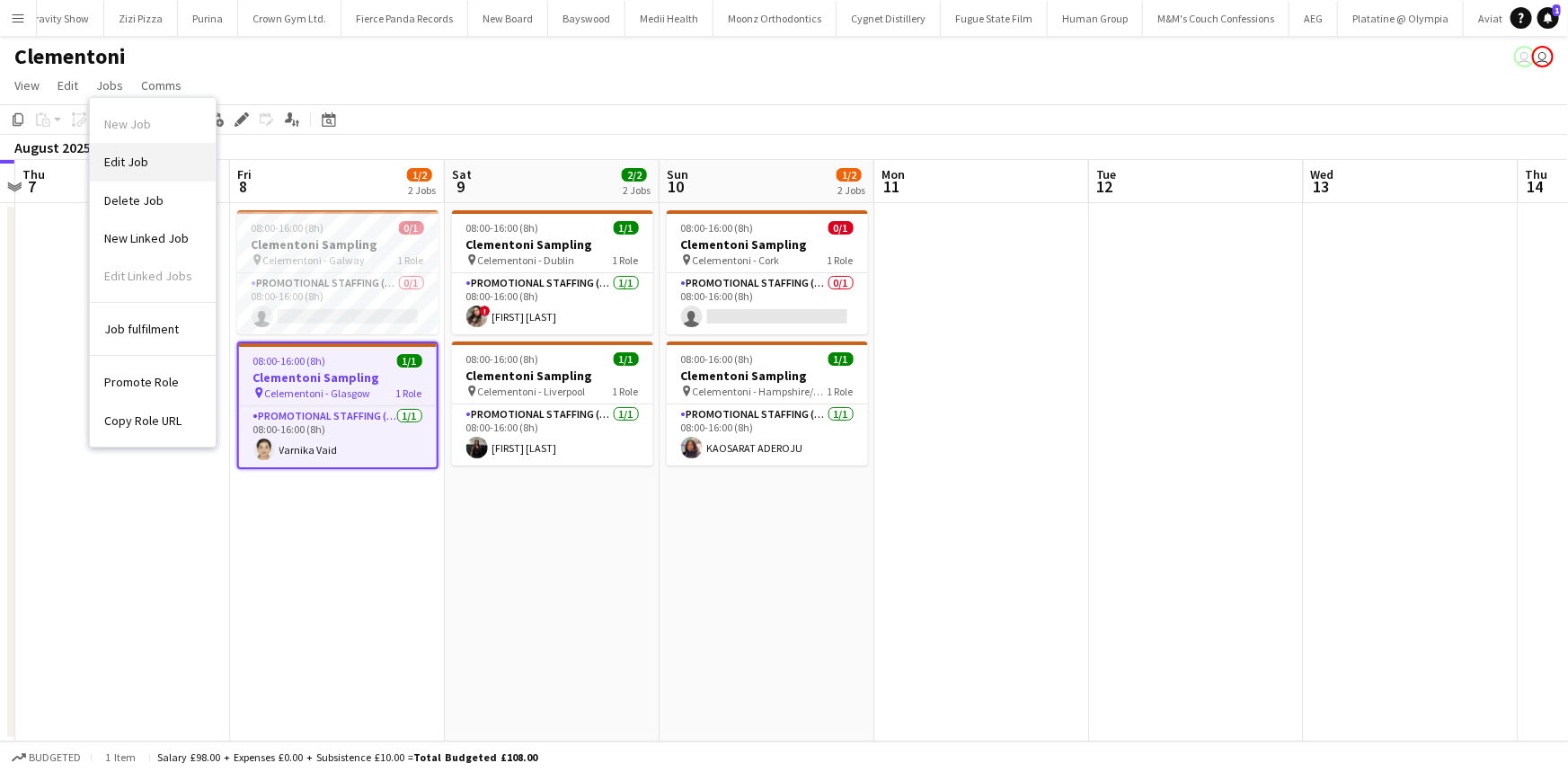 drag, startPoint x: 116, startPoint y: 184, endPoint x: 130, endPoint y: 167, distance: 22.022716 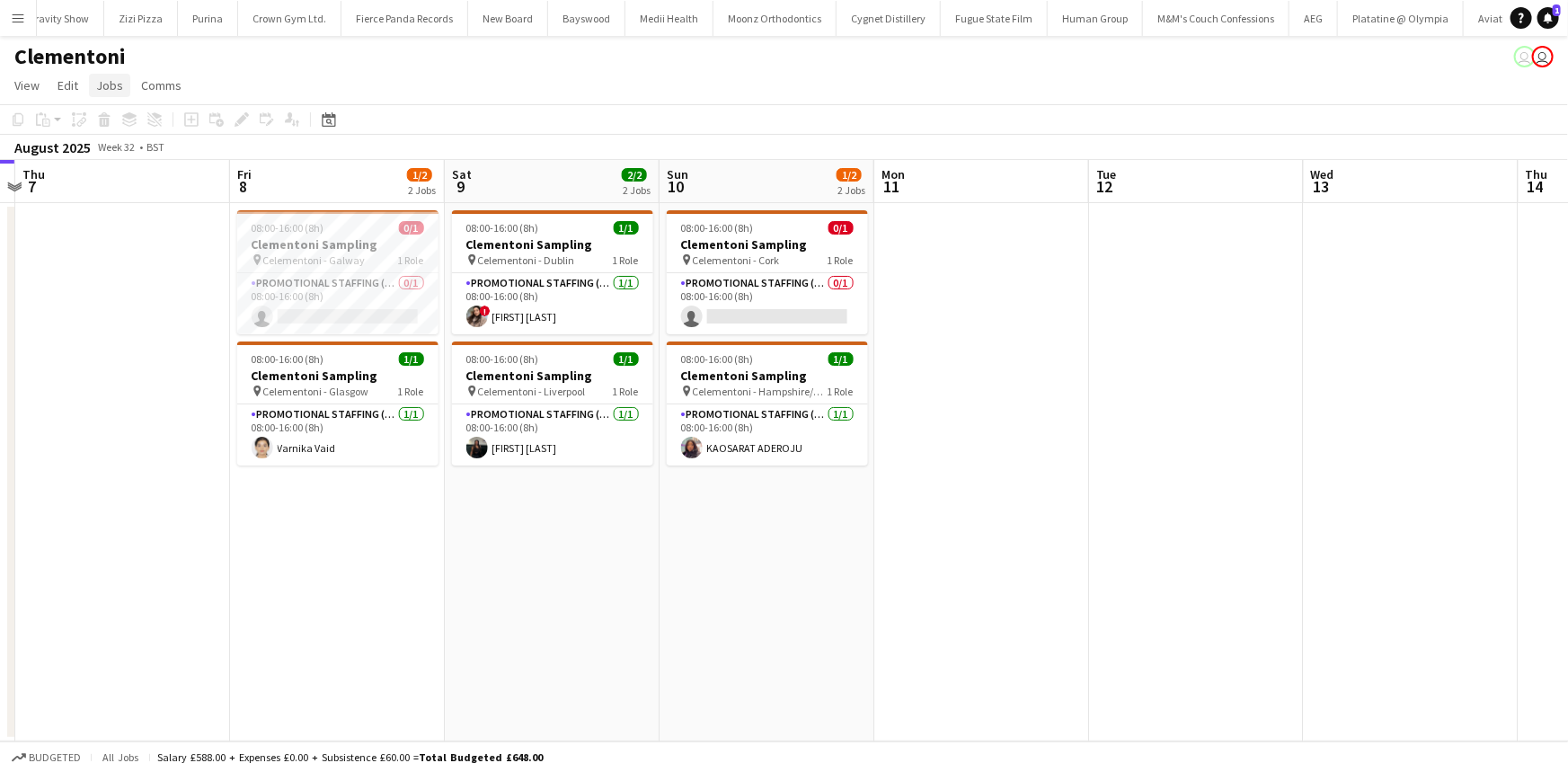 click on "Jobs" 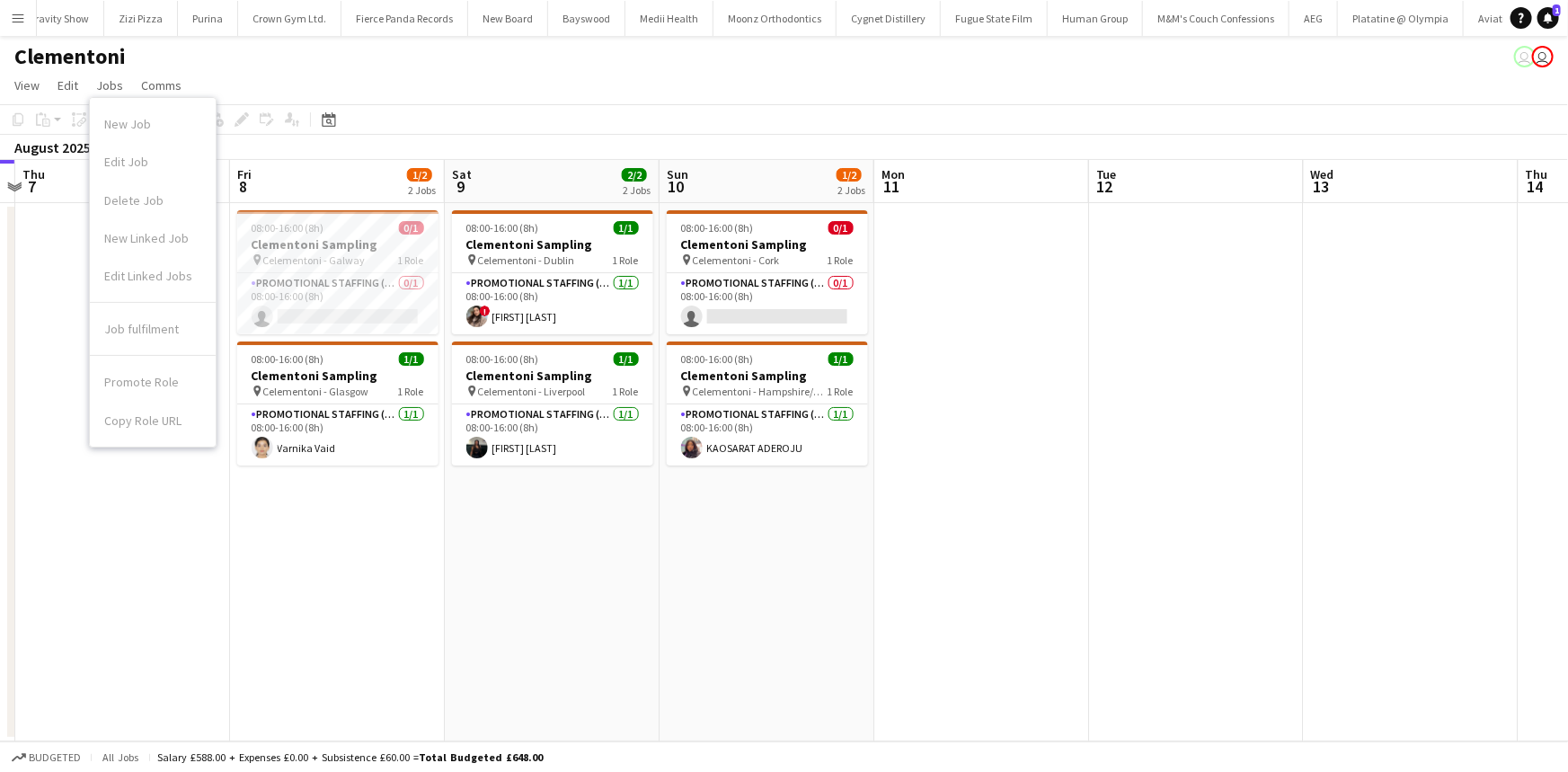 click on "New Job Edit Job Delete Job New Linked Job Edit Linked Jobs" at bounding box center [153, 204] 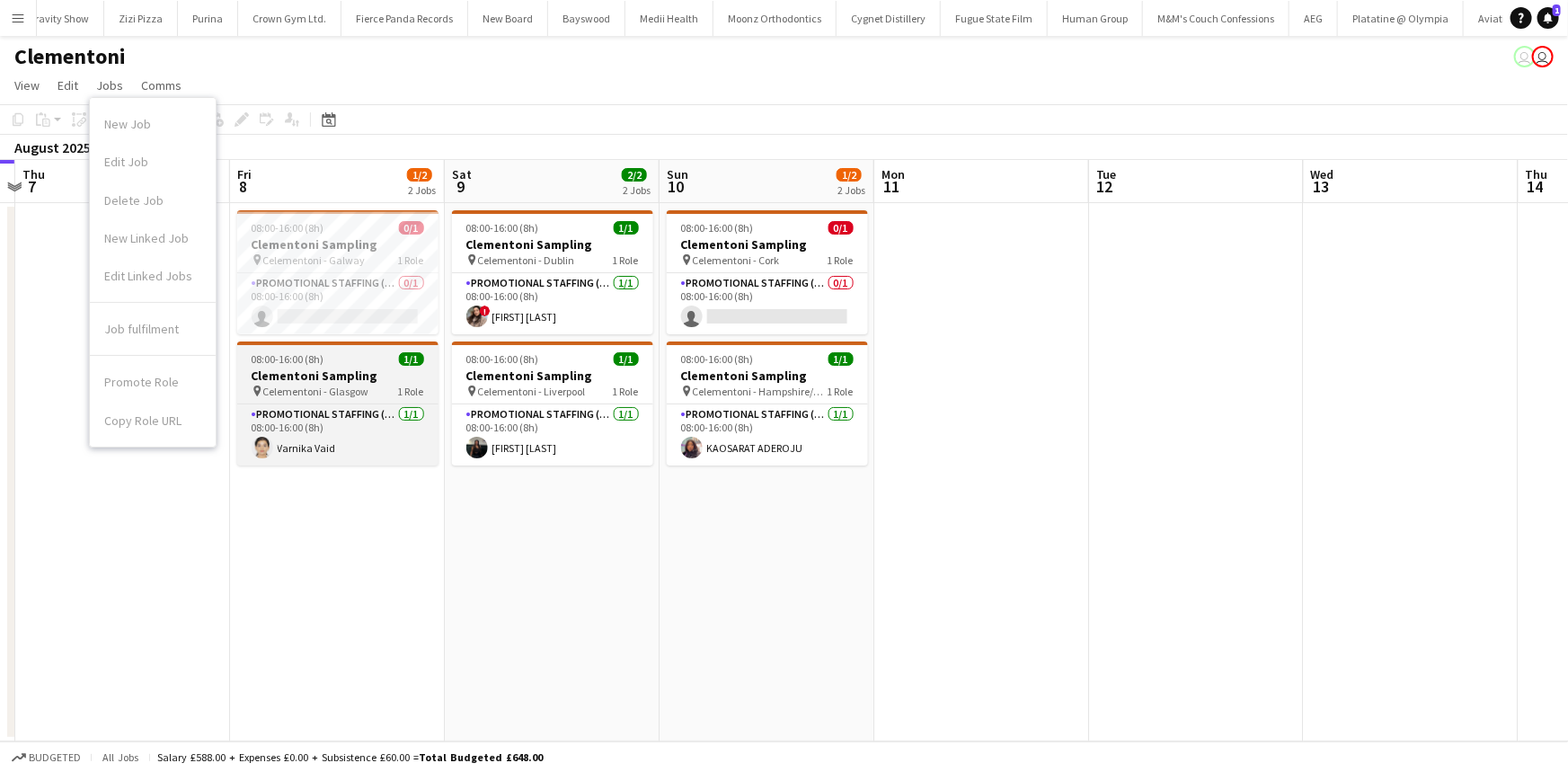 click on "pin
Celementoni - Glasgow   1 Role" at bounding box center (338, 391) 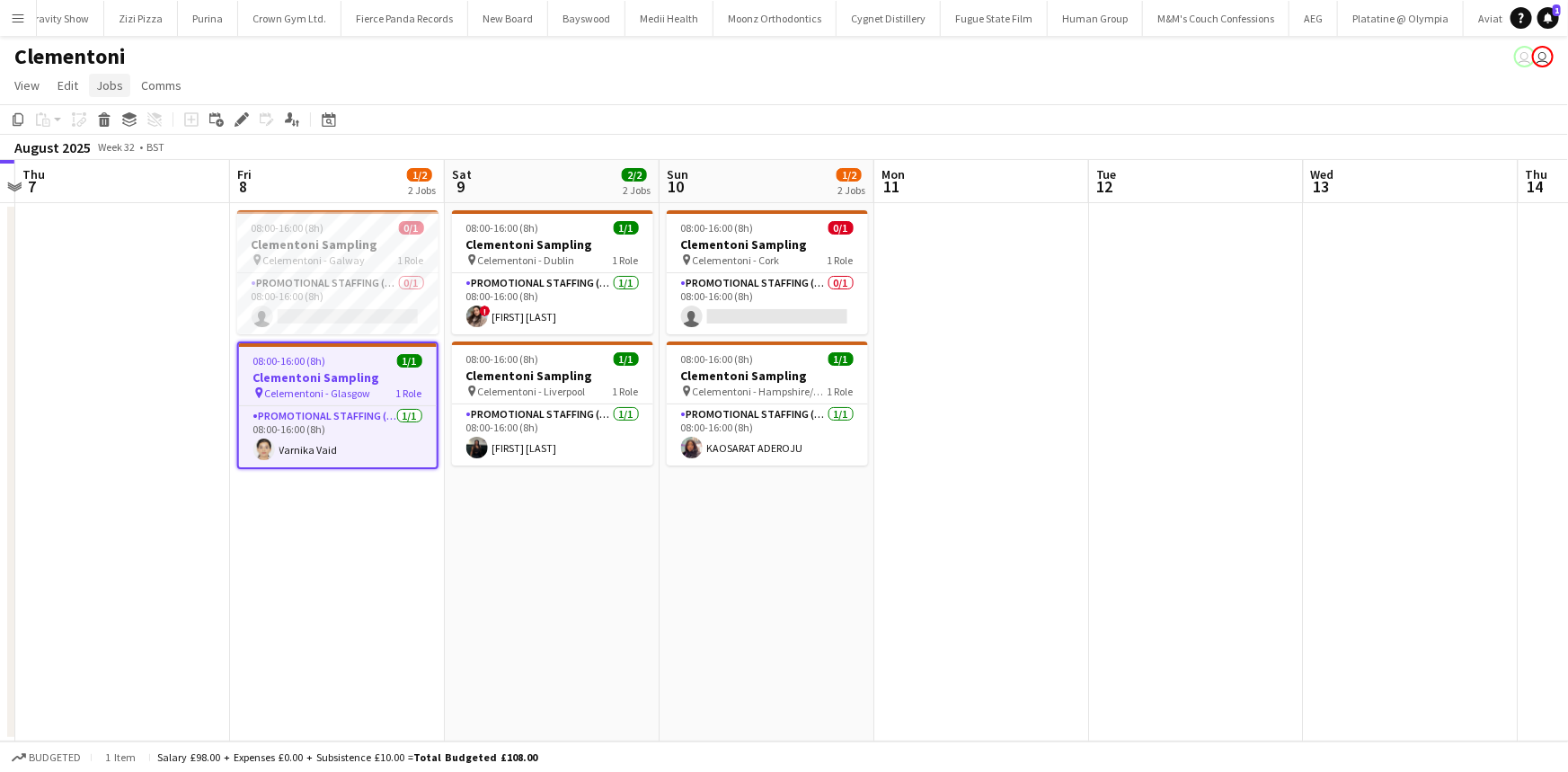 click on "Jobs" 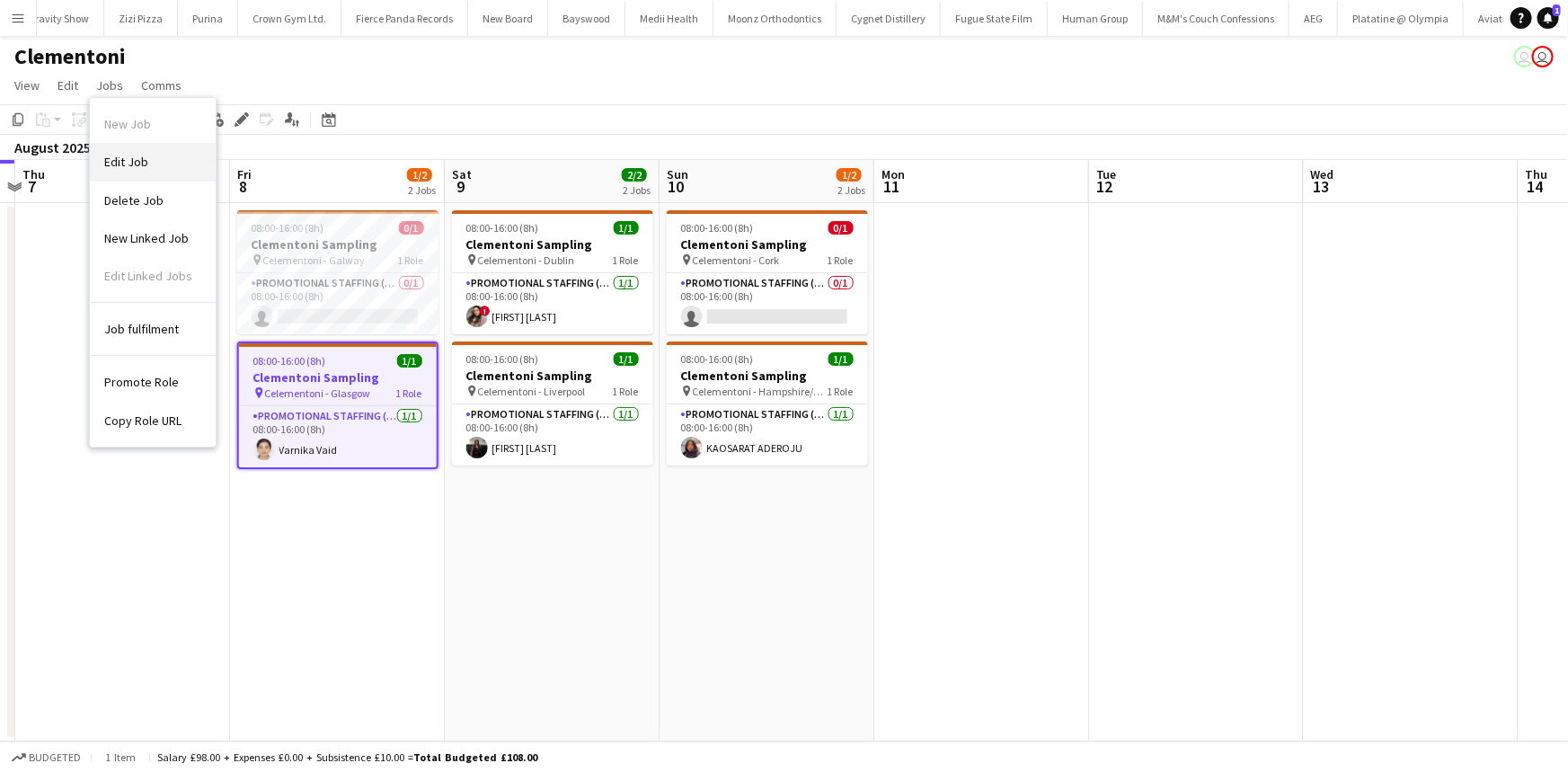 click on "Edit Job" at bounding box center (153, 162) 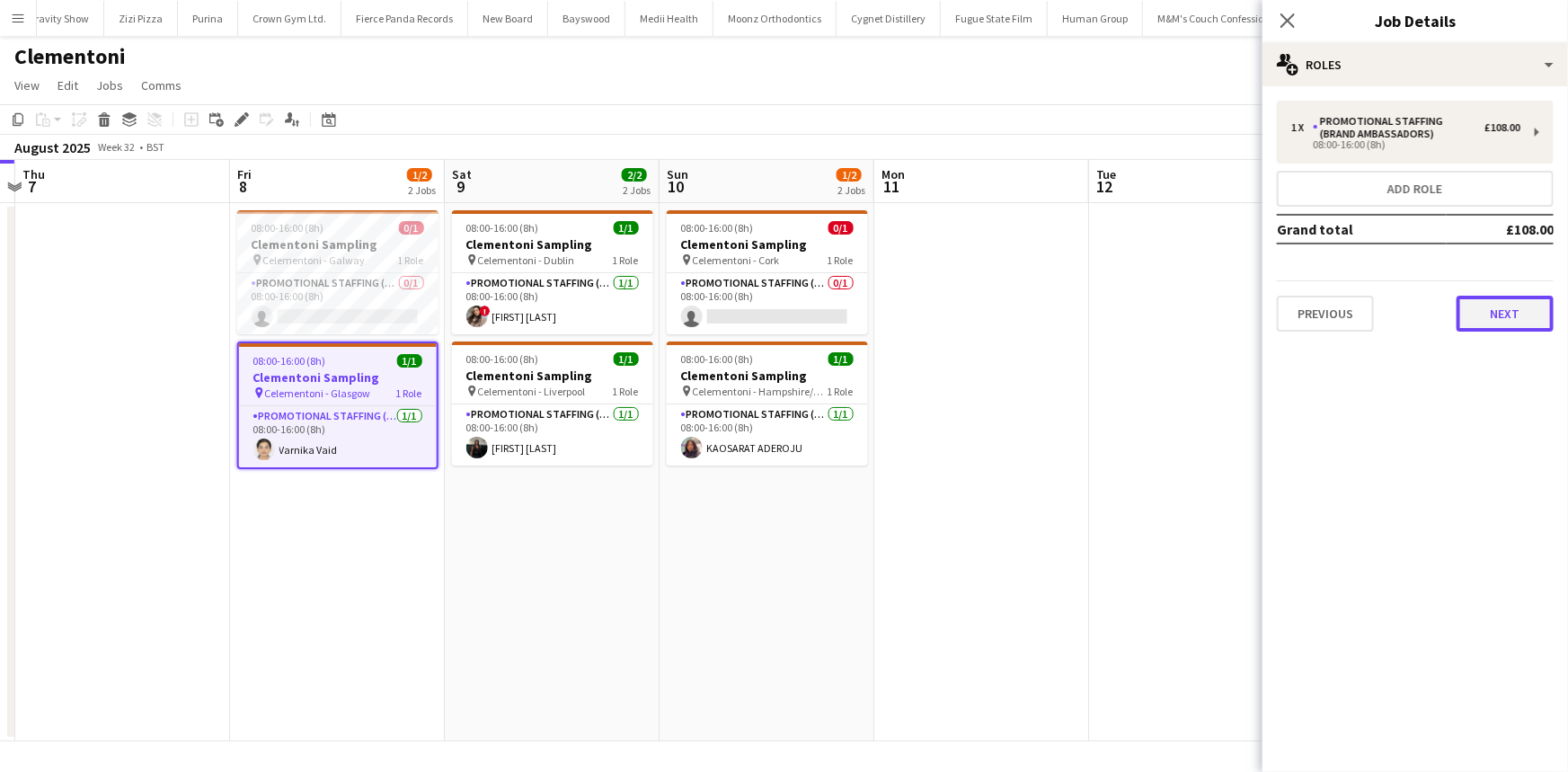 click on "Next" at bounding box center (1505, 314) 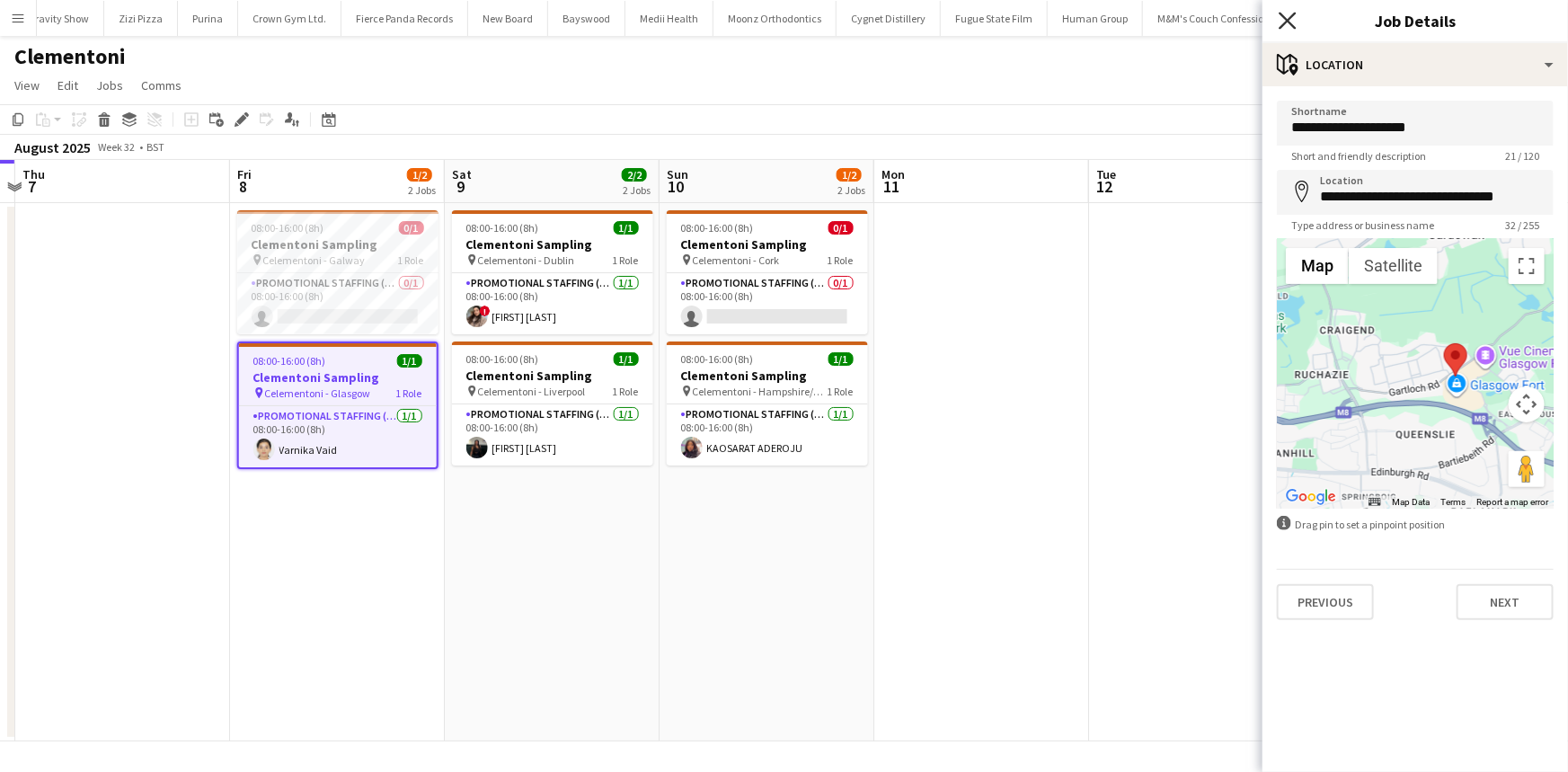 click on "Close pop-in" 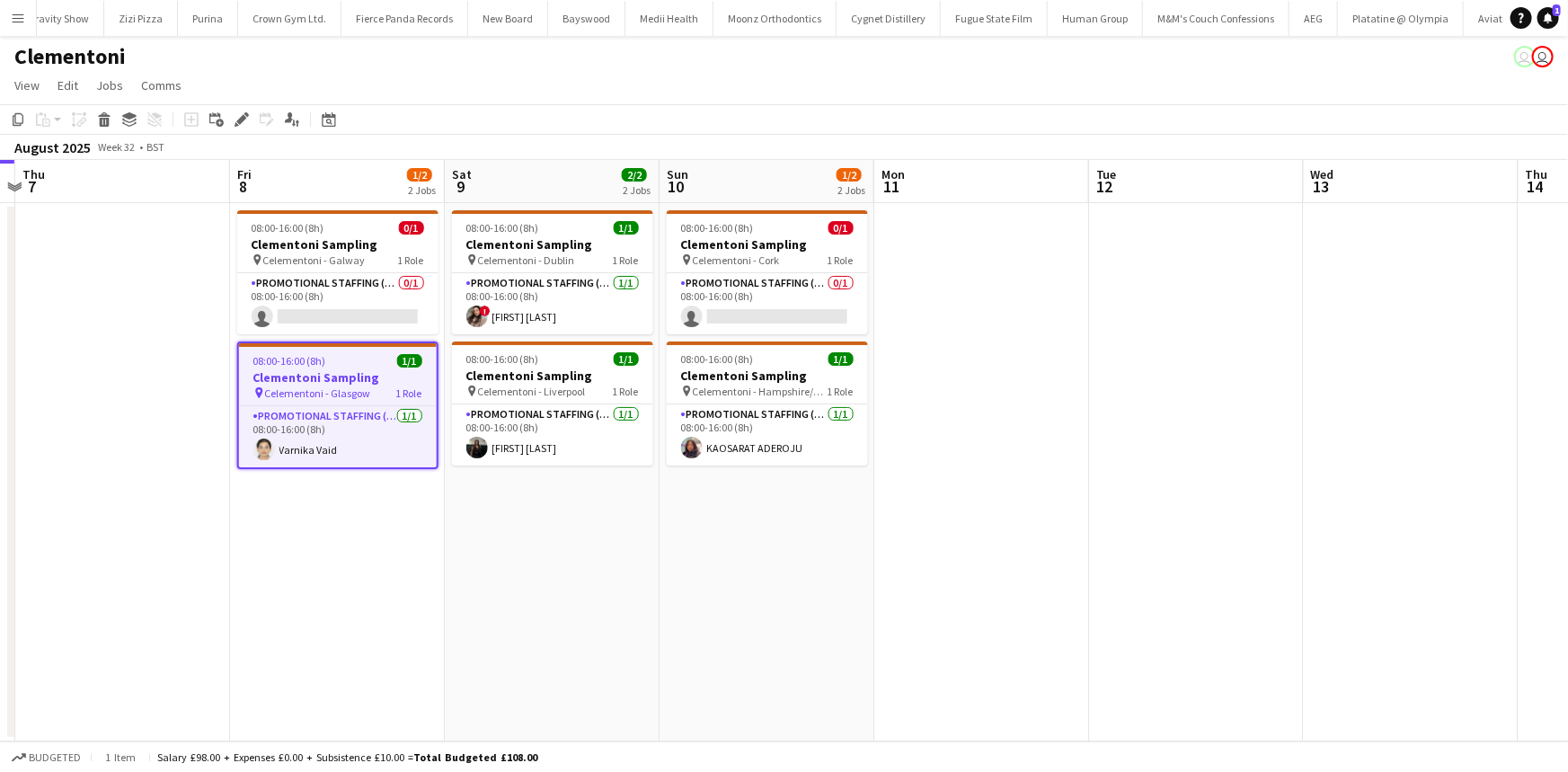 click on "Menu" at bounding box center [18, 18] 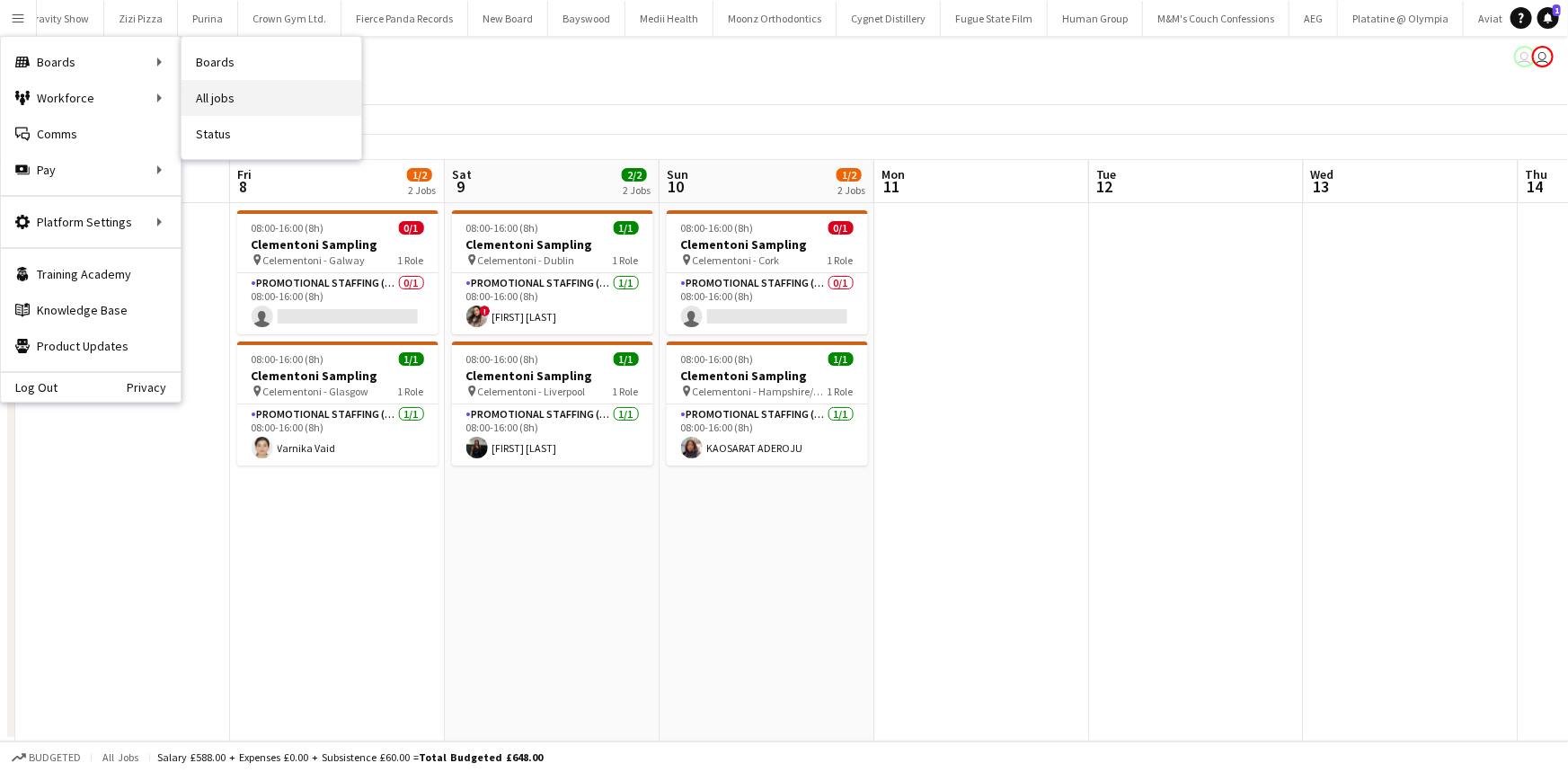 click on "All jobs" at bounding box center [271, 98] 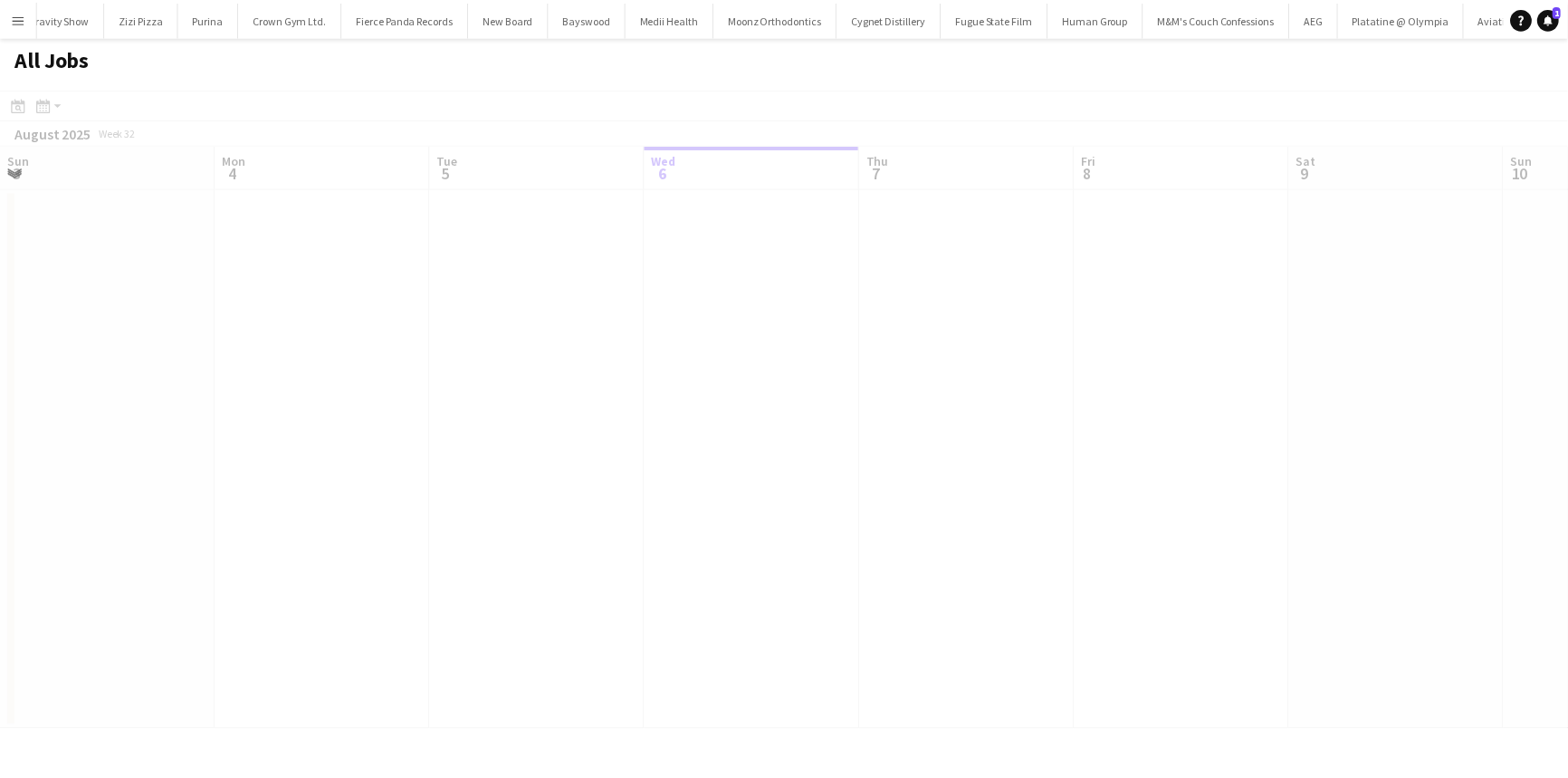 scroll, scrollTop: 0, scrollLeft: 433, axis: horizontal 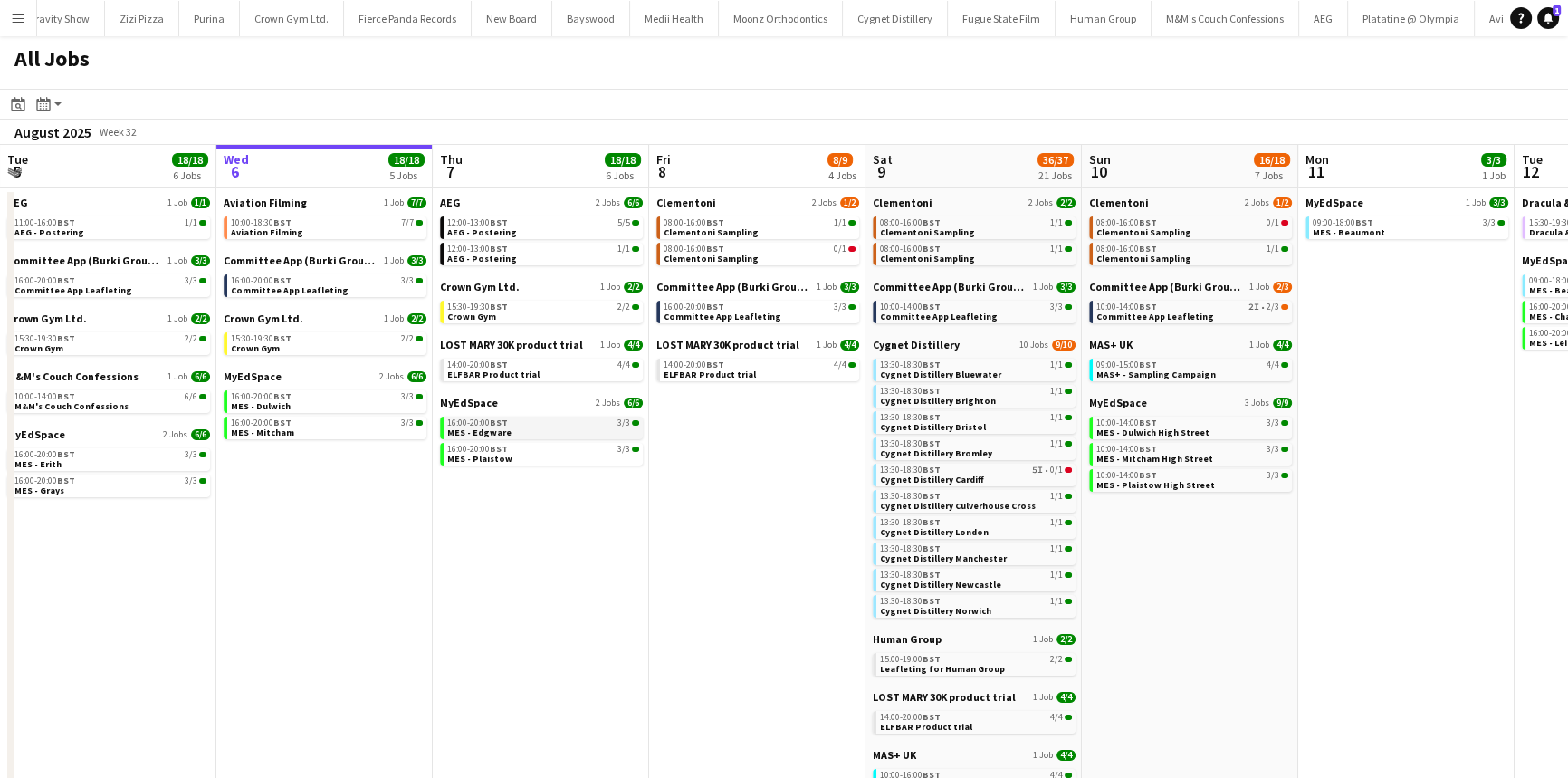 click on "16:00-20:00    BST   3/3" at bounding box center [543, 423] 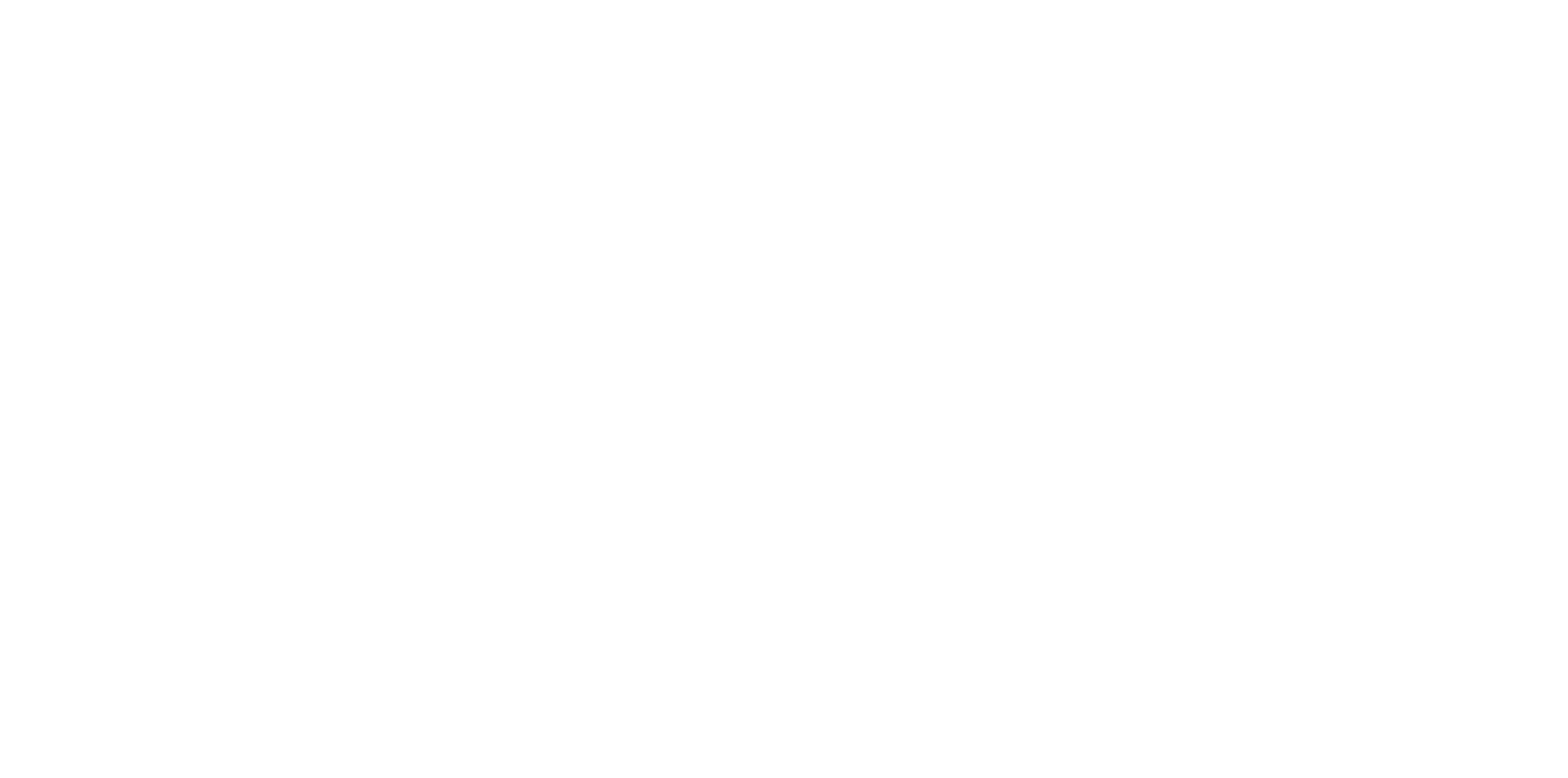 scroll, scrollTop: 0, scrollLeft: 0, axis: both 